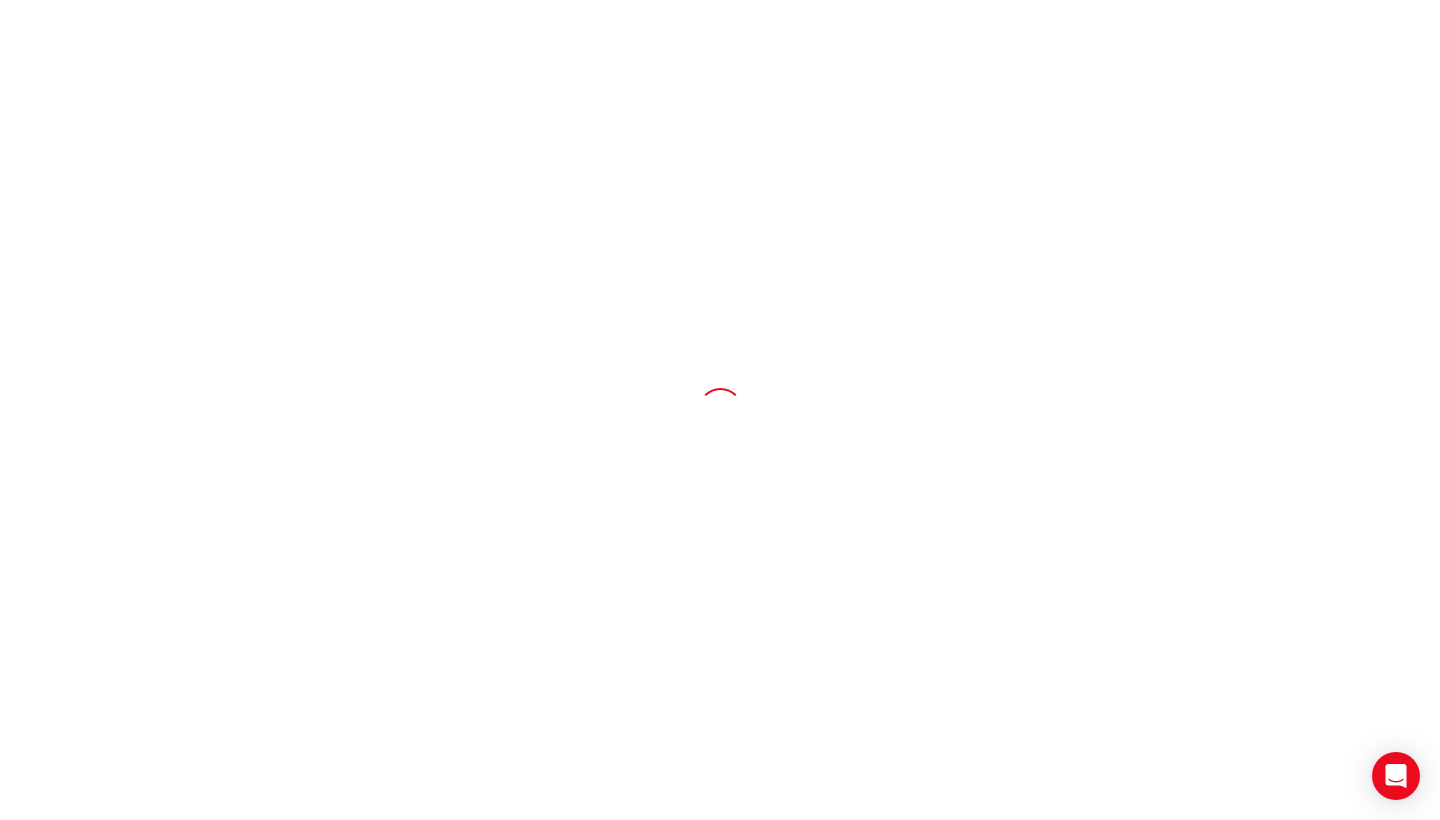 scroll, scrollTop: 0, scrollLeft: 0, axis: both 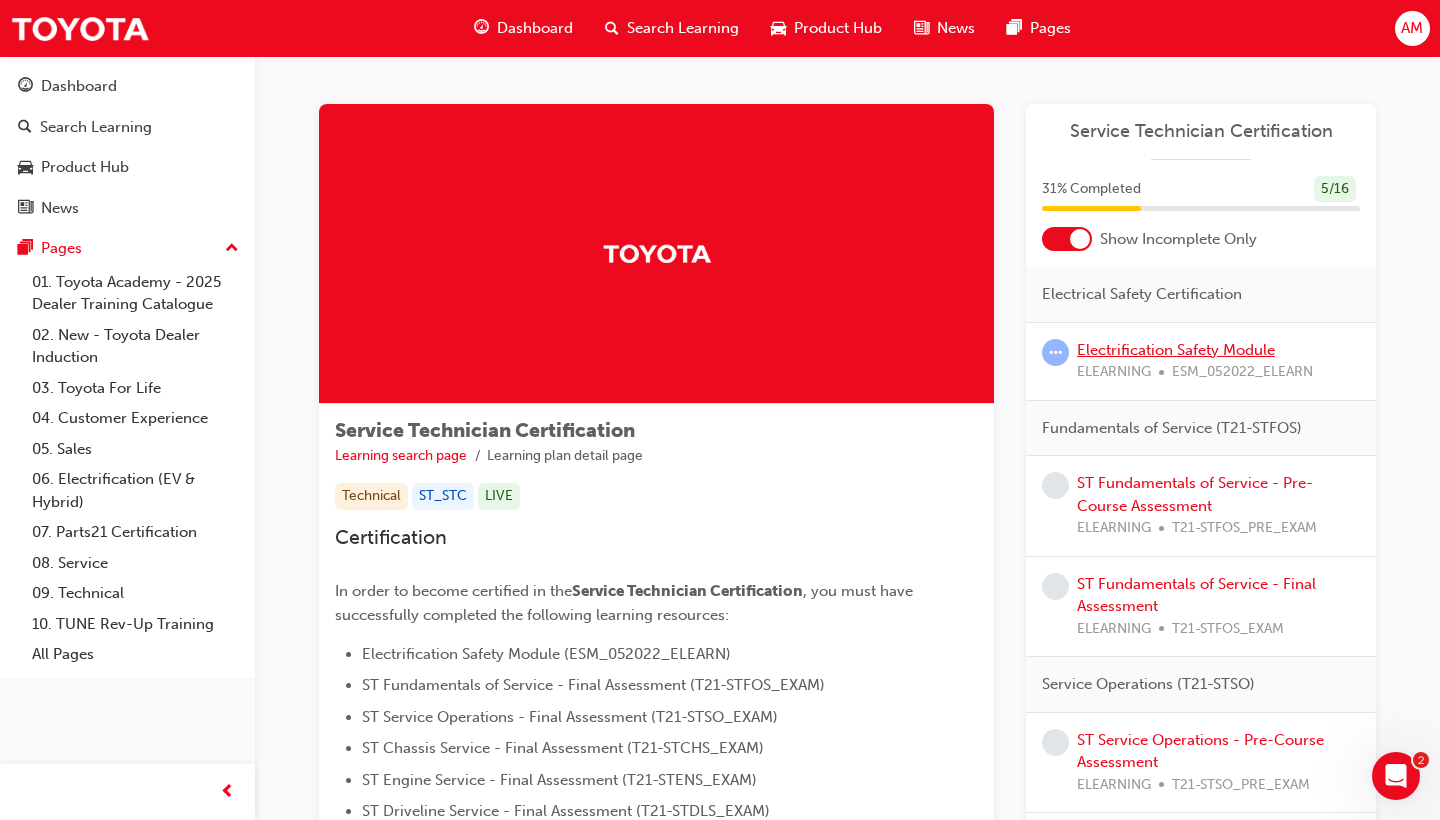 click on "Electrification Safety Module" at bounding box center (1176, 350) 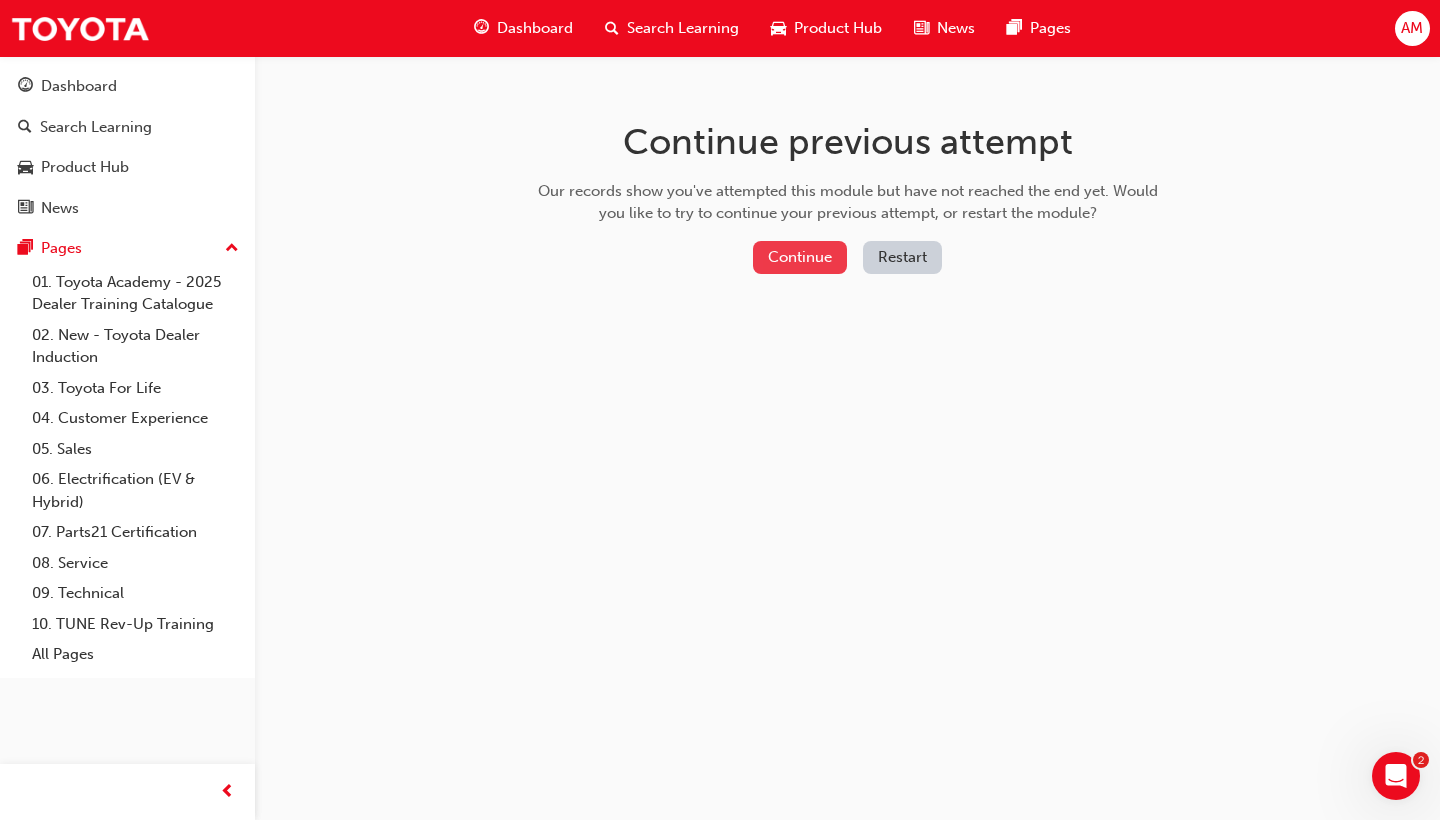 click on "Continue" at bounding box center (800, 257) 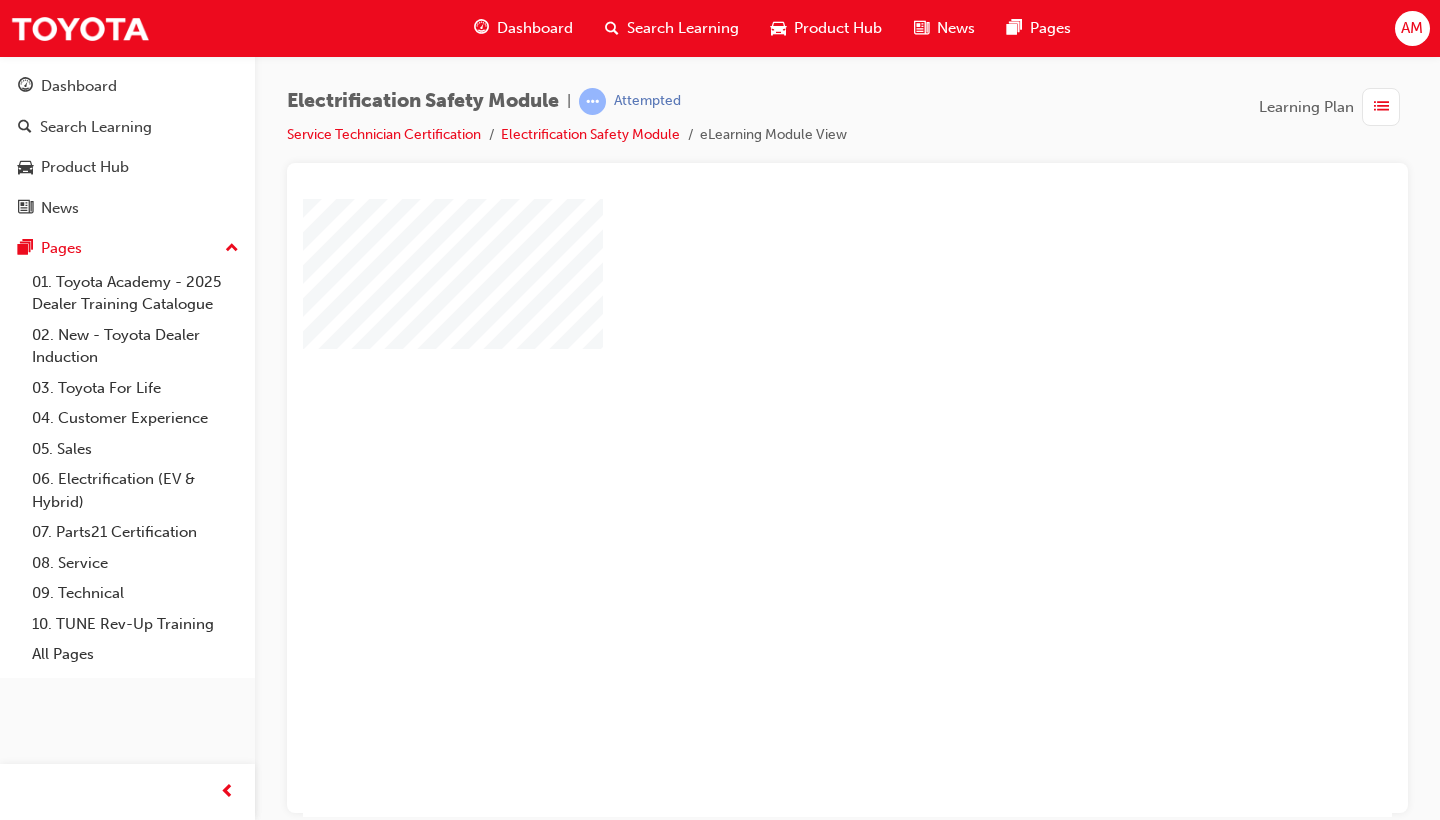 scroll, scrollTop: 0, scrollLeft: 0, axis: both 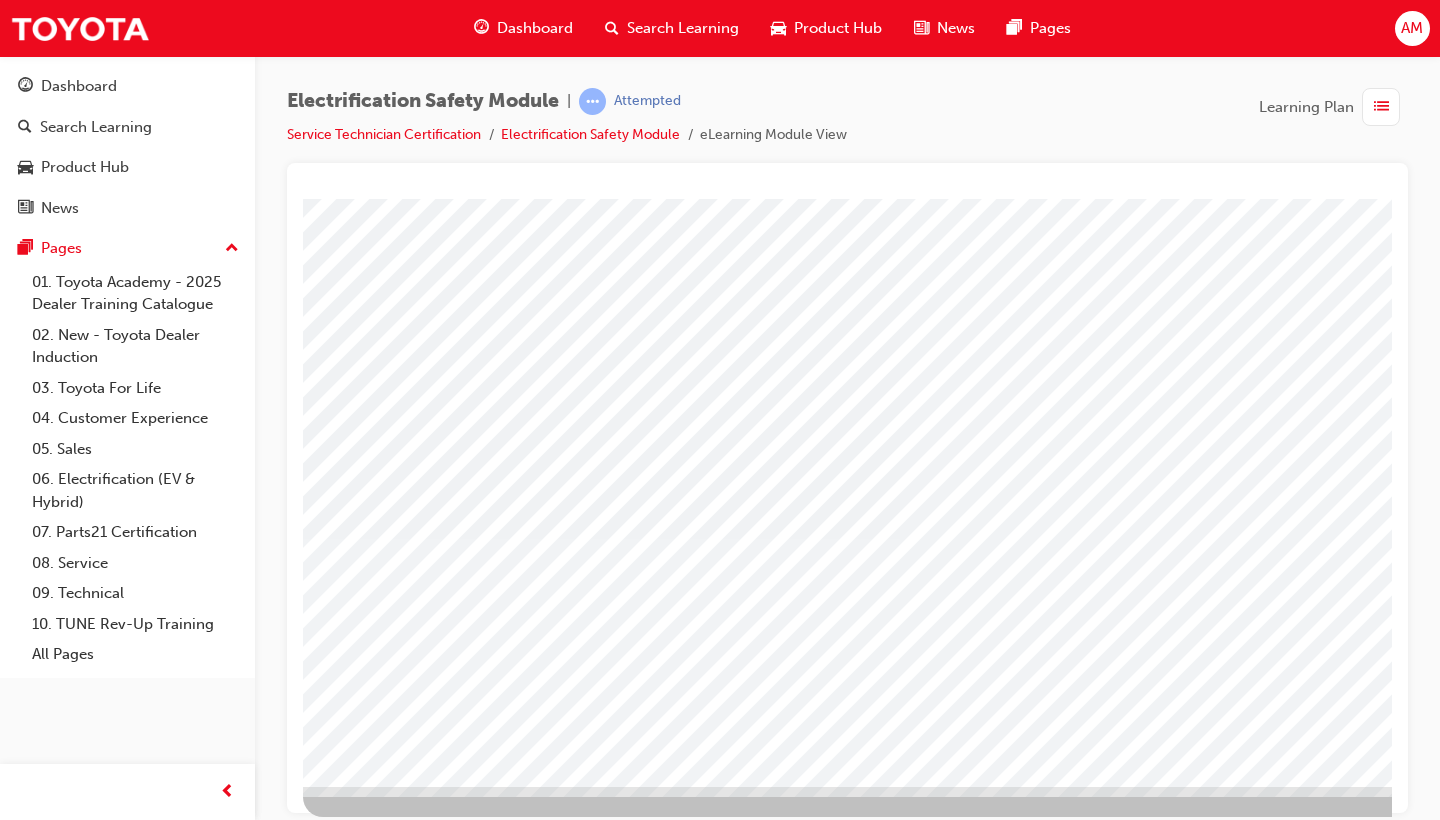 click at bounding box center [601, 3439] 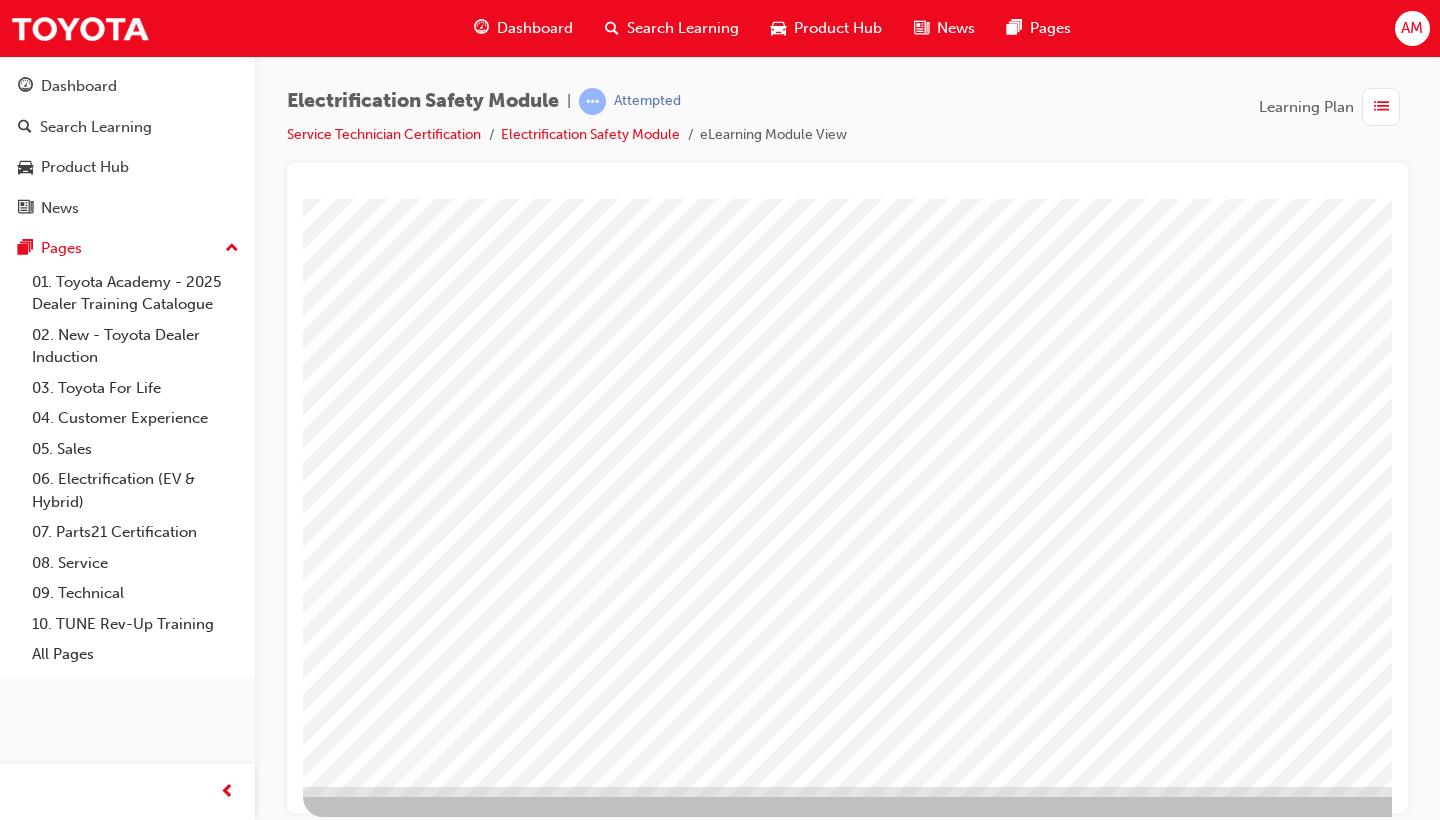 scroll, scrollTop: 0, scrollLeft: 0, axis: both 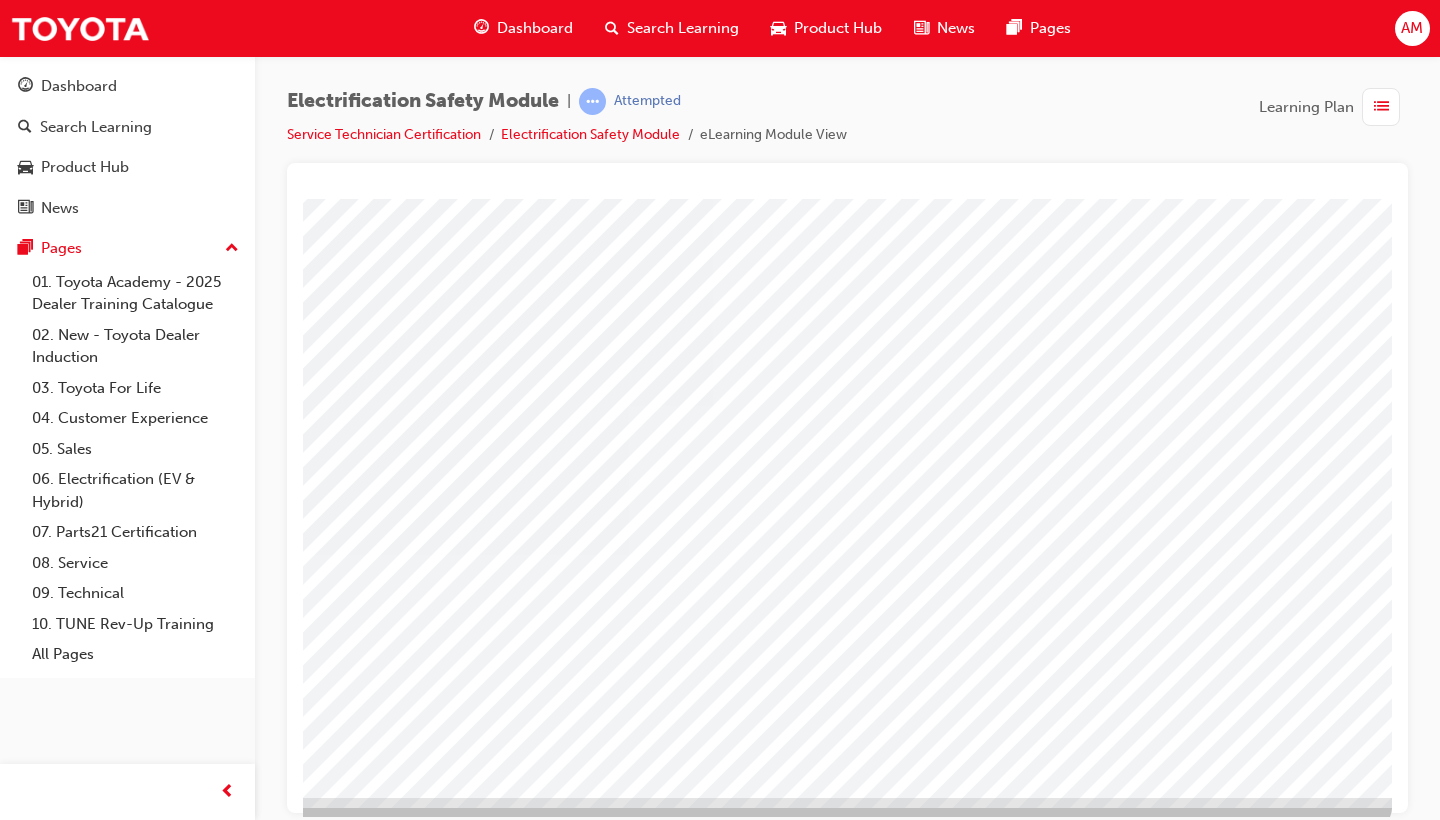 click at bounding box center [61, 3869] 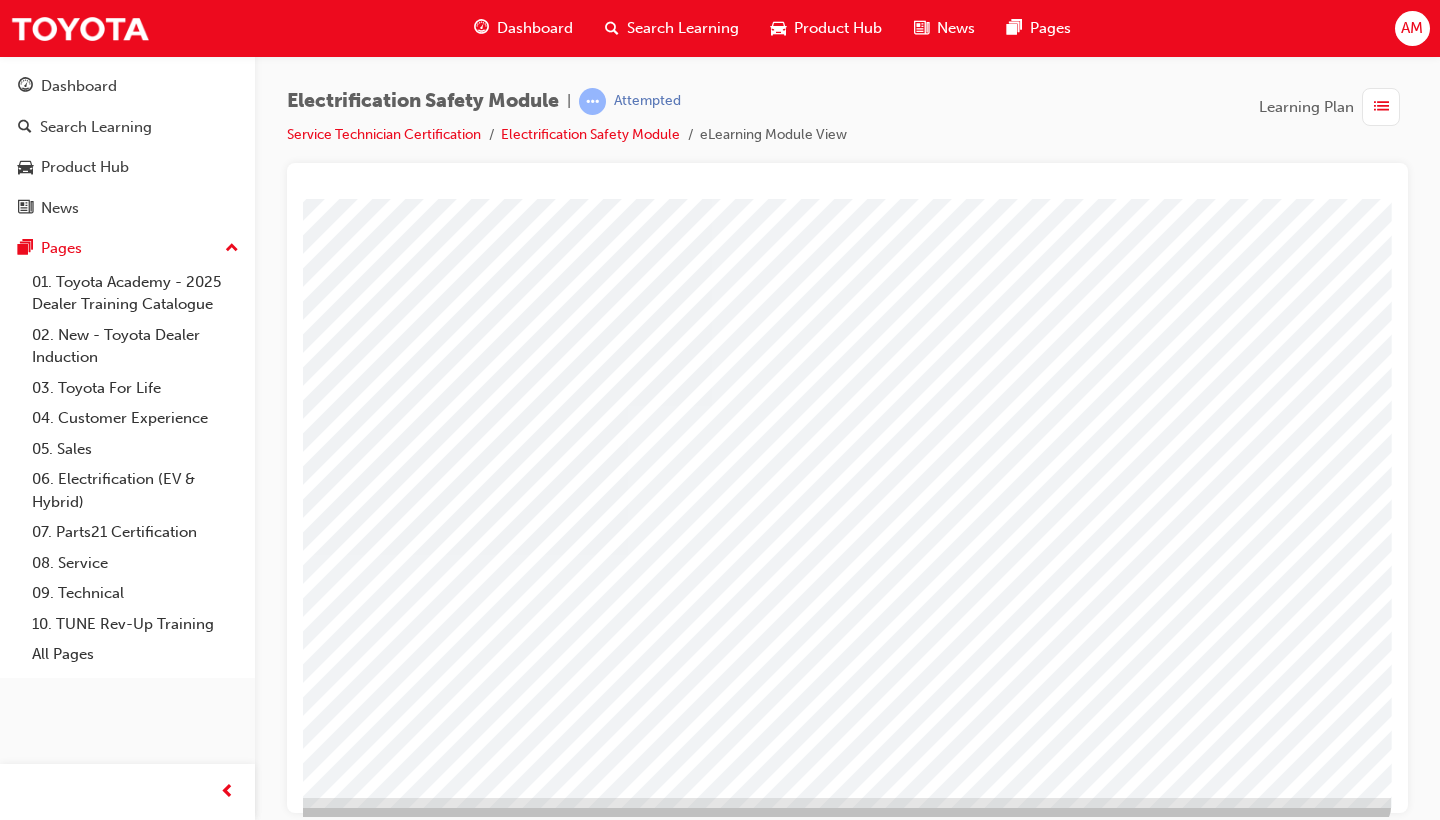 scroll, scrollTop: 121, scrollLeft: 271, axis: both 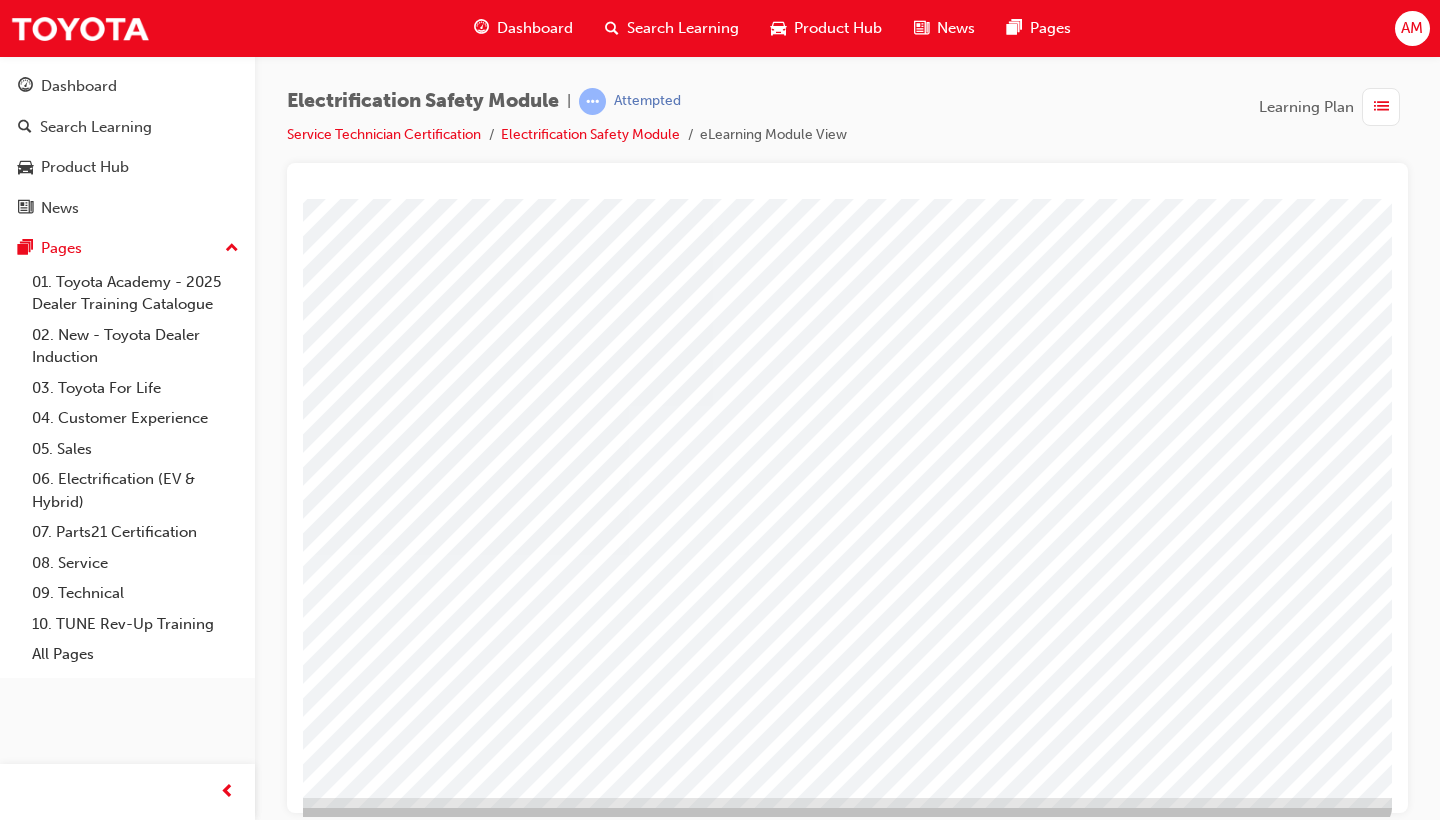 click at bounding box center (95, 2863) 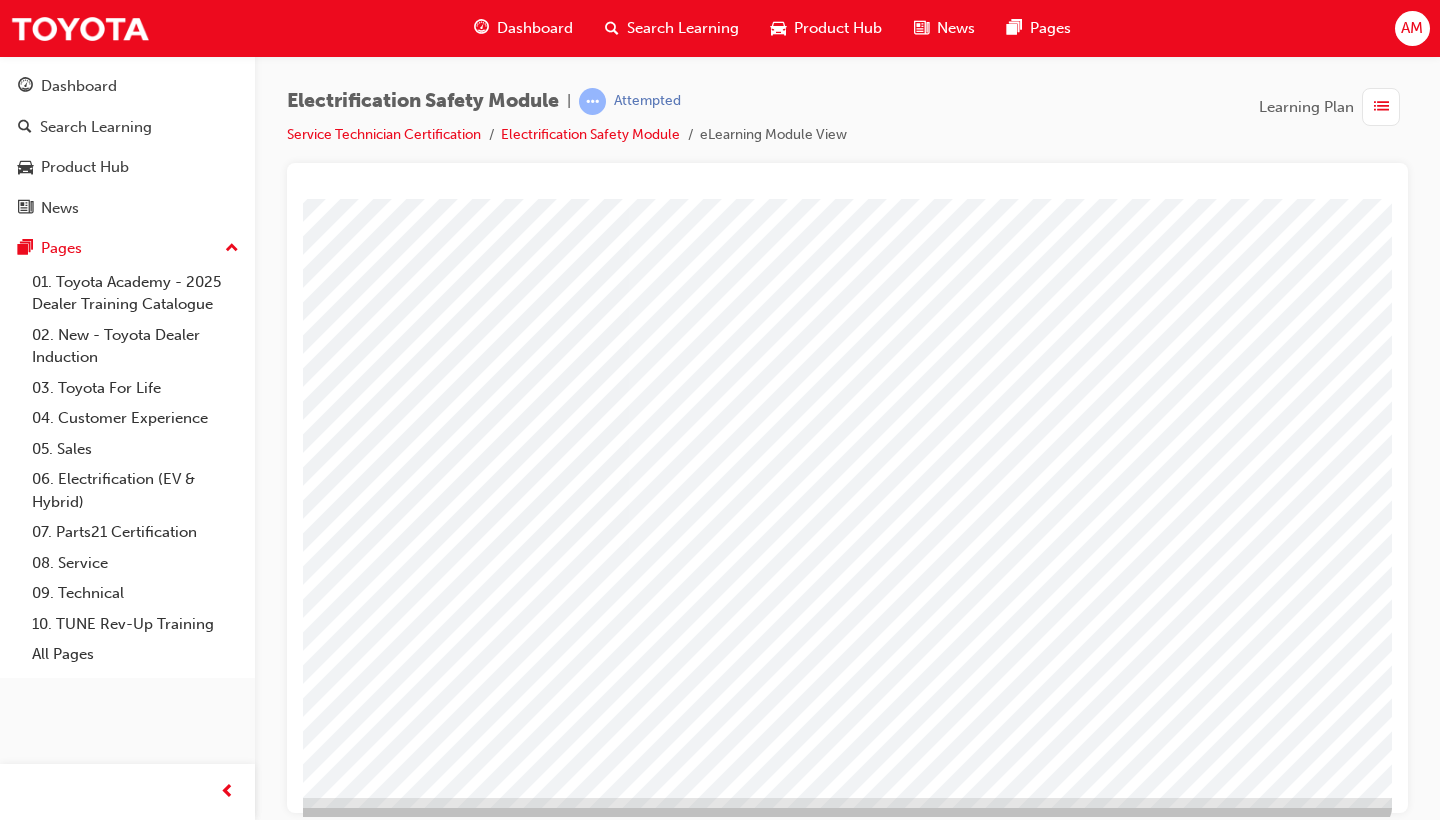 click at bounding box center (95, 3160) 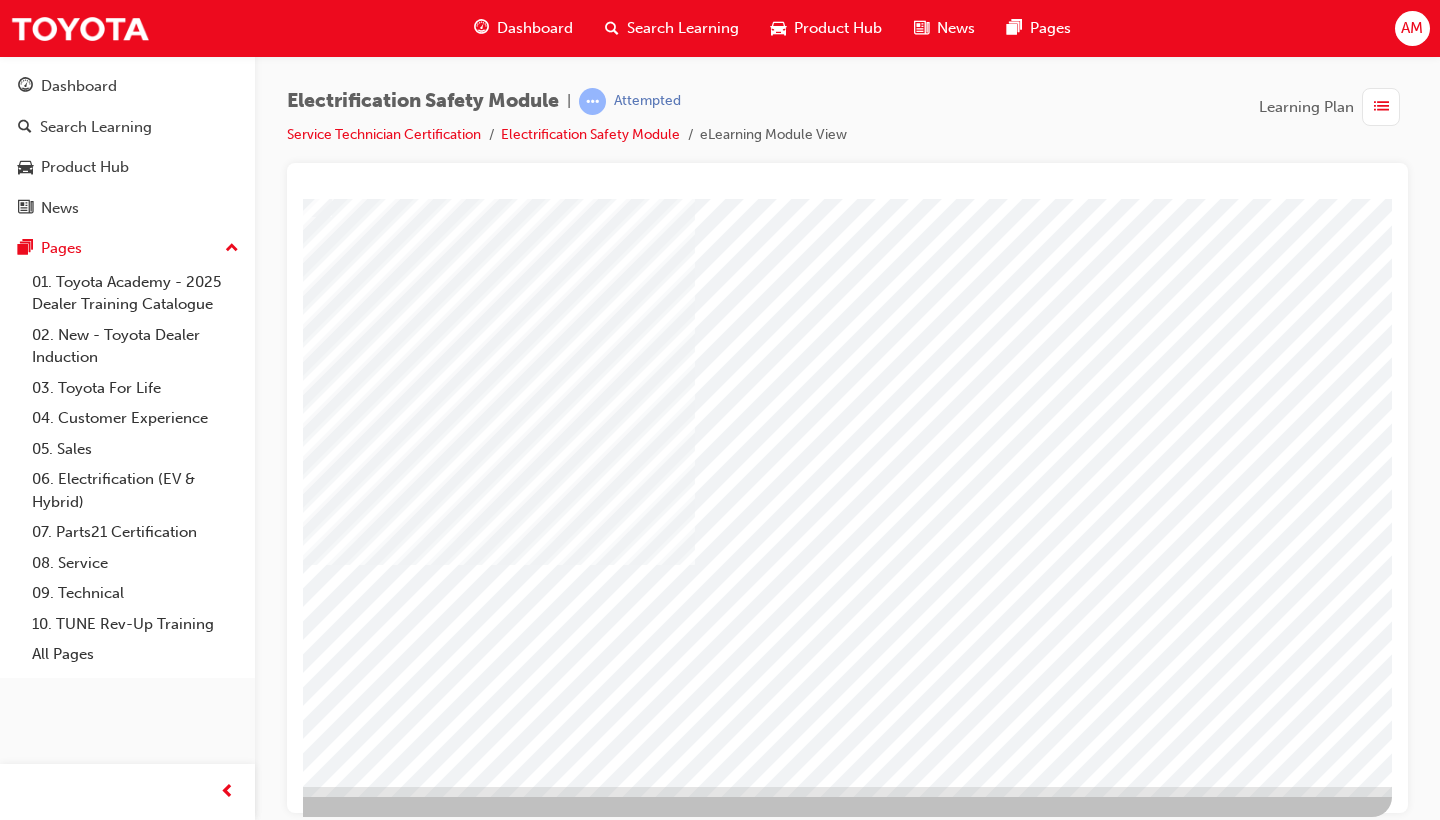 scroll, scrollTop: 0, scrollLeft: 0, axis: both 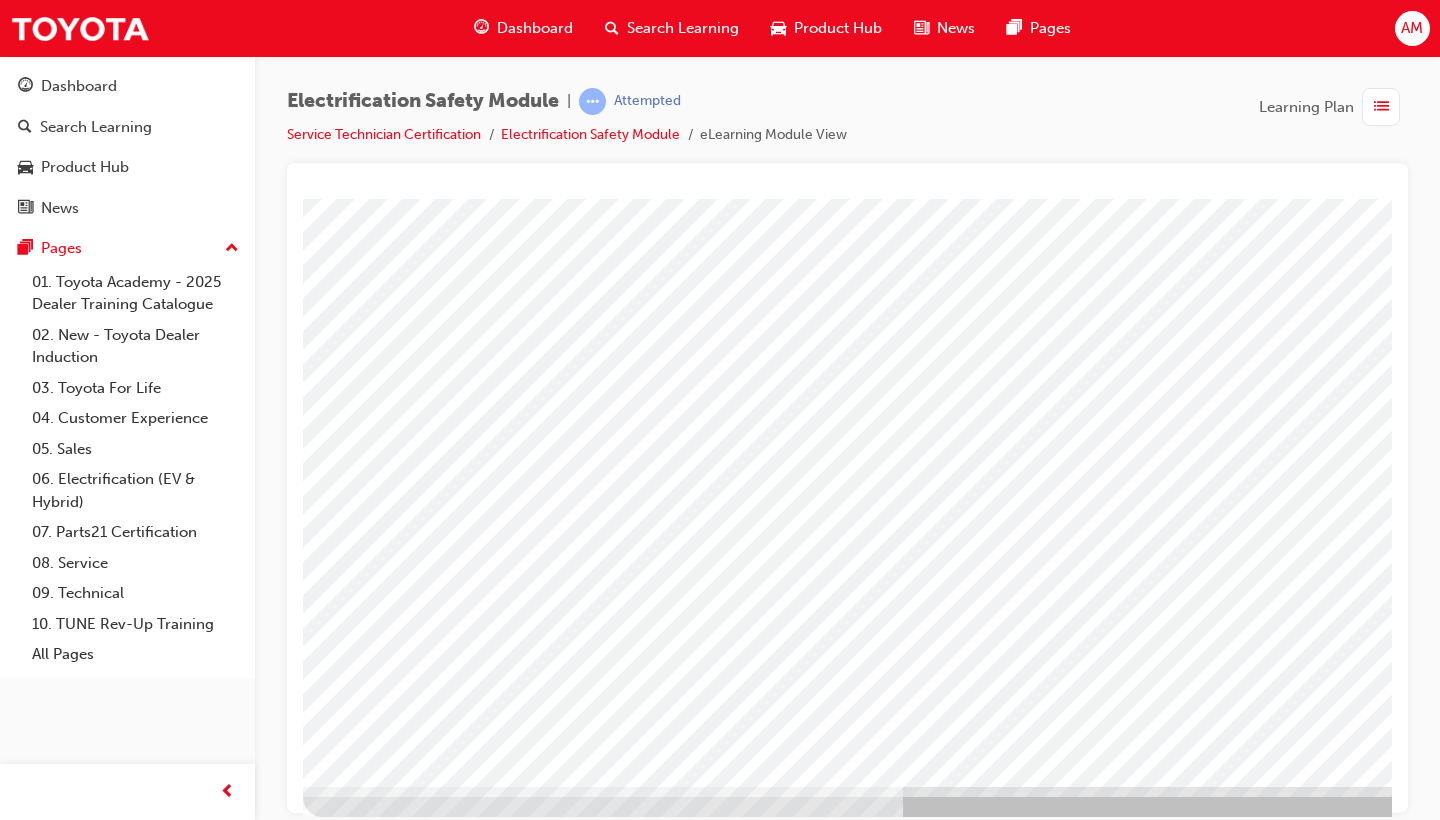 click at bounding box center (426, 4858) 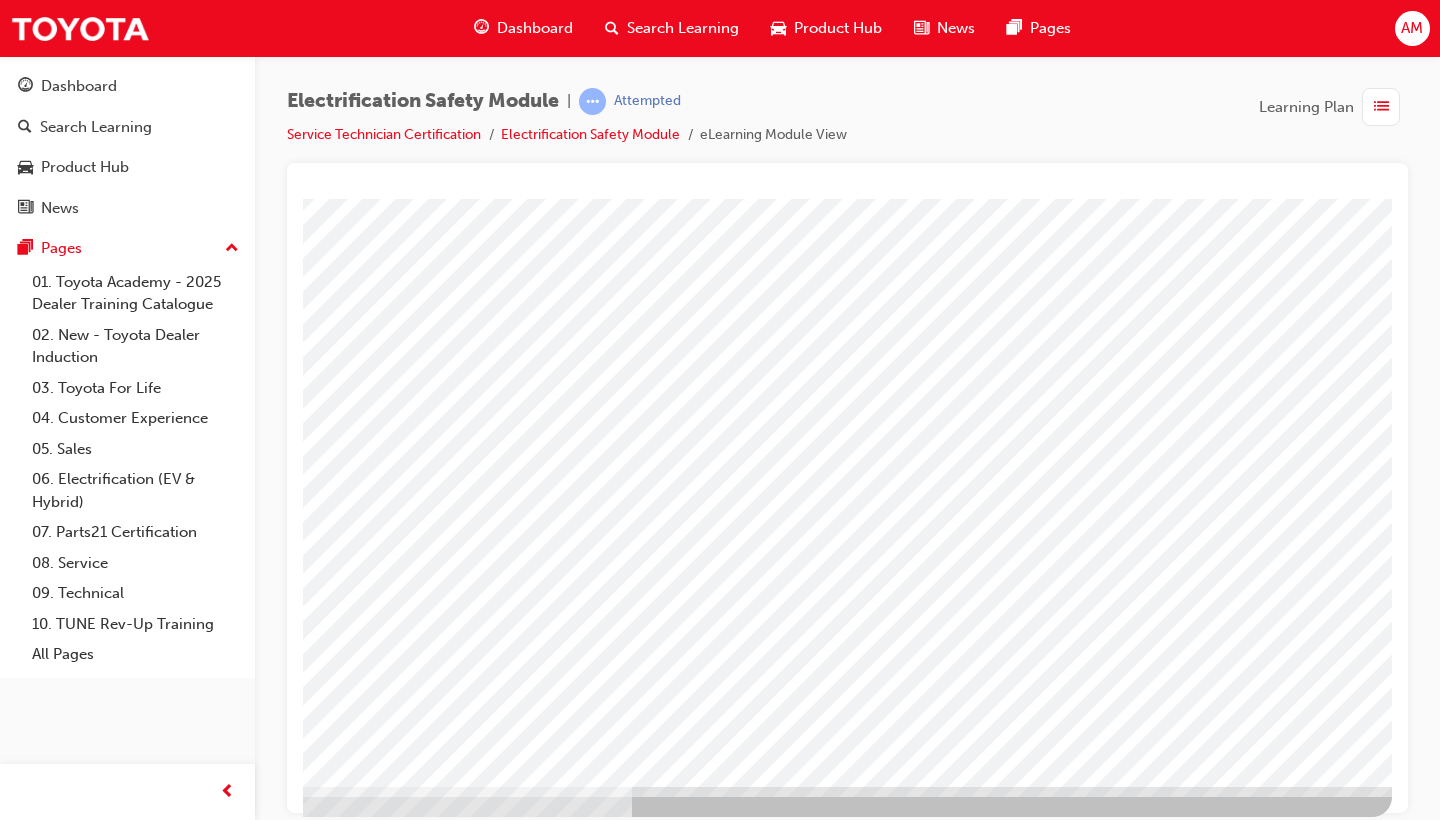scroll, scrollTop: 0, scrollLeft: 0, axis: both 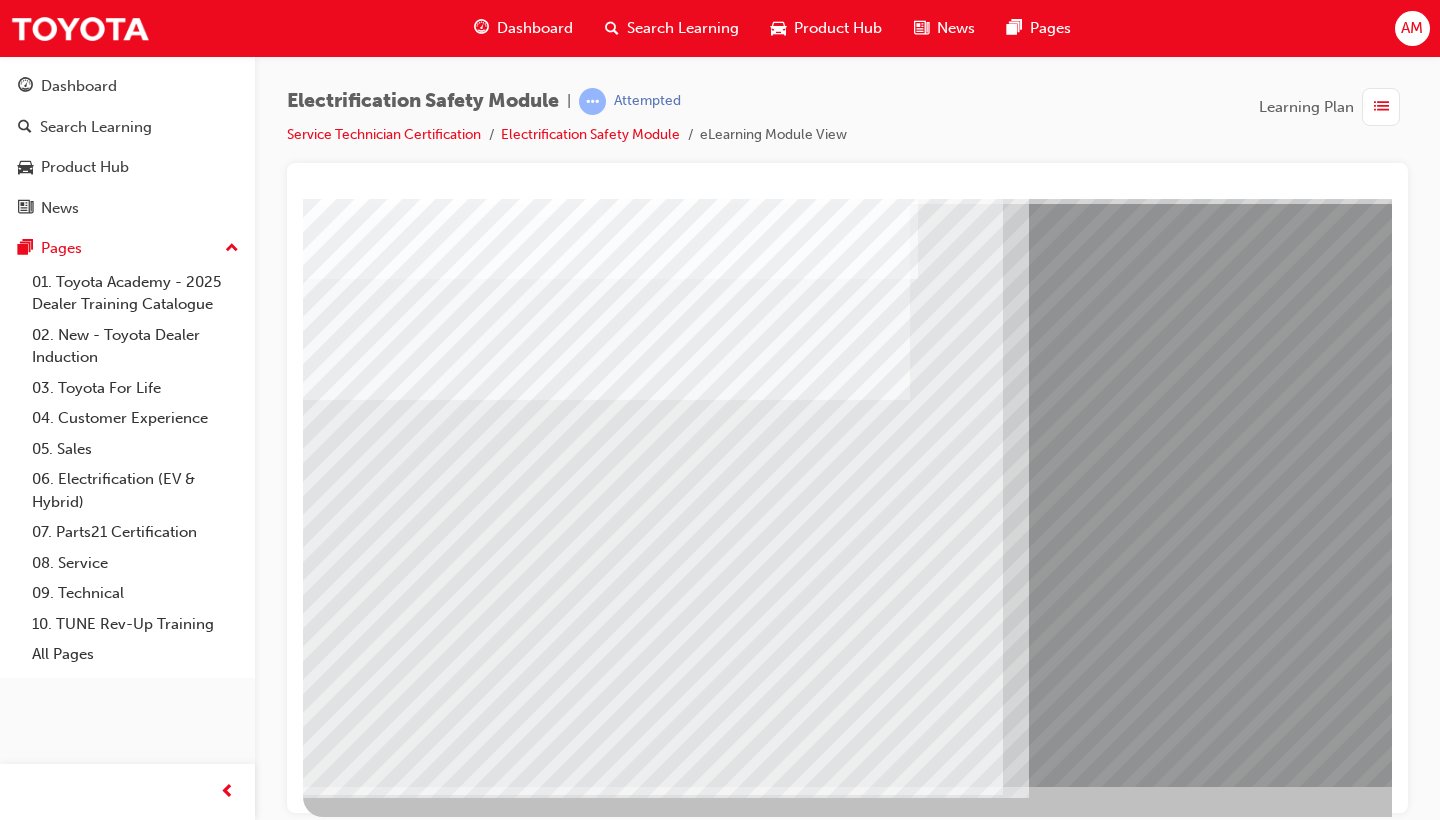 click at bounding box center (368, 8864) 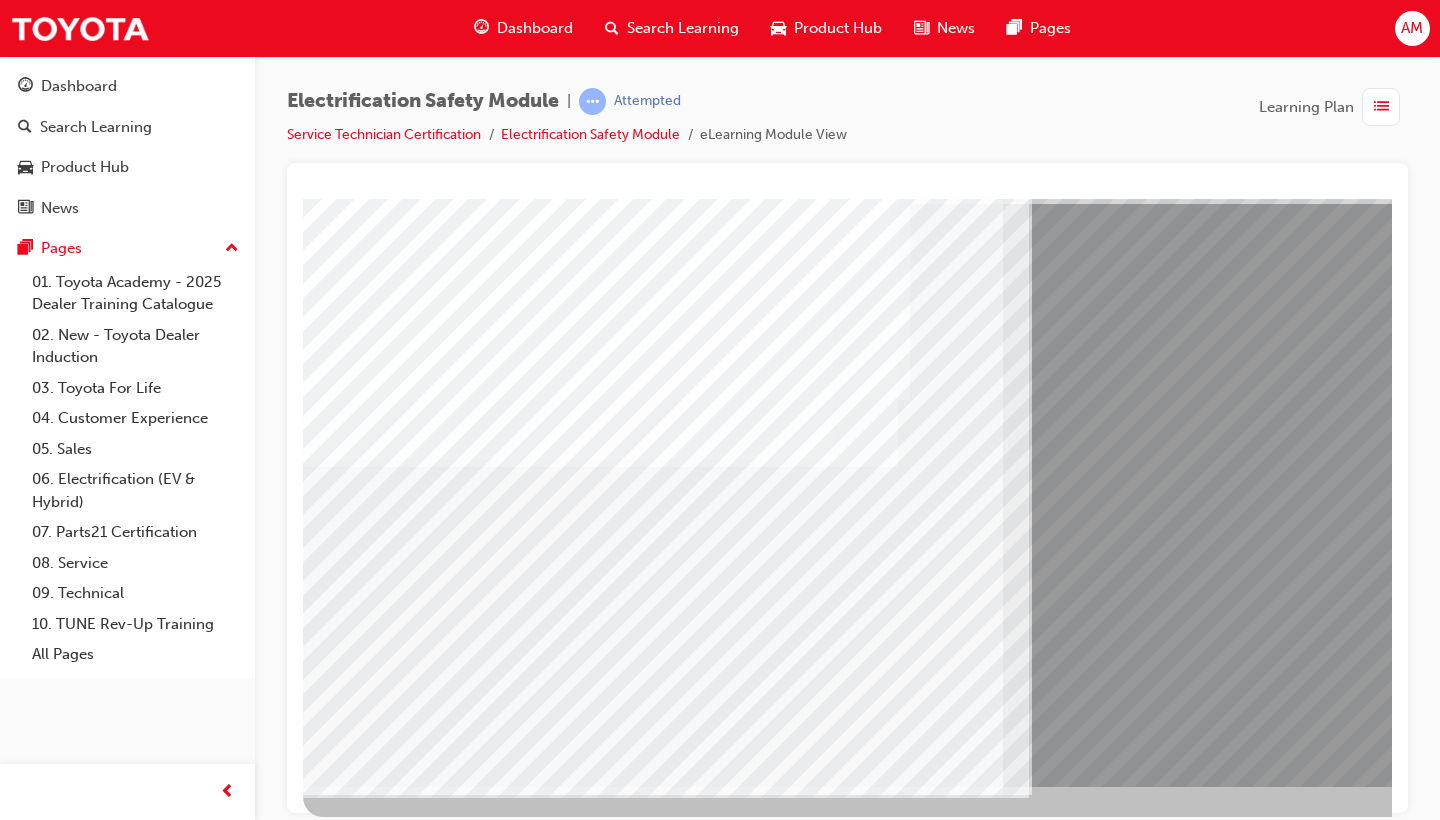 click at bounding box center (368, 8994) 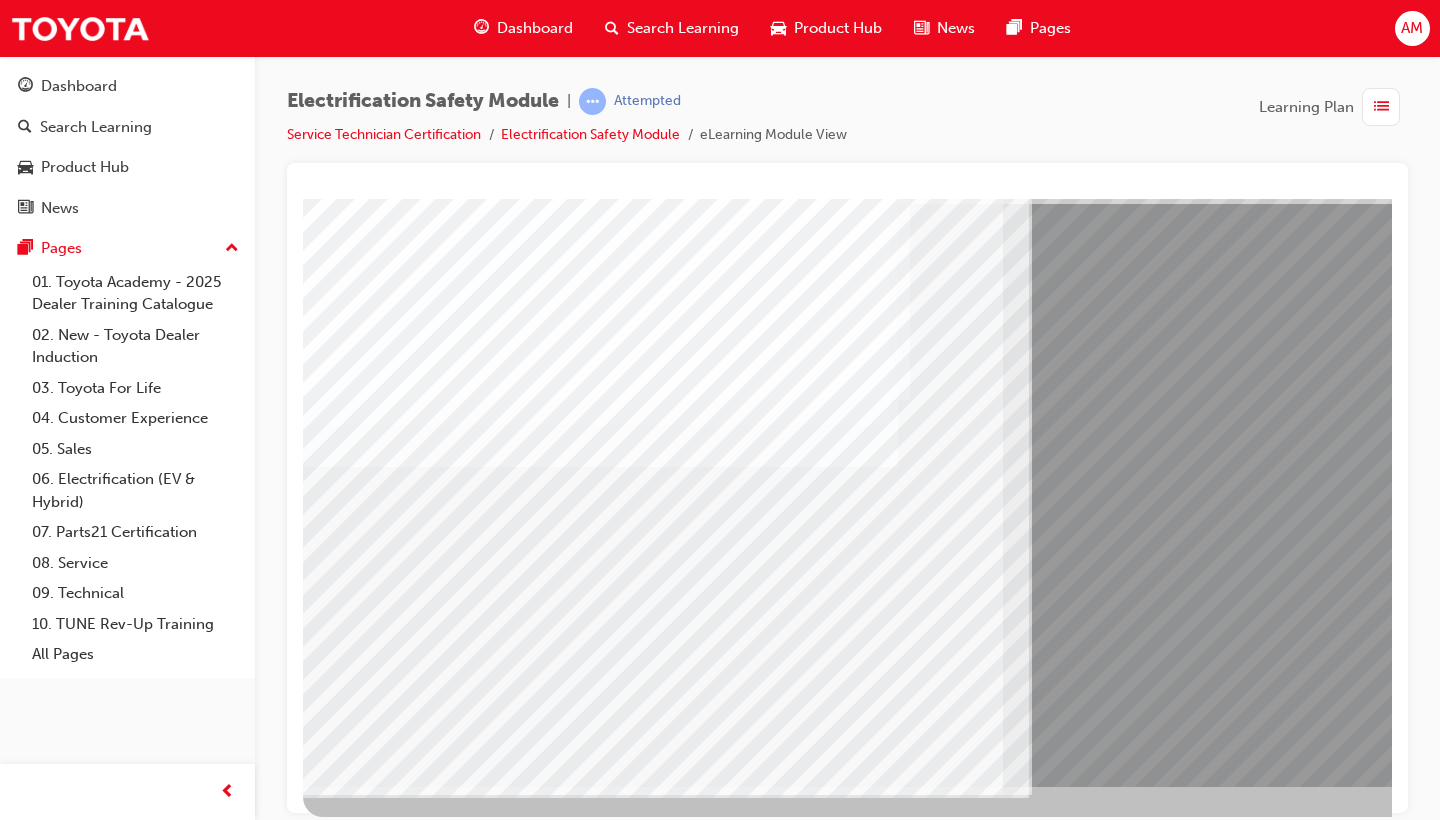click at bounding box center (368, 9124) 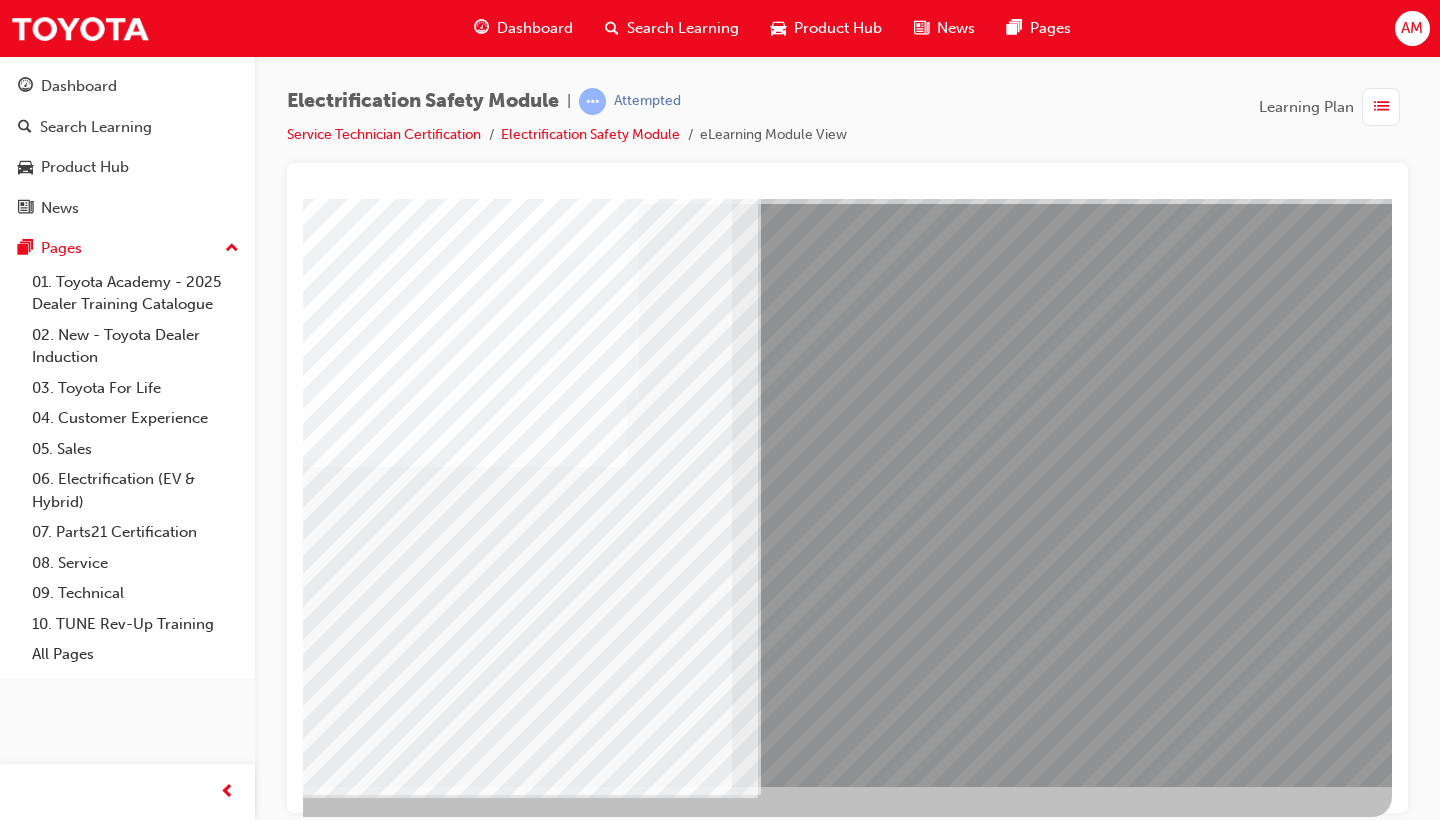 scroll, scrollTop: 132, scrollLeft: 271, axis: both 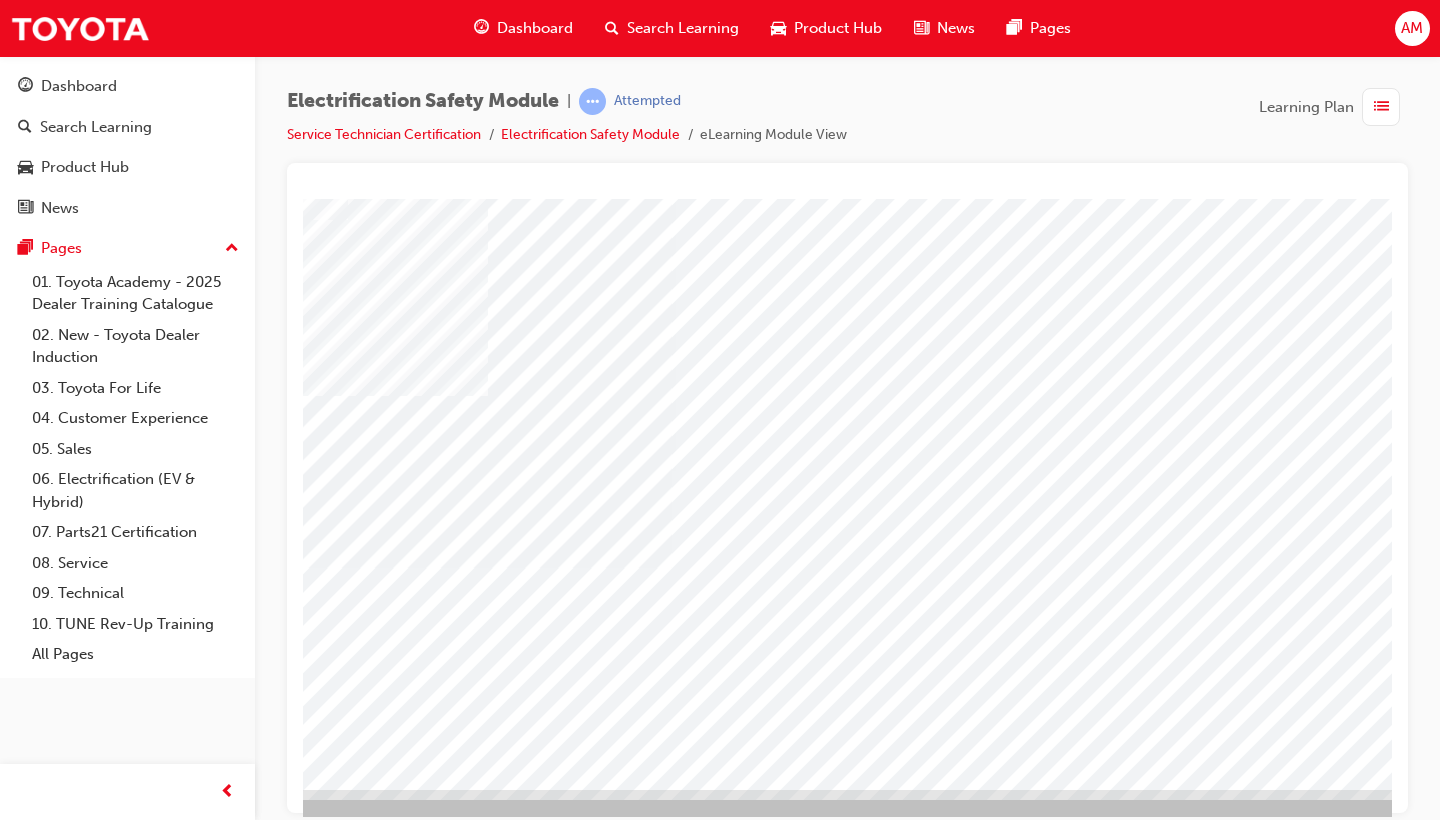 click at bounding box center (132, 4093) 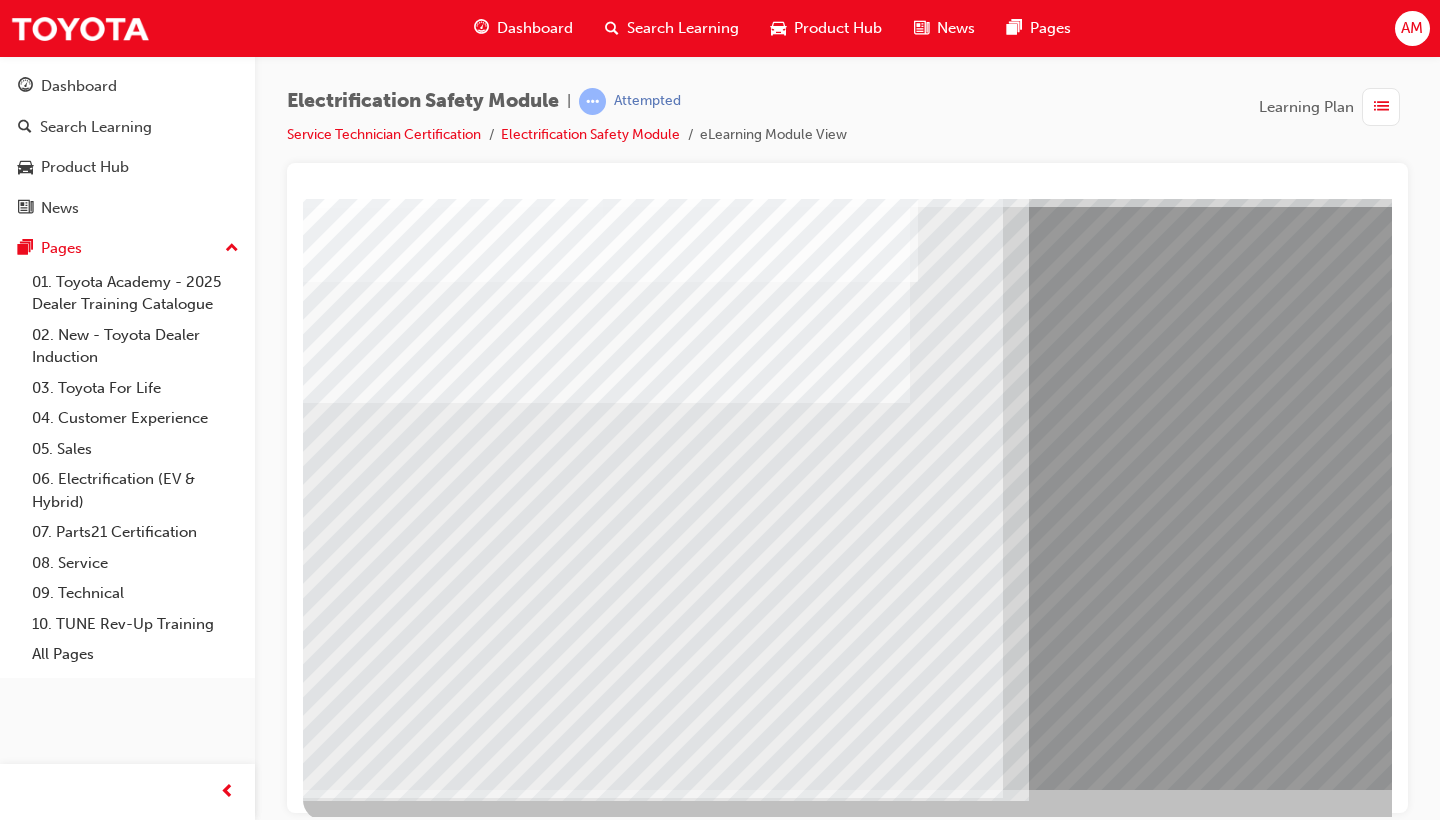 scroll, scrollTop: 129, scrollLeft: 0, axis: vertical 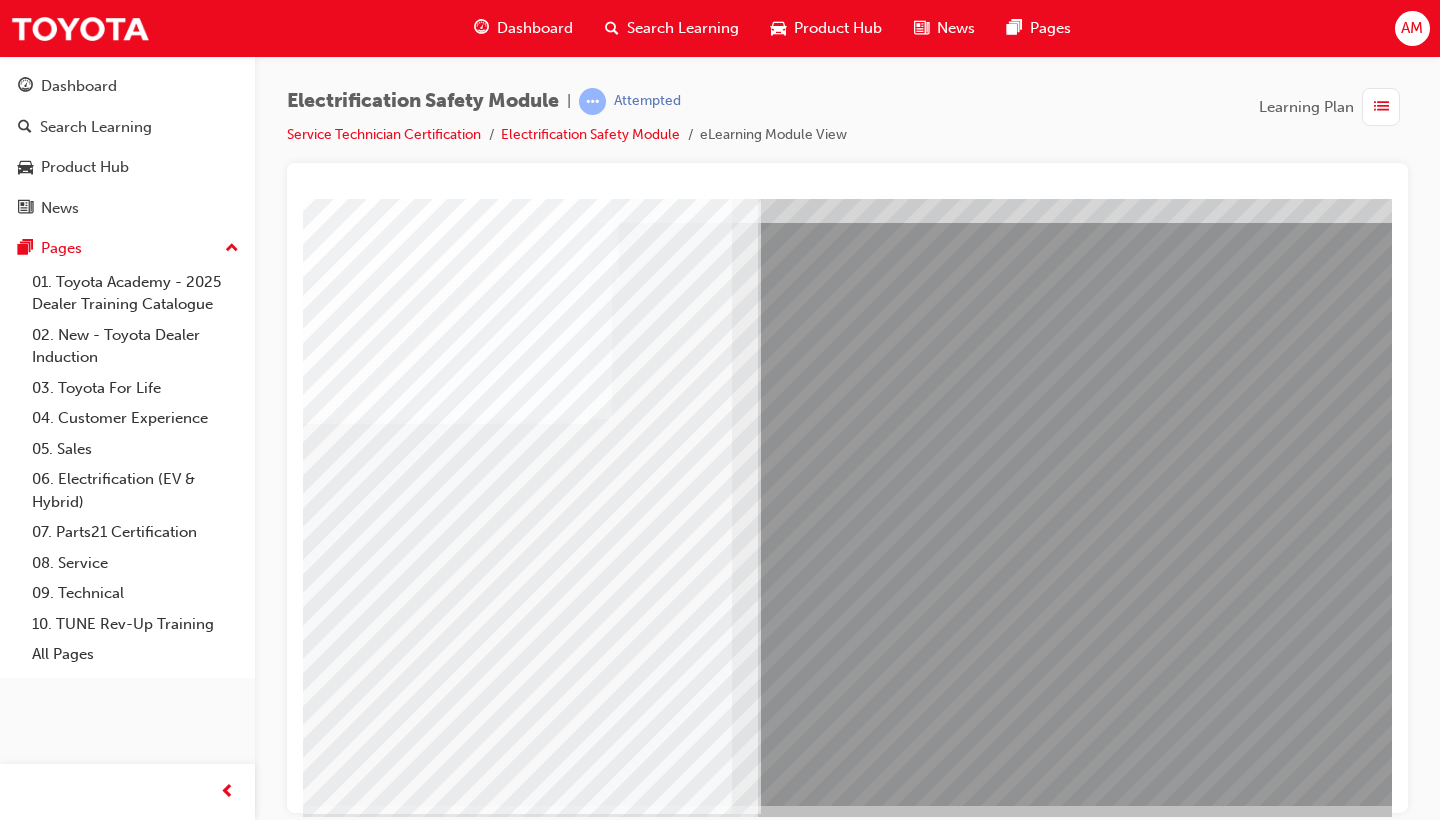 click at bounding box center (97, 7371) 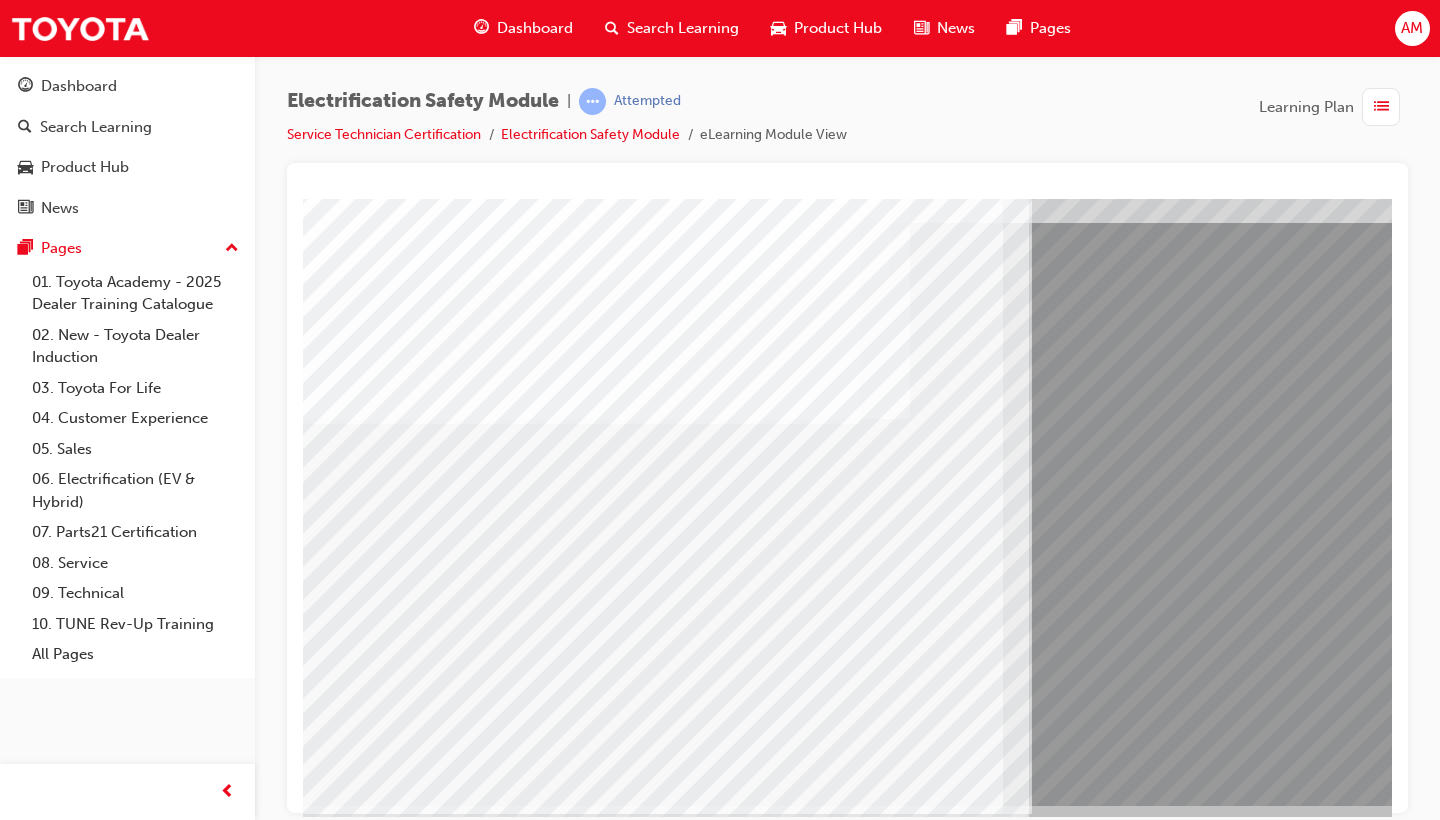 scroll, scrollTop: 113, scrollLeft: 0, axis: vertical 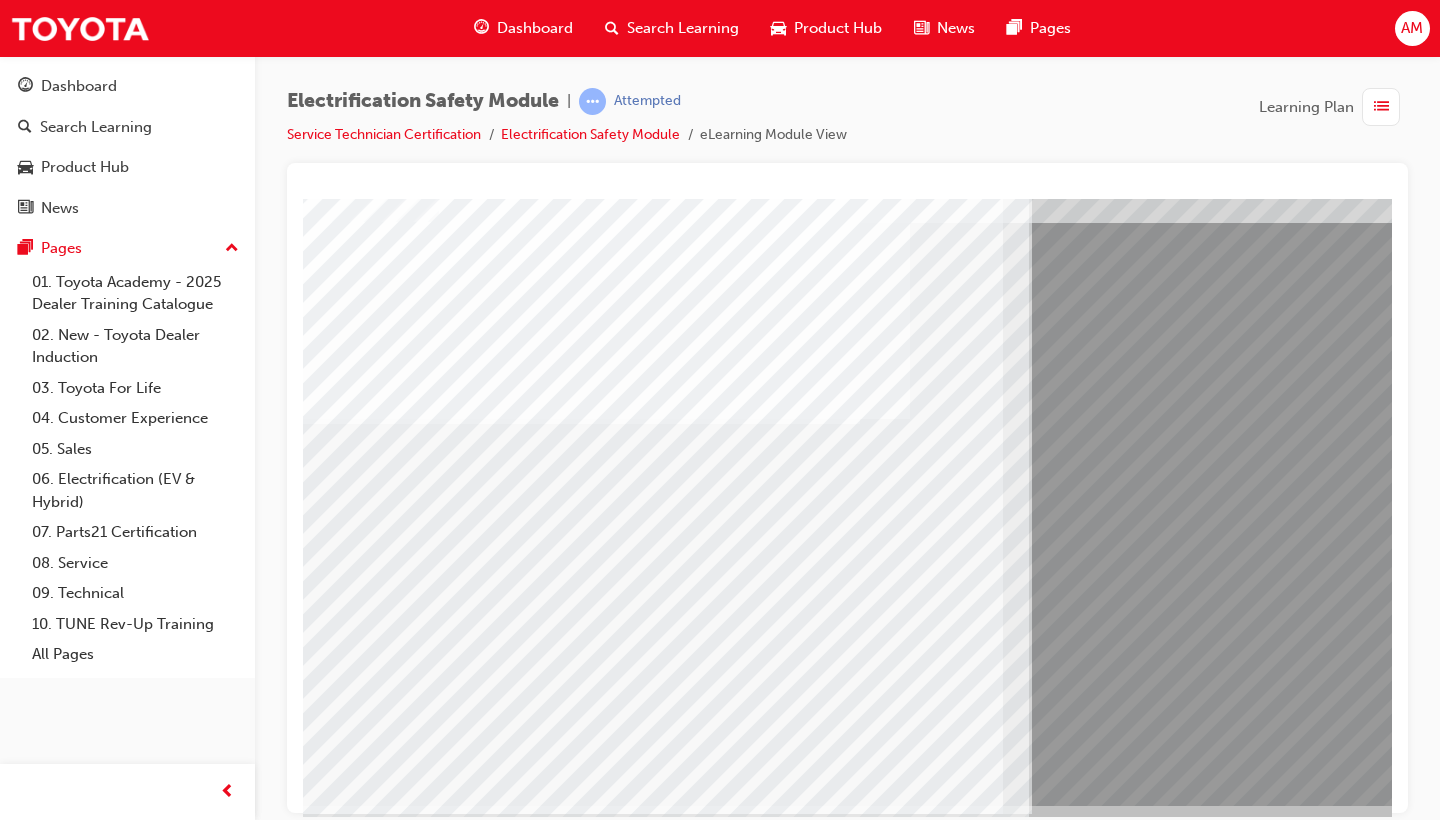 click at bounding box center (368, 7501) 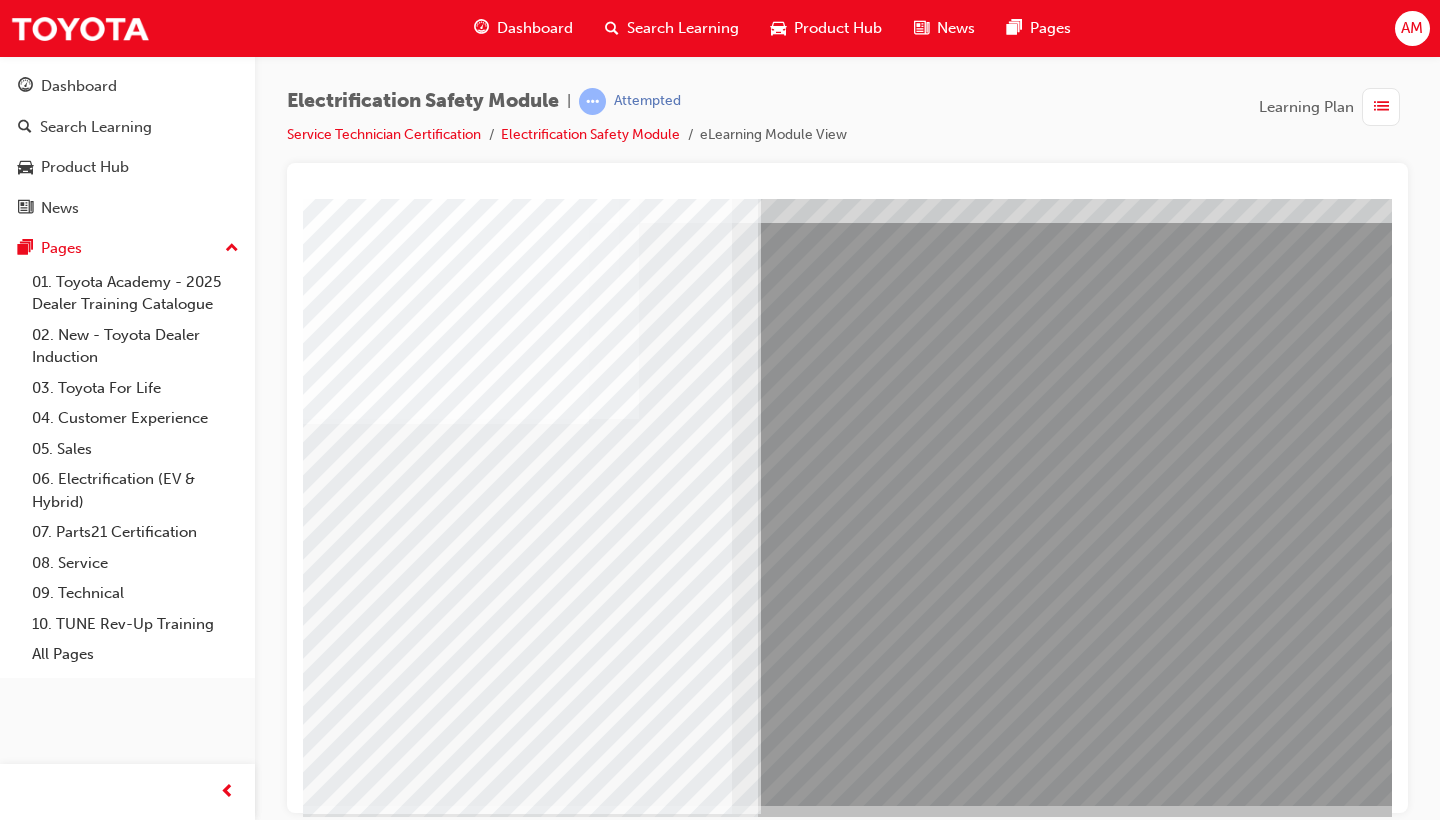 scroll, scrollTop: 113, scrollLeft: 271, axis: both 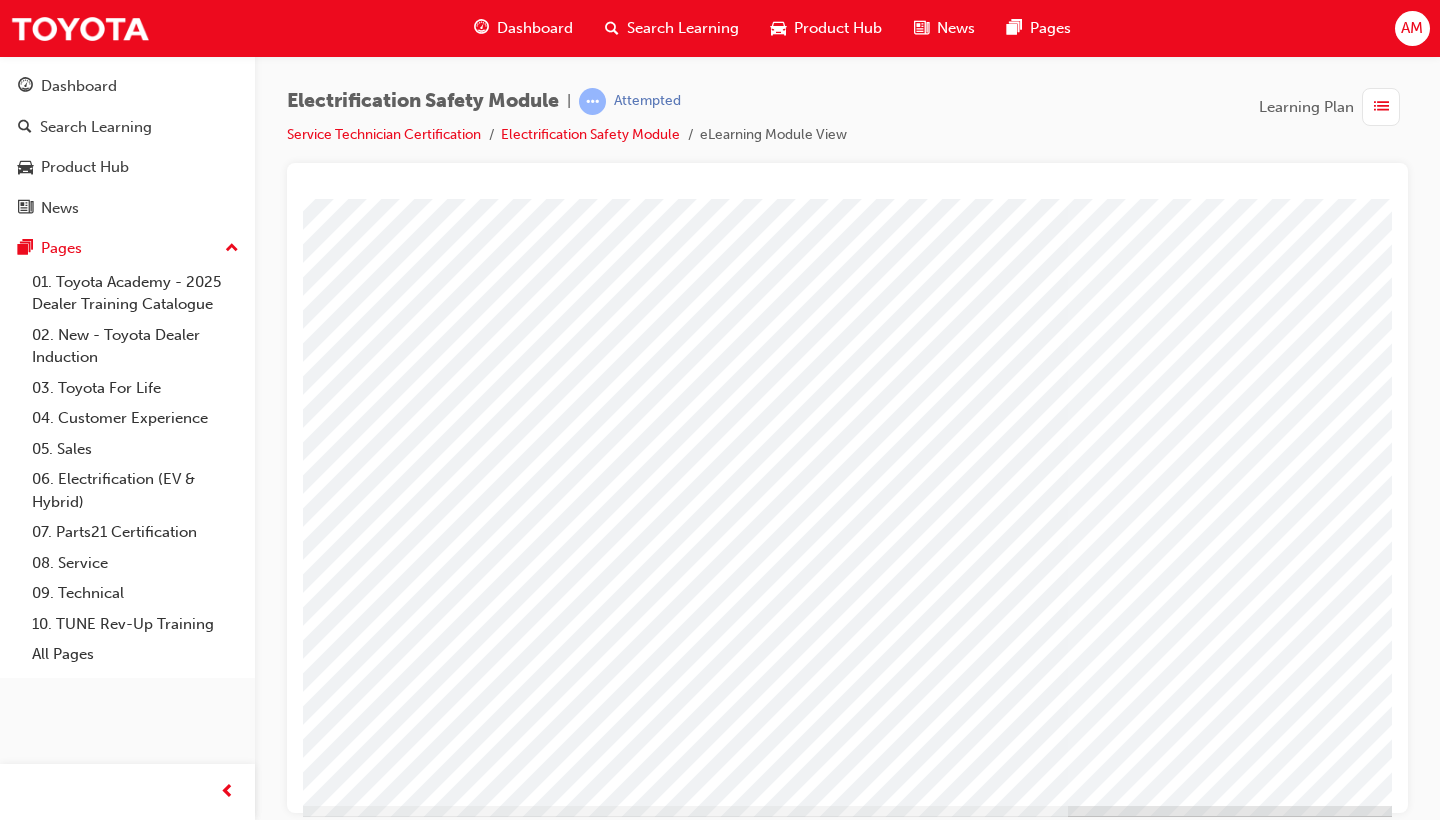 click at bounding box center [476, 4036] 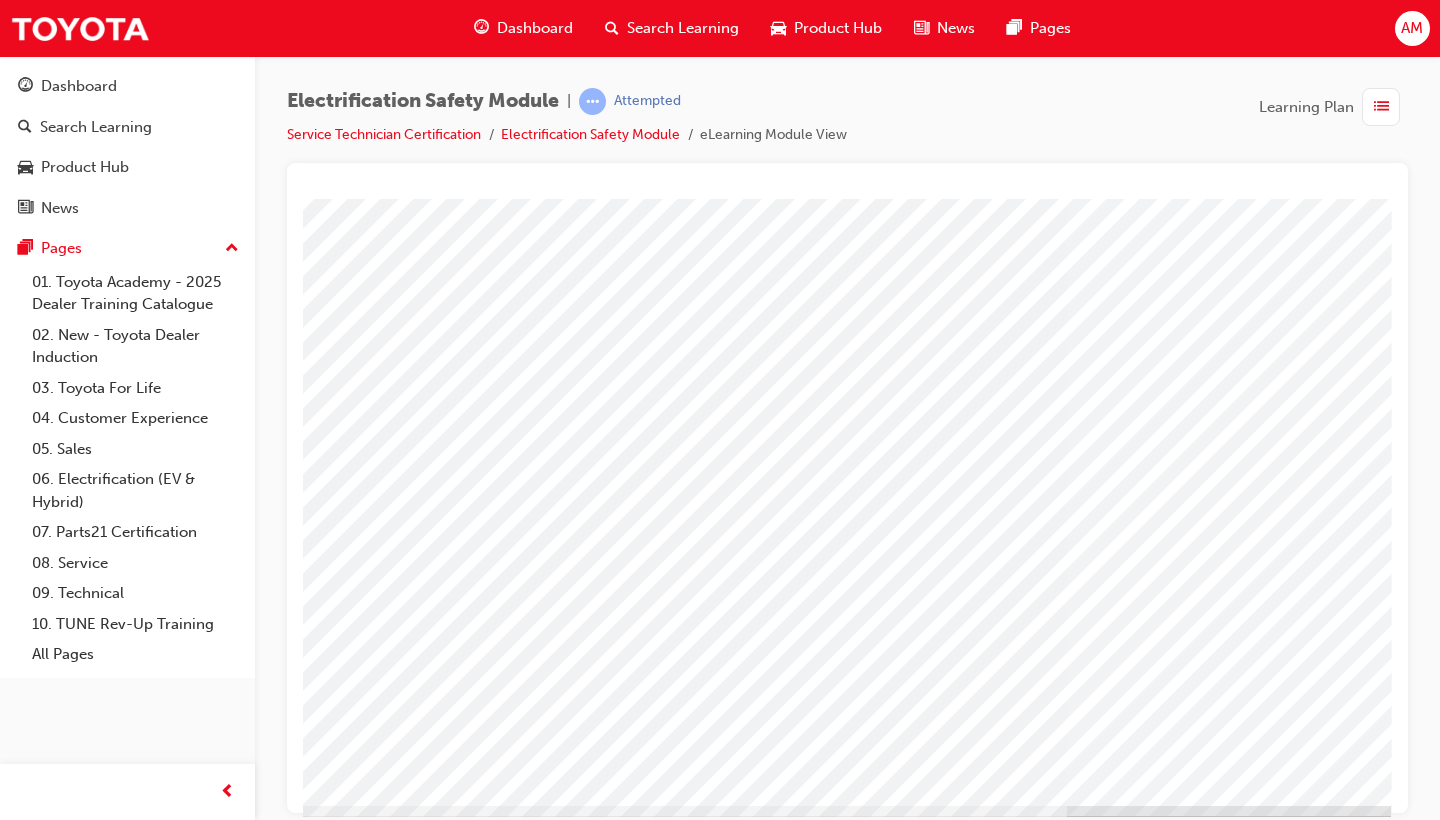 scroll, scrollTop: 113, scrollLeft: 271, axis: both 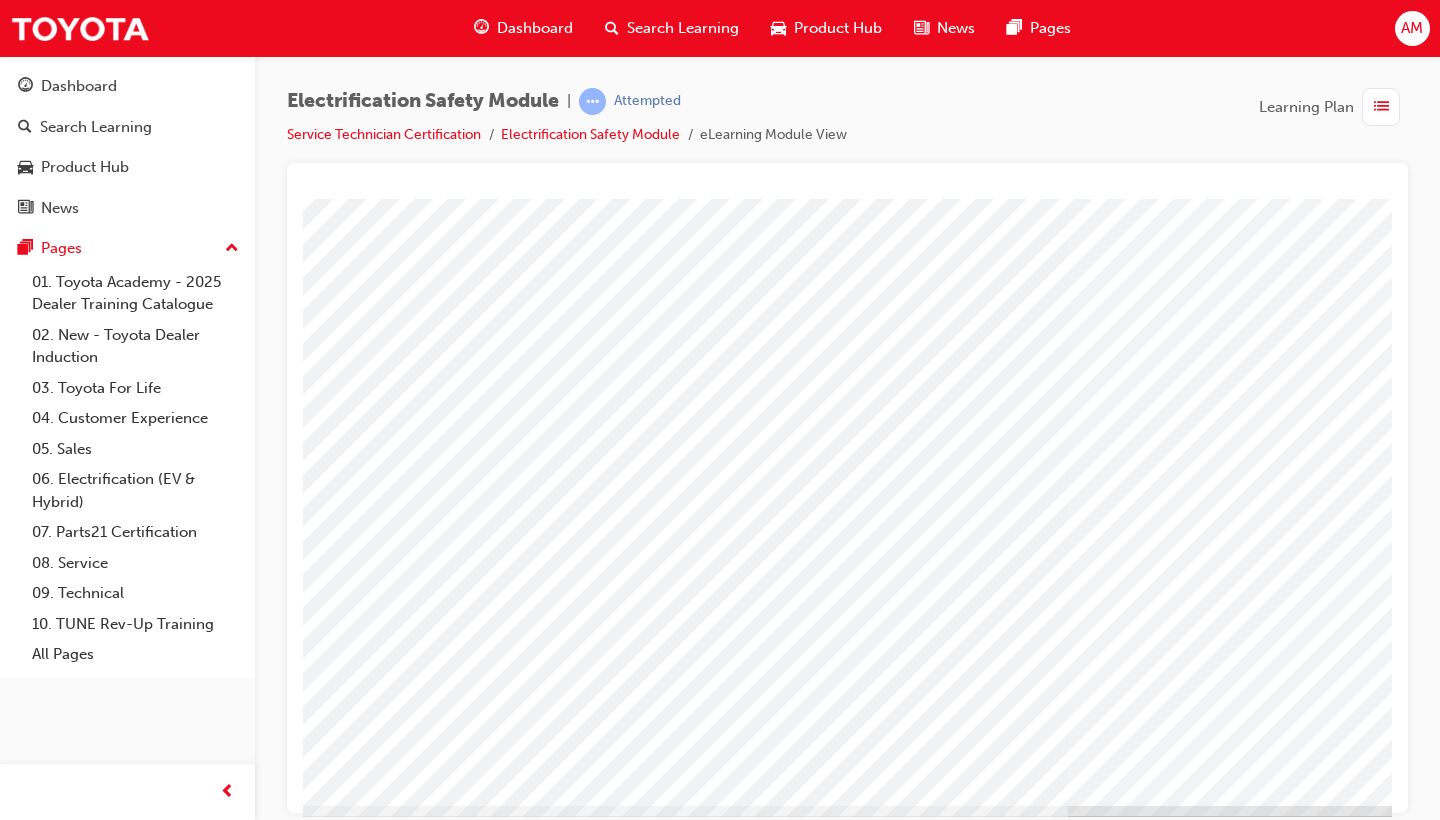 click at bounding box center (95, 3778) 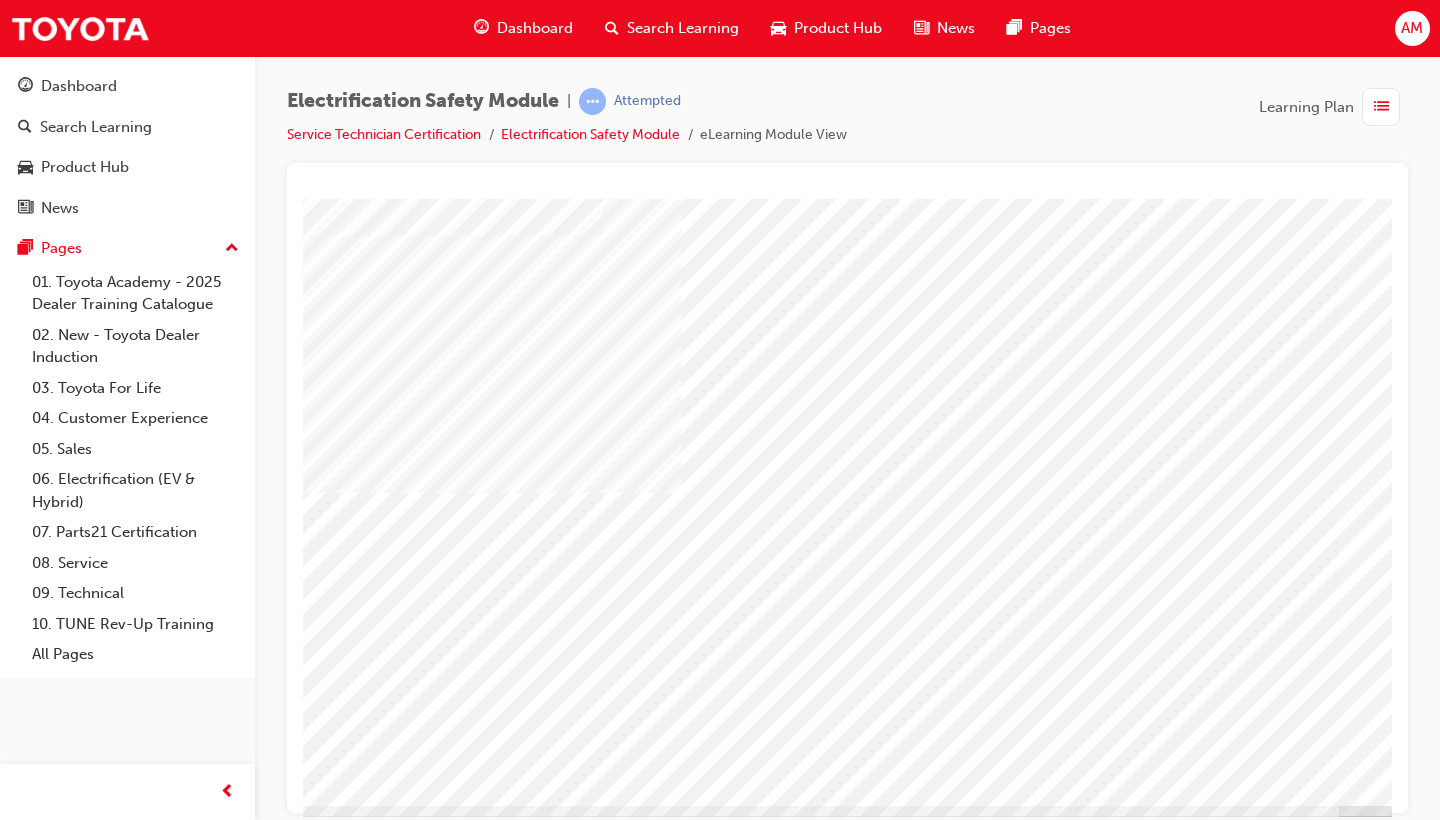 scroll, scrollTop: 113, scrollLeft: 0, axis: vertical 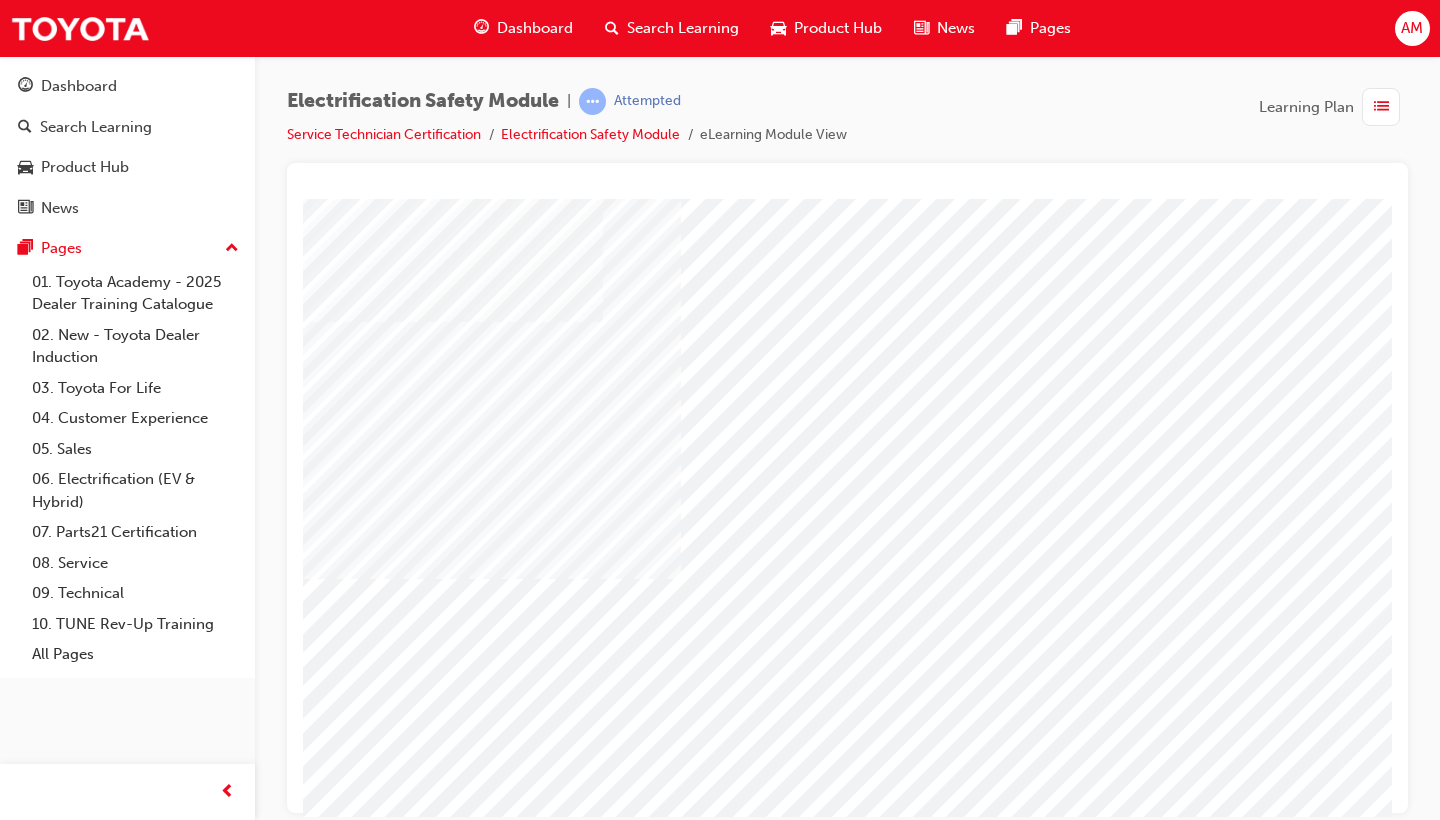 click at bounding box center [601, 4112] 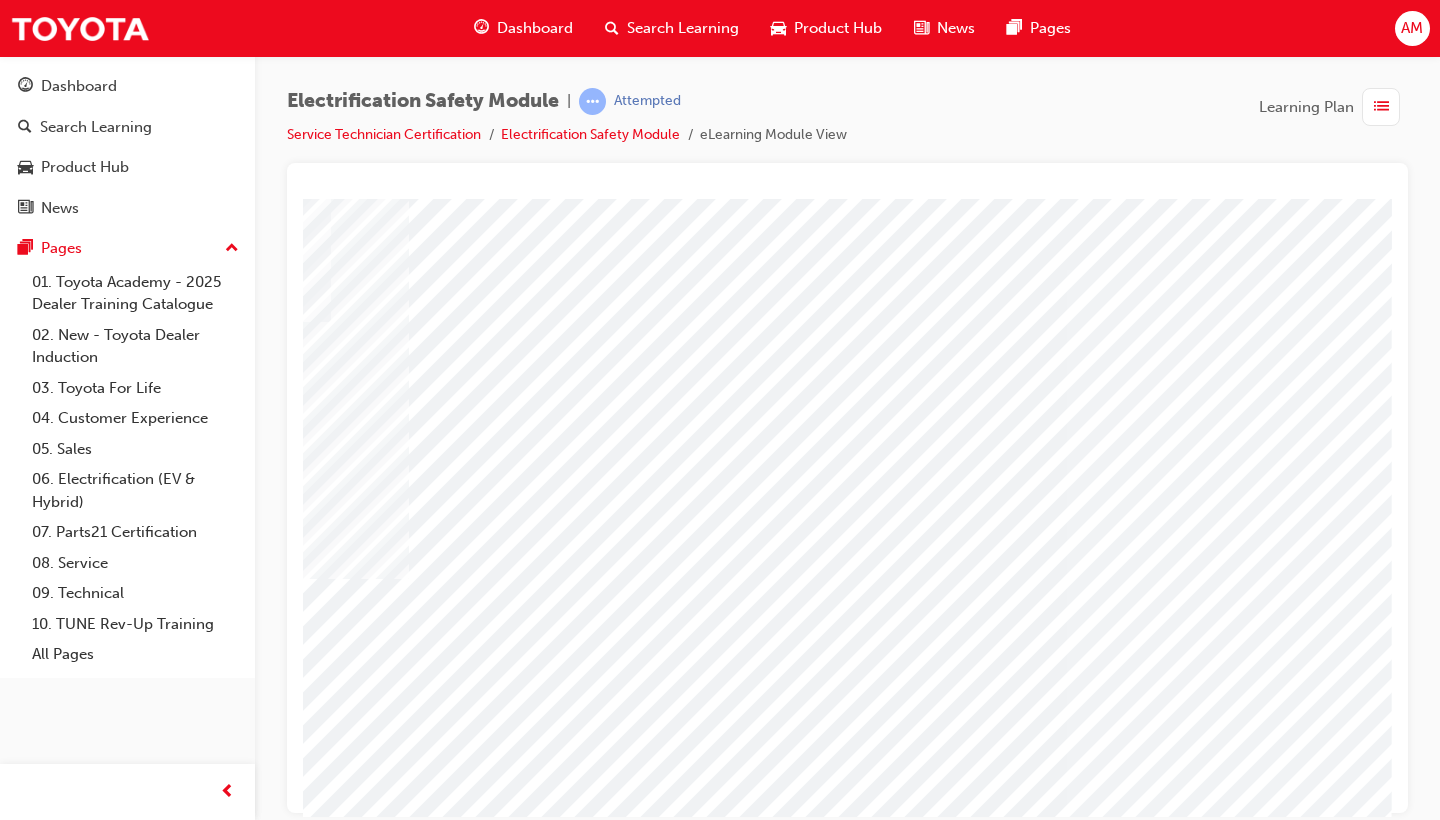 scroll, scrollTop: 27, scrollLeft: 271, axis: both 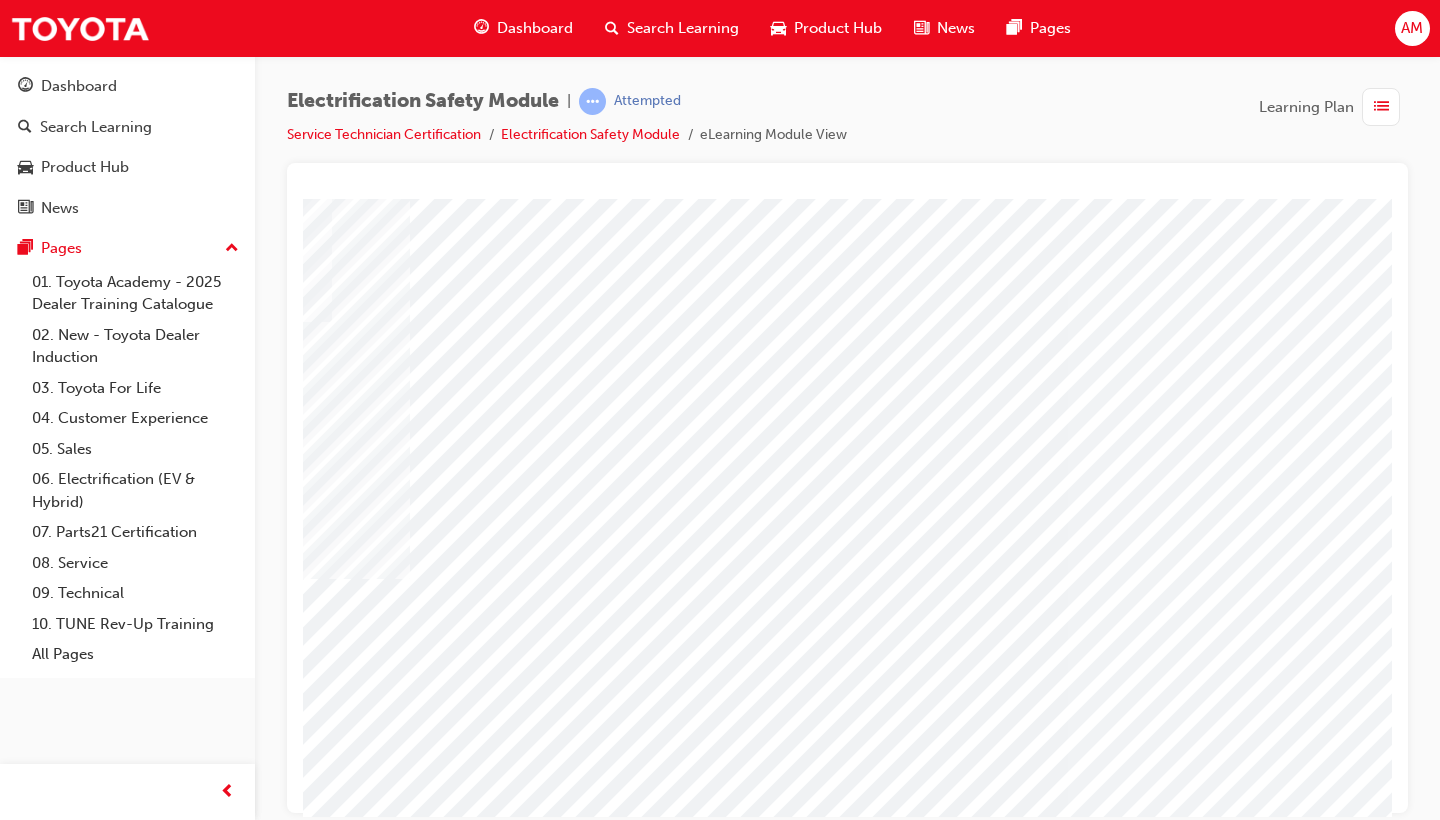 click at bounding box center [476, 2635] 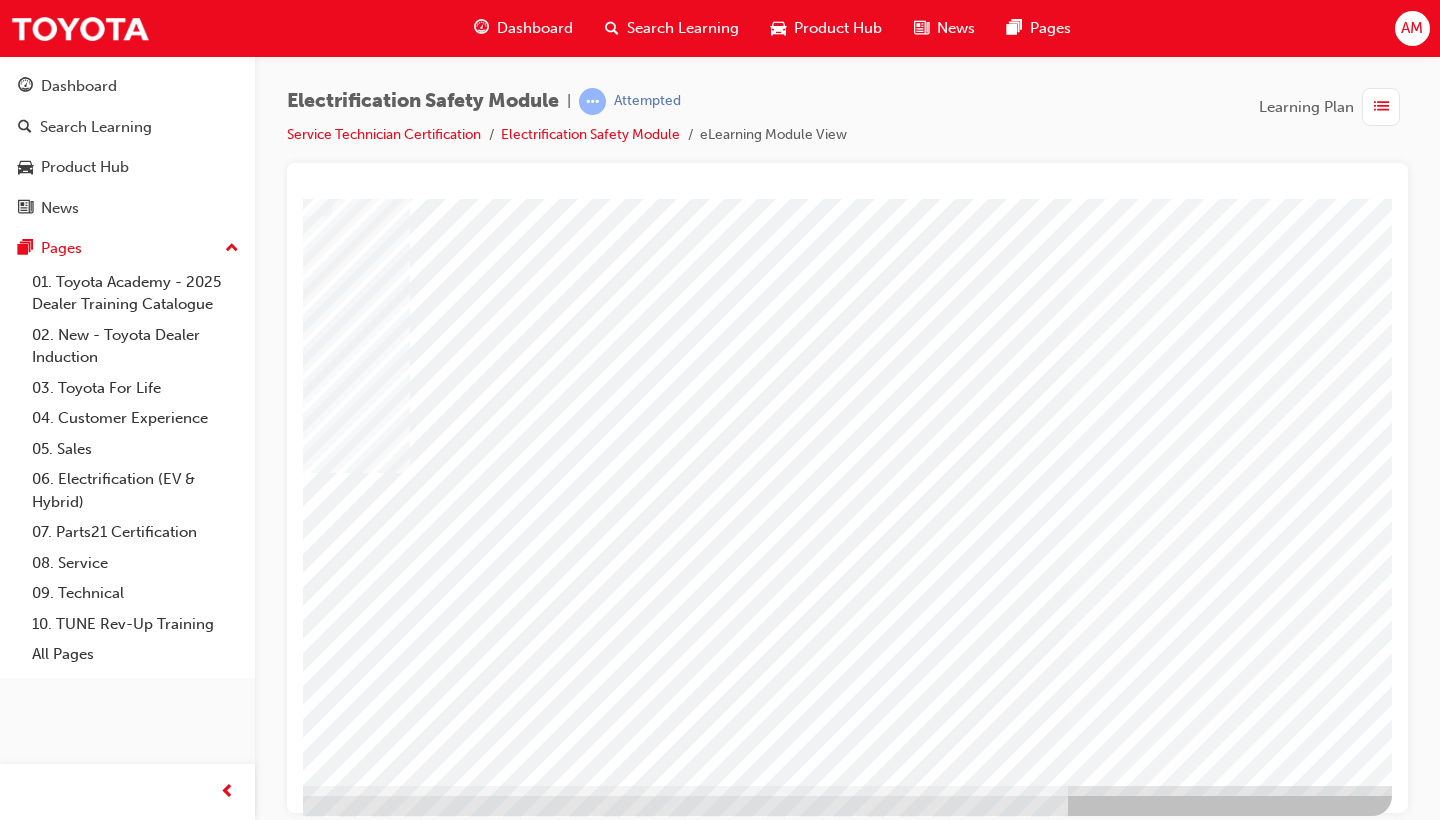 scroll, scrollTop: 132, scrollLeft: 271, axis: both 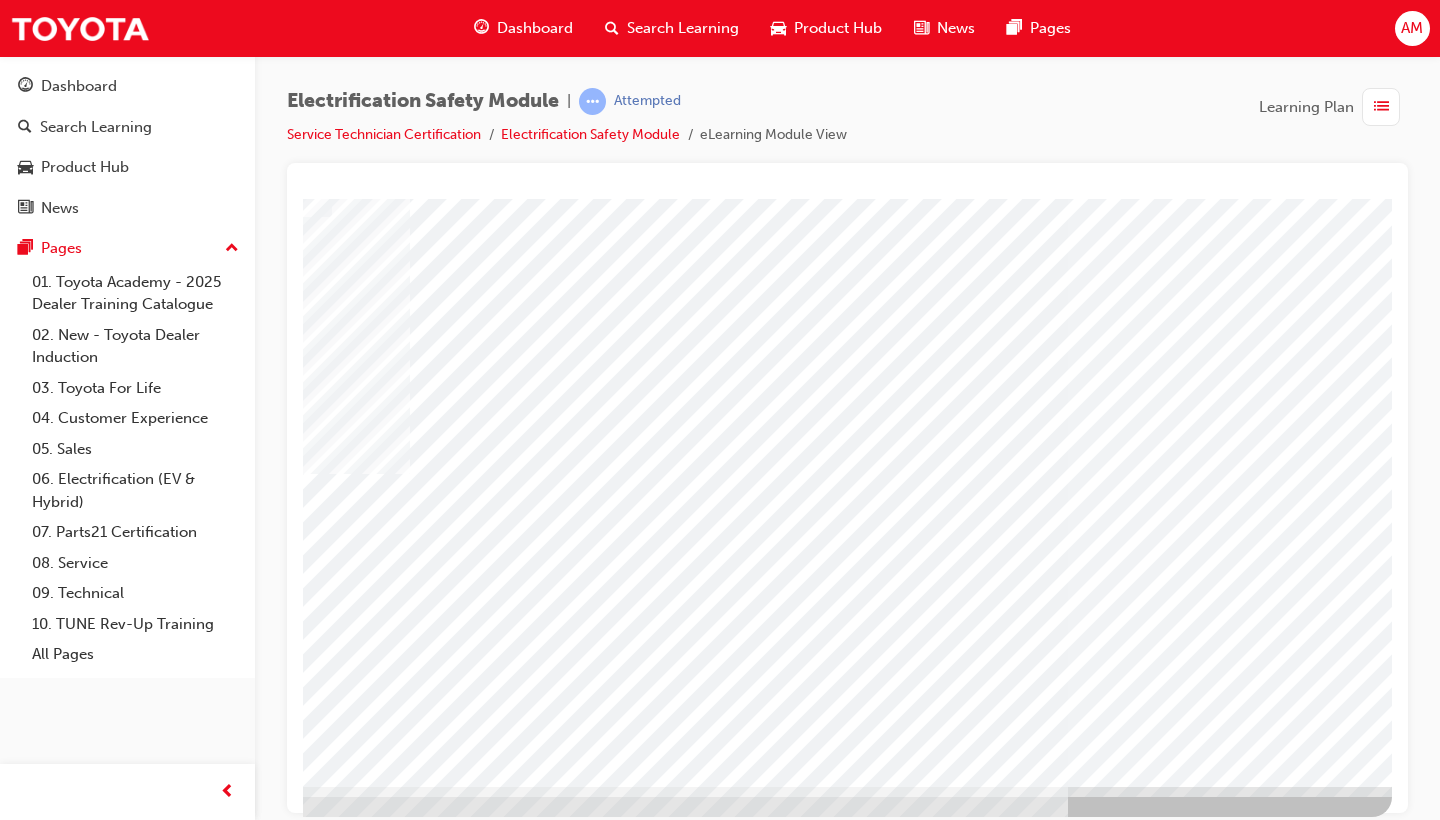 click at bounding box center (476, 2530) 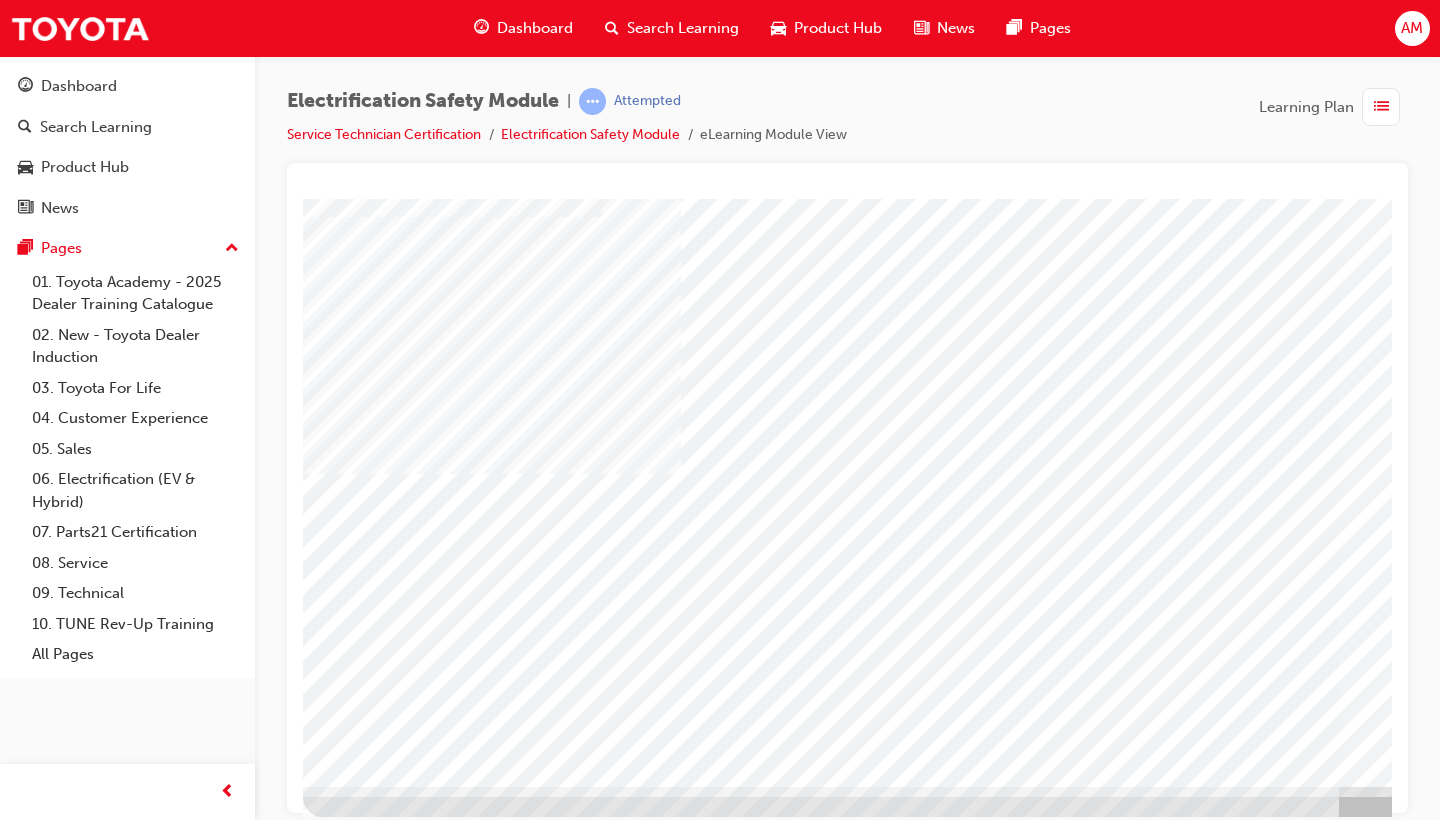 scroll, scrollTop: 132, scrollLeft: 0, axis: vertical 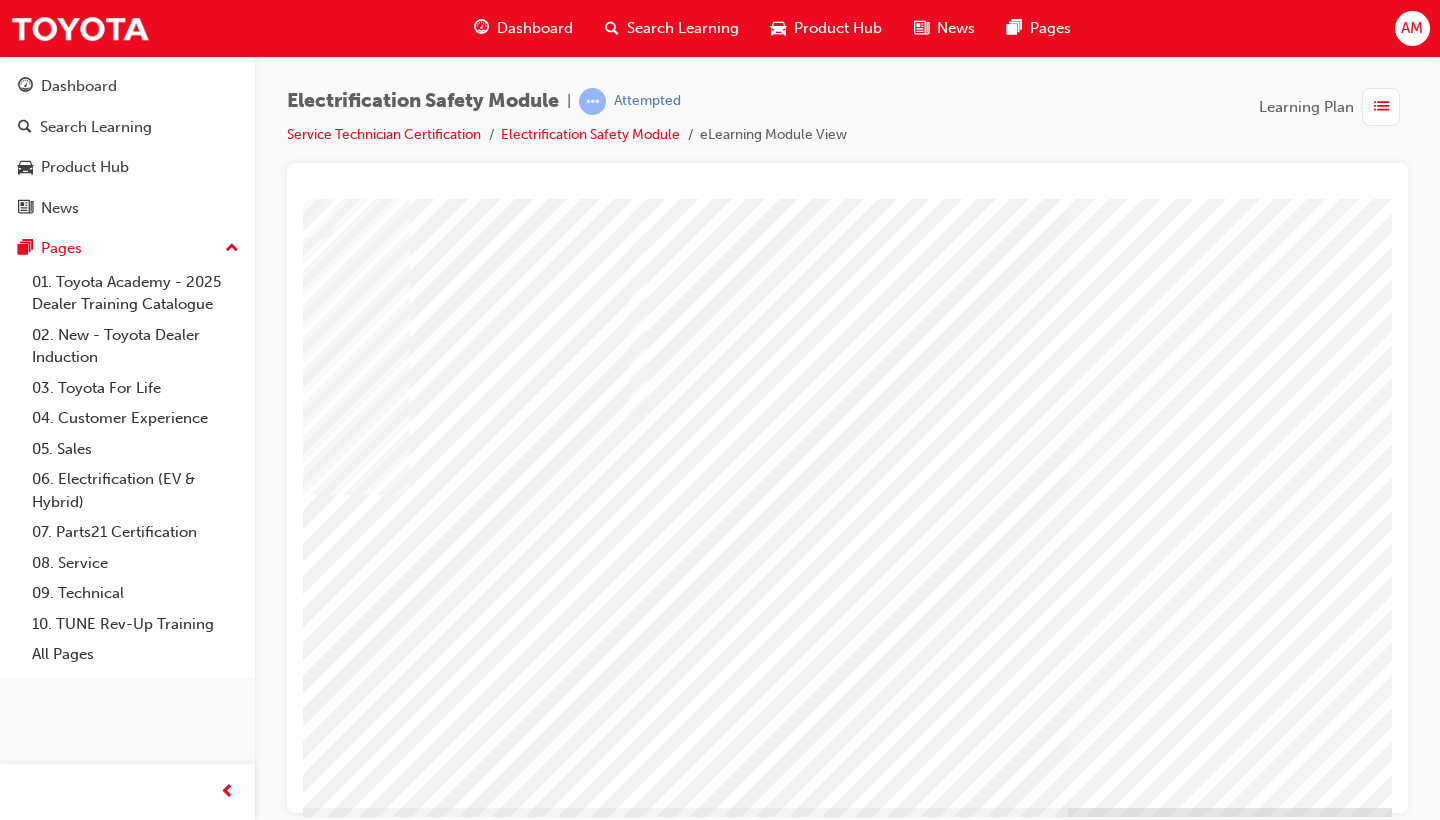 click at bounding box center (340, 2984) 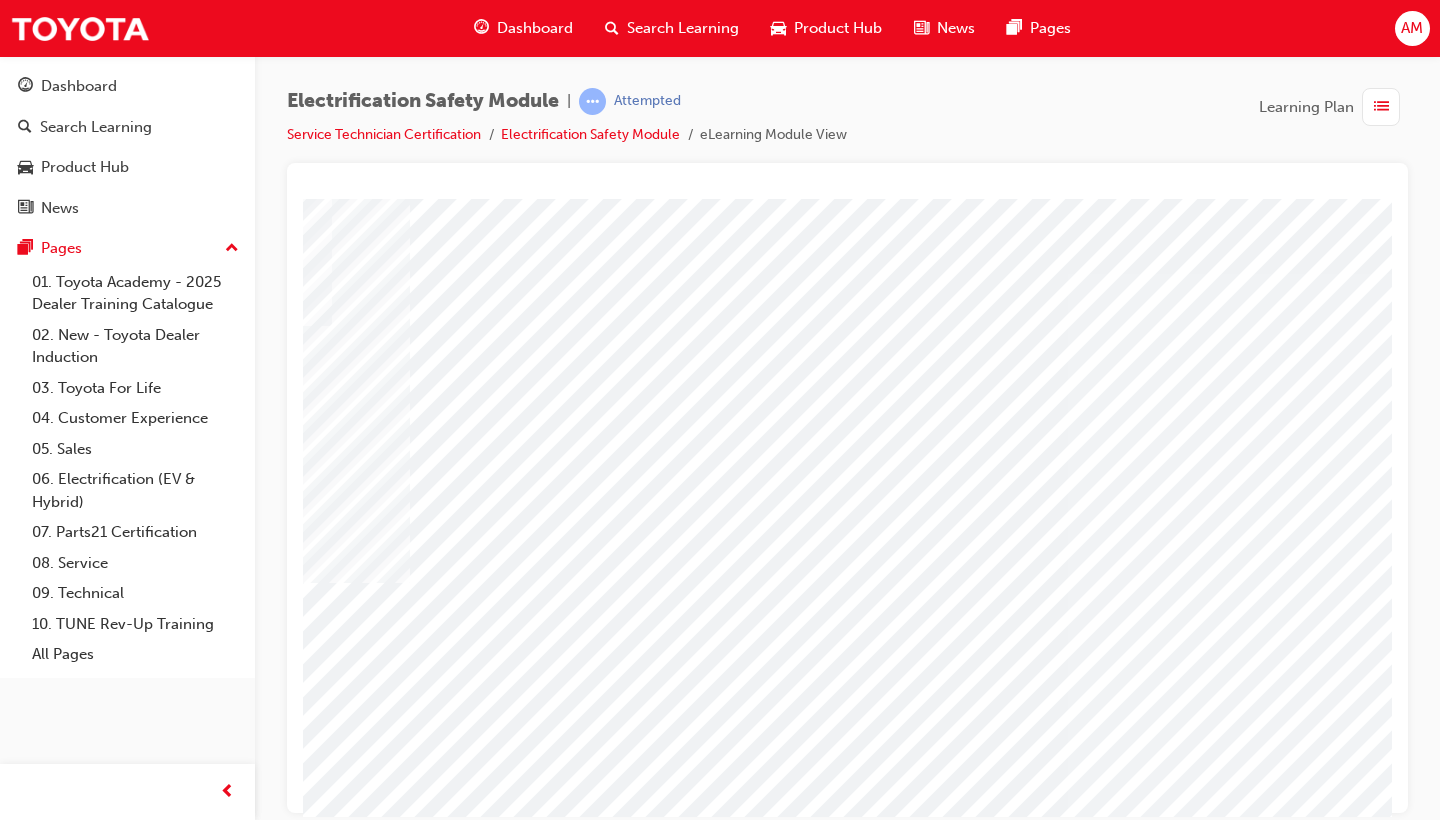 scroll, scrollTop: 26, scrollLeft: 271, axis: both 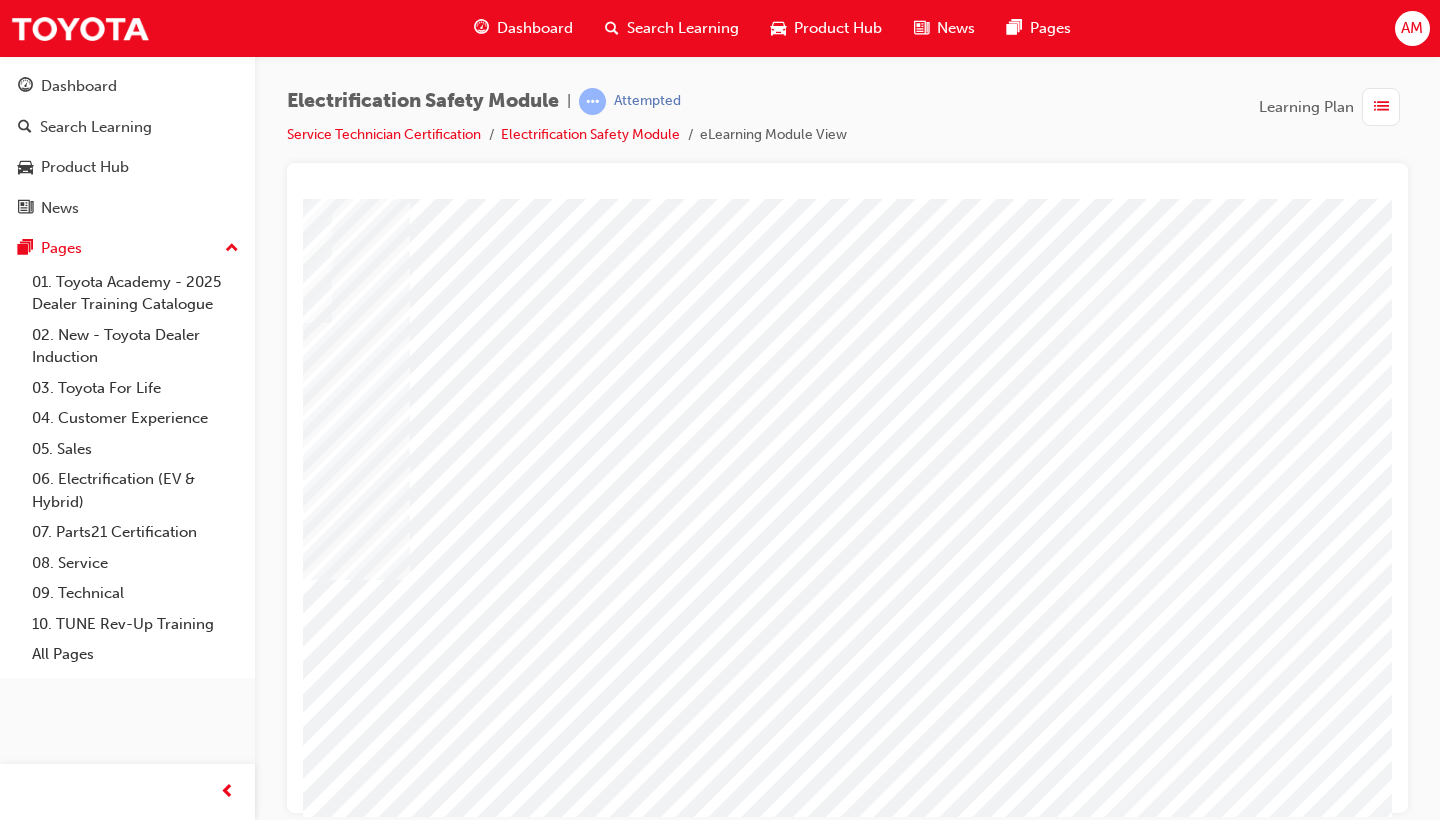 click at bounding box center [340, 4958] 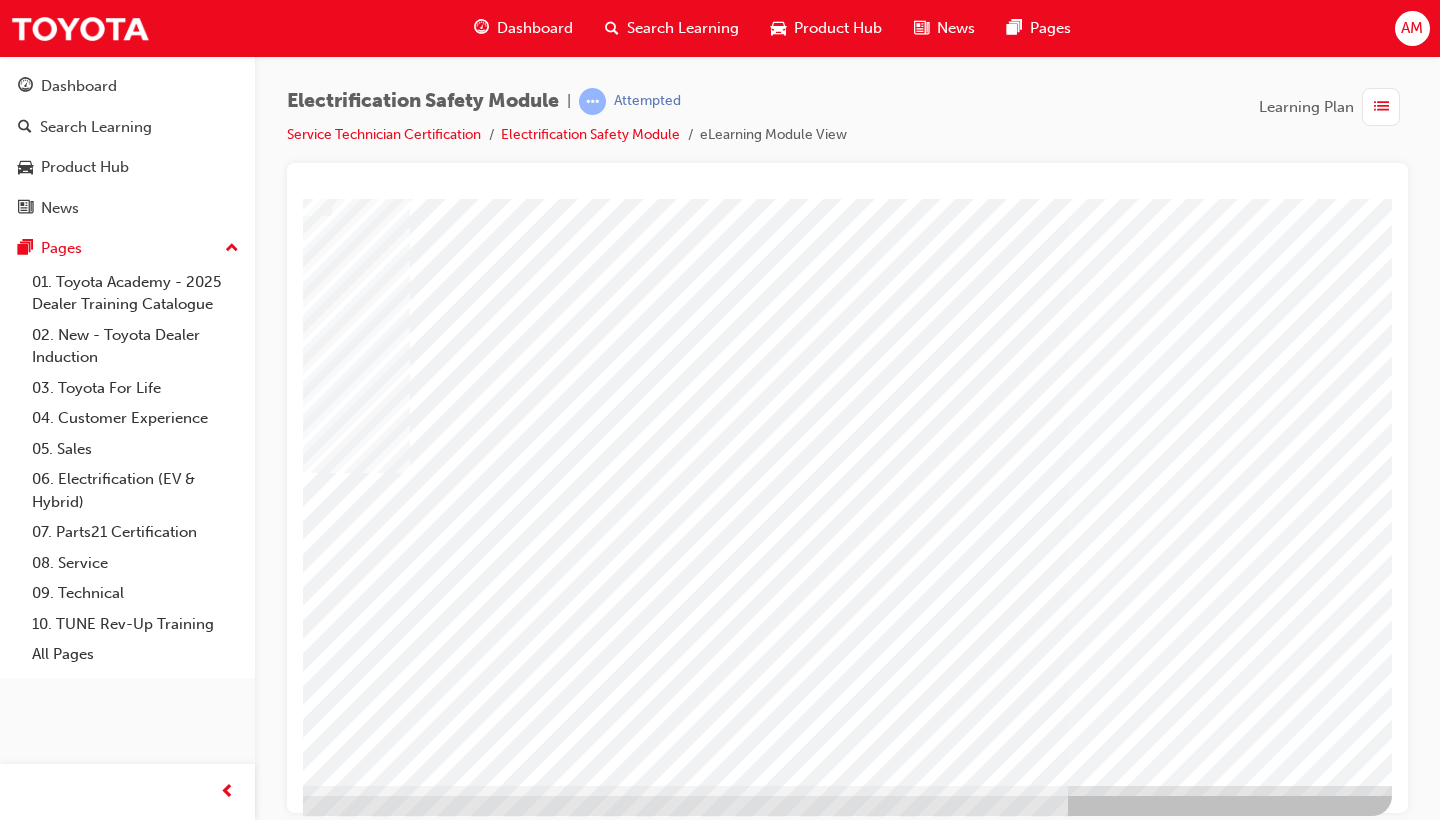 scroll, scrollTop: 132, scrollLeft: 271, axis: both 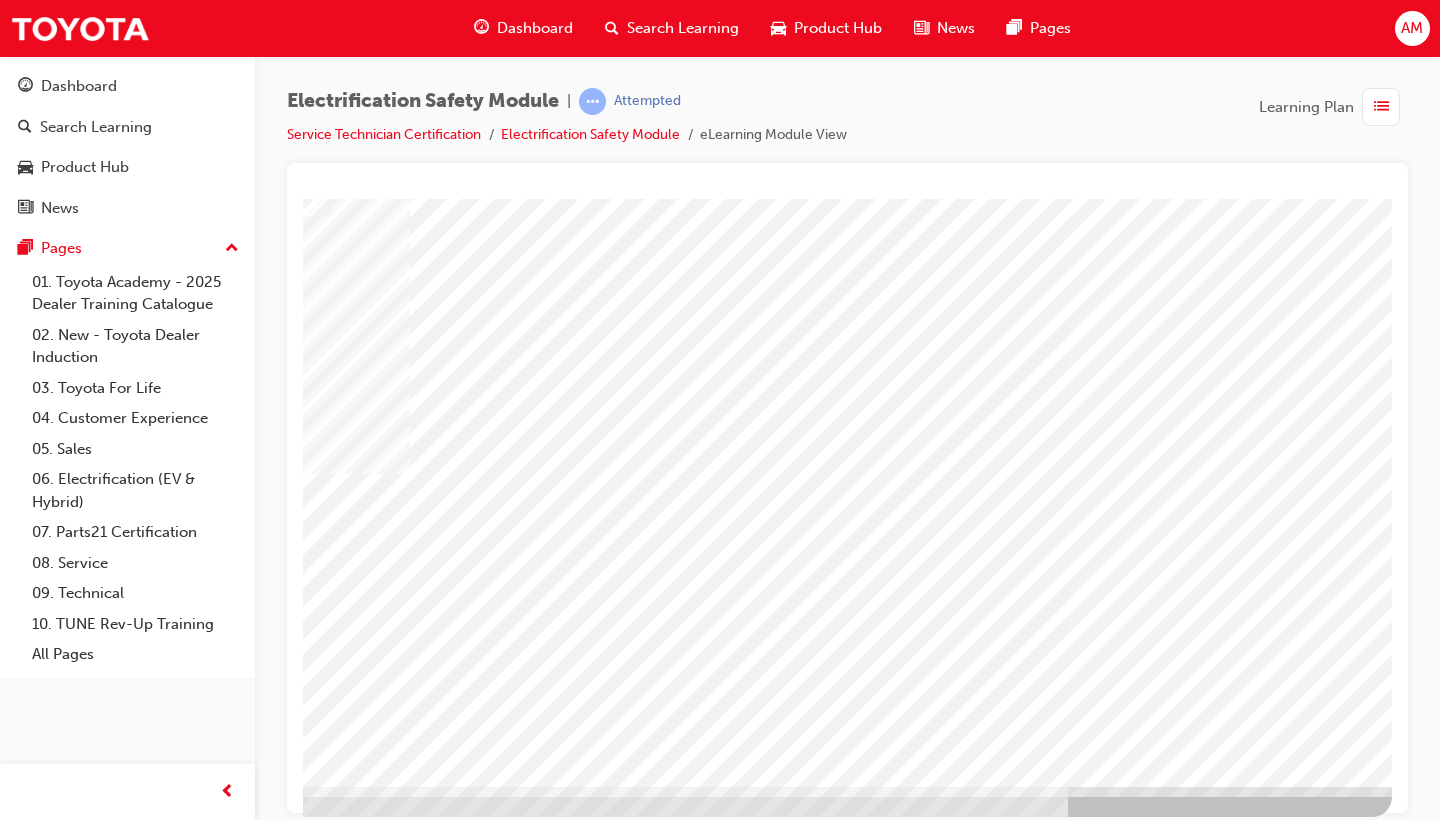 click at bounding box center (95, 3717) 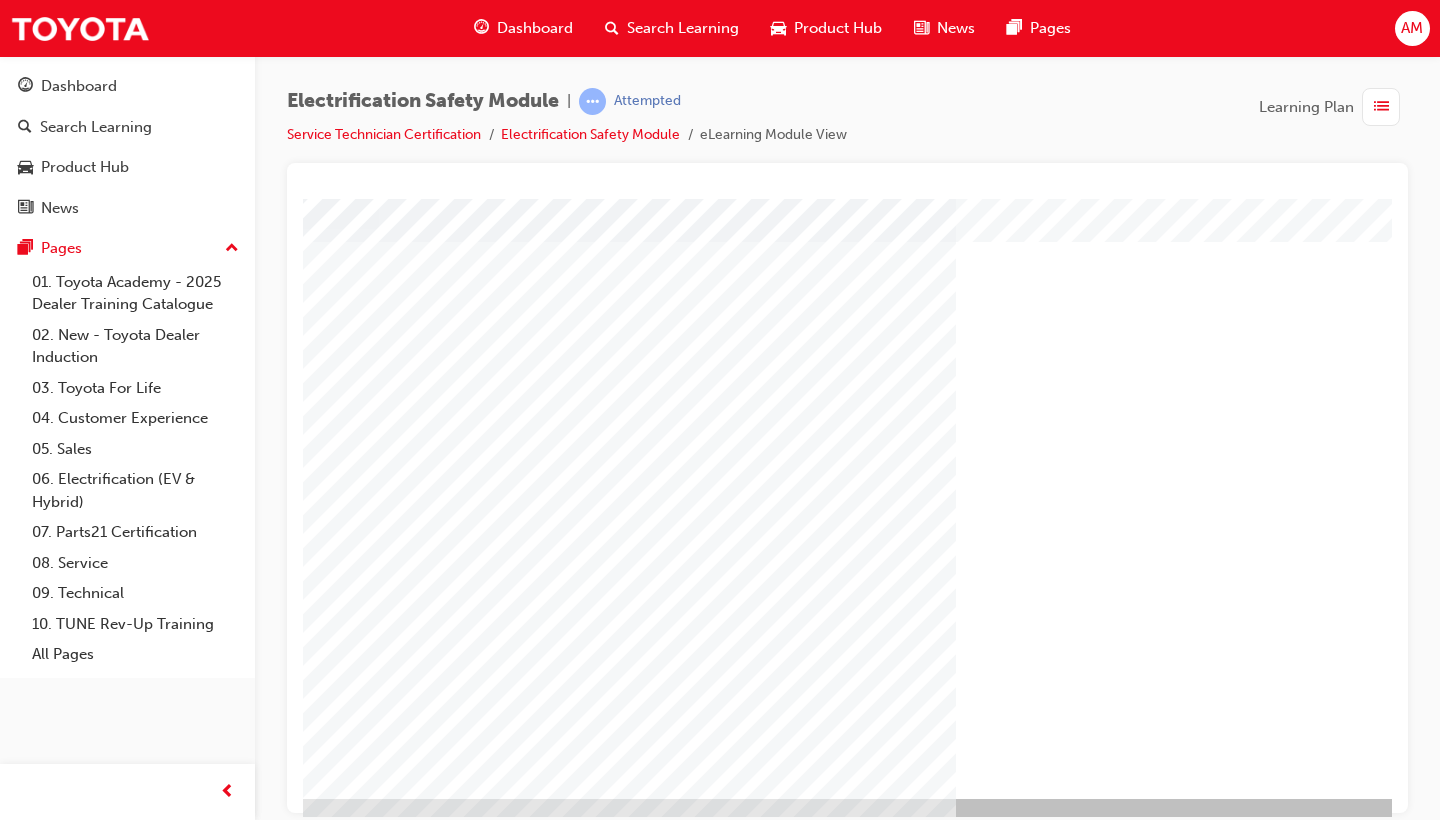 scroll, scrollTop: 94, scrollLeft: 224, axis: both 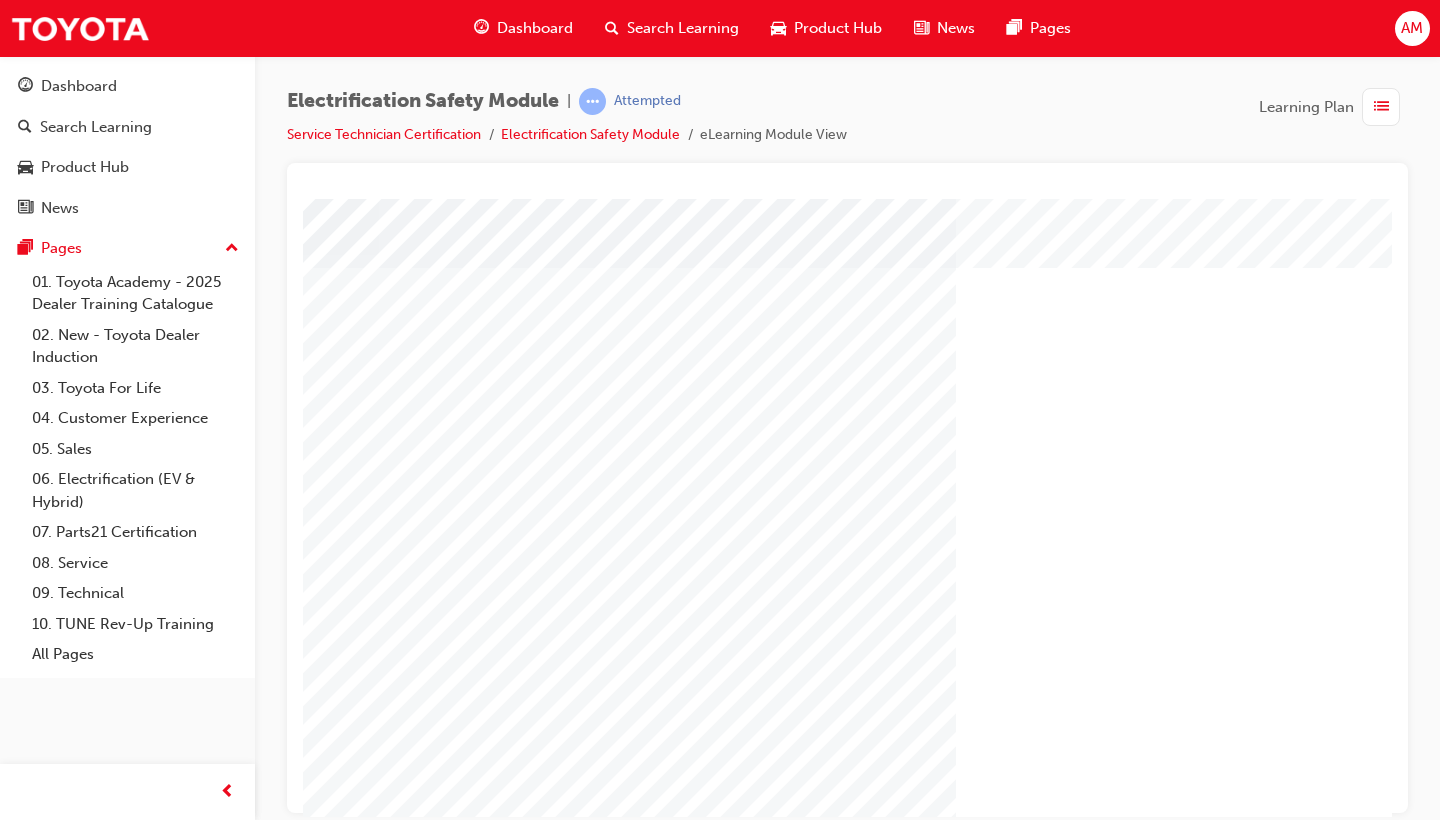 click at bounding box center (142, 1456) 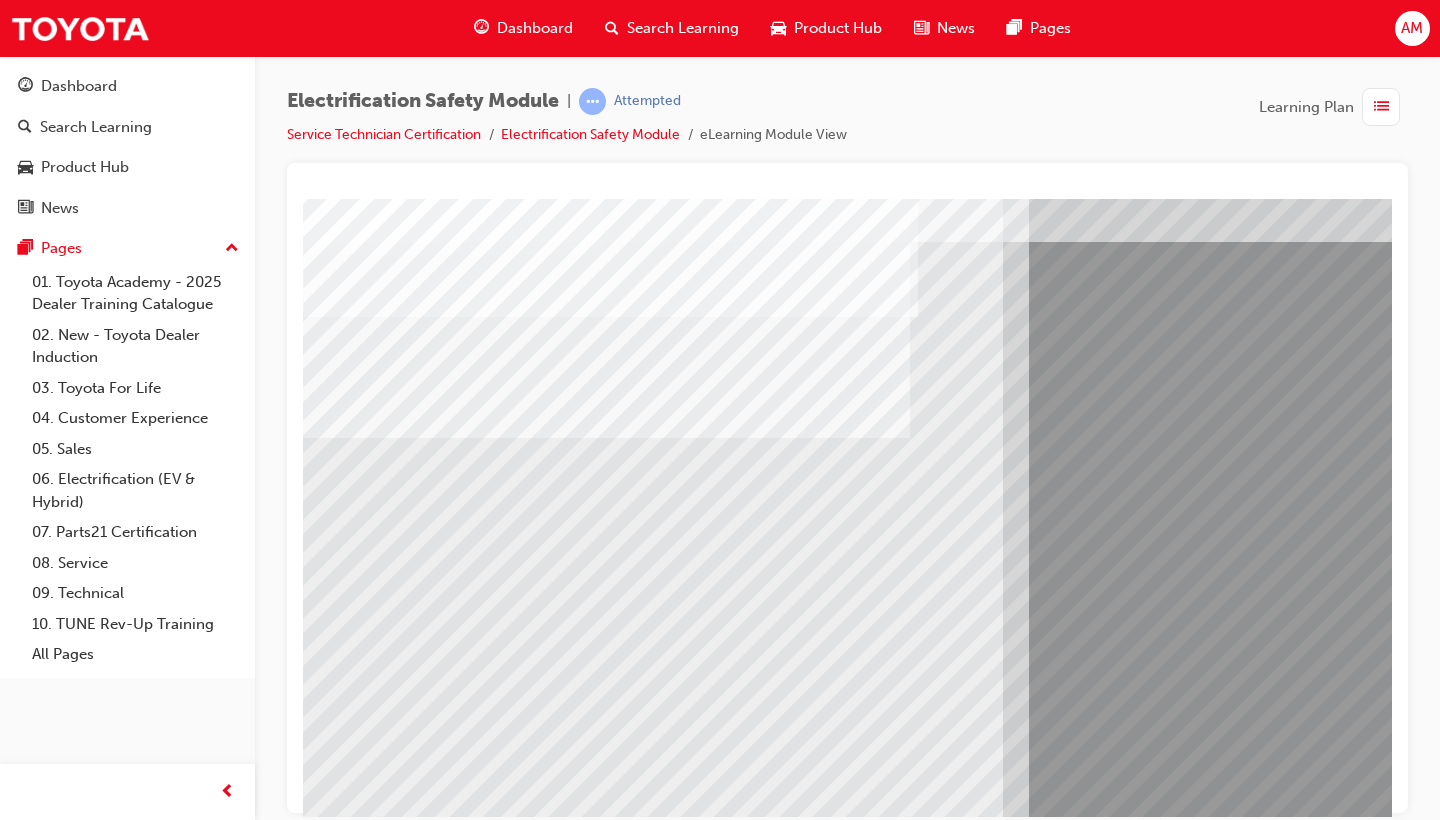 scroll, scrollTop: 94, scrollLeft: 0, axis: vertical 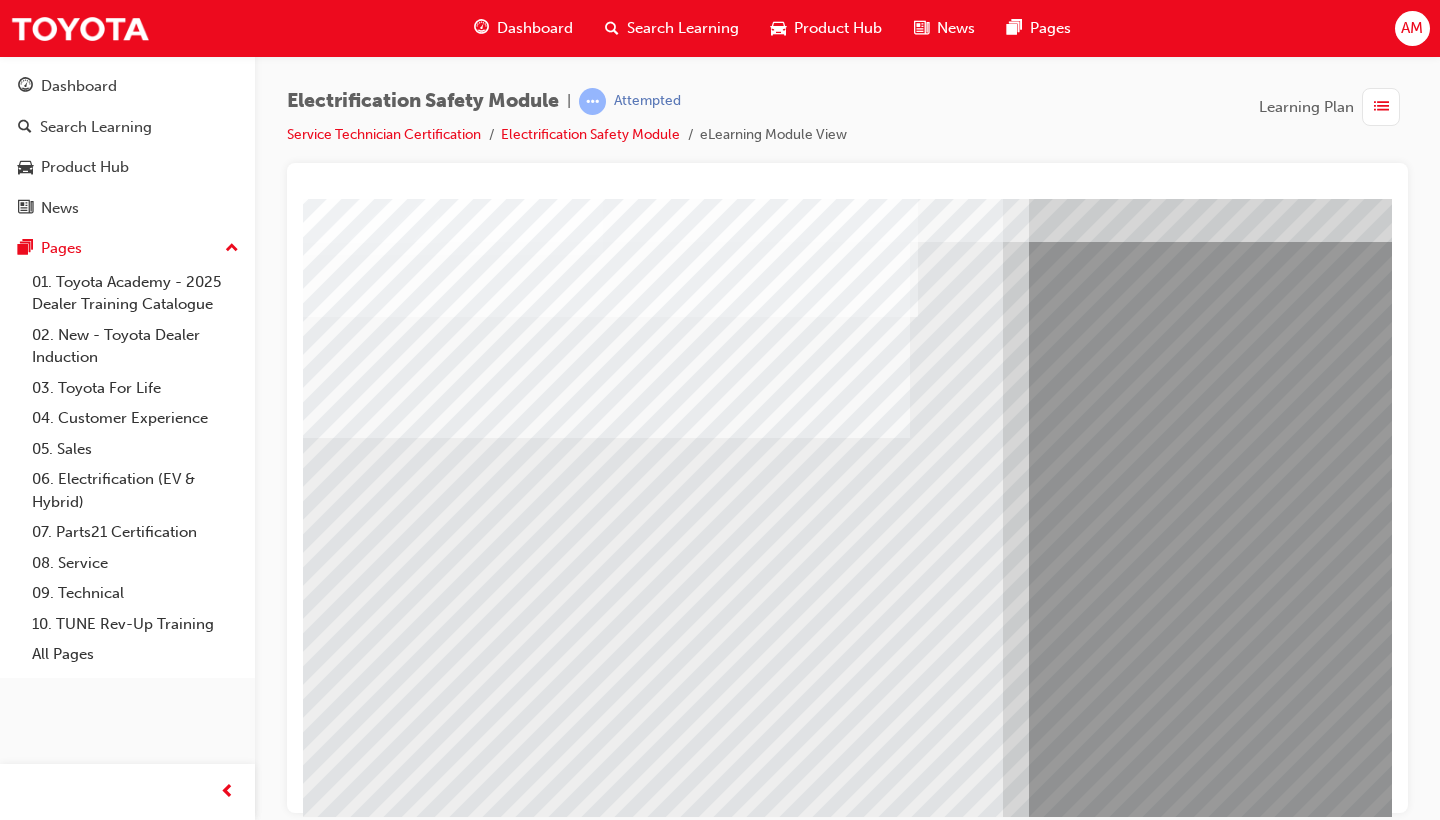click at bounding box center [368, 8032] 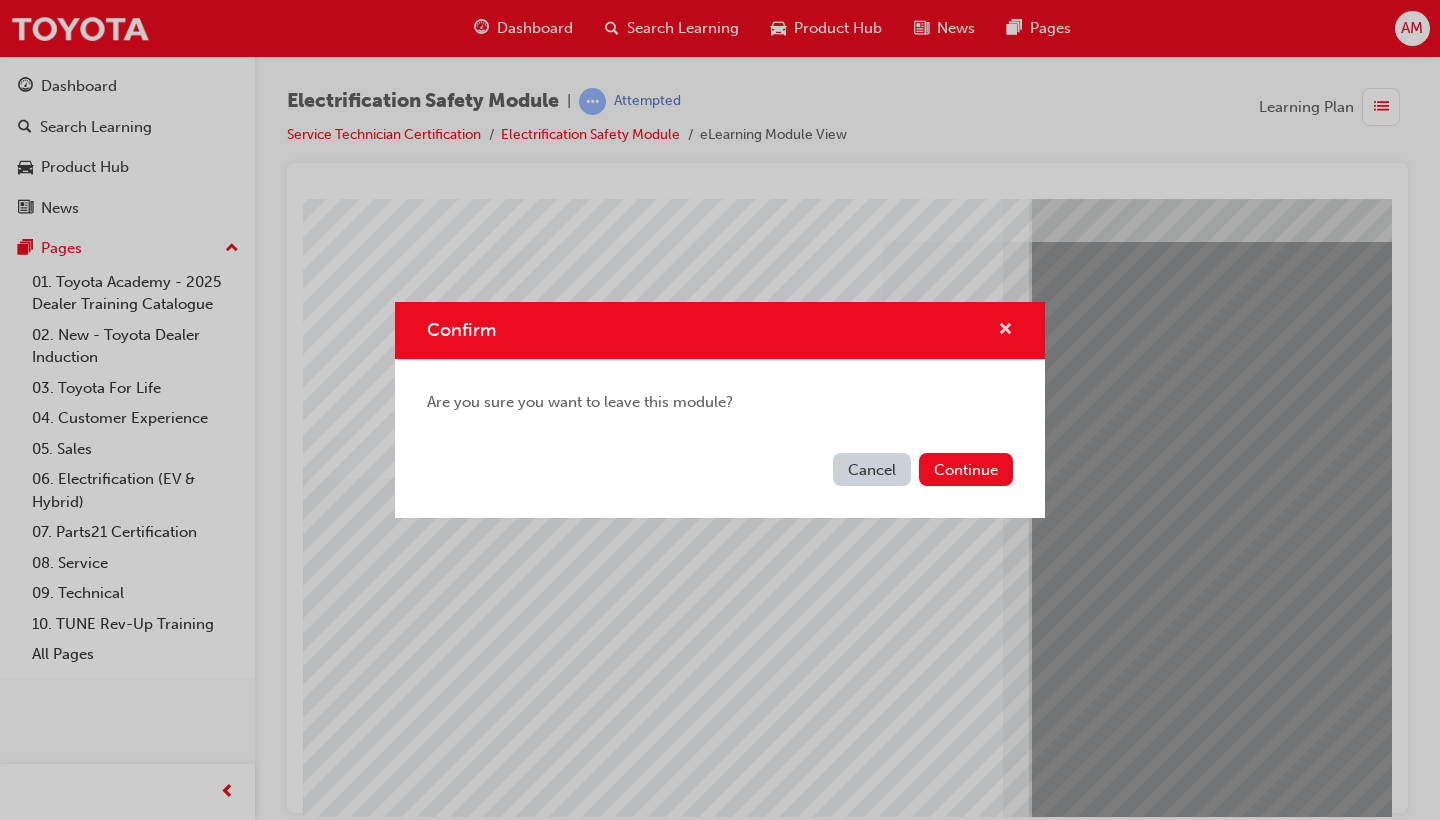 click at bounding box center (1005, 331) 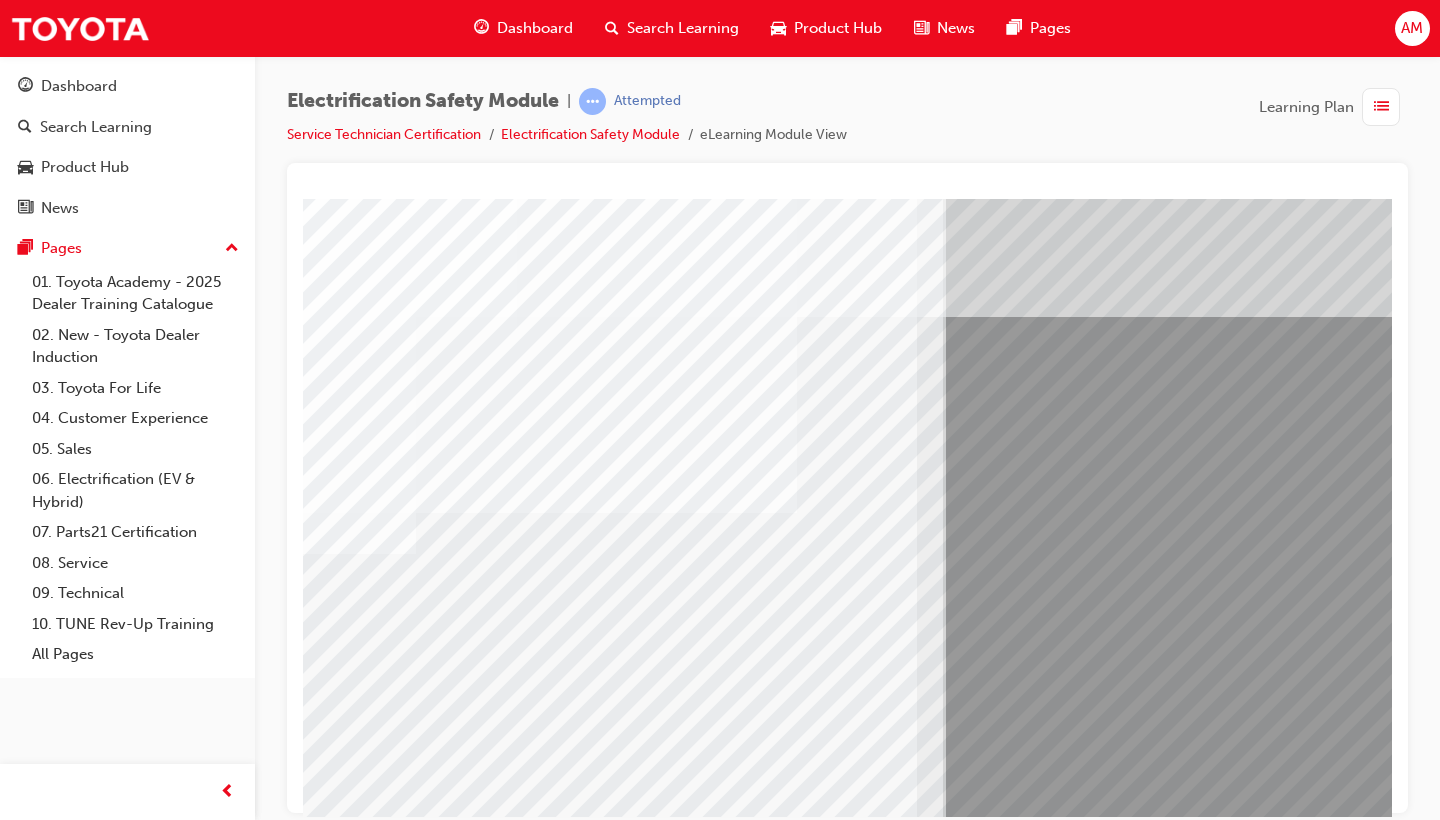 scroll, scrollTop: 15, scrollLeft: 86, axis: both 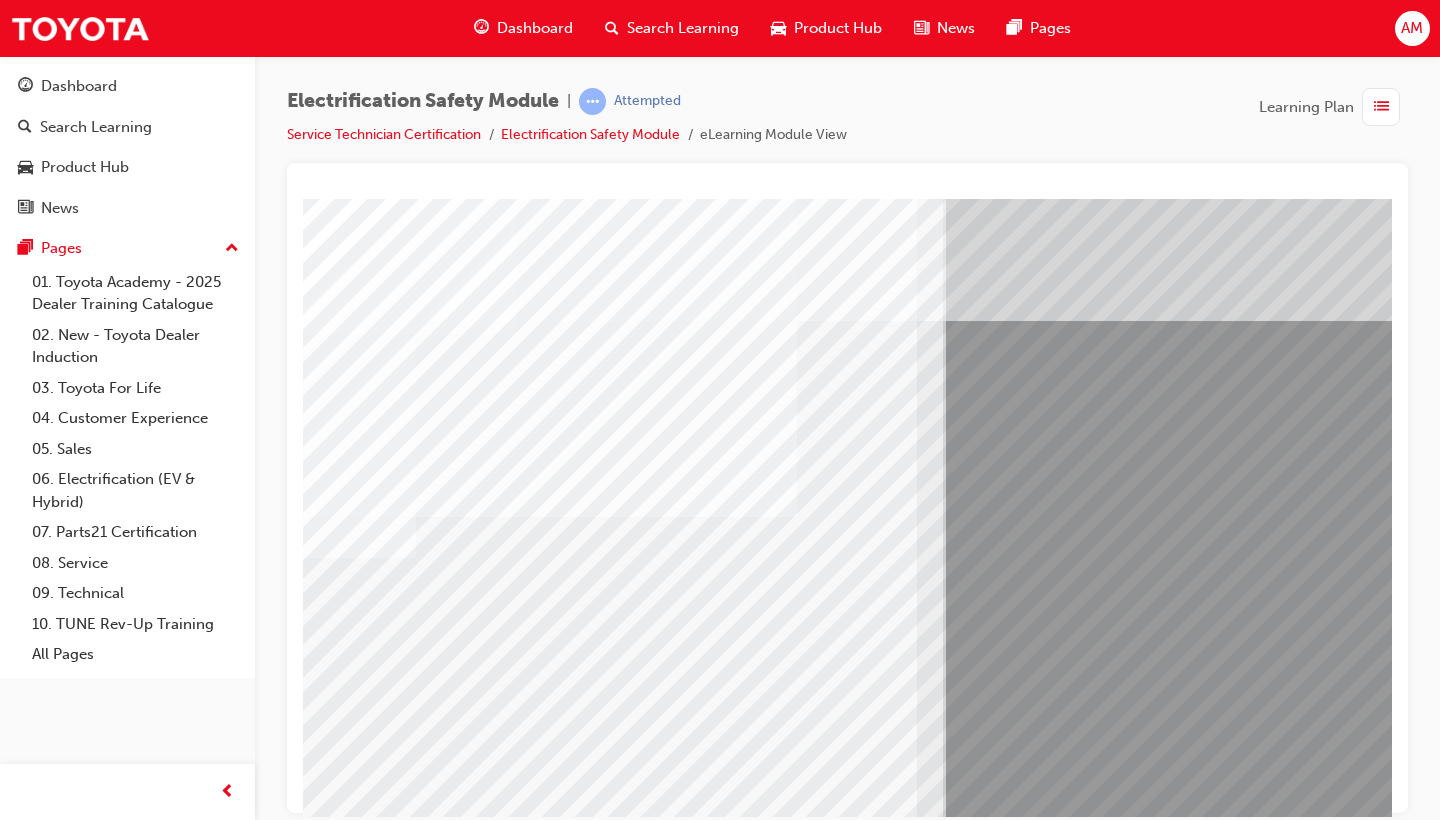 click at bounding box center (282, 8241) 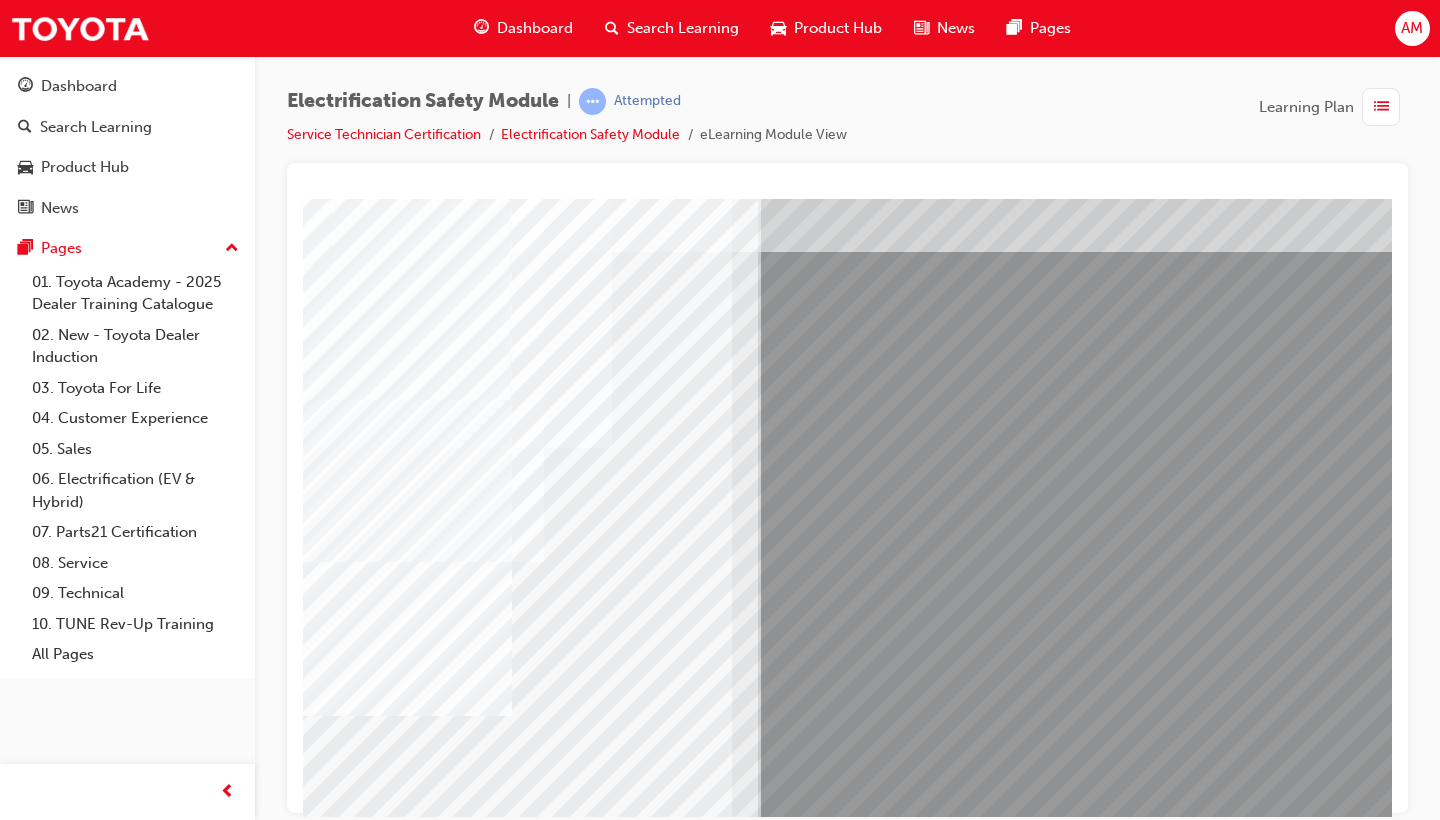 scroll, scrollTop: 94, scrollLeft: 271, axis: both 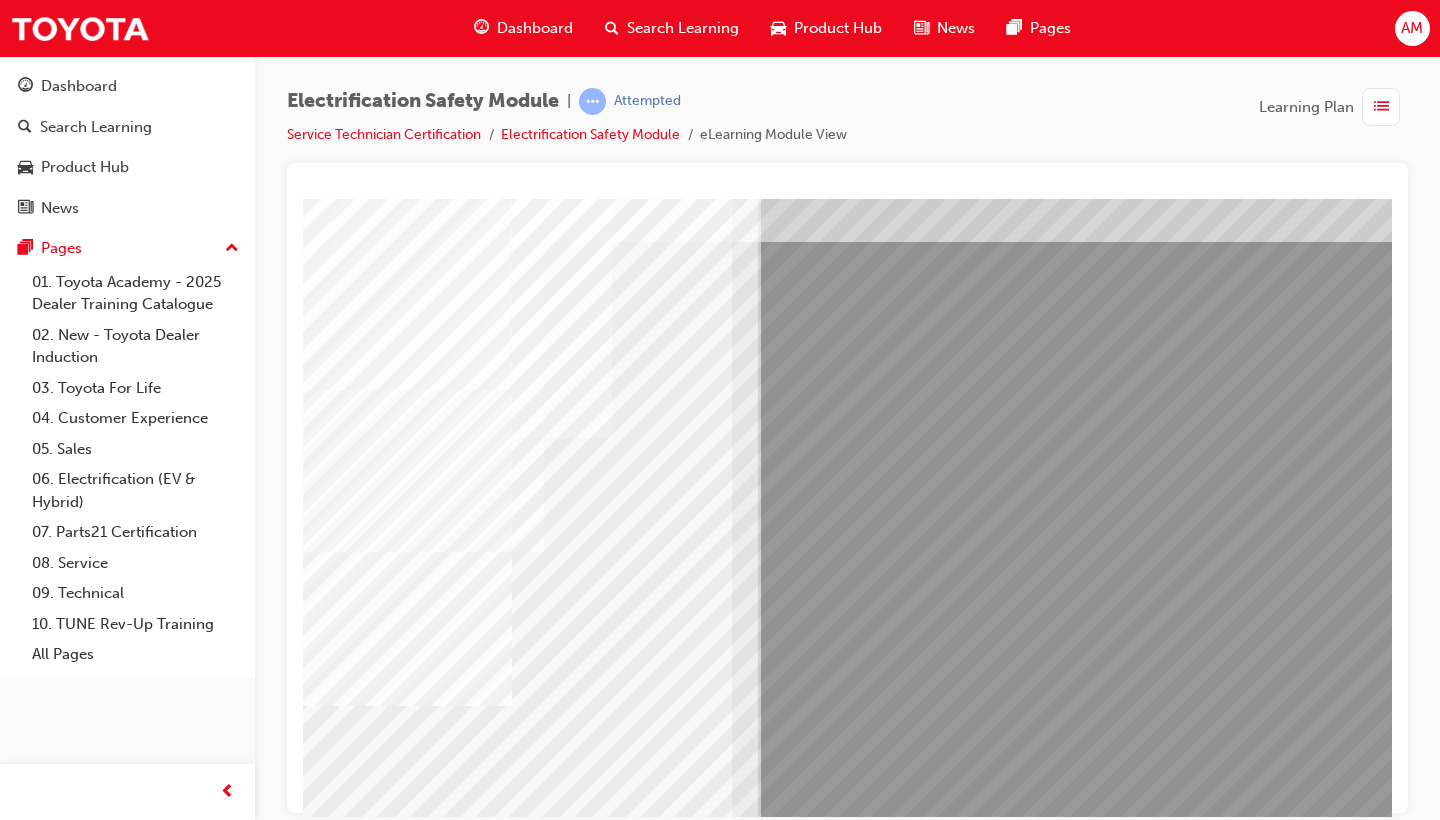 click at bounding box center (97, 8292) 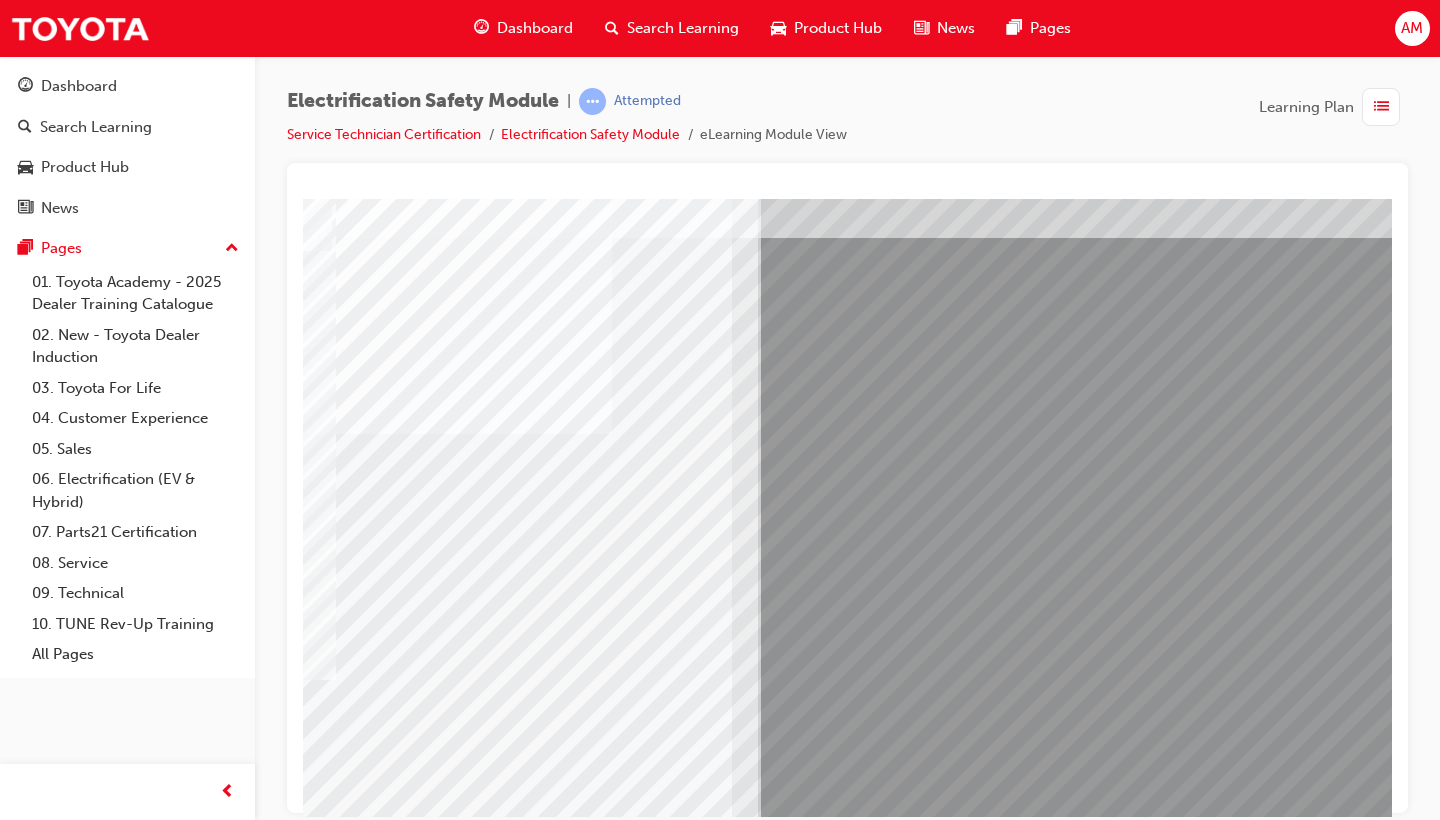 scroll, scrollTop: 98, scrollLeft: 271, axis: both 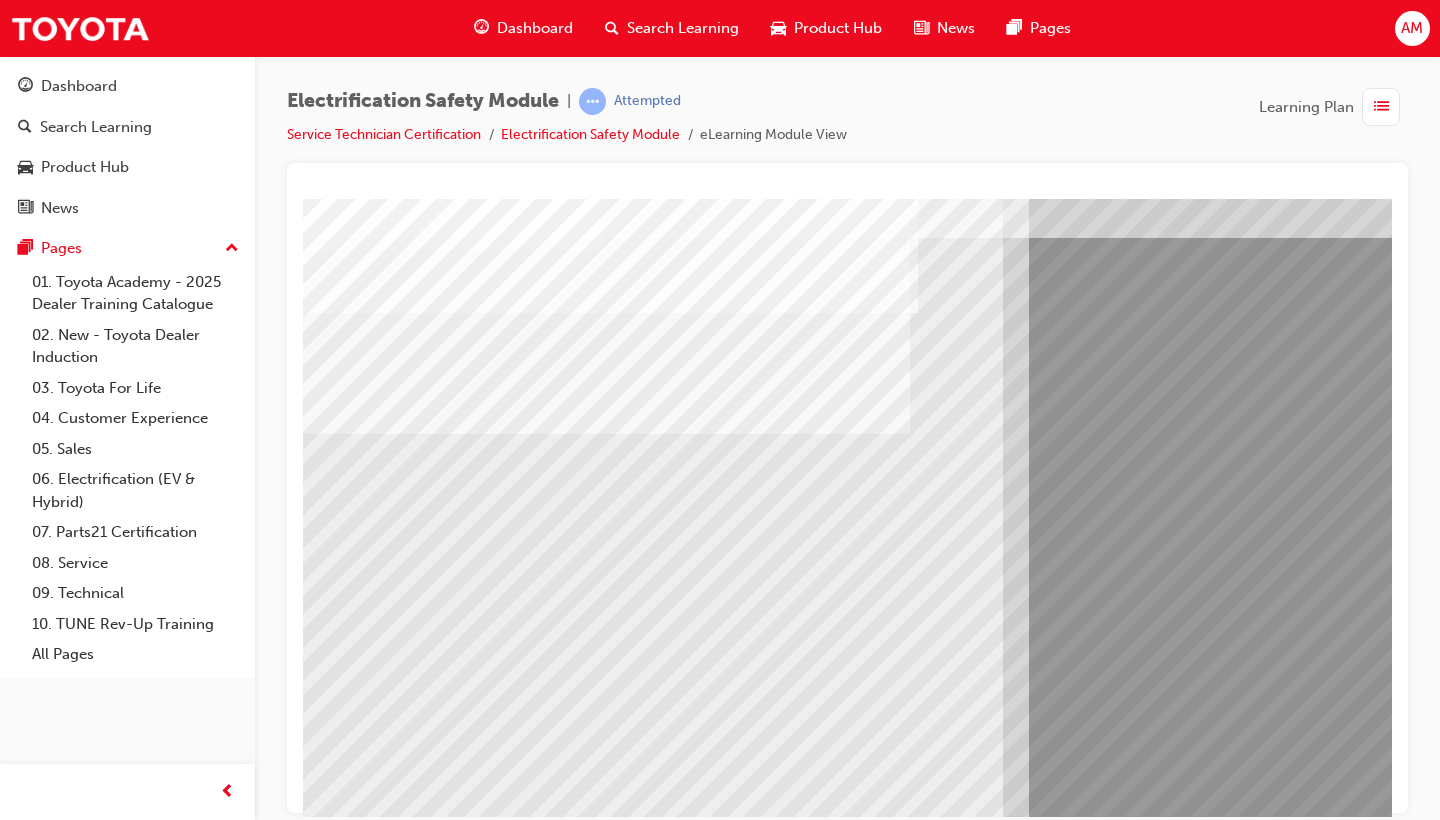 click at bounding box center [368, 7613] 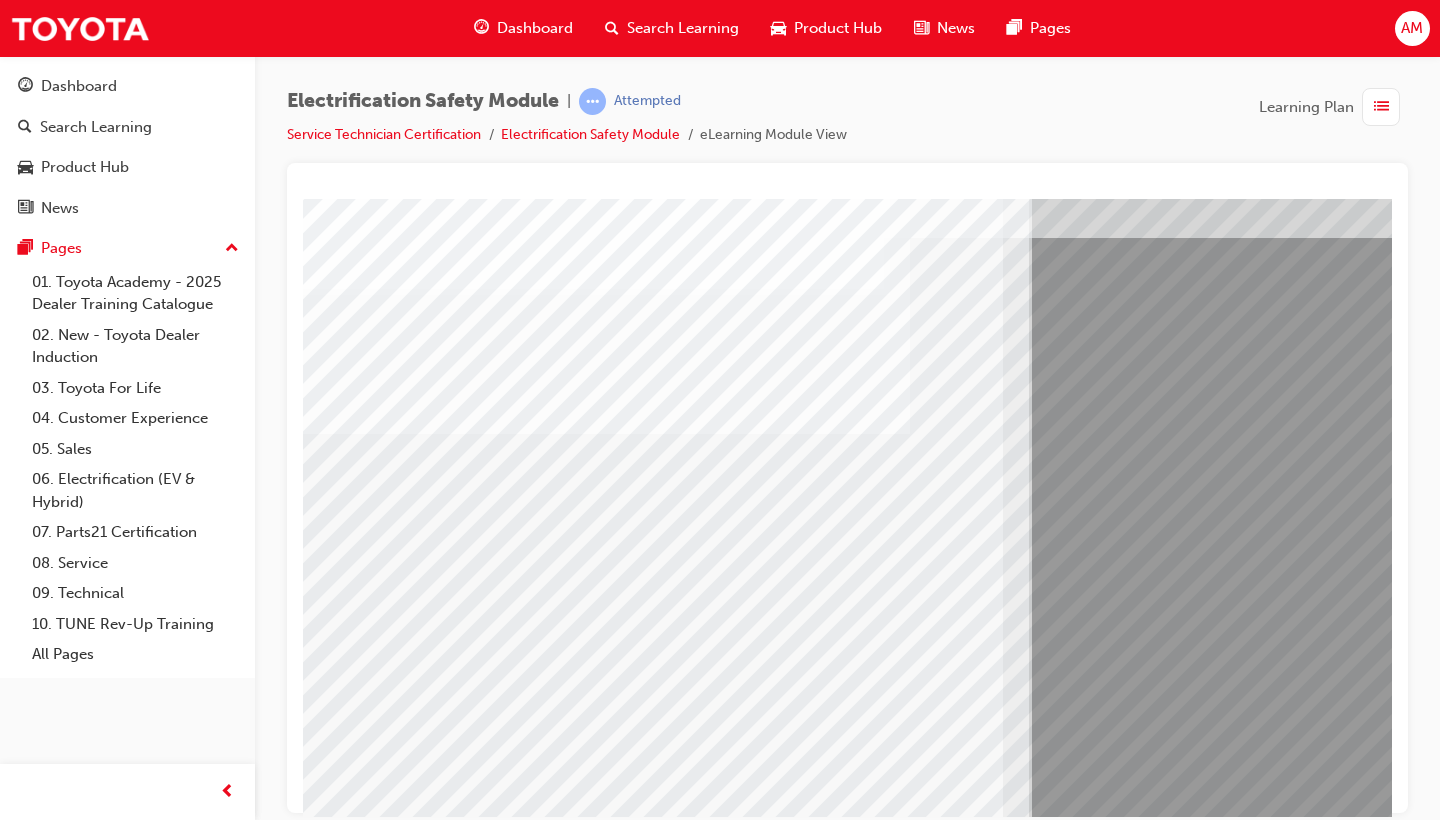 click at bounding box center (368, 7743) 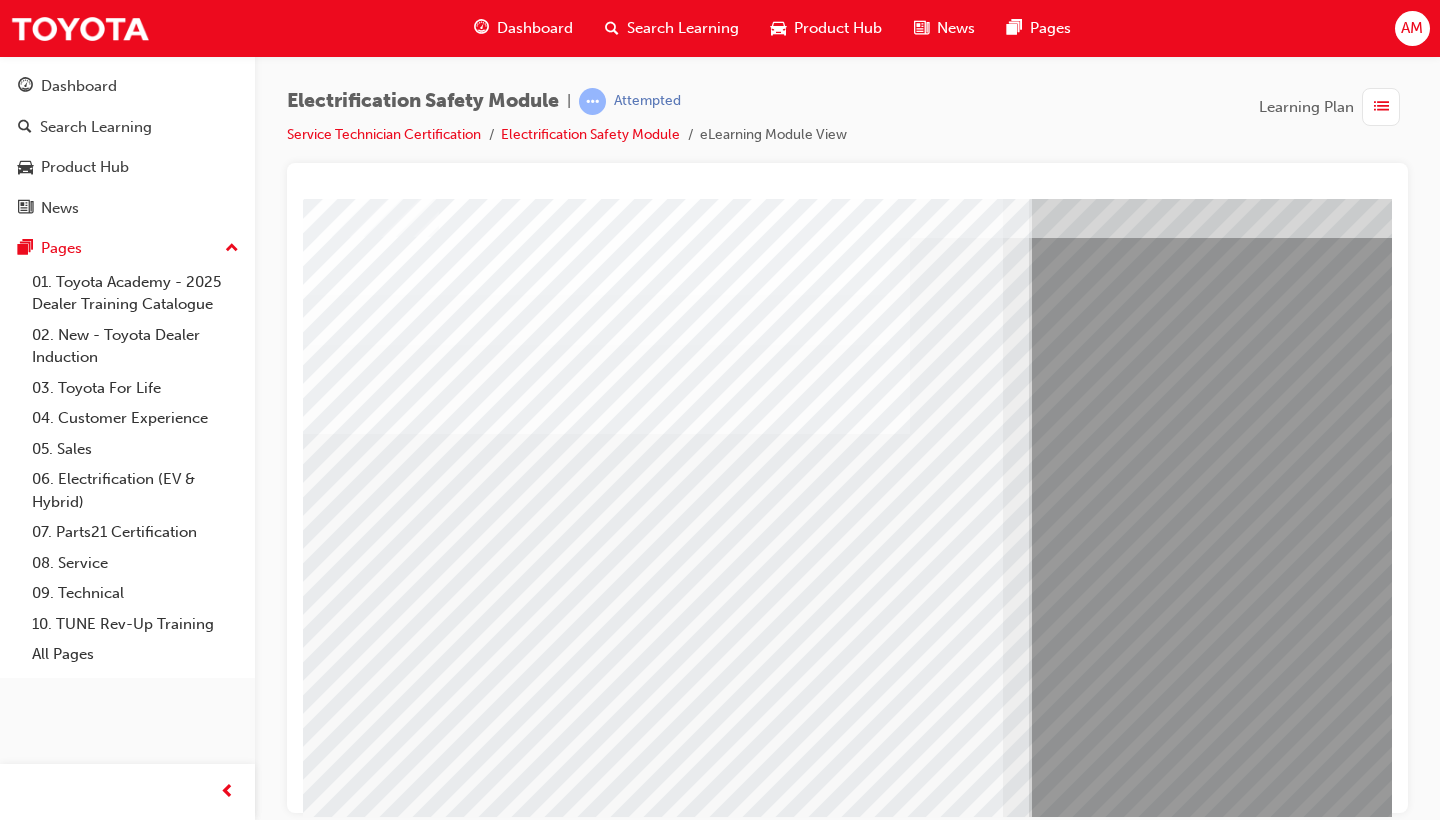 click at bounding box center (368, 7873) 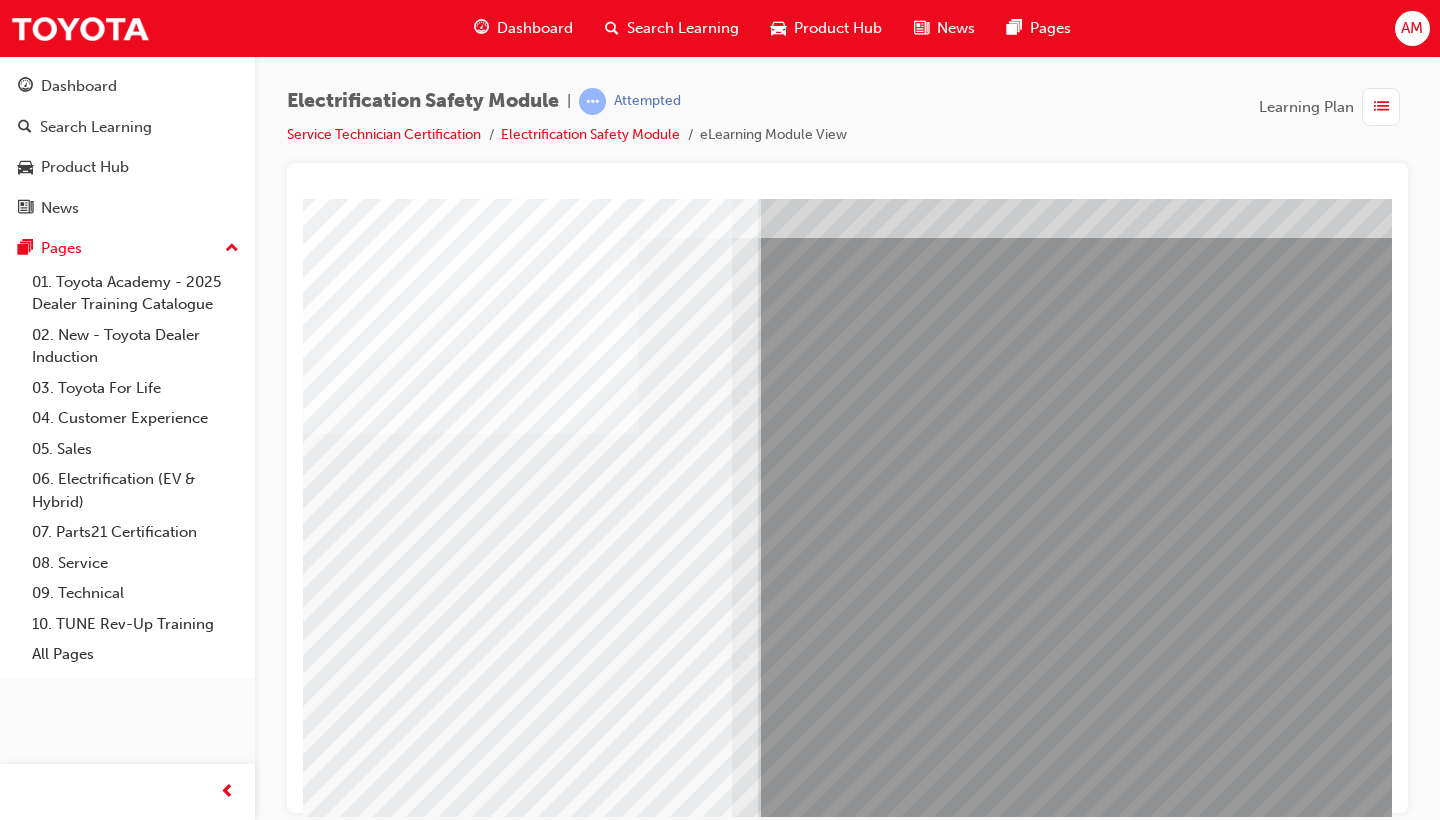 scroll, scrollTop: 98, scrollLeft: 271, axis: both 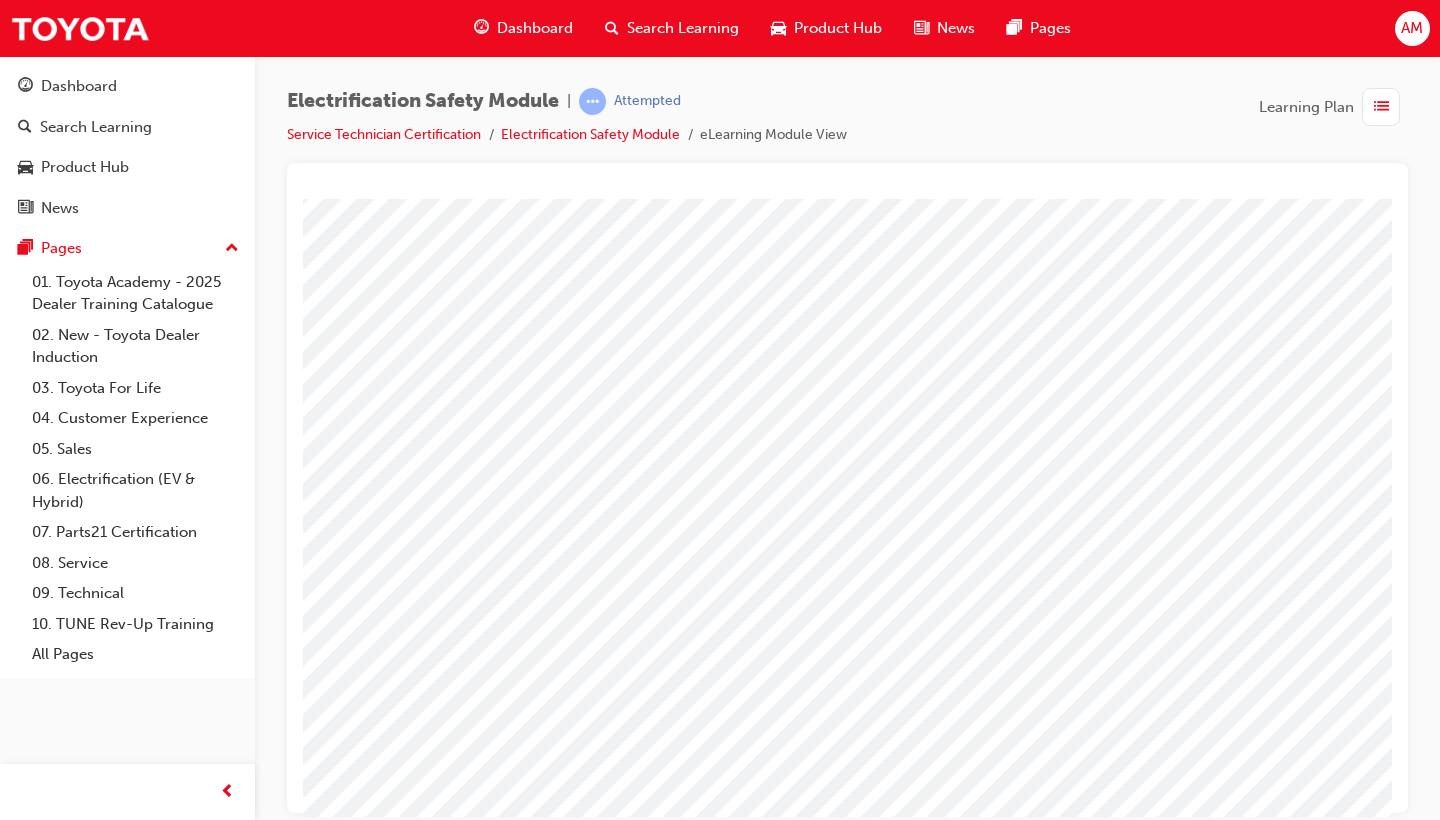 click at bounding box center (95, 3160) 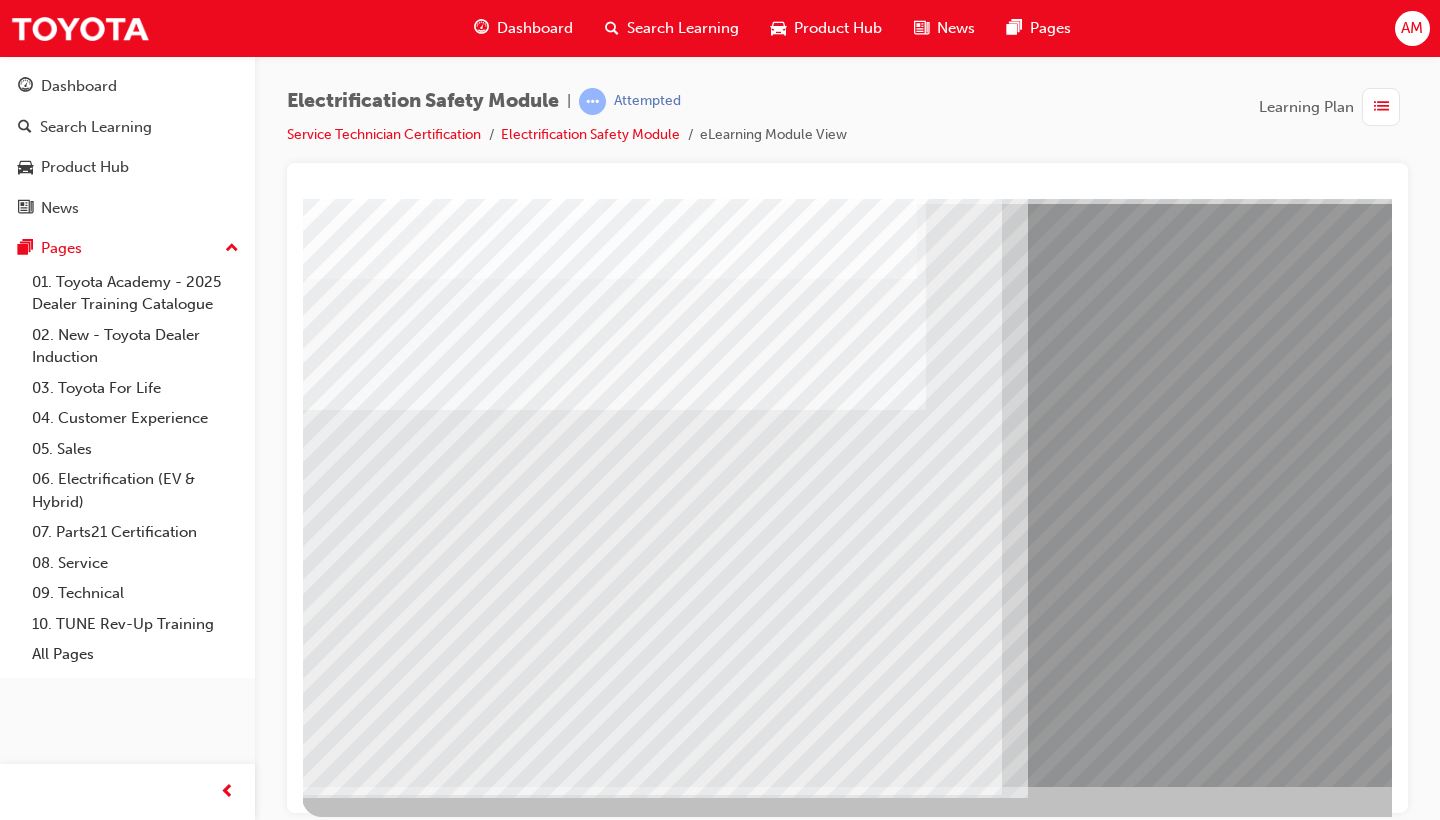 scroll, scrollTop: 0, scrollLeft: 0, axis: both 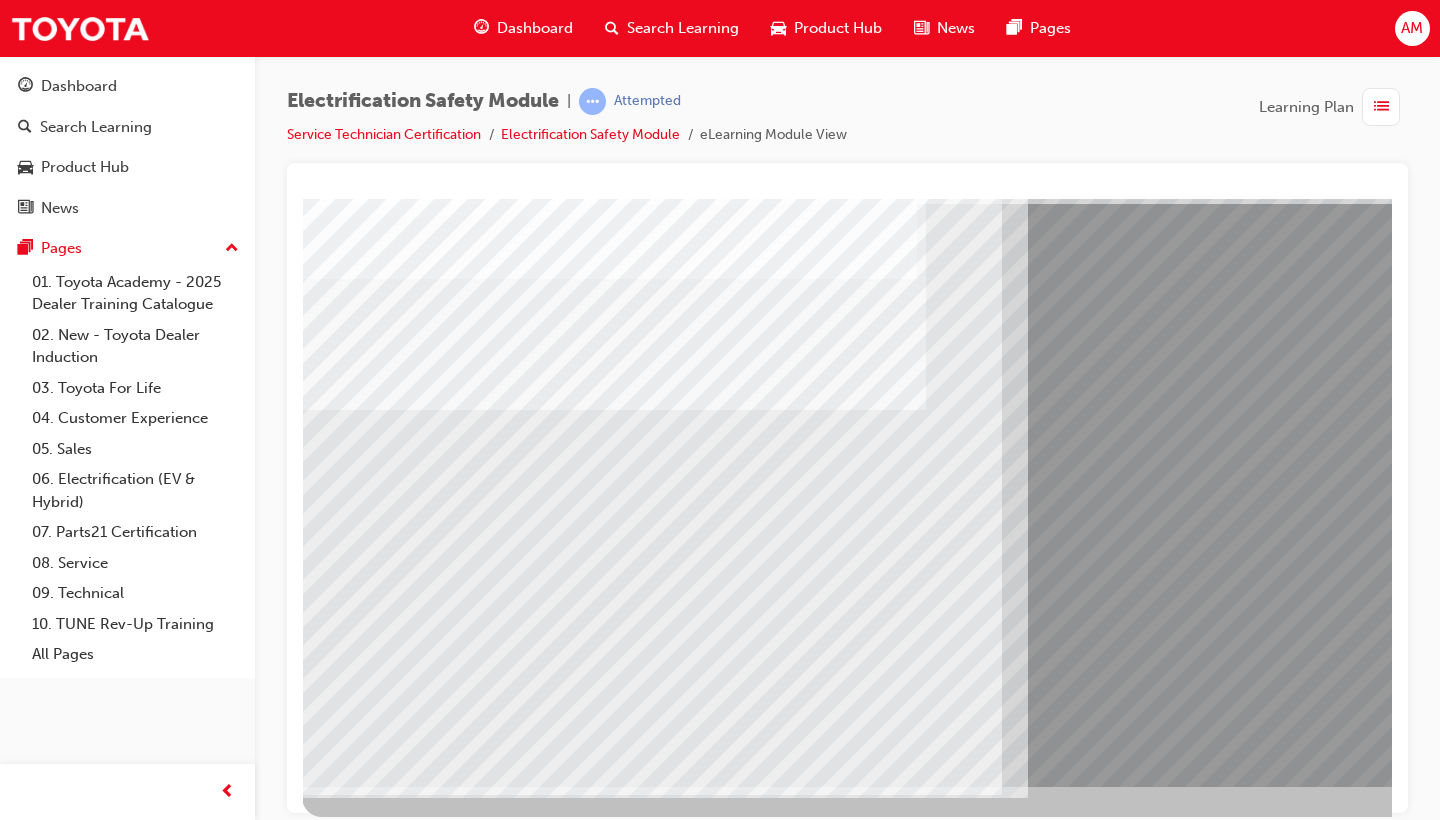 click at bounding box center [367, 6205] 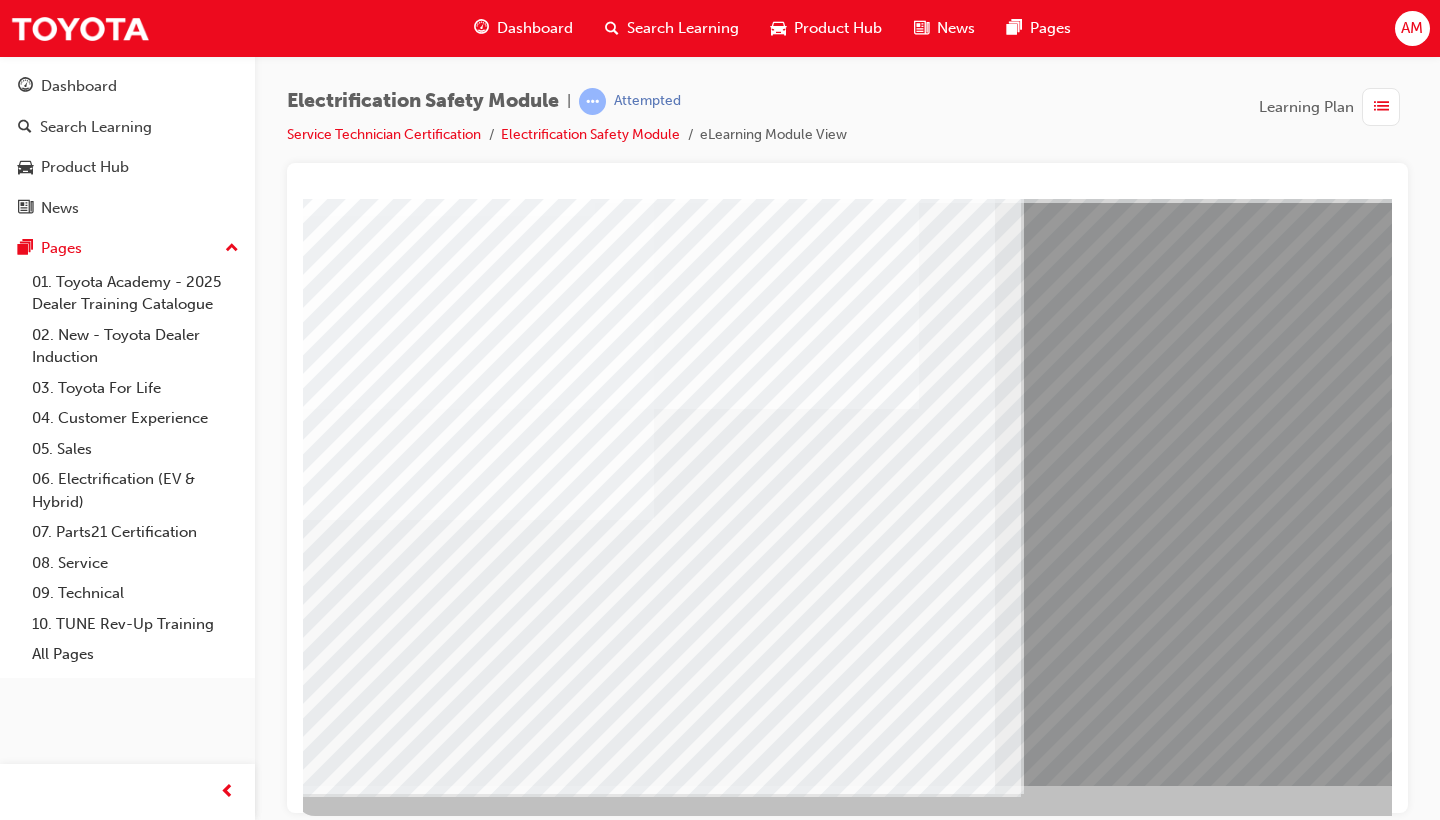 scroll, scrollTop: 132, scrollLeft: 12, axis: both 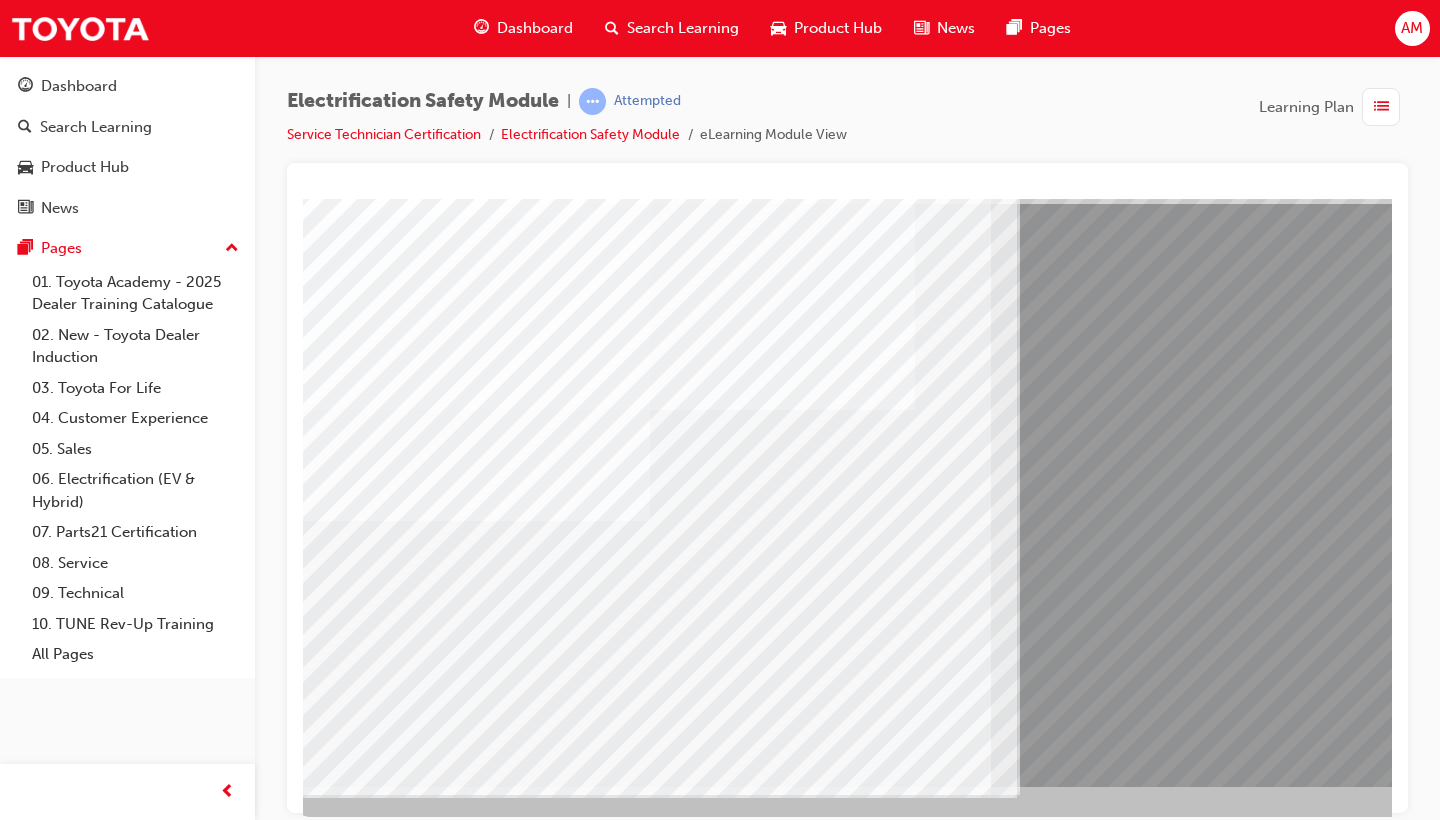 click at bounding box center [356, 6335] 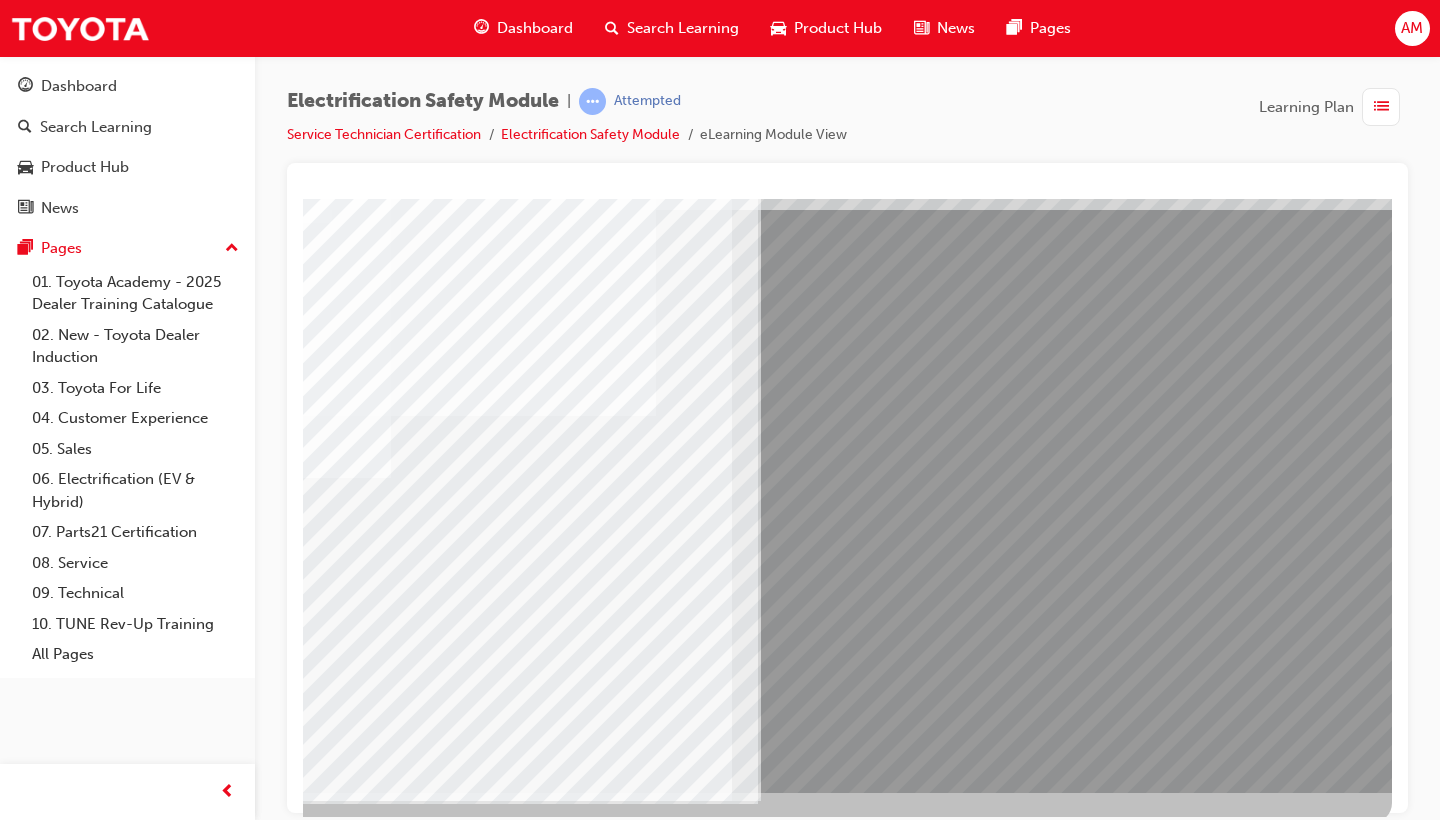 scroll, scrollTop: 127, scrollLeft: 271, axis: both 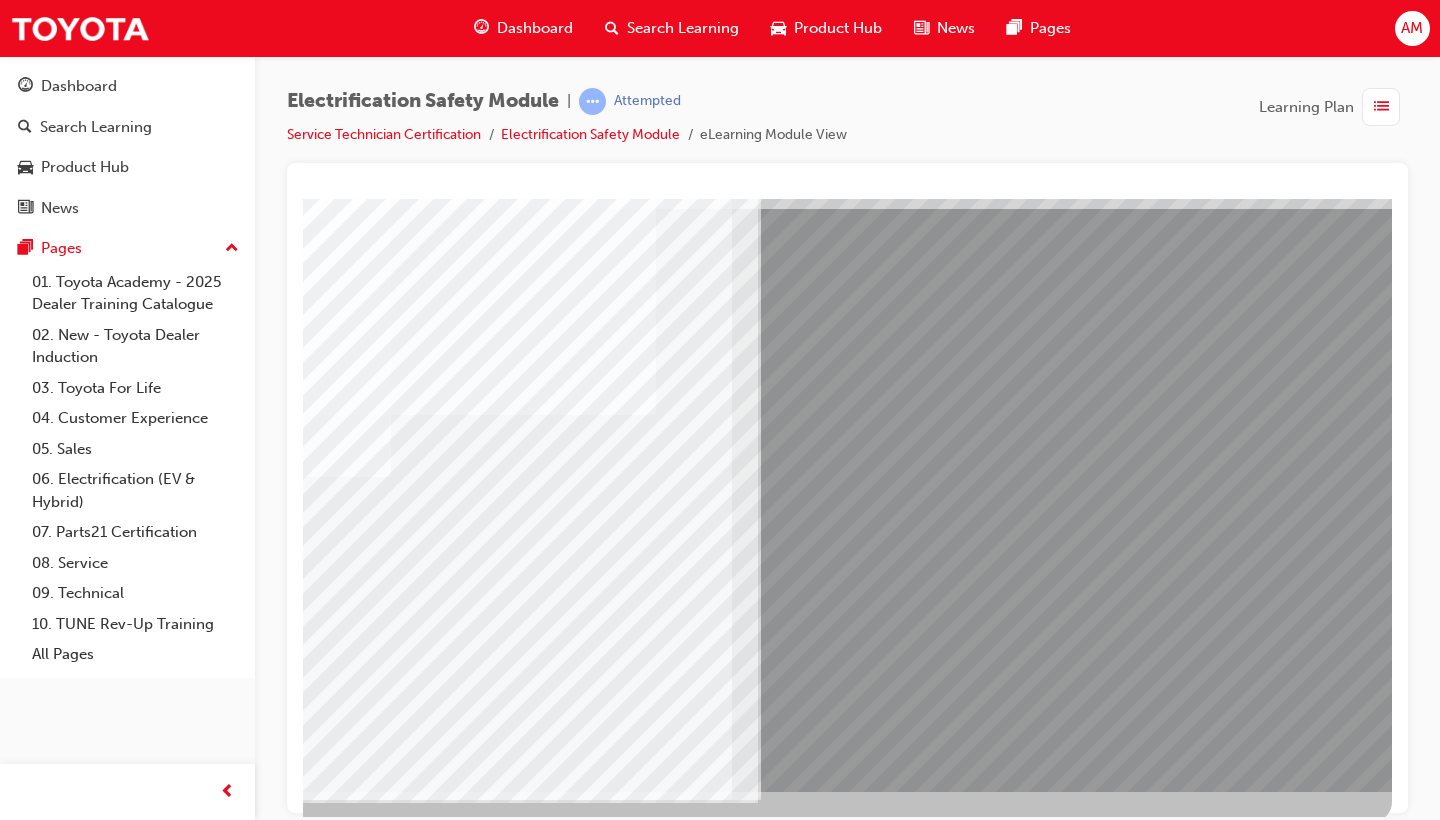 click at bounding box center [95, 6127] 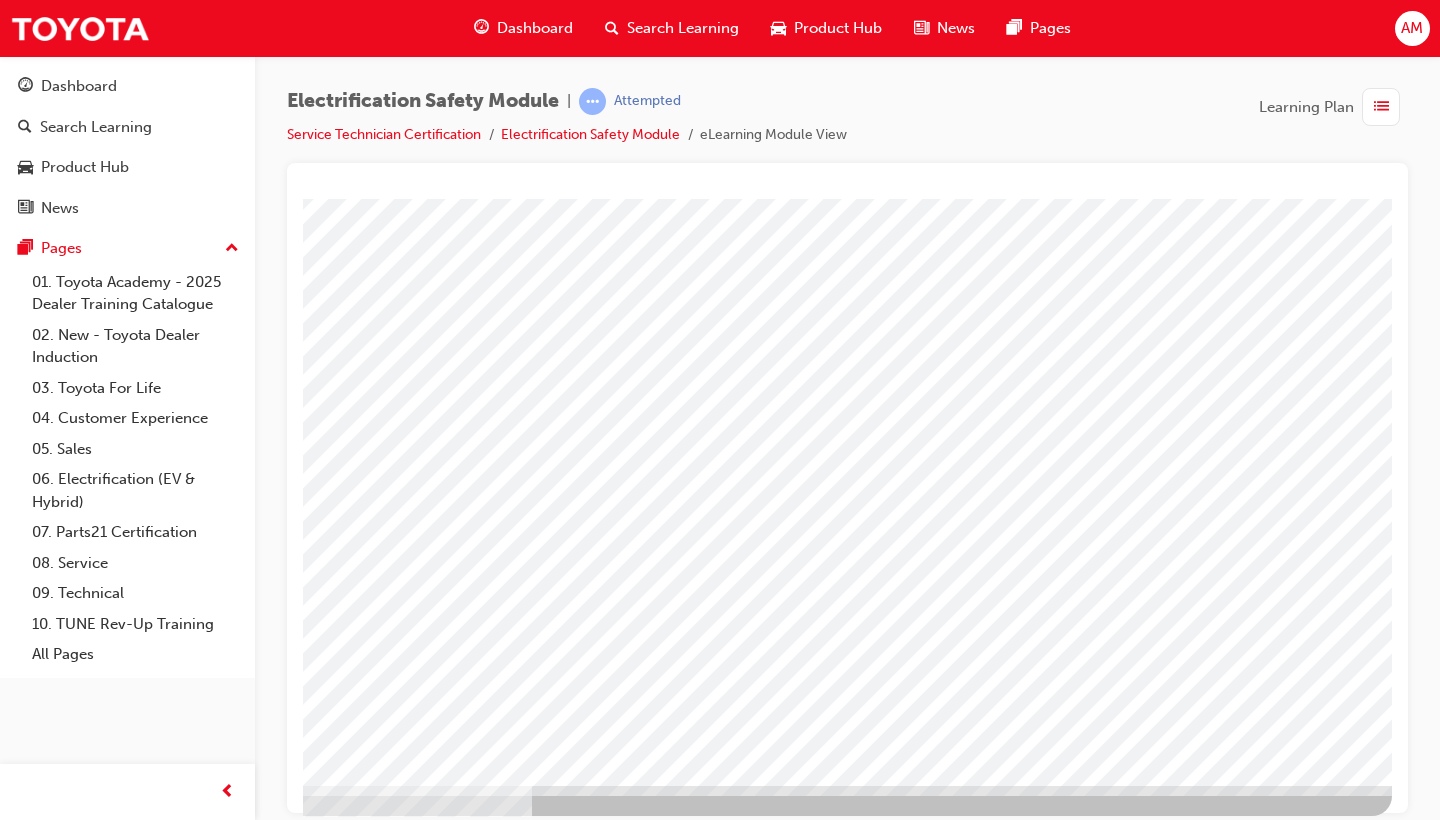 scroll, scrollTop: 132, scrollLeft: 271, axis: both 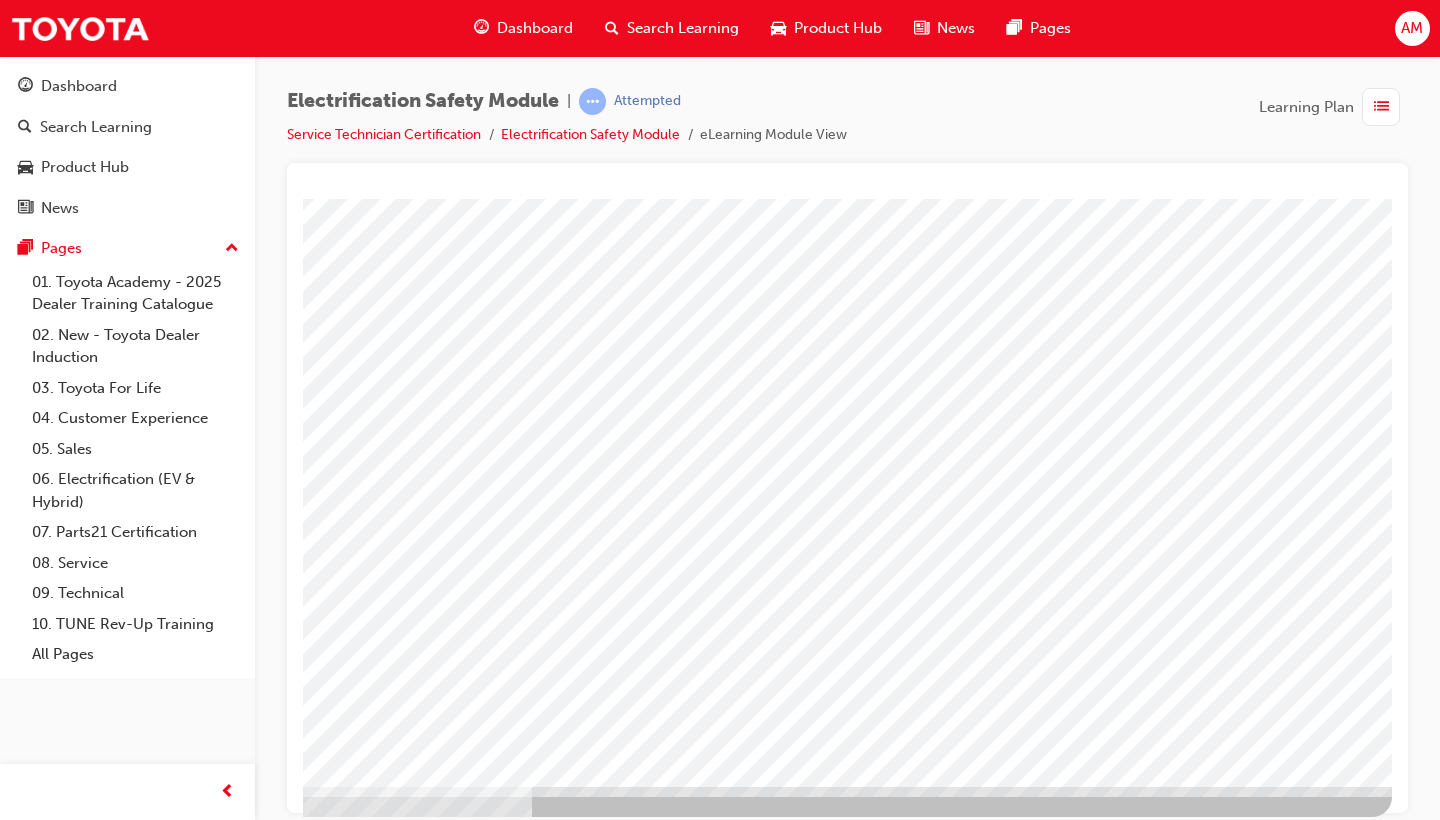 click at bounding box center (95, 3100) 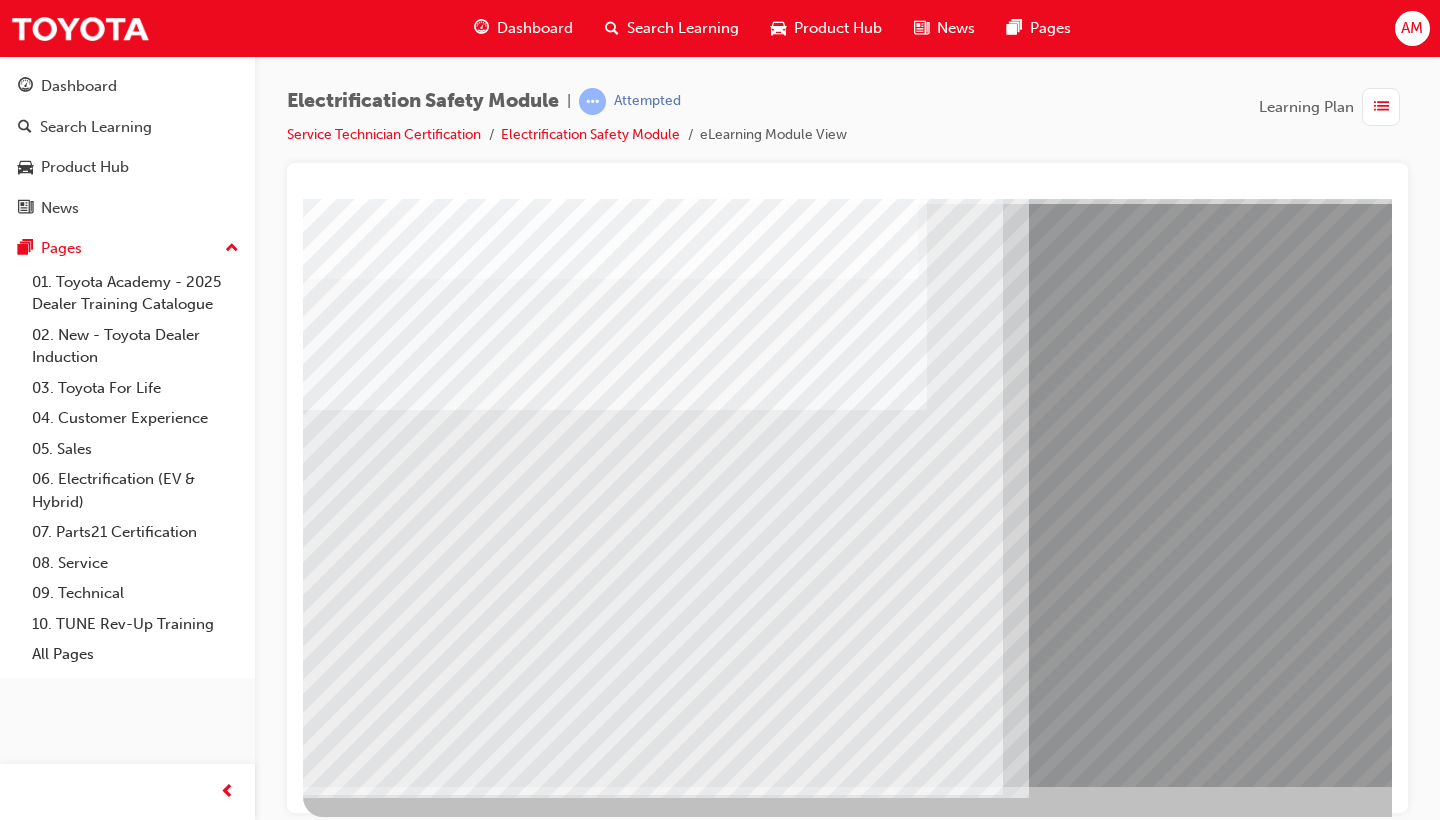 scroll, scrollTop: 0, scrollLeft: 0, axis: both 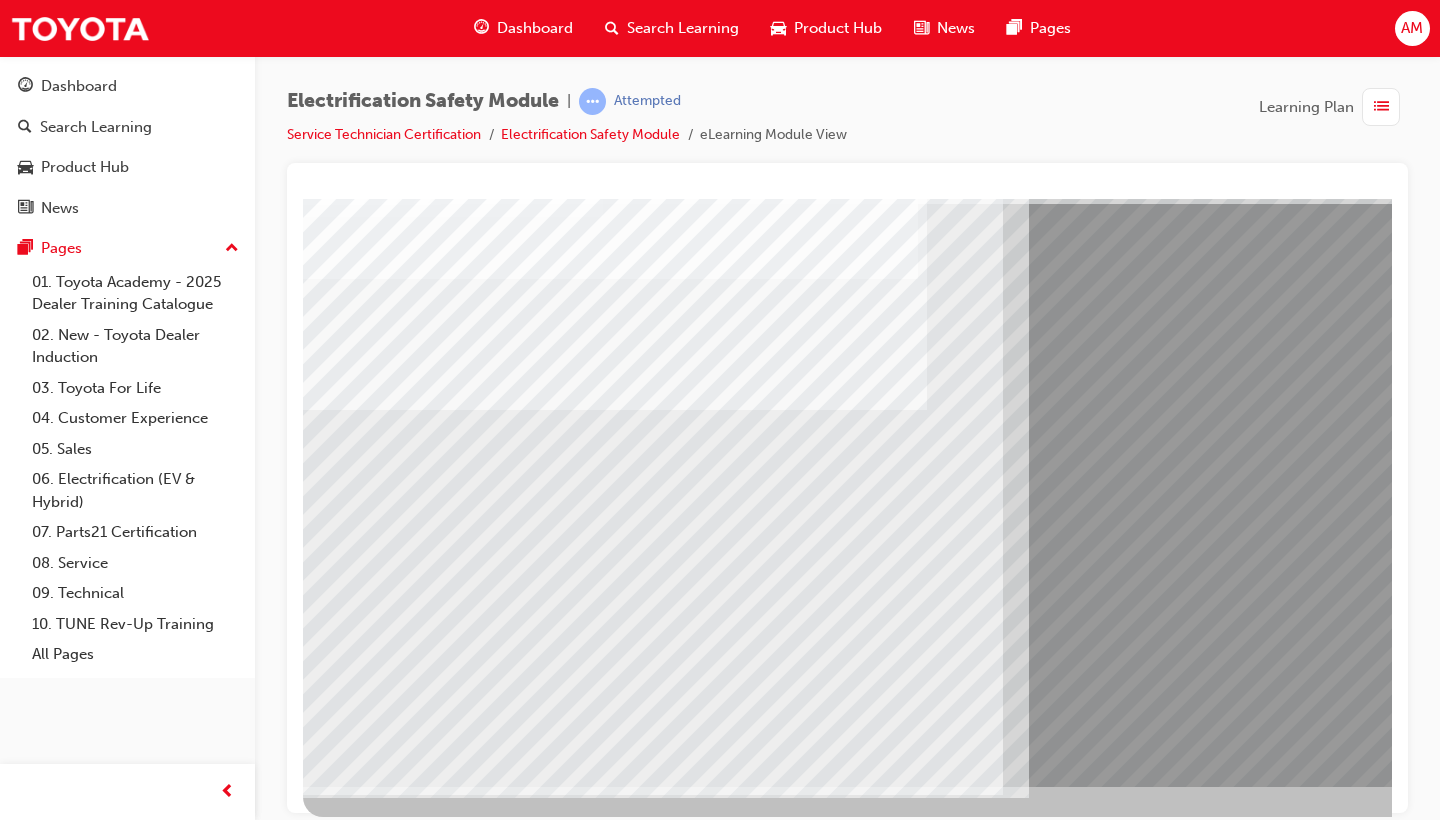 click at bounding box center [368, 6152] 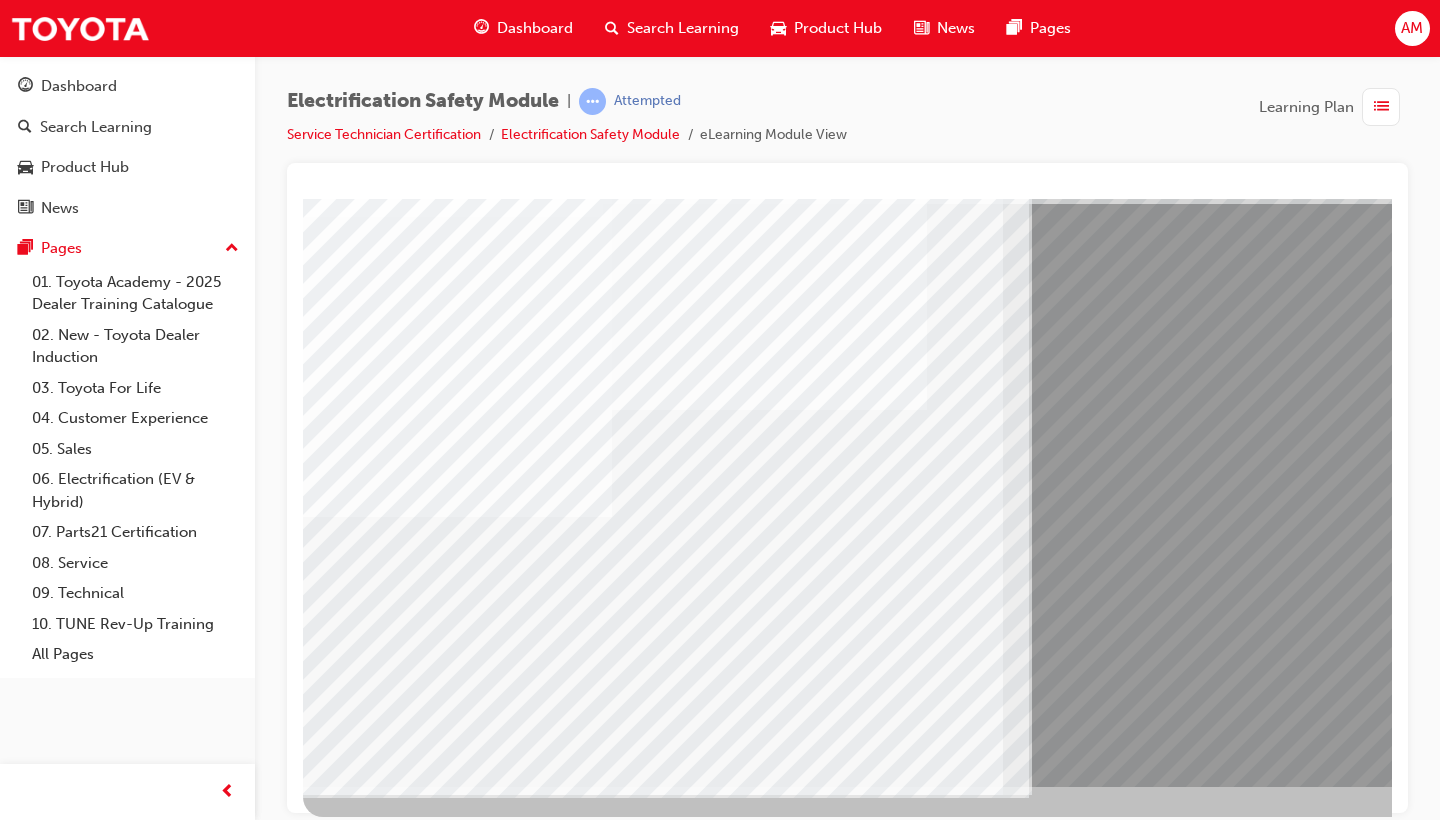 click at bounding box center (368, 6282) 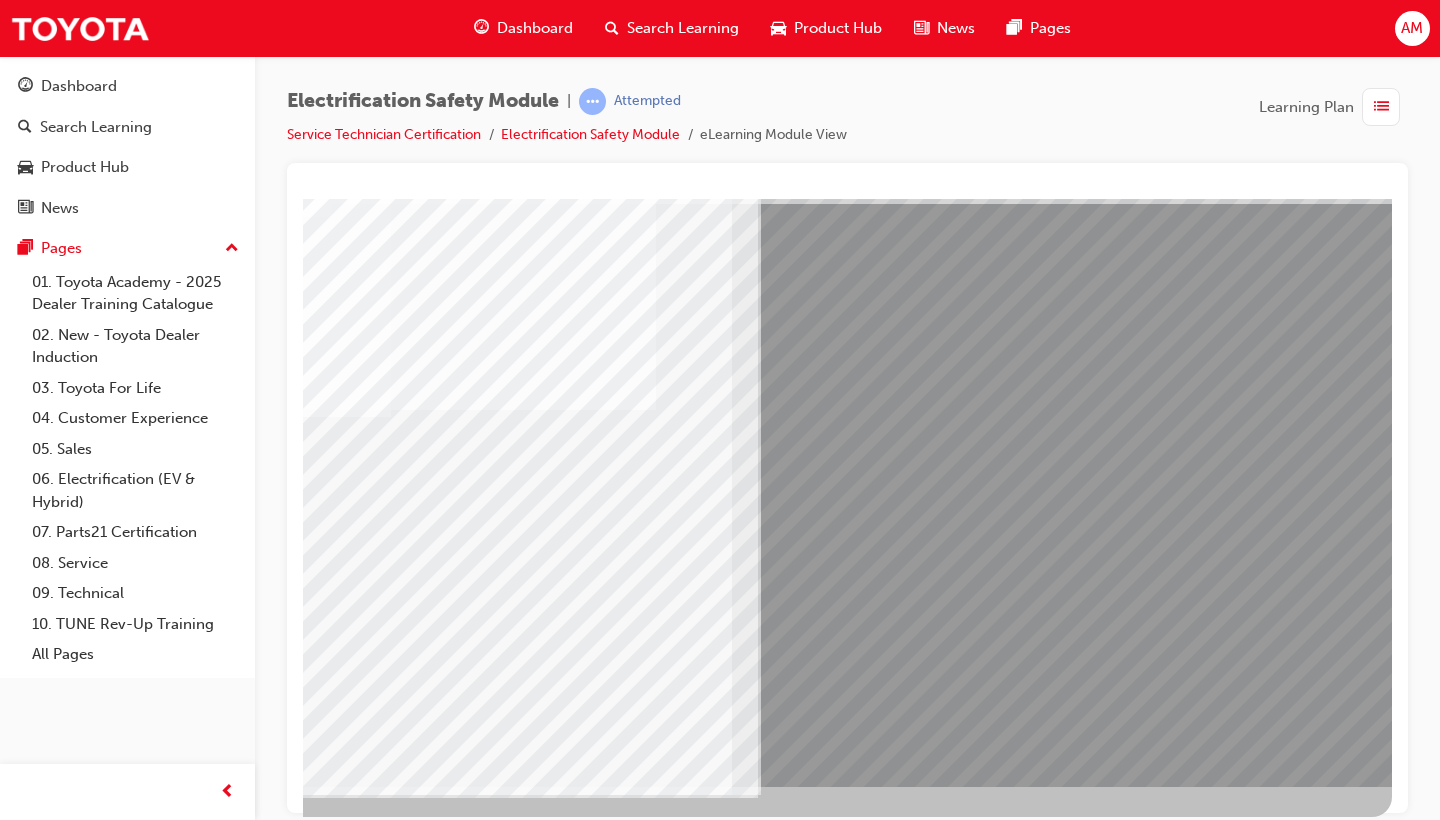 scroll, scrollTop: 132, scrollLeft: 271, axis: both 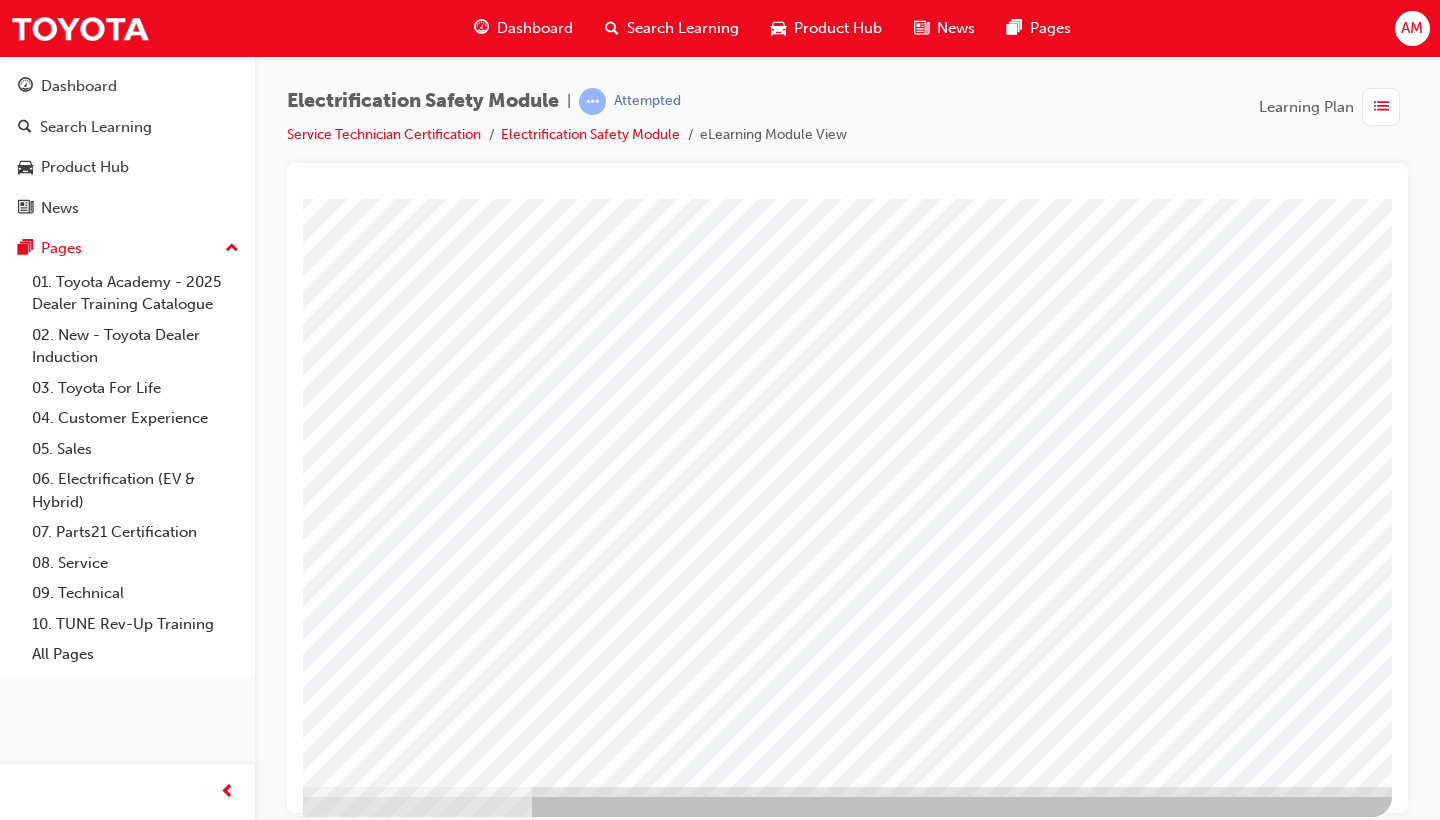click at bounding box center (95, 3100) 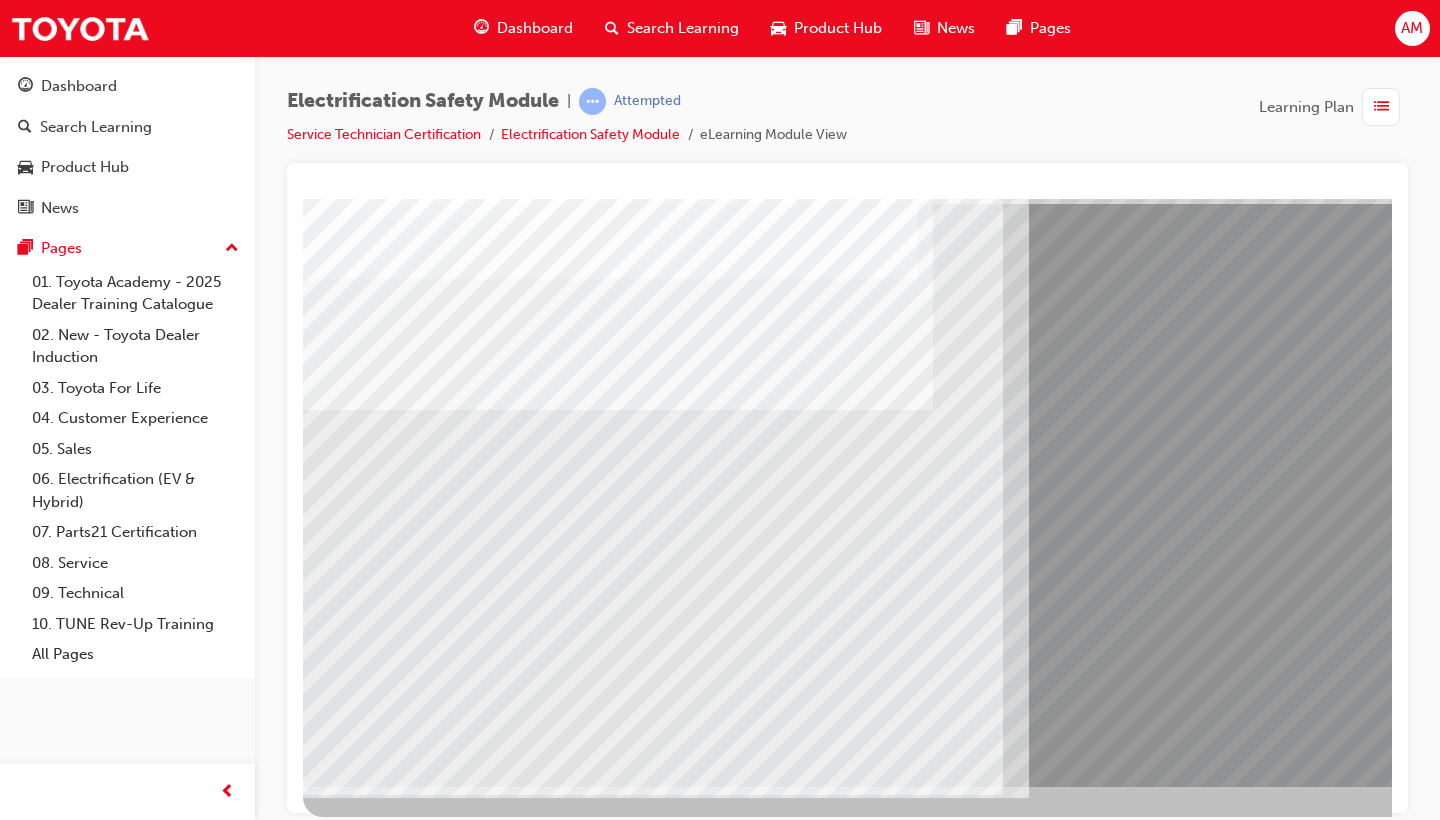 scroll, scrollTop: 132, scrollLeft: 0, axis: vertical 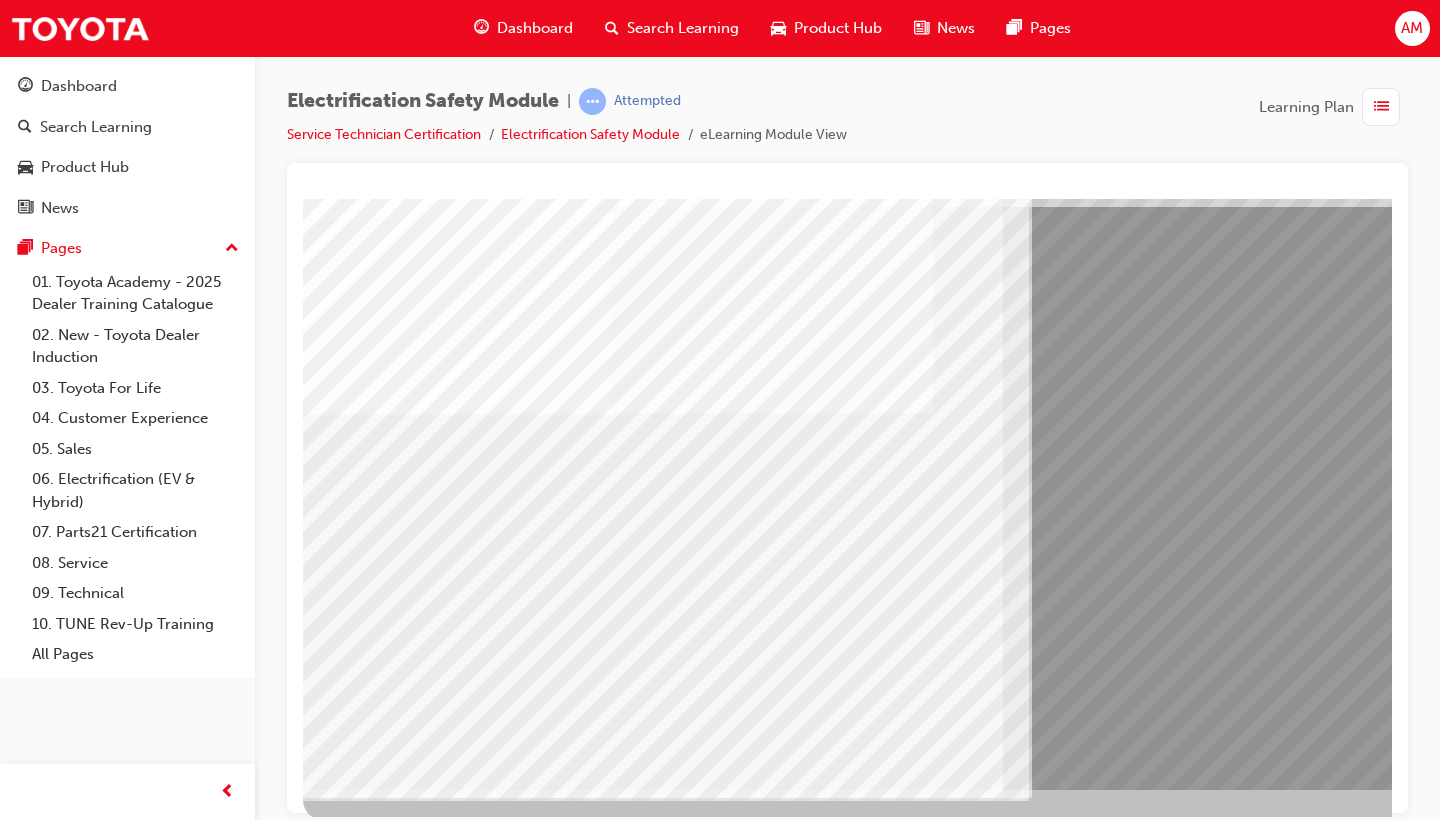 click at bounding box center (368, 6207) 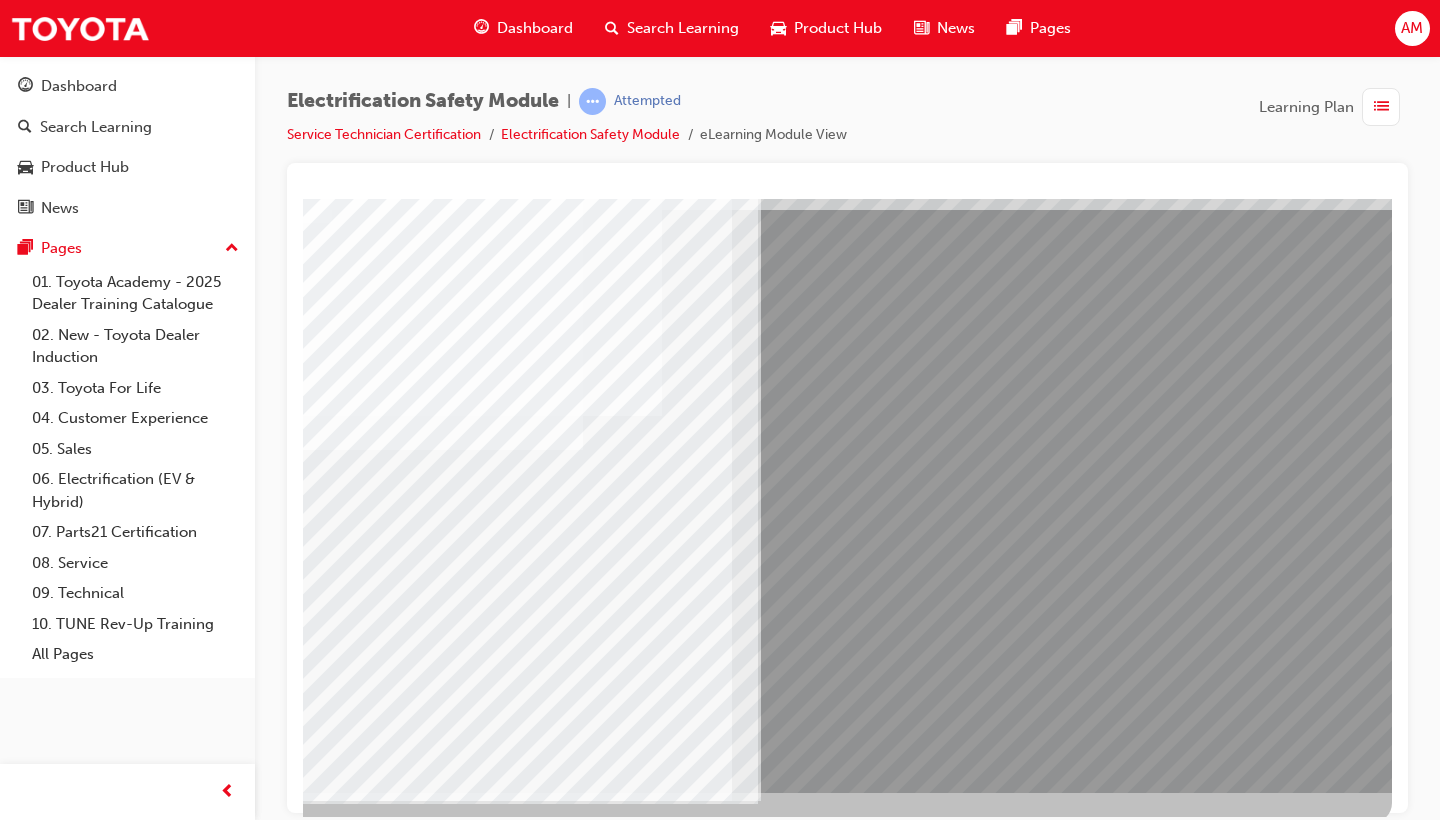 scroll, scrollTop: 126, scrollLeft: 271, axis: both 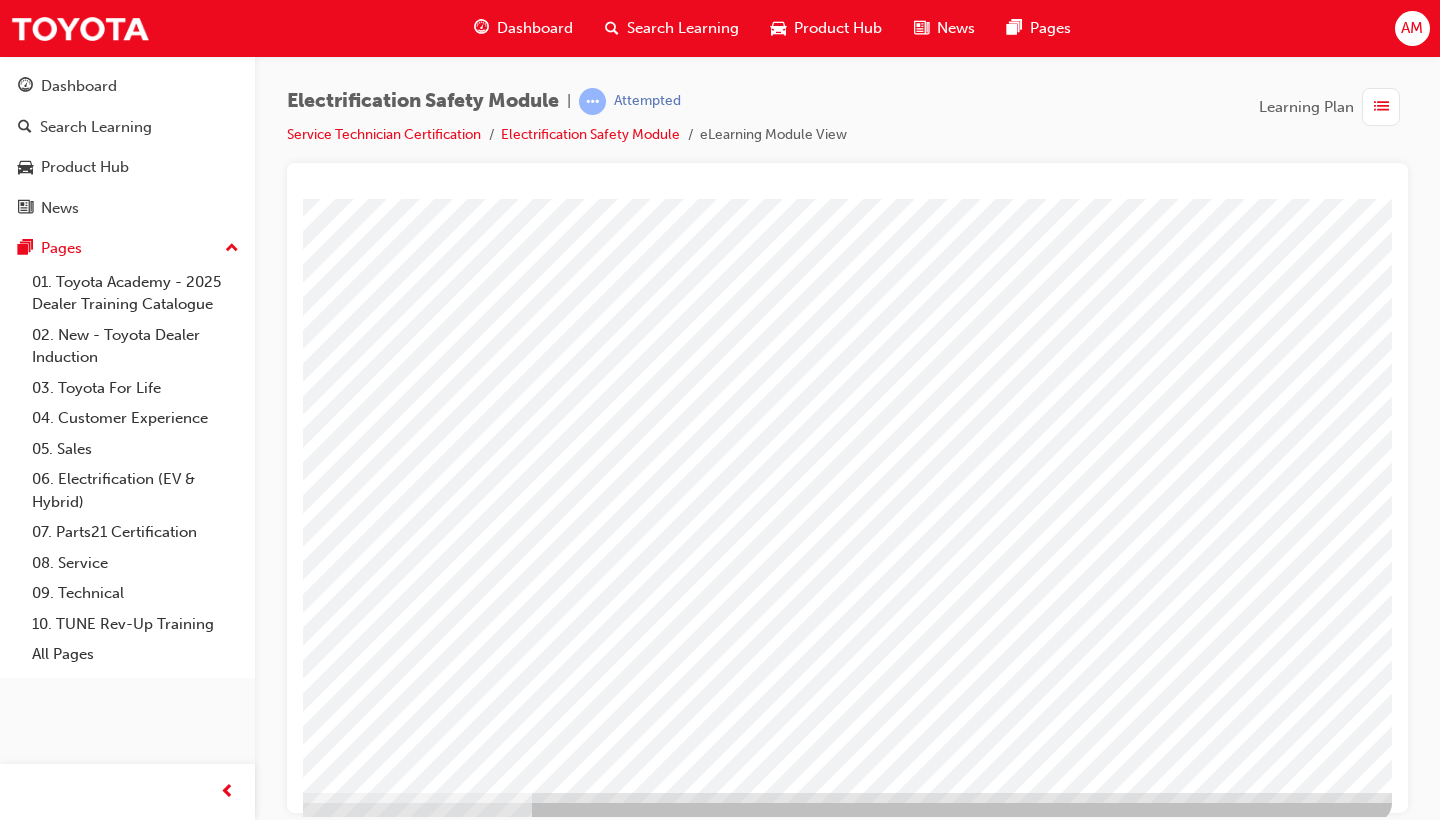 click at bounding box center (95, 3106) 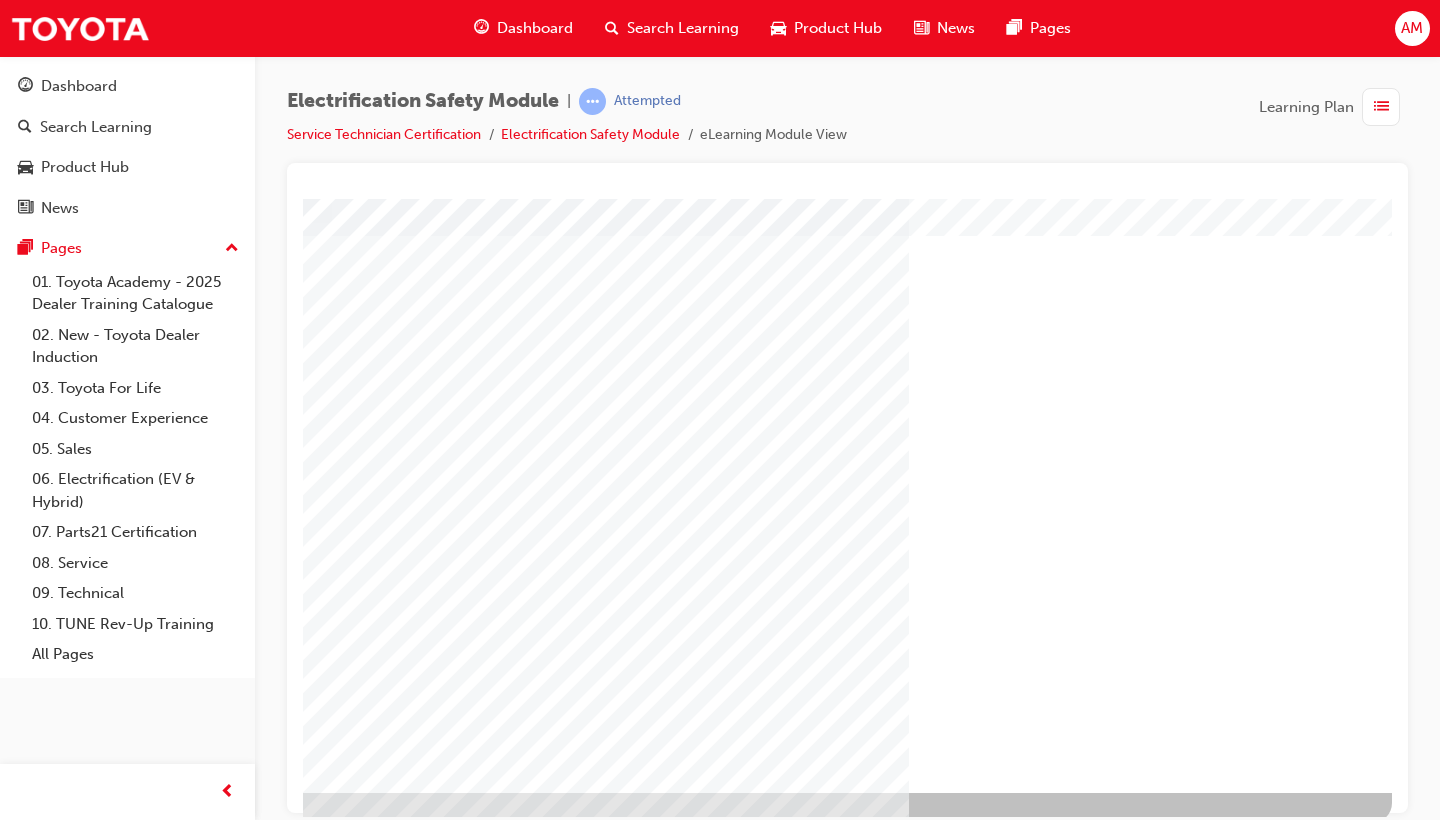click at bounding box center [95, 1424] 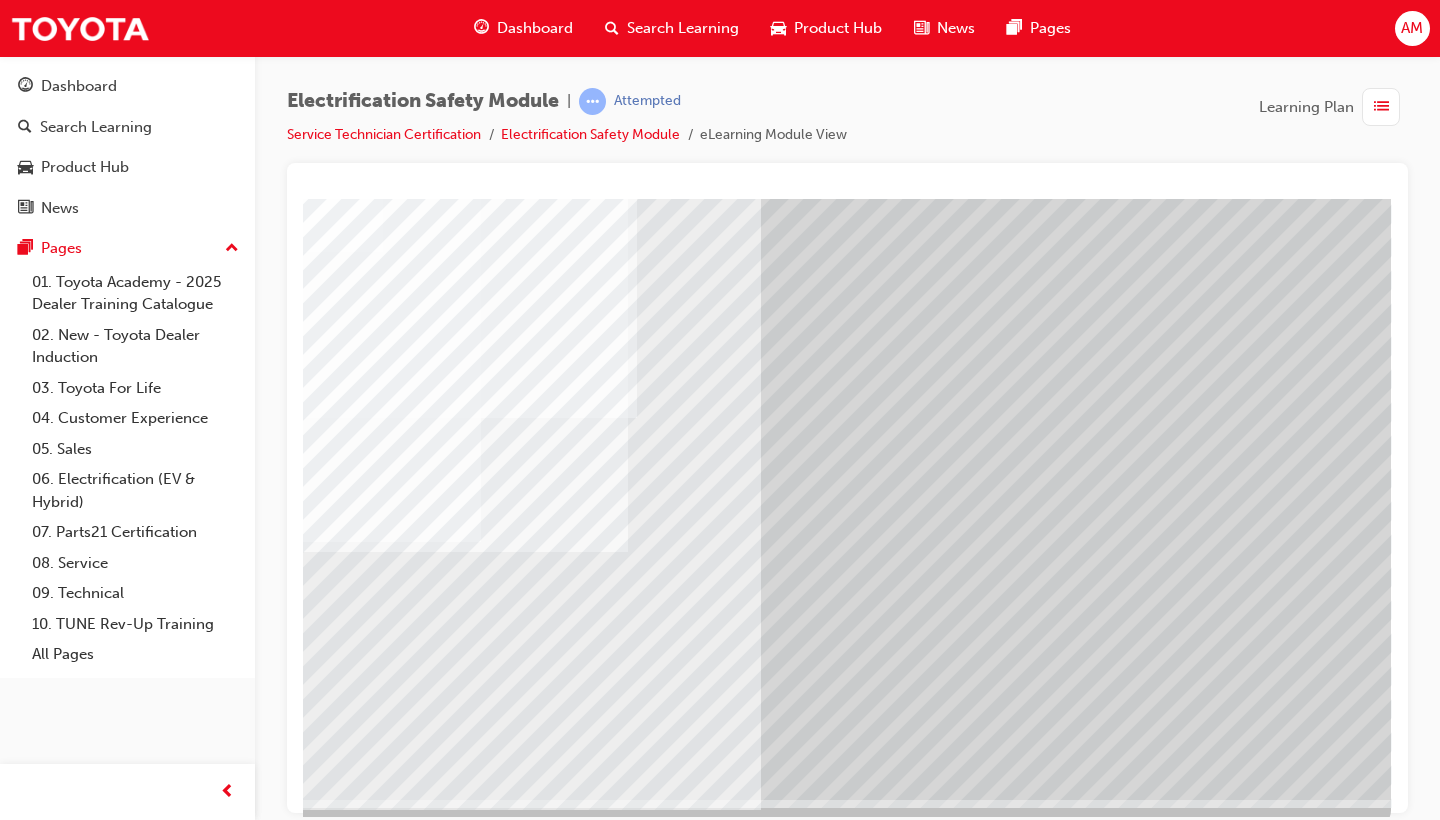 scroll, scrollTop: 119, scrollLeft: 271, axis: both 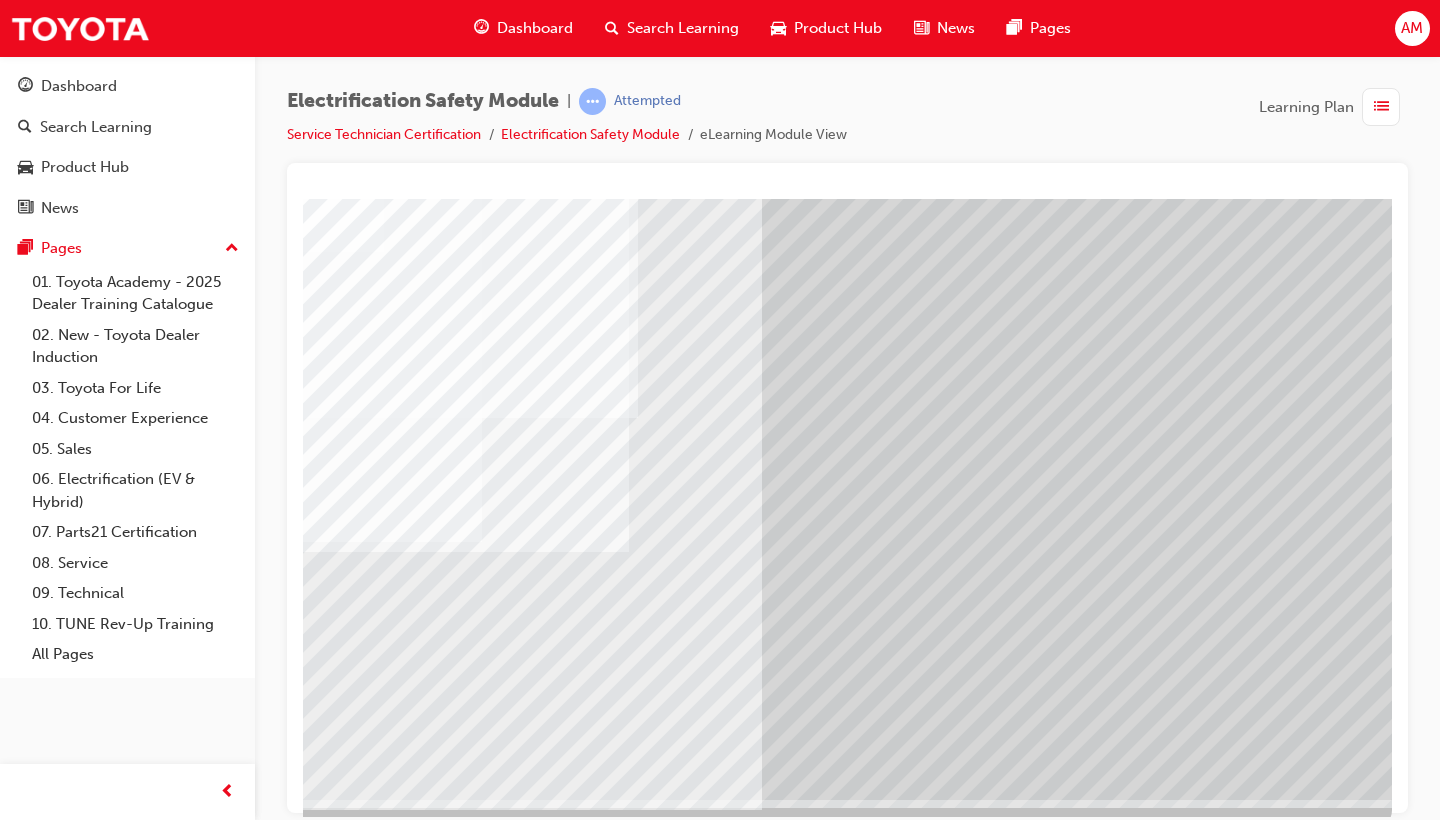 click at bounding box center [95, 3113] 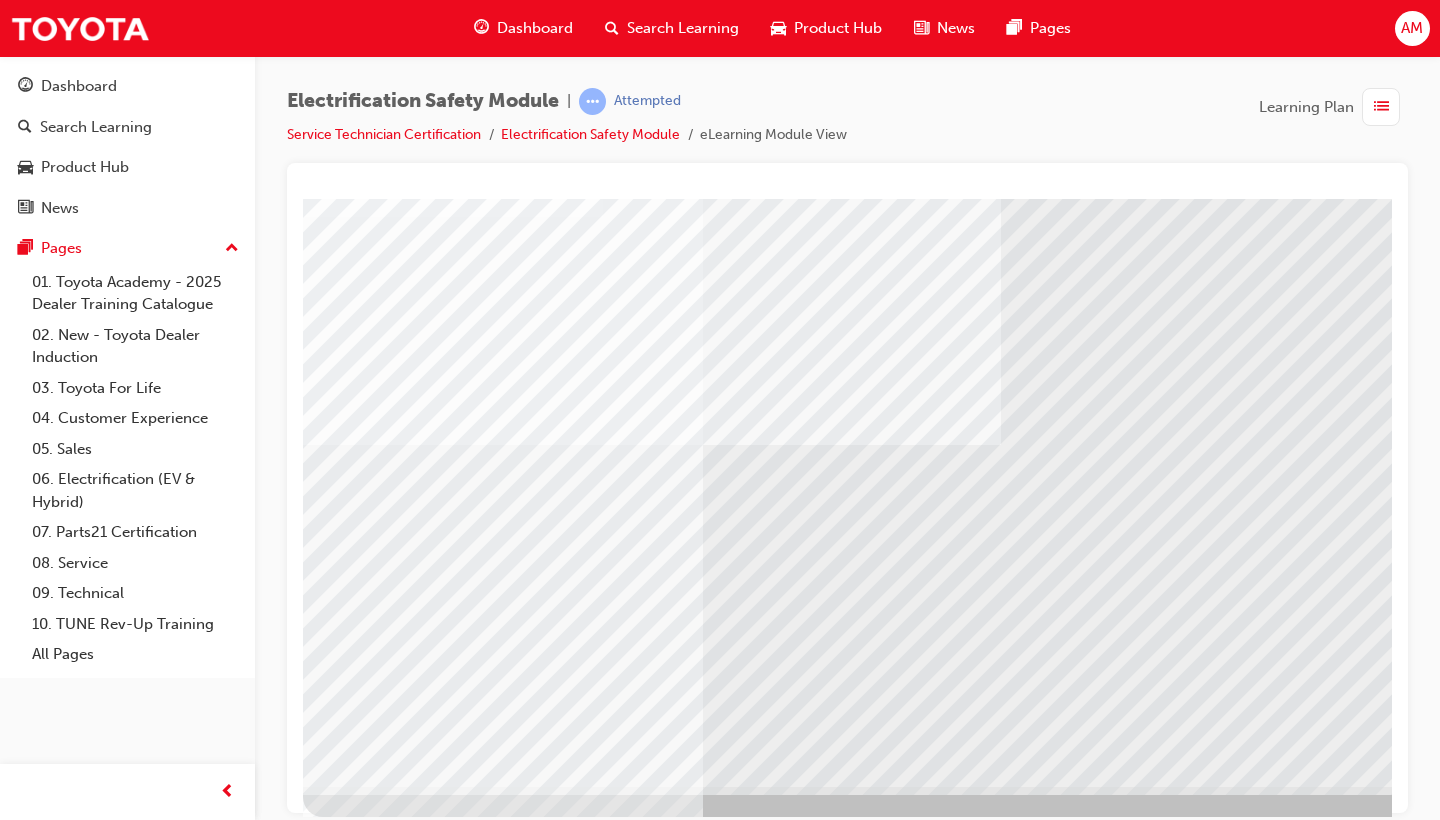 scroll, scrollTop: 132, scrollLeft: 0, axis: vertical 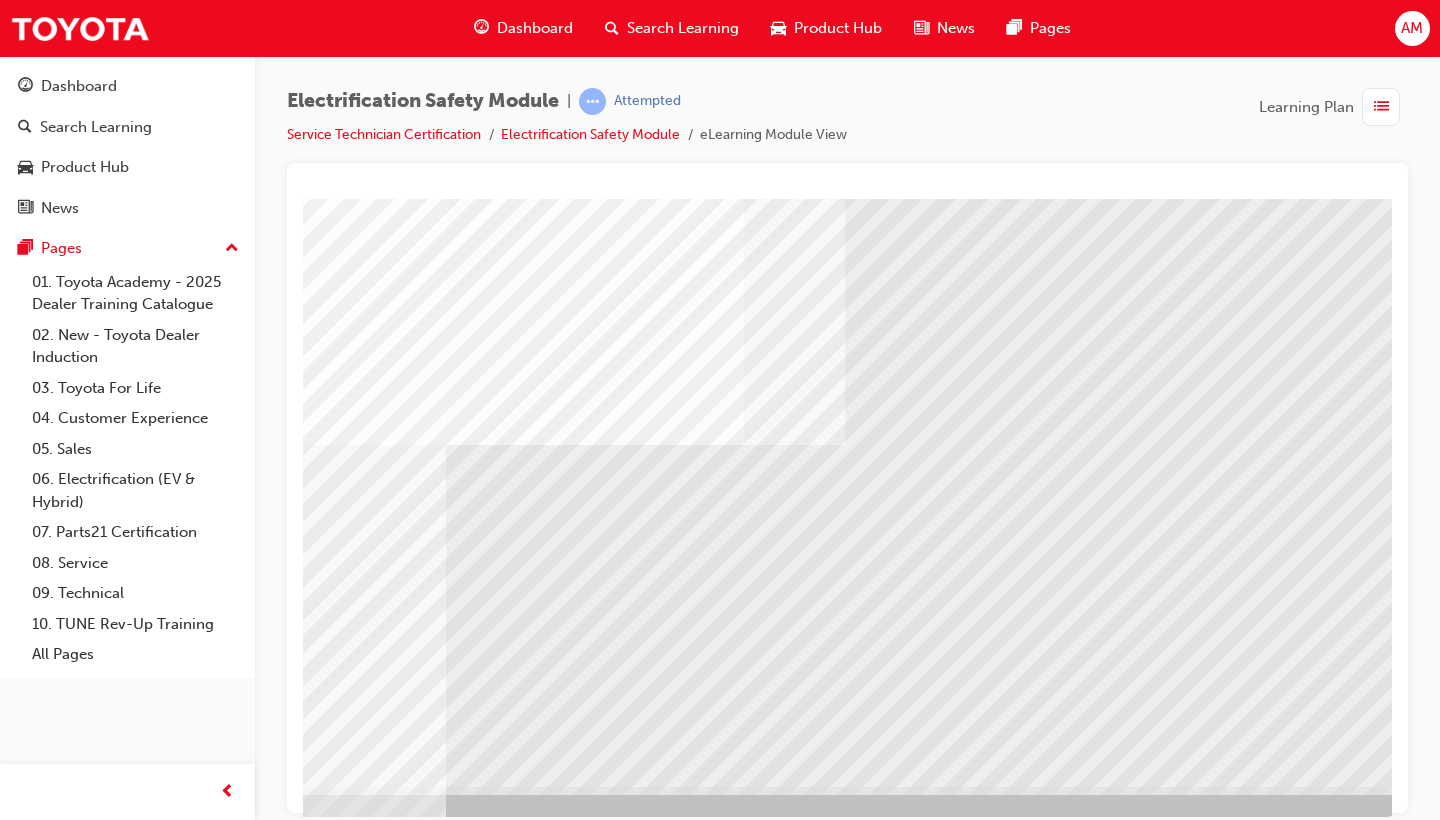 click at bounding box center [109, 5598] 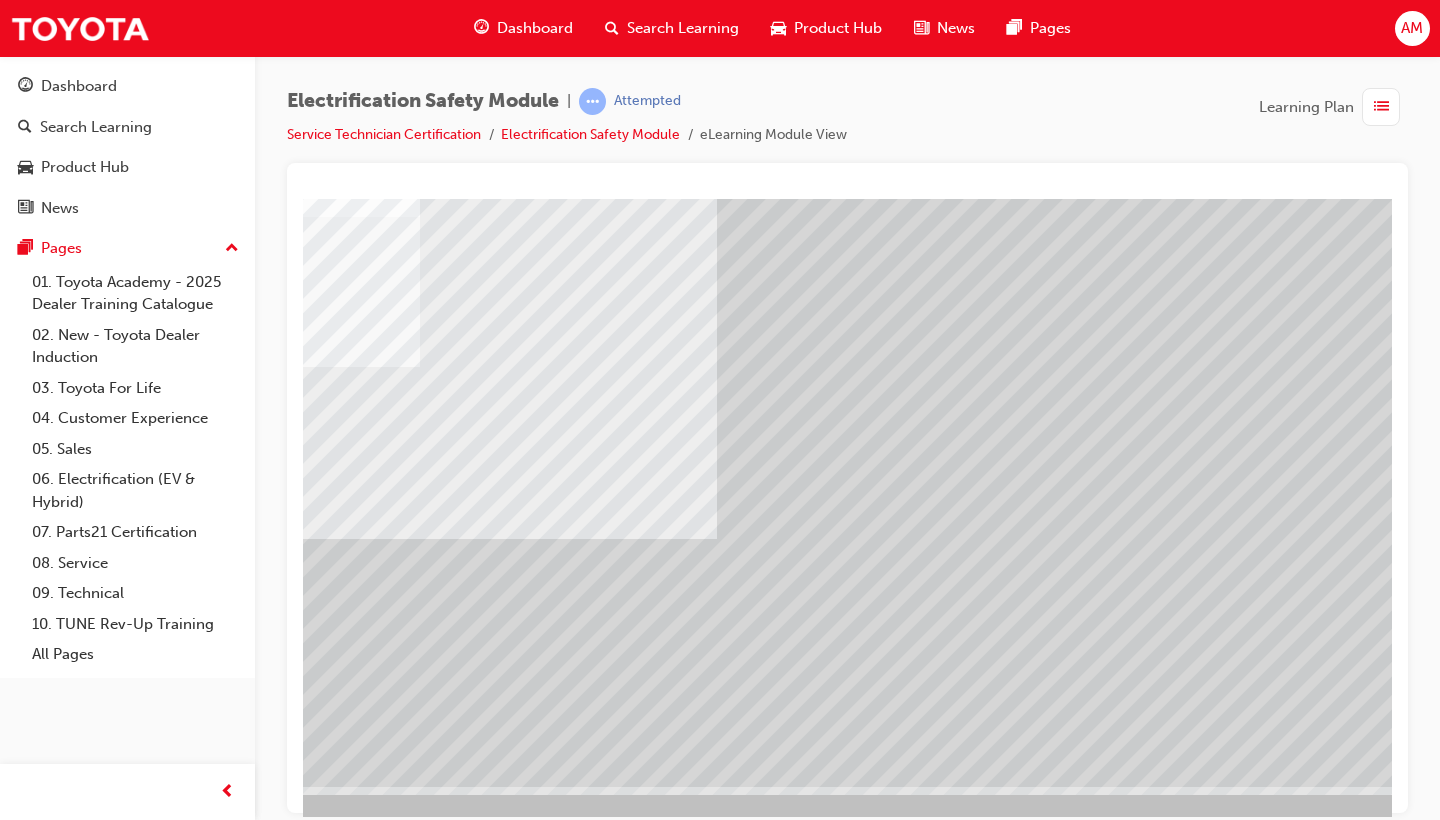 scroll, scrollTop: 132, scrollLeft: 199, axis: both 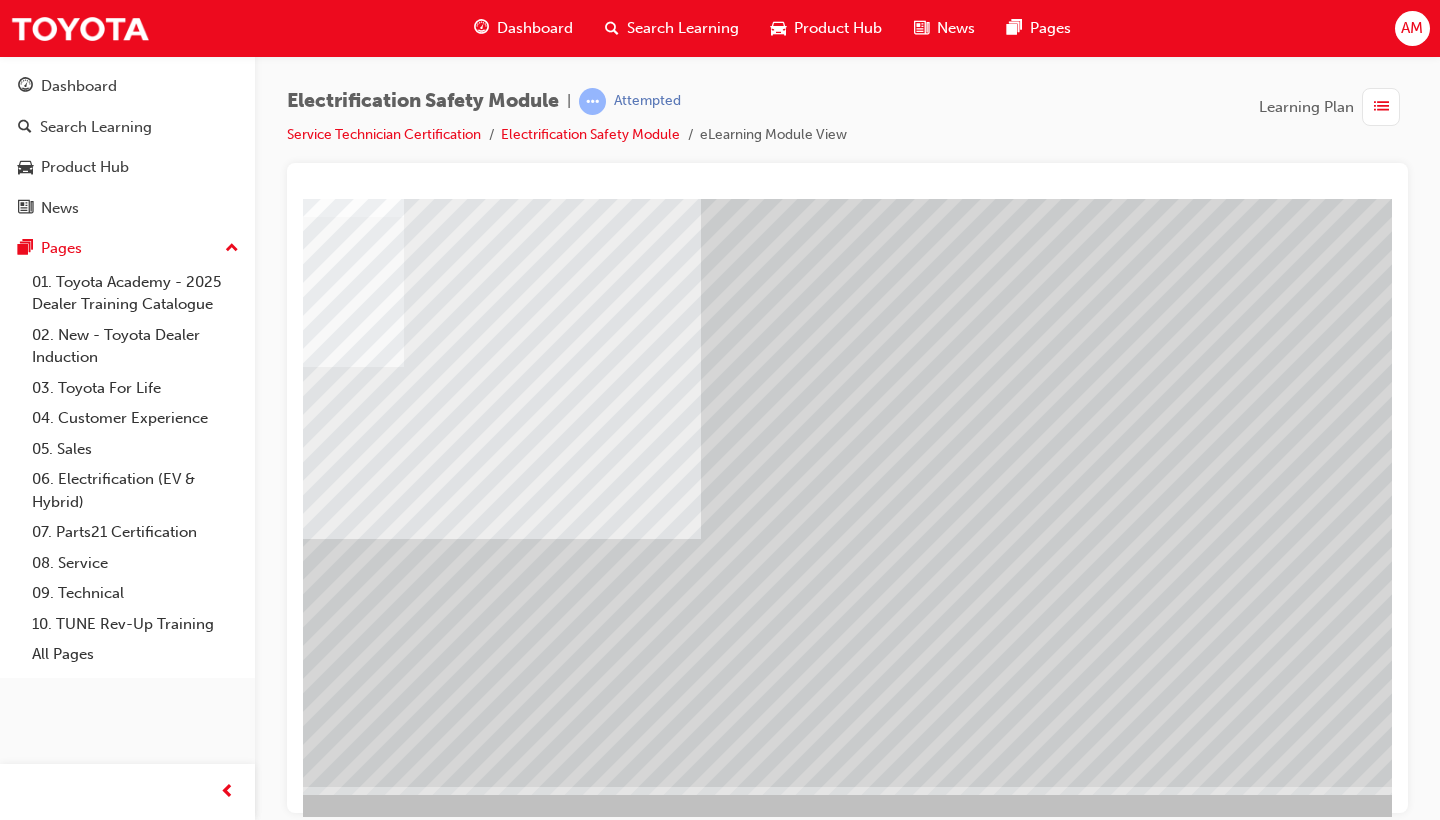 click at bounding box center (167, 2378) 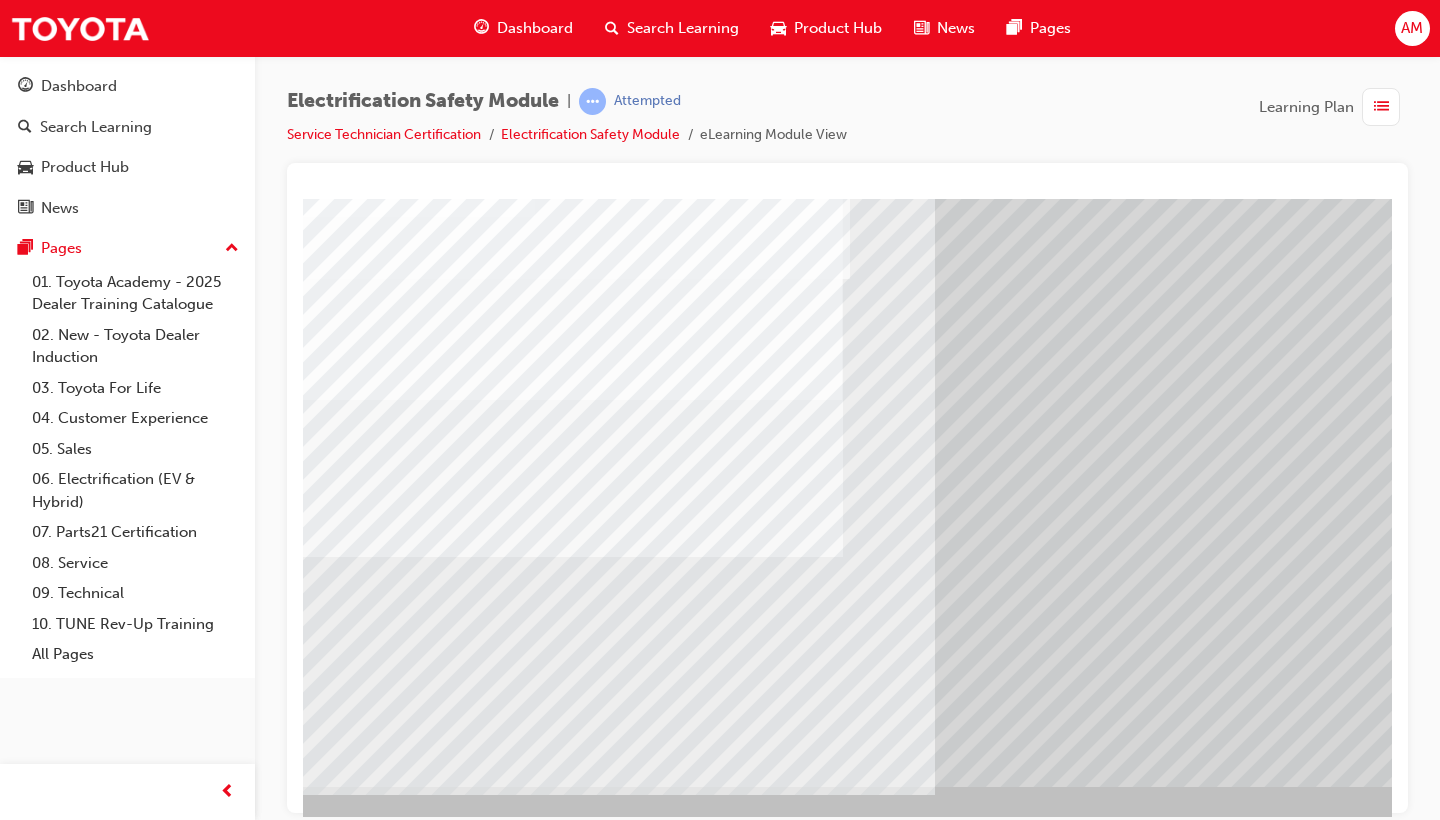 scroll, scrollTop: 132, scrollLeft: 0, axis: vertical 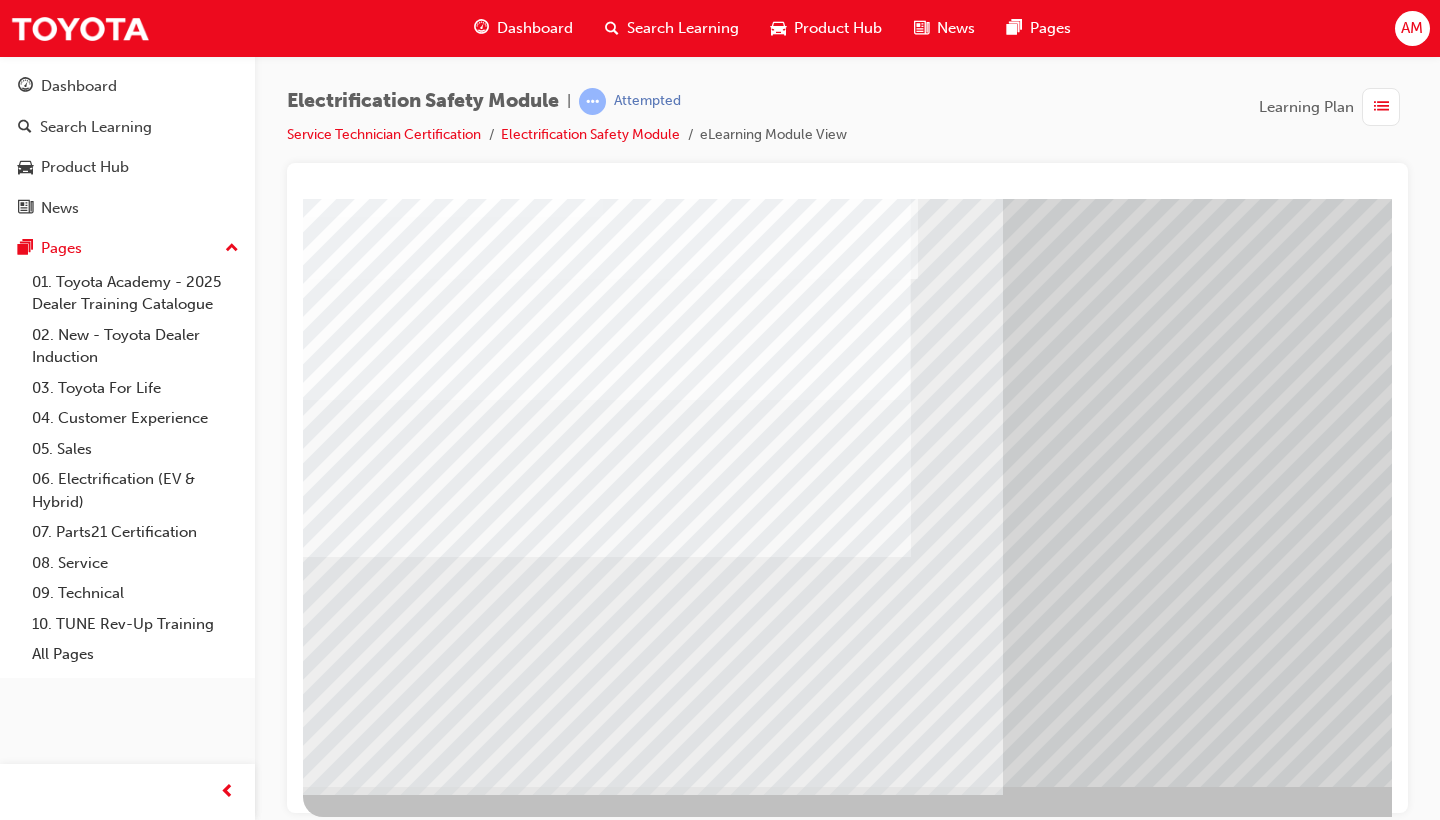 click at bounding box center [368, 6764] 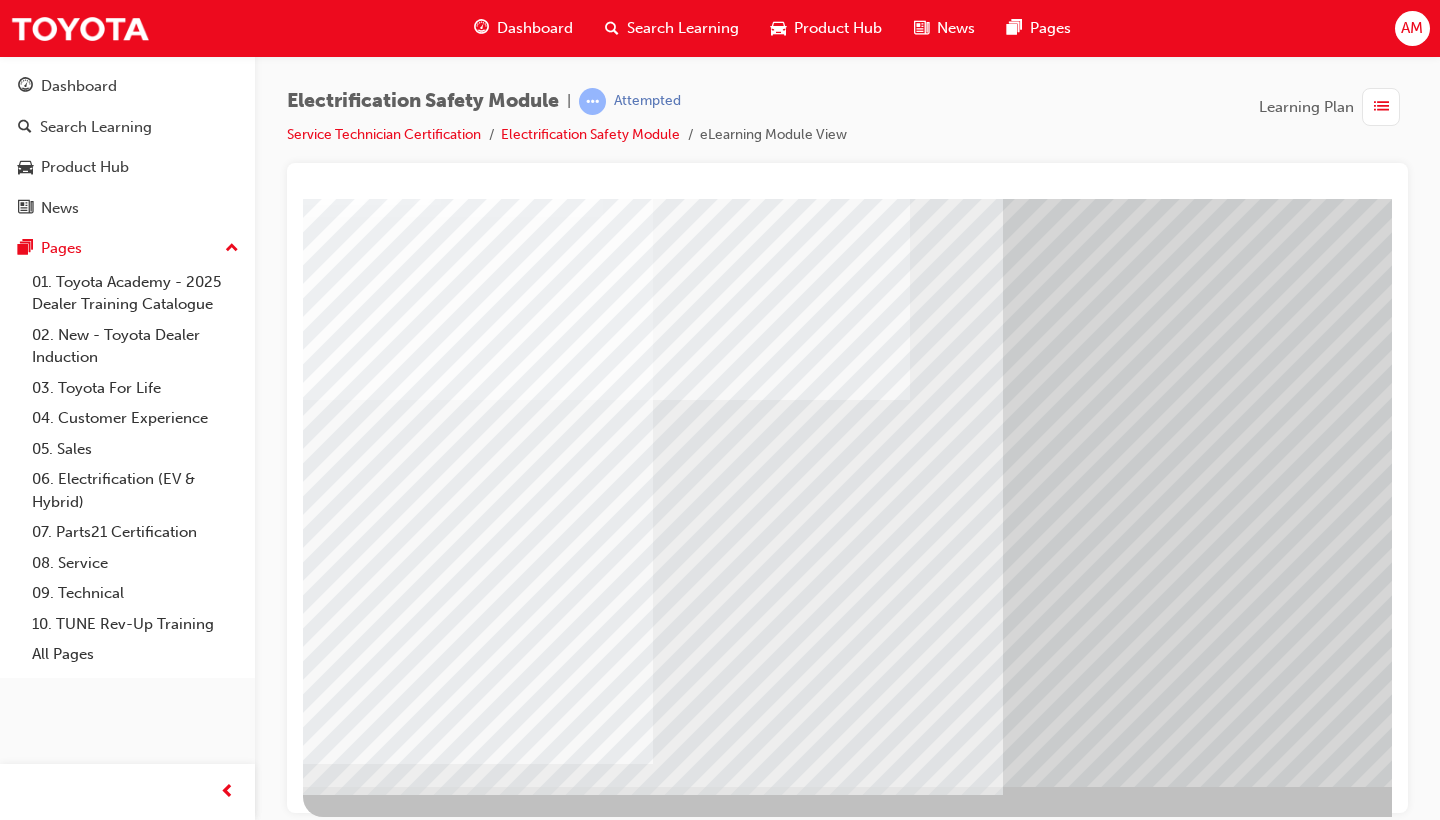 click at bounding box center (368, 6894) 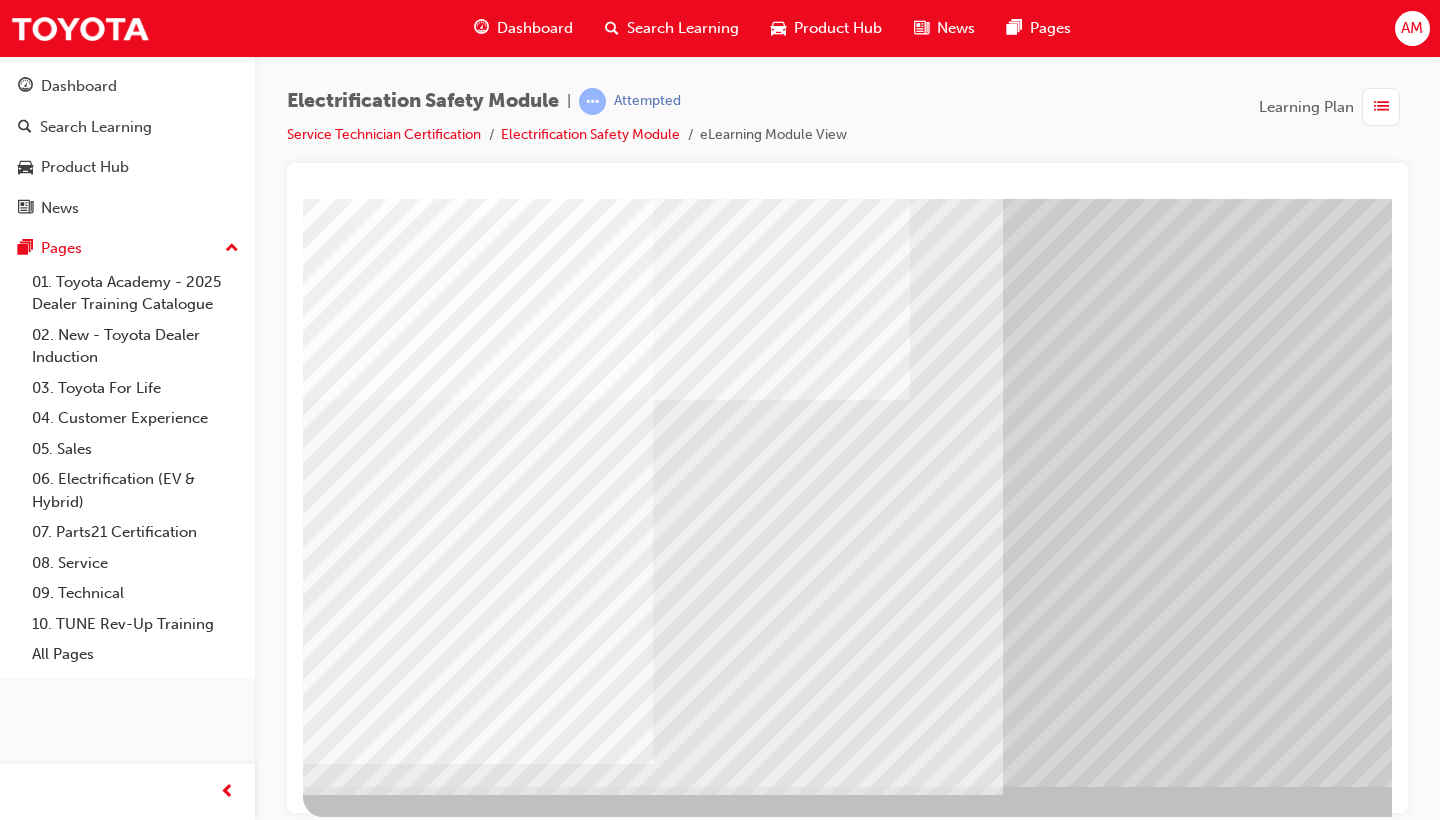 click at bounding box center (368, 7024) 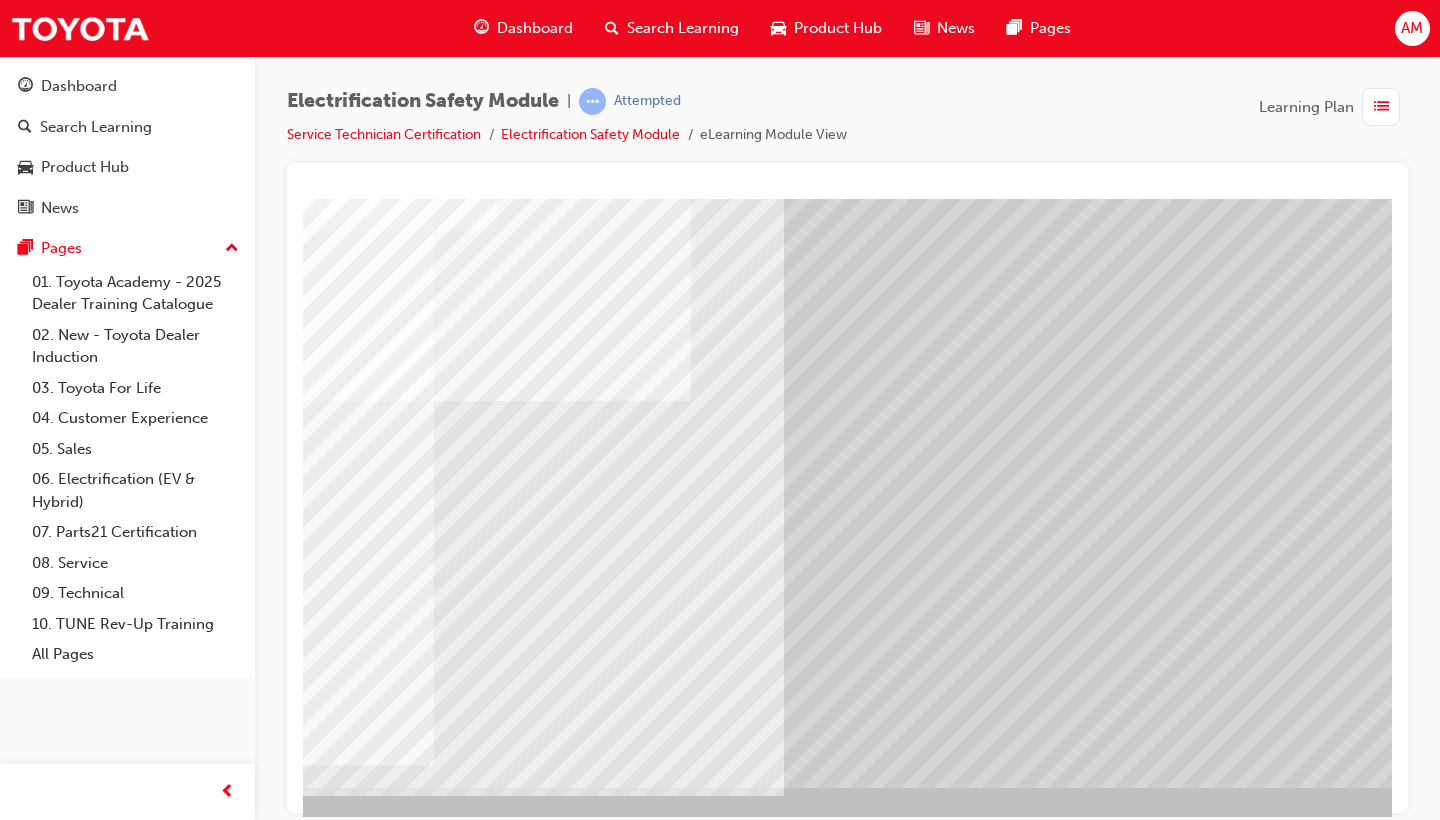 scroll, scrollTop: 130, scrollLeft: 235, axis: both 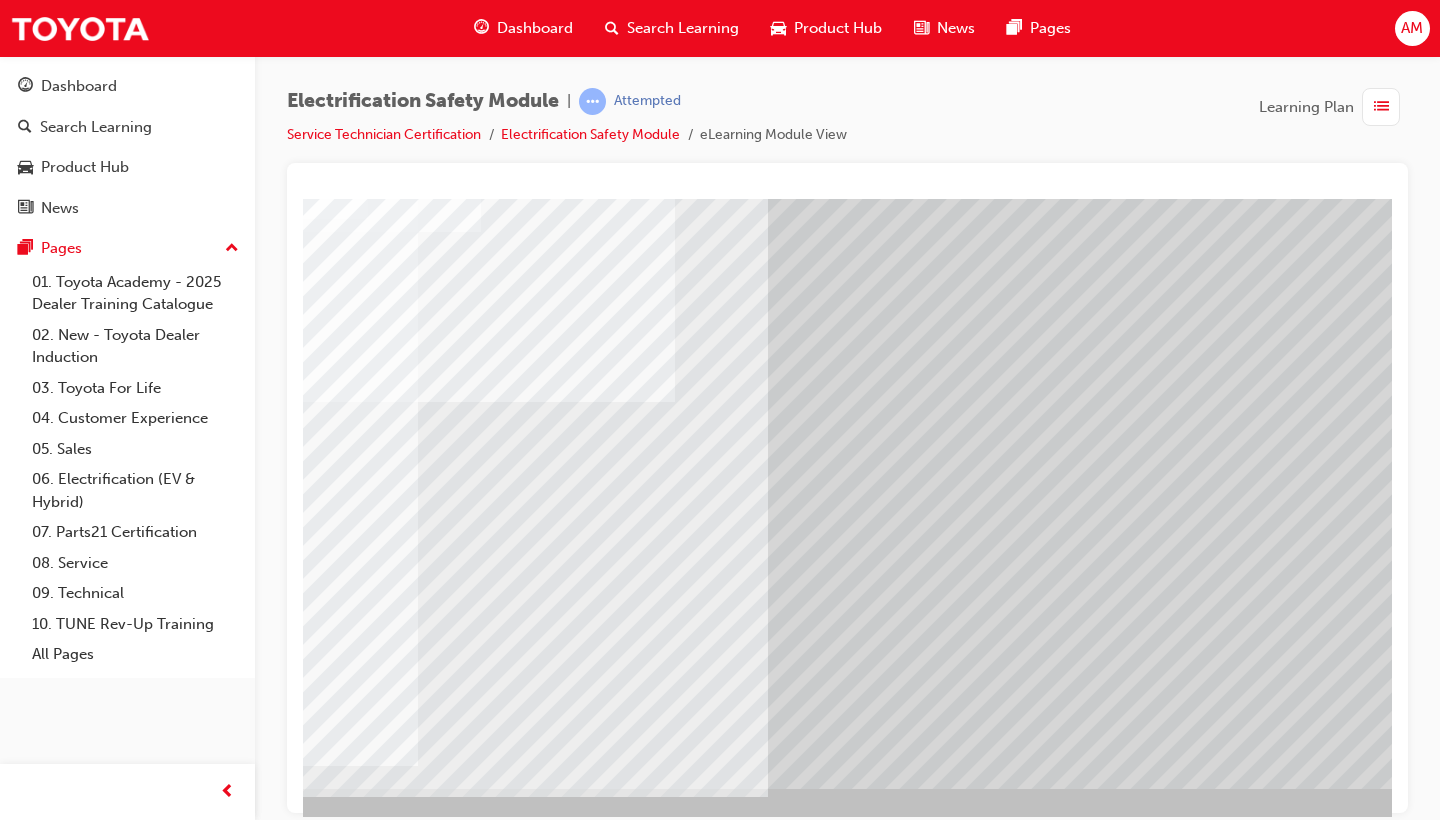 click at bounding box center (131, 6683) 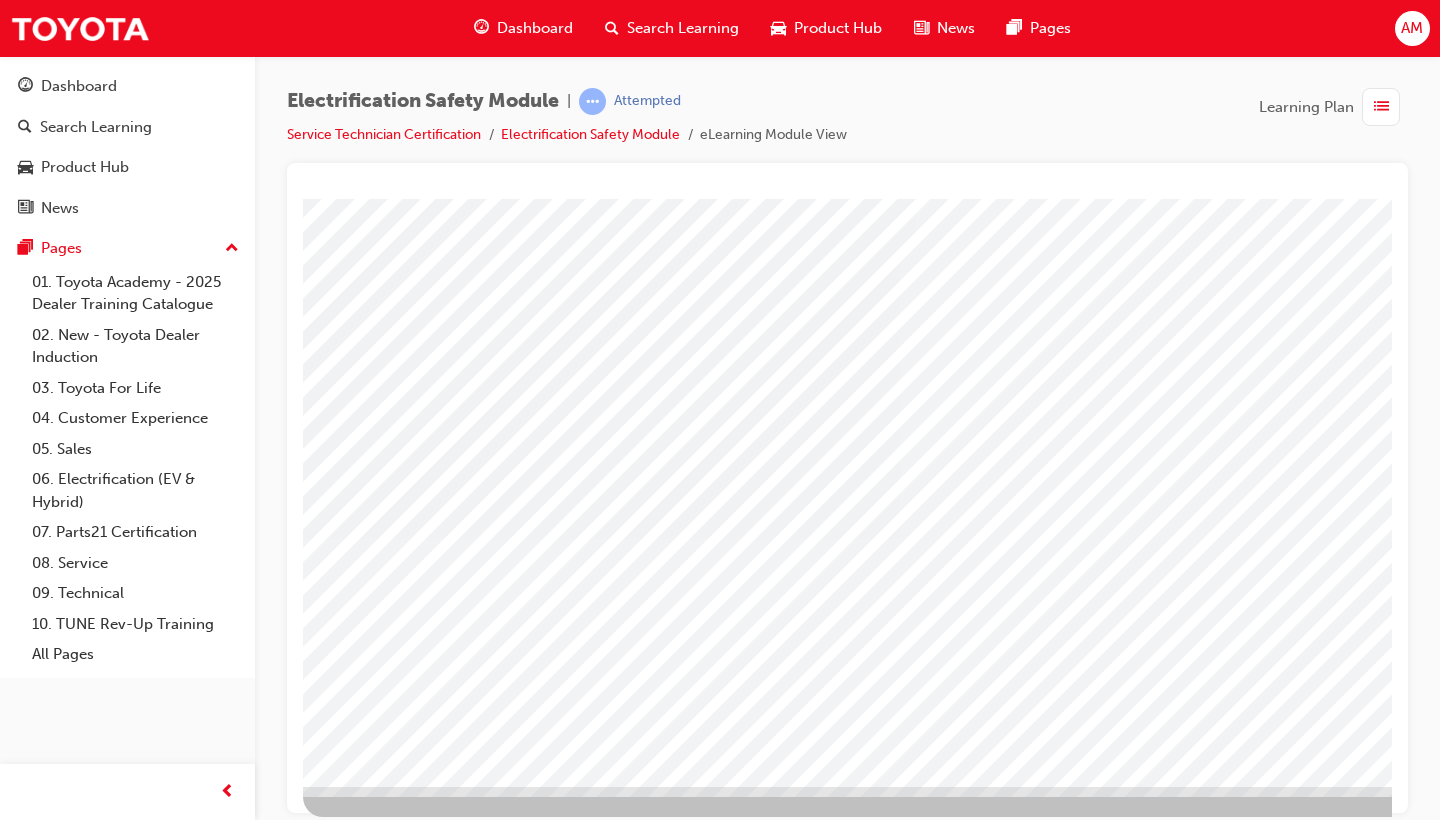 scroll, scrollTop: 132, scrollLeft: 0, axis: vertical 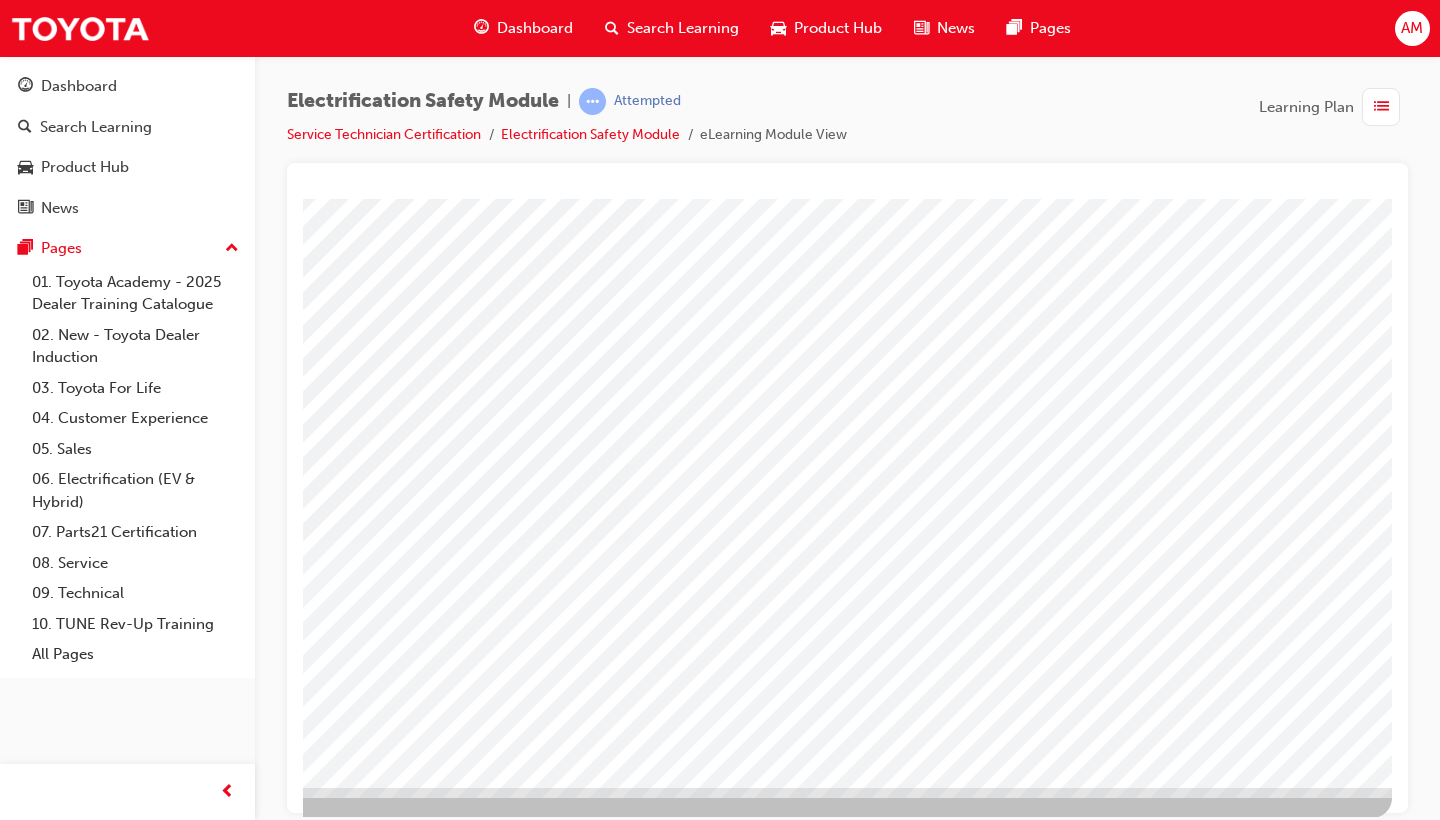 click at bounding box center (95, 2853) 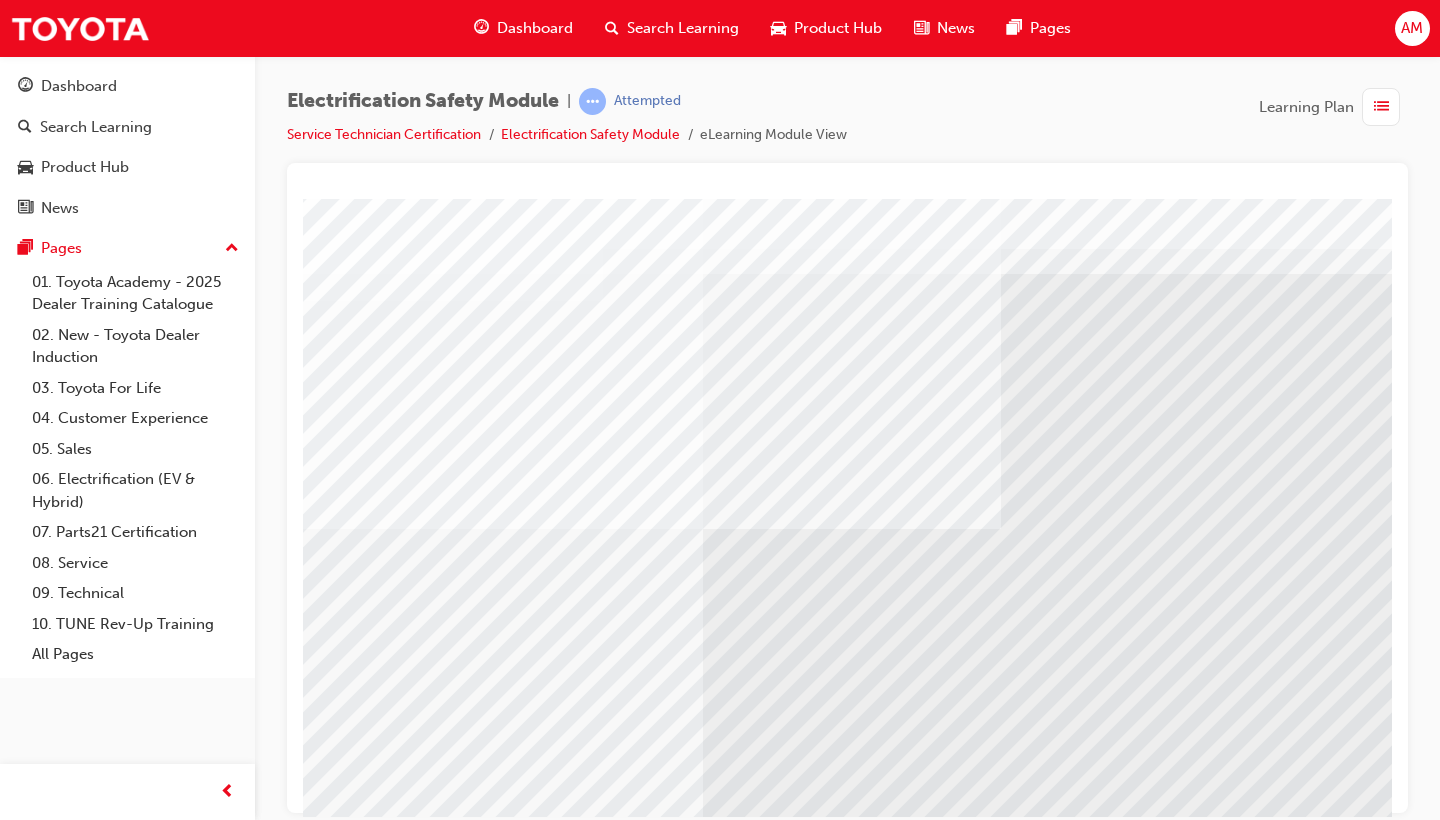 scroll, scrollTop: 48, scrollLeft: 0, axis: vertical 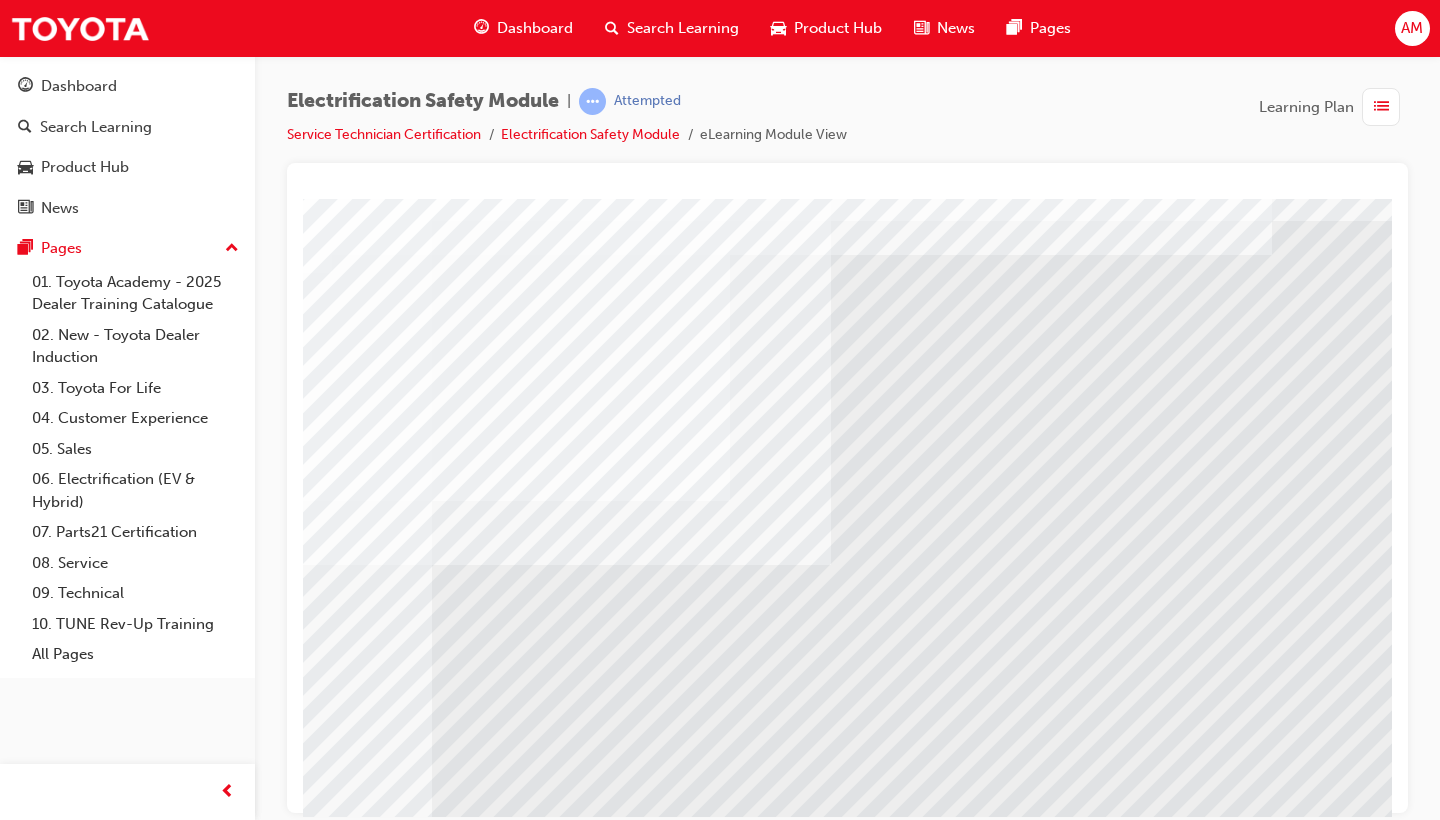 click at bounding box center [95, 5820] 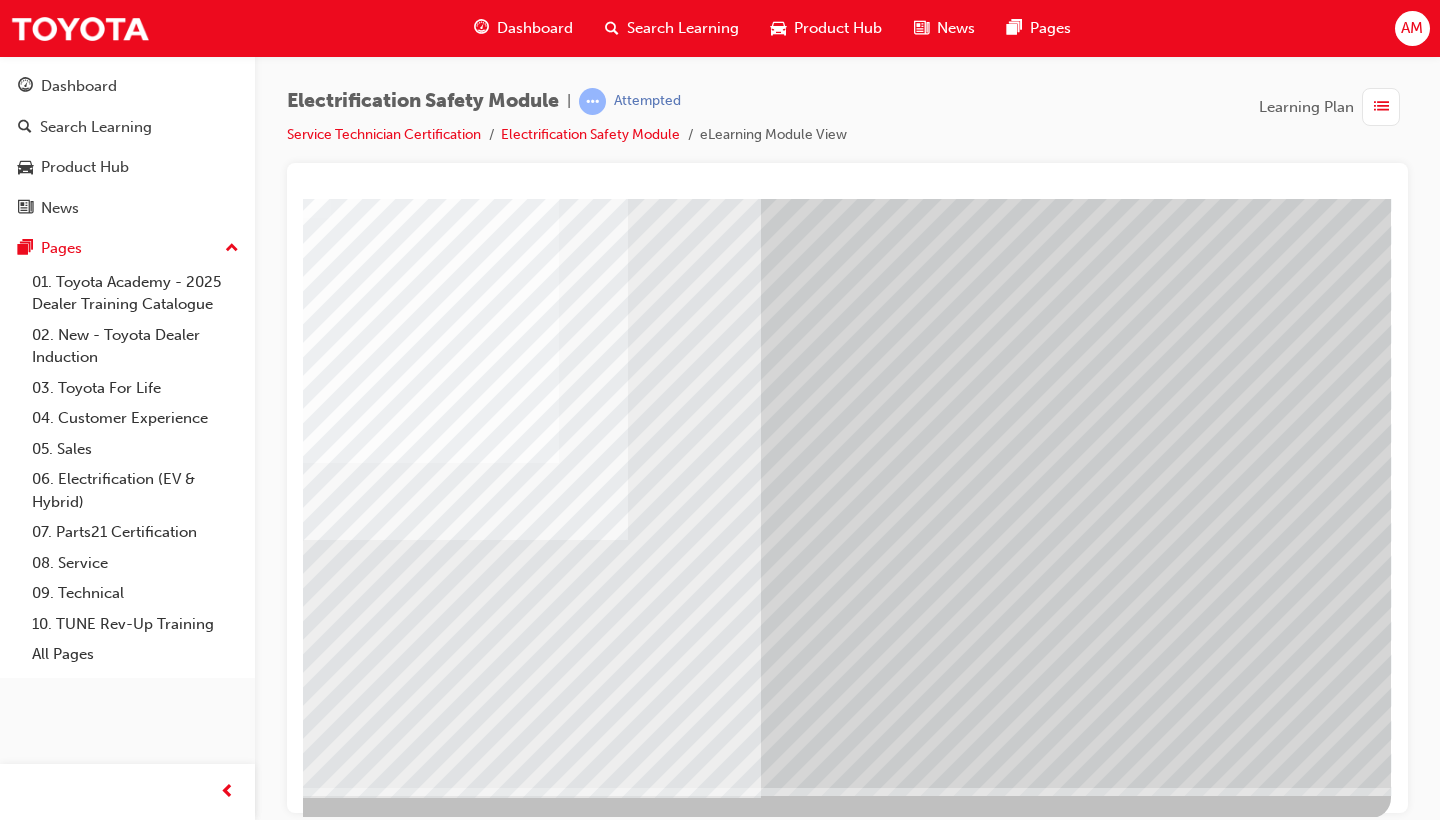 scroll, scrollTop: 131, scrollLeft: 271, axis: both 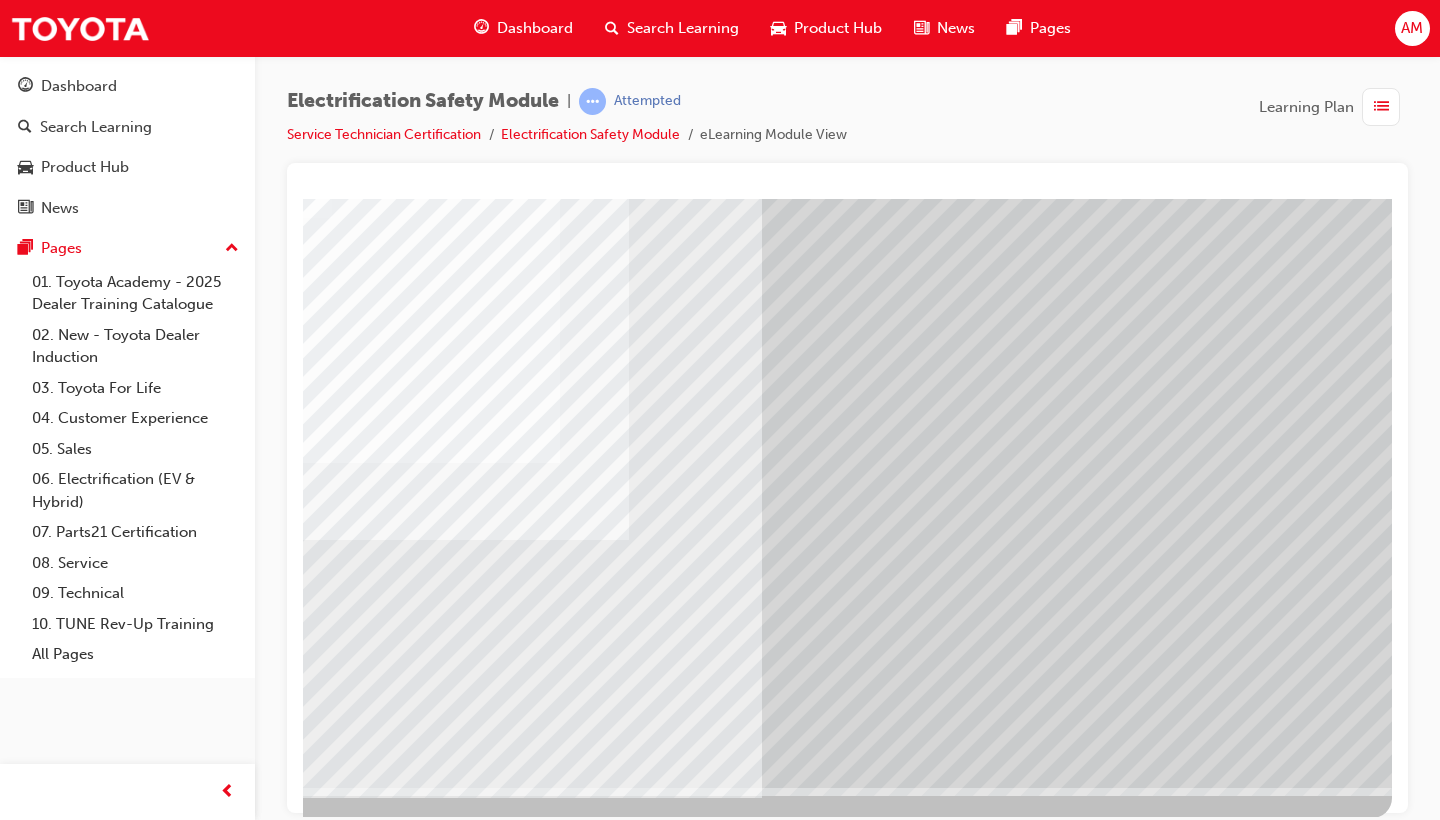click at bounding box center (95, 3101) 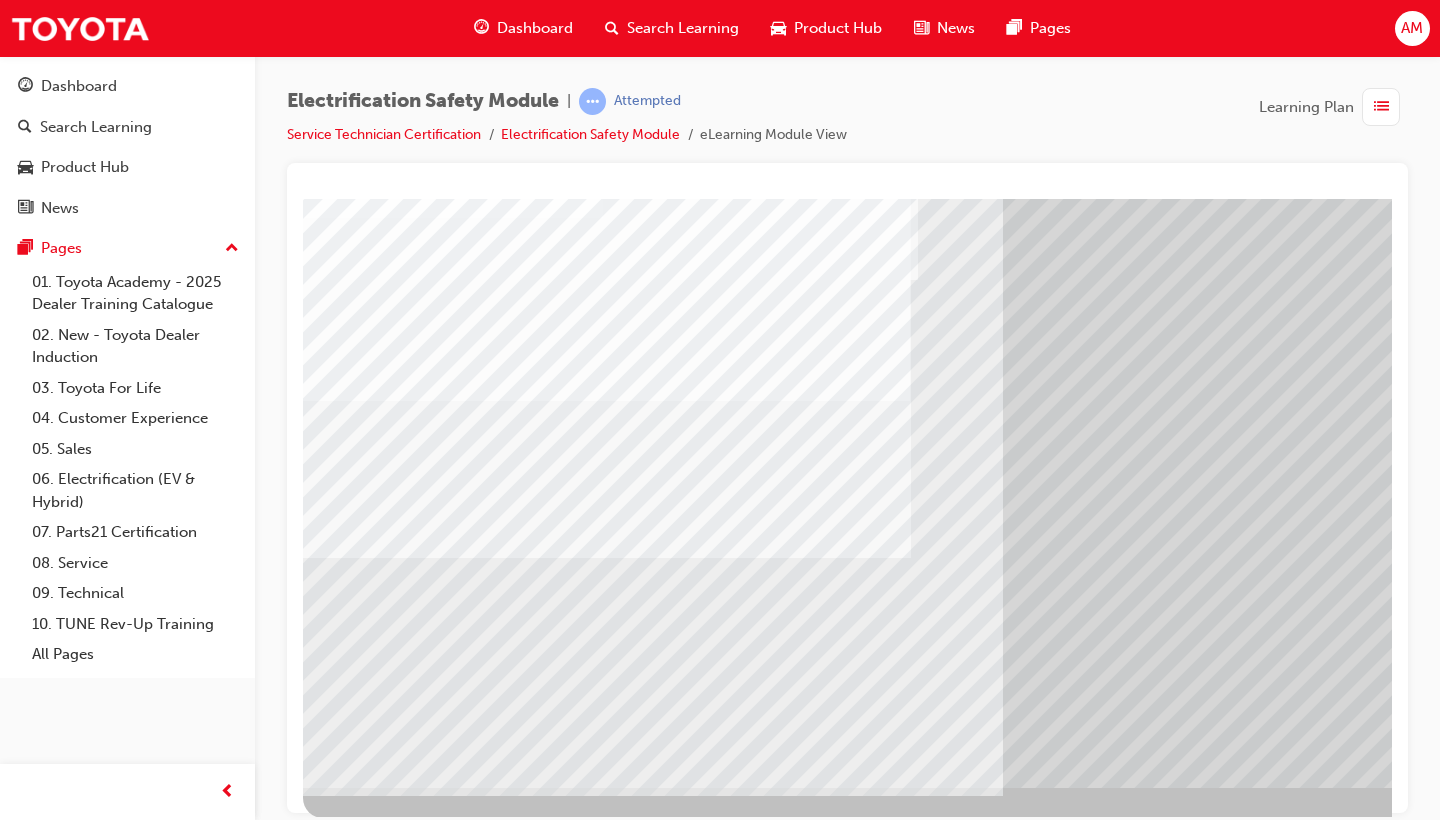 scroll, scrollTop: 131, scrollLeft: 0, axis: vertical 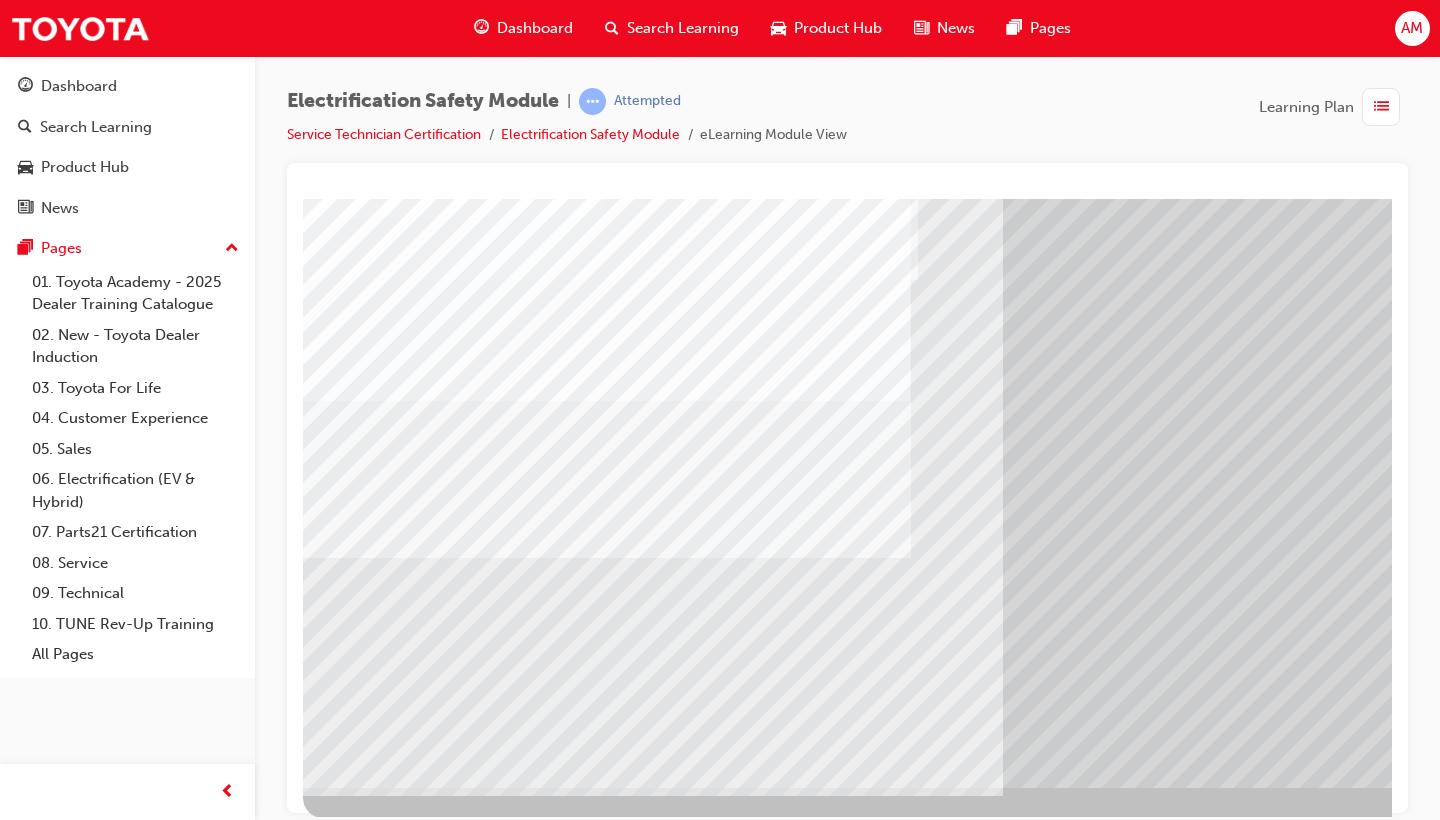 click at bounding box center (368, 6641) 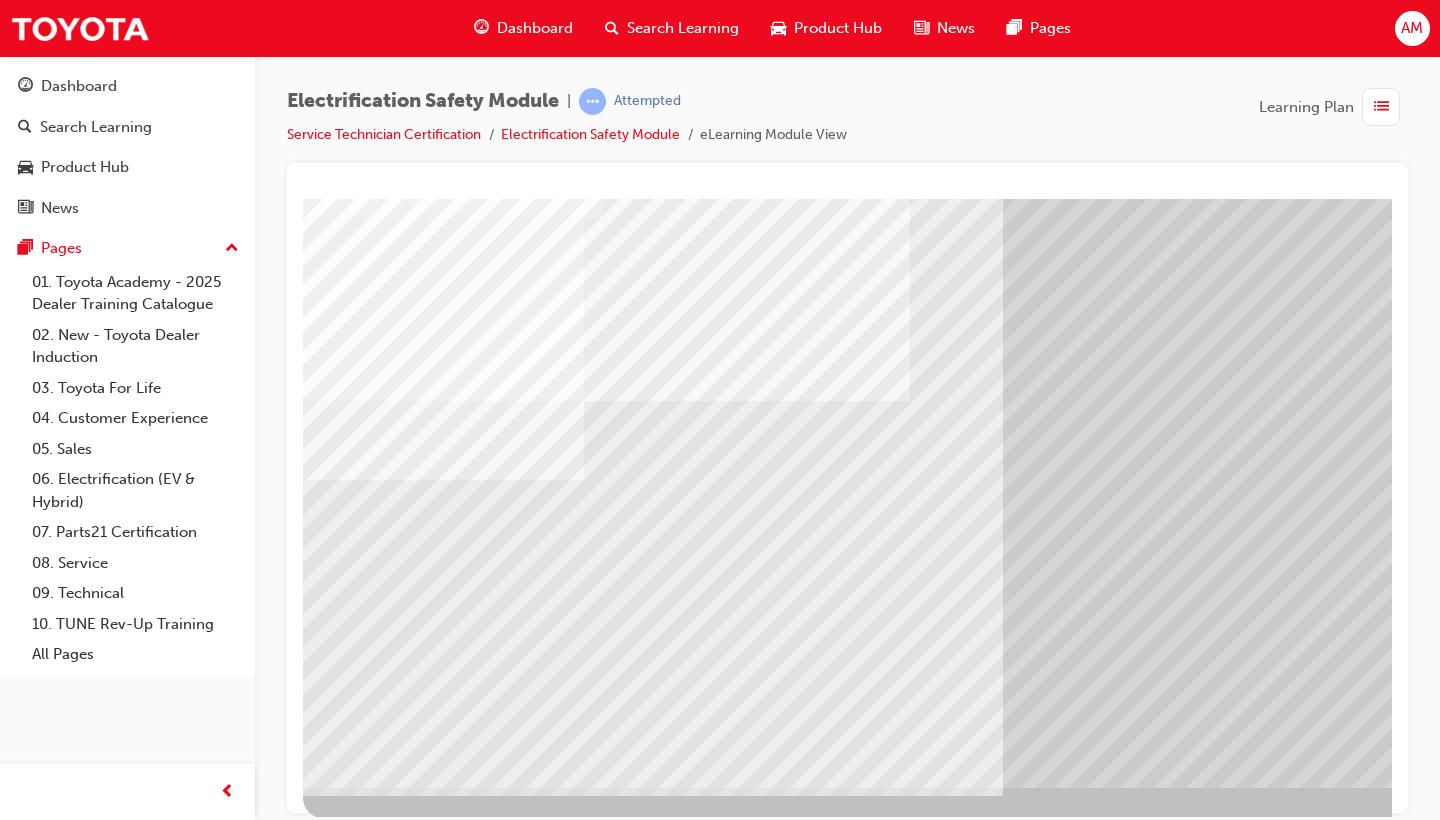 click at bounding box center [368, 6771] 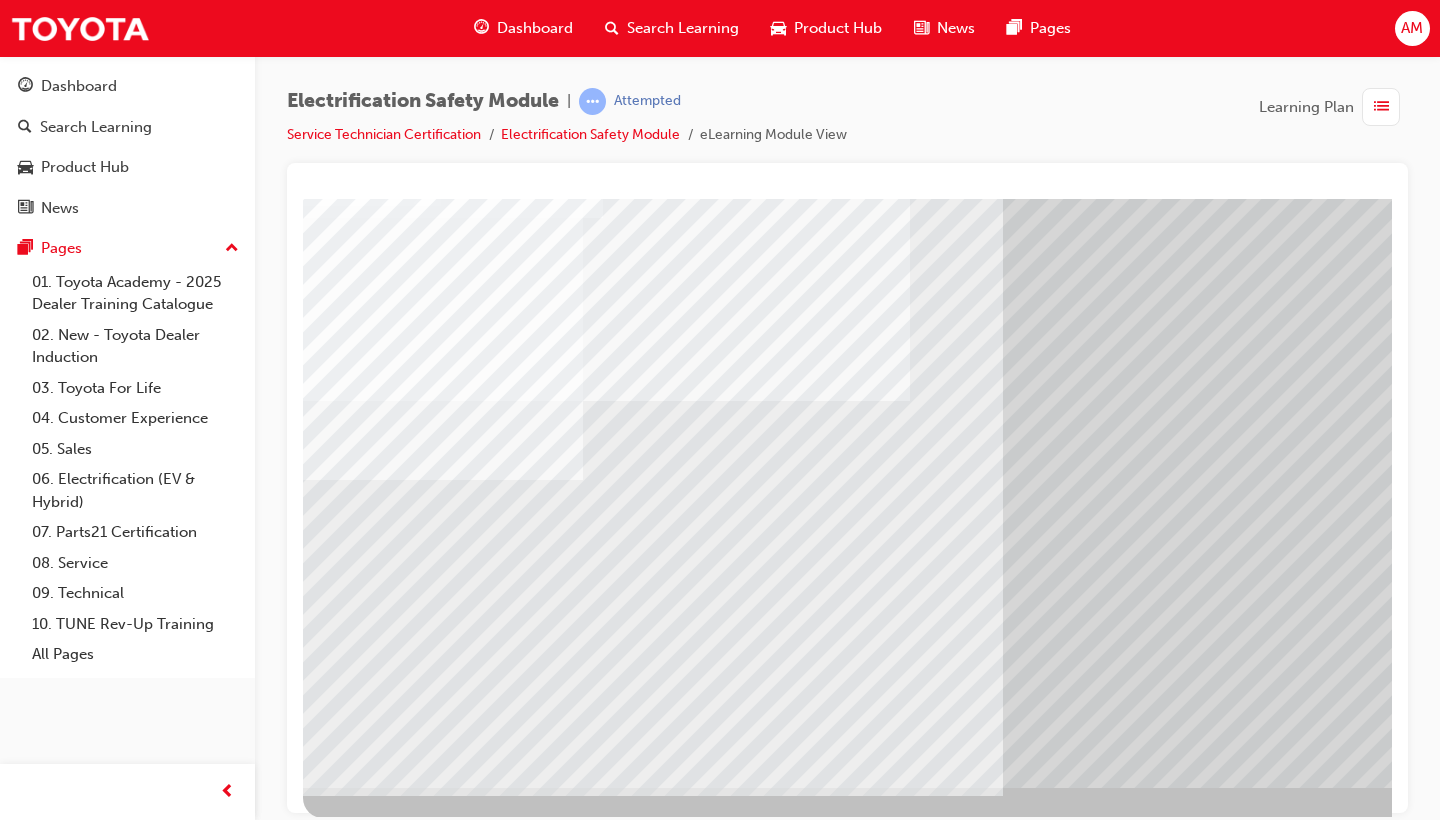 click at bounding box center (368, 6641) 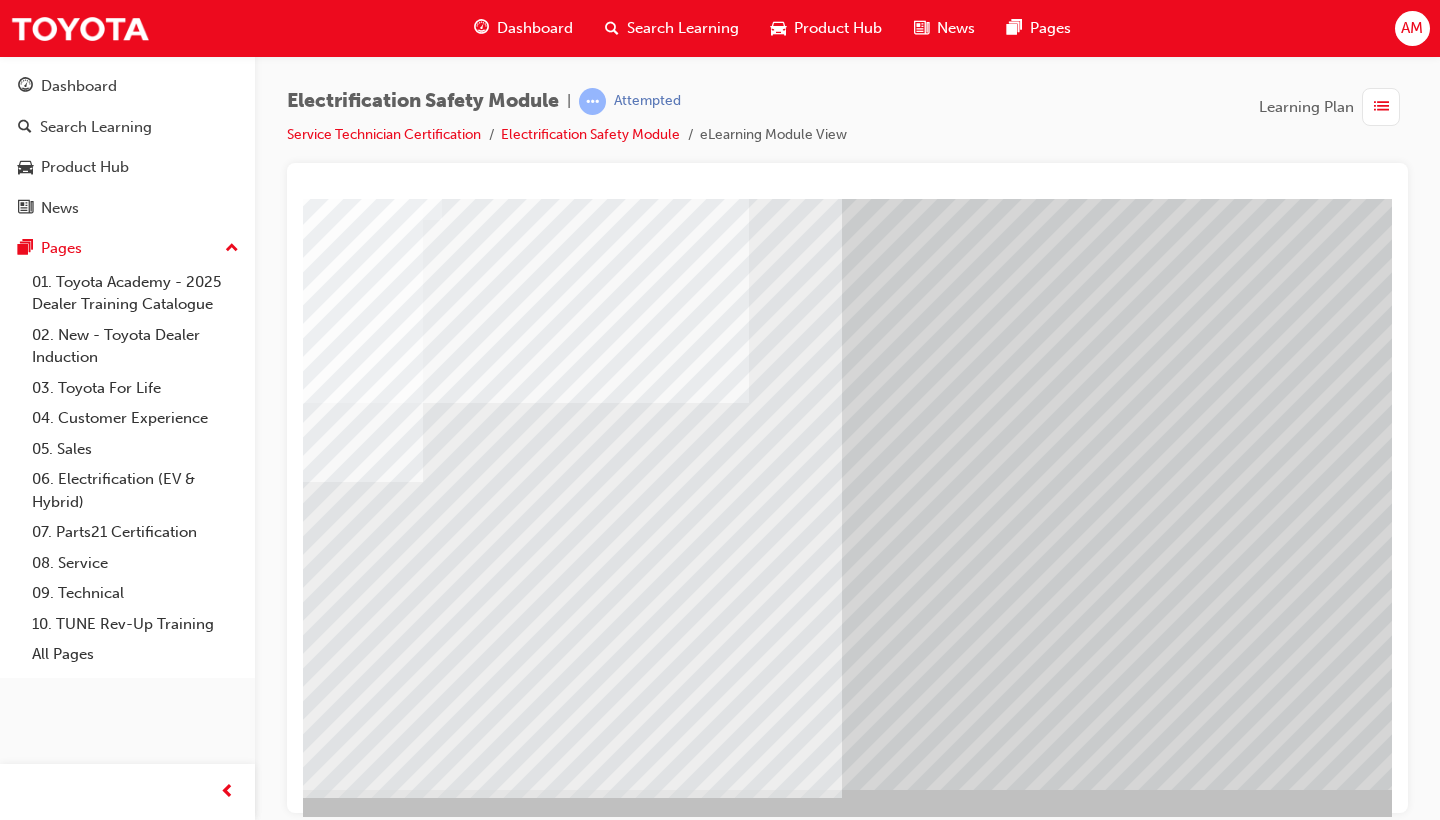 scroll, scrollTop: 127, scrollLeft: 161, axis: both 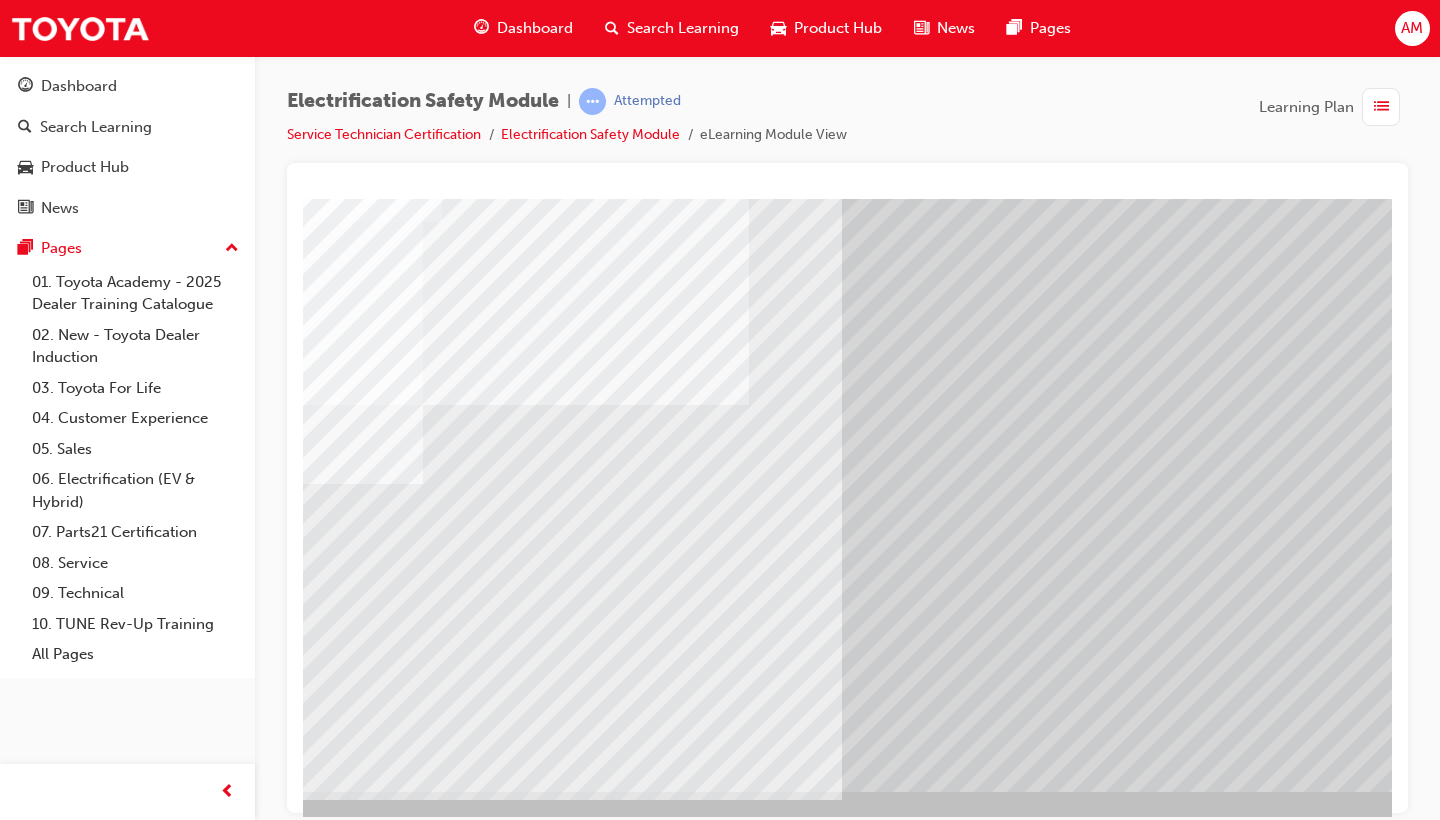 click at bounding box center [207, 6775] 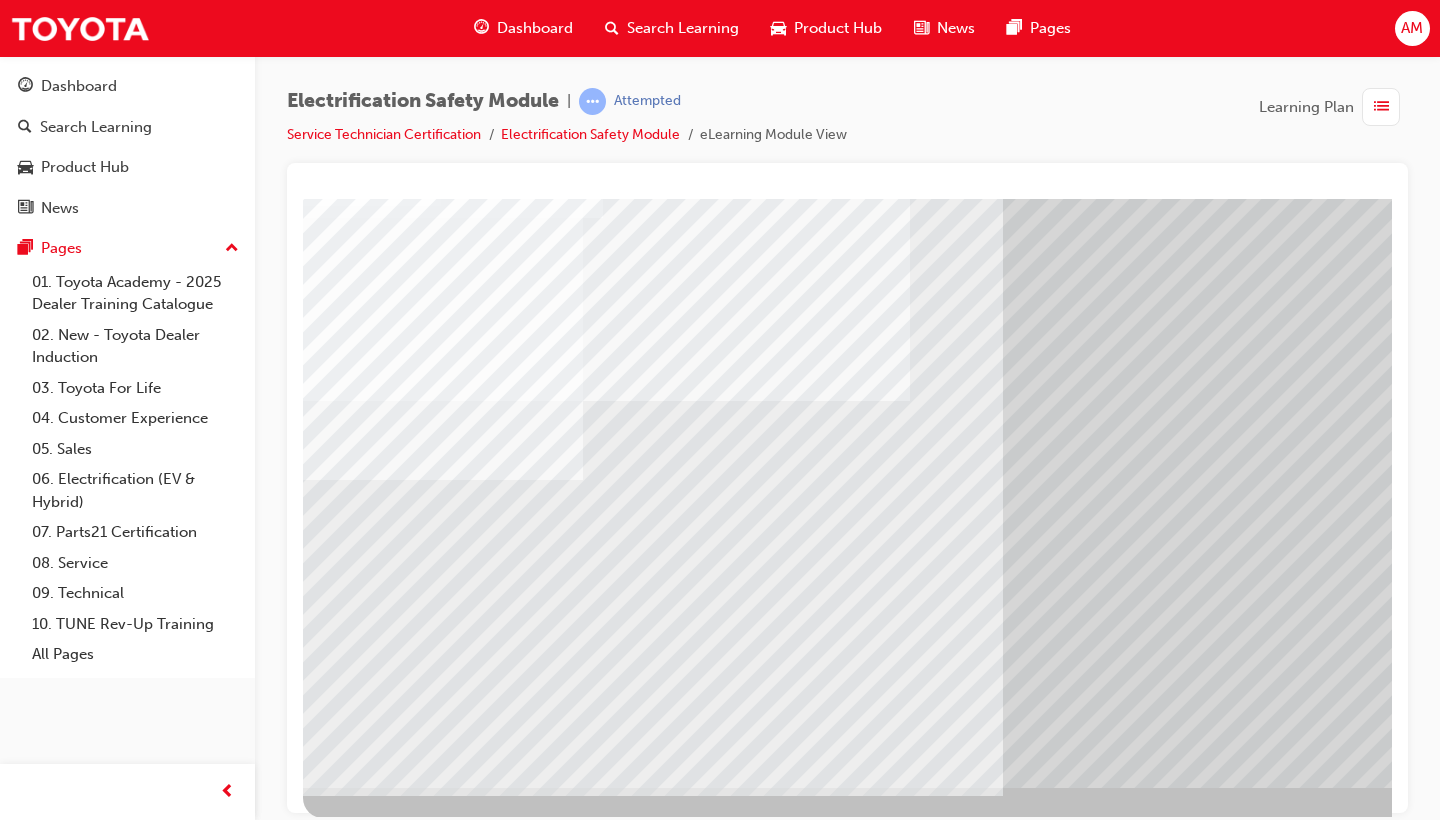 scroll, scrollTop: 131, scrollLeft: 0, axis: vertical 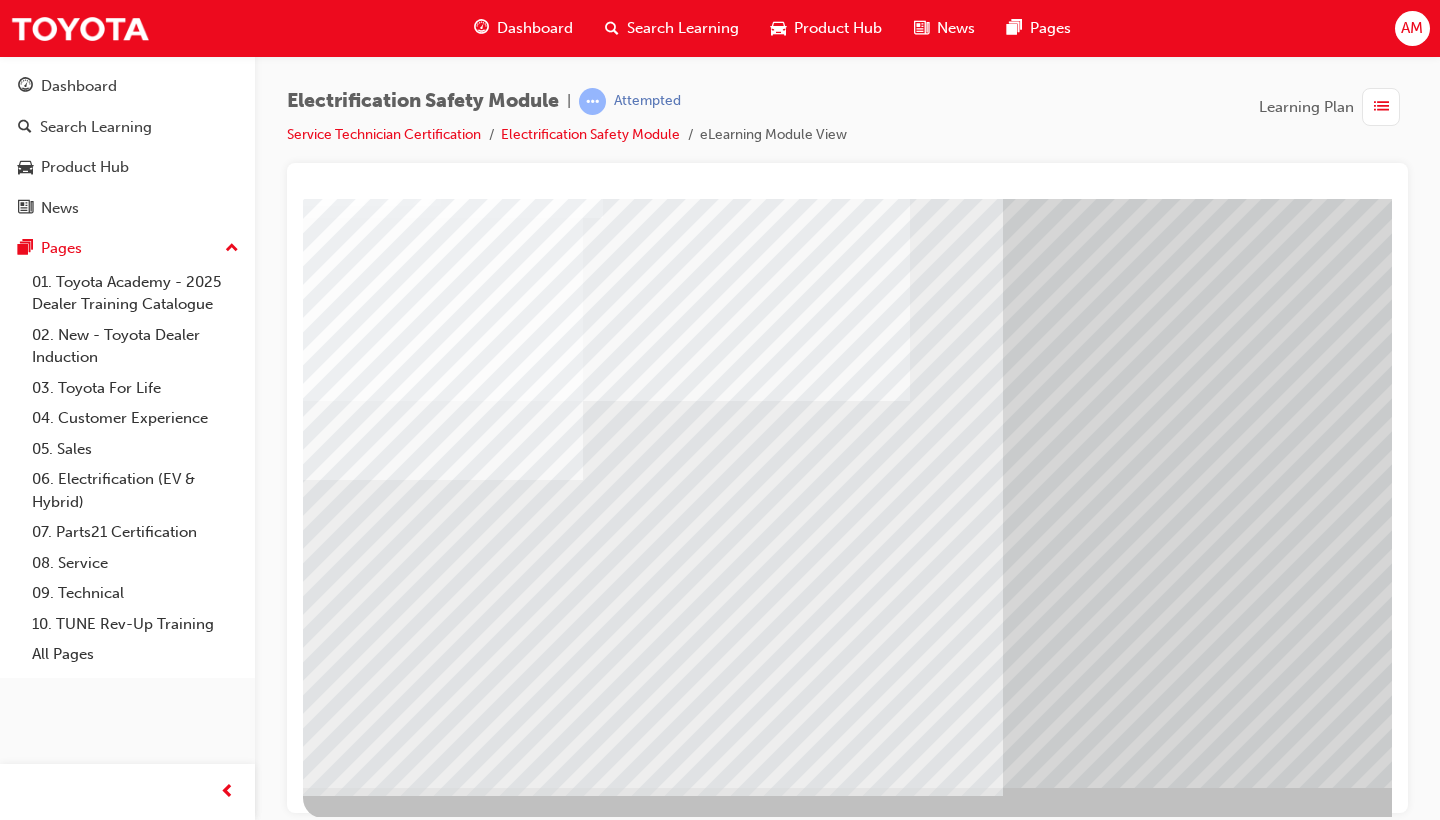 click at bounding box center [368, 6901] 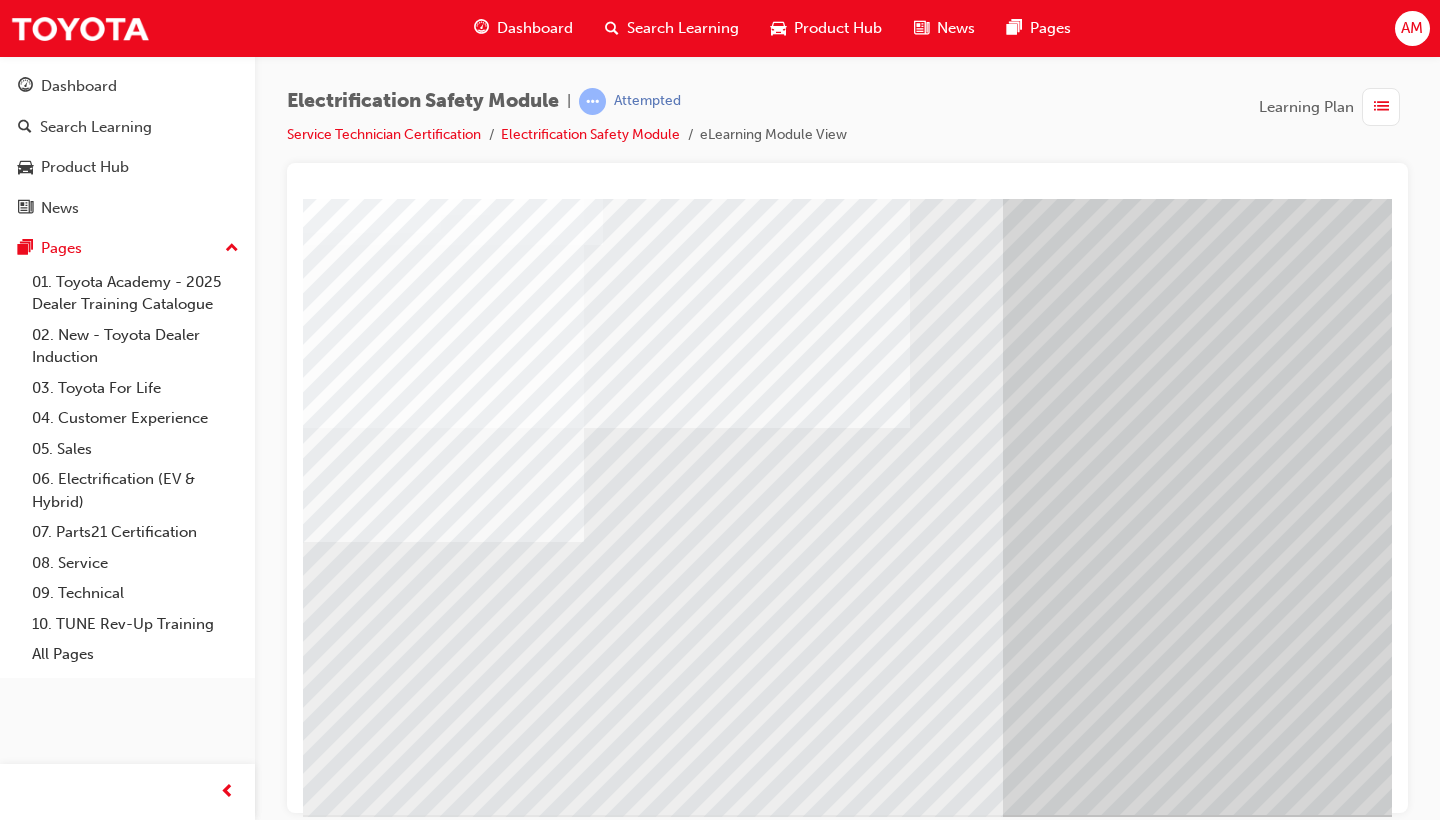 scroll, scrollTop: 98, scrollLeft: 0, axis: vertical 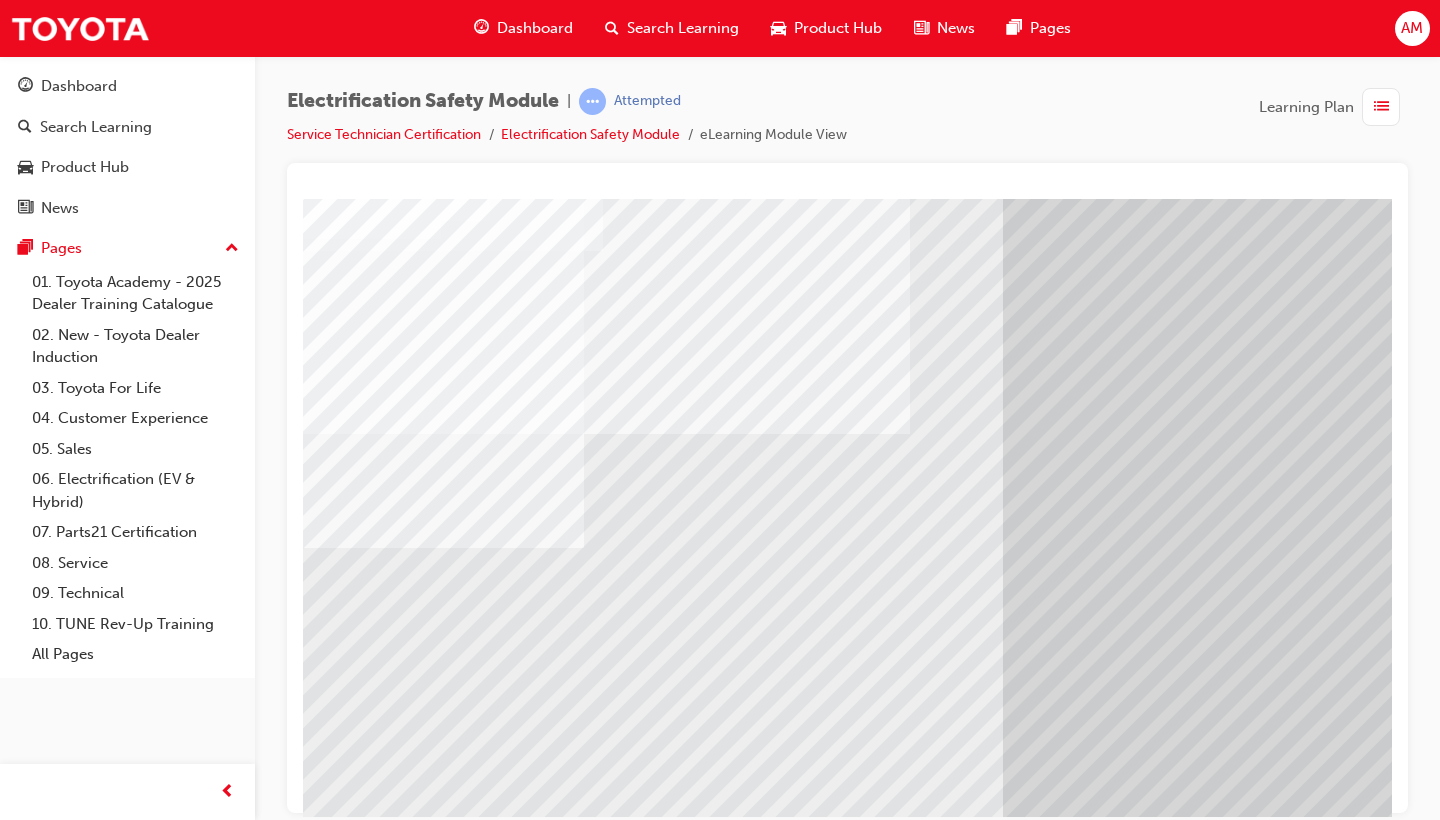 click at bounding box center (368, 7064) 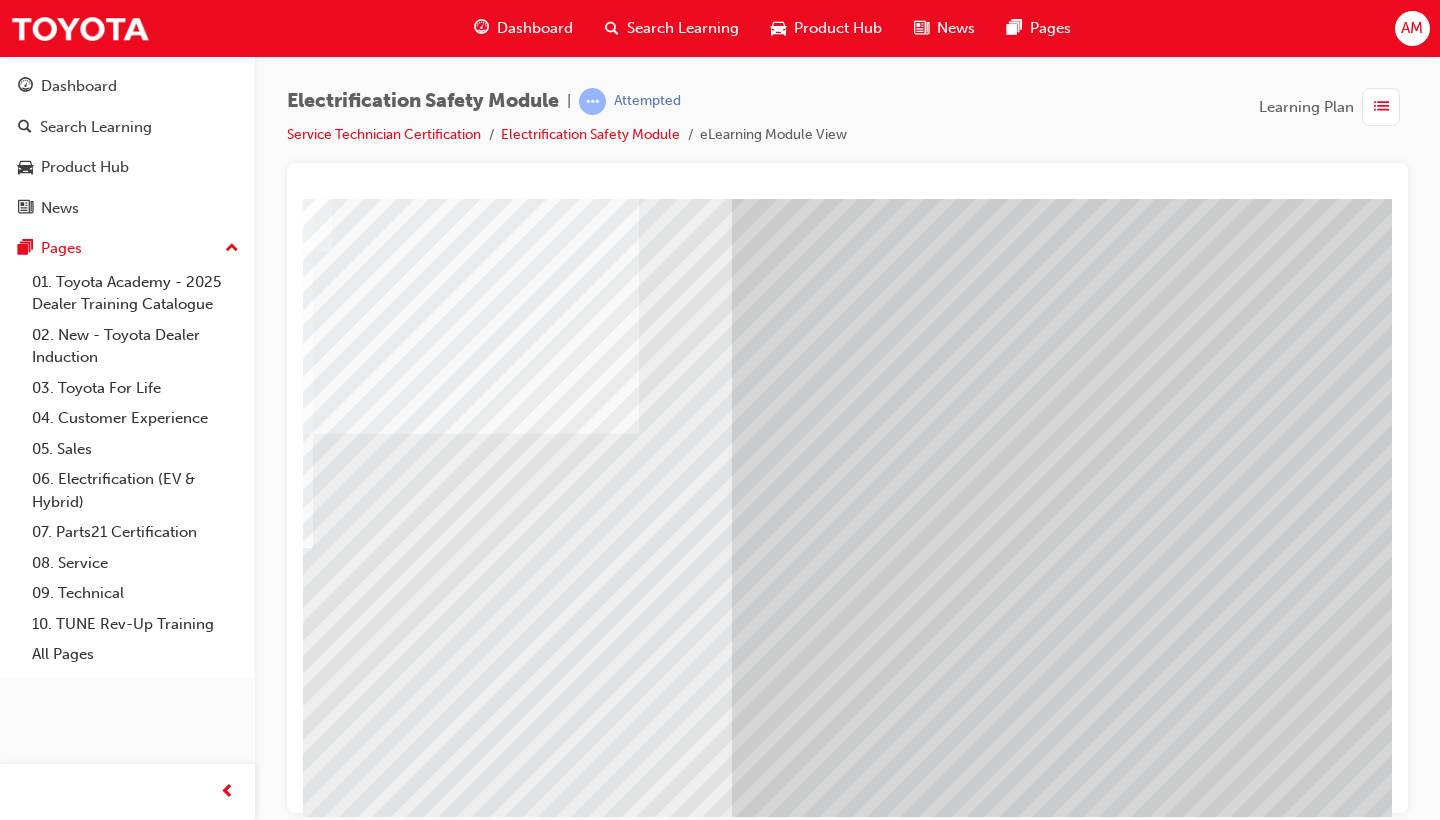 scroll, scrollTop: 98, scrollLeft: 271, axis: both 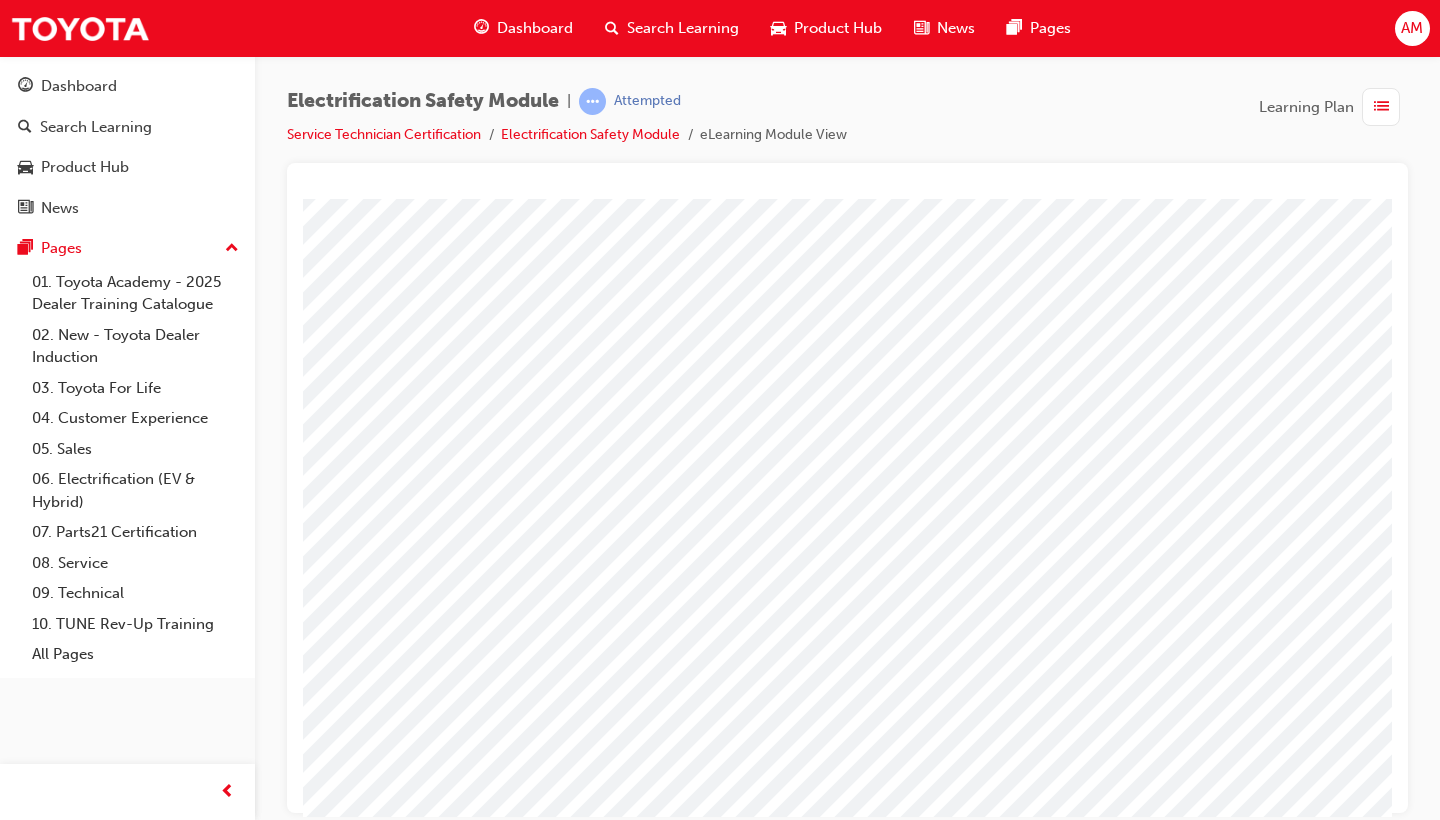 click at bounding box center (95, 3134) 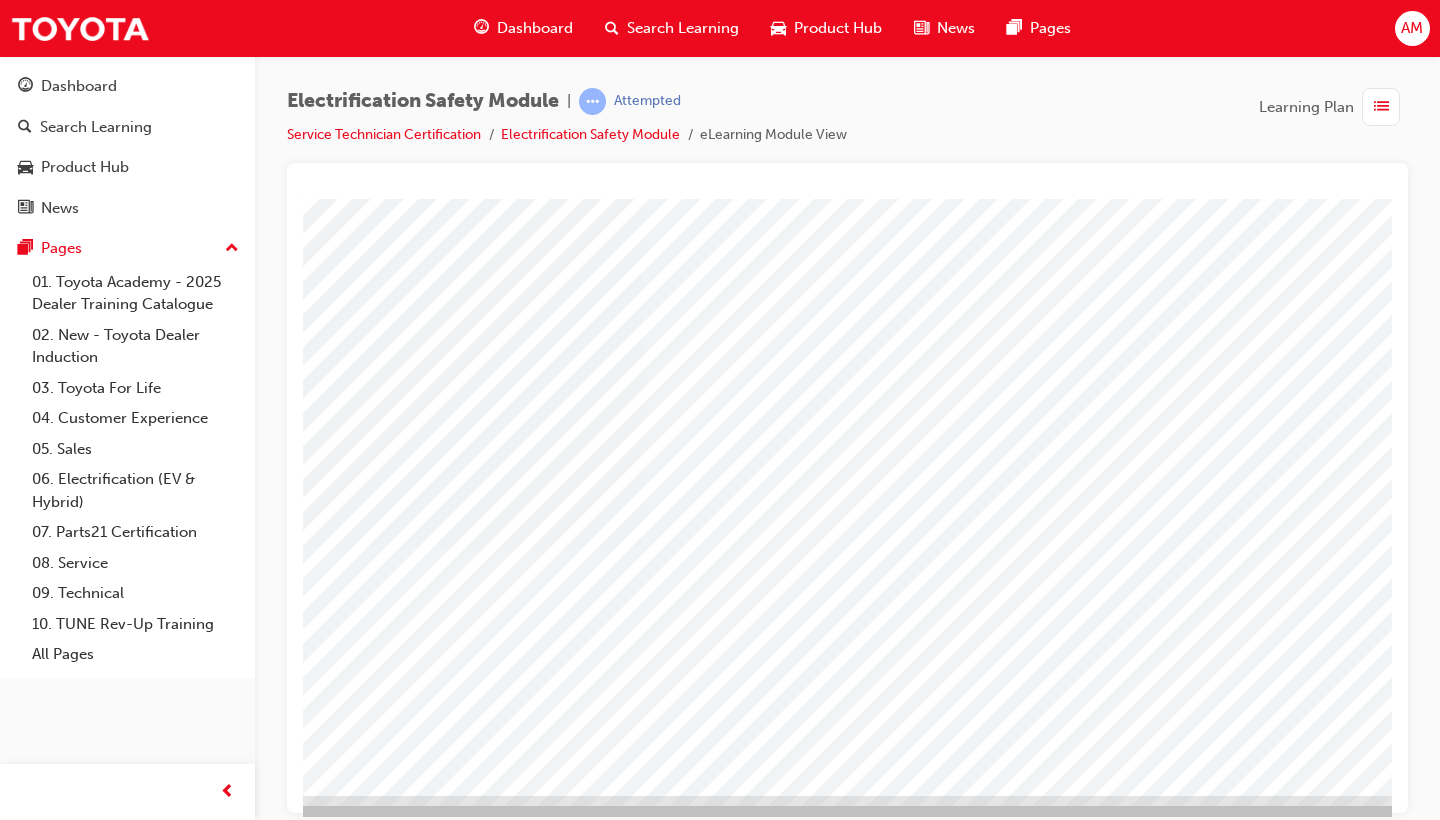 scroll, scrollTop: 124, scrollLeft: 267, axis: both 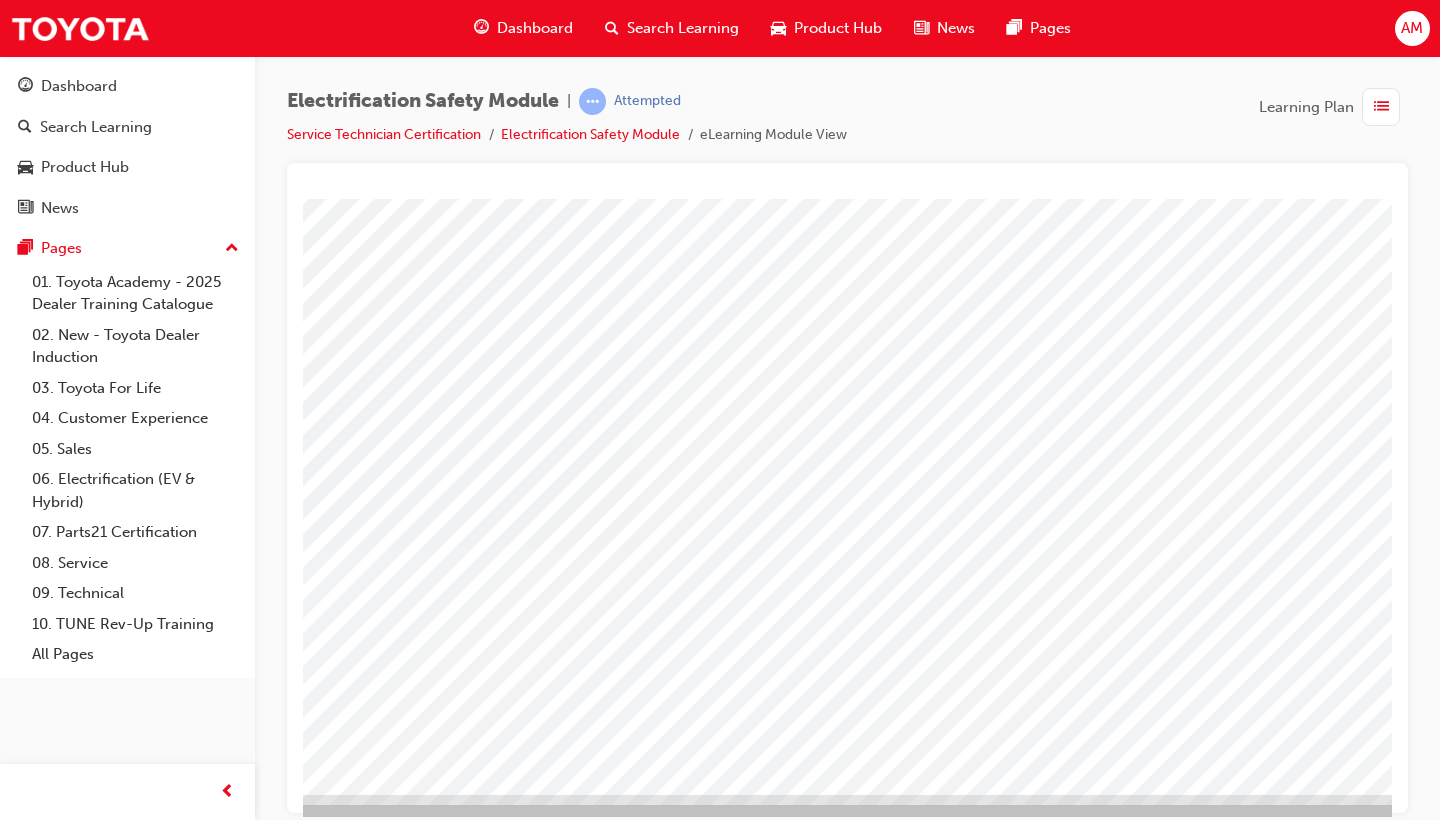 click at bounding box center [99, 2860] 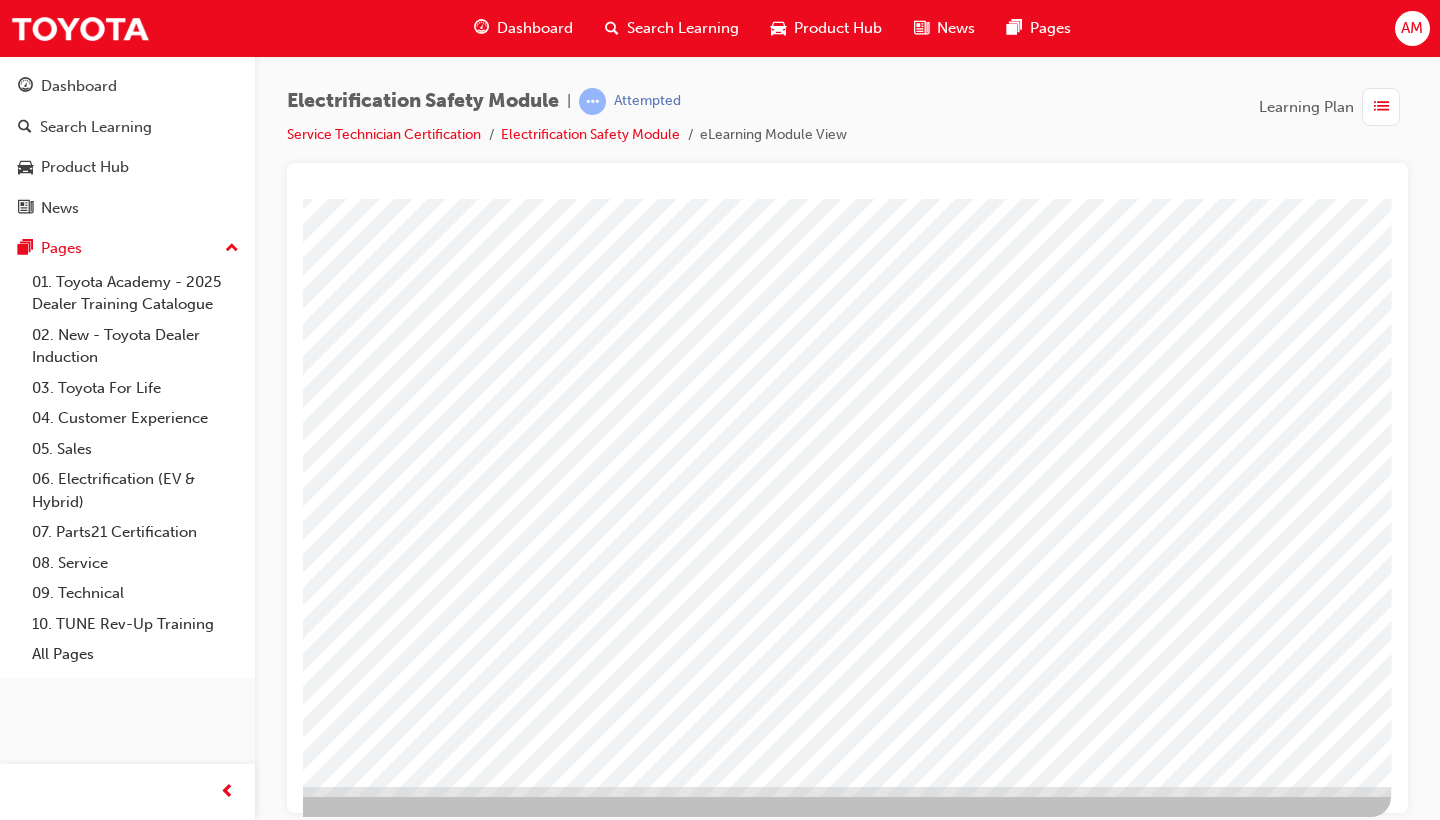 scroll, scrollTop: 132, scrollLeft: 271, axis: both 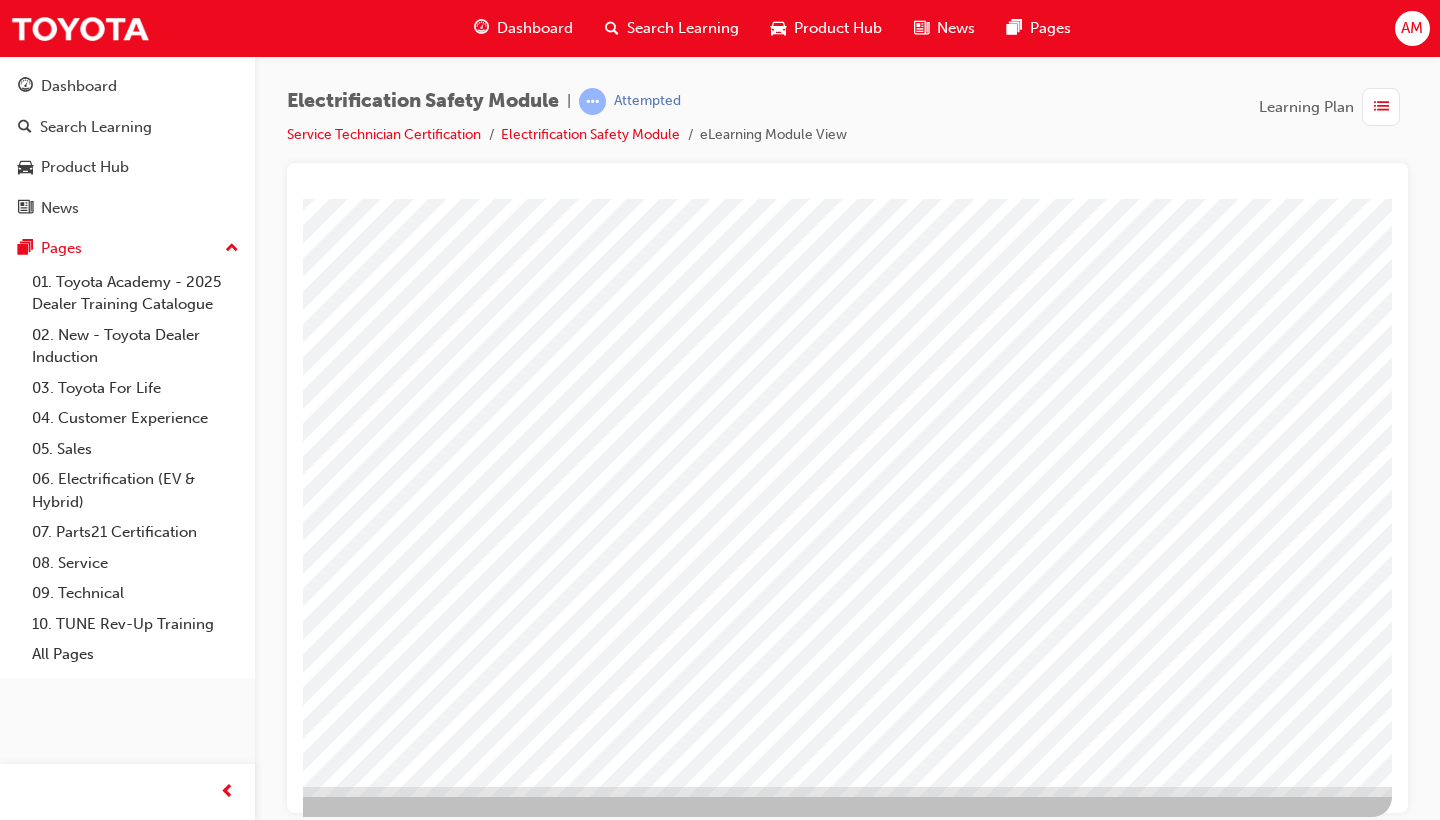 click at bounding box center [95, 3572] 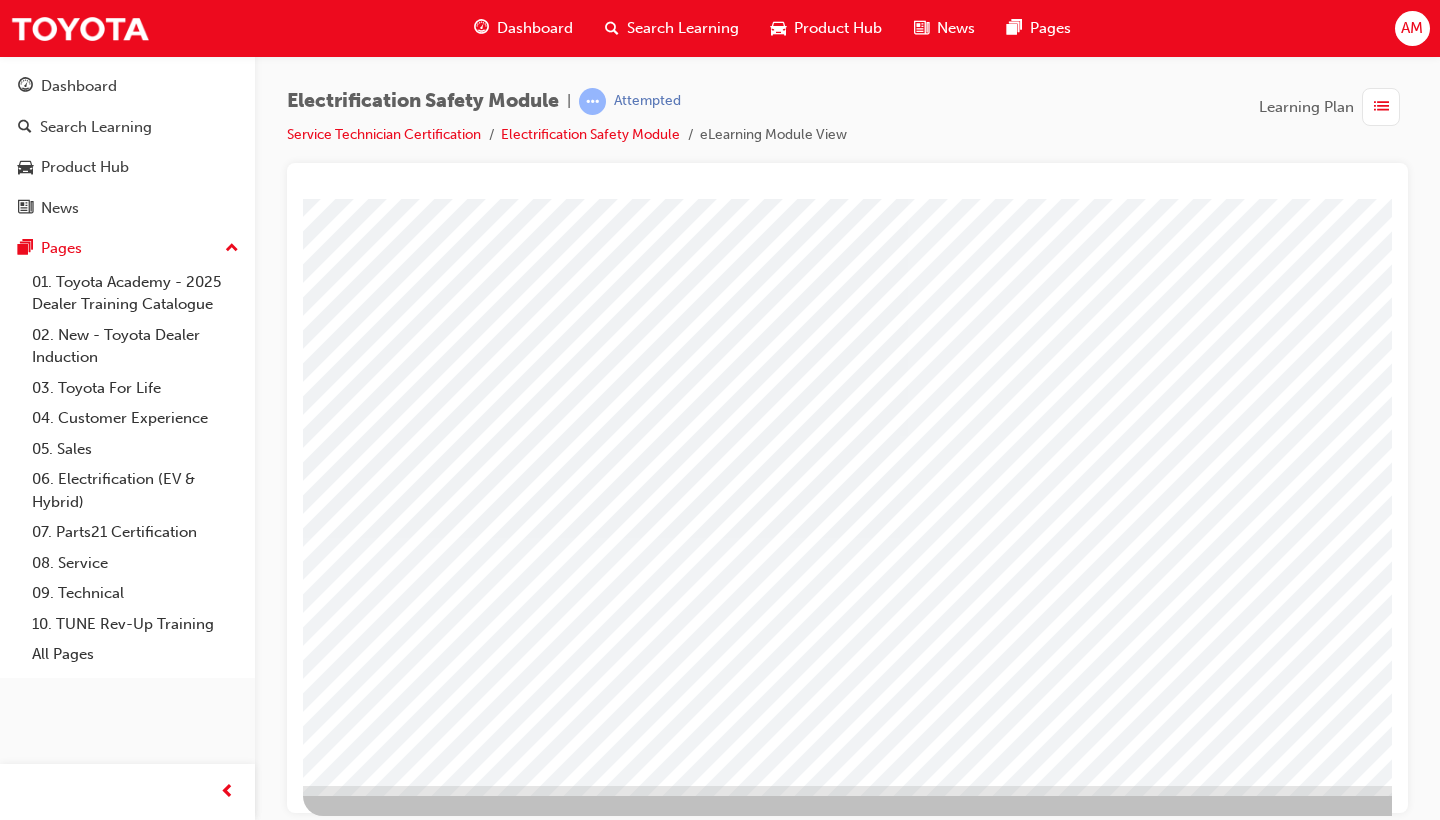 scroll, scrollTop: 132, scrollLeft: 0, axis: vertical 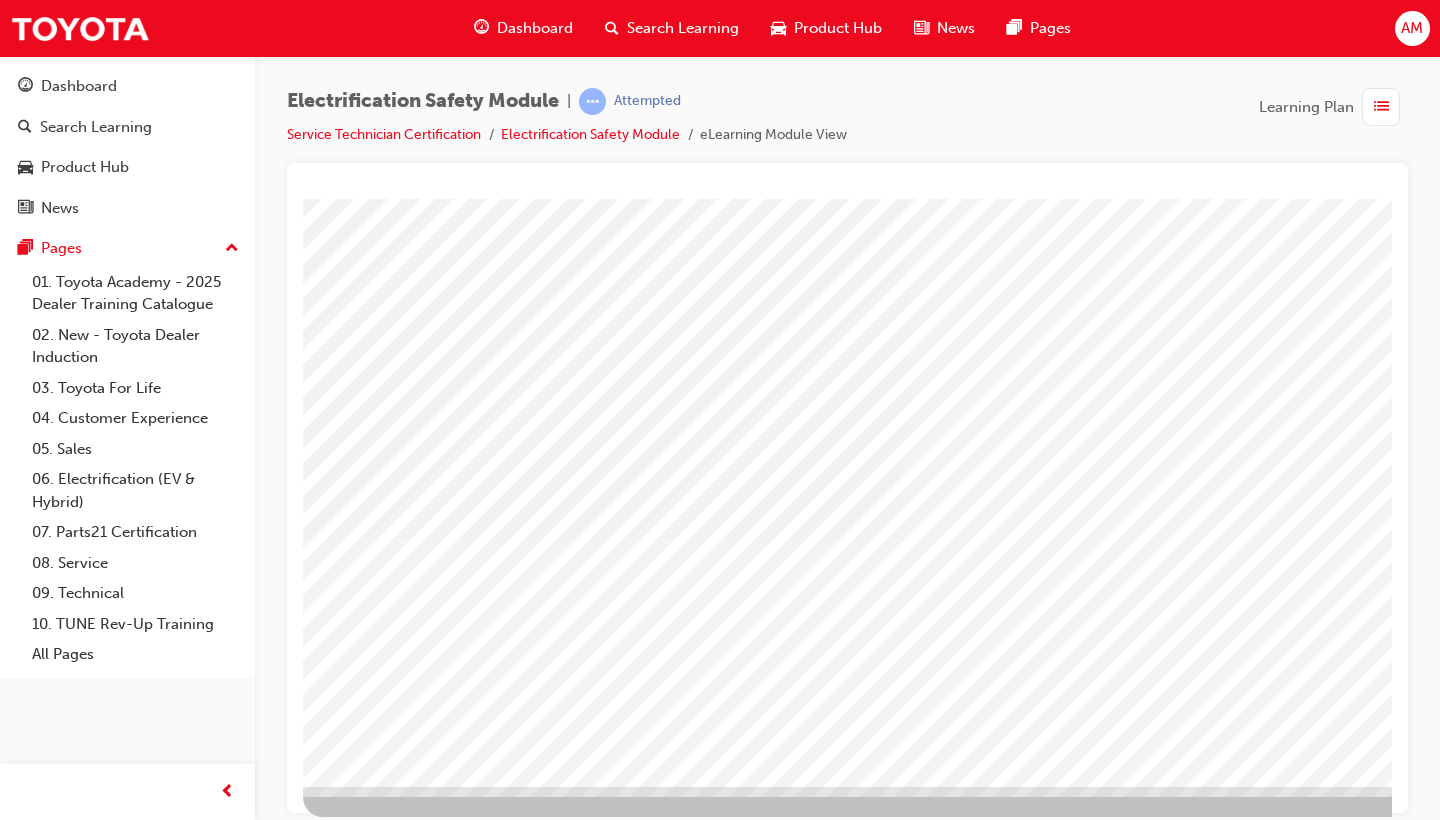 click at bounding box center (366, 2888) 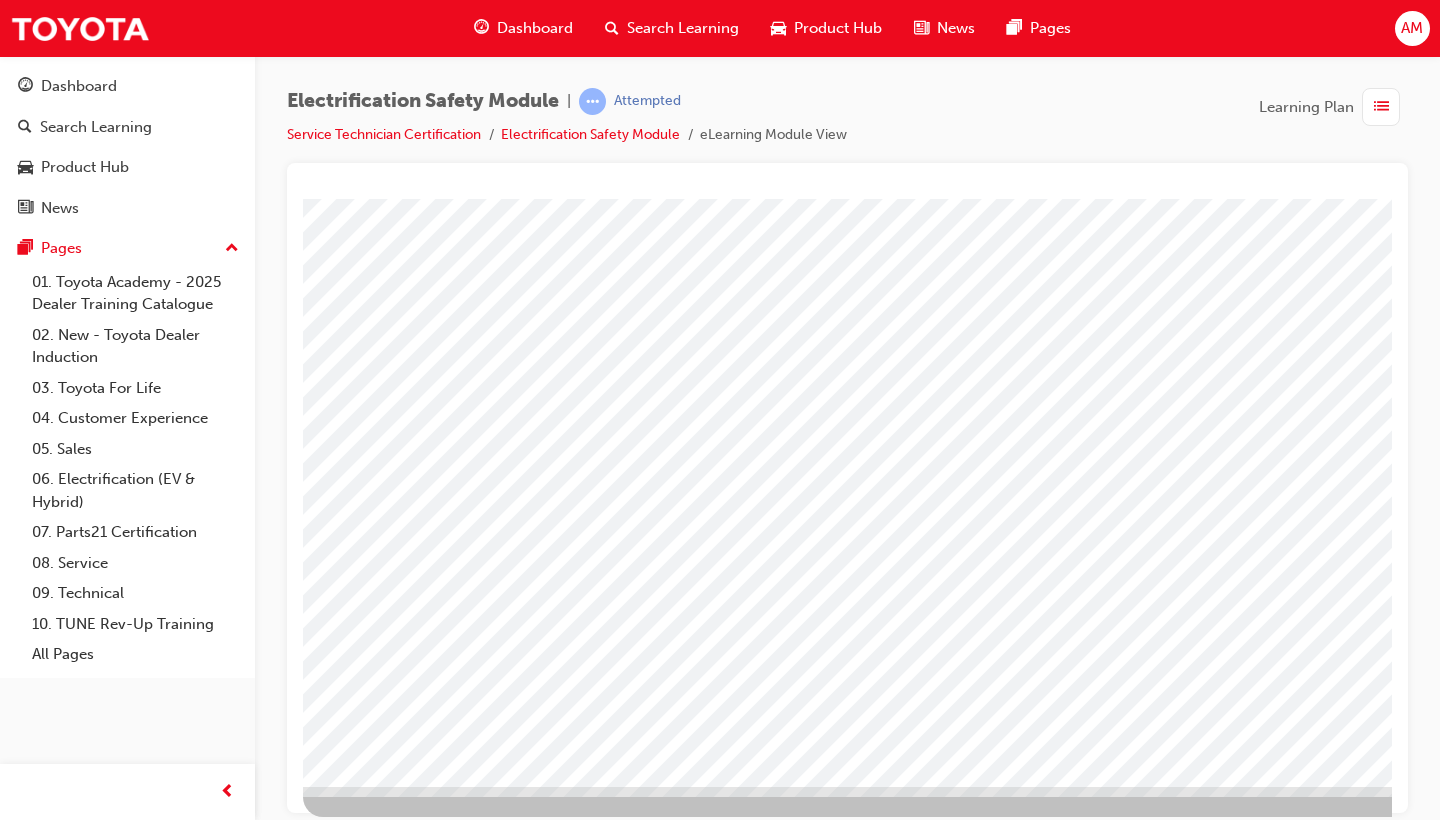 click at bounding box center (366, 3608) 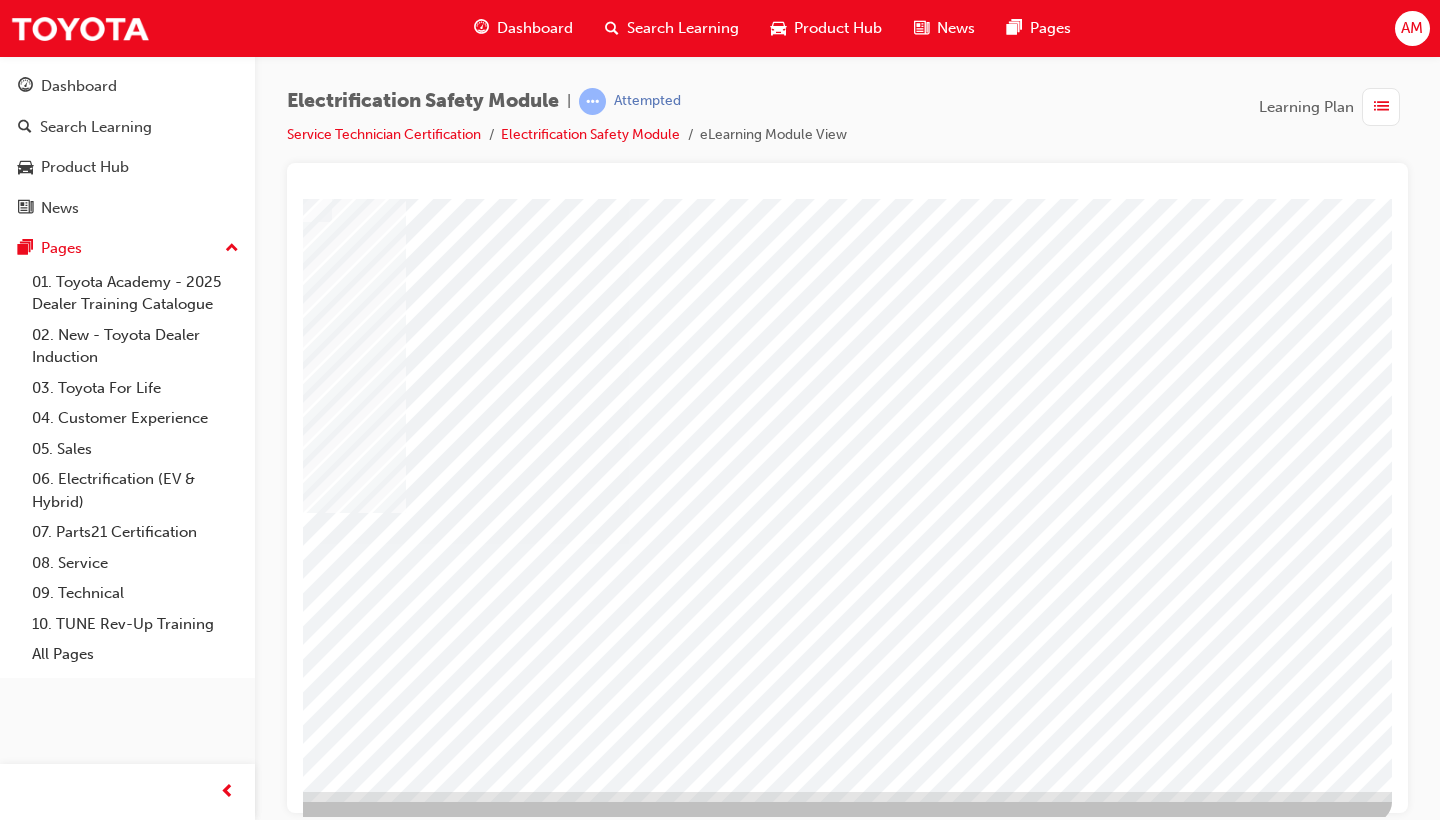 scroll, scrollTop: 125, scrollLeft: 271, axis: both 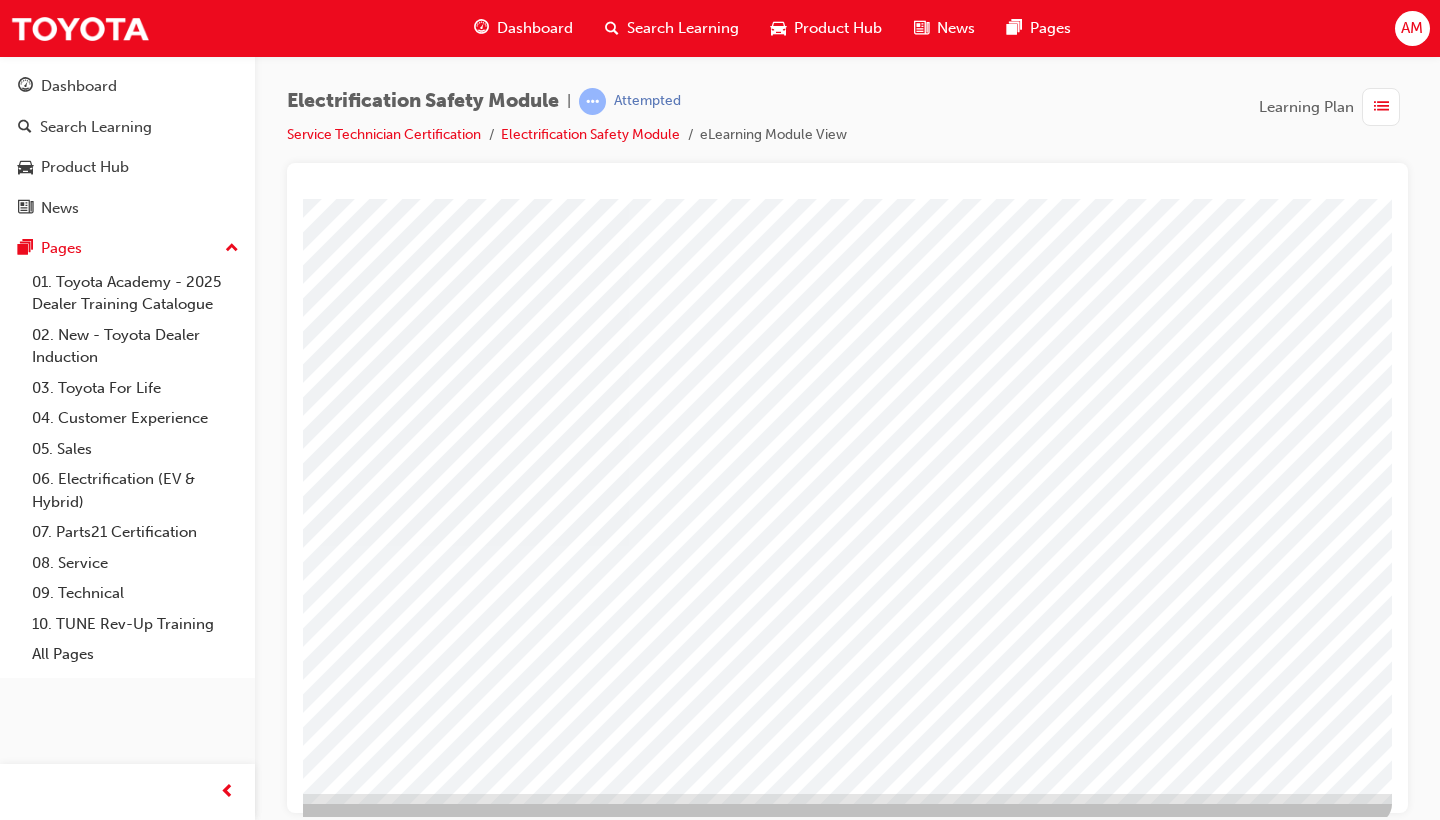 click at bounding box center (95, 2859) 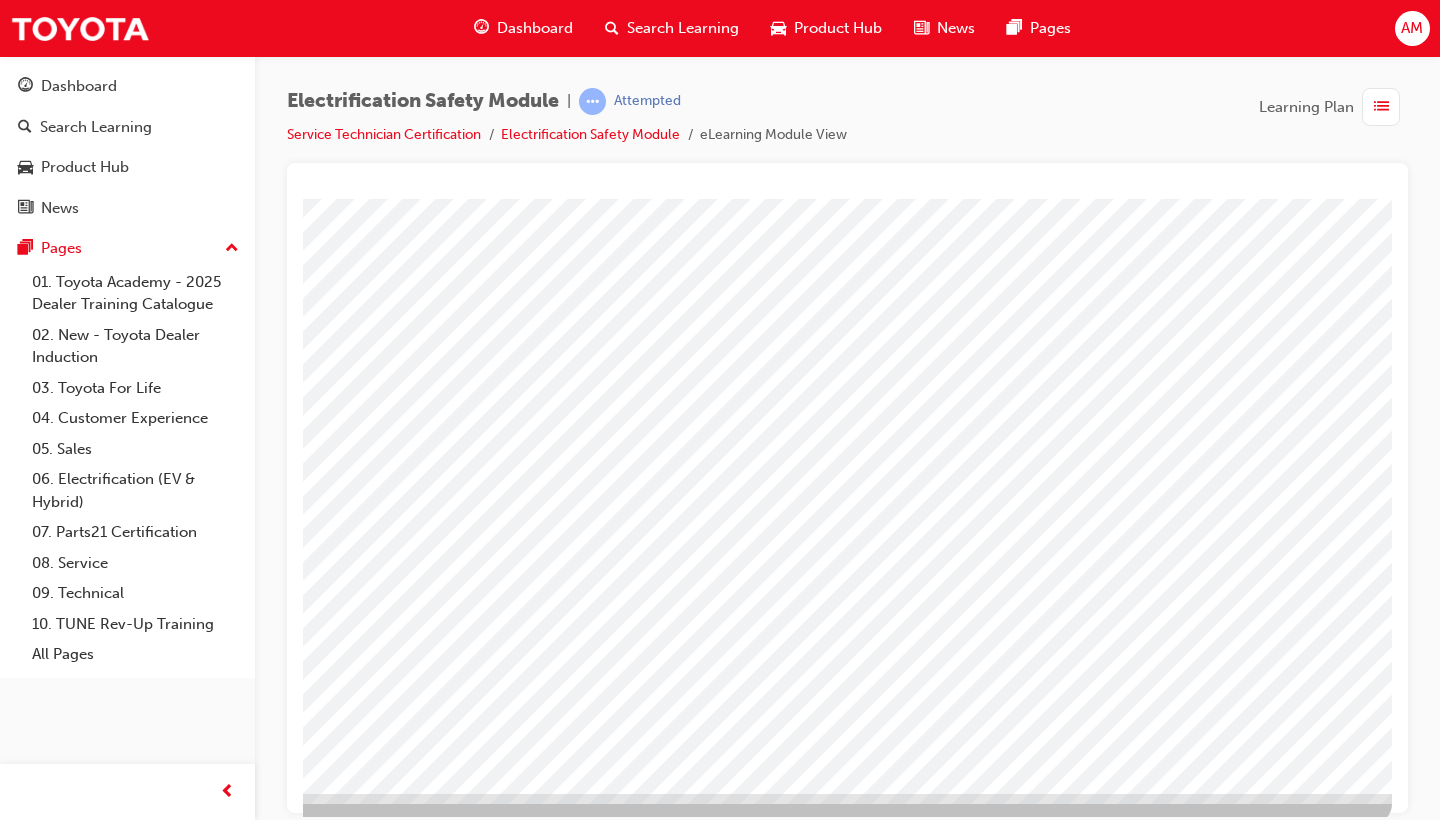 click at bounding box center (712, 2631) 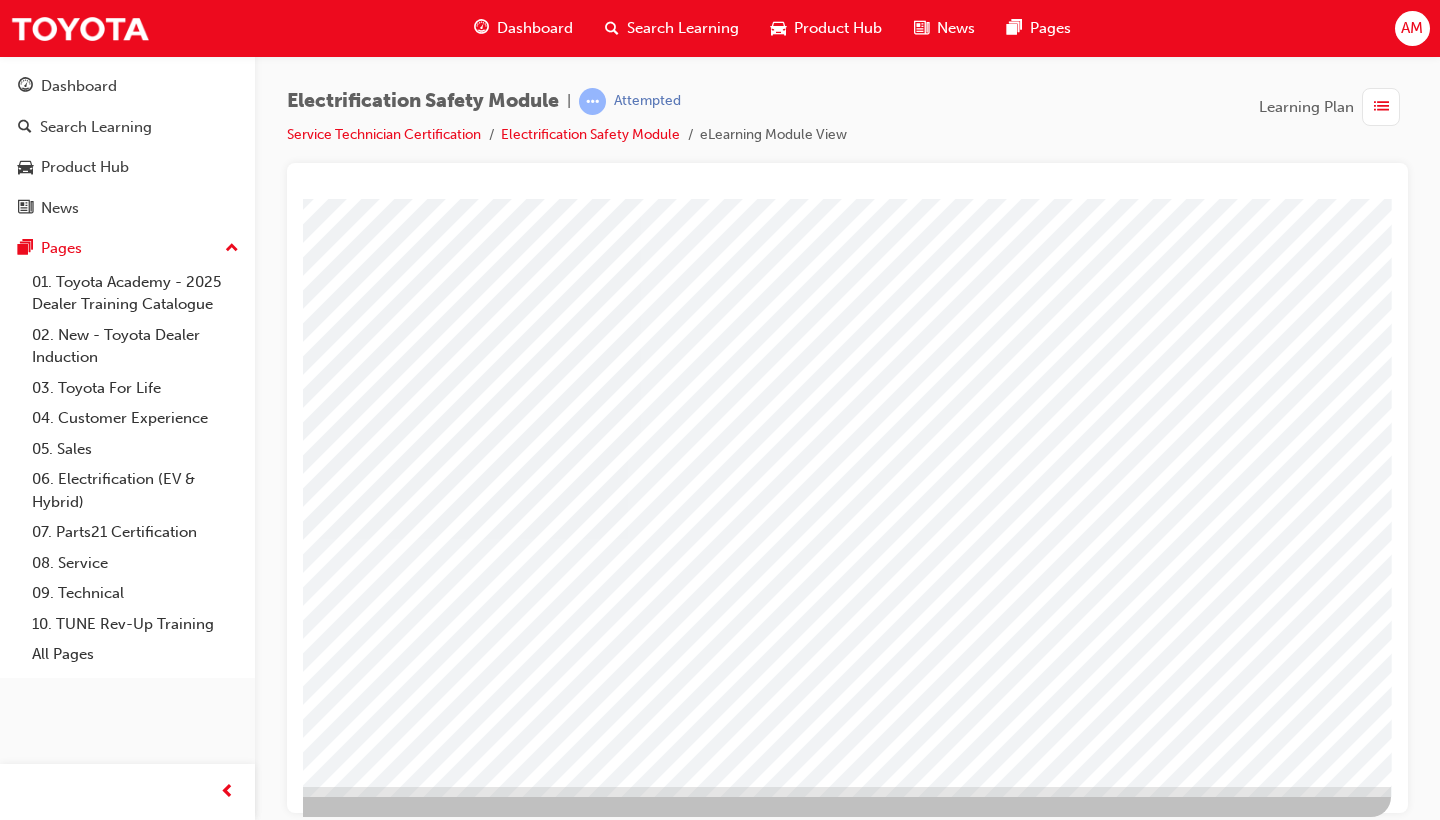scroll, scrollTop: 132, scrollLeft: 271, axis: both 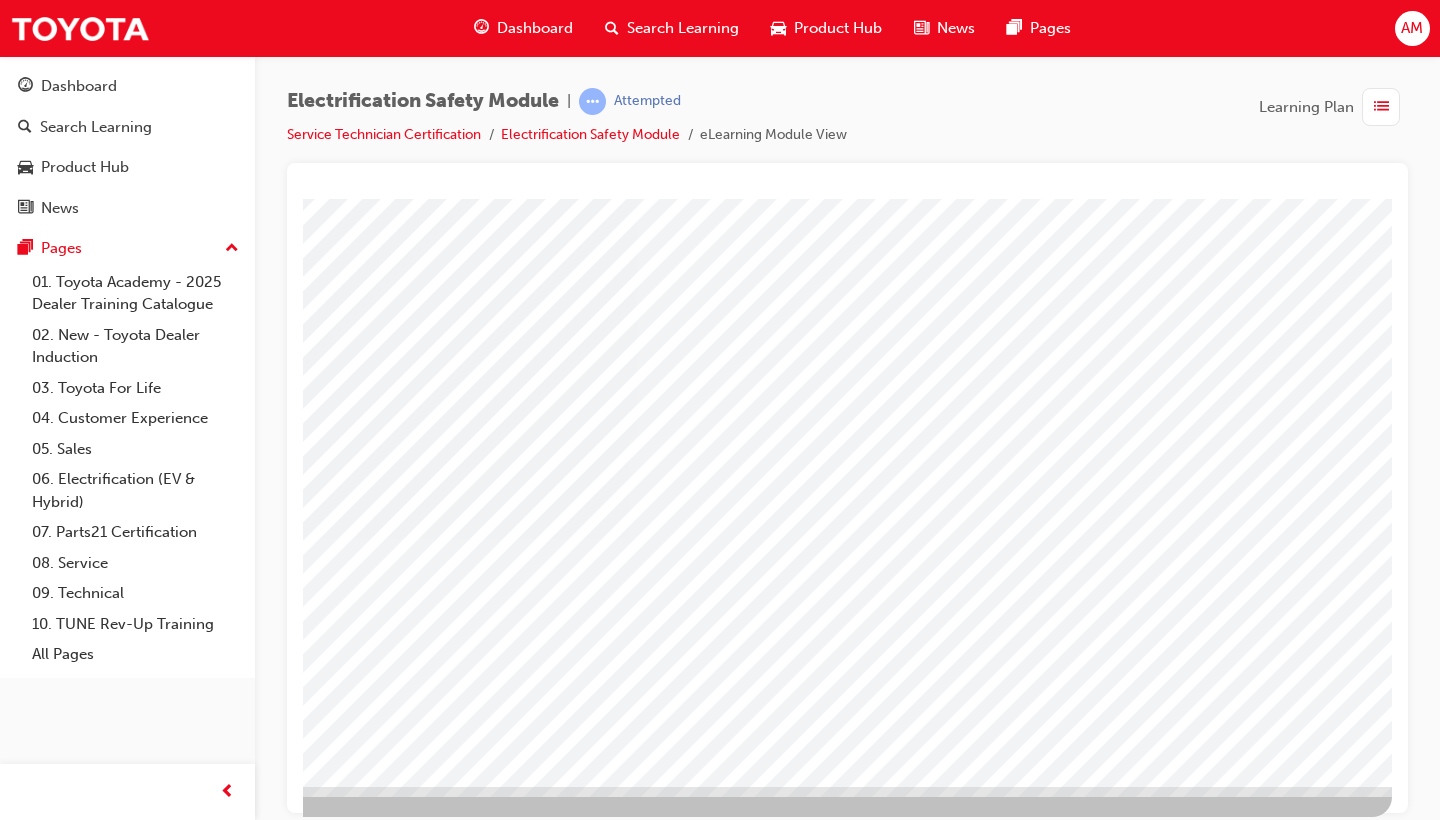 click at bounding box center (95, 2852) 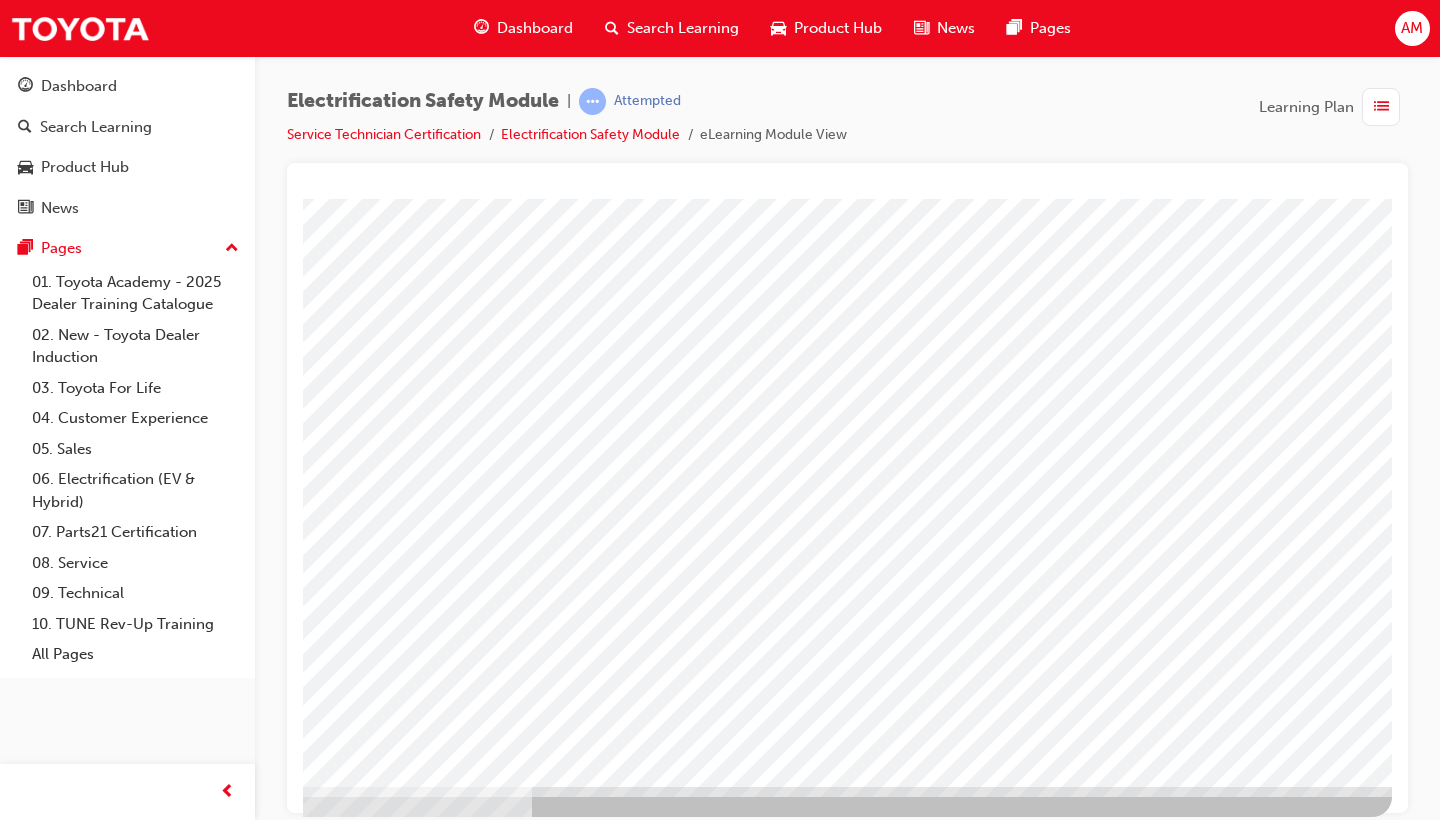scroll, scrollTop: 0, scrollLeft: 0, axis: both 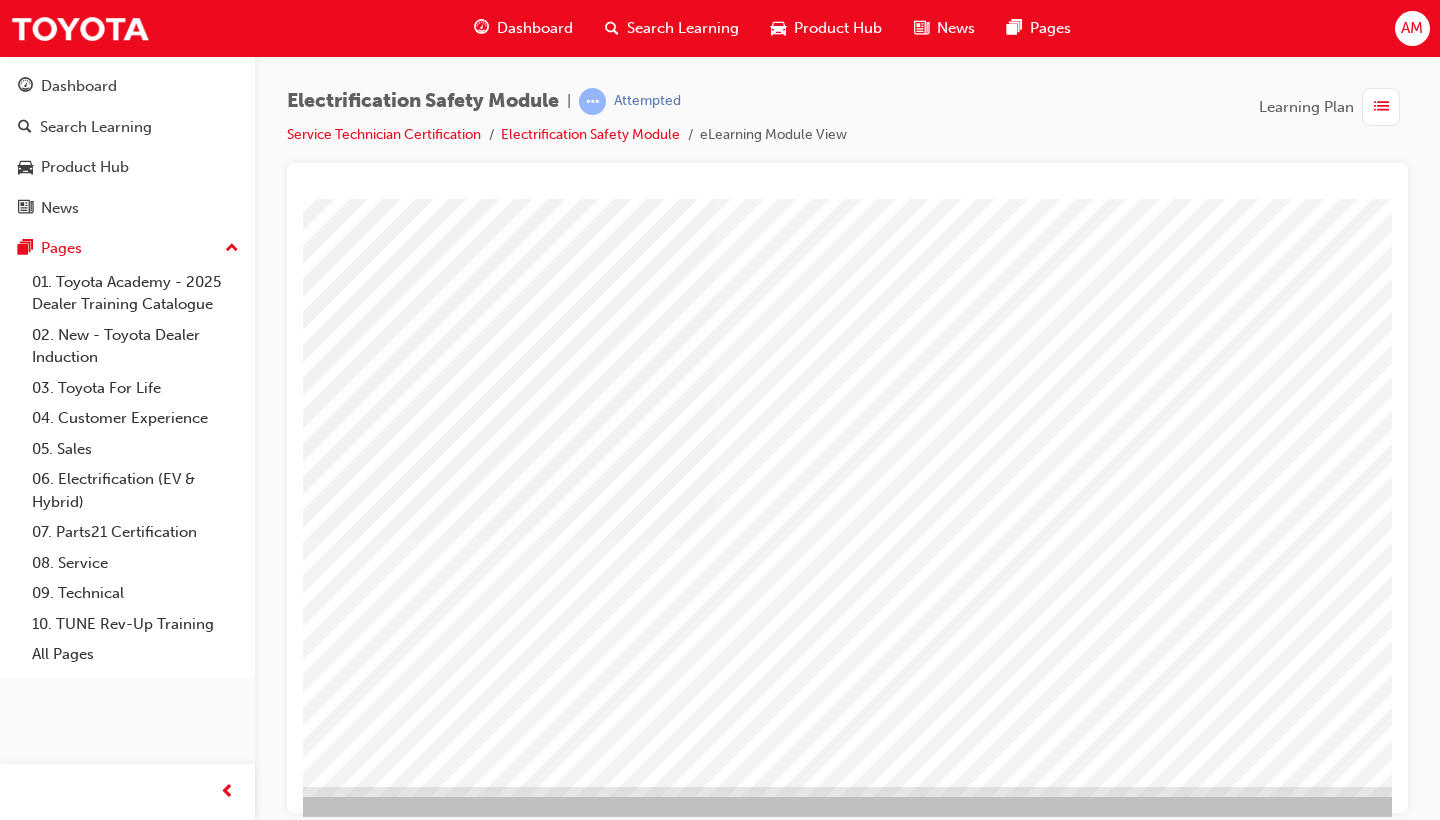 click at bounding box center [181, 2852] 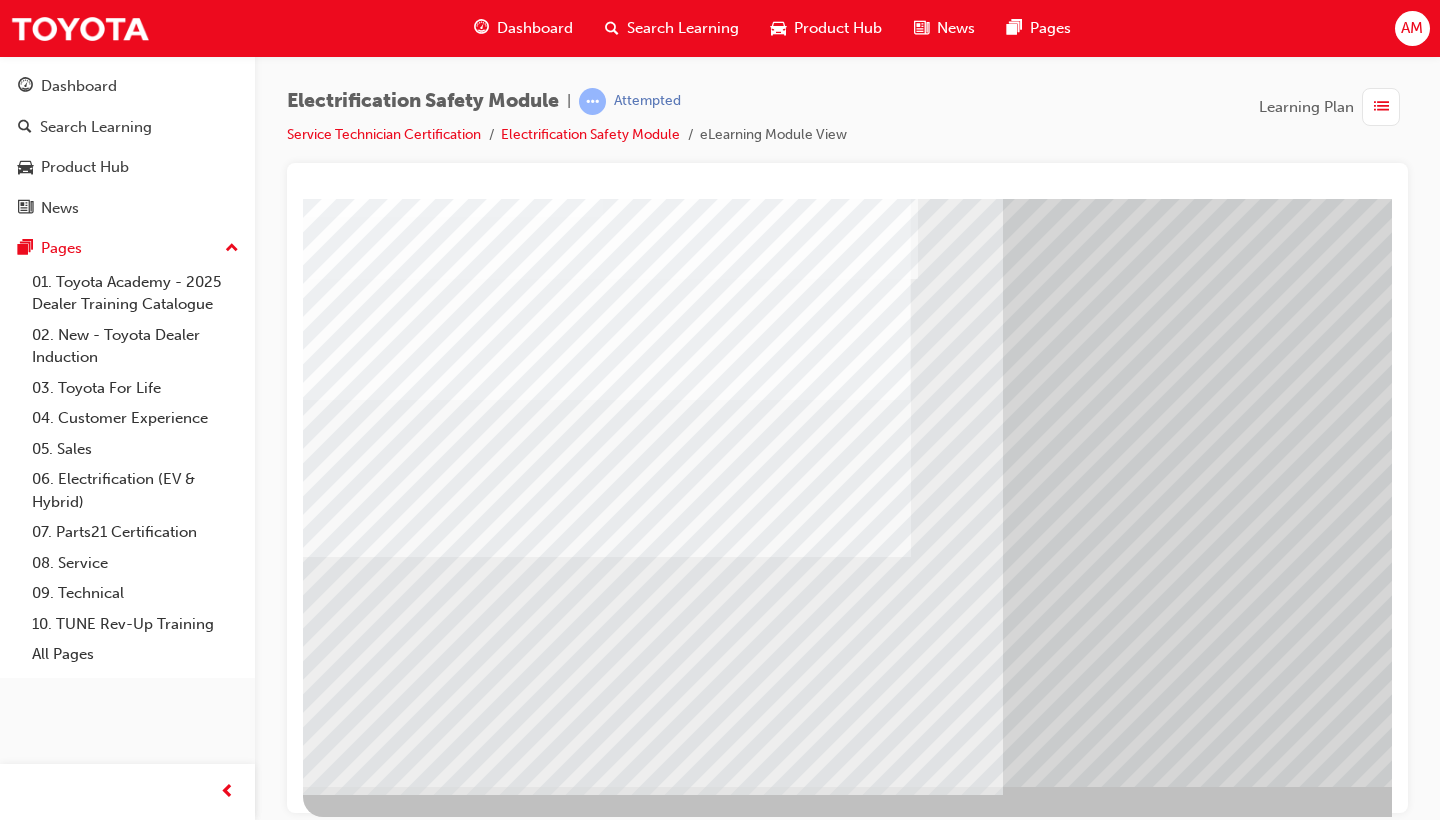 scroll, scrollTop: 132, scrollLeft: 0, axis: vertical 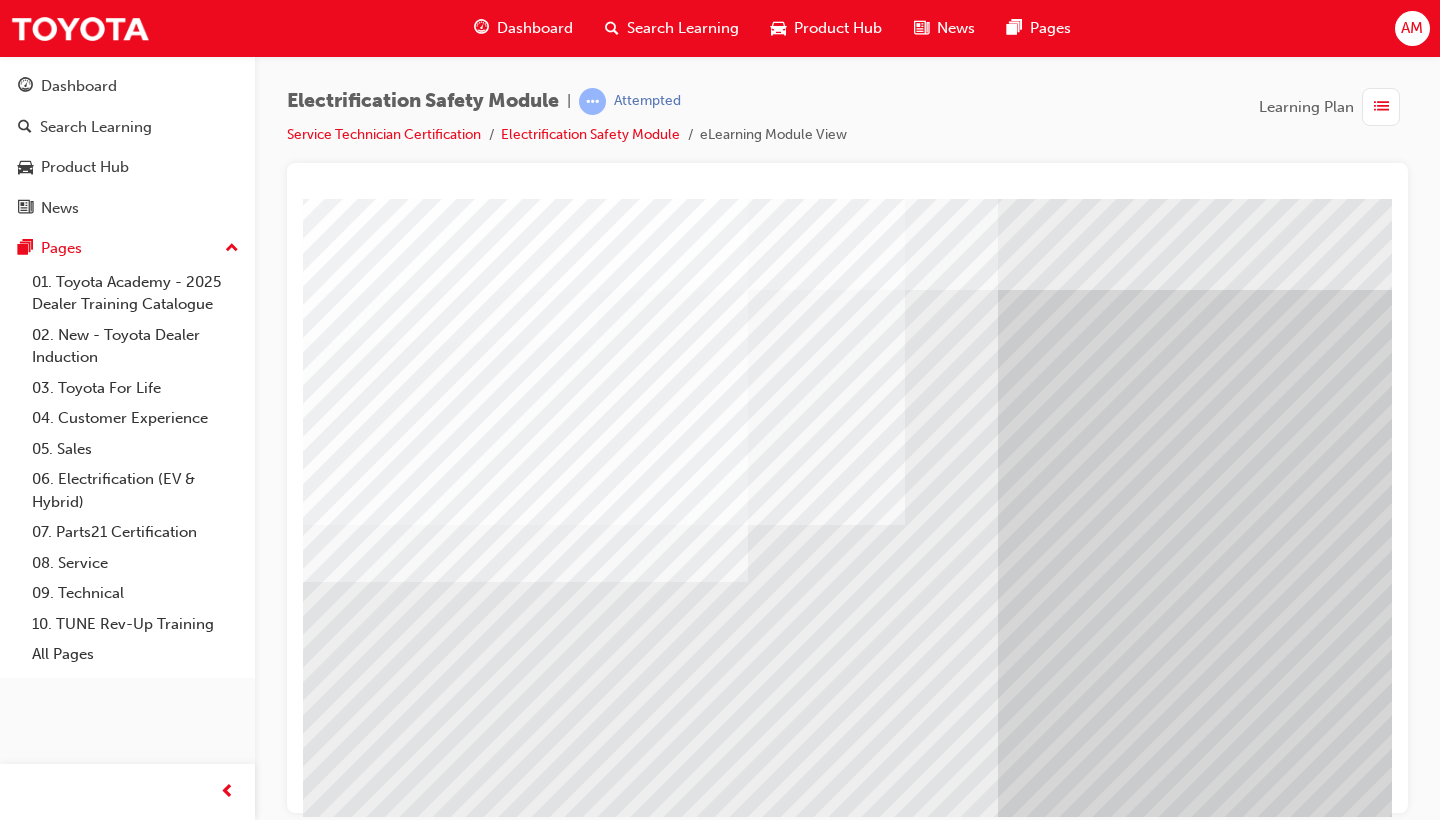 click at bounding box center [338, 9088] 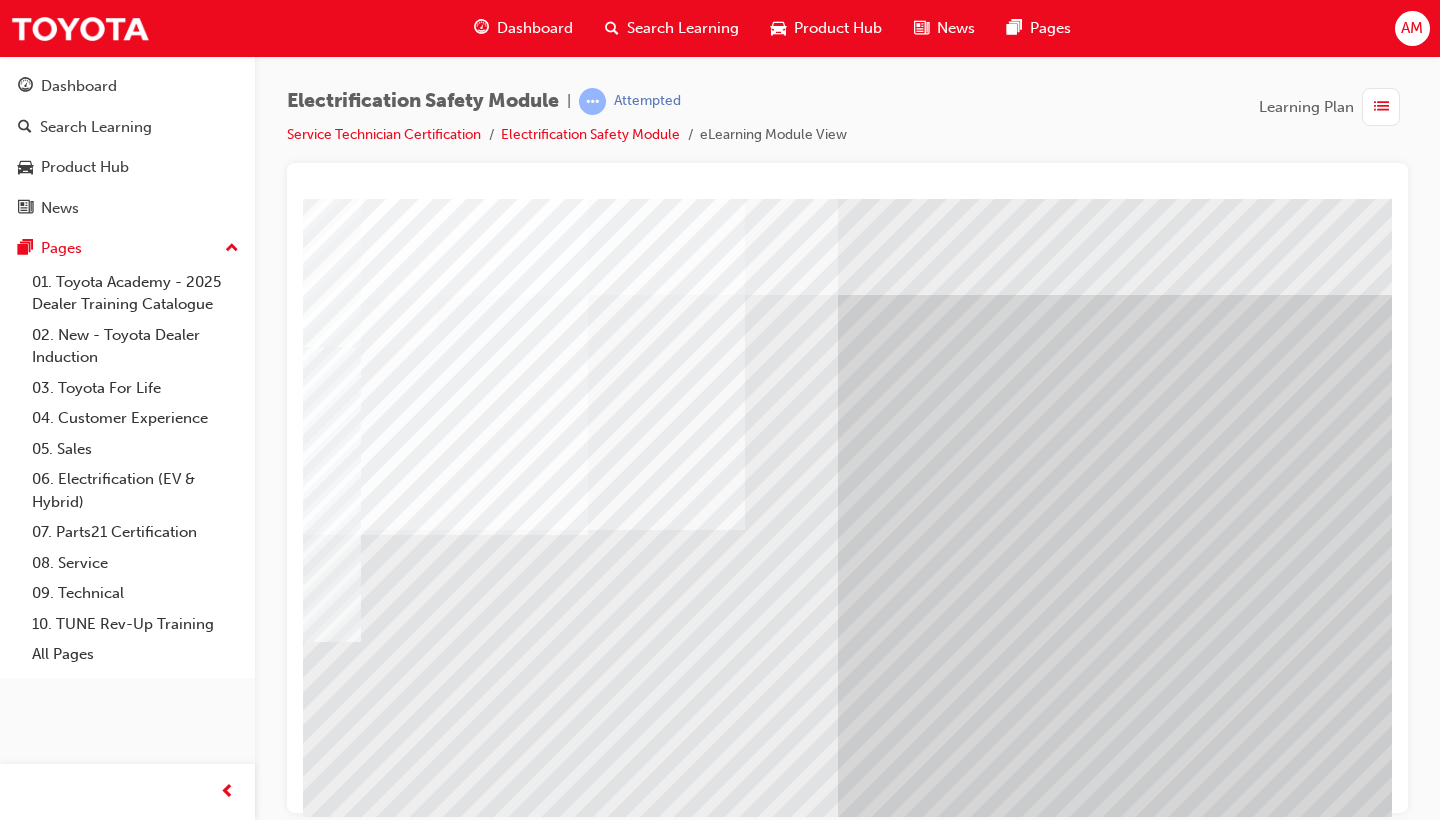 scroll, scrollTop: 0, scrollLeft: 169, axis: horizontal 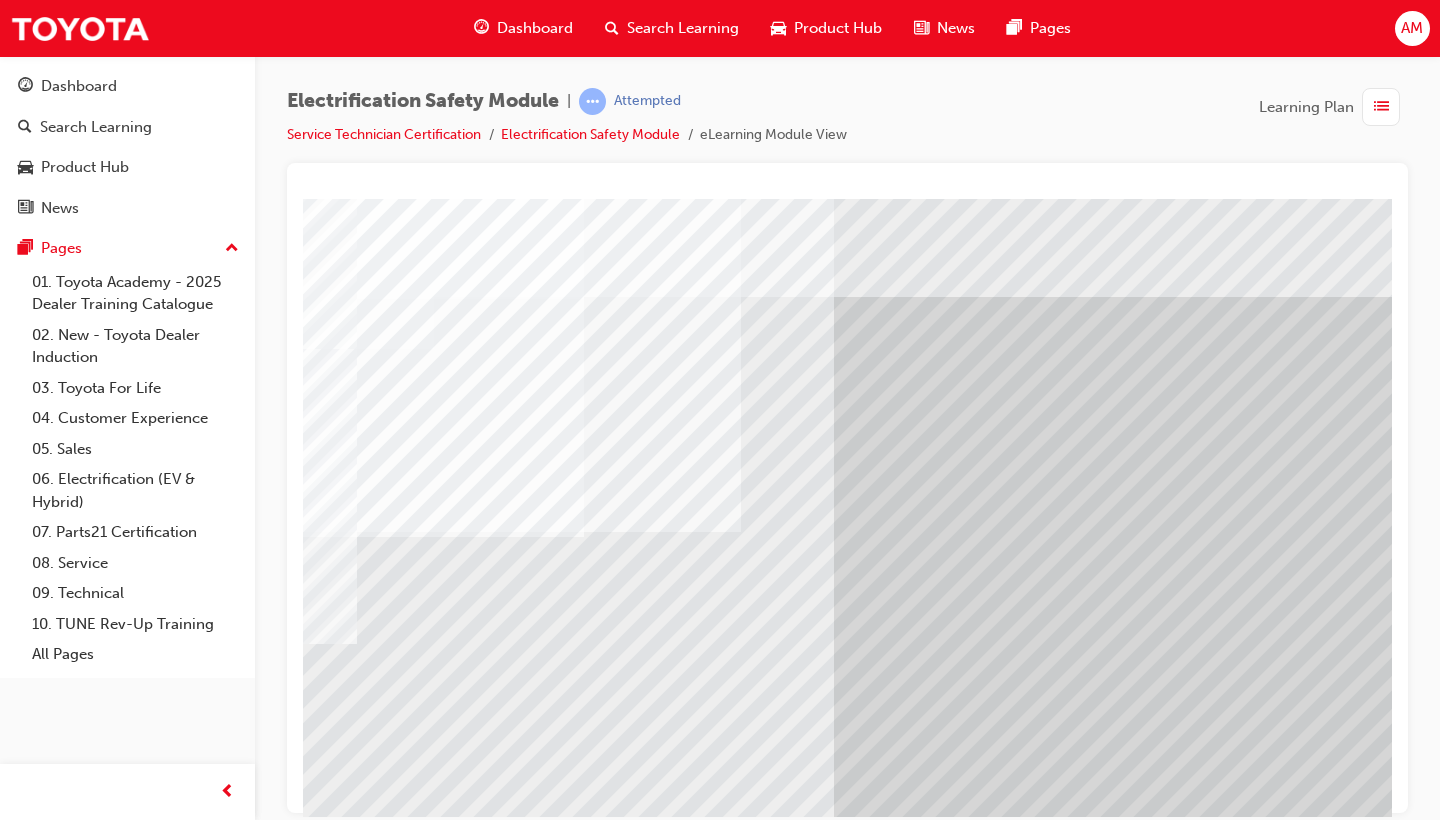 click at bounding box center [174, 9175] 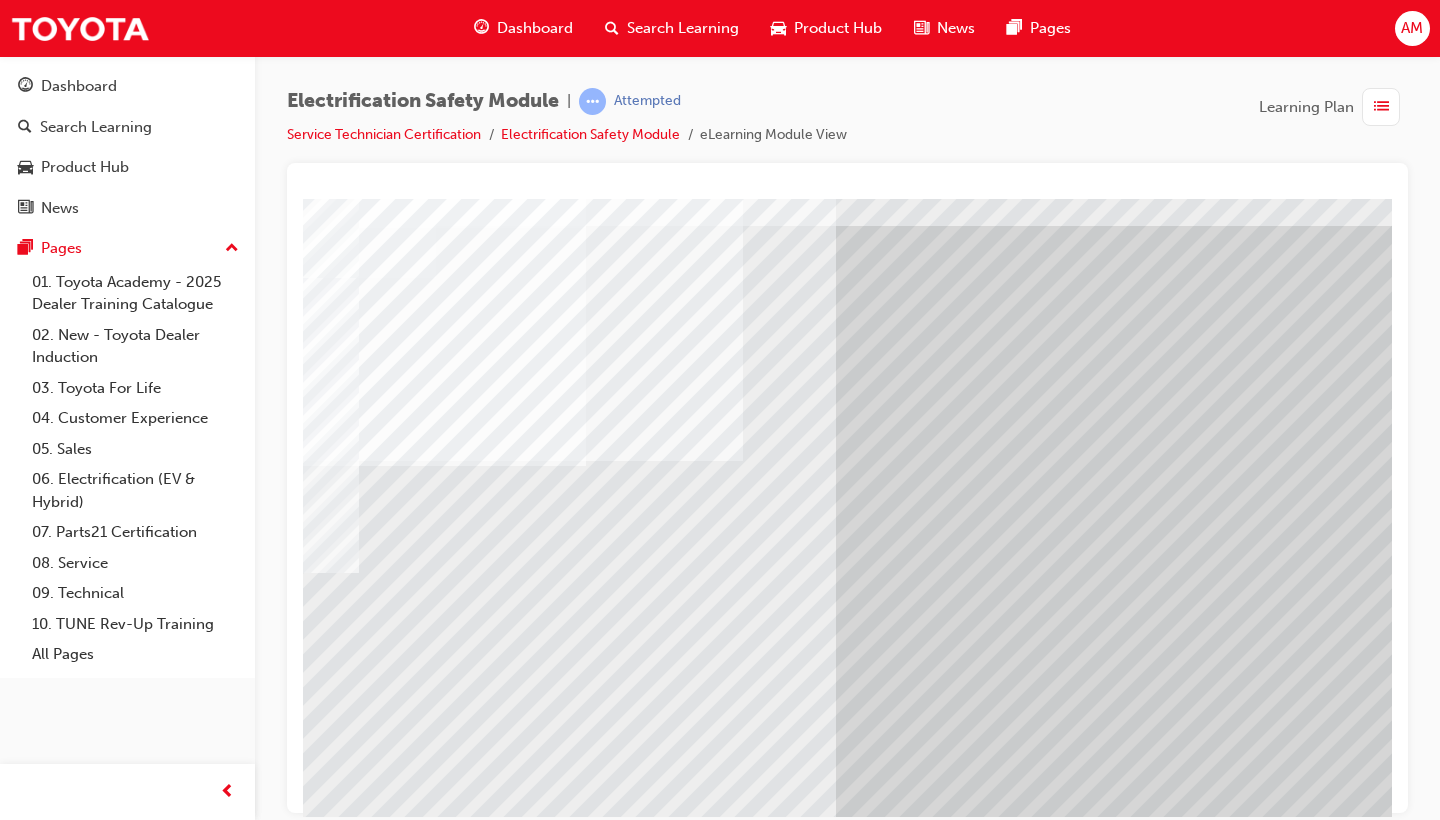 scroll, scrollTop: 72, scrollLeft: 164, axis: both 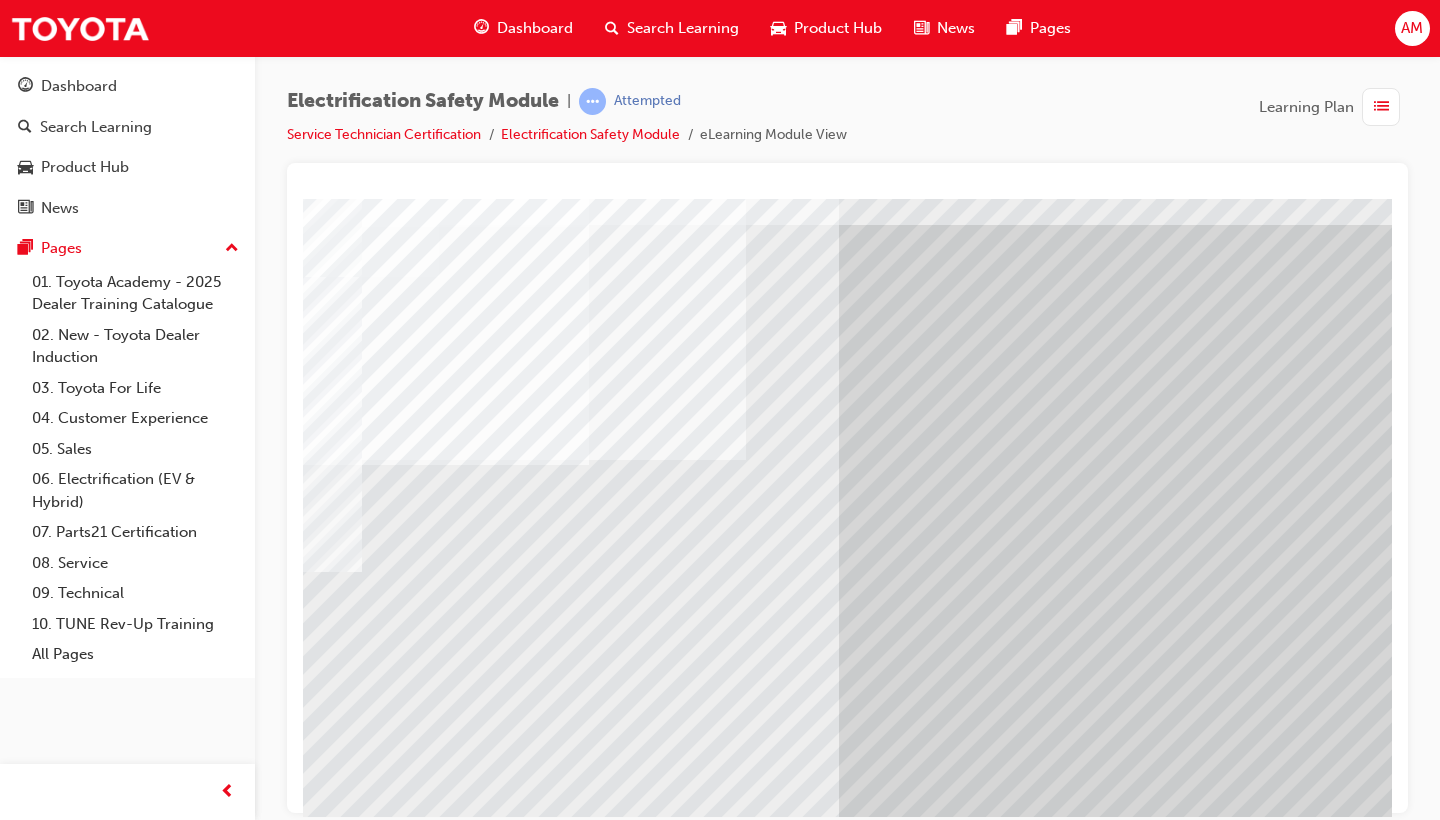 click at bounding box center (179, 9183) 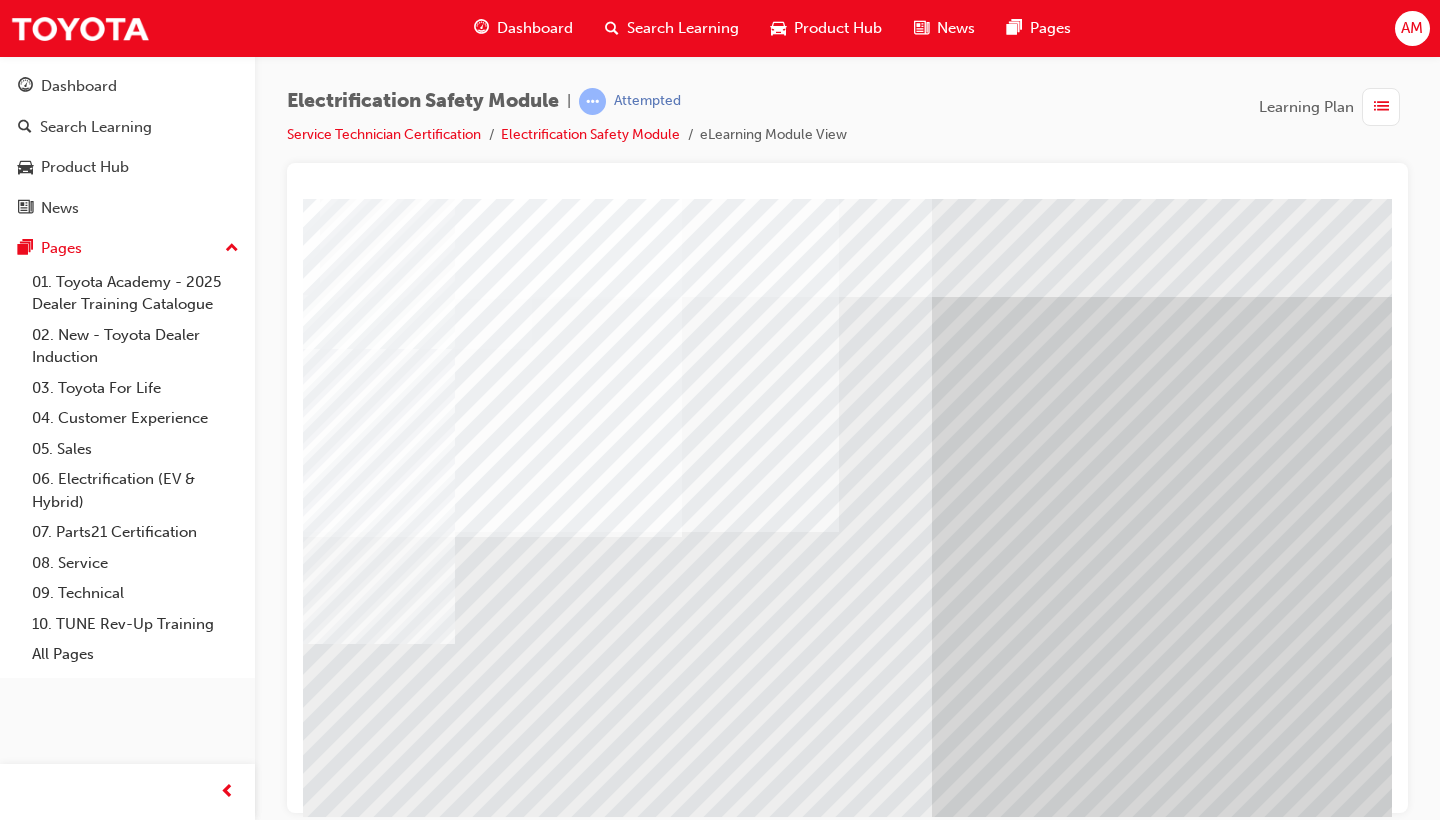 scroll, scrollTop: 0, scrollLeft: 71, axis: horizontal 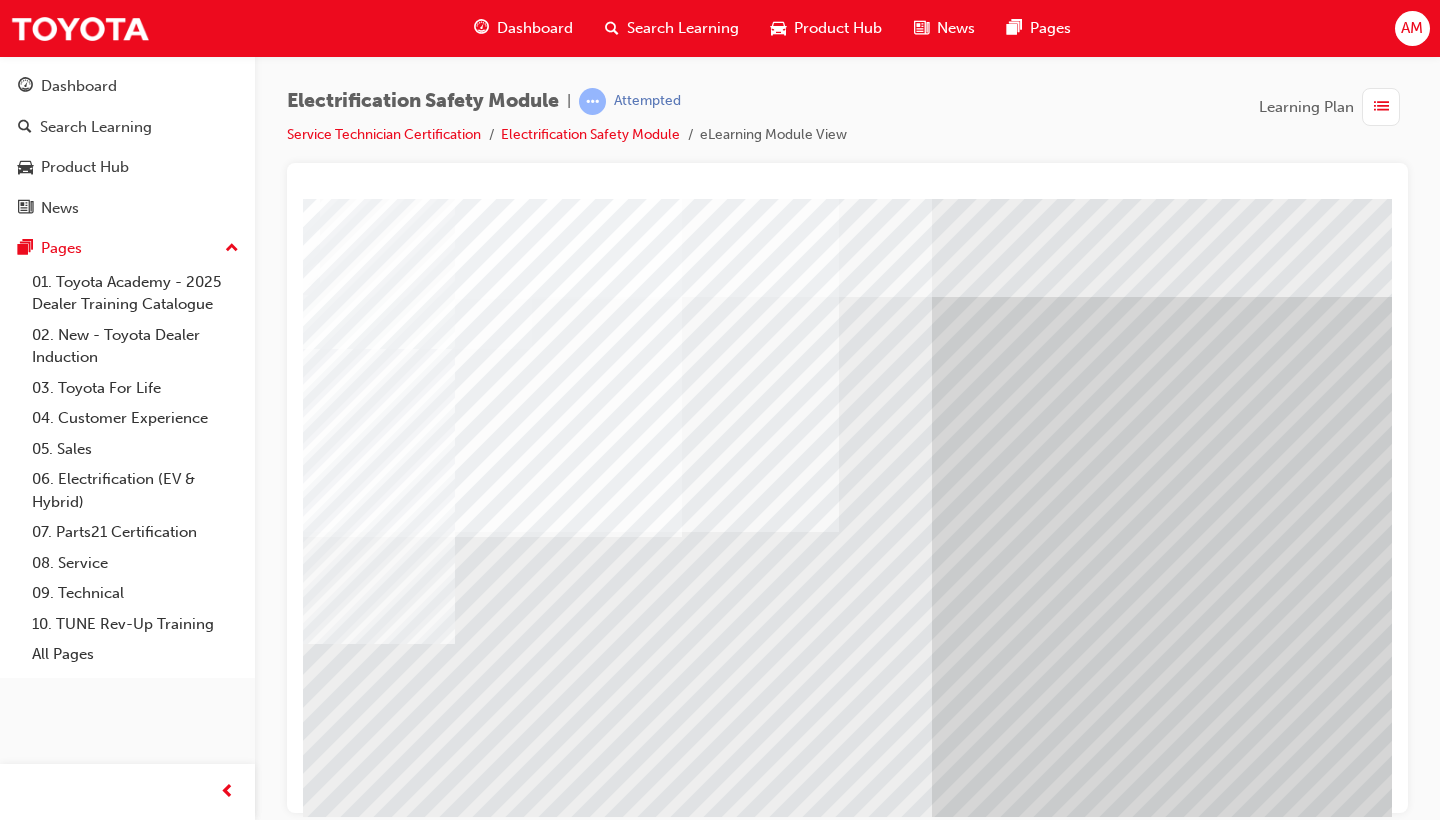 click at bounding box center [272, 9335] 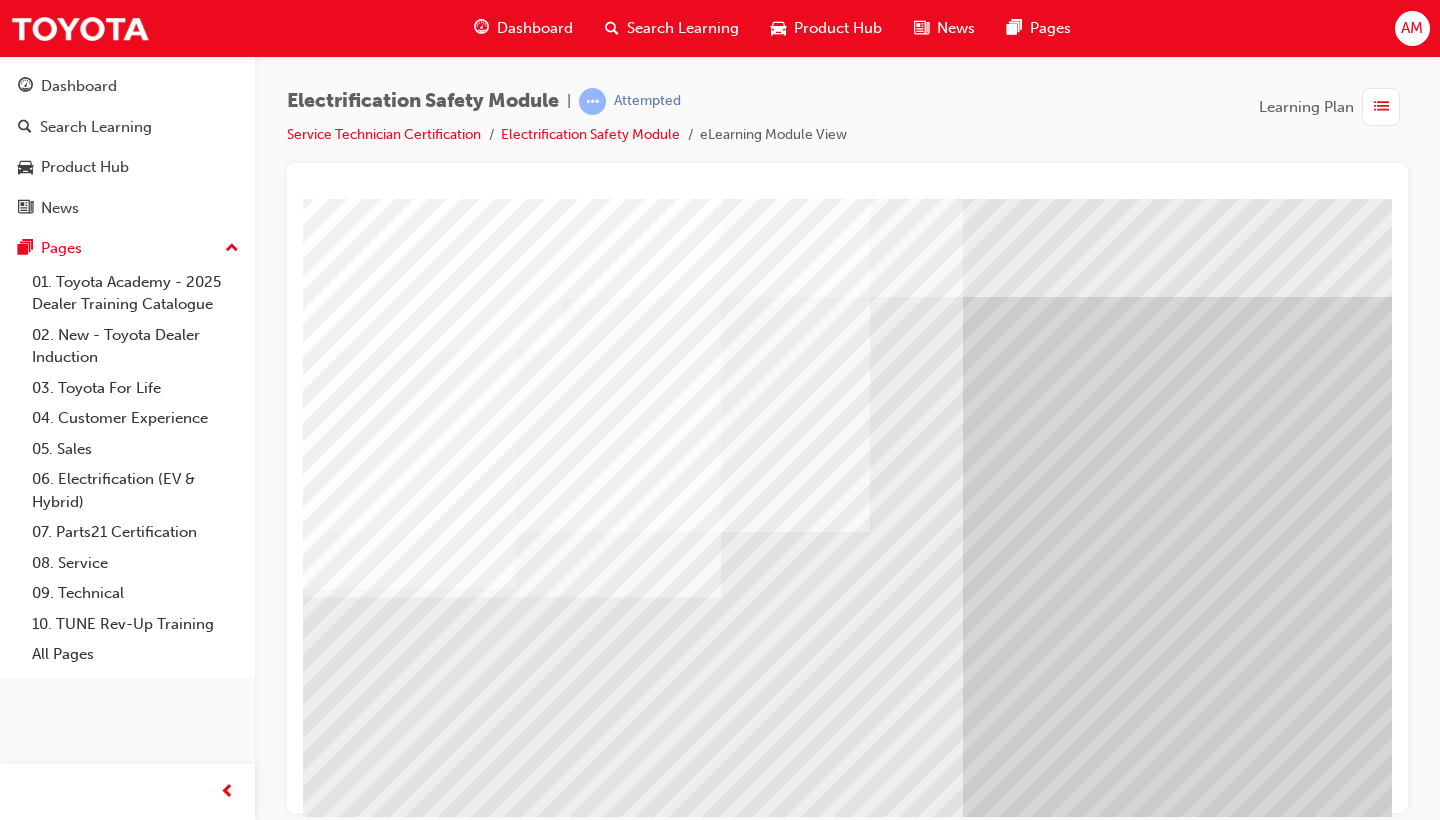 scroll, scrollTop: 0, scrollLeft: 46, axis: horizontal 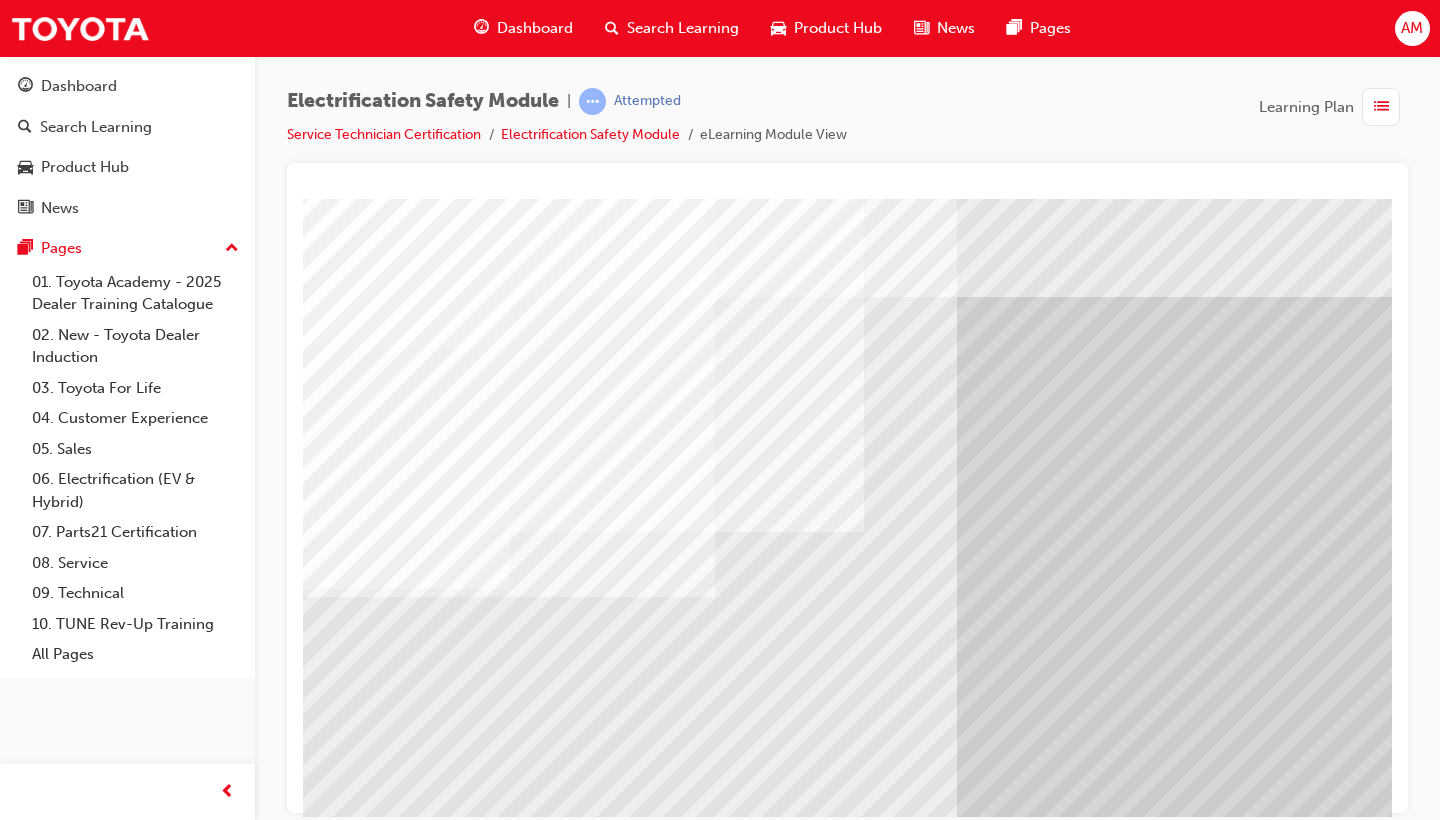 click at bounding box center [297, 9415] 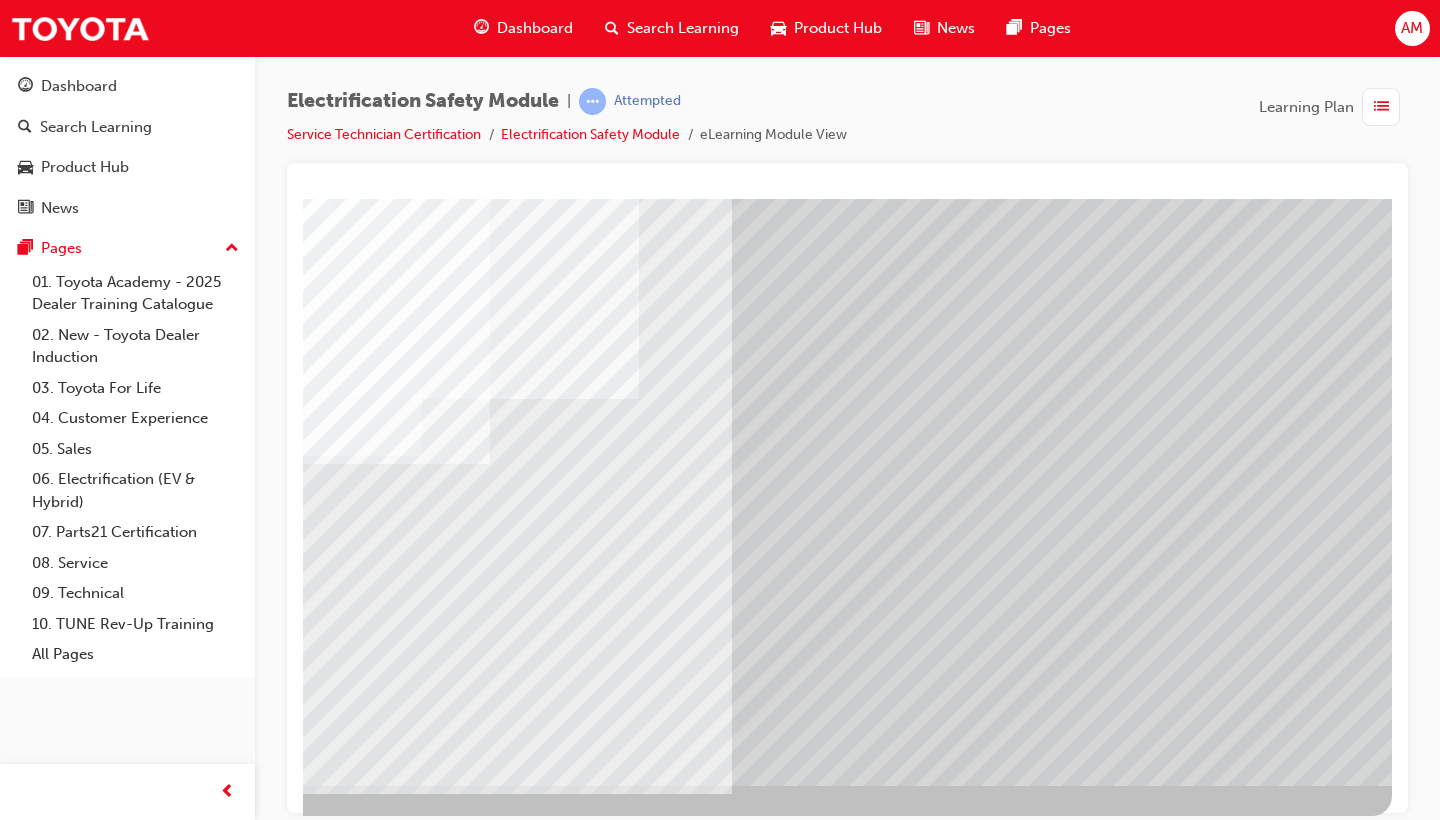scroll, scrollTop: 132, scrollLeft: 271, axis: both 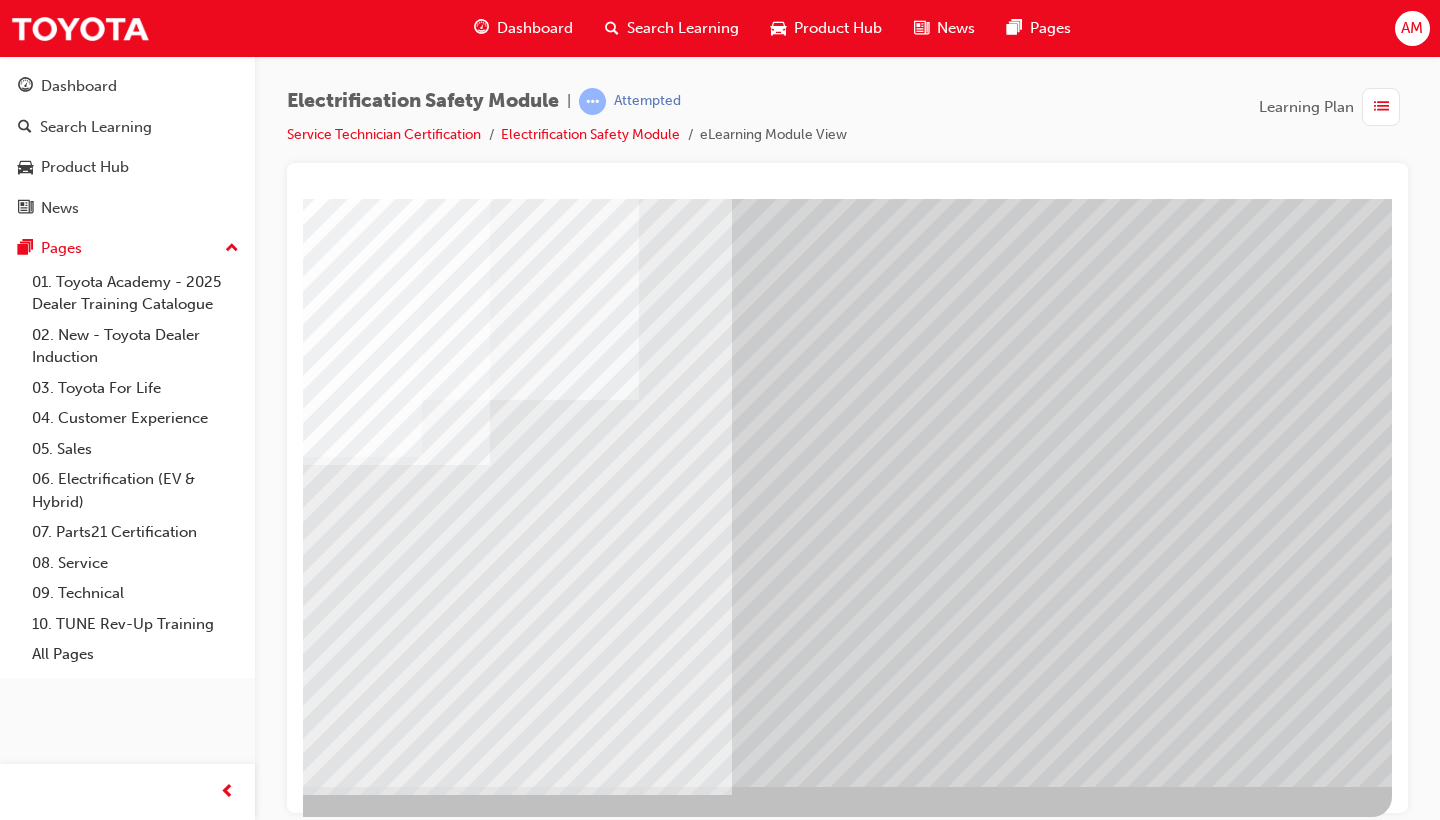 click at bounding box center [95, 8825] 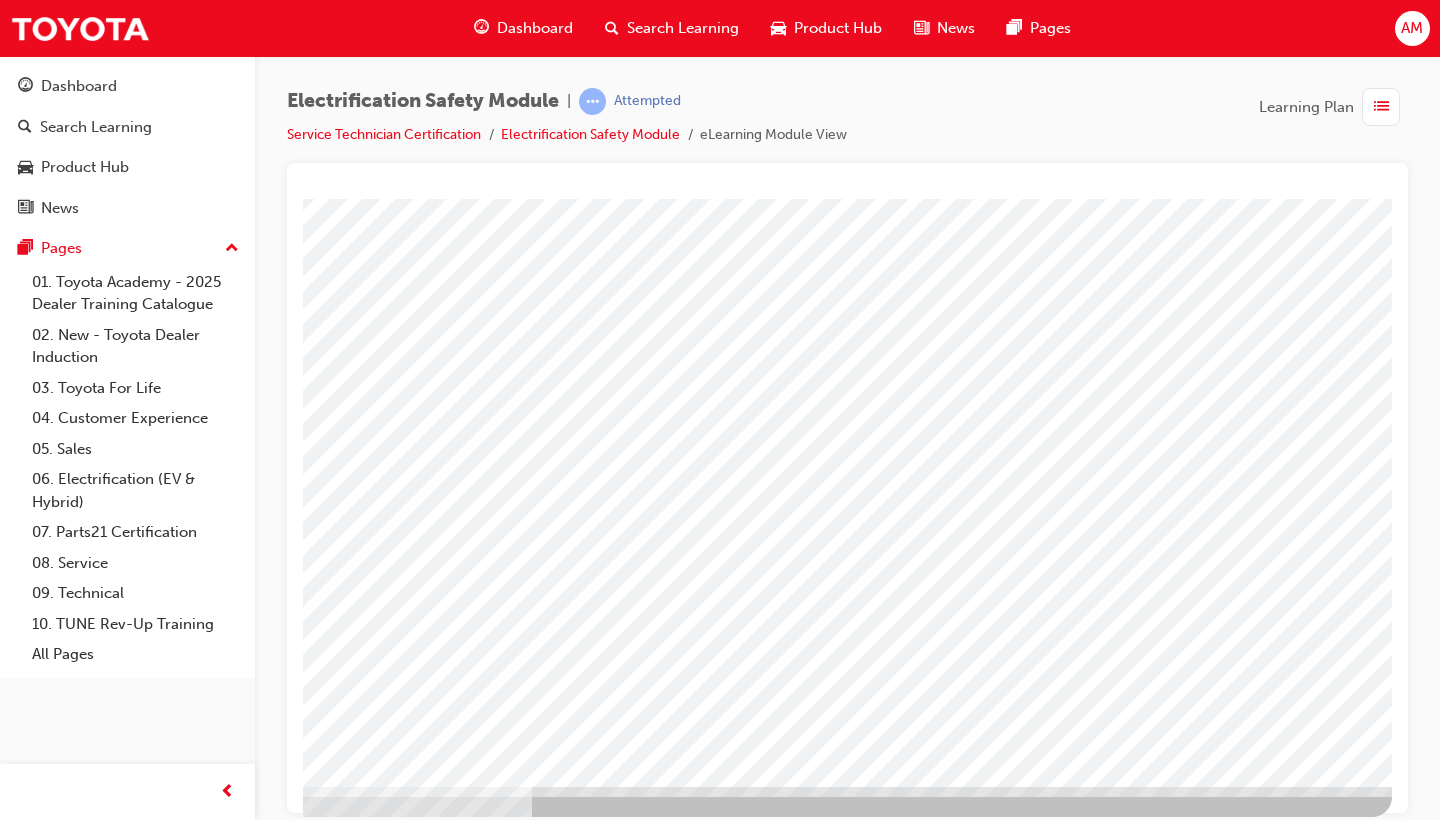 scroll, scrollTop: 0, scrollLeft: 0, axis: both 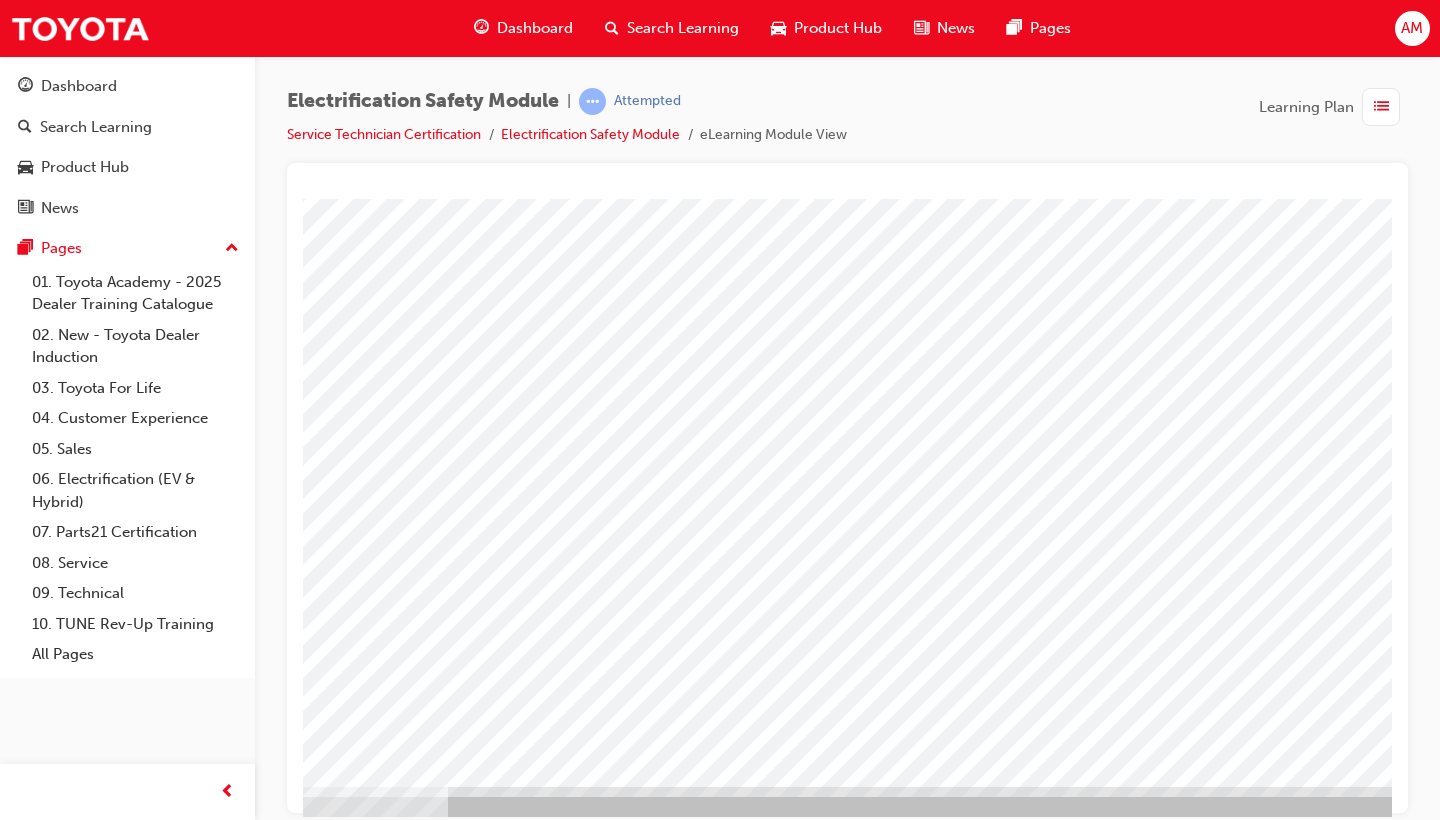 click at bounding box center (119, 3879) 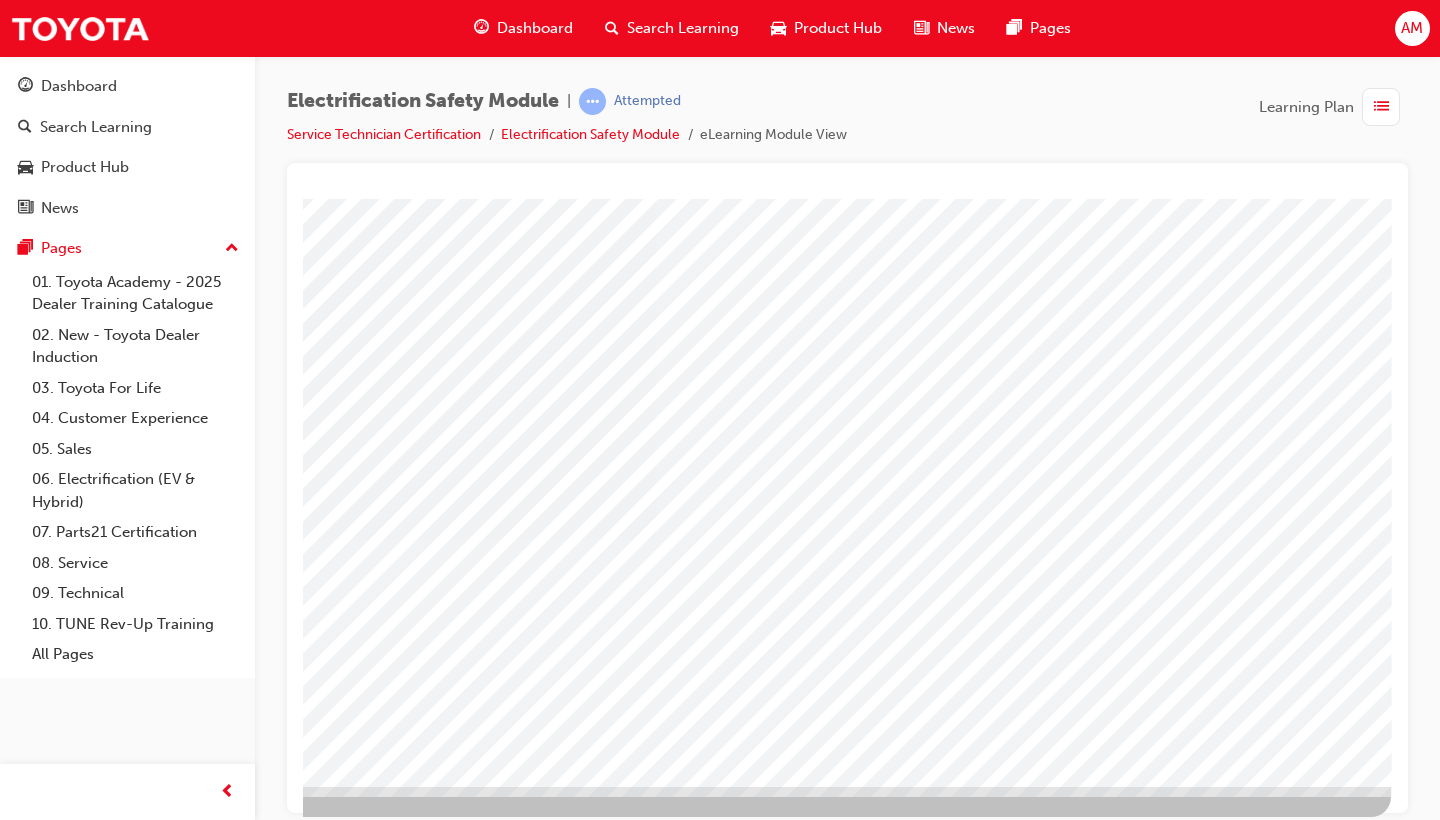 scroll, scrollTop: 132, scrollLeft: 271, axis: both 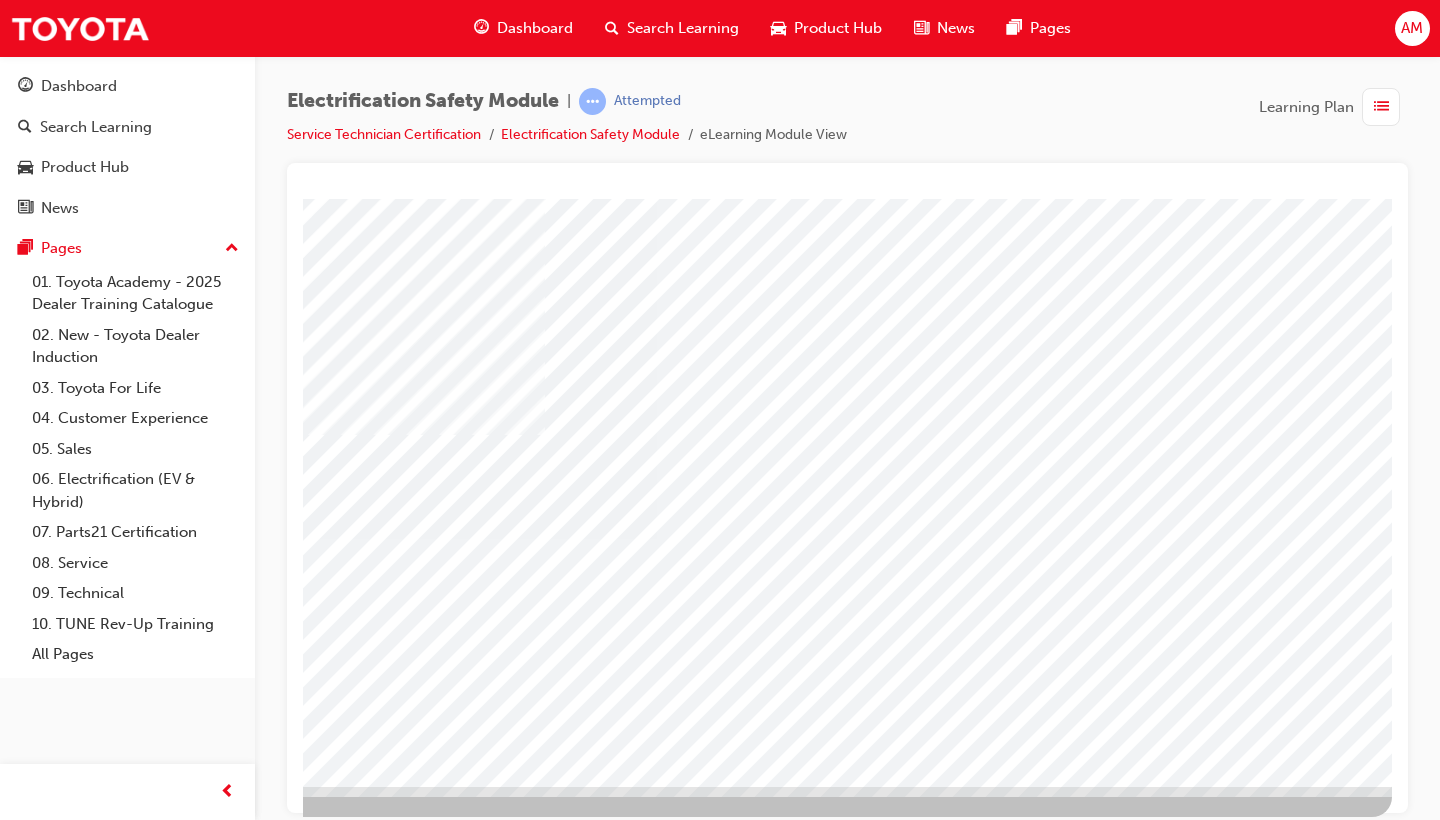 click at bounding box center [712, 426] 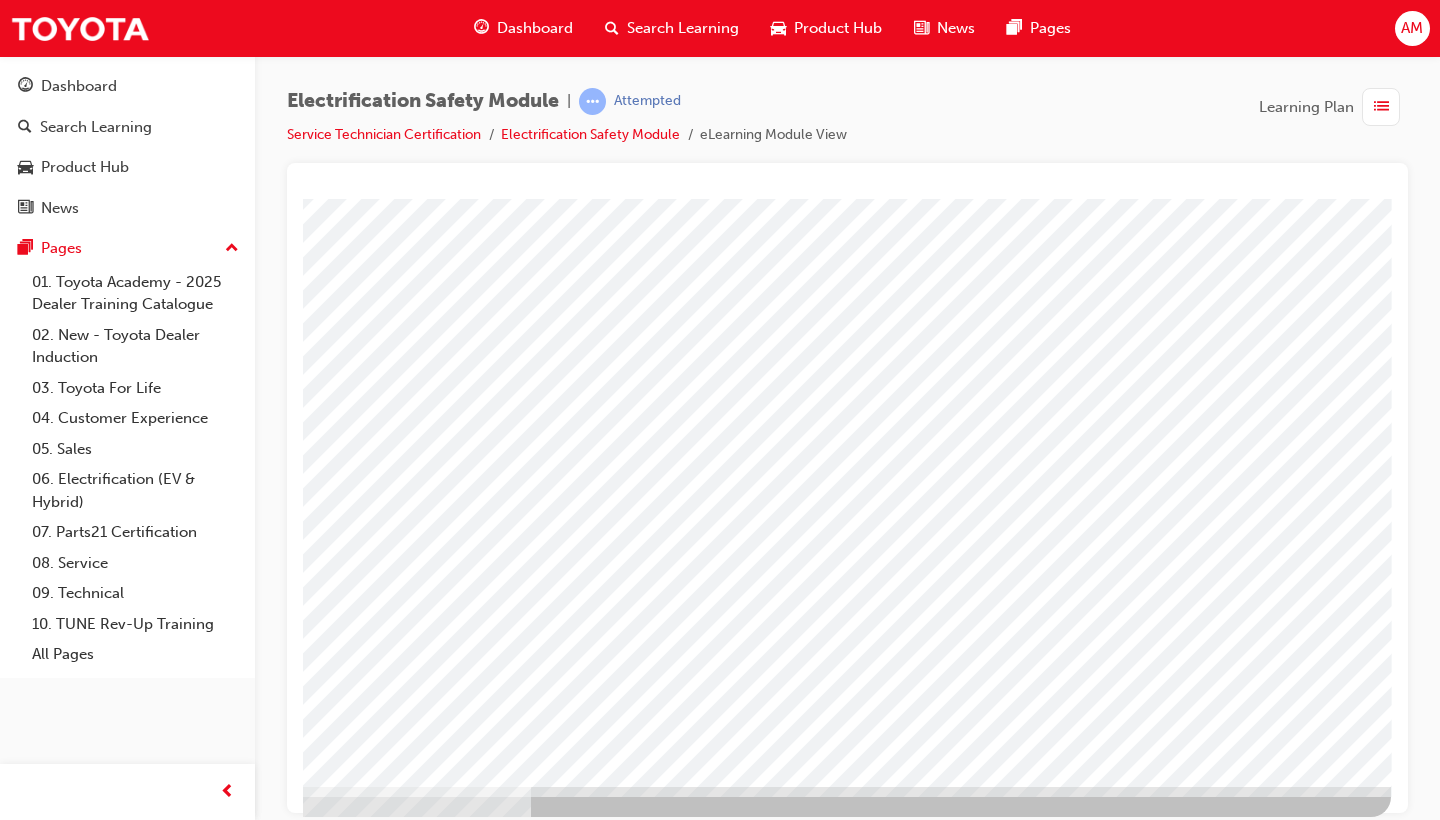 scroll, scrollTop: 132, scrollLeft: 271, axis: both 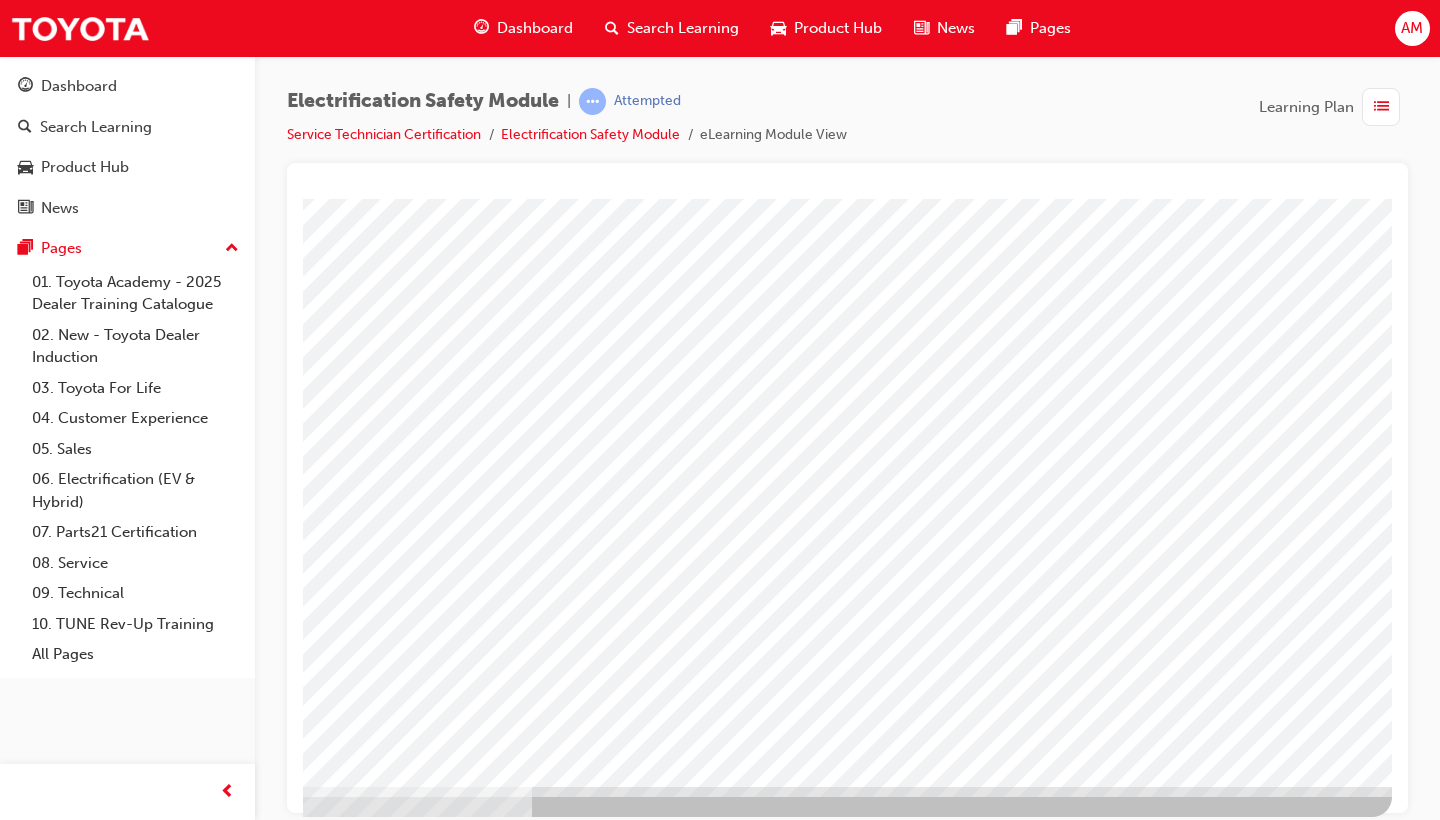 click at bounding box center [95, 3100] 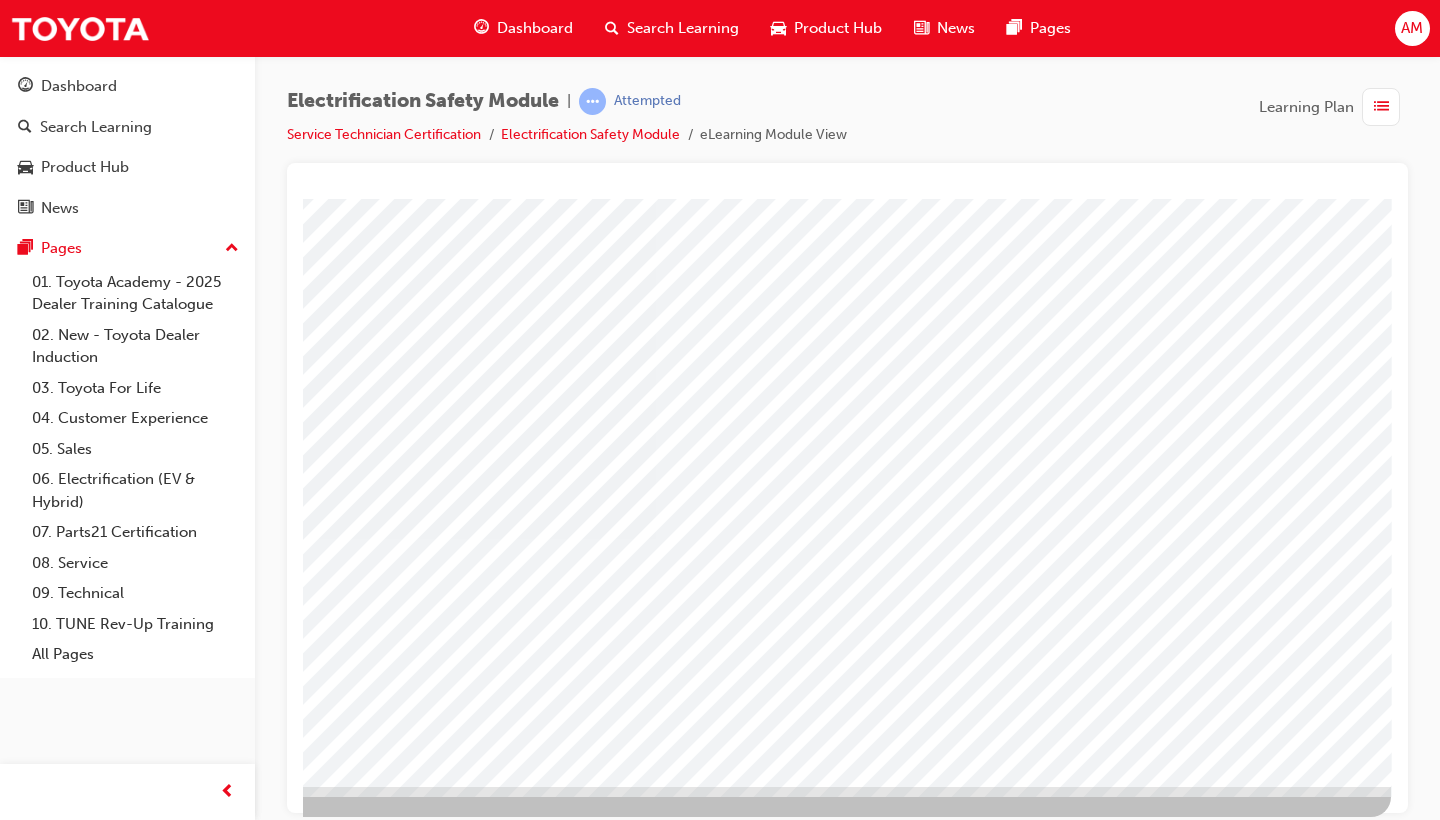 scroll, scrollTop: 132, scrollLeft: 271, axis: both 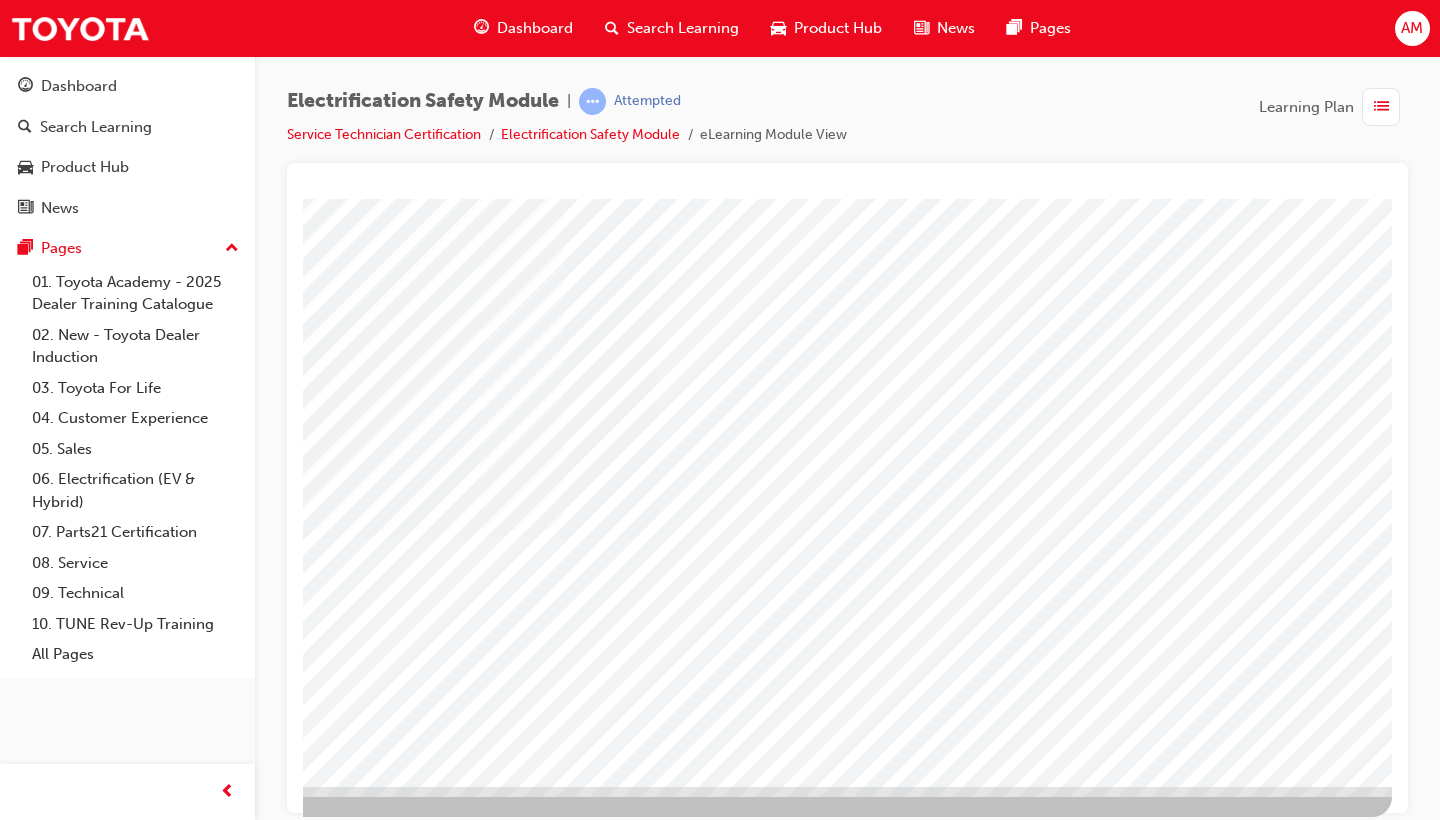 click at bounding box center (95, 2852) 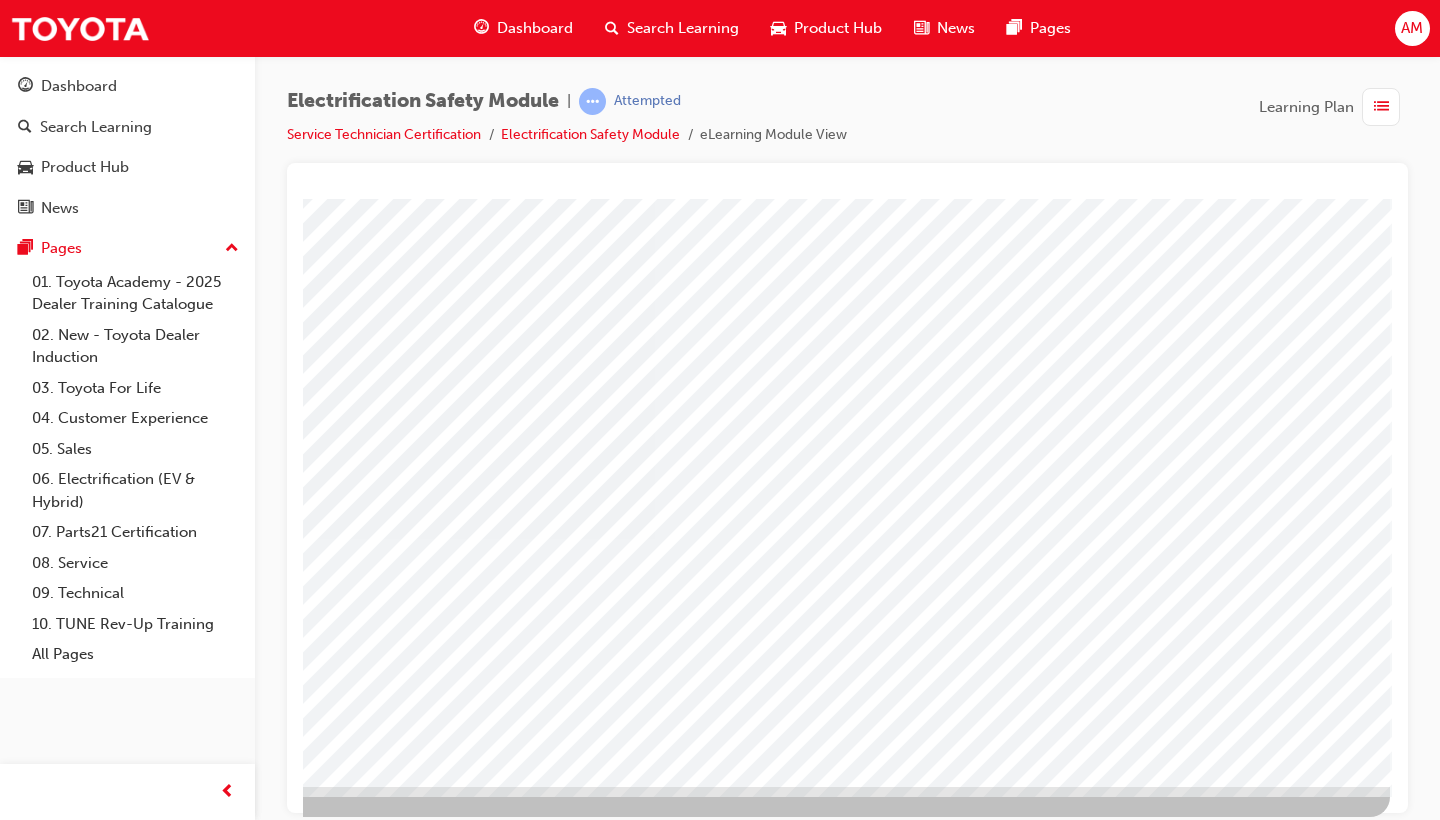 scroll, scrollTop: 132, scrollLeft: 271, axis: both 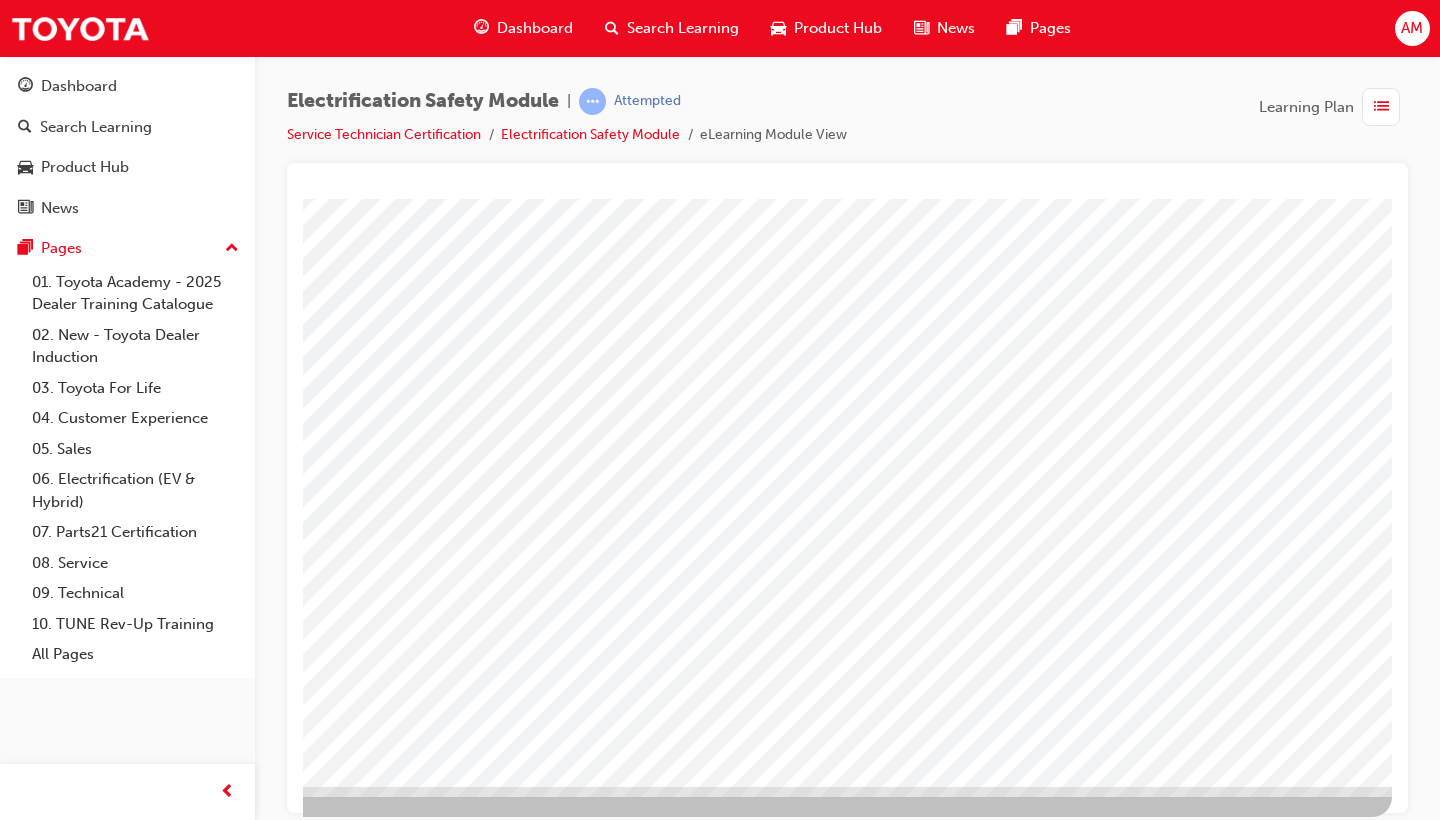 click at bounding box center [95, 2852] 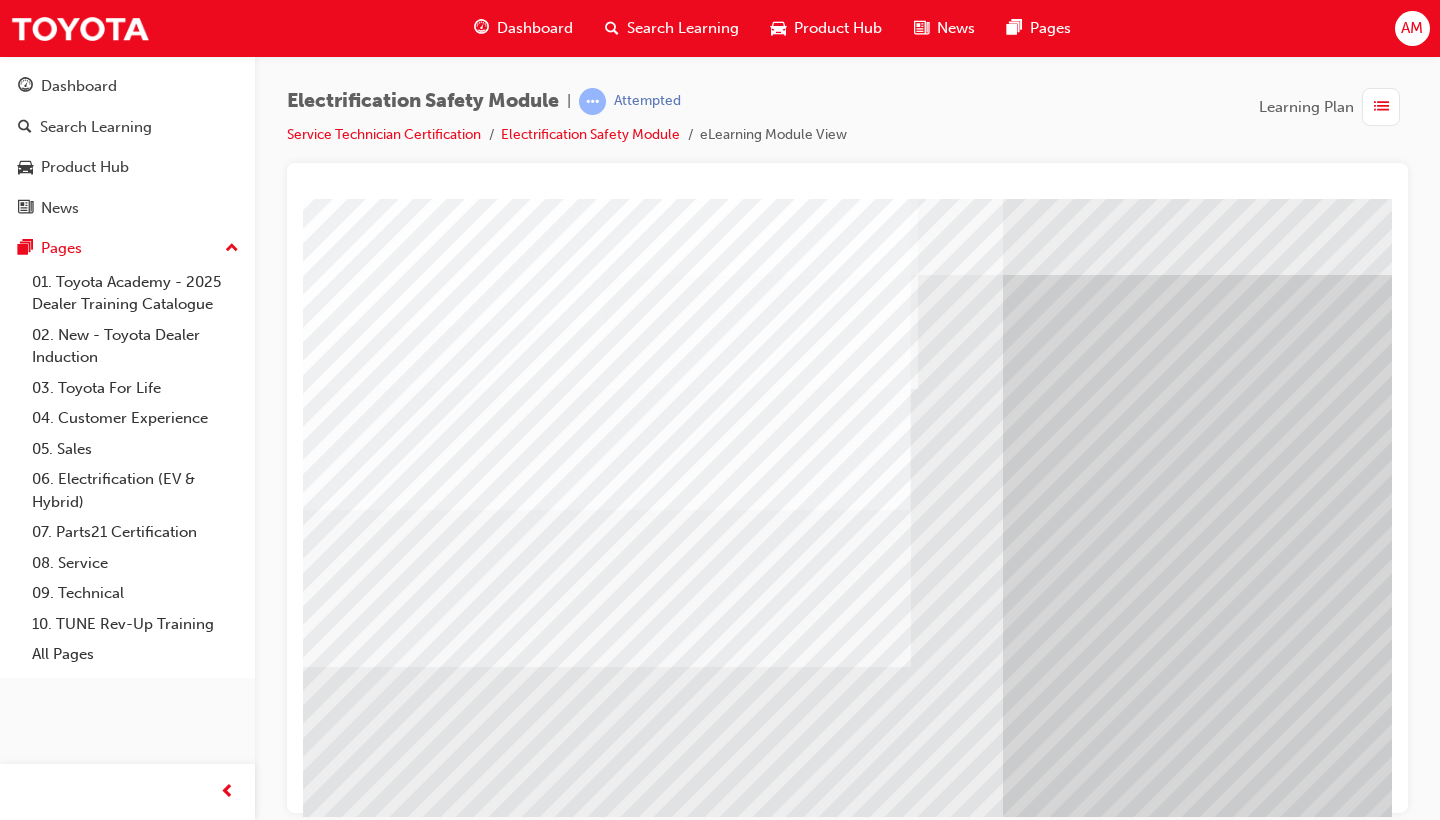 scroll, scrollTop: 17, scrollLeft: 0, axis: vertical 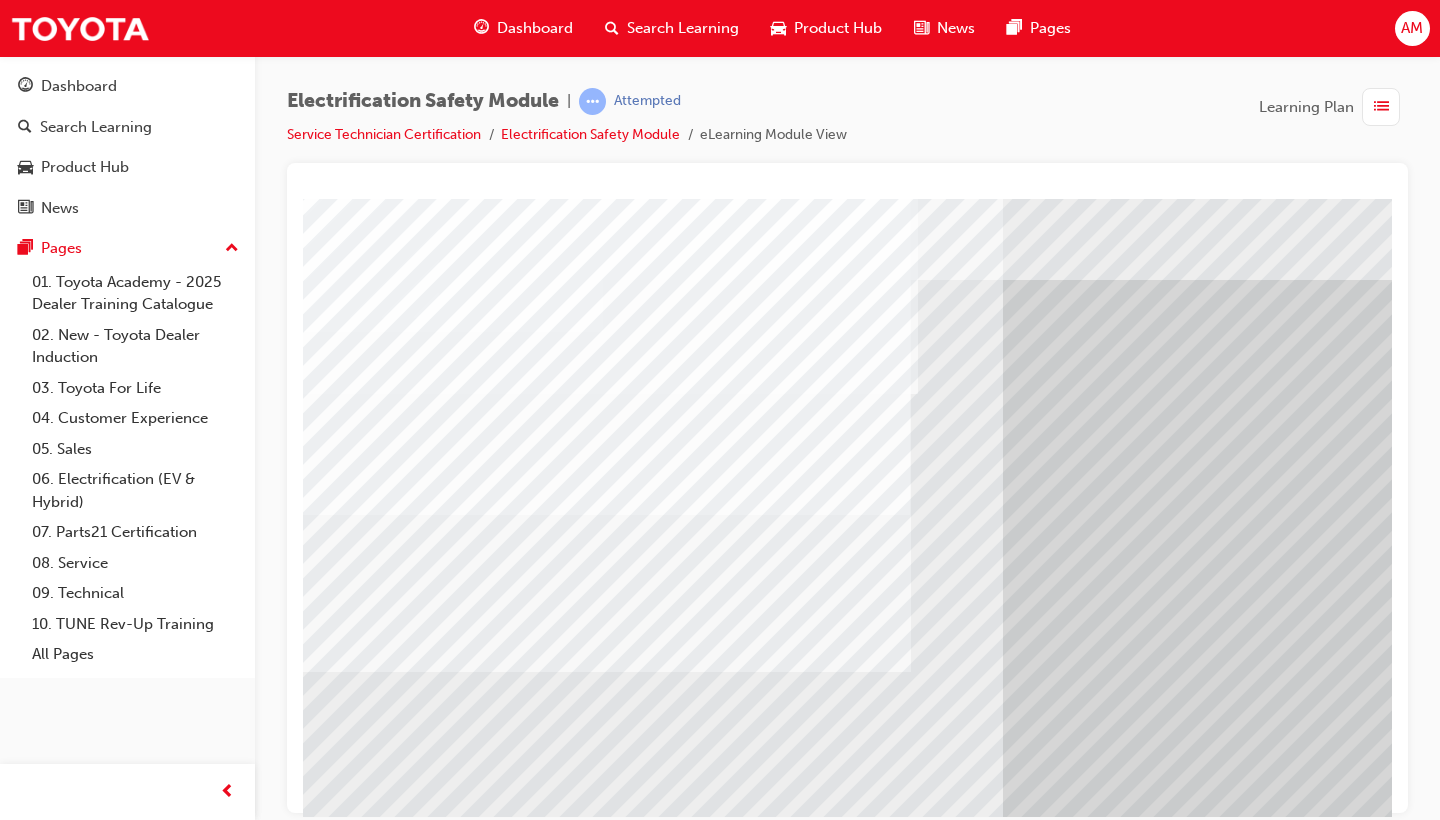 click at bounding box center [368, 6550] 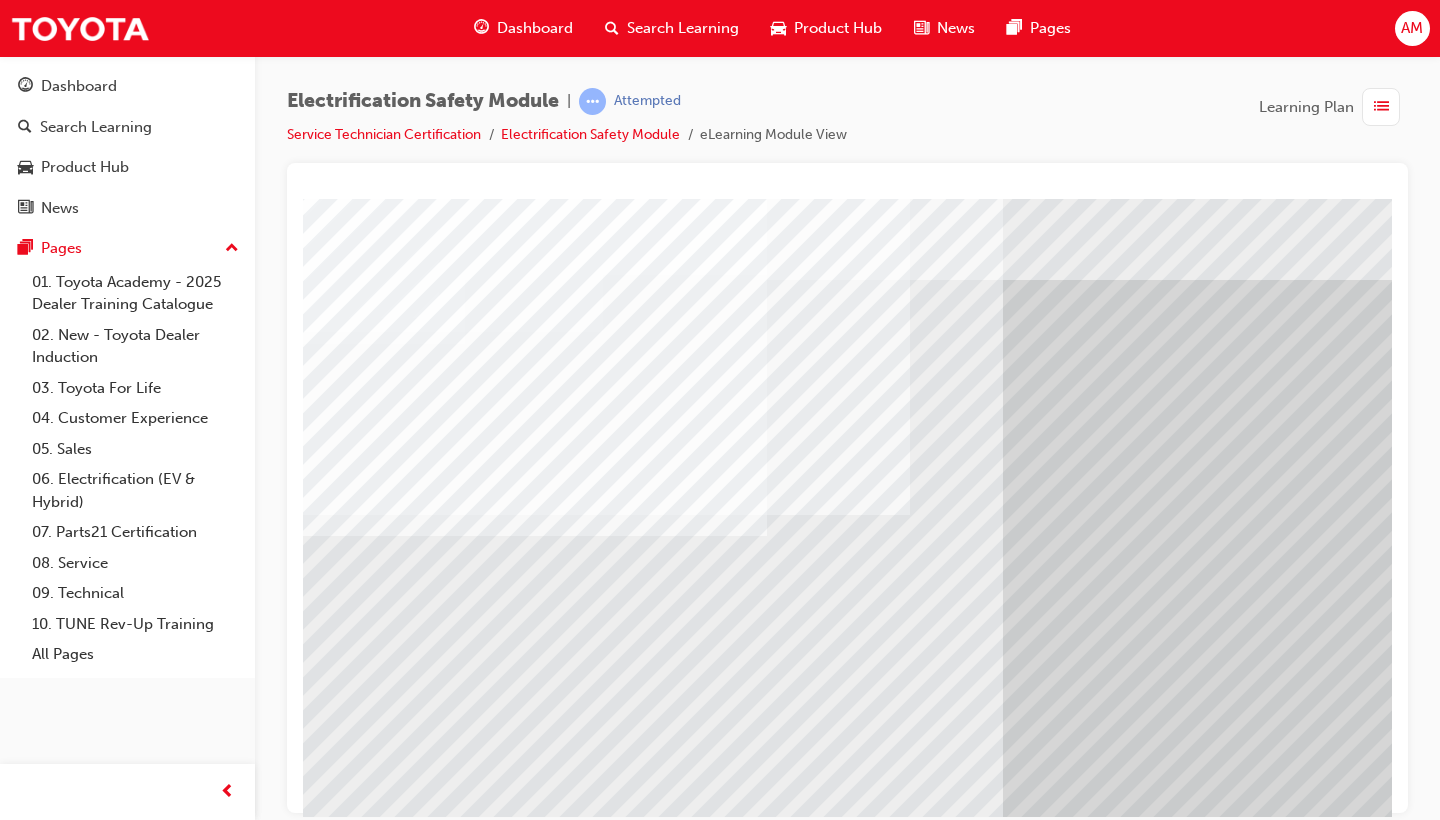 click at bounding box center (368, 6680) 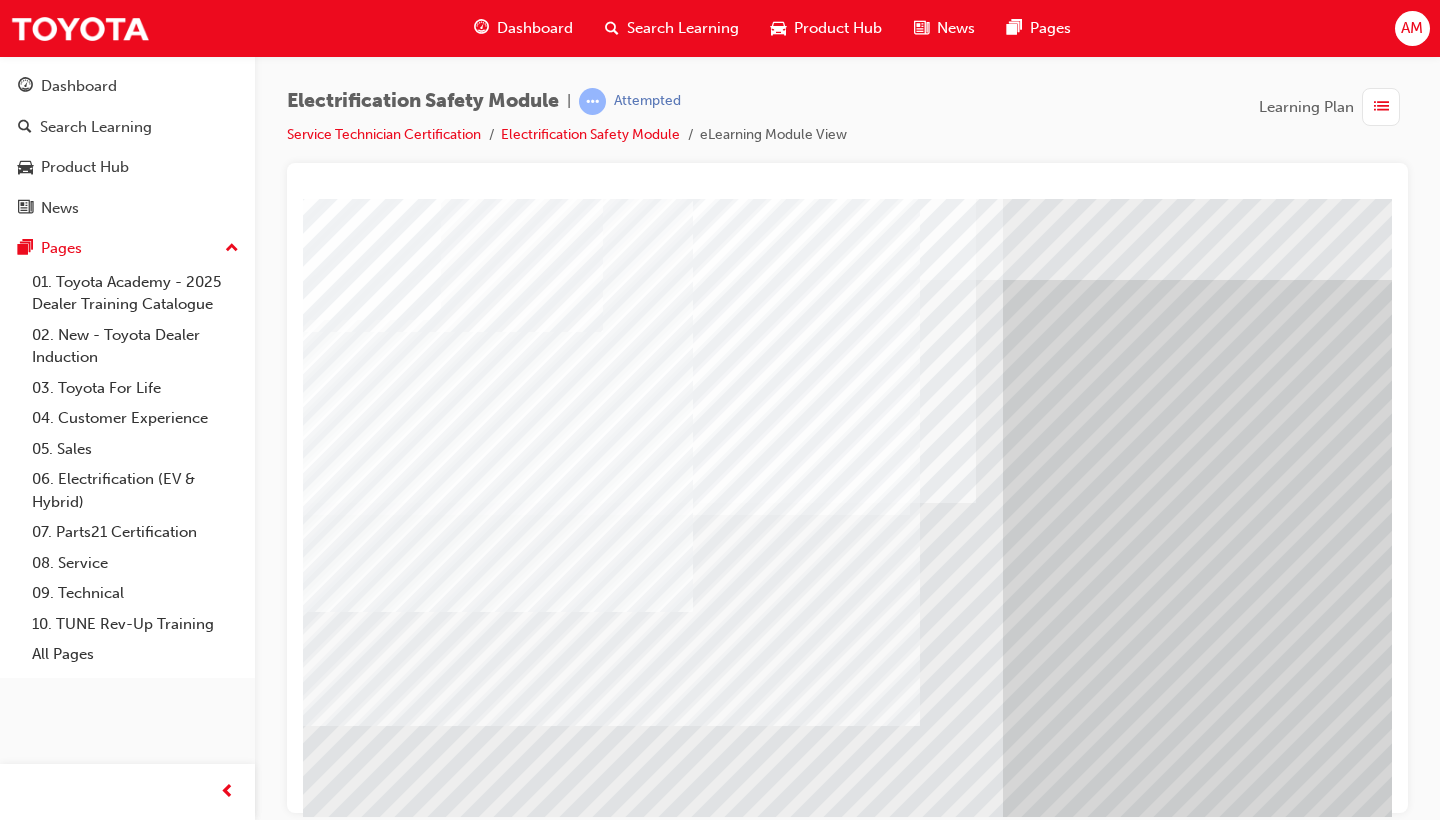 click at bounding box center (368, 6810) 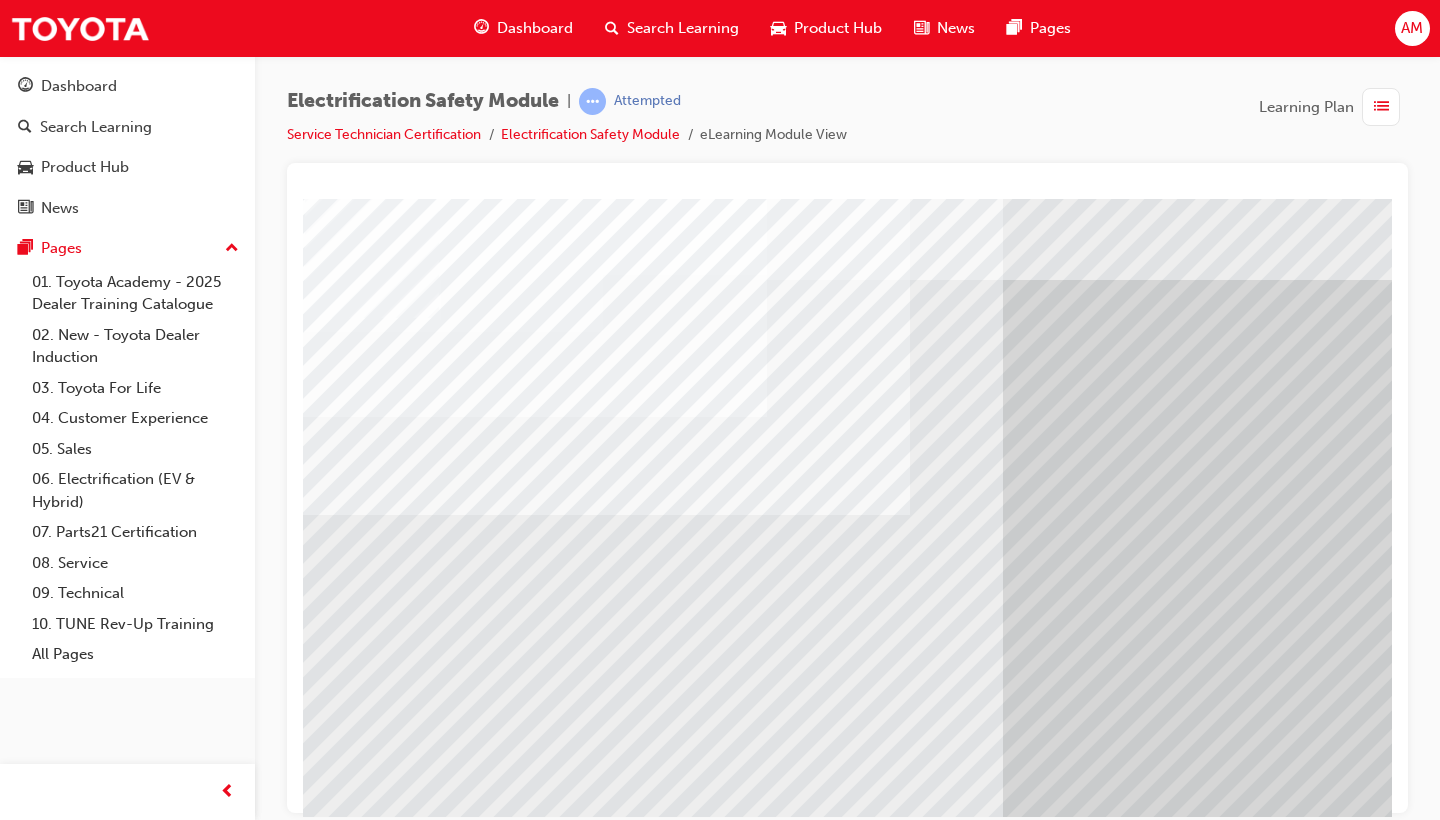 click at bounding box center (368, 6940) 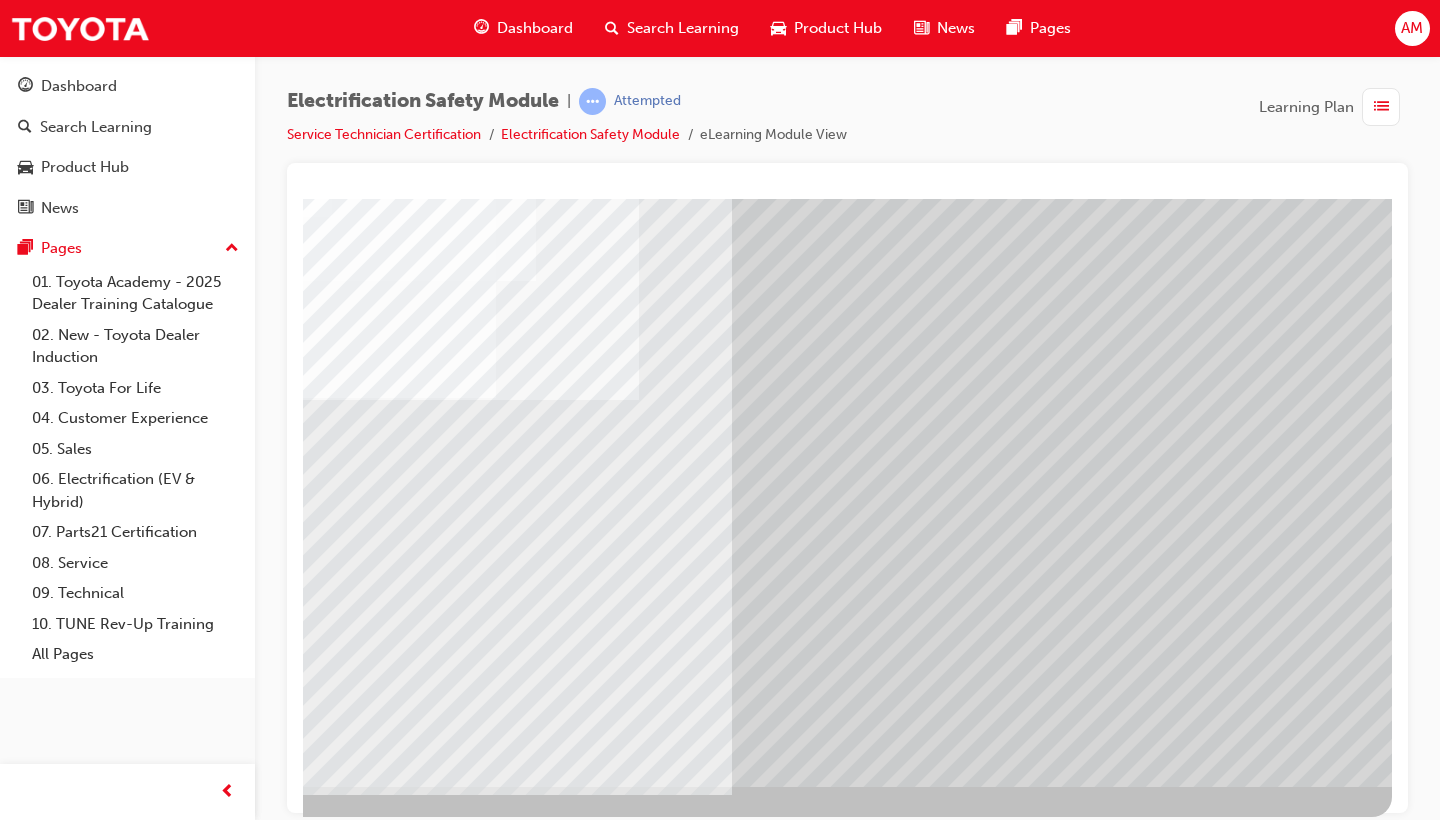 scroll, scrollTop: 132, scrollLeft: 271, axis: both 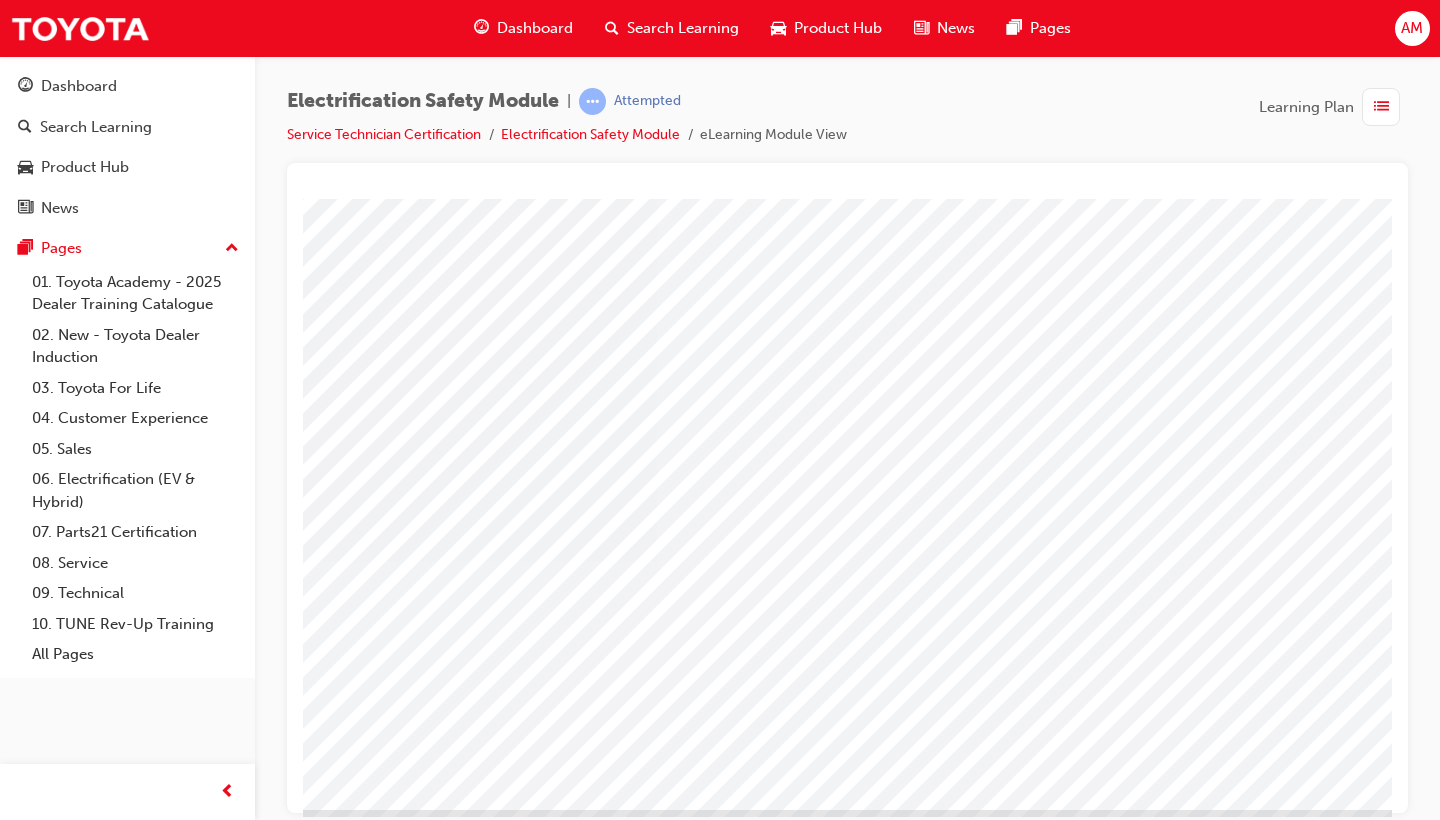 click at bounding box center (95, 2875) 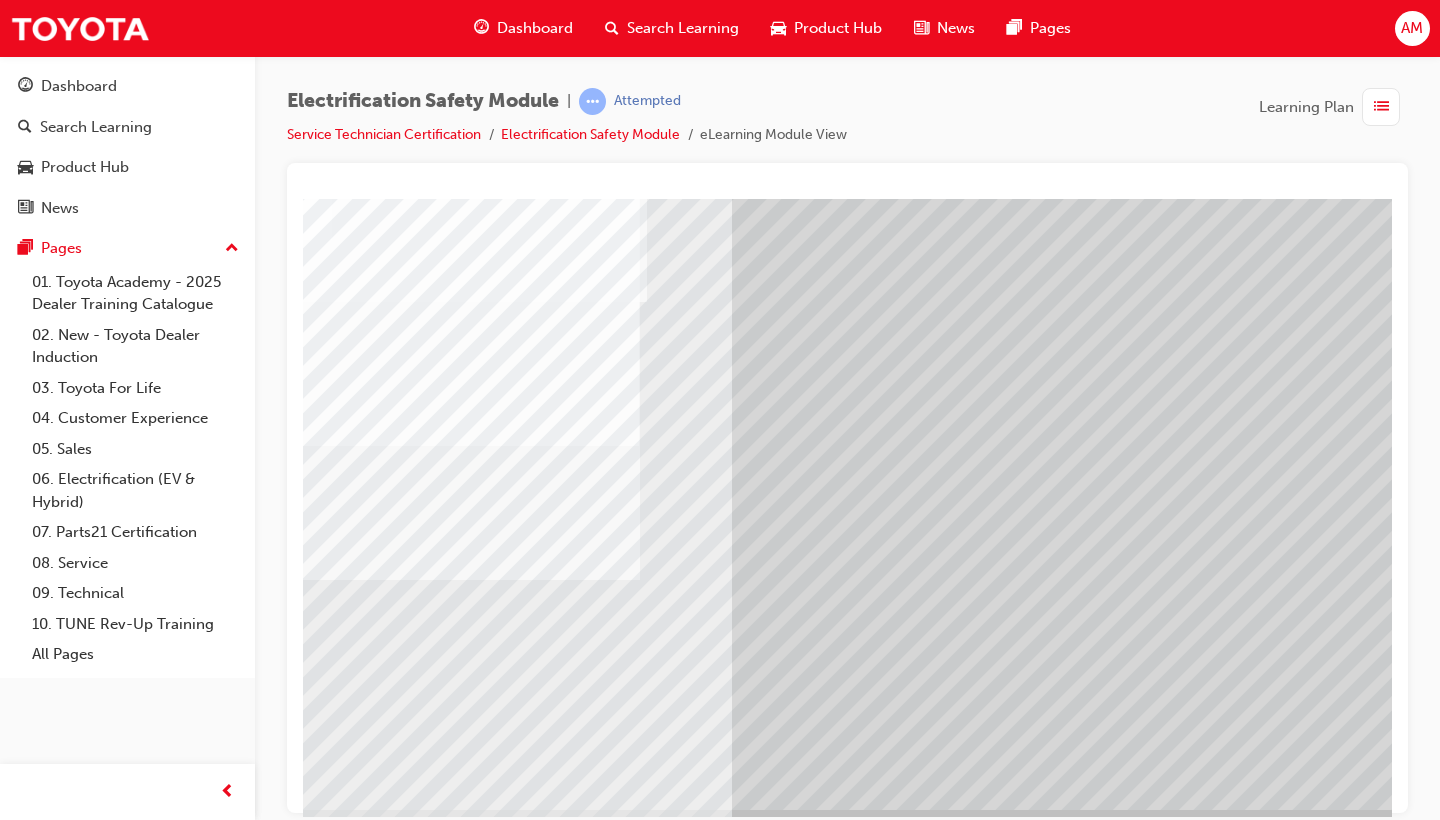 scroll, scrollTop: 109, scrollLeft: 16, axis: both 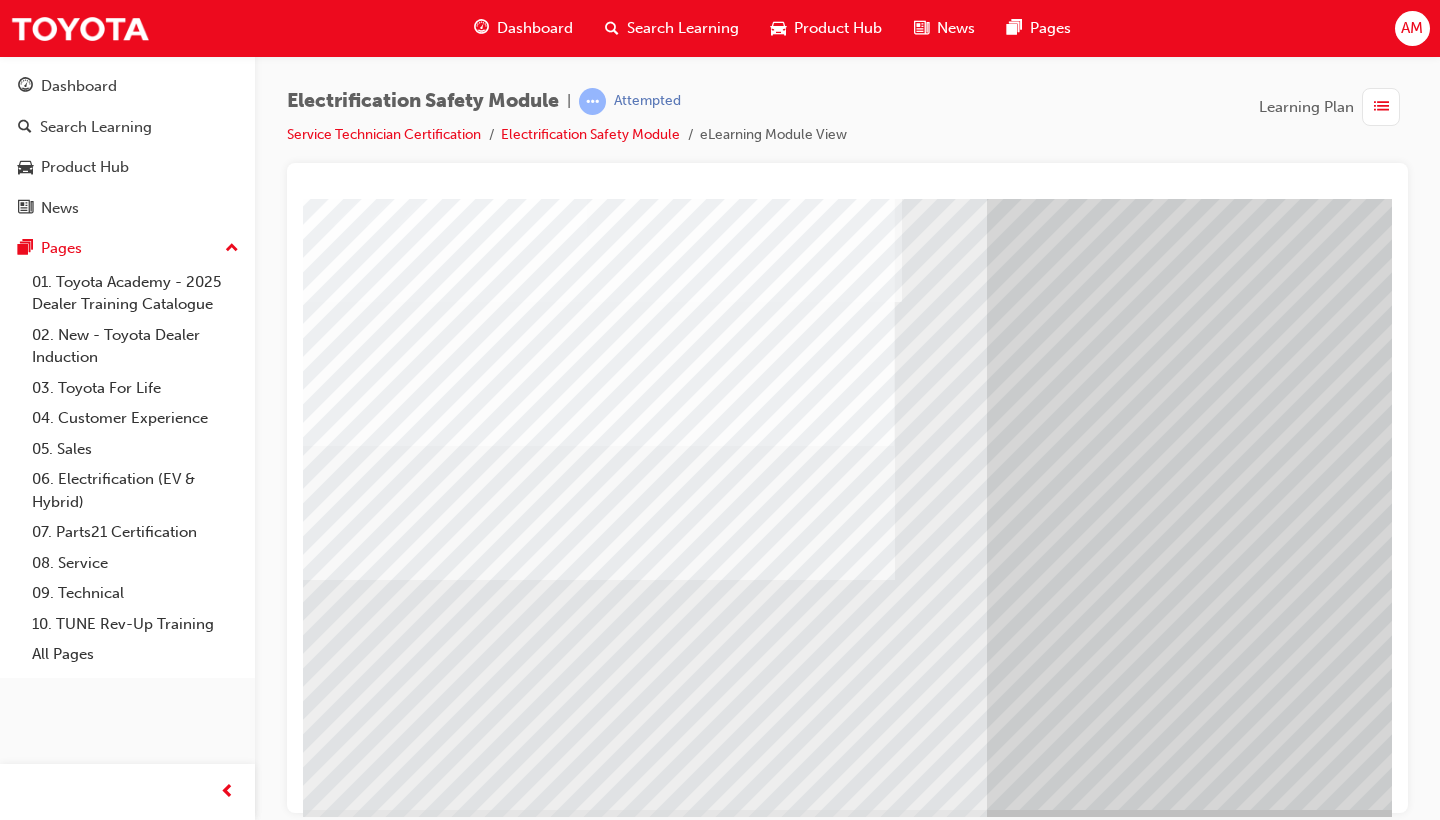 click at bounding box center [352, 5493] 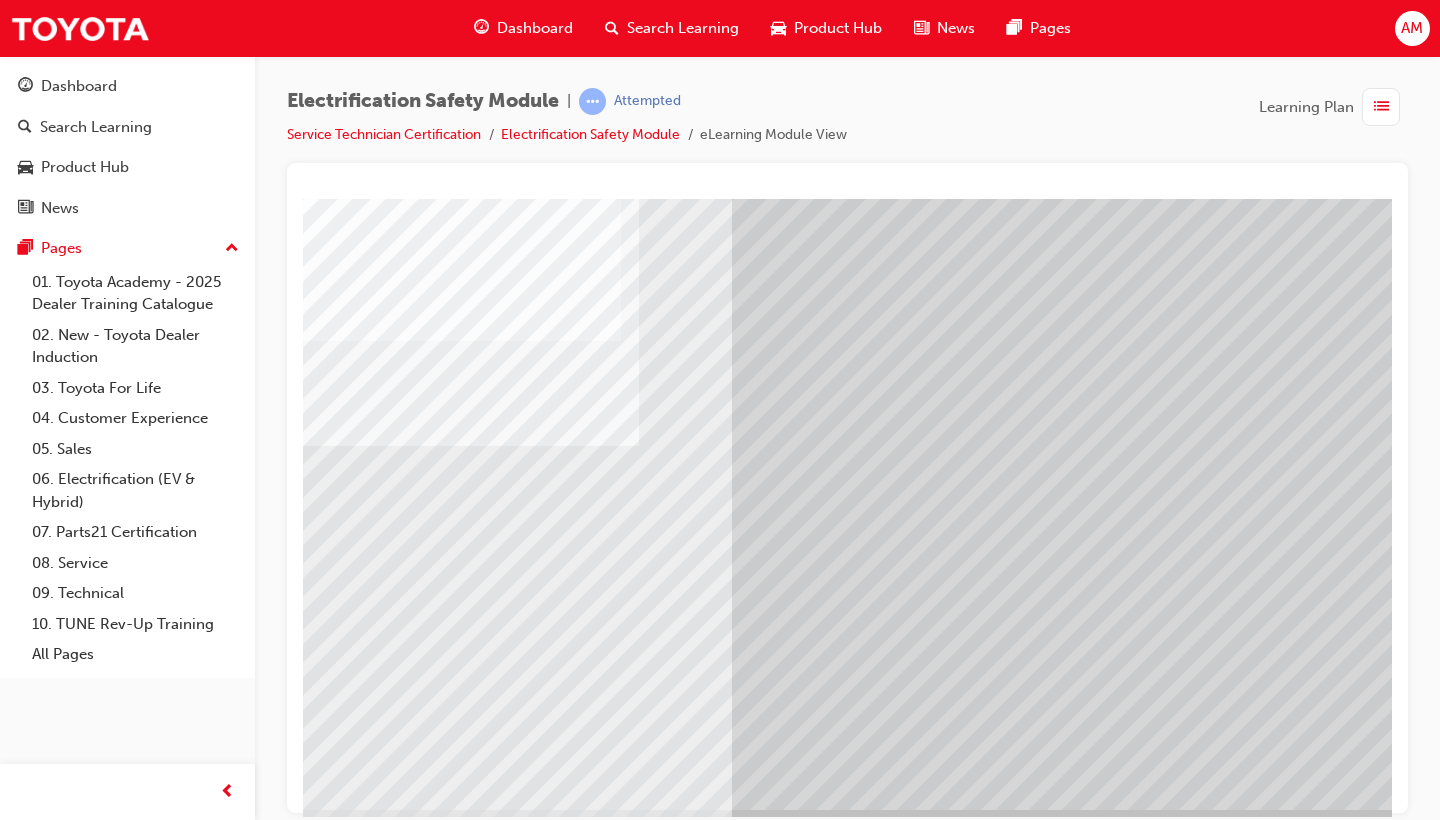 scroll, scrollTop: 0, scrollLeft: 0, axis: both 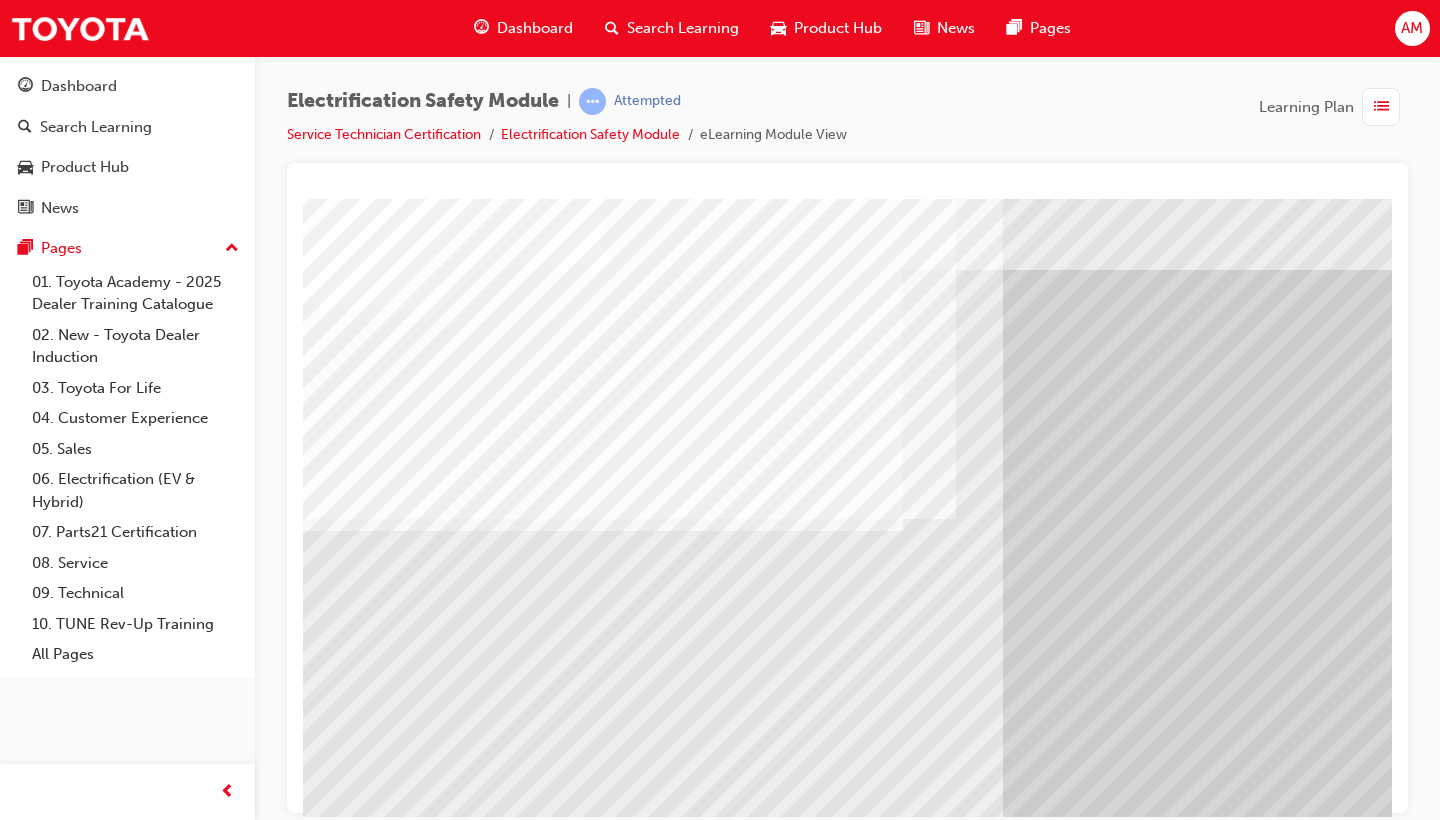 click at bounding box center [368, 5826] 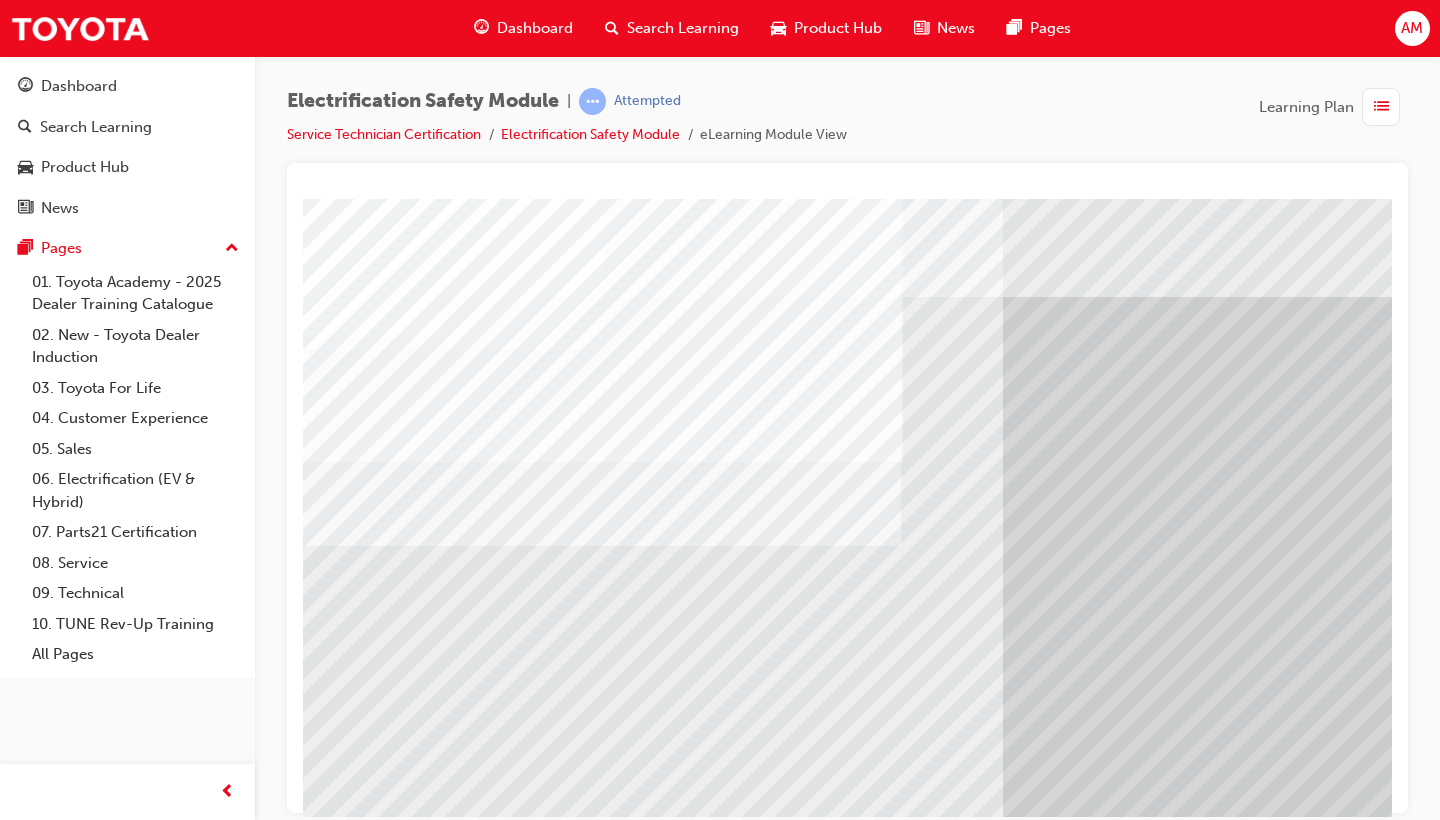 scroll, scrollTop: 0, scrollLeft: 0, axis: both 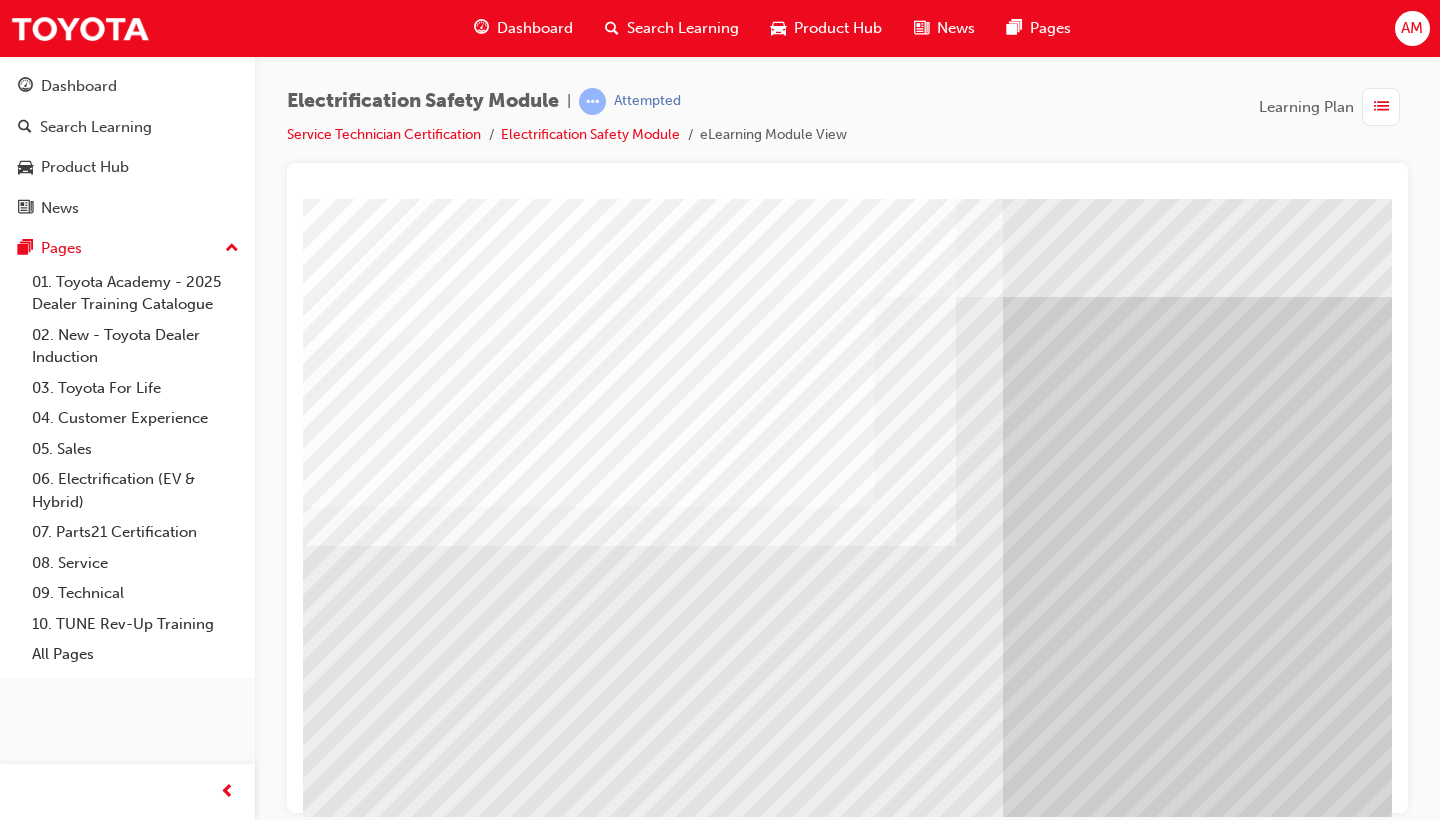 click at bounding box center (368, 5853) 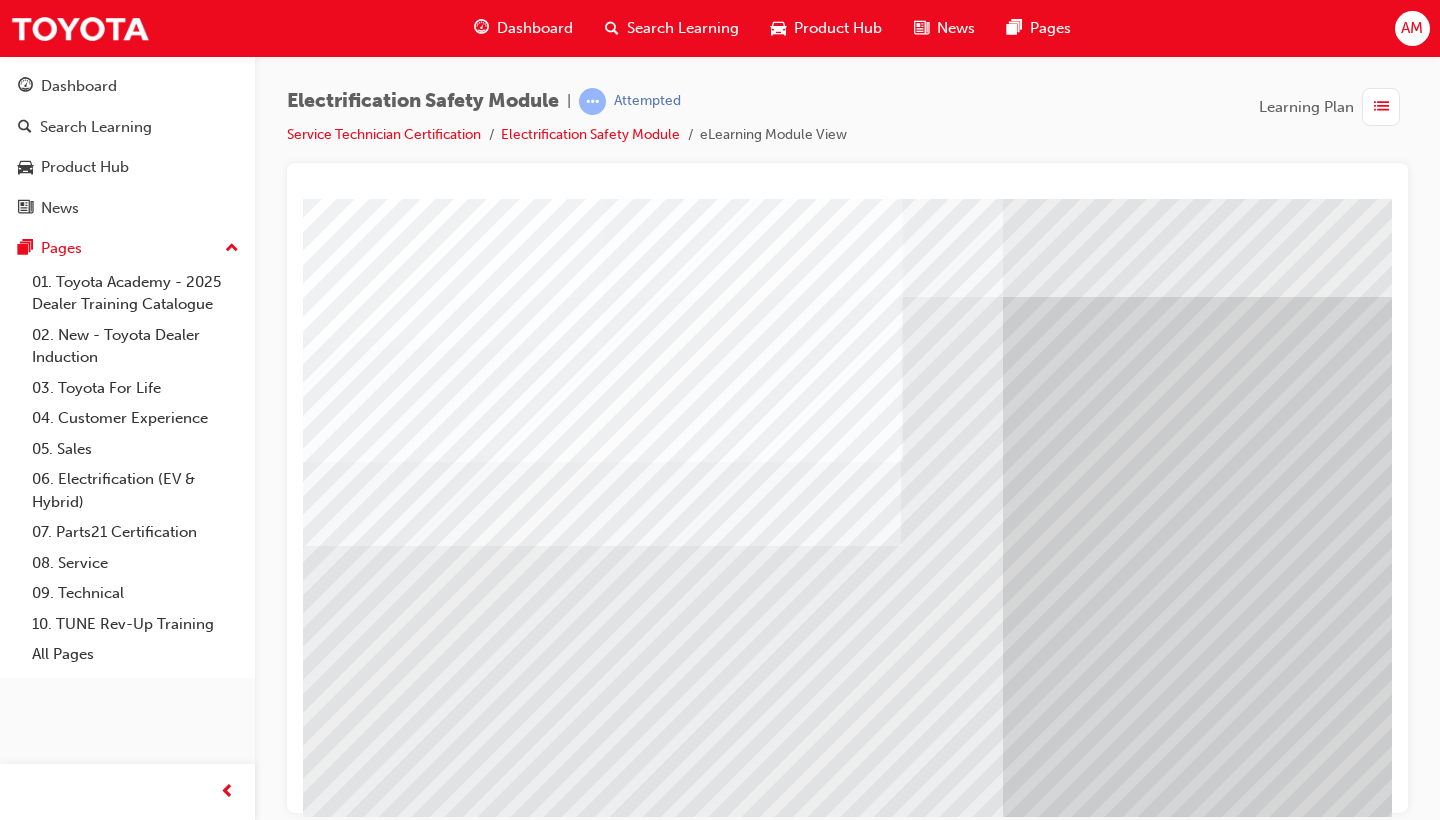 click at bounding box center [603, 4667] 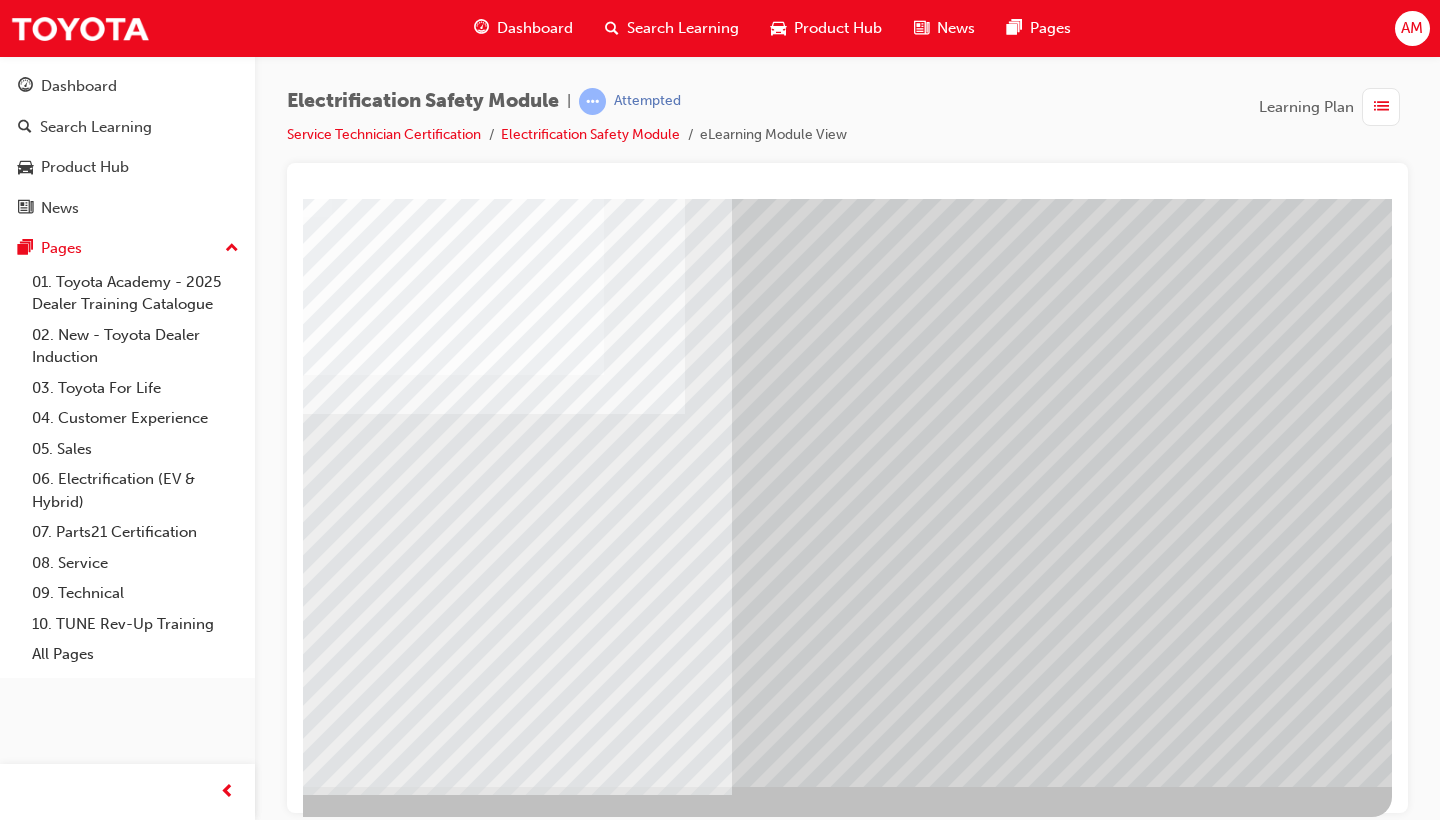 scroll, scrollTop: 132, scrollLeft: 271, axis: both 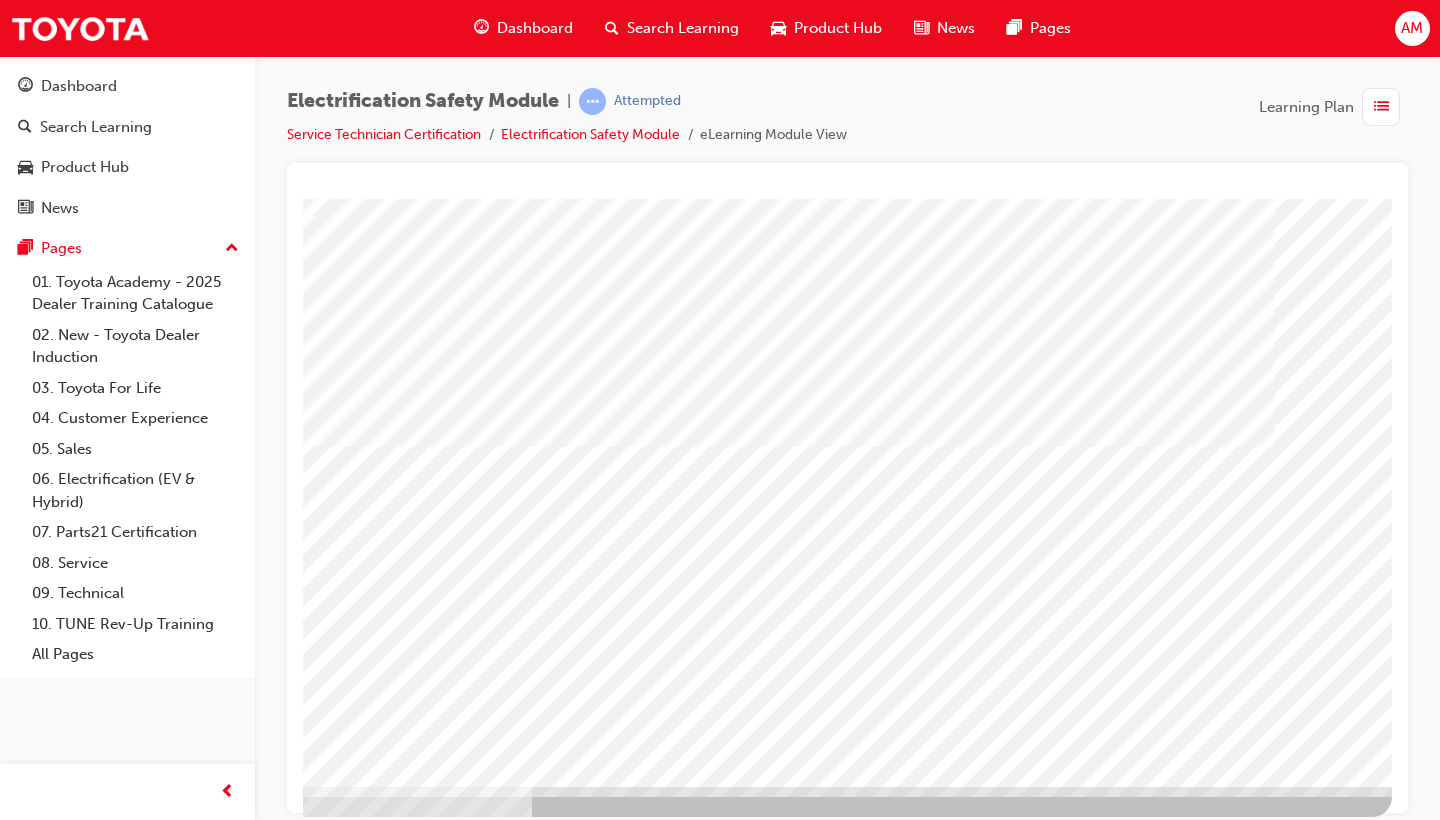 click at bounding box center [95, 3100] 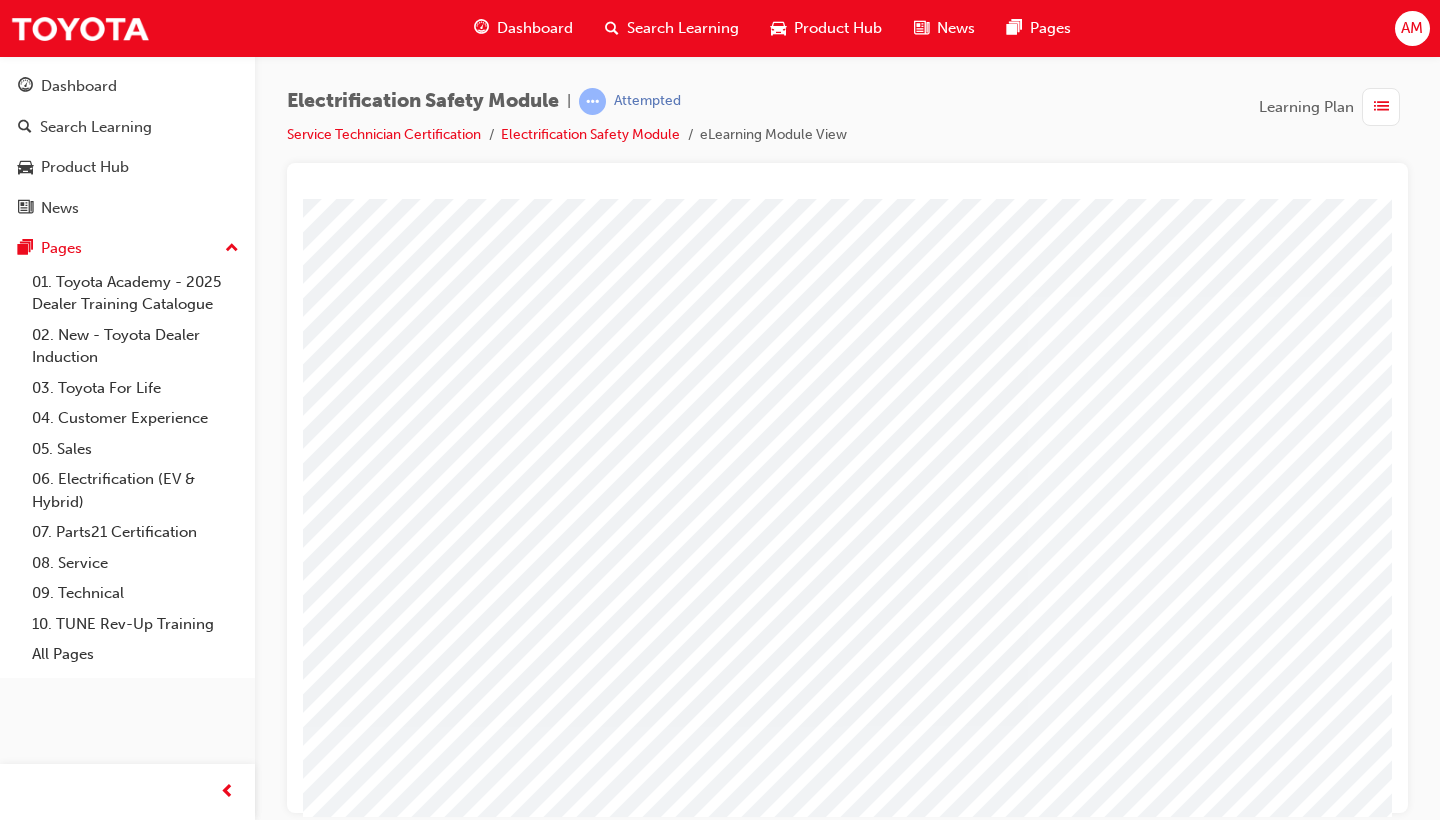 scroll, scrollTop: 0, scrollLeft: 0, axis: both 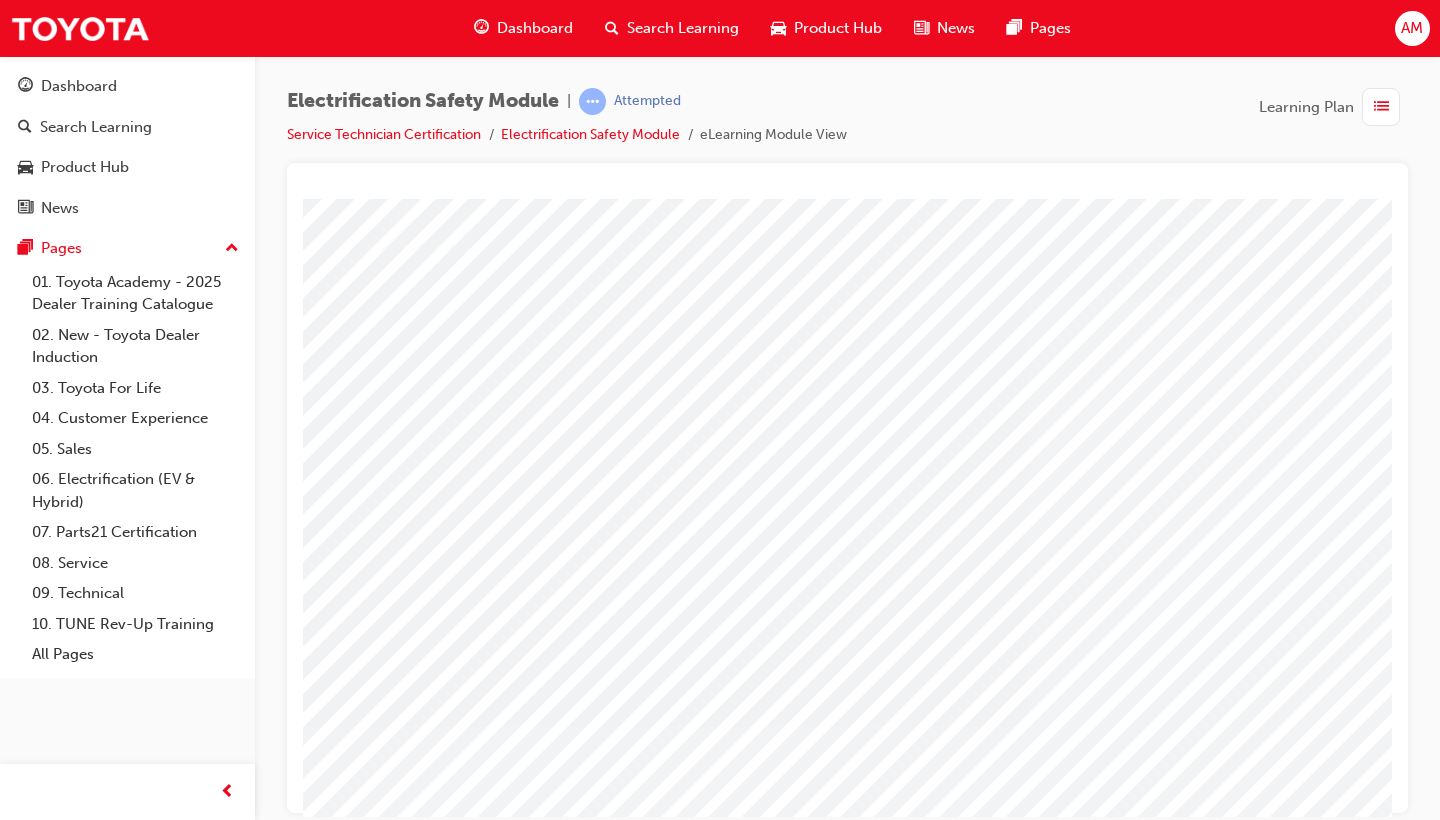 click at bounding box center [383, 5355] 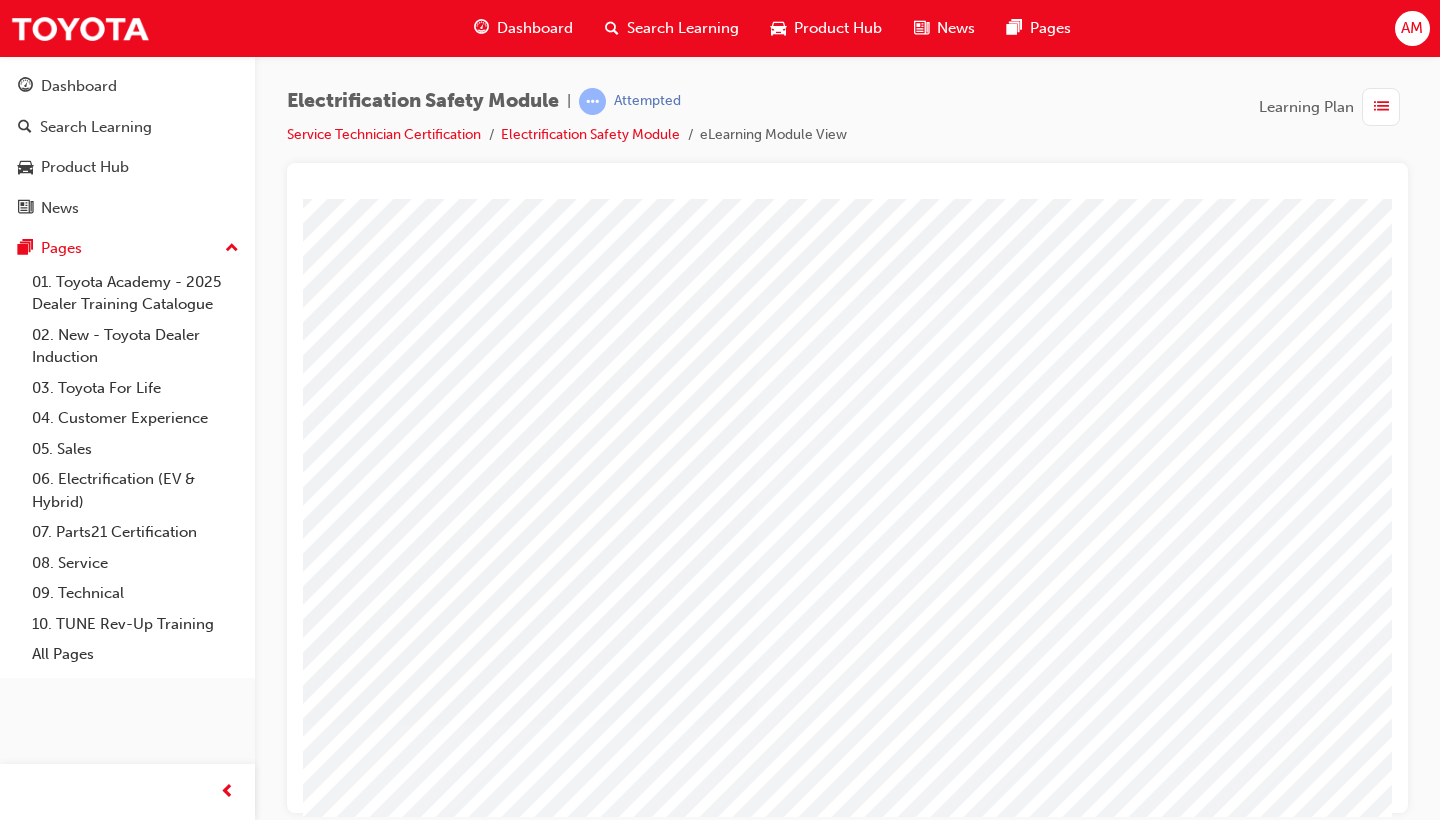 scroll, scrollTop: 0, scrollLeft: 0, axis: both 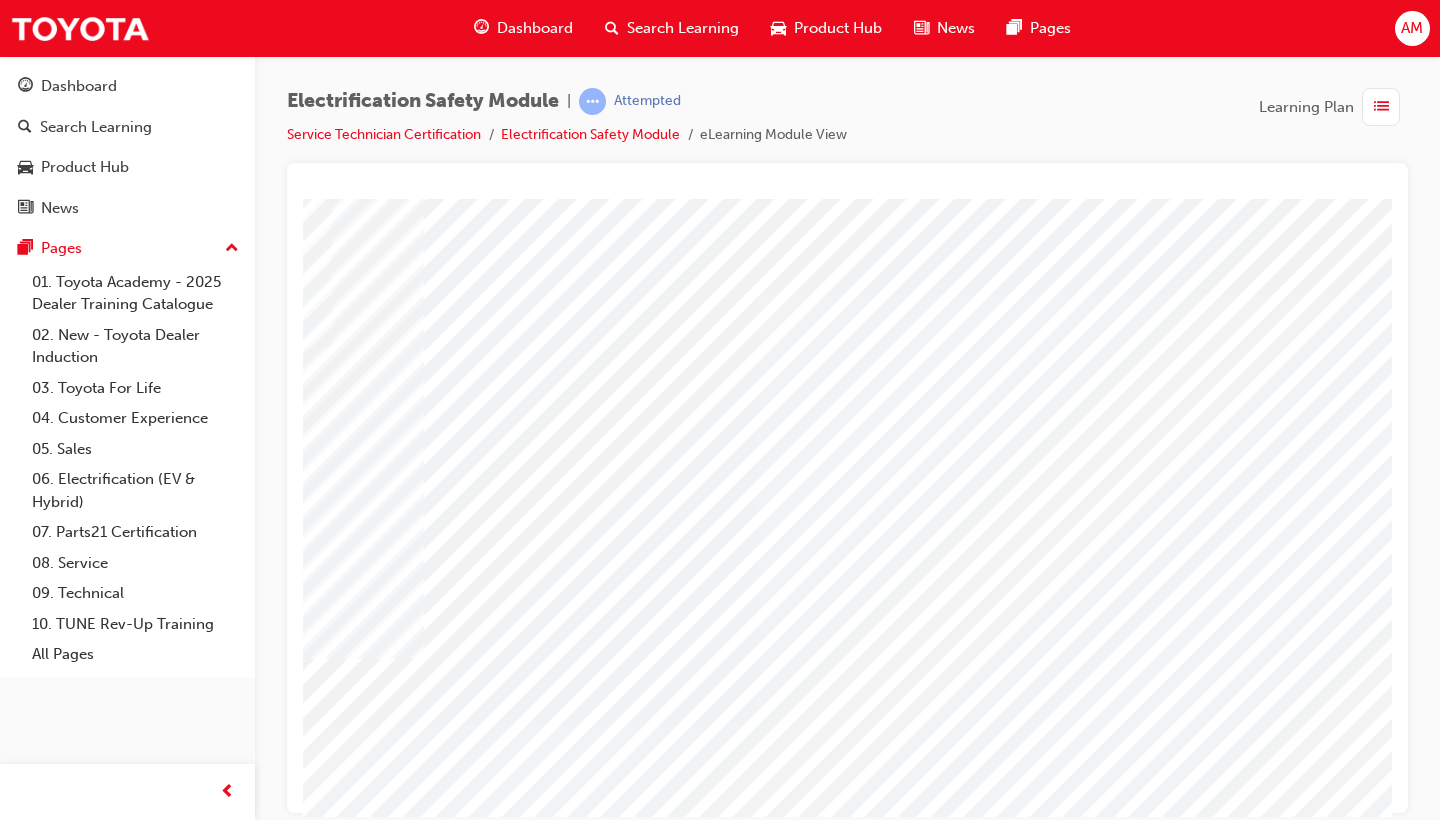 click at bounding box center [112, 5445] 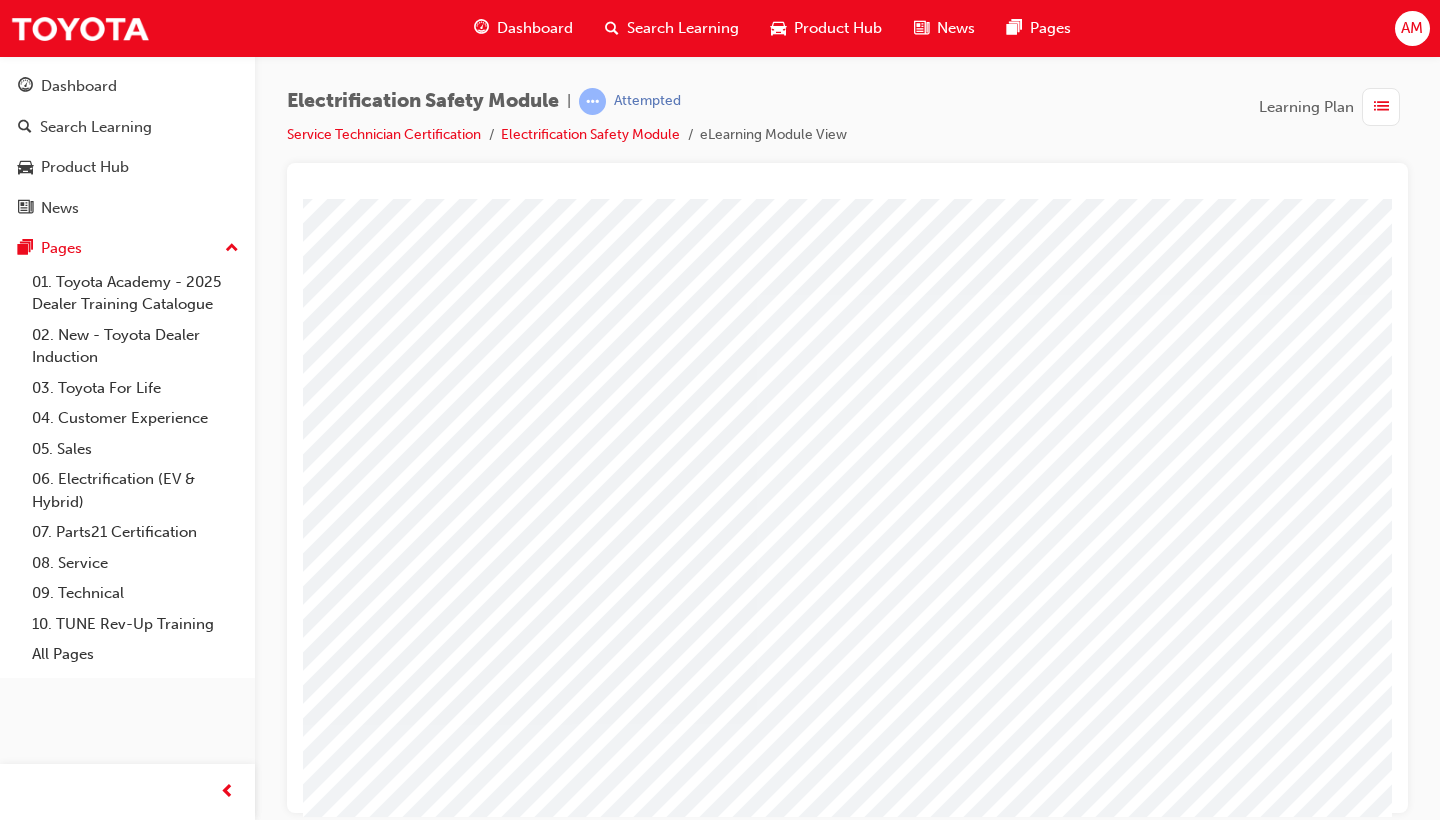click at bounding box center [112, 5491] 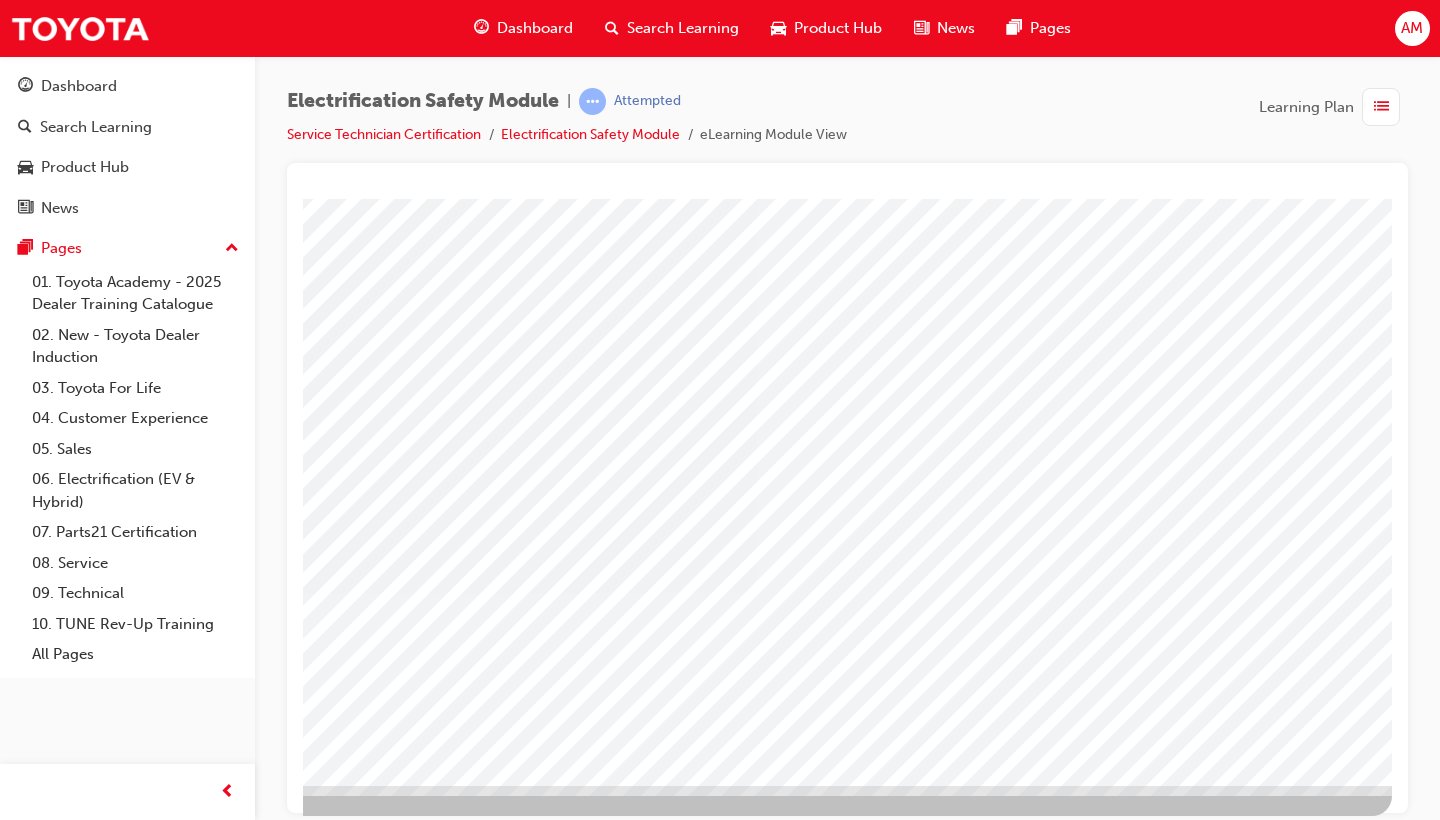 scroll, scrollTop: 132, scrollLeft: 271, axis: both 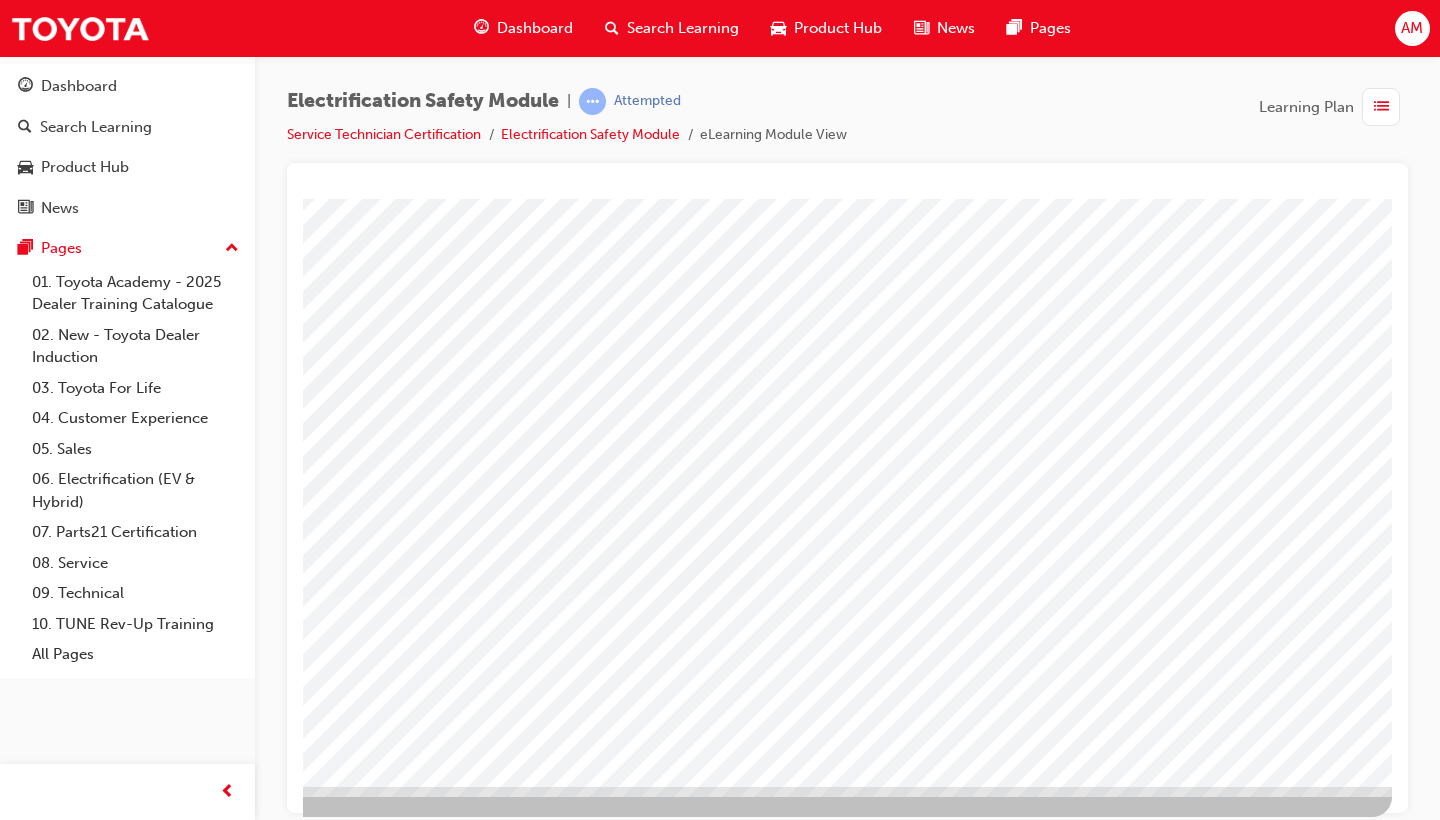 click at bounding box center (95, 3676) 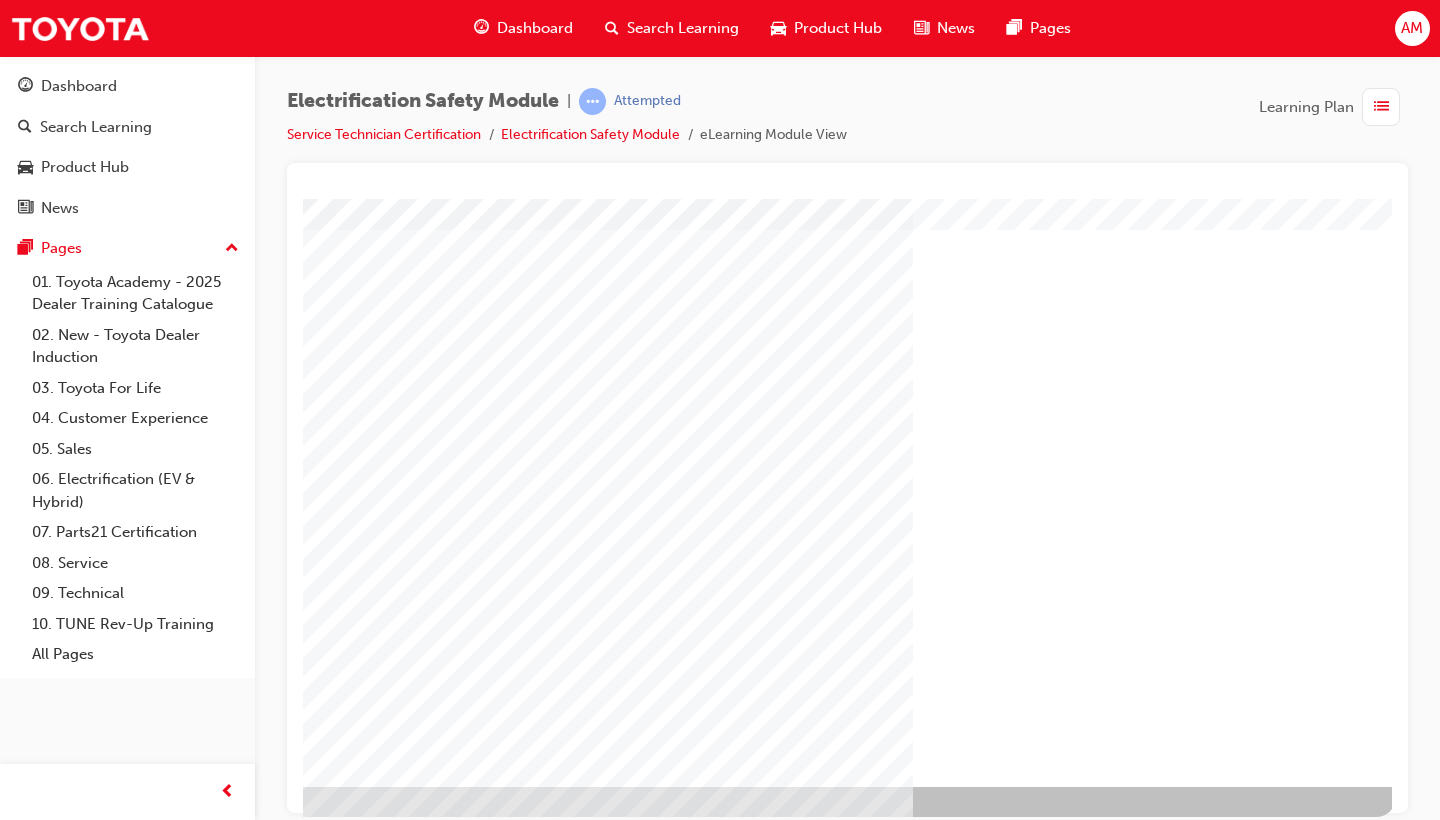 scroll, scrollTop: 132, scrollLeft: 269, axis: both 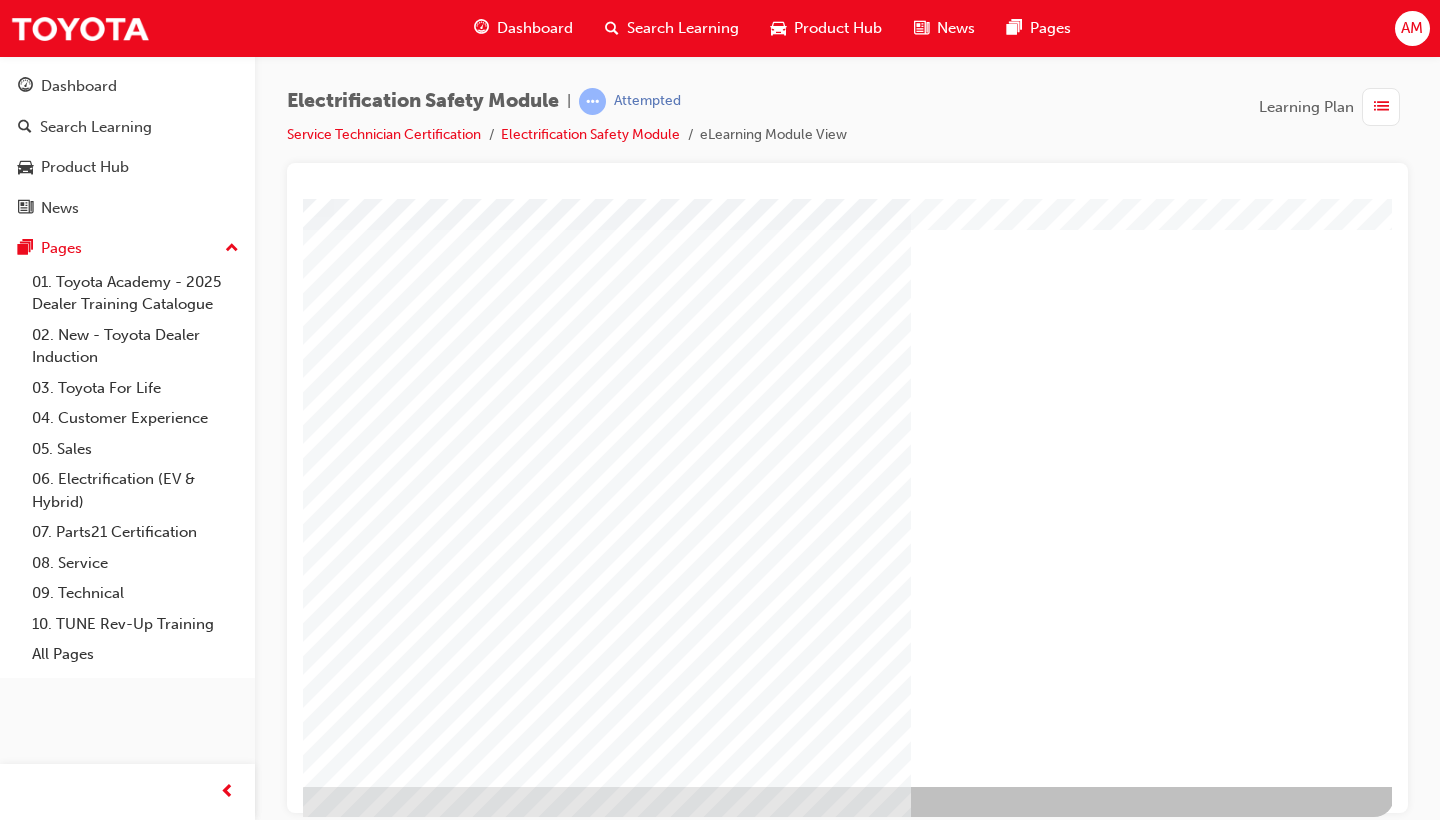 click at bounding box center [97, 1418] 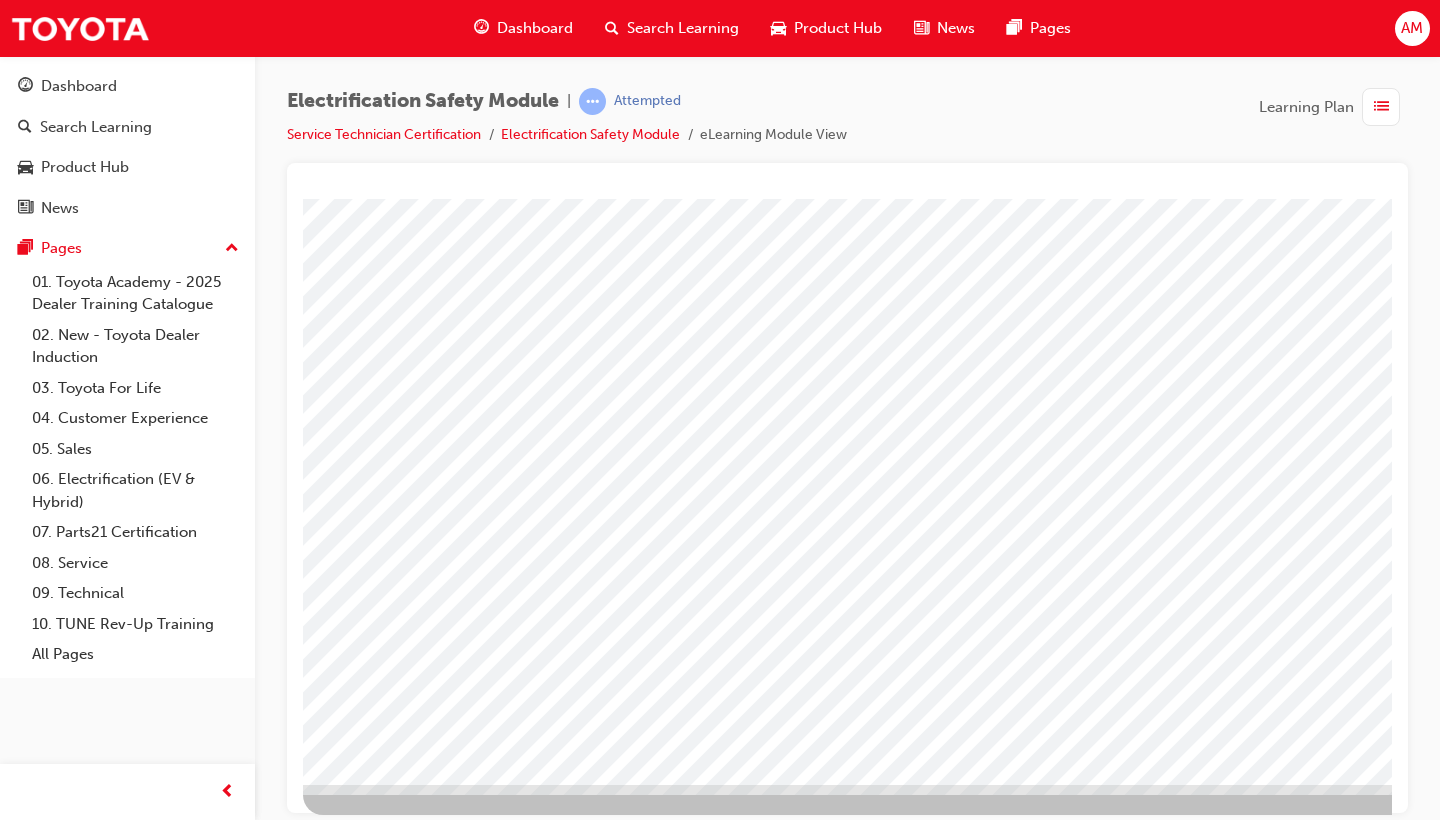 scroll, scrollTop: 132, scrollLeft: 1, axis: both 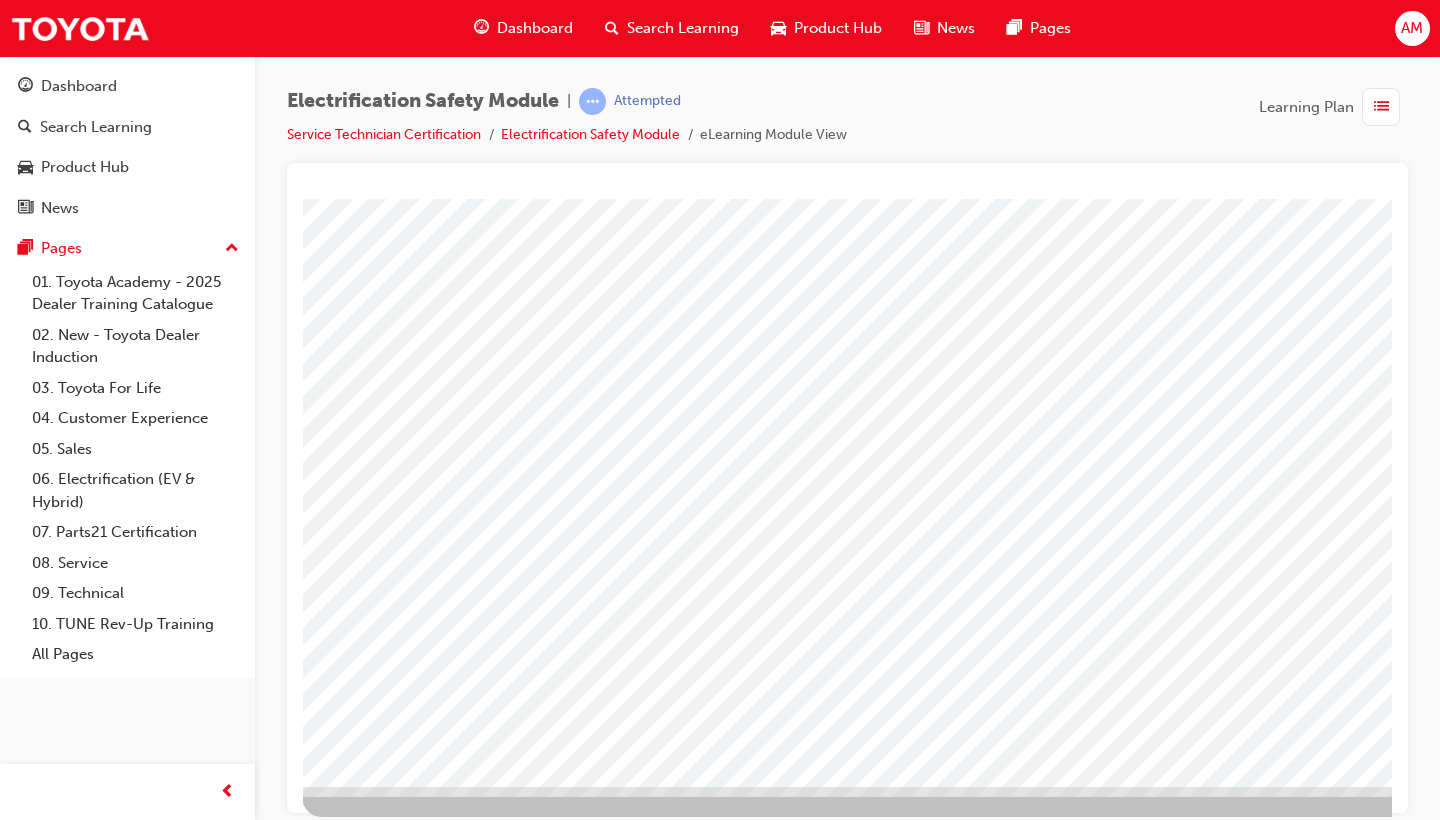 click at bounding box center (365, 3644) 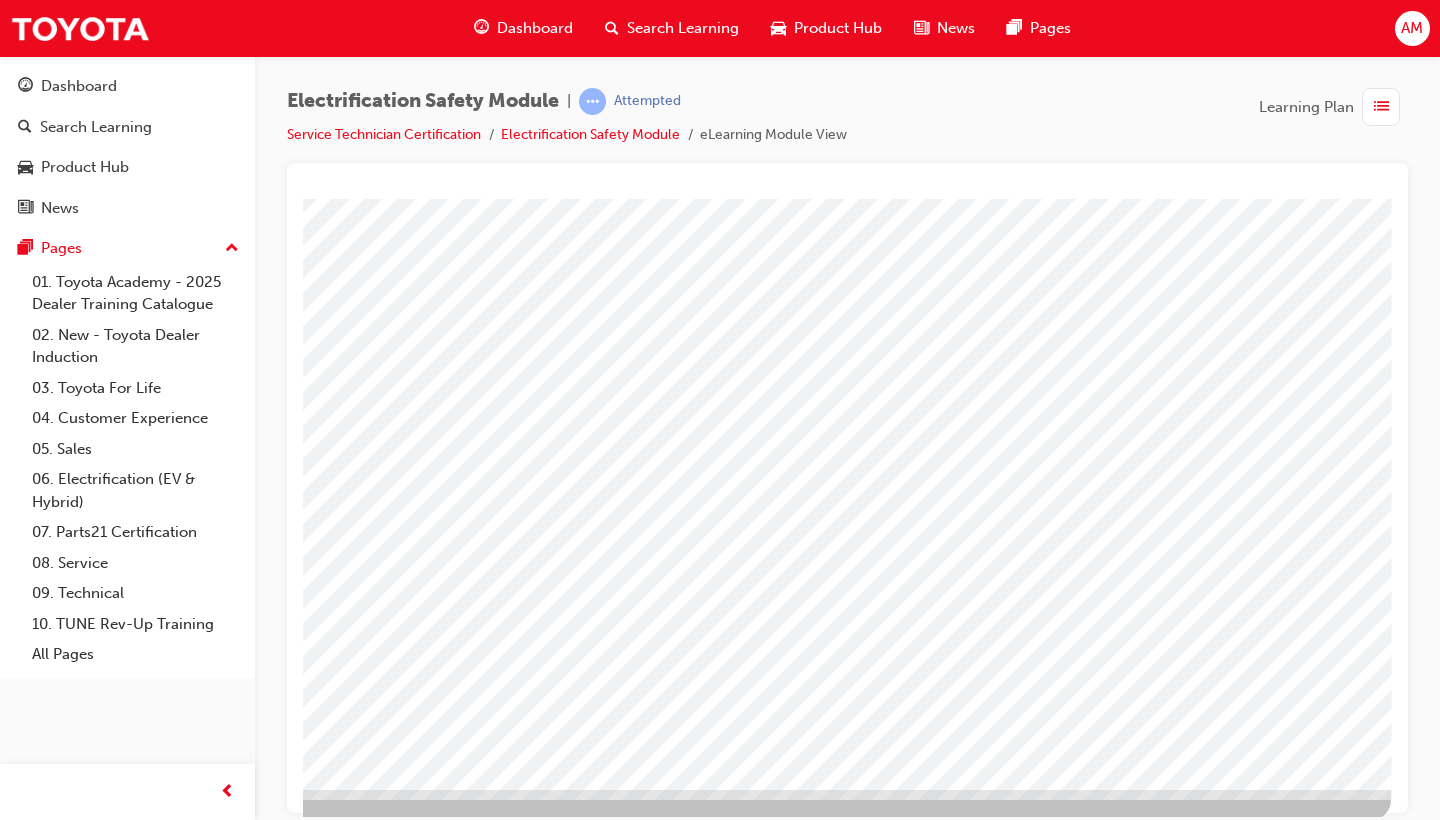 scroll, scrollTop: 129, scrollLeft: 271, axis: both 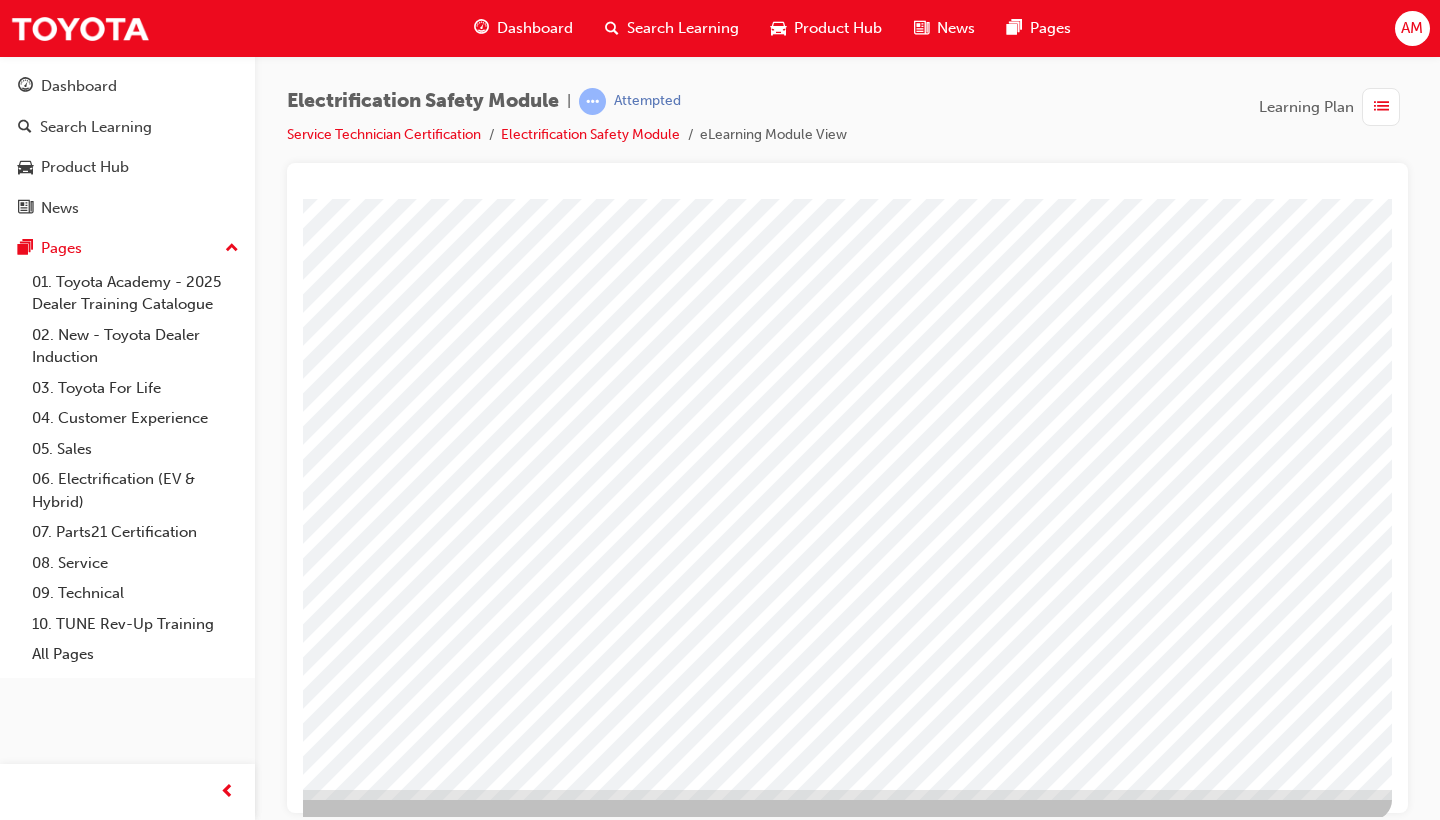 click at bounding box center (95, 3575) 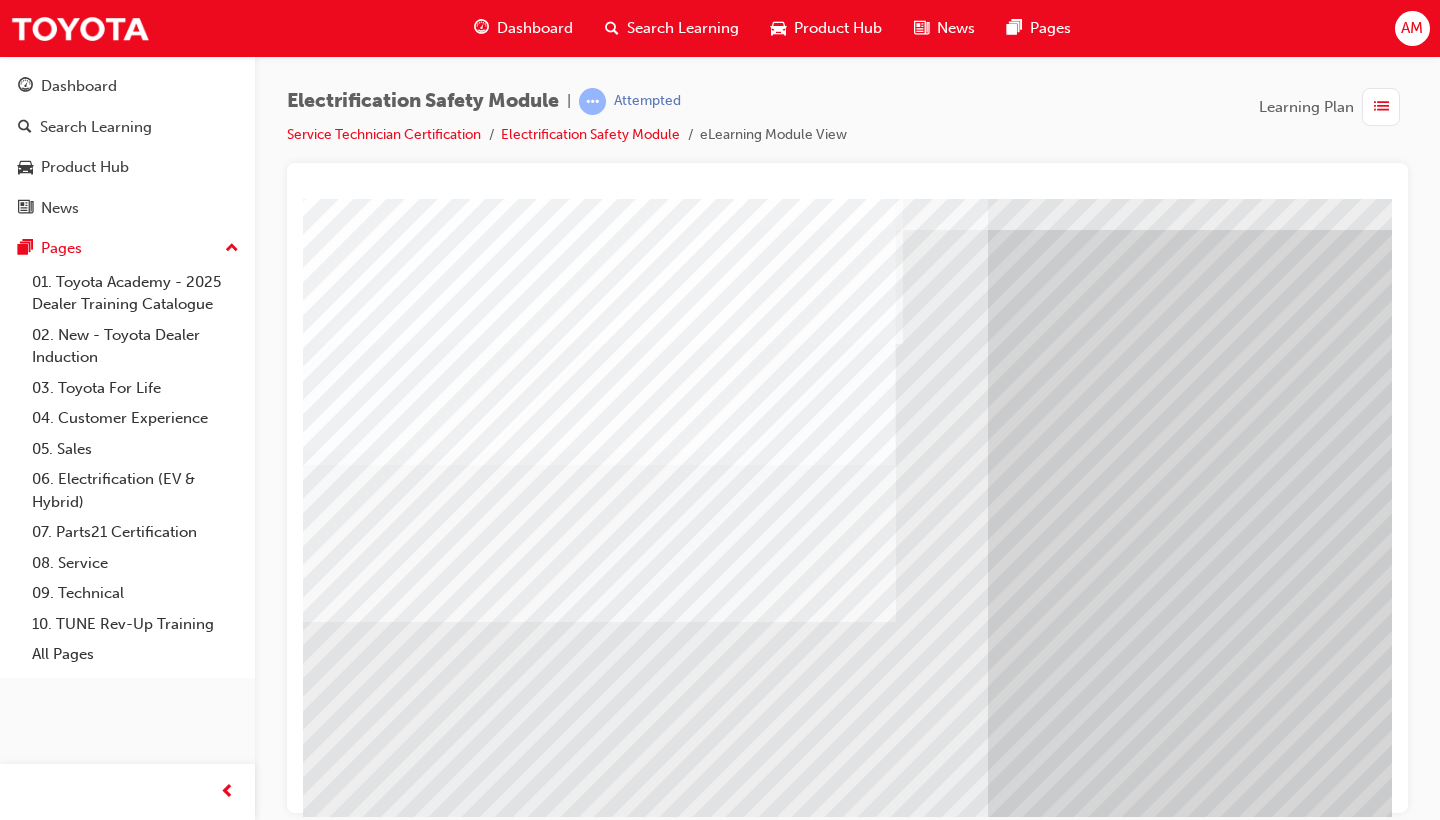 scroll, scrollTop: 70, scrollLeft: 15, axis: both 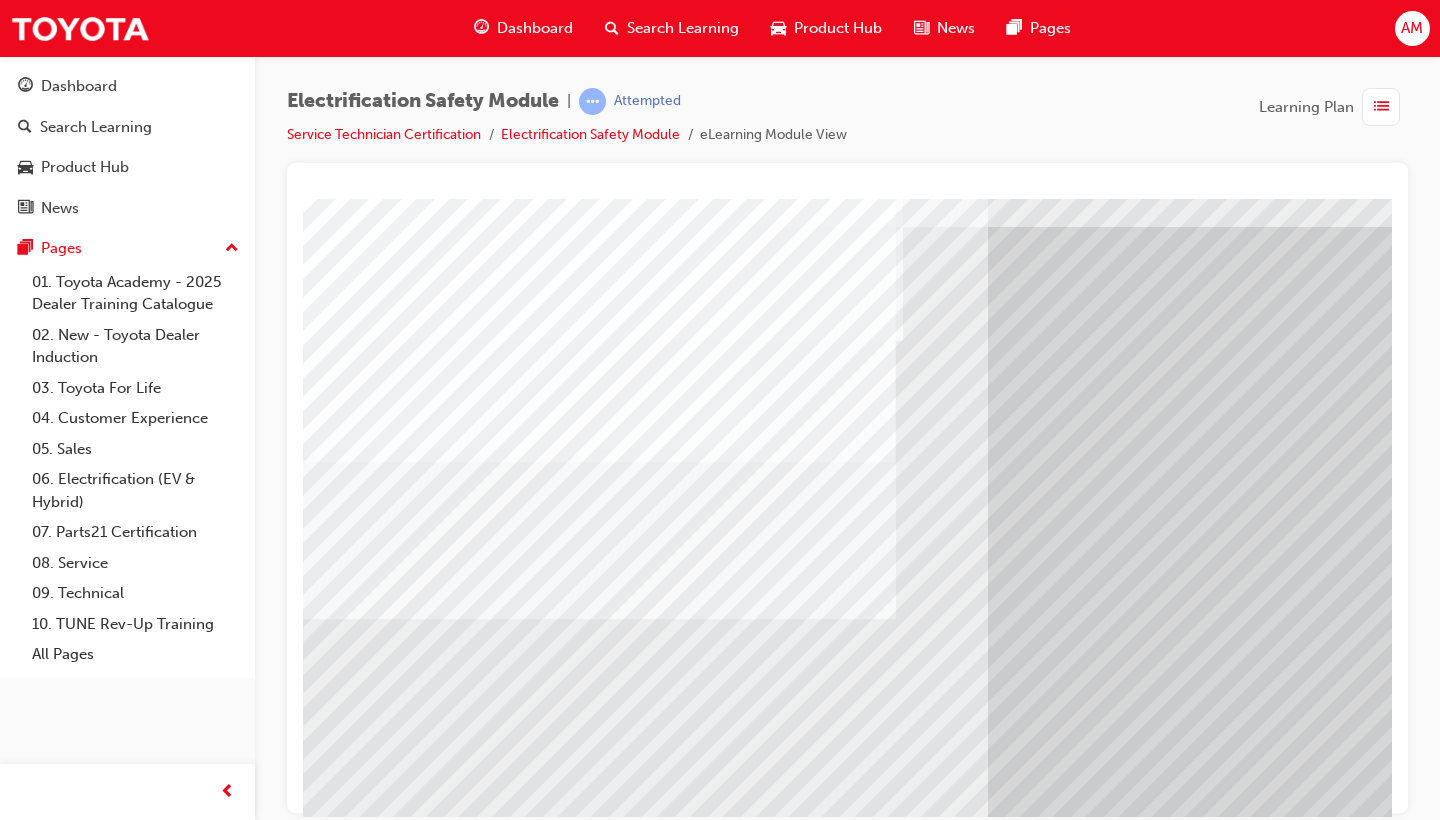 click at bounding box center (308, 7382) 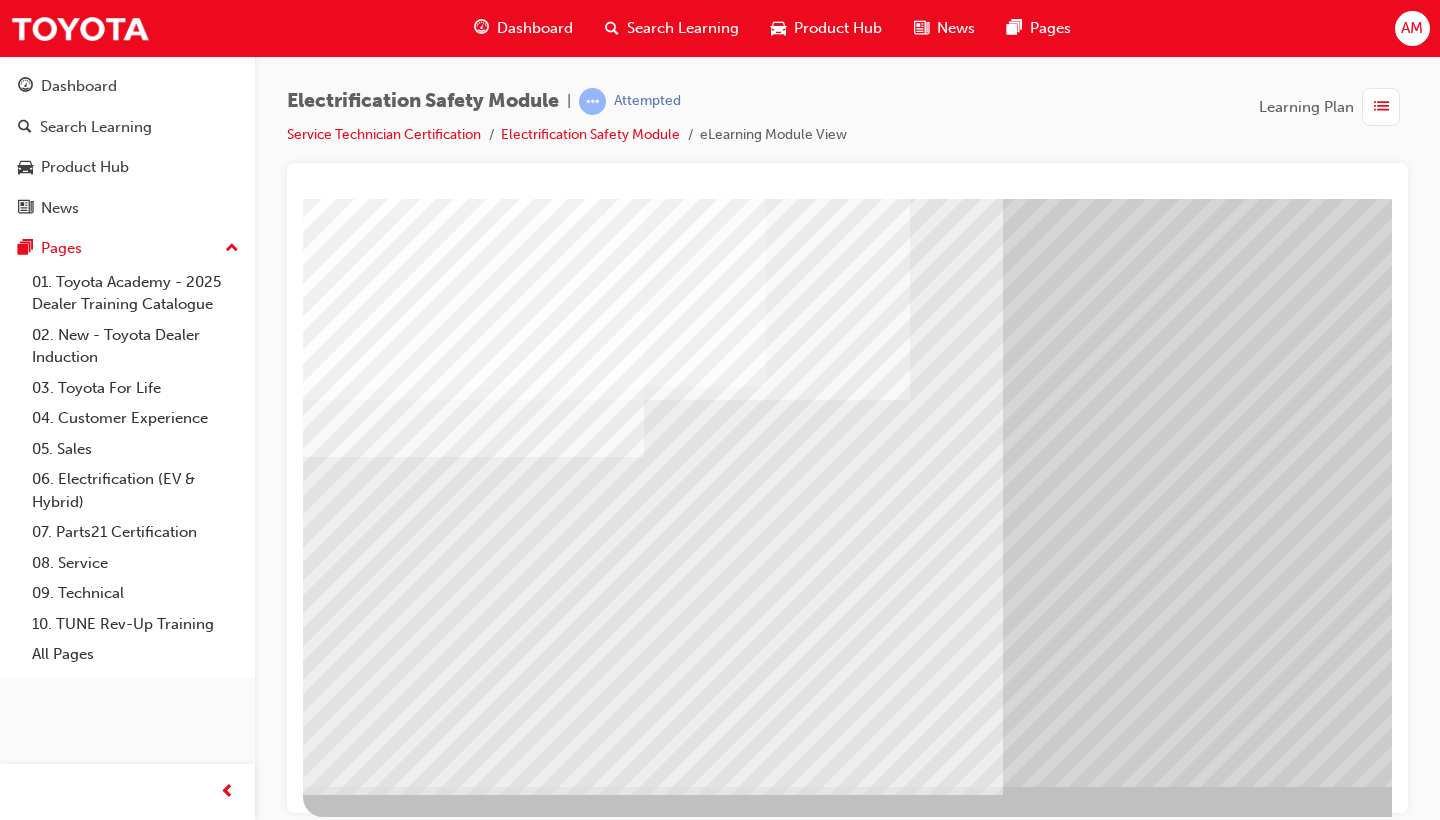 scroll, scrollTop: 132, scrollLeft: 0, axis: vertical 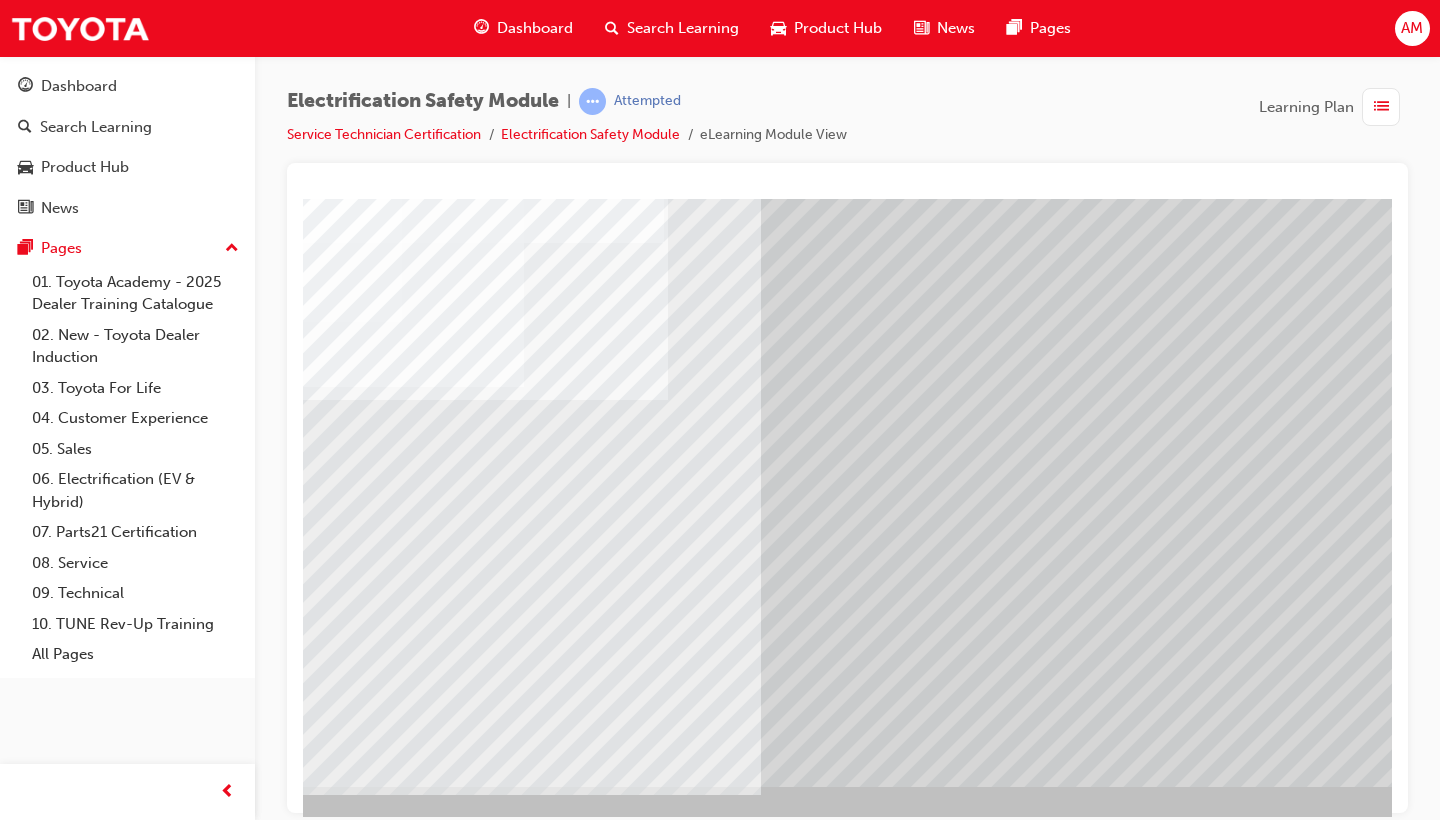 click at bounding box center [81, 7400] 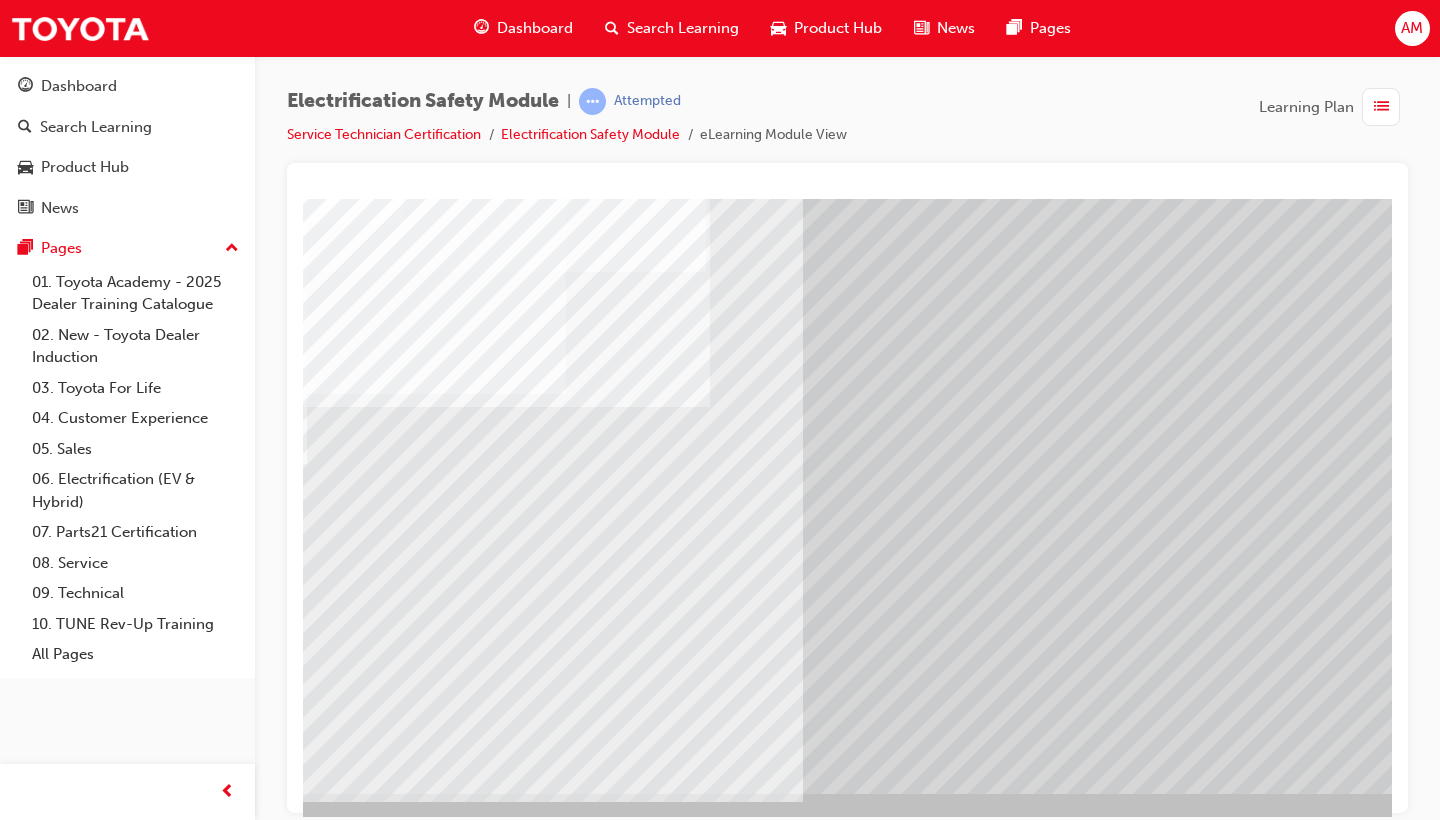 scroll, scrollTop: 126, scrollLeft: 189, axis: both 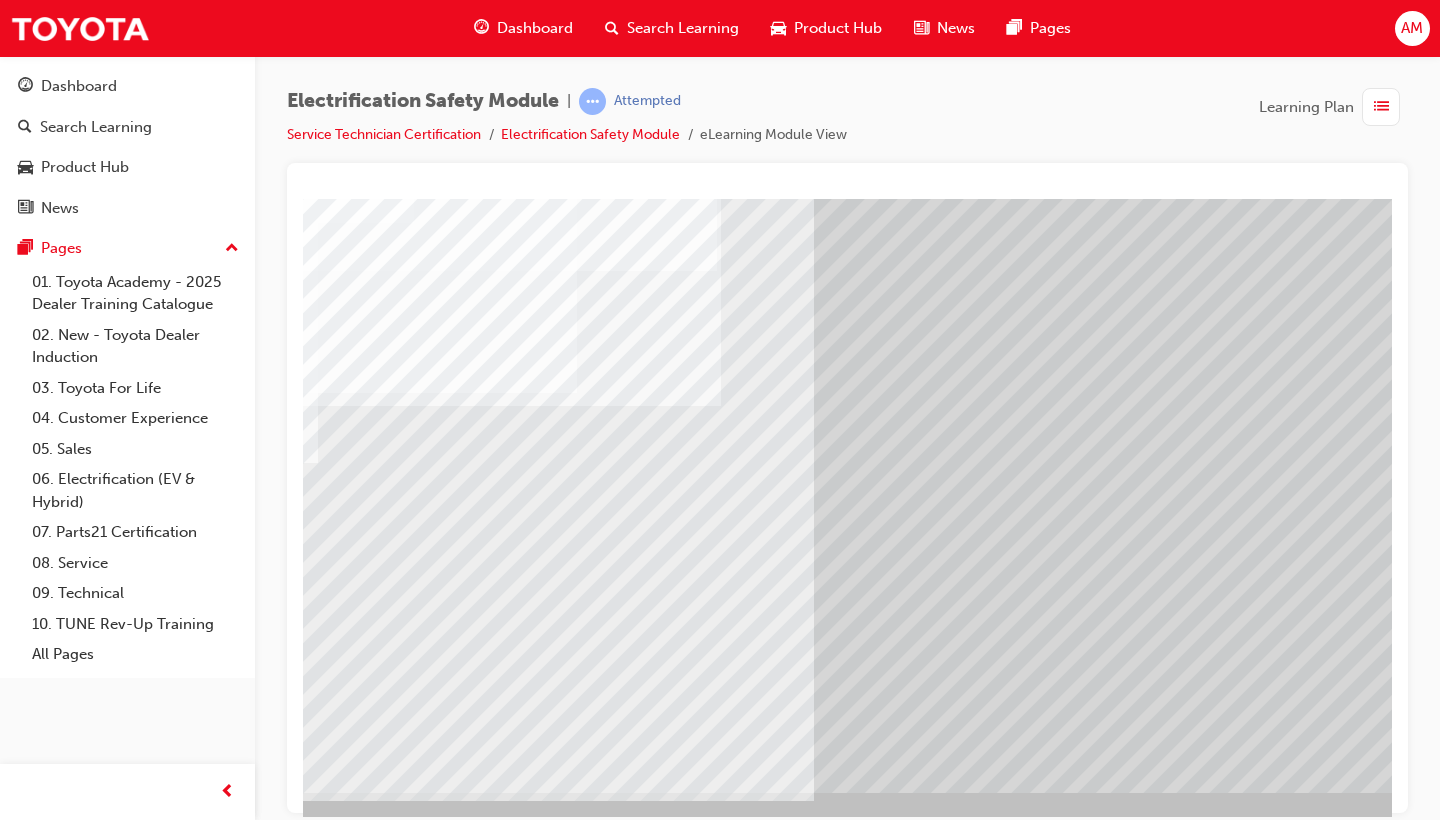 click at bounding box center [134, 7446] 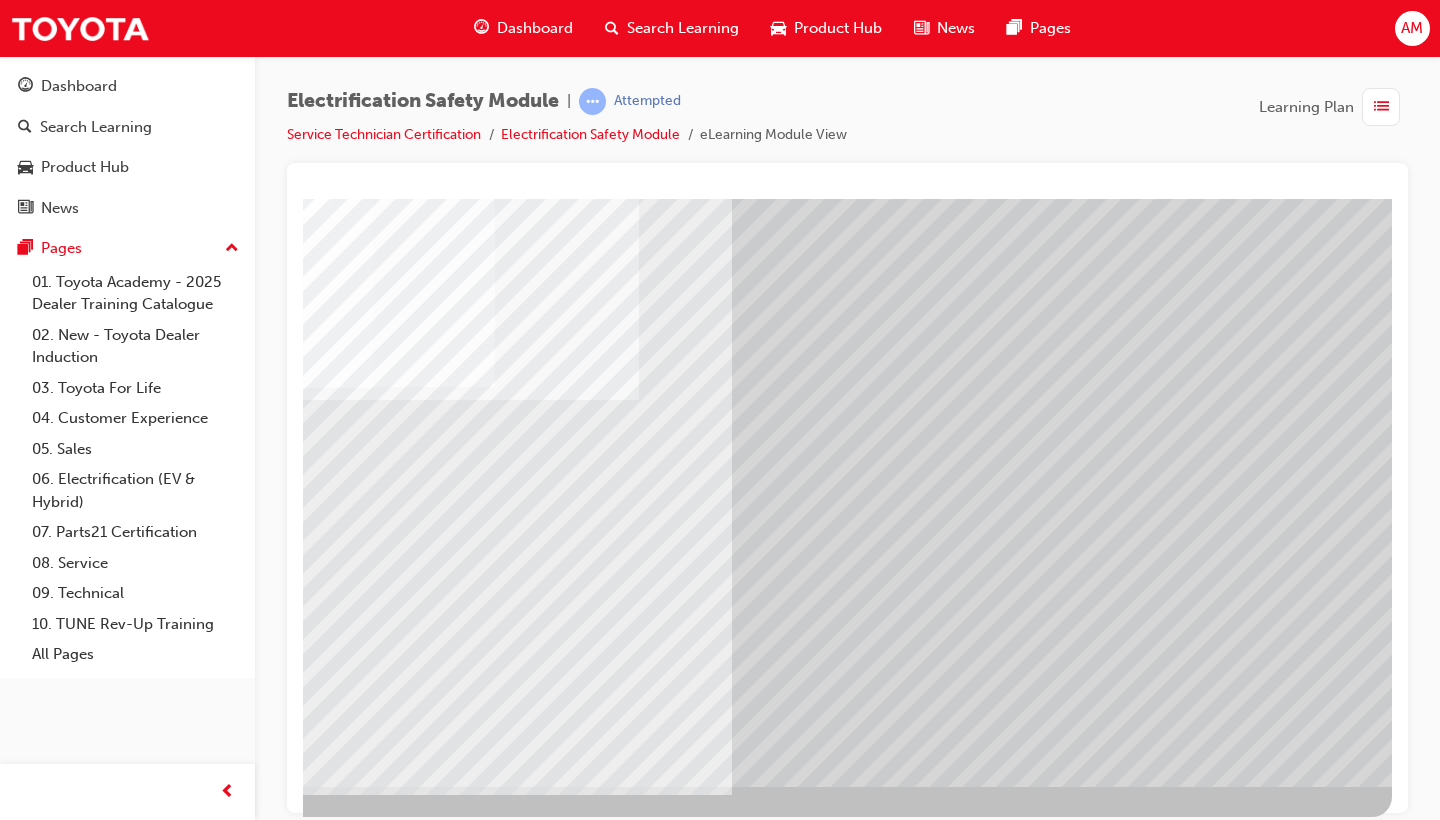 scroll, scrollTop: 0, scrollLeft: 0, axis: both 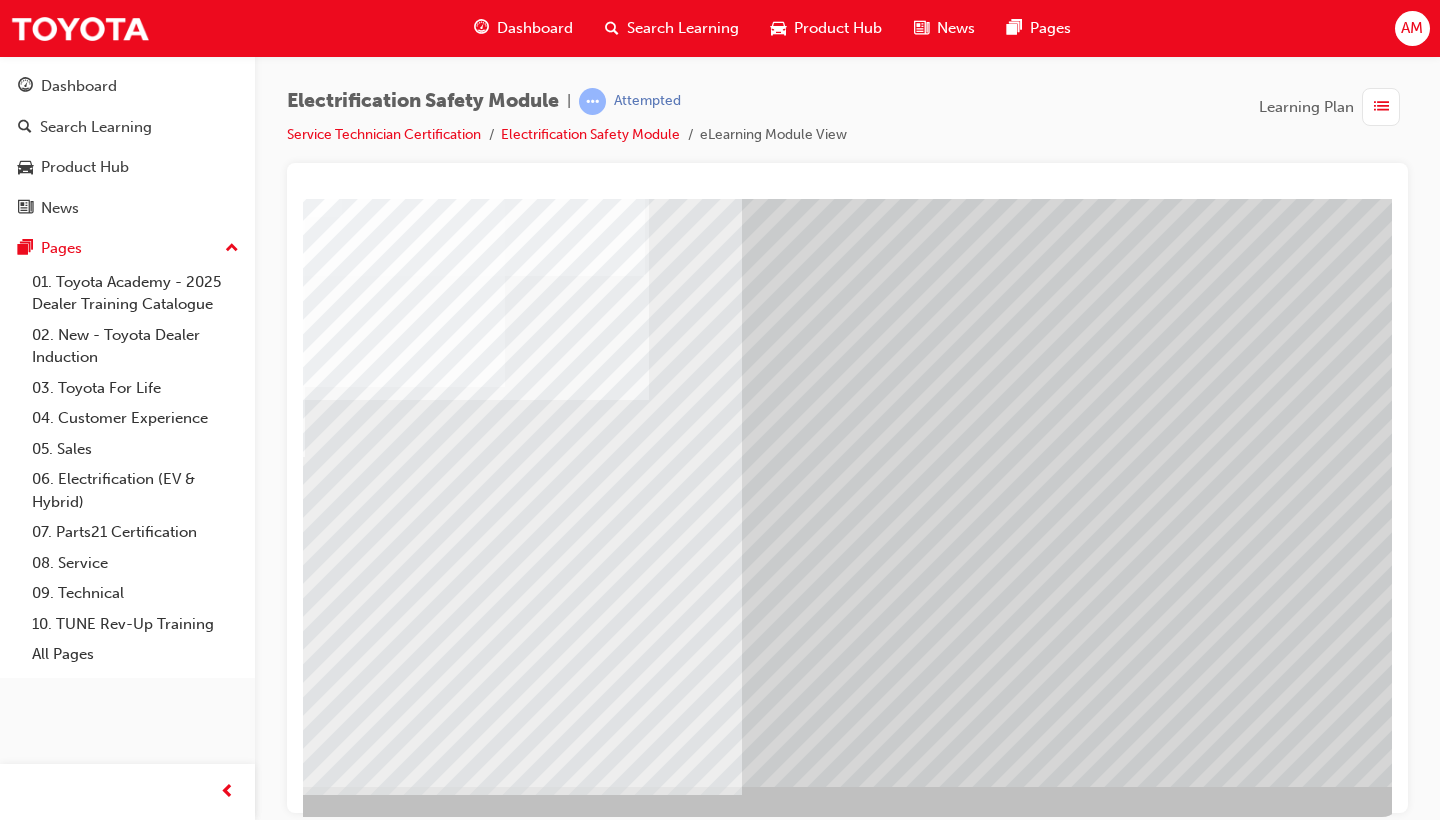 click at bounding box center (105, 7518) 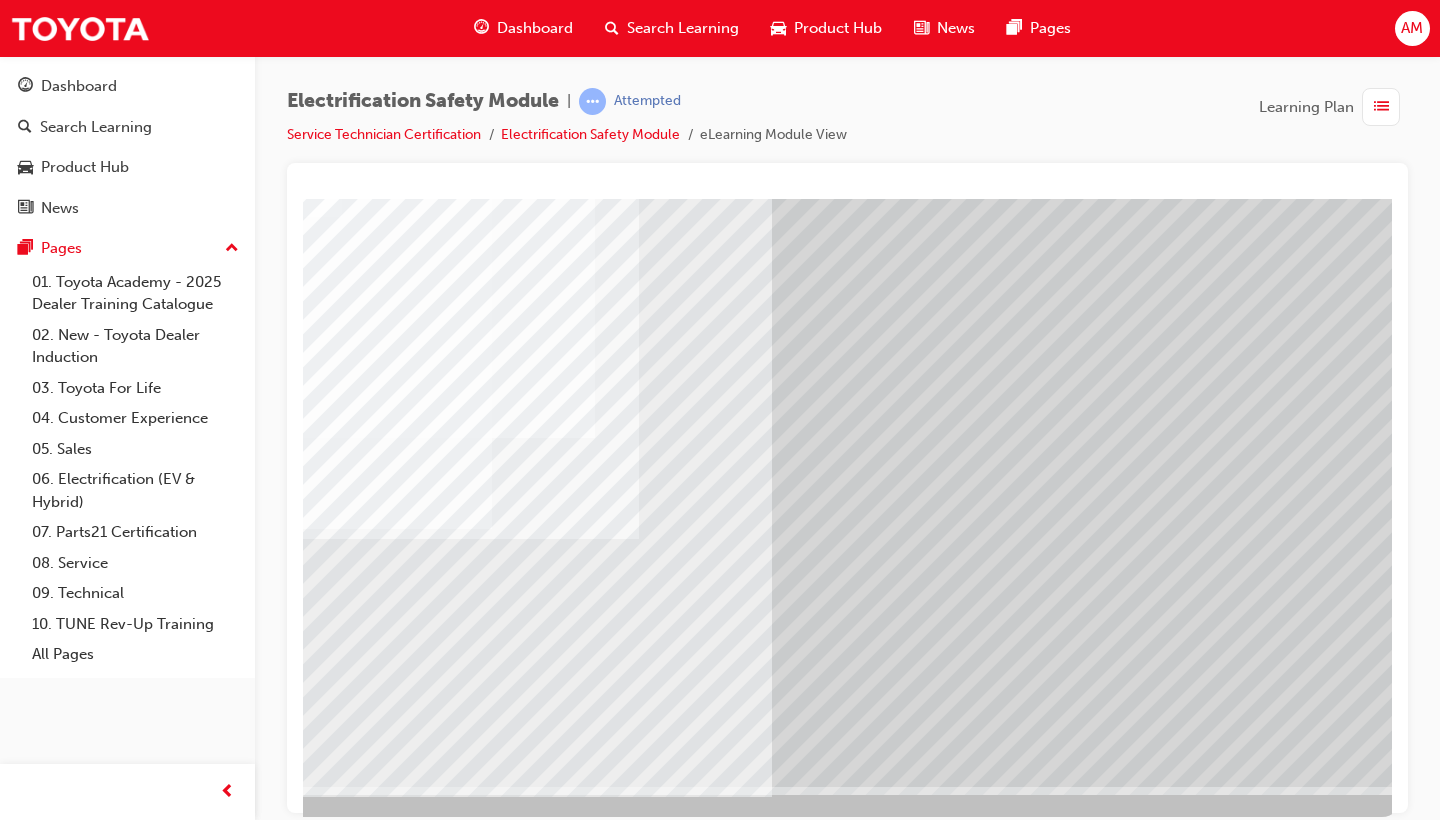 click at bounding box center [105, 3100] 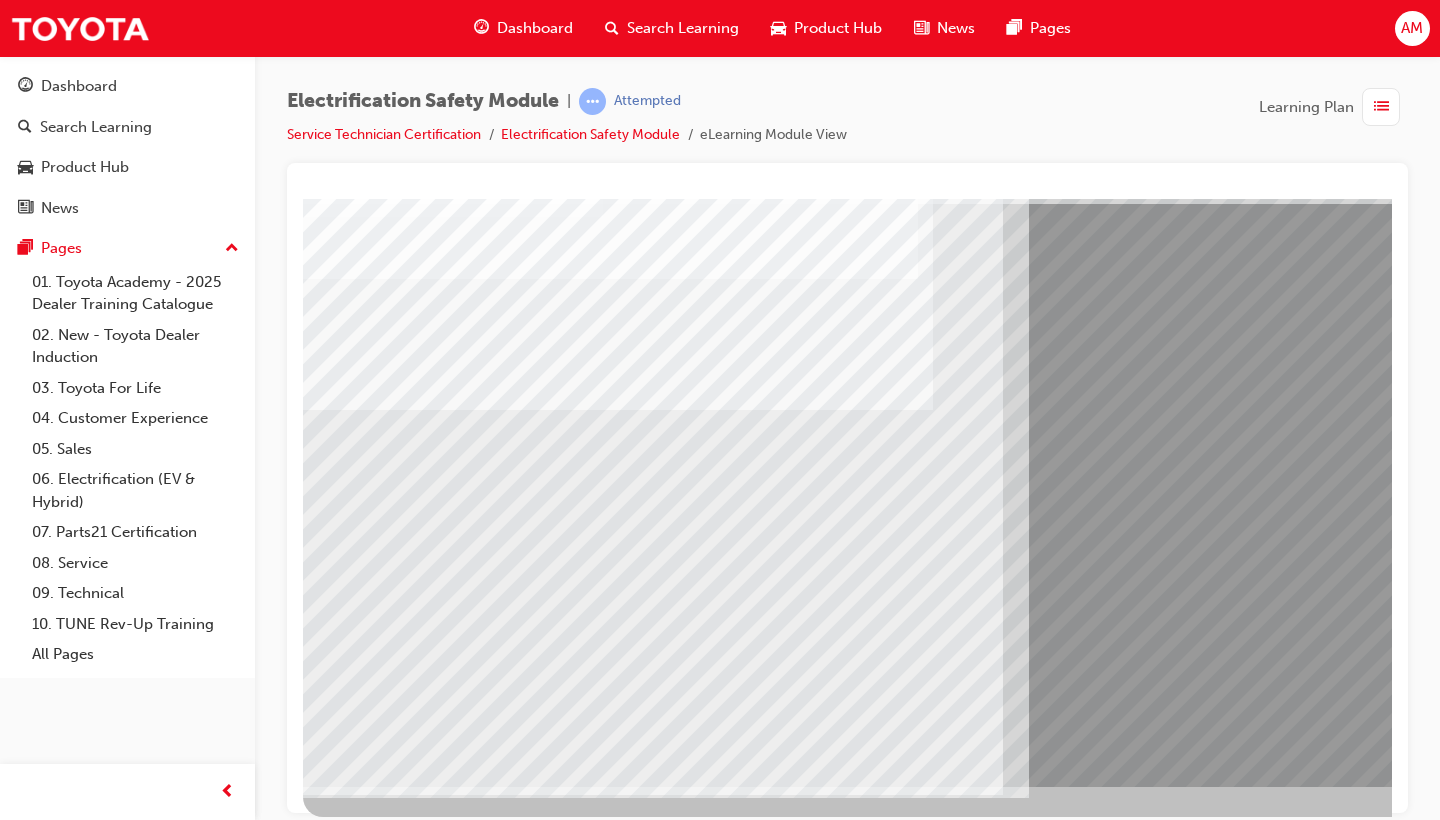 scroll, scrollTop: 132, scrollLeft: 0, axis: vertical 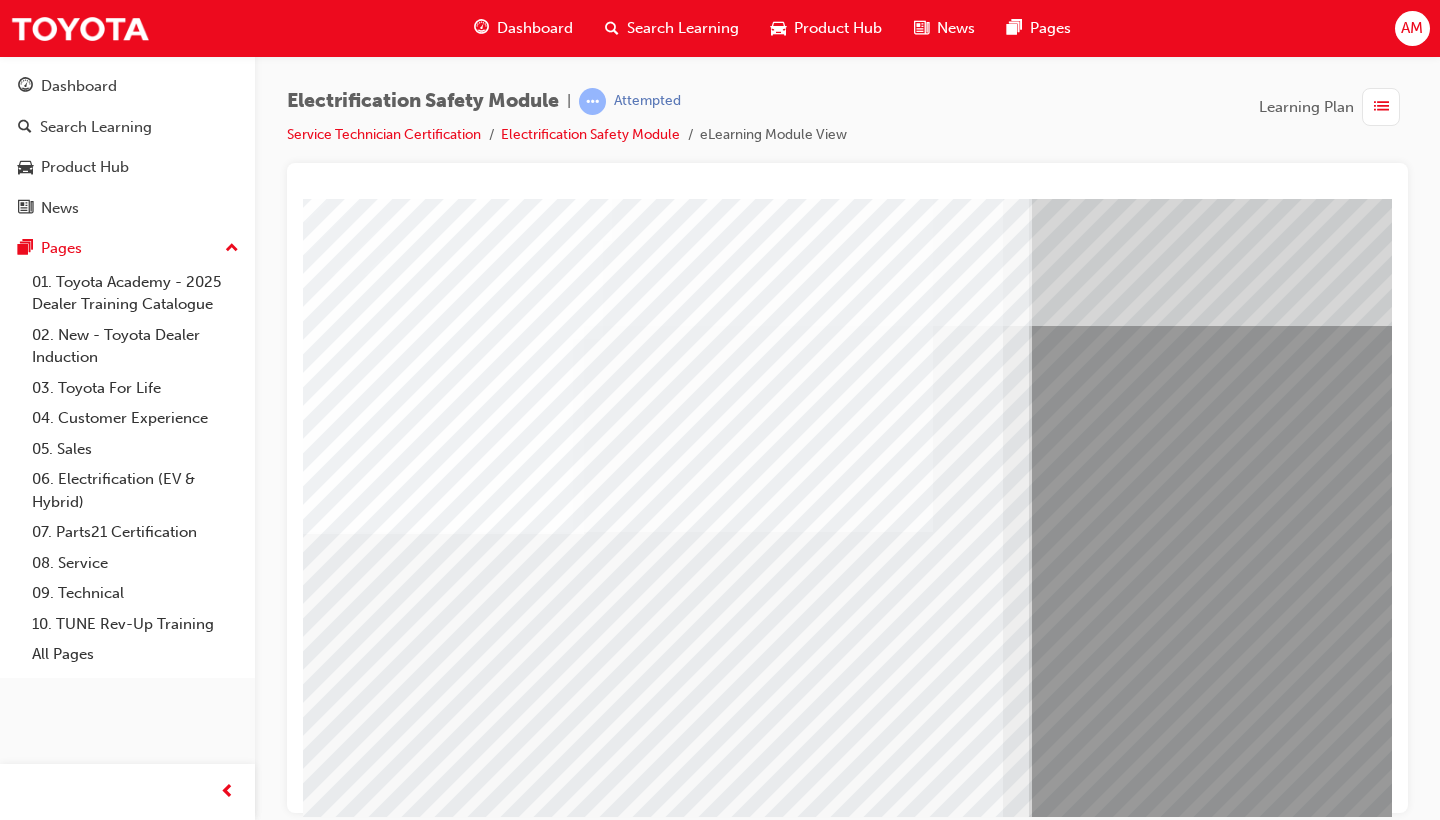 click at bounding box center [343, 10939] 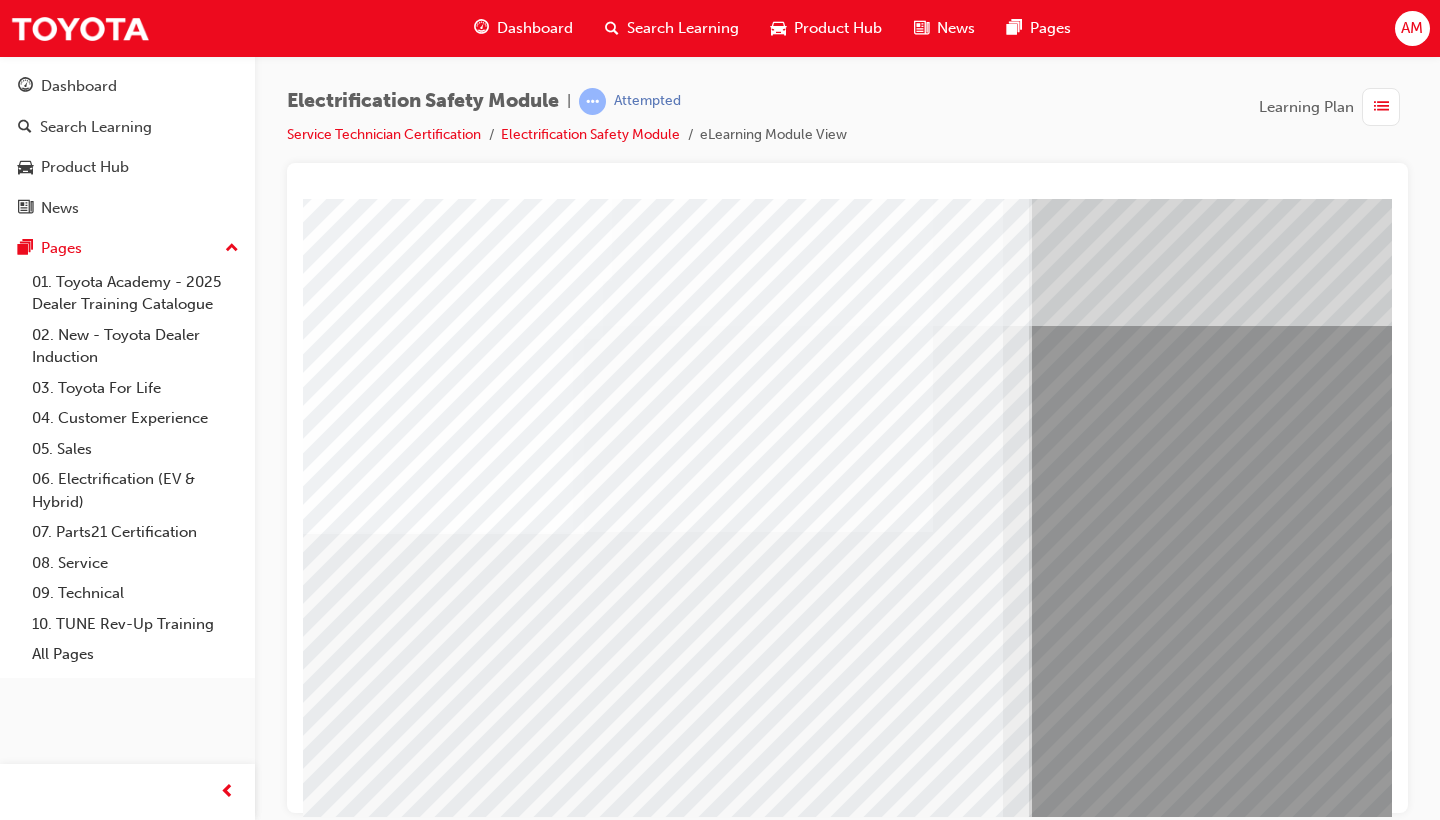 click at bounding box center (343, 11019) 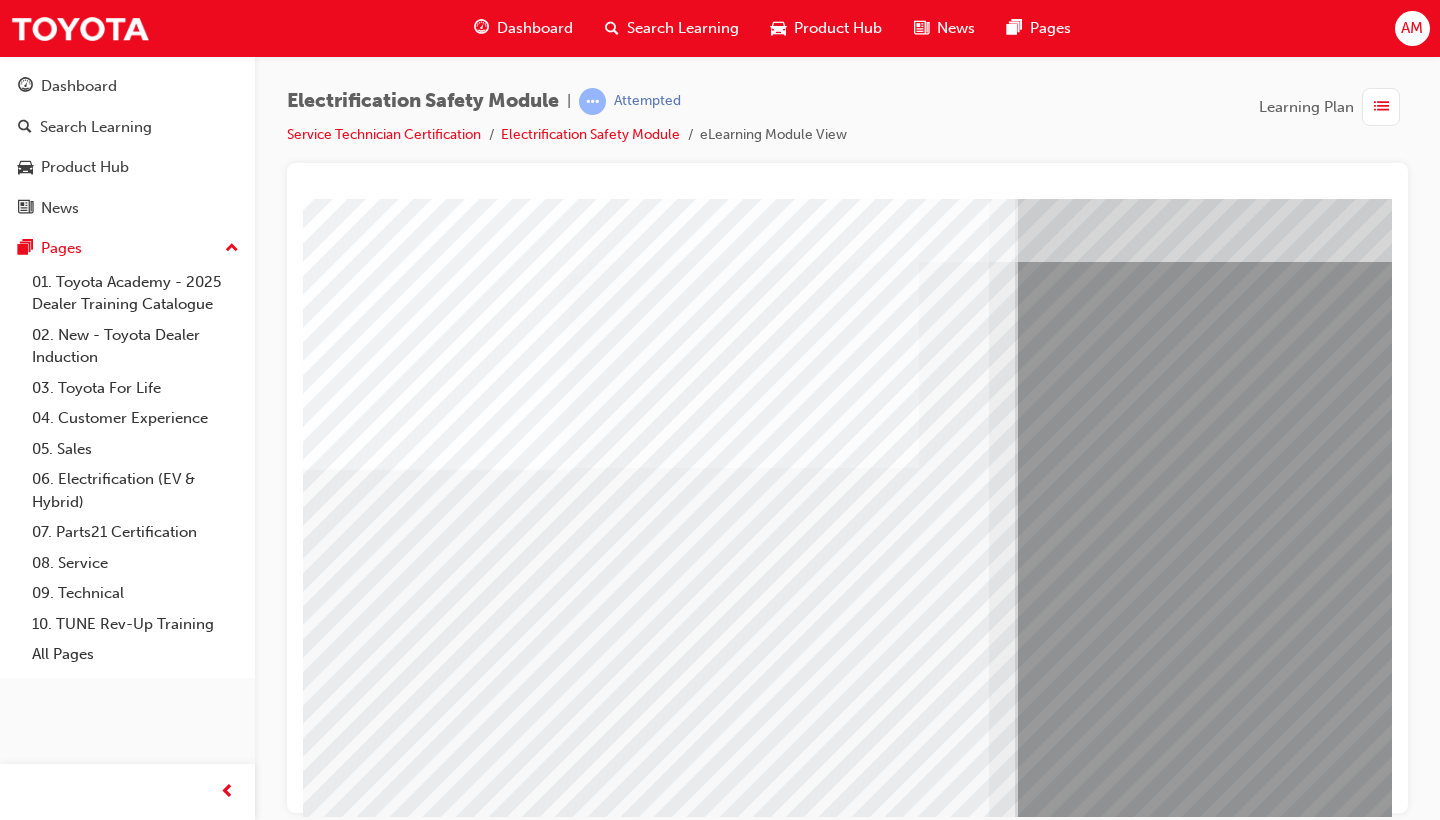 scroll, scrollTop: 74, scrollLeft: 16, axis: both 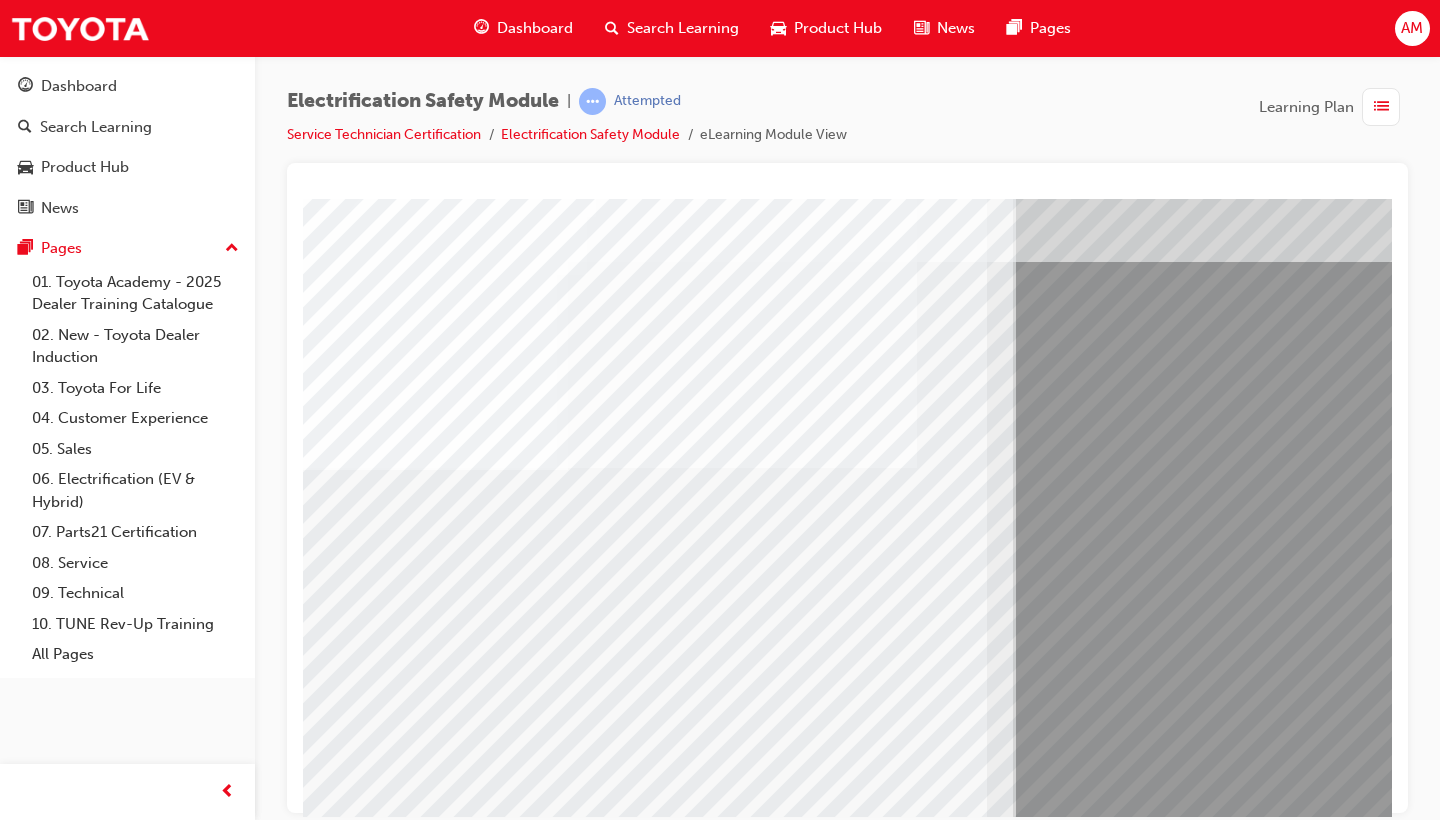 click at bounding box center (327, 11035) 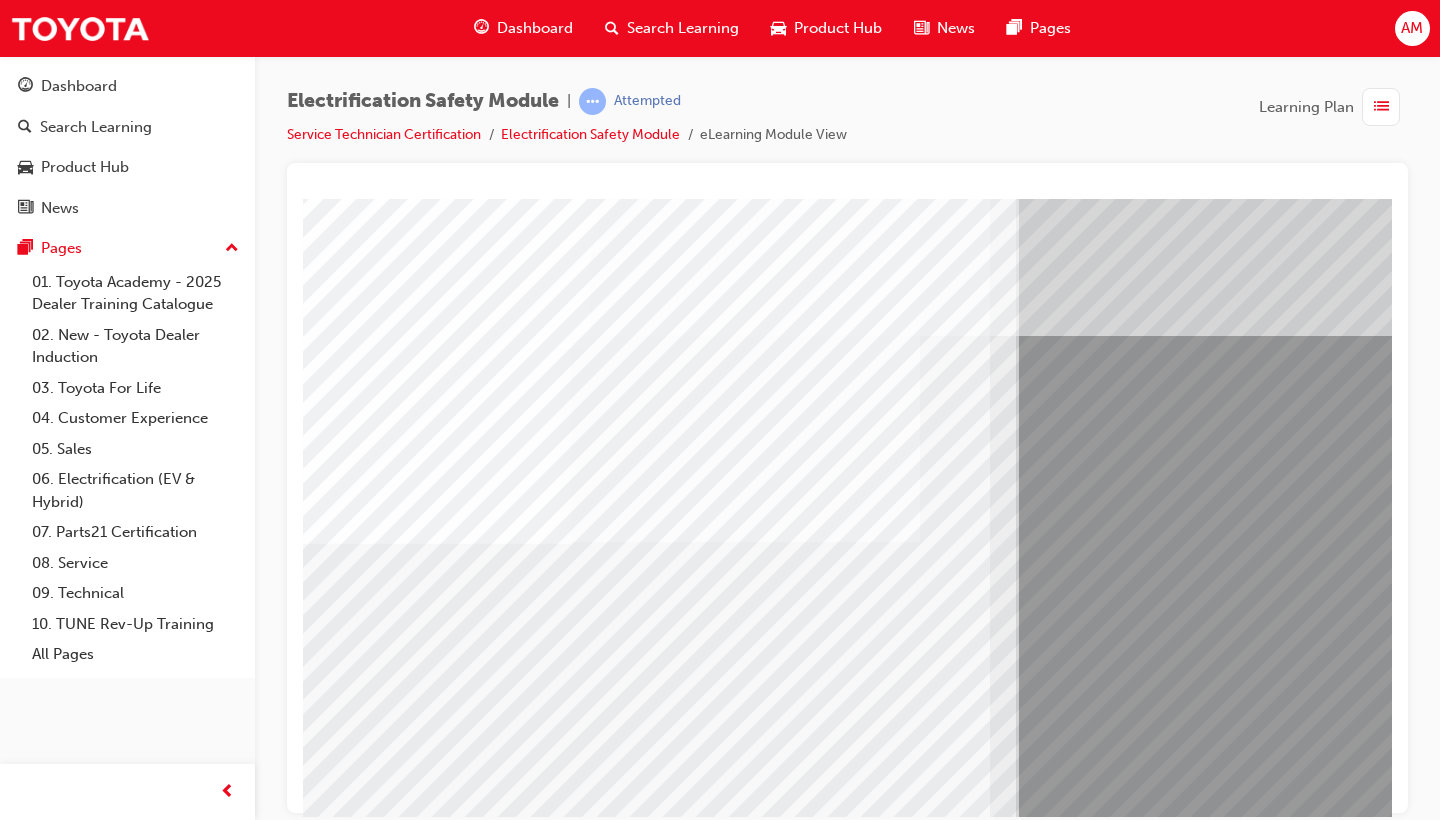 scroll, scrollTop: 0, scrollLeft: 0, axis: both 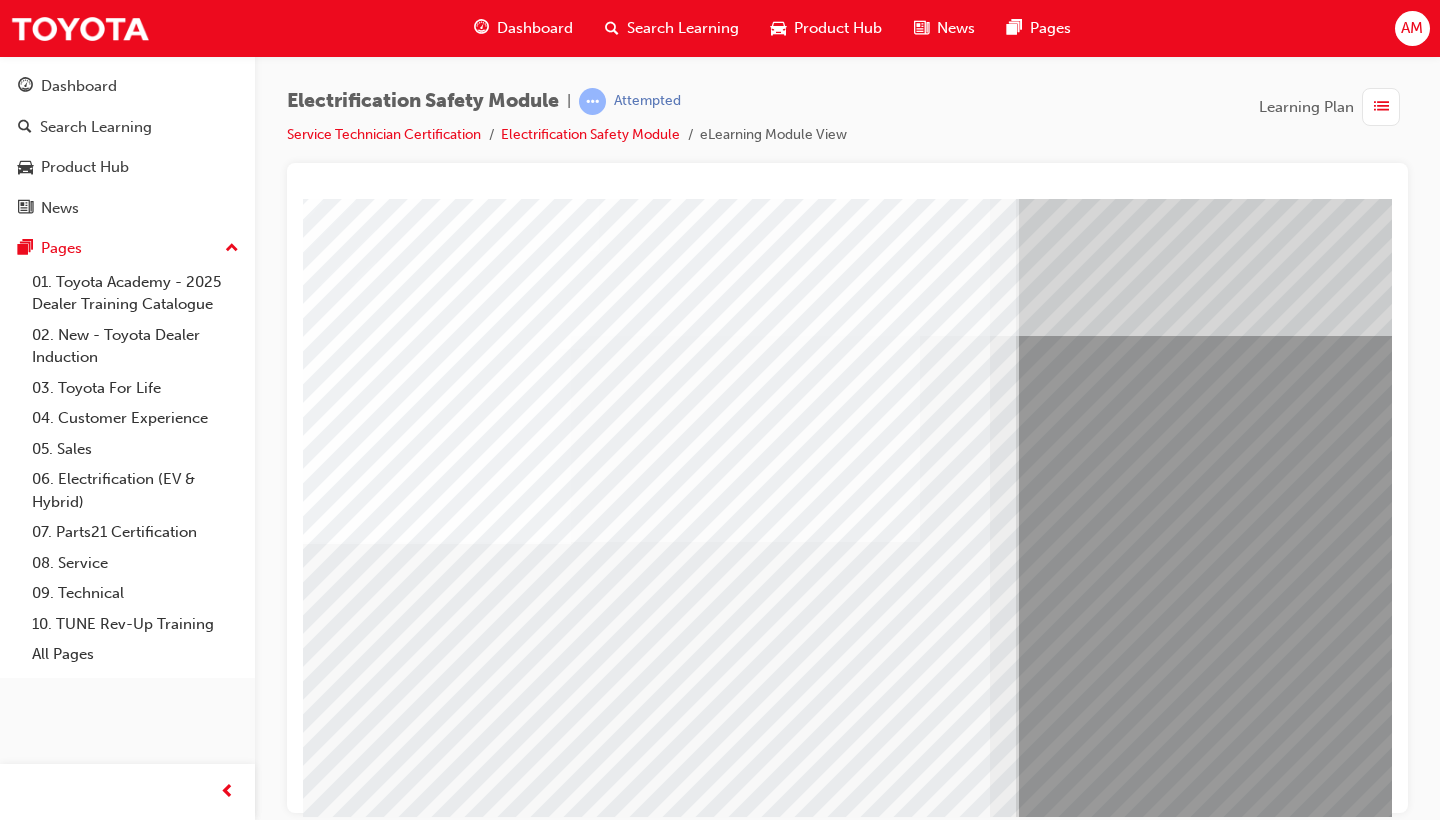 click at bounding box center (330, 11189) 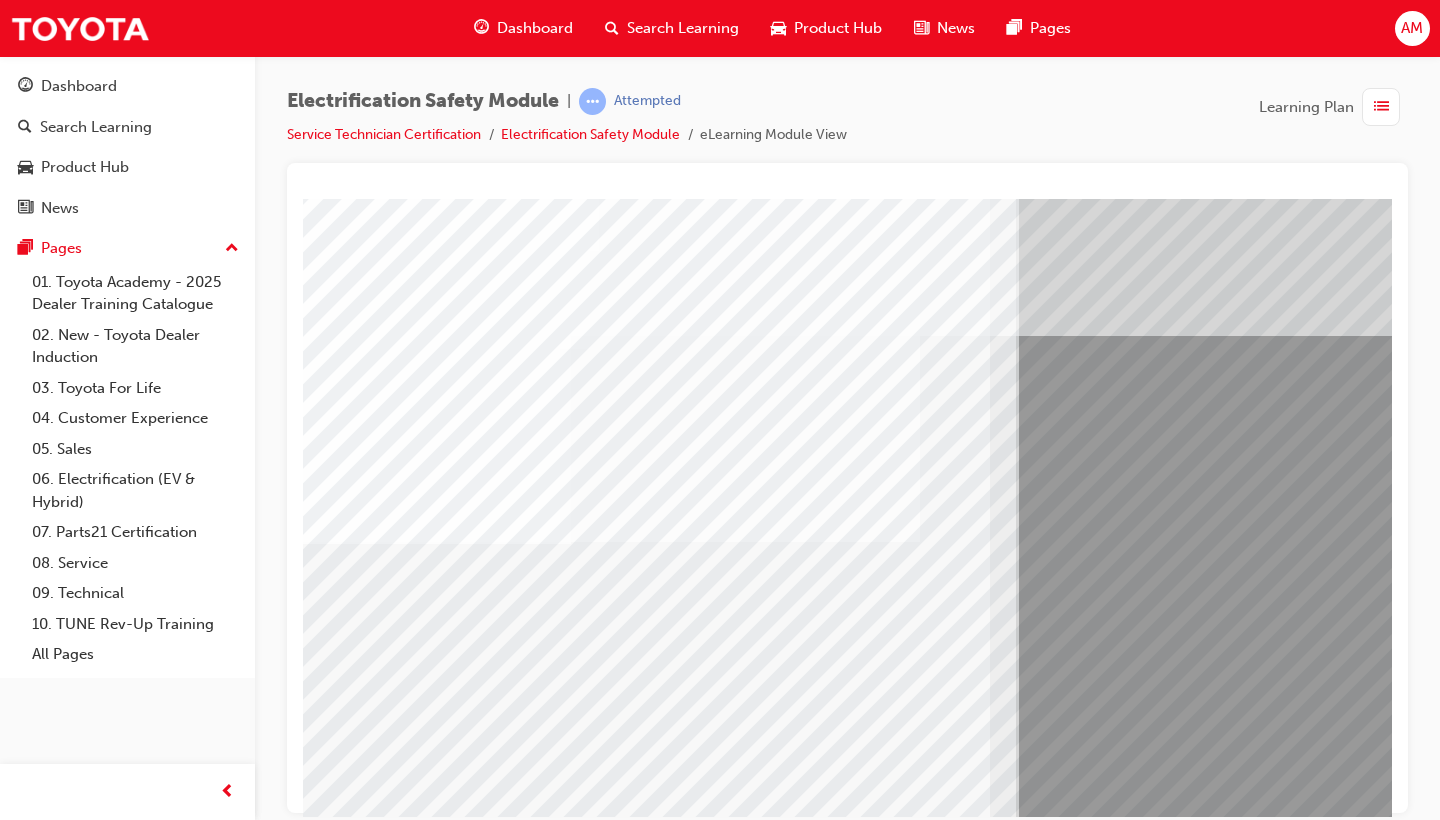 scroll, scrollTop: 0, scrollLeft: 0, axis: both 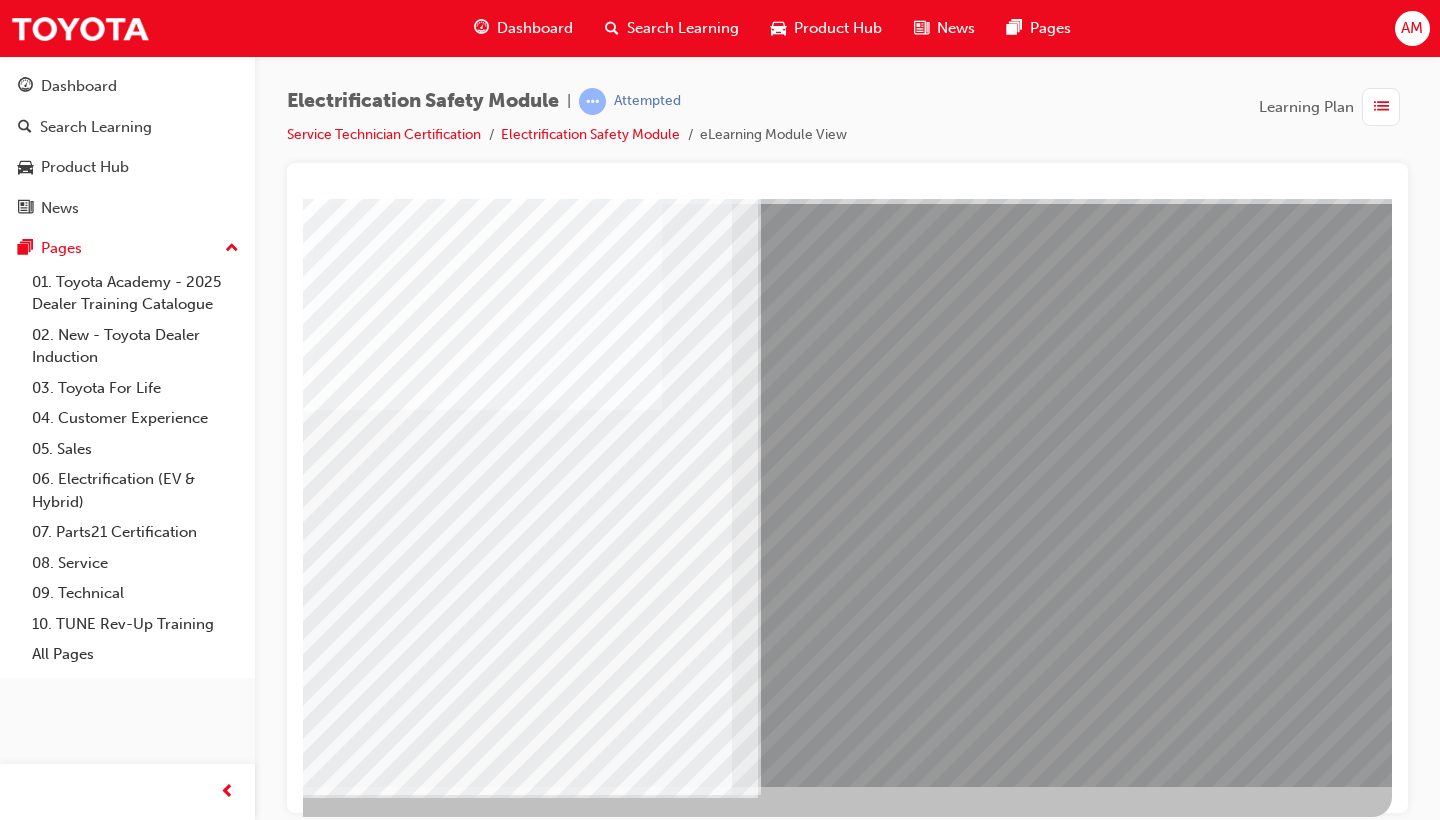 click at bounding box center (95, 11195) 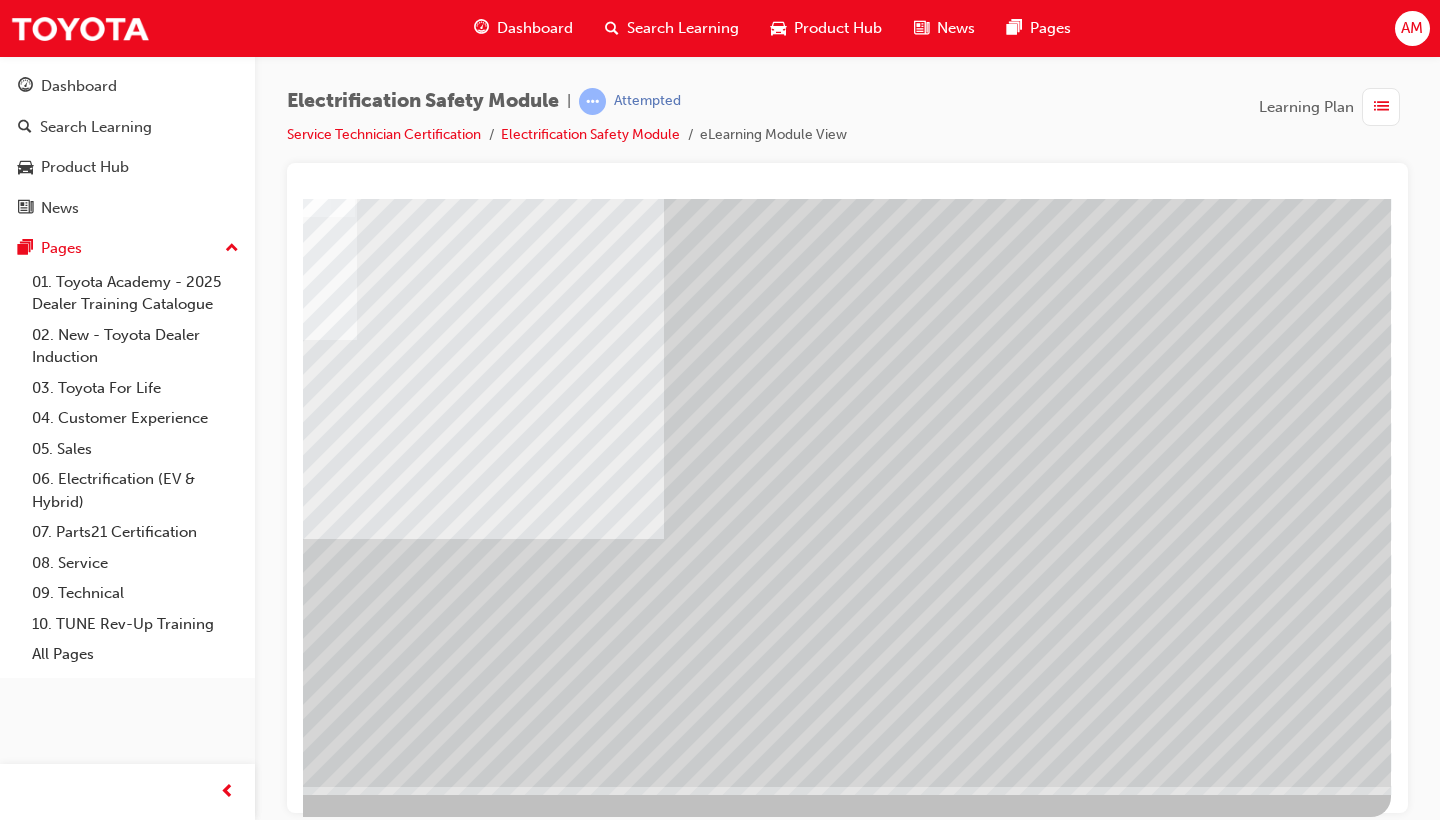scroll, scrollTop: 132, scrollLeft: 271, axis: both 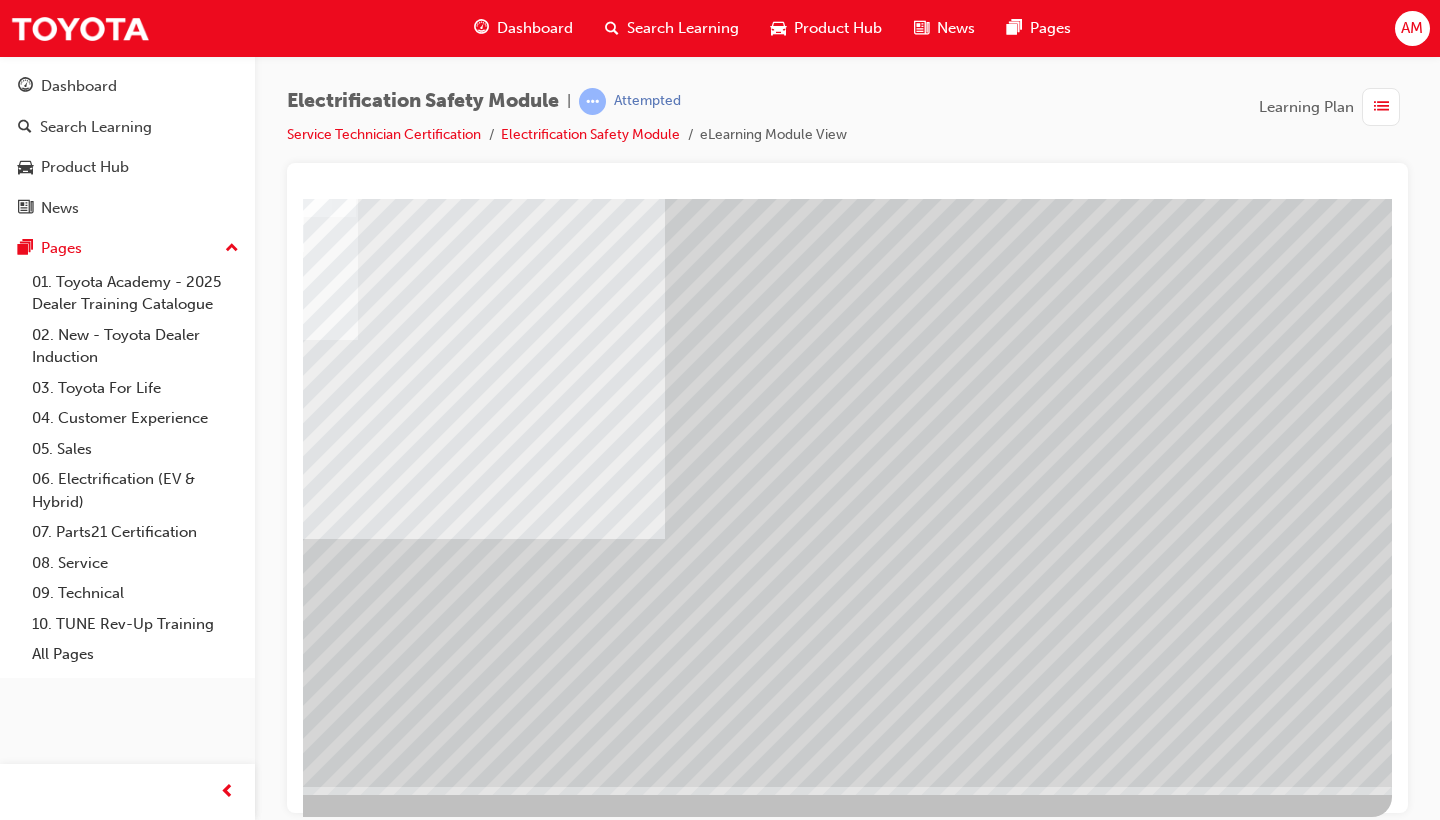 click at bounding box center (95, 2378) 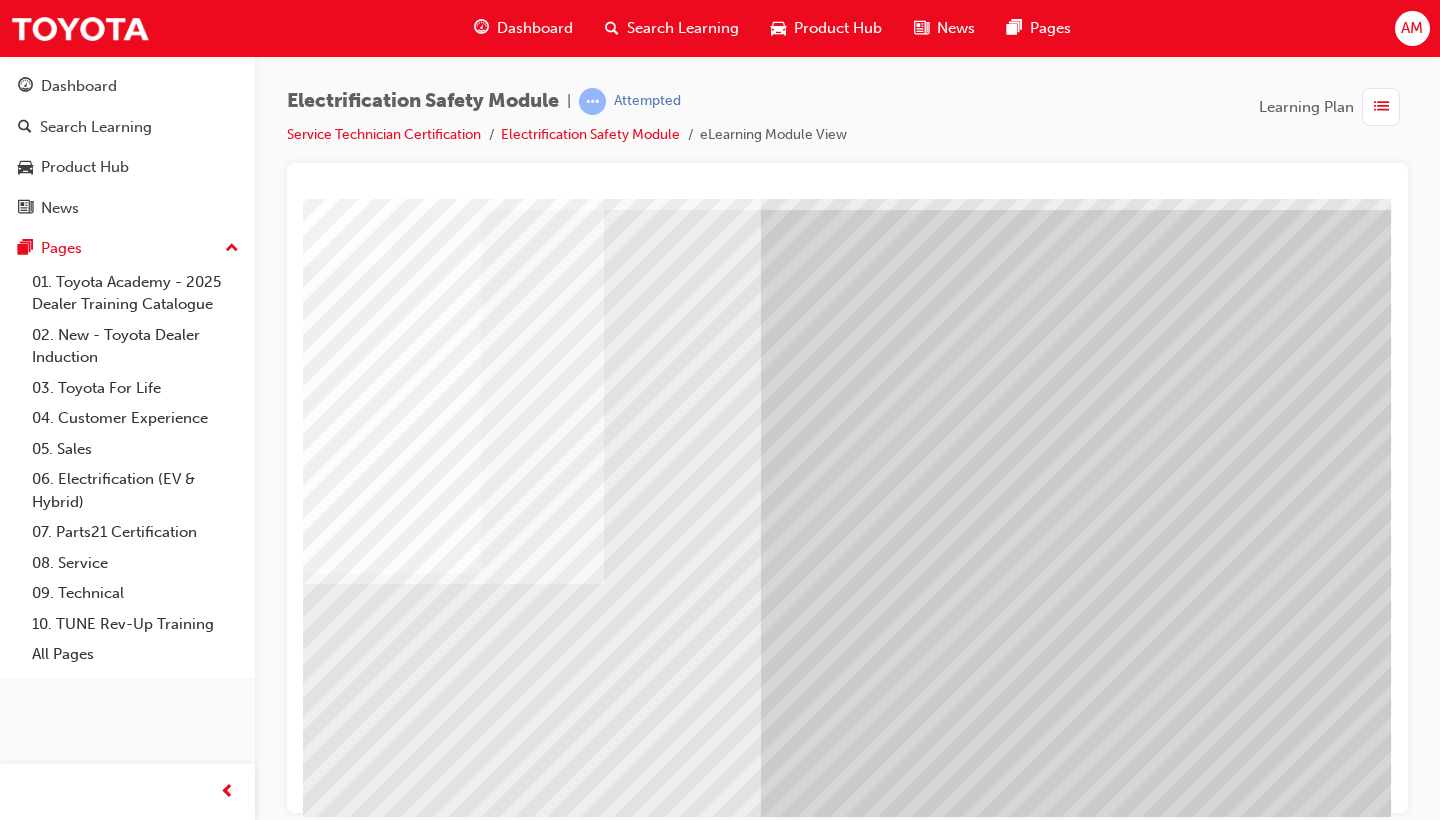scroll, scrollTop: 87, scrollLeft: 271, axis: both 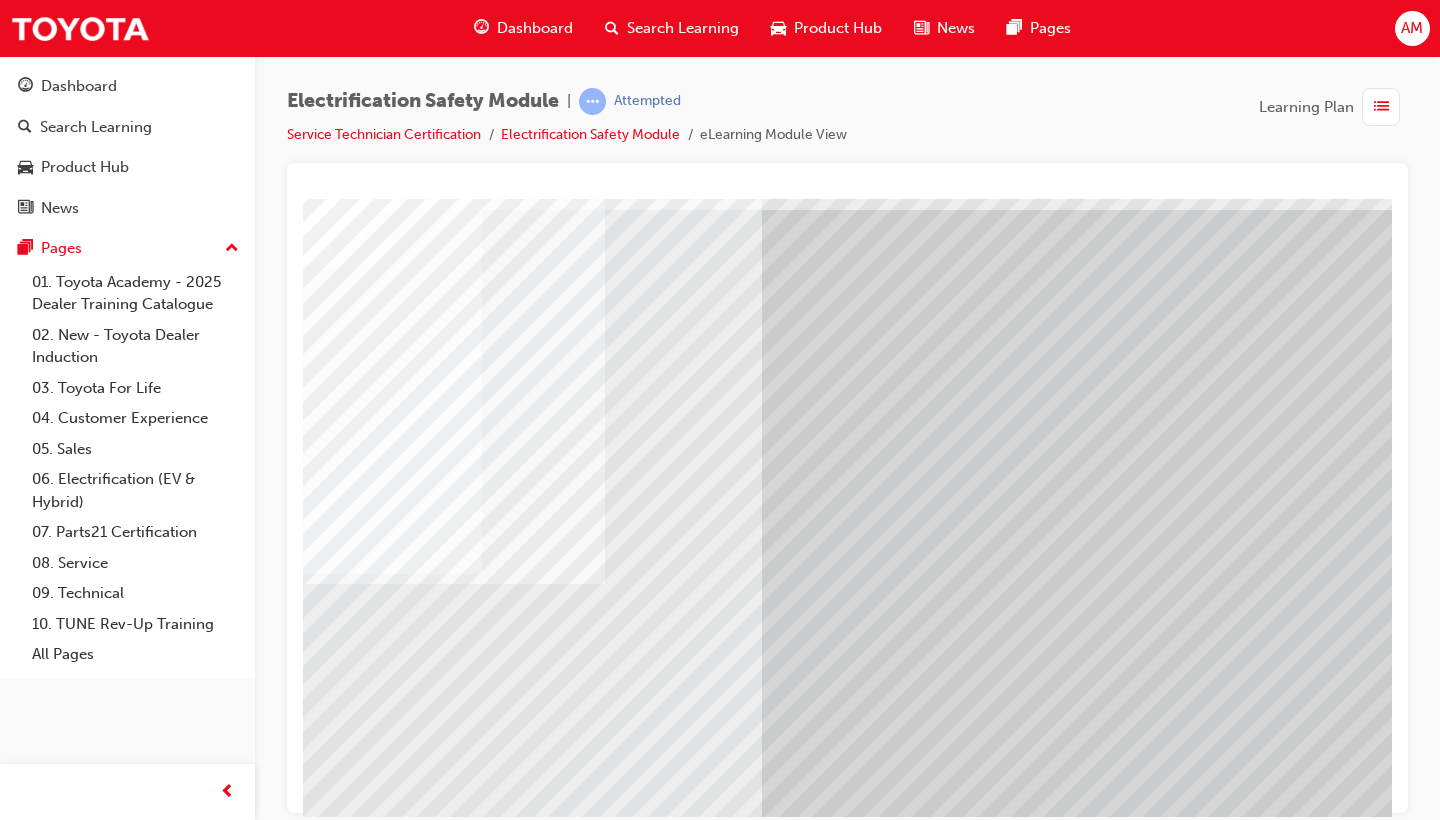 click at bounding box center [95, 3145] 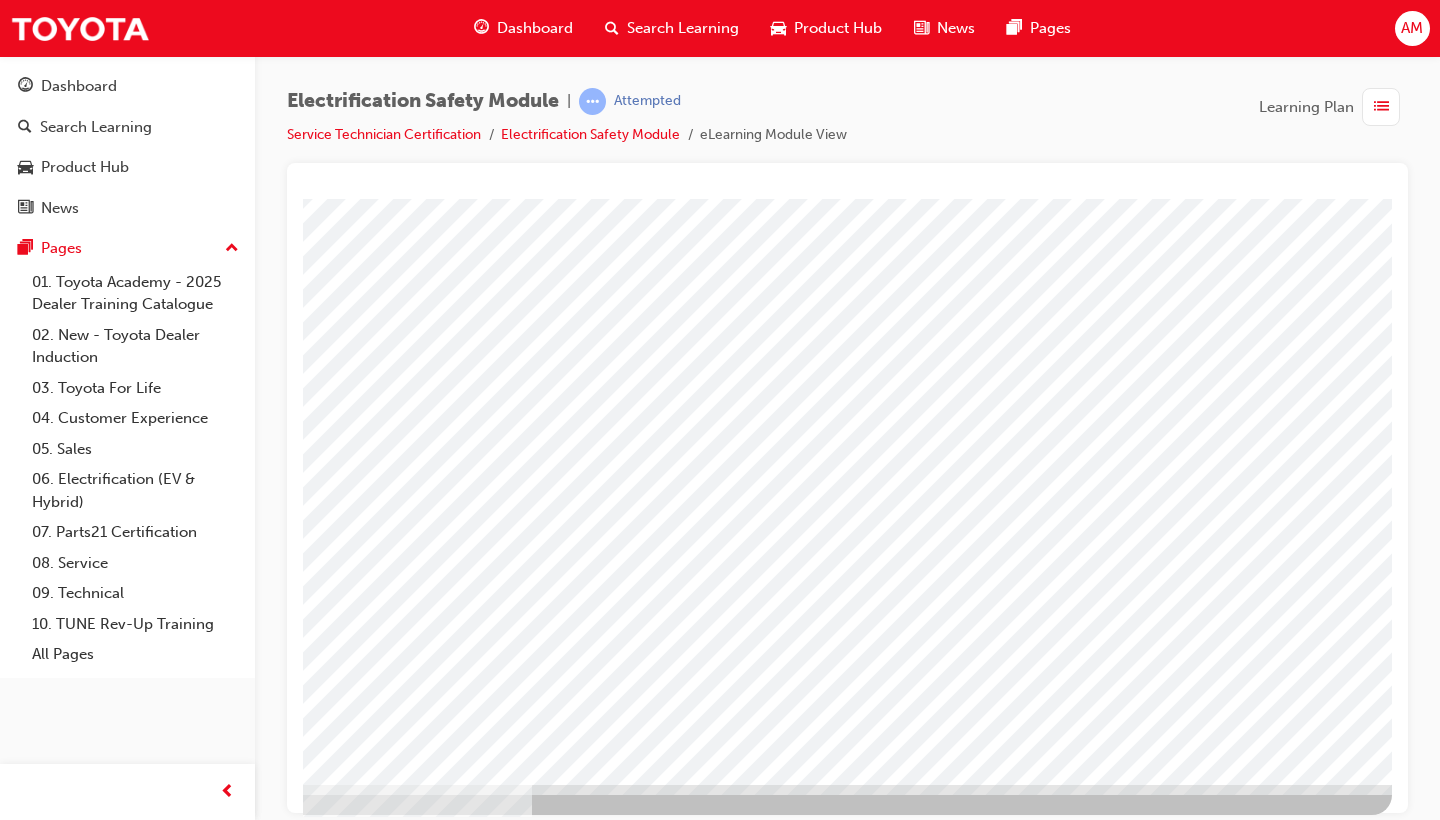 scroll, scrollTop: 132, scrollLeft: 271, axis: both 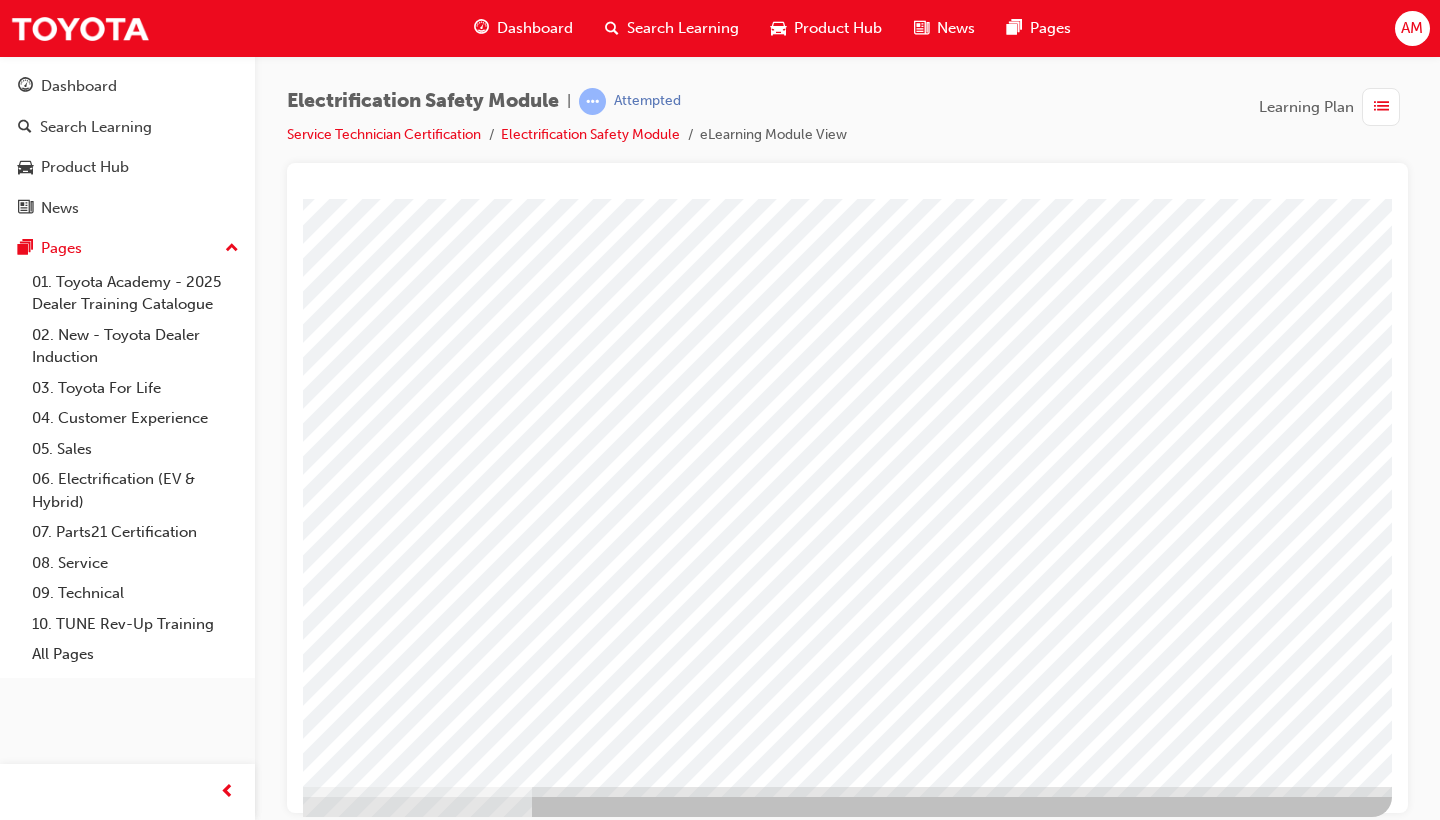 click at bounding box center [95, 3100] 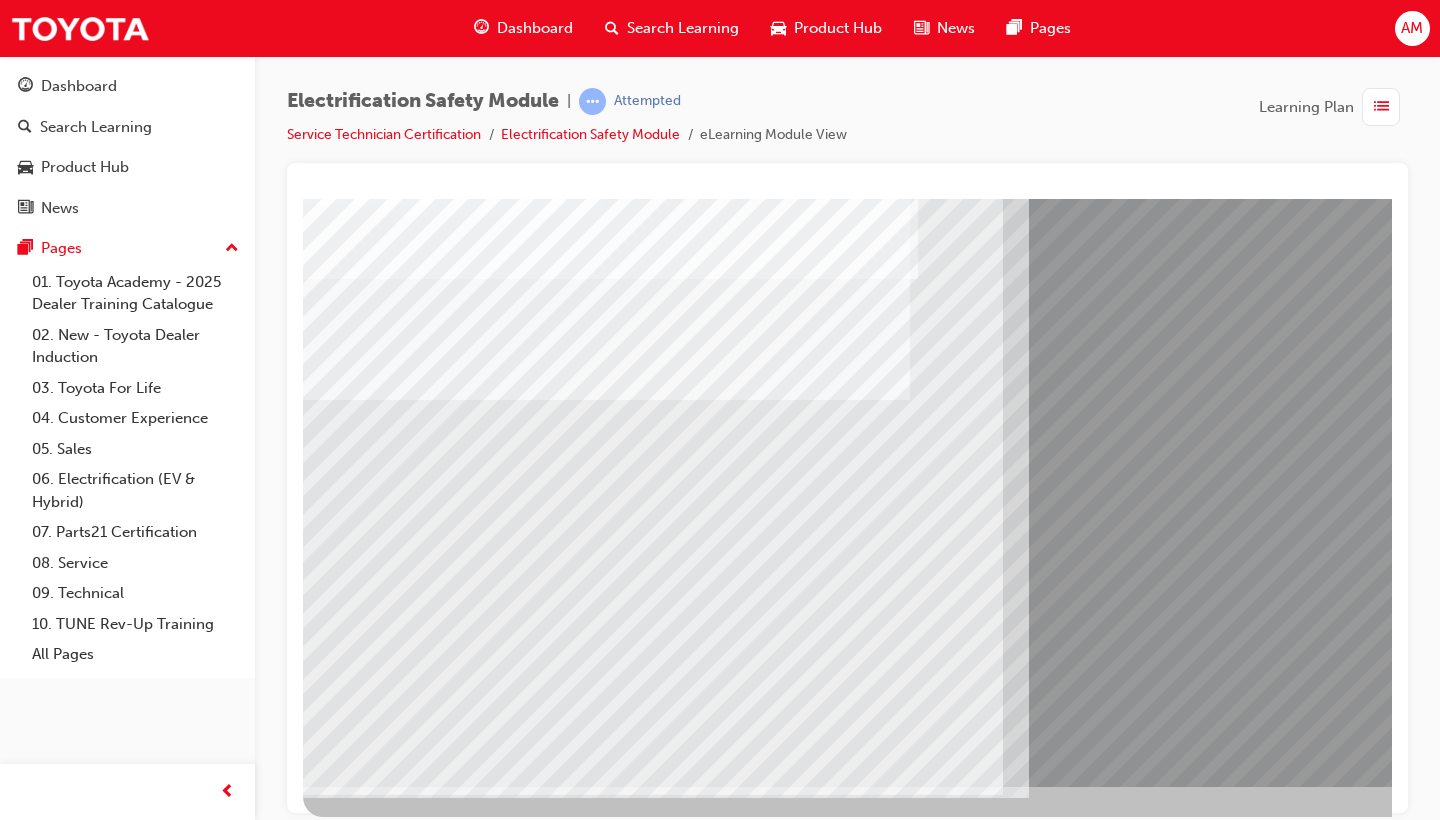 scroll, scrollTop: 132, scrollLeft: 0, axis: vertical 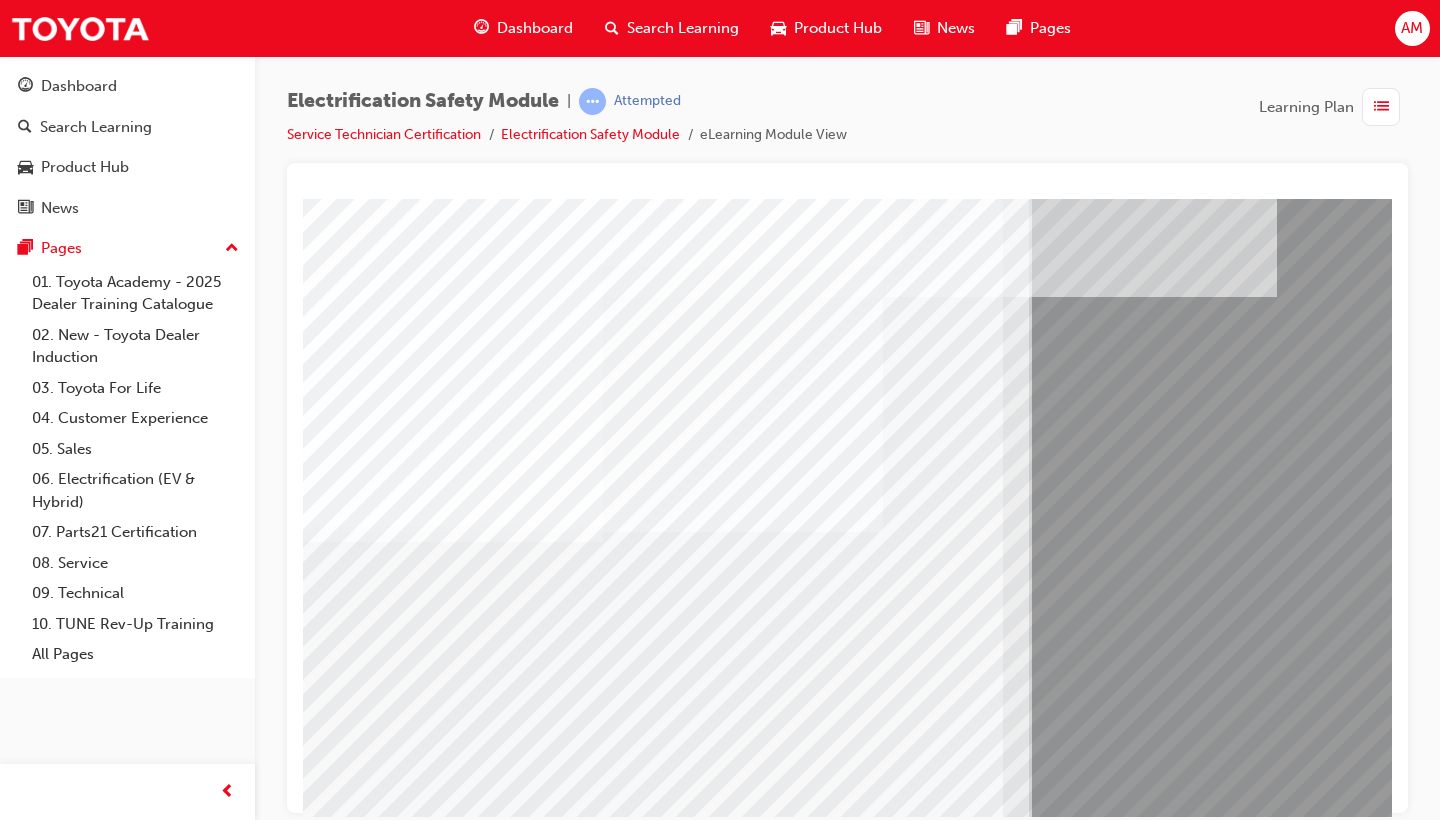 click at bounding box center [368, 8279] 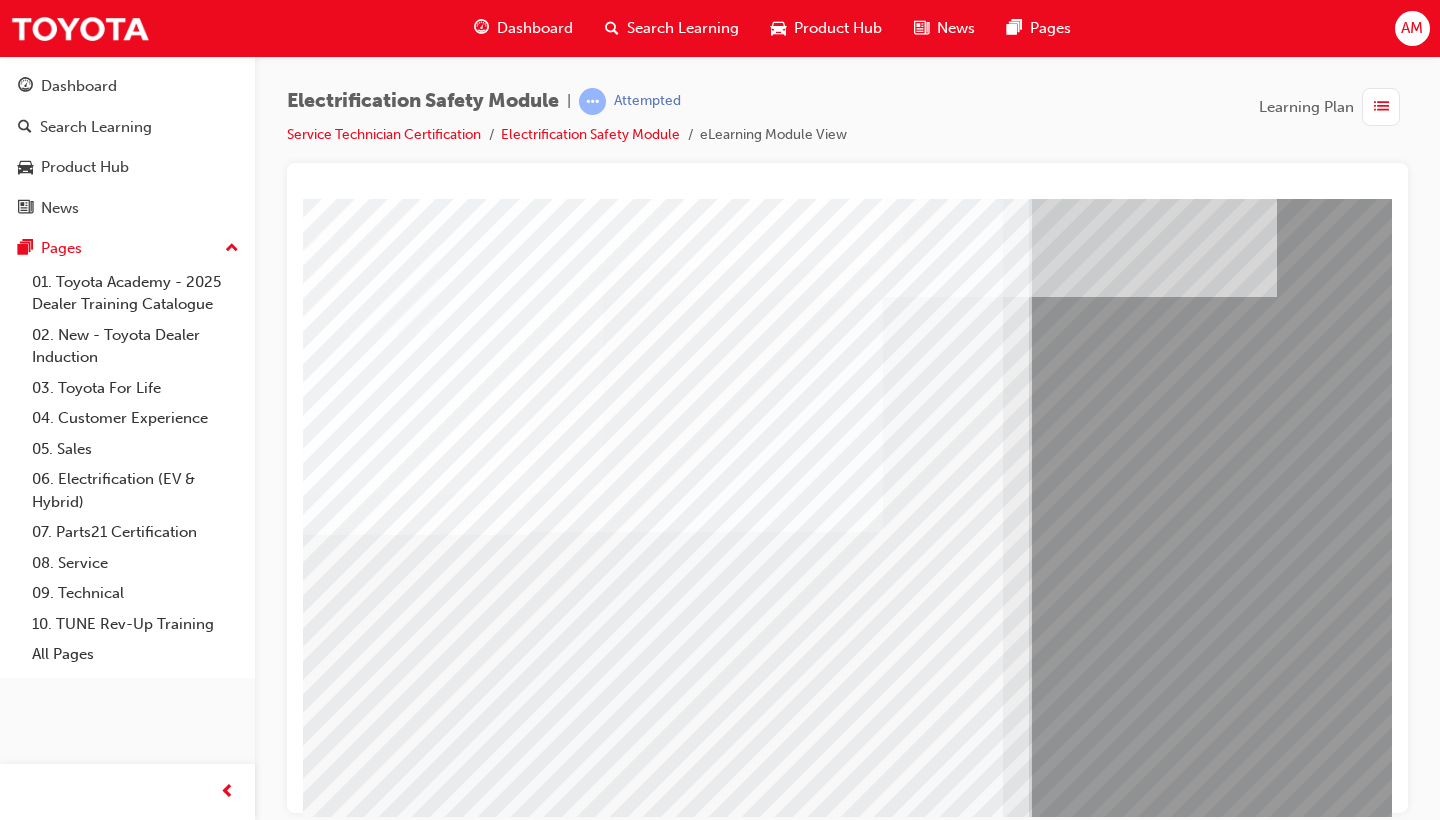 click at bounding box center [368, 8409] 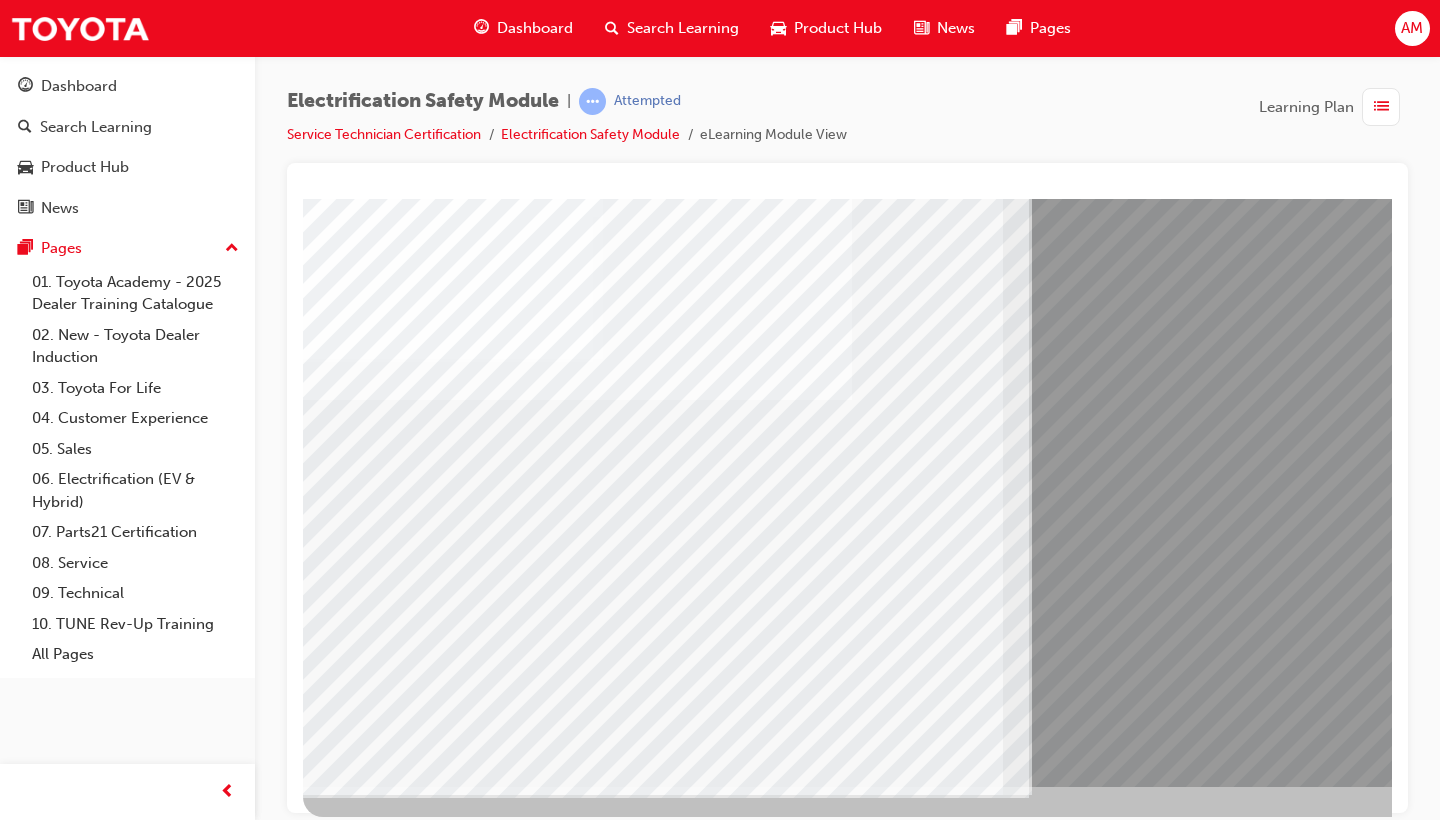 scroll, scrollTop: 132, scrollLeft: -1, axis: both 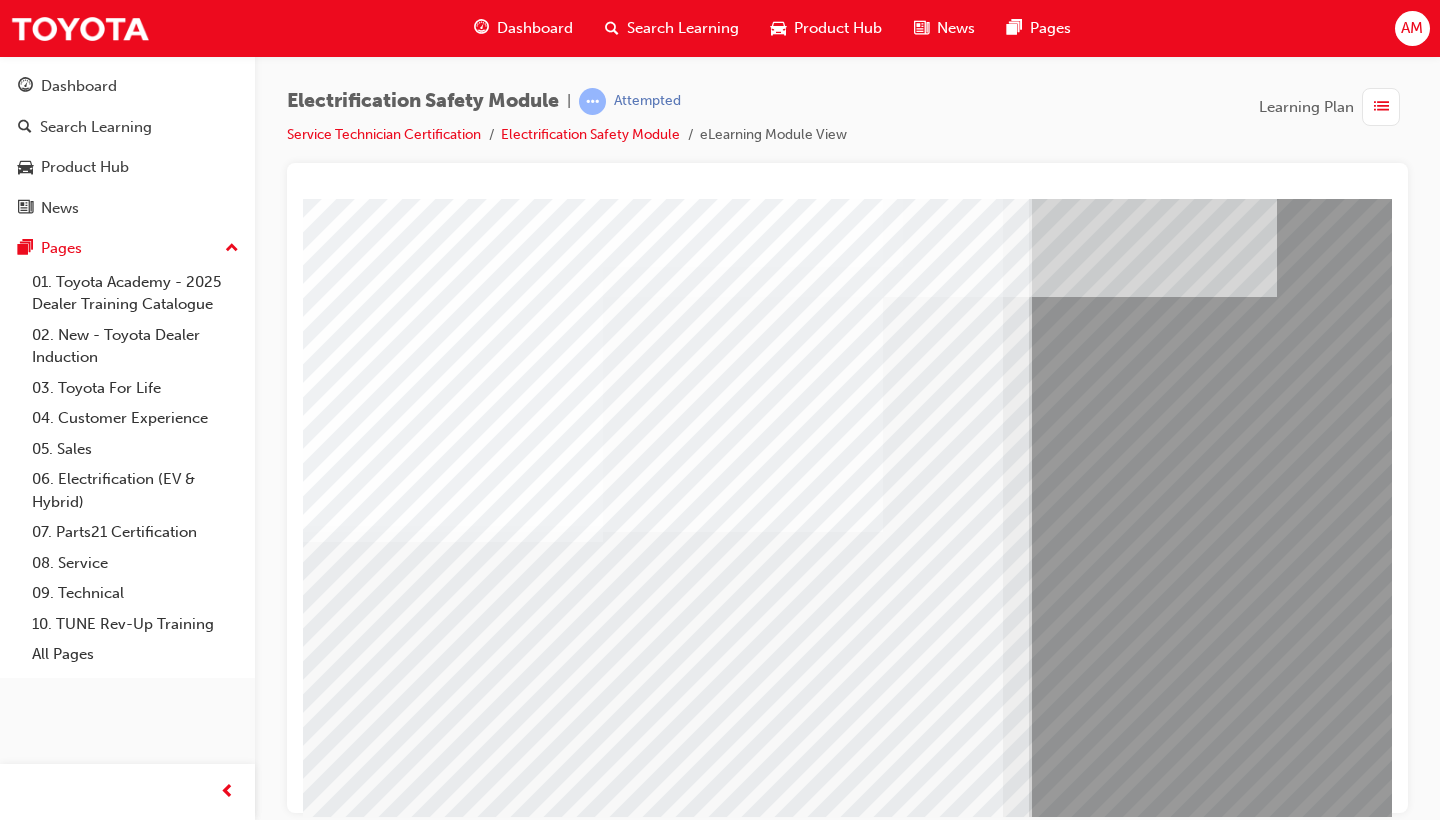 click at bounding box center (368, 8279) 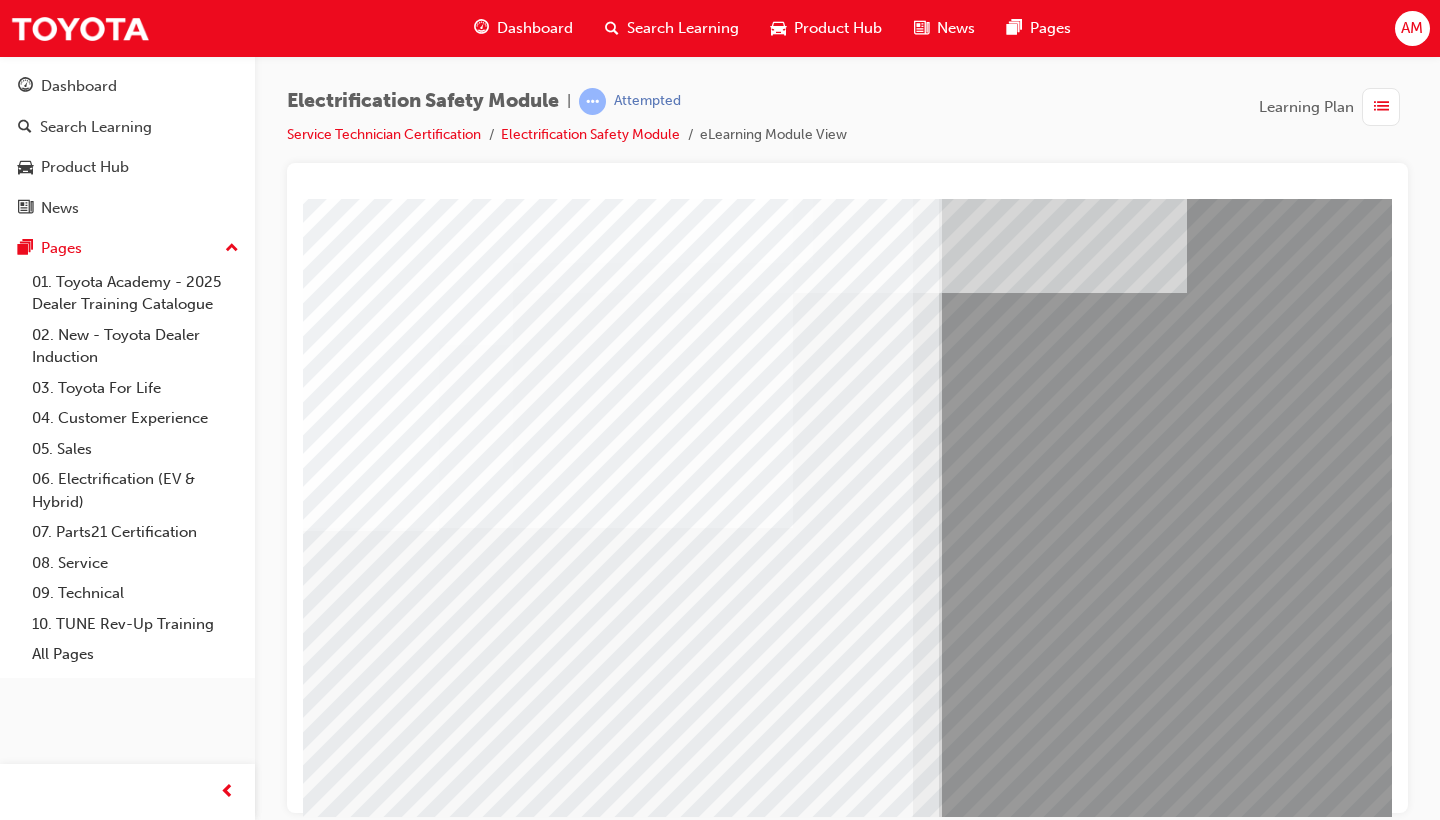 scroll, scrollTop: 4, scrollLeft: 94, axis: both 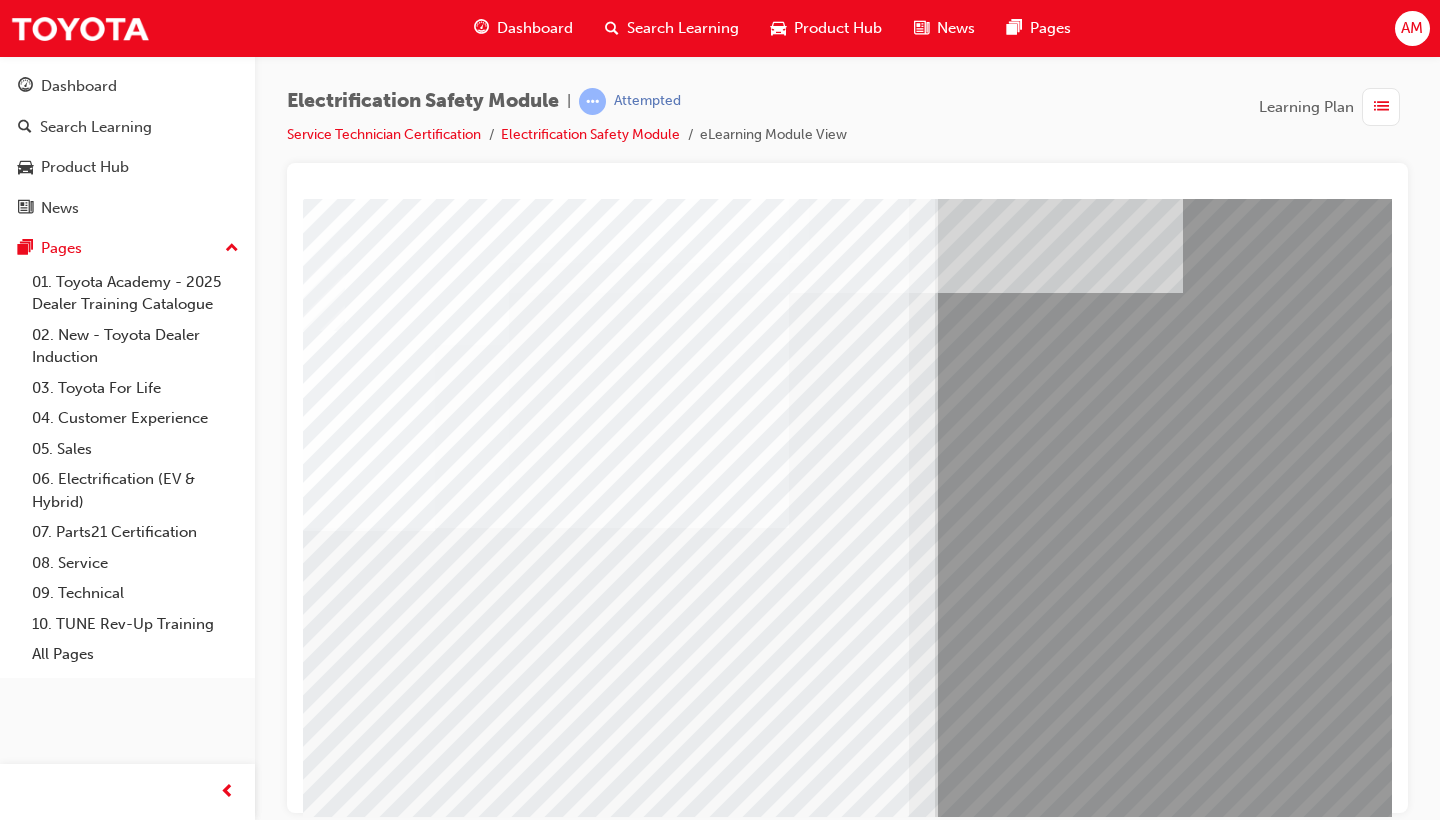 click at bounding box center (274, 8405) 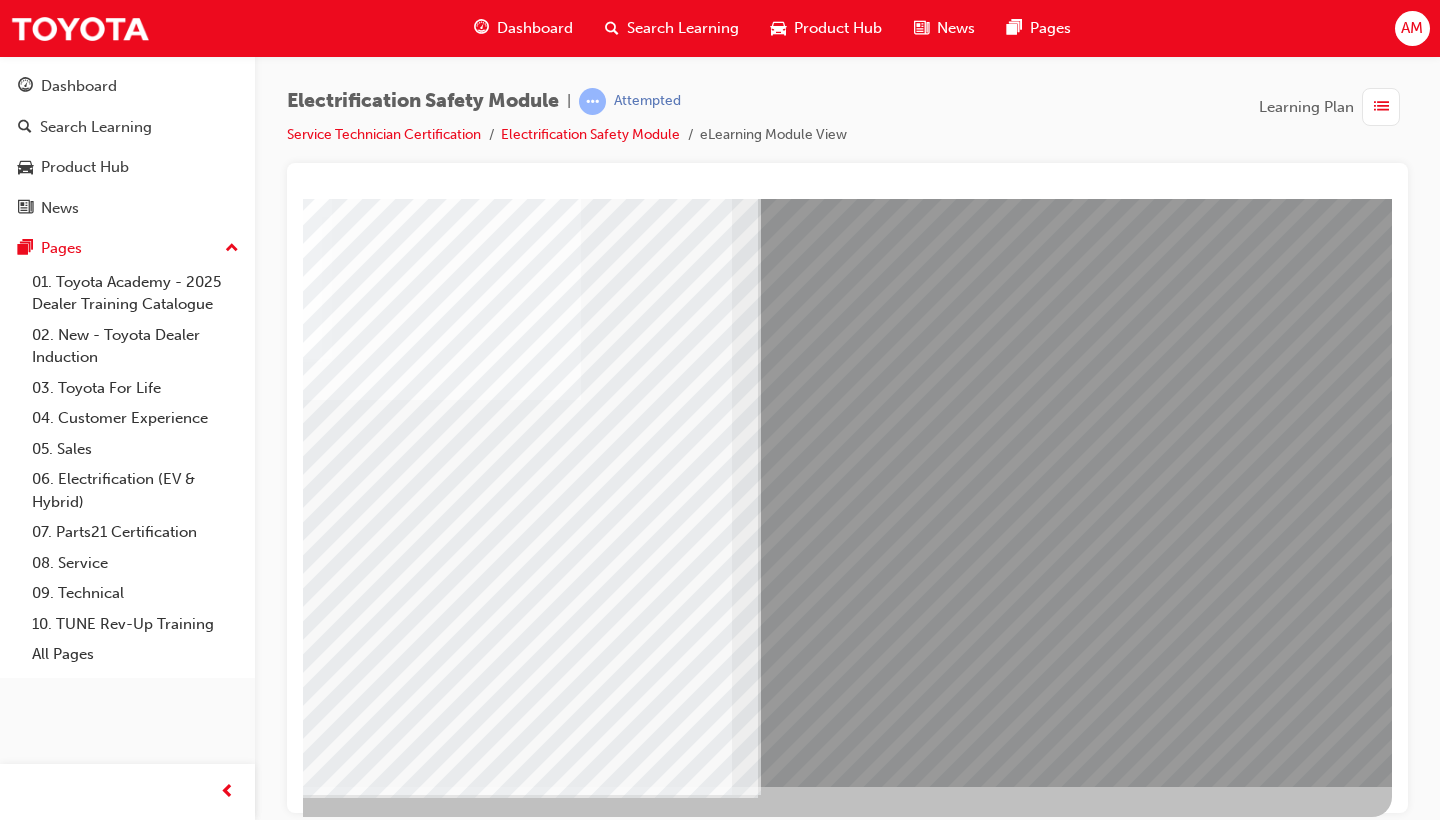 scroll, scrollTop: 132, scrollLeft: 271, axis: both 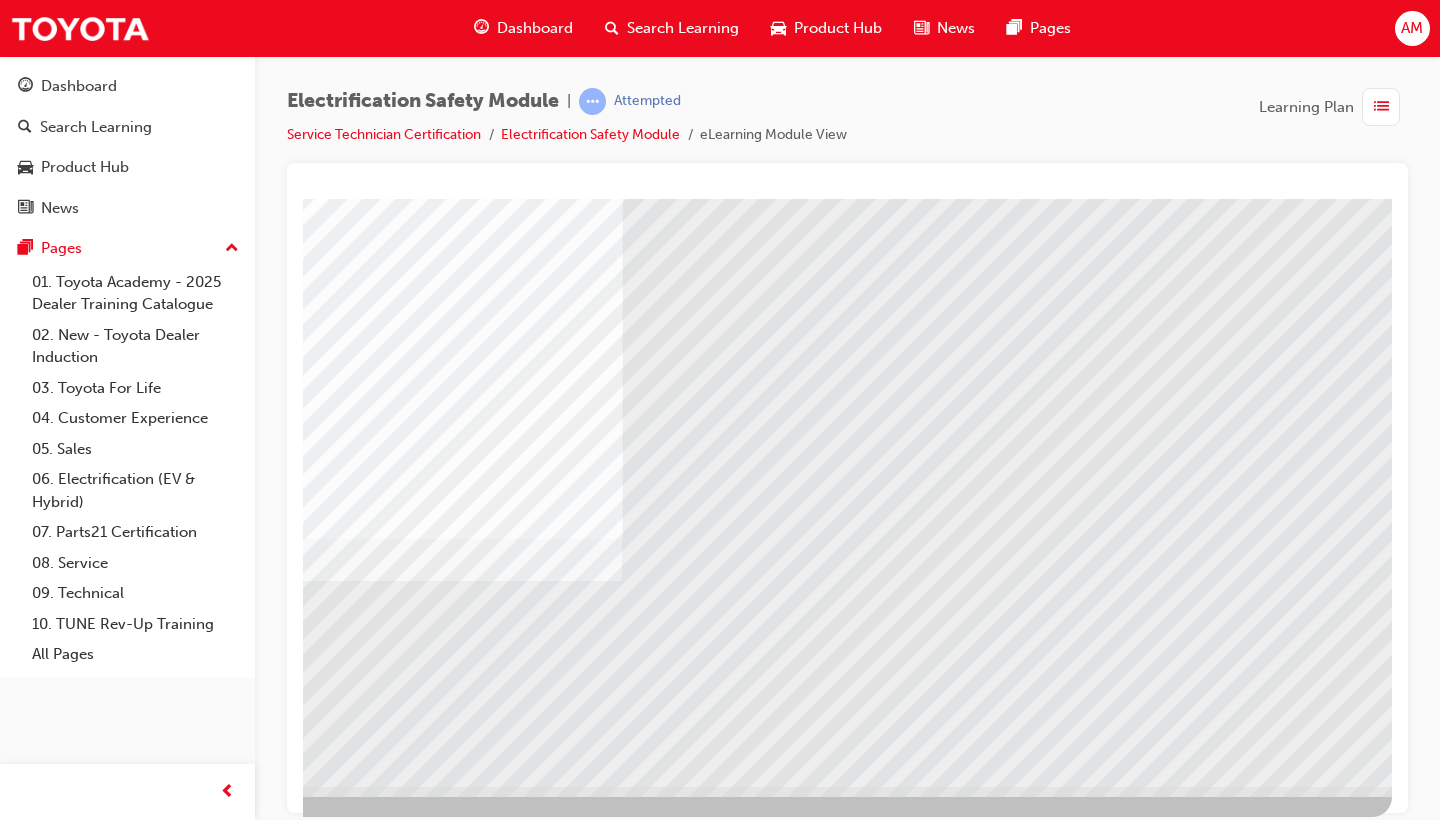 click at bounding box center [95, 4086] 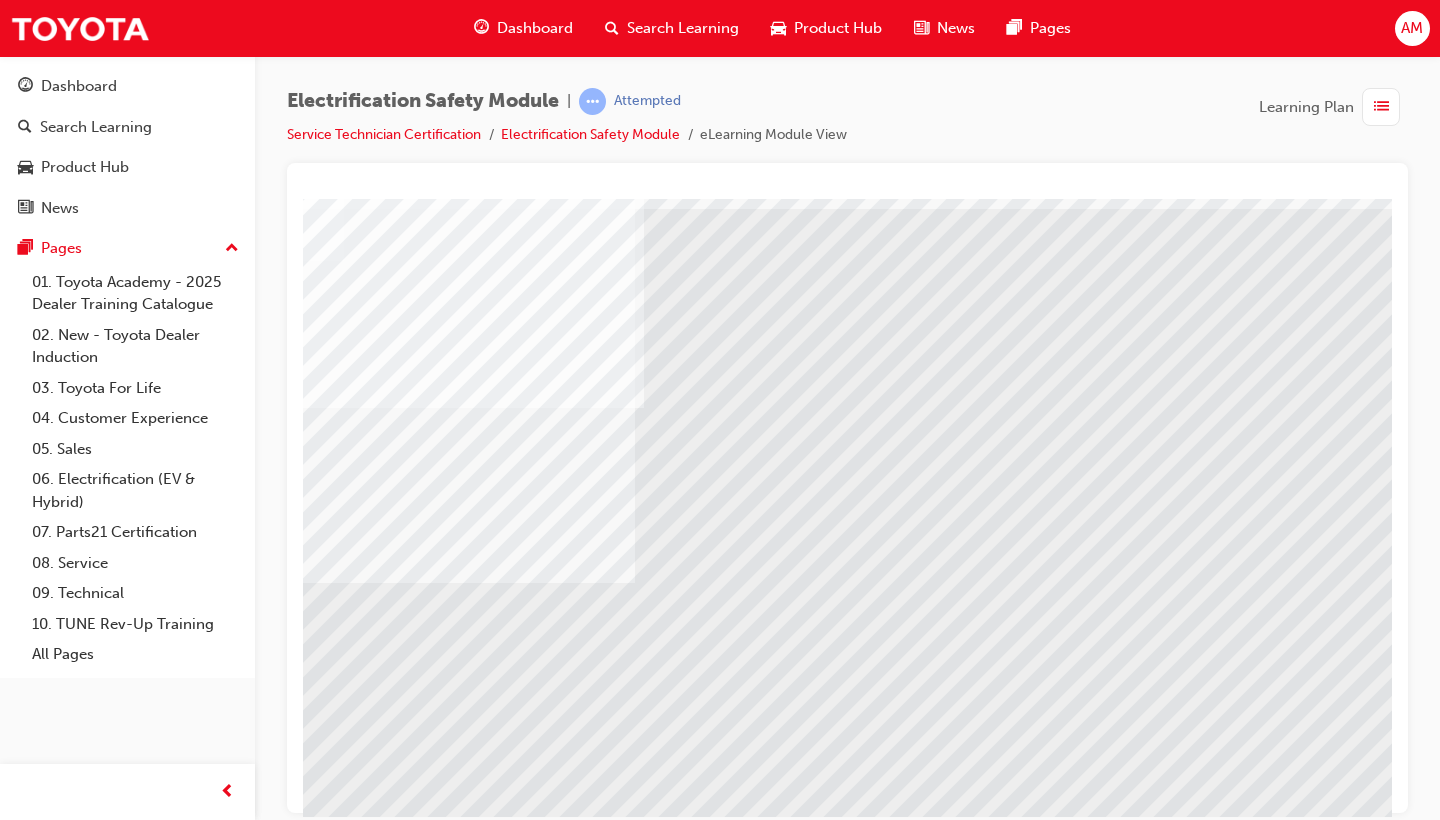 scroll, scrollTop: 88, scrollLeft: 271, axis: both 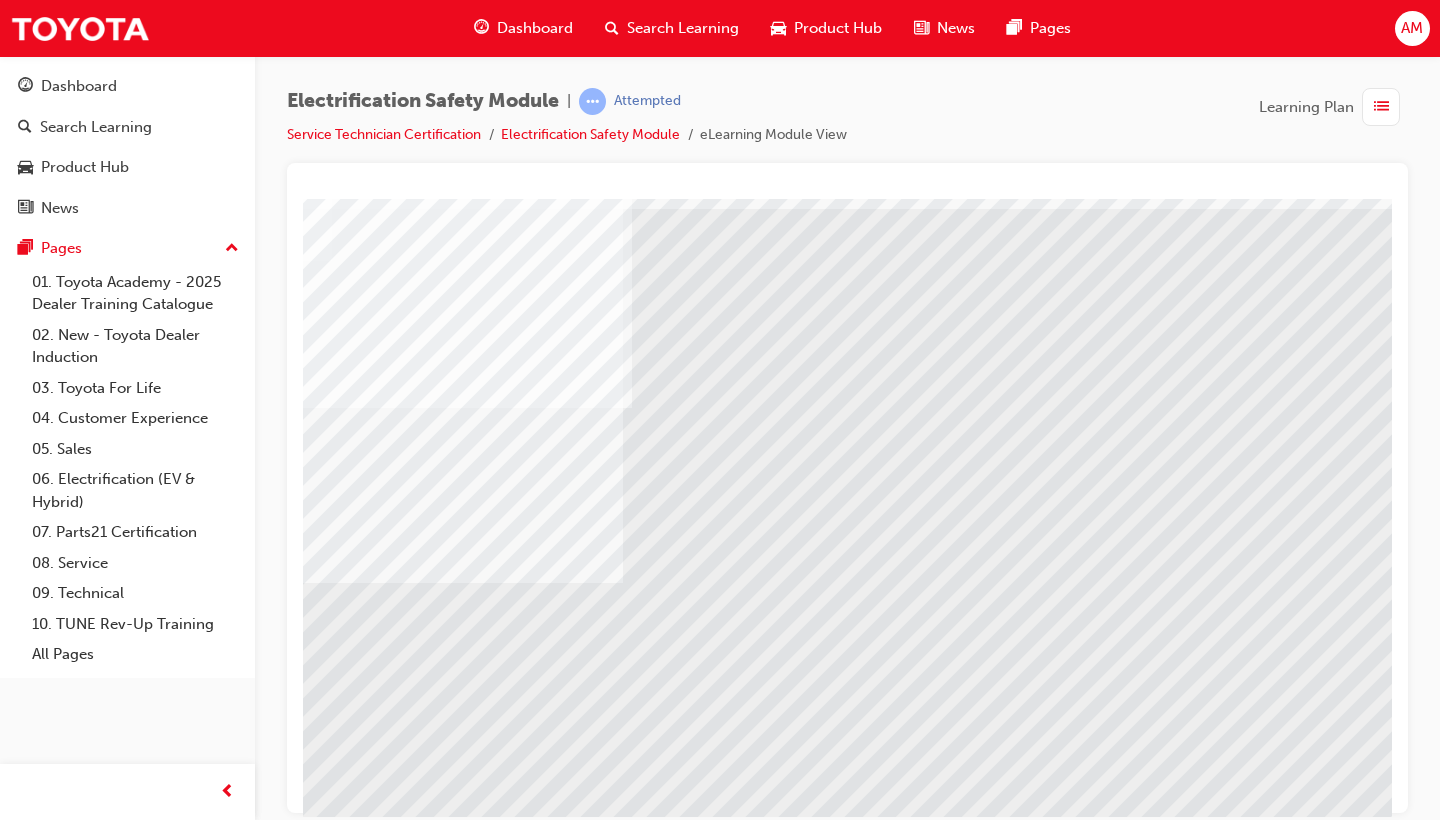 click at bounding box center [95, 3913] 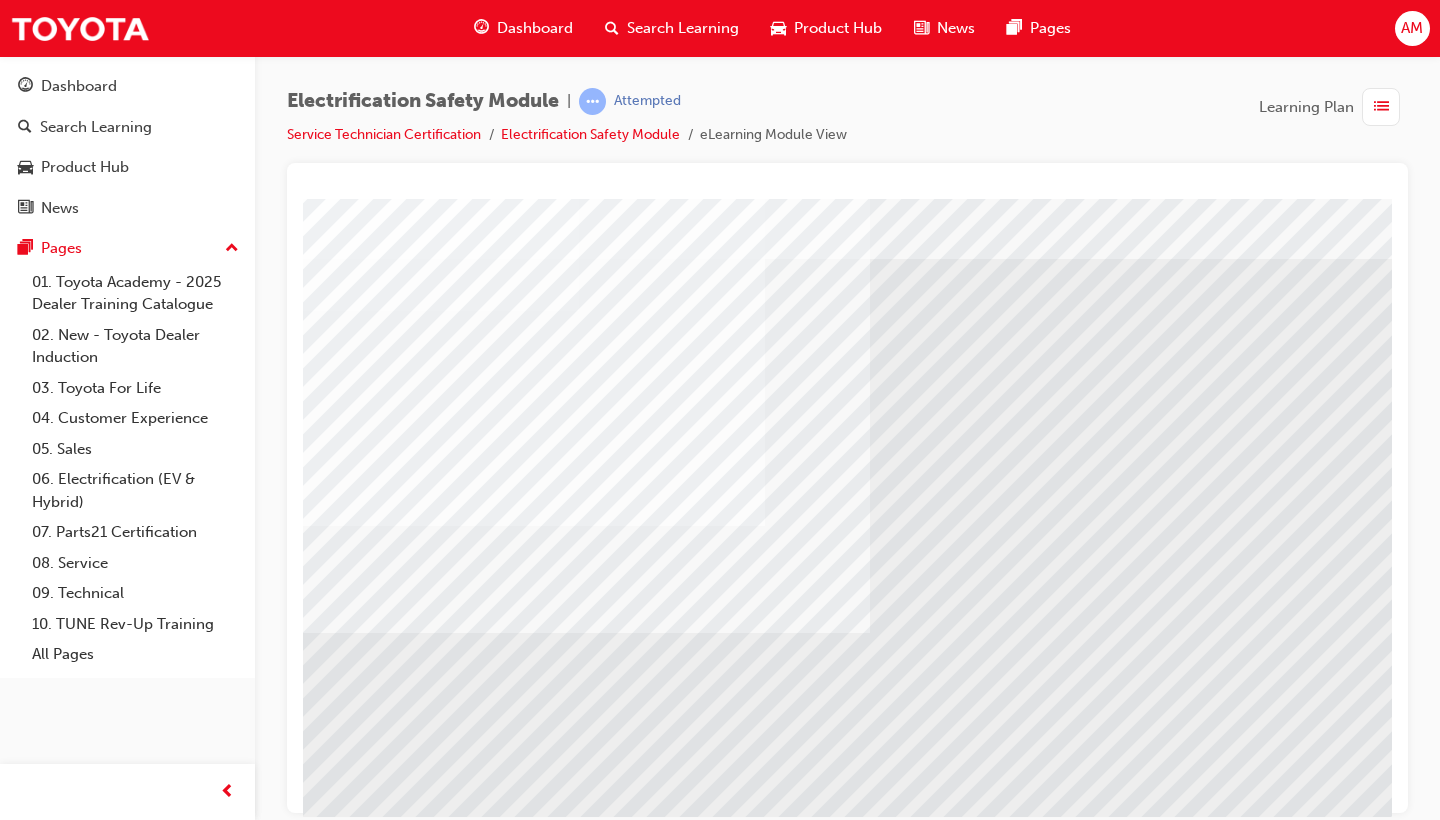 scroll, scrollTop: 43, scrollLeft: 24, axis: both 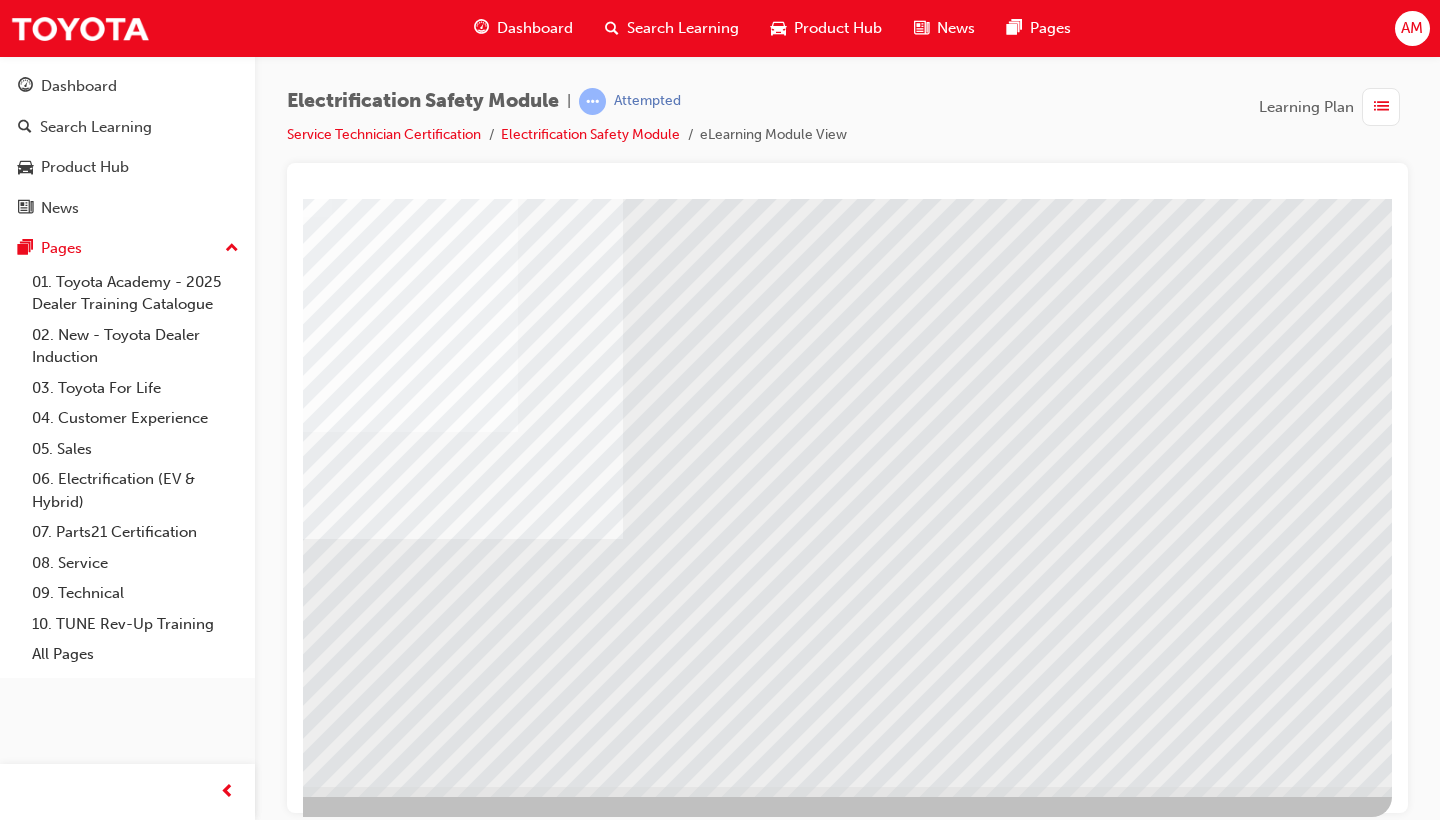 click at bounding box center (95, 3937) 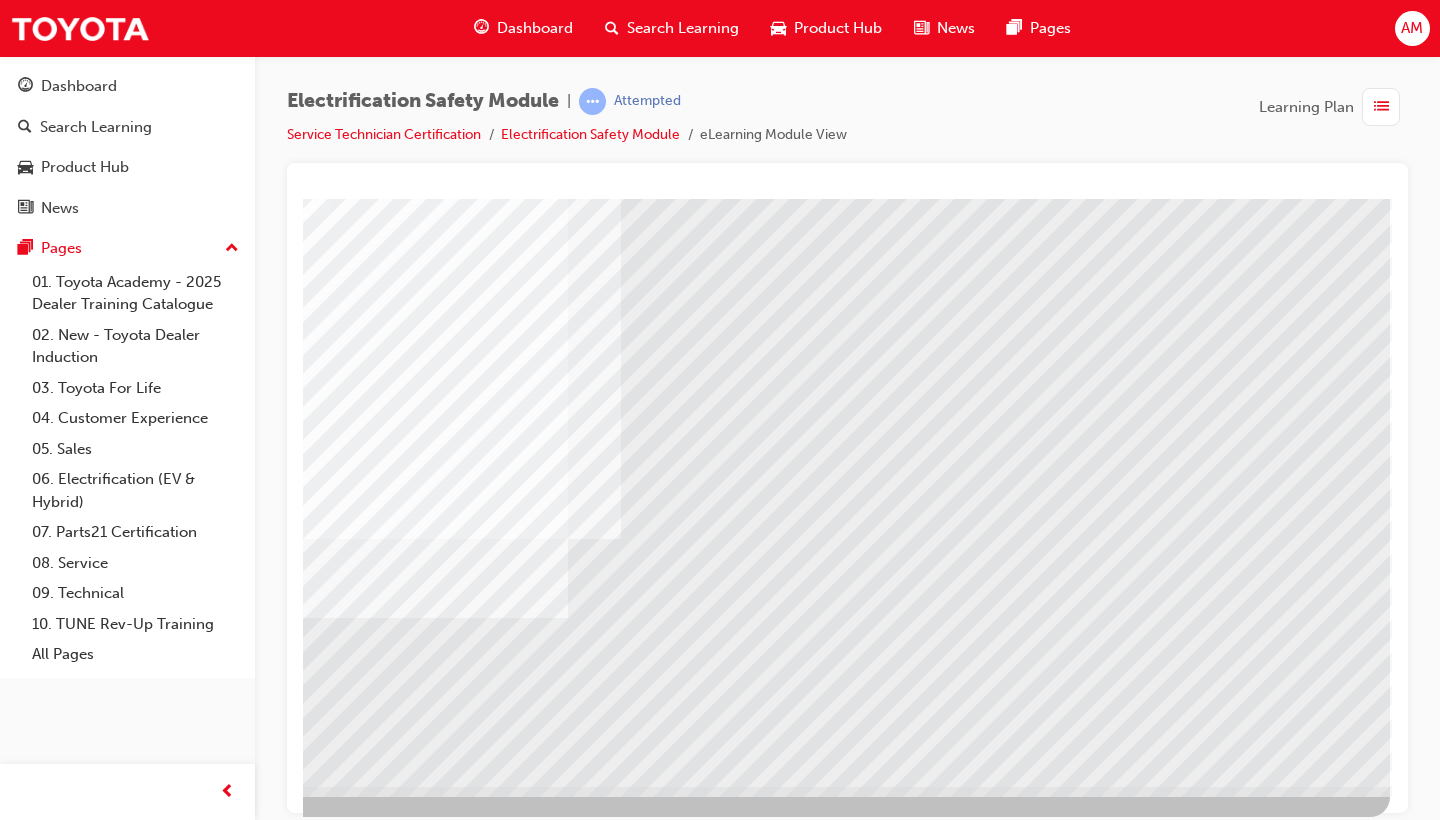 scroll, scrollTop: 132, scrollLeft: 271, axis: both 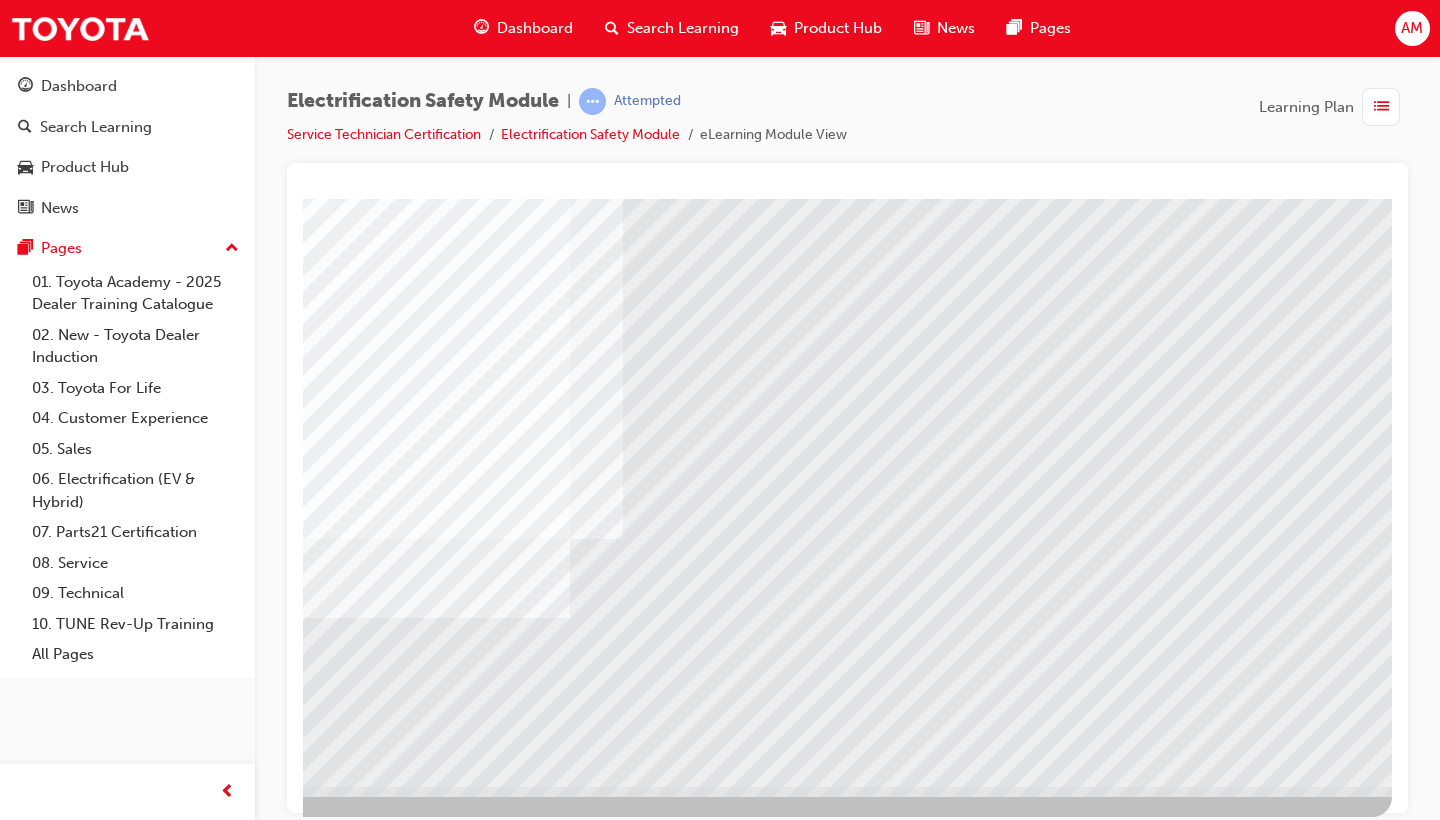 click at bounding box center [149, 4216] 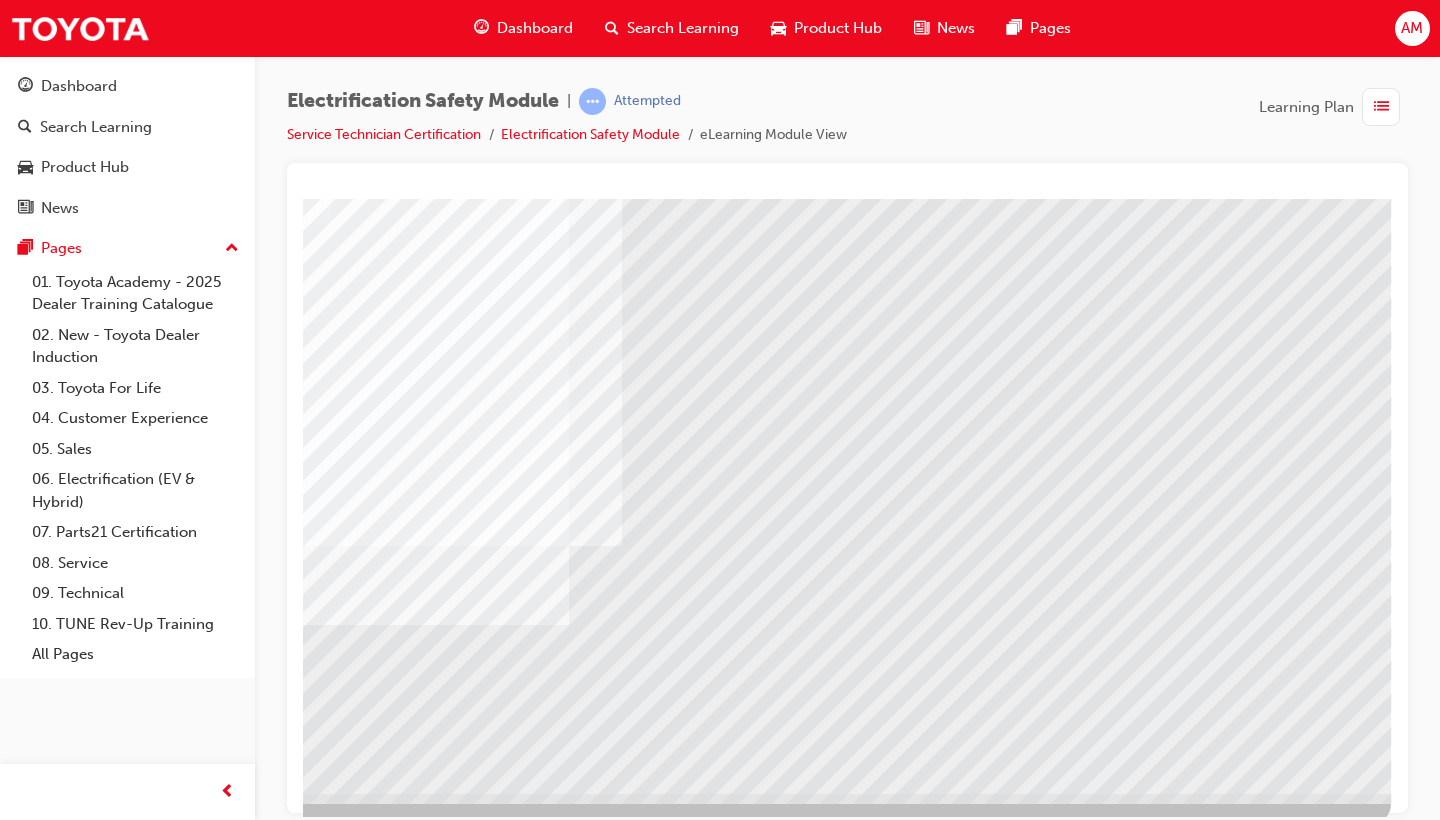 scroll, scrollTop: 125, scrollLeft: 271, axis: both 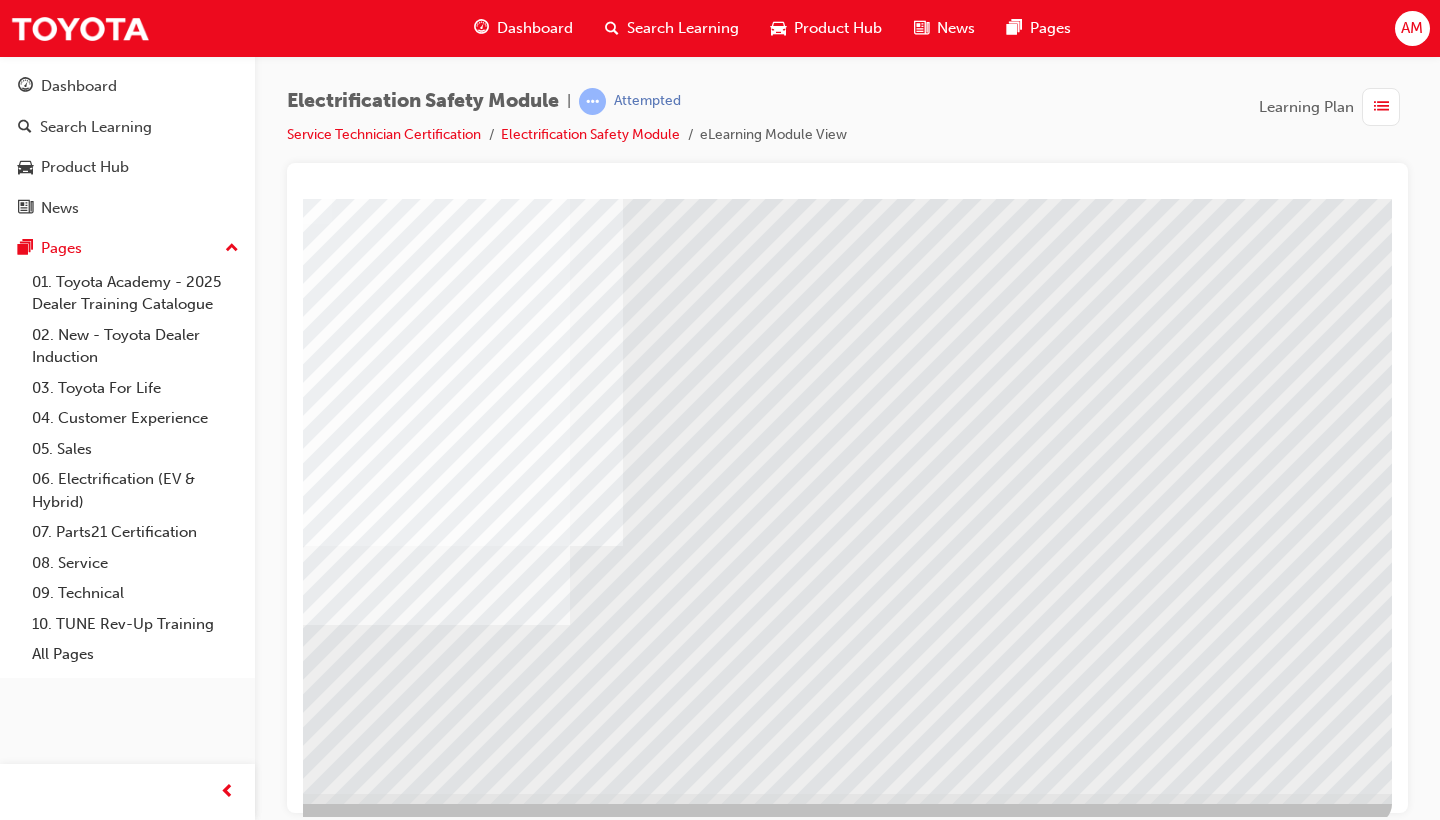 click at bounding box center (301, 3908) 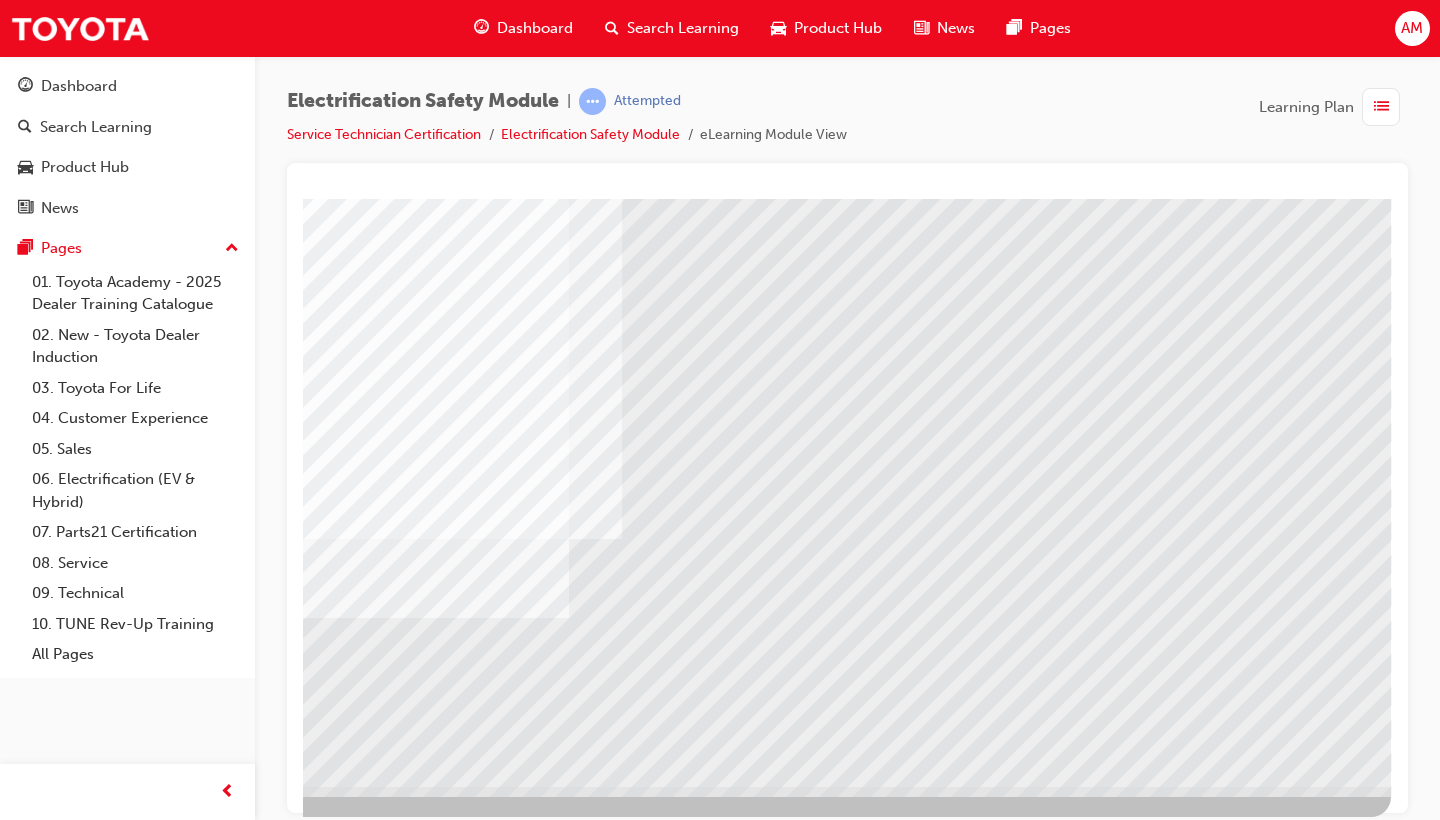 scroll, scrollTop: 132, scrollLeft: 271, axis: both 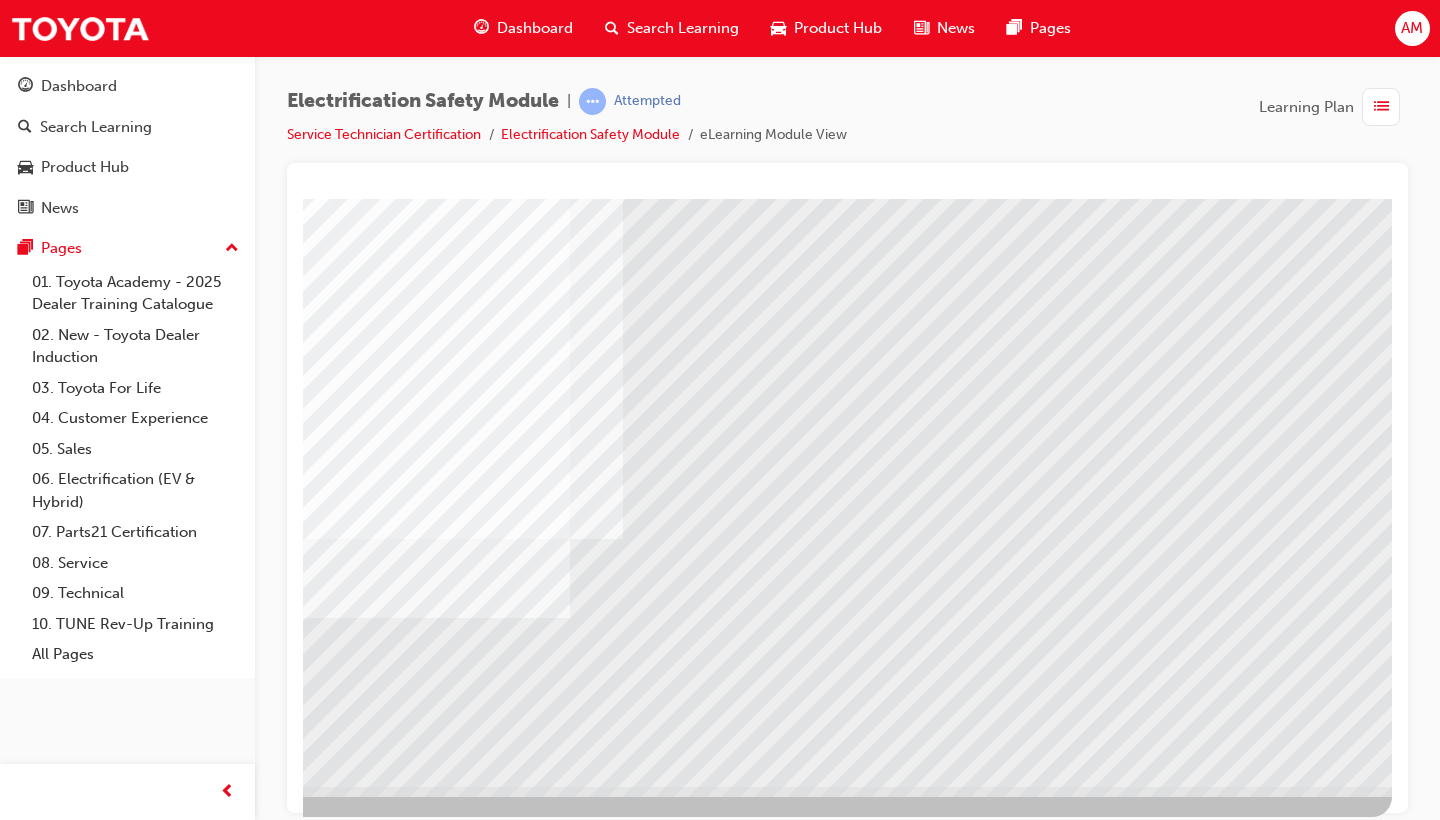 click at bounding box center [301, 3901] 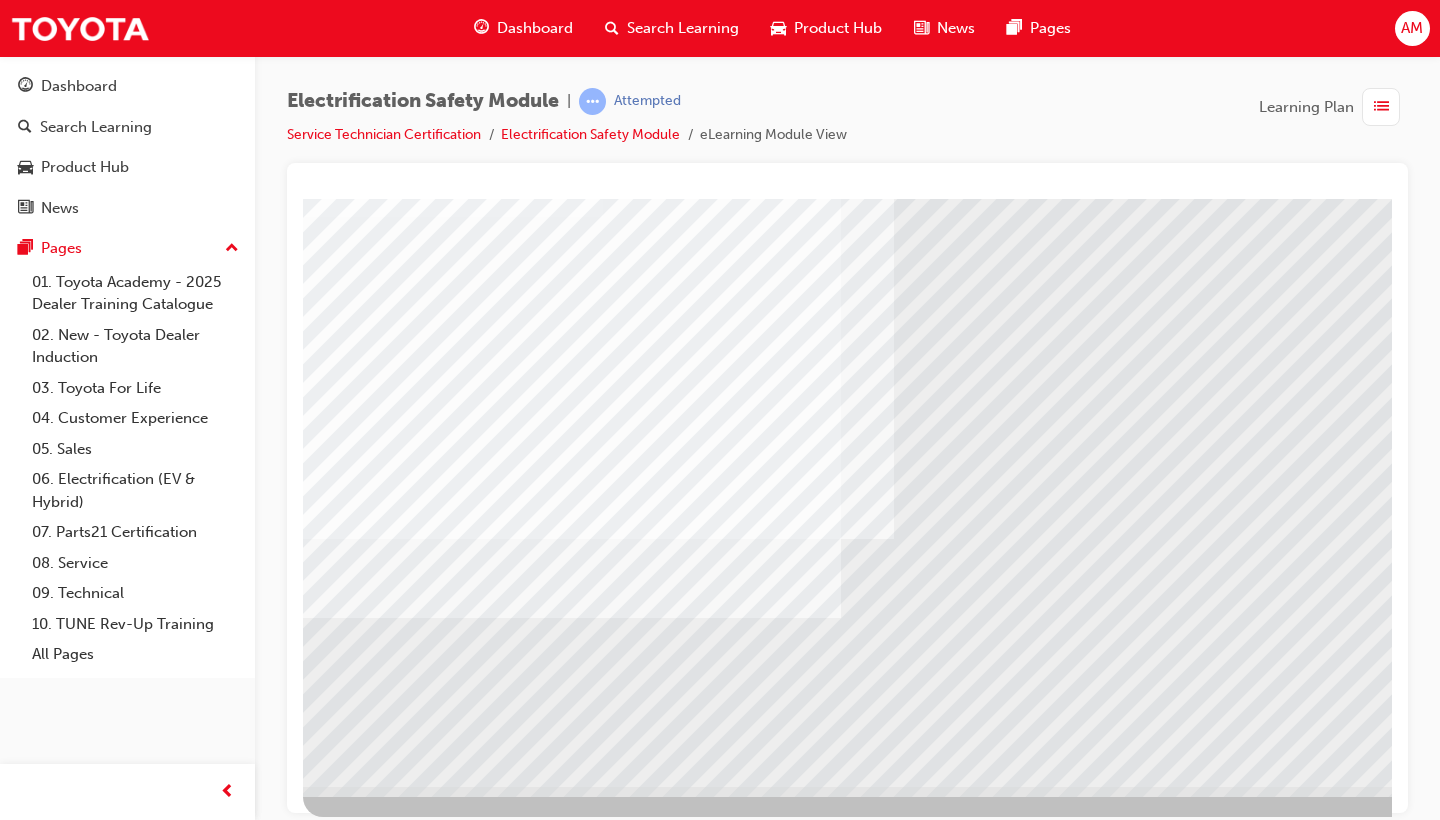 scroll, scrollTop: 132, scrollLeft: 0, axis: vertical 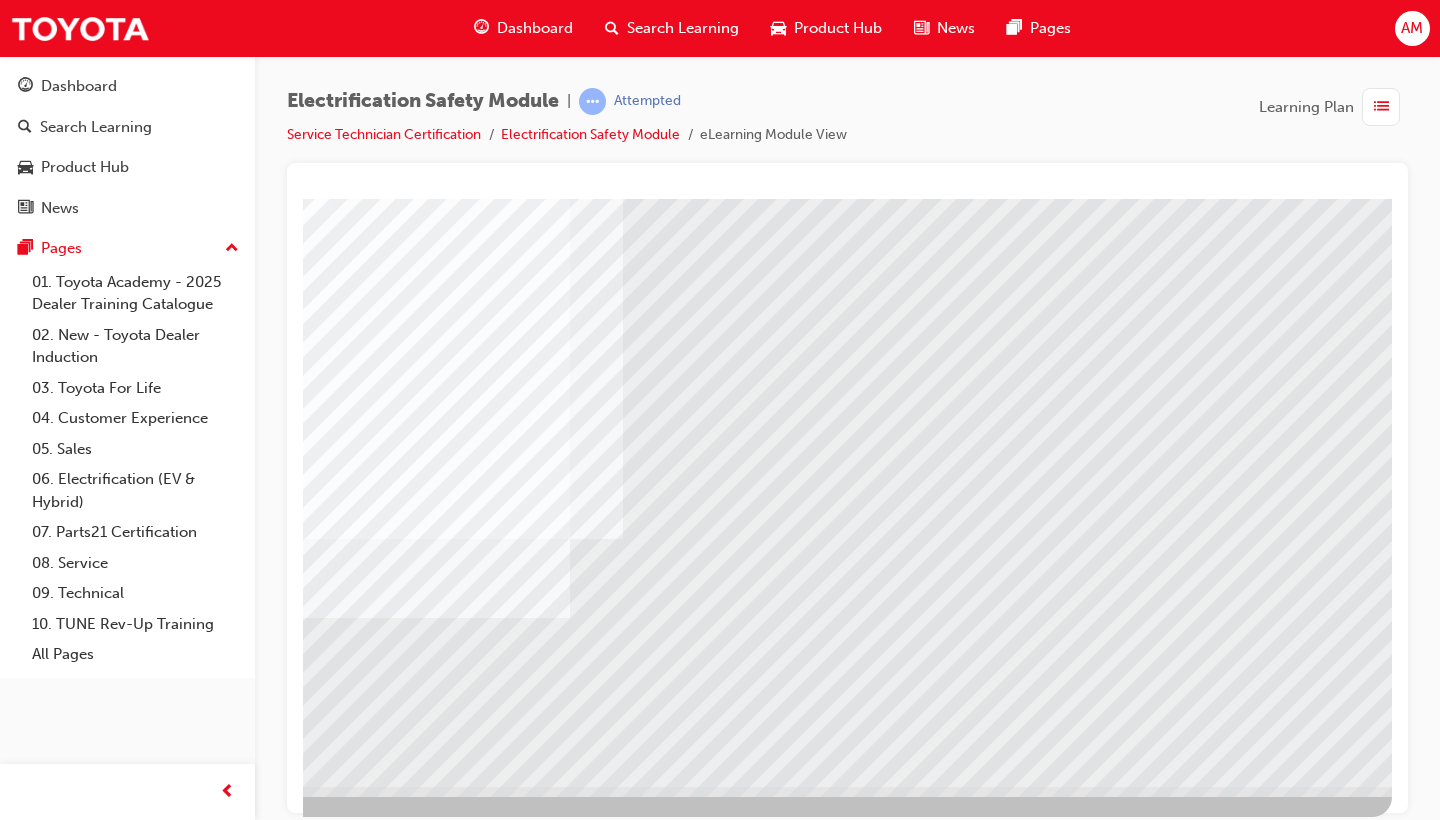 click at bounding box center (301, 3901) 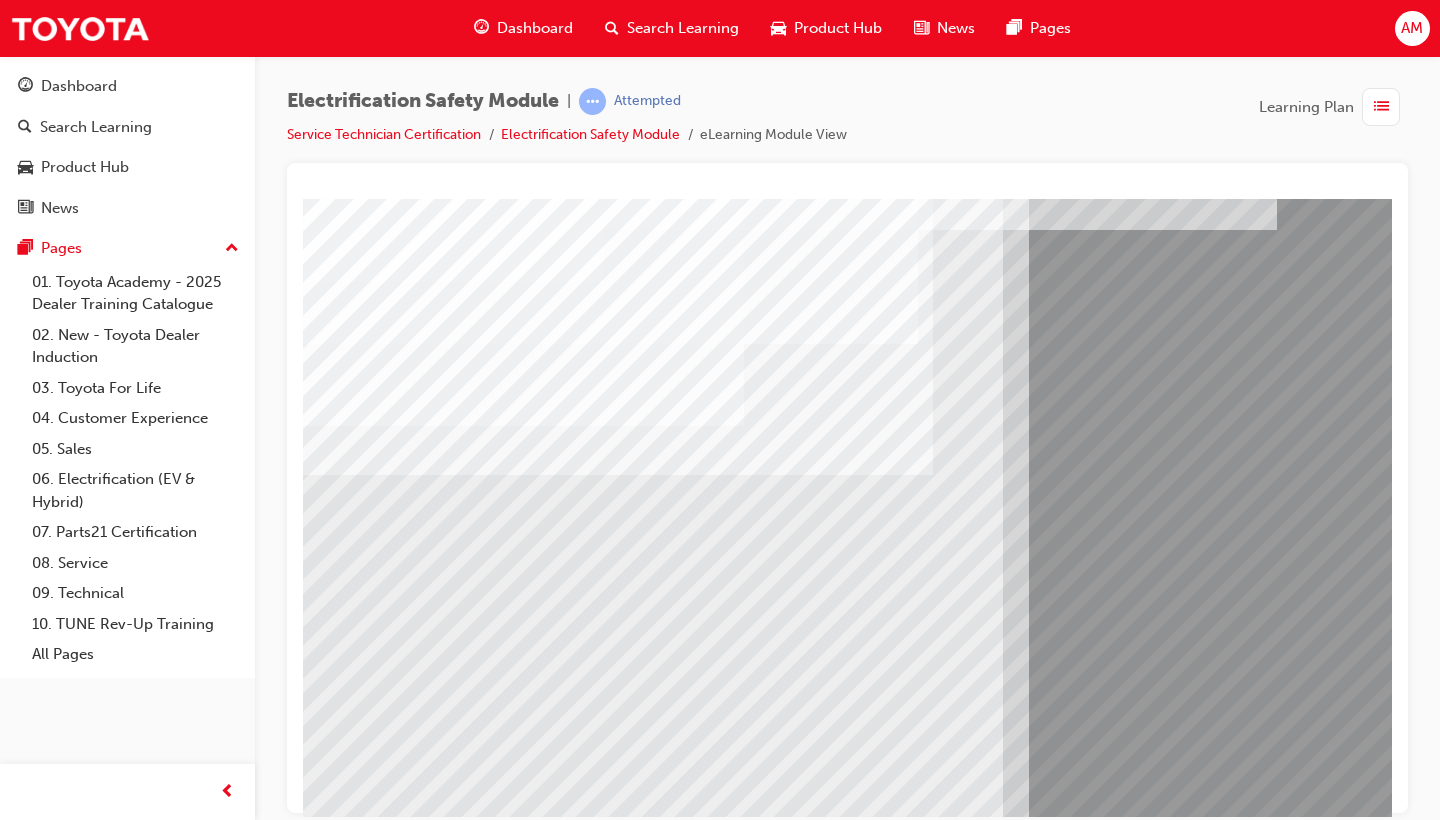 scroll, scrollTop: 64, scrollLeft: 0, axis: vertical 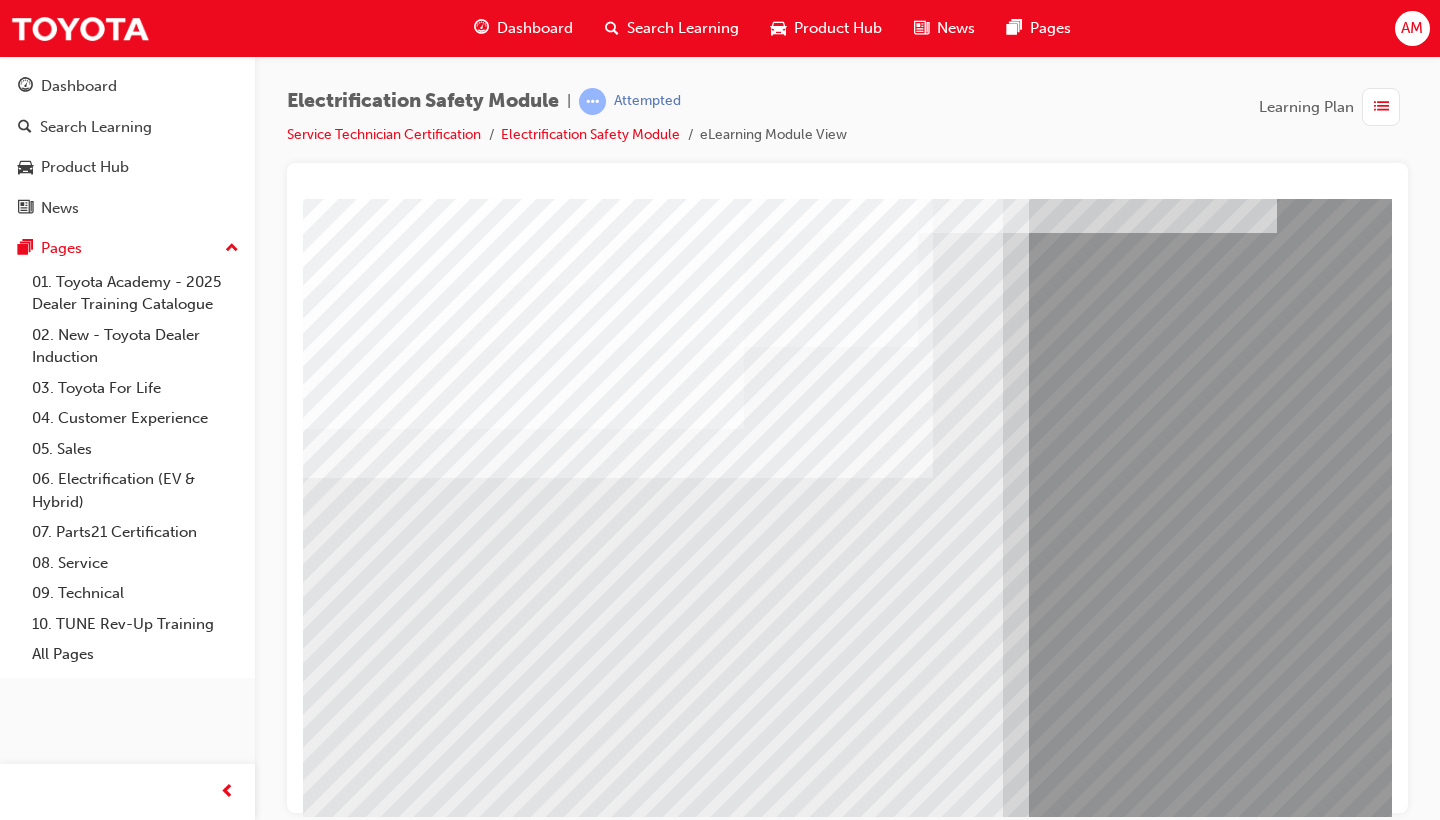 click at bounding box center [383, 7456] 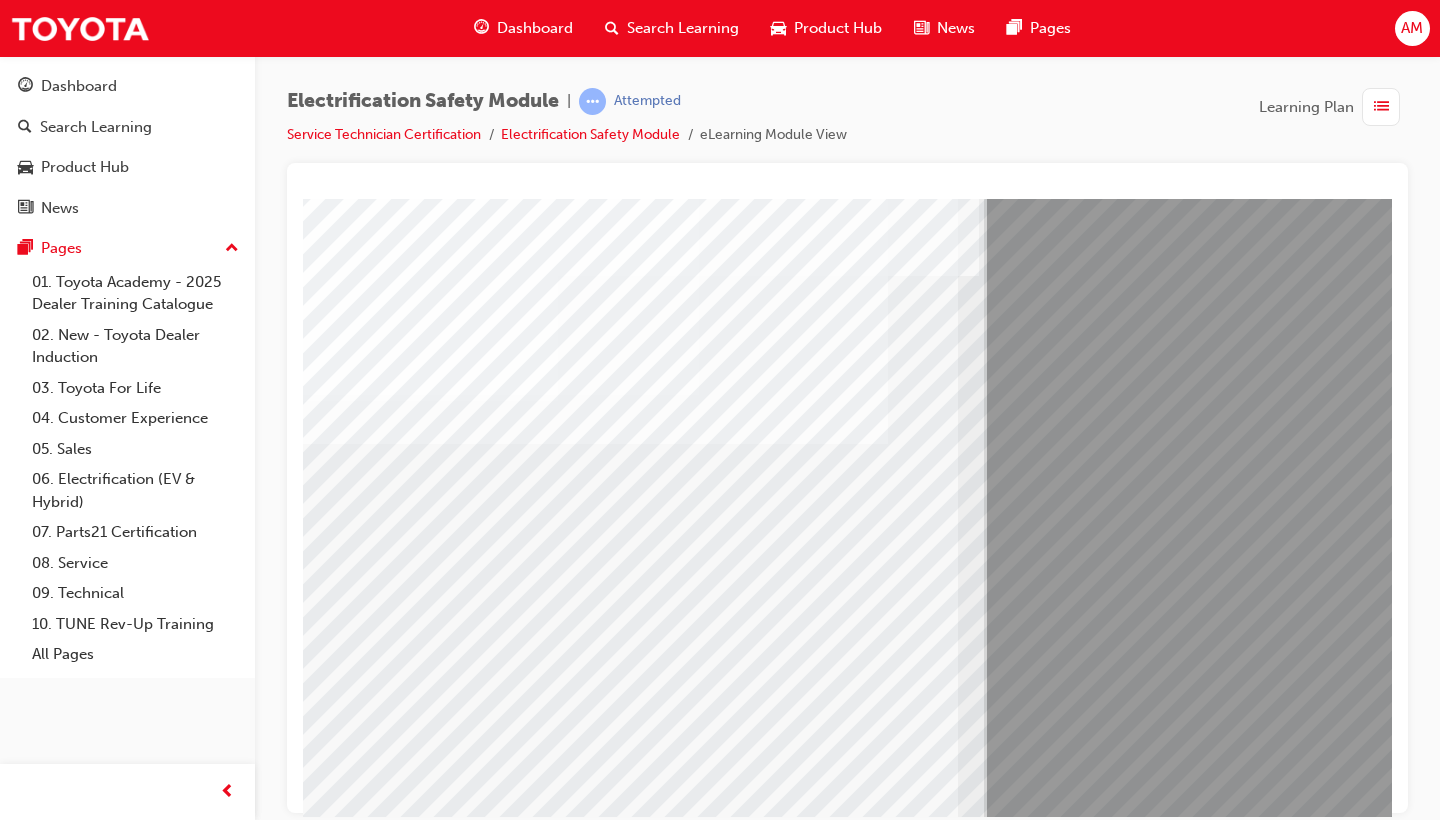 scroll, scrollTop: 100, scrollLeft: 45, axis: both 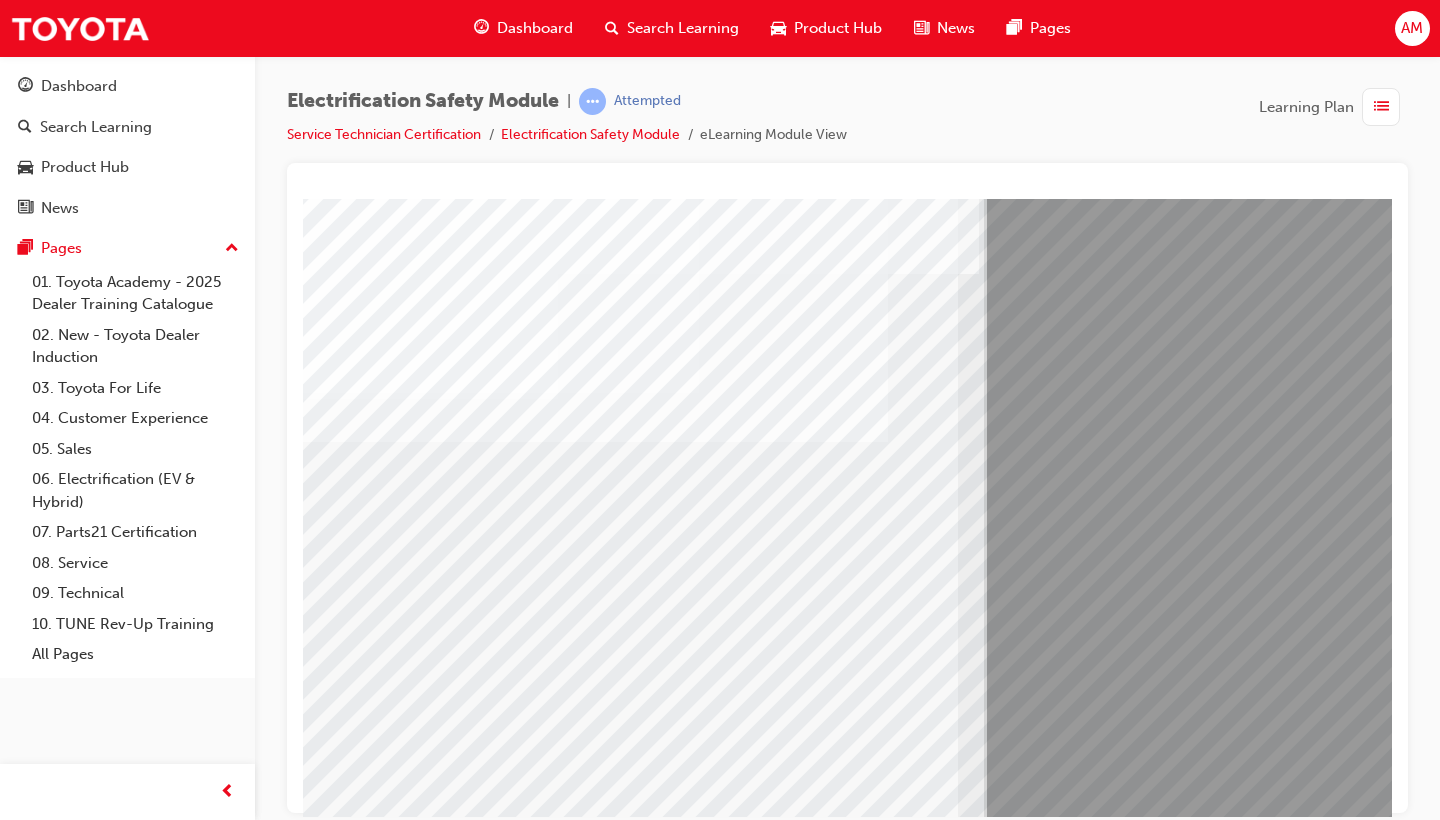 click at bounding box center [338, 7466] 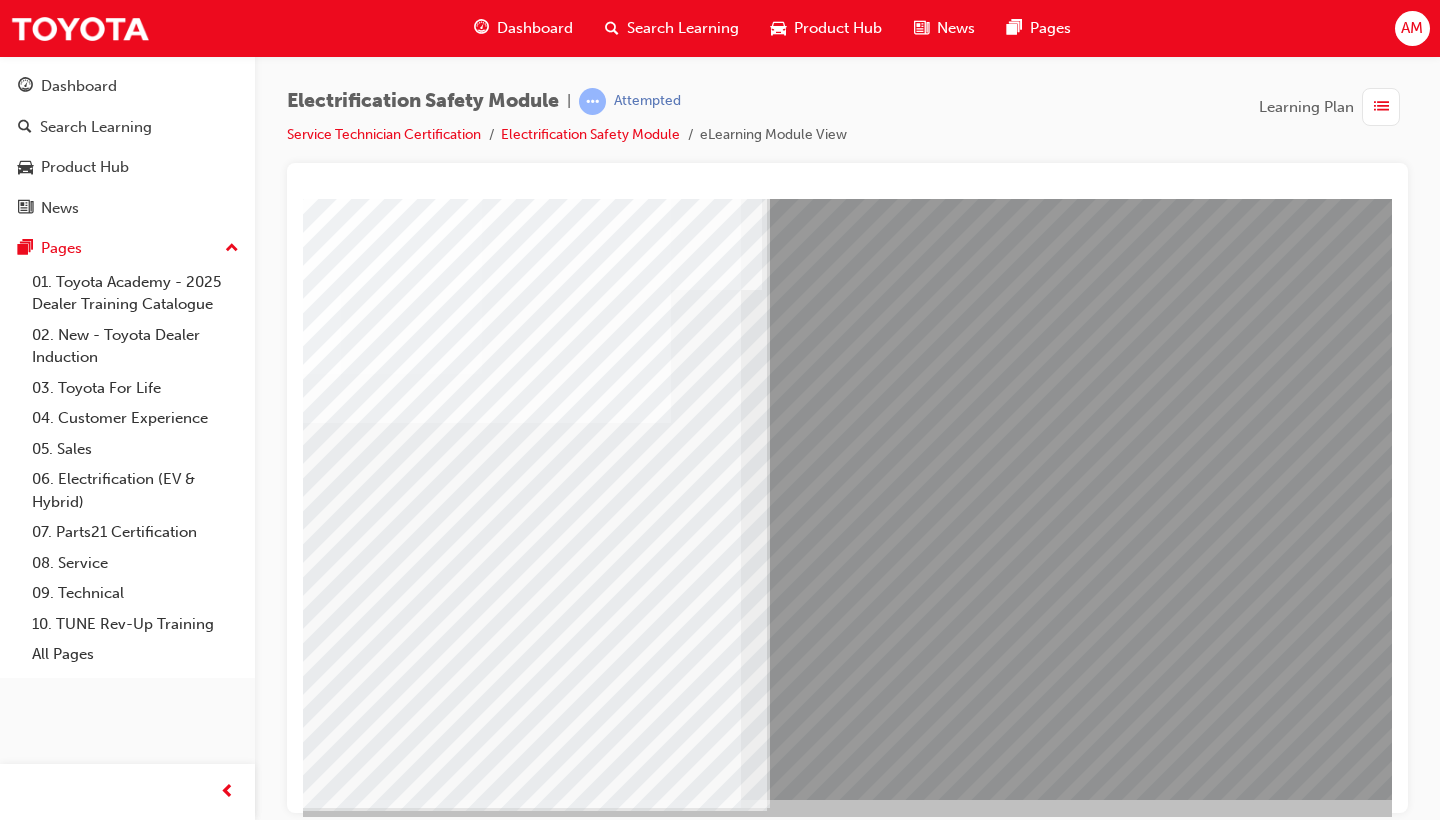 scroll, scrollTop: 124, scrollLeft: 262, axis: both 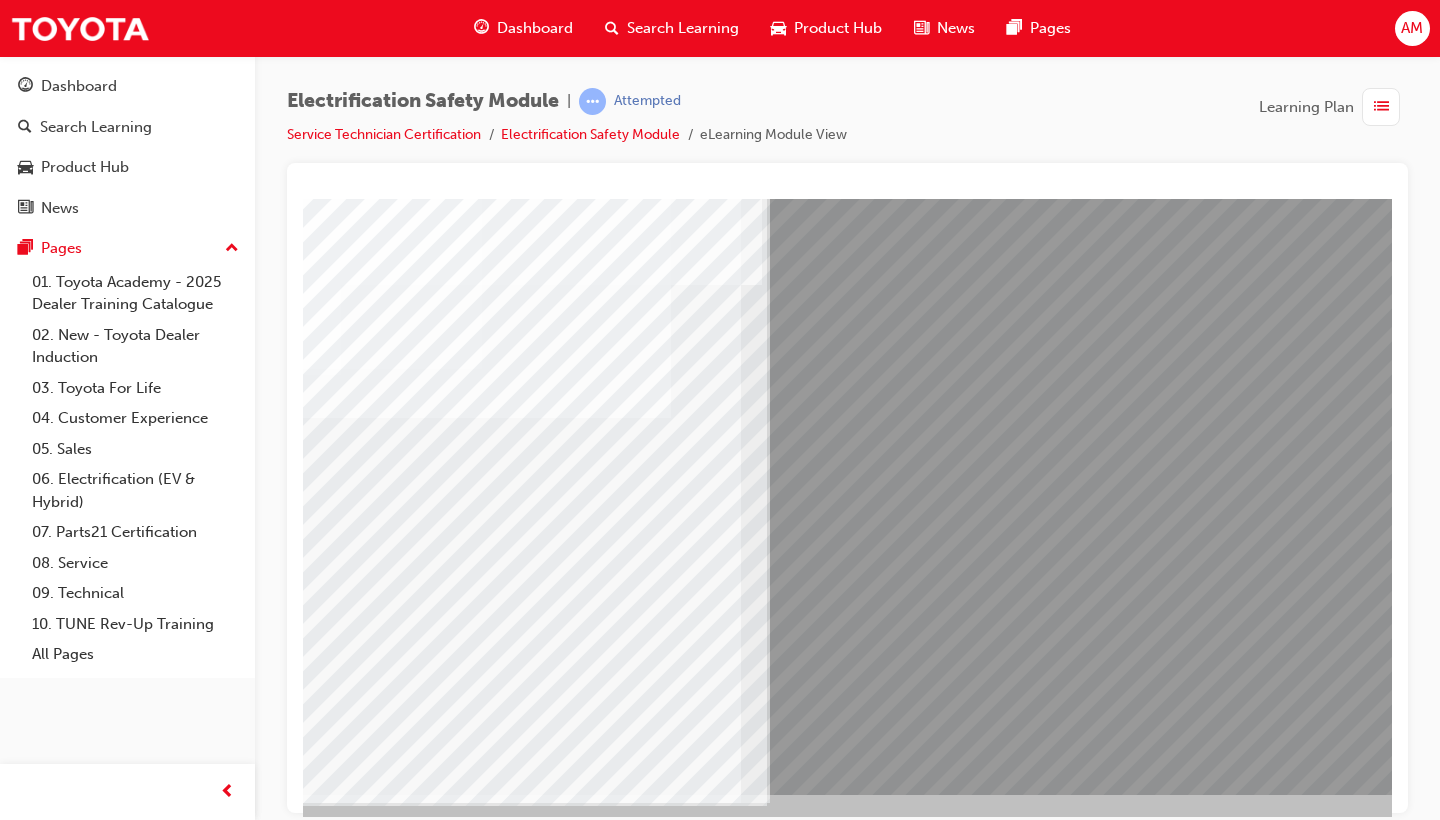 click at bounding box center [121, 7488] 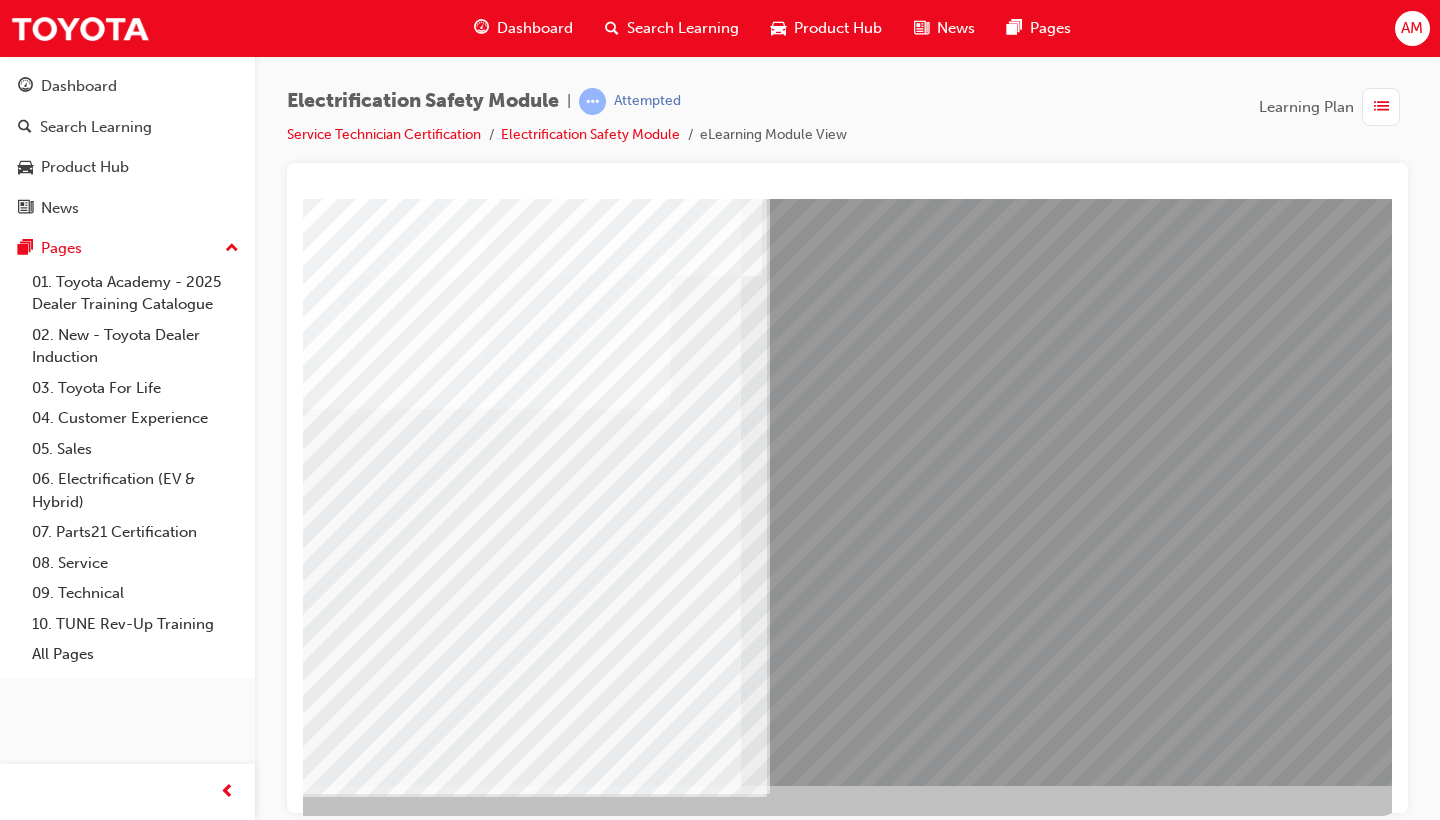 scroll, scrollTop: 132, scrollLeft: 262, axis: both 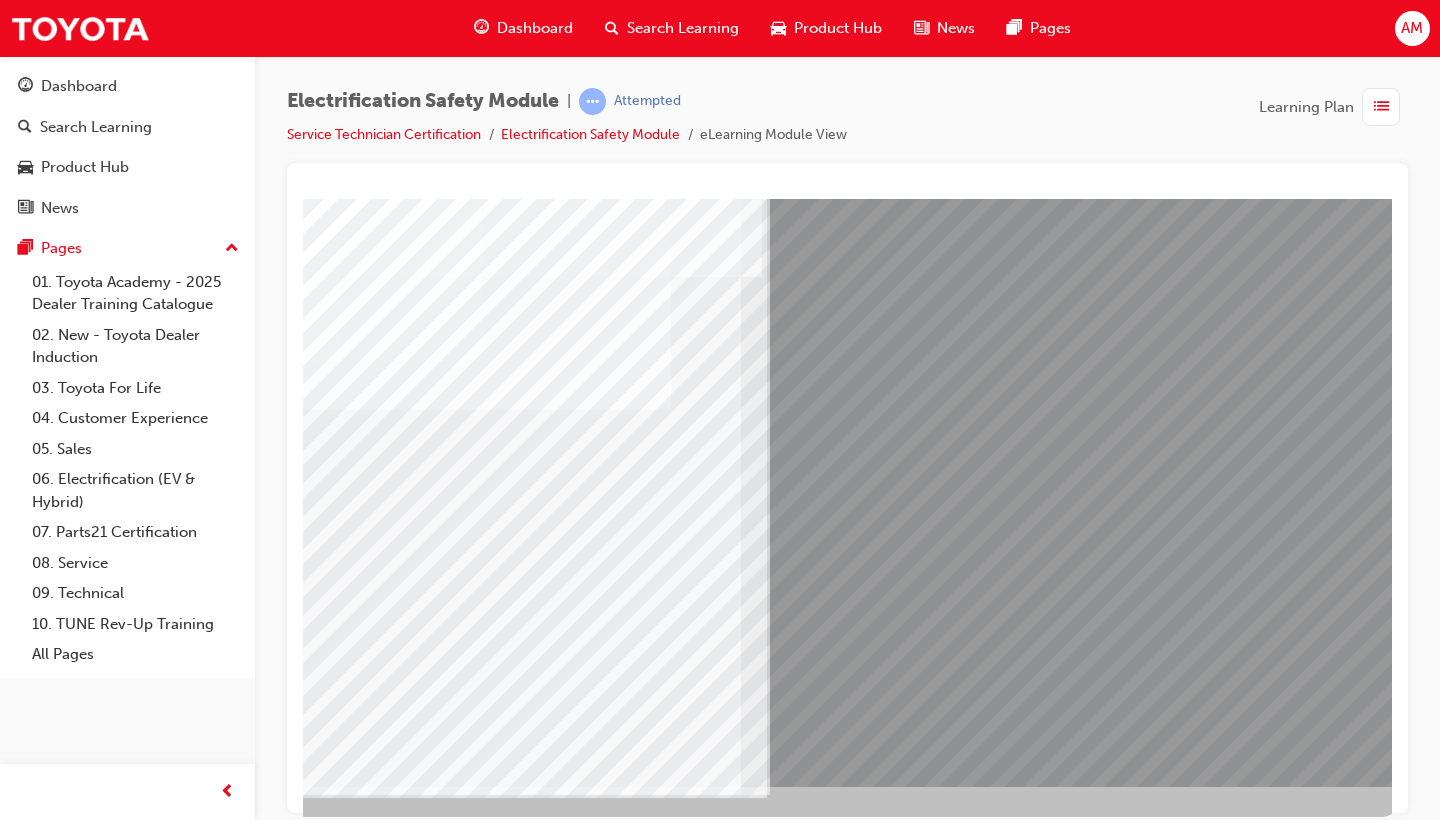click at bounding box center [104, 7347] 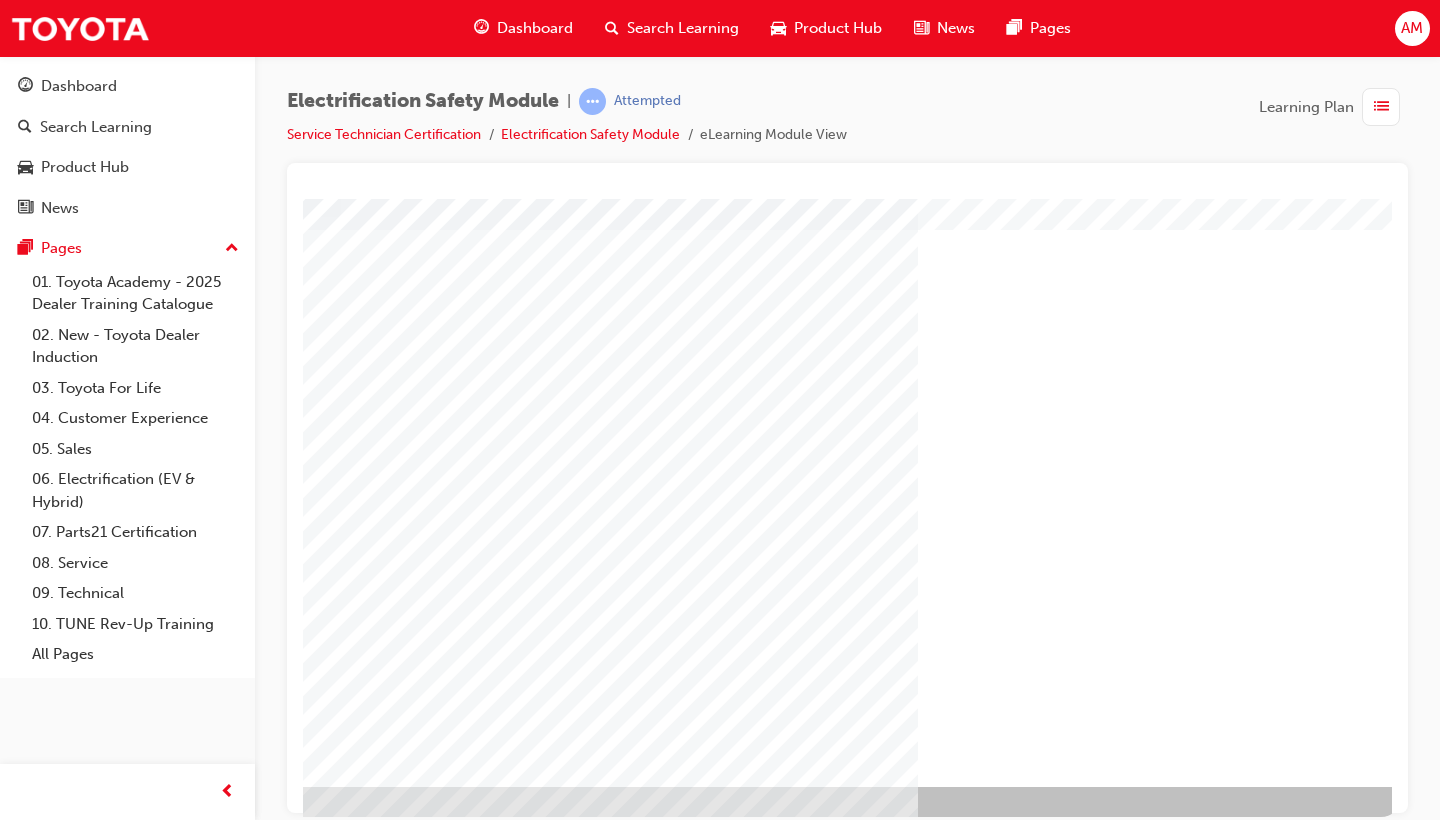 click at bounding box center (104, 1418) 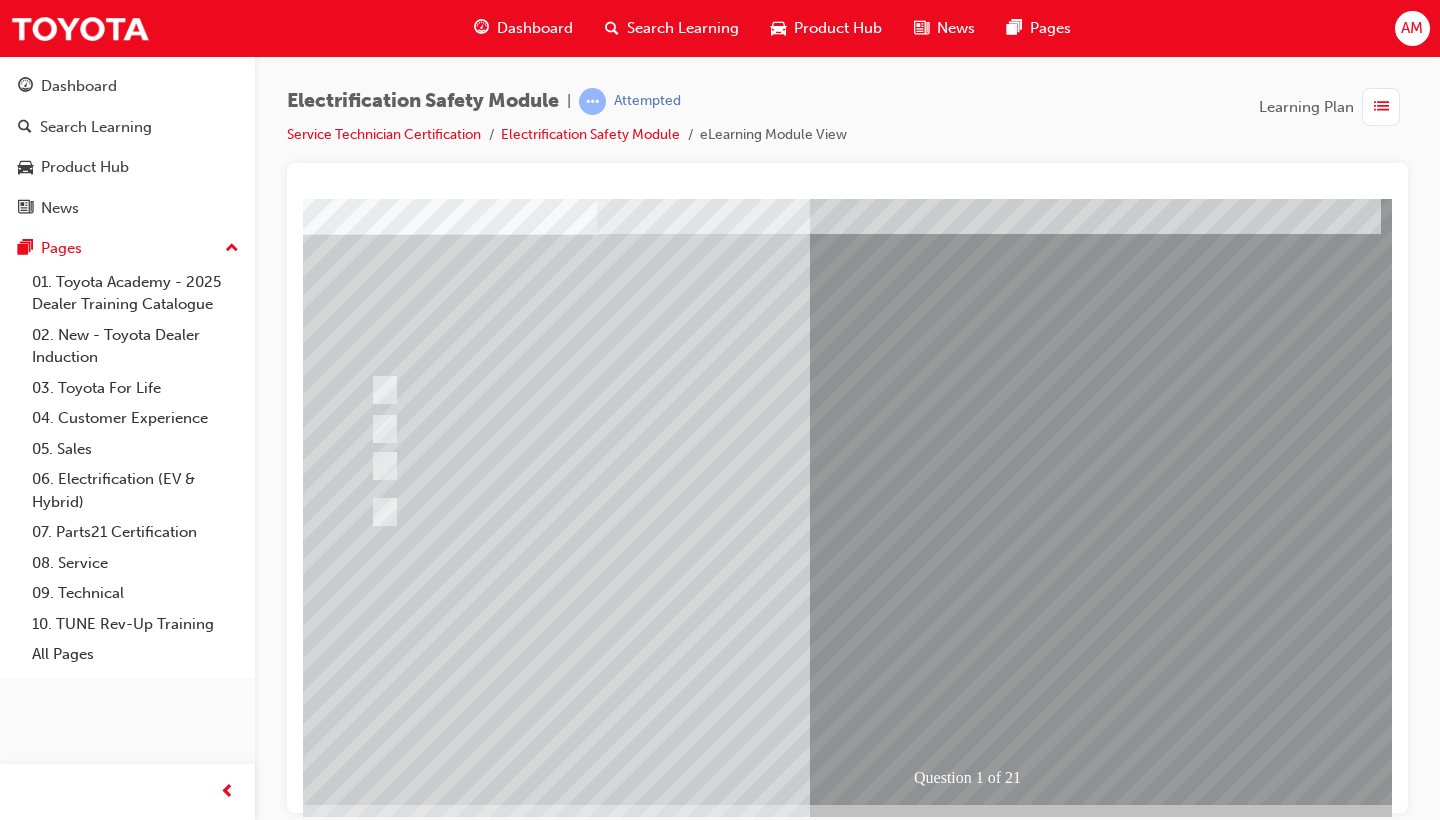 scroll, scrollTop: 128, scrollLeft: 6, axis: both 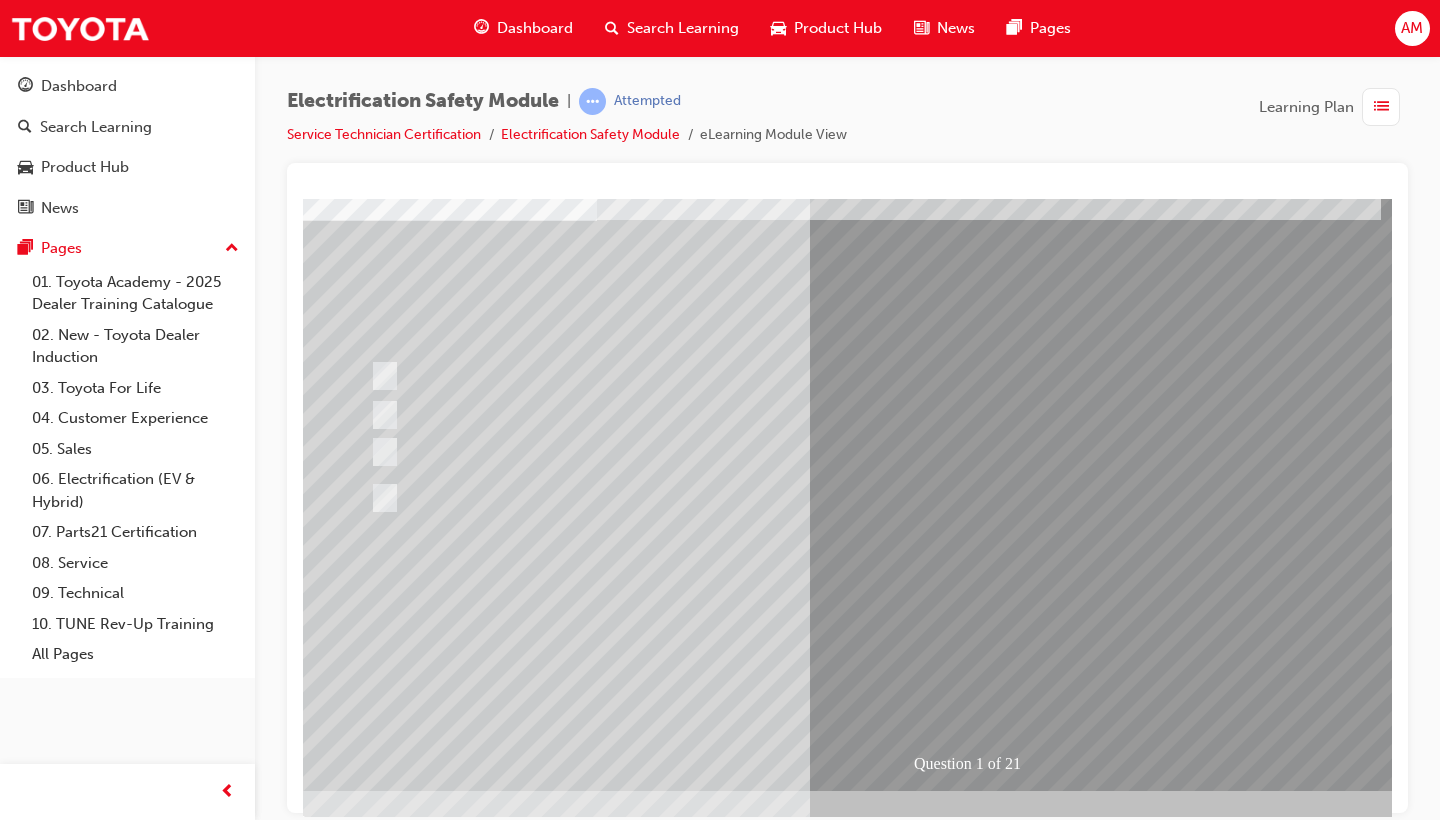 click at bounding box center (369, 2859) 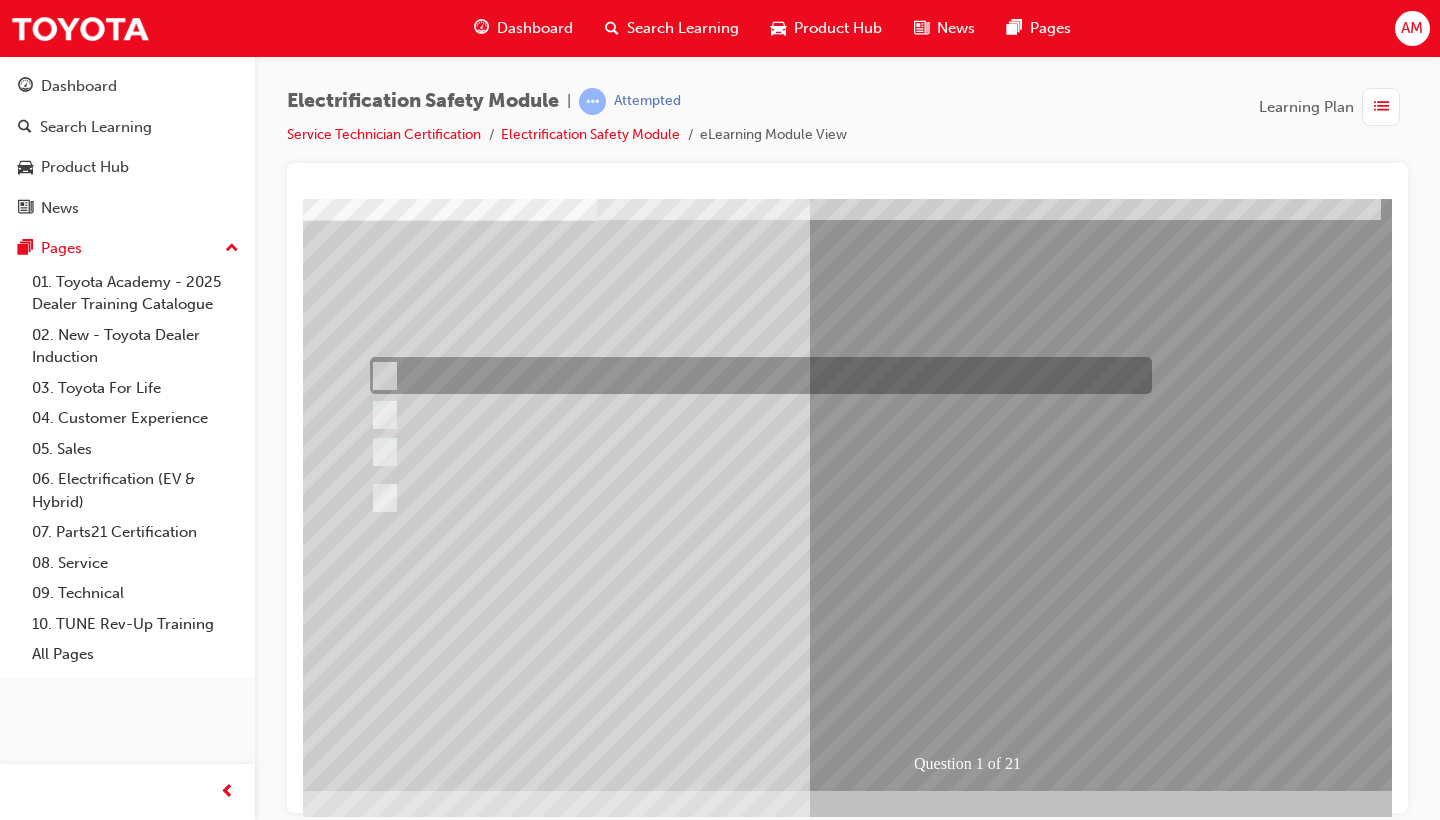 click at bounding box center [381, 376] 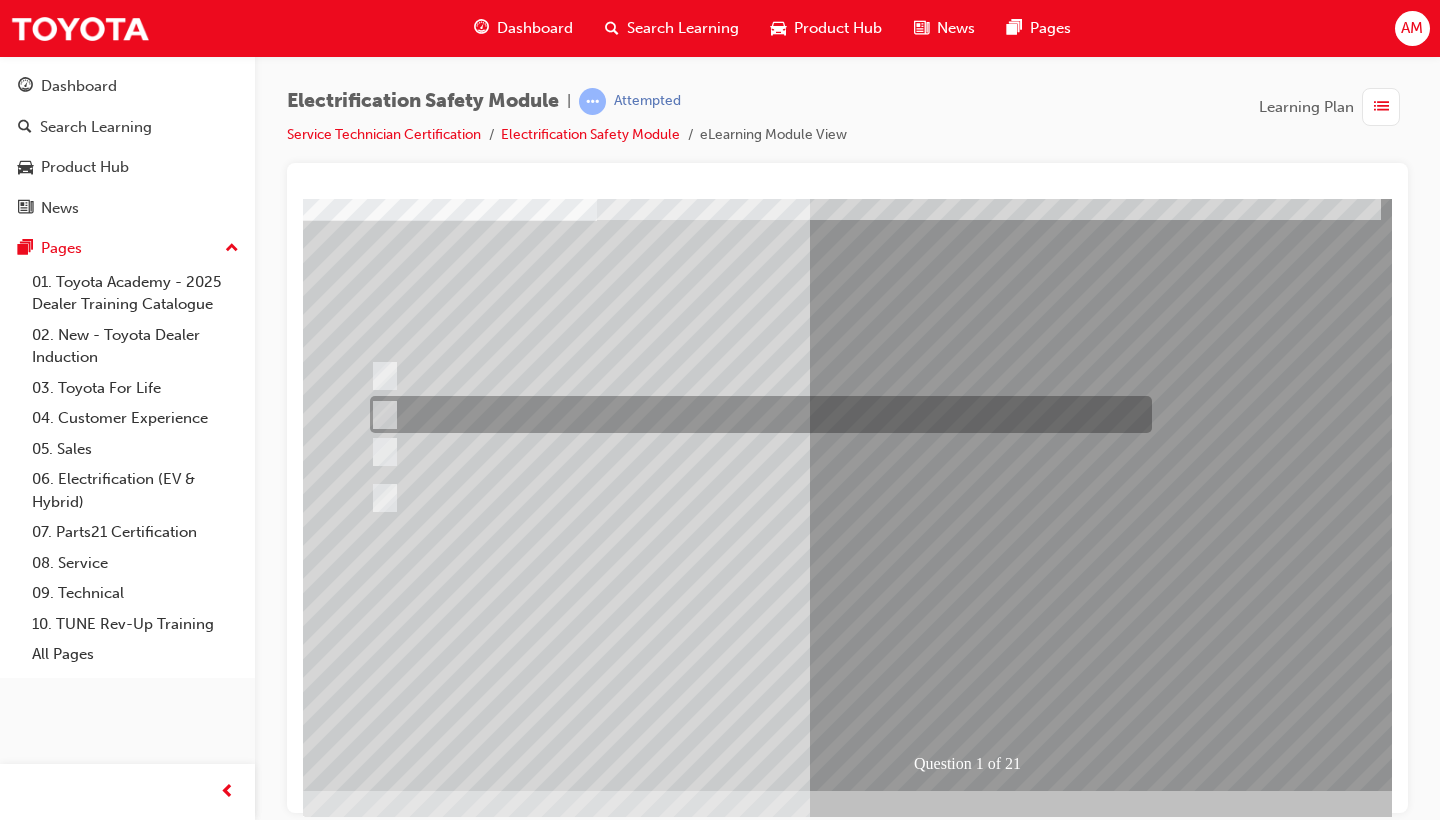 click at bounding box center (381, 415) 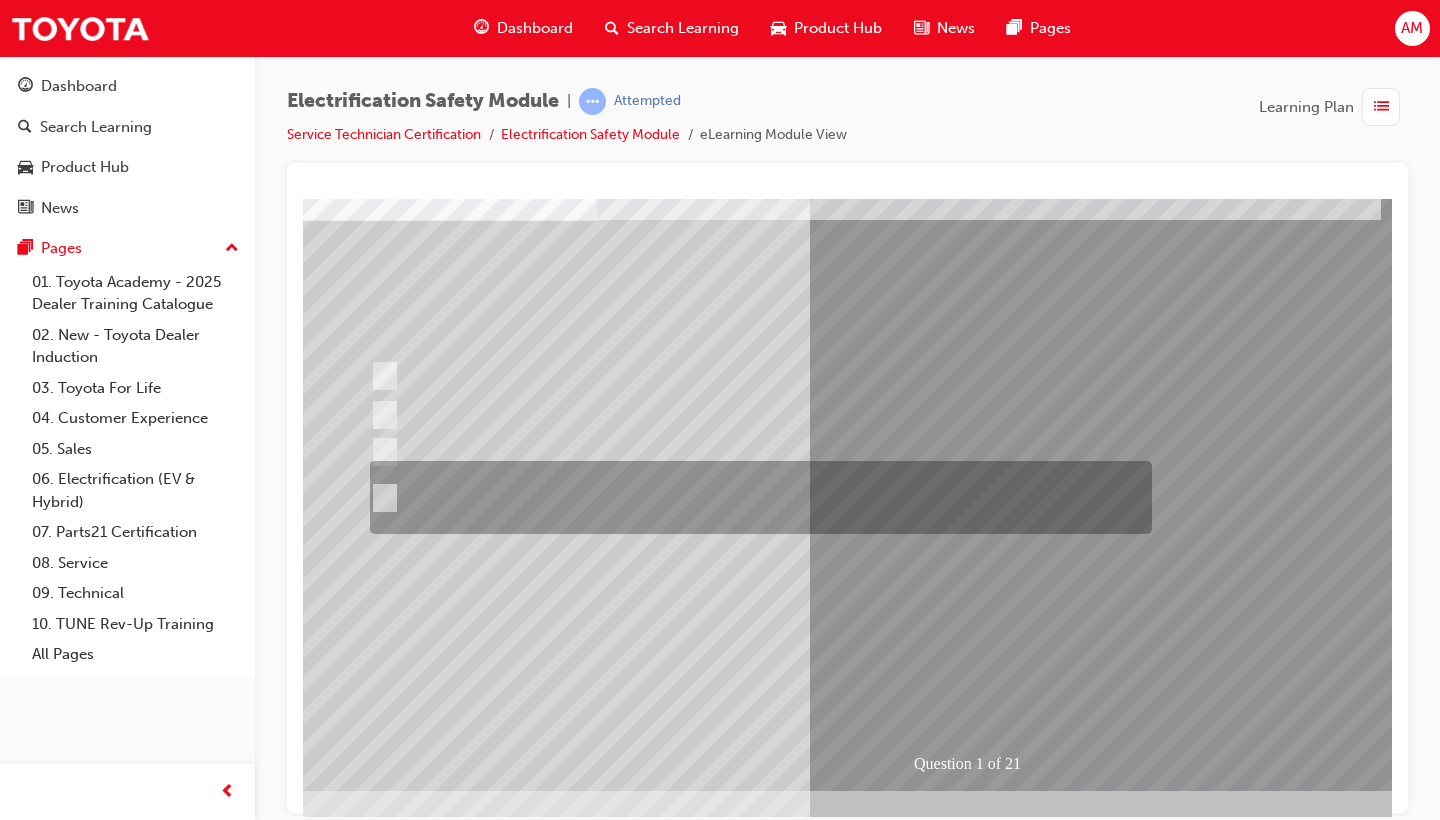 click at bounding box center [756, 497] 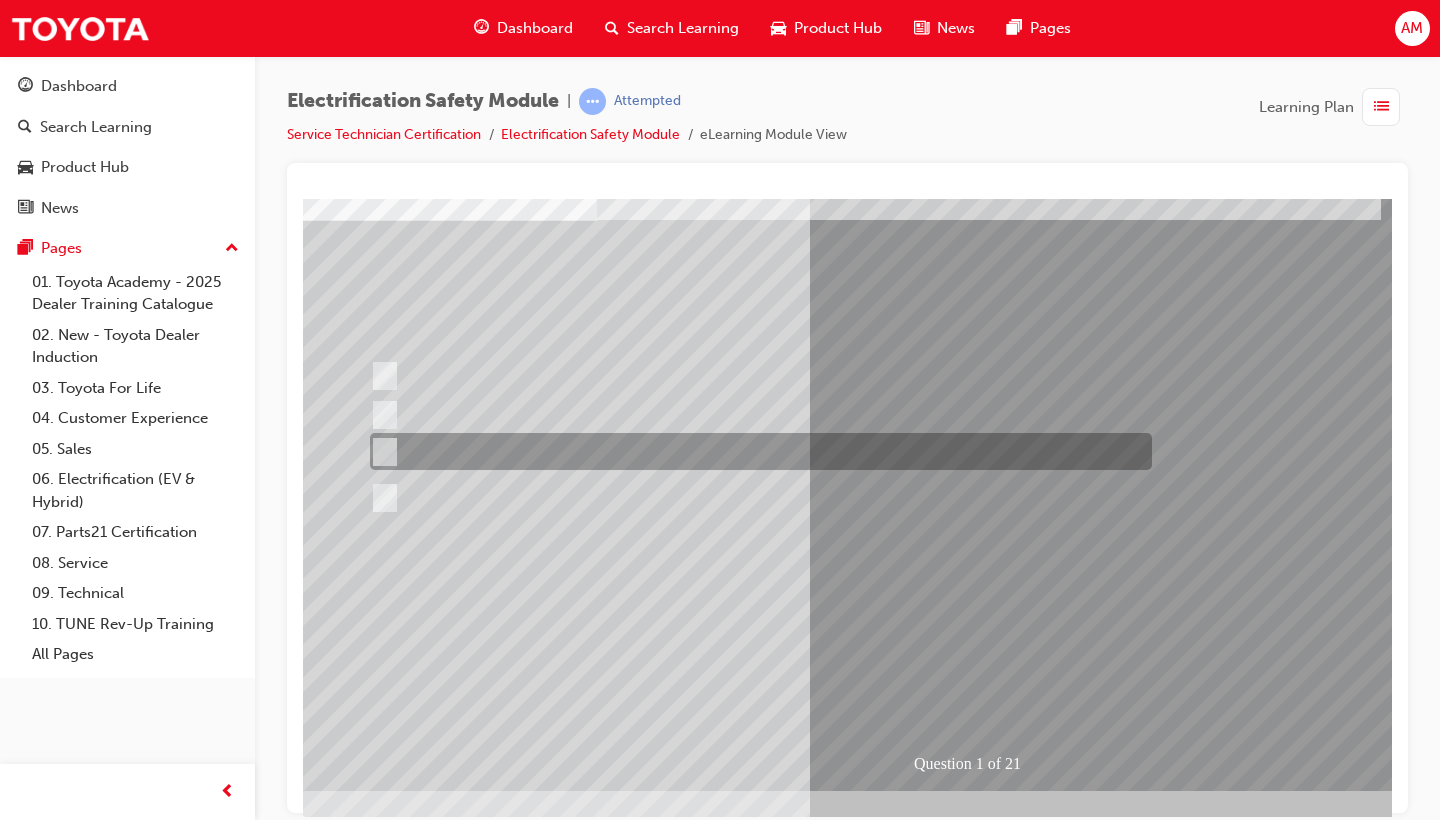 click at bounding box center (381, 452) 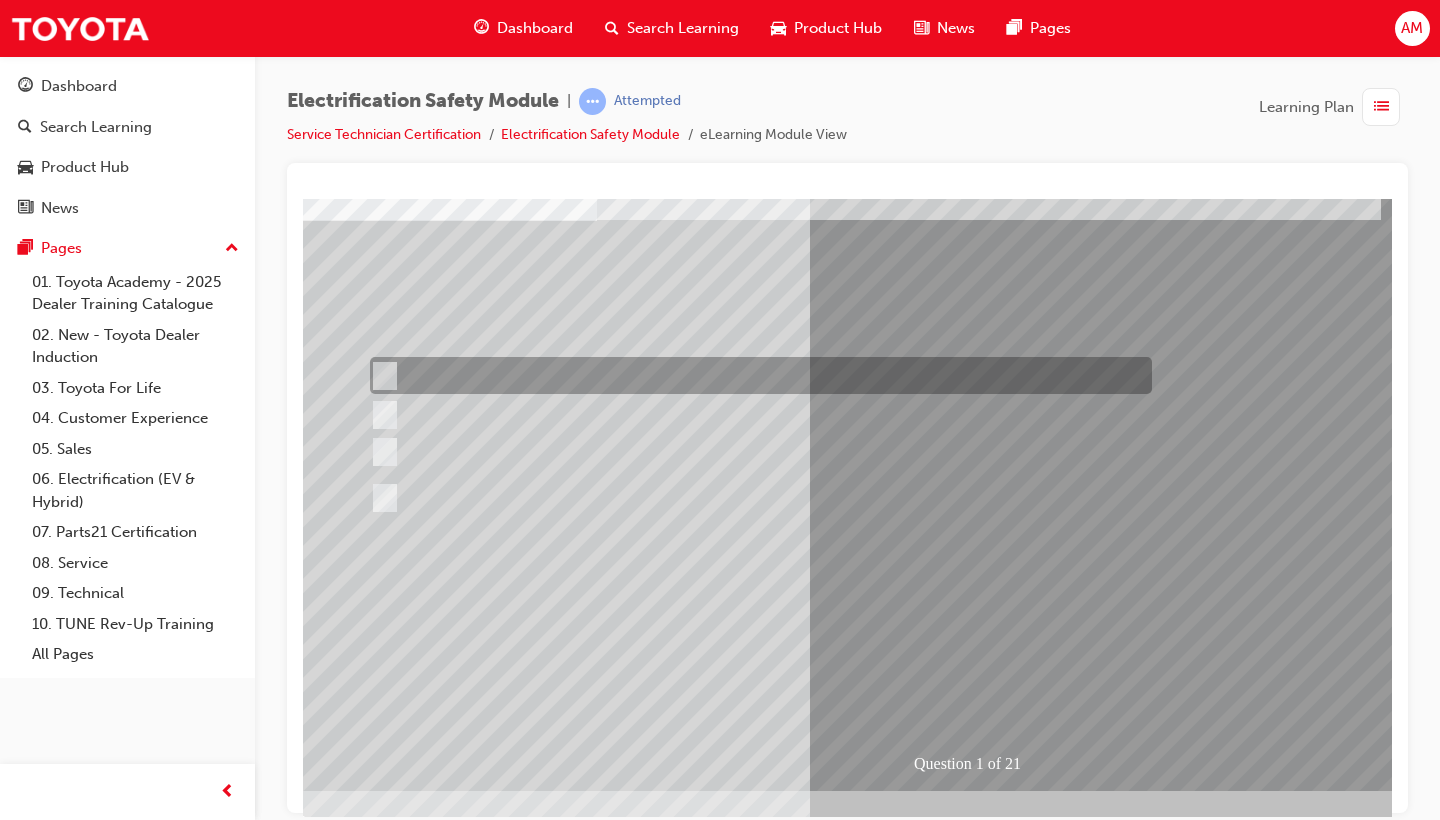 click at bounding box center (756, 375) 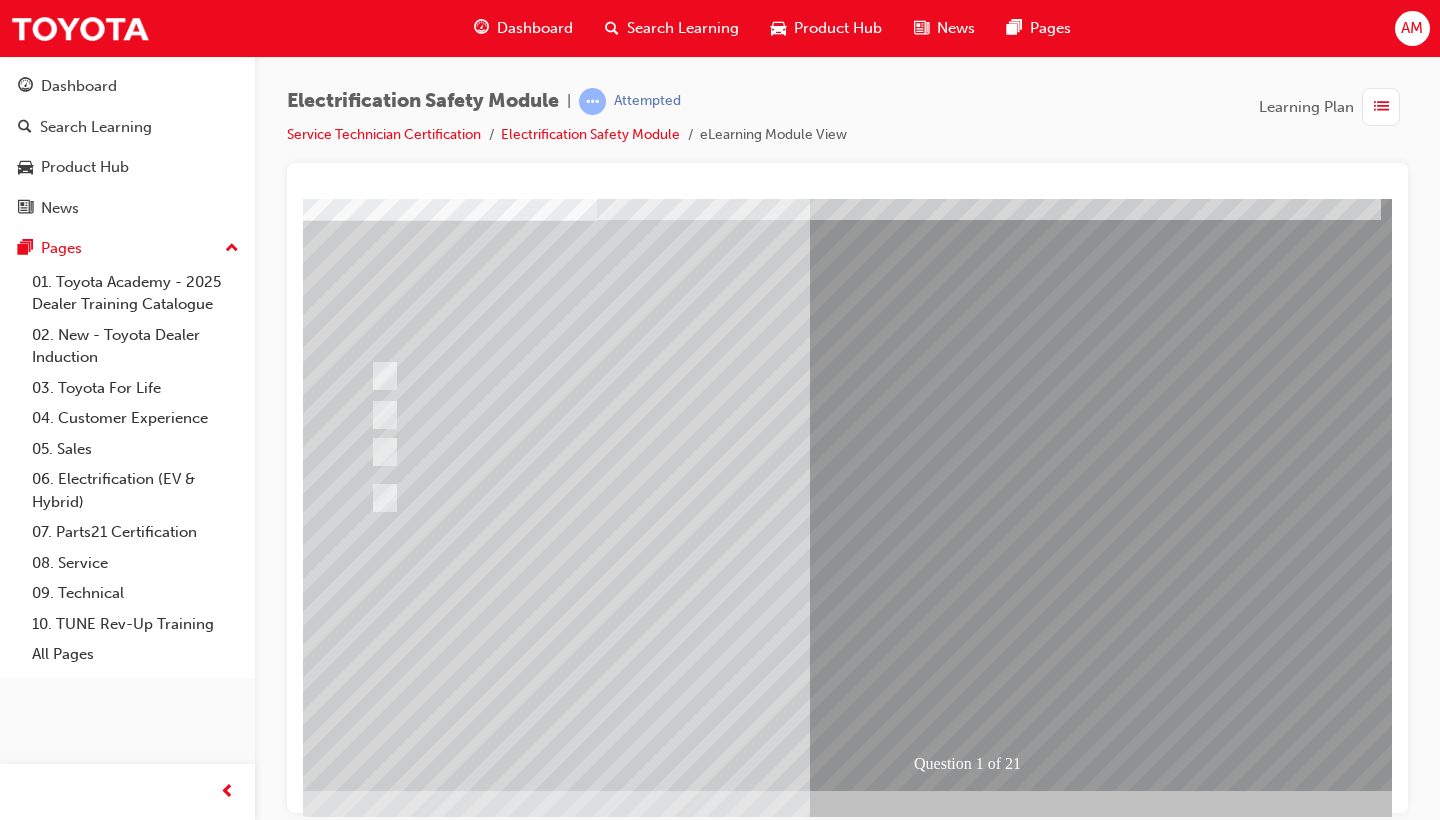 click at bounding box center [369, 2859] 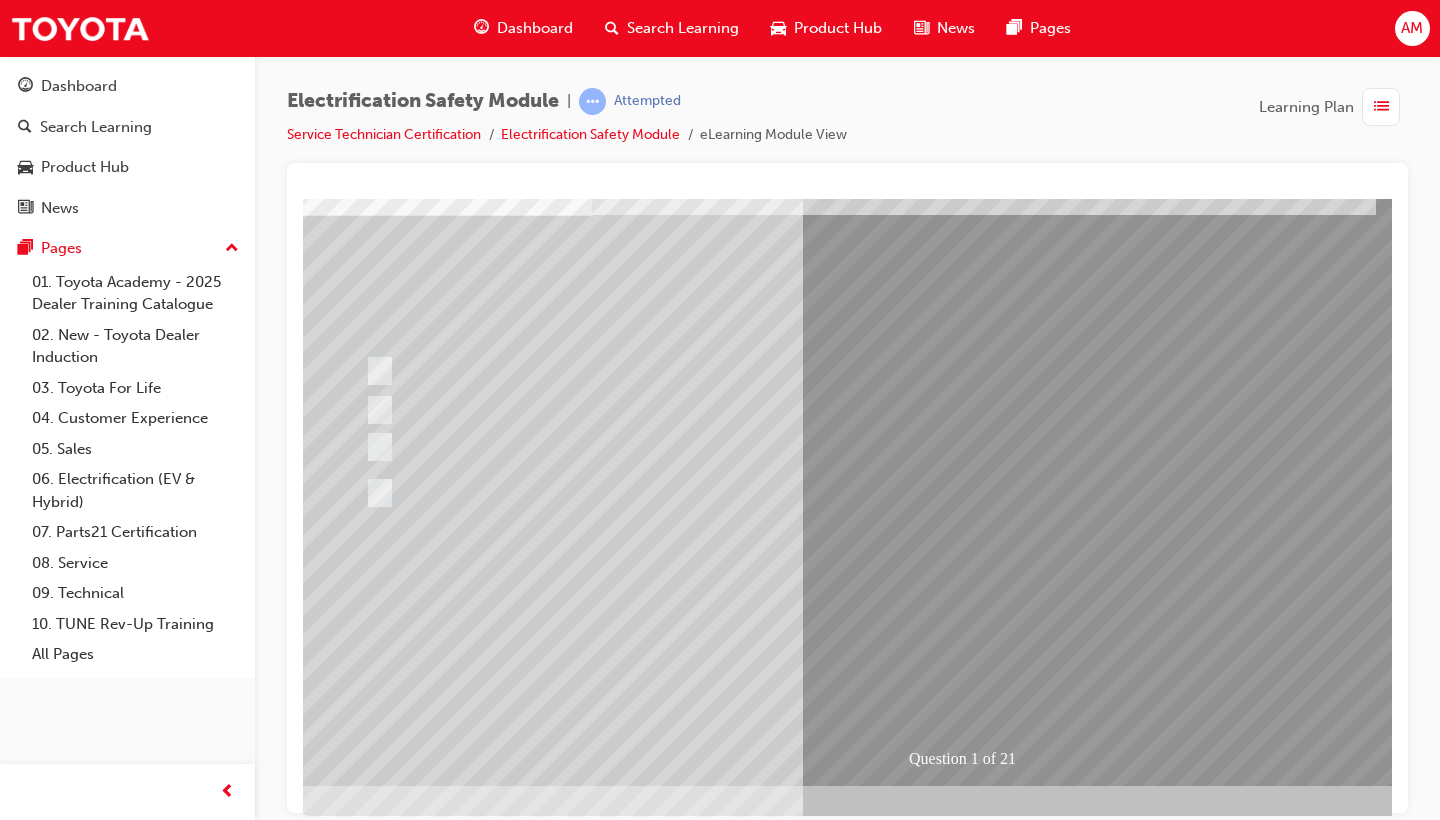 scroll, scrollTop: 132, scrollLeft: 11, axis: both 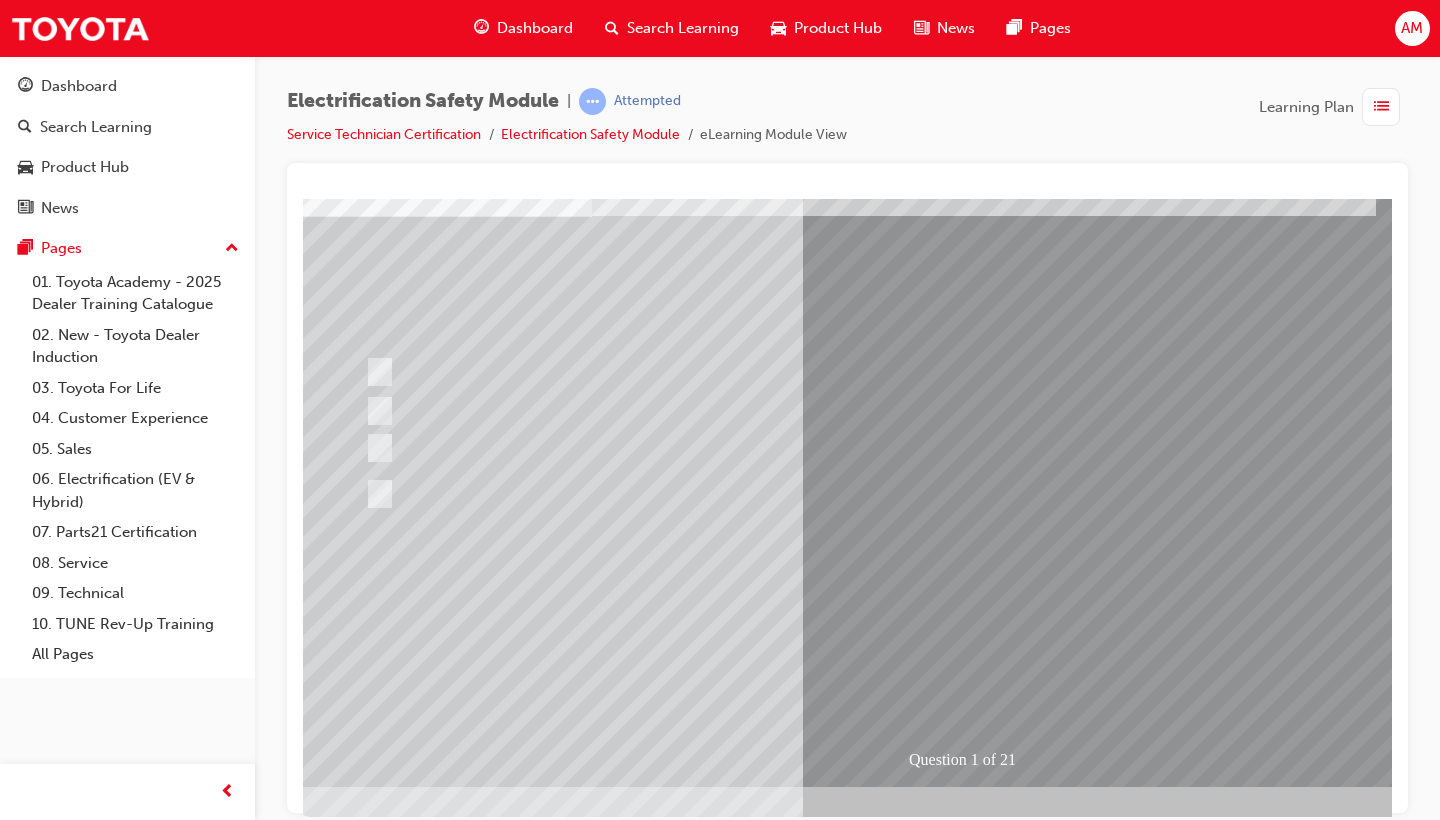 click at bounding box center [751, 447] 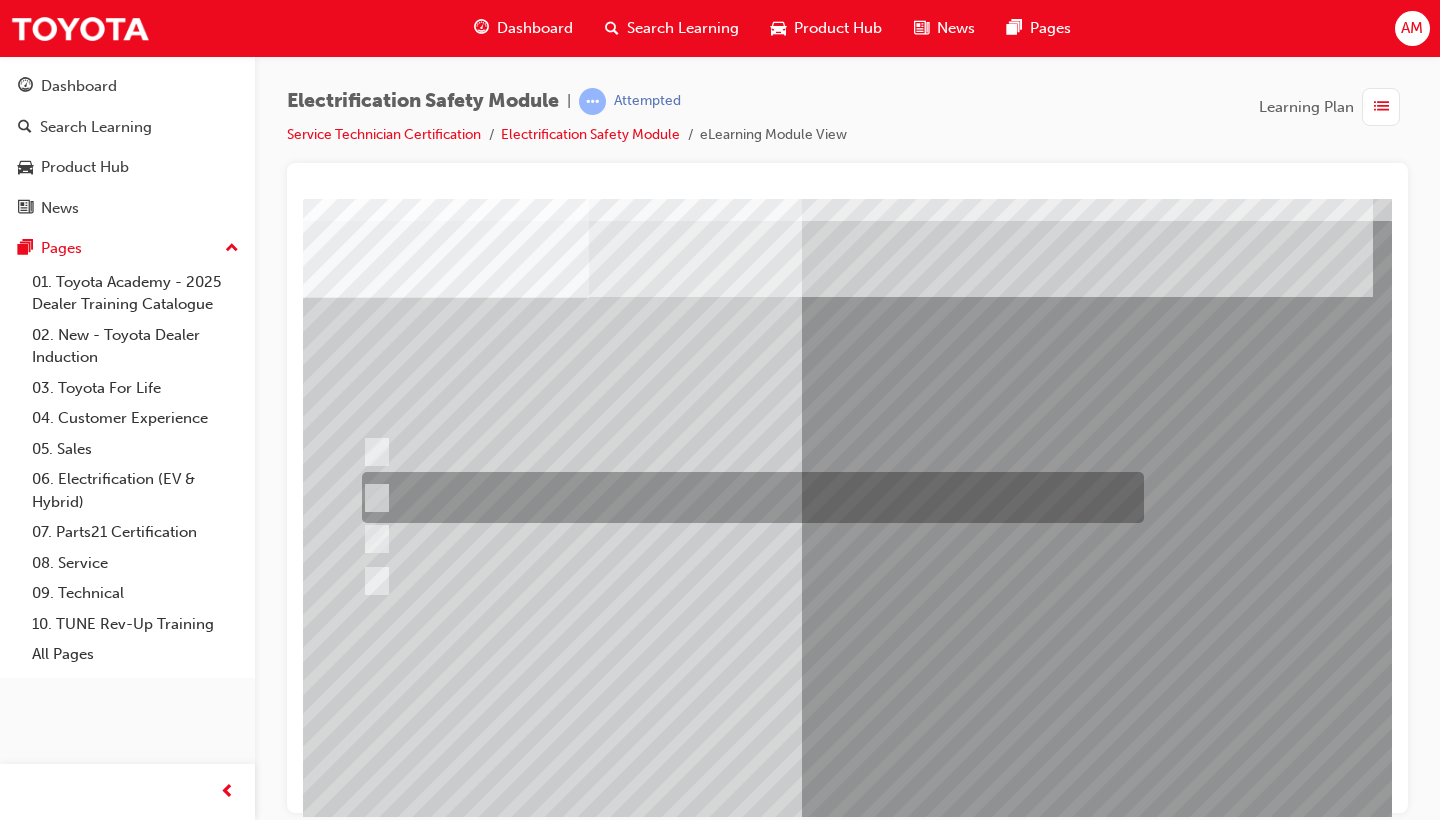 scroll, scrollTop: 50, scrollLeft: 17, axis: both 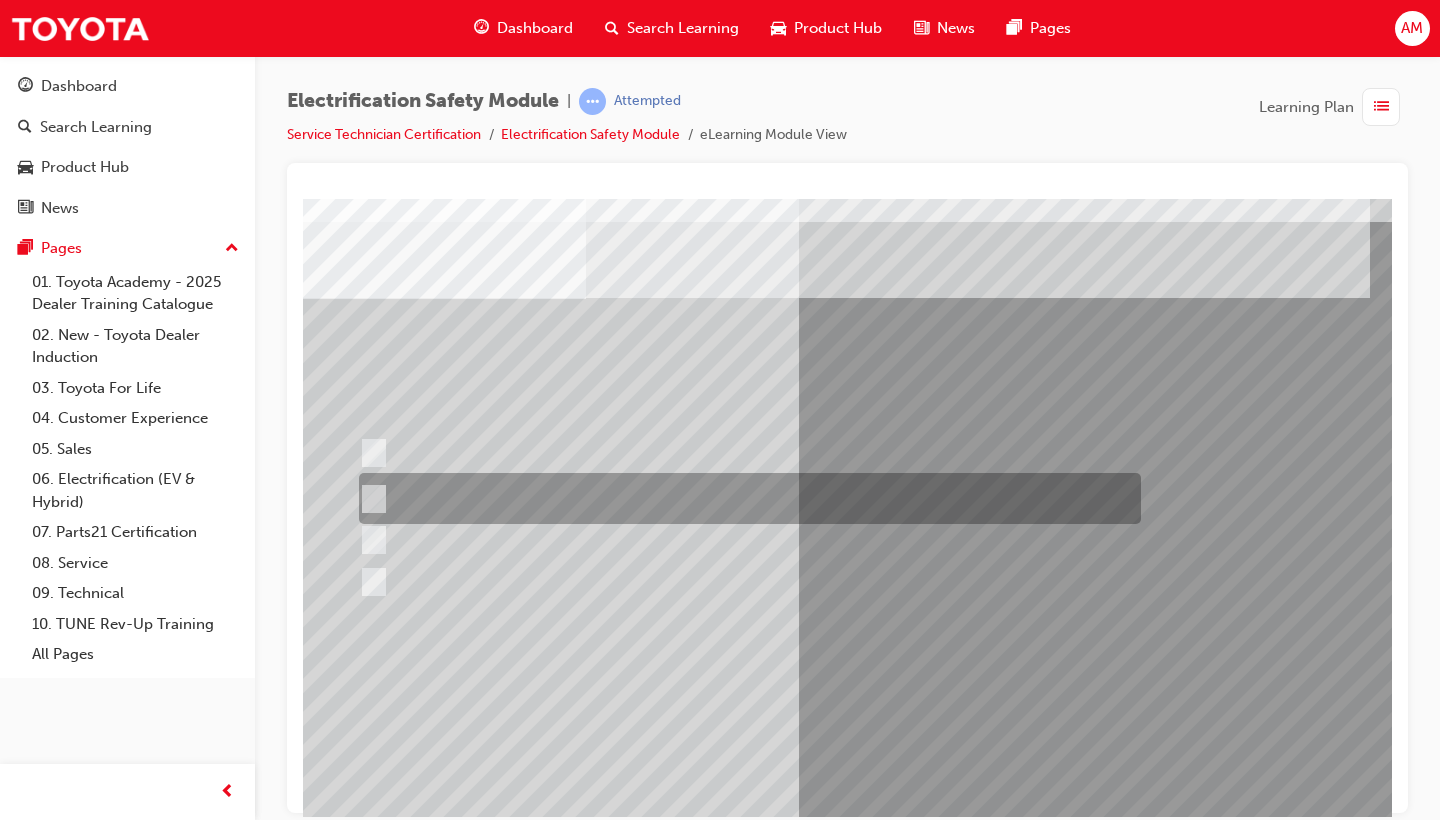 click at bounding box center [745, 498] 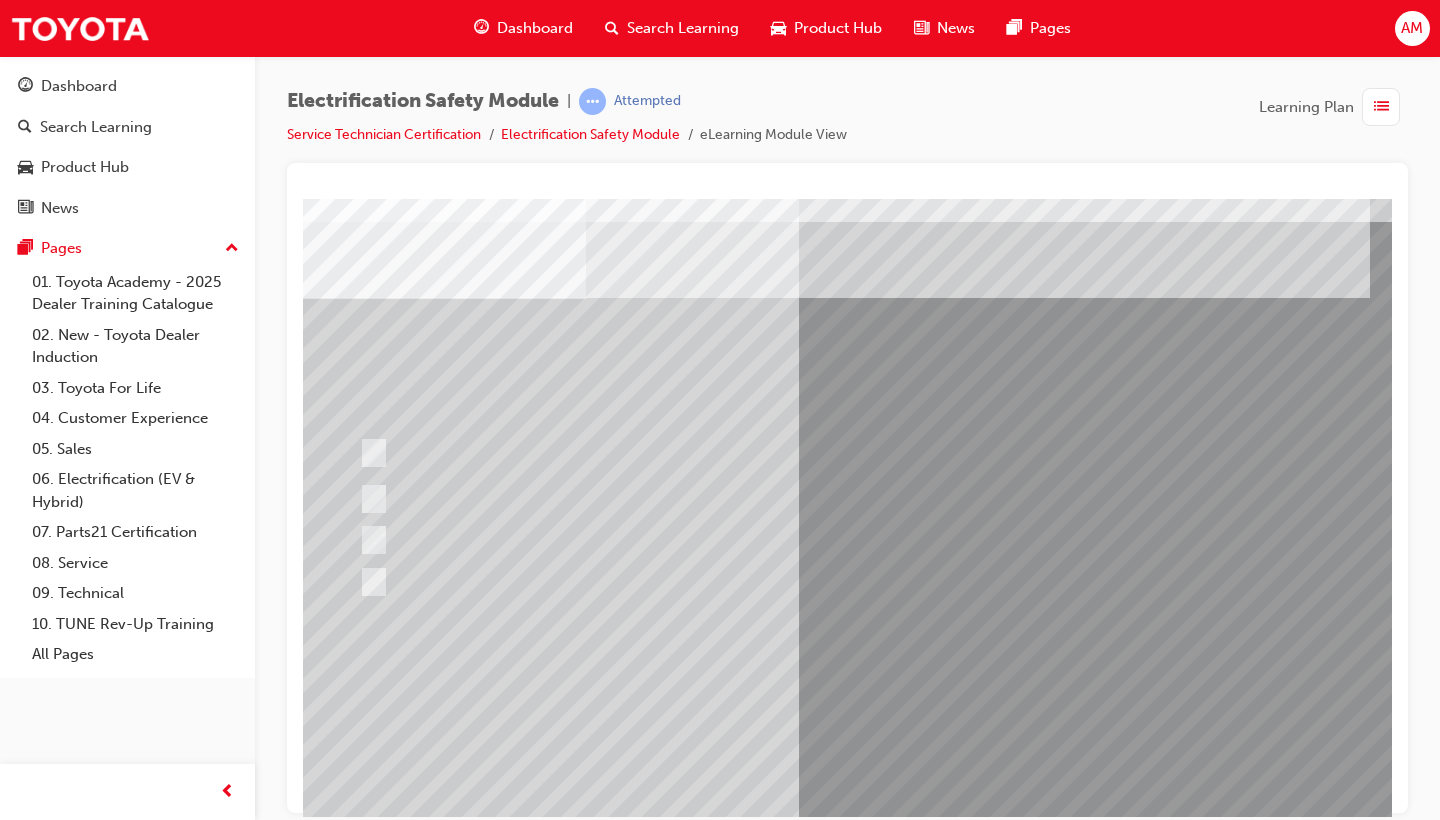click at bounding box center [358, 2937] 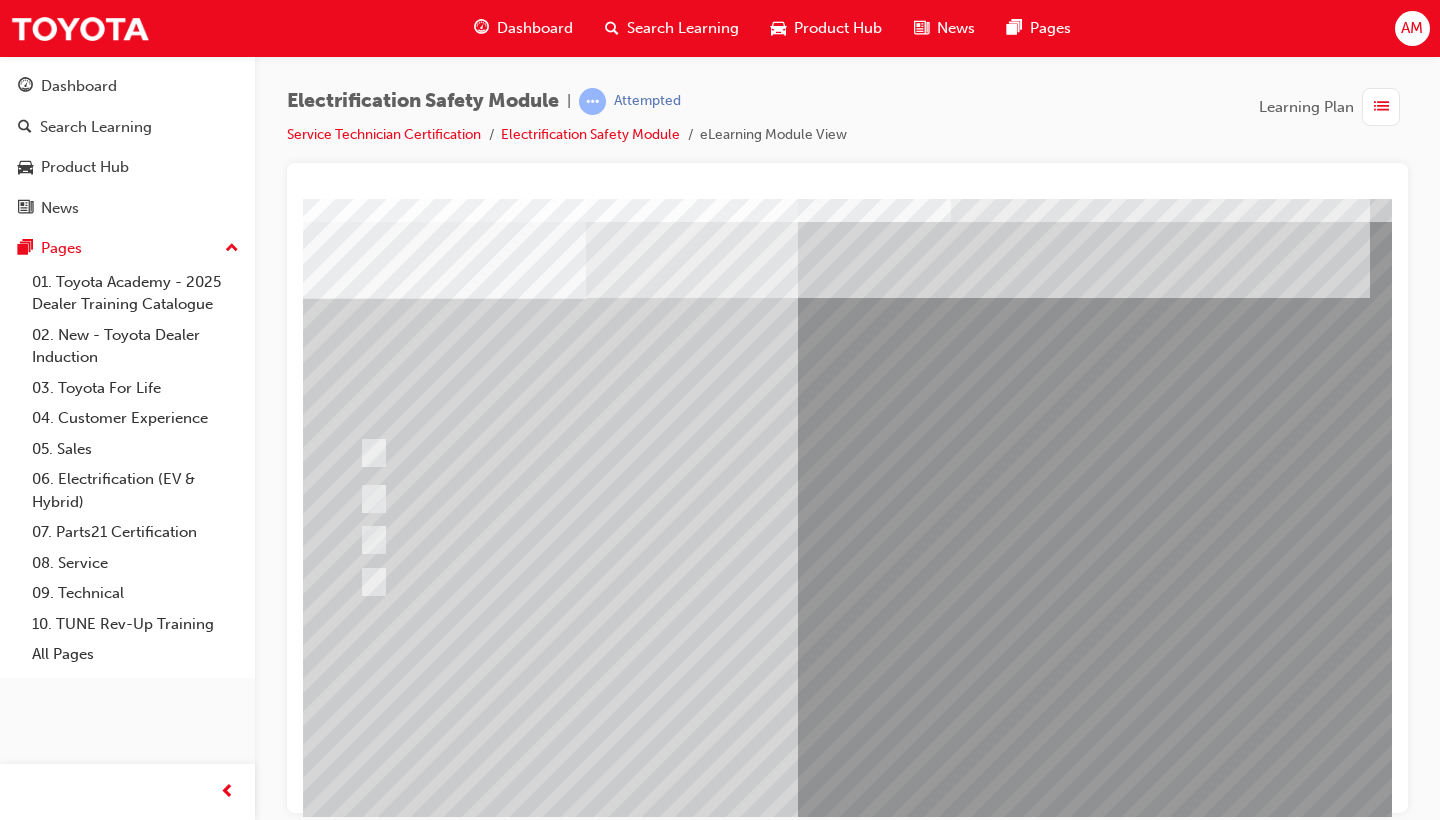 click at bounding box center (358, 2937) 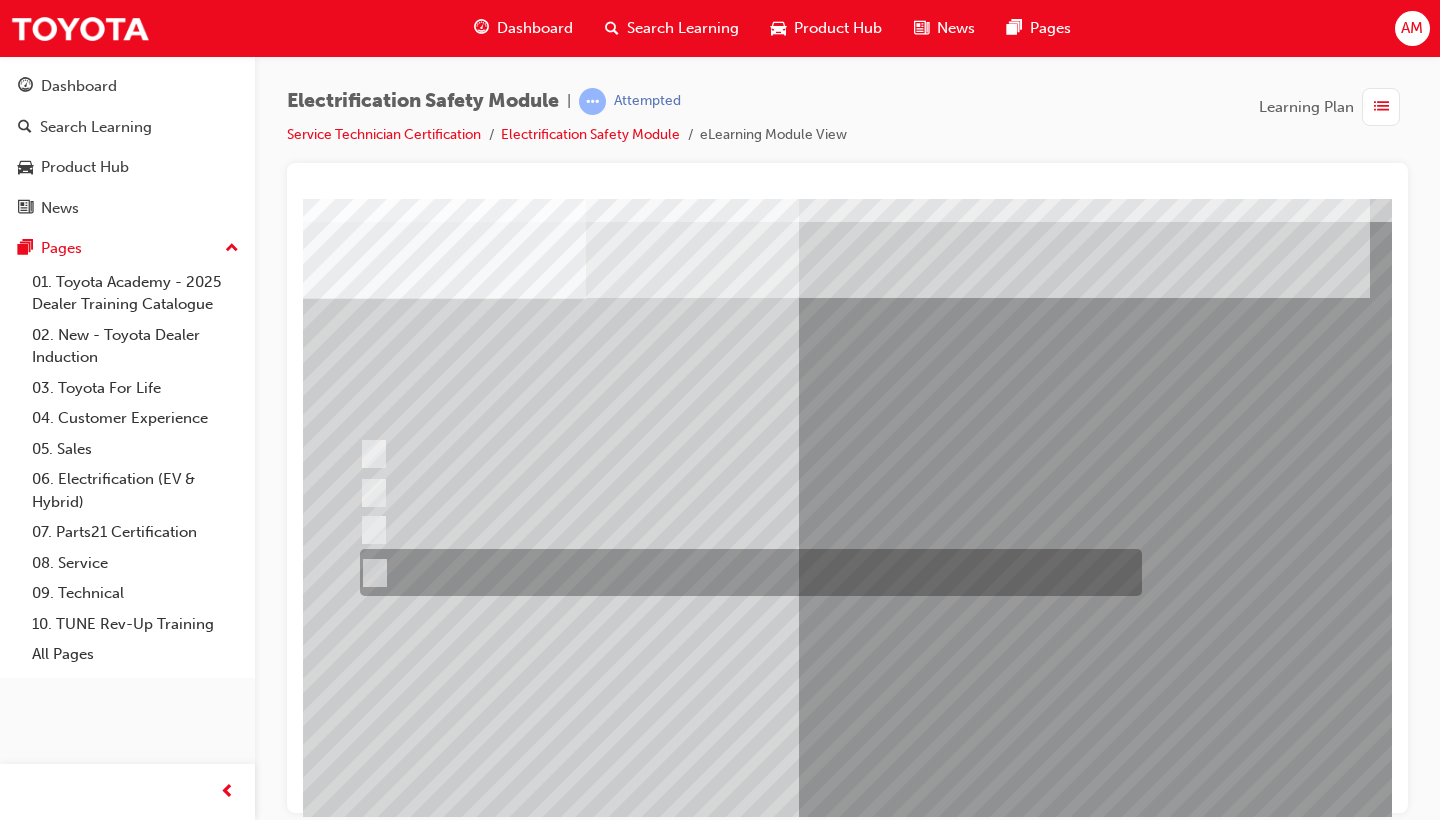 click at bounding box center (746, 572) 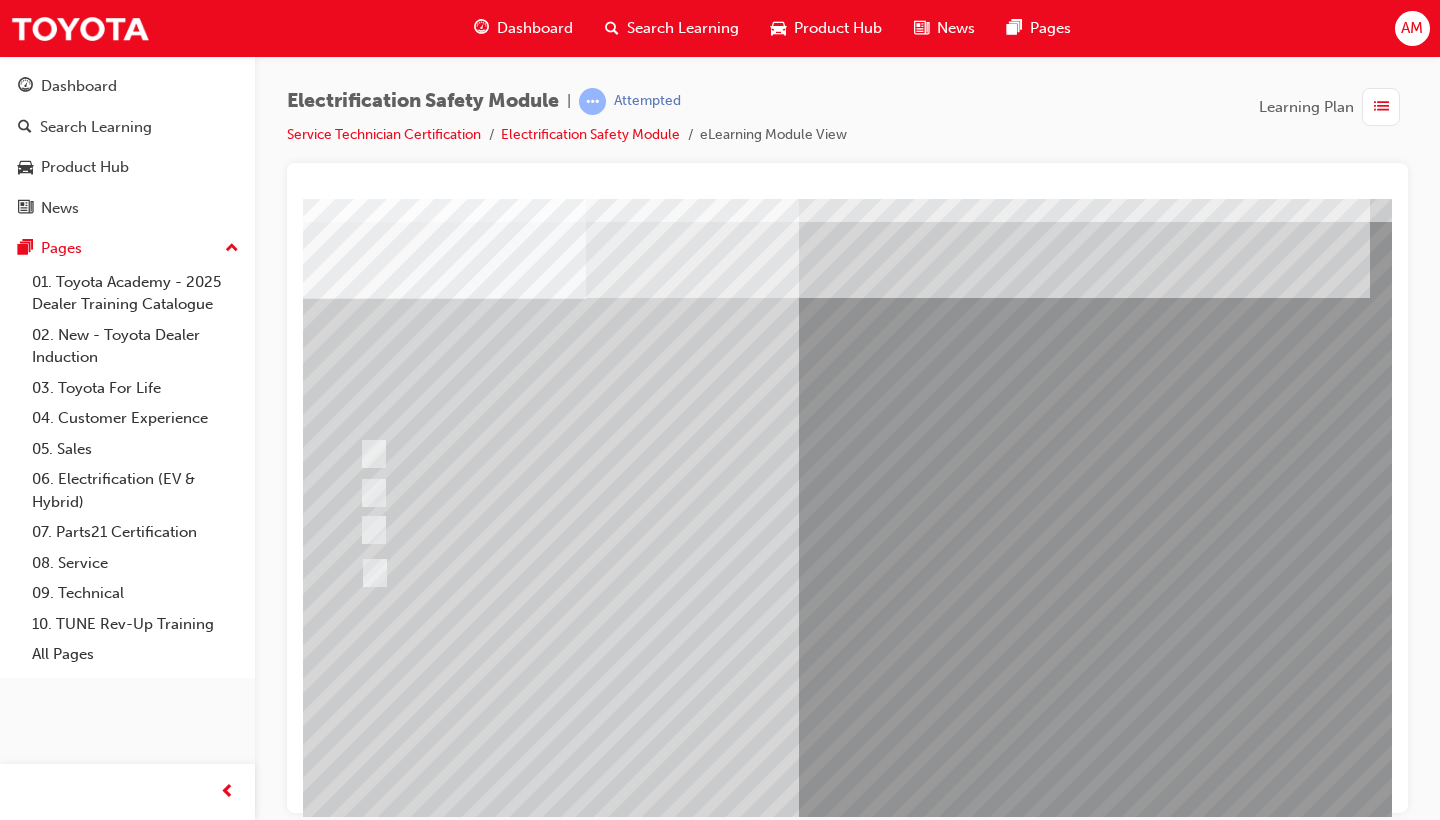 click at bounding box center (358, 2937) 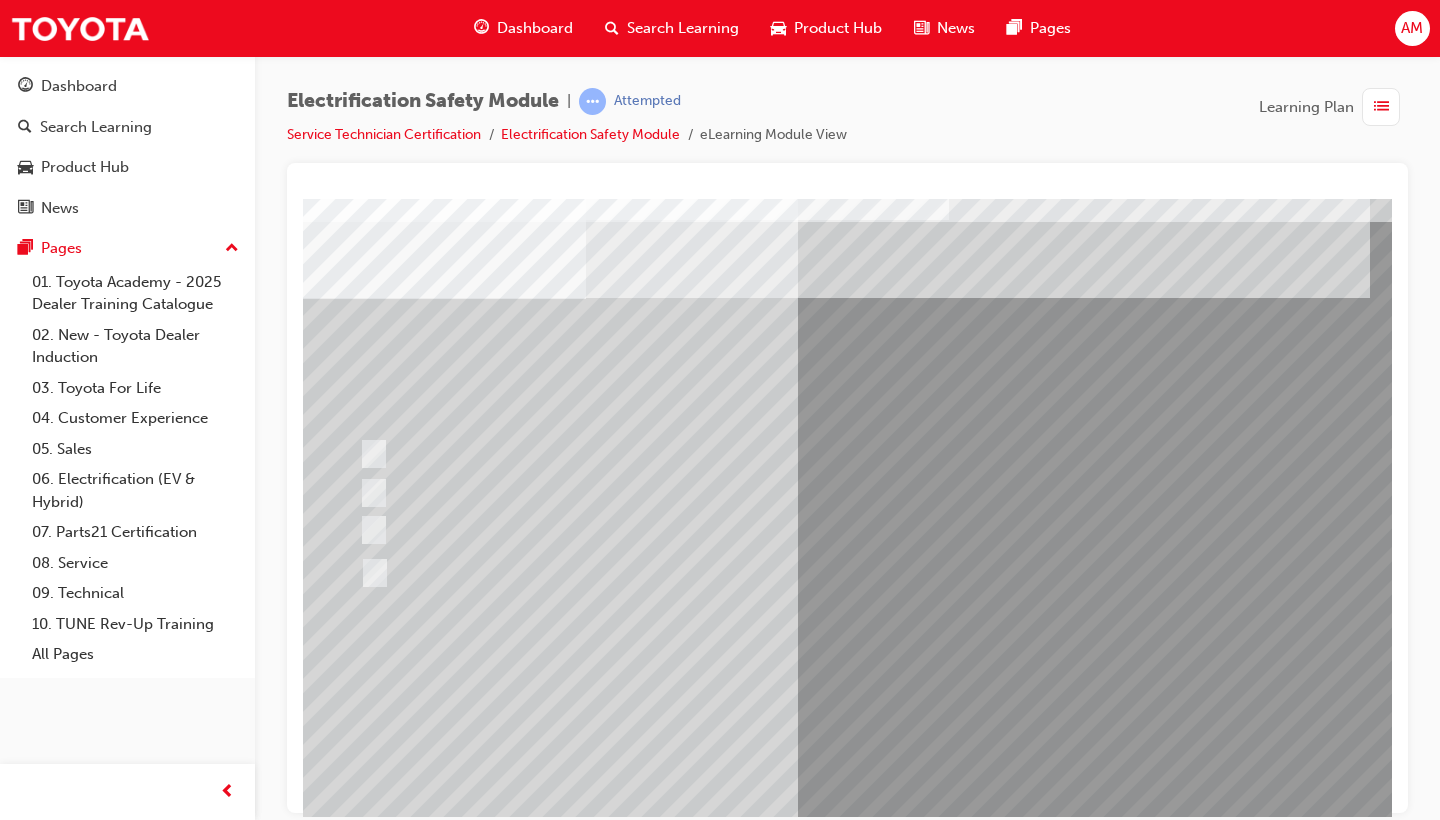 click at bounding box center [618, 2644] 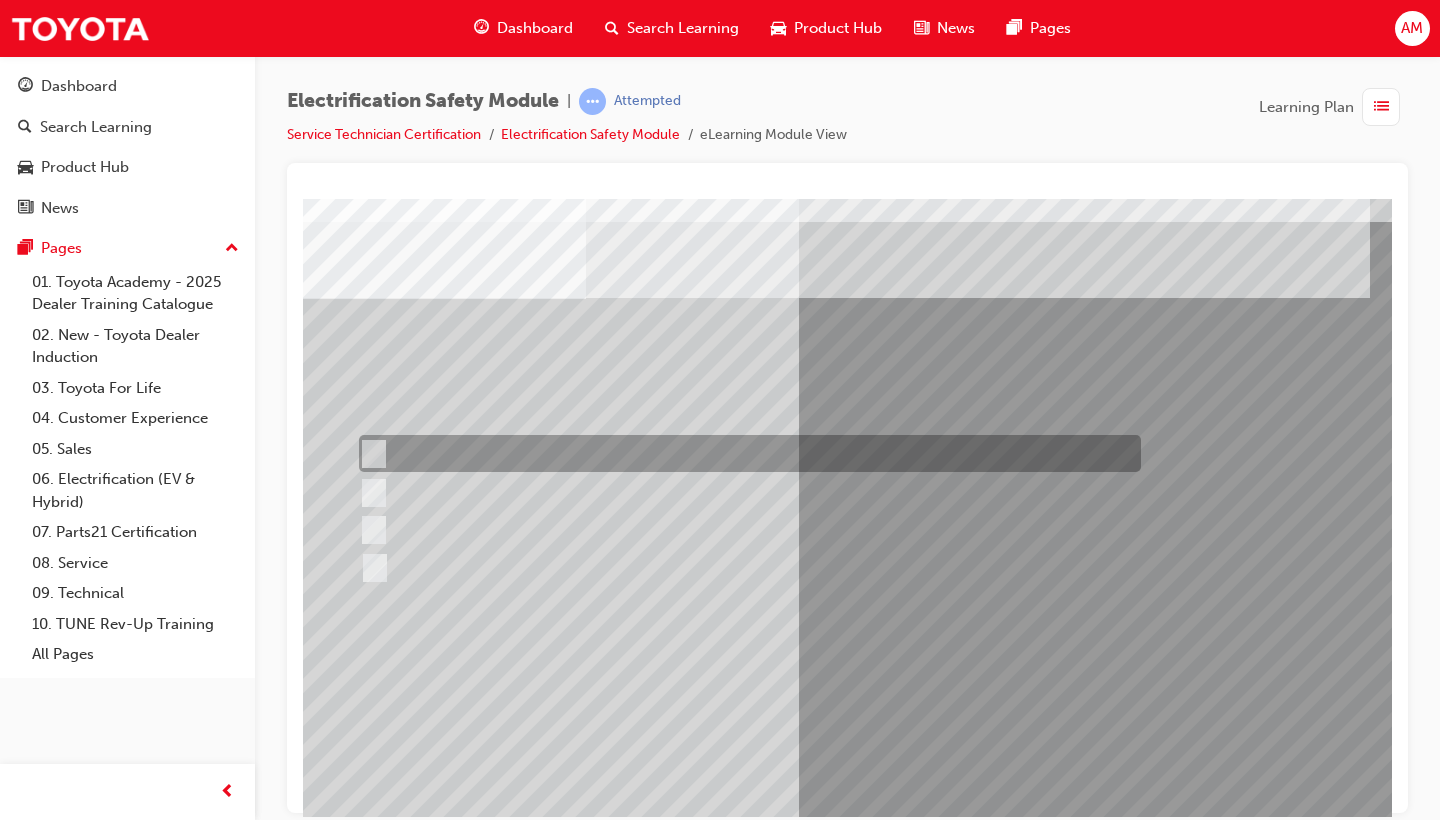 click at bounding box center [745, 453] 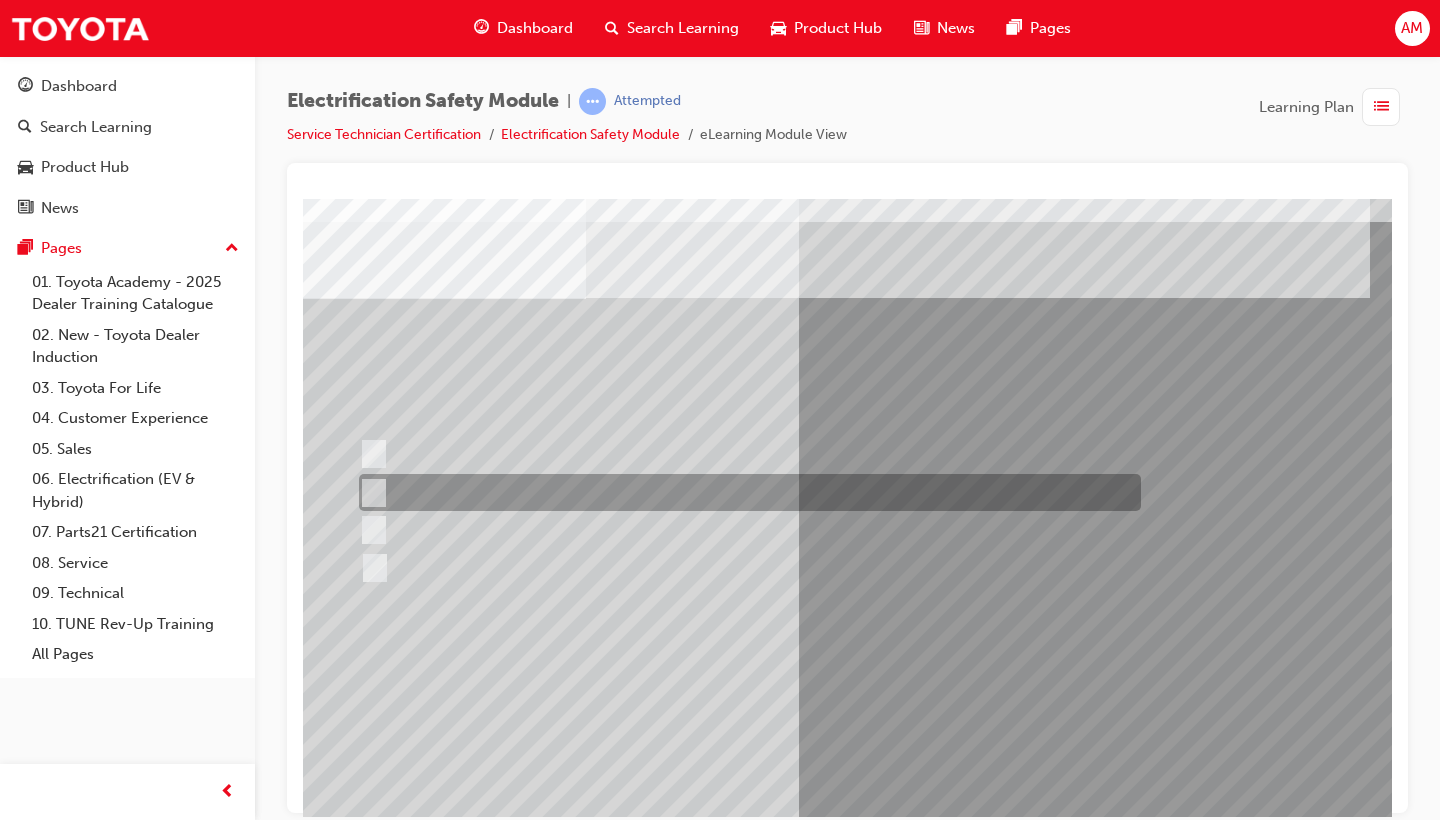 click at bounding box center (745, 492) 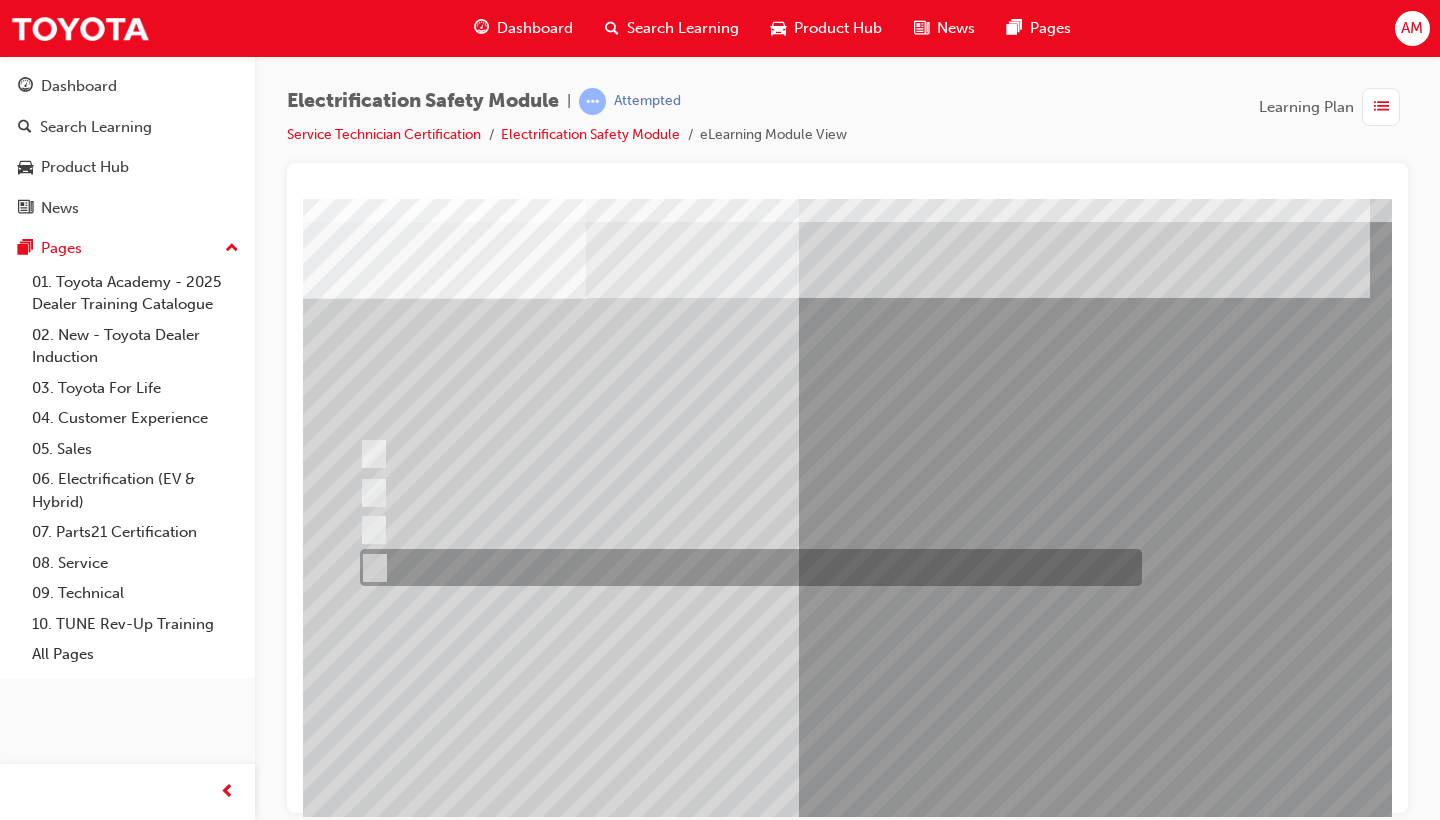 click at bounding box center (746, 567) 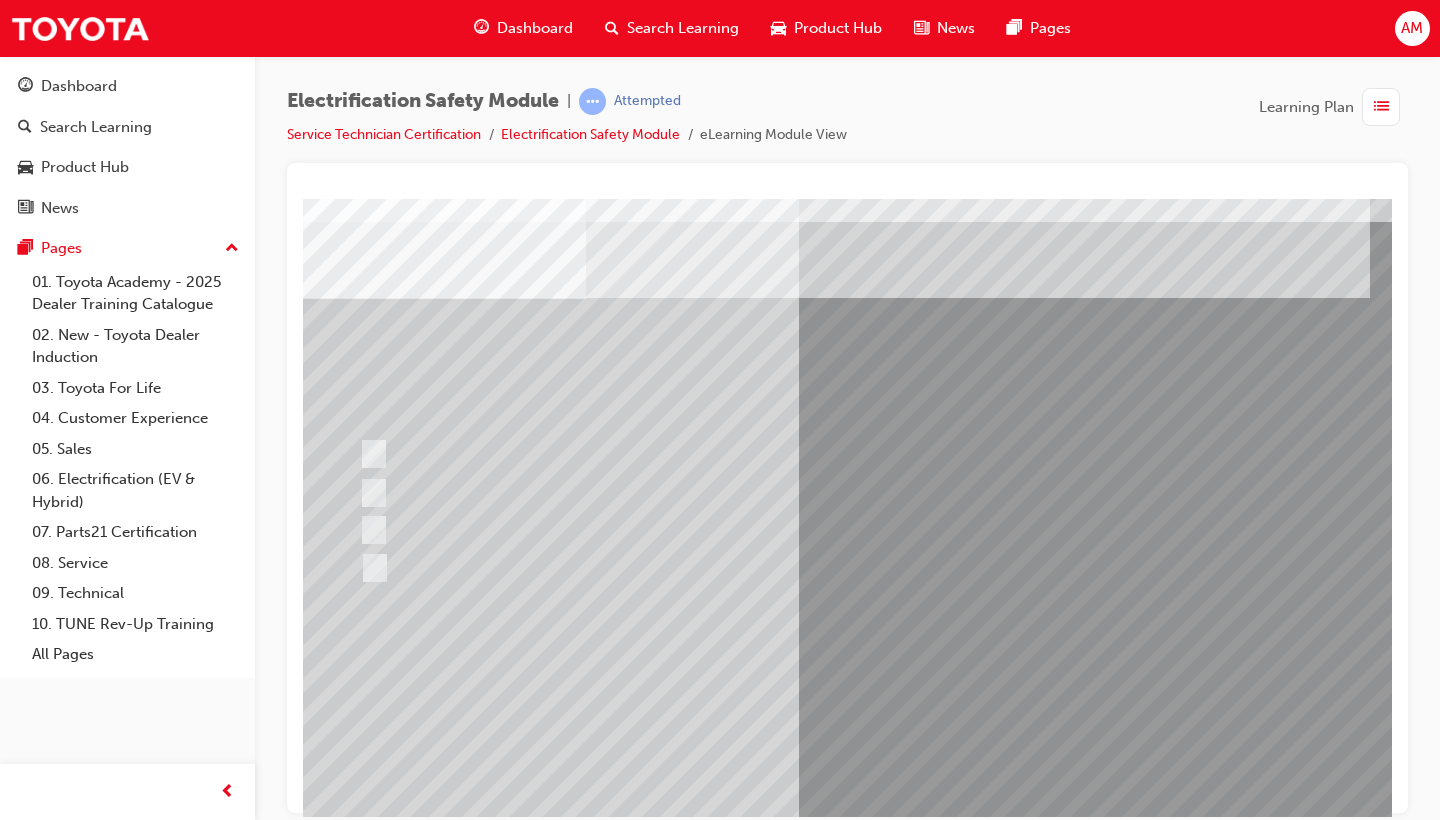 click at bounding box center (358, 2937) 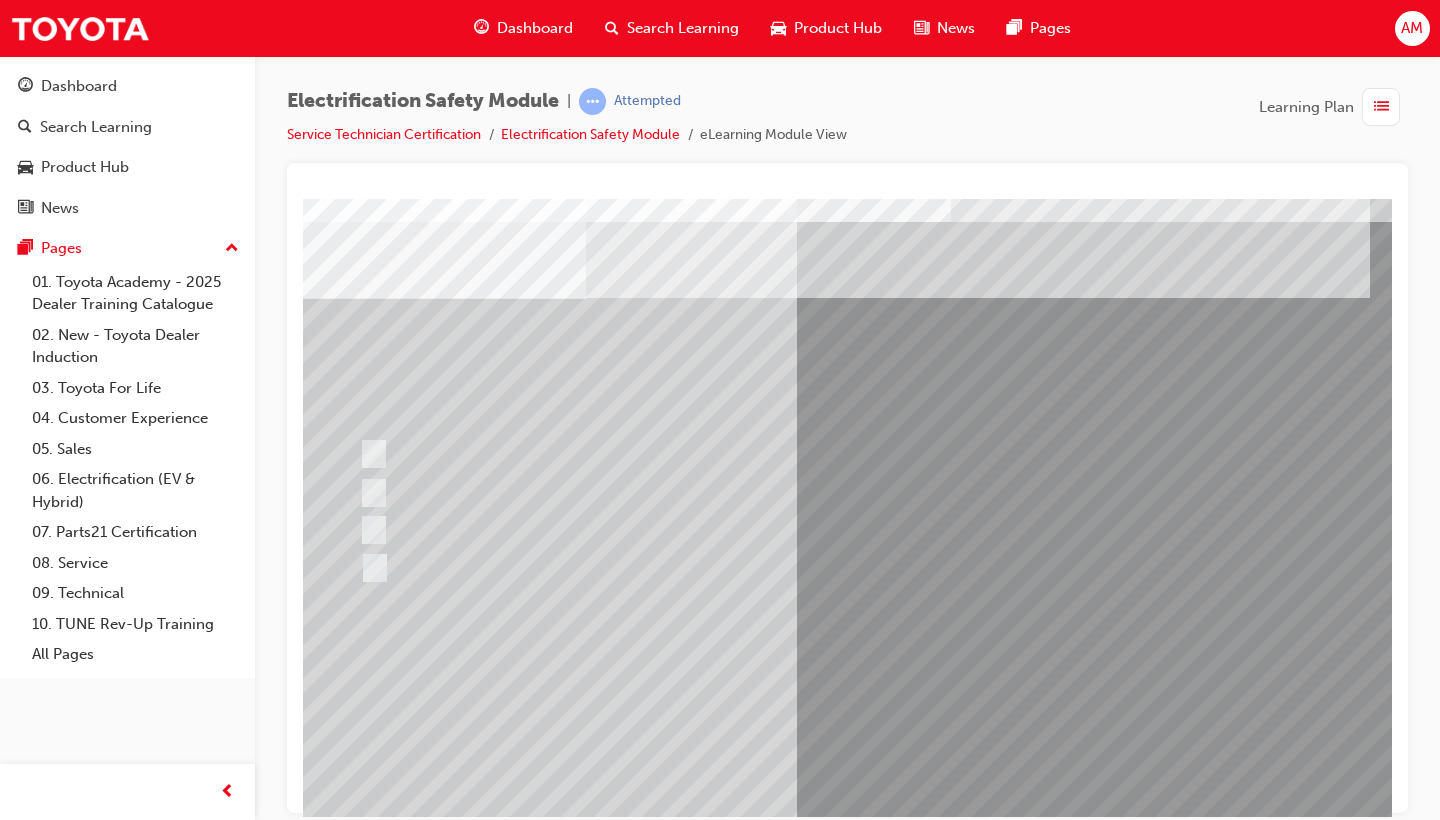 click at bounding box center (745, 529) 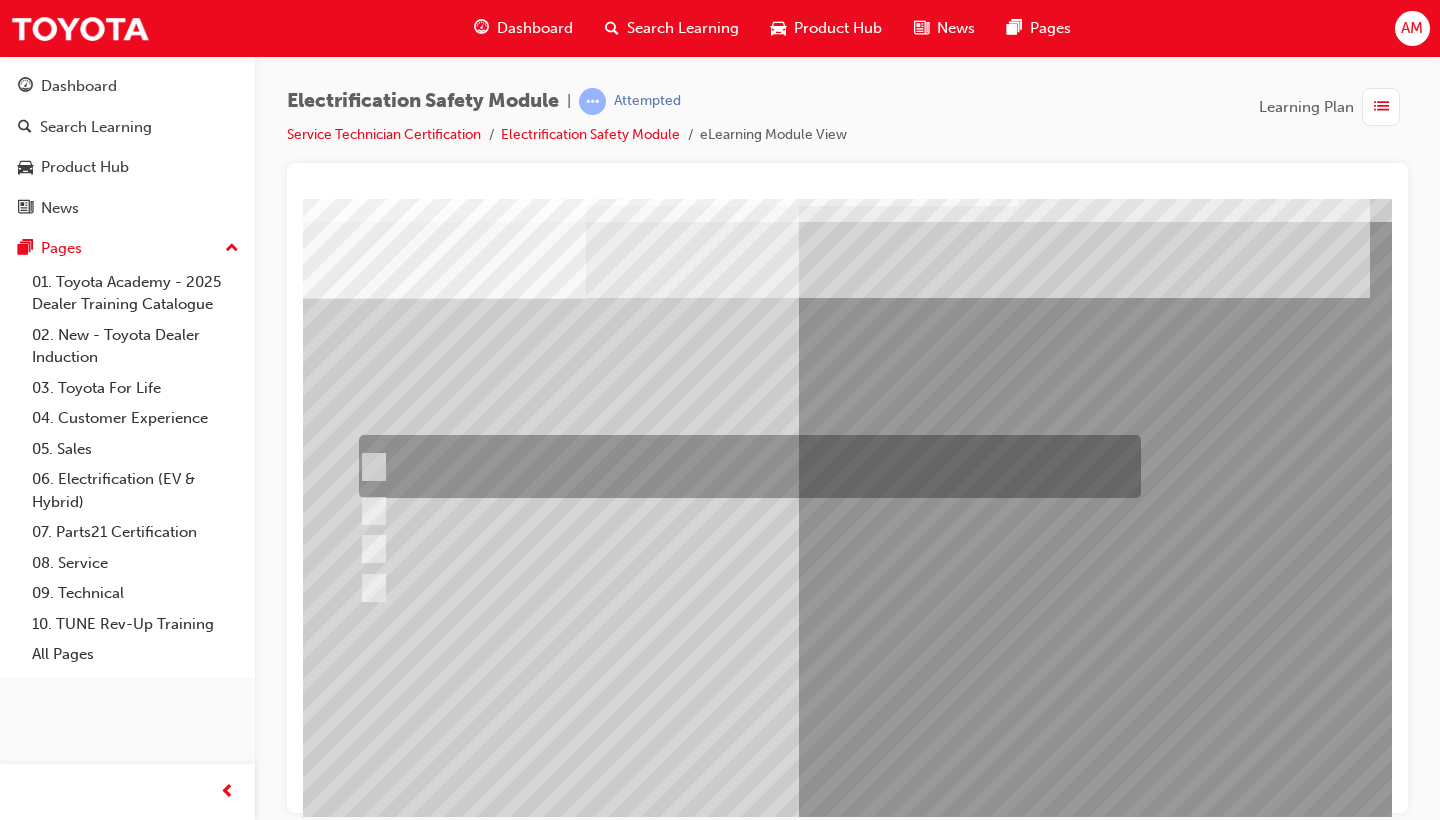click at bounding box center [745, 466] 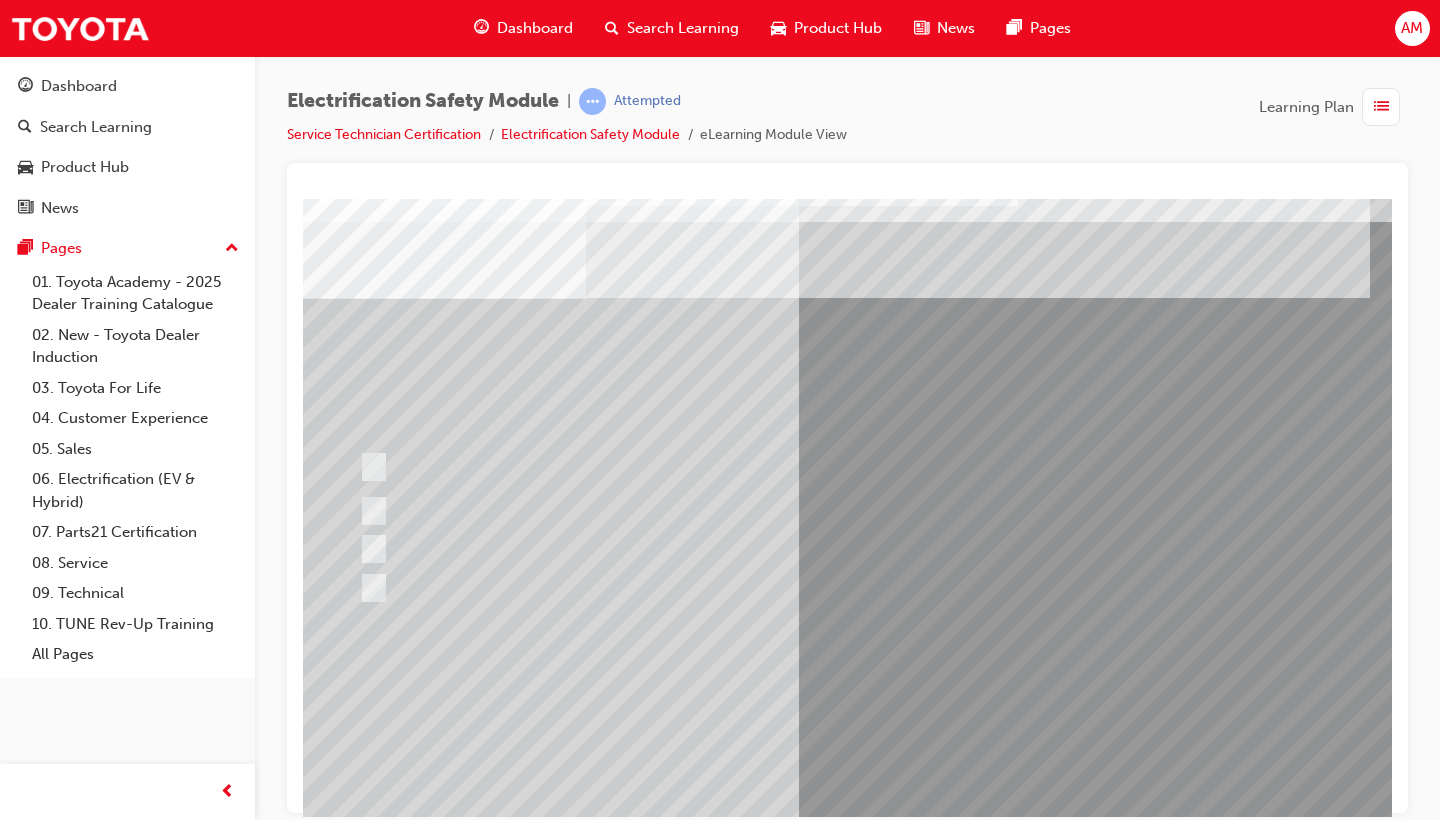 click at bounding box center (358, 2937) 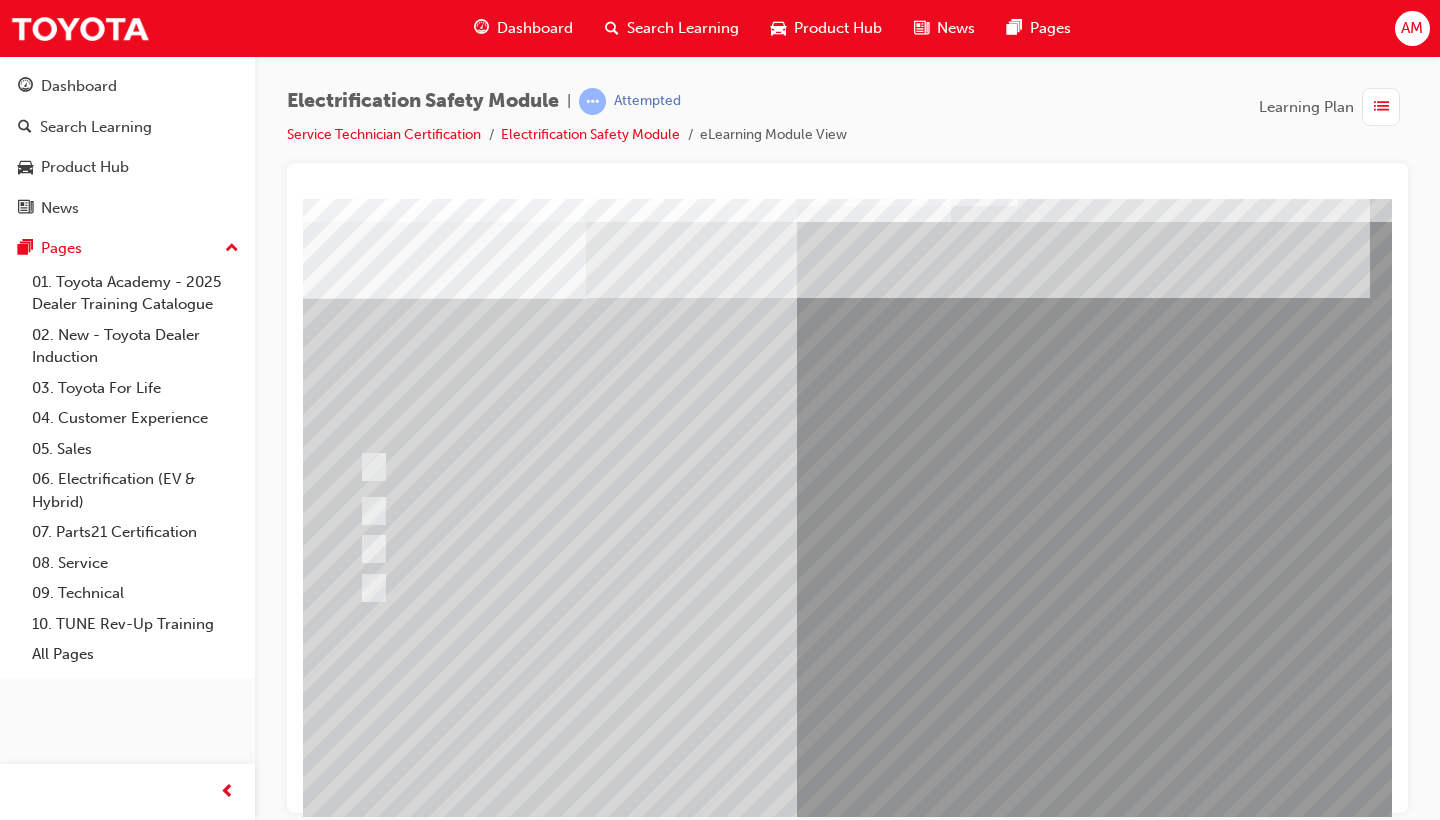 click at bounding box center [745, 510] 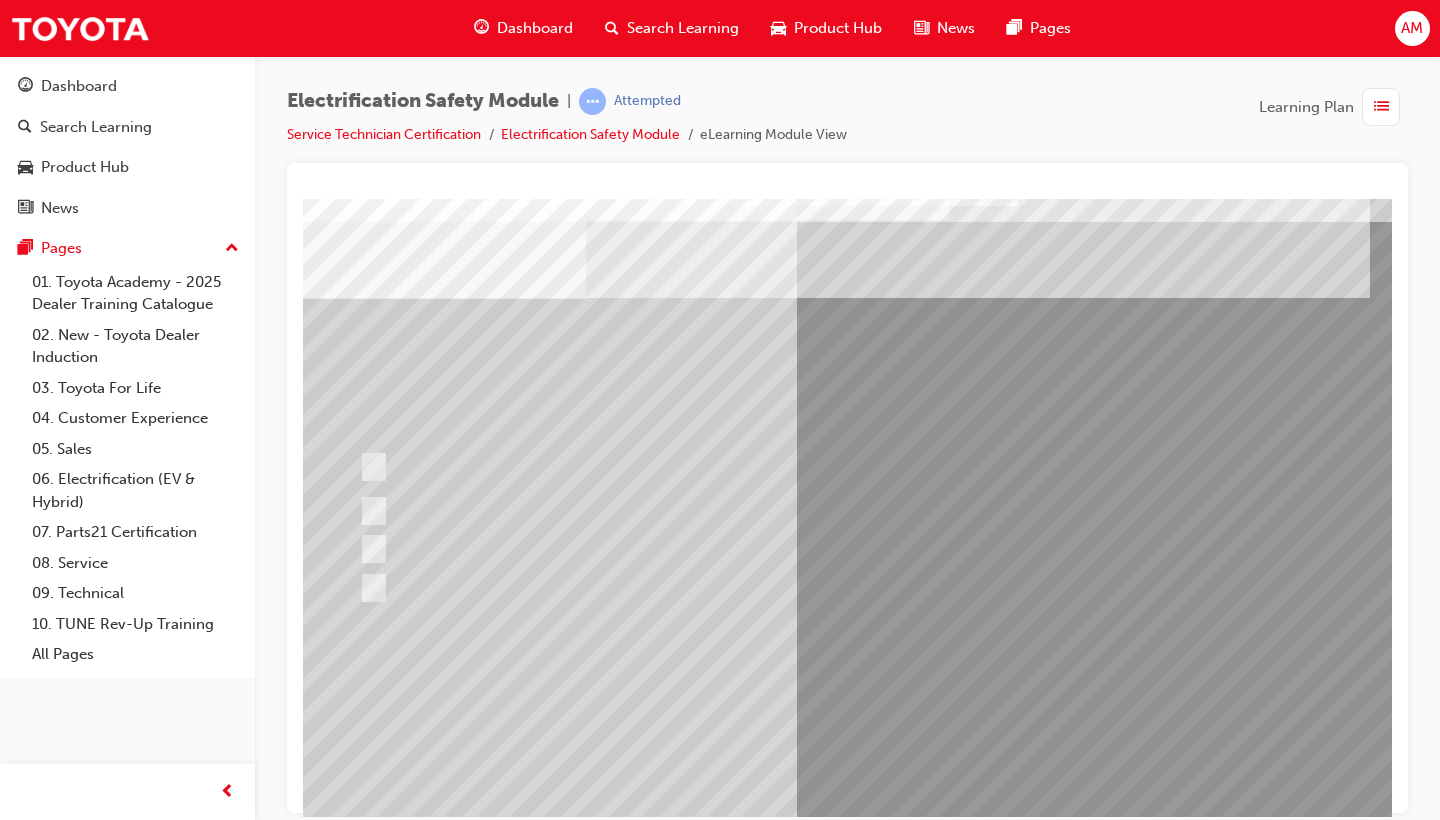 click at bounding box center [618, 2642] 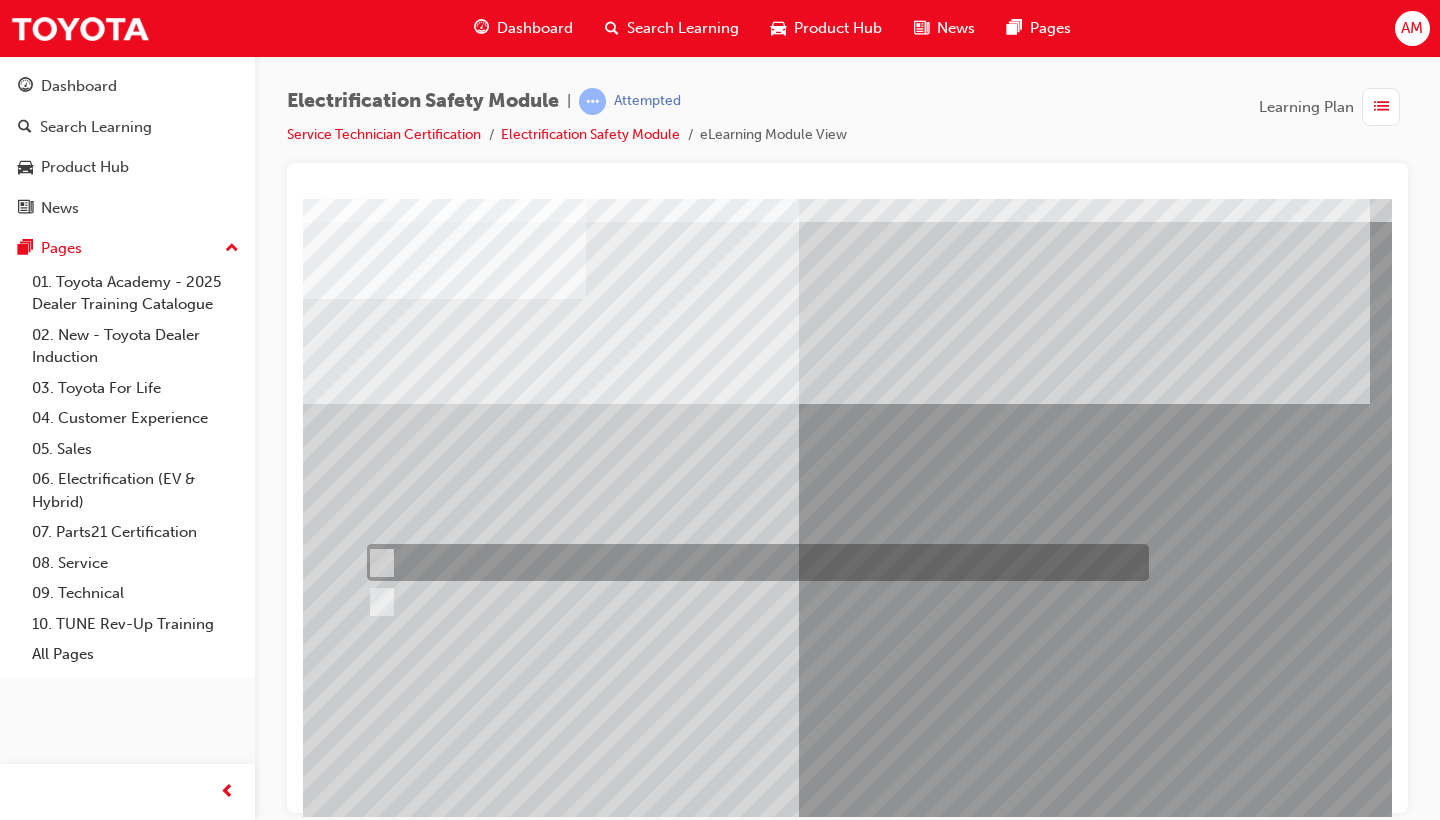 click at bounding box center (753, 562) 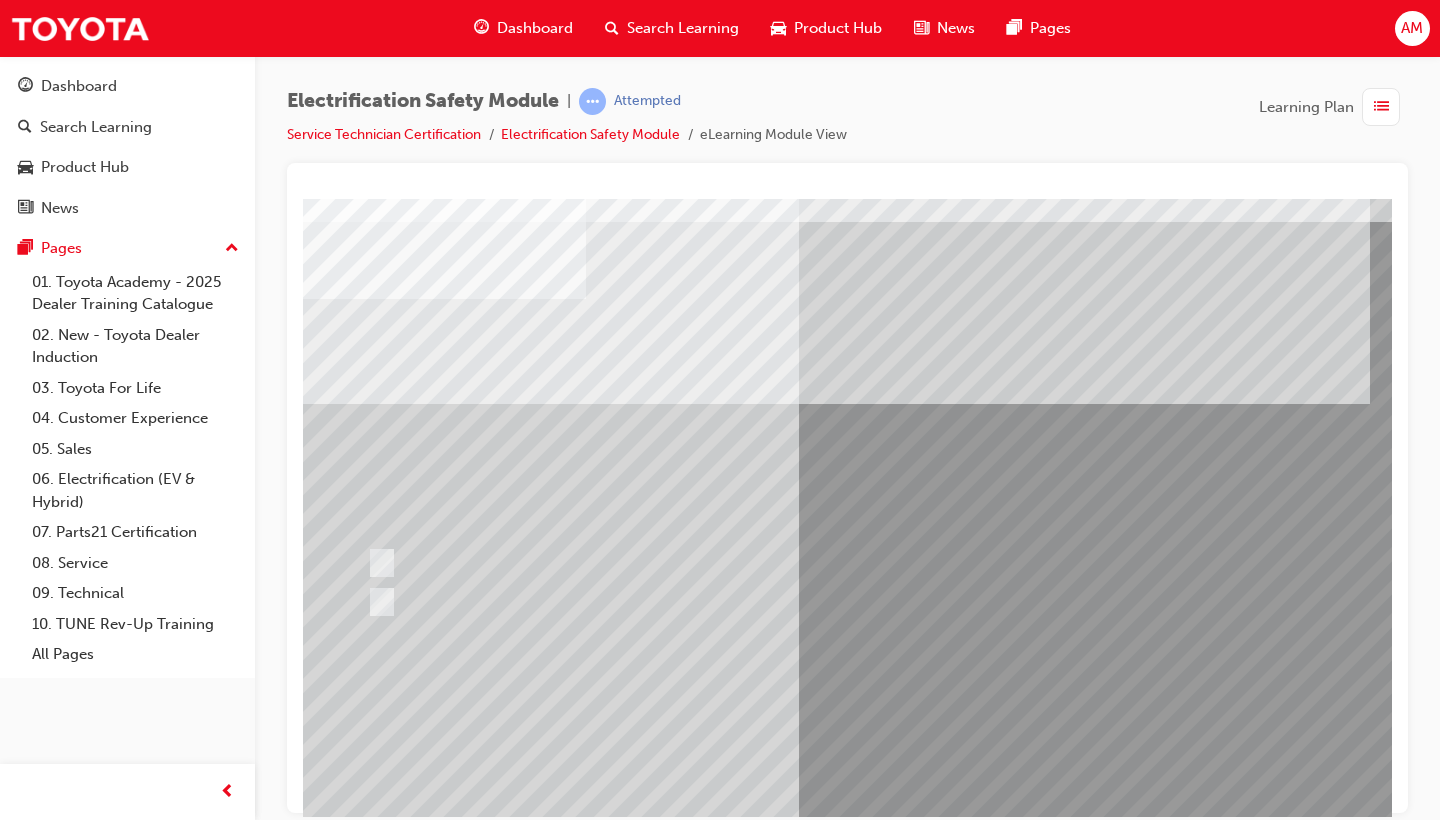 click at bounding box center (358, 2999) 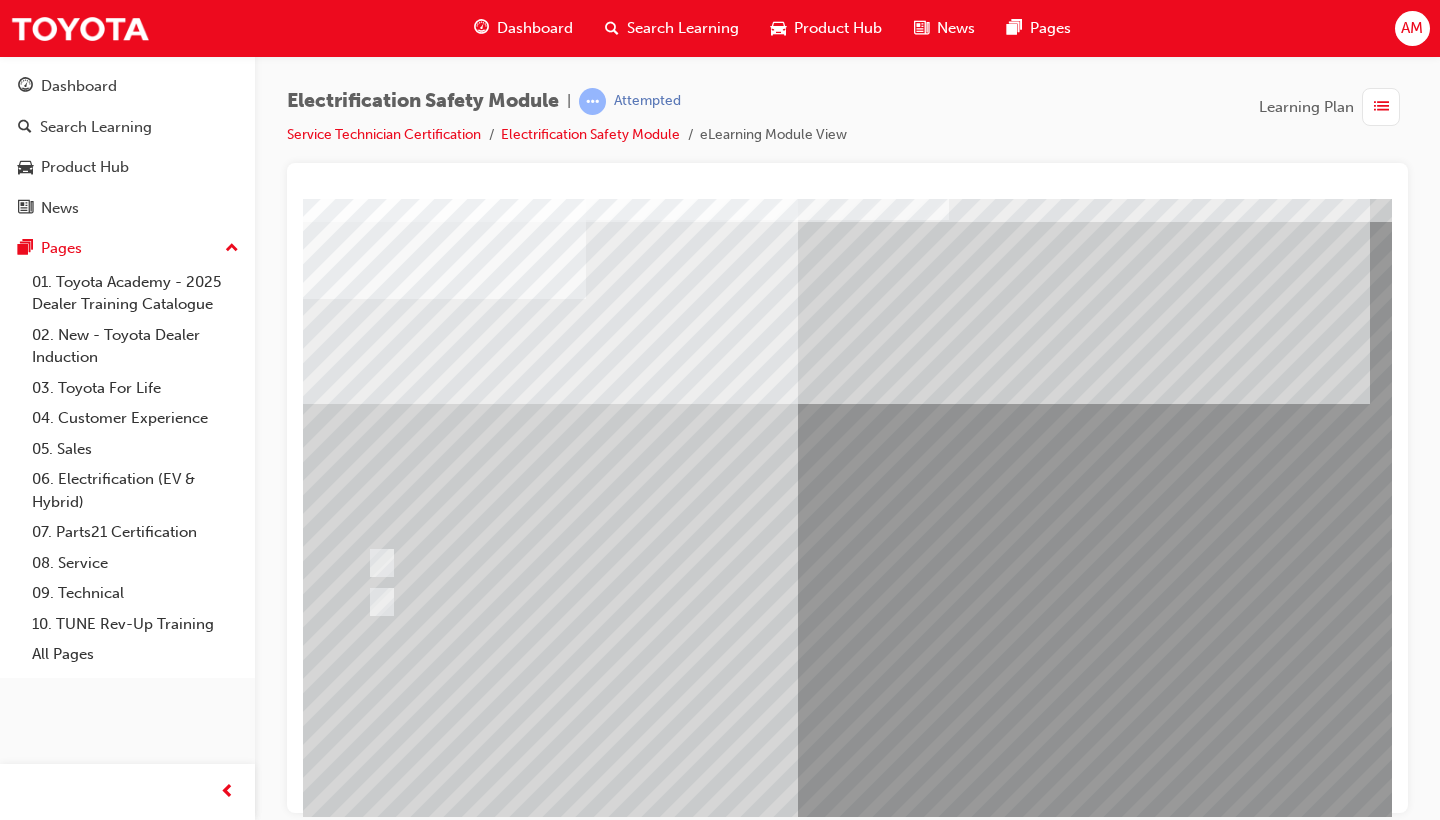 click at bounding box center (618, 2644) 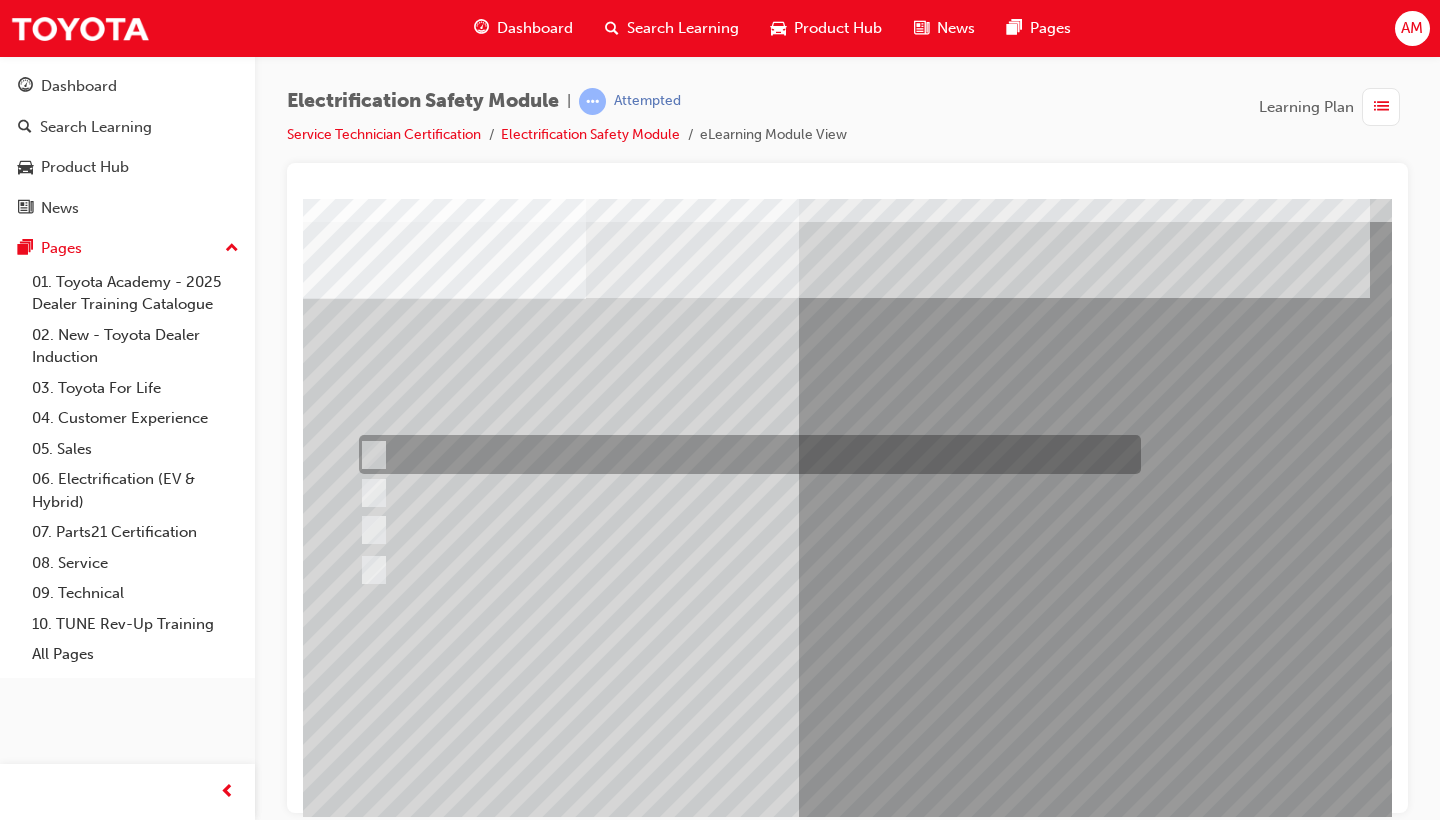 click at bounding box center [745, 454] 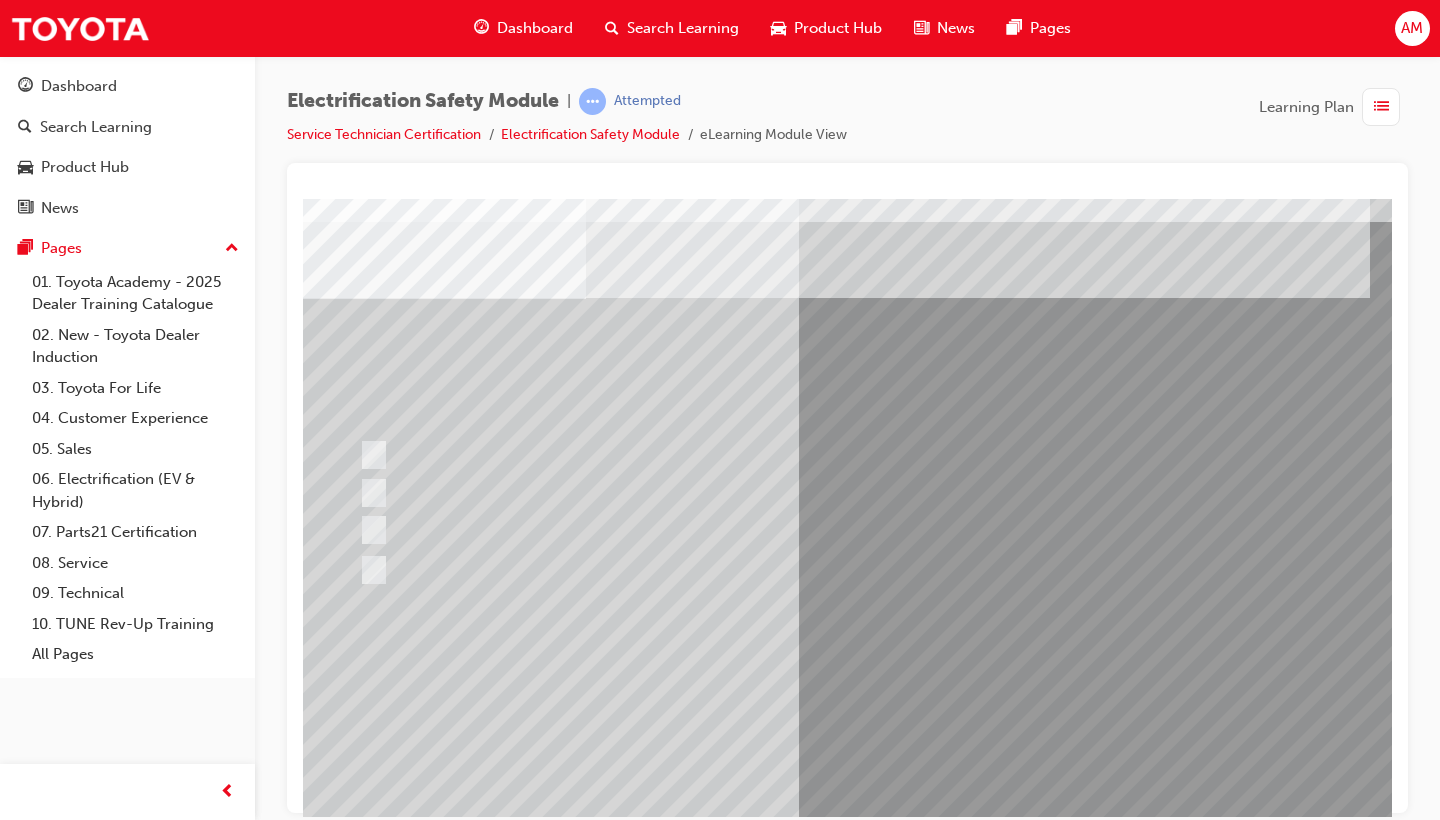 click at bounding box center (358, 2937) 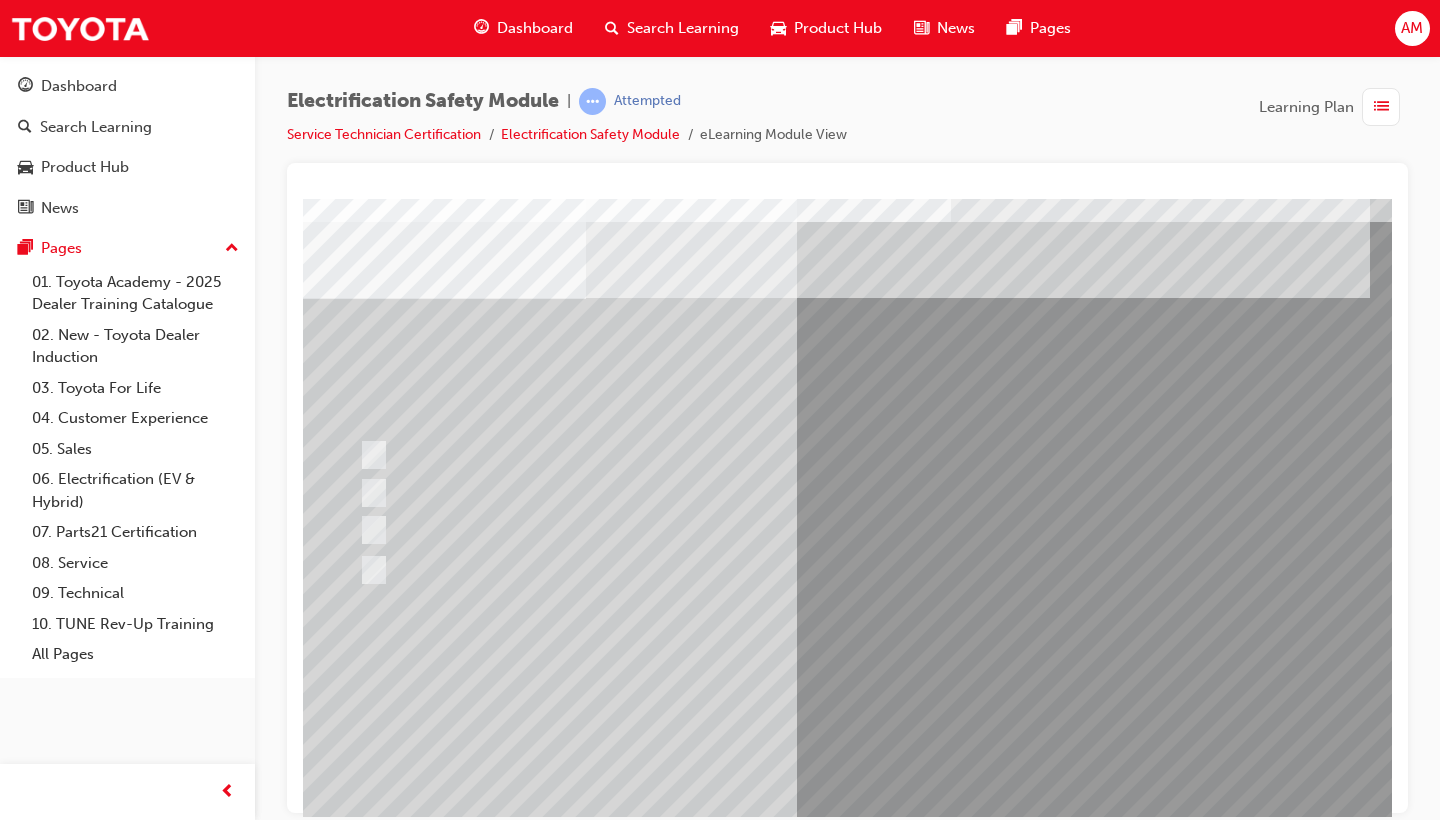 click at bounding box center [745, 529] 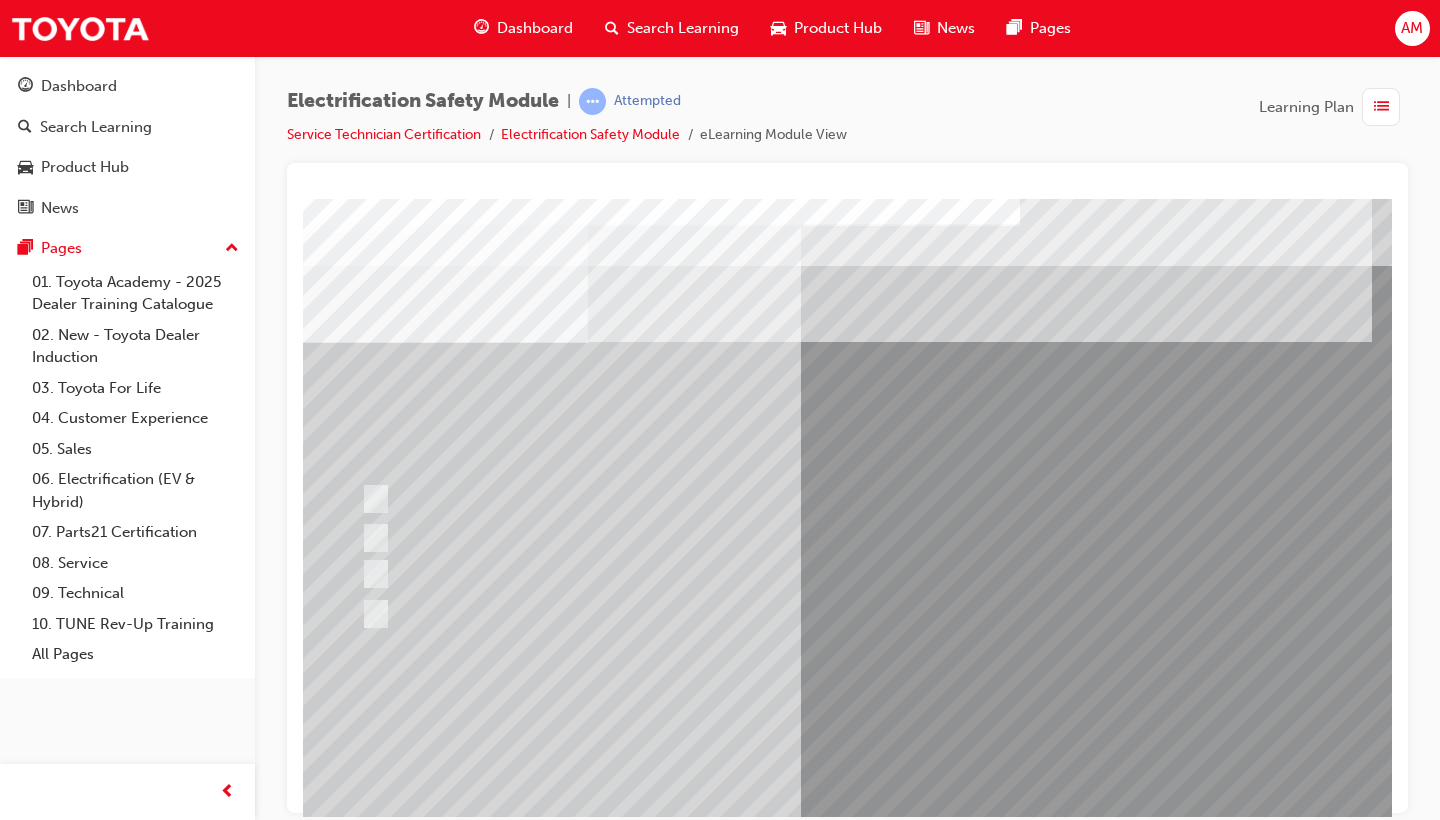 scroll, scrollTop: 5, scrollLeft: 13, axis: both 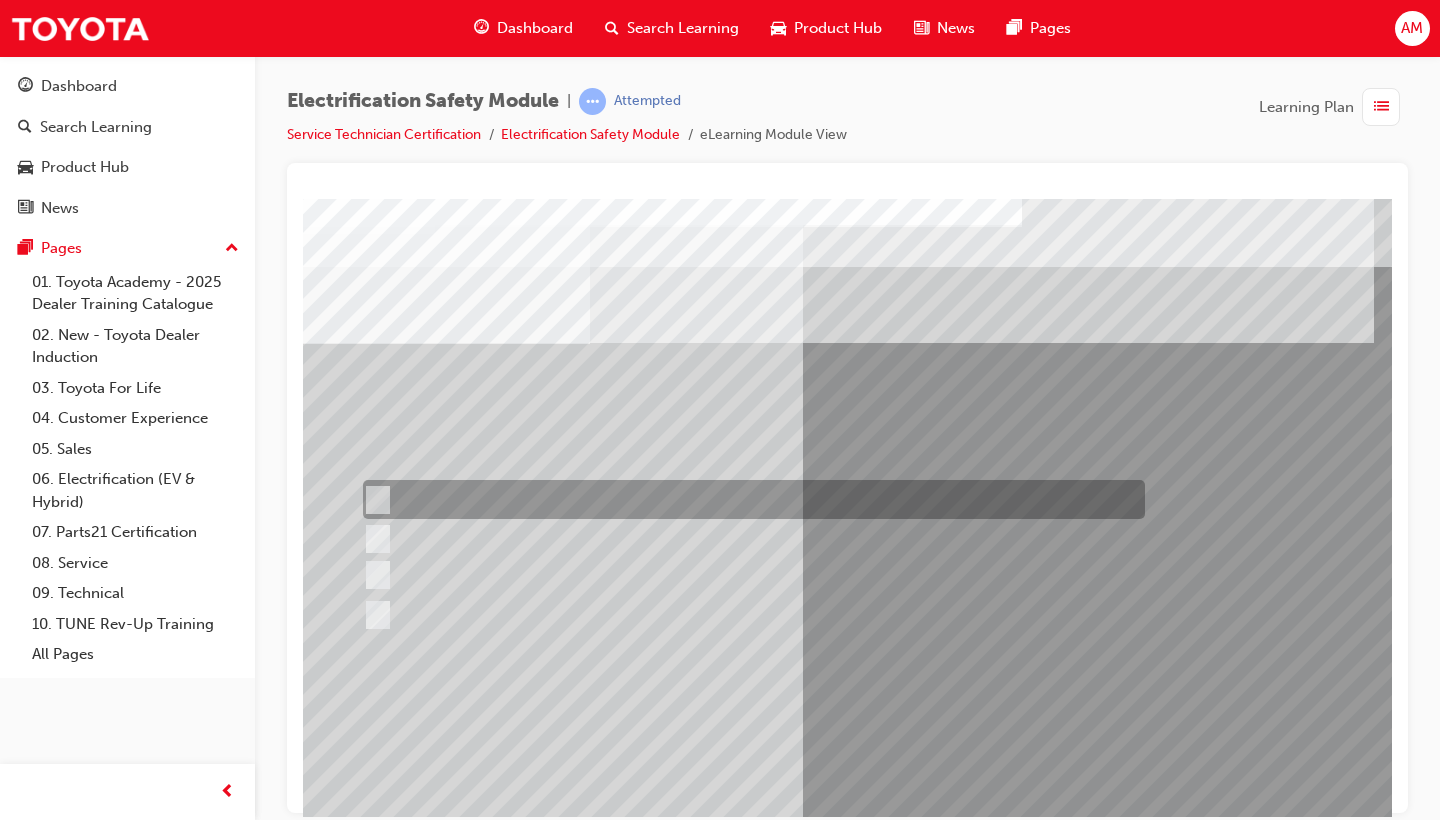 click at bounding box center [749, 499] 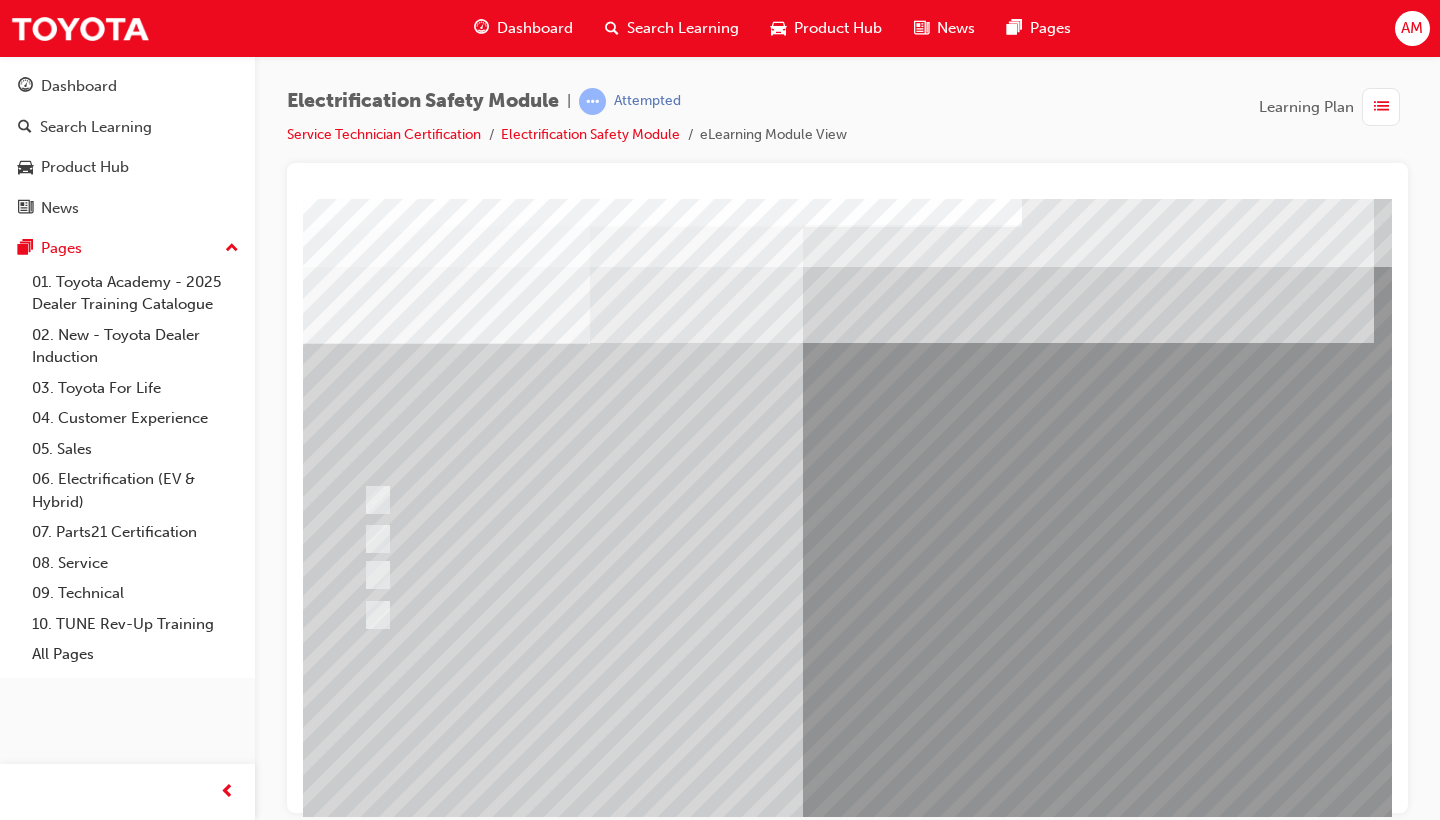 click at bounding box center (362, 2982) 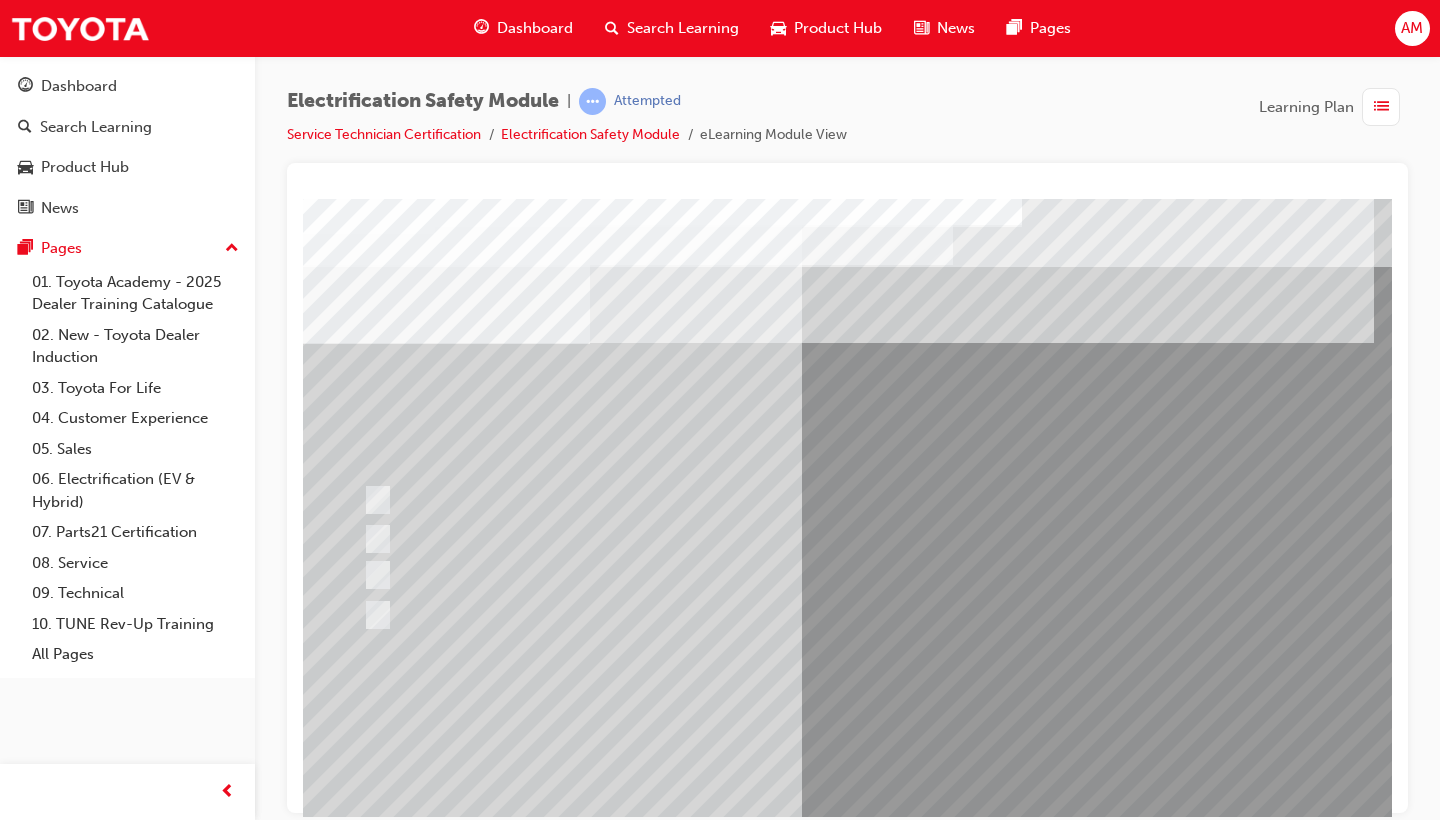 click at bounding box center [622, 2689] 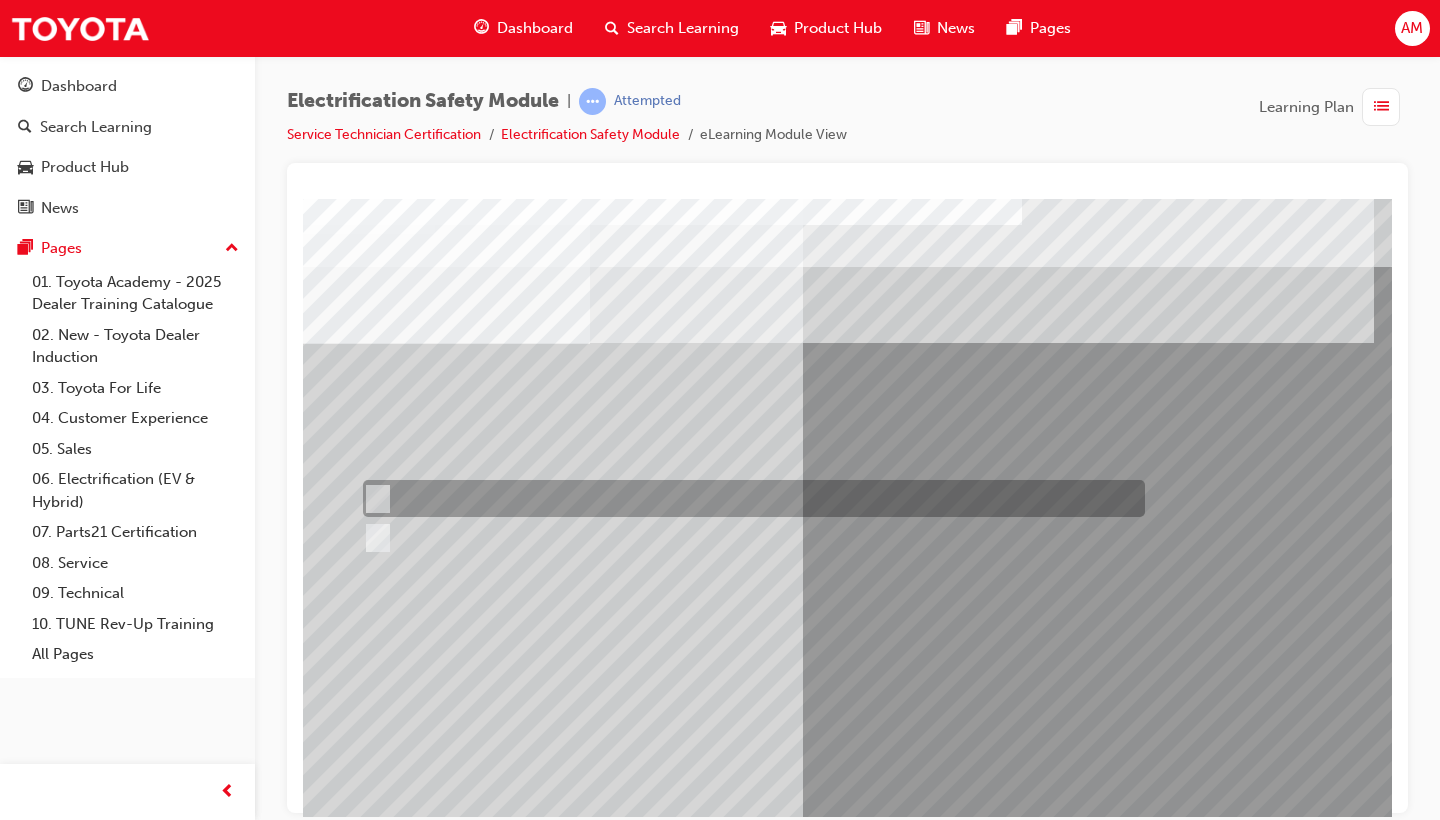 click at bounding box center [749, 498] 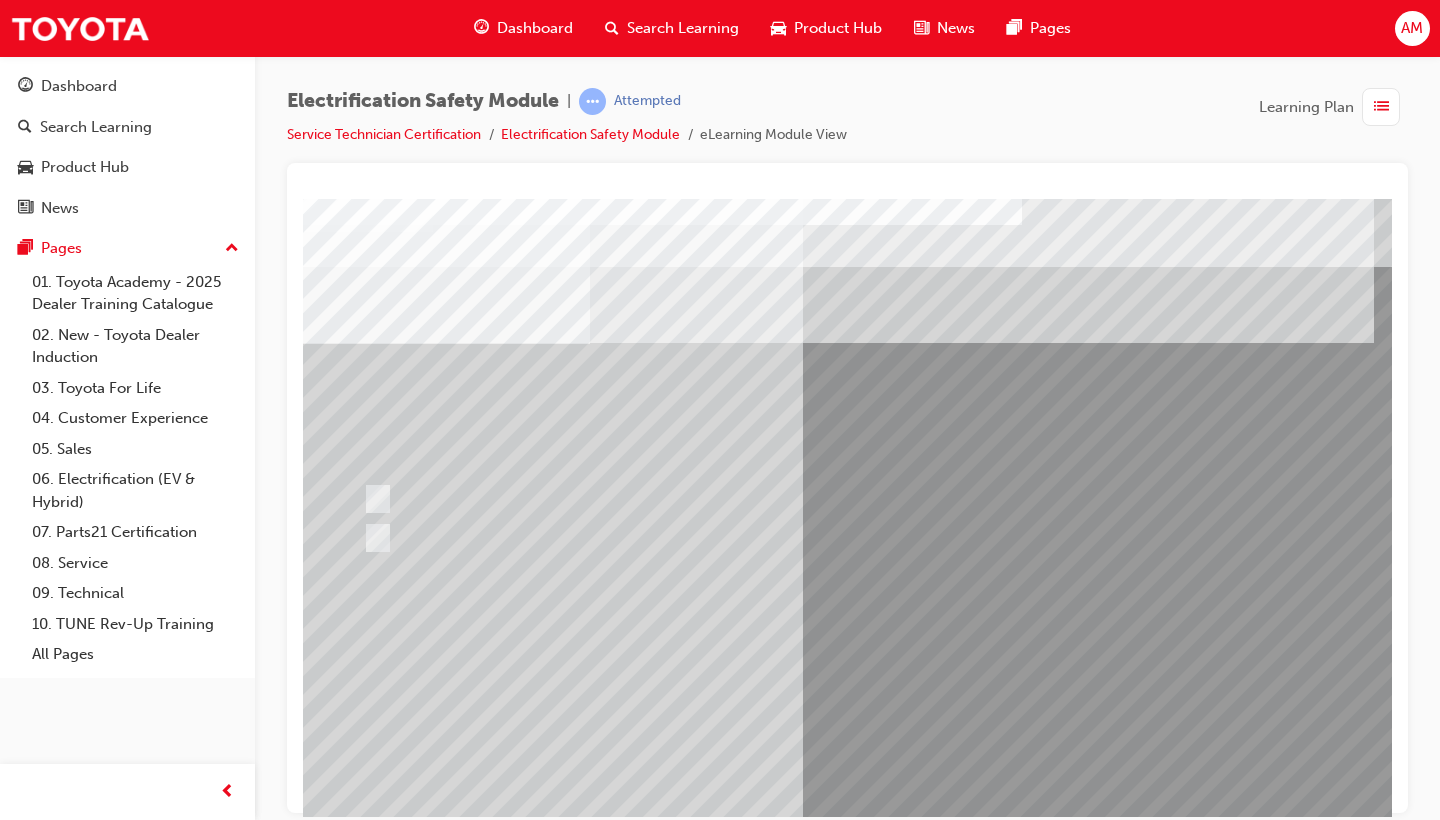 click at bounding box center (362, 2938) 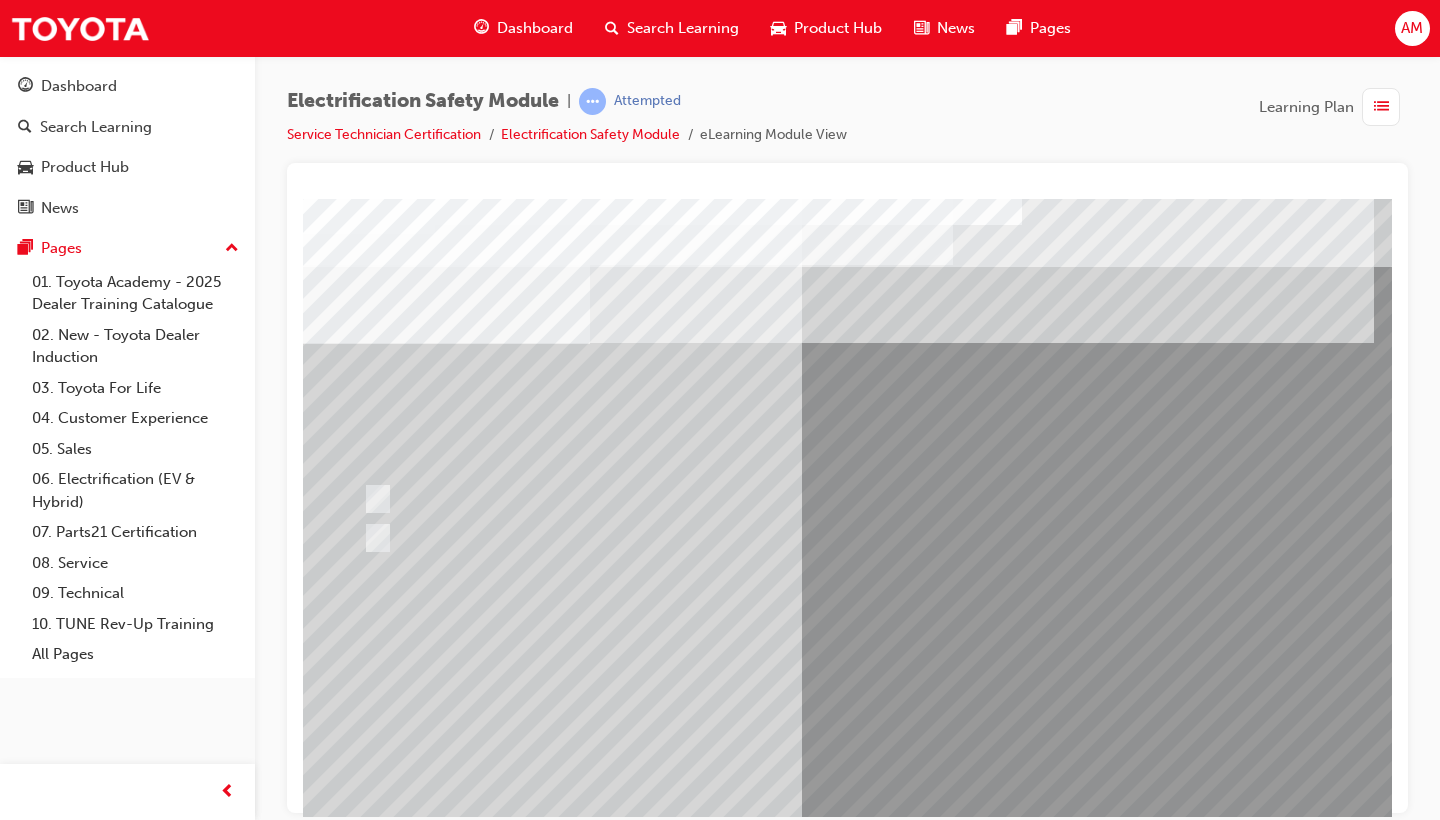 click at bounding box center [622, 2689] 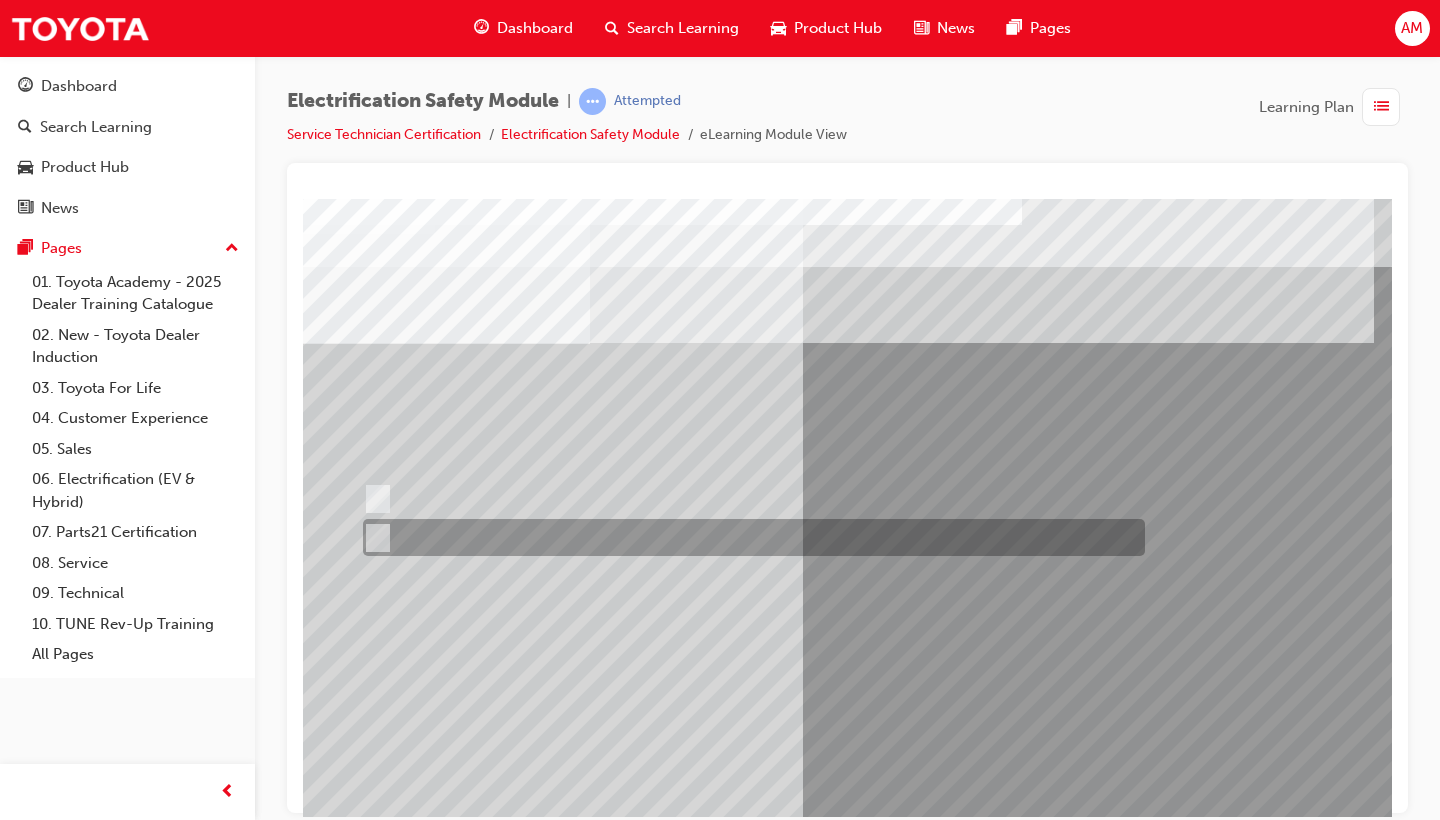 click at bounding box center [749, 537] 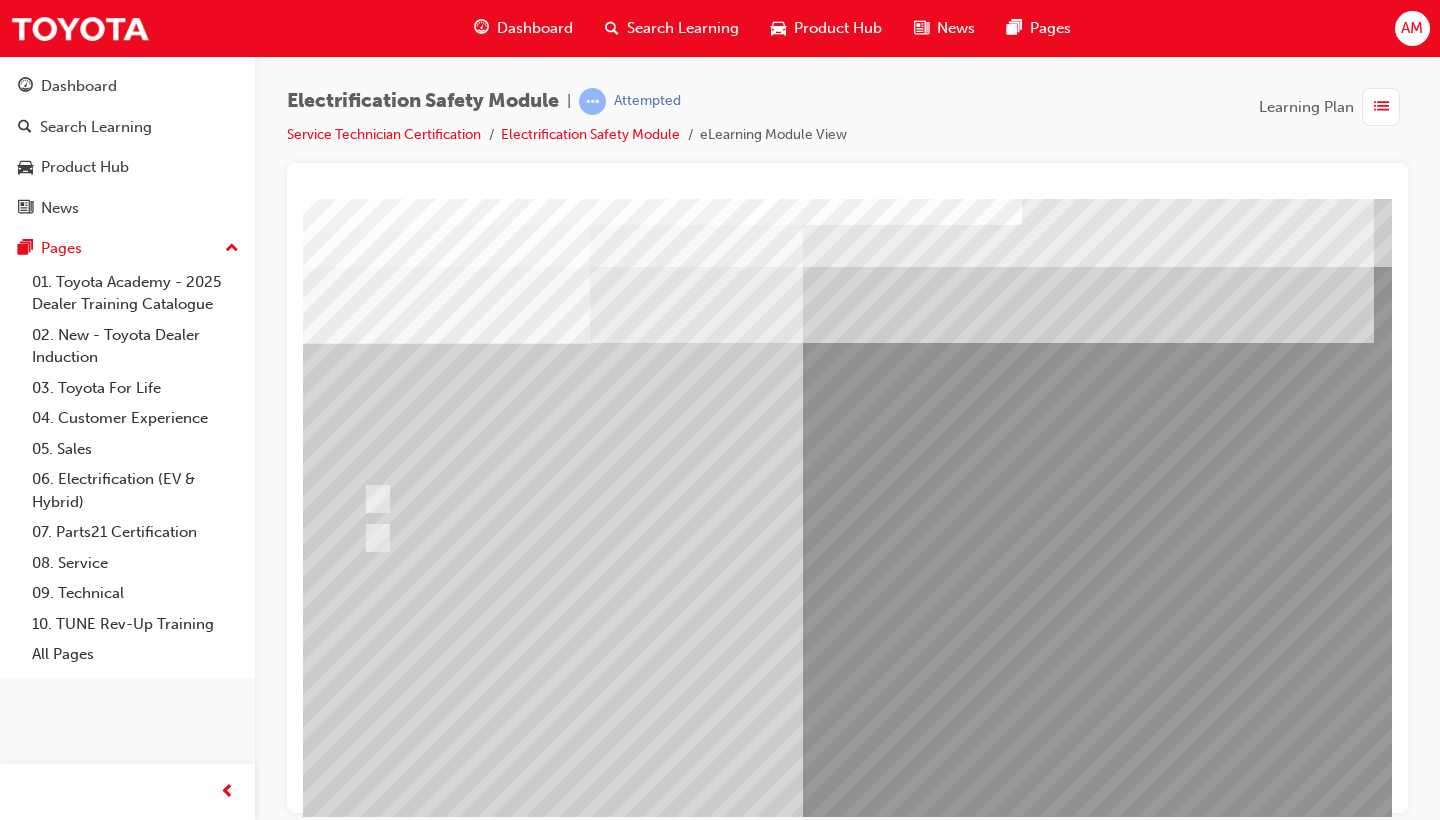click at bounding box center (362, 2938) 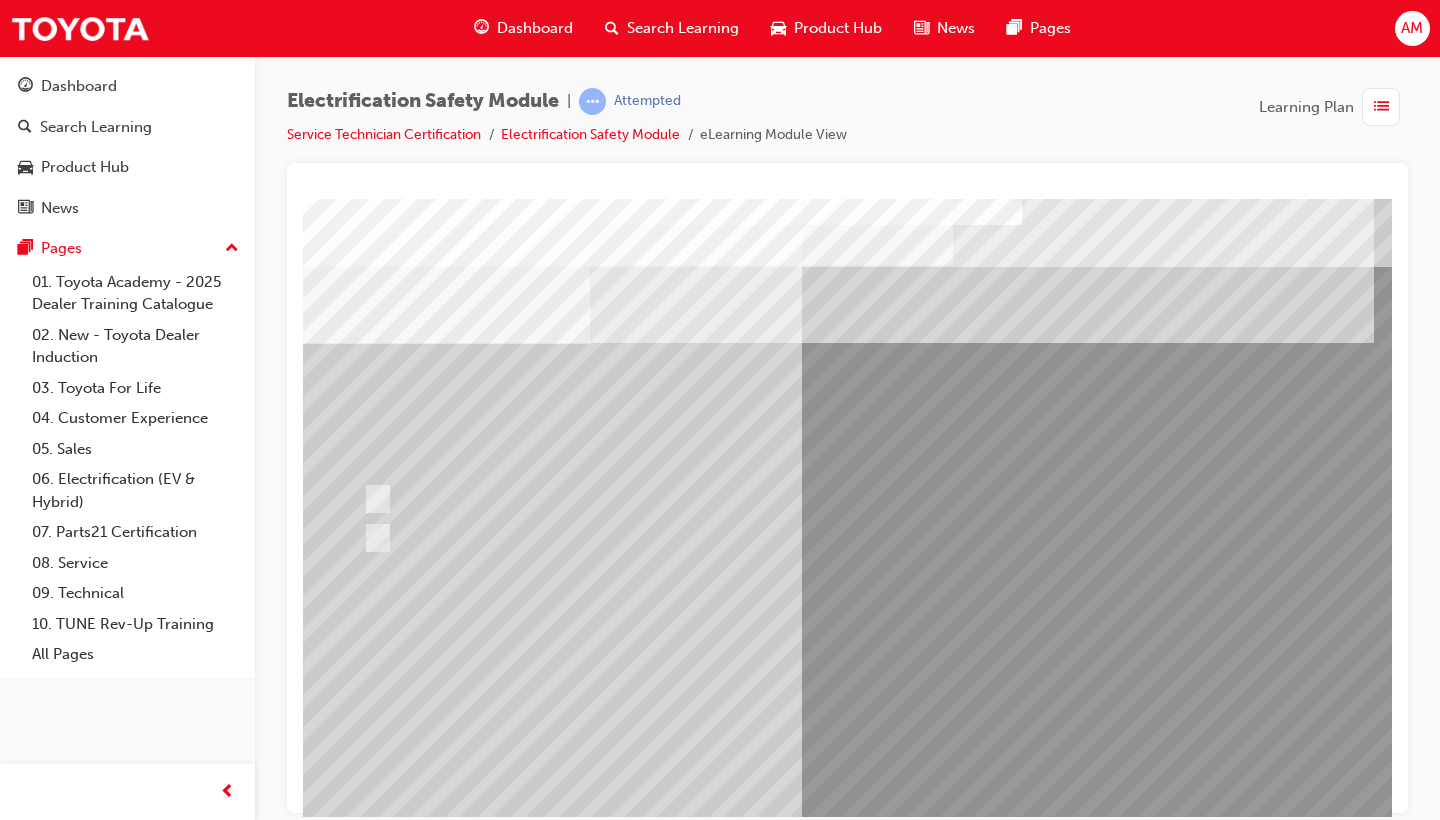 click at bounding box center (622, 2689) 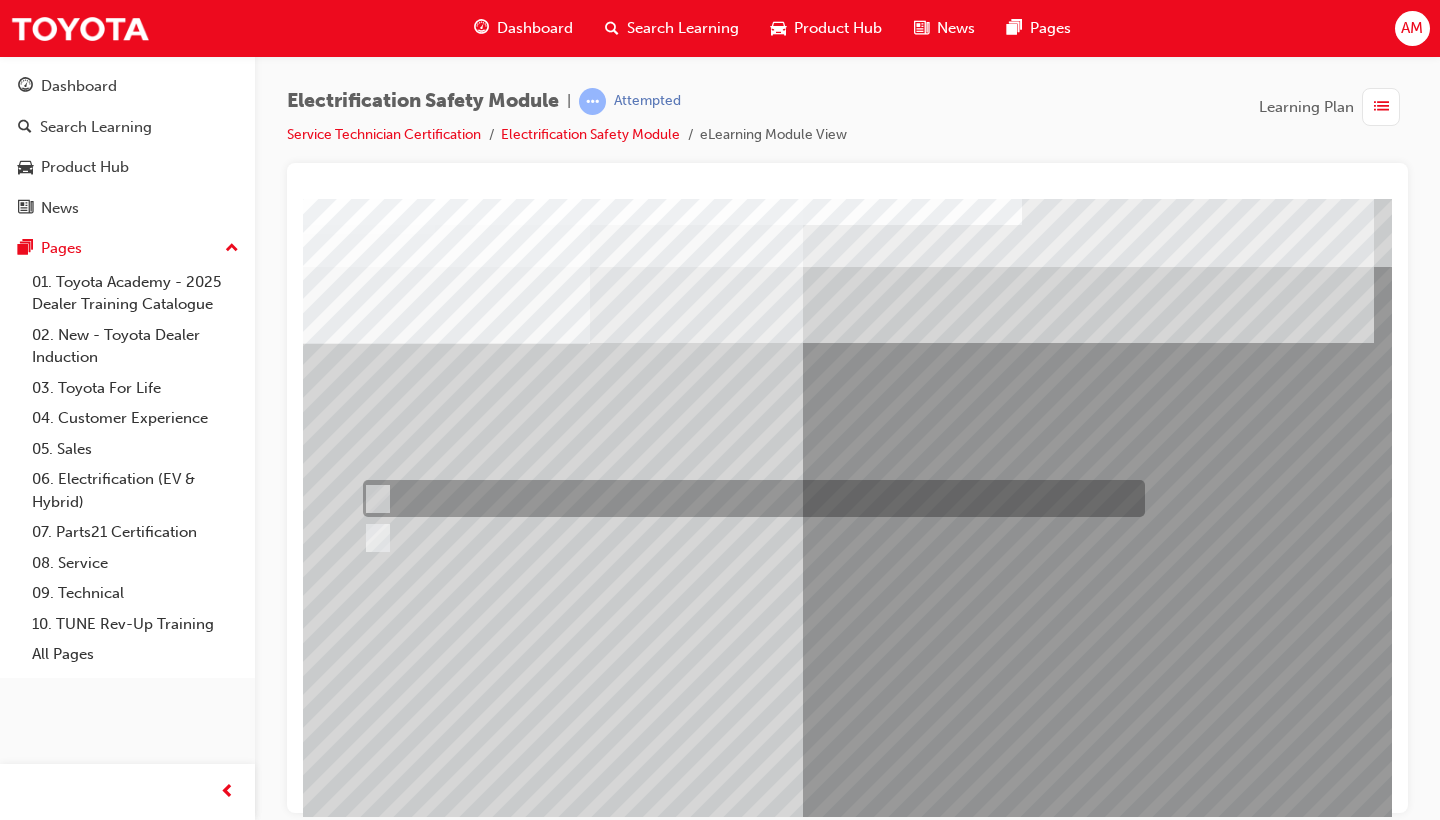 click at bounding box center (749, 498) 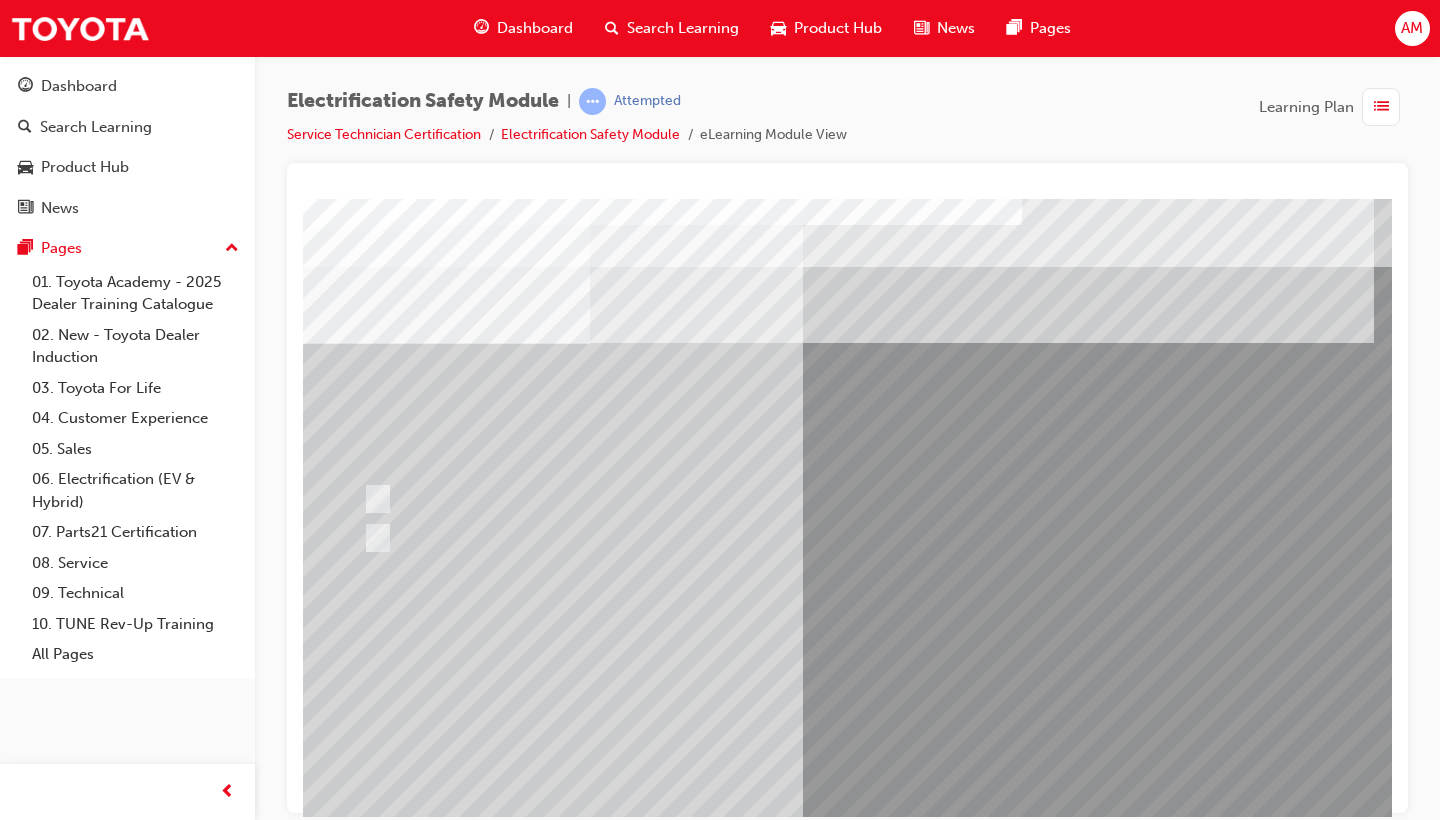 click at bounding box center (362, 2938) 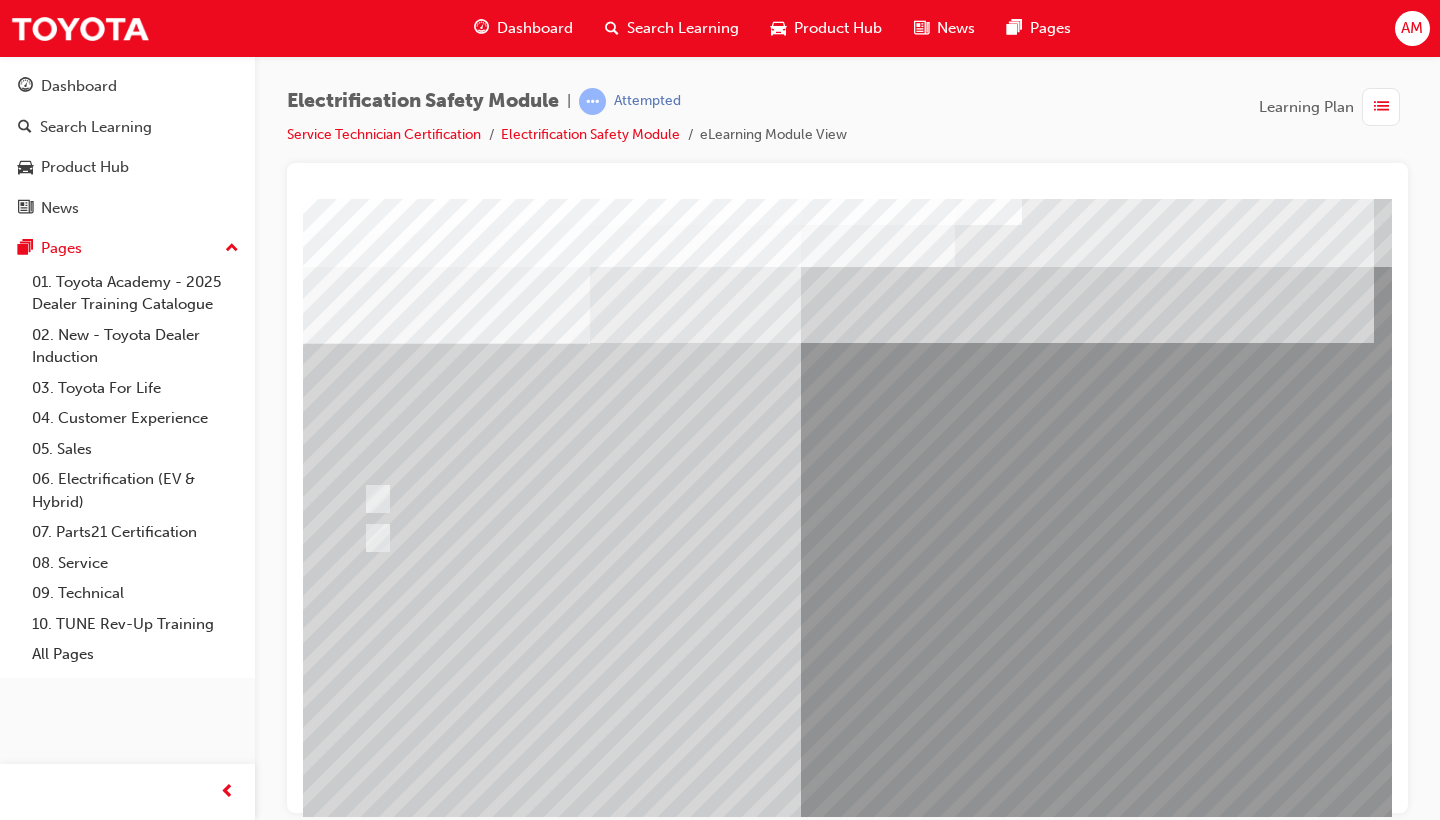 click at bounding box center (622, 2687) 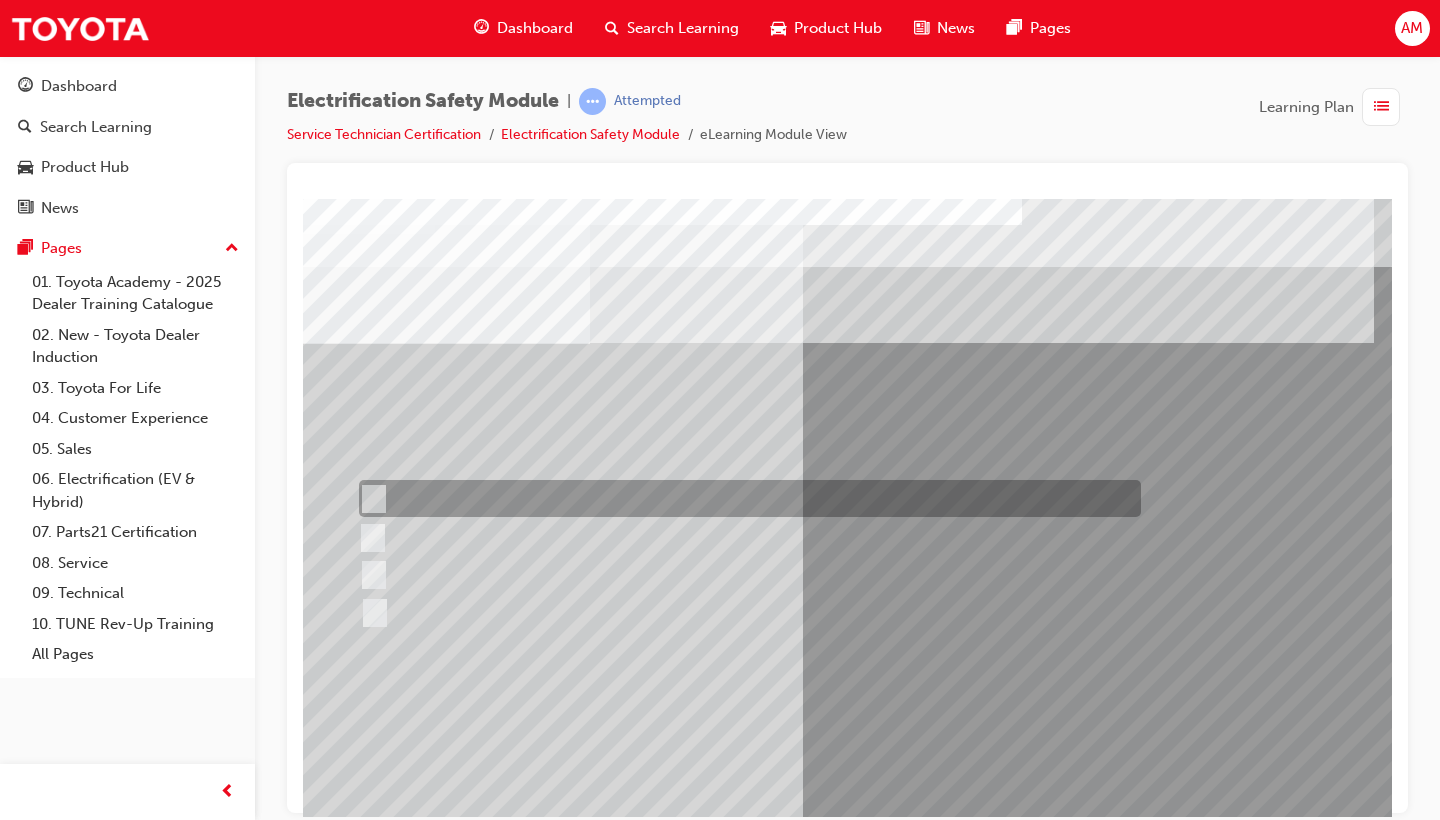 click at bounding box center [745, 498] 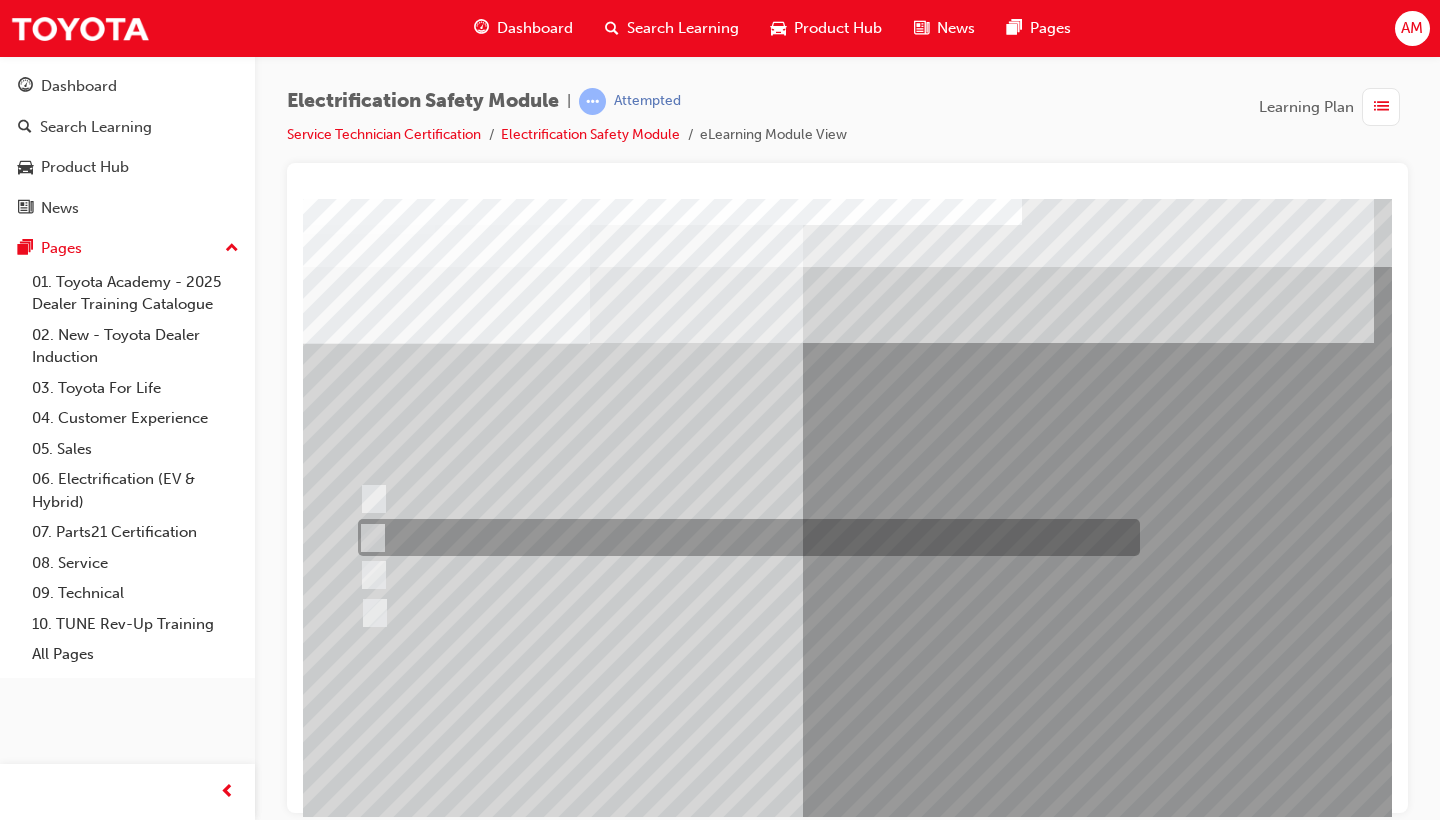 click at bounding box center [744, 537] 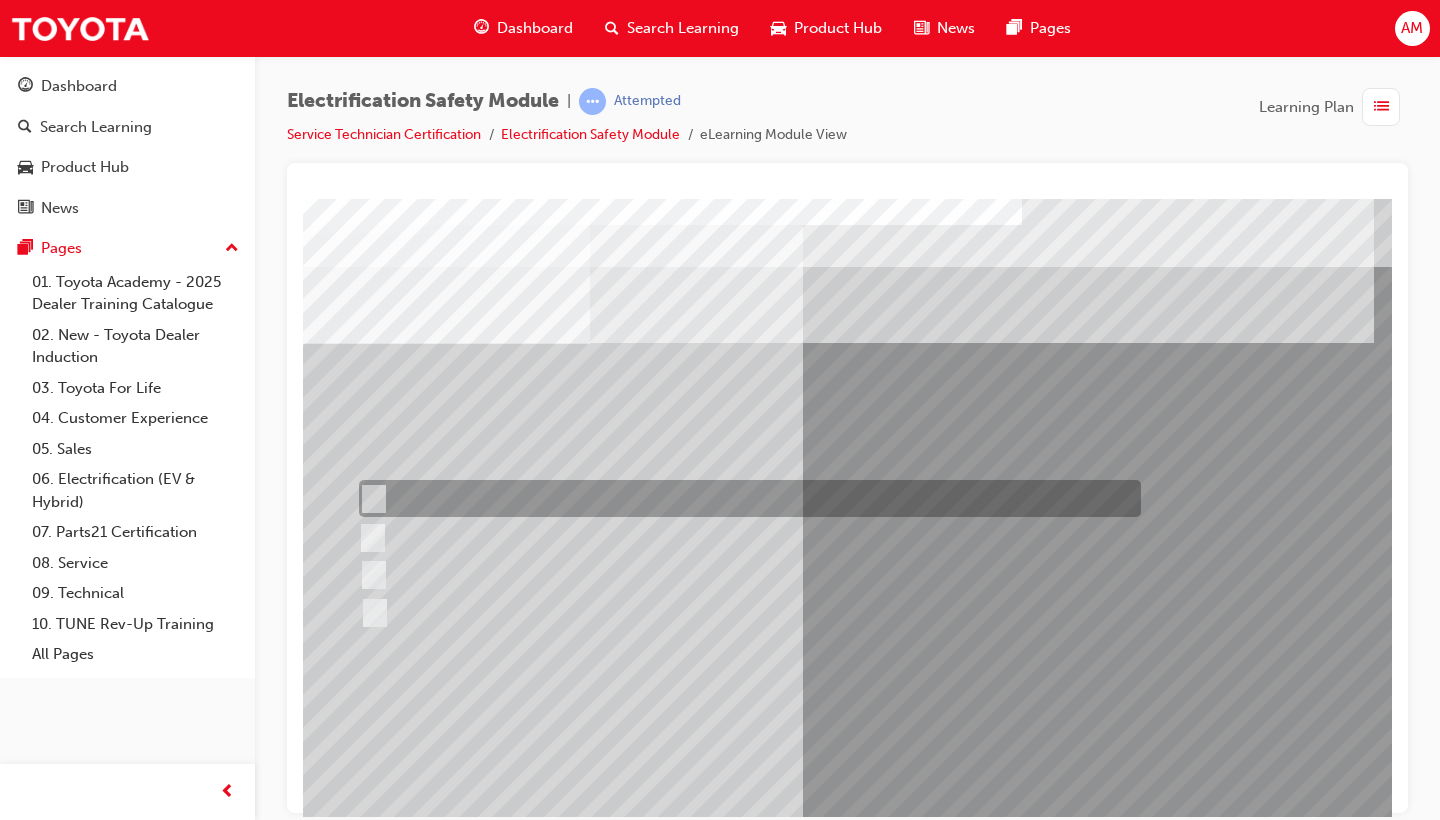click at bounding box center (745, 498) 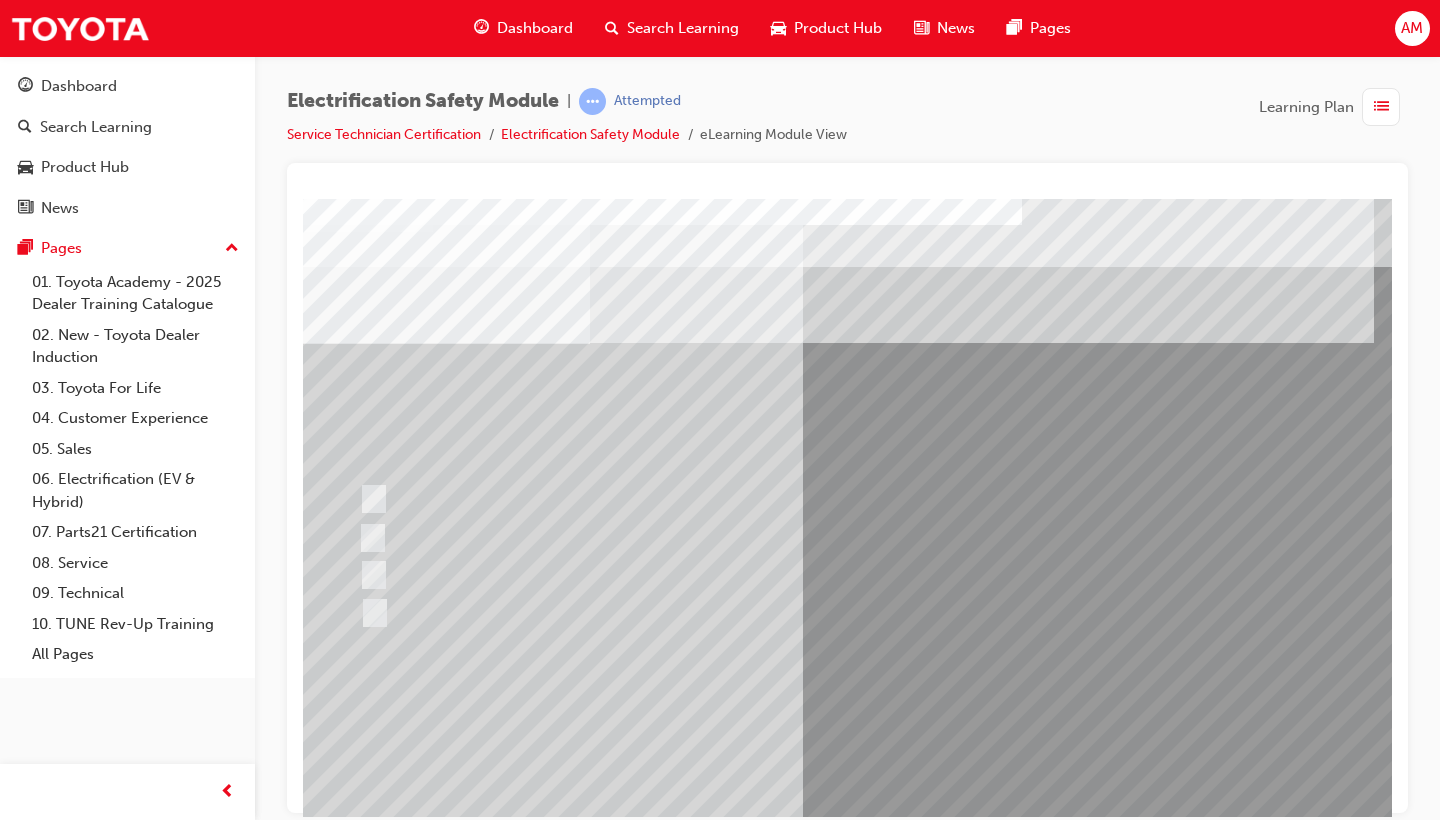 click at bounding box center [362, 2982] 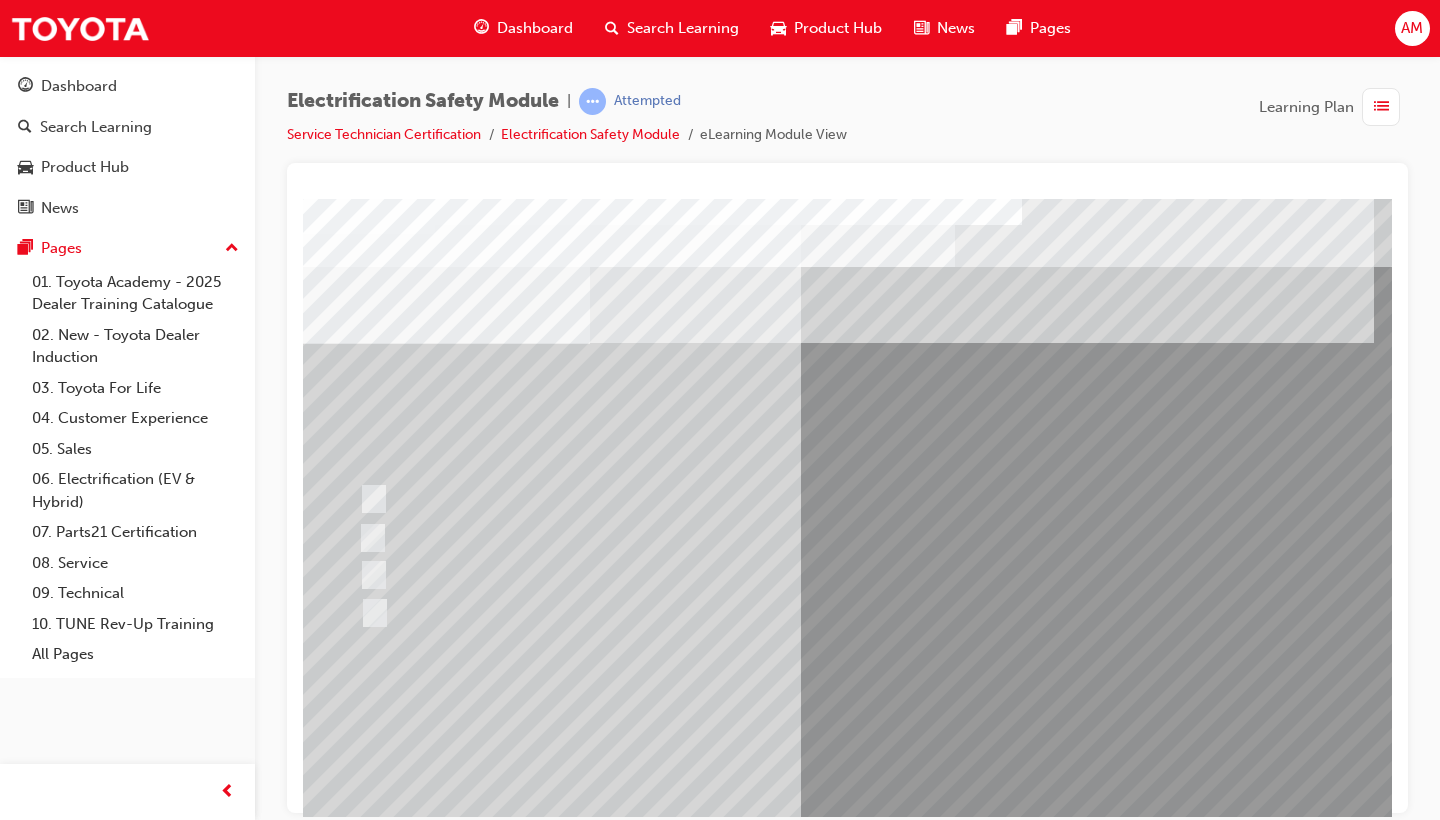 click at bounding box center (745, 574) 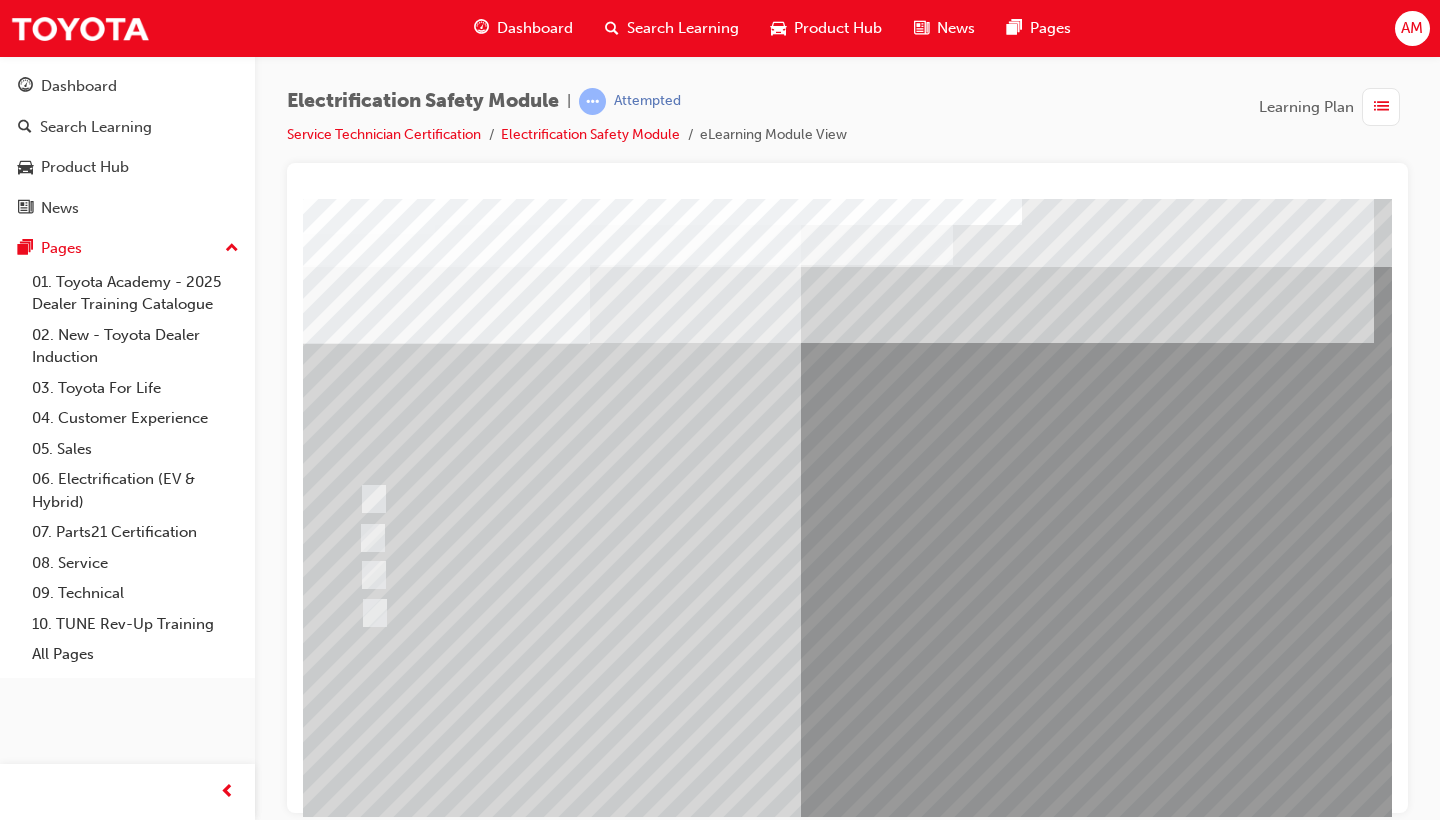 click at bounding box center [622, 2687] 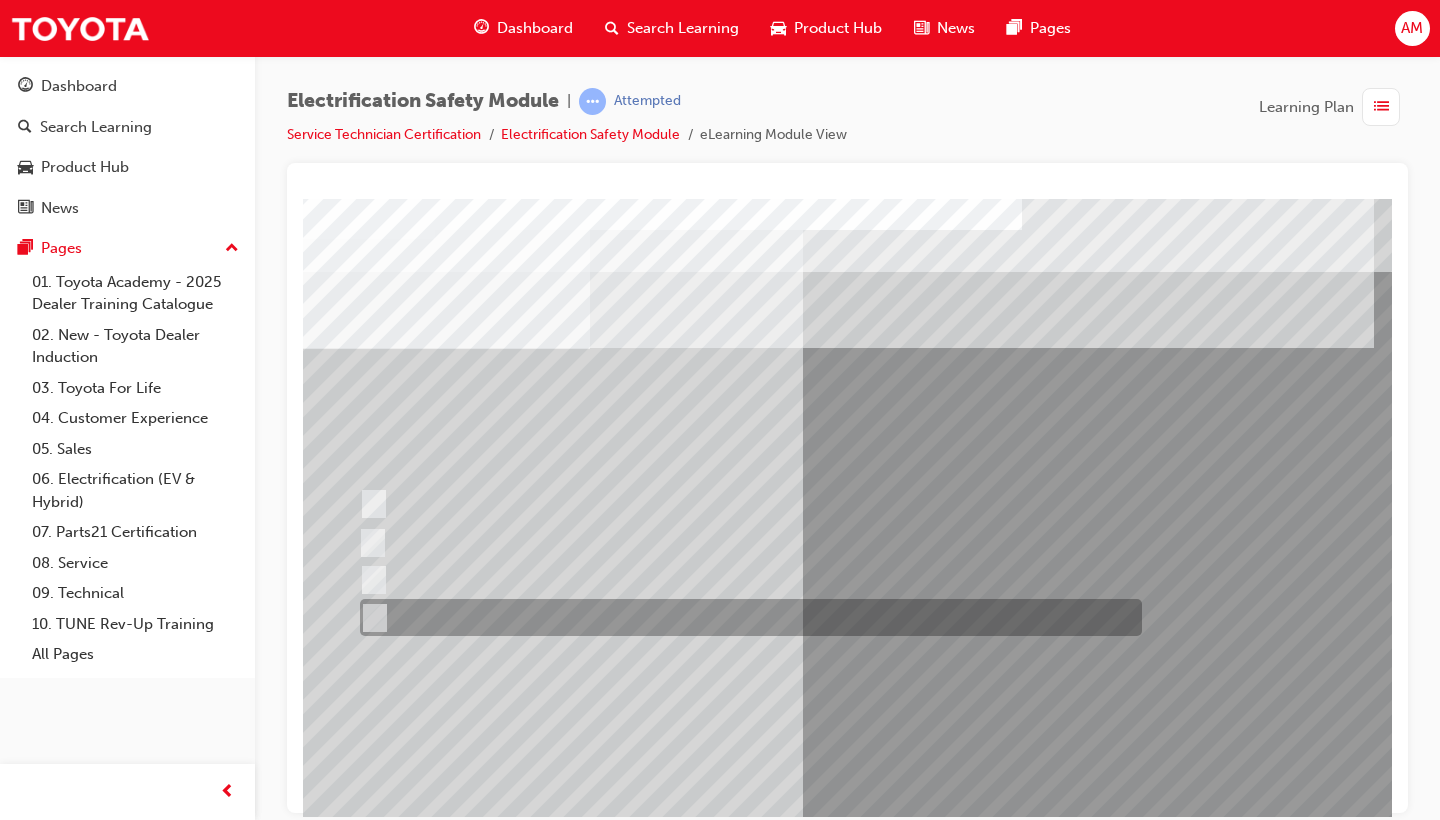 scroll, scrollTop: 0, scrollLeft: 13, axis: horizontal 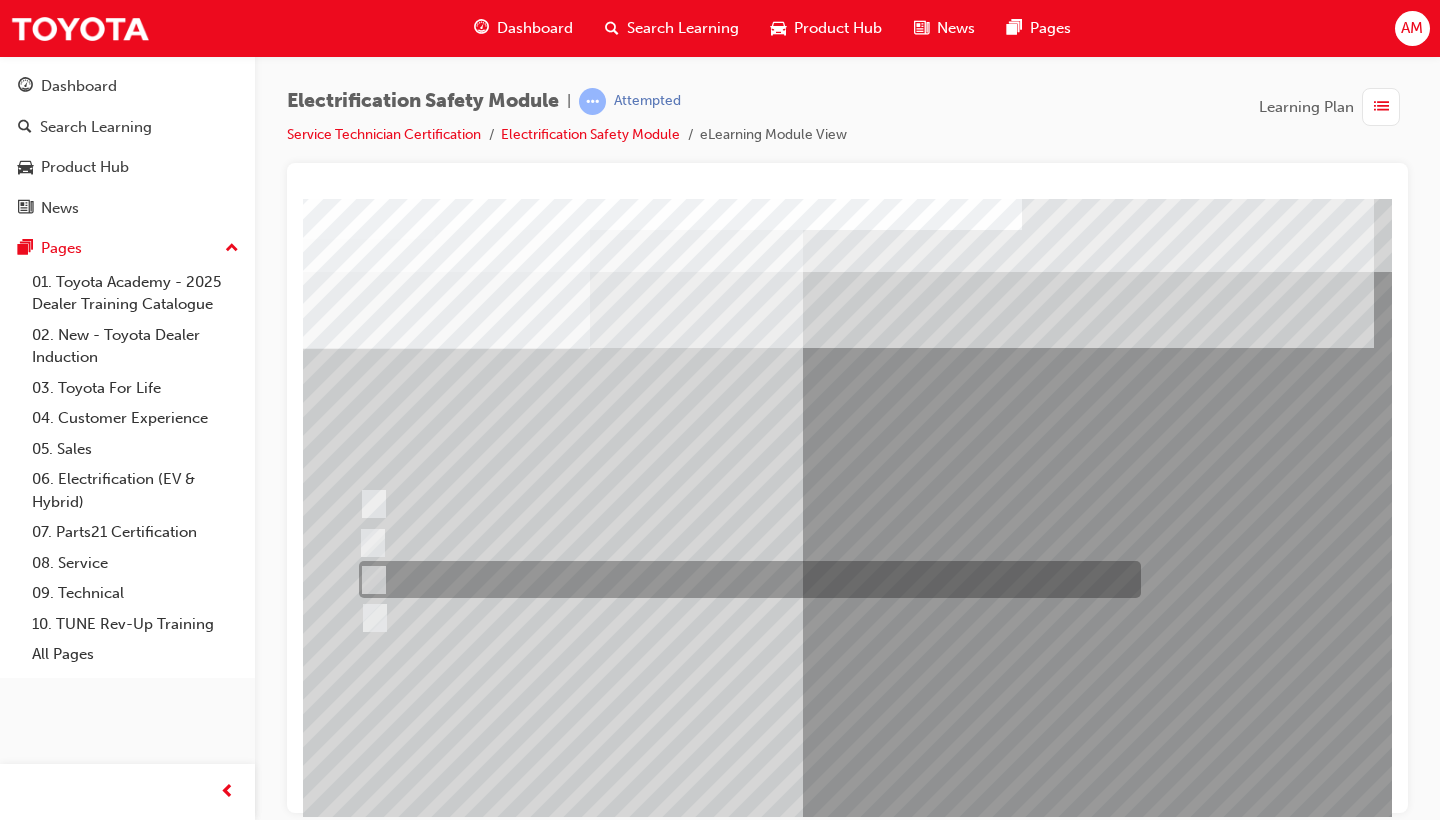 click at bounding box center (745, 579) 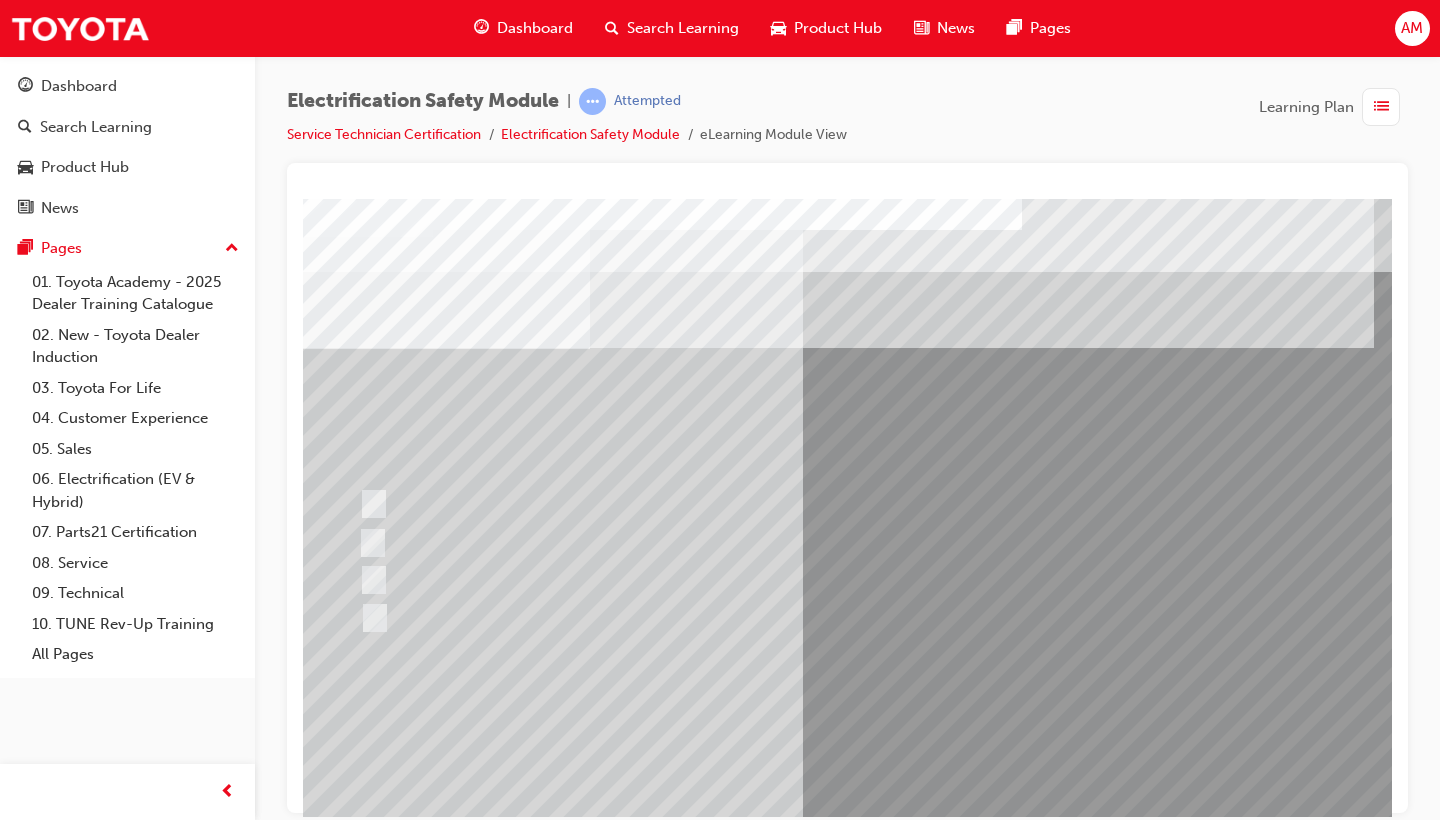 click at bounding box center [362, 2987] 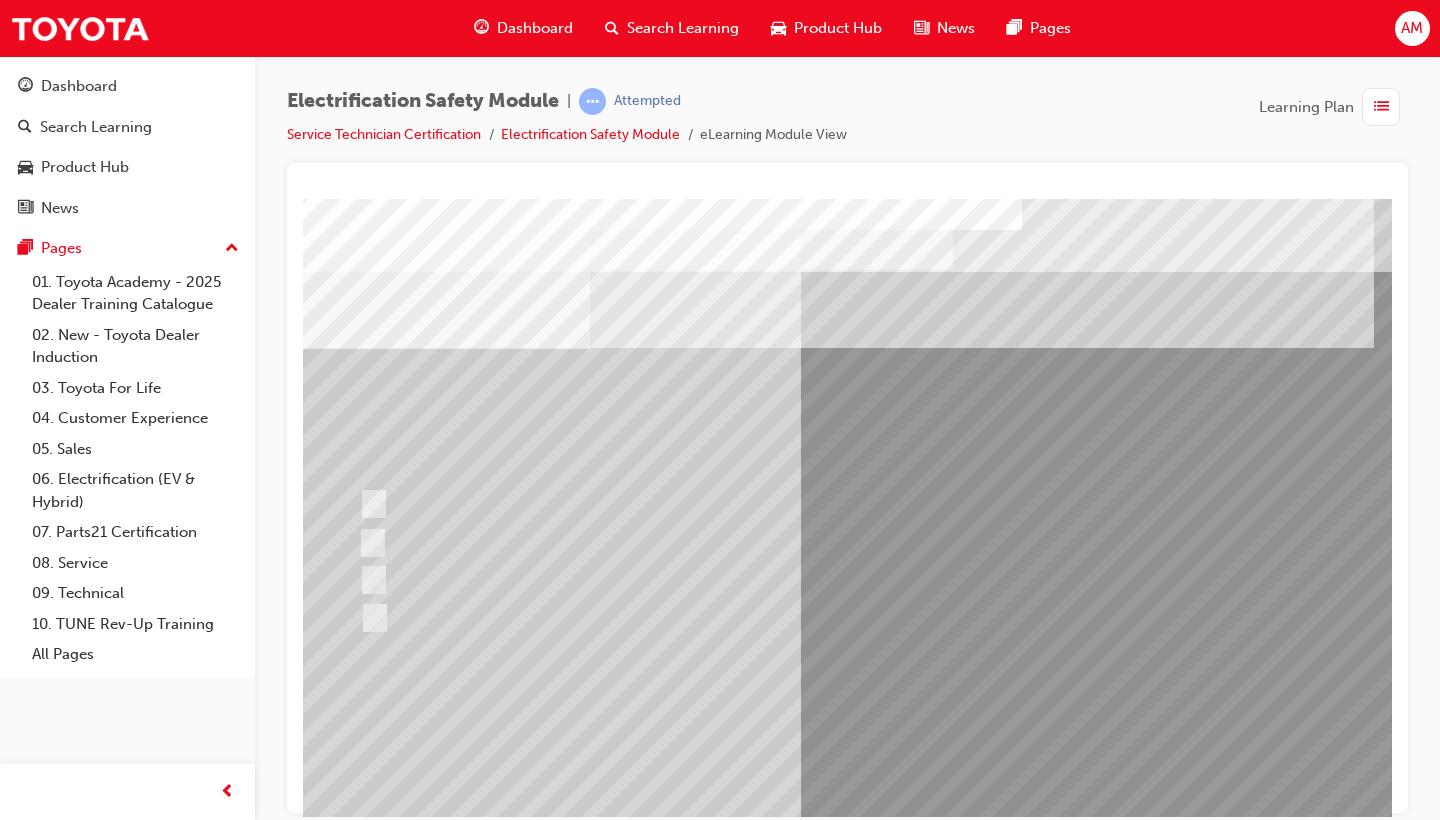 click at bounding box center [622, 2692] 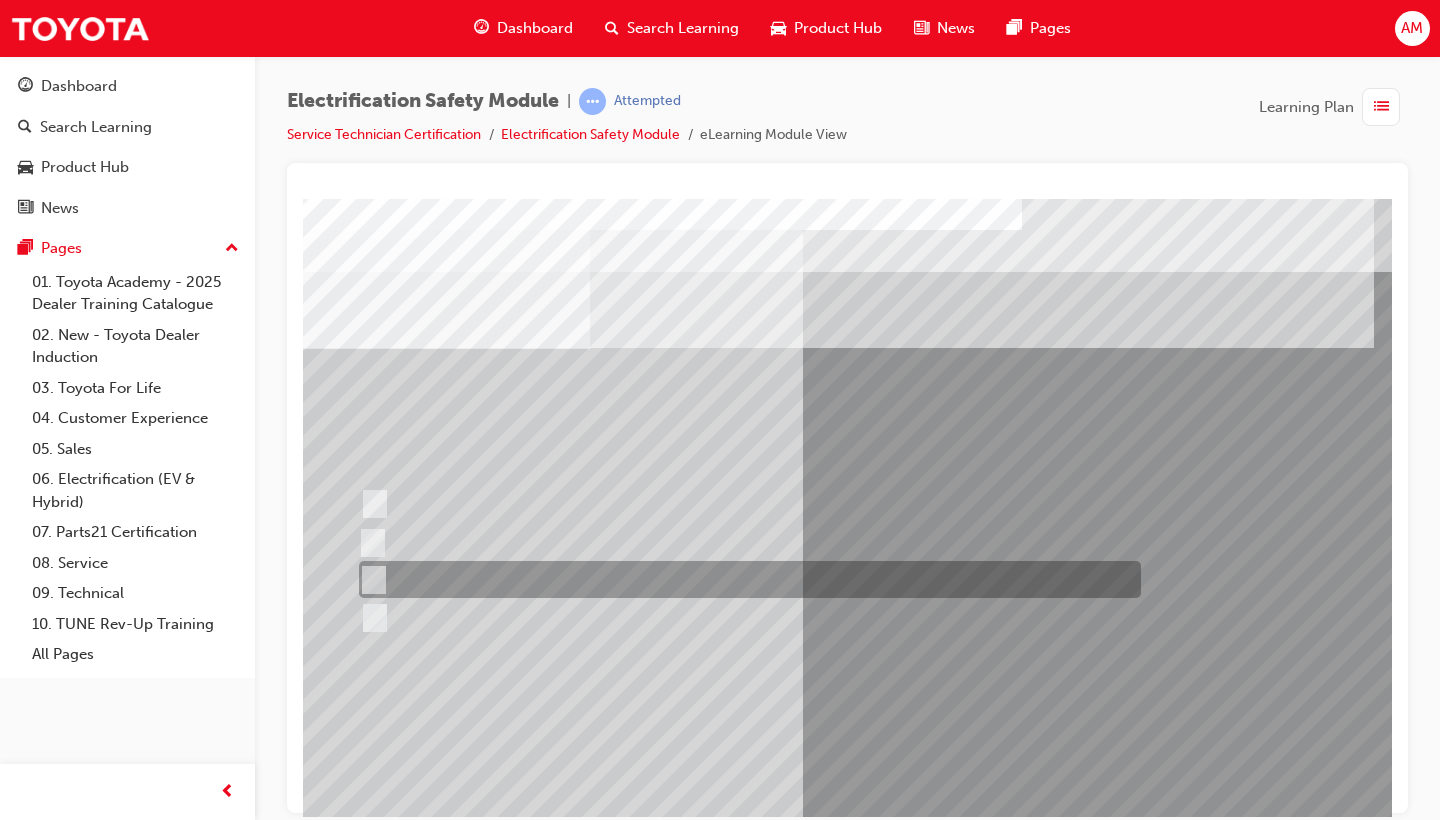 click at bounding box center (745, 579) 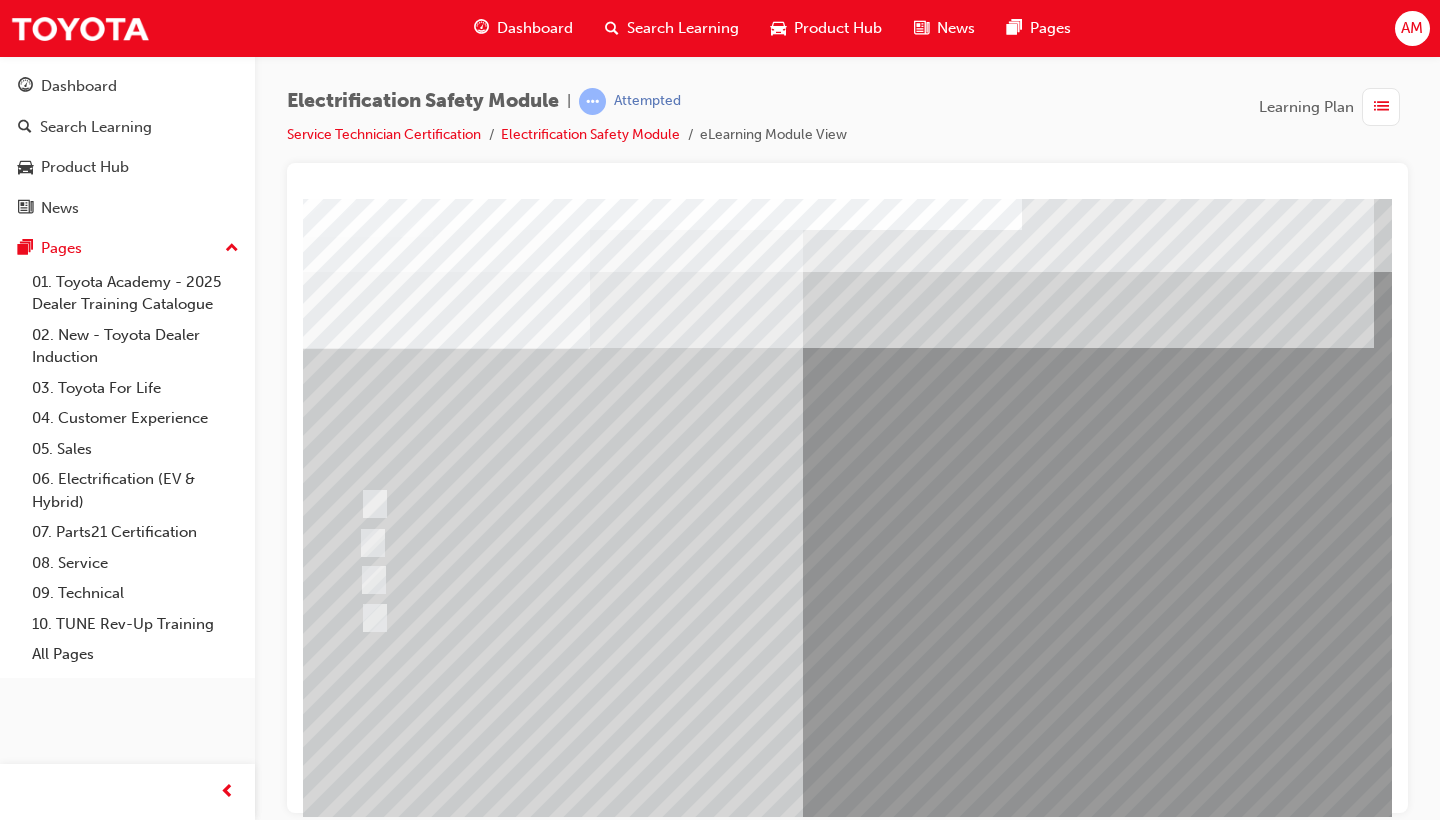 click at bounding box center (362, 2987) 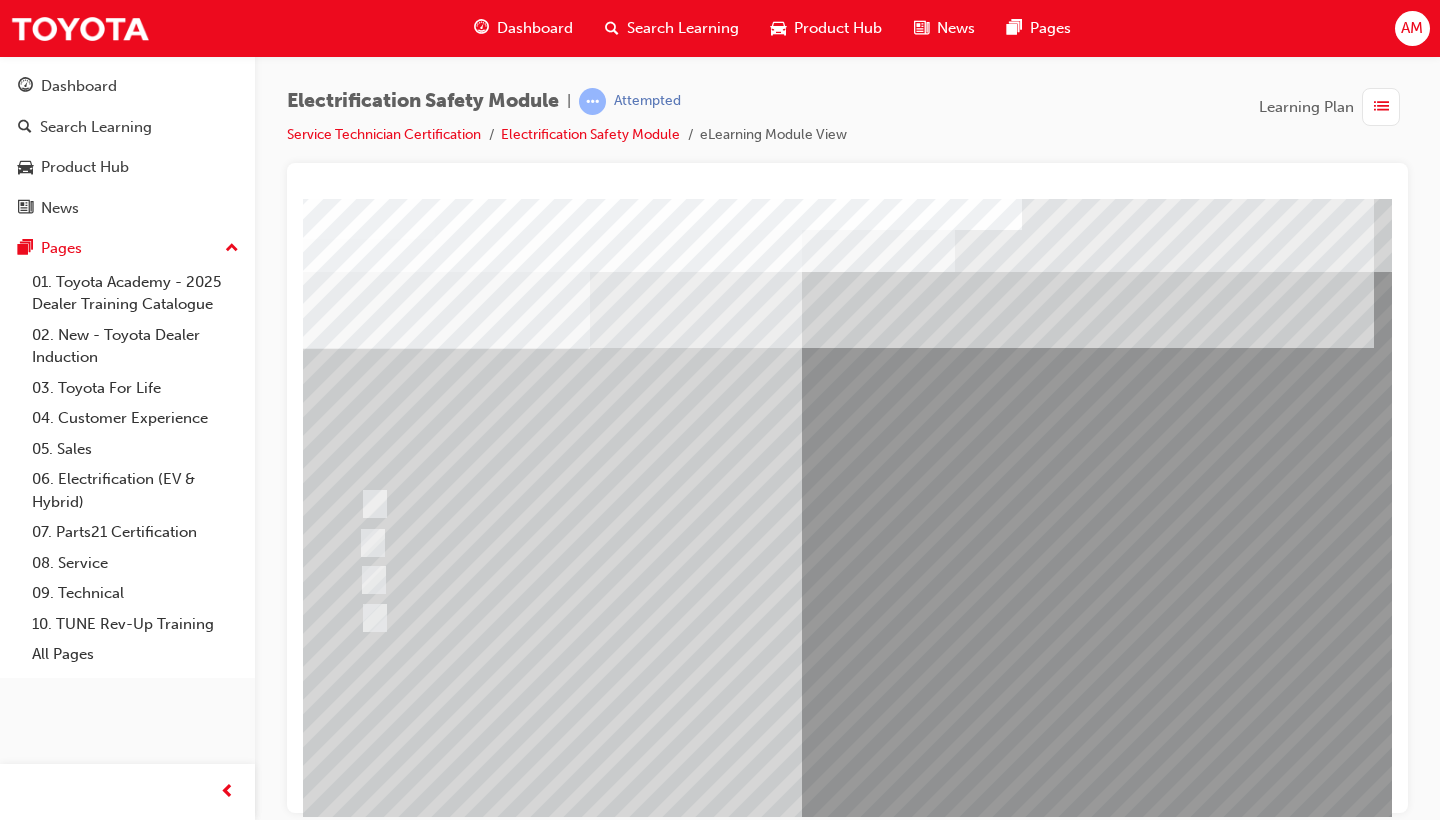 click at bounding box center (622, 2694) 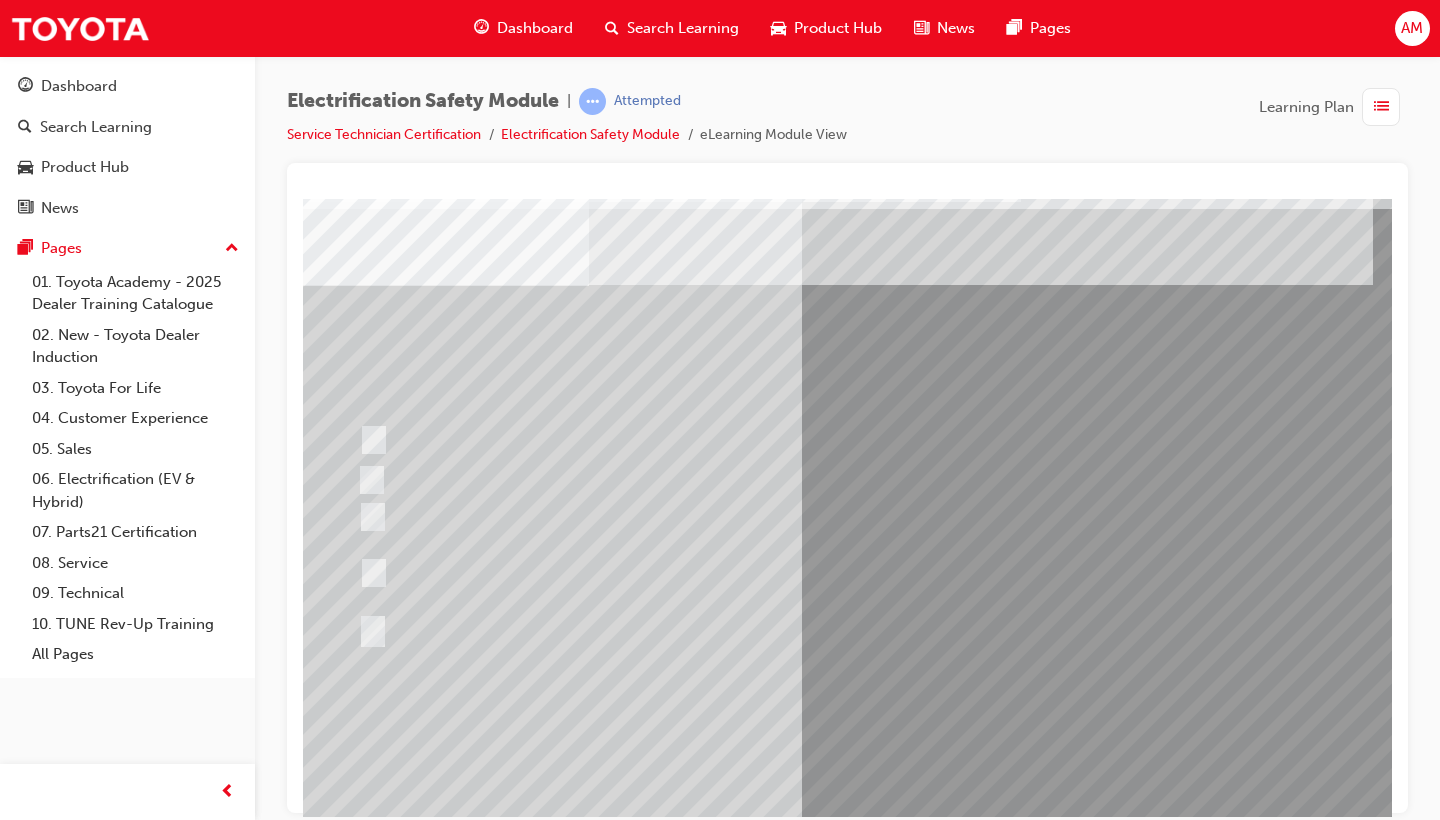 scroll, scrollTop: 63, scrollLeft: 15, axis: both 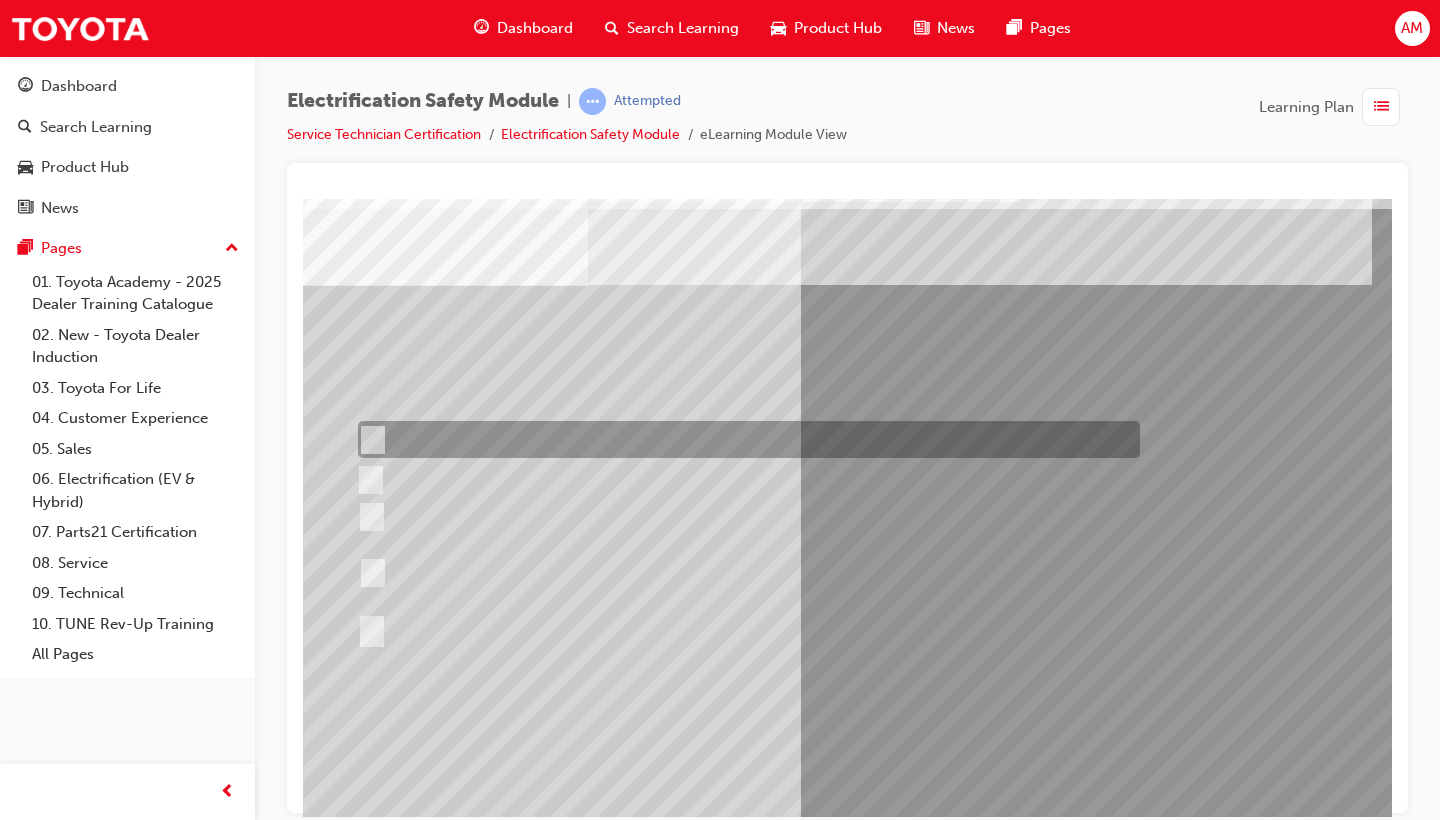 click at bounding box center (744, 439) 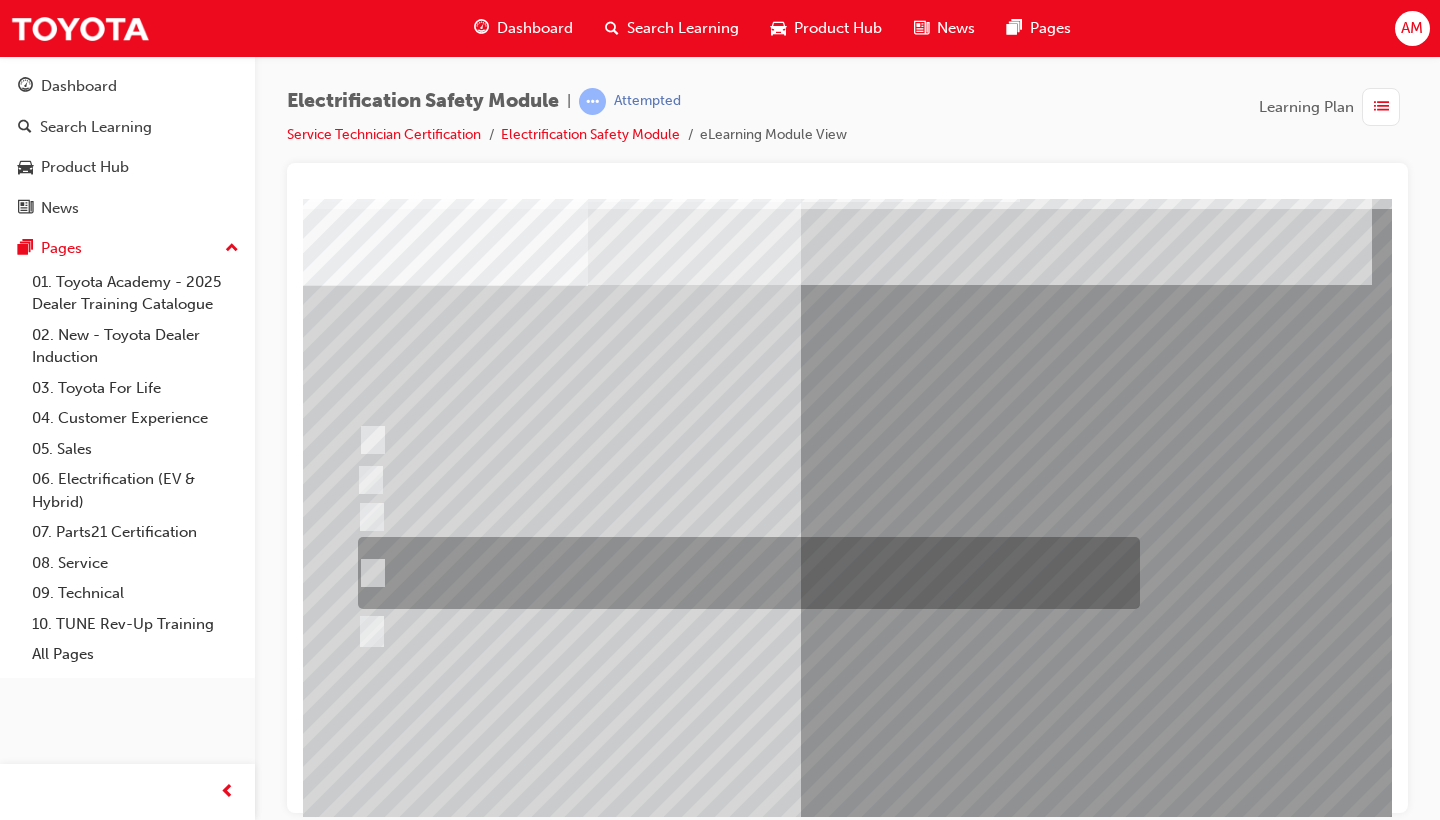 click at bounding box center (744, 573) 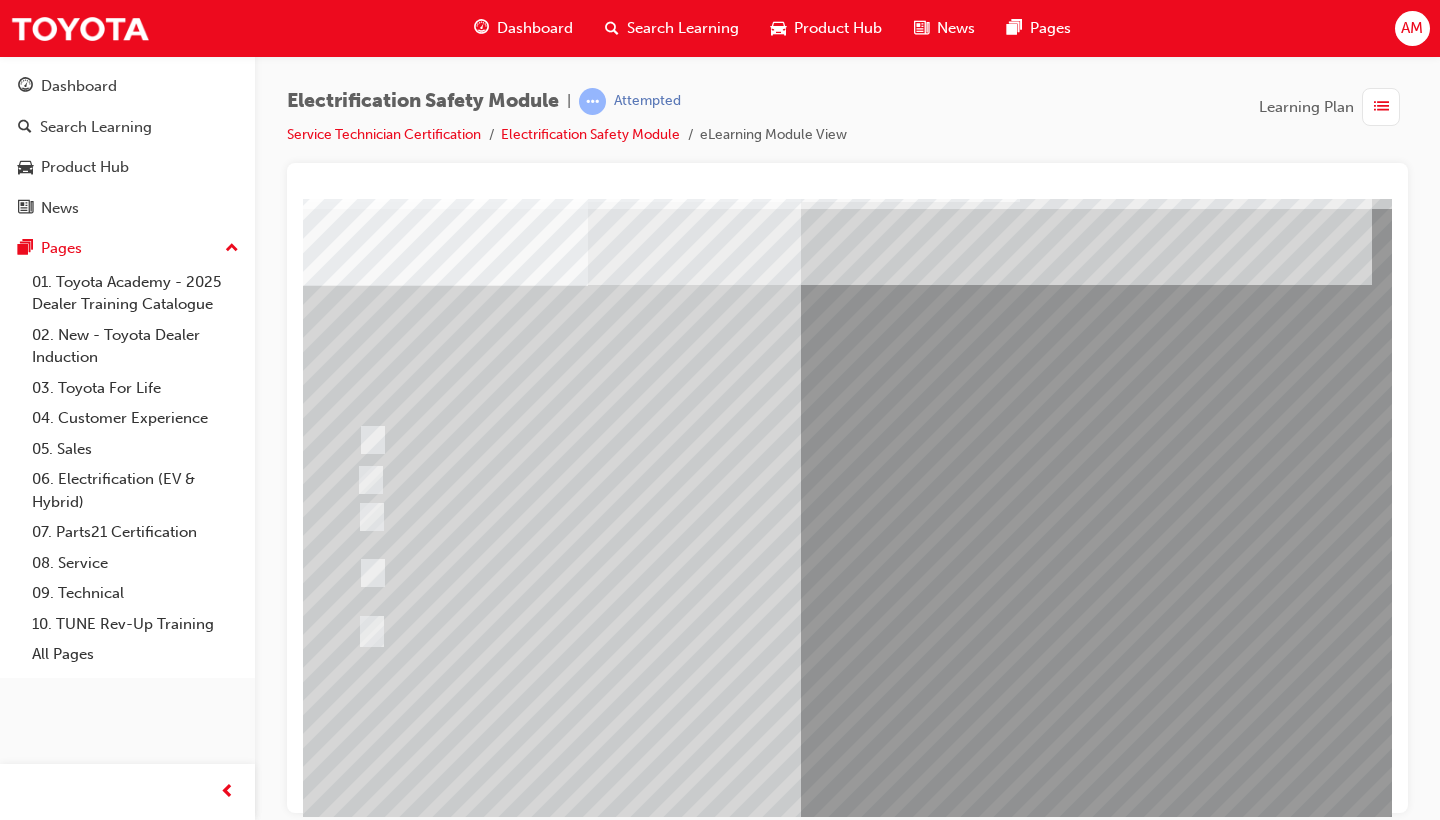 click at bounding box center (360, 2951) 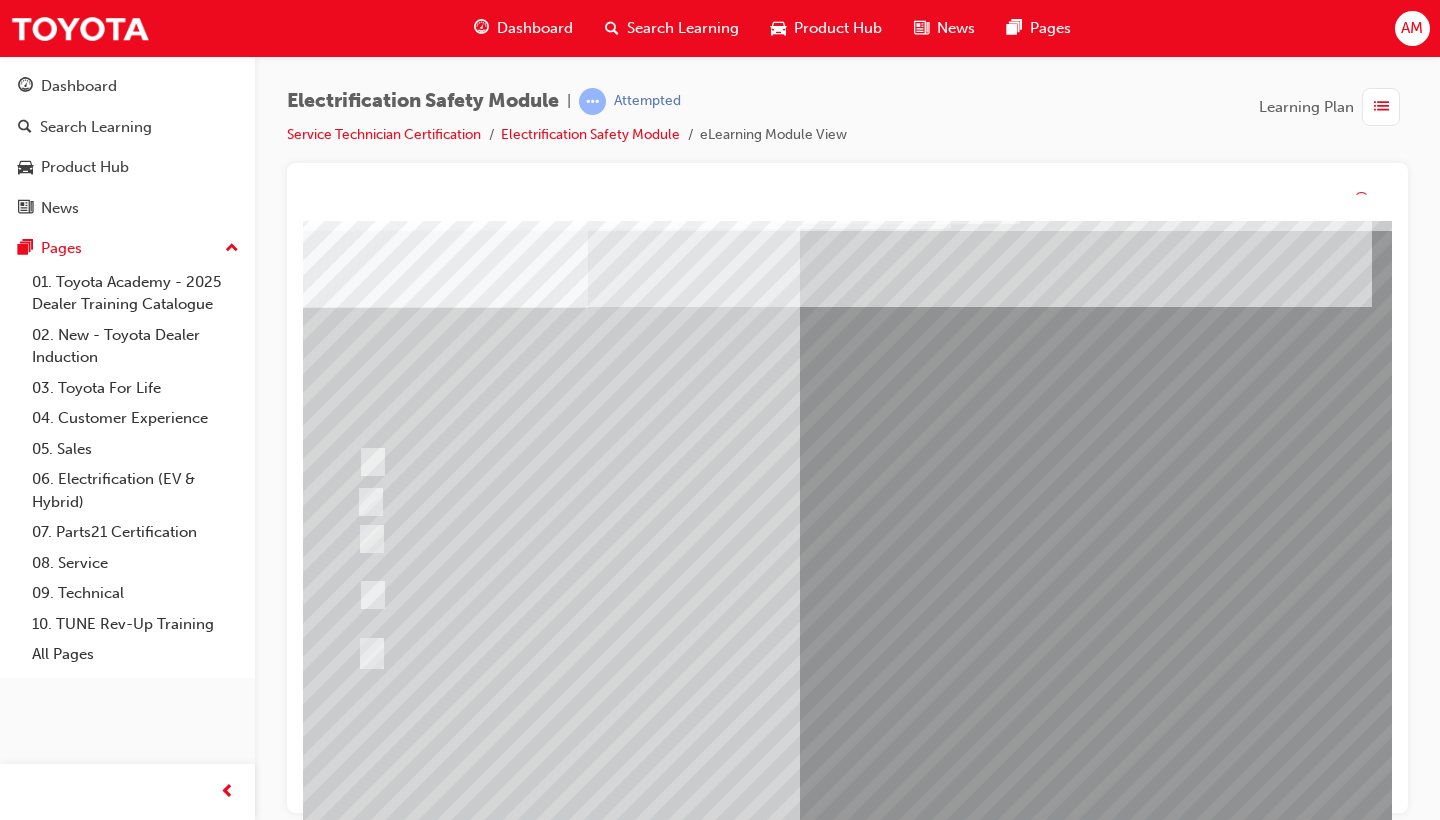 click on "Question 15 of 21" at bounding box center [968, 518] 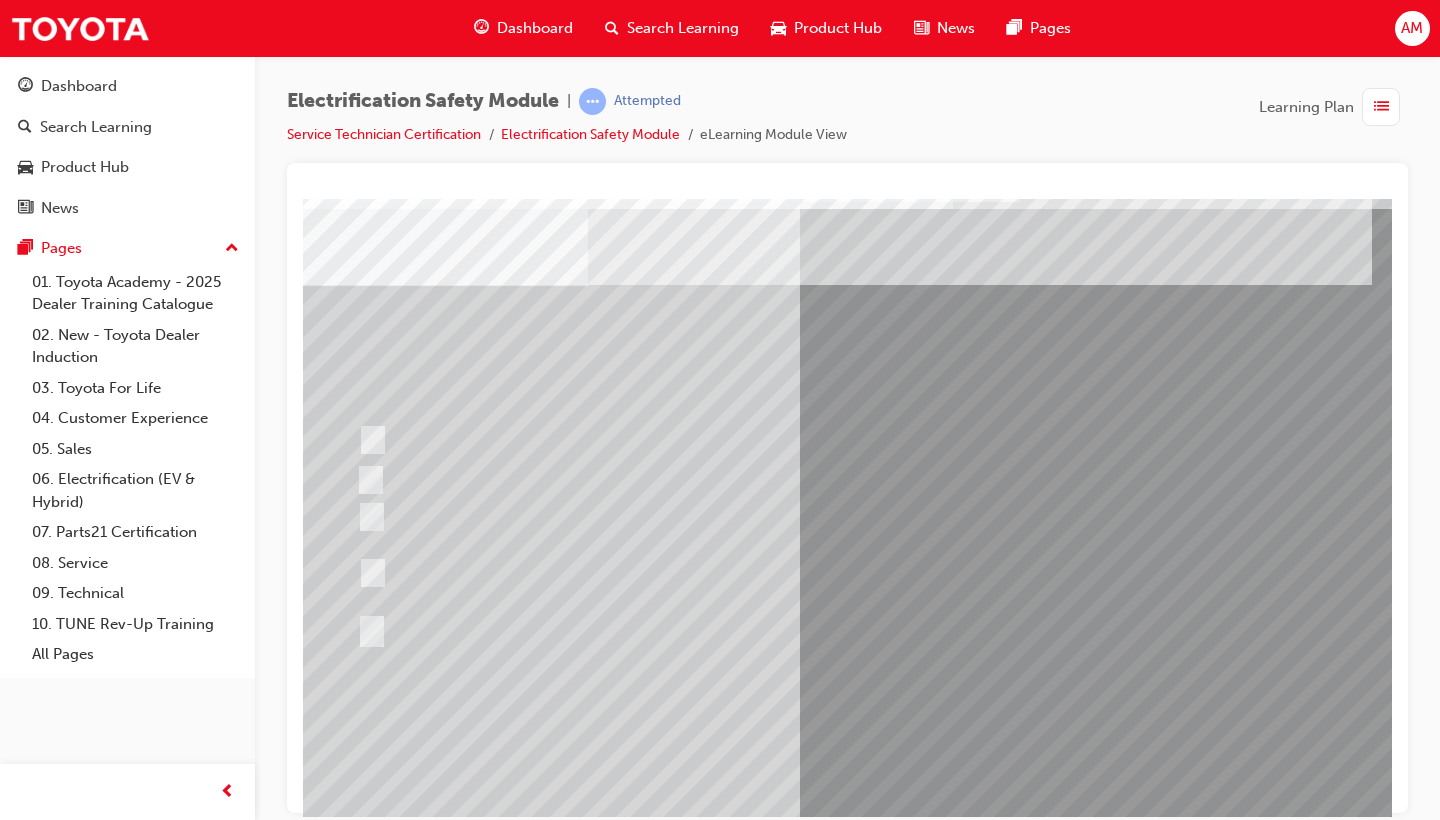 click at bounding box center (620, 2631) 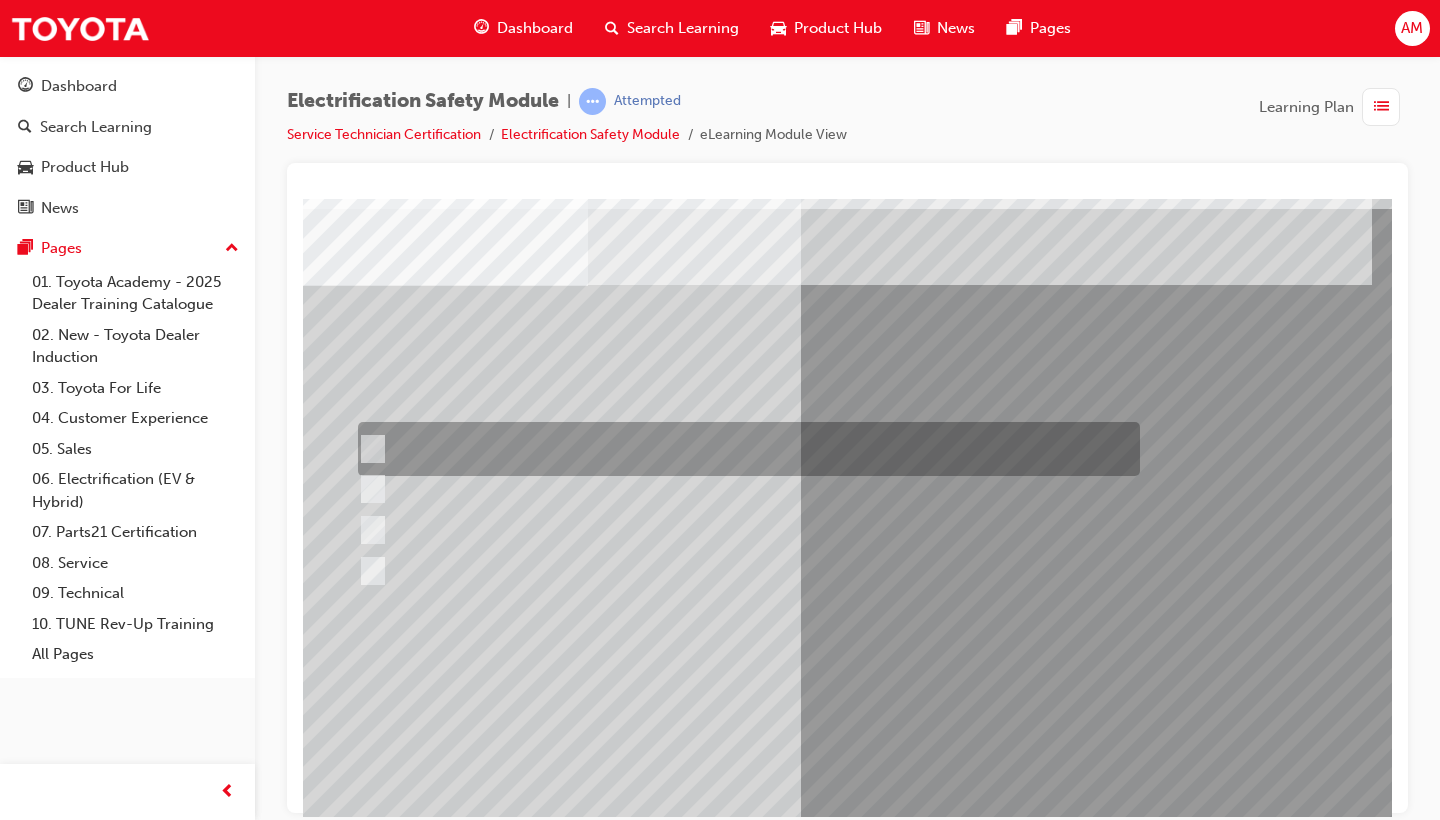 click at bounding box center (744, 449) 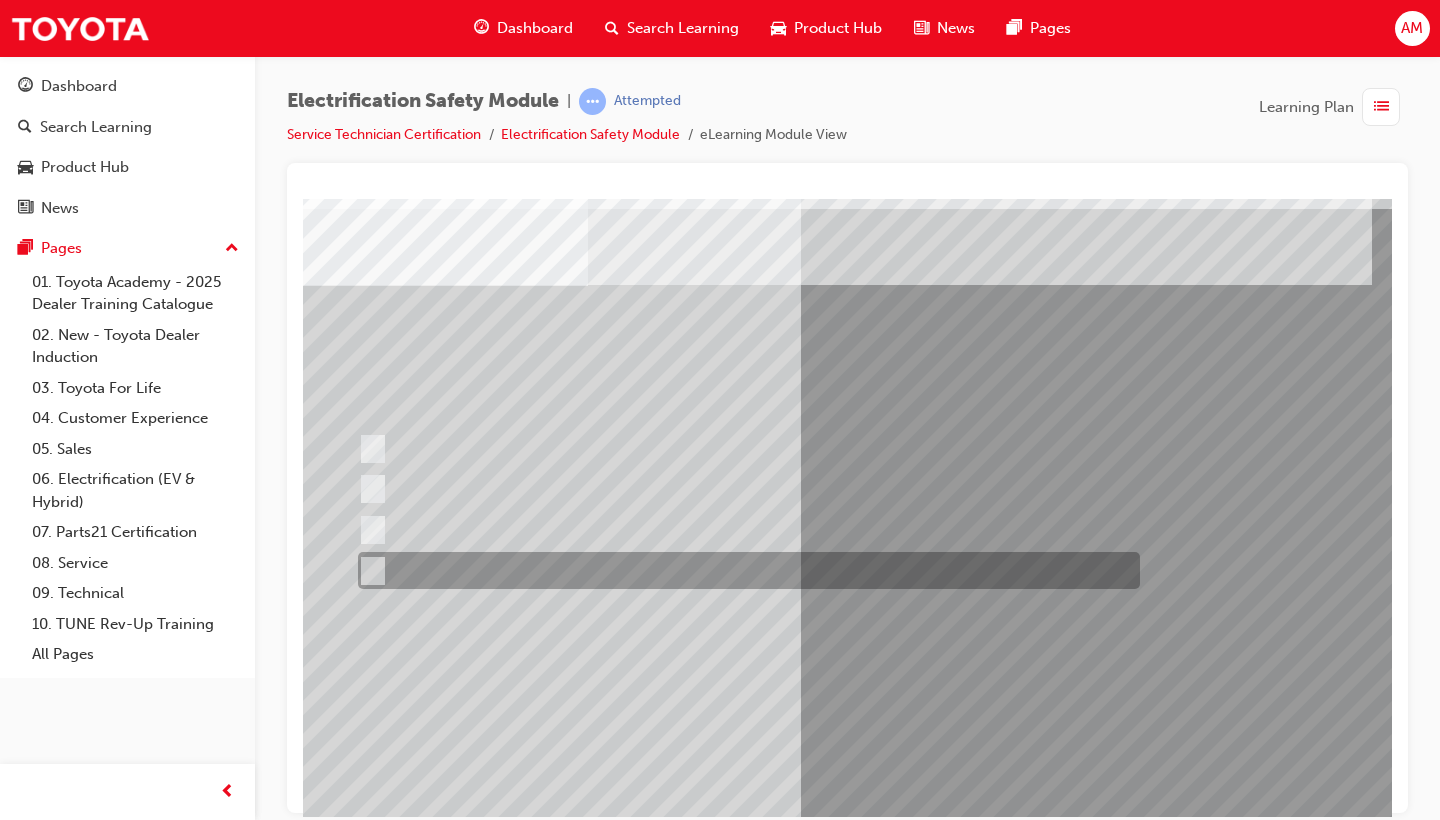 click at bounding box center [744, 570] 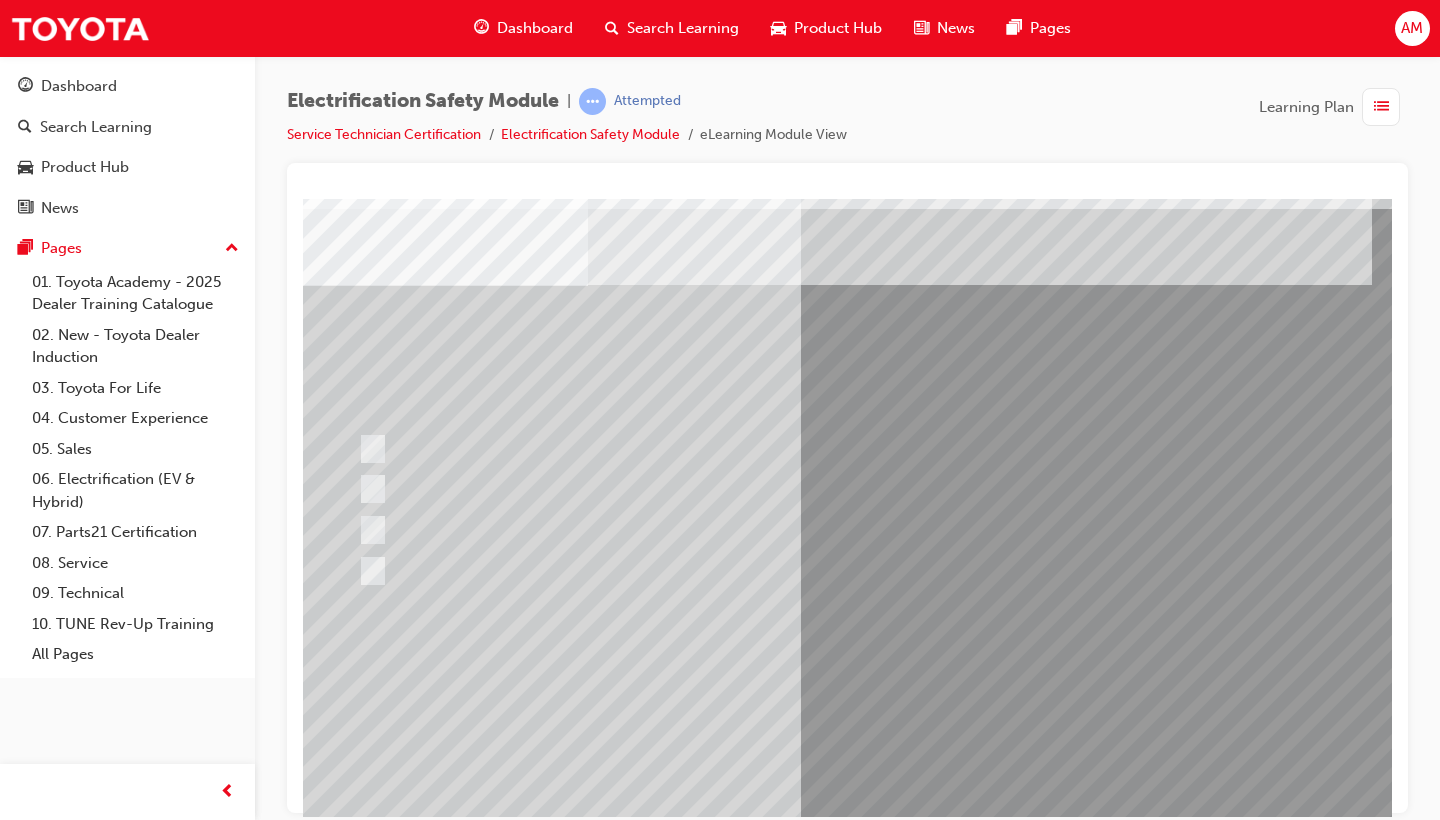 click at bounding box center [360, 2924] 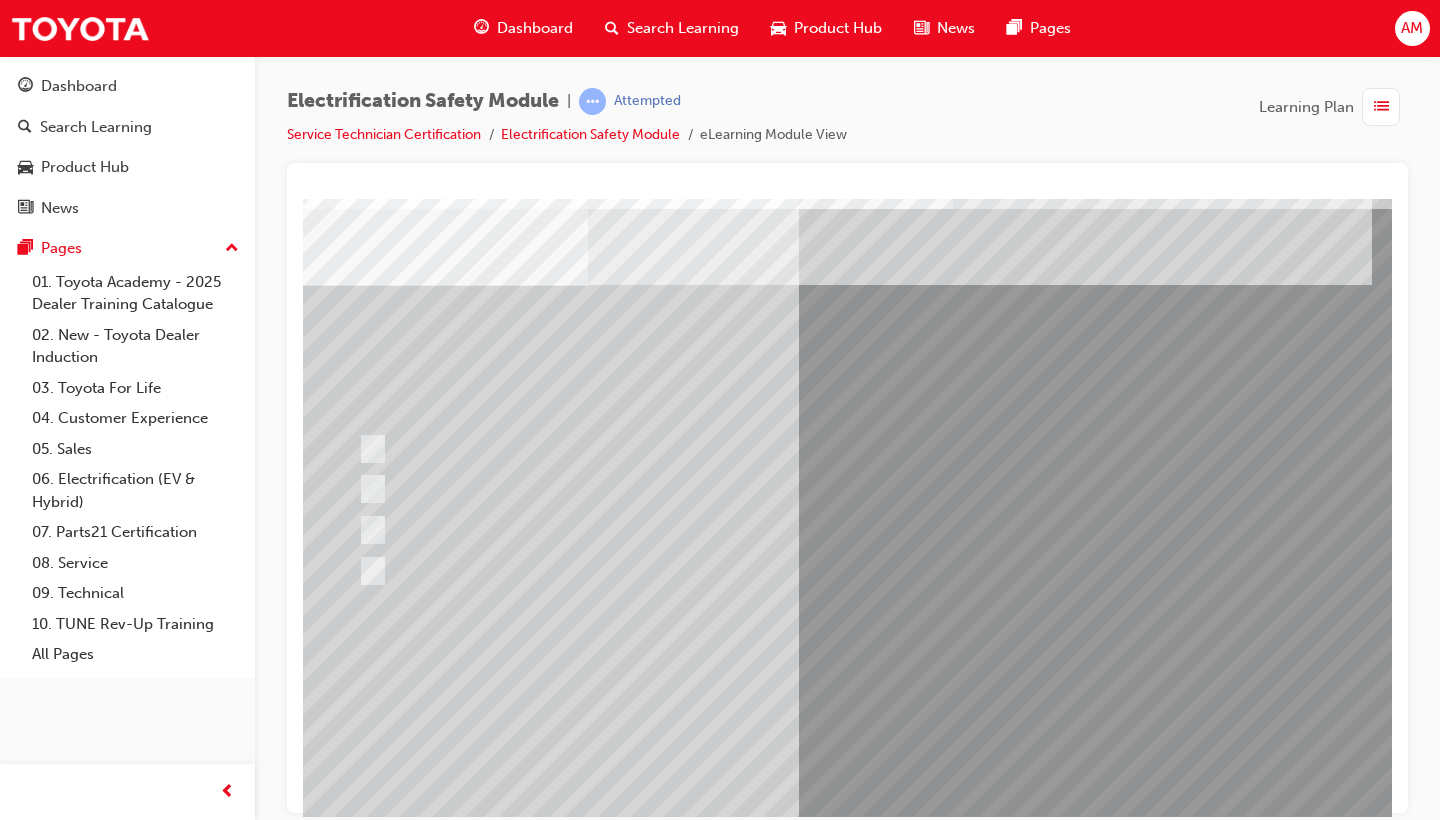 click at bounding box center [620, 2629] 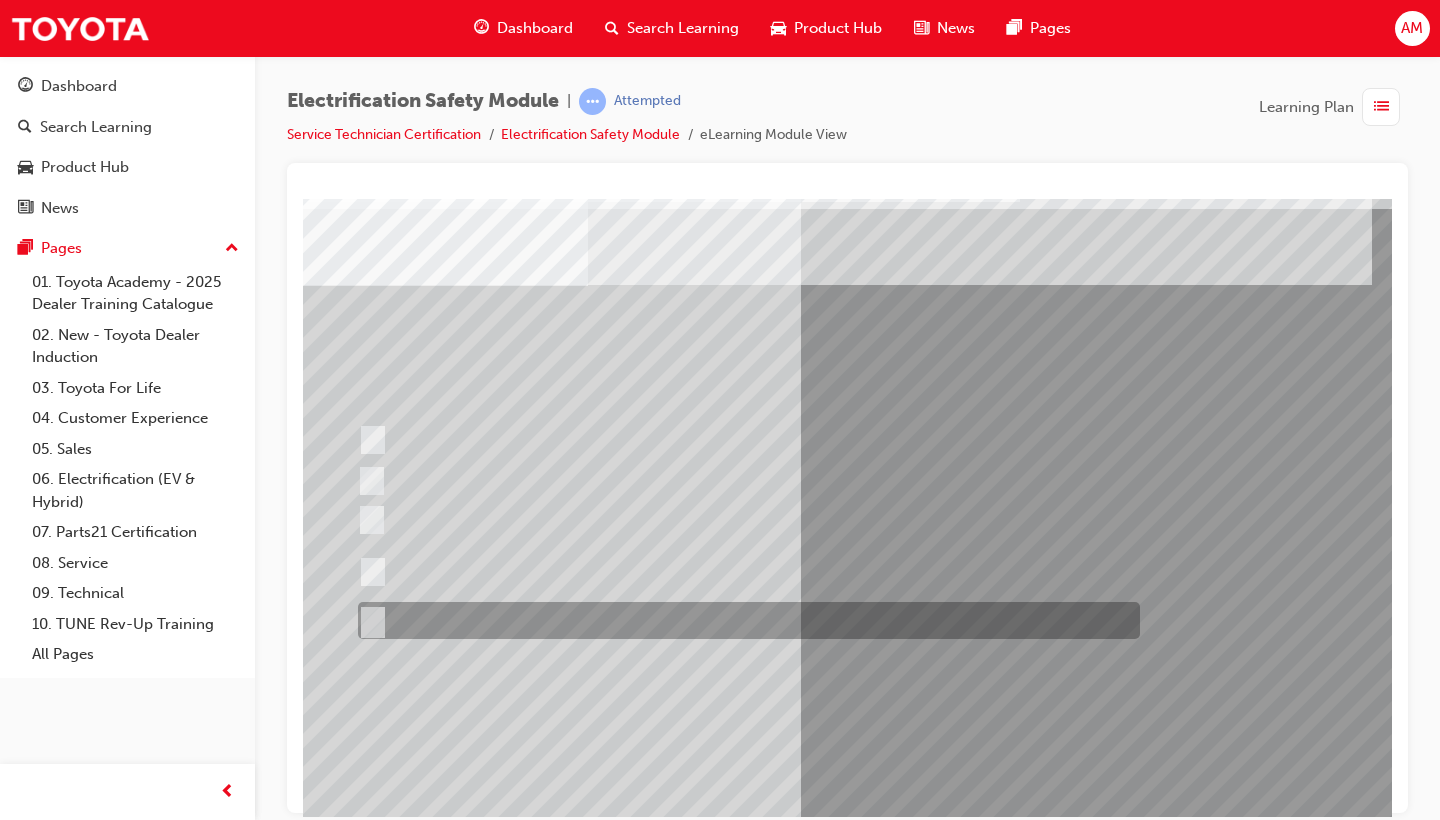 click at bounding box center (744, 620) 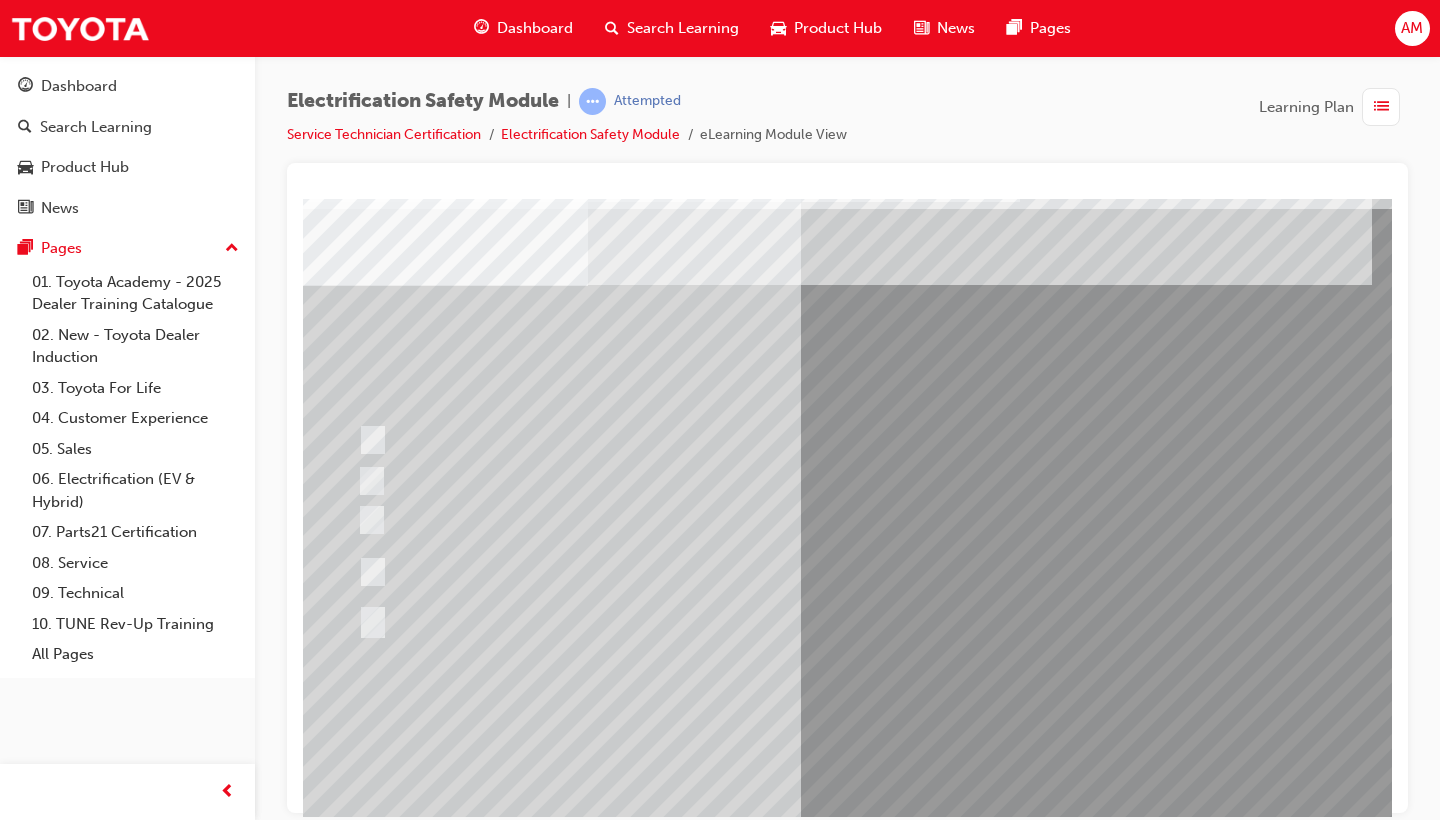 click at bounding box center (360, 2951) 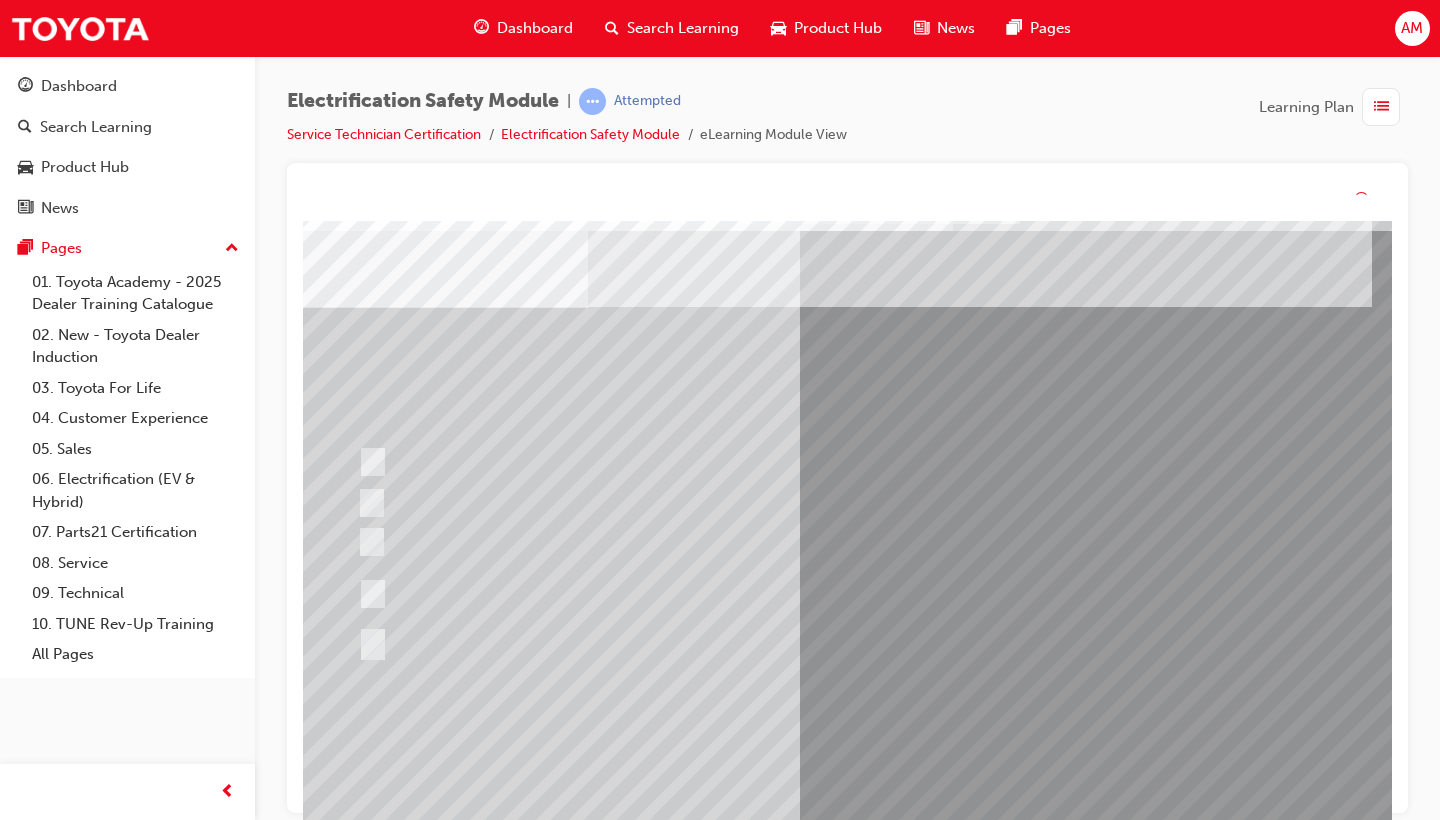 click at bounding box center [620, 2654] 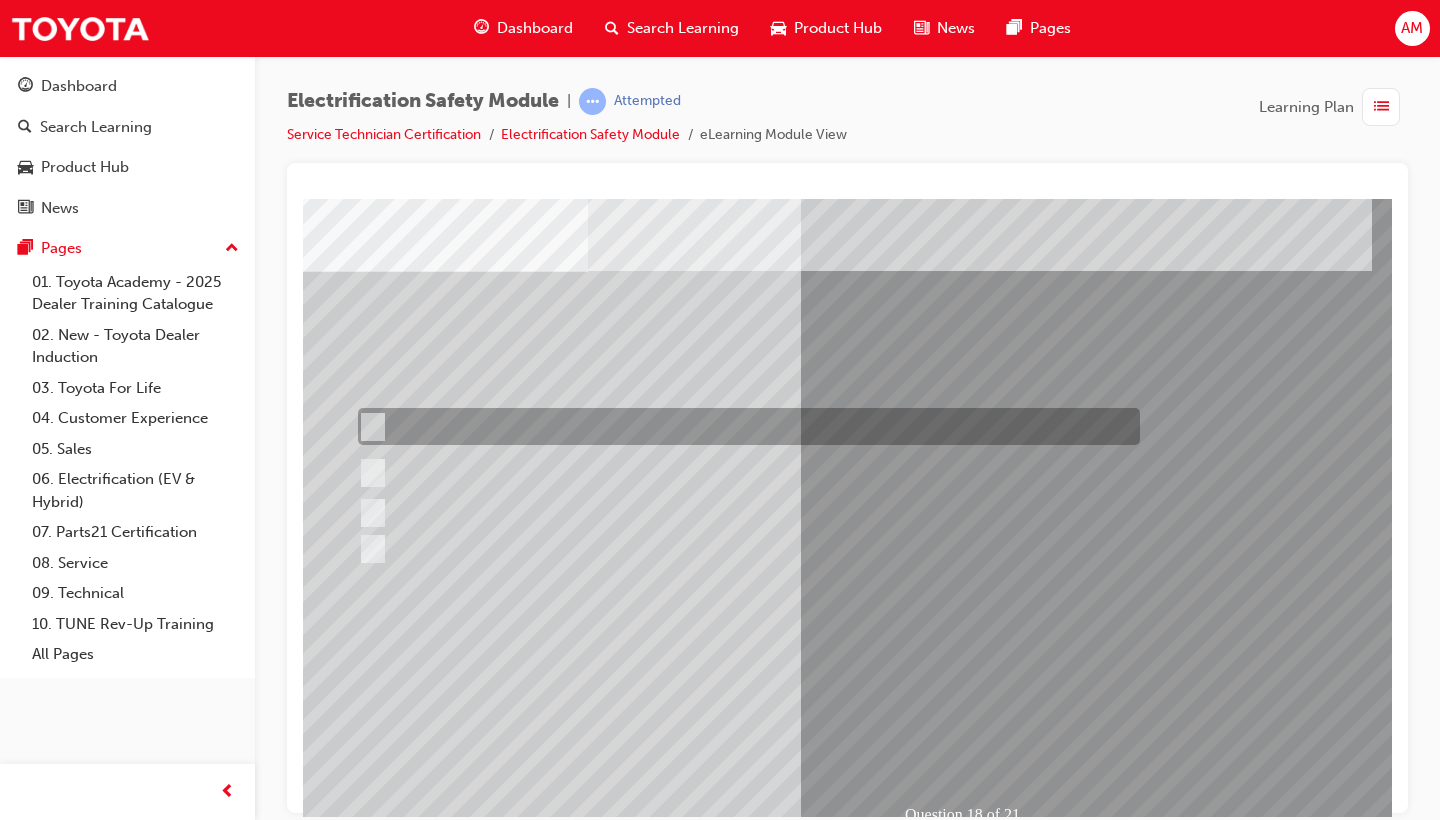 scroll, scrollTop: 74, scrollLeft: 15, axis: both 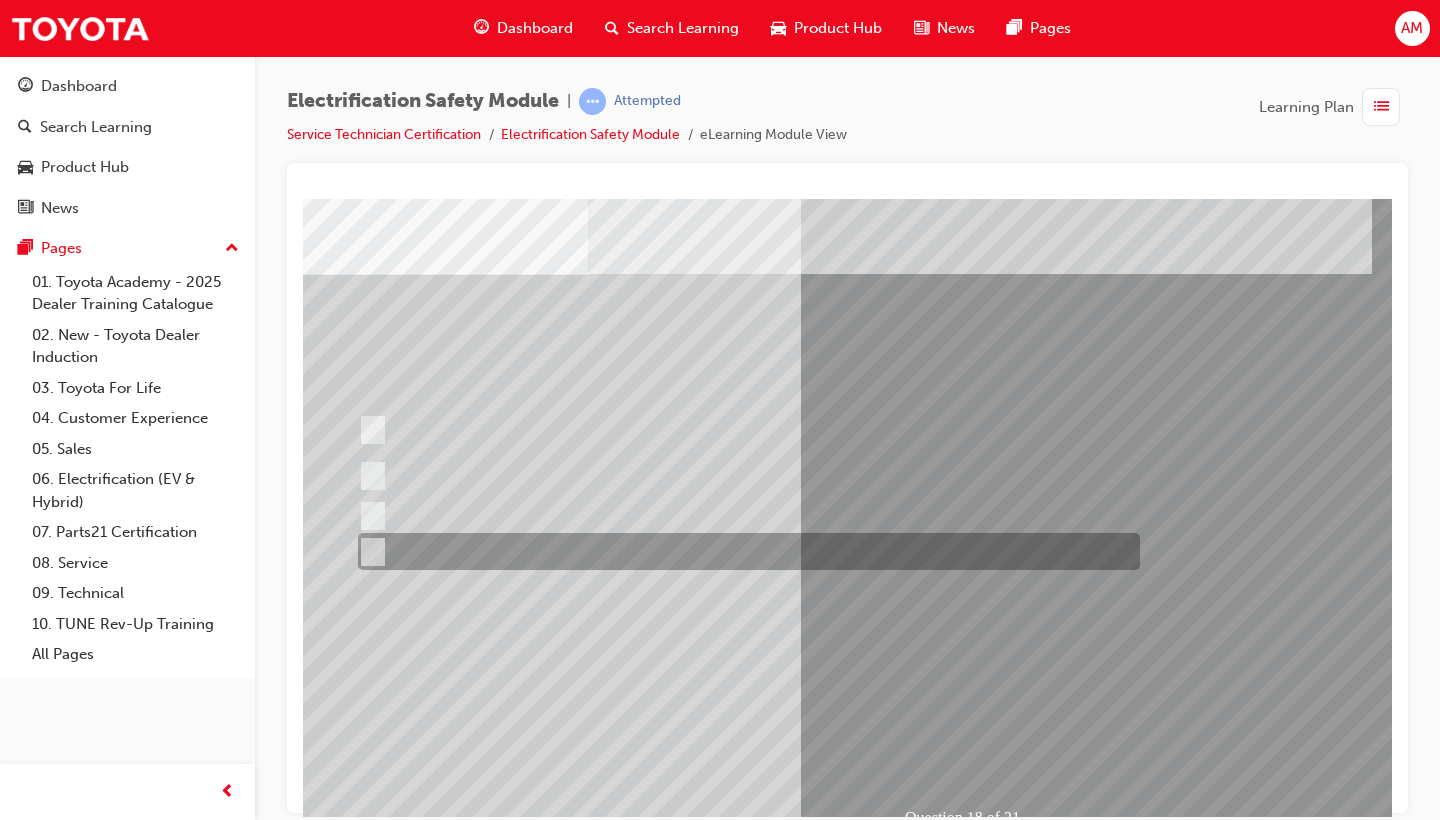 click at bounding box center (744, 551) 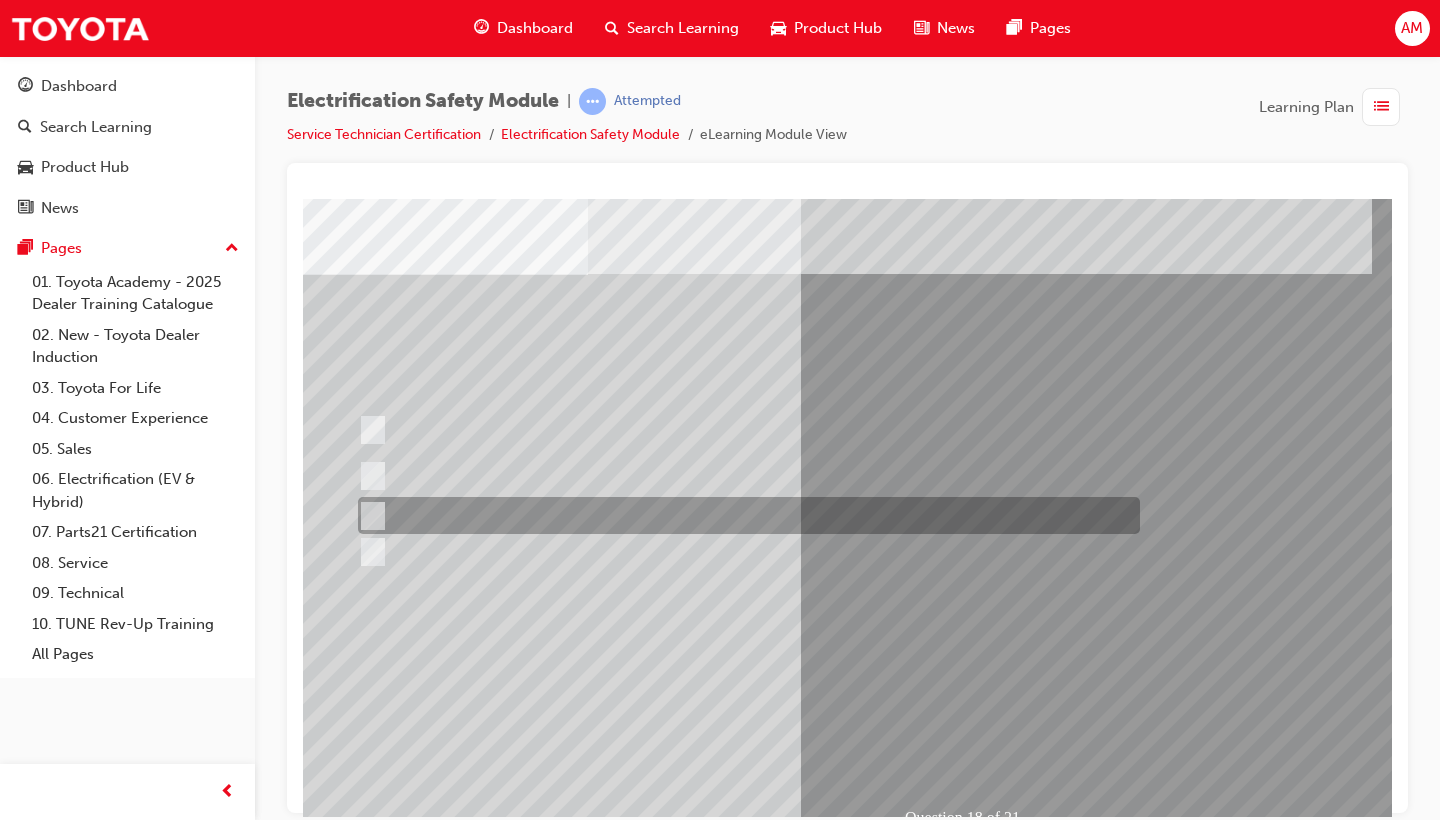 click at bounding box center [744, 515] 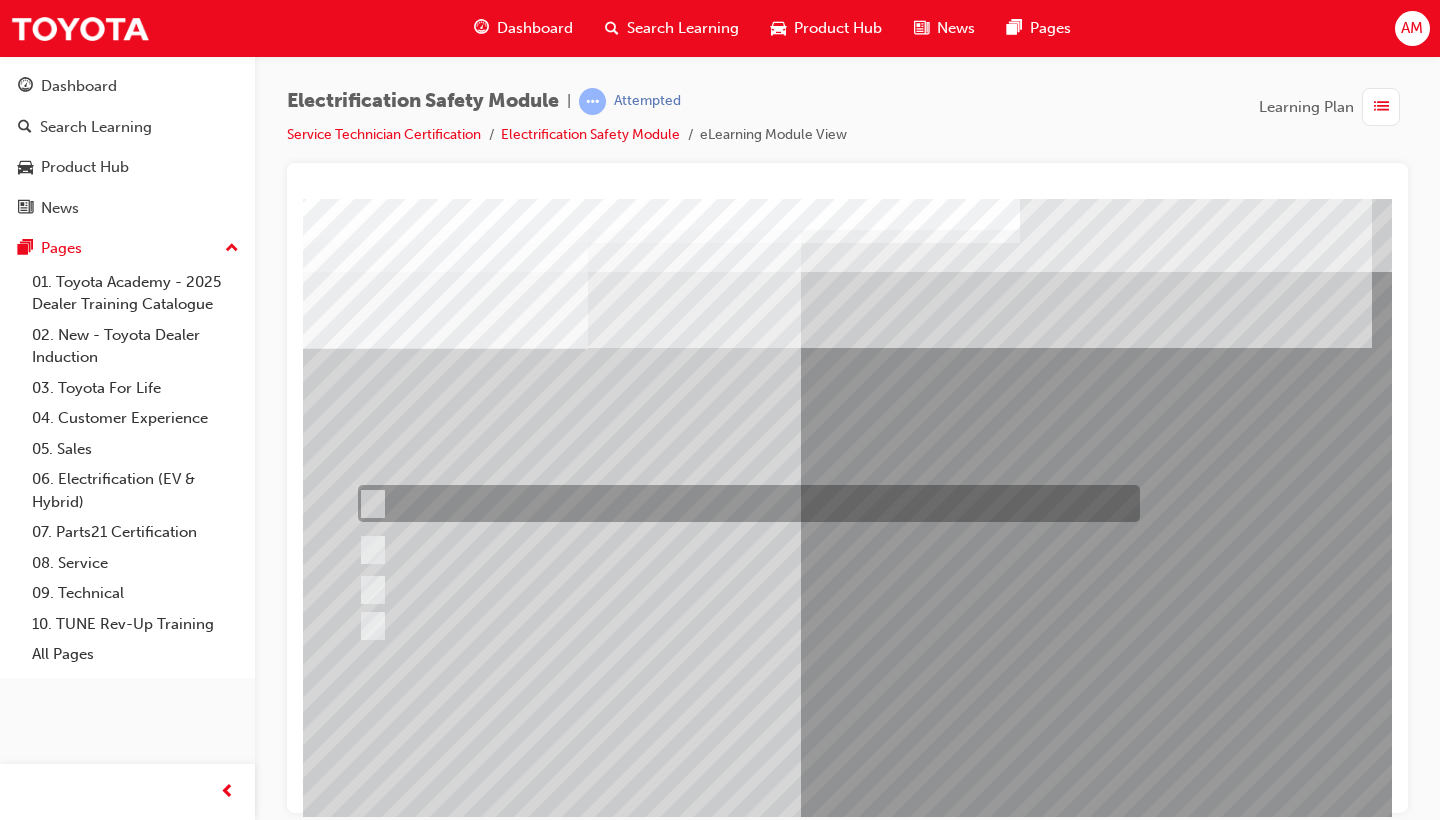 scroll, scrollTop: 0, scrollLeft: 15, axis: horizontal 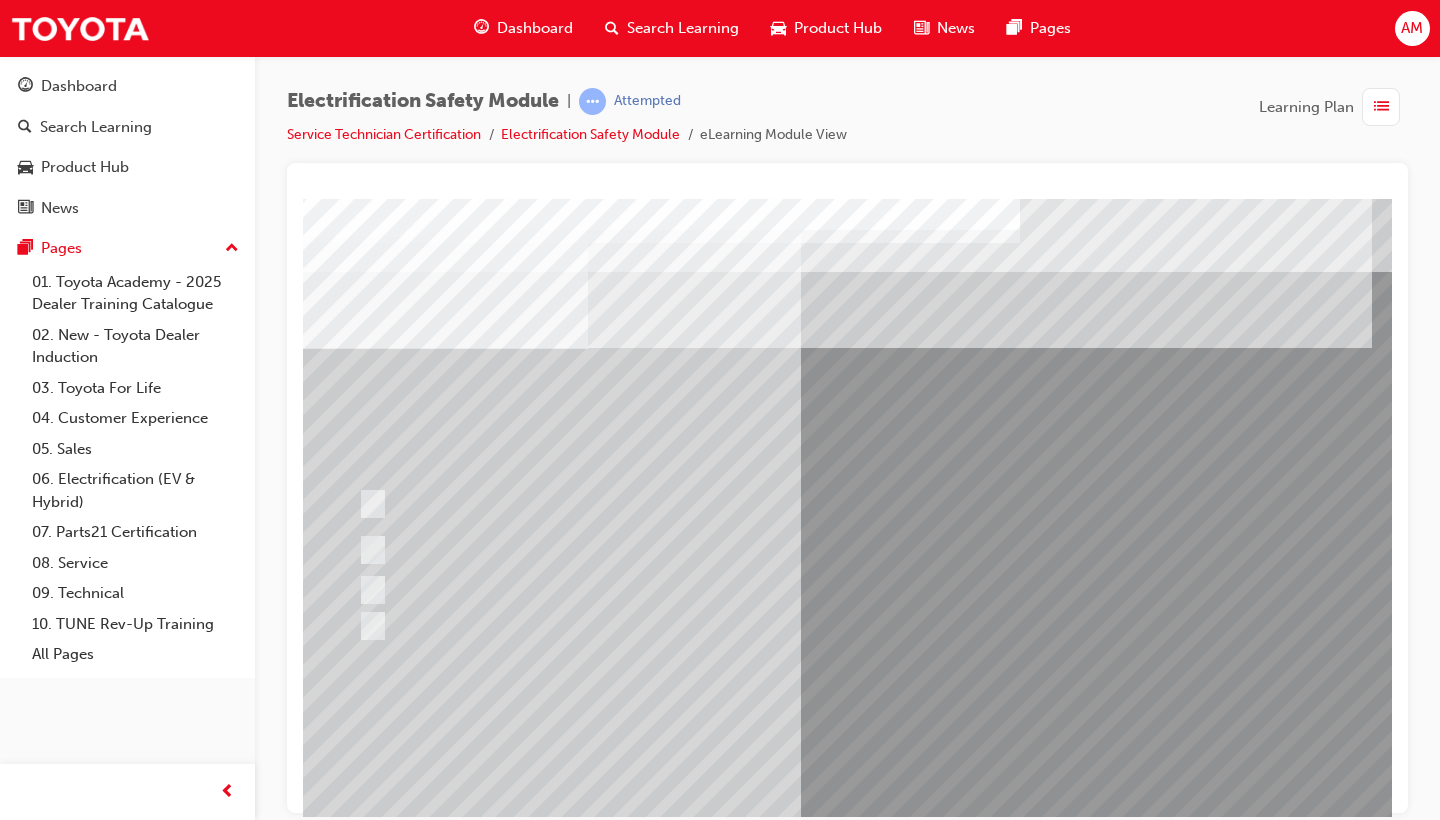 click at bounding box center (360, 2987) 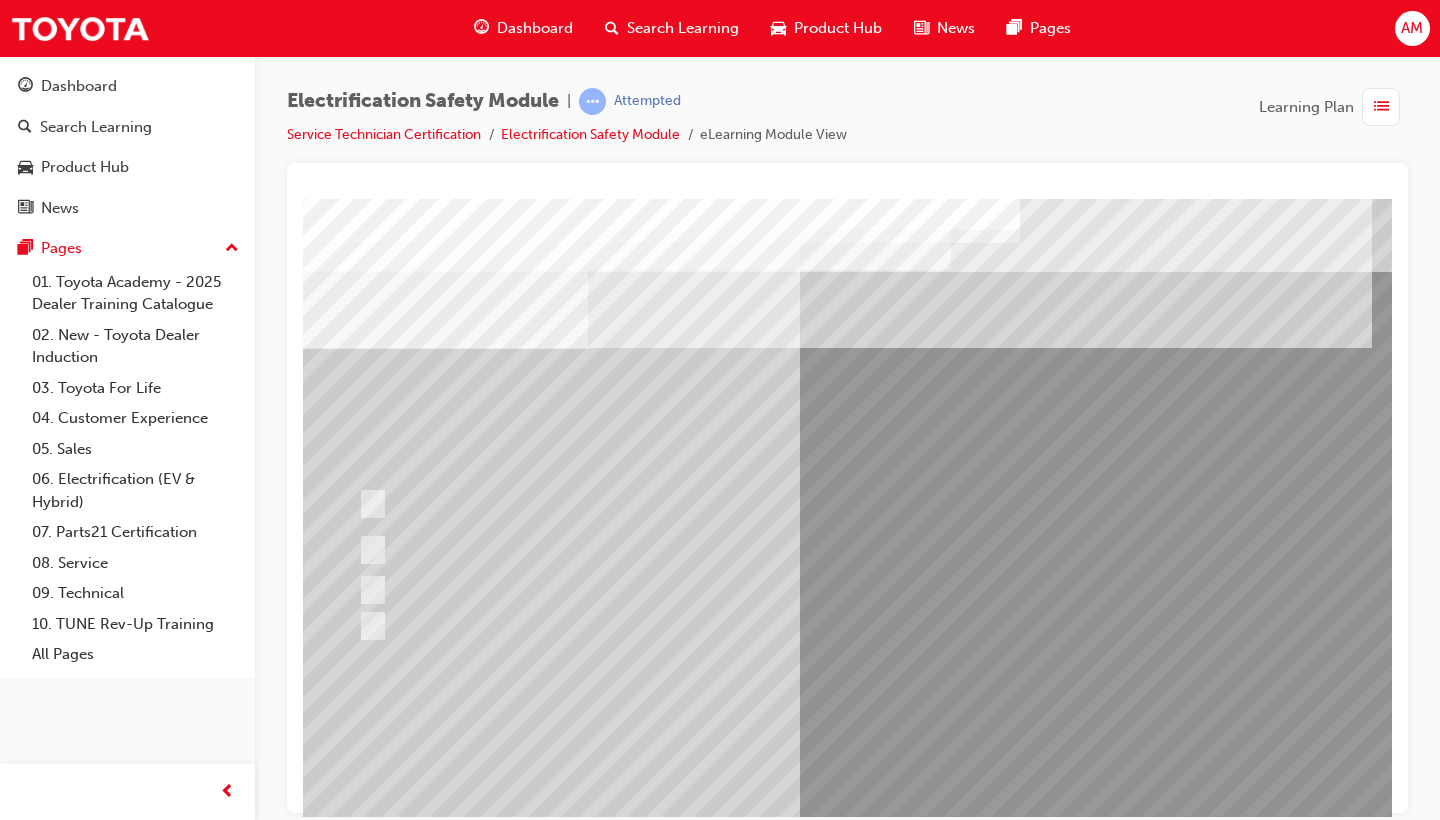 click at bounding box center (620, 2694) 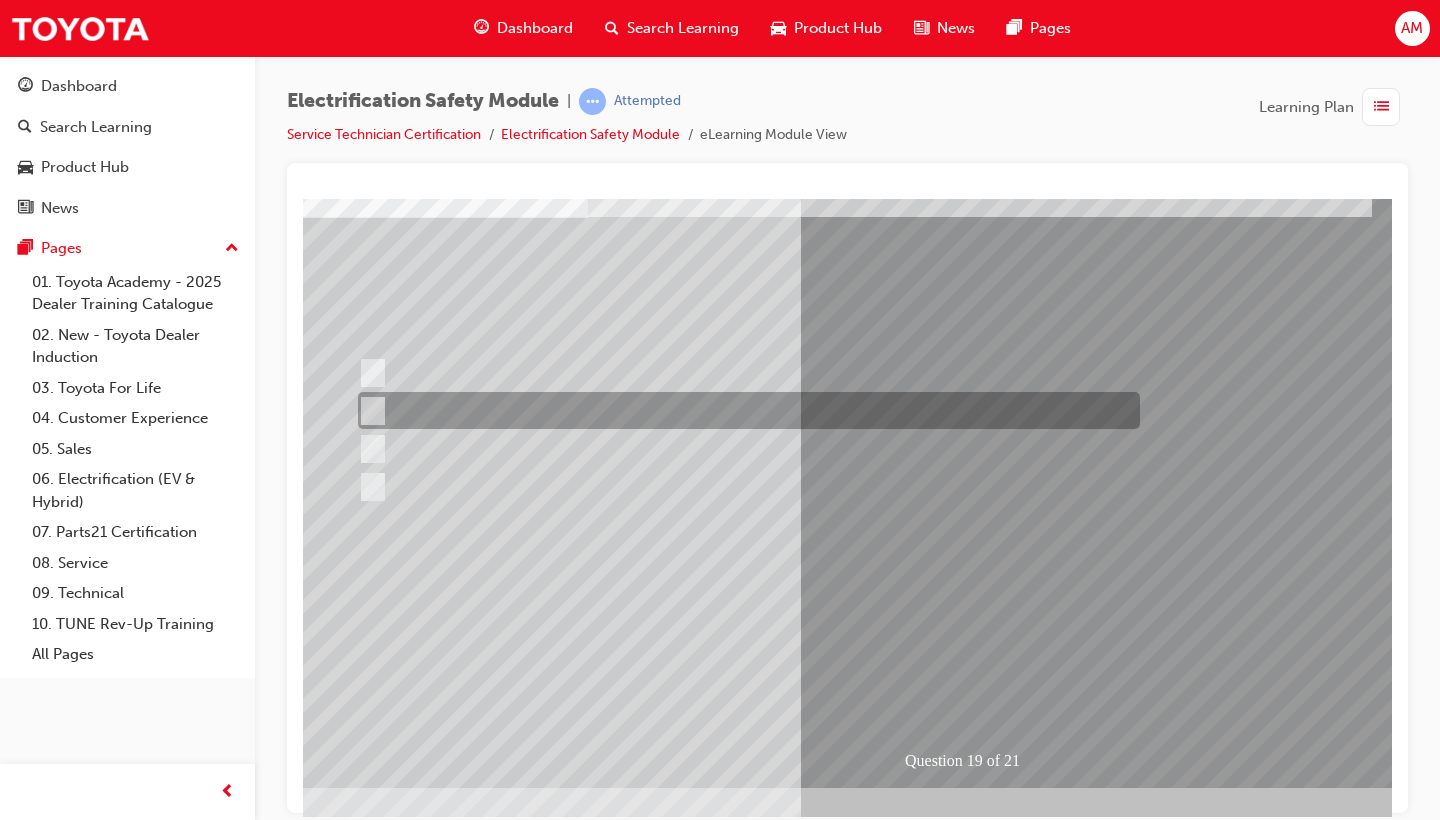 scroll, scrollTop: 0, scrollLeft: 0, axis: both 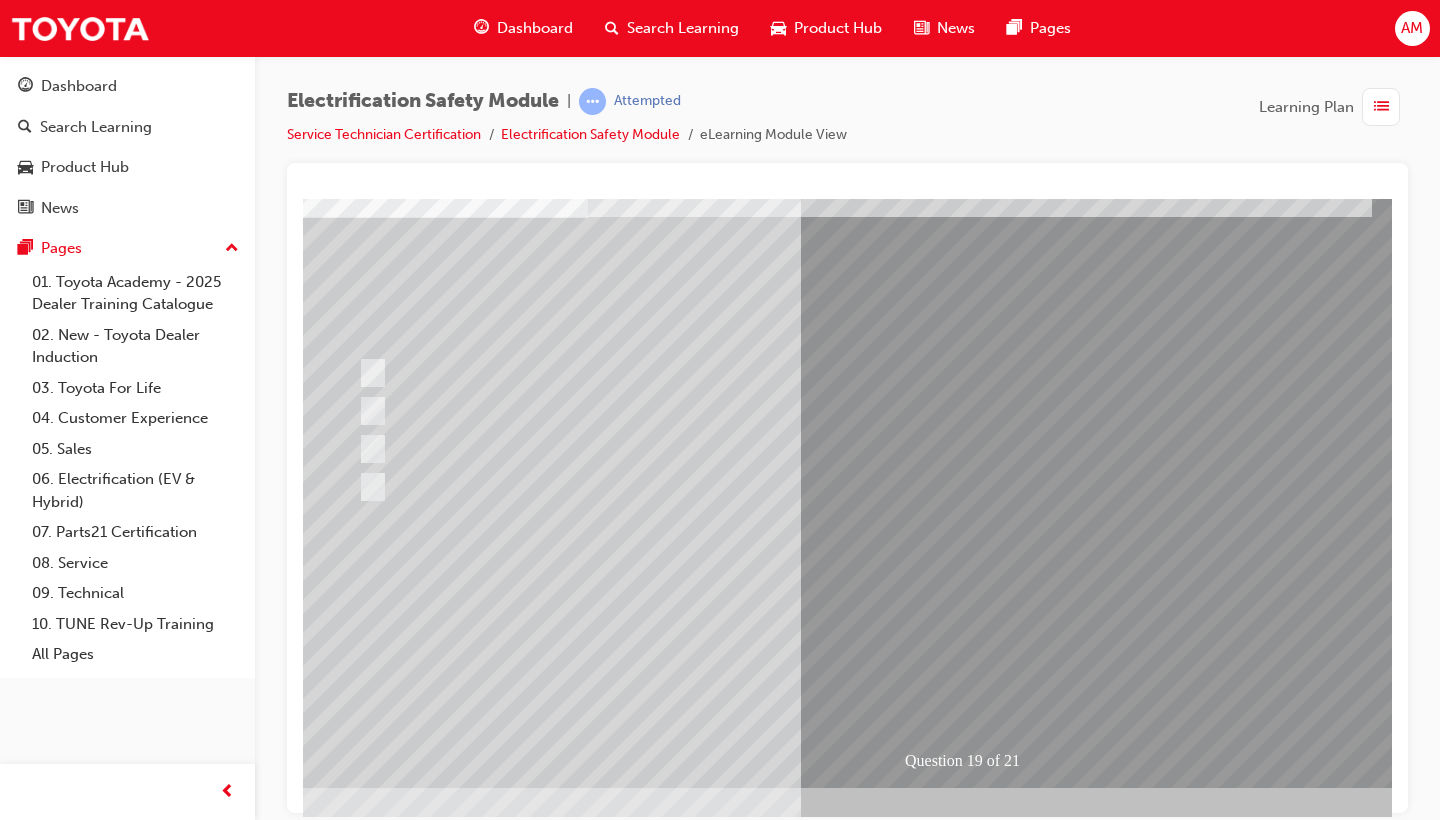 click at bounding box center (360, 2856) 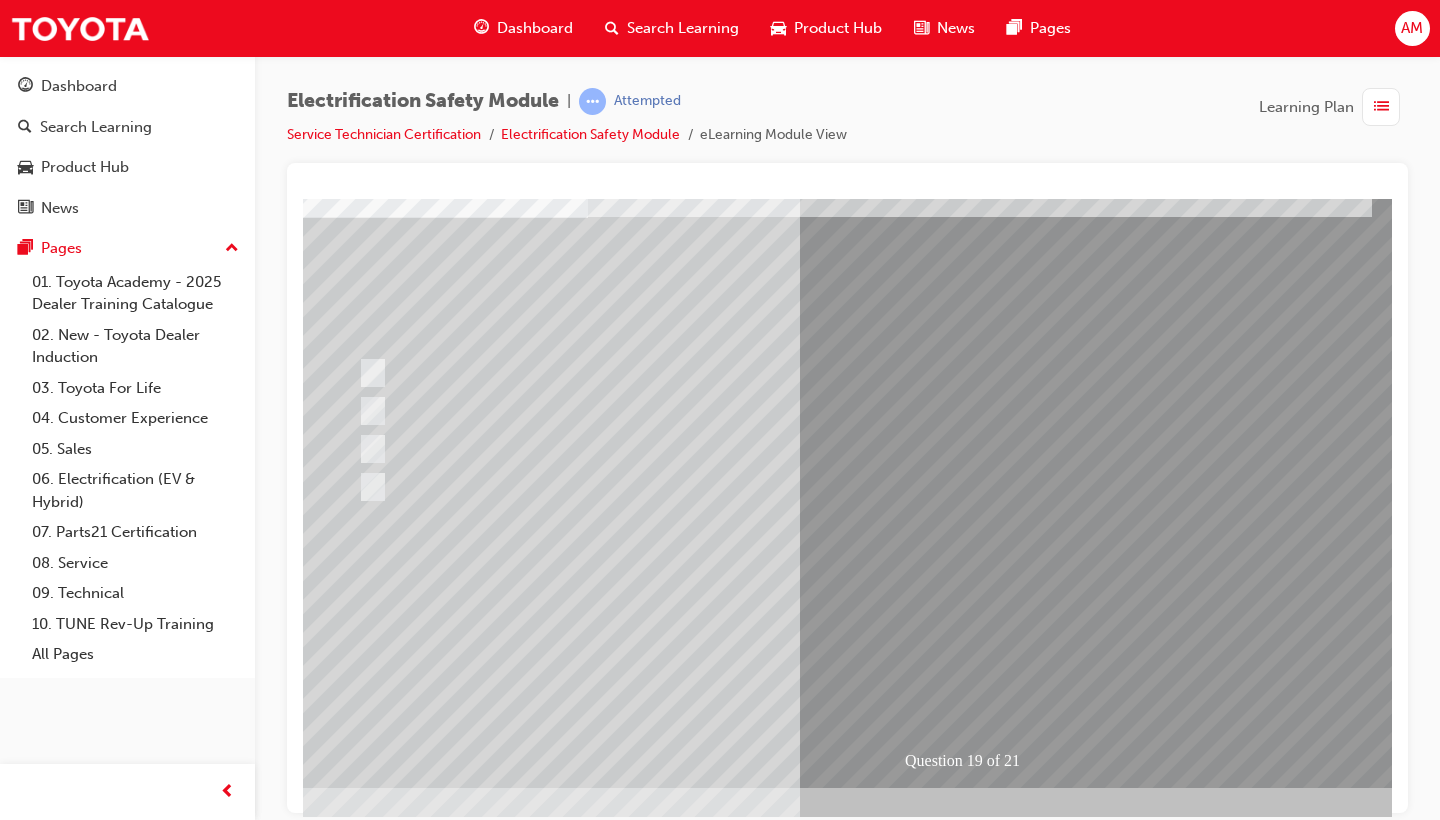 click at bounding box center (620, 2563) 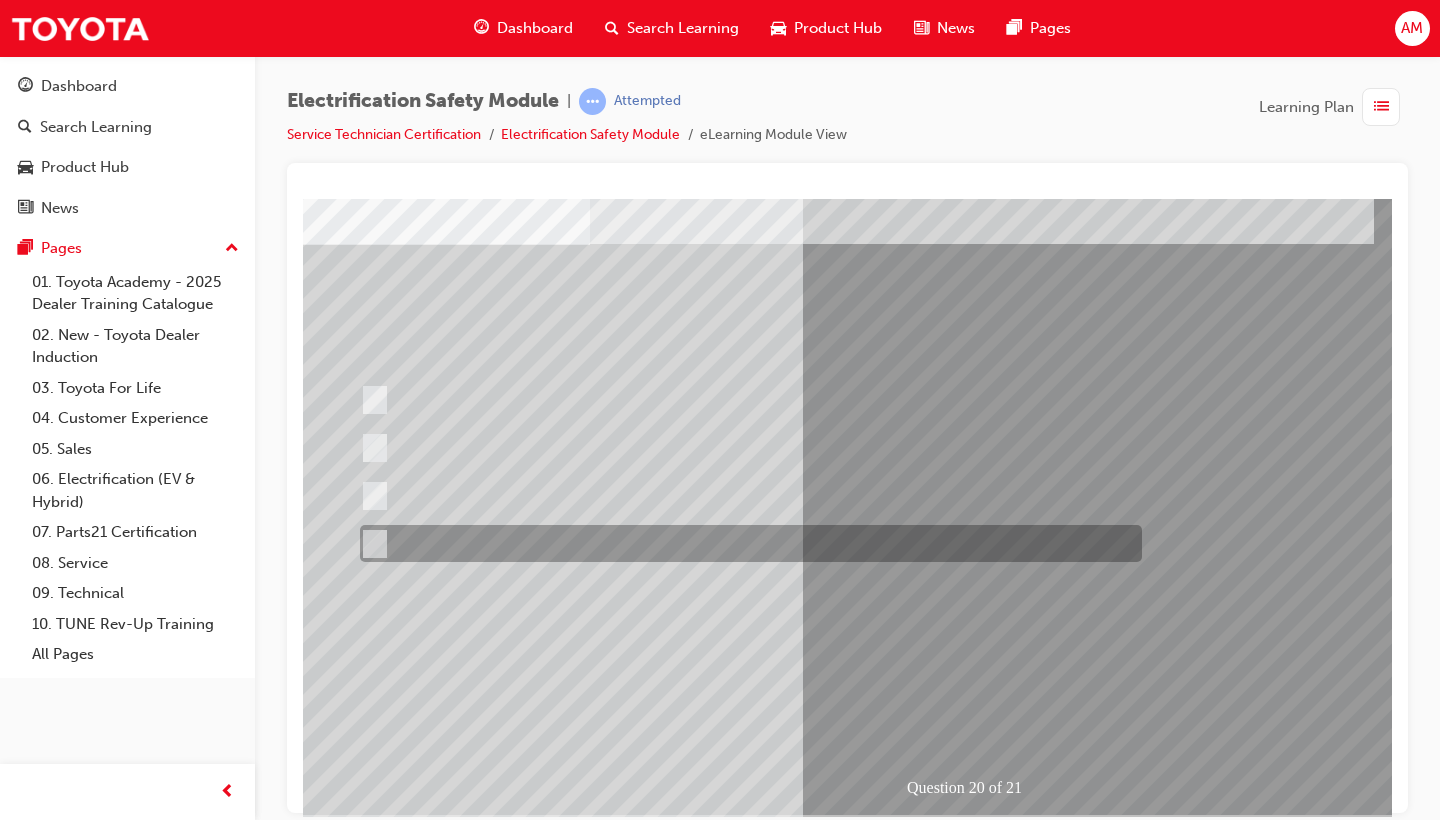 scroll, scrollTop: 104, scrollLeft: 16, axis: both 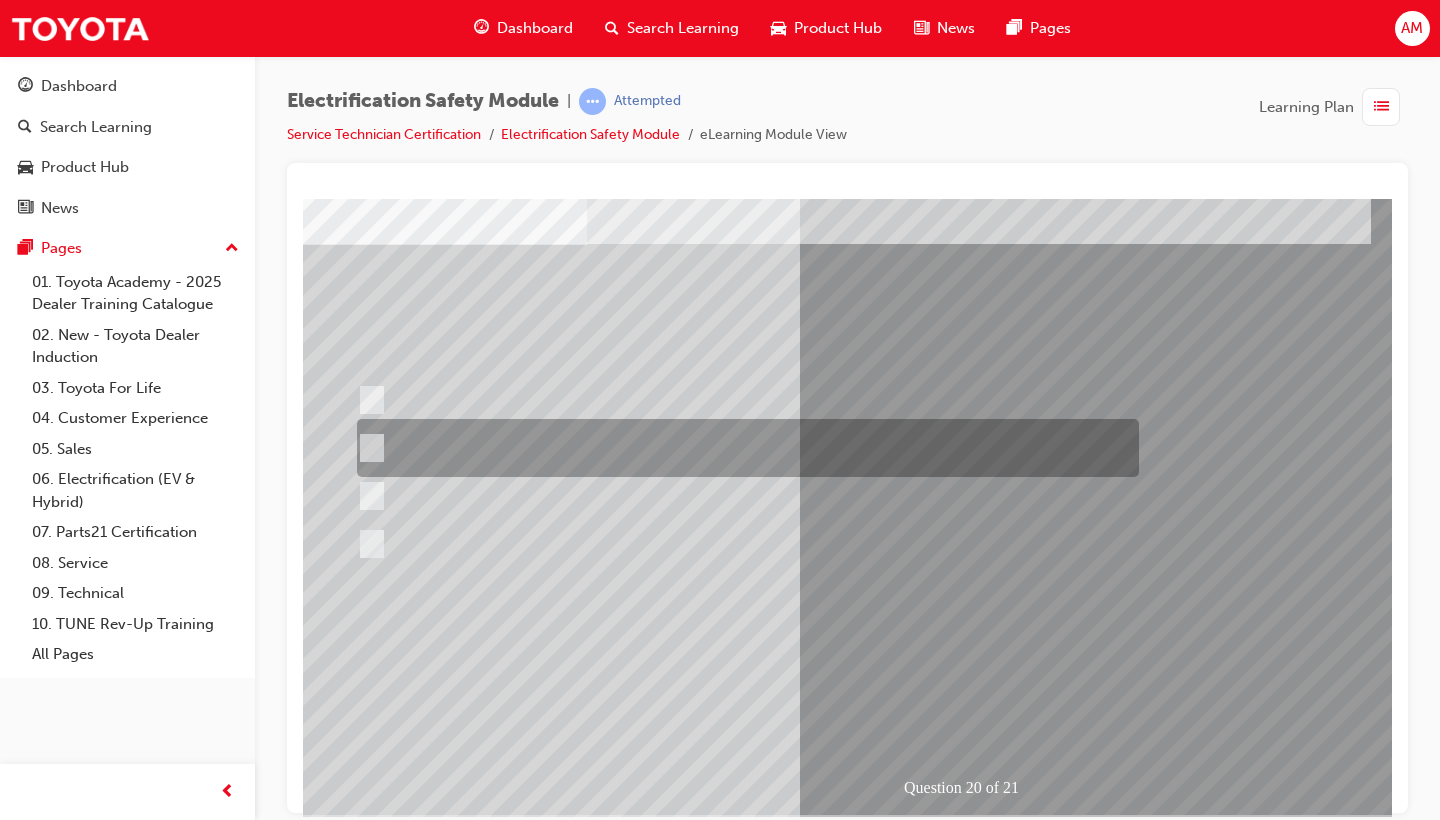 click at bounding box center [743, 448] 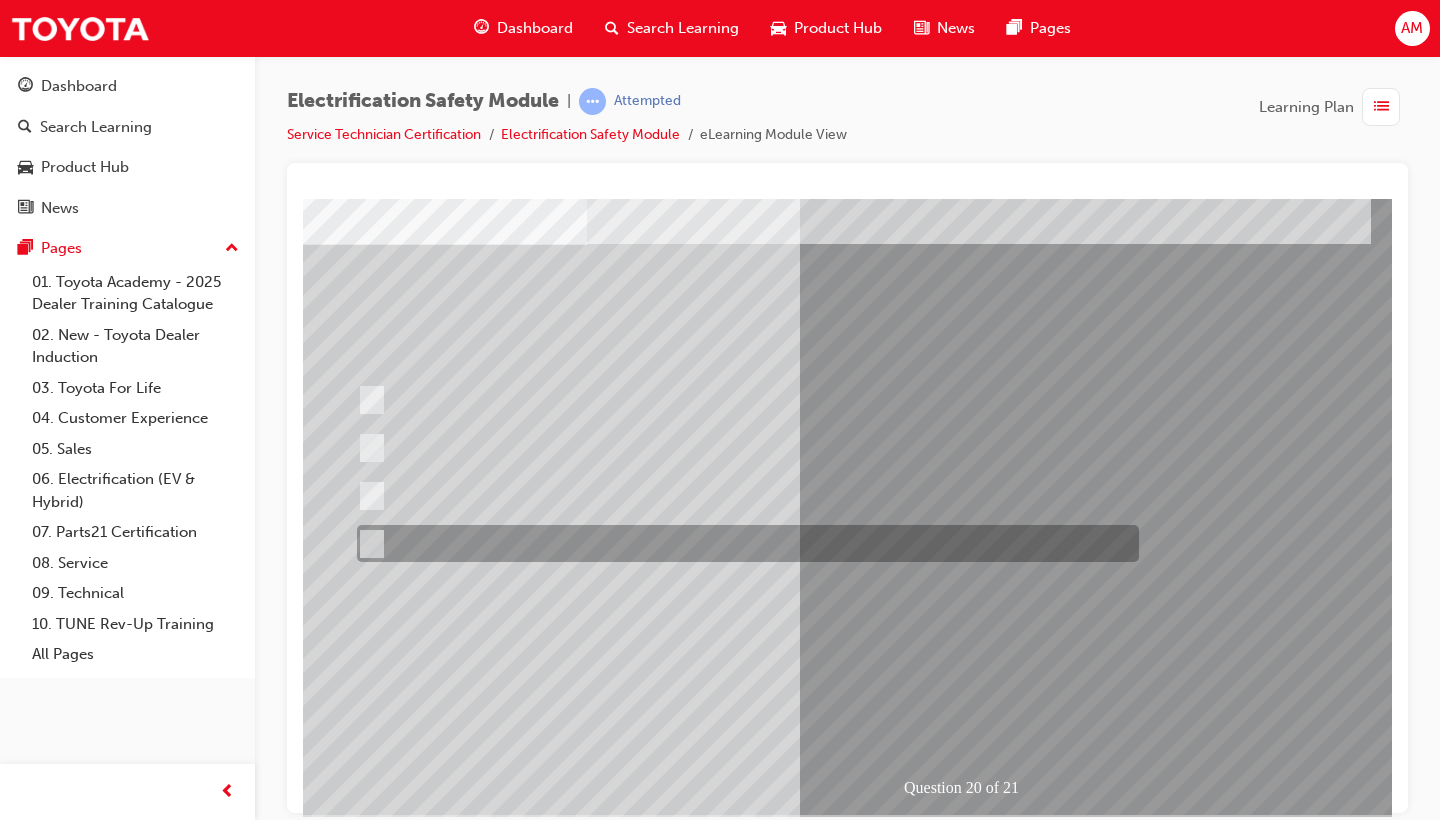 click at bounding box center [743, 543] 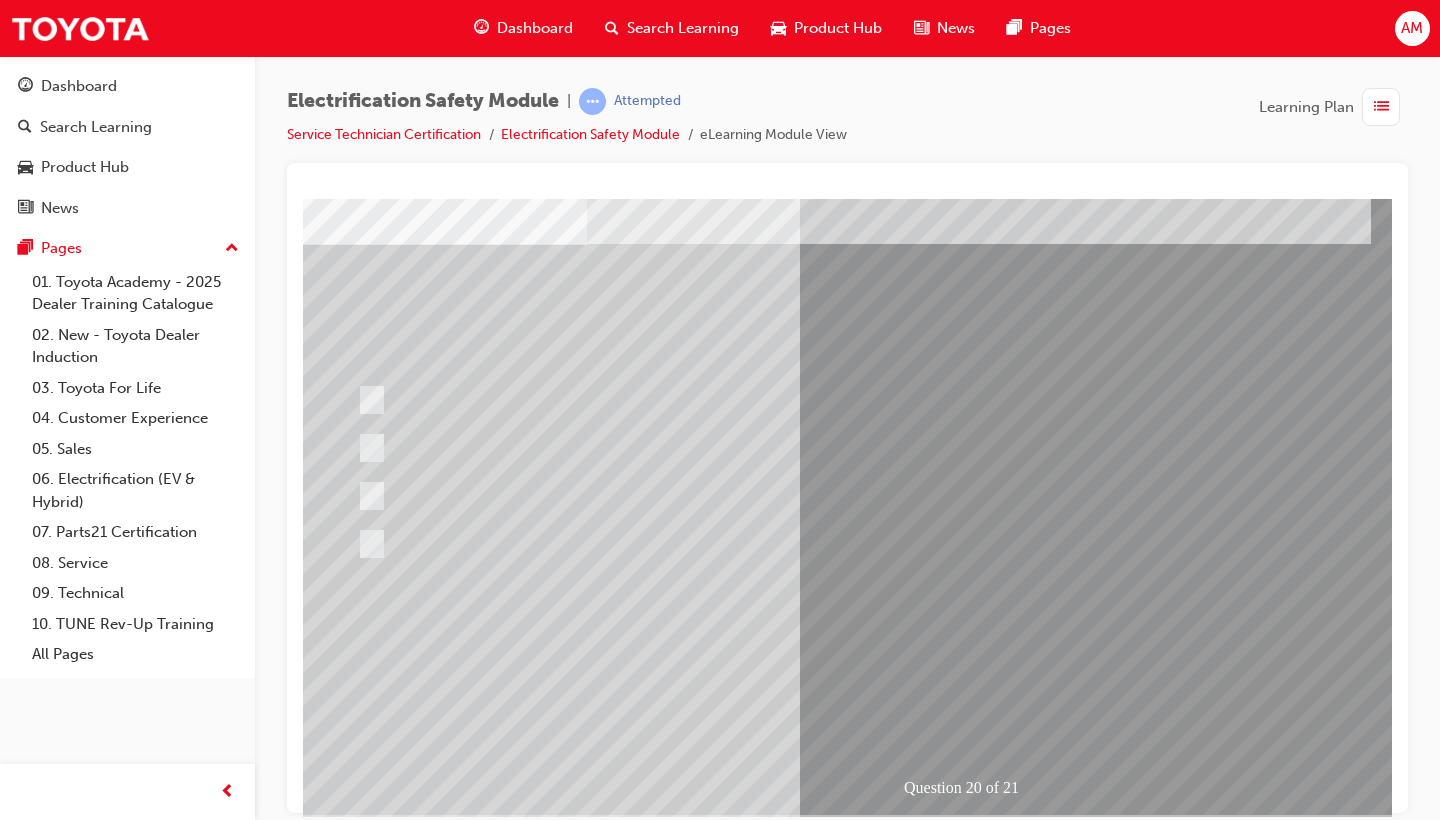 click at bounding box center [359, 2883] 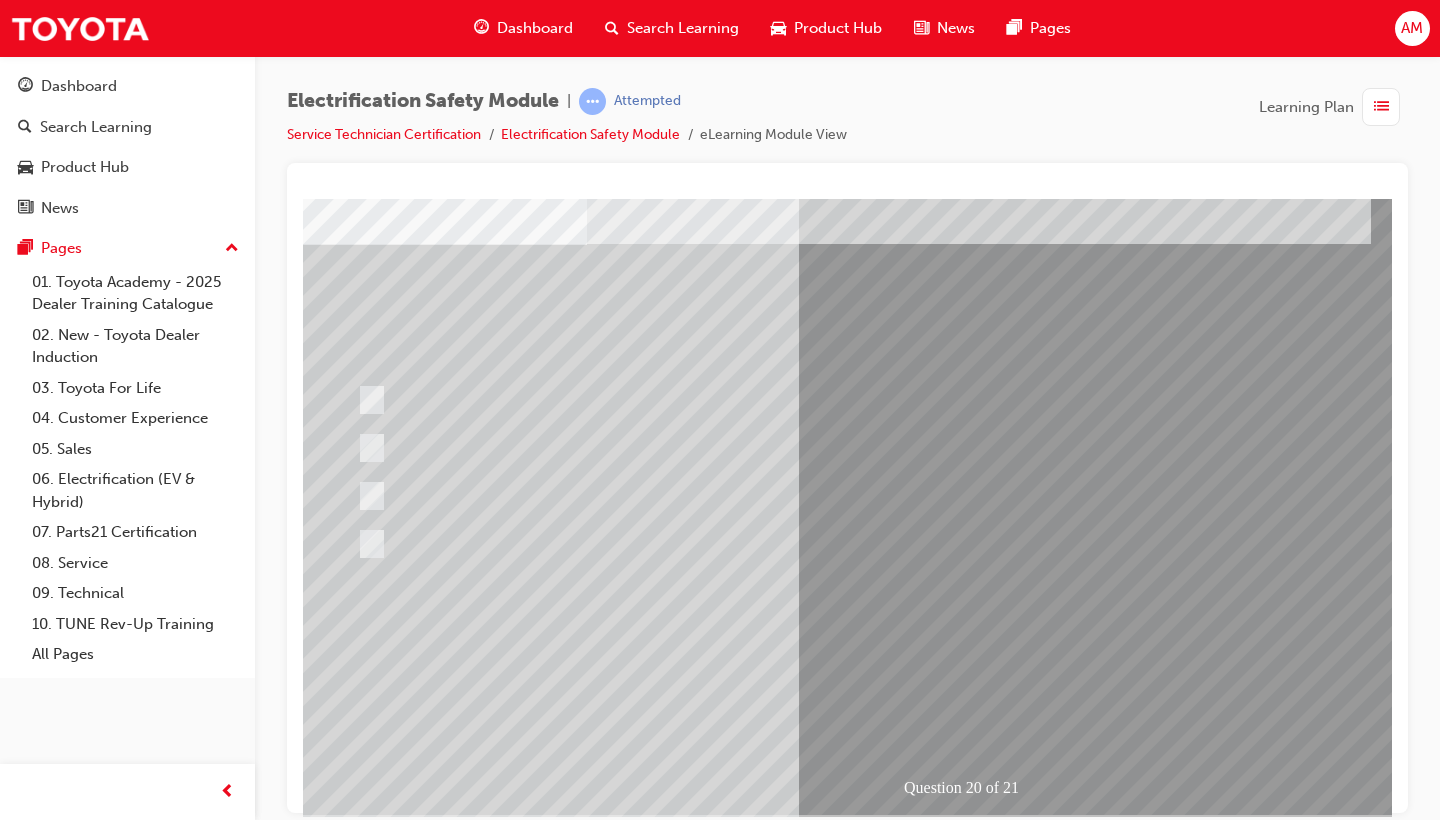 click at bounding box center [619, 2590] 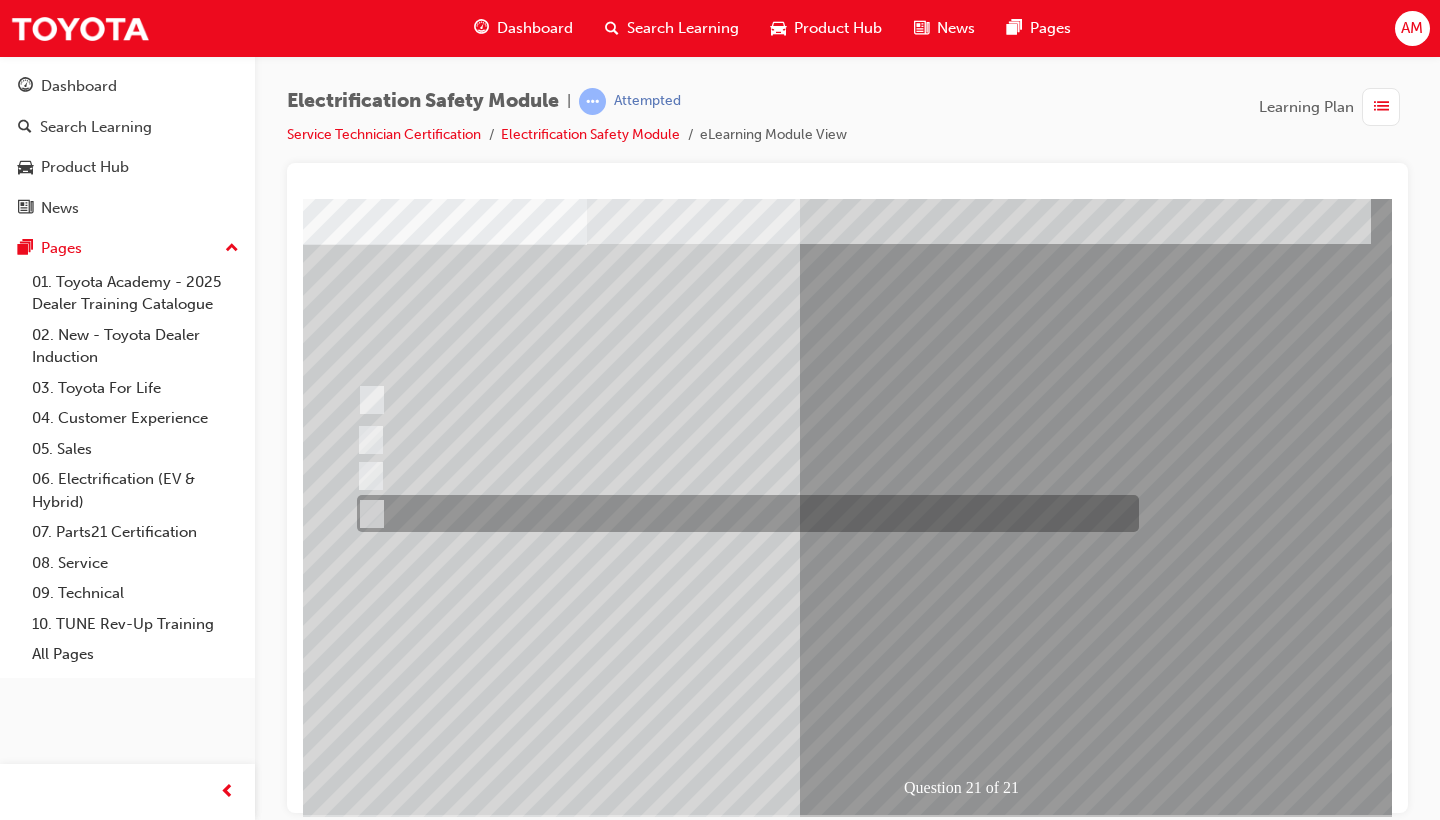 click at bounding box center [743, 513] 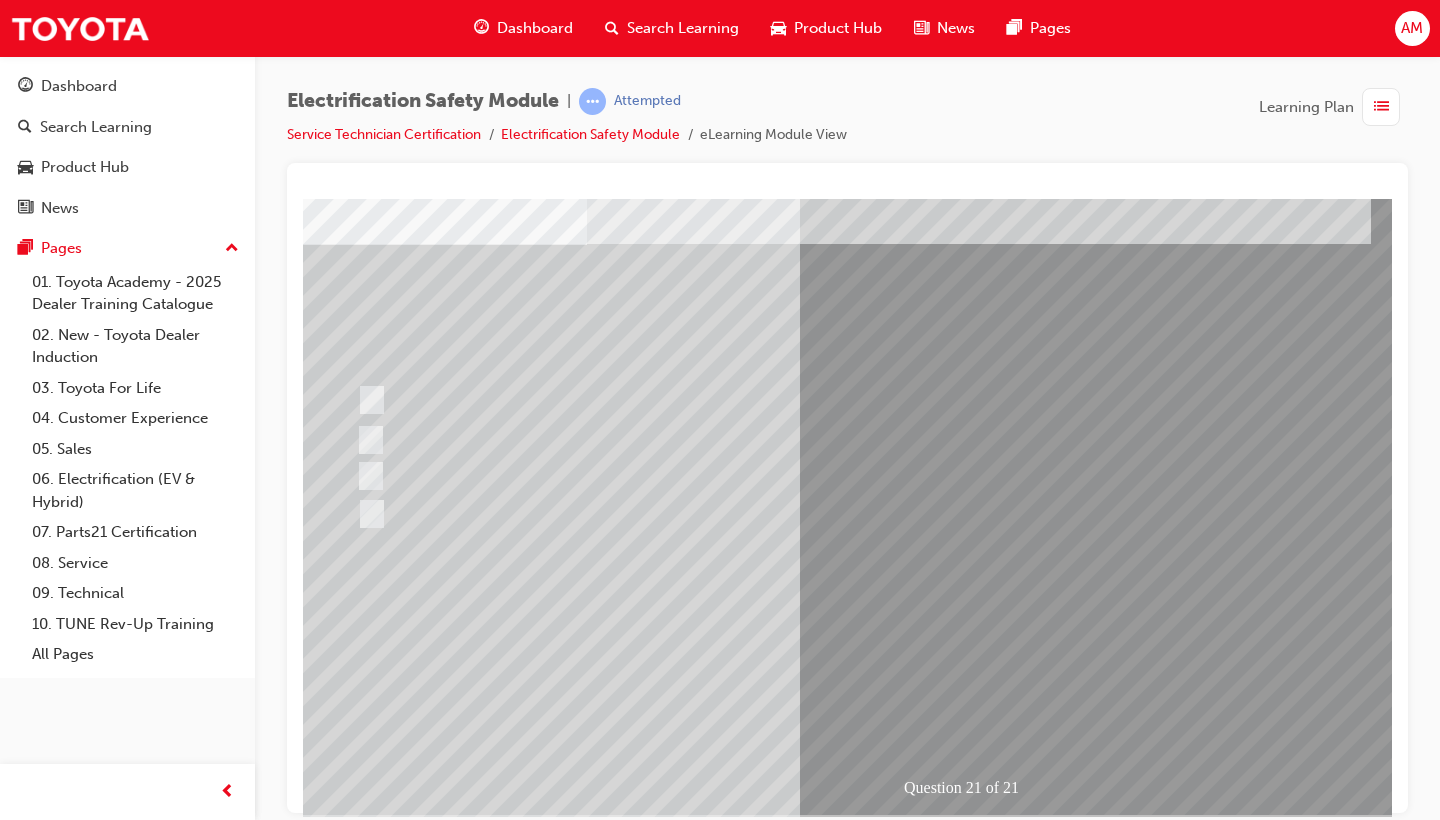 click at bounding box center [359, 2883] 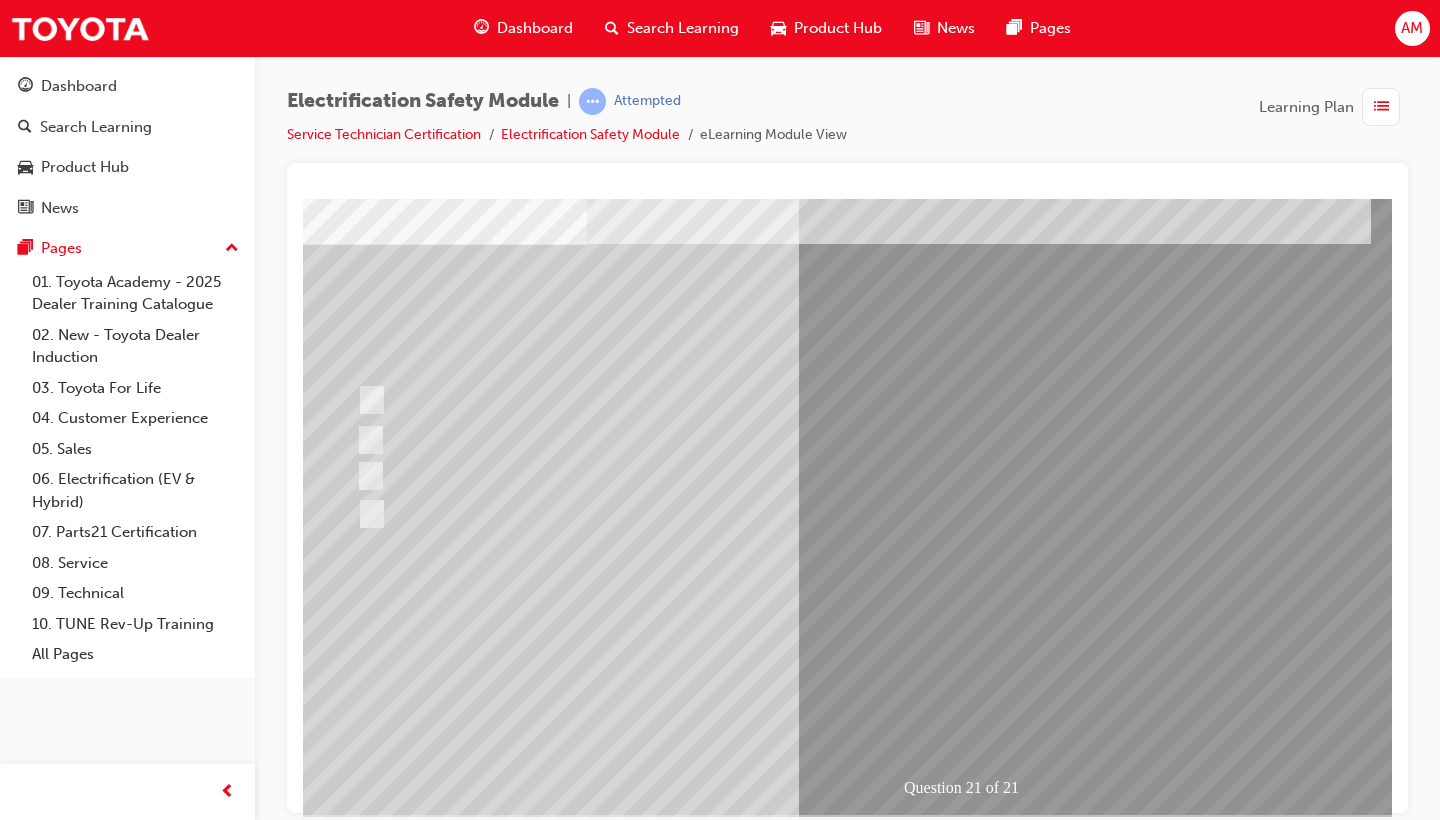 click at bounding box center (619, 2590) 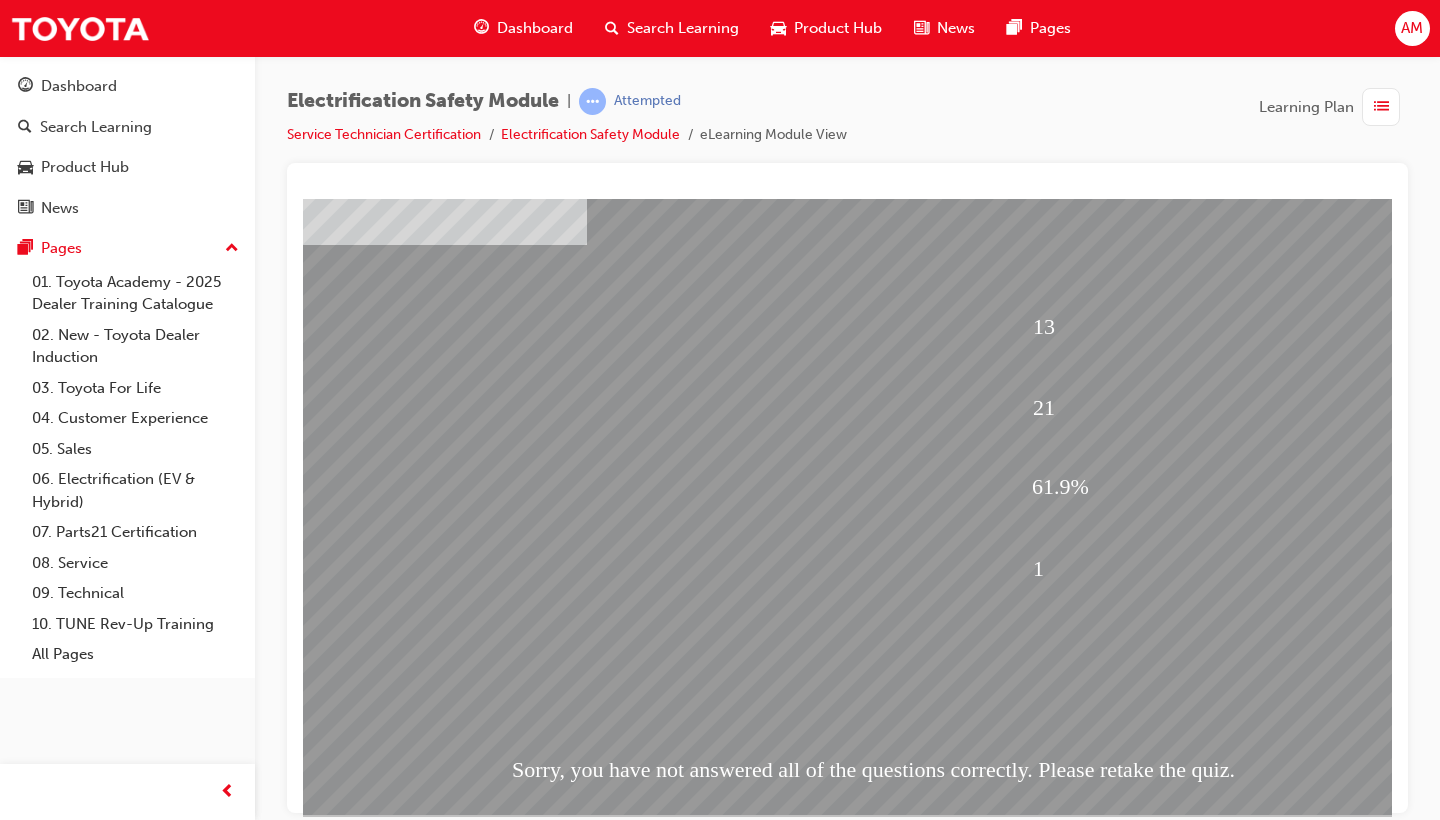click at bounding box center (359, 1909) 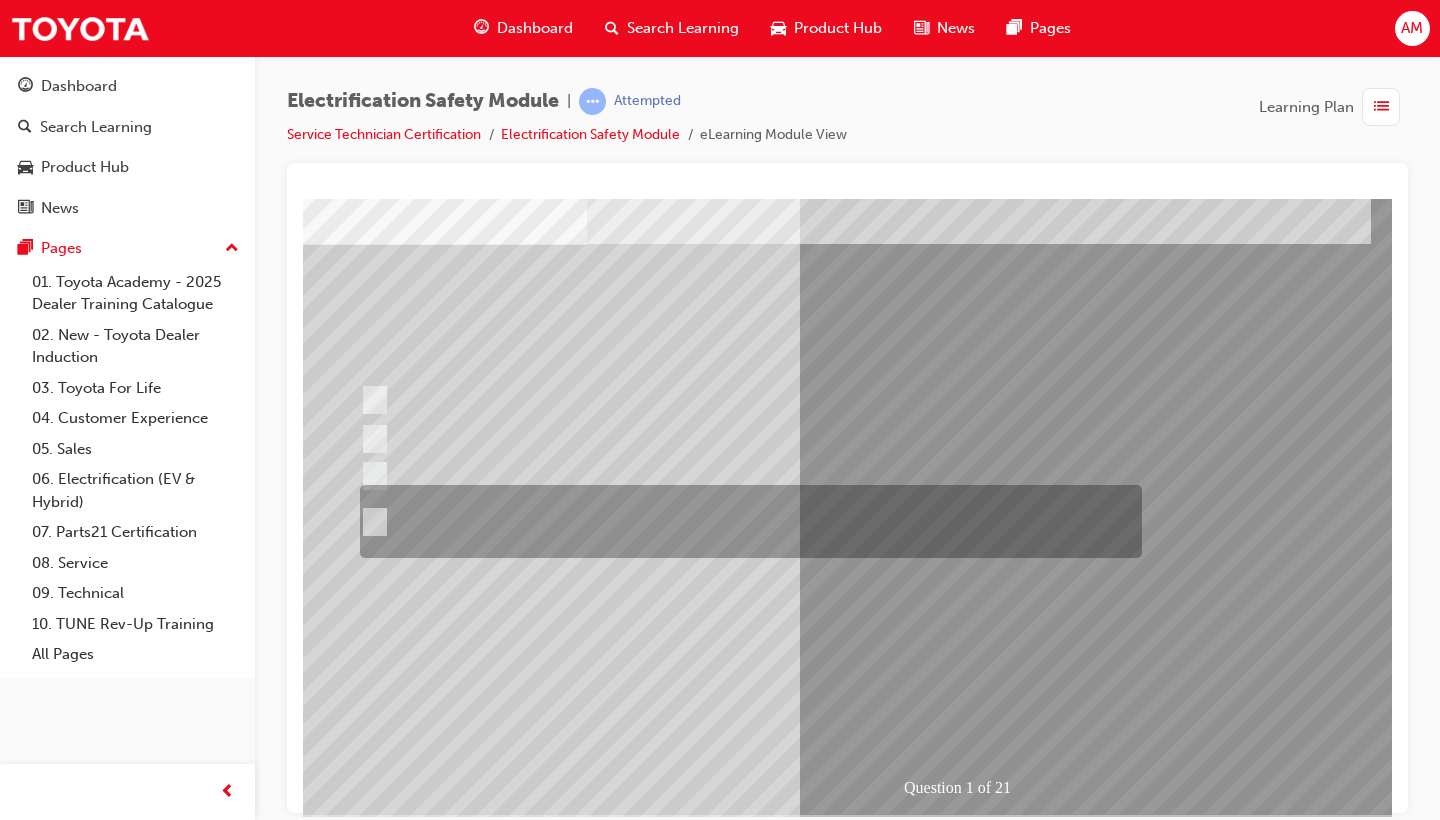 click at bounding box center (746, 521) 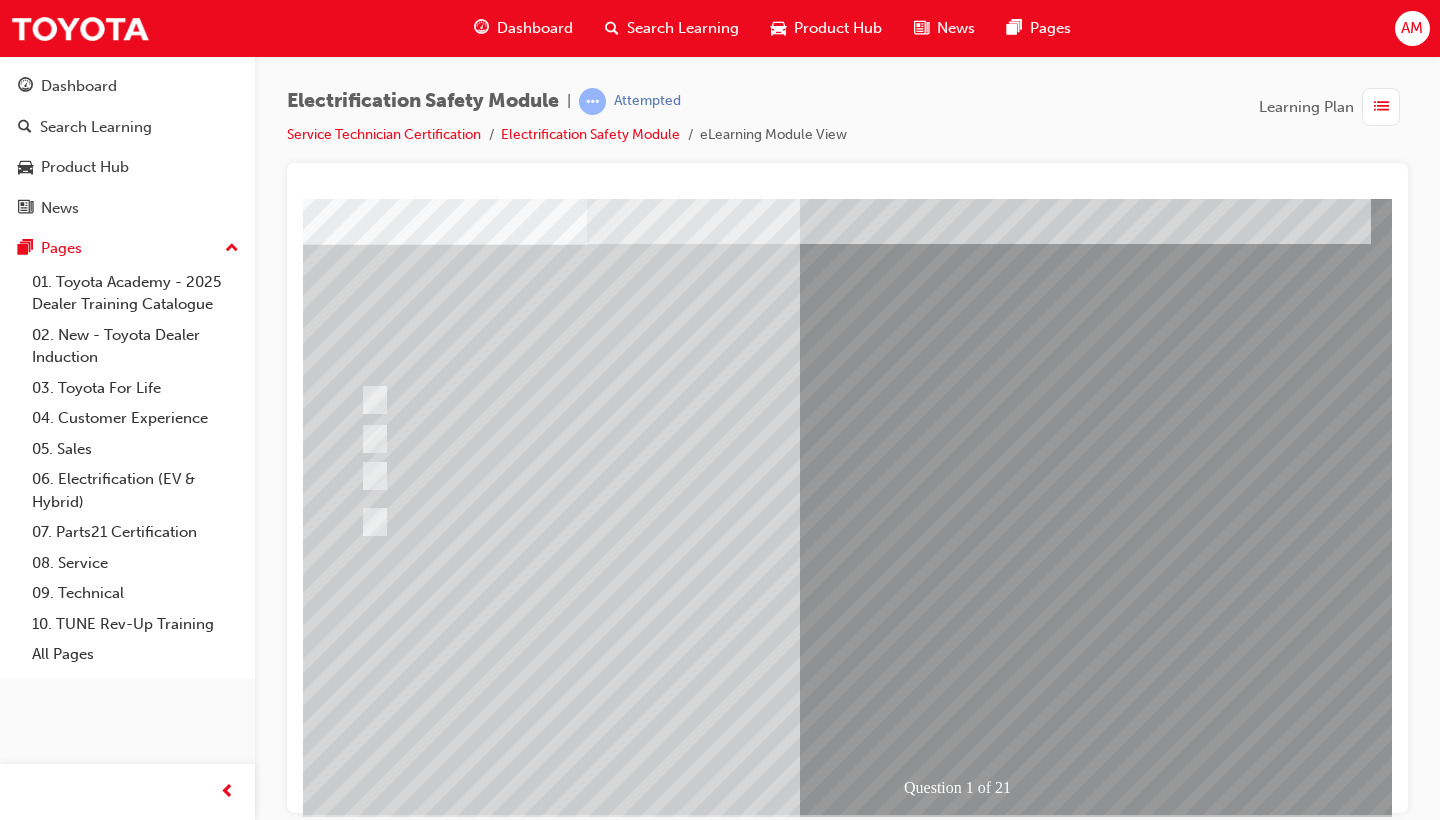 click at bounding box center (359, 2883) 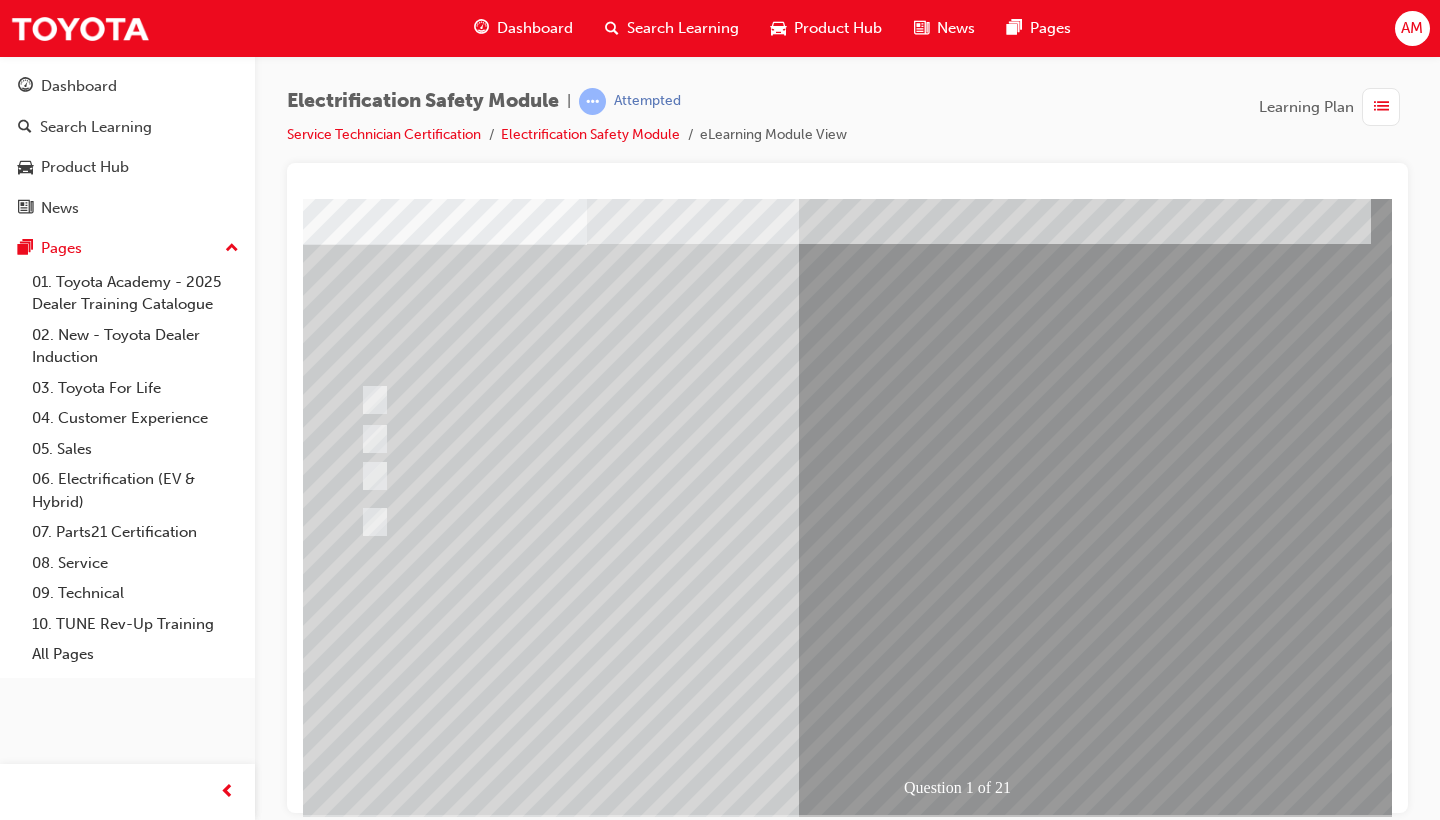 click at bounding box center [359, 2883] 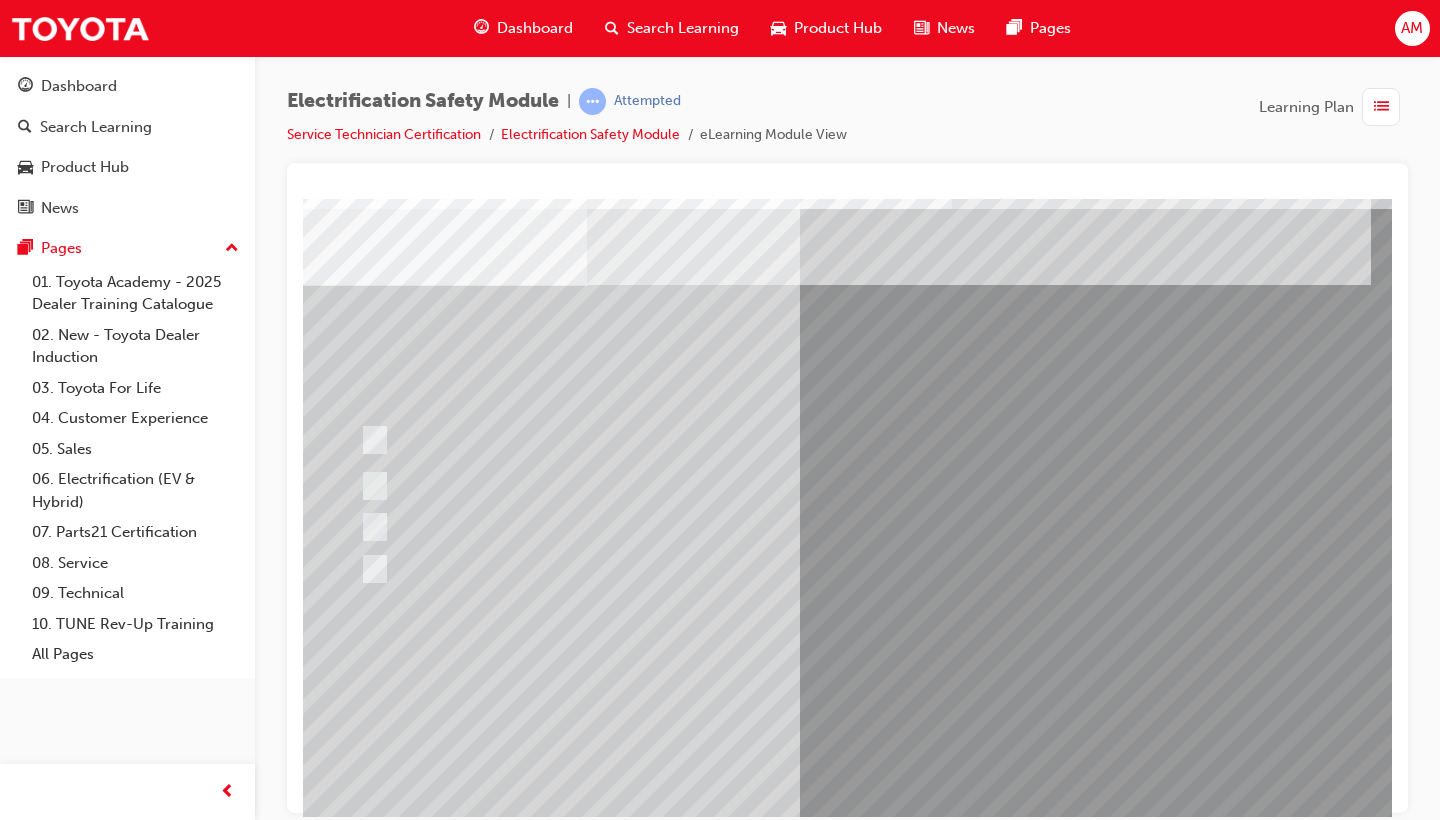 scroll, scrollTop: 53, scrollLeft: 16, axis: both 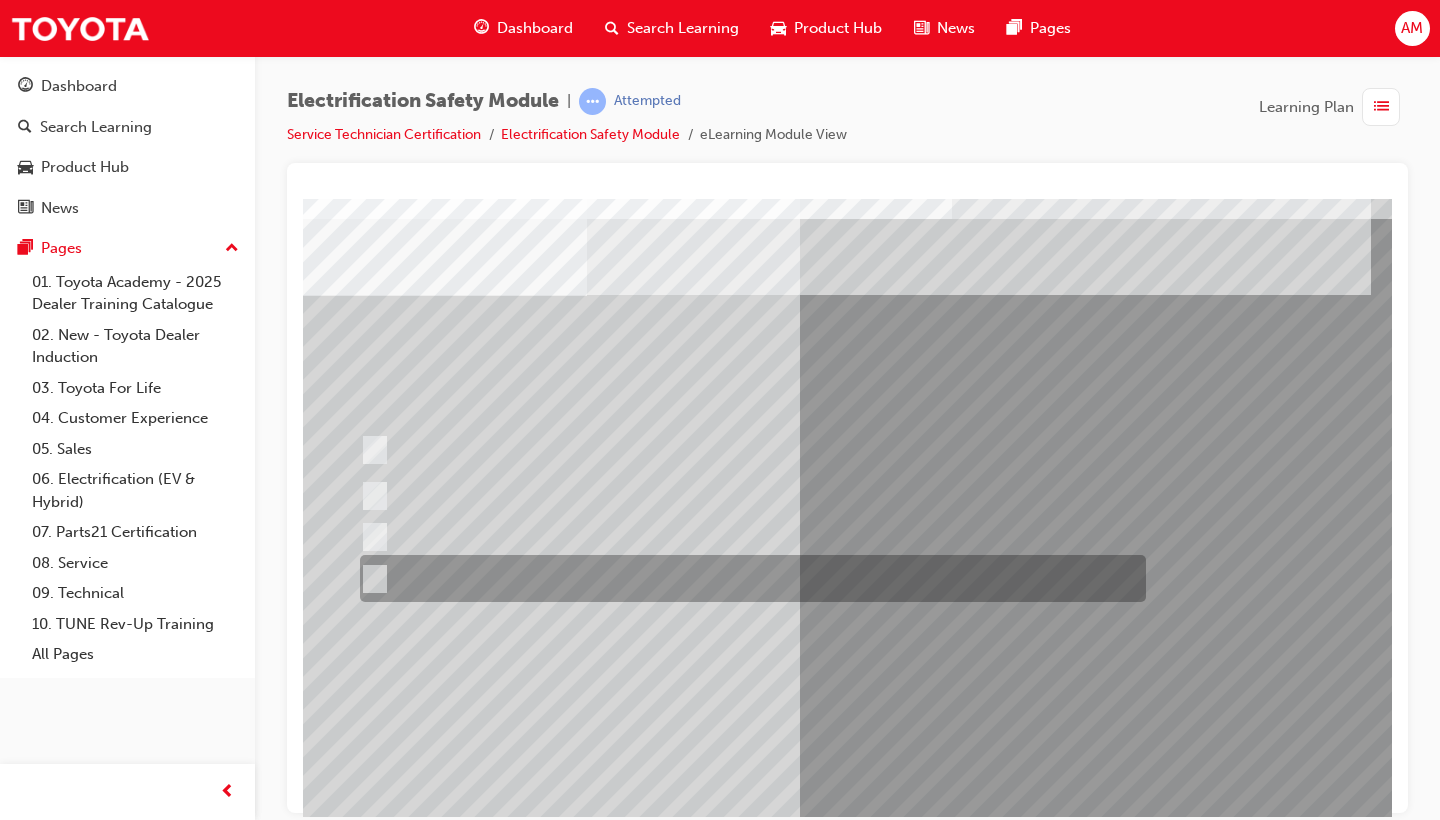 click at bounding box center (748, 578) 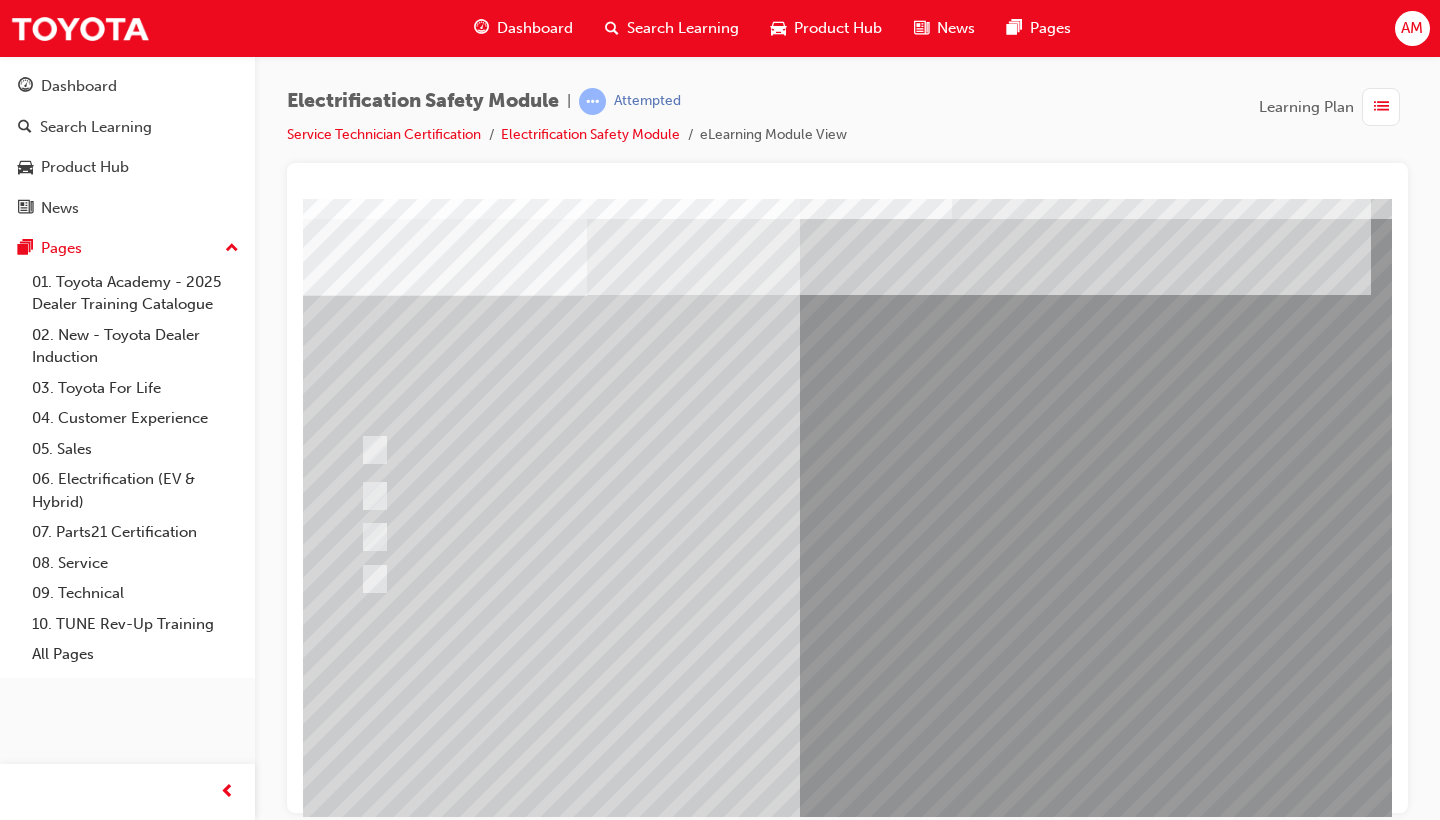 click at bounding box center [359, 2934] 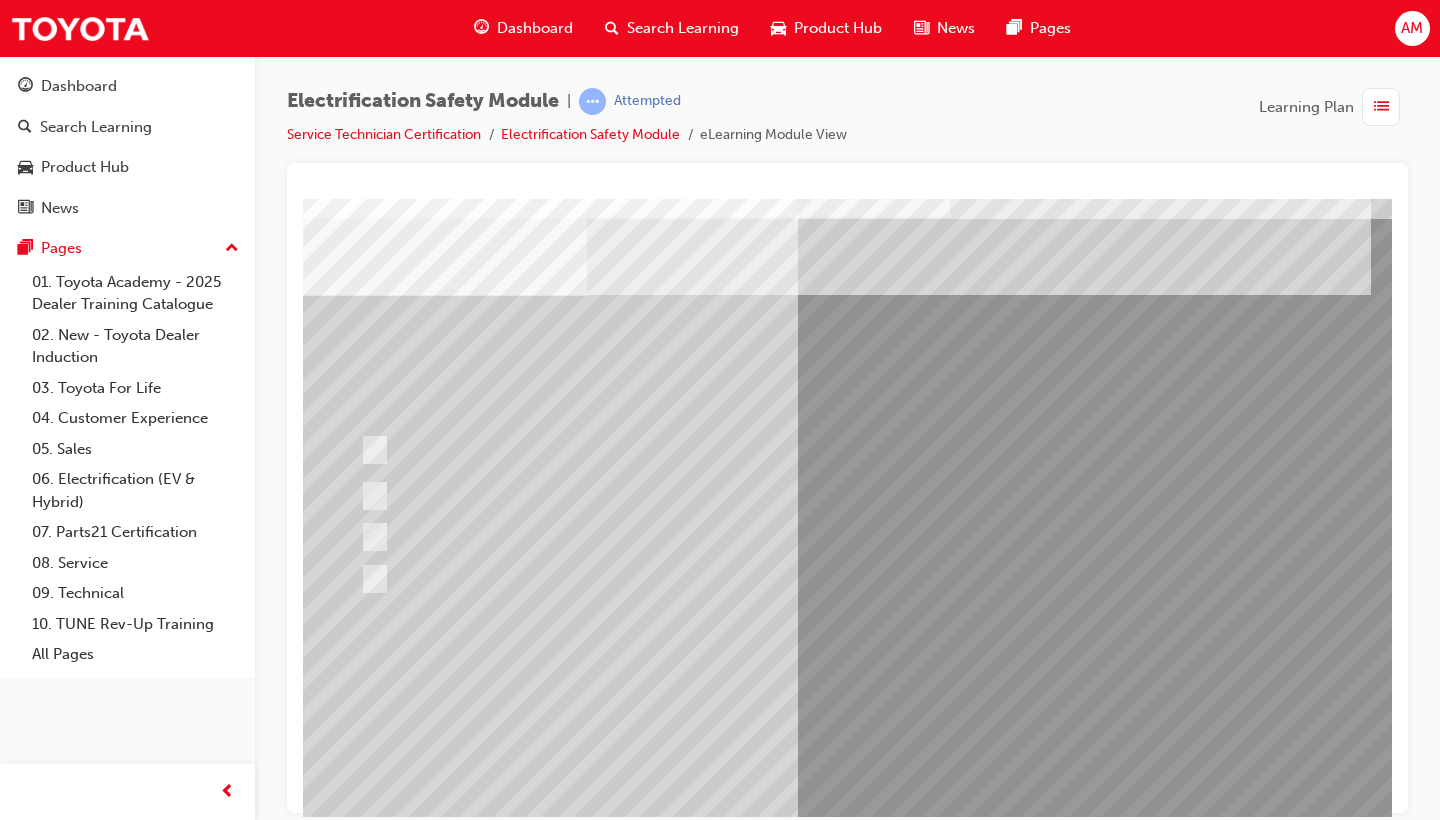 click at bounding box center [619, 2639] 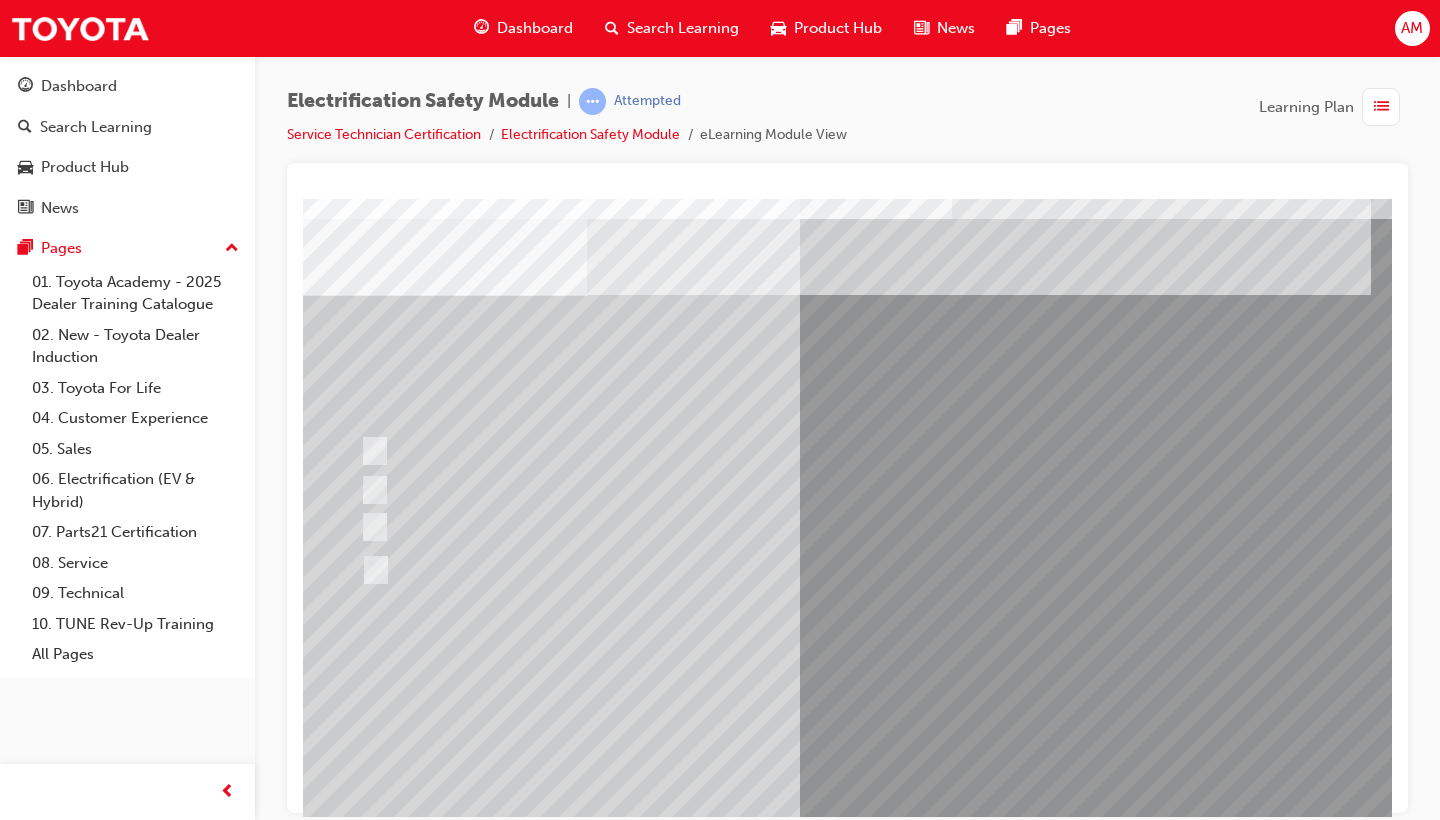 click at bounding box center [828, 2752] 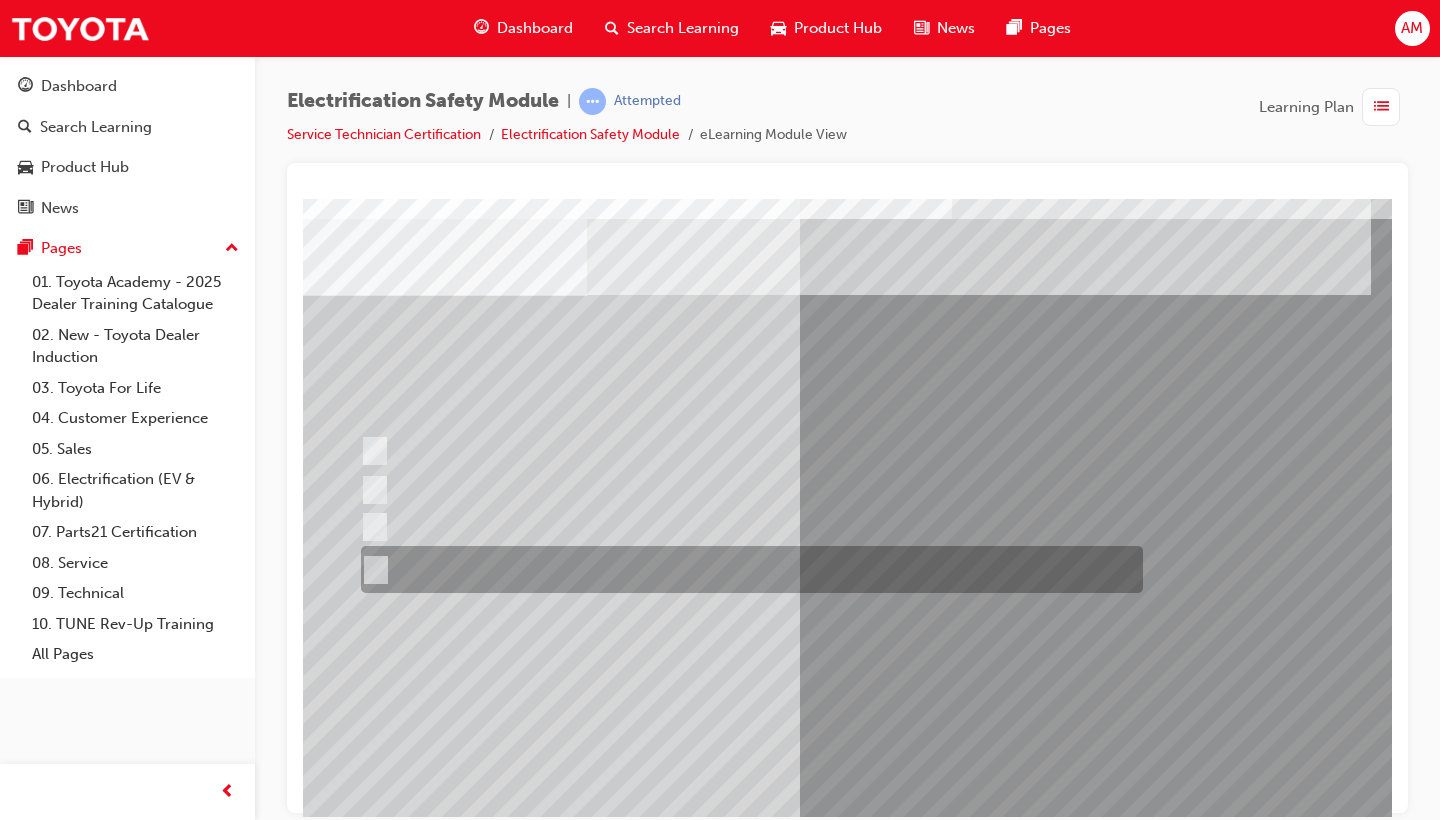 click at bounding box center [747, 569] 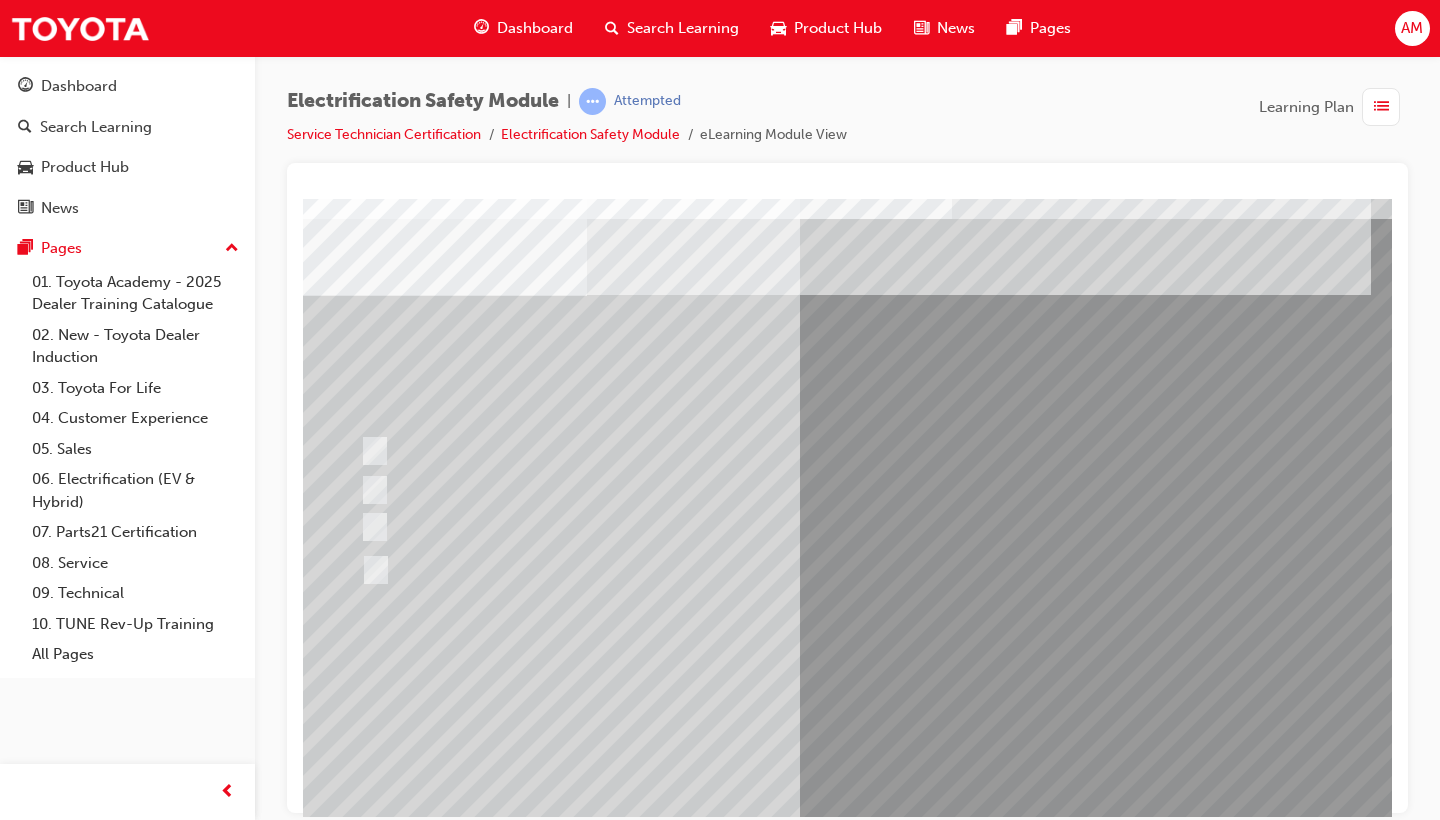 click at bounding box center (359, 2934) 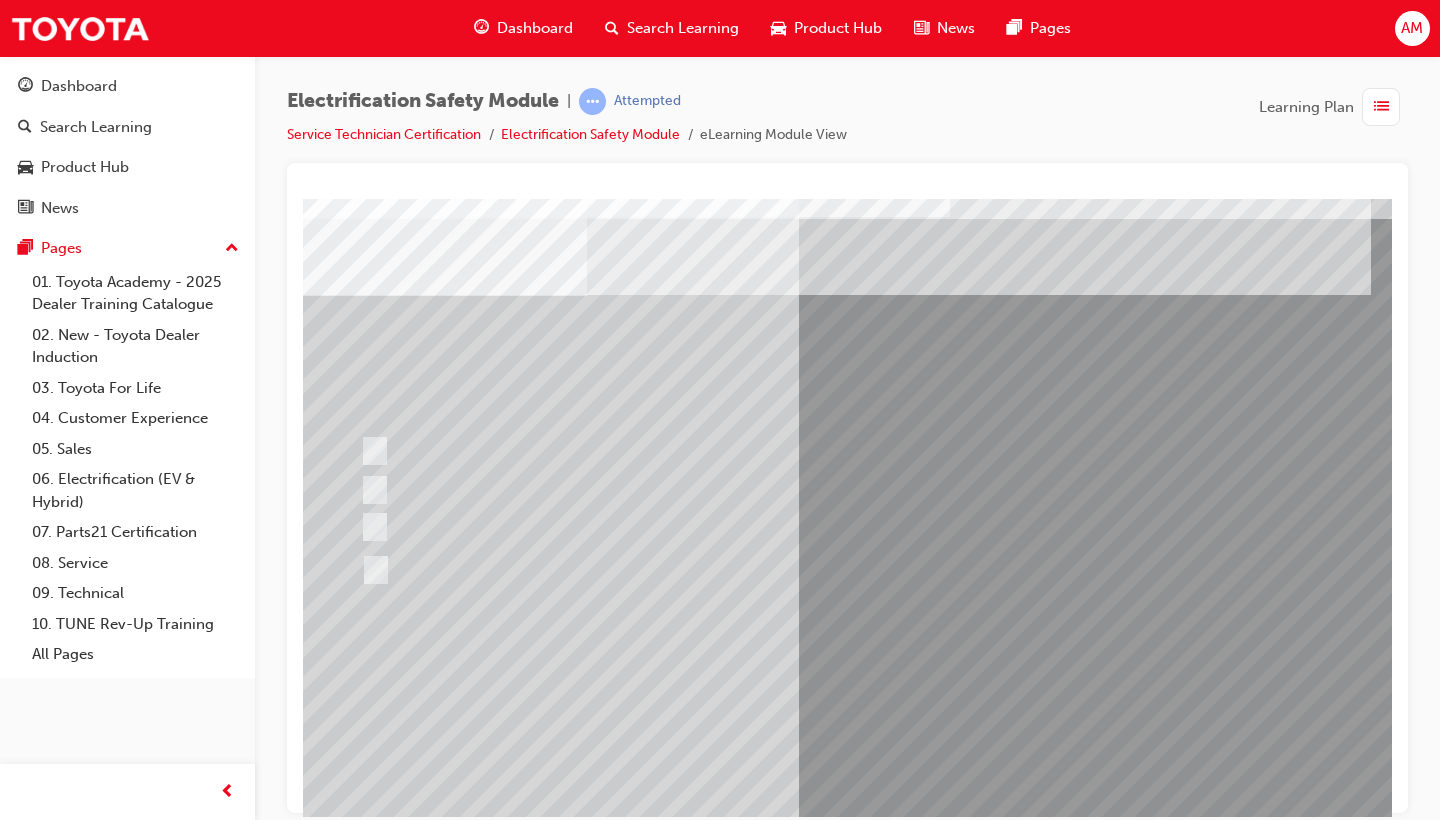click at bounding box center [619, 2641] 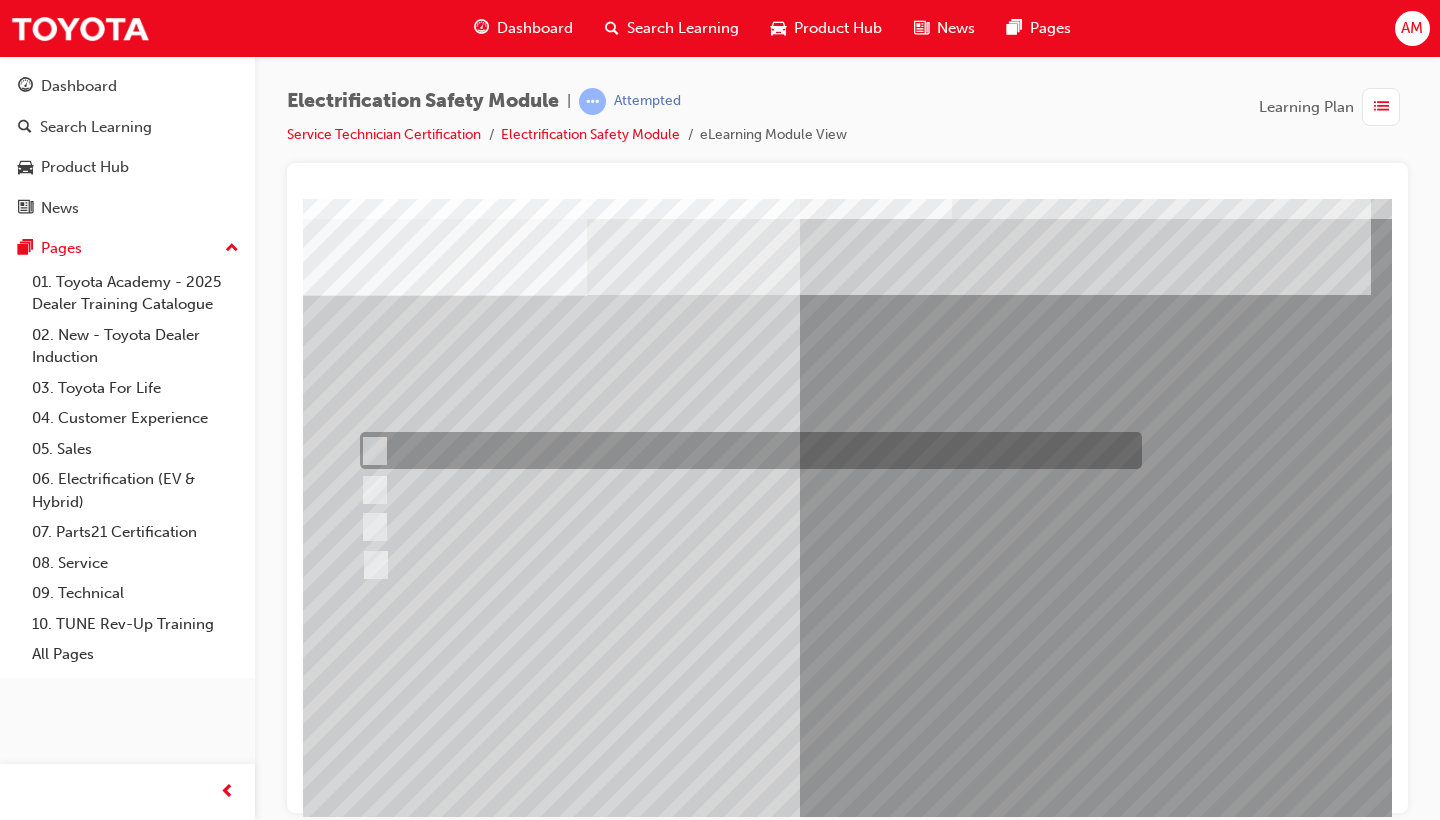 click at bounding box center (746, 450) 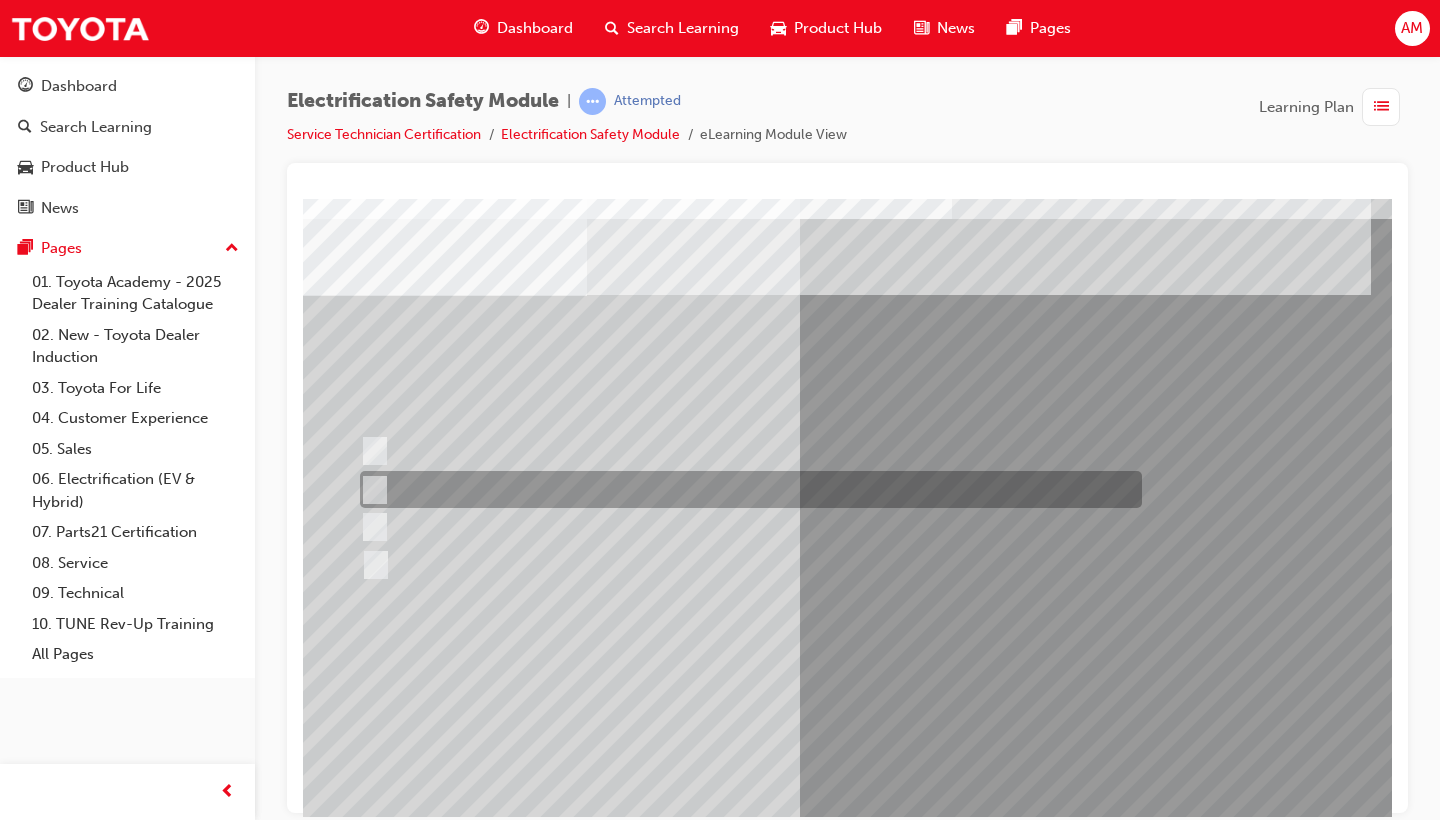 click at bounding box center [746, 489] 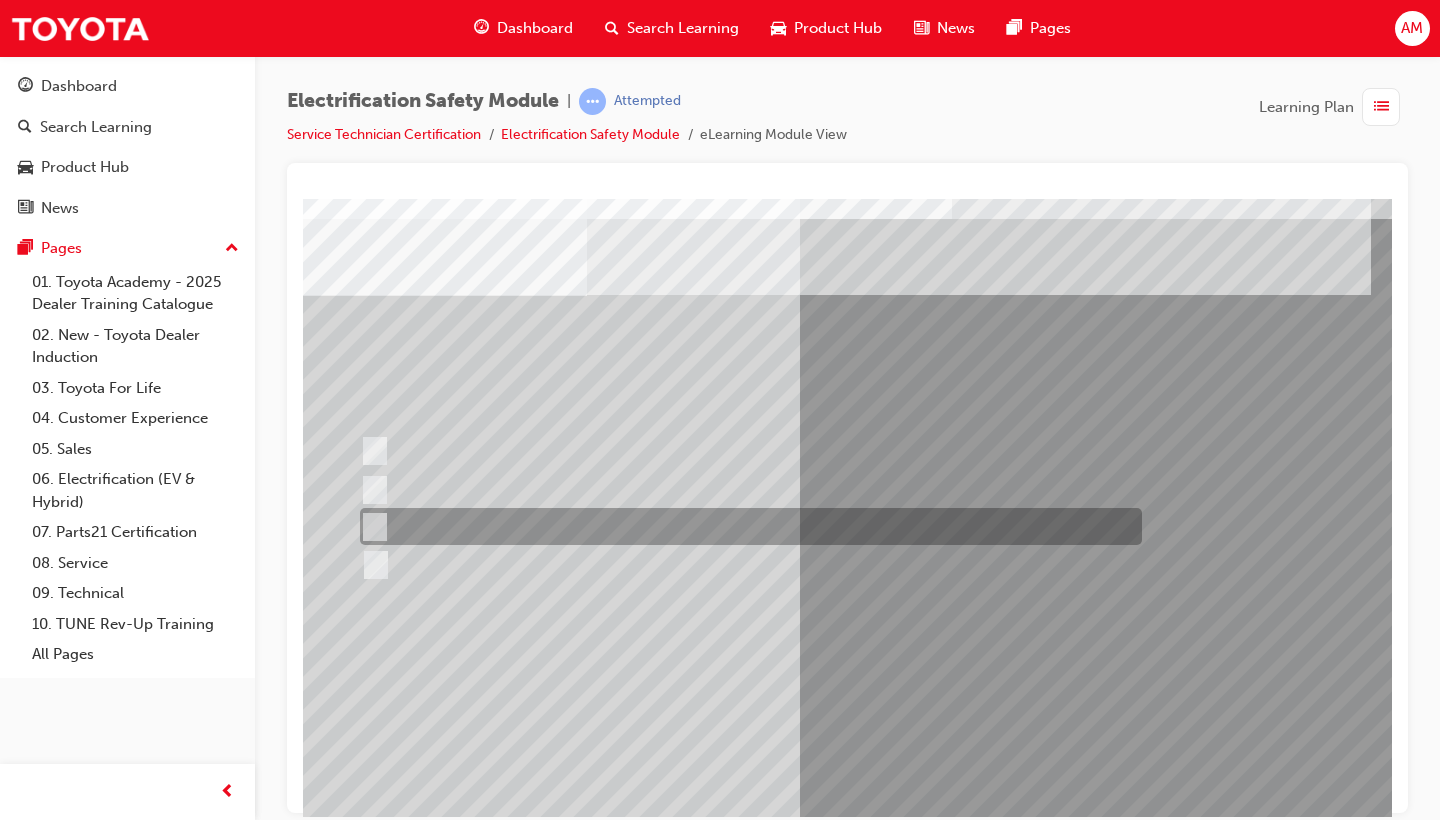 click at bounding box center [746, 526] 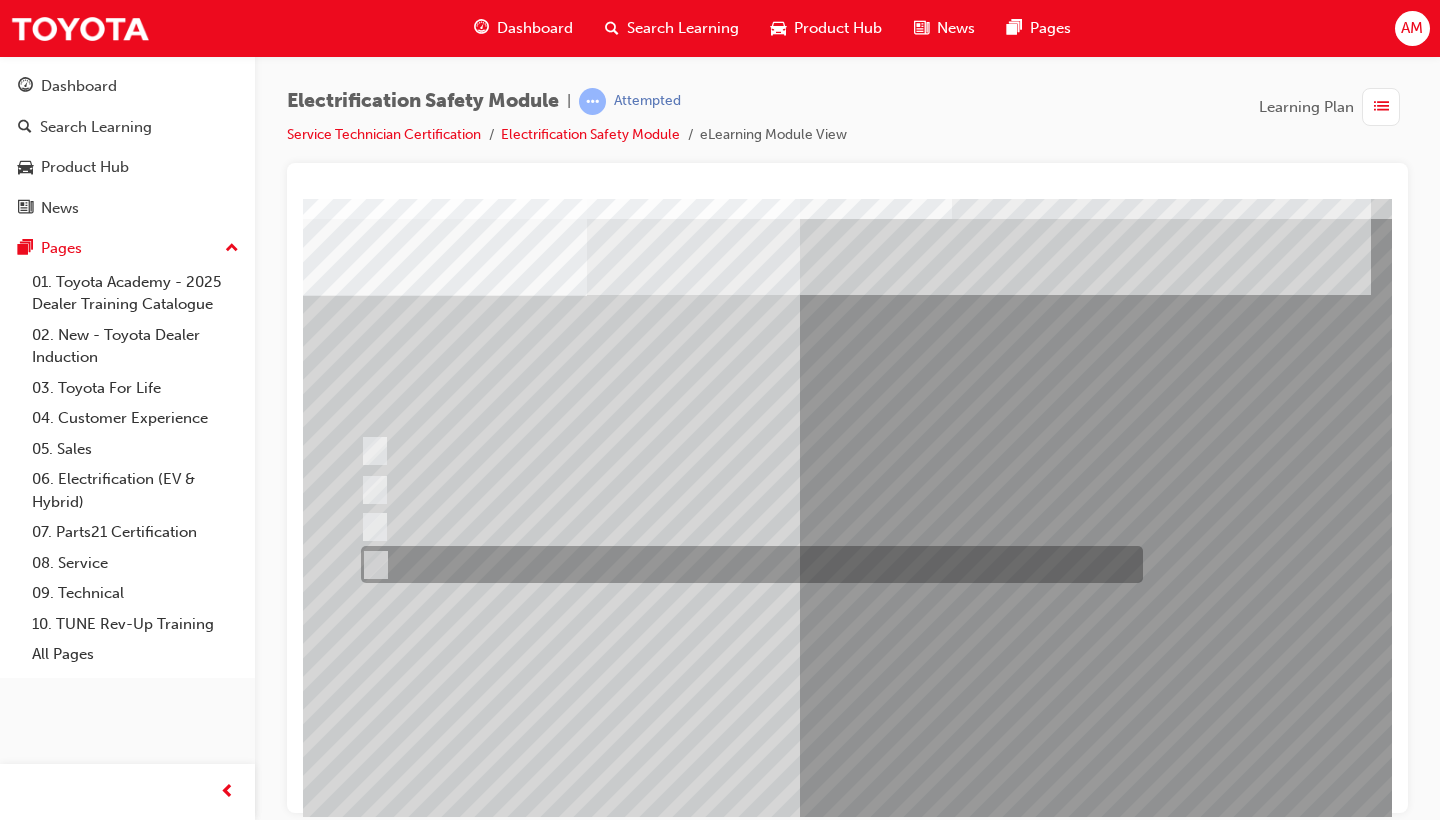 click at bounding box center (747, 564) 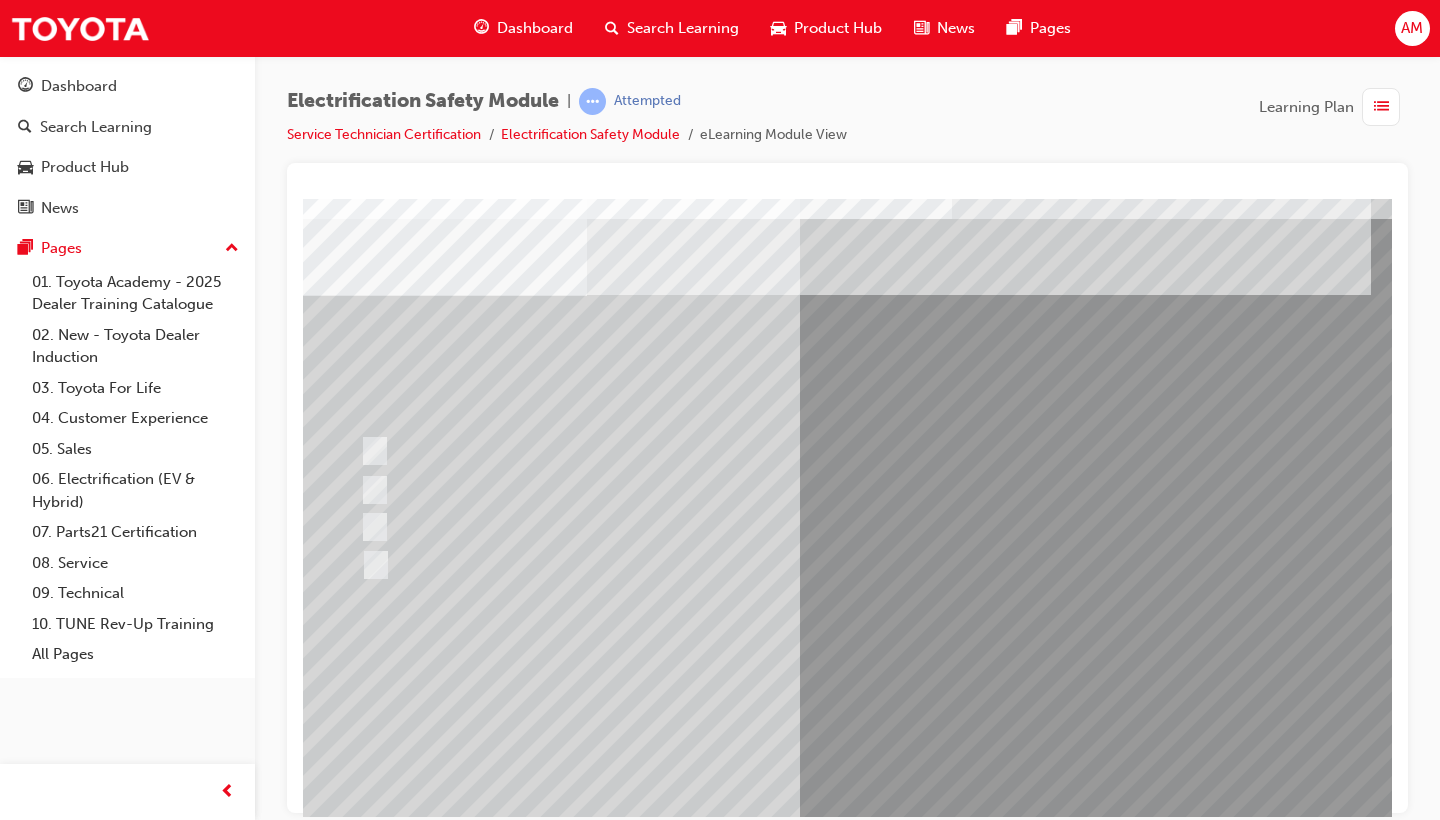 click at bounding box center (359, 2934) 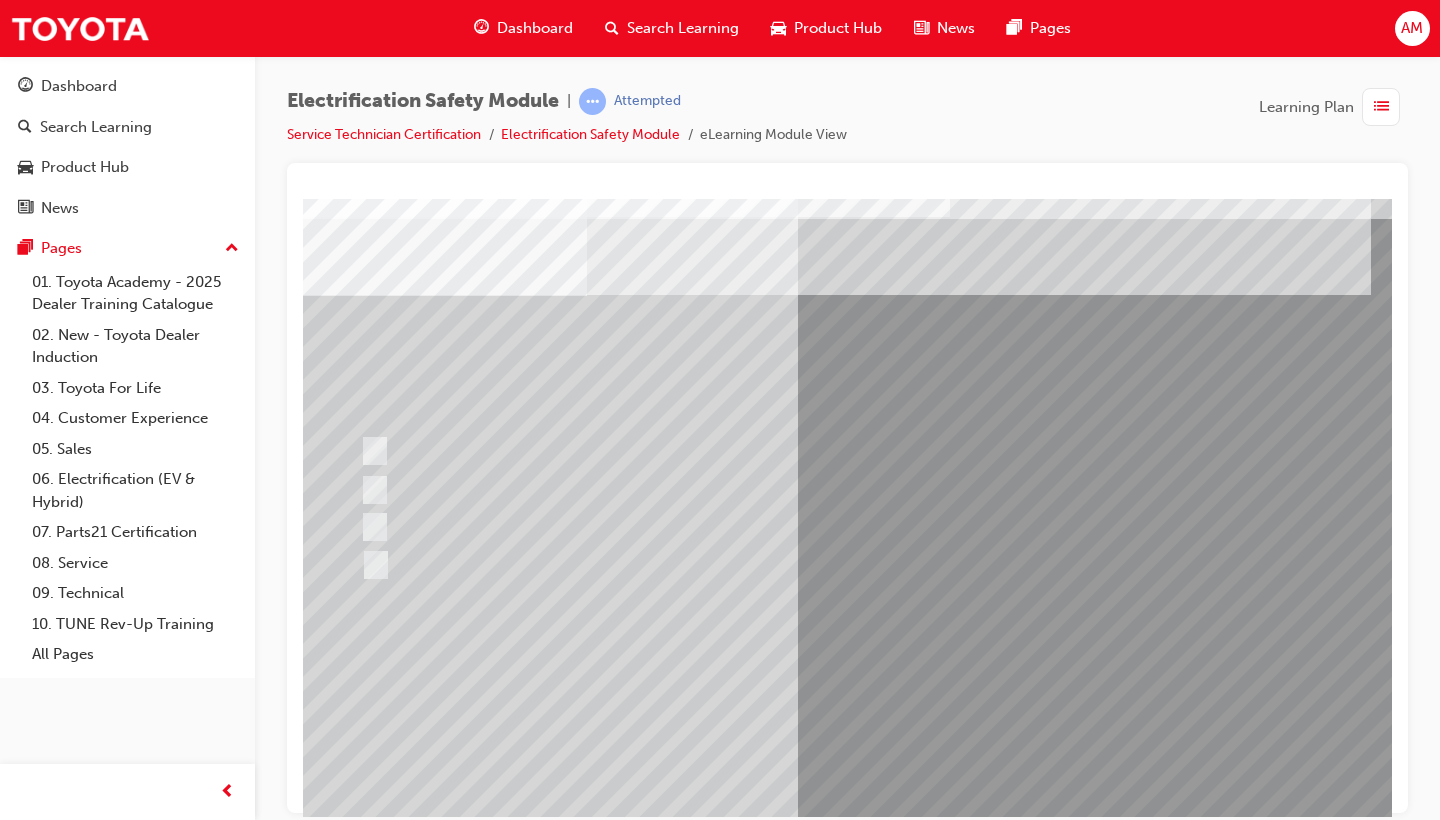 click at bounding box center (619, 2639) 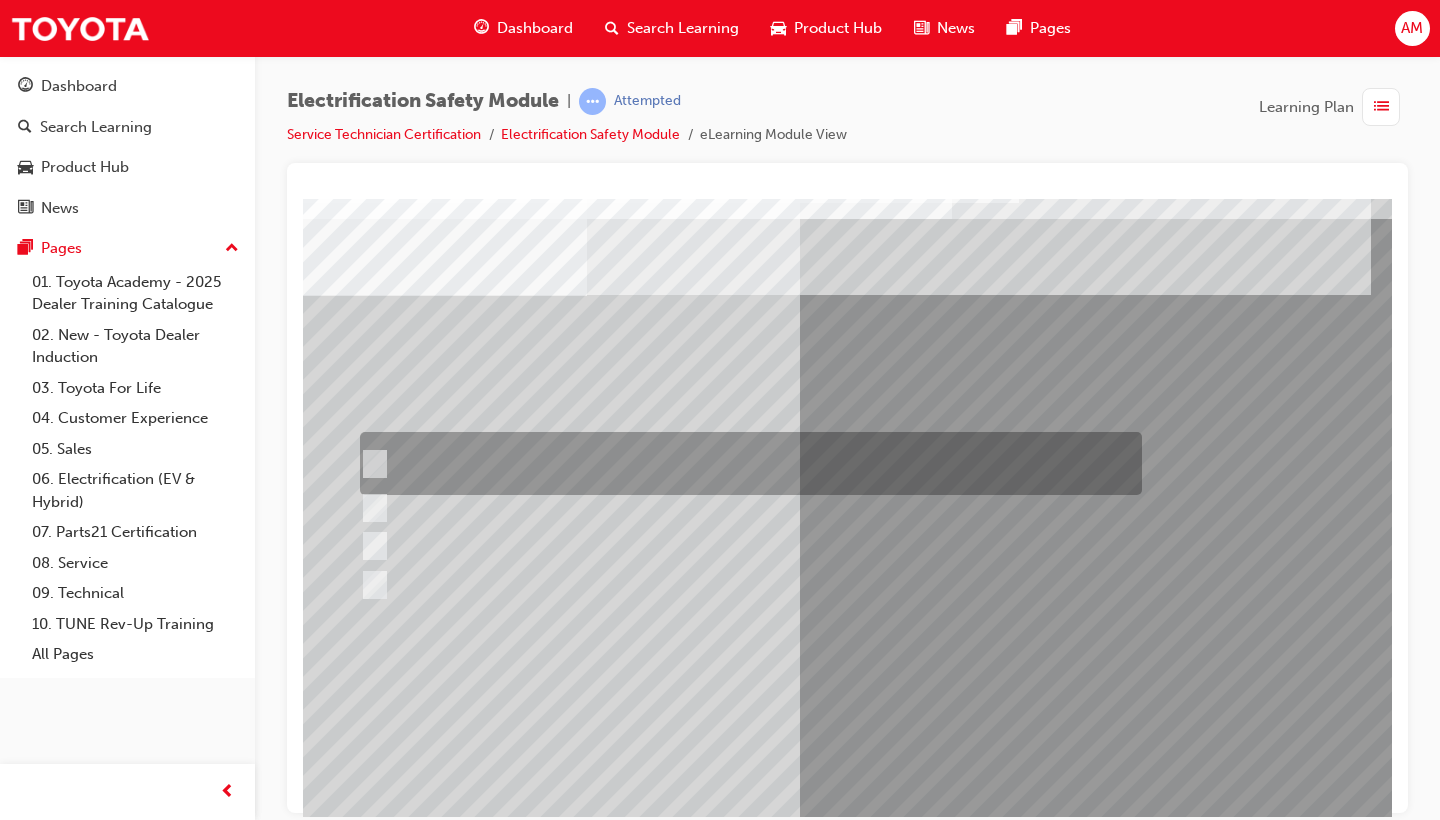 click at bounding box center [746, 463] 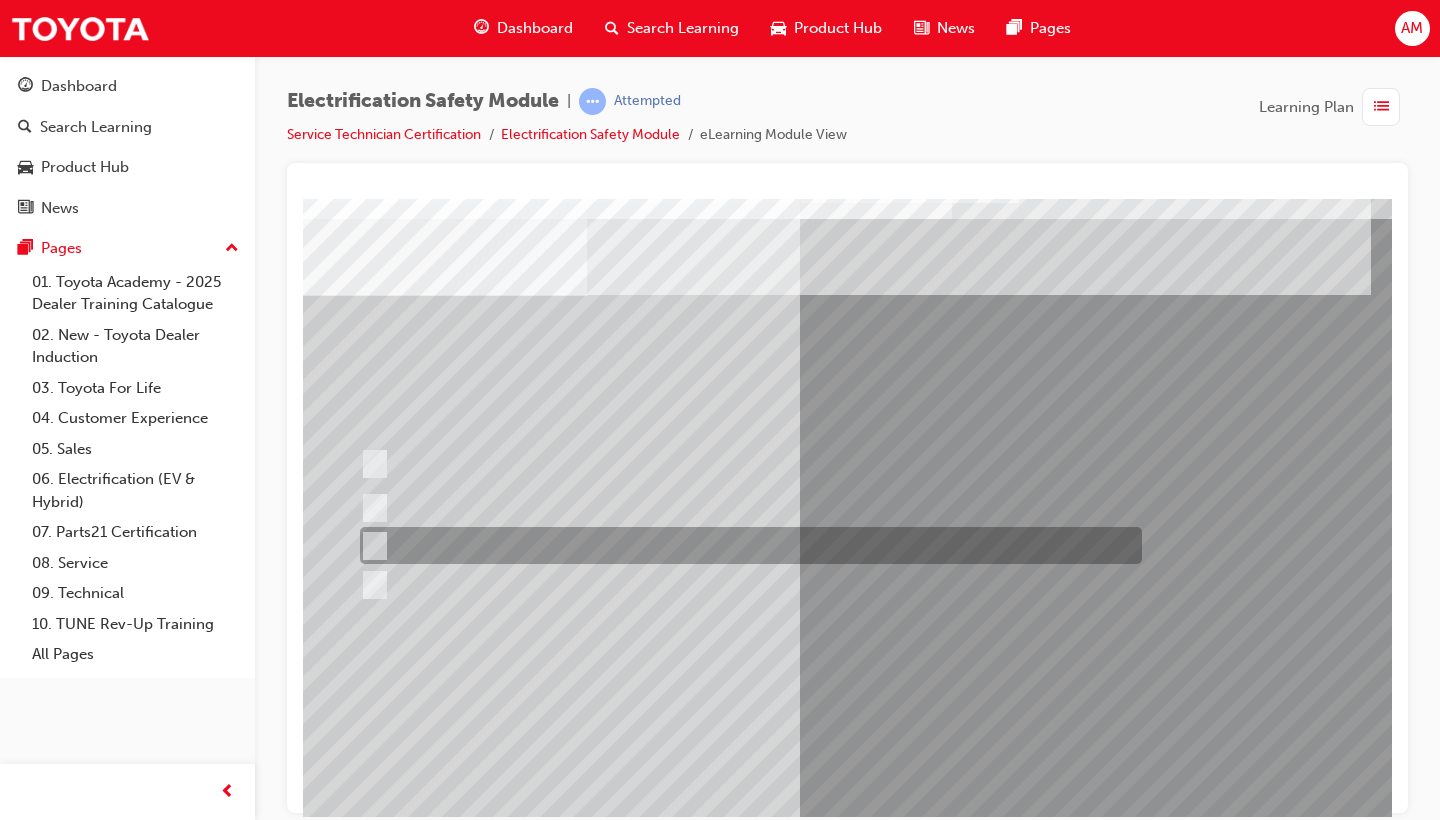 click at bounding box center [746, 545] 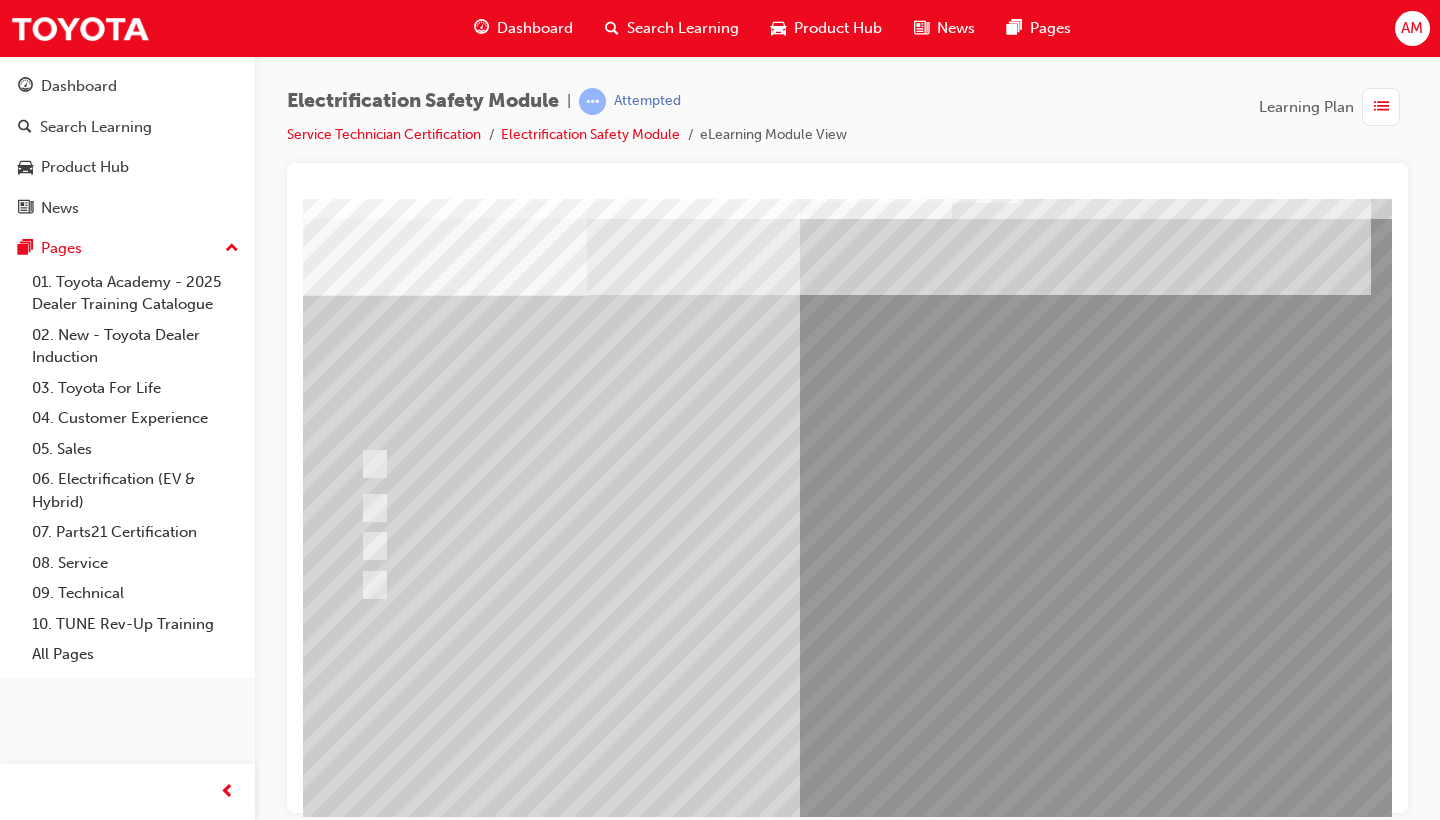 click at bounding box center (359, 2934) 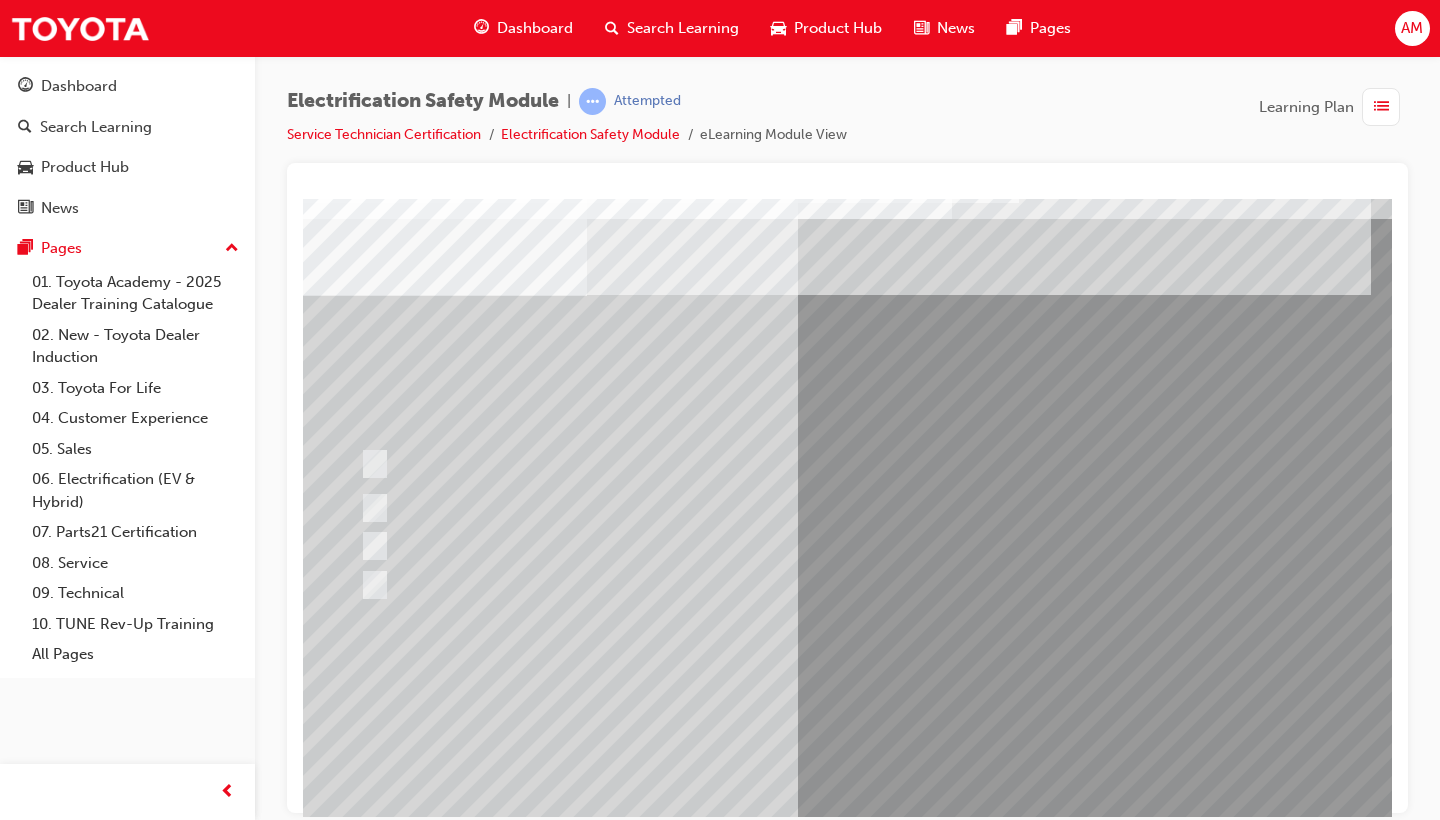 click at bounding box center [746, 507] 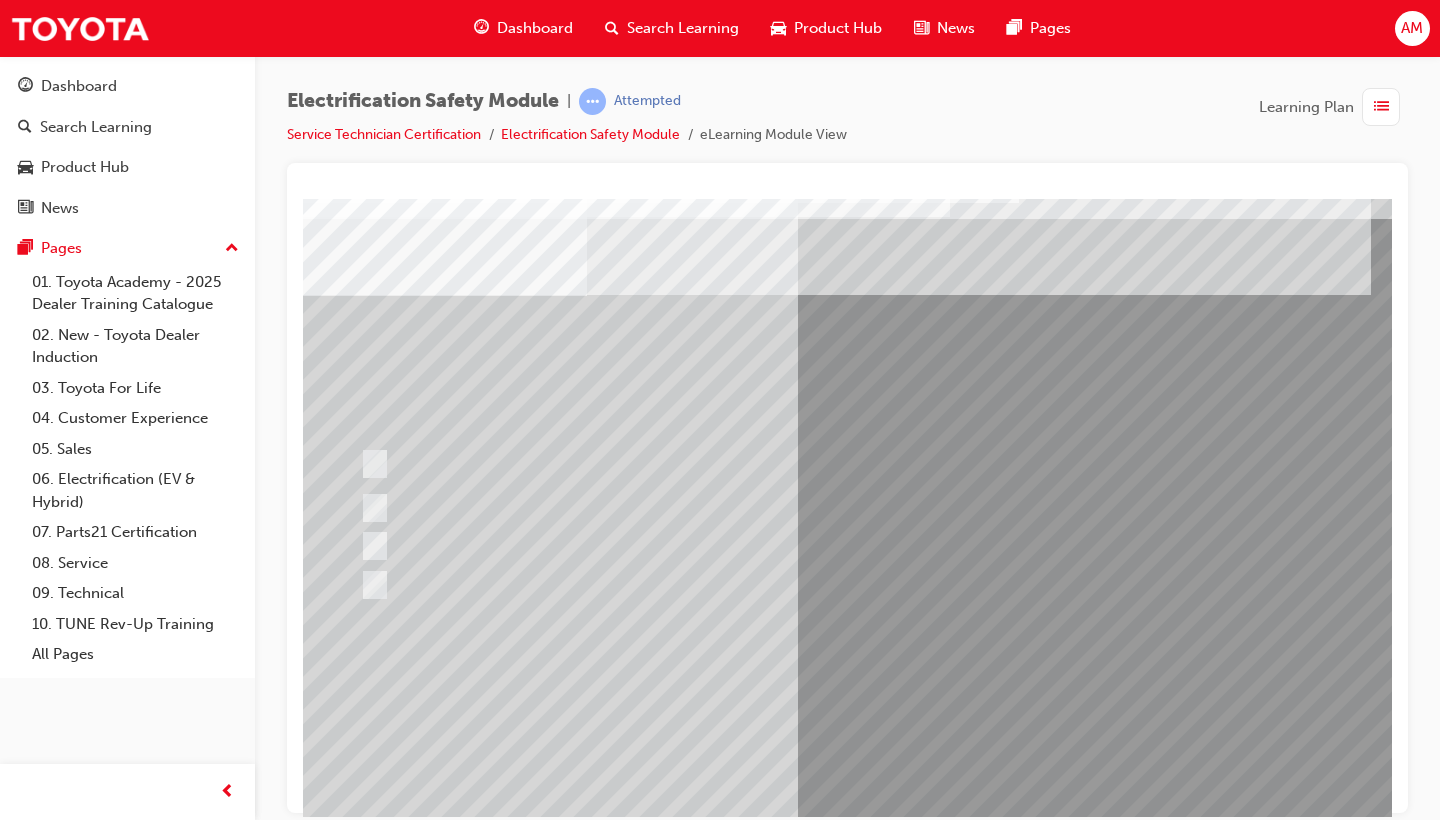 click at bounding box center (619, 2639) 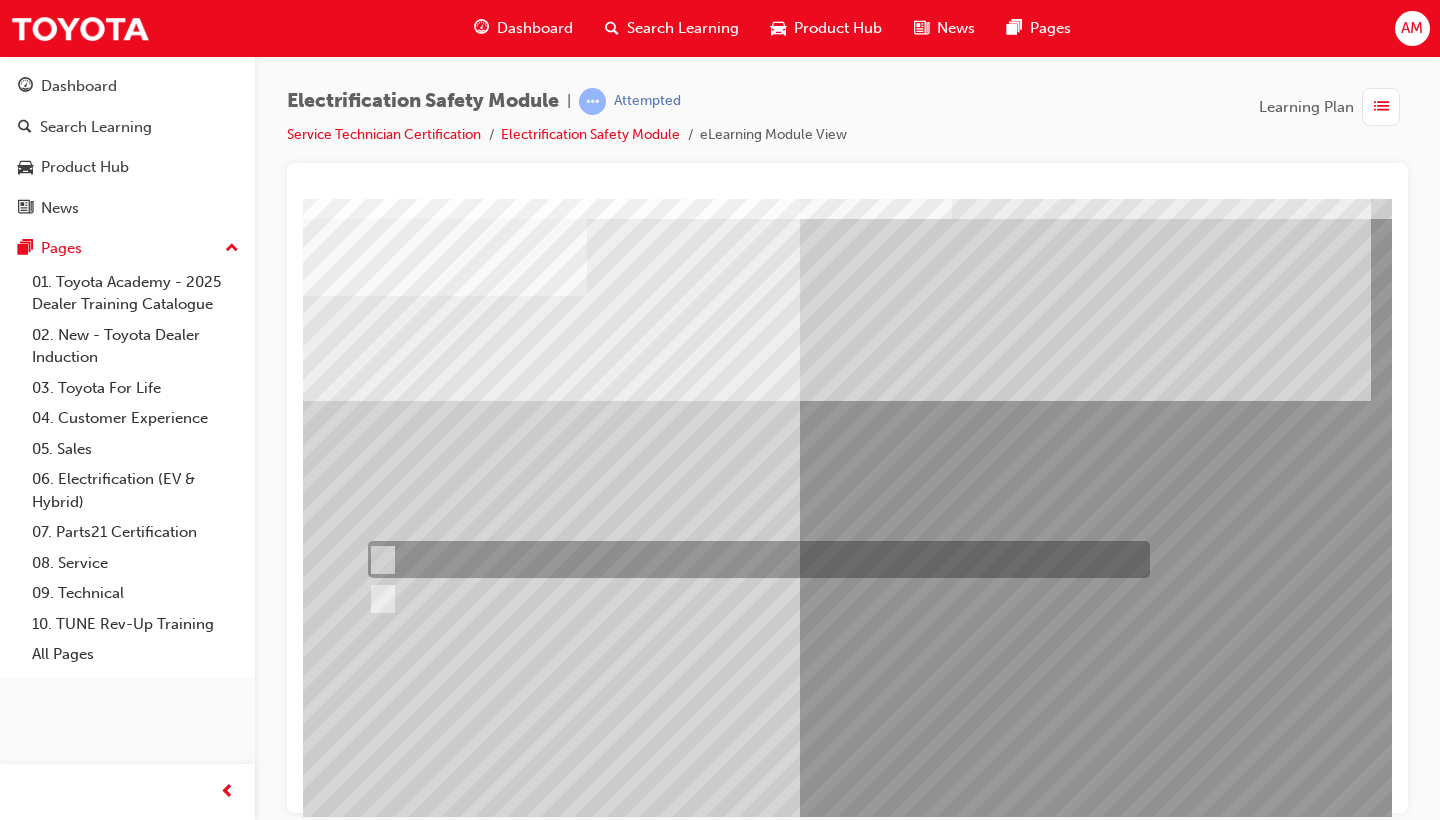 click at bounding box center (754, 559) 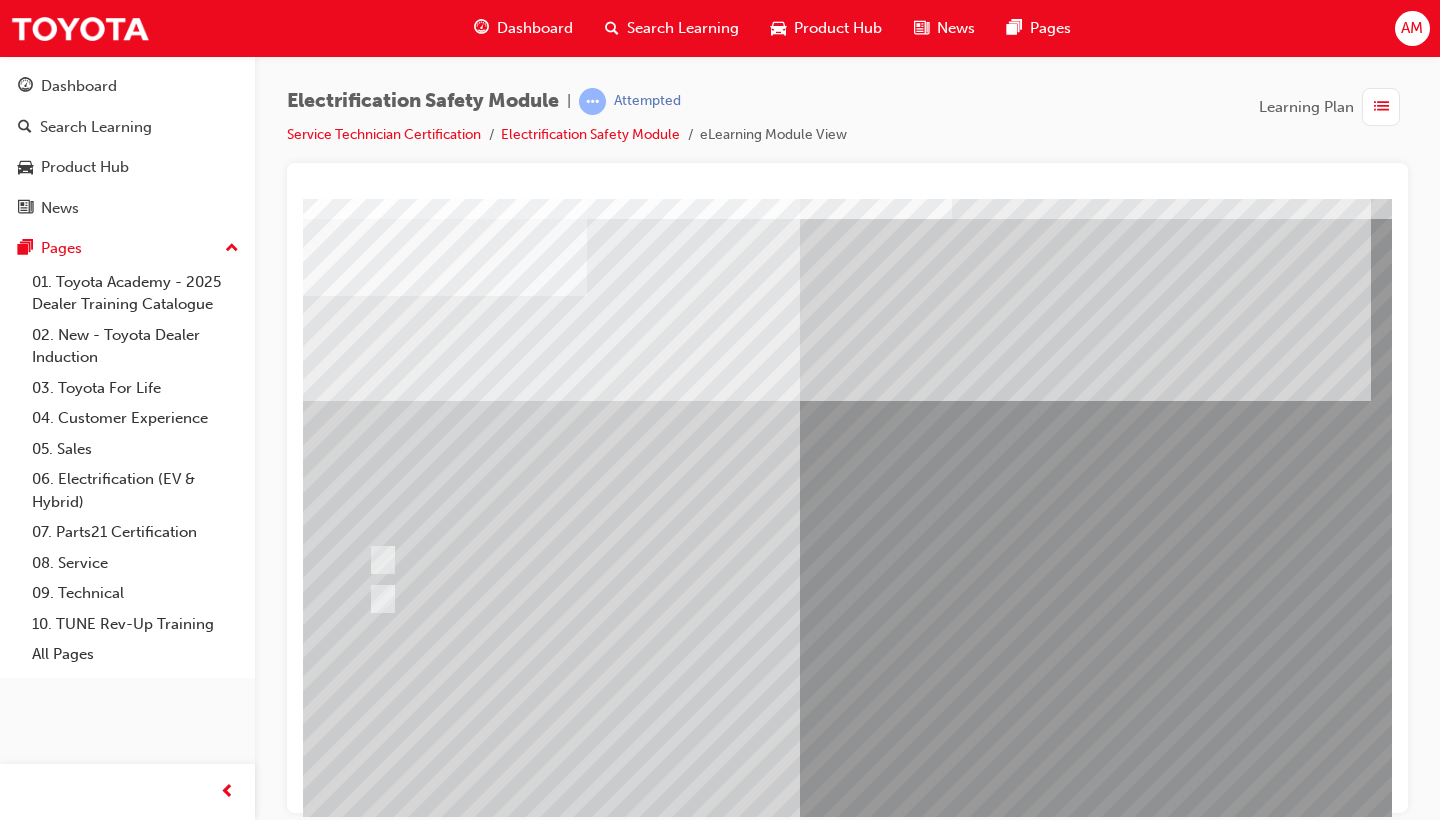click at bounding box center (359, 2996) 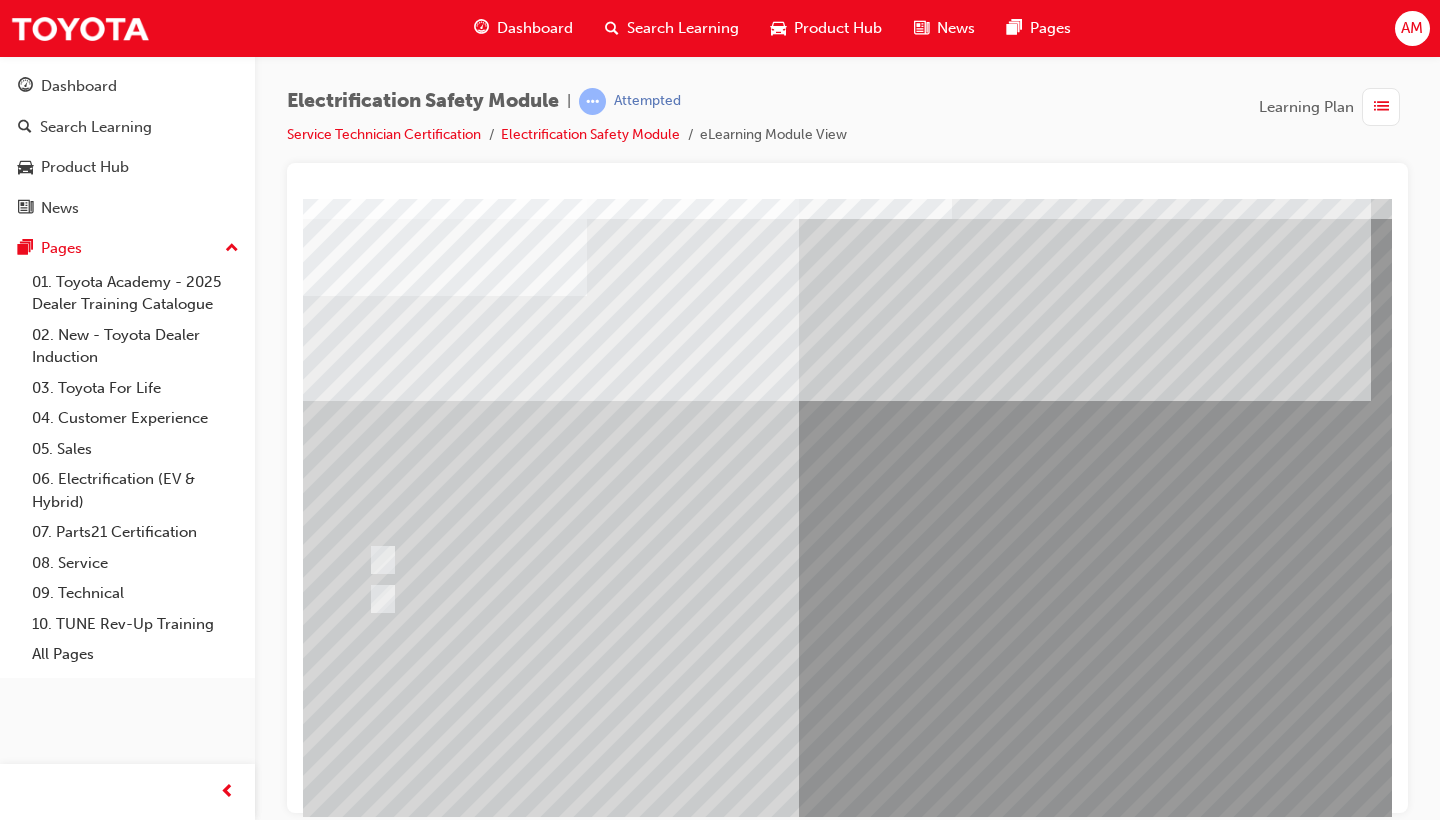 click at bounding box center (619, 2641) 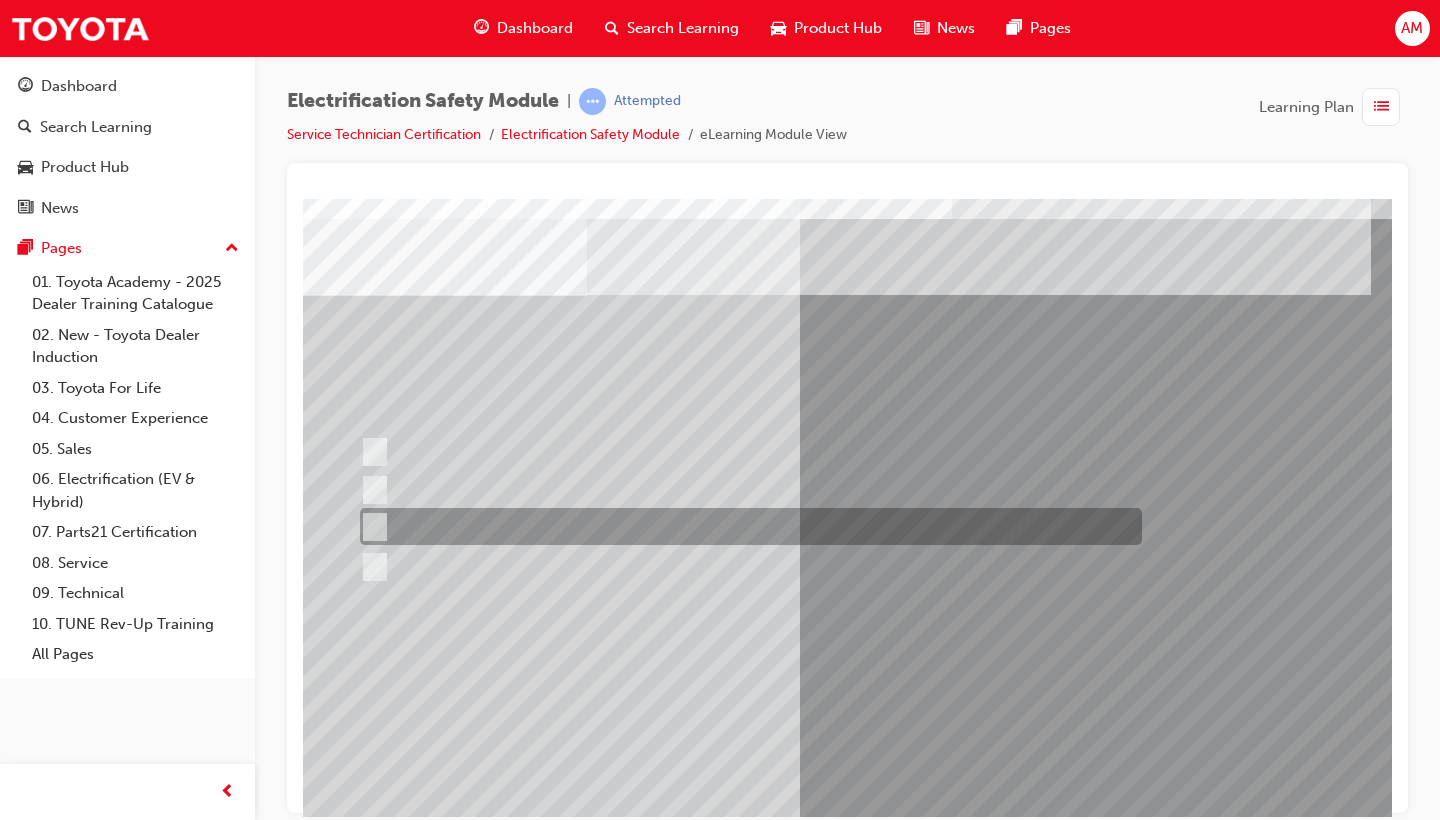 click at bounding box center [746, 526] 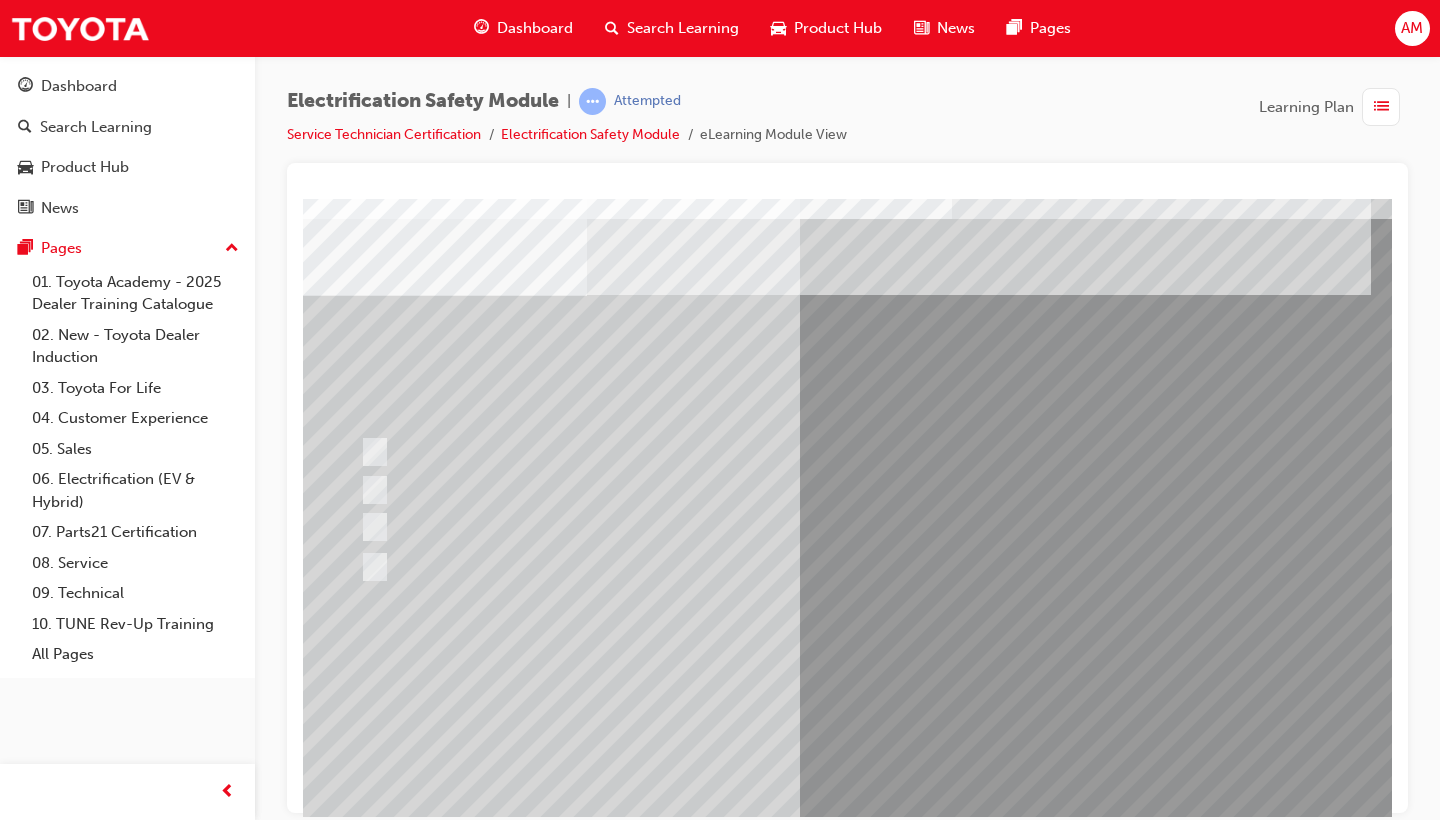 click at bounding box center [359, 2934] 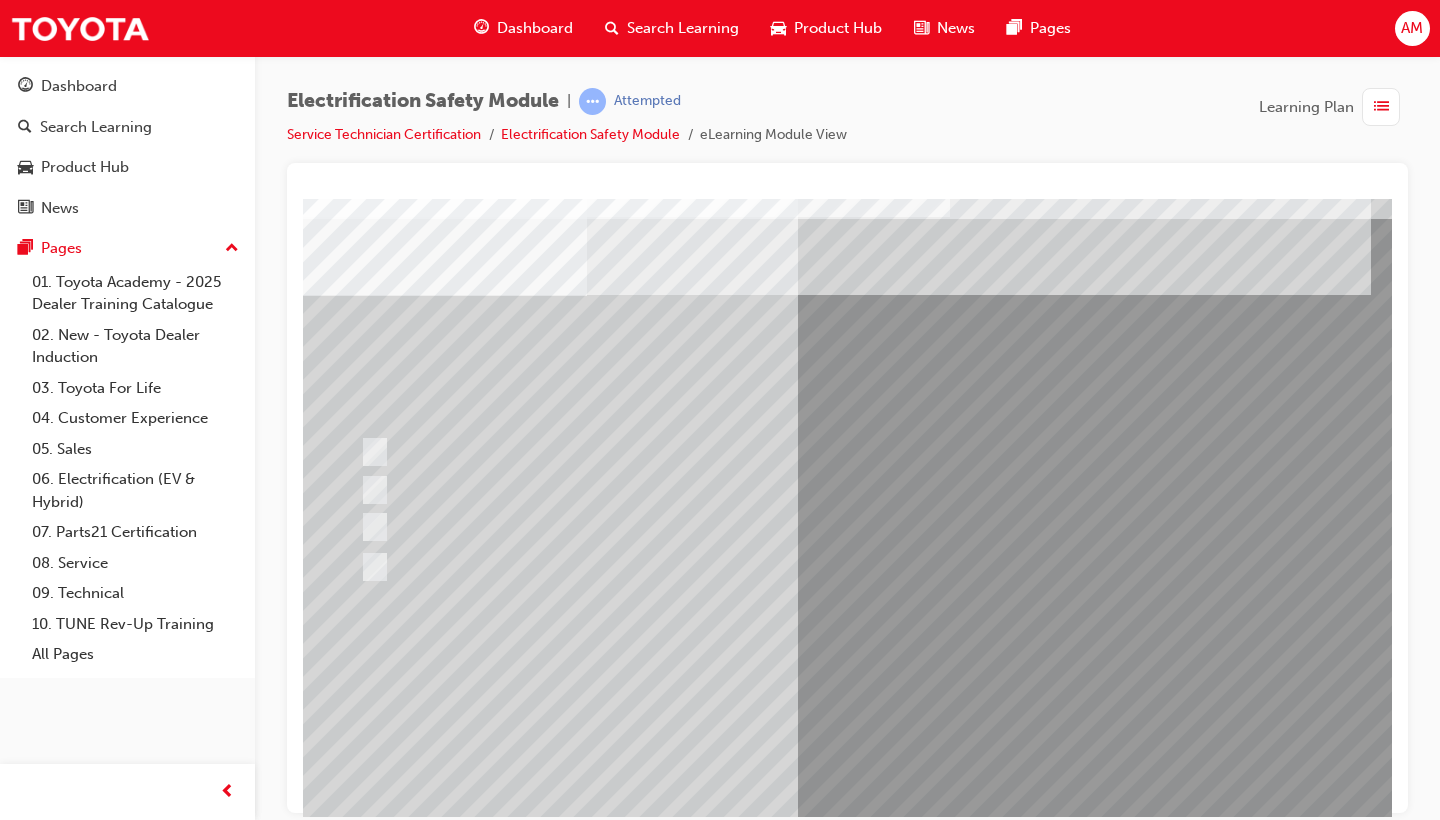 click at bounding box center (619, 2639) 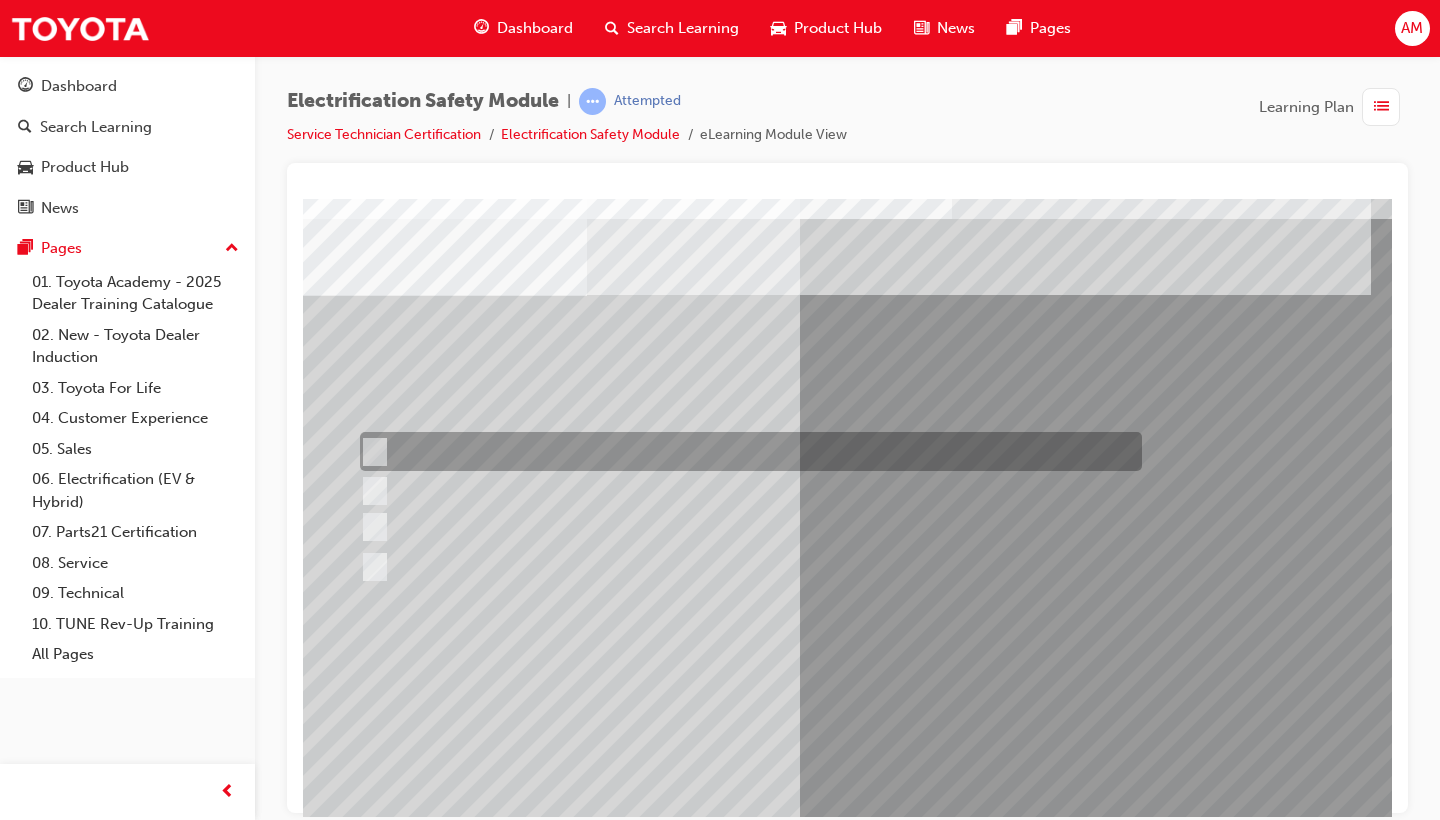 click at bounding box center (746, 451) 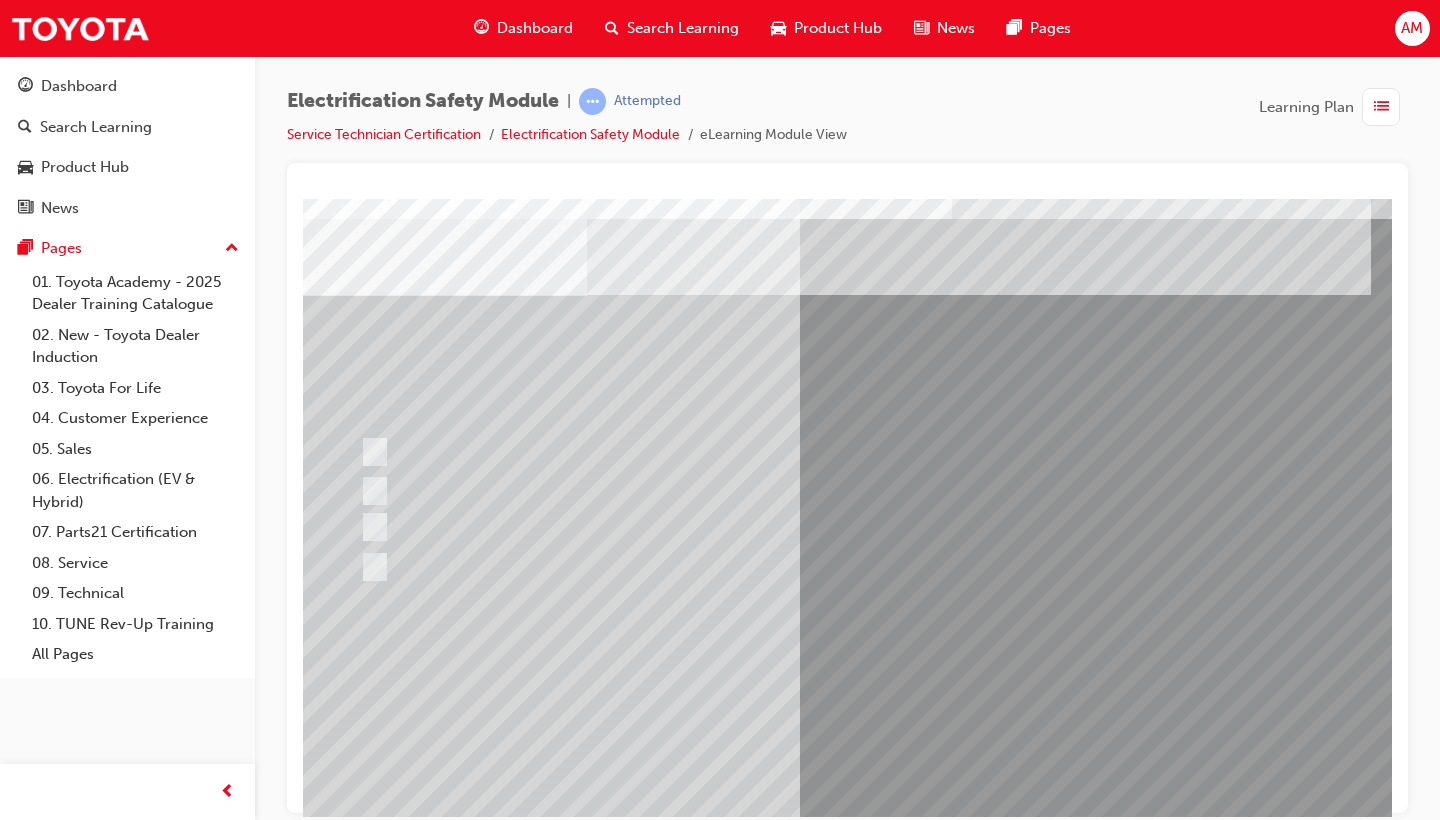 click at bounding box center (359, 2934) 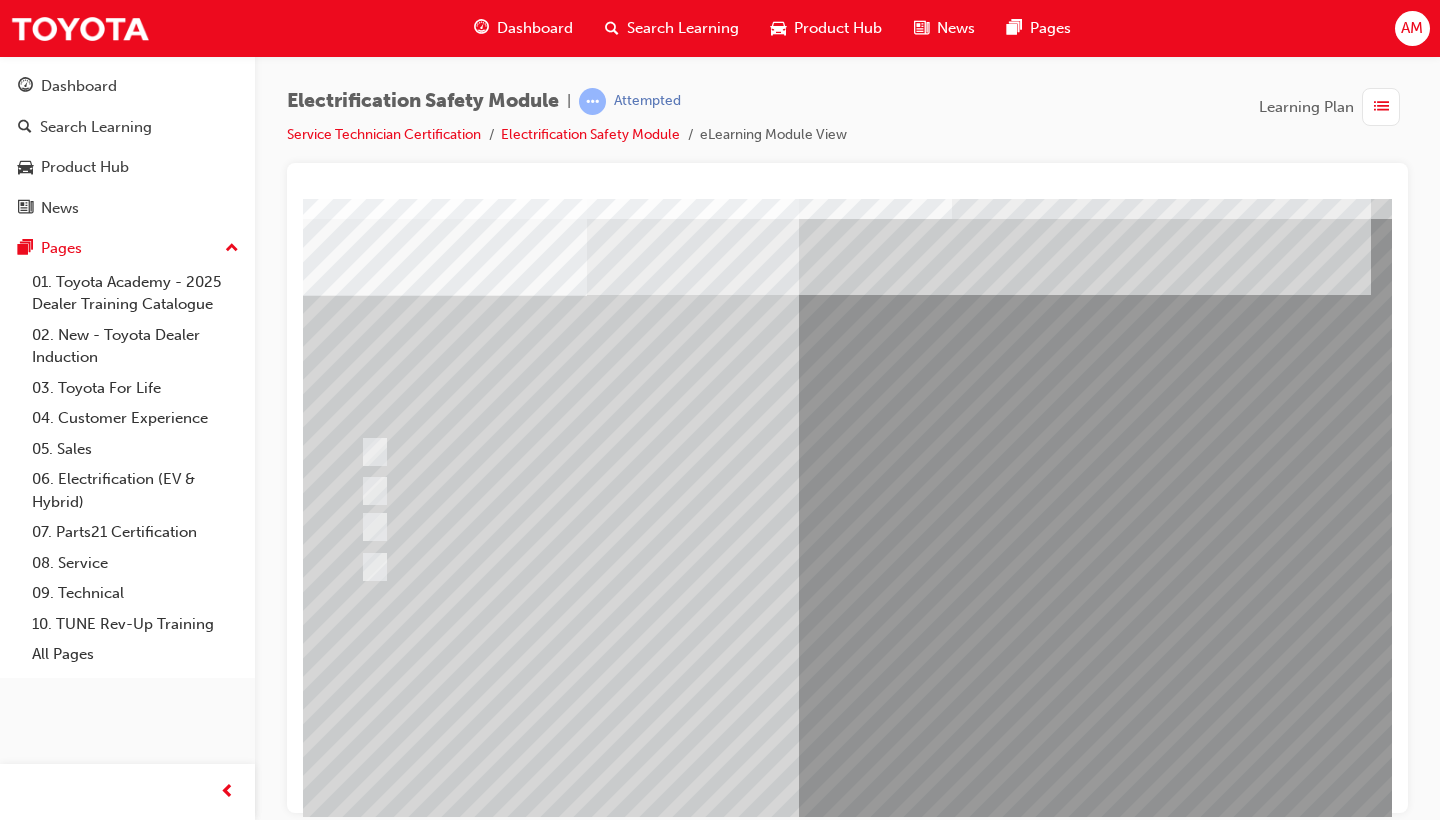 click at bounding box center [619, 2641] 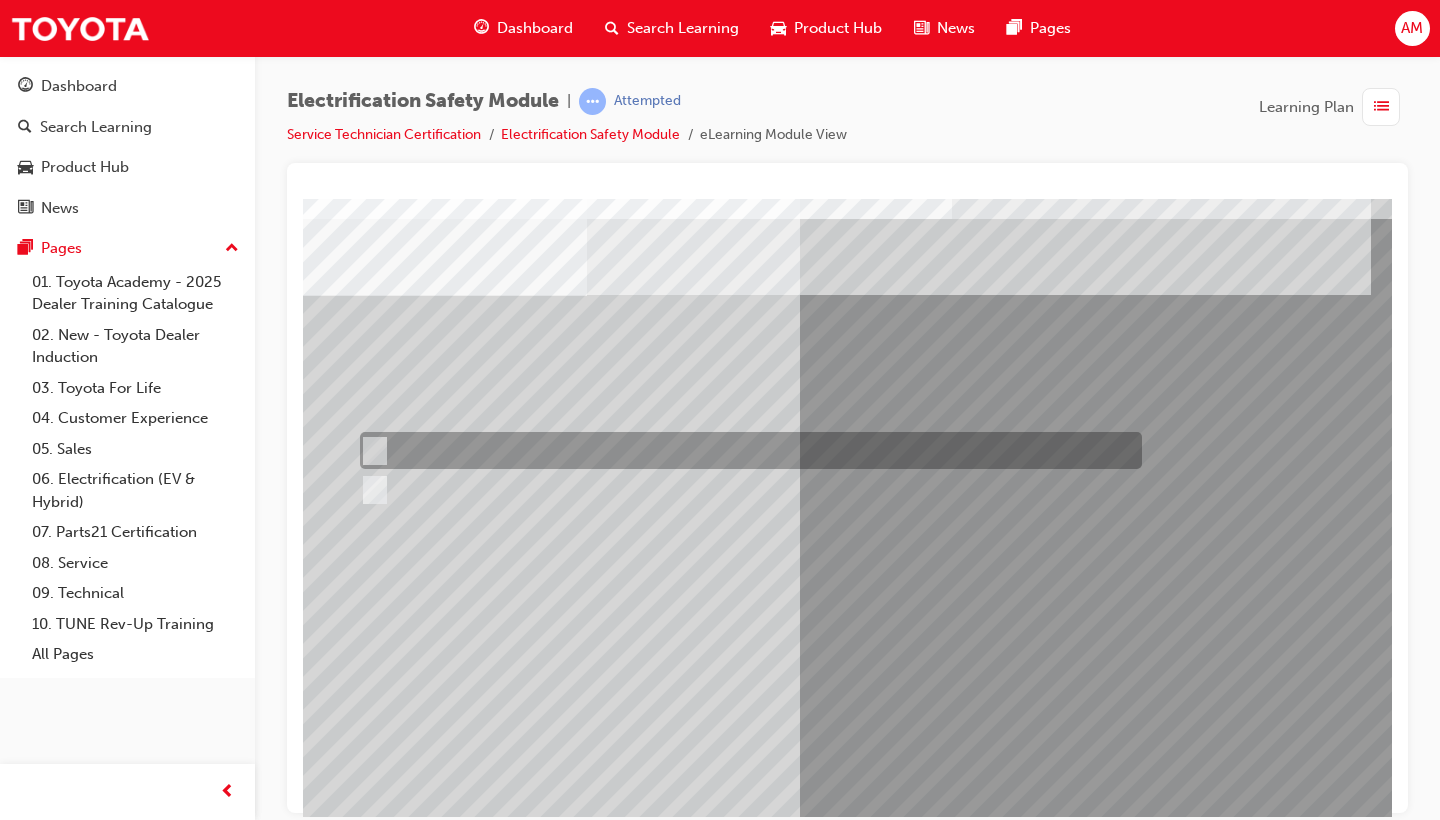click at bounding box center [371, 451] 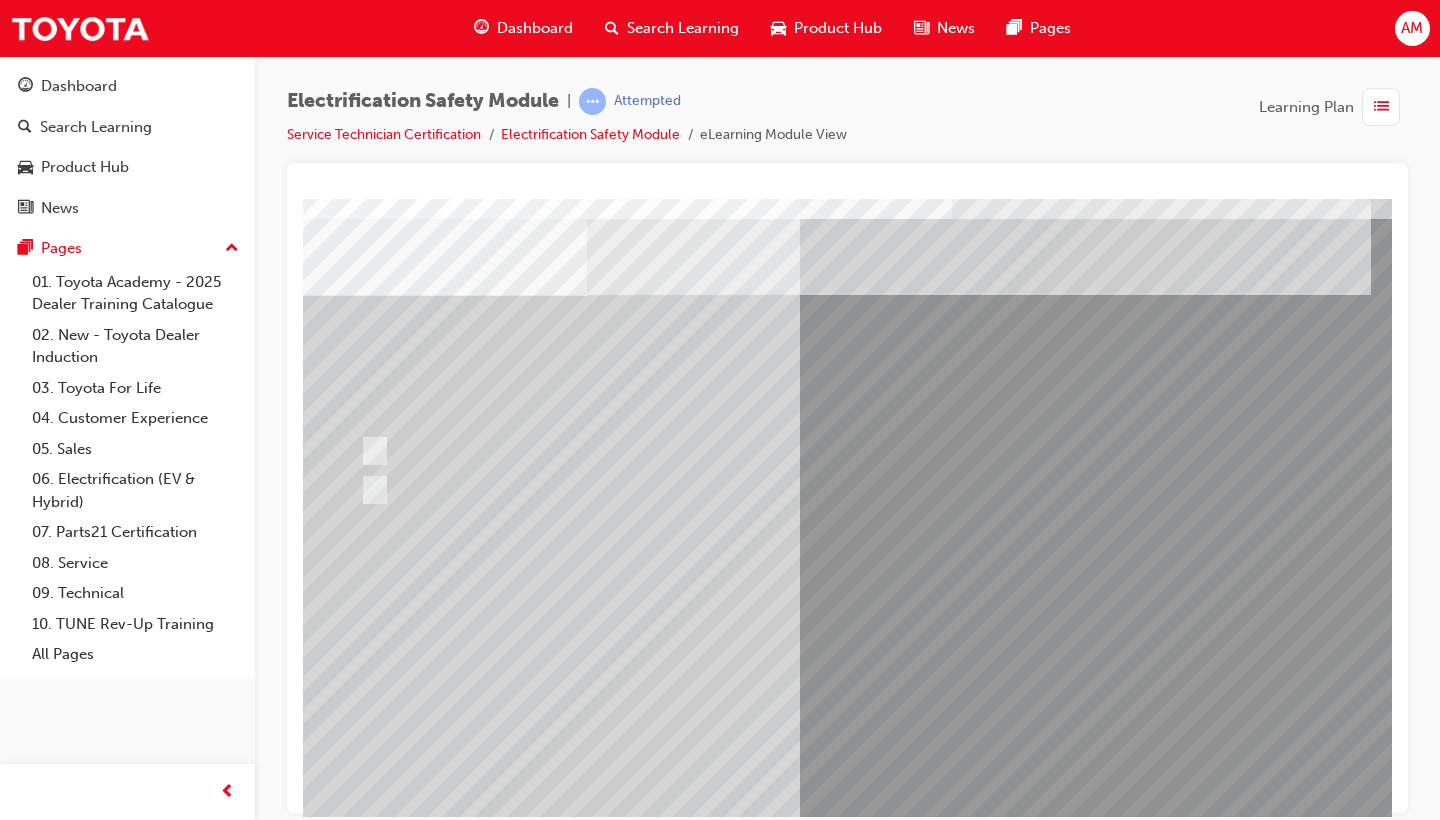click at bounding box center (359, 2890) 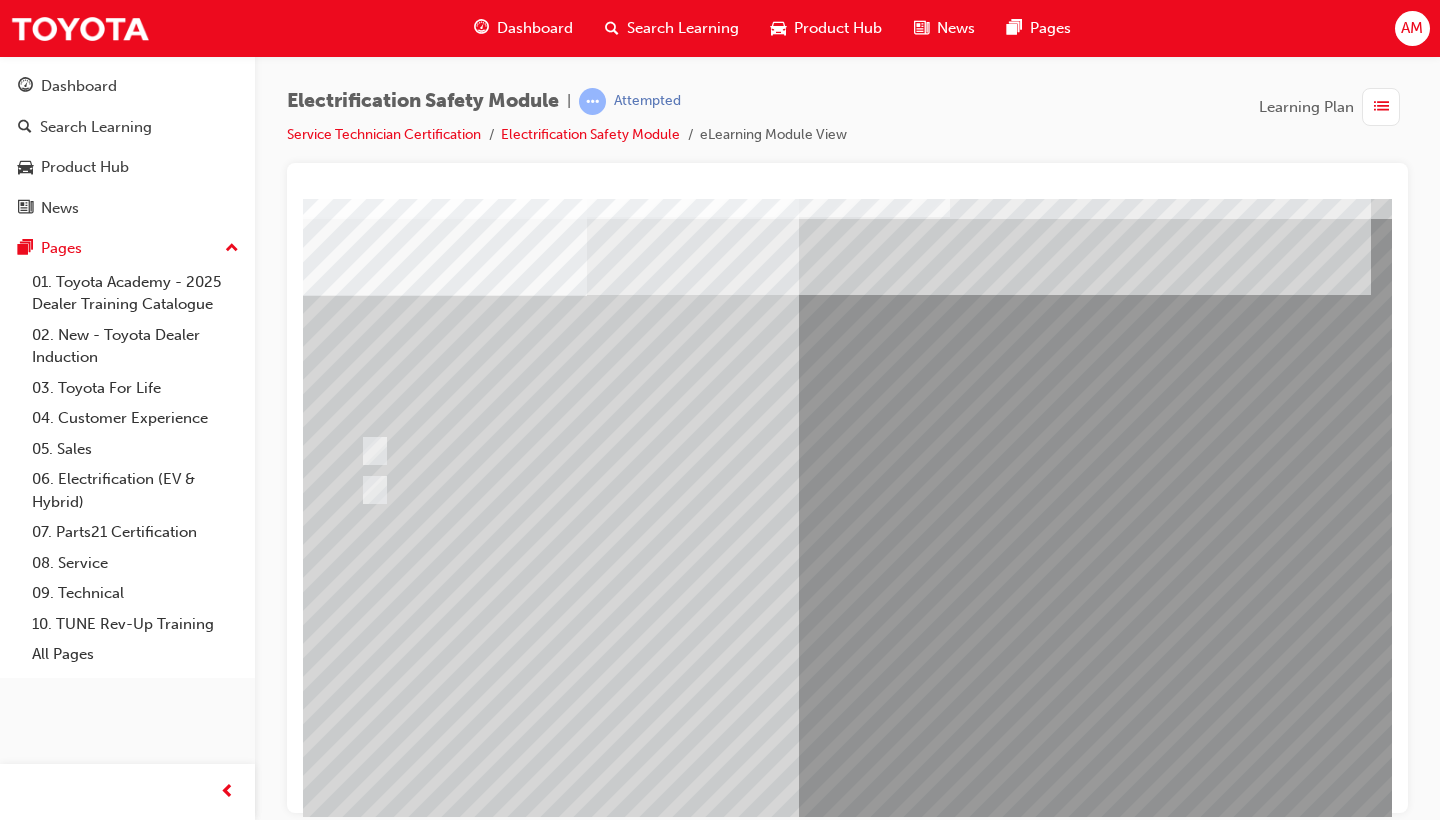 click at bounding box center [619, 2641] 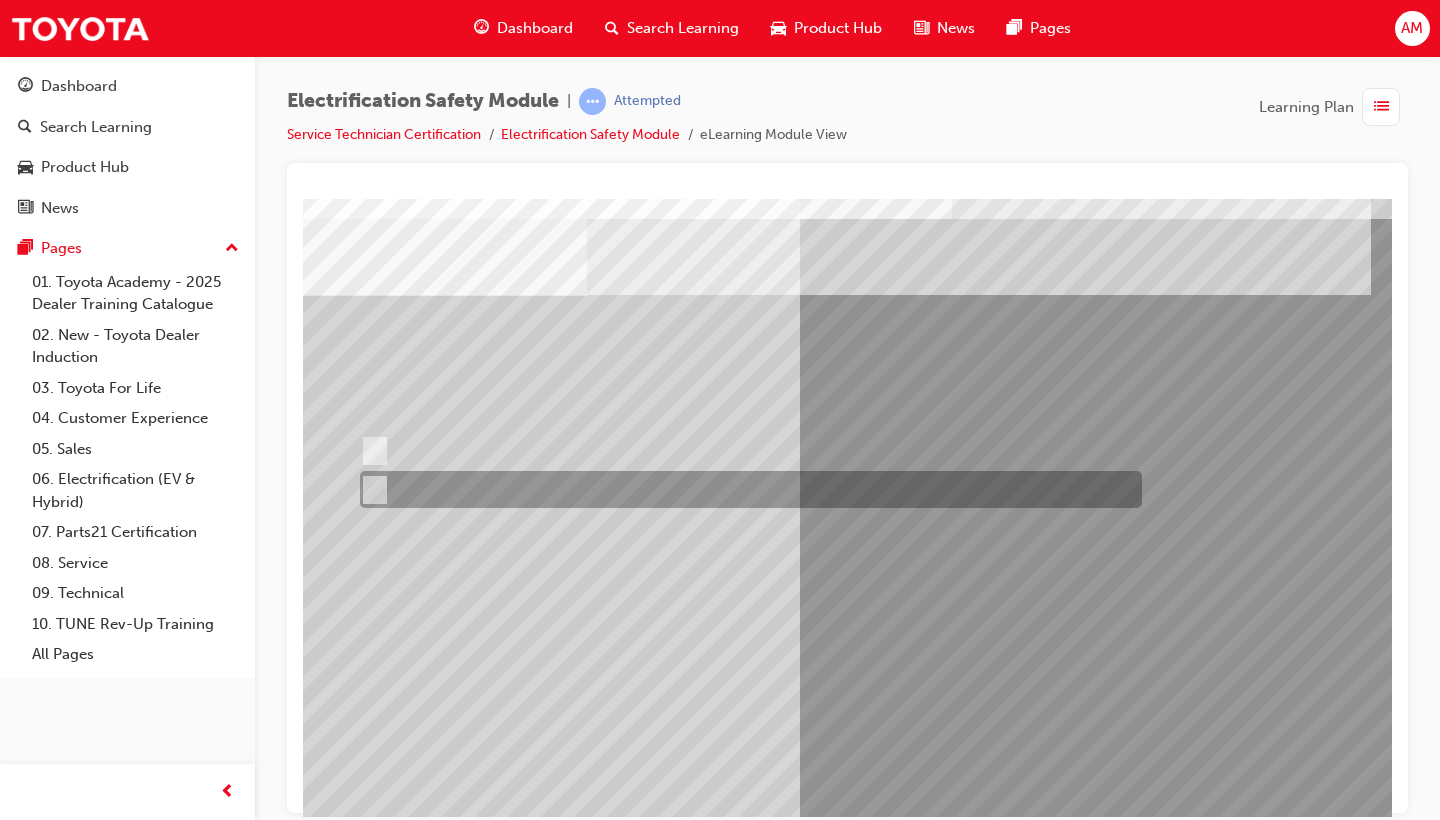 click at bounding box center (746, 489) 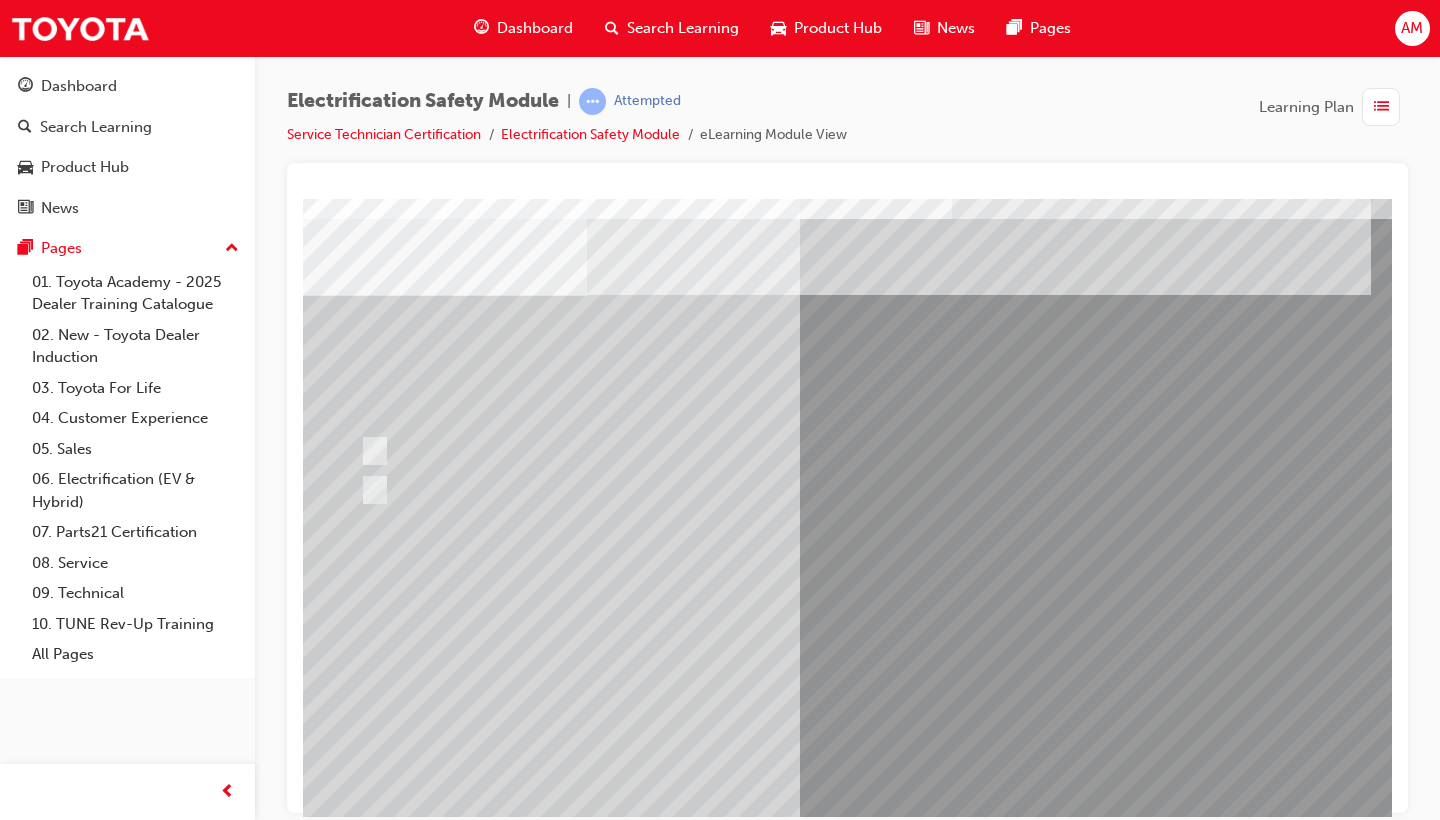 click at bounding box center (359, 2890) 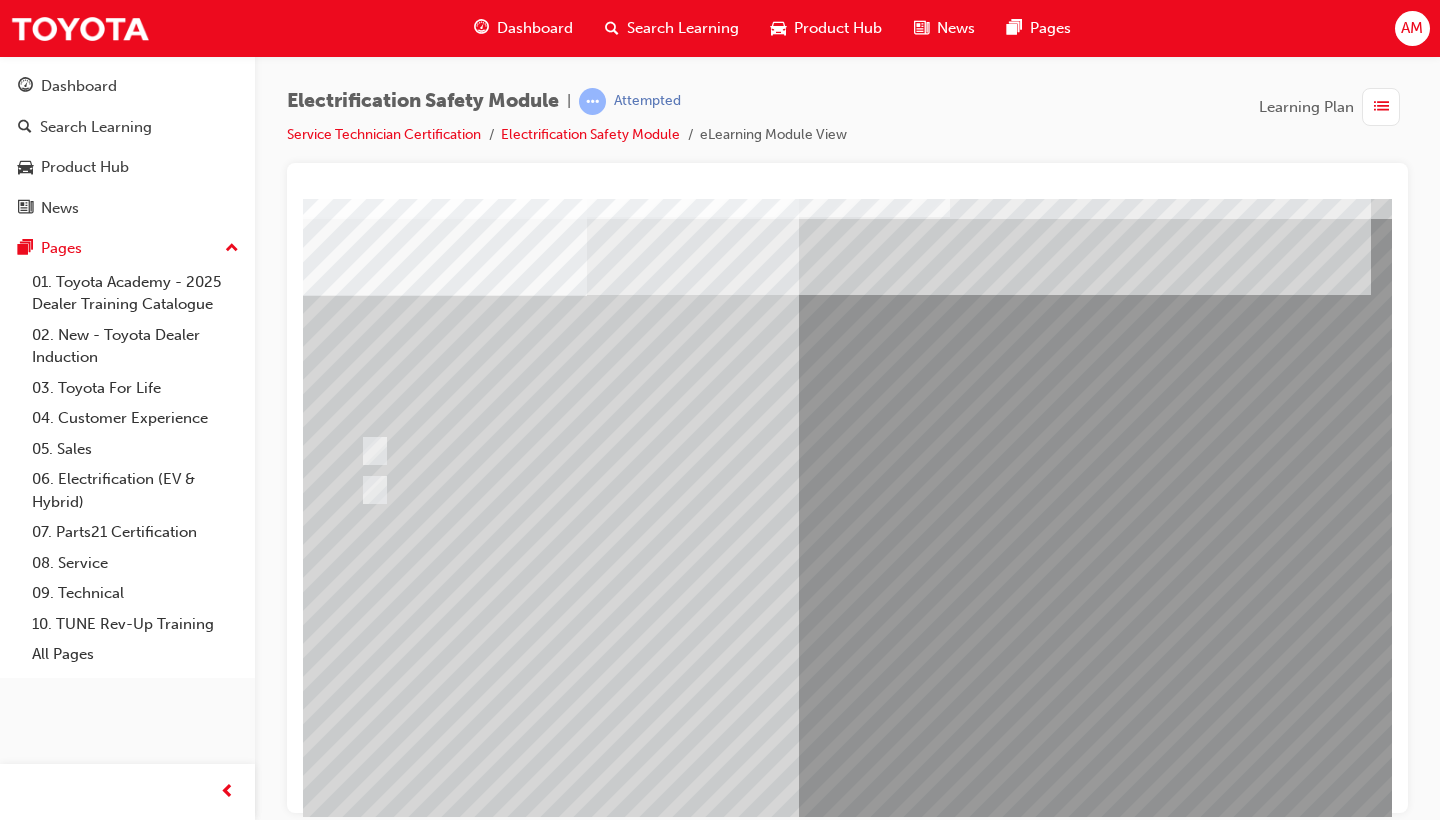 click at bounding box center (619, 2641) 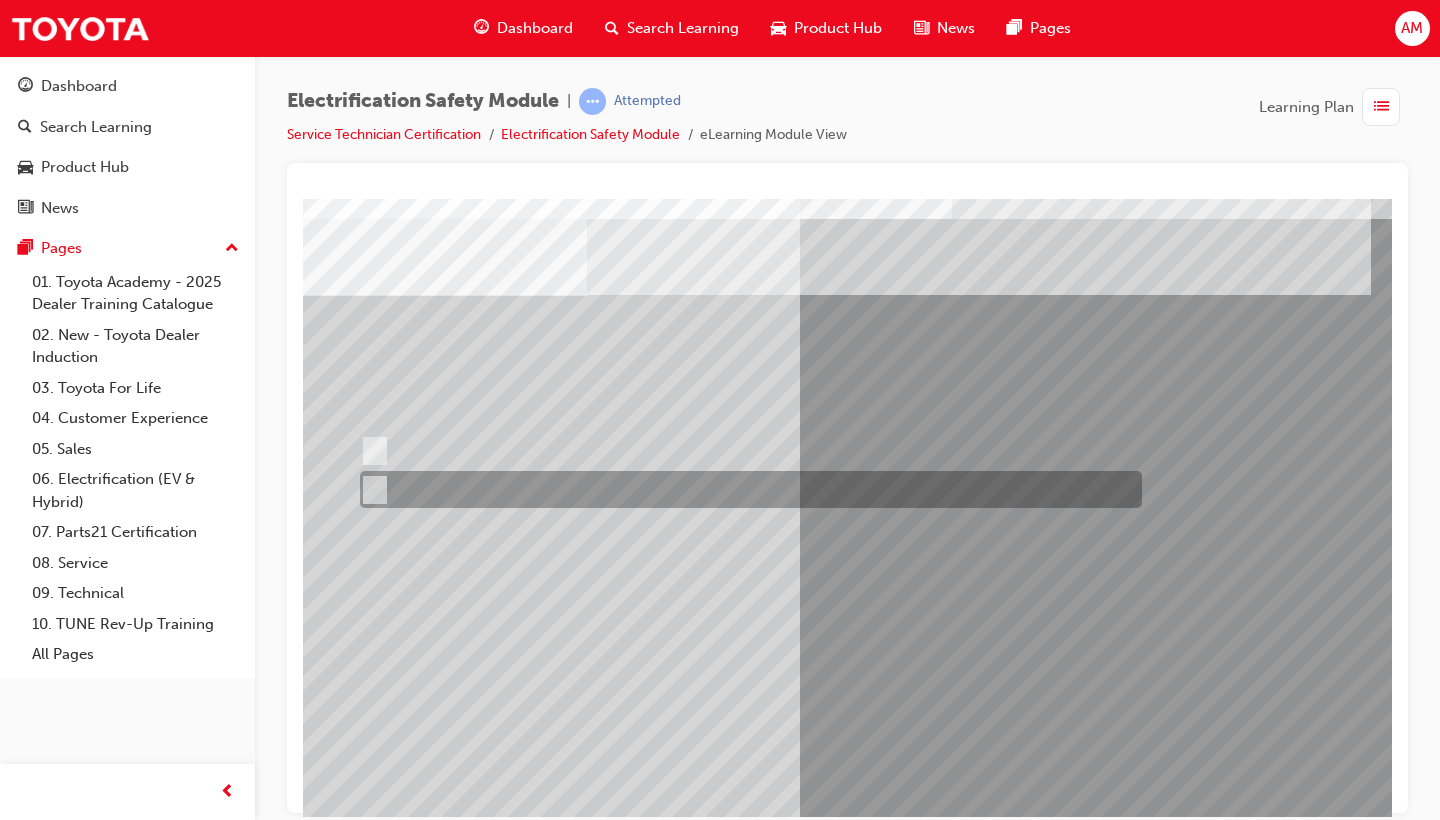 click at bounding box center (746, 489) 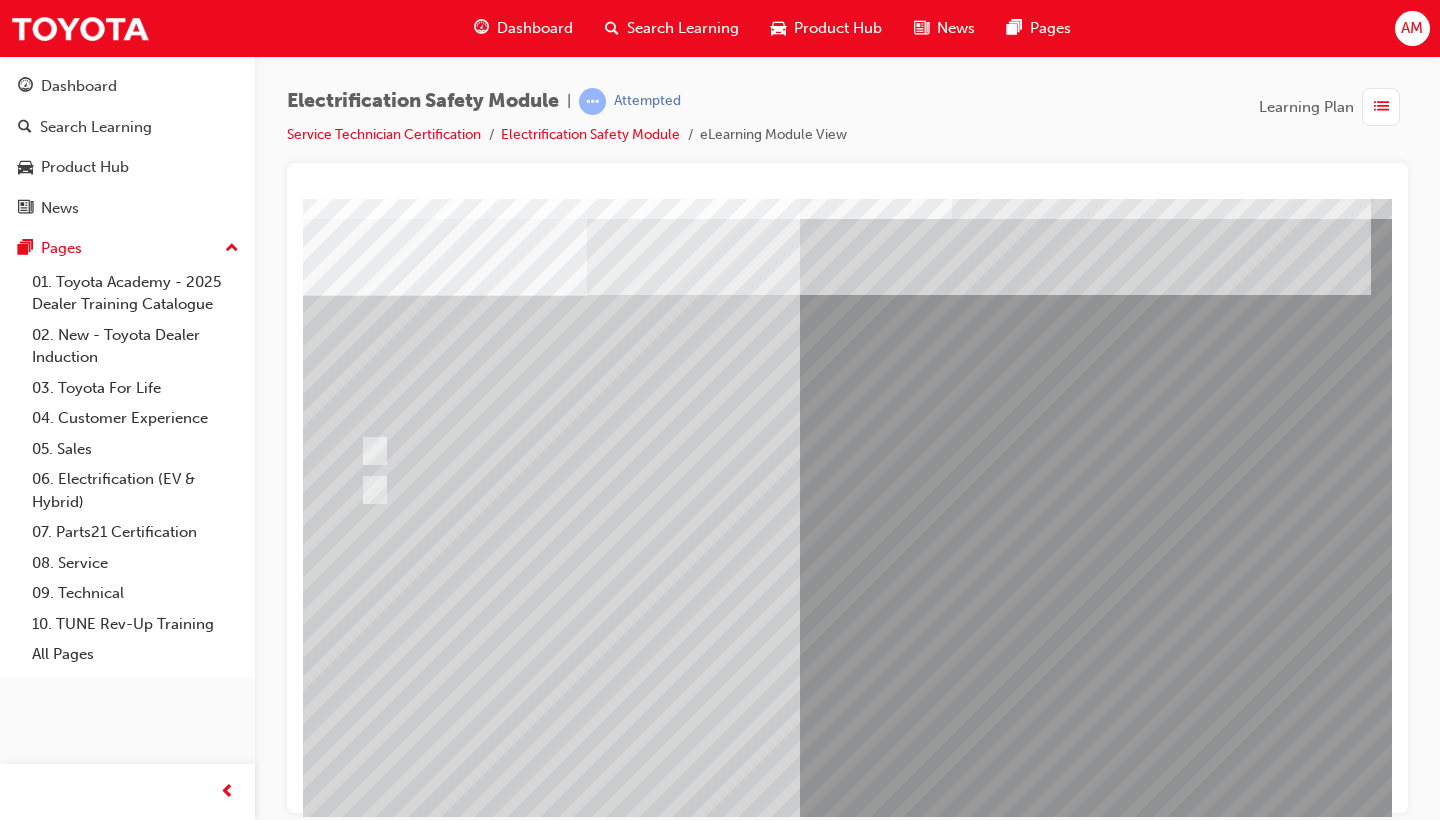 click at bounding box center [359, 2890] 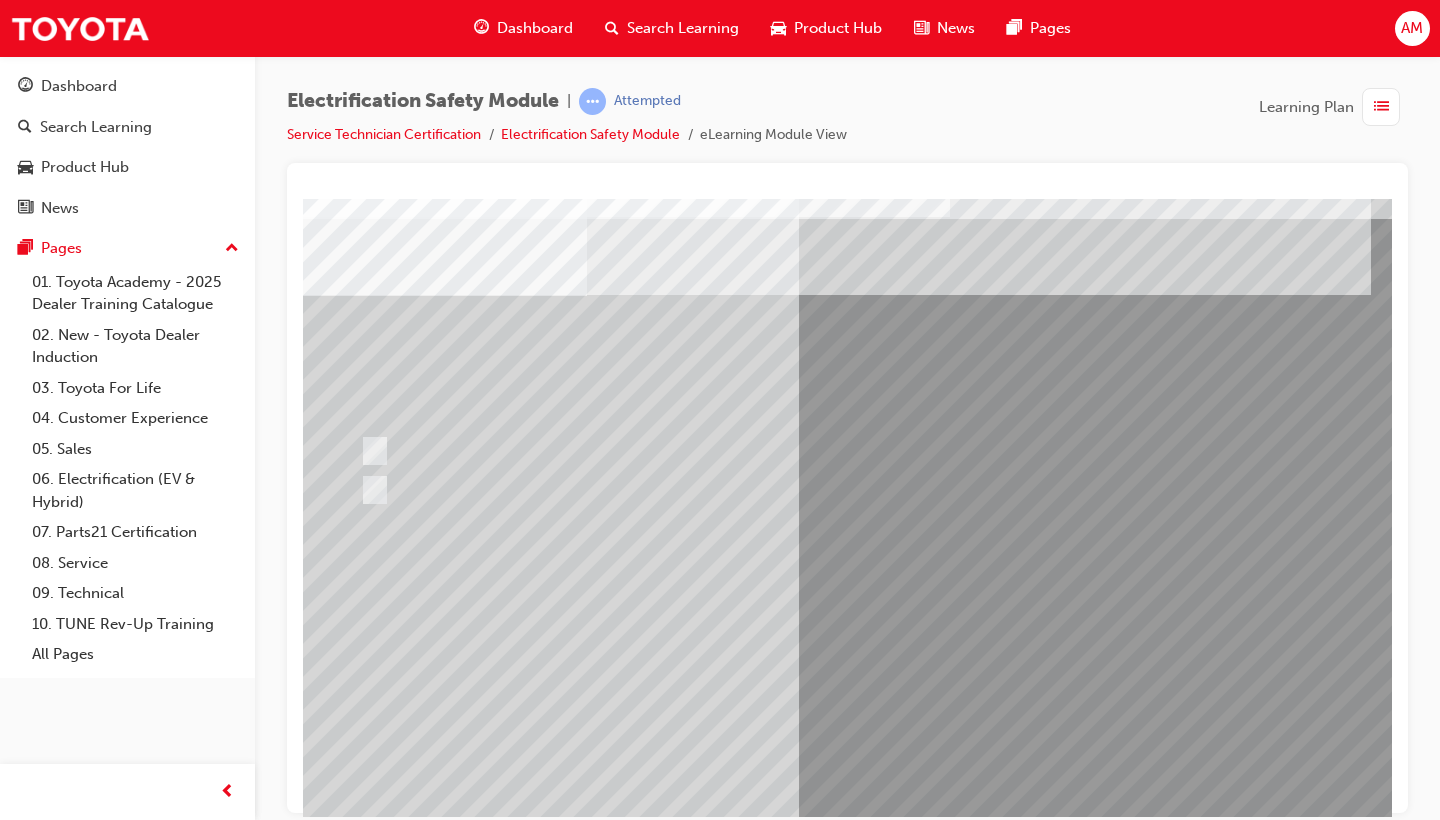 click at bounding box center (619, 2641) 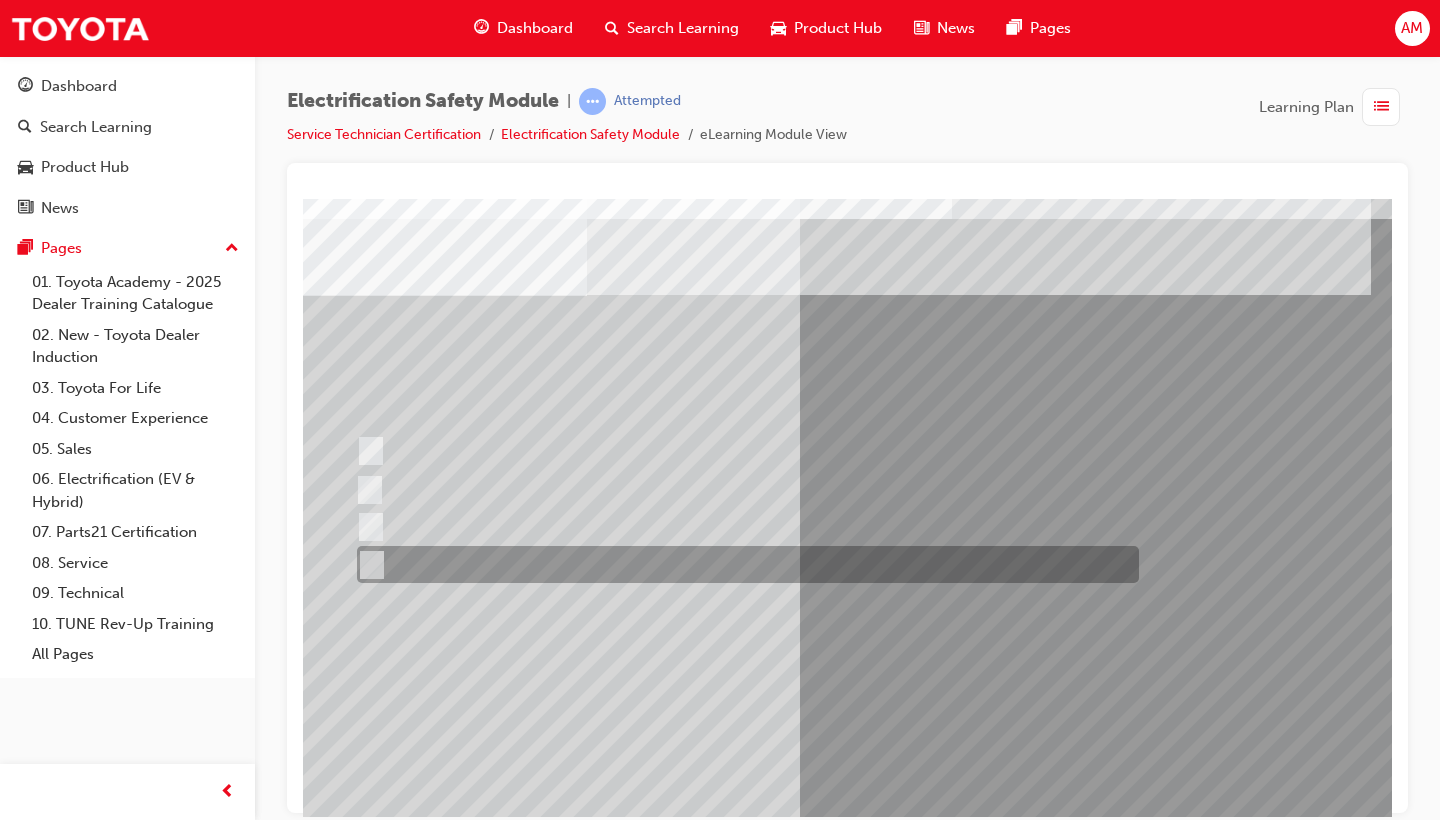 click at bounding box center [743, 564] 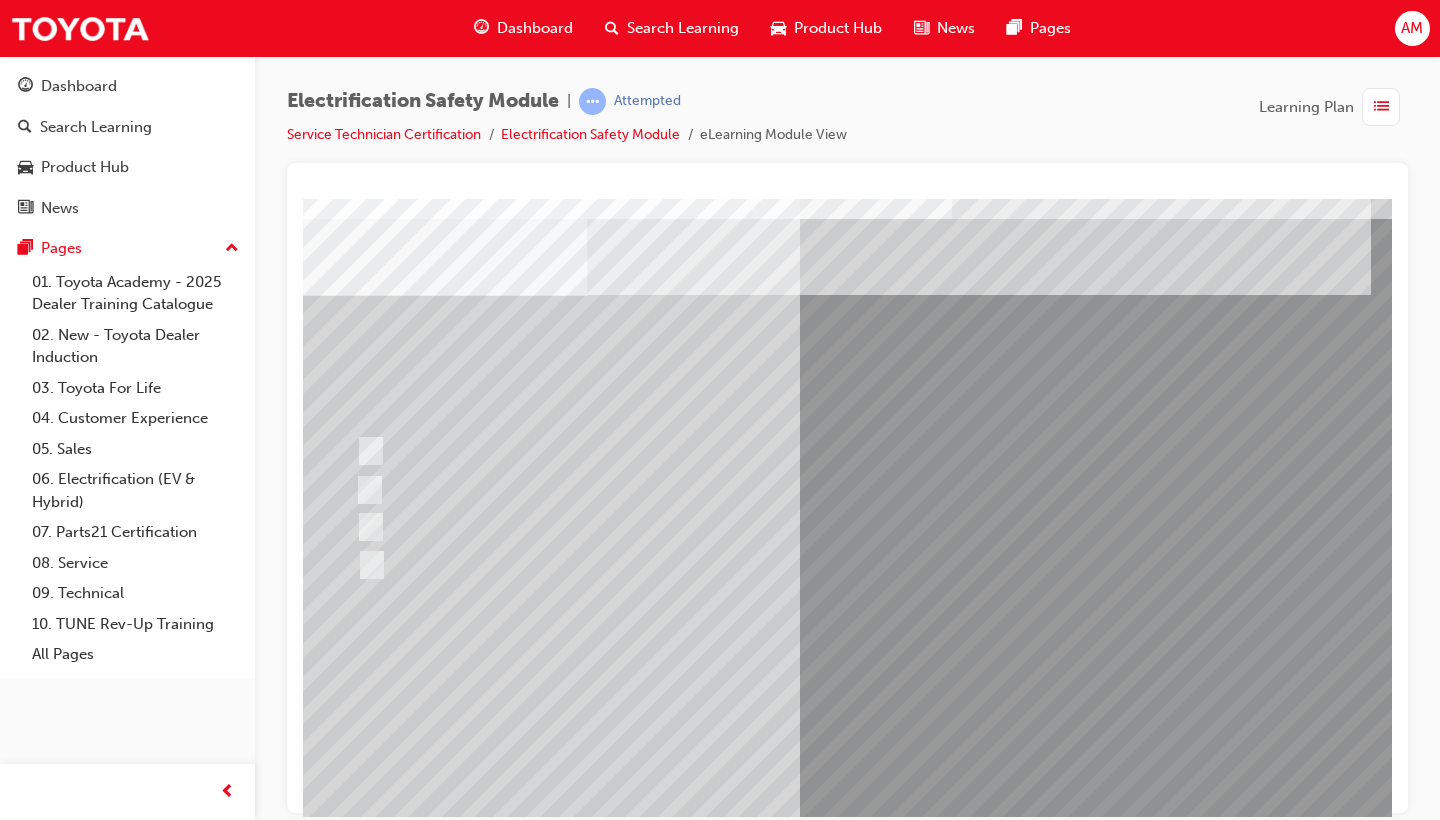 click at bounding box center (359, 2934) 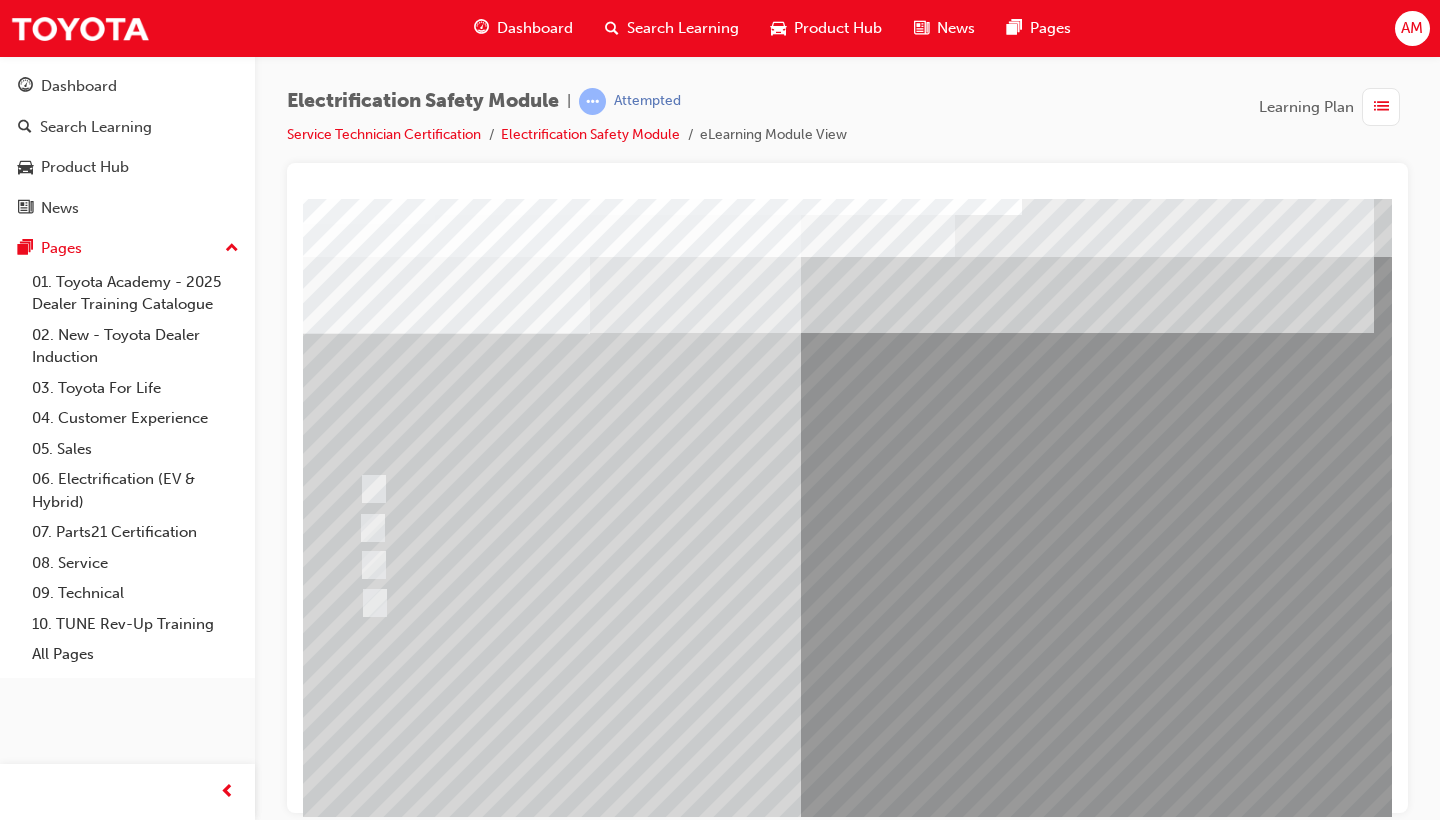 scroll, scrollTop: 8, scrollLeft: 13, axis: both 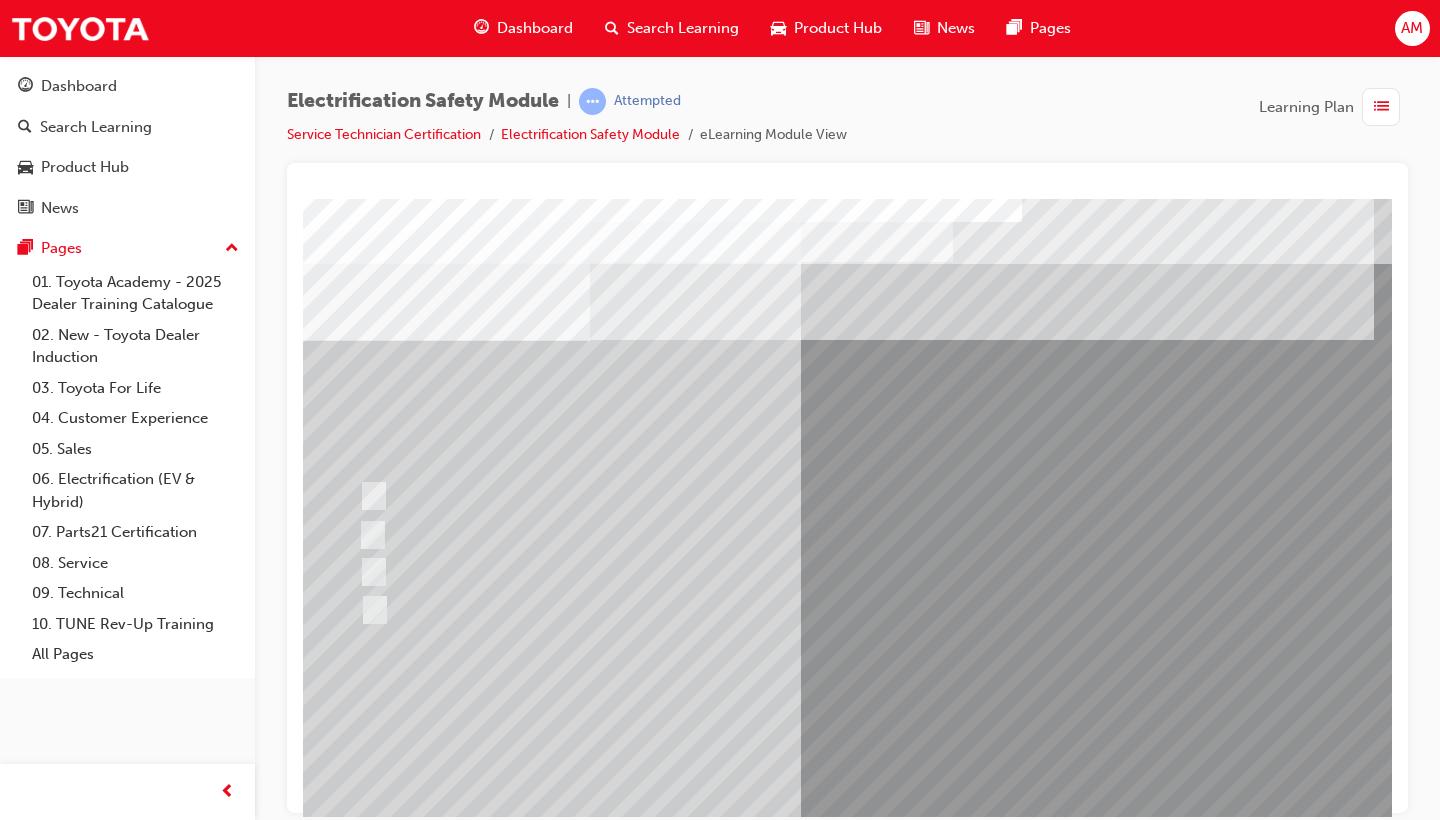 click at bounding box center [622, 2684] 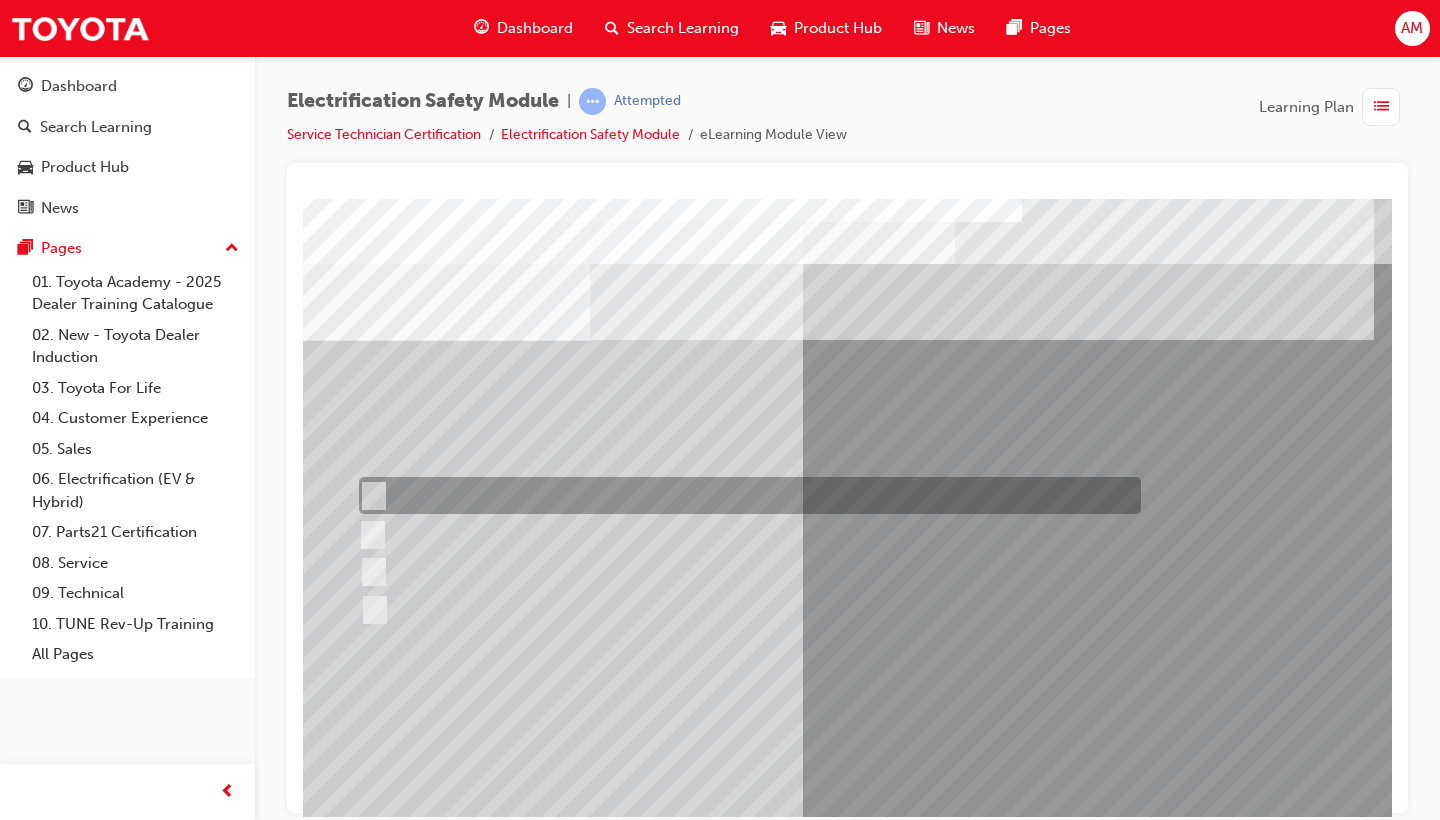 click at bounding box center (745, 495) 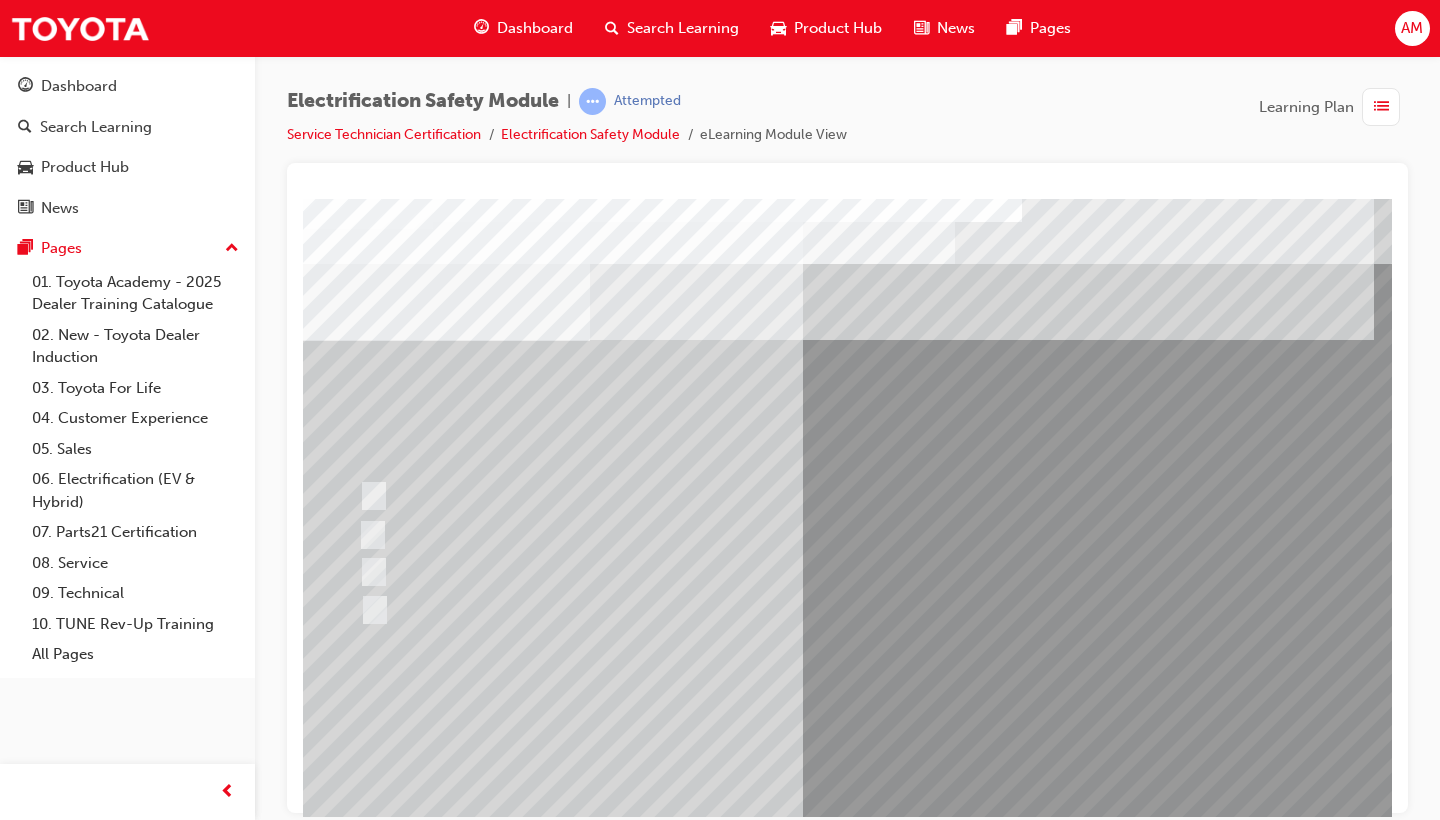 click at bounding box center [362, 2979] 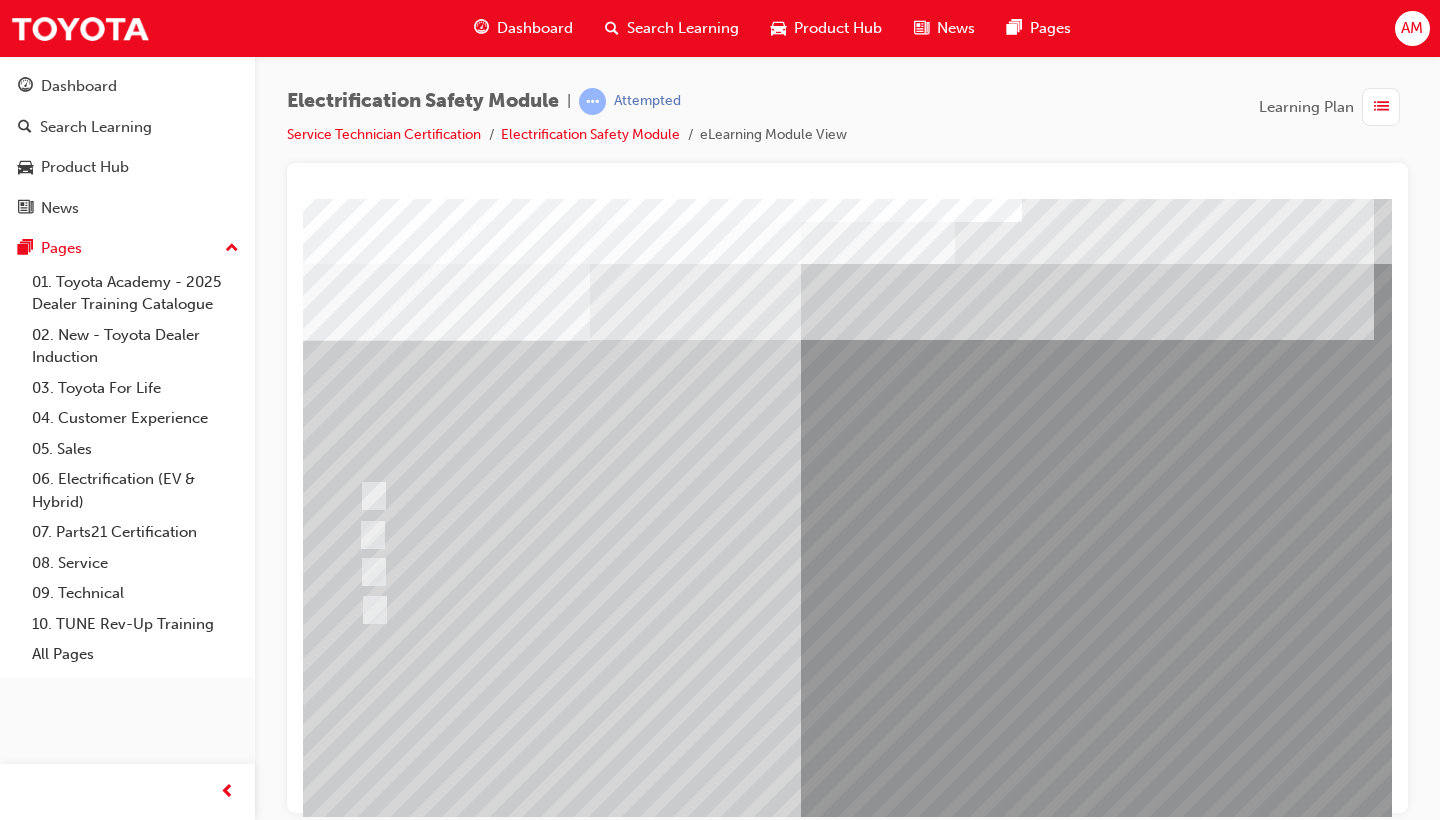 click at bounding box center (362, 2977) 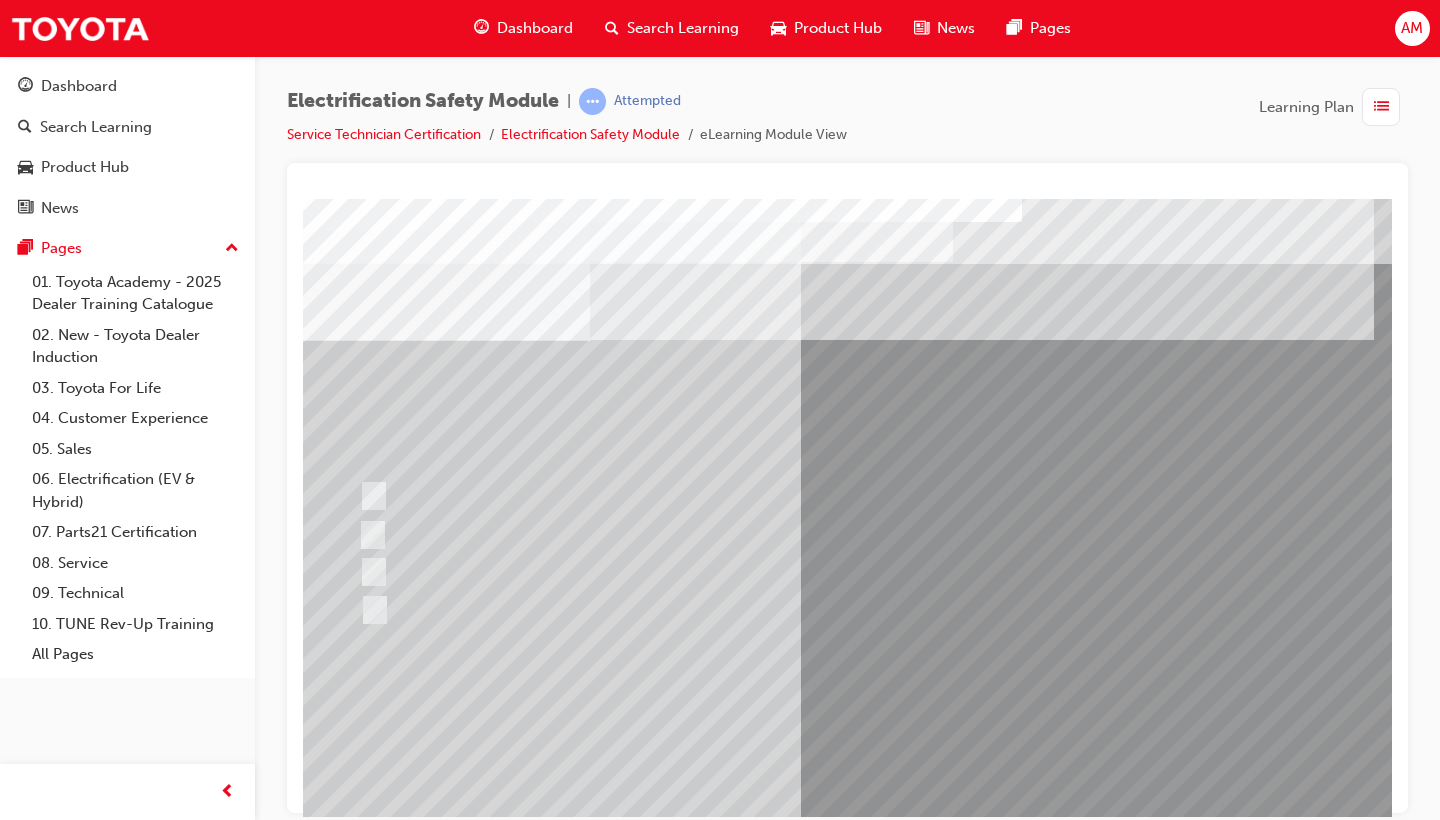 click at bounding box center (622, 2684) 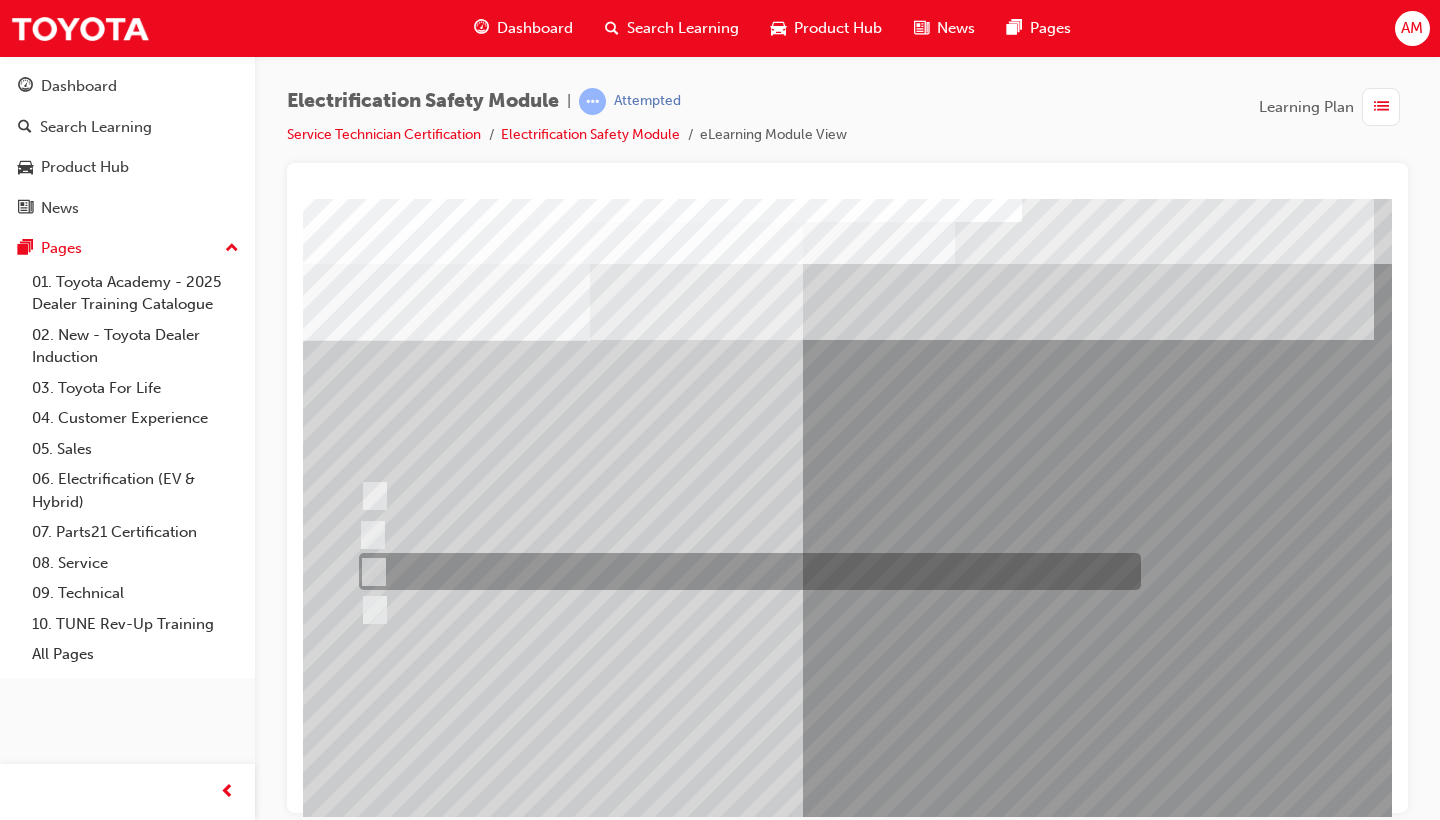 click at bounding box center (745, 571) 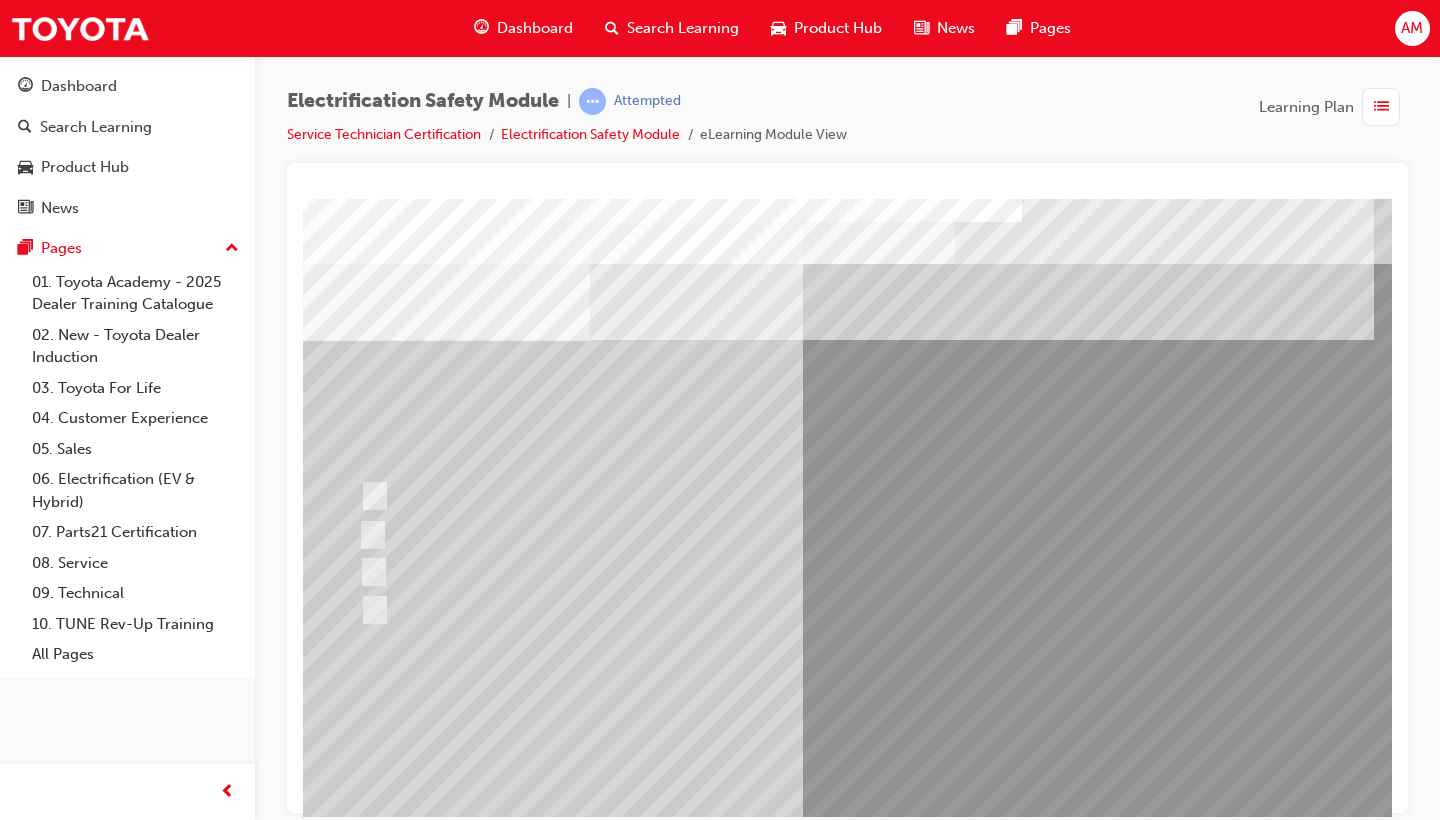 click at bounding box center [362, 2979] 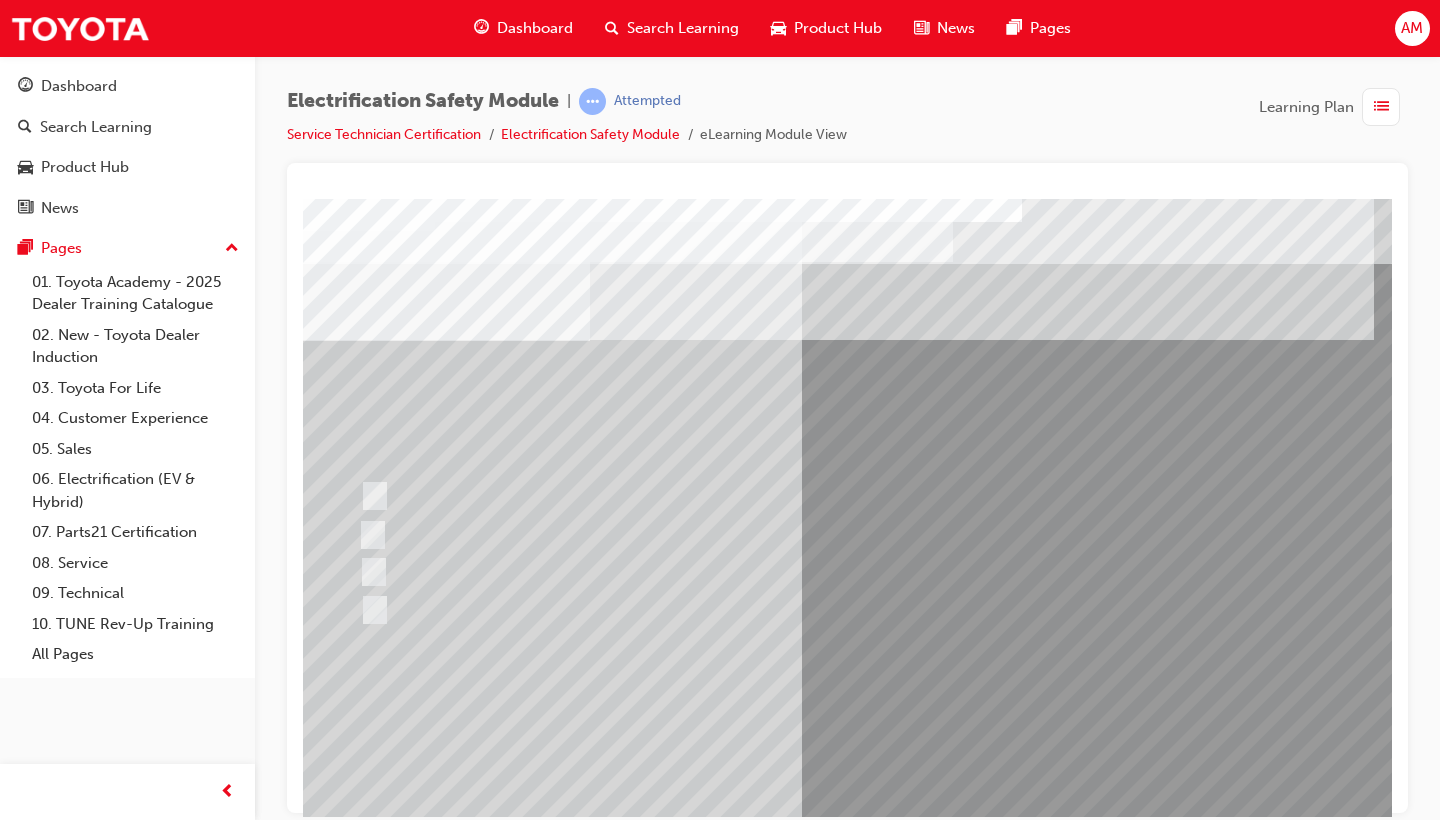 click at bounding box center (622, 2686) 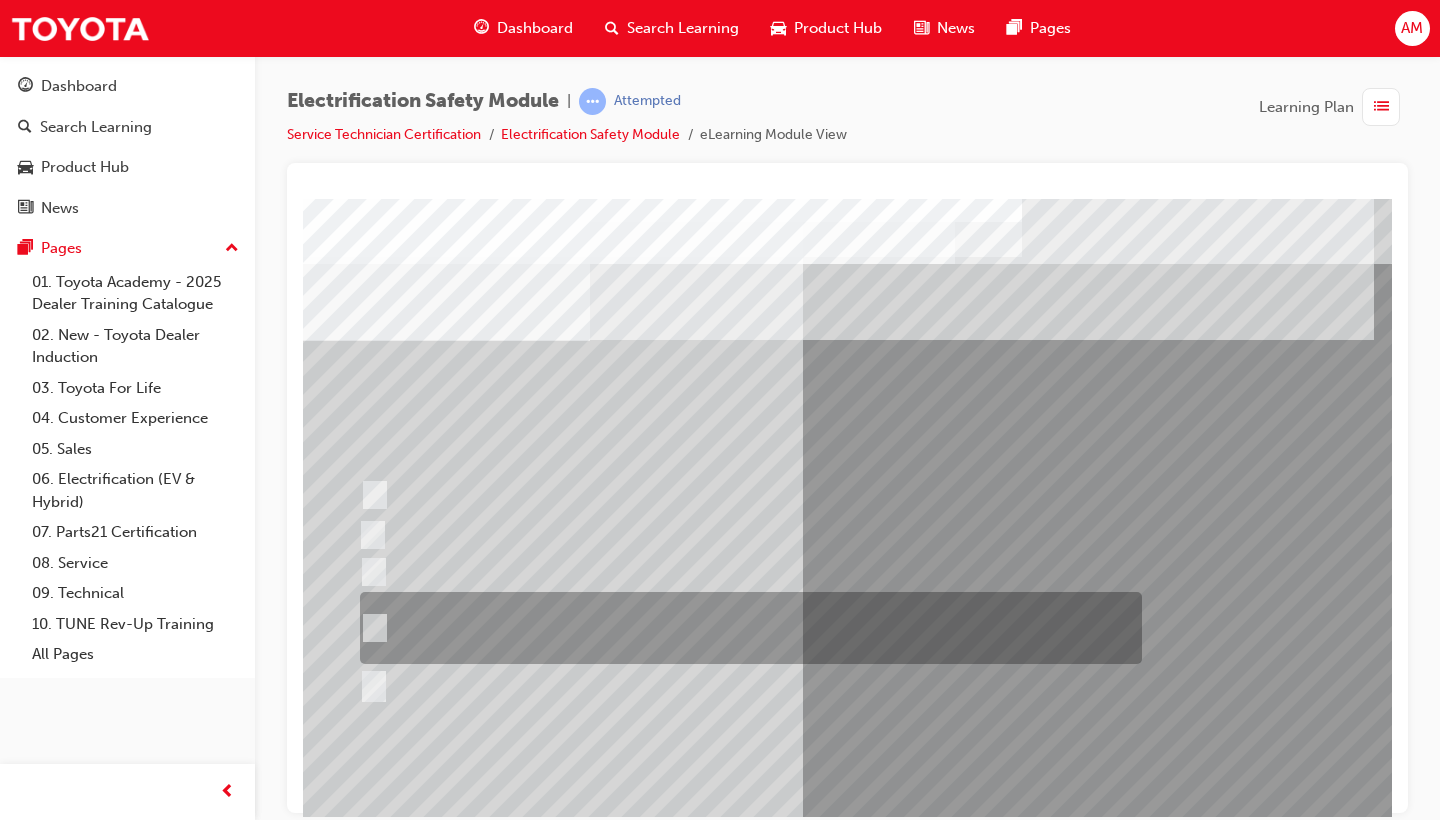 click at bounding box center [746, 628] 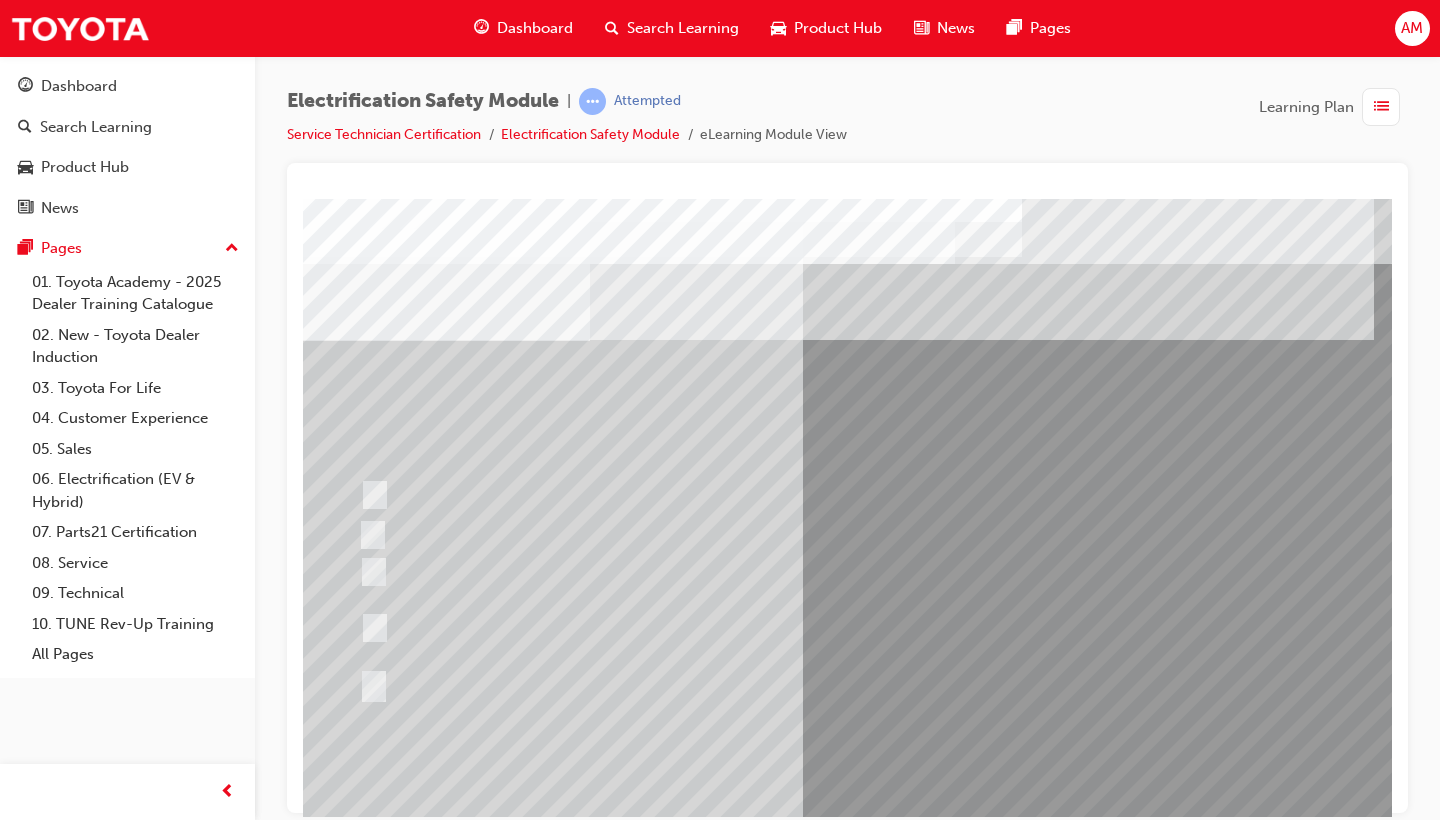 click at bounding box center (362, 3006) 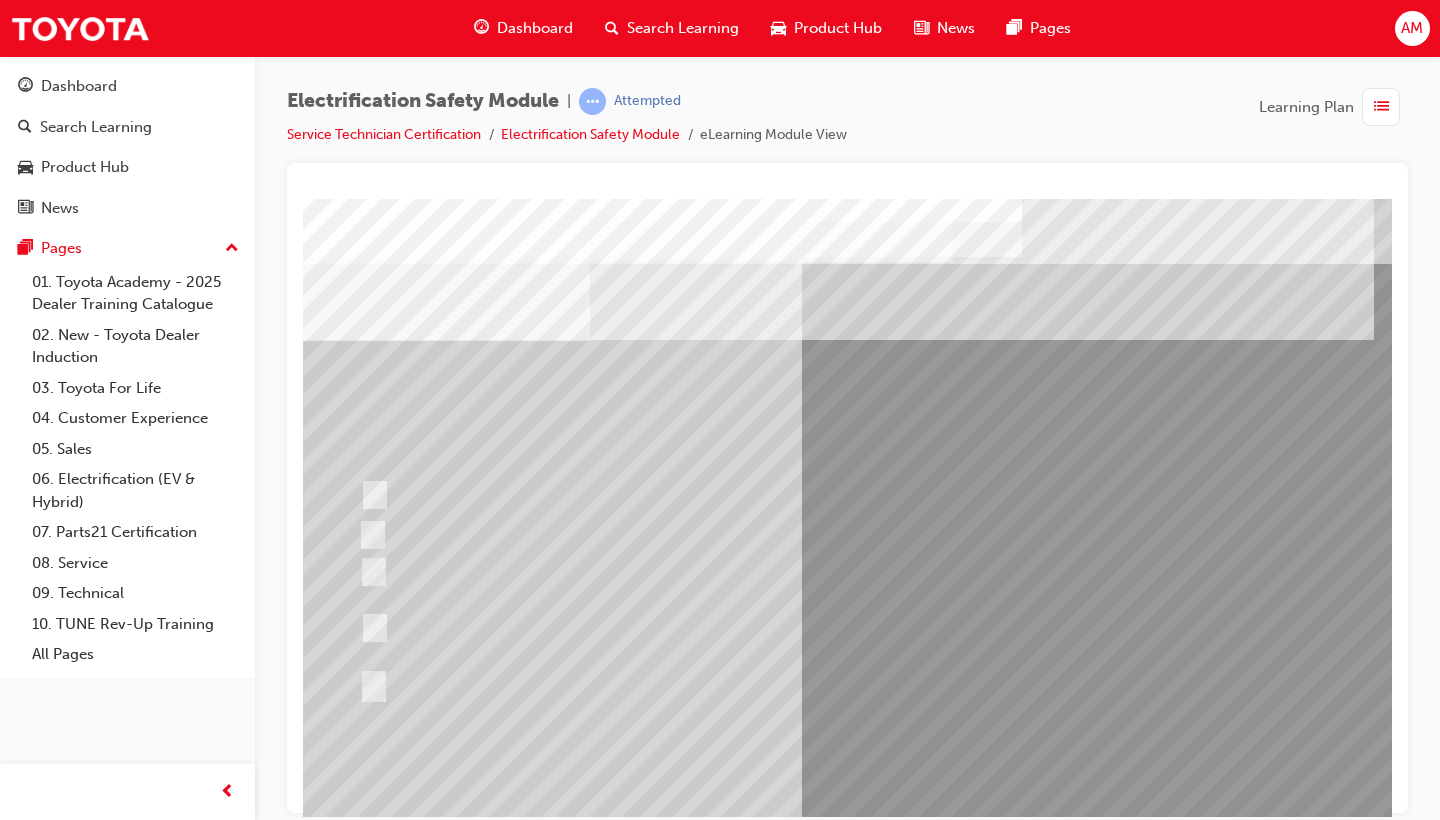 click at bounding box center [622, 2686] 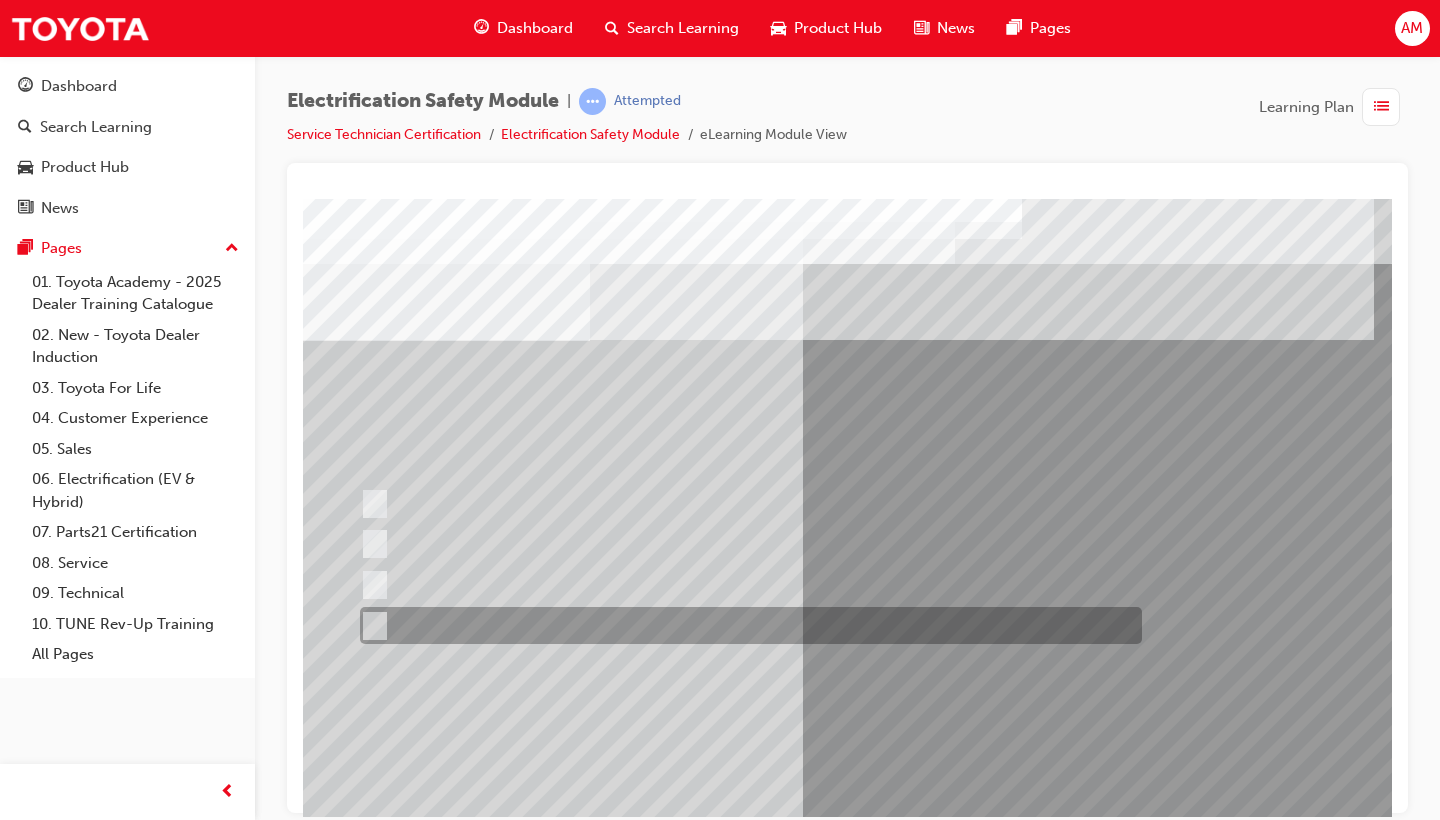 click at bounding box center (746, 625) 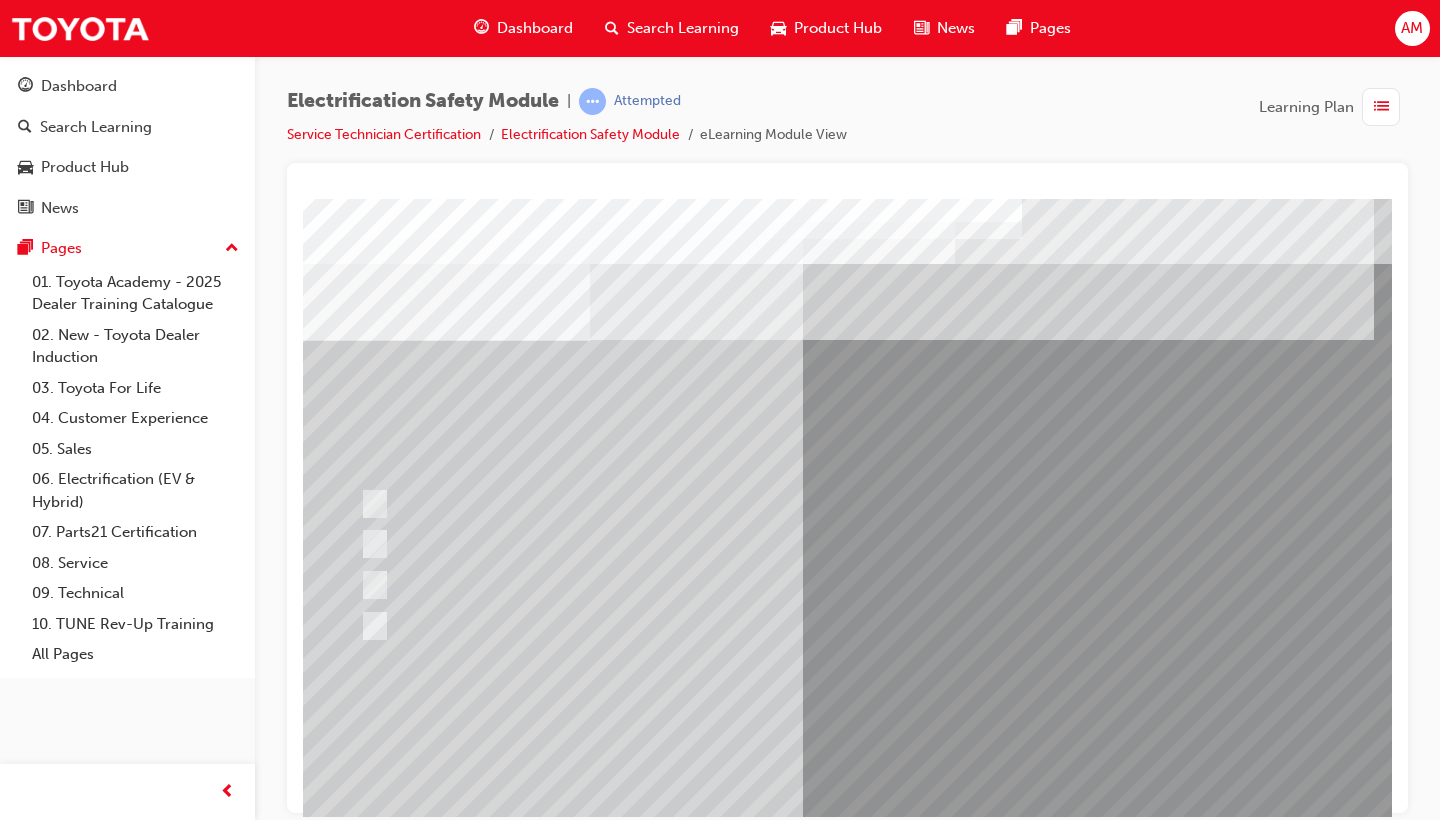 click at bounding box center [362, 2979] 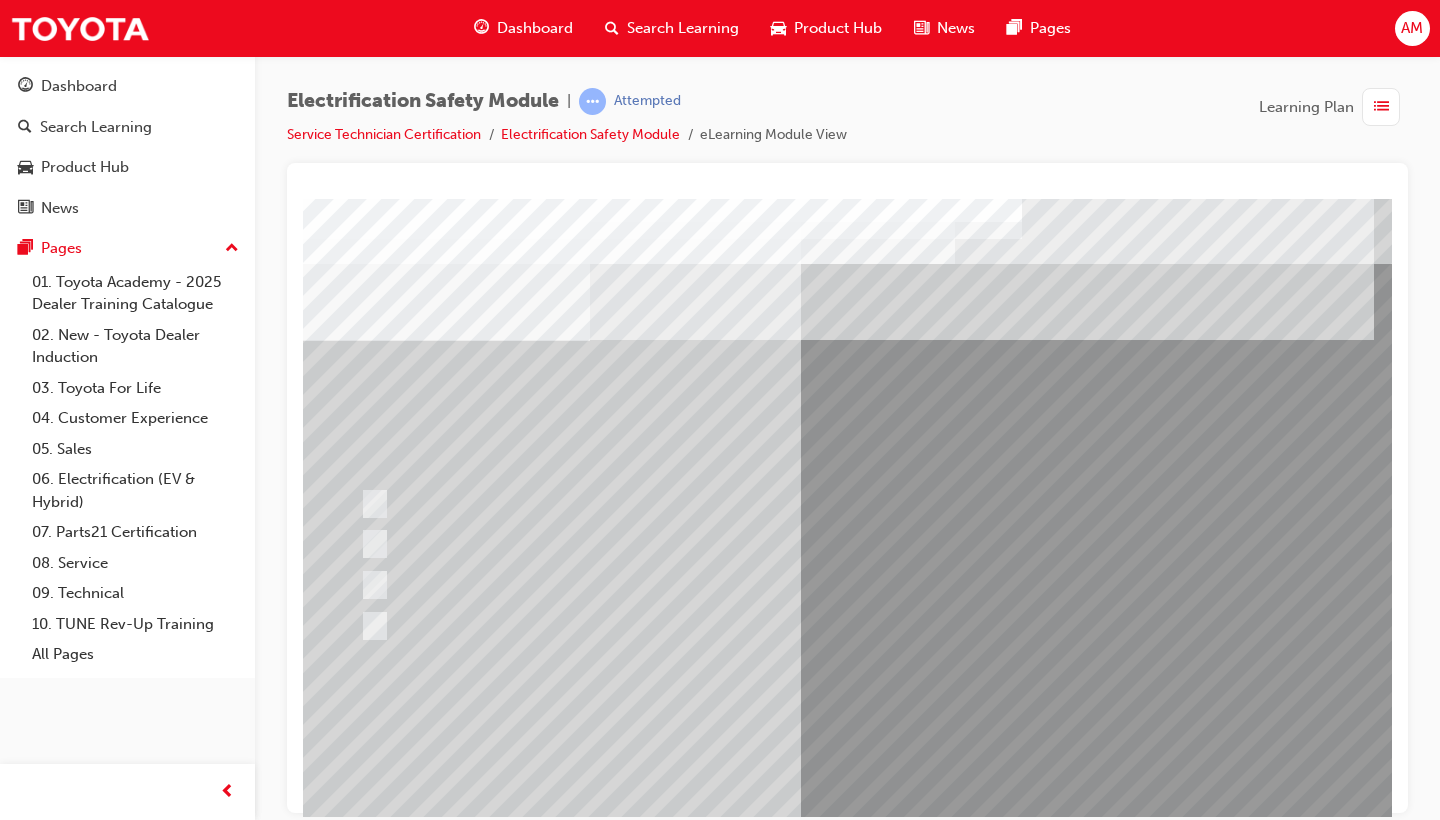 click at bounding box center [622, 2684] 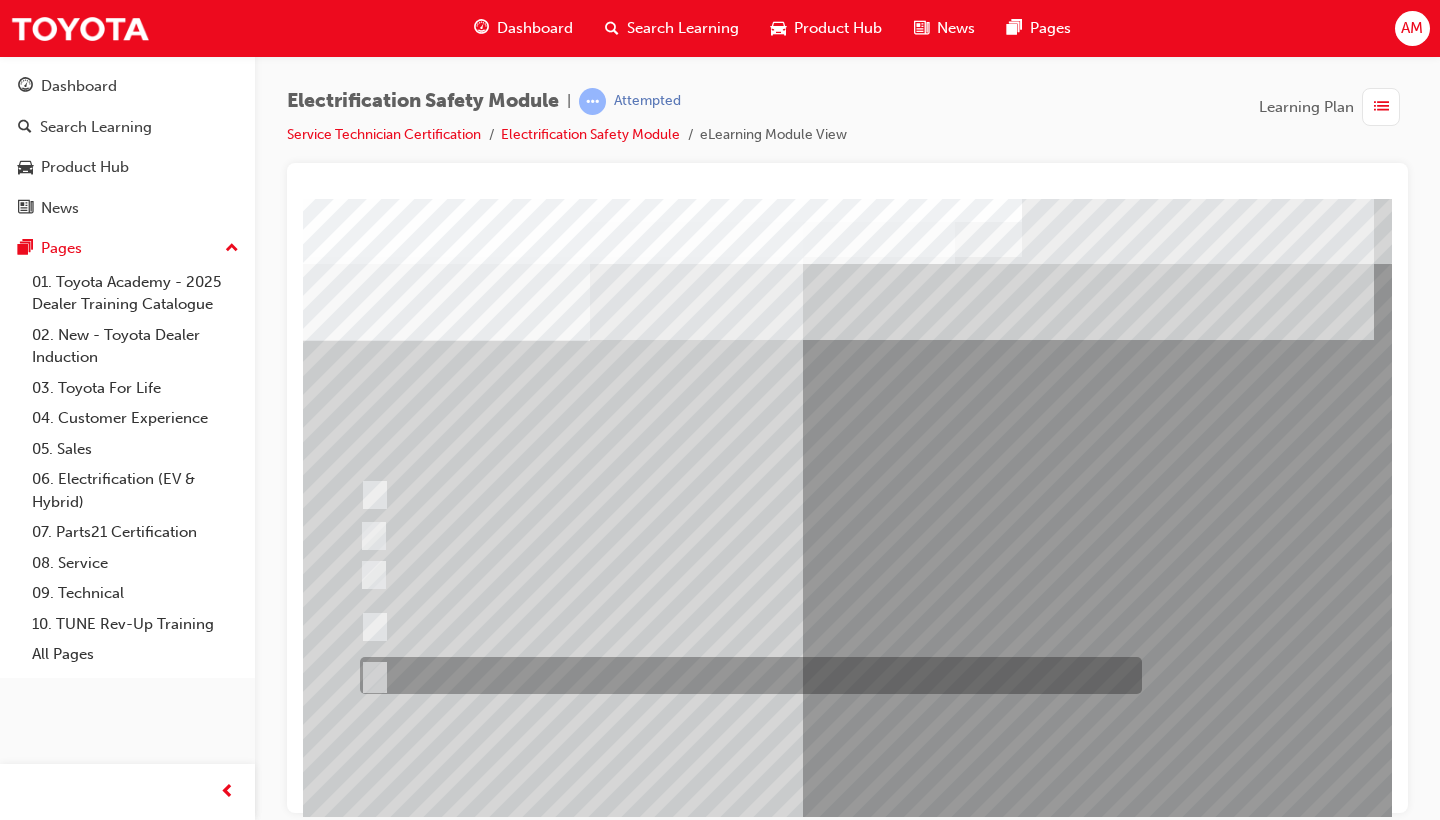 click at bounding box center [746, 675] 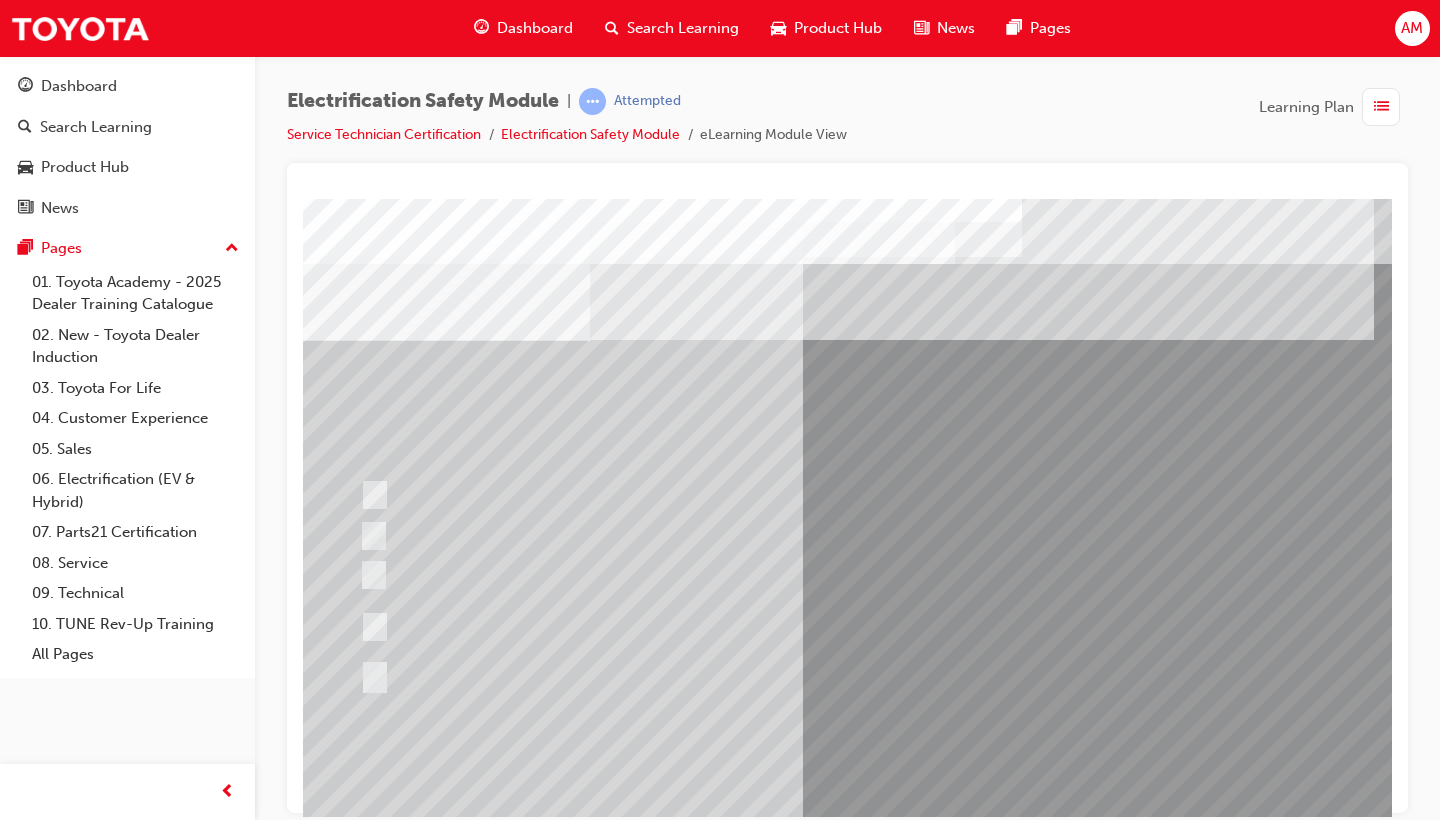 click at bounding box center (362, 3006) 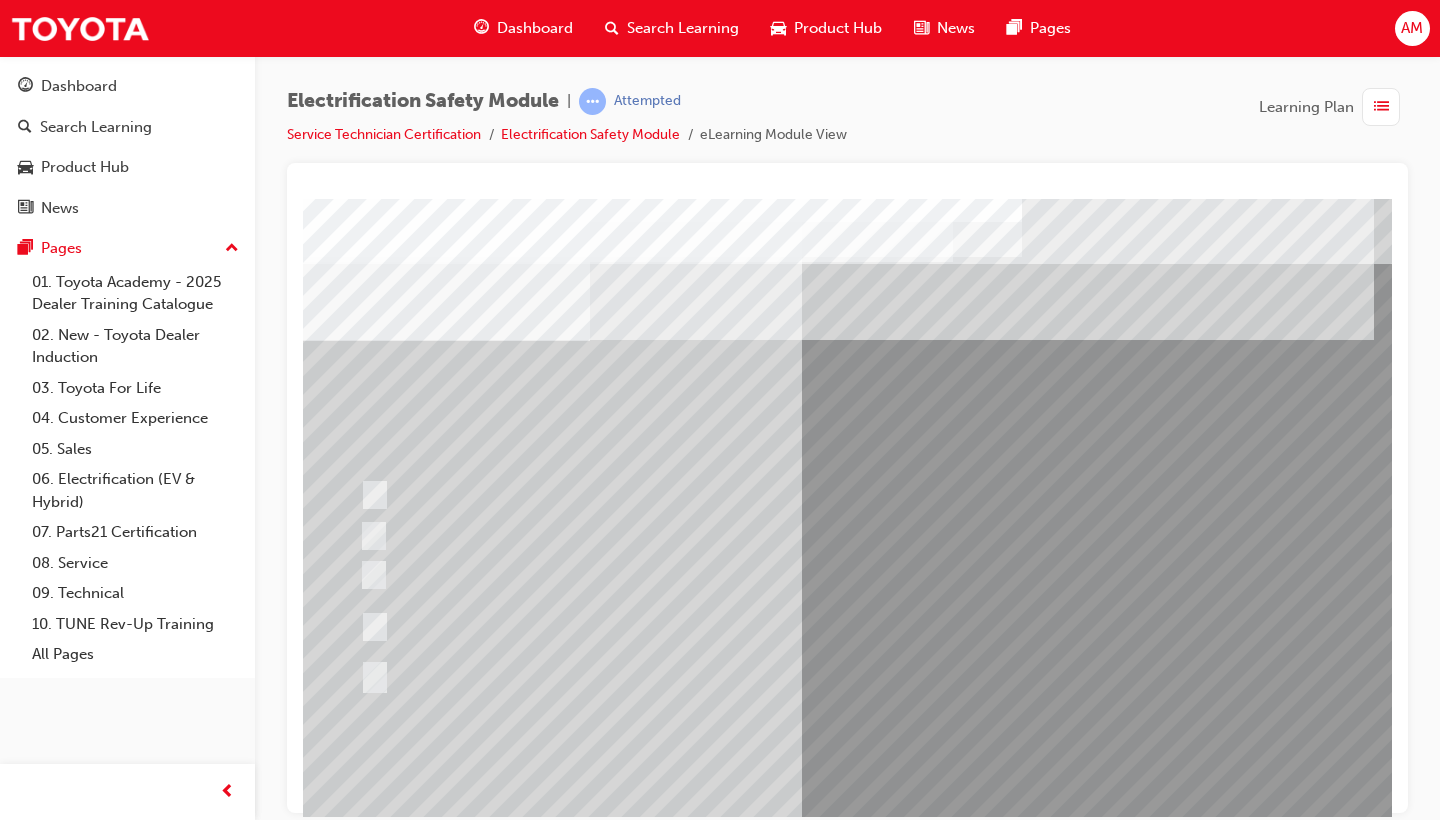 click at bounding box center (622, 2686) 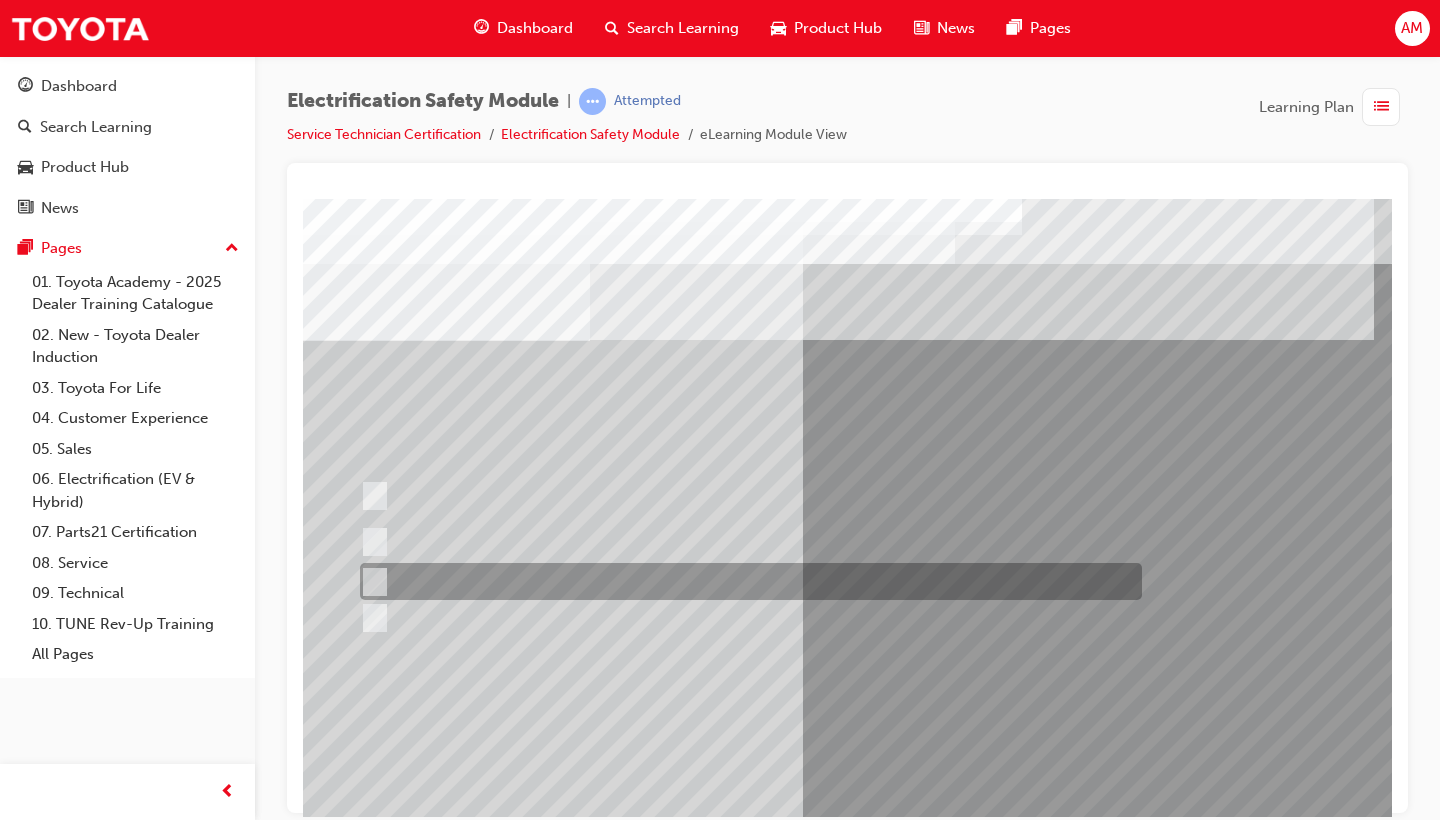click at bounding box center (746, 581) 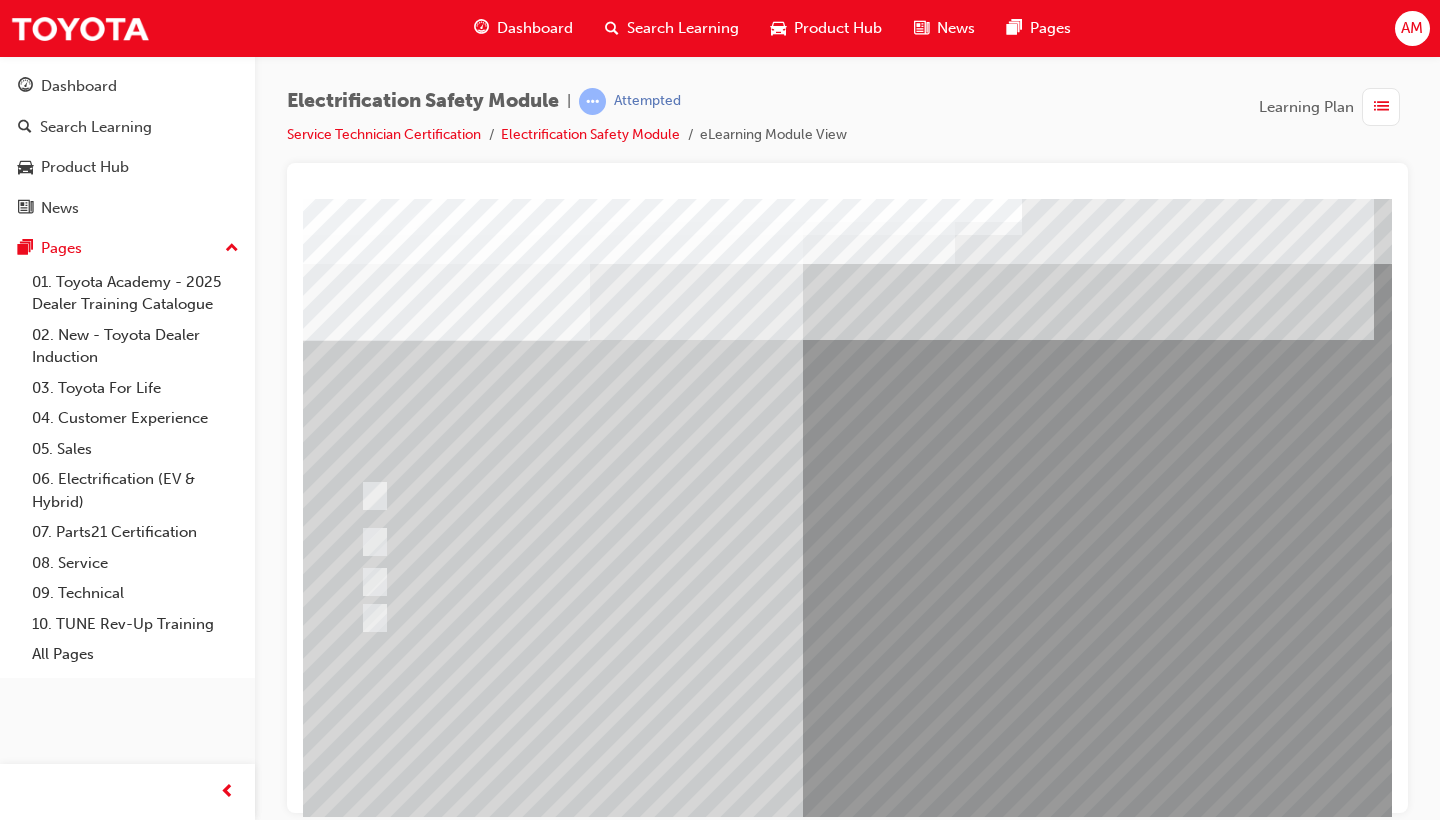 click at bounding box center [362, 2979] 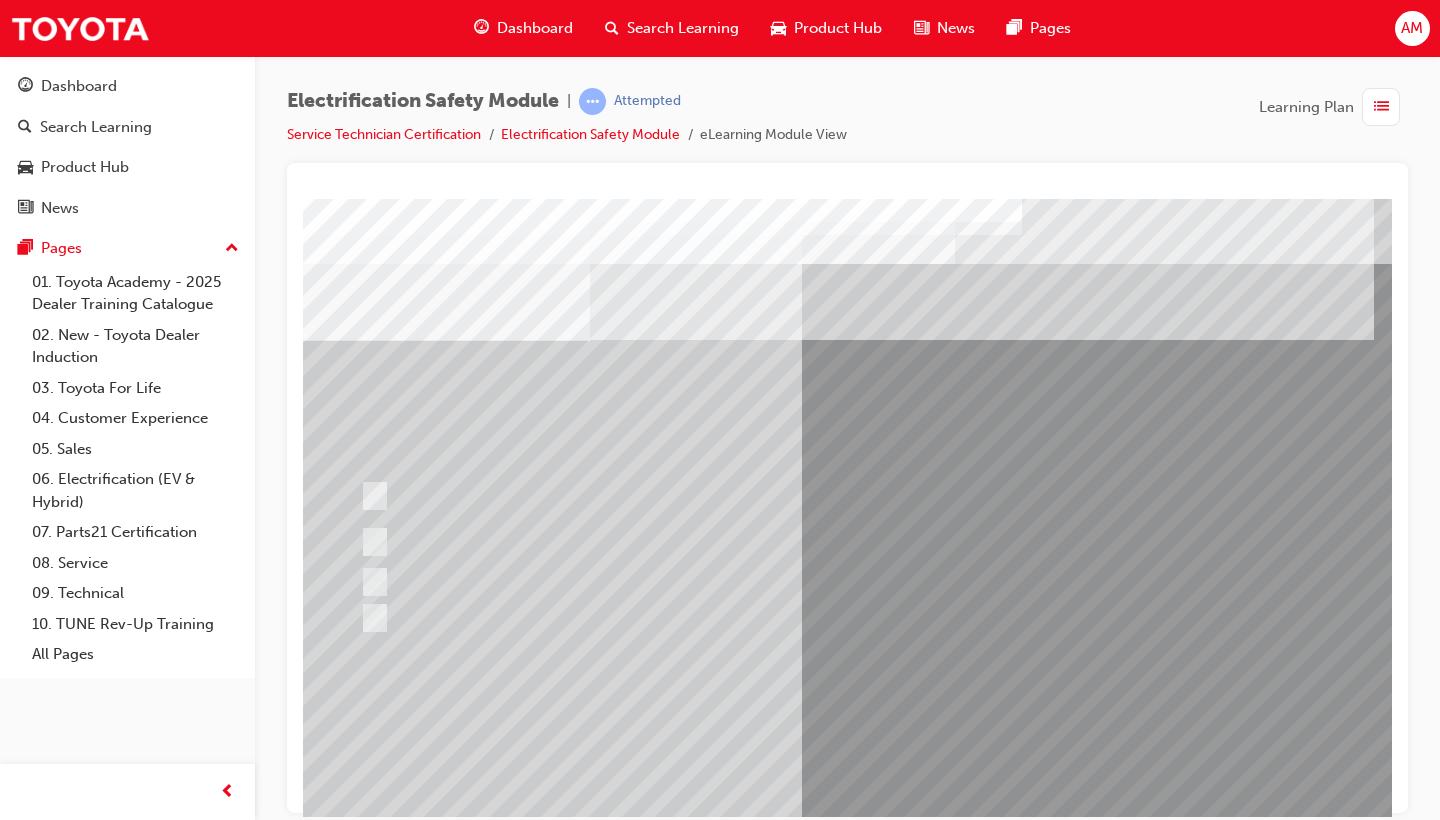 click at bounding box center (622, 2686) 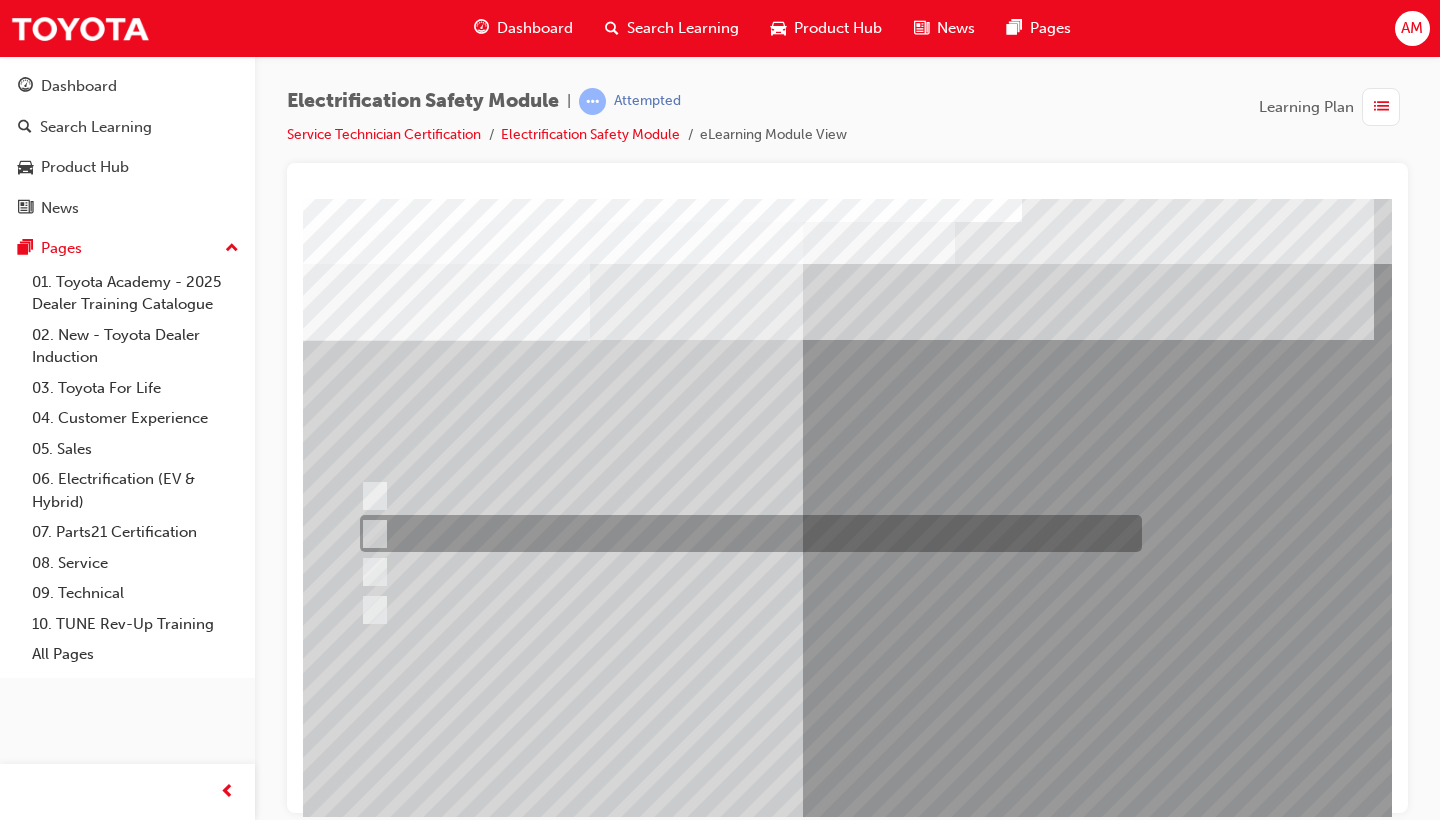 click at bounding box center [746, 533] 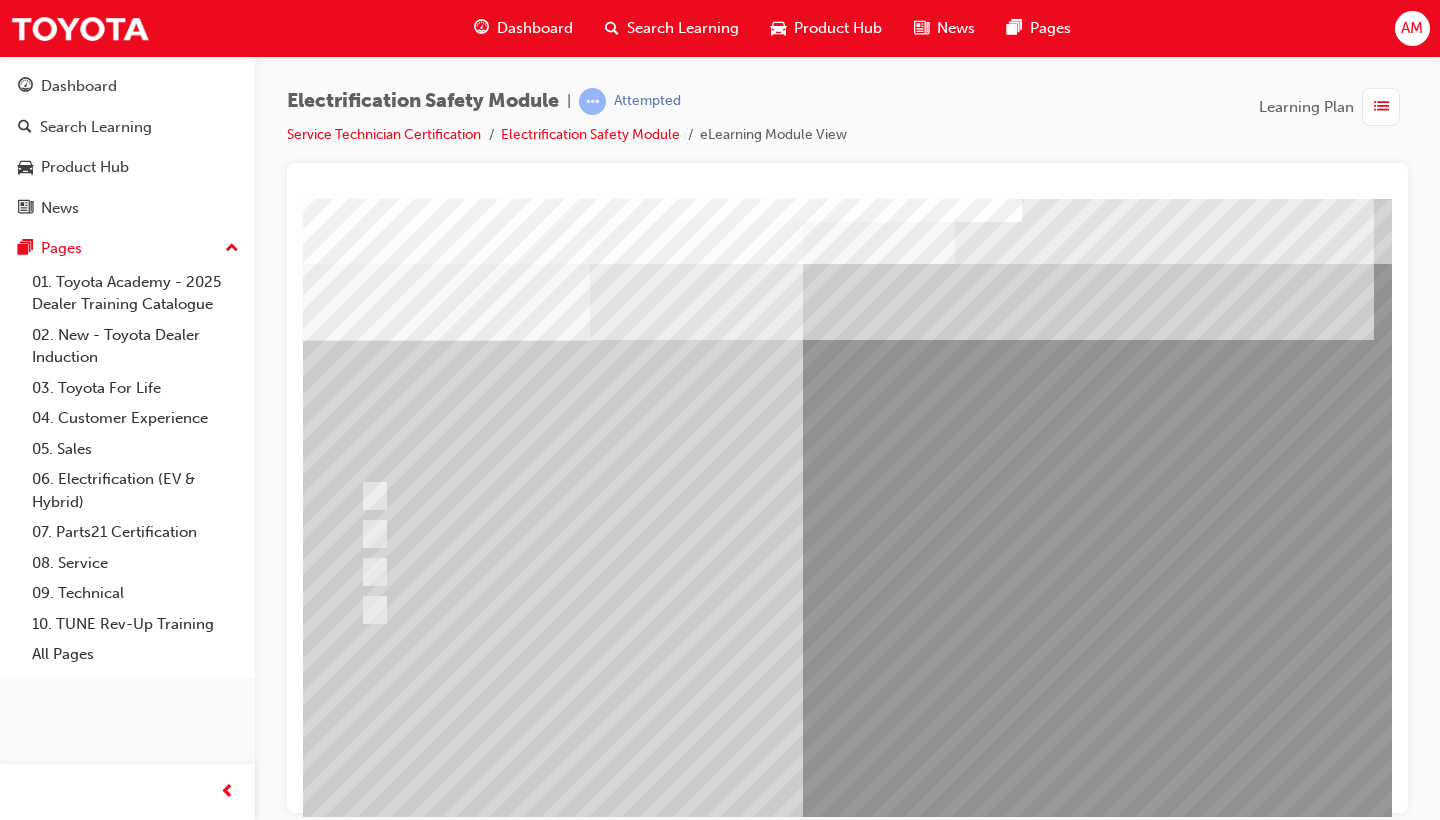 click at bounding box center [362, 2979] 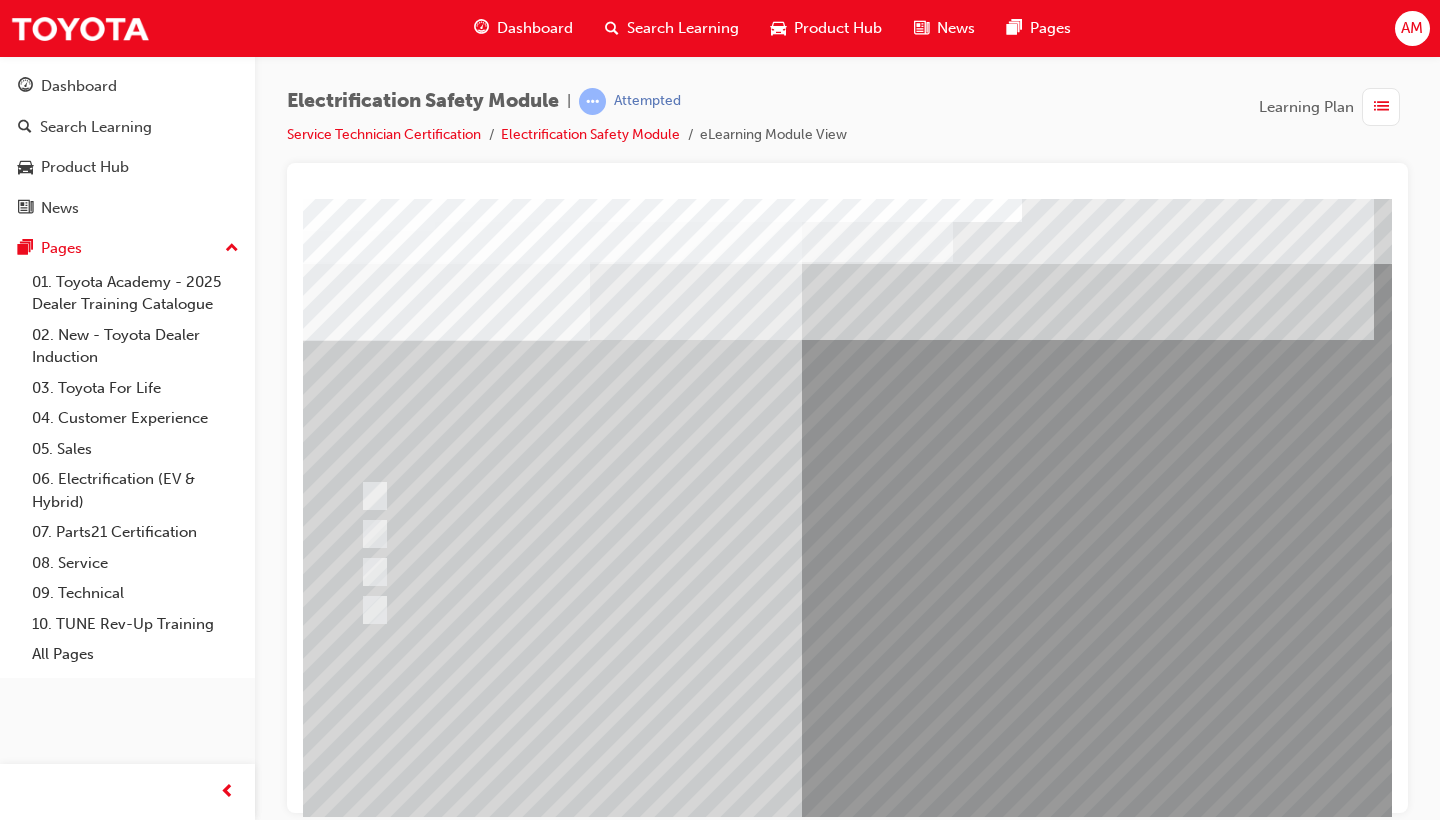 click at bounding box center (622, 2686) 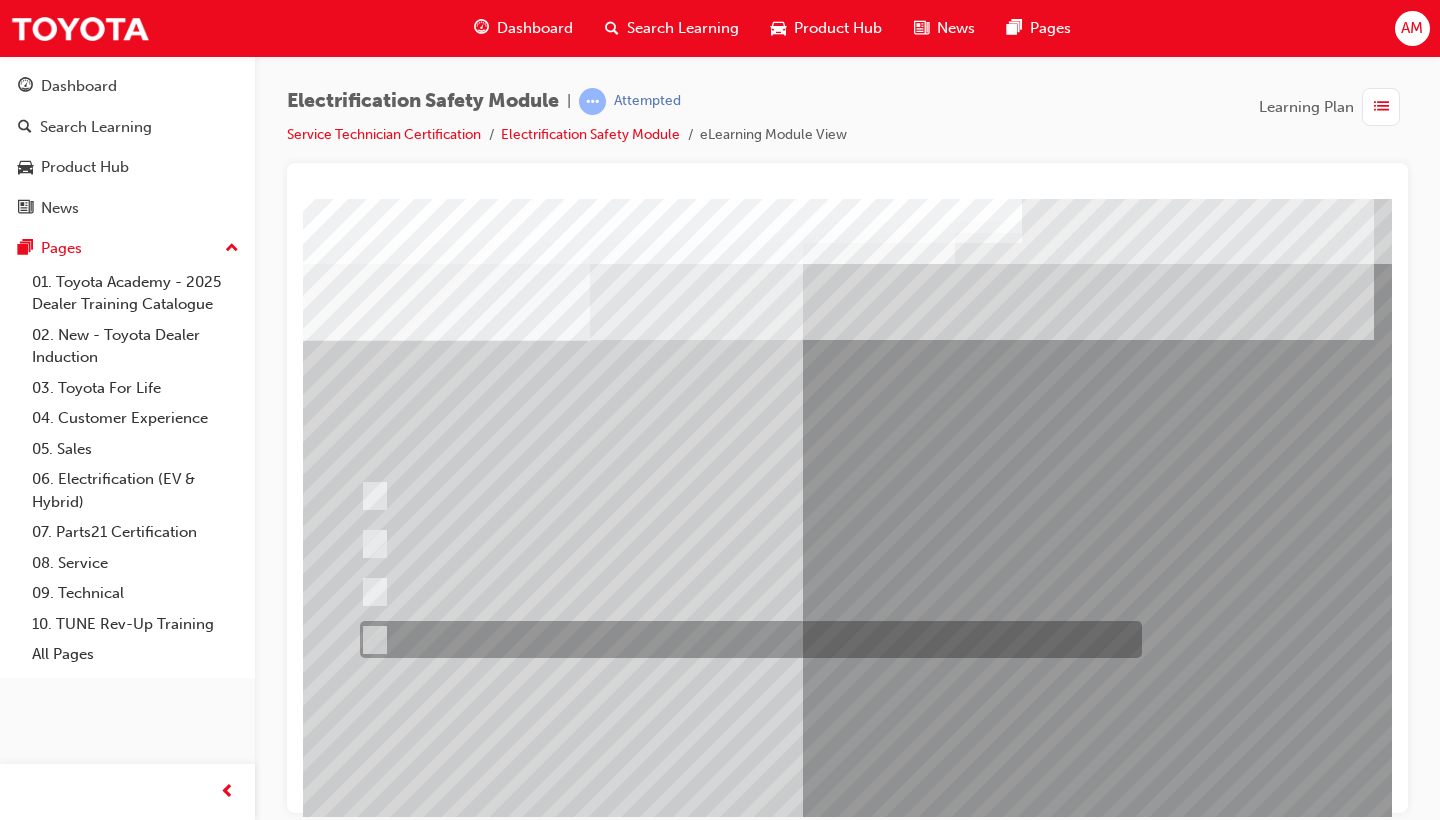 click at bounding box center [746, 639] 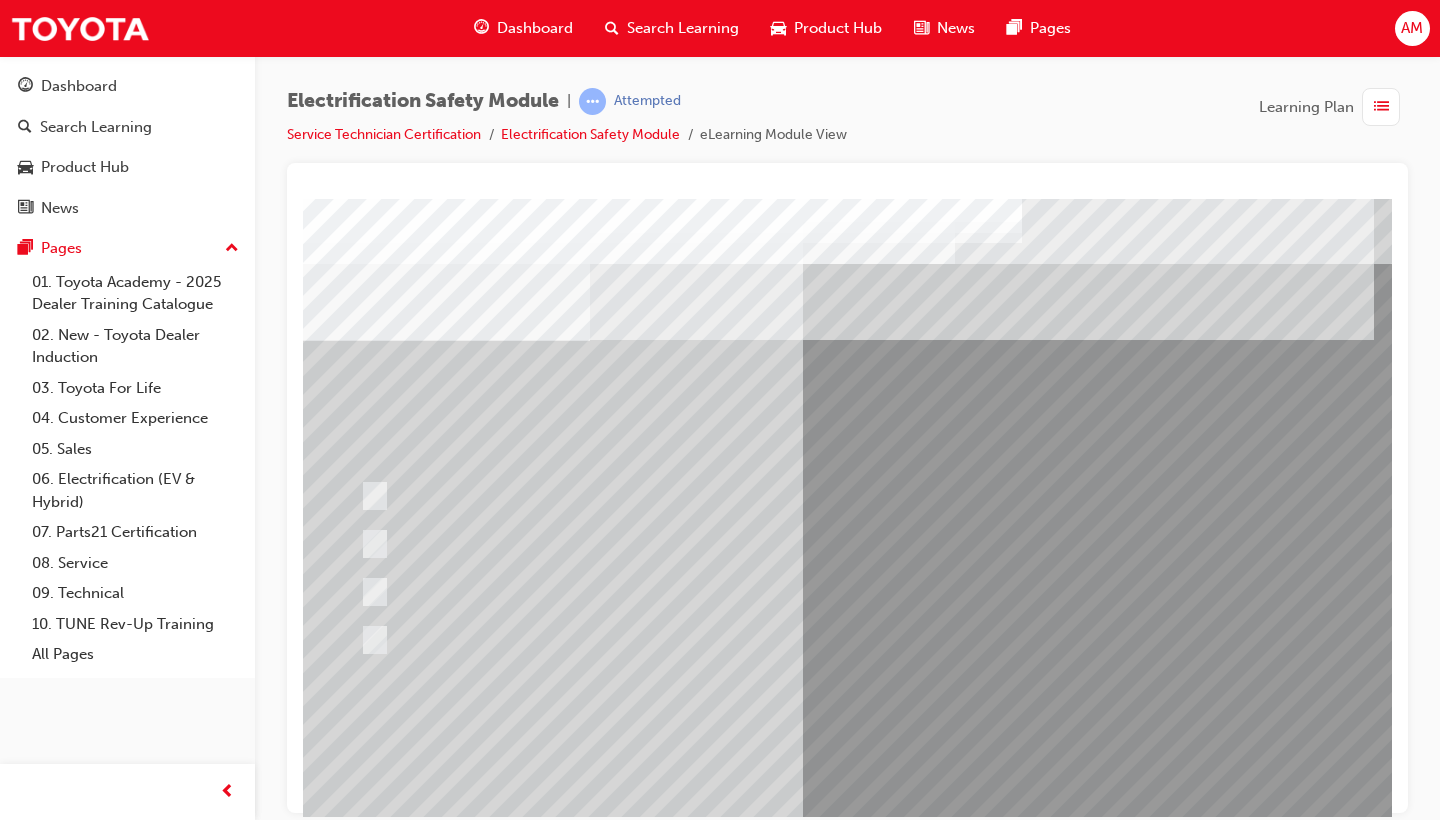 click at bounding box center (362, 2979) 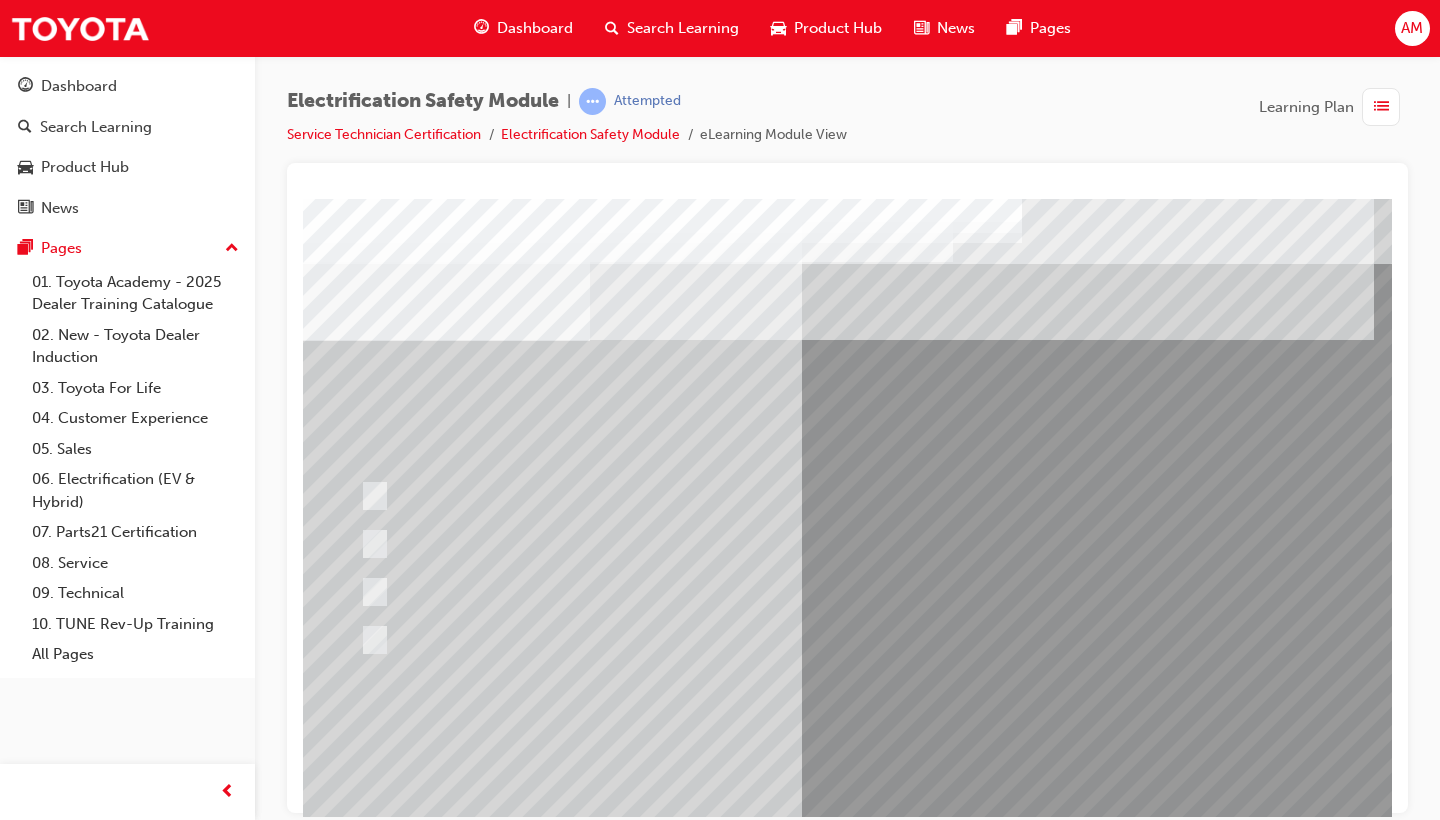 click at bounding box center (622, 2686) 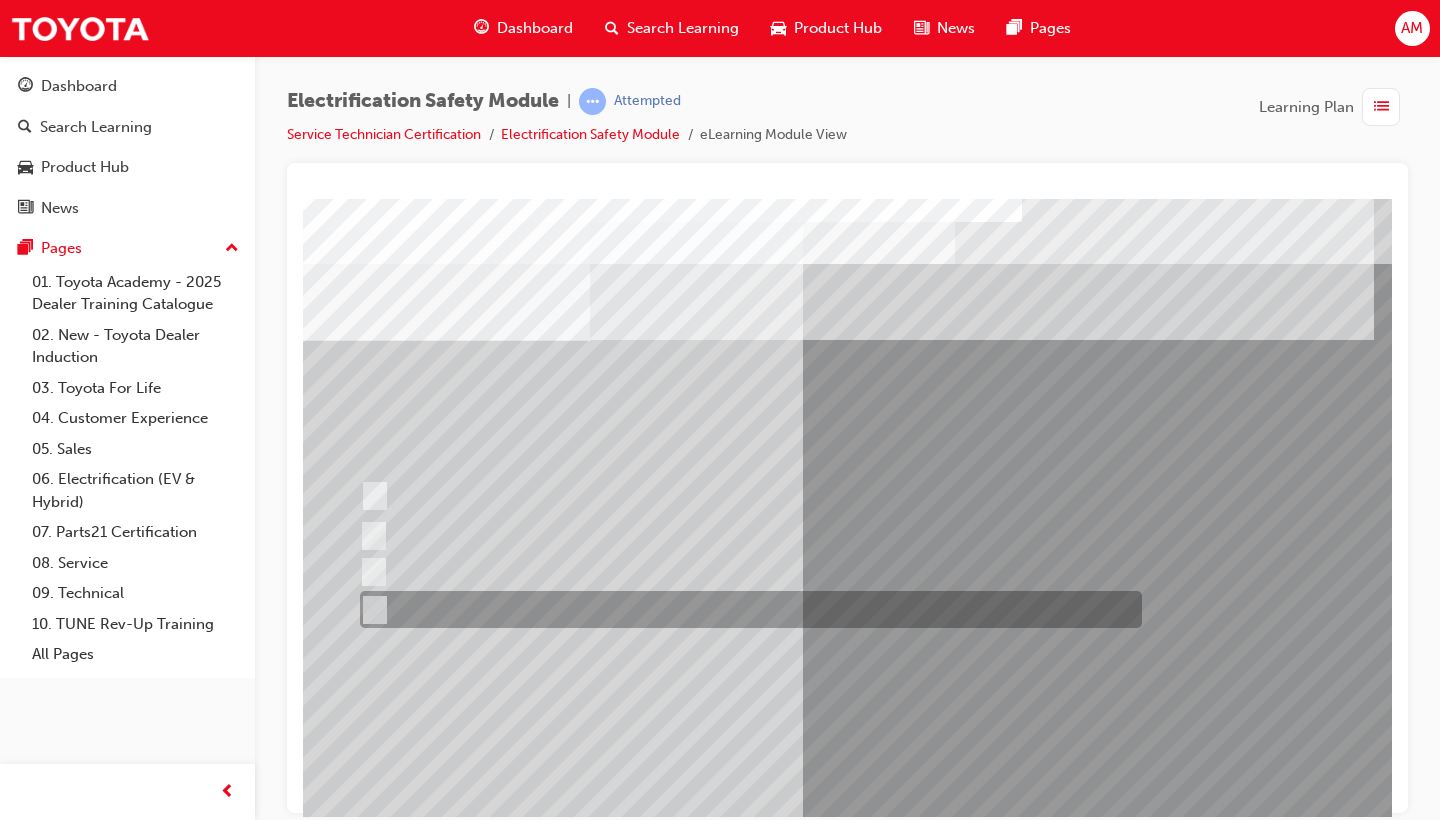 click at bounding box center (746, 609) 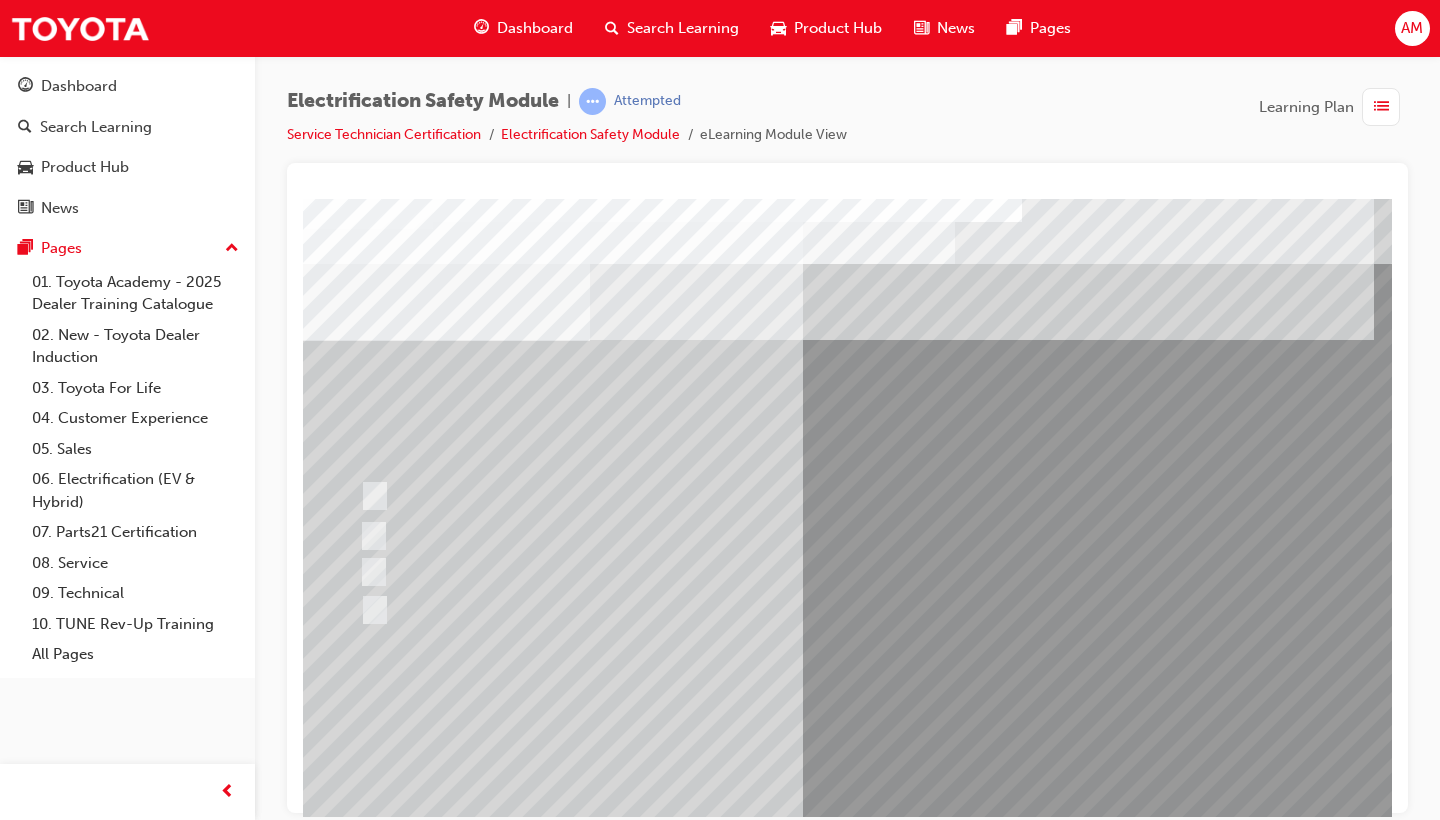 click at bounding box center [362, 2979] 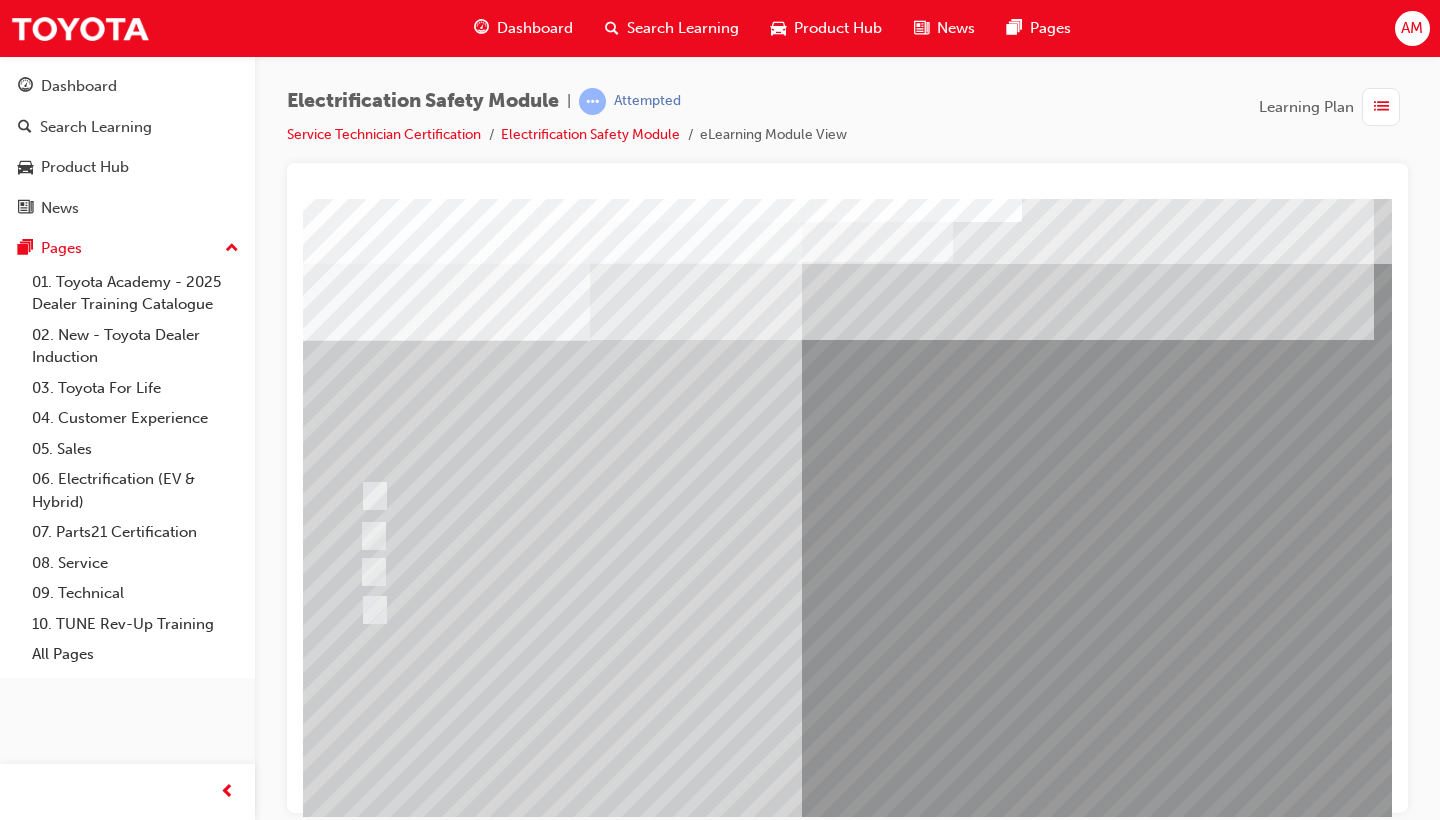 click at bounding box center (622, 2686) 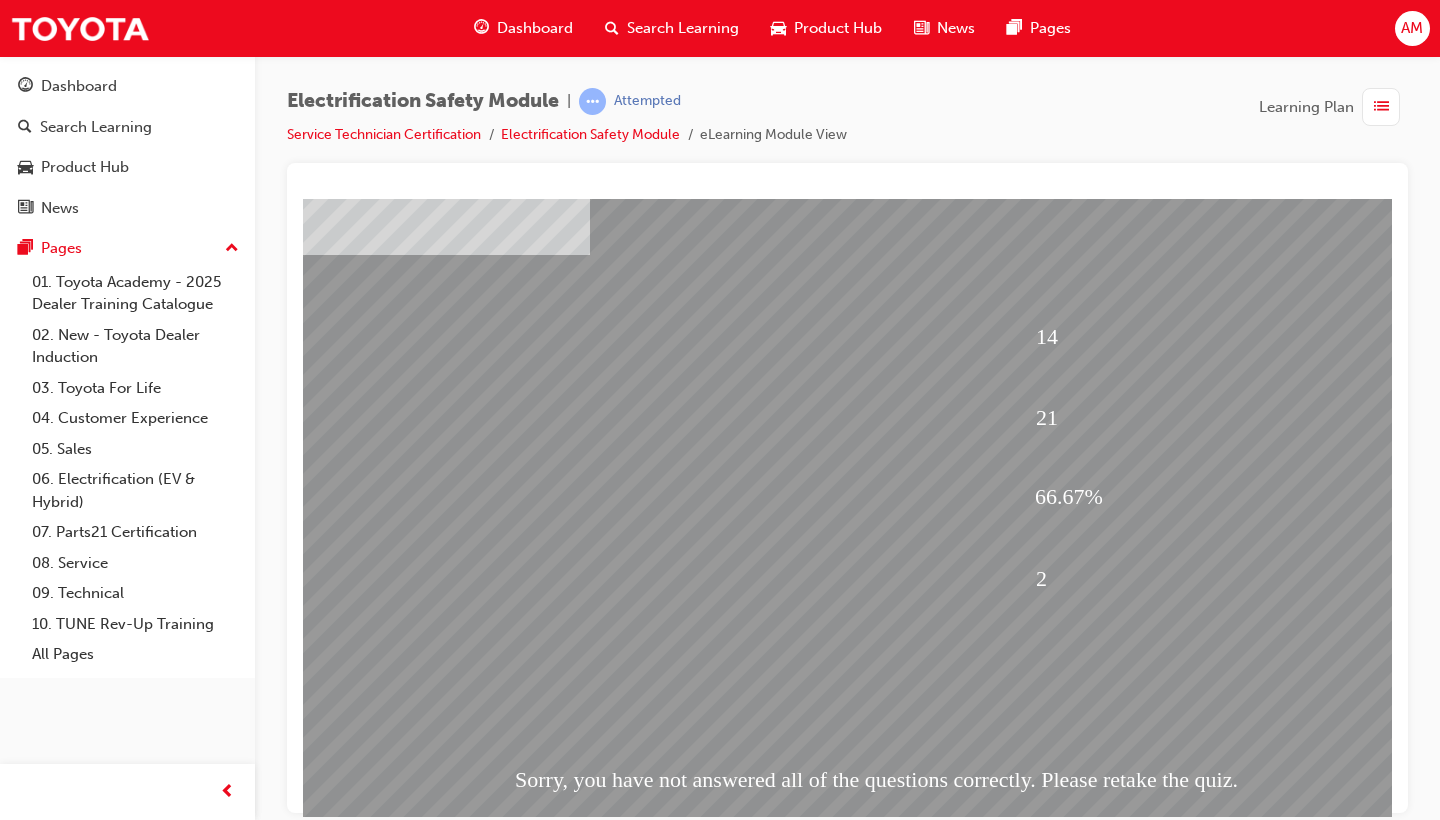 scroll, scrollTop: 95, scrollLeft: 13, axis: both 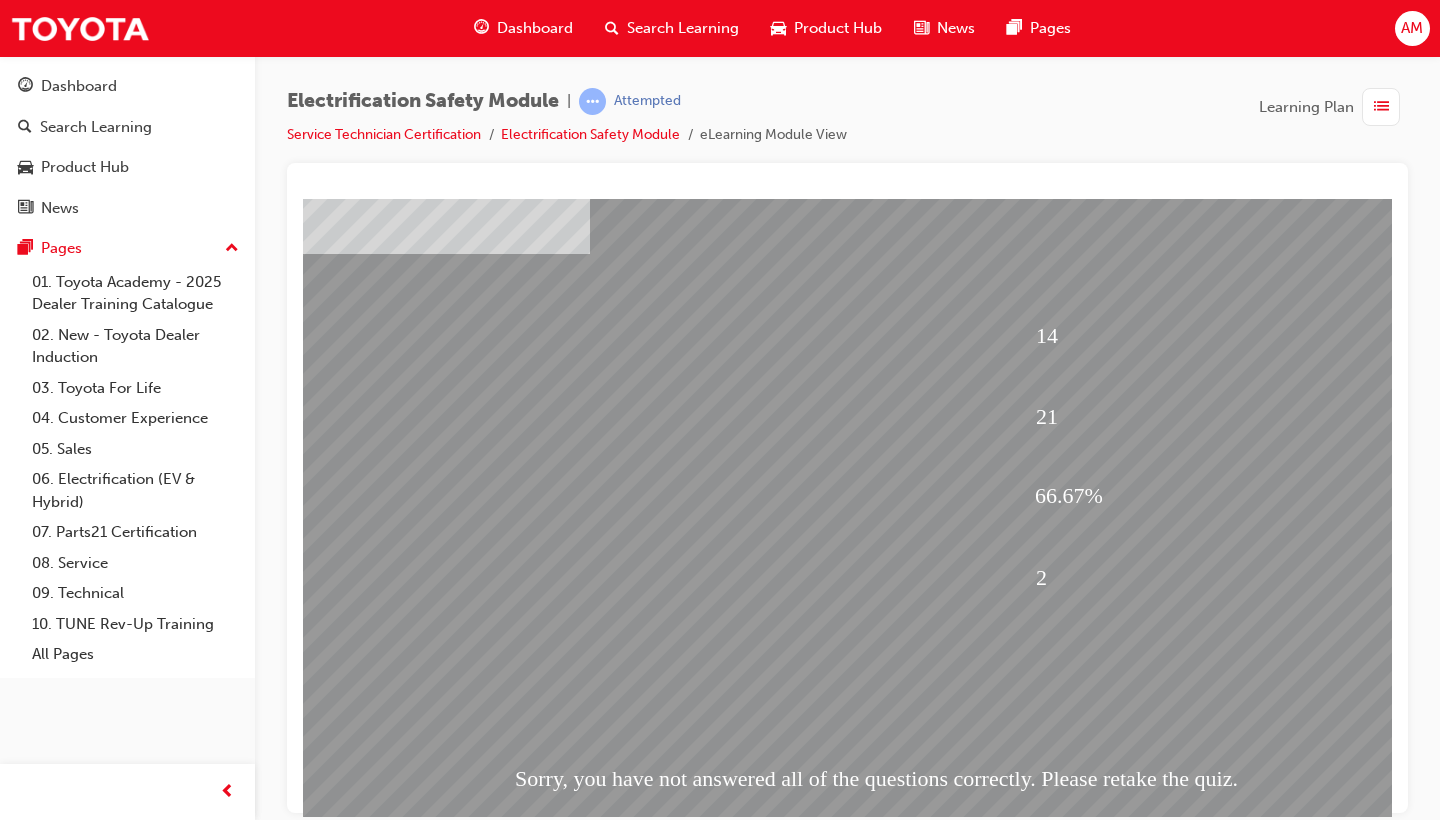 click at bounding box center [362, 1918] 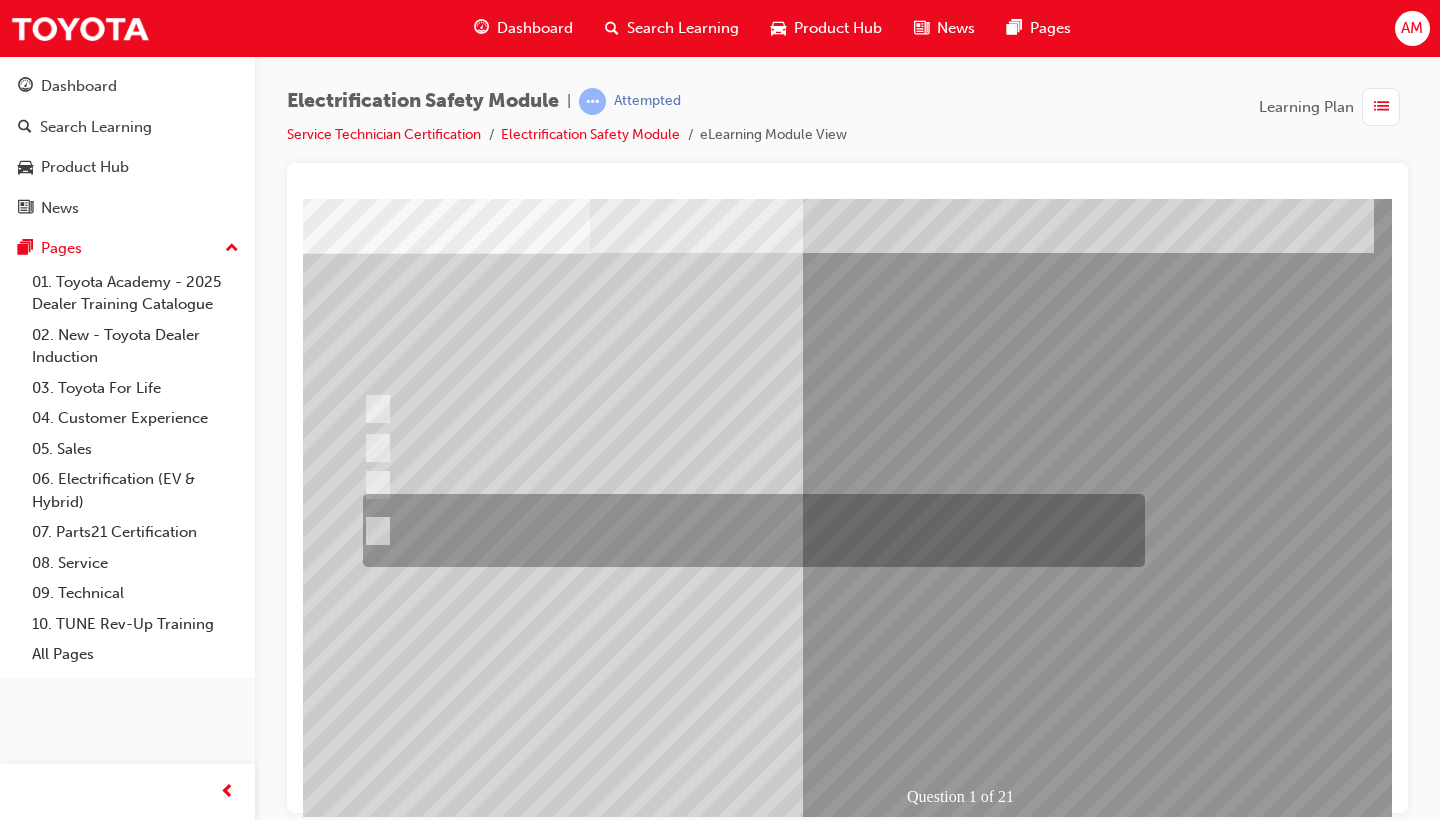 click at bounding box center (749, 530) 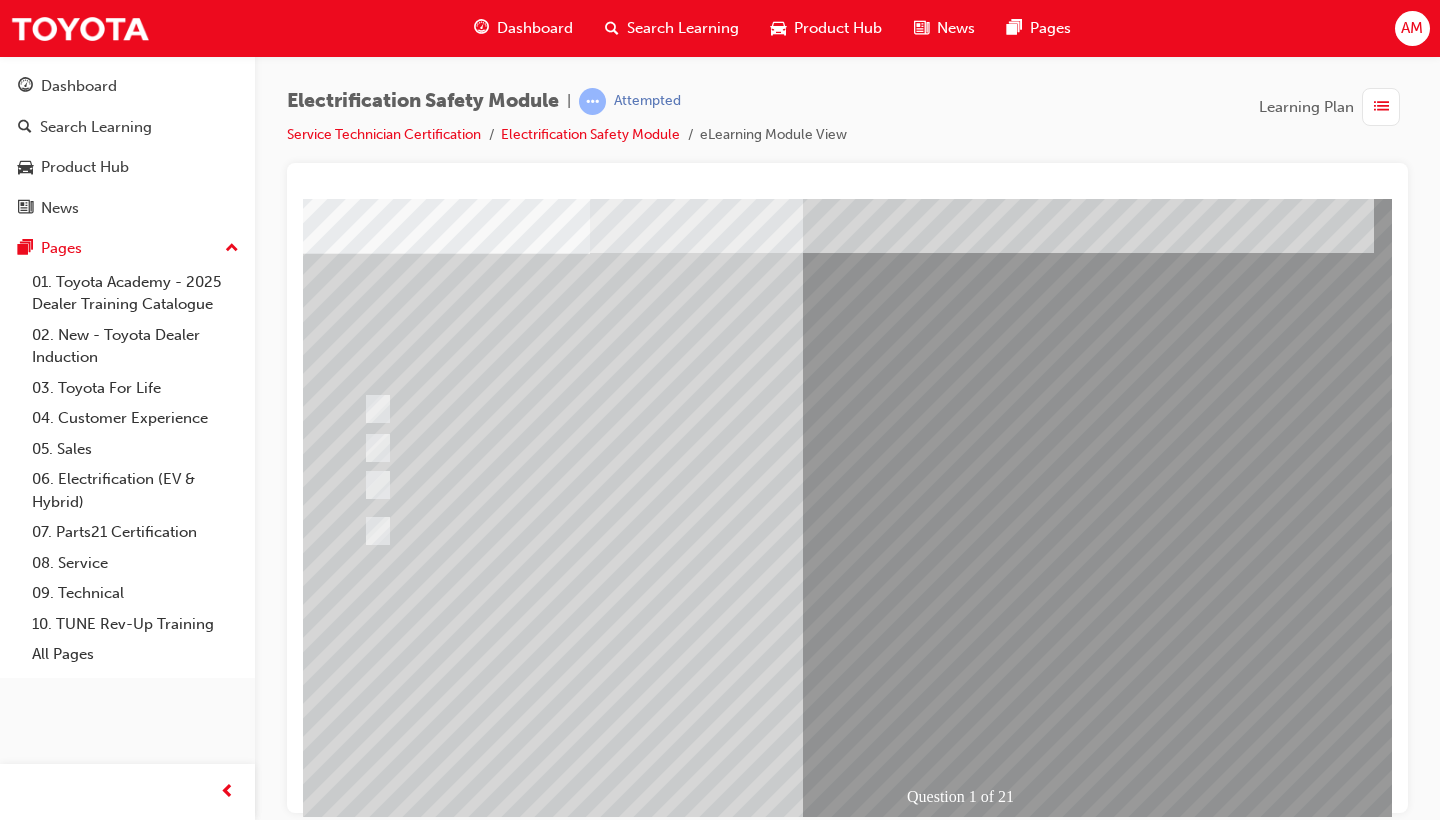 click at bounding box center (362, 2892) 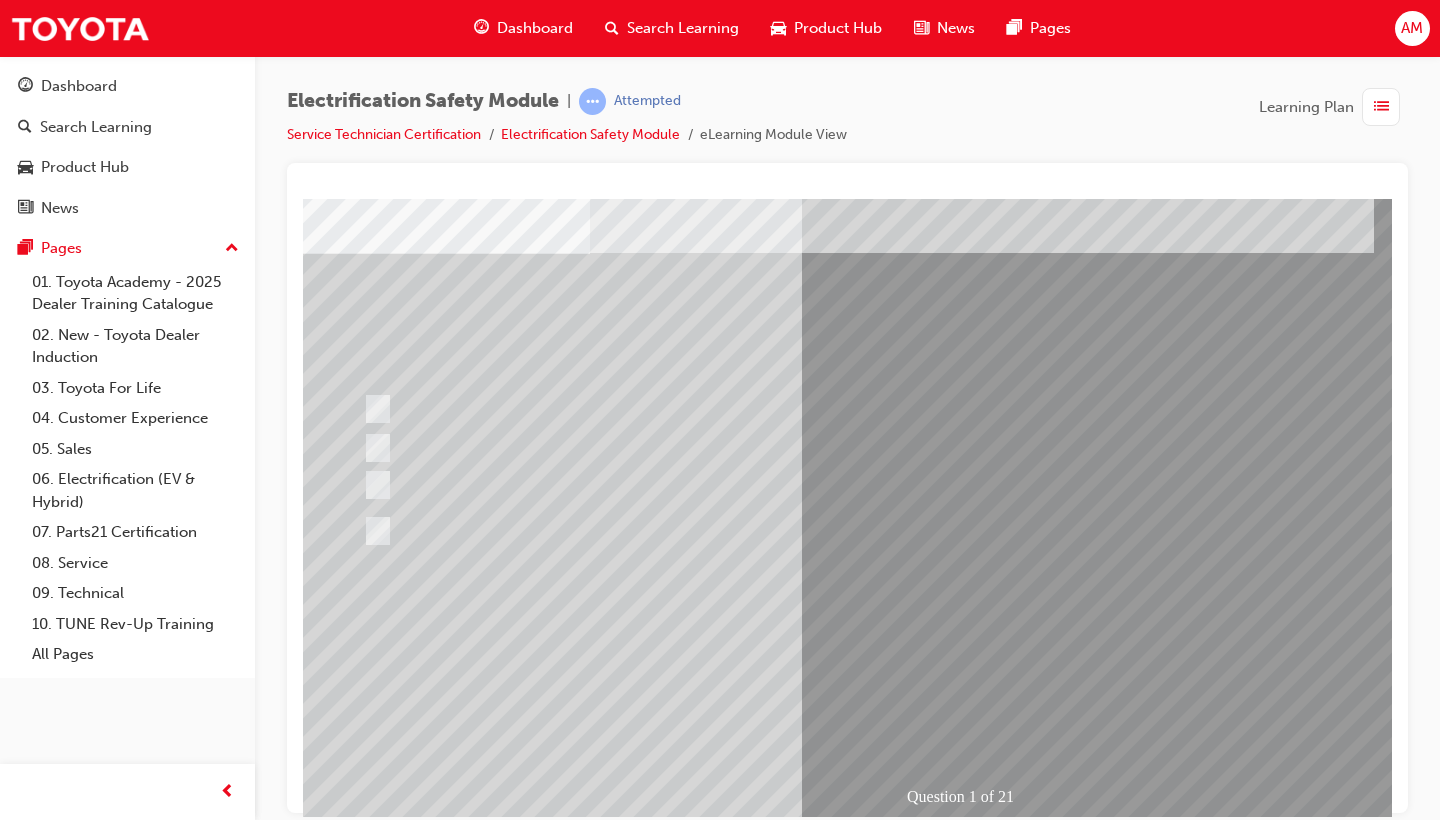 click at bounding box center (622, 2599) 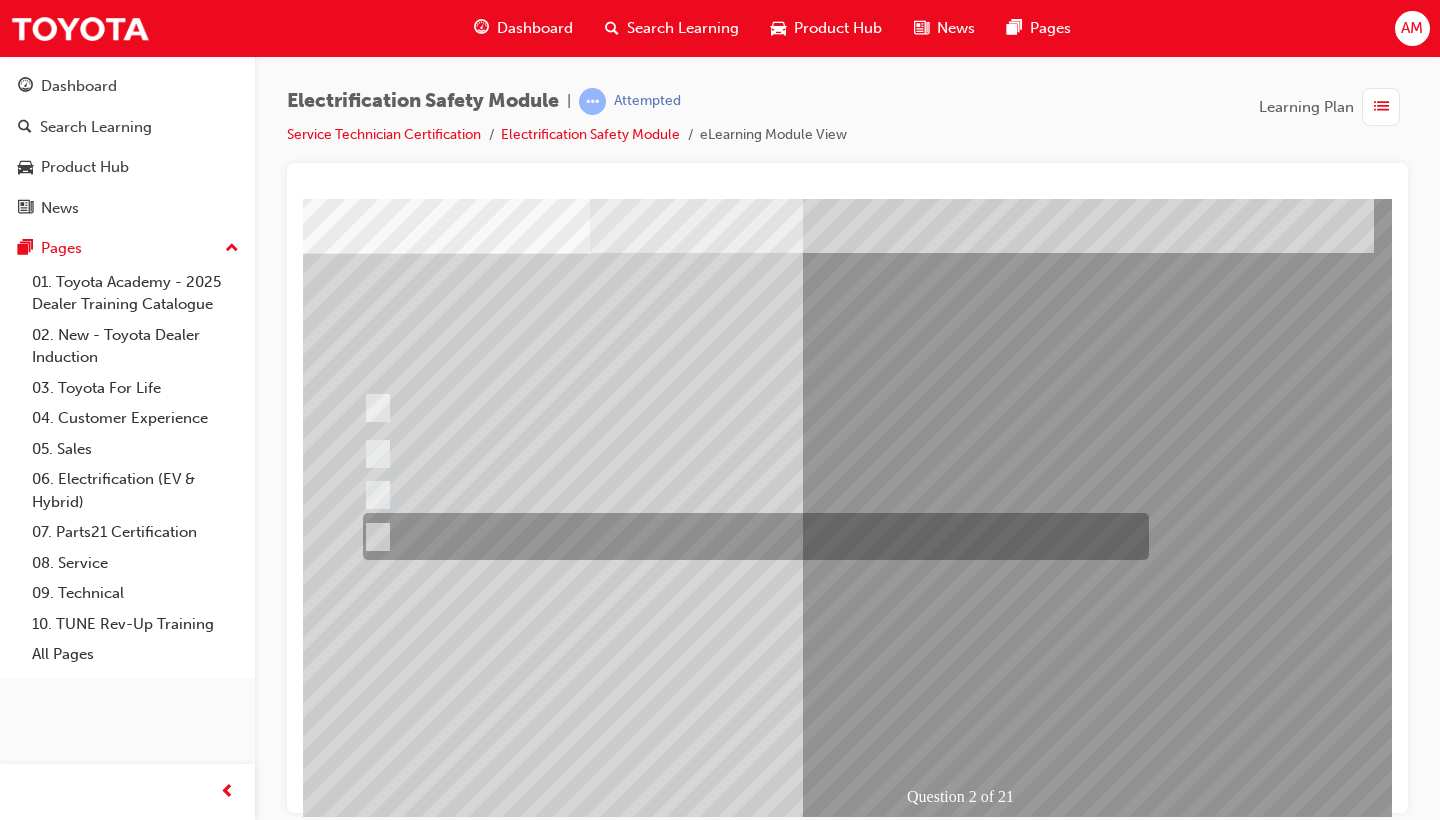 click at bounding box center [751, 536] 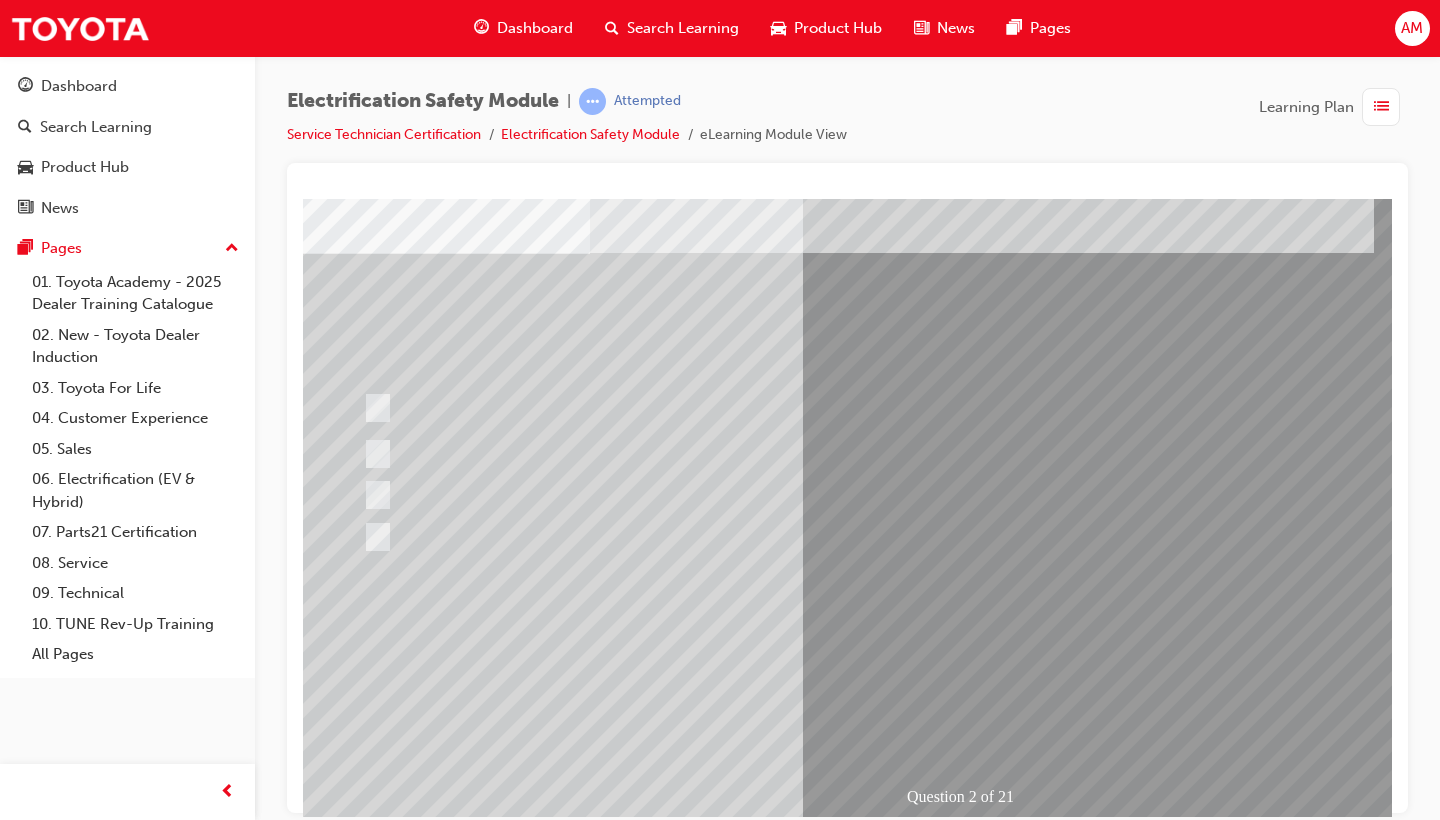 click at bounding box center [362, 2892] 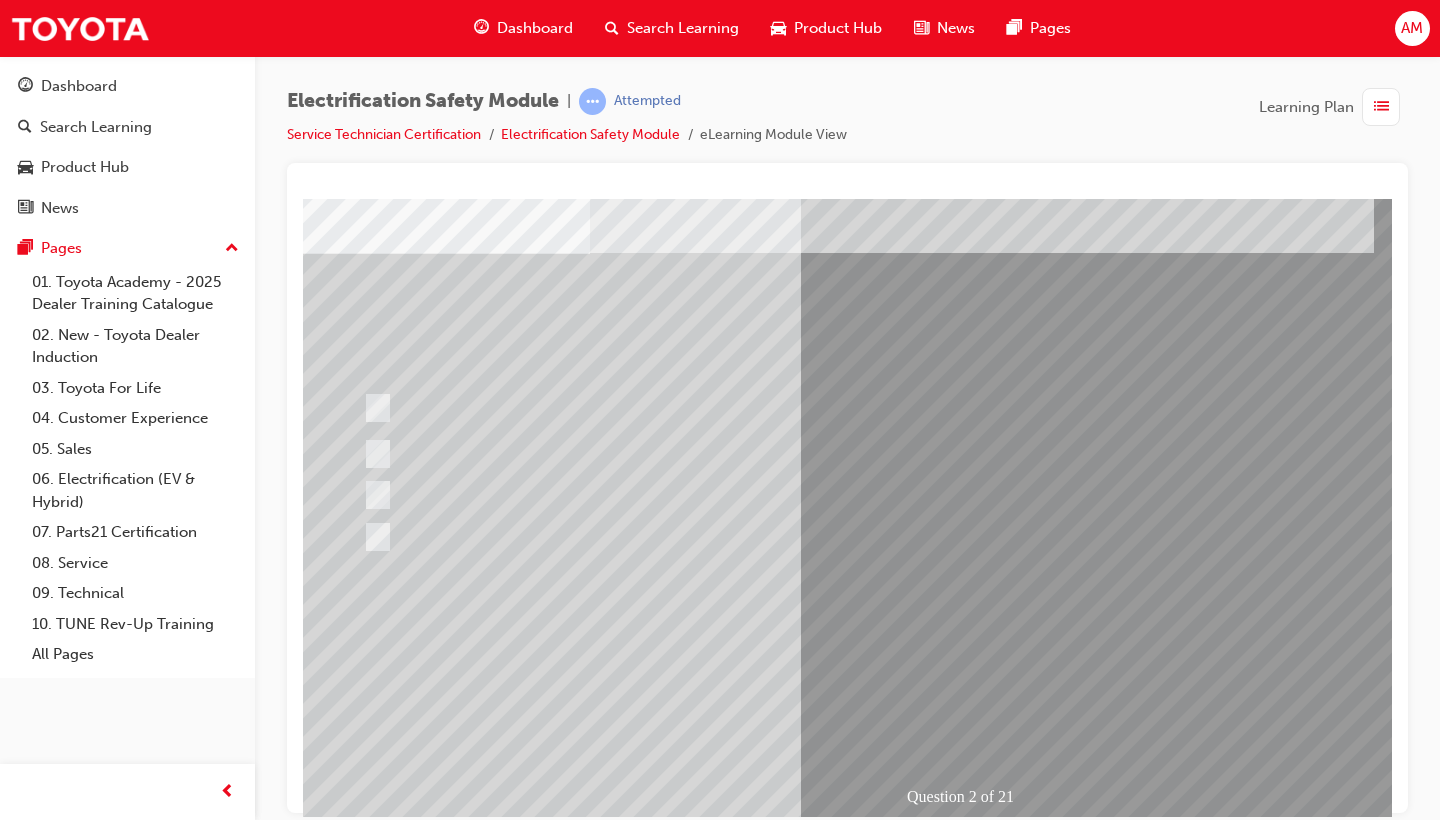 click at bounding box center [622, 2597] 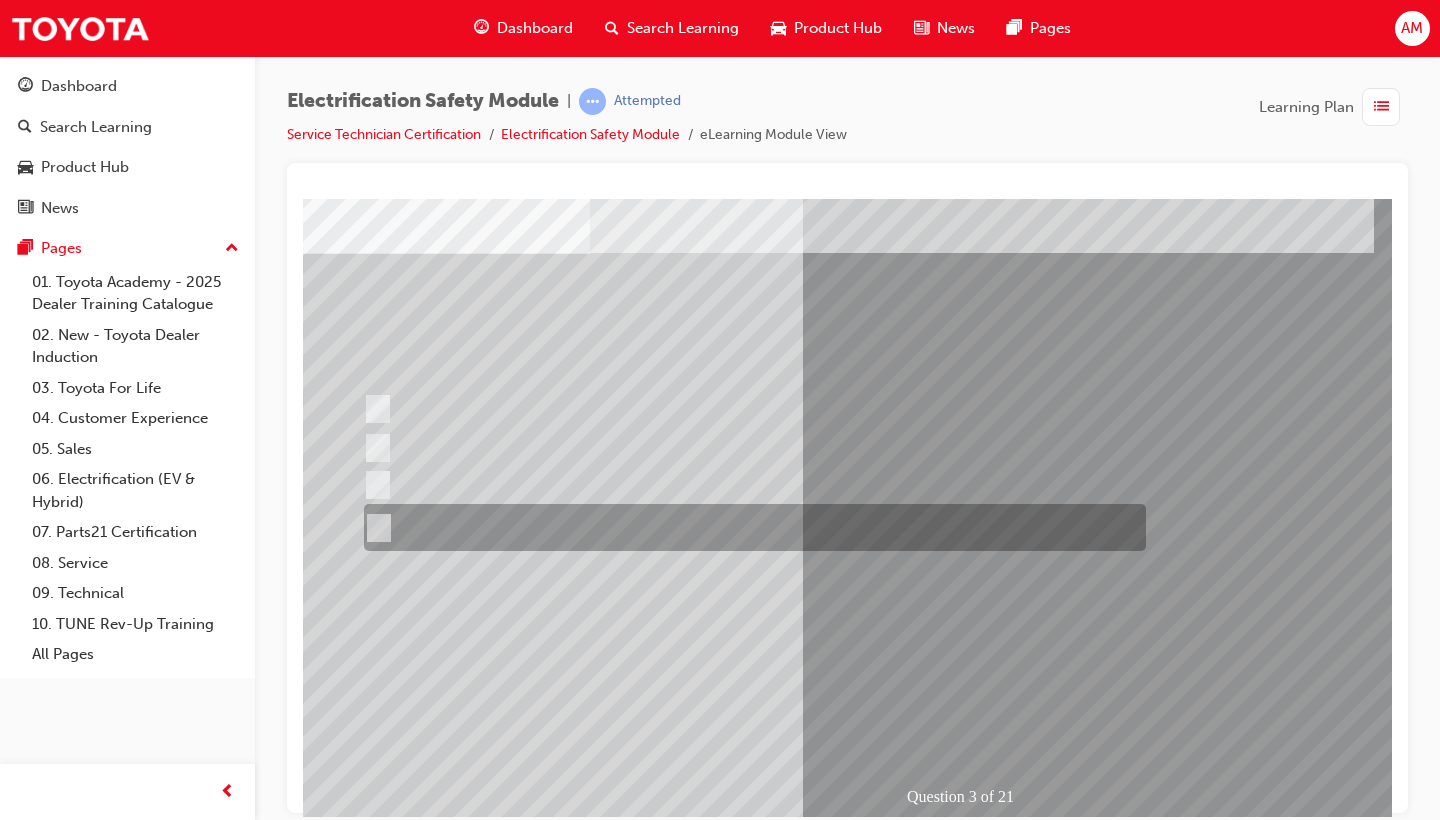 click at bounding box center (750, 527) 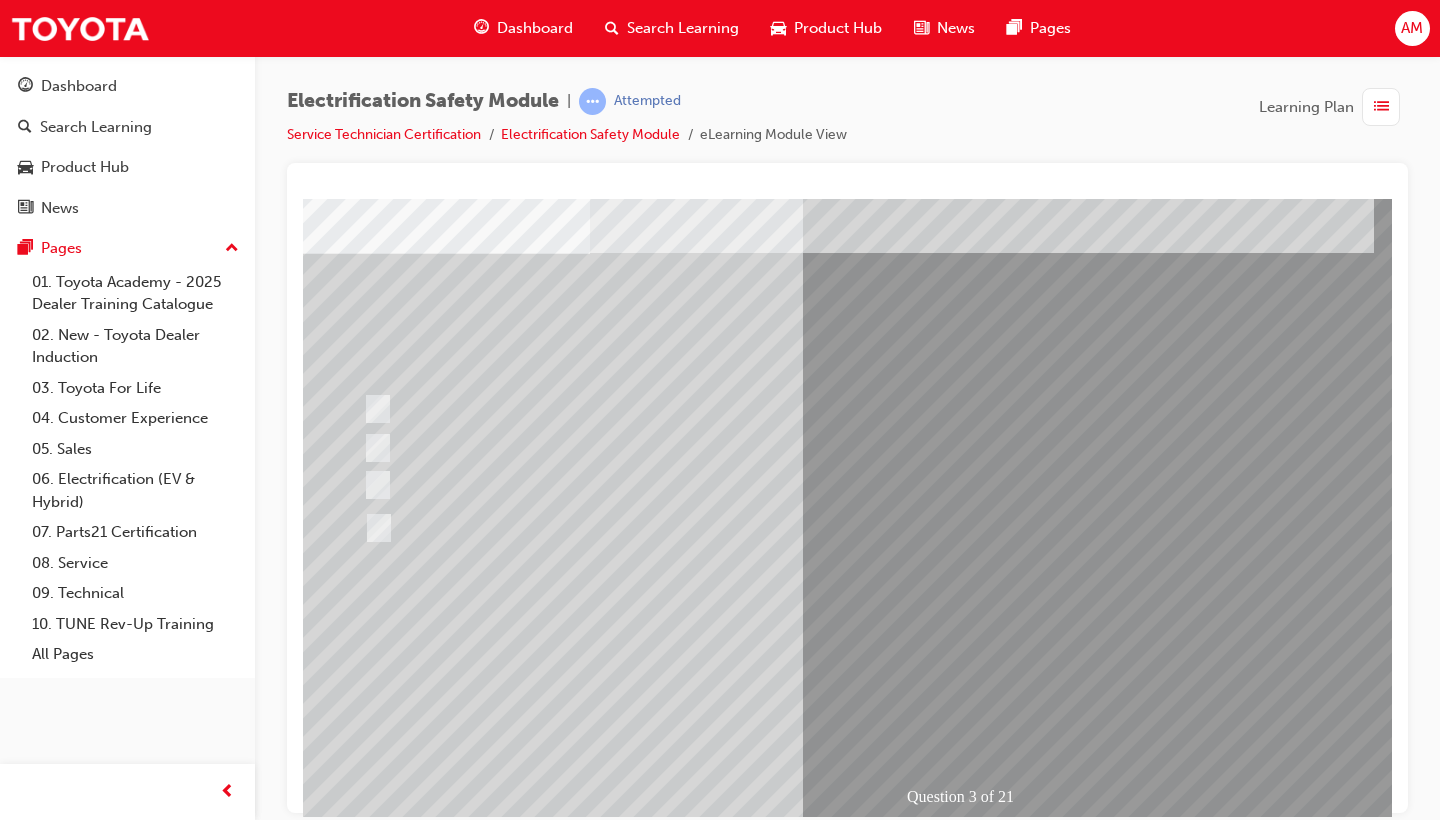 click at bounding box center [362, 2892] 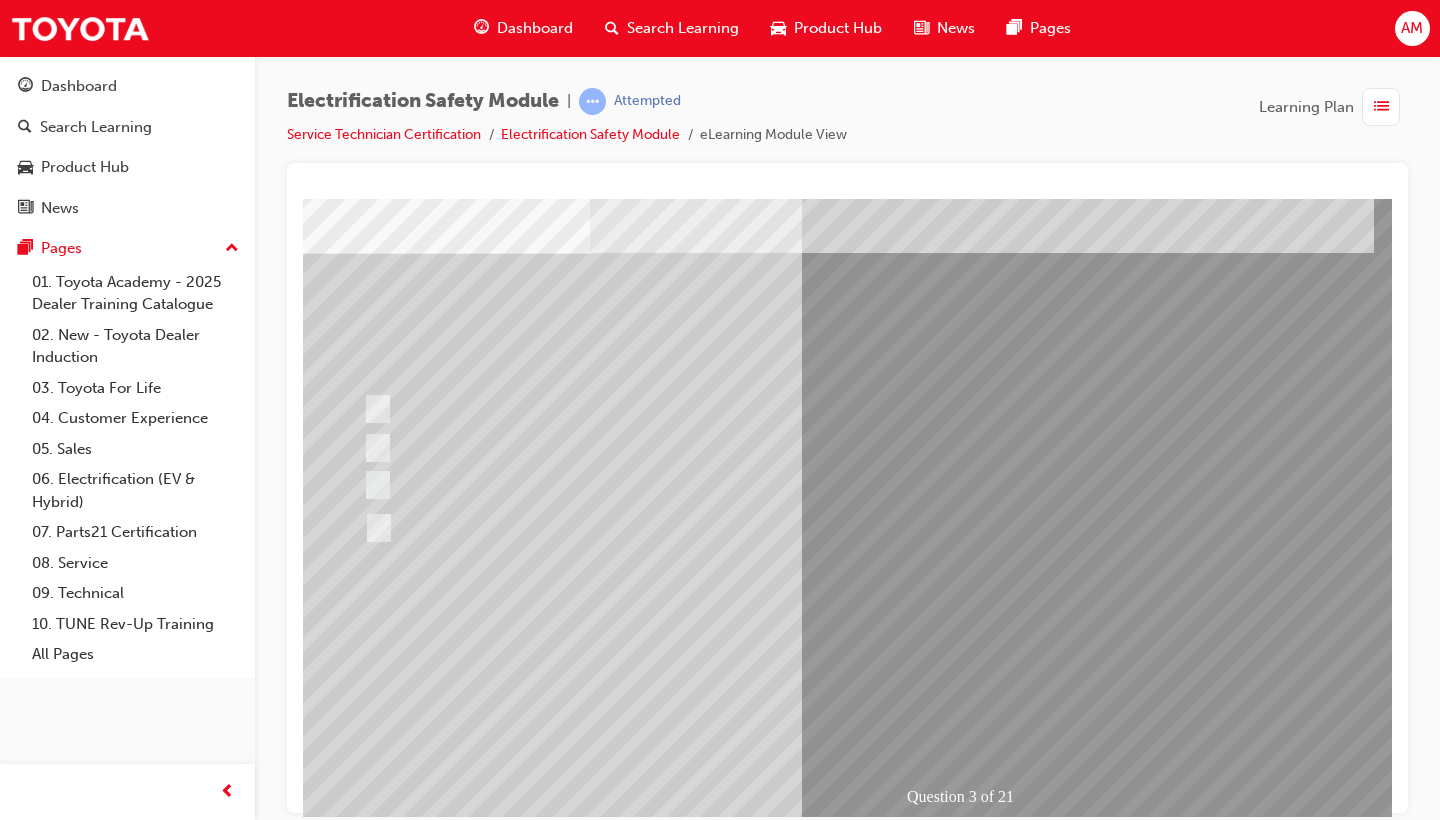 click at bounding box center (622, 2599) 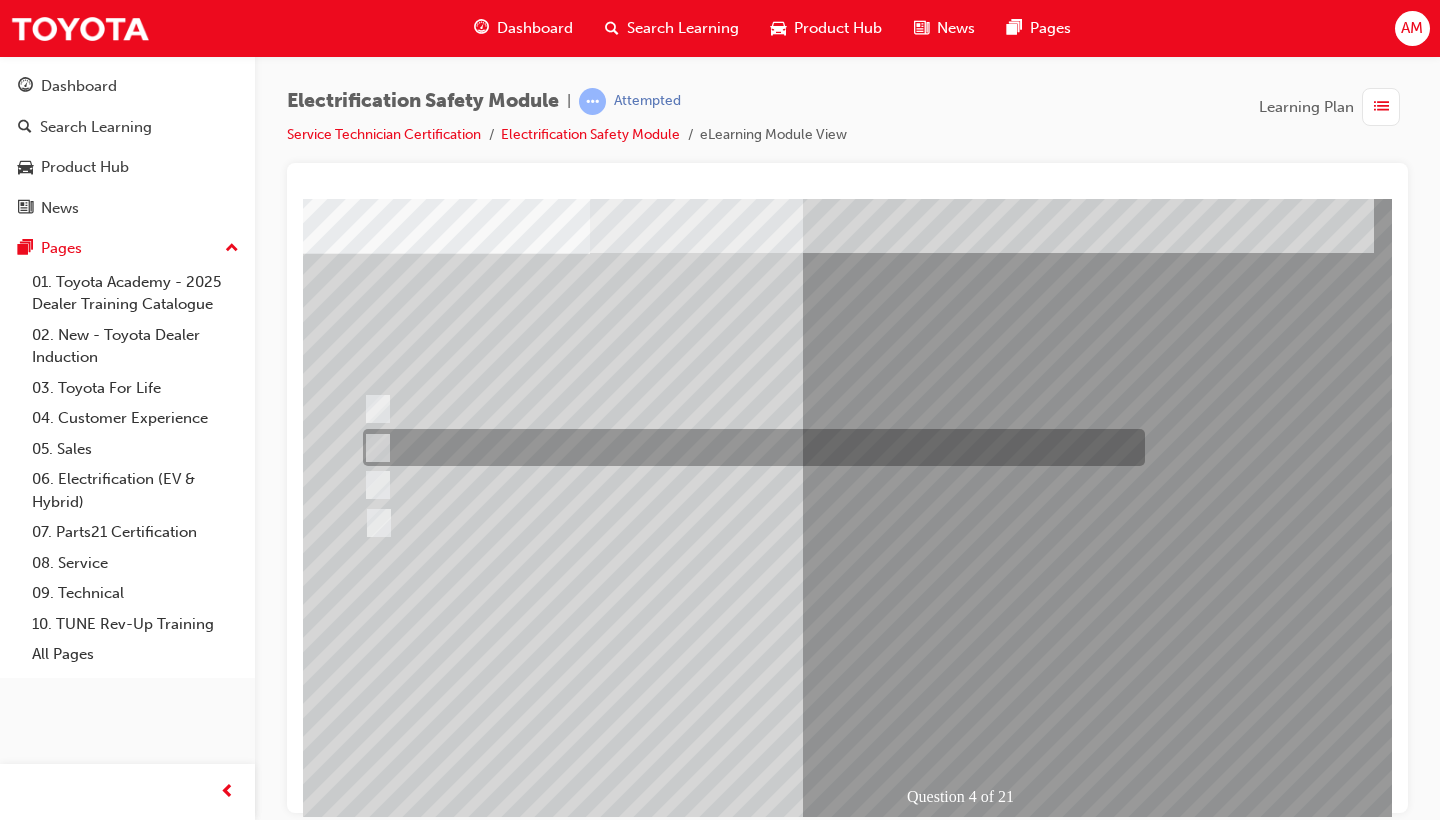 click at bounding box center [749, 447] 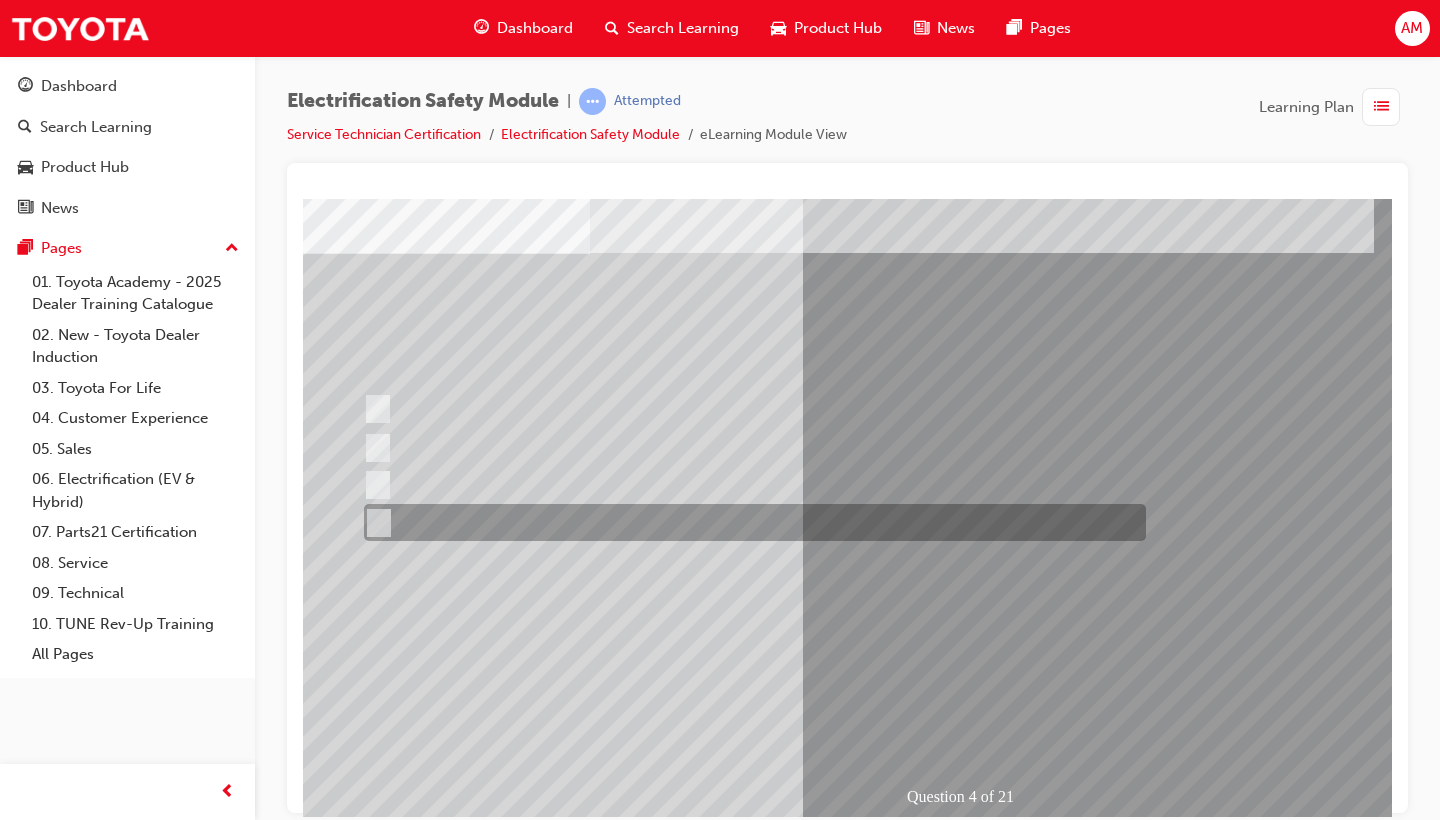click at bounding box center (750, 522) 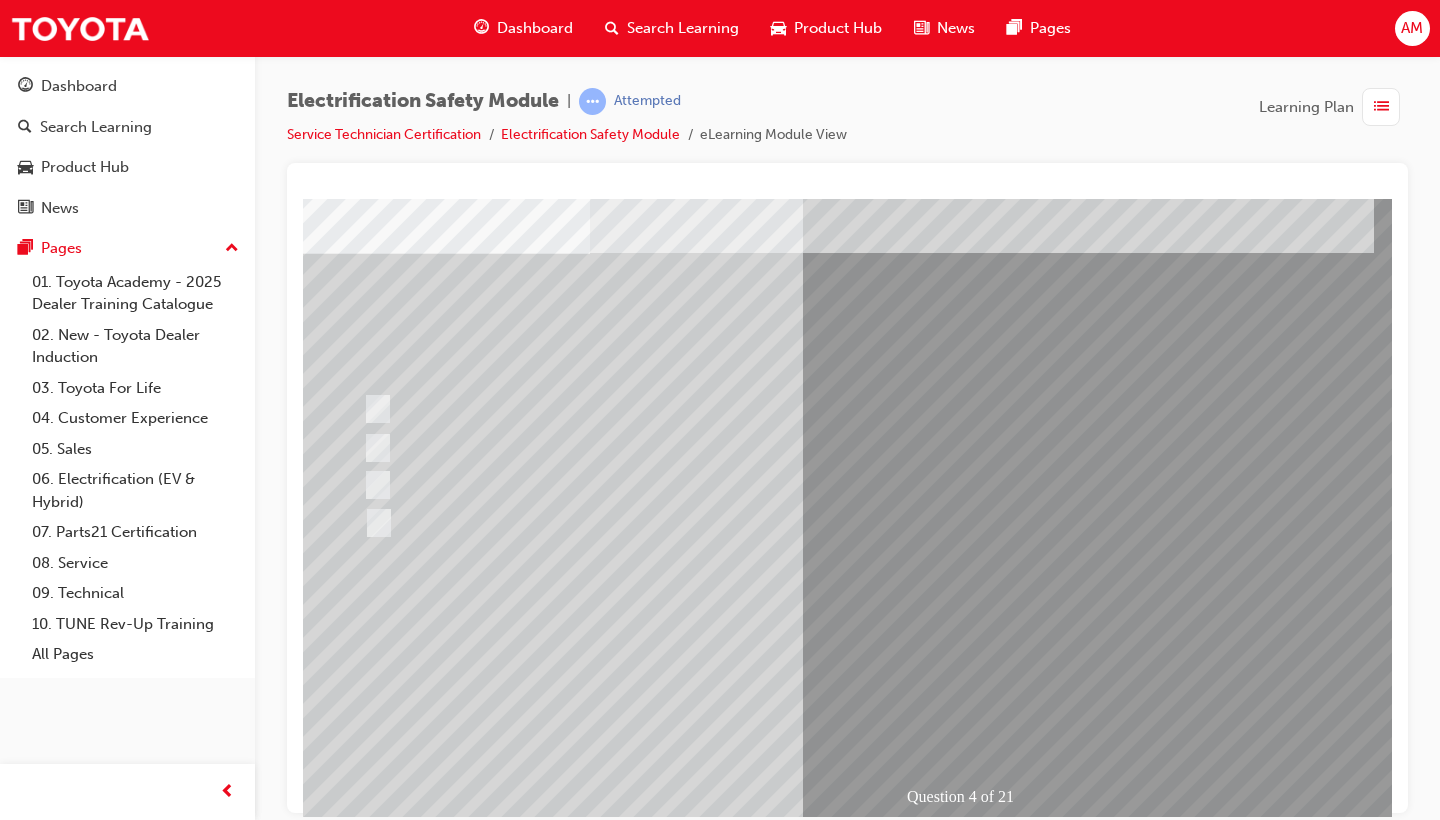 click at bounding box center [362, 2892] 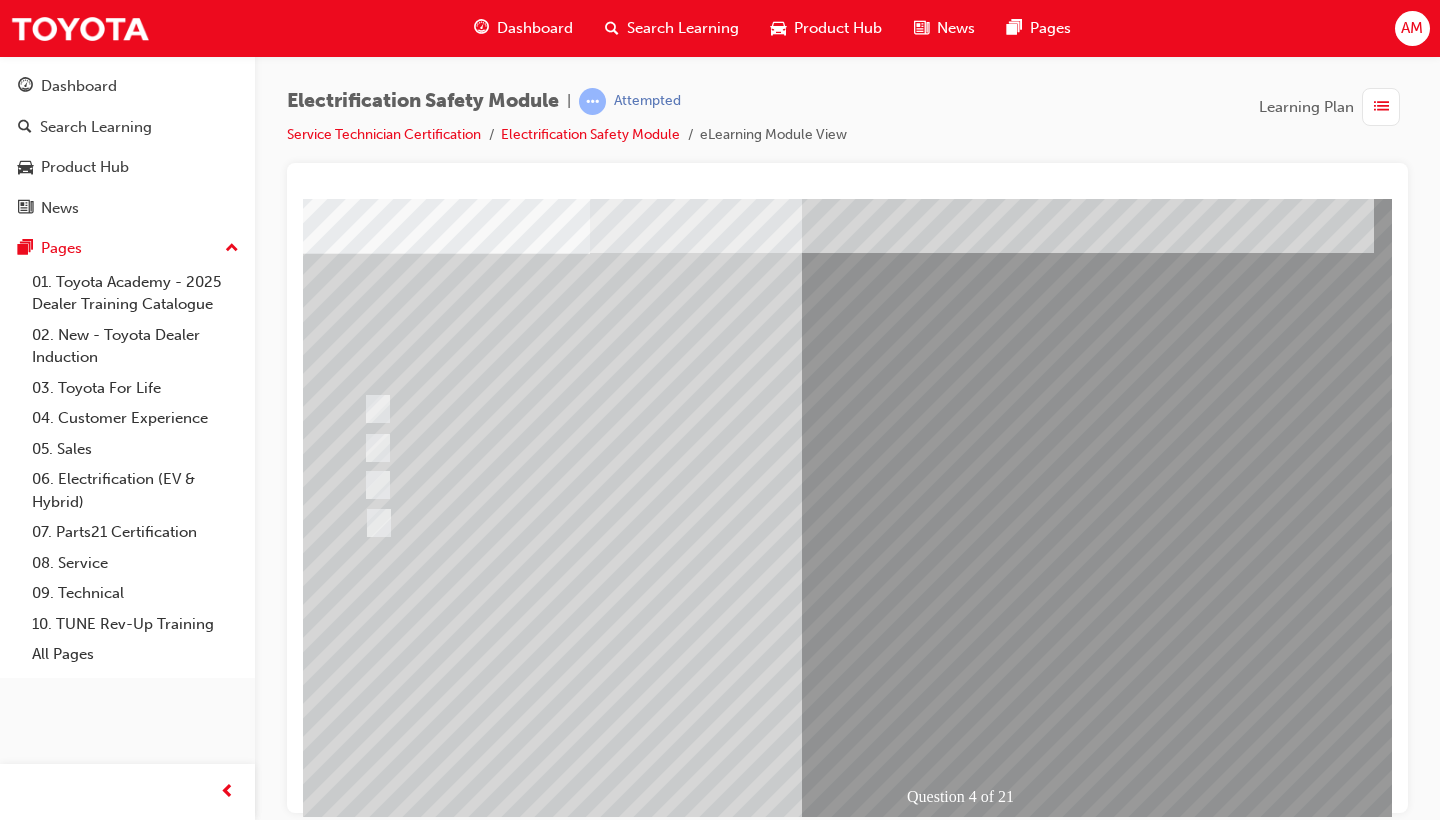 click at bounding box center [622, 2599] 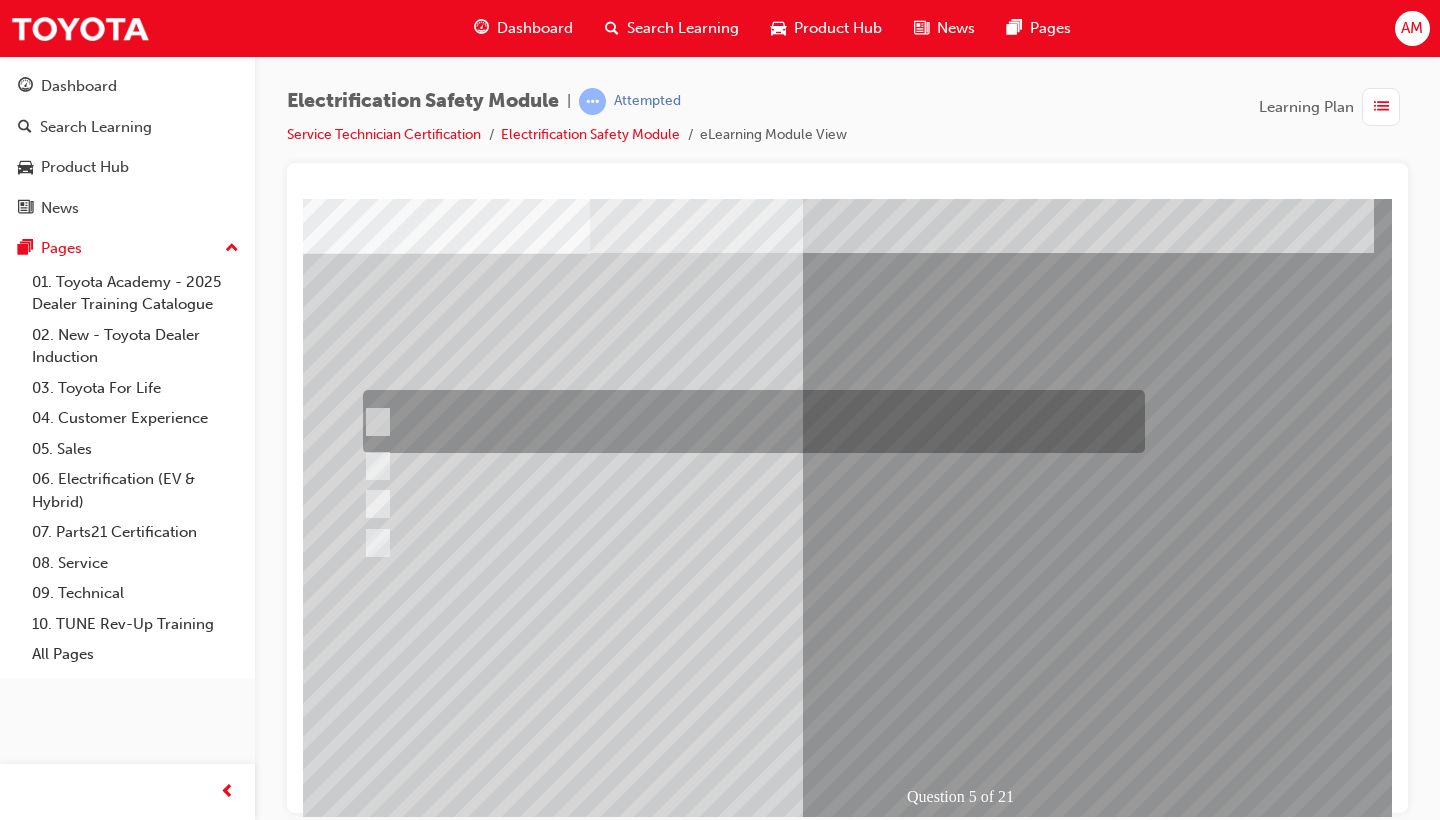 click at bounding box center [749, 421] 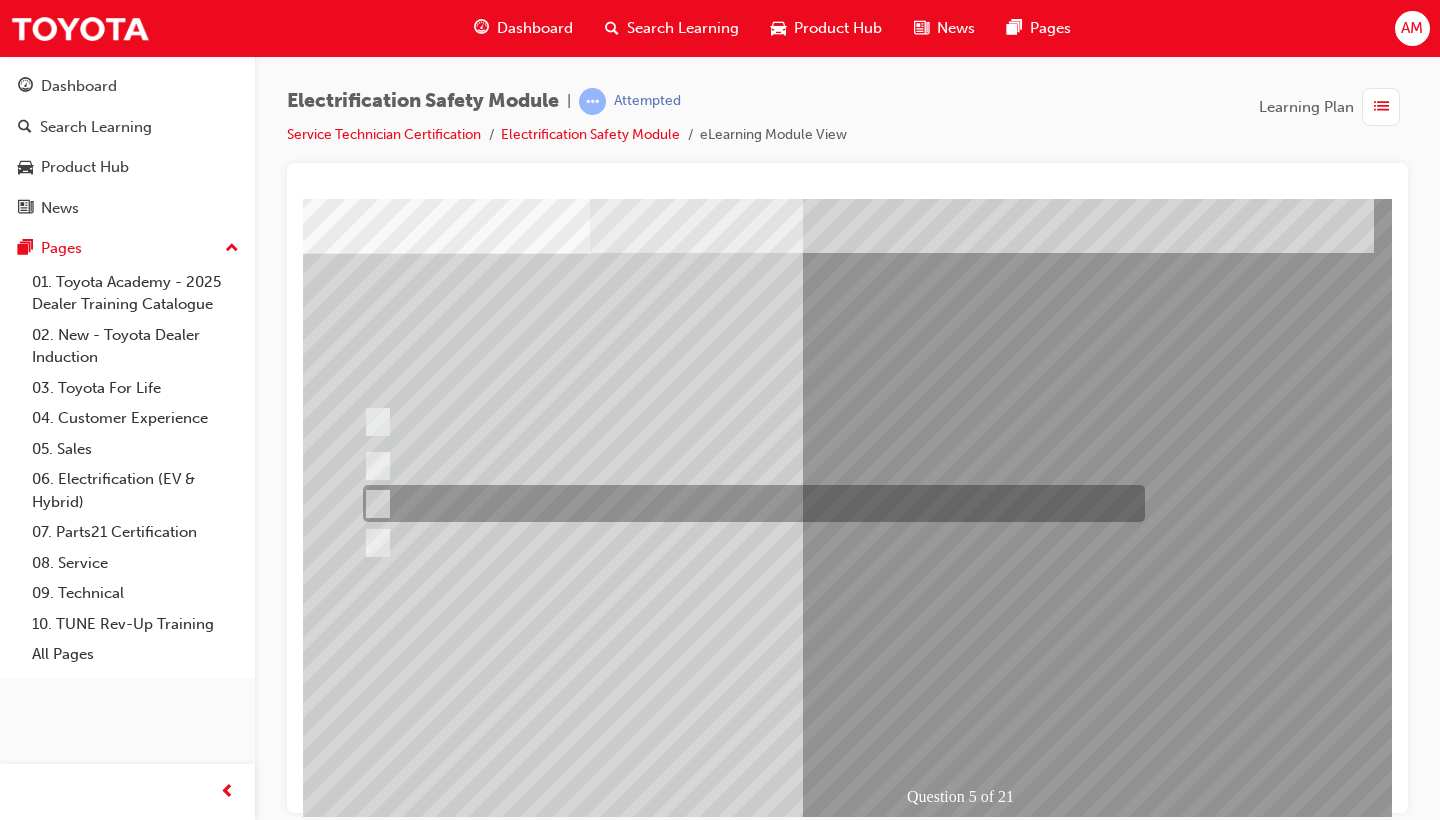 click at bounding box center (749, 503) 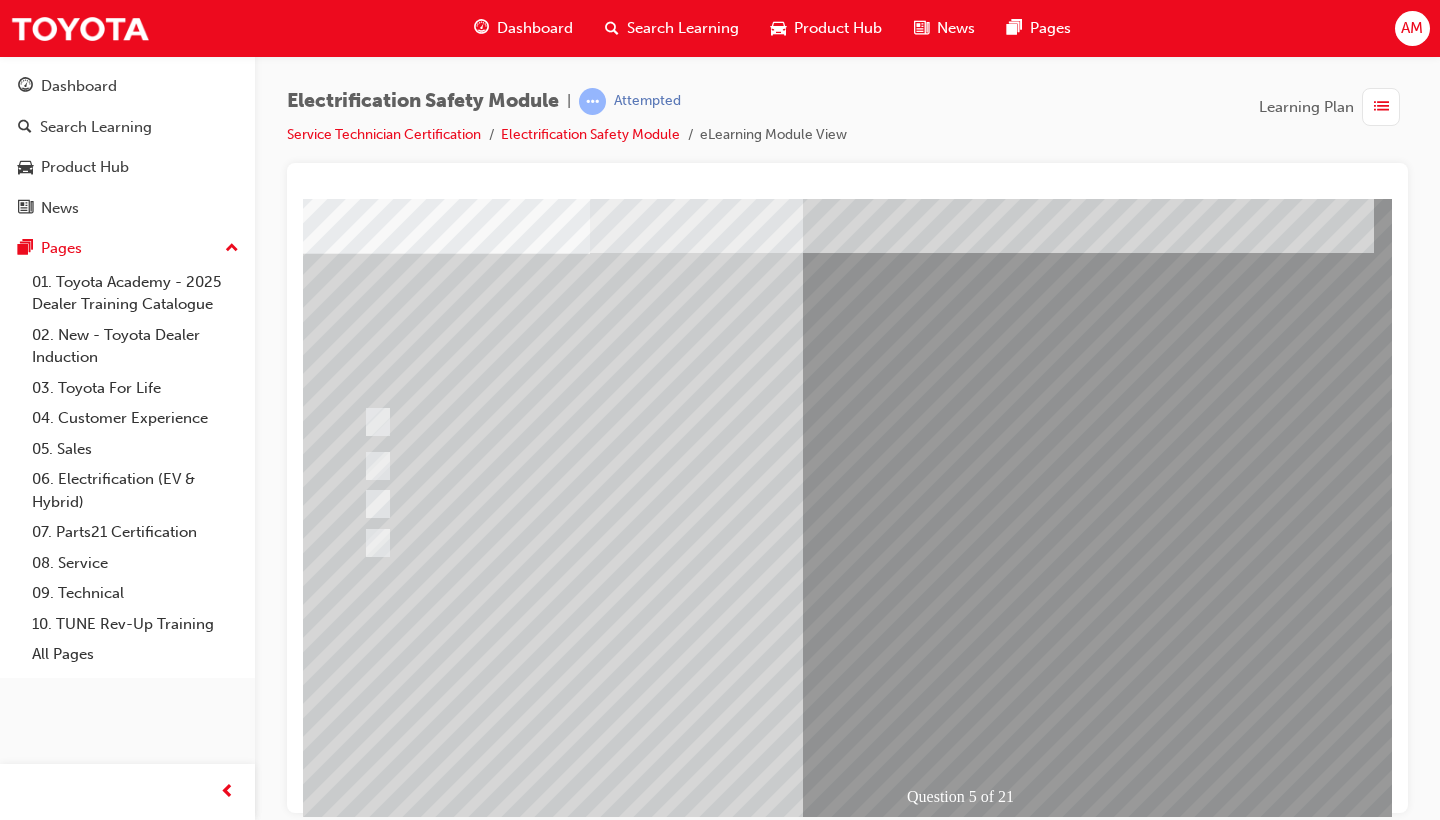 click at bounding box center (362, 2892) 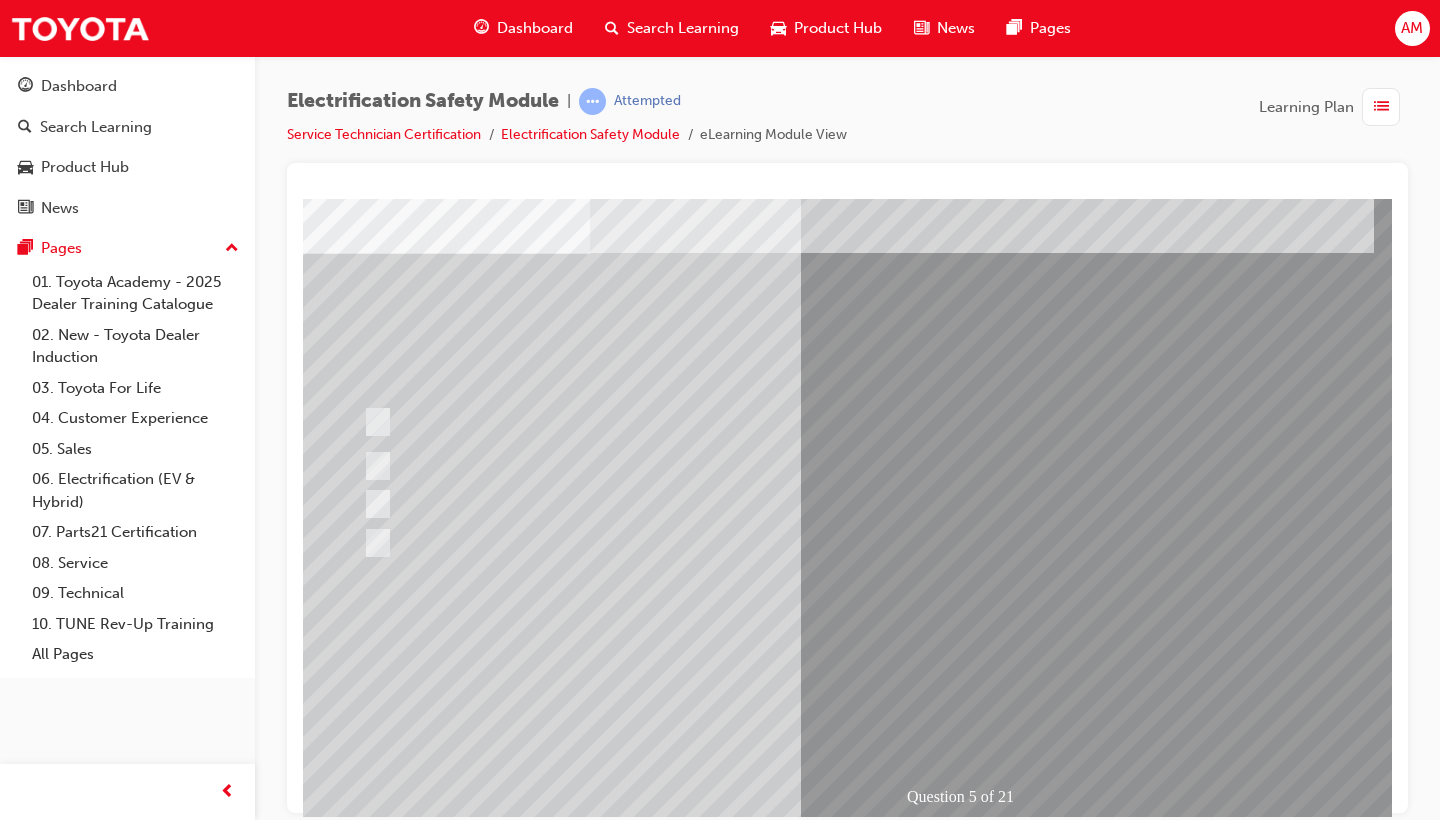 click at bounding box center [622, 2597] 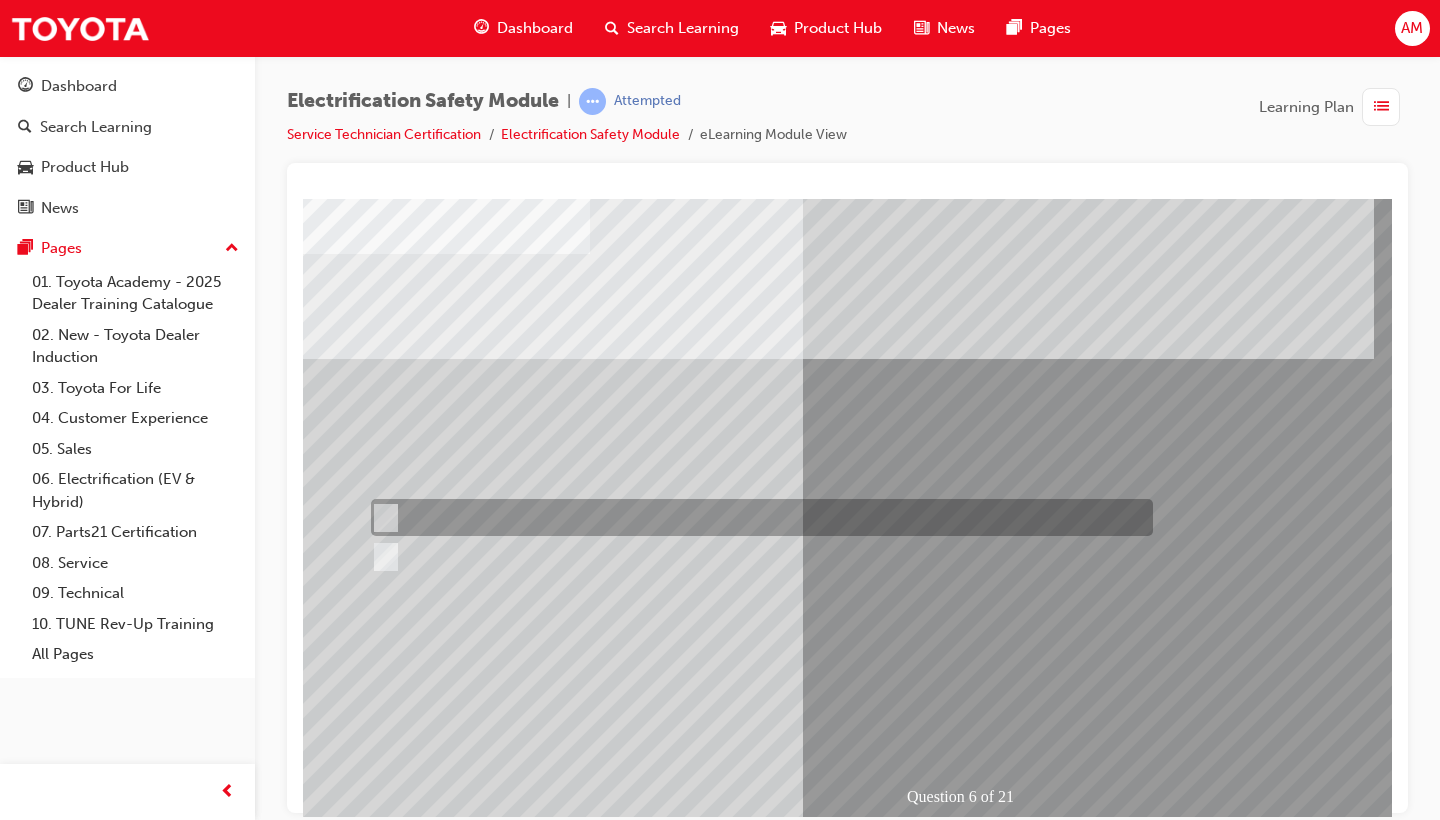 click at bounding box center [382, 518] 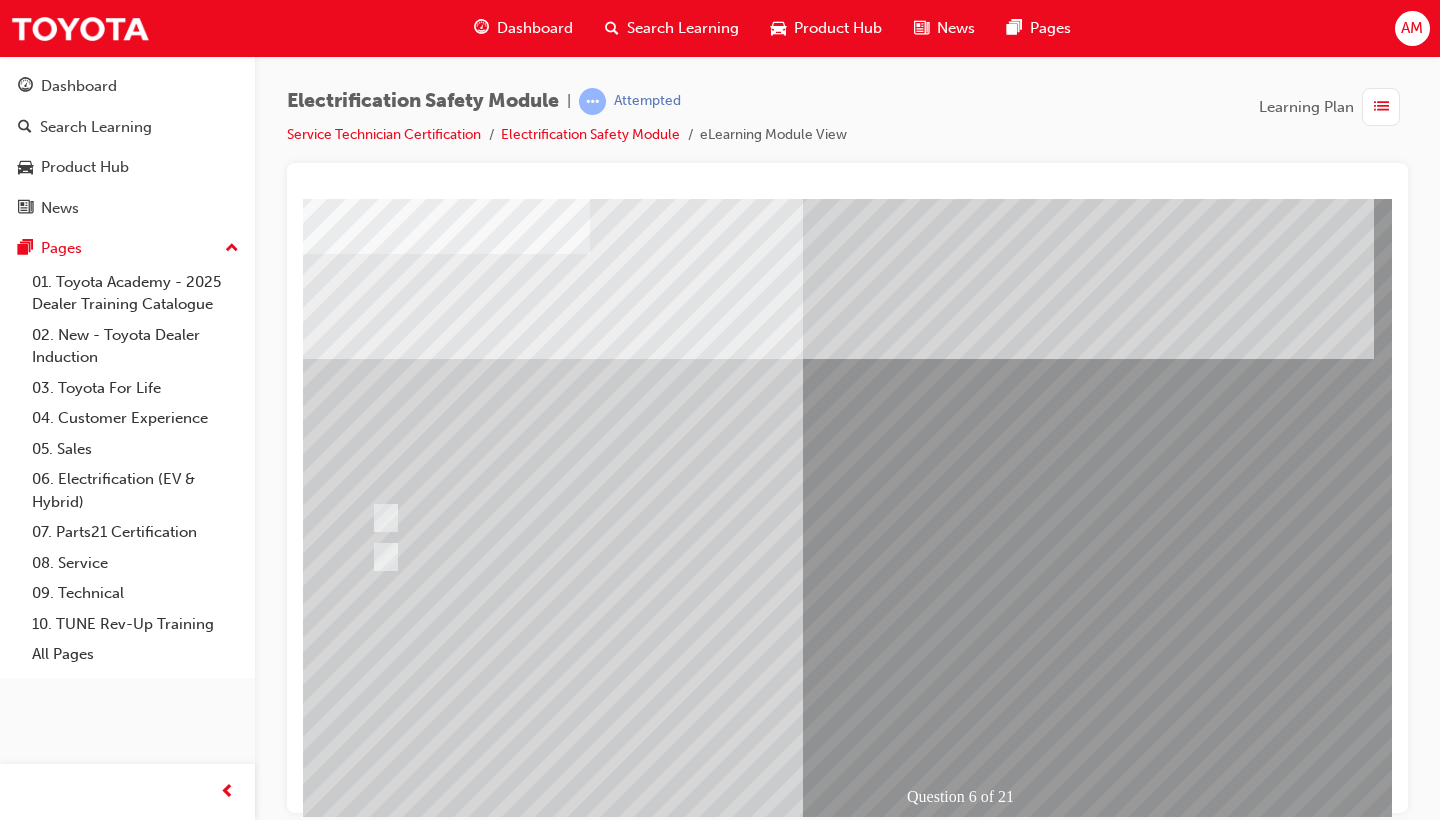 click at bounding box center [362, 2954] 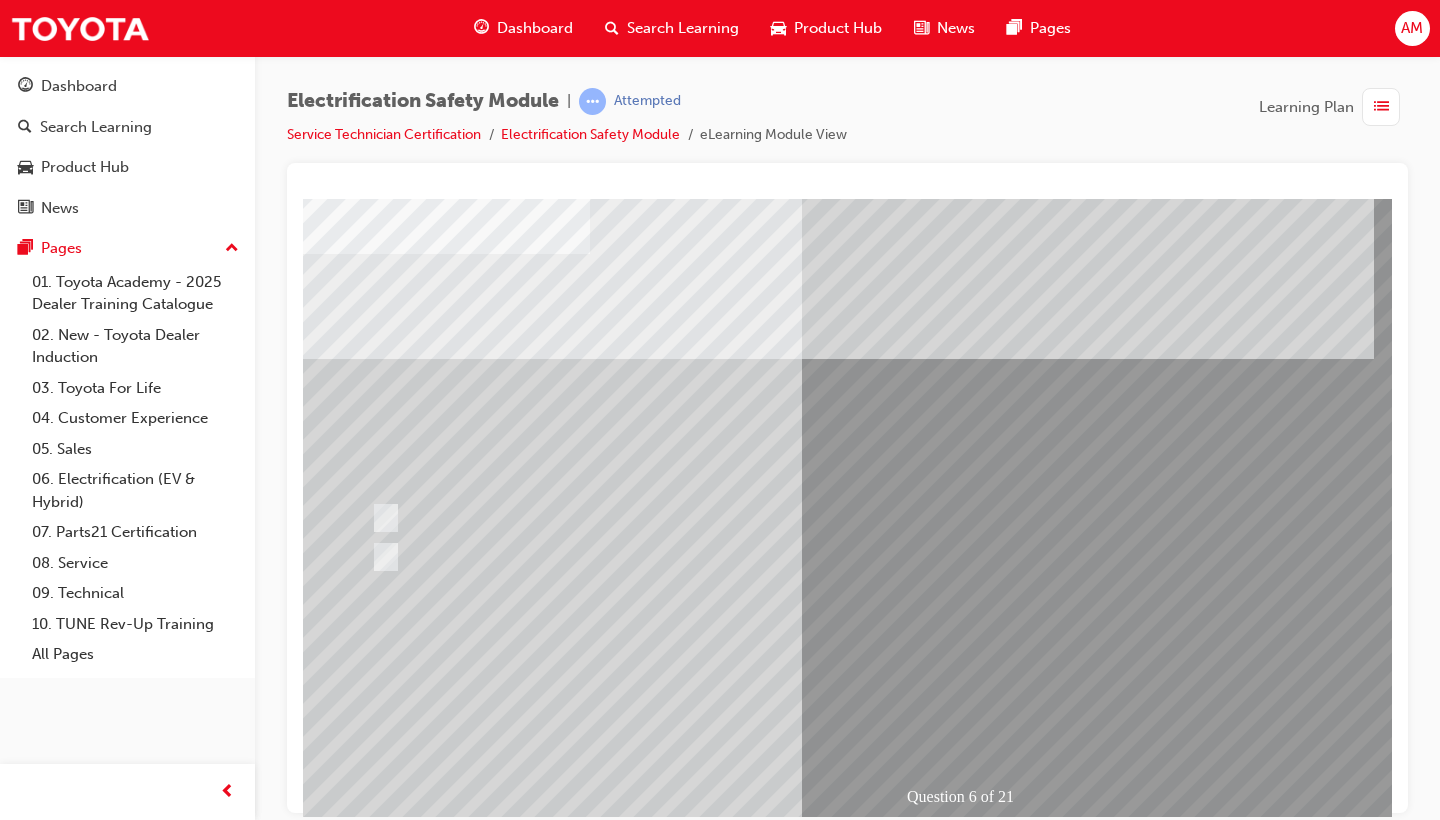 click at bounding box center [622, 2599] 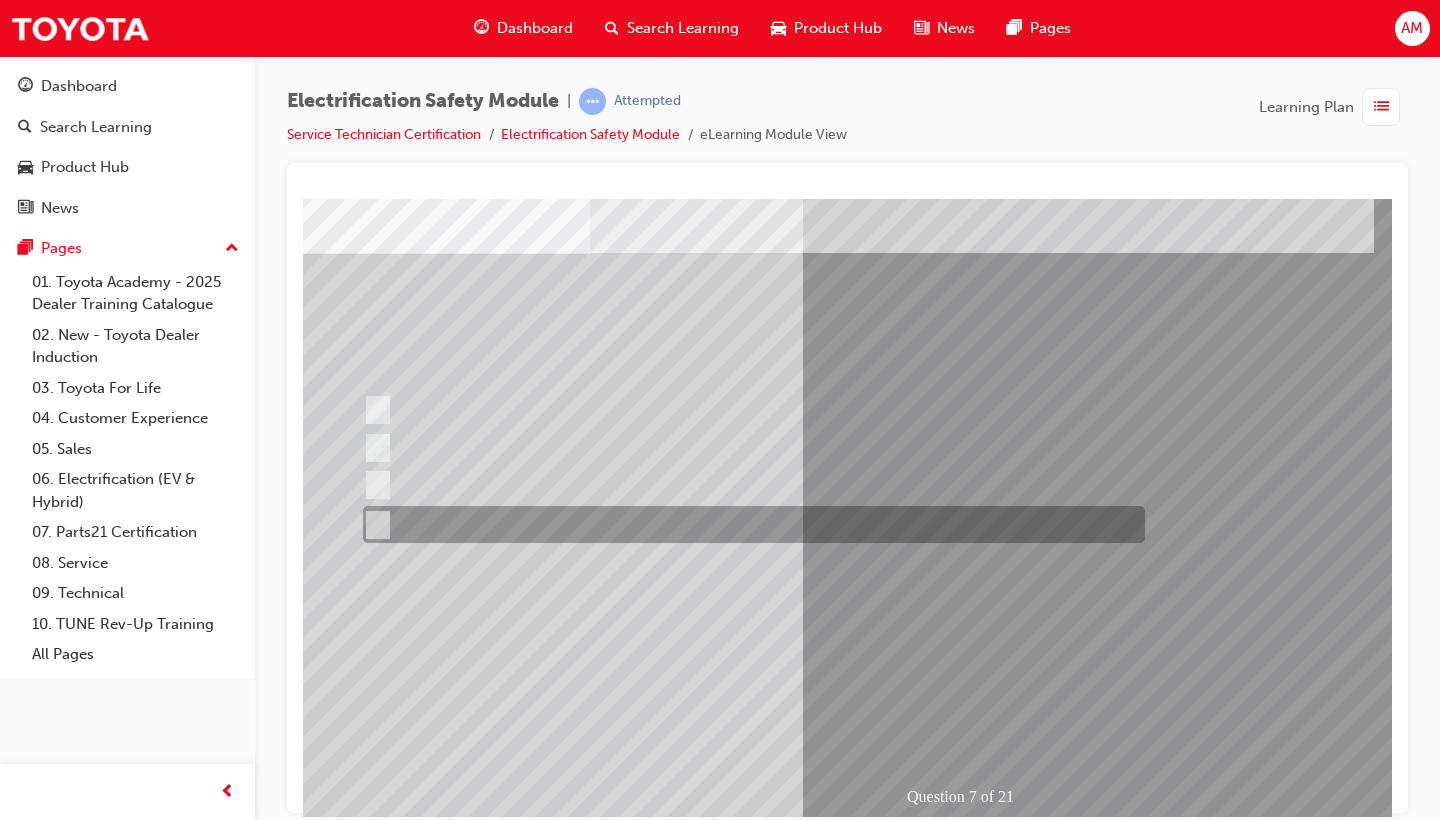 click at bounding box center [749, 524] 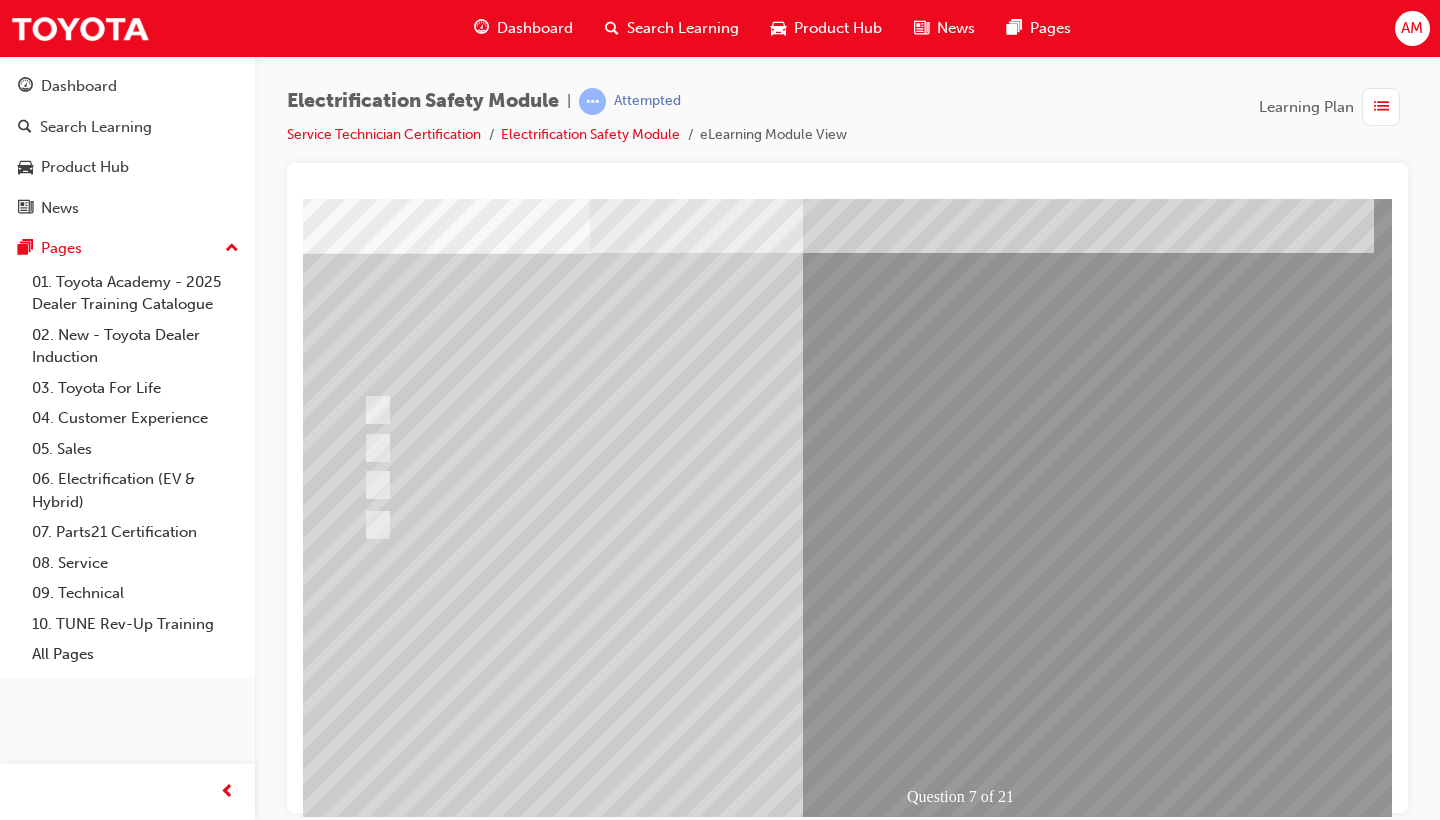 click at bounding box center [362, 2892] 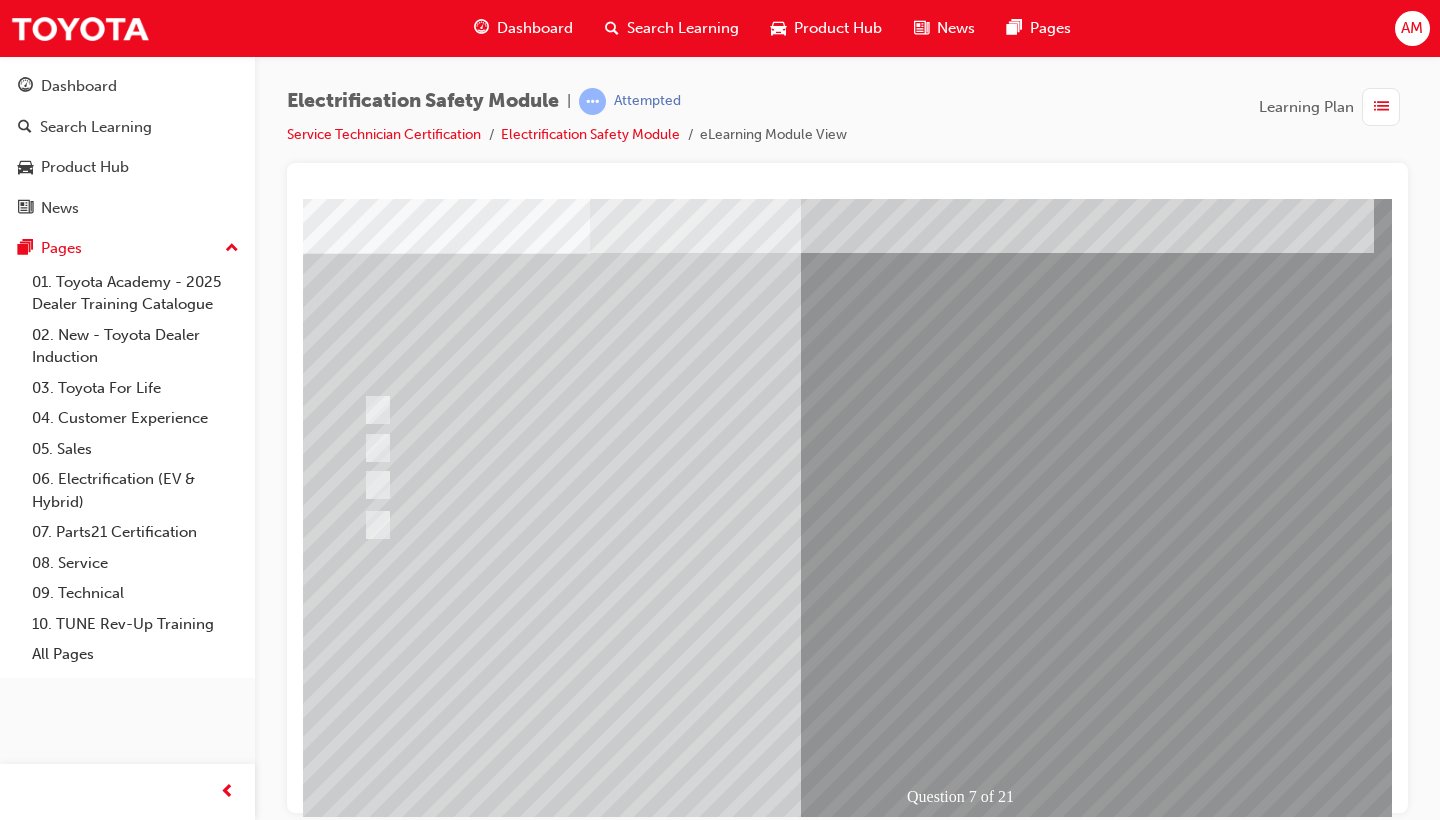 click at bounding box center [622, 2597] 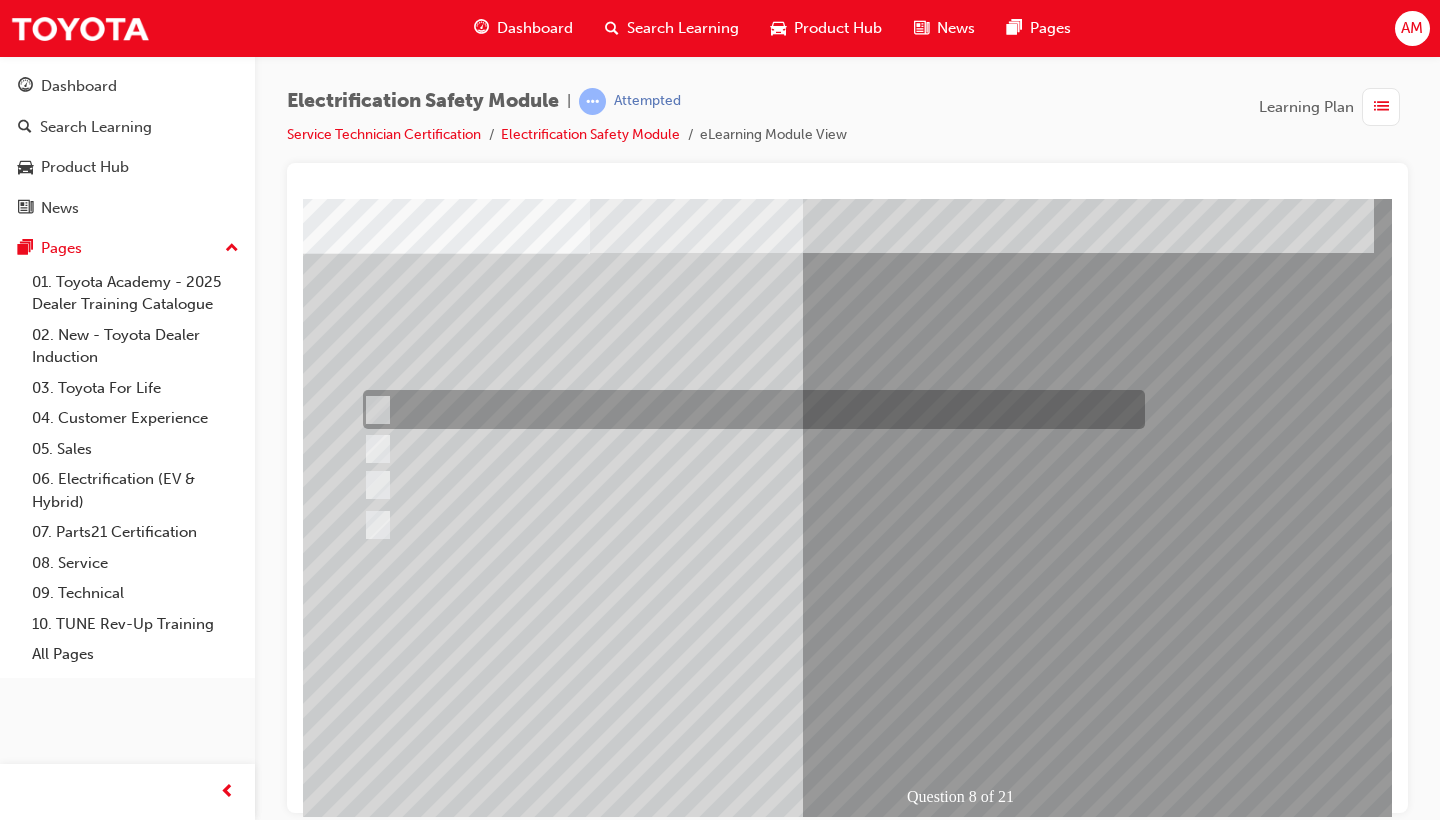 click at bounding box center (749, 409) 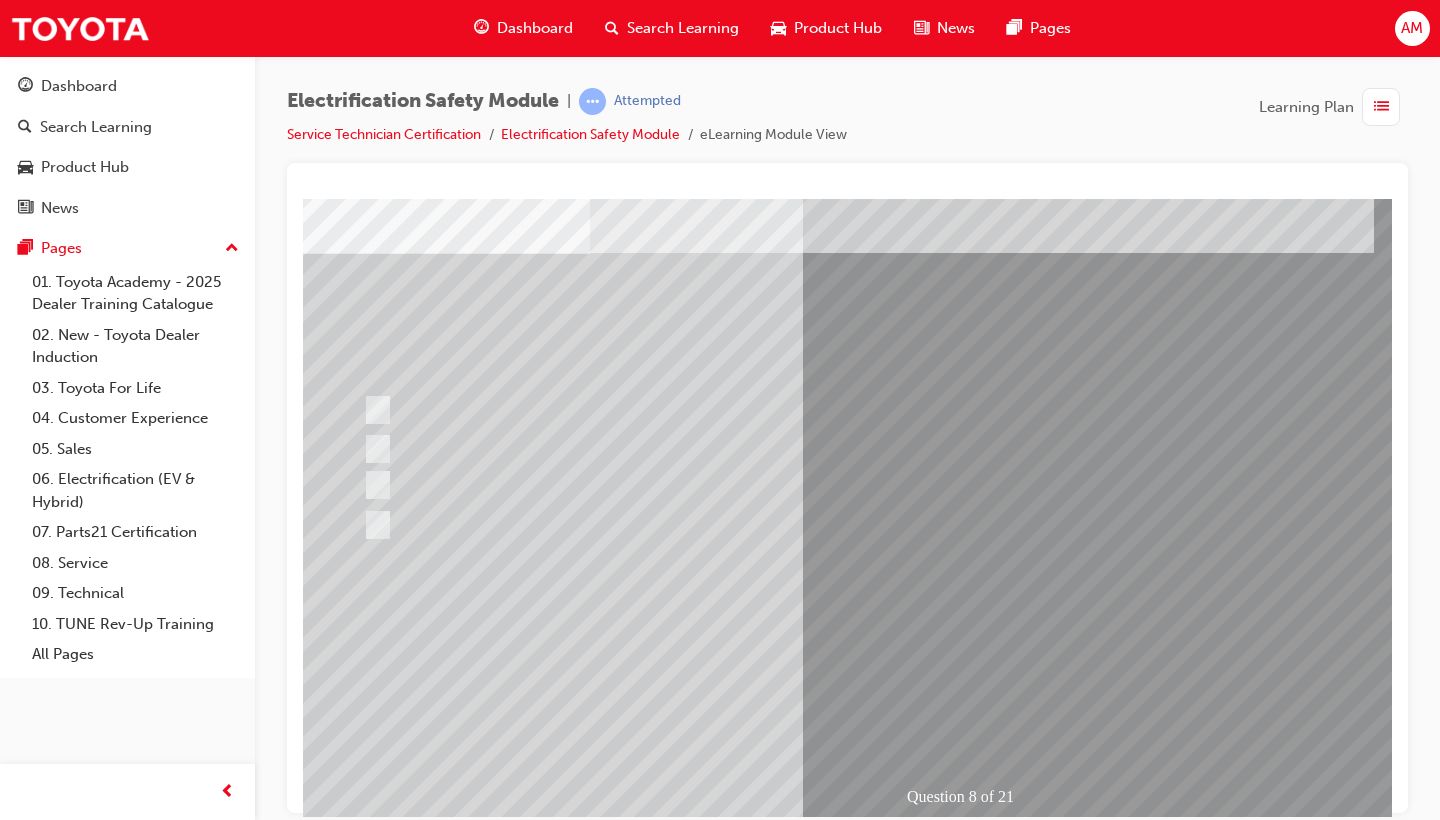 click at bounding box center (362, 2892) 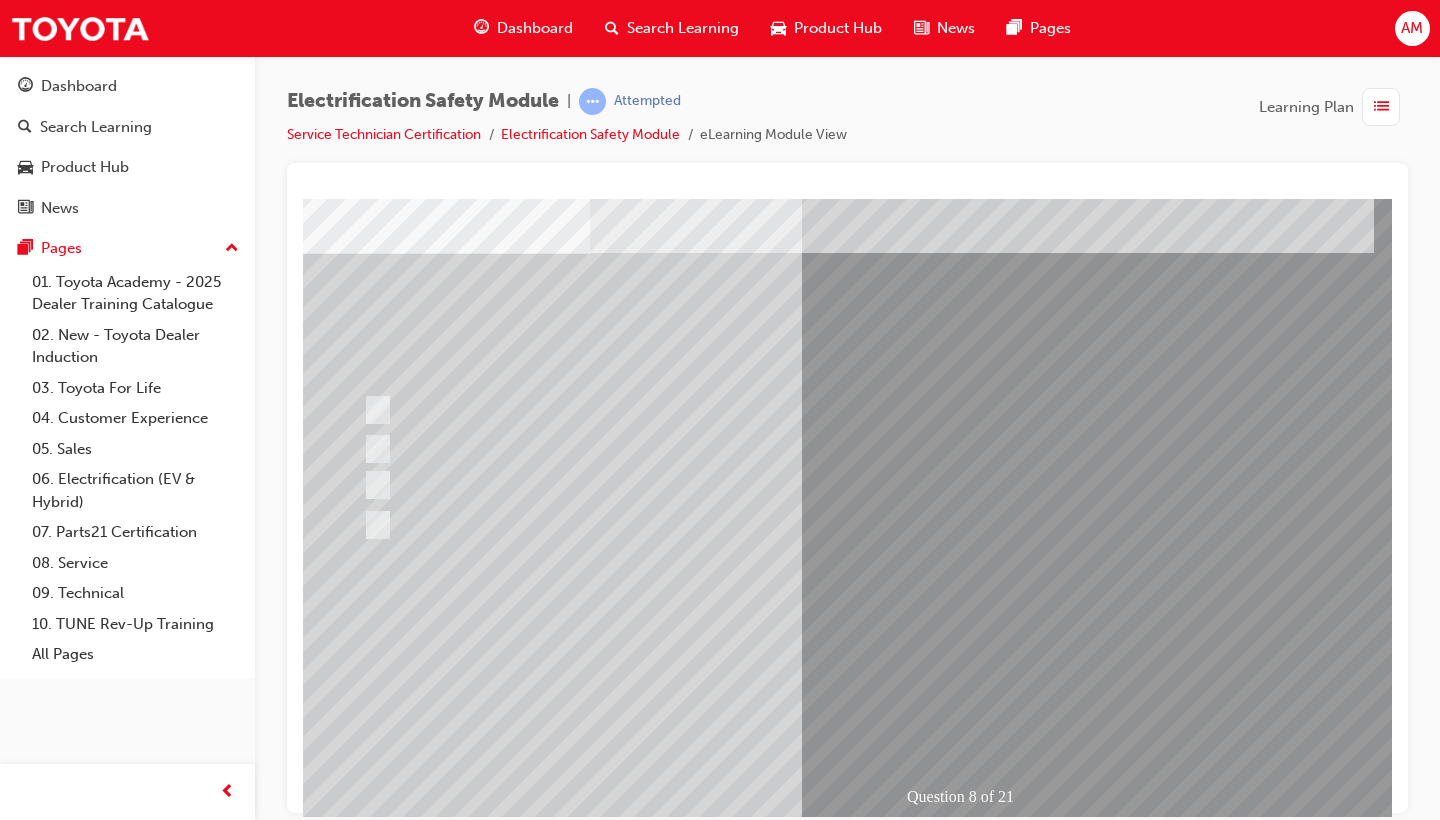 click at bounding box center [622, 2599] 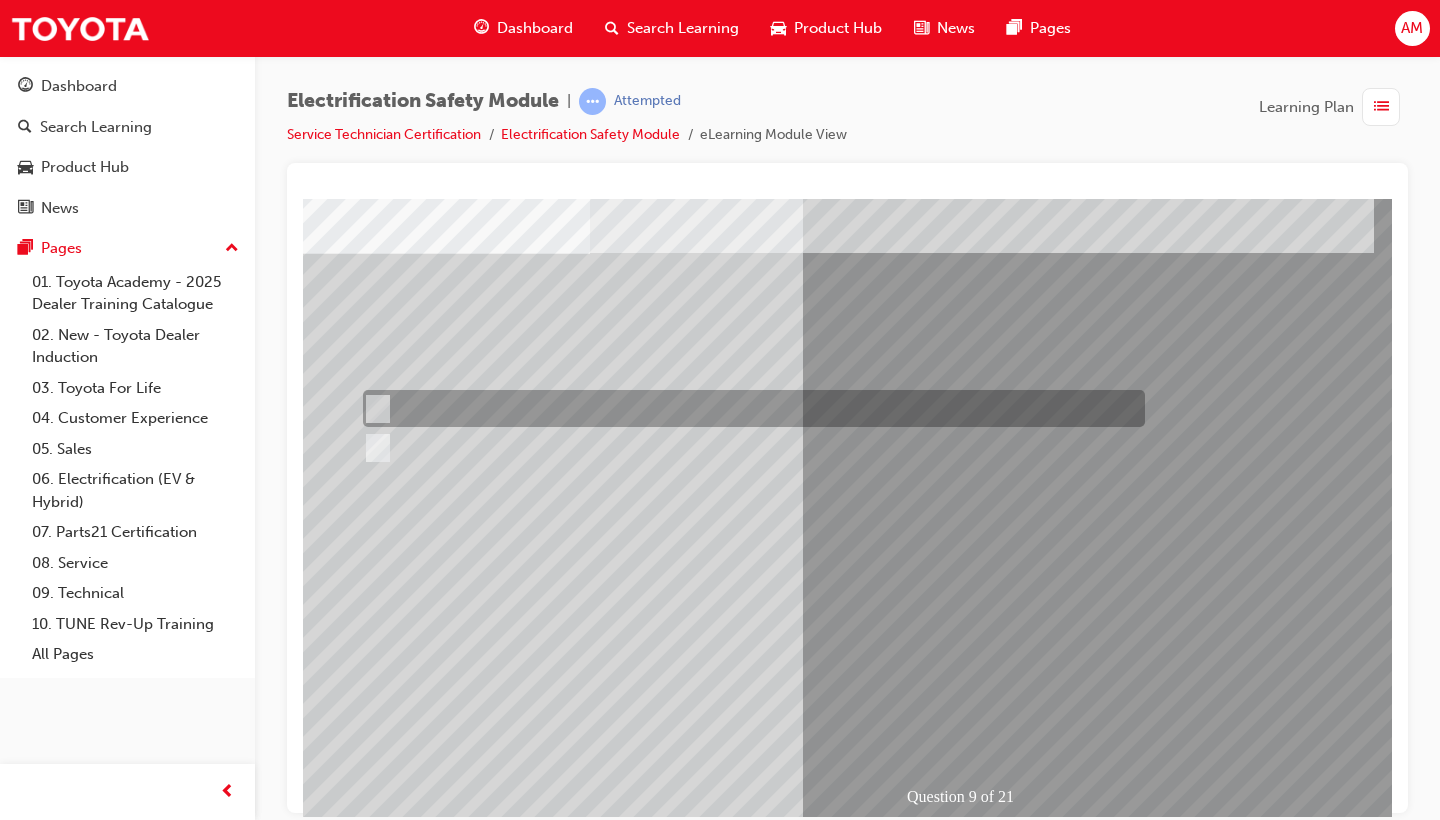 click at bounding box center [749, 408] 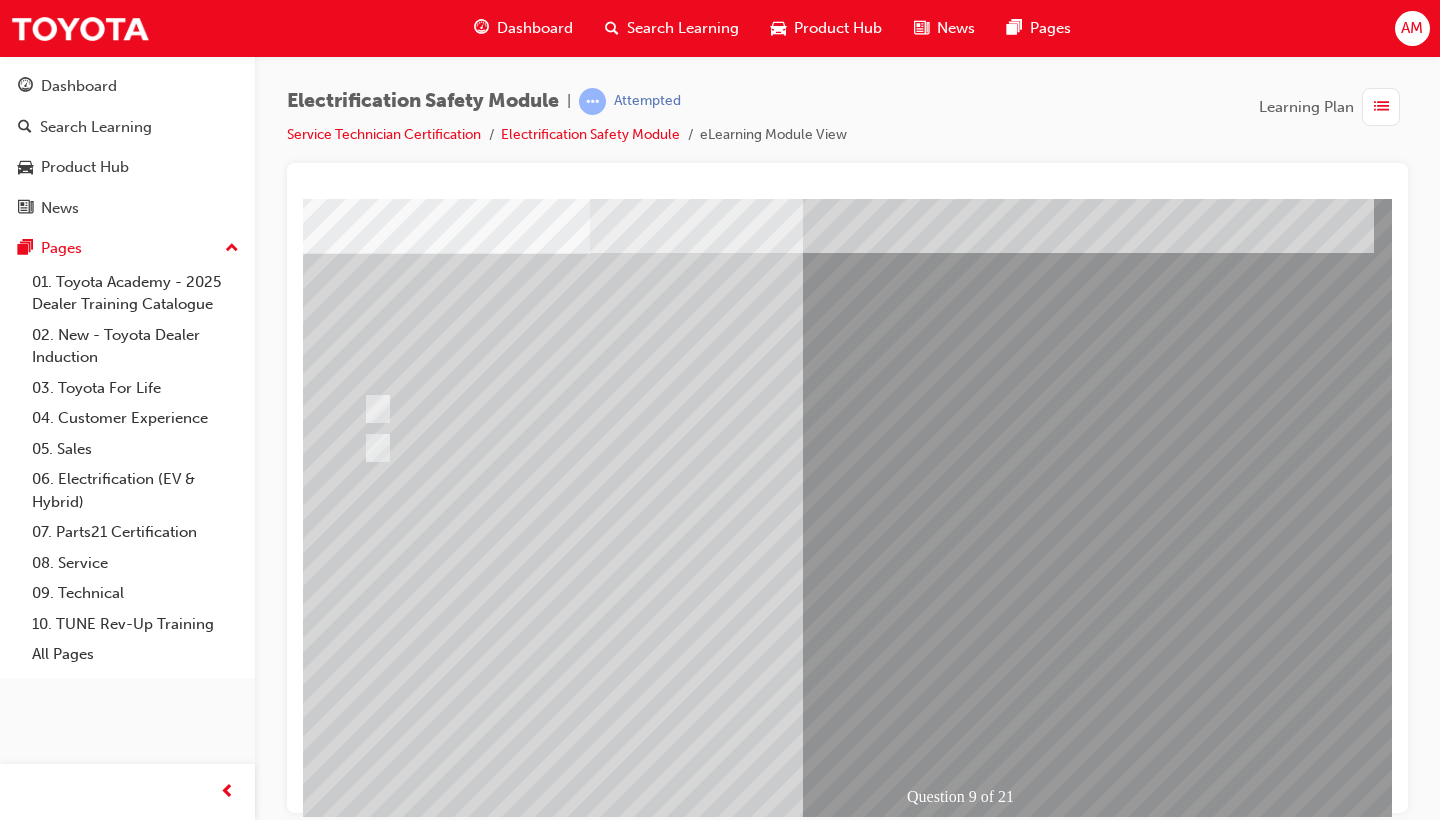 click at bounding box center (362, 2848) 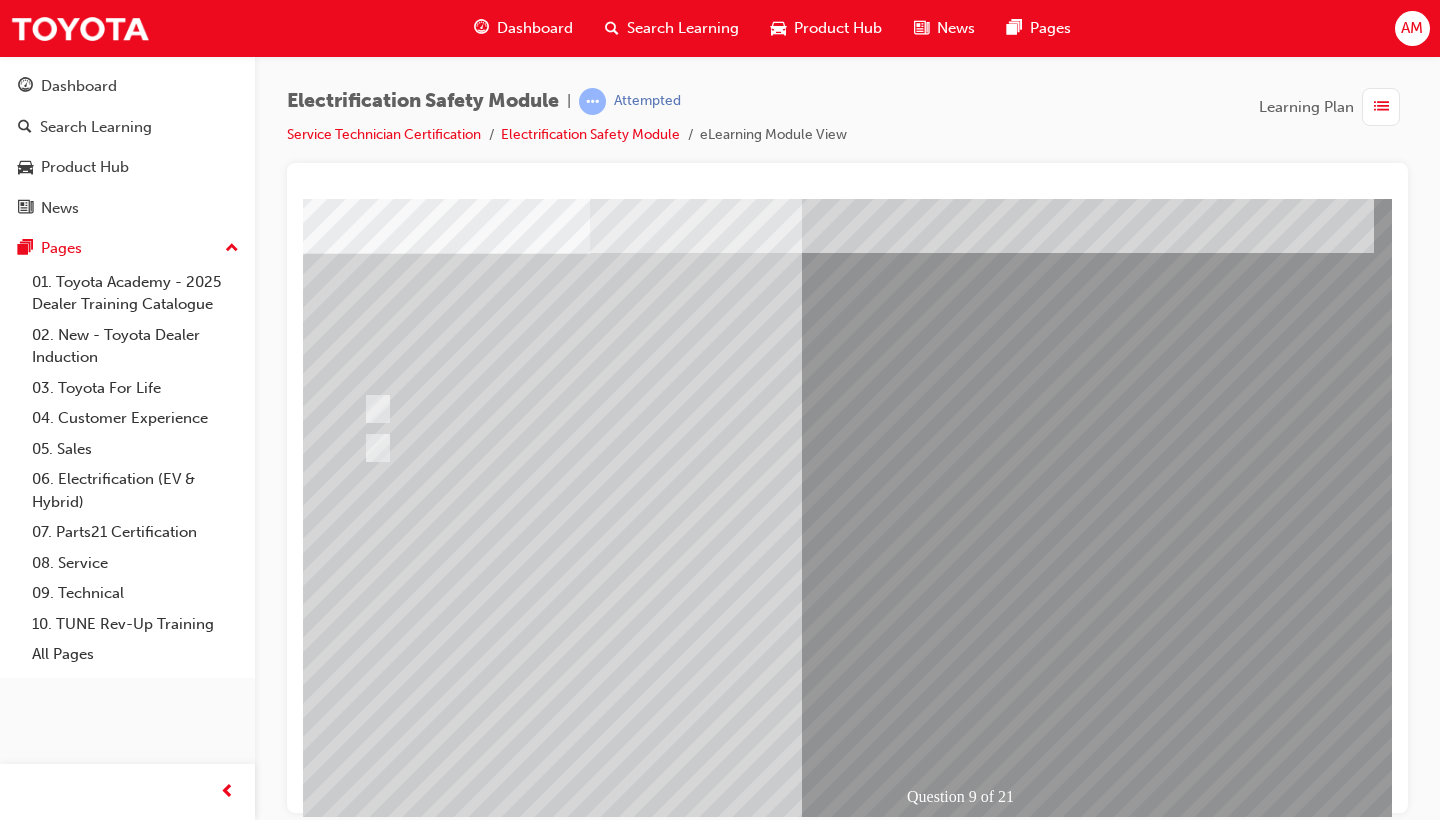 click at bounding box center (622, 2599) 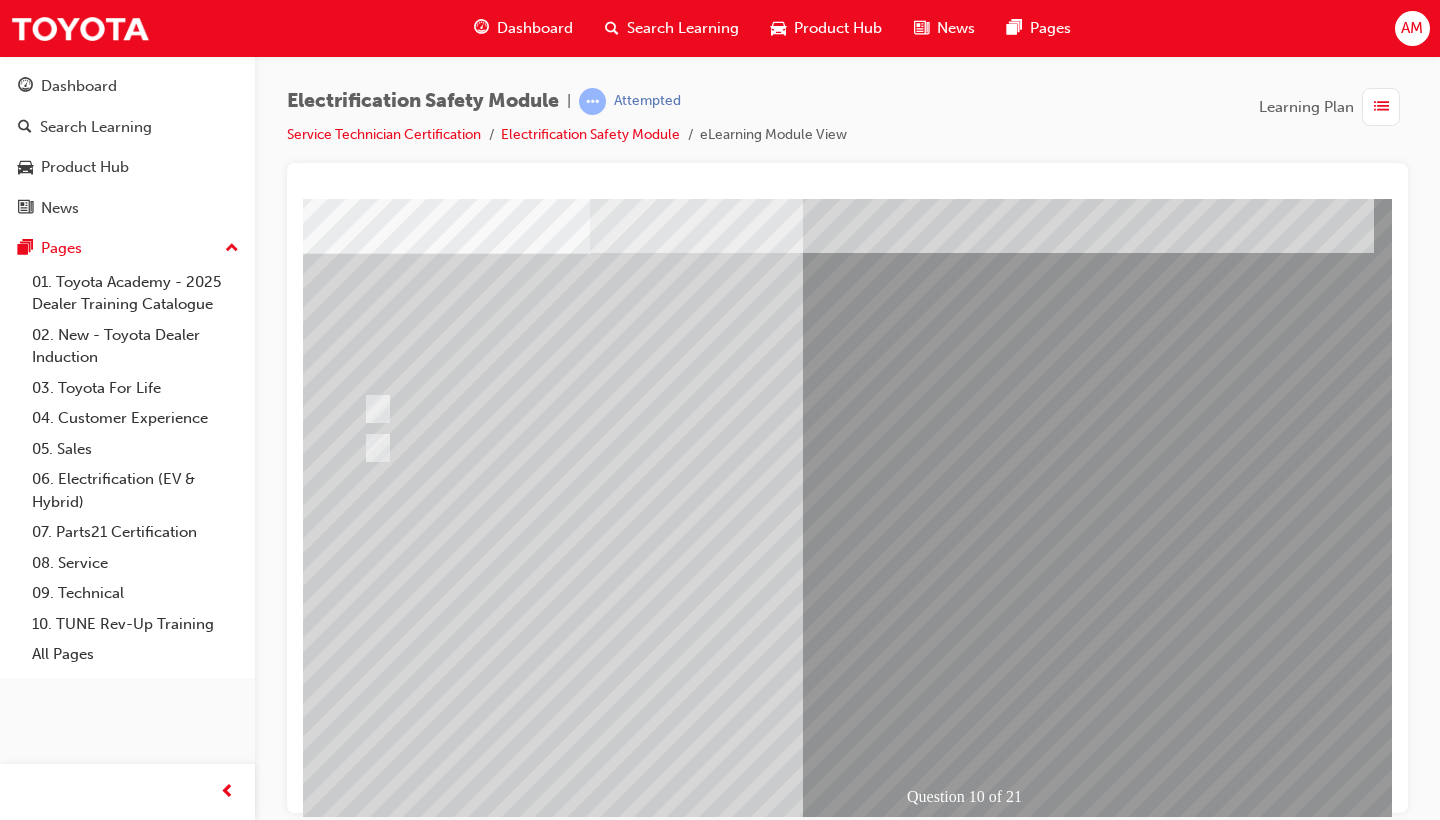 click at bounding box center (970, 1183) 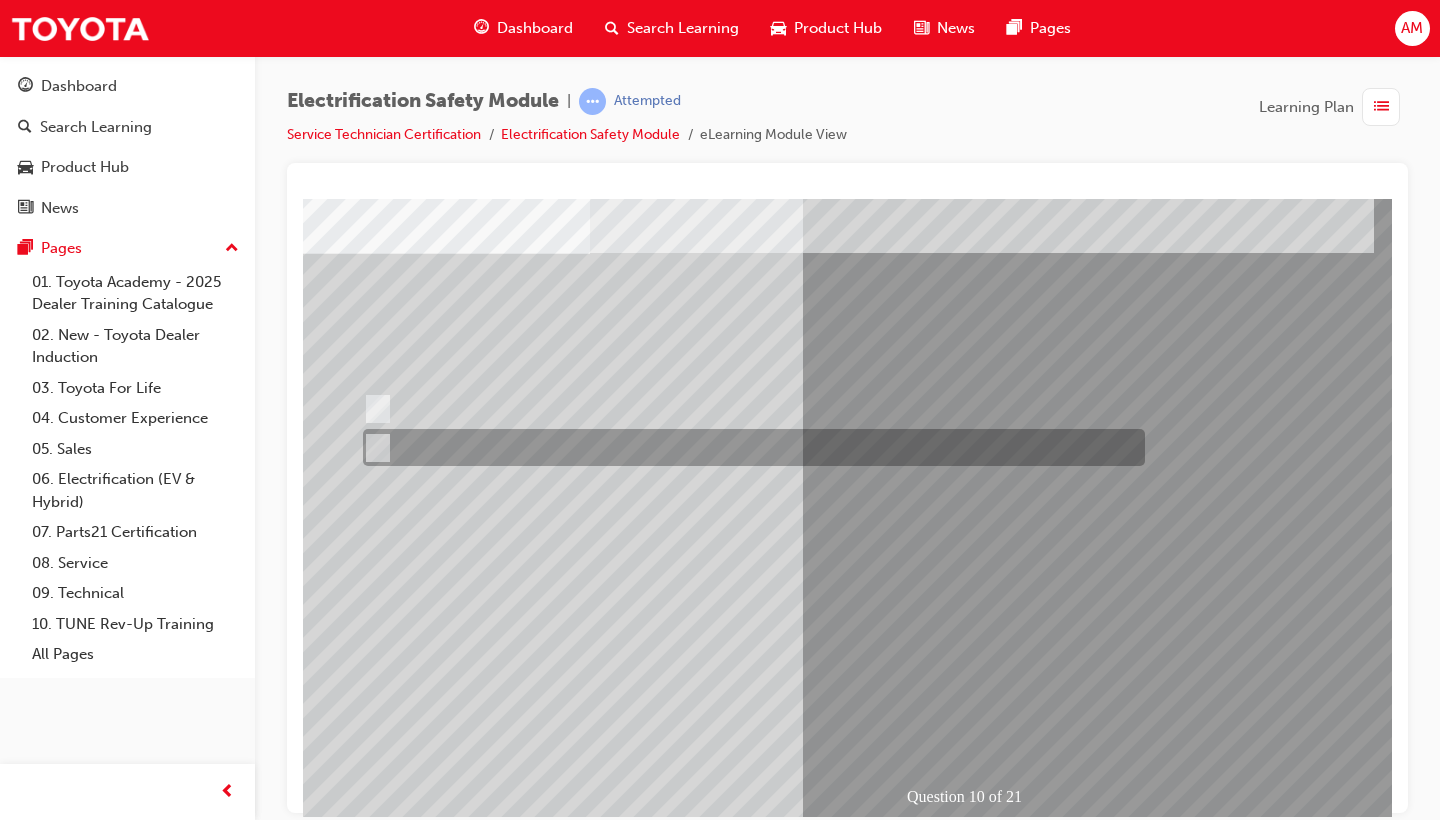click at bounding box center [749, 447] 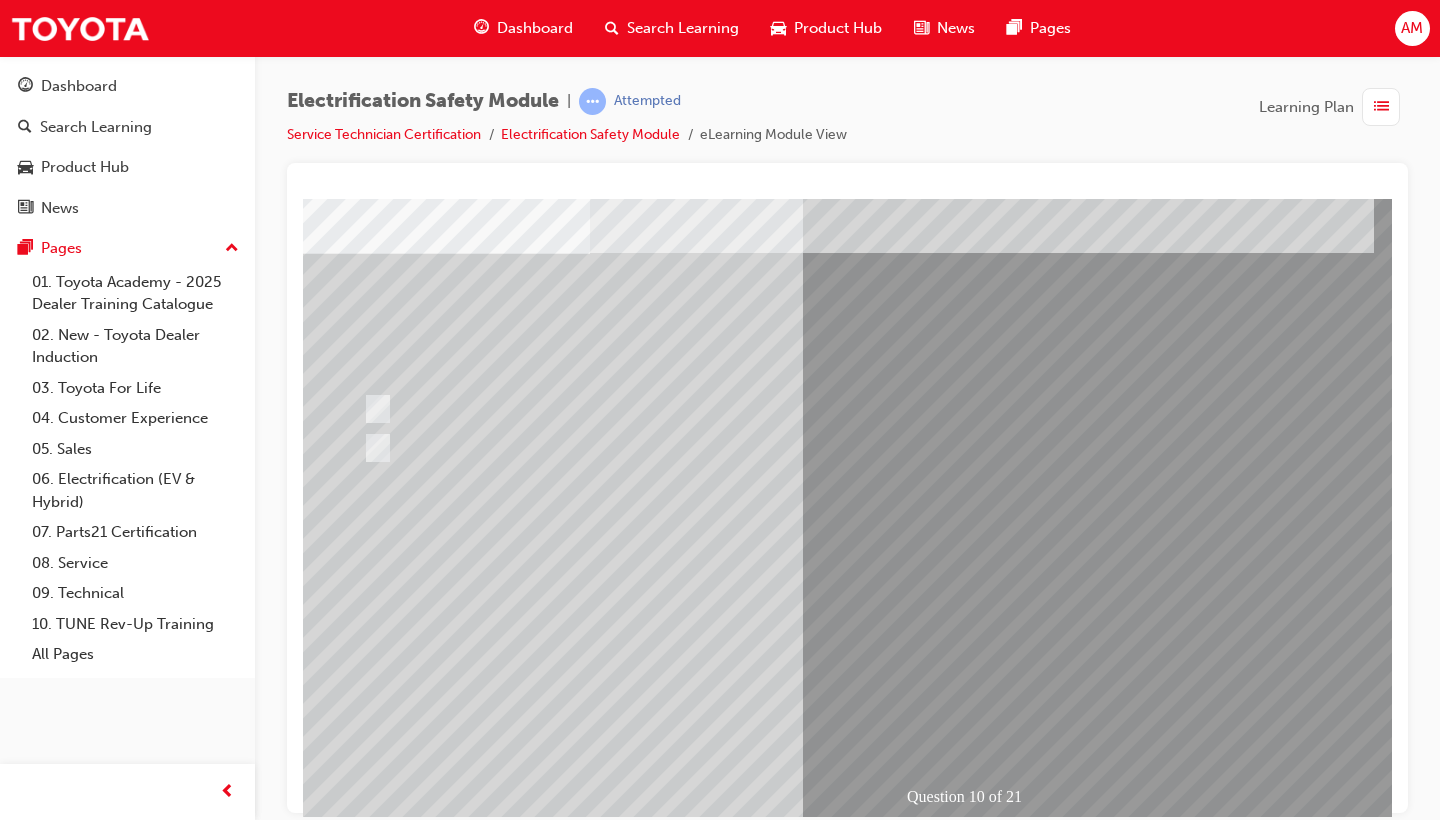 click at bounding box center [362, 2848] 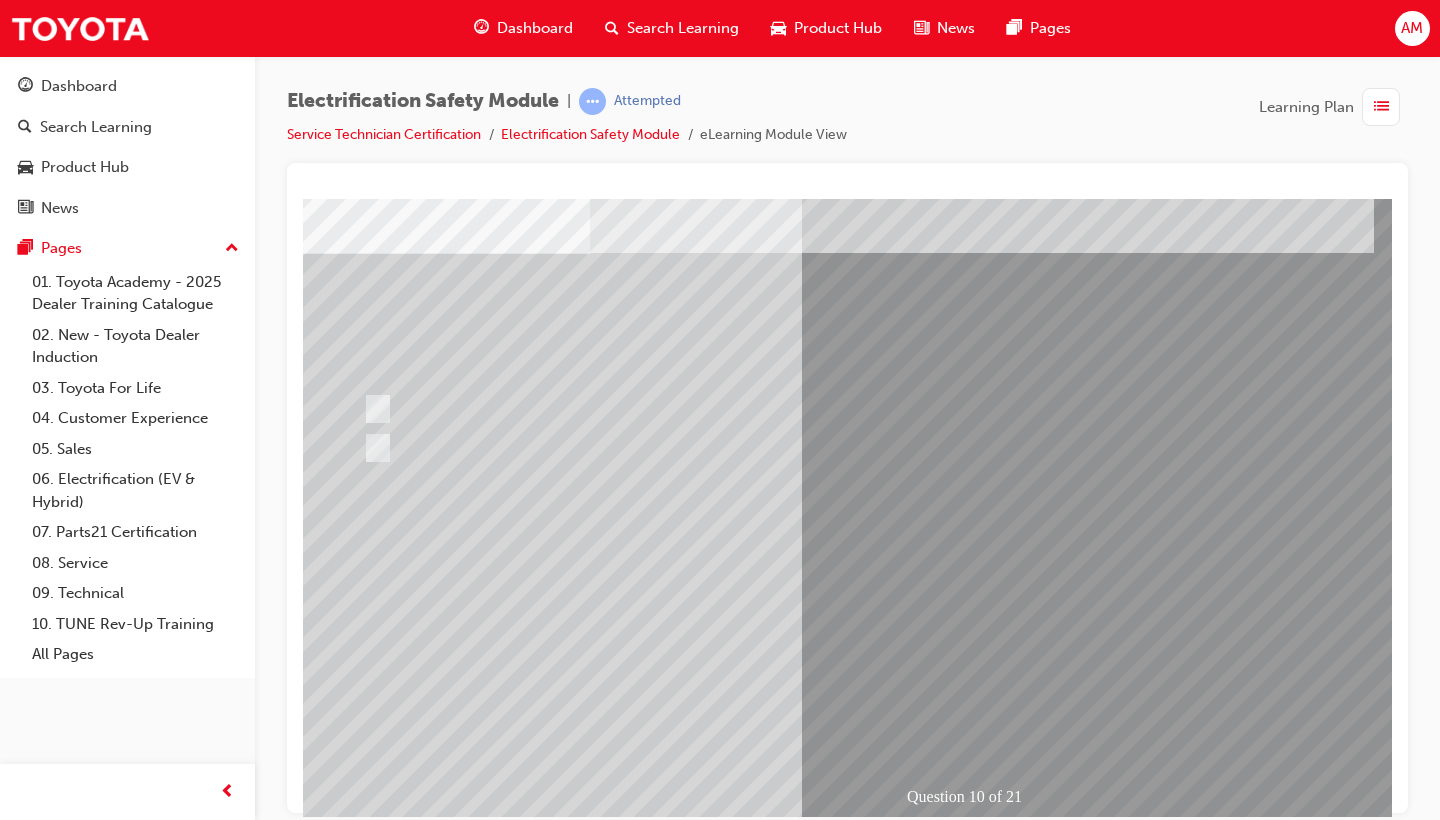 click at bounding box center [622, 2599] 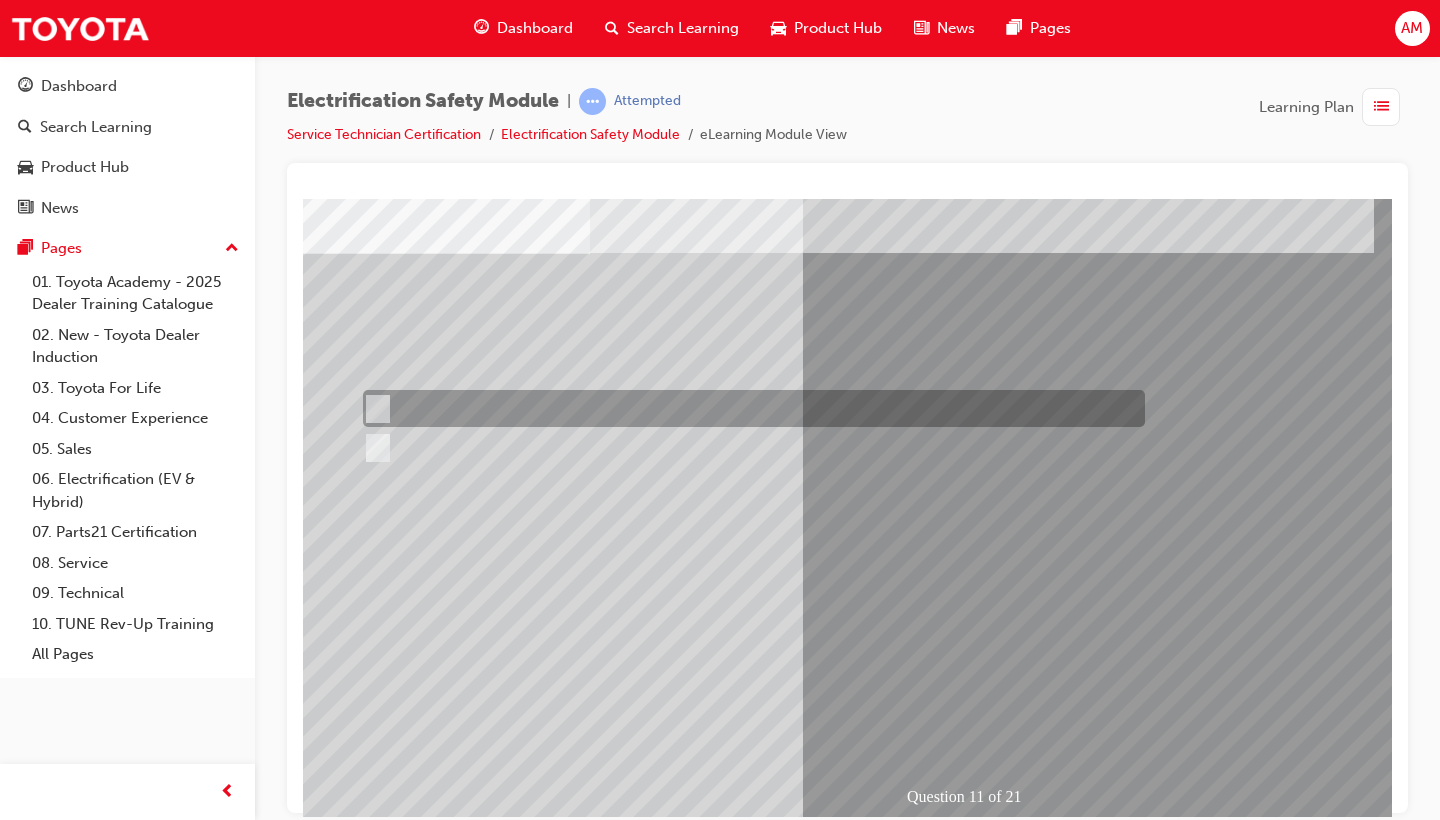 click at bounding box center [749, 408] 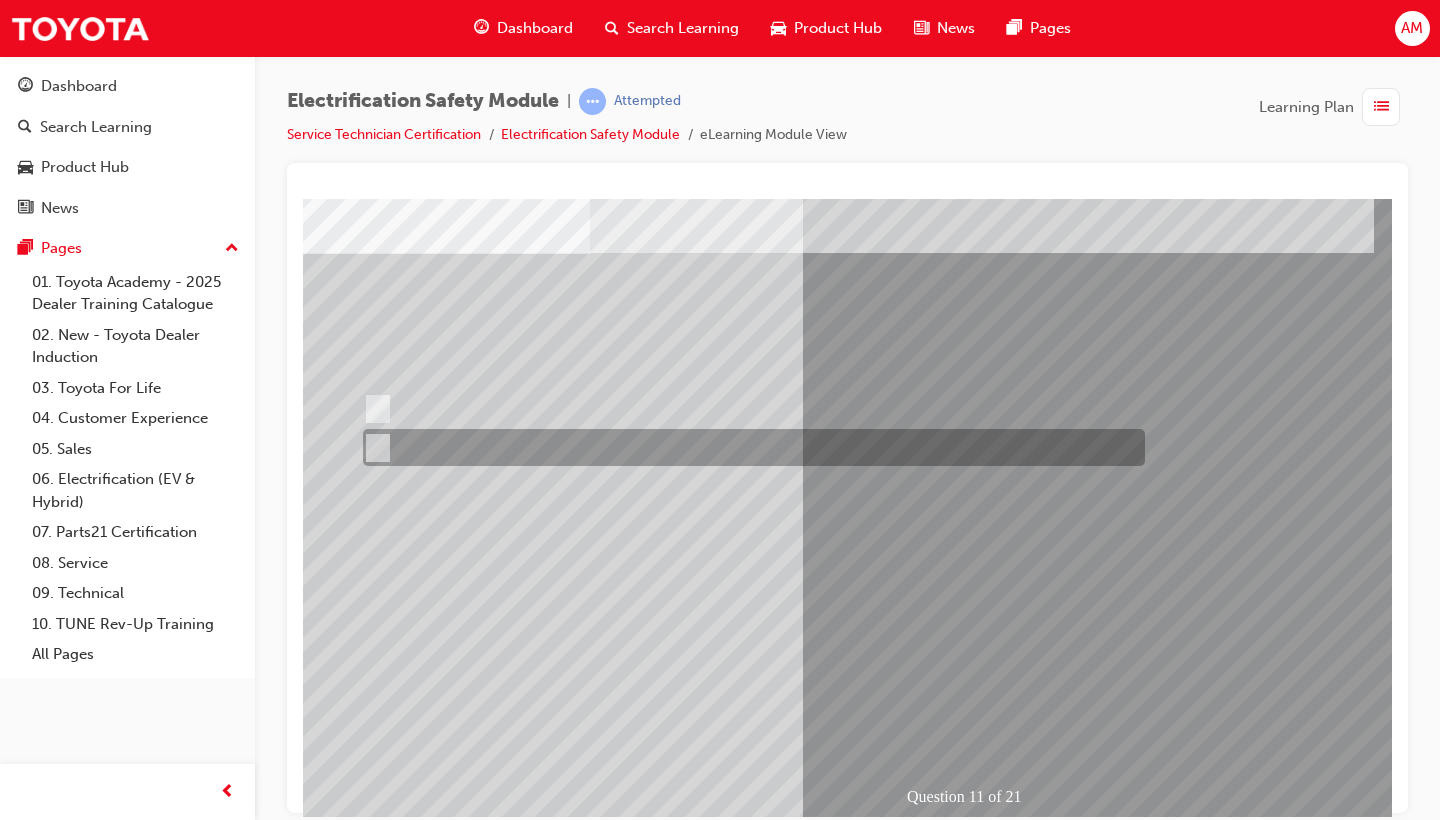 click at bounding box center (749, 447) 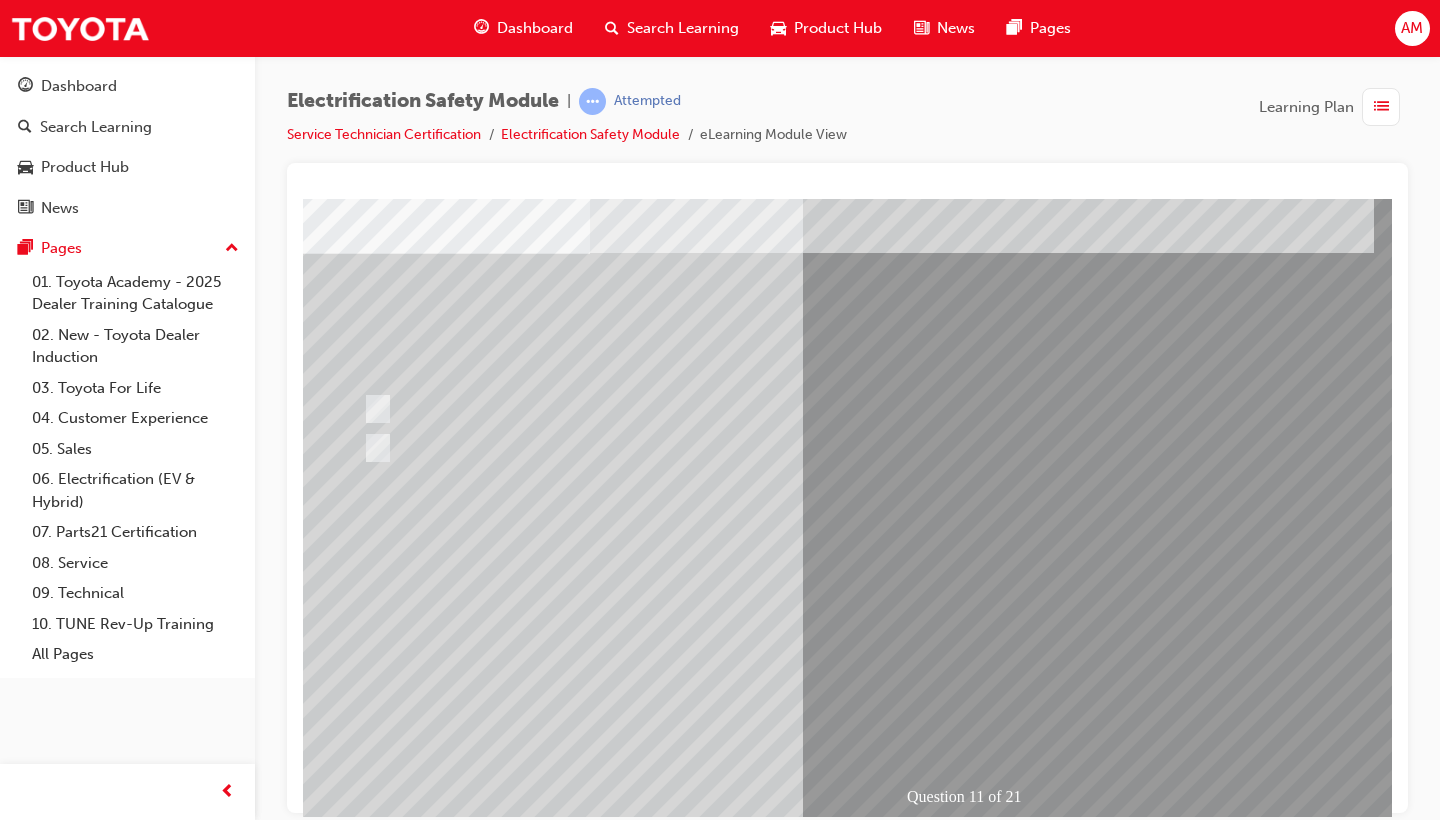 click at bounding box center (362, 2848) 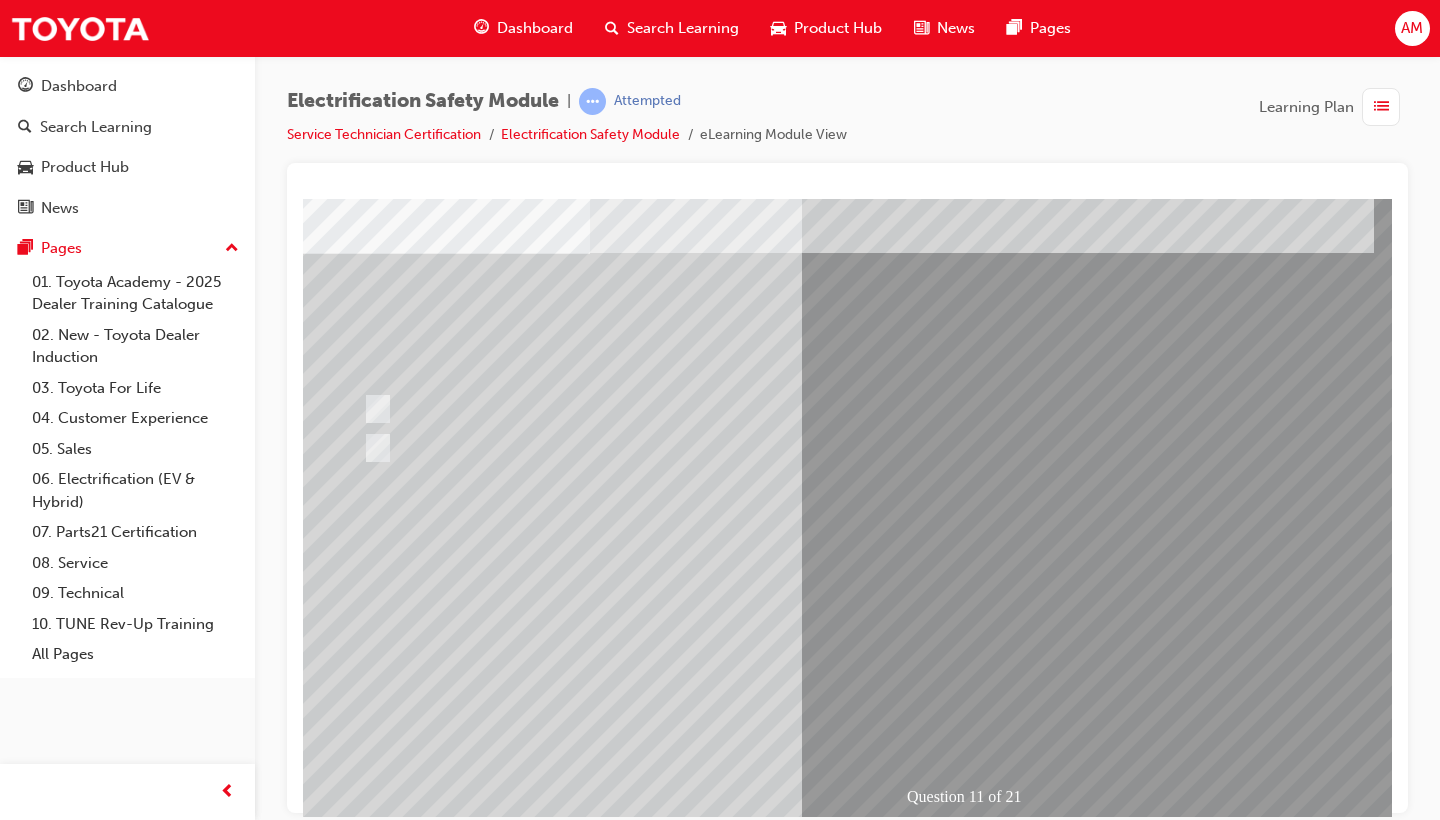 click at bounding box center [622, 2599] 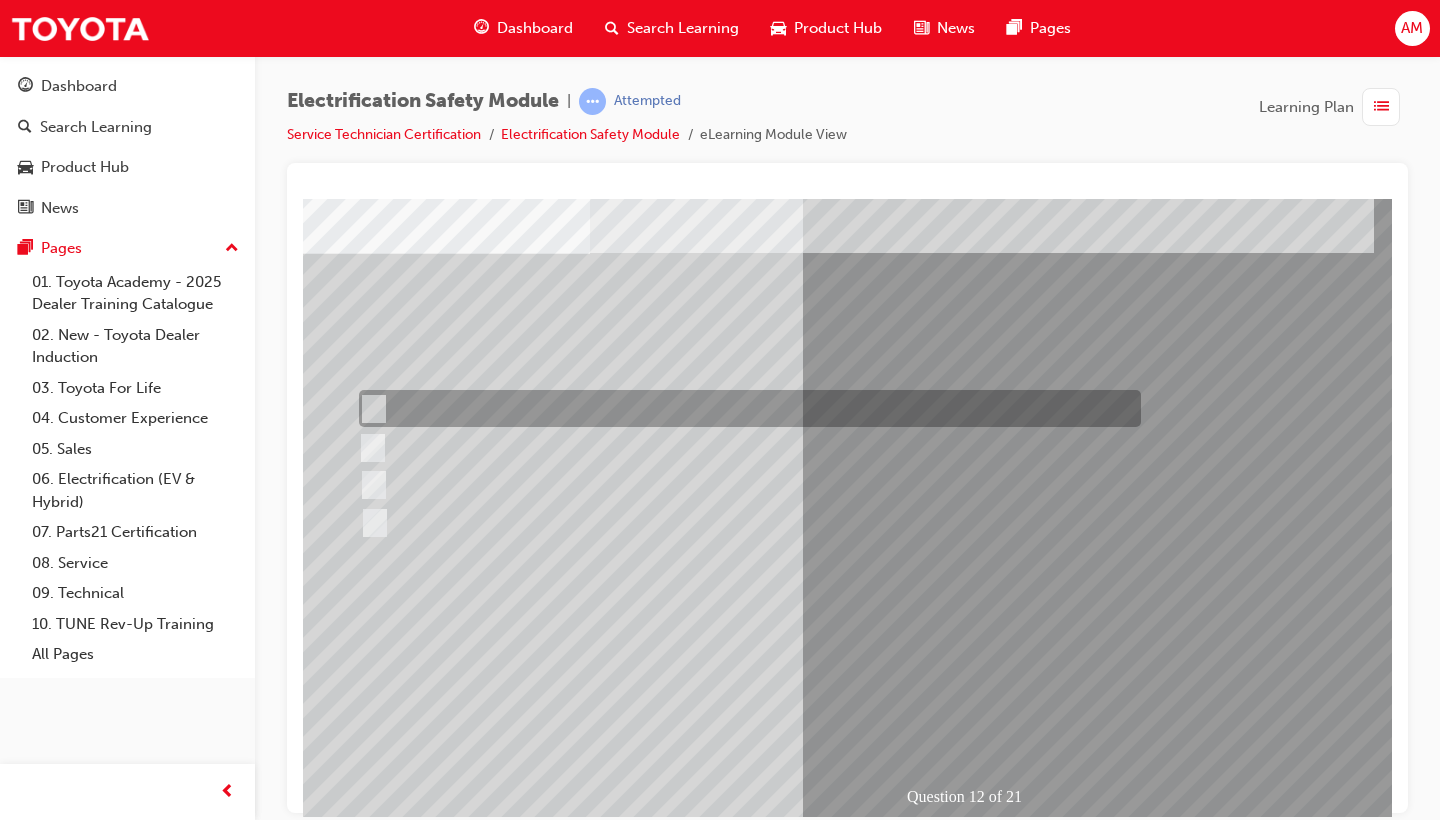 click at bounding box center (745, 408) 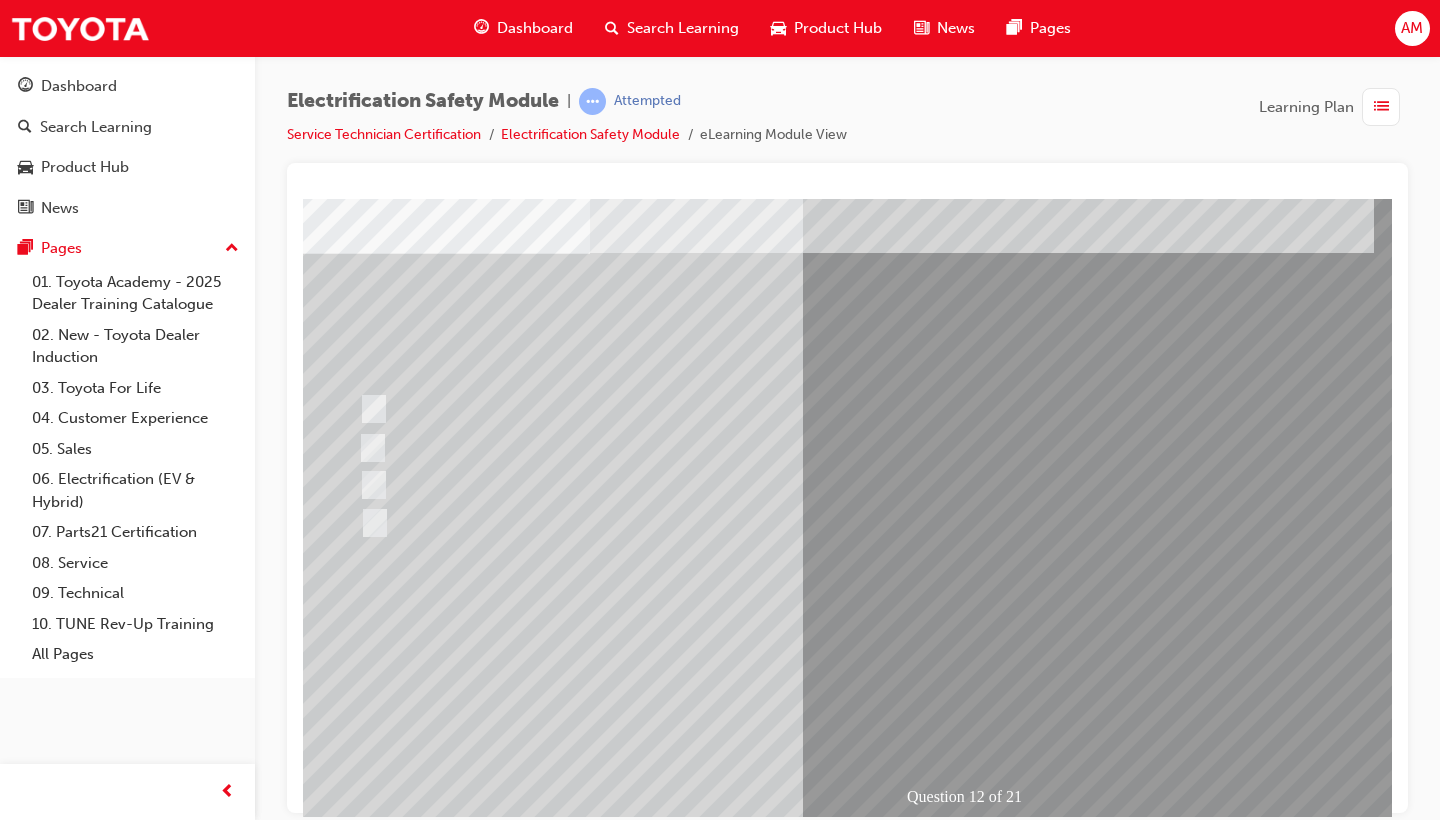 click at bounding box center (362, 2892) 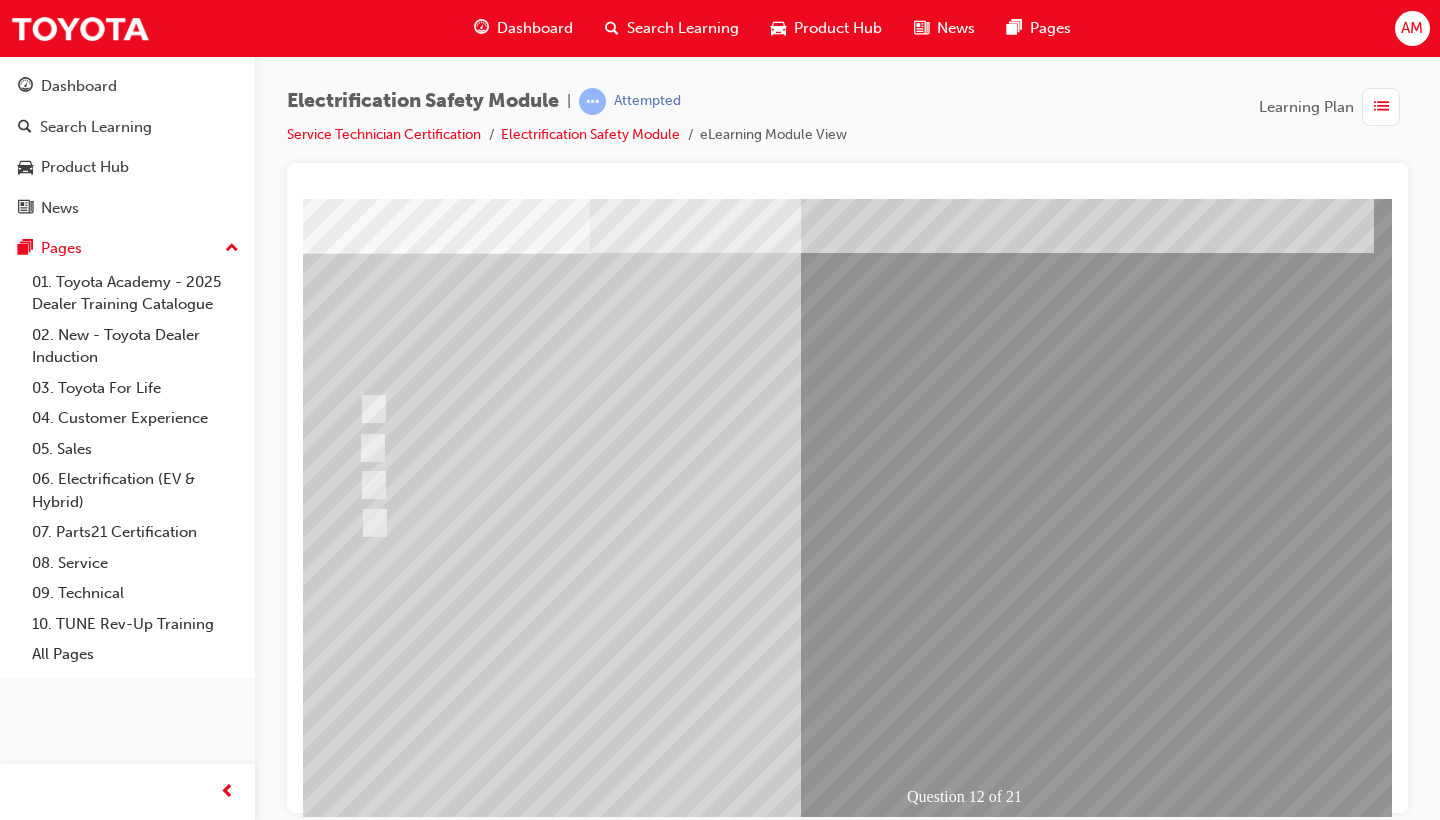 click at bounding box center [362, 2890] 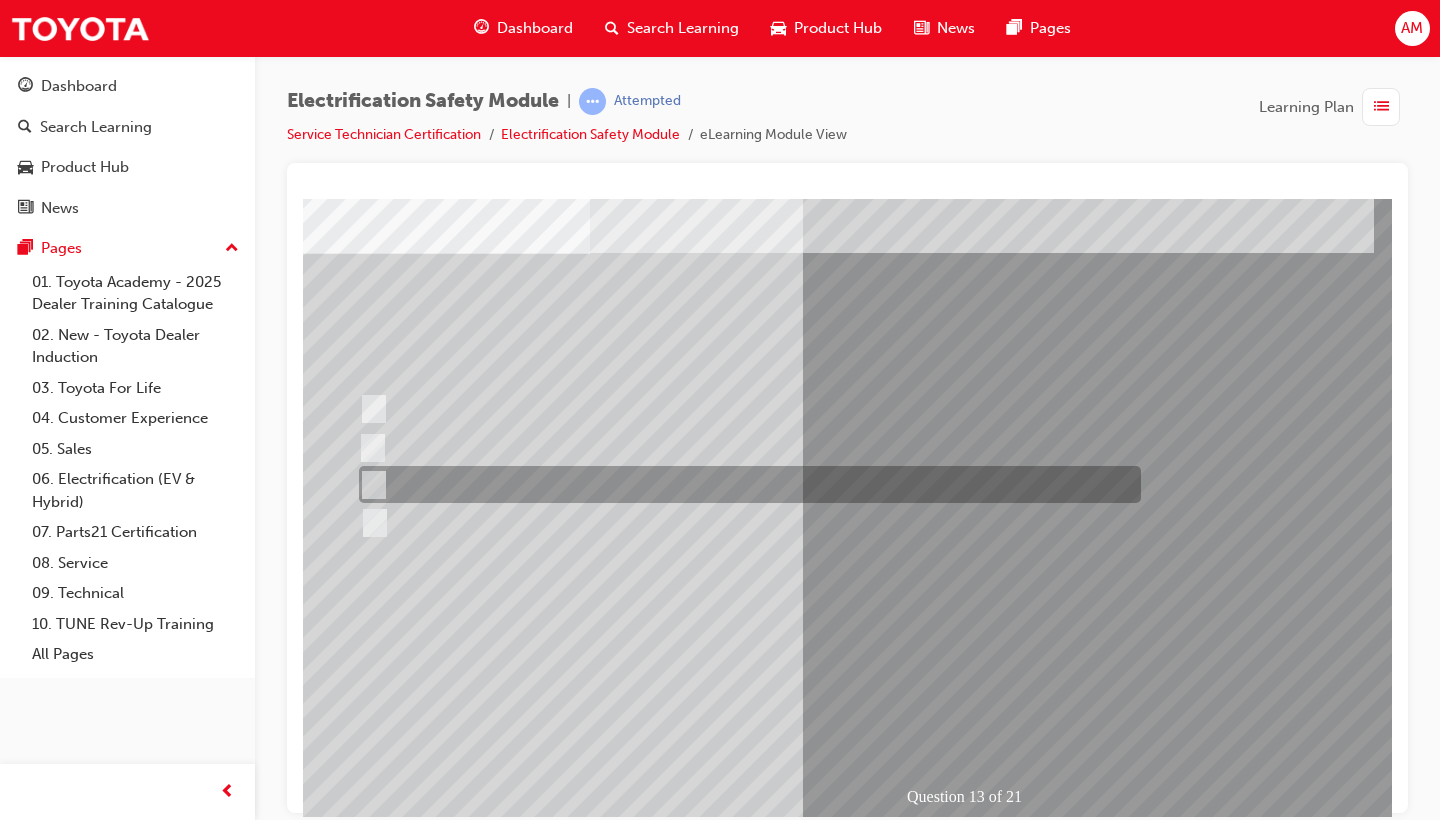 click at bounding box center [745, 484] 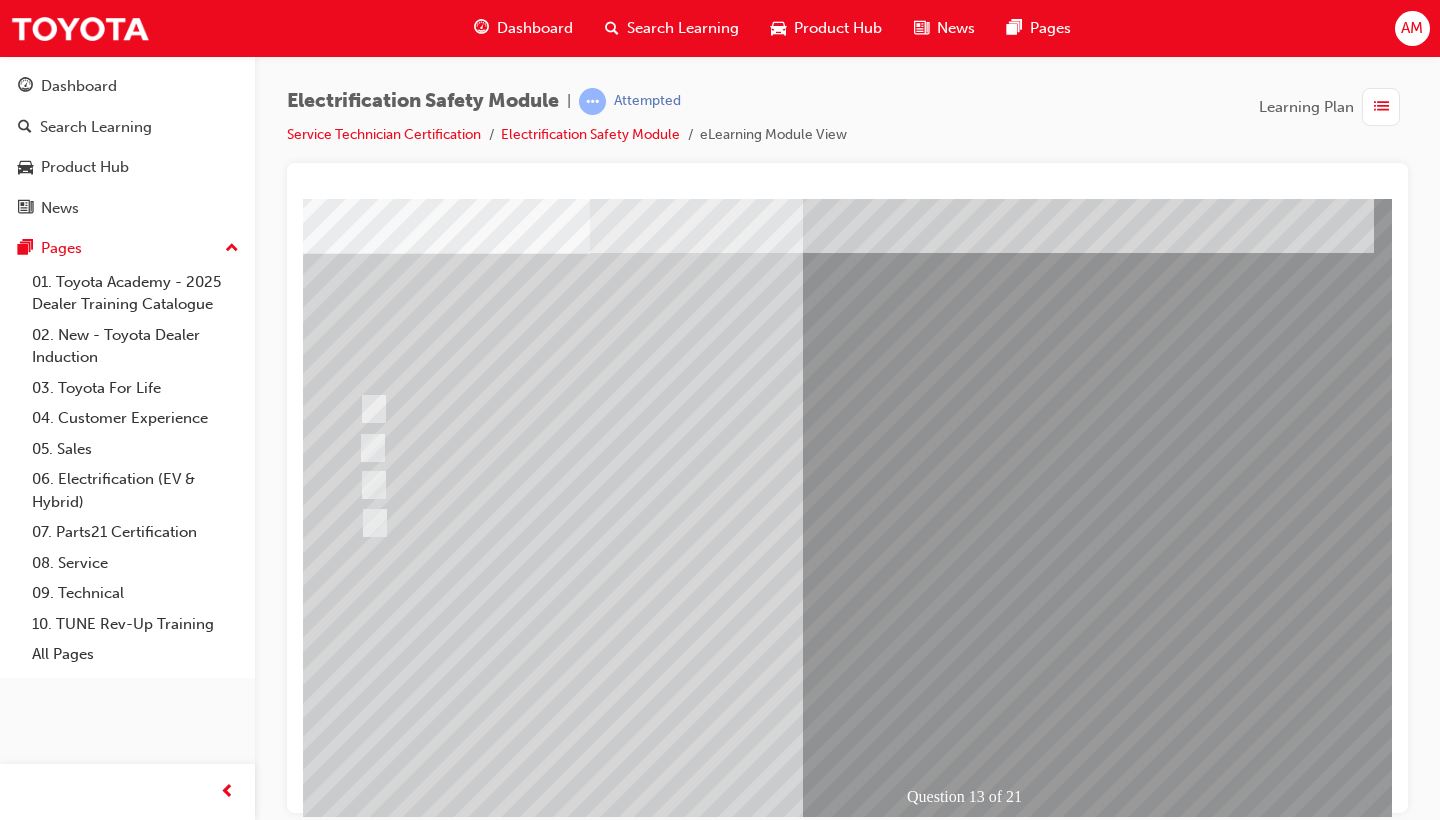 click at bounding box center [362, 2892] 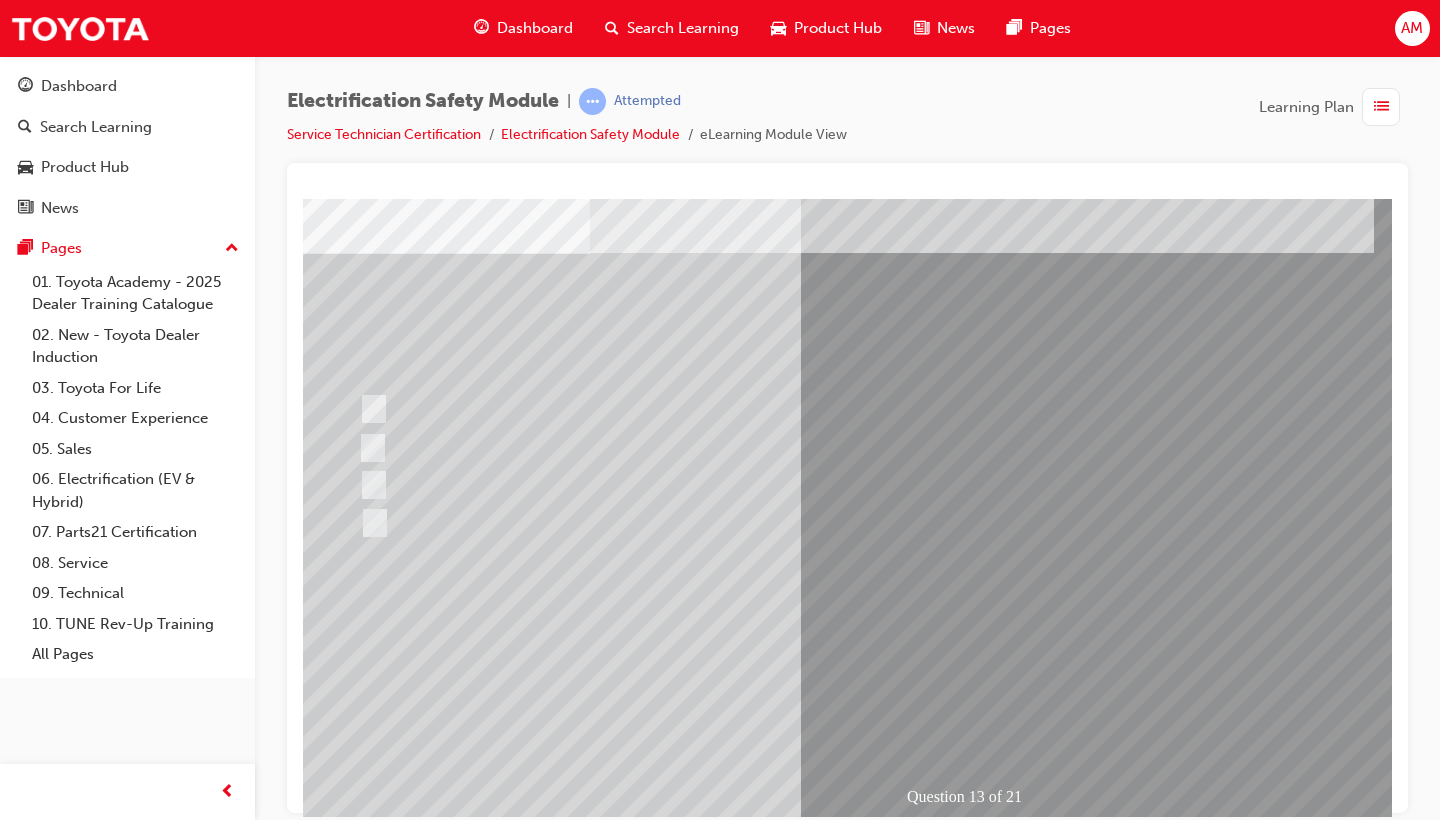 click at bounding box center (622, 2597) 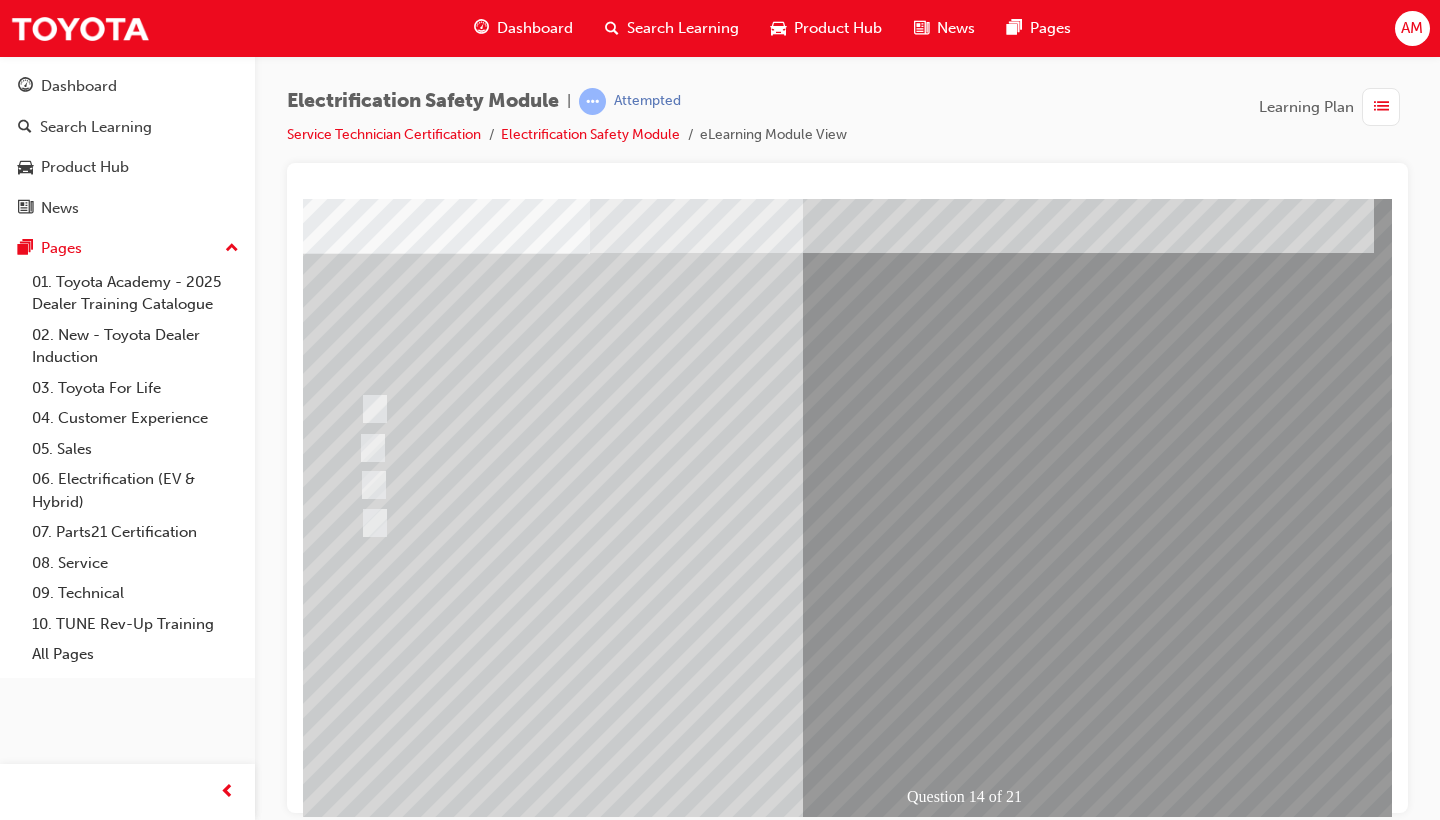 click at bounding box center (622, 2599) 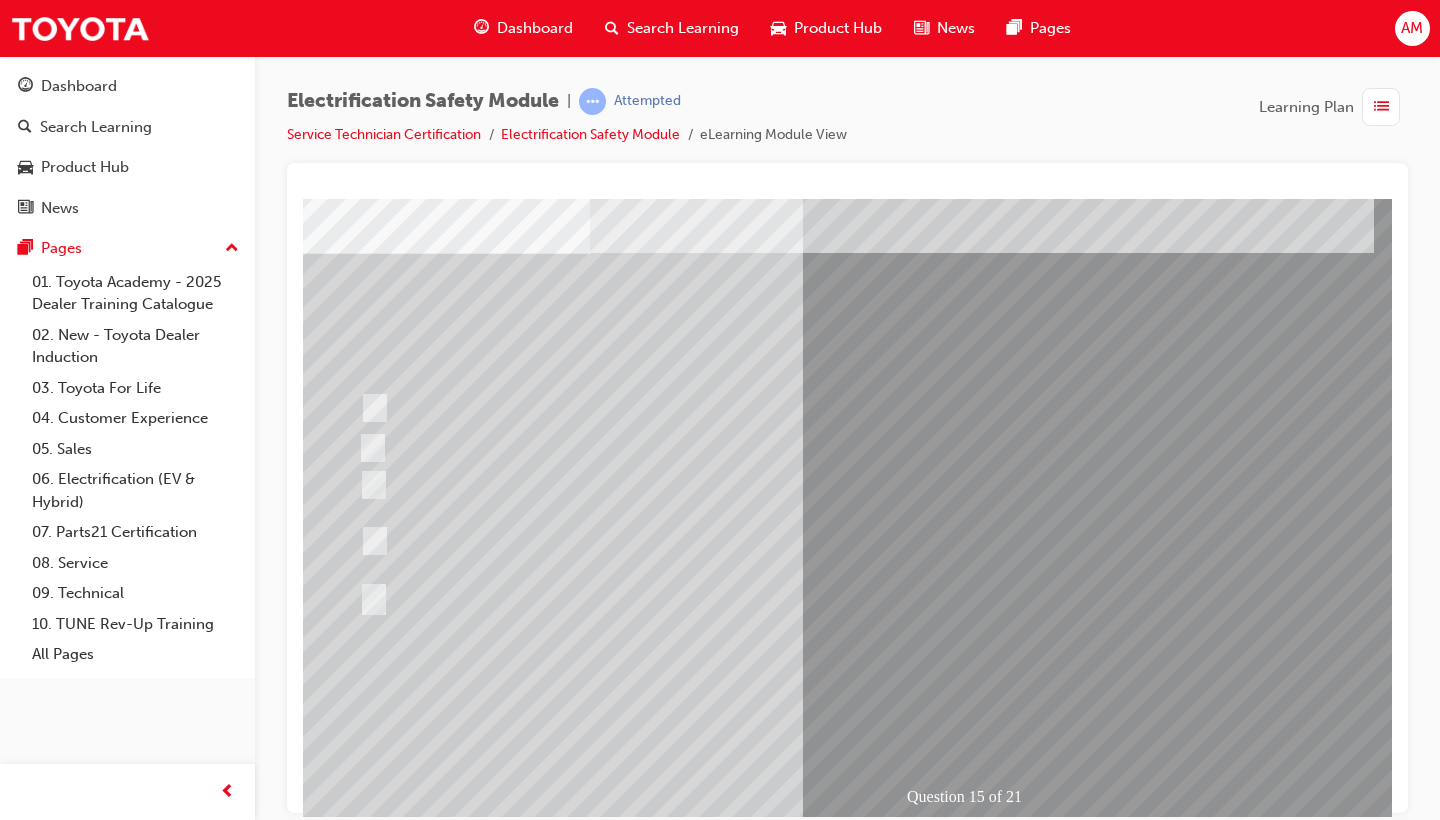 click at bounding box center (622, 2599) 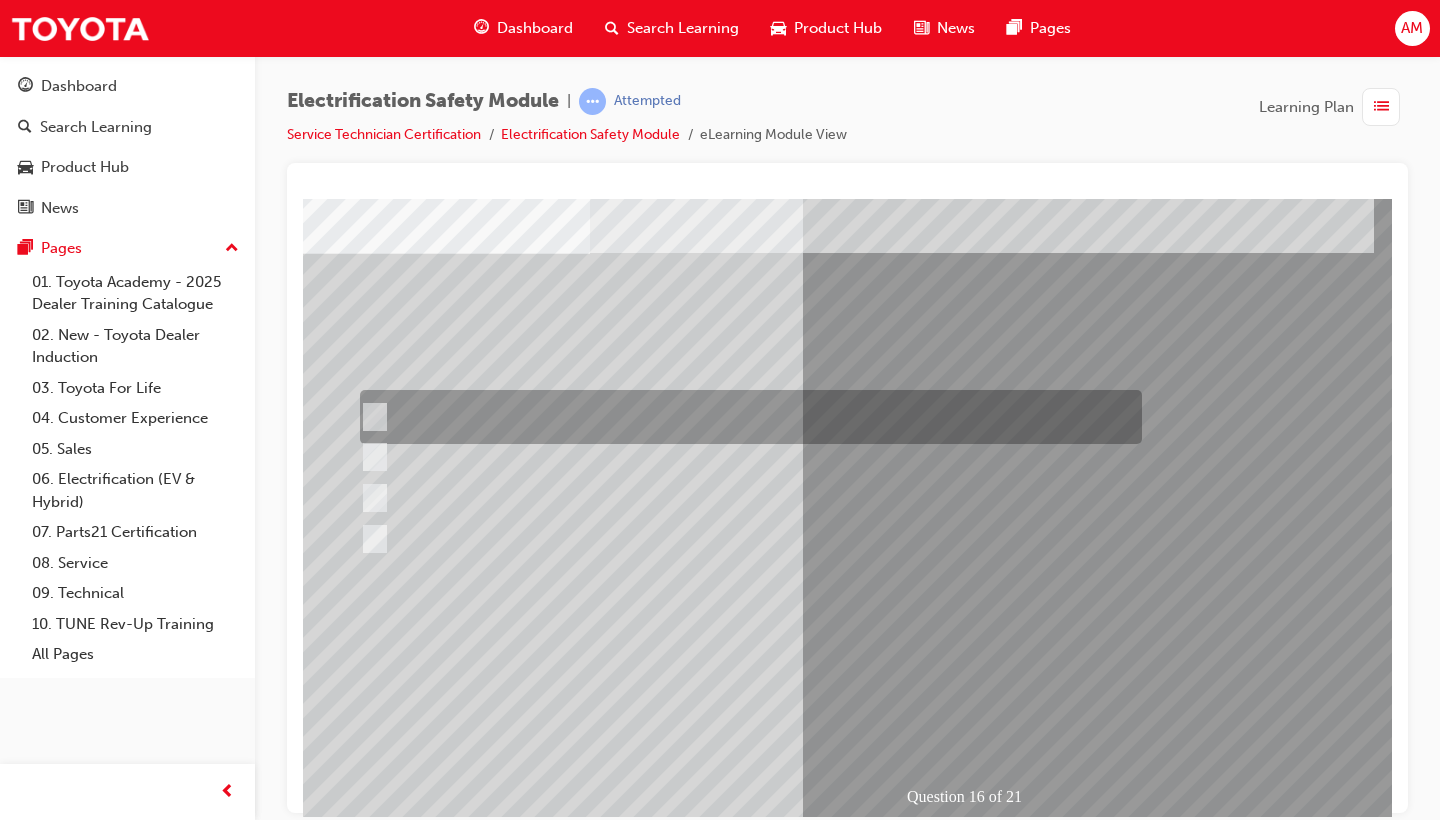 click at bounding box center (746, 417) 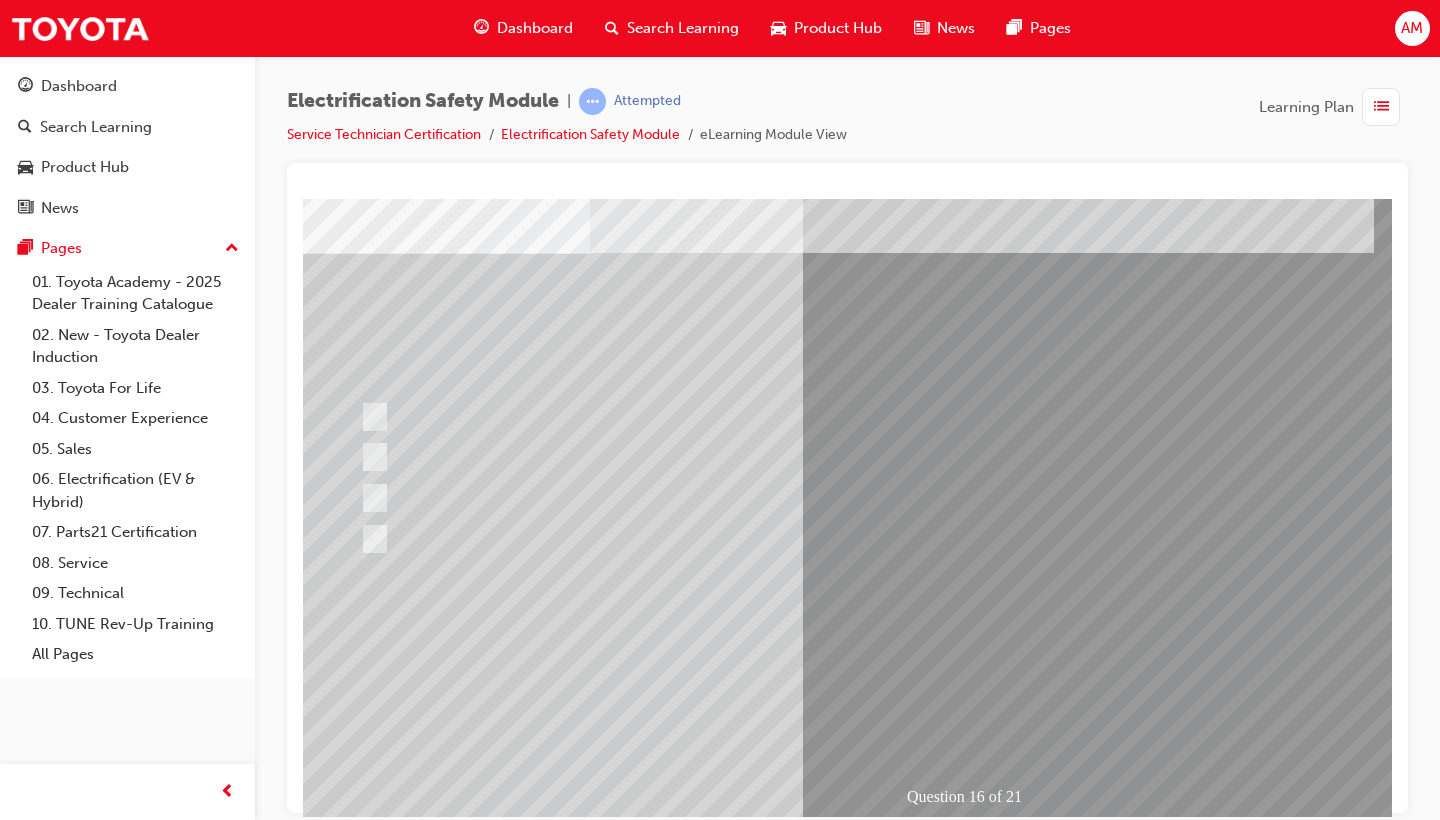 click at bounding box center [362, 2892] 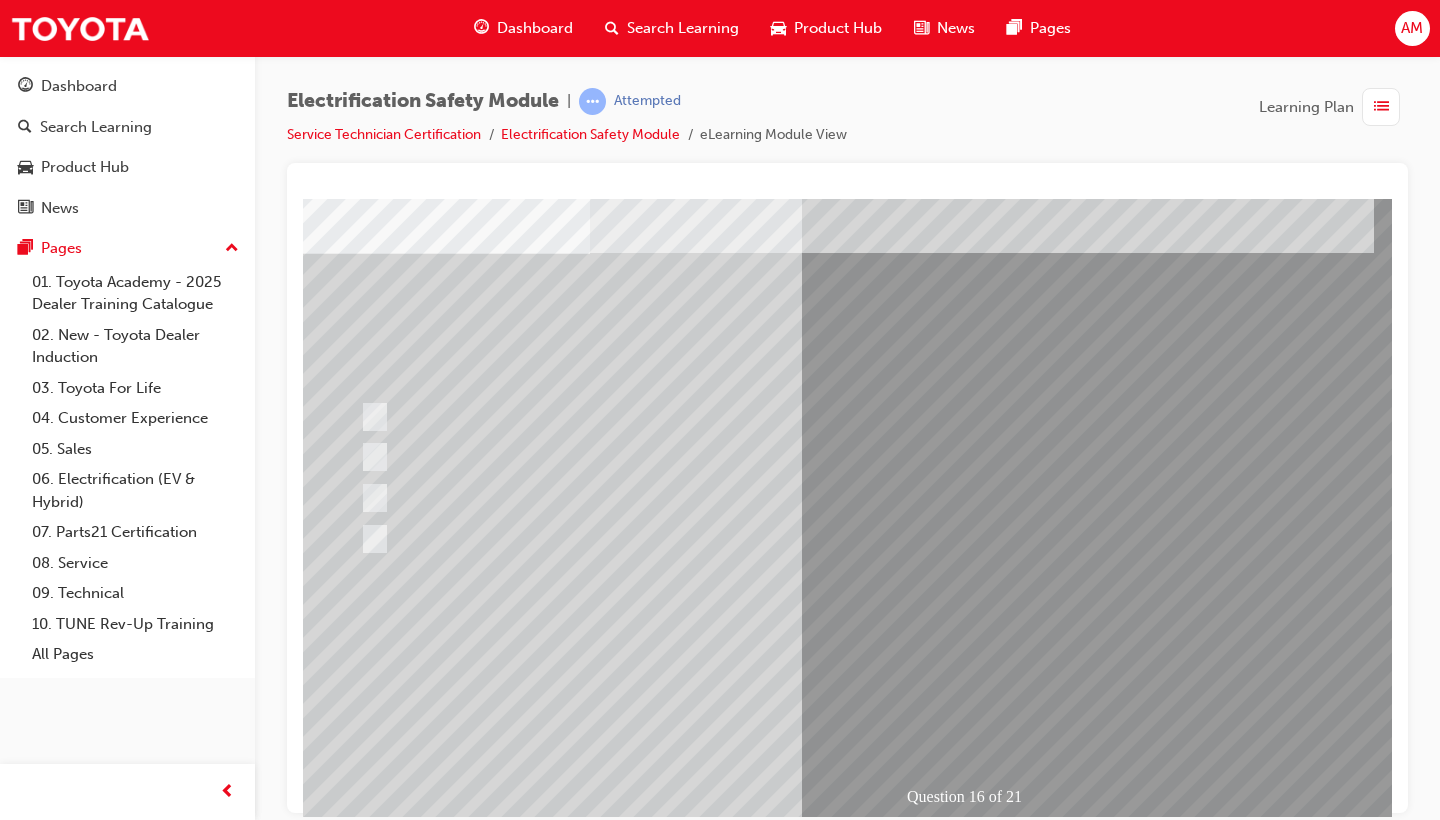 click at bounding box center (622, 2599) 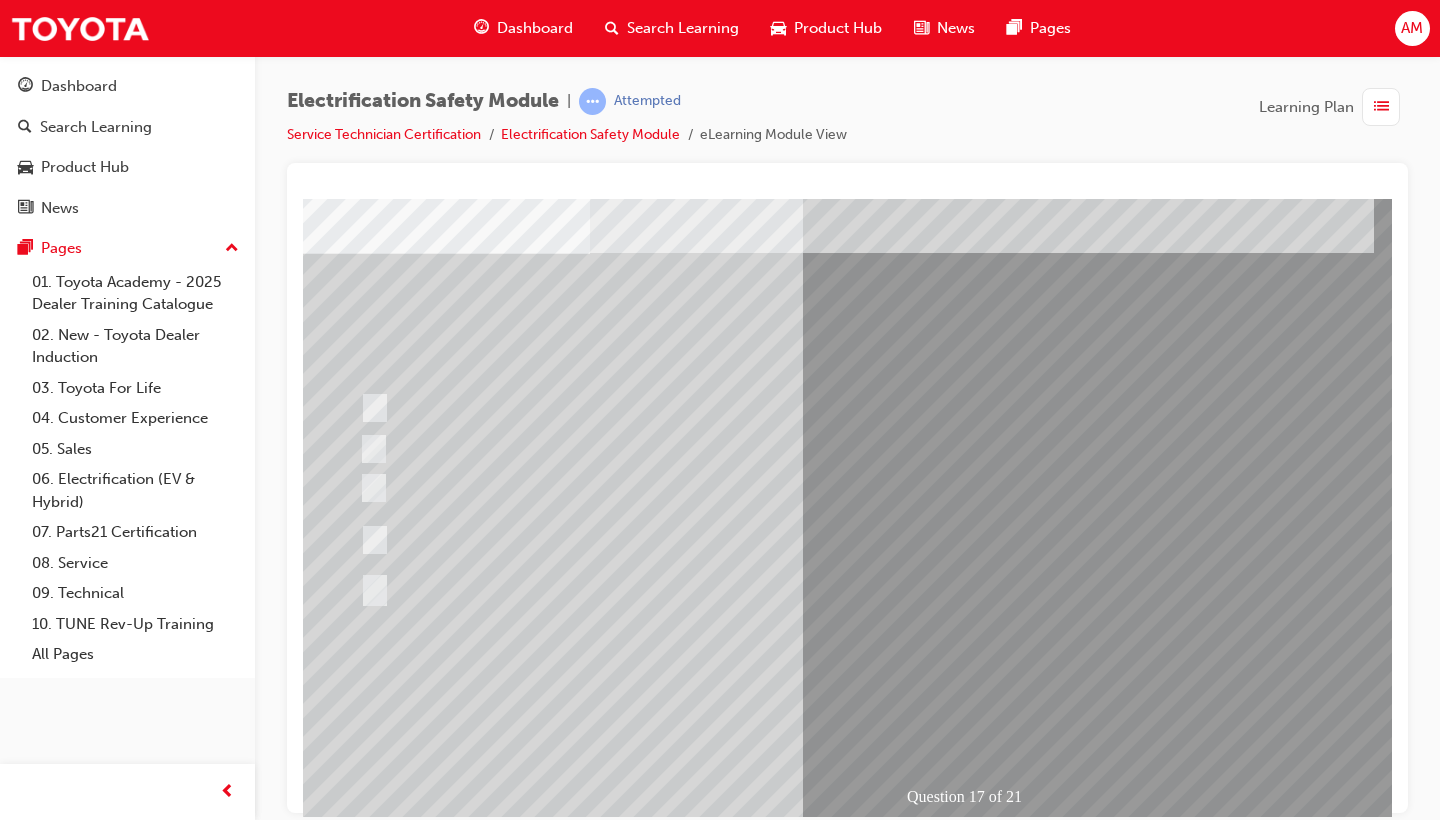 click at bounding box center (622, 2599) 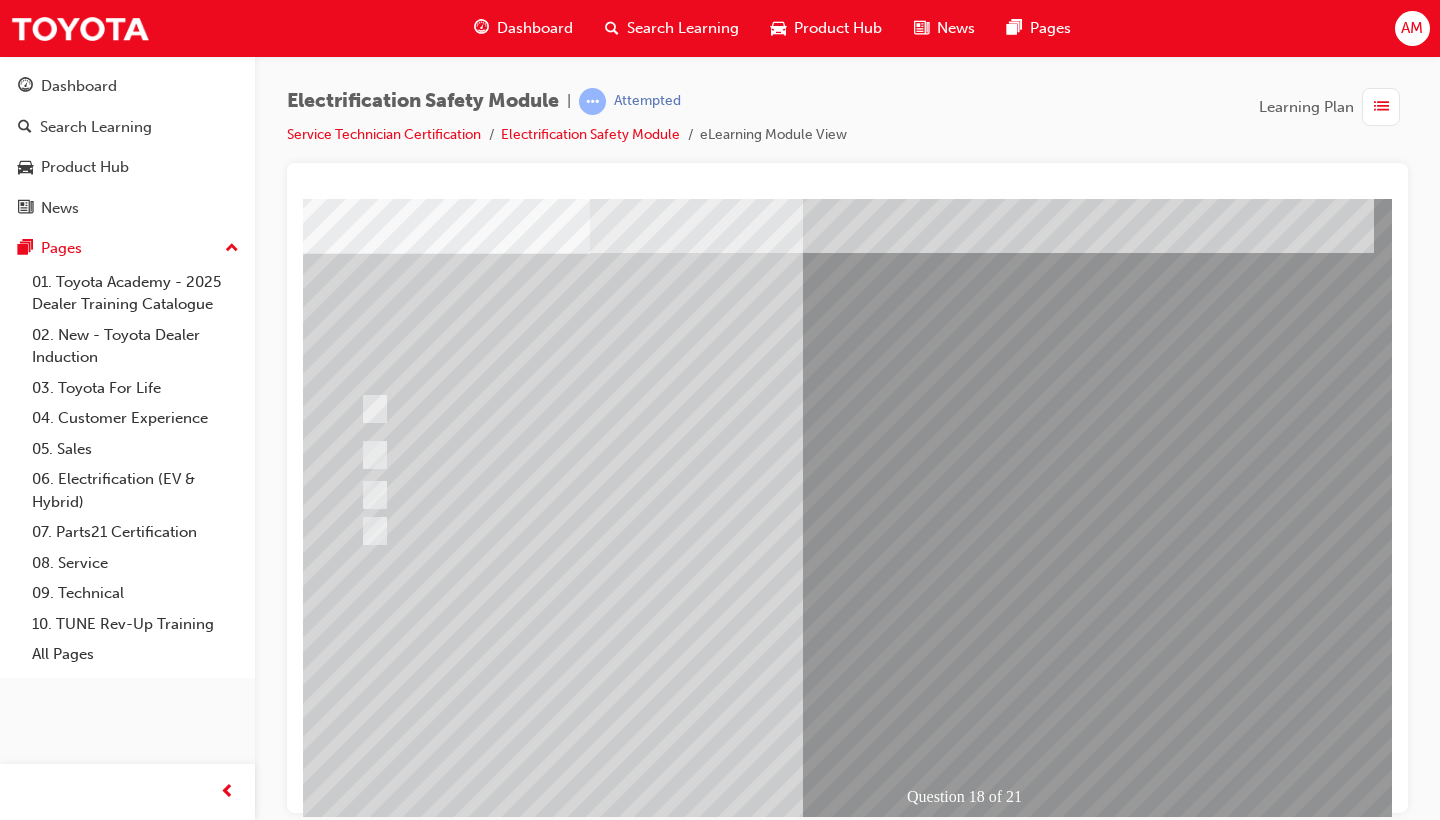 click at bounding box center (970, 1183) 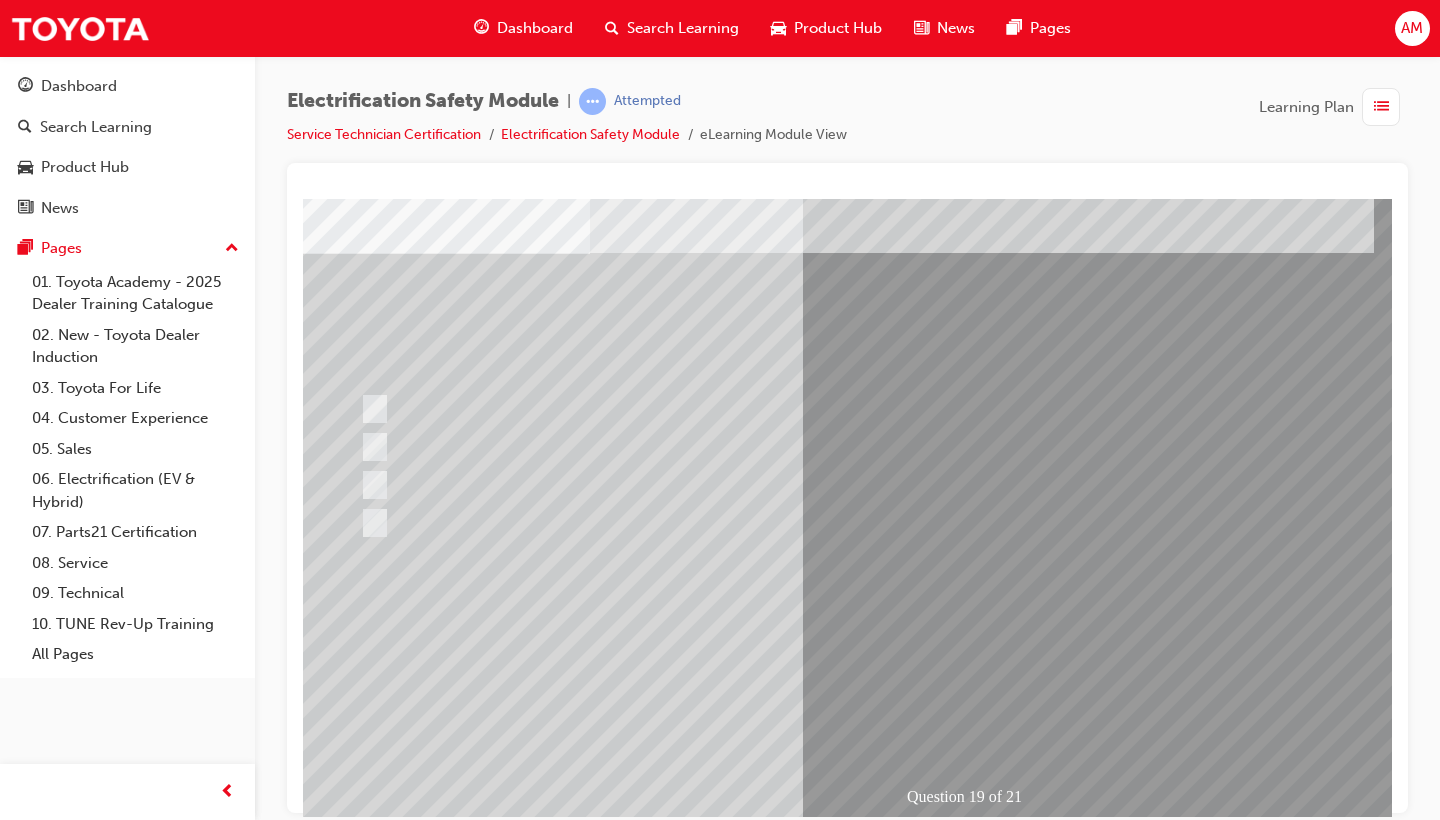 click at bounding box center (622, 2599) 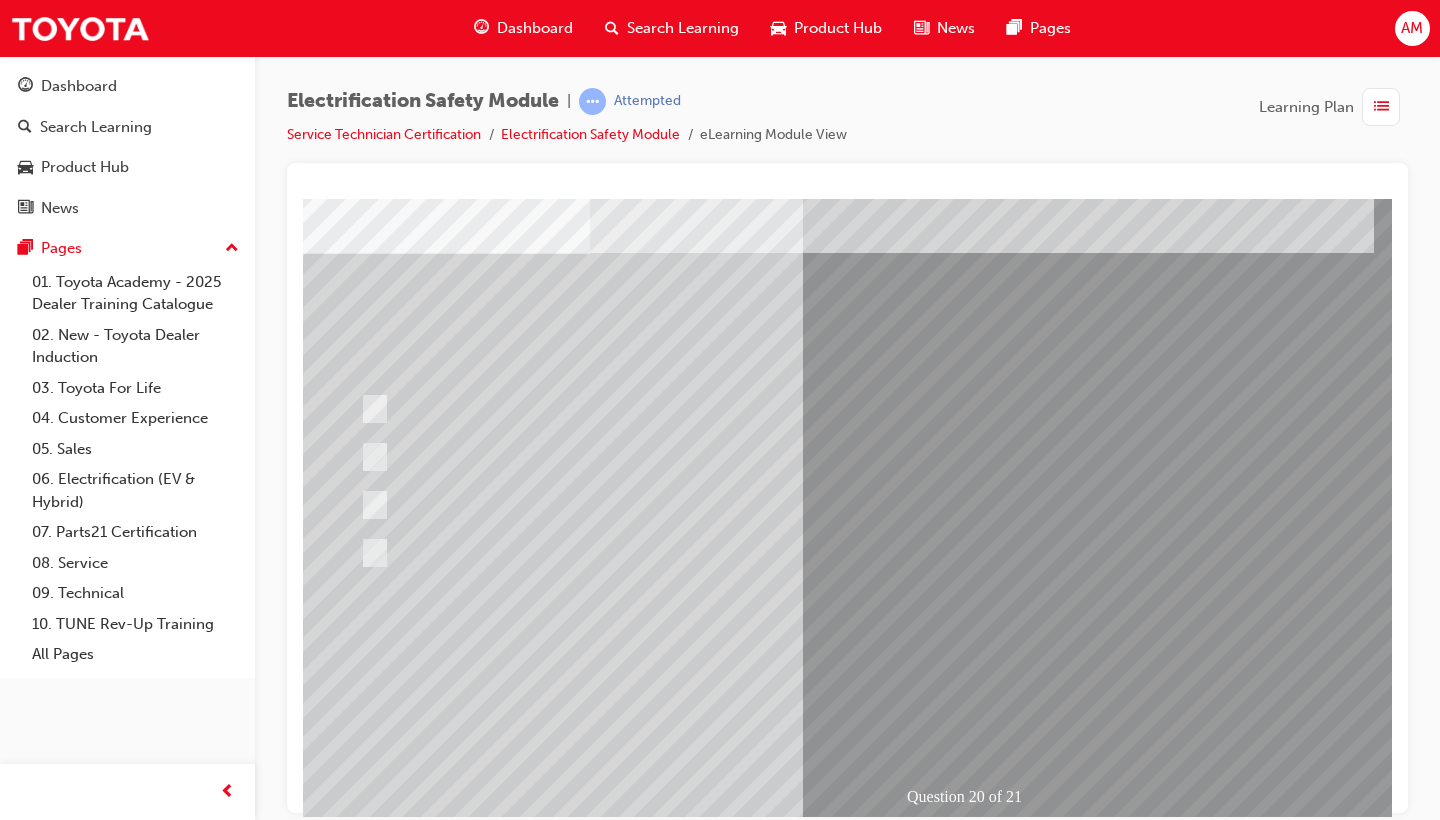 click at bounding box center (622, 2599) 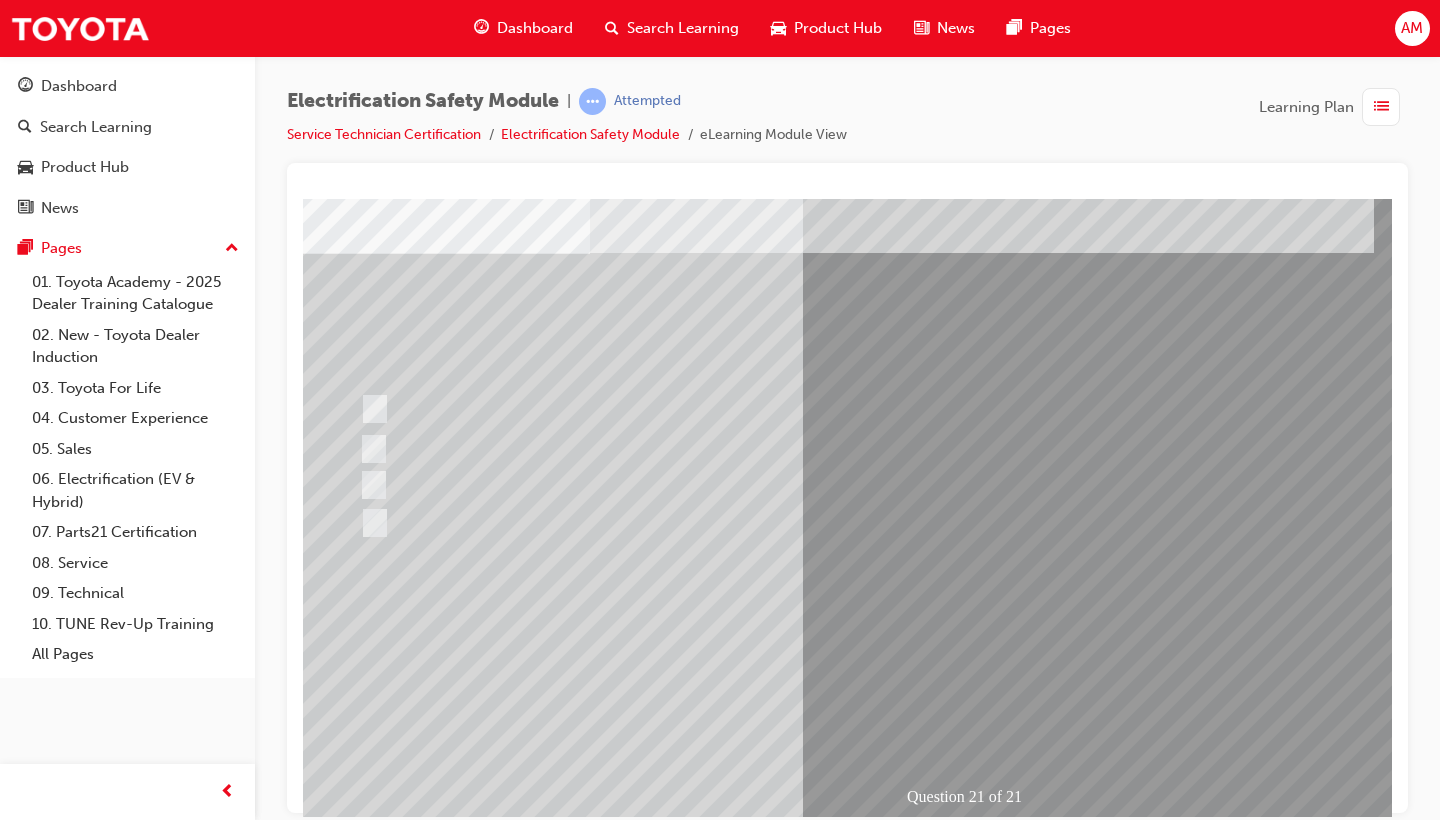 click at bounding box center (622, 2599) 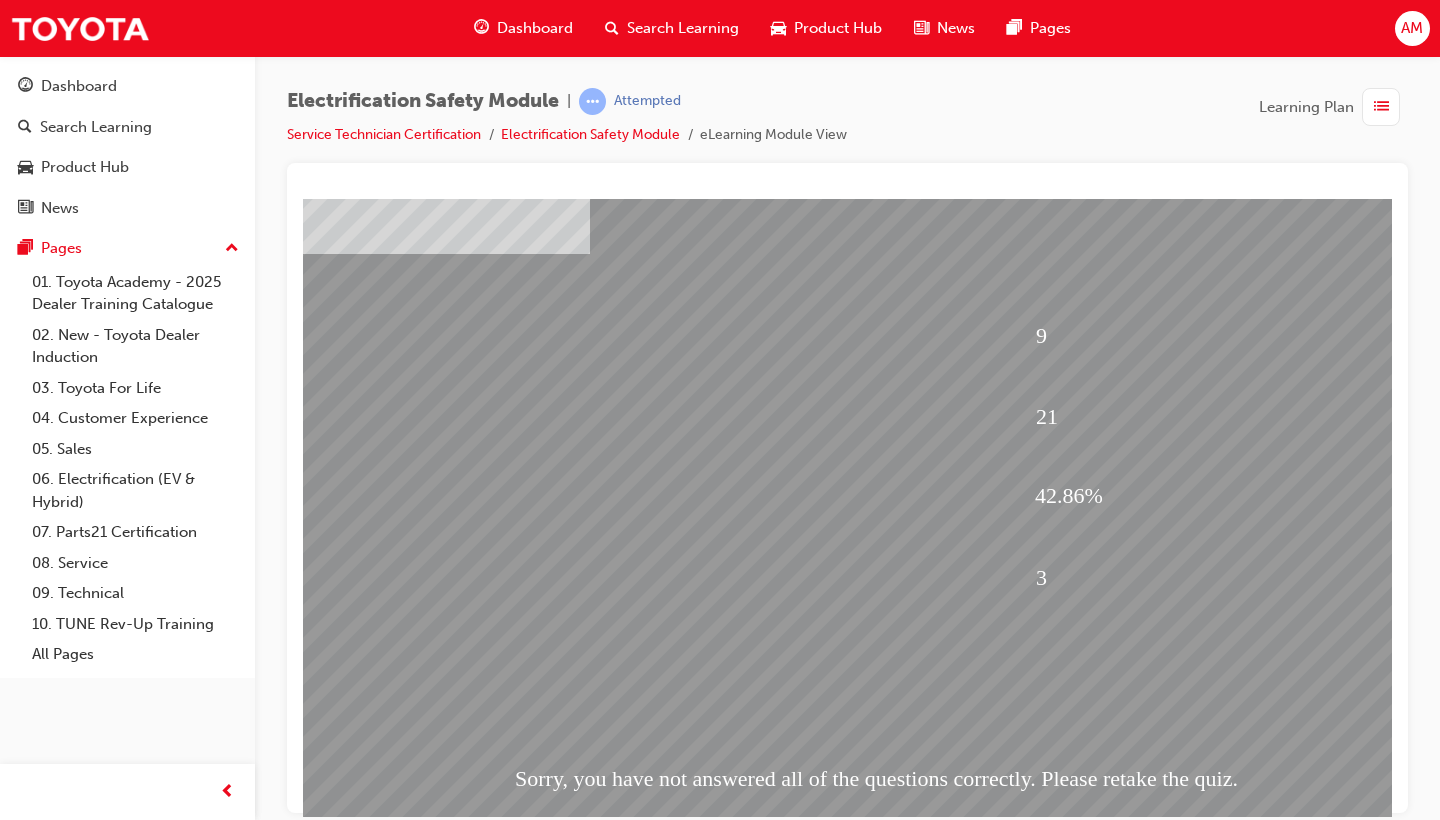 click at bounding box center [970, 1183] 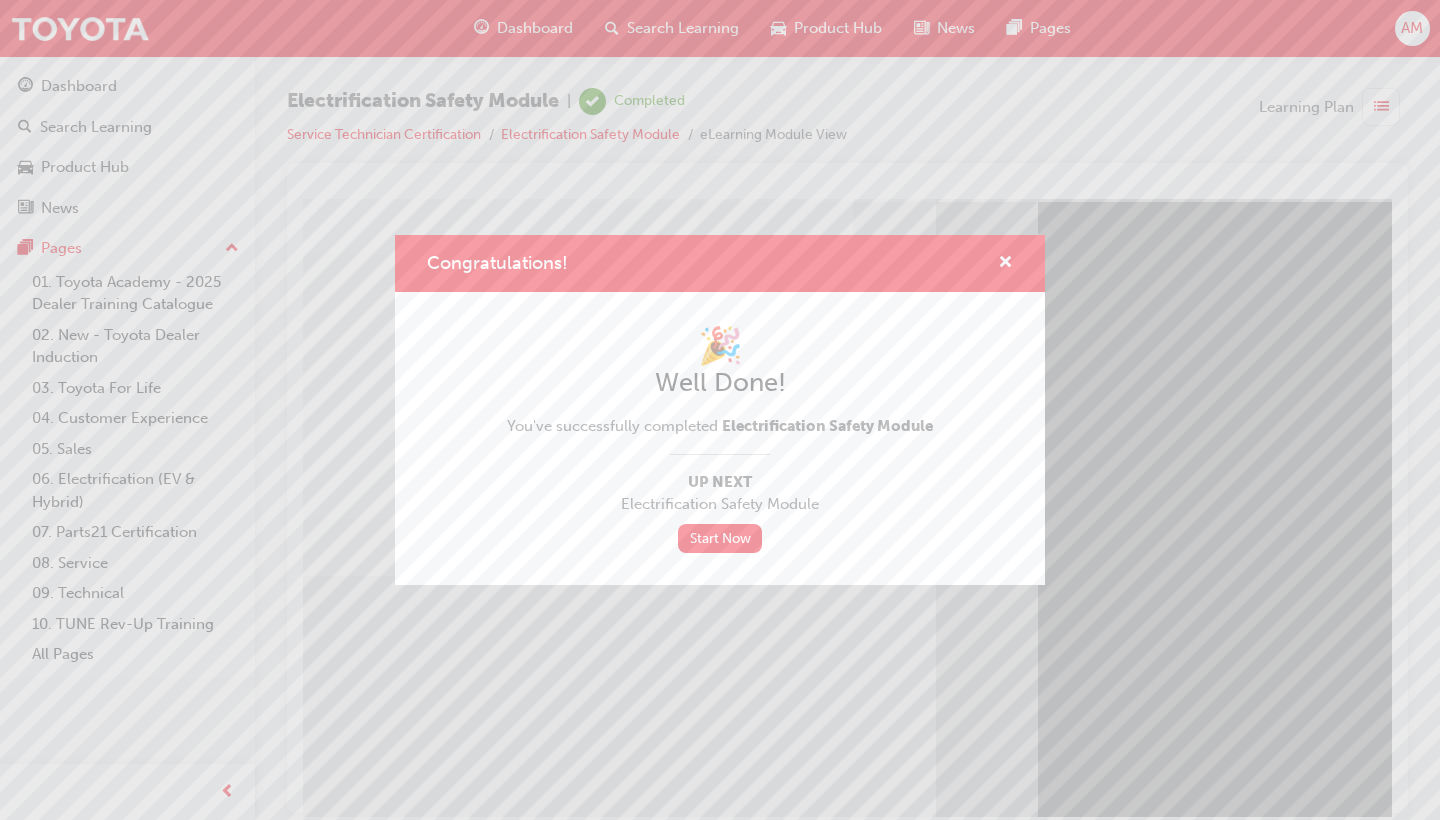 click on "Congratulations!" at bounding box center (720, 263) 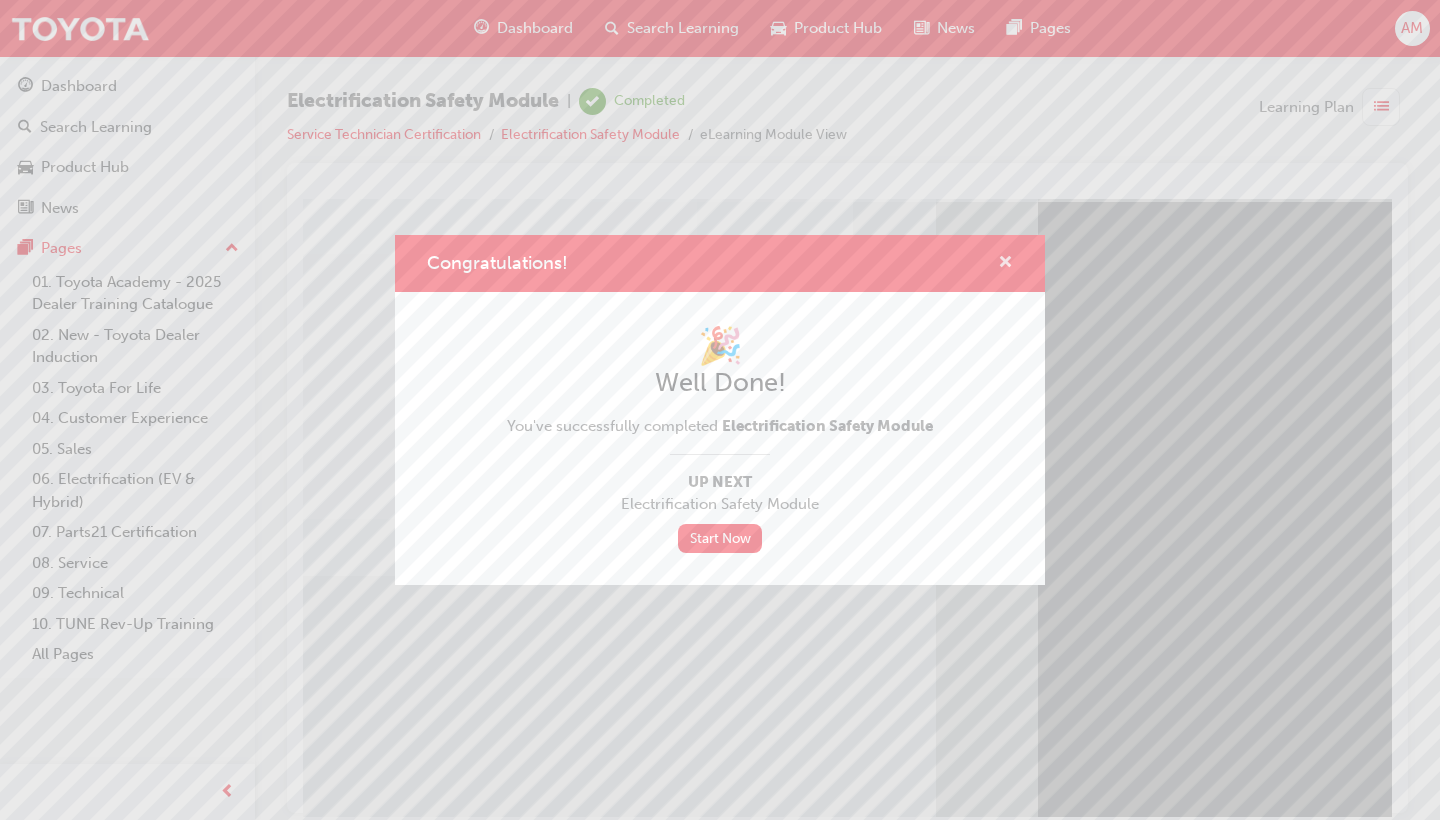 click at bounding box center (1005, 264) 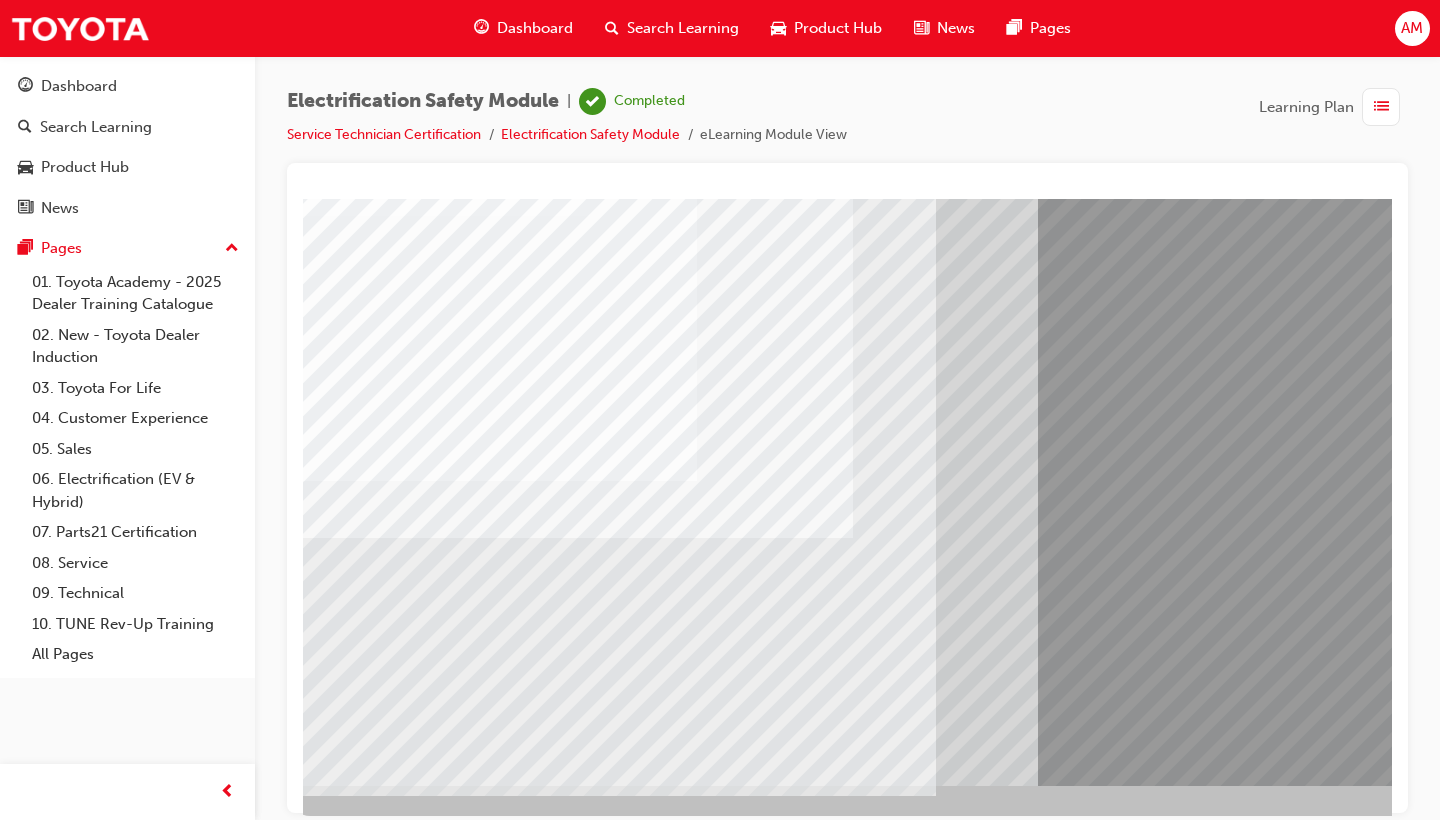 scroll, scrollTop: 132, scrollLeft: 13, axis: both 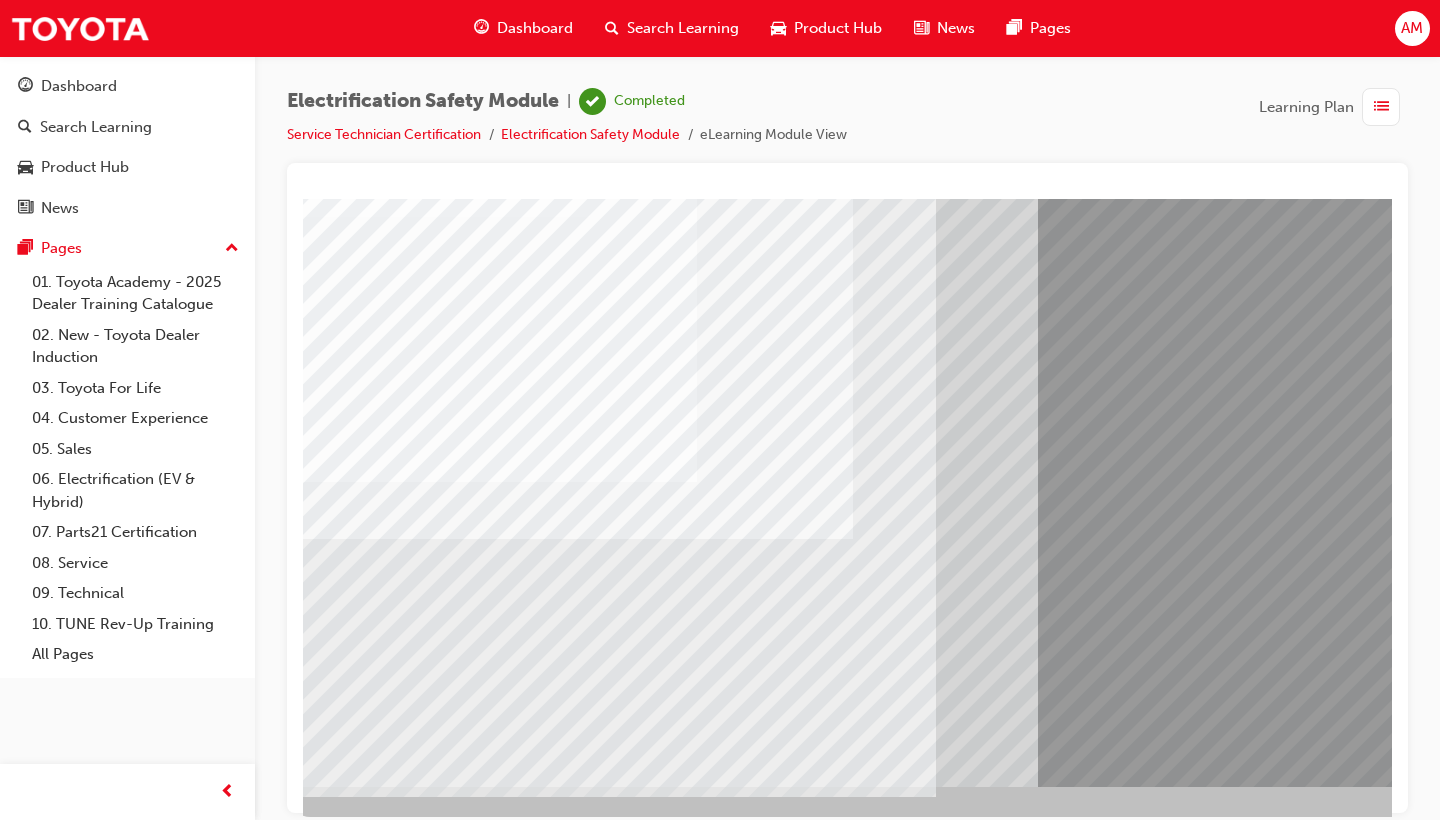 click at bounding box center [353, 3572] 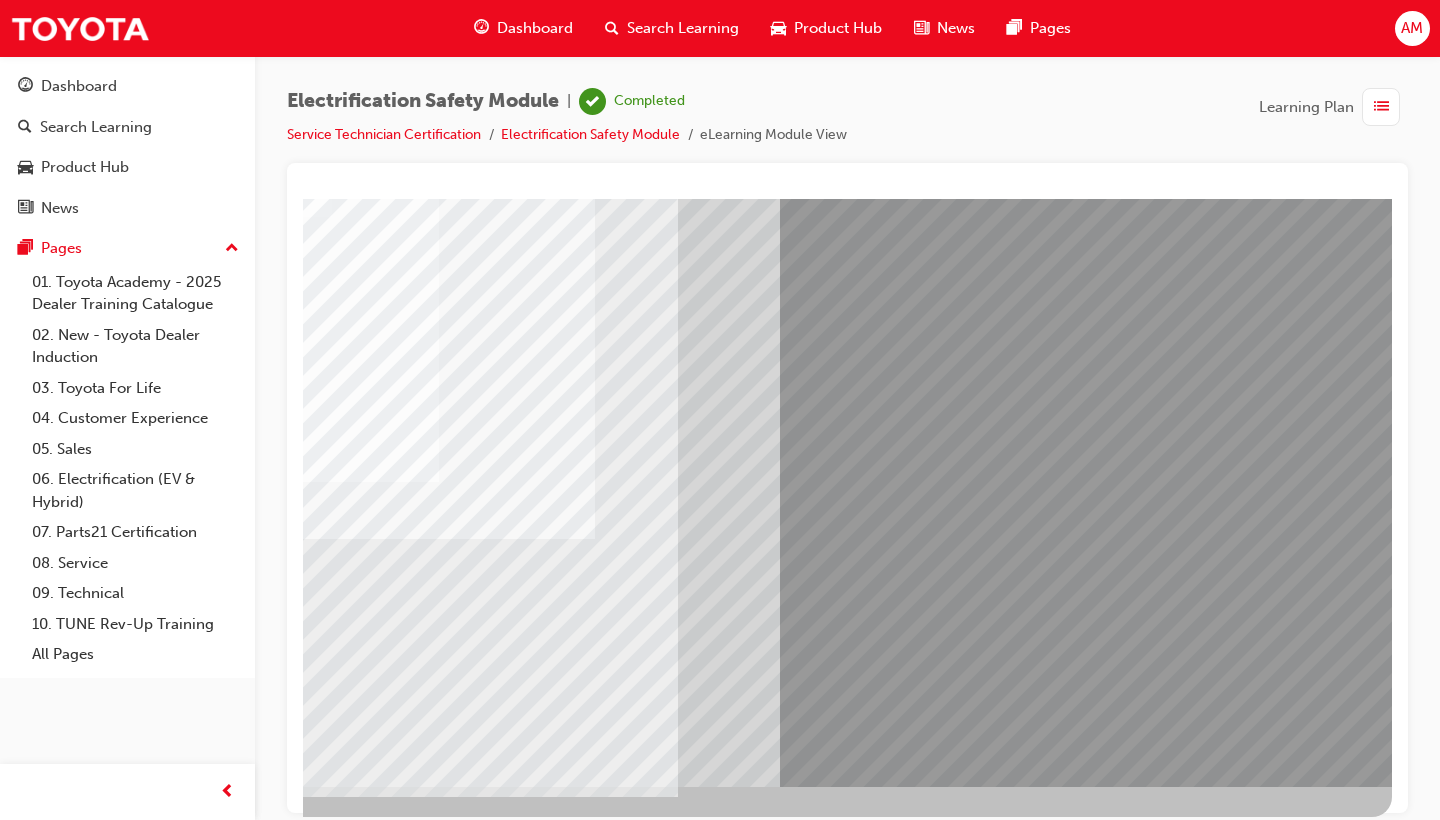 scroll, scrollTop: 0, scrollLeft: 0, axis: both 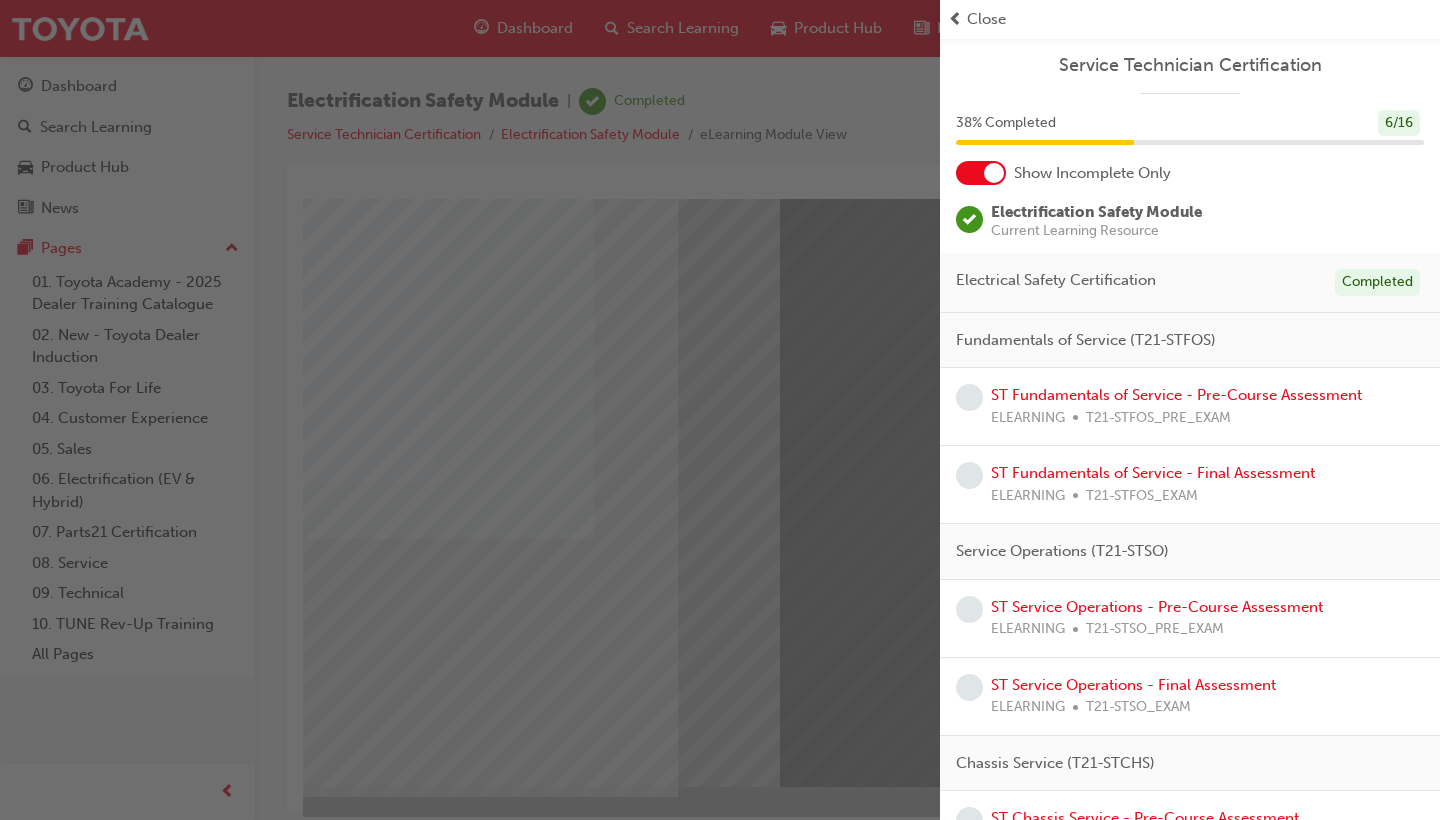 click on "Electrical Safety Certification" at bounding box center [1056, 280] 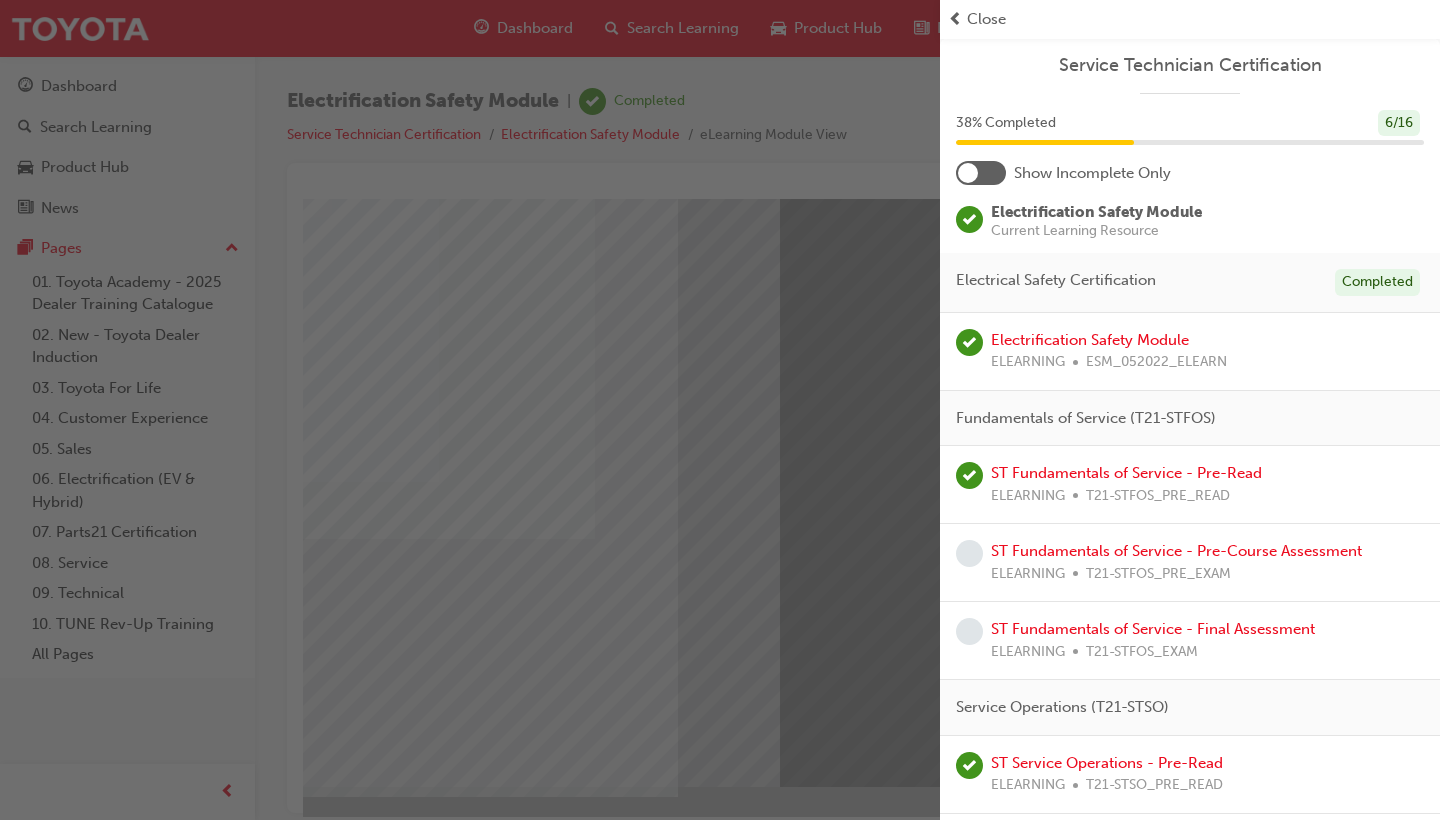 click on "Current Learning Resource" at bounding box center (1096, 231) 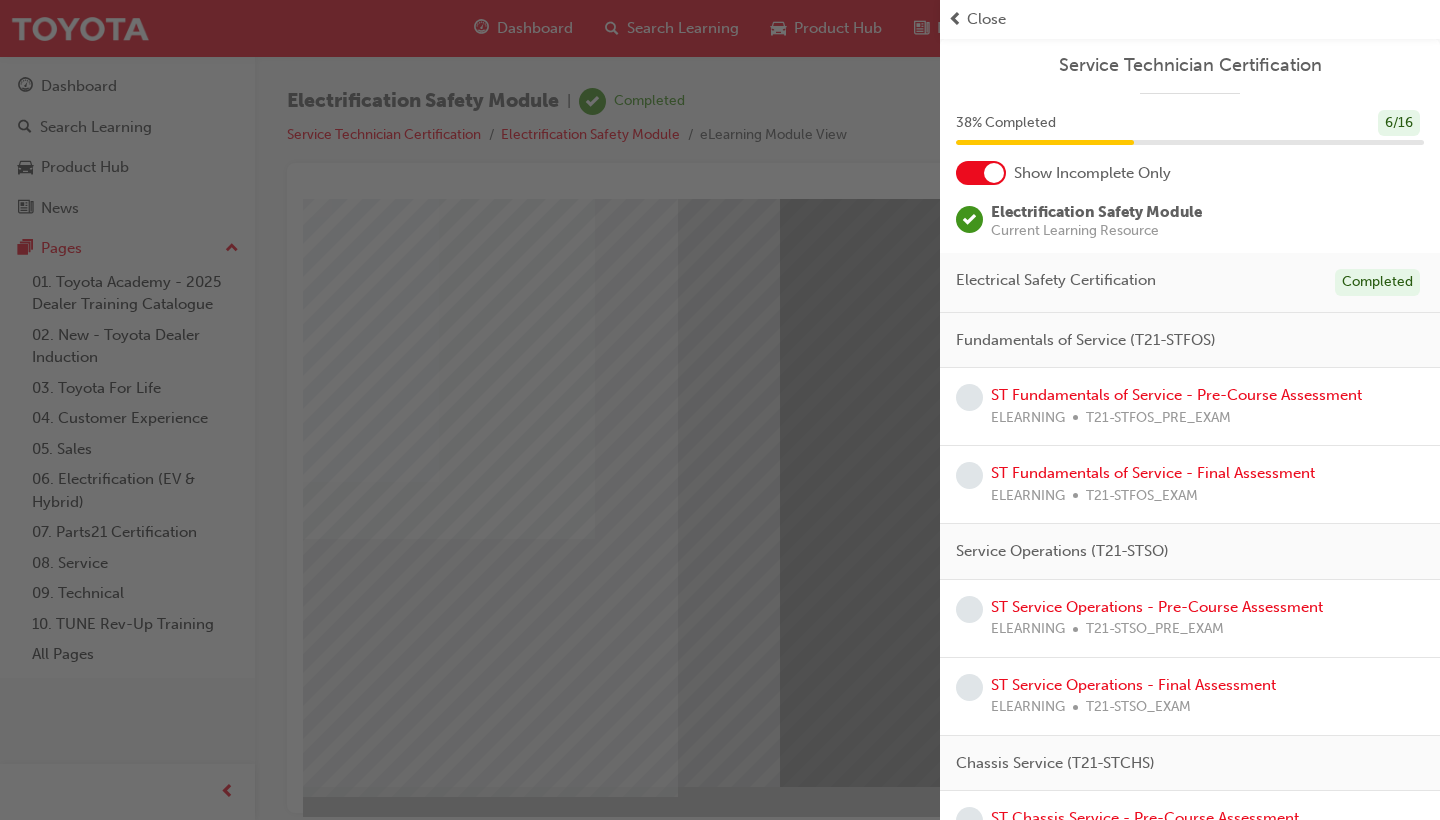 click at bounding box center (470, 410) 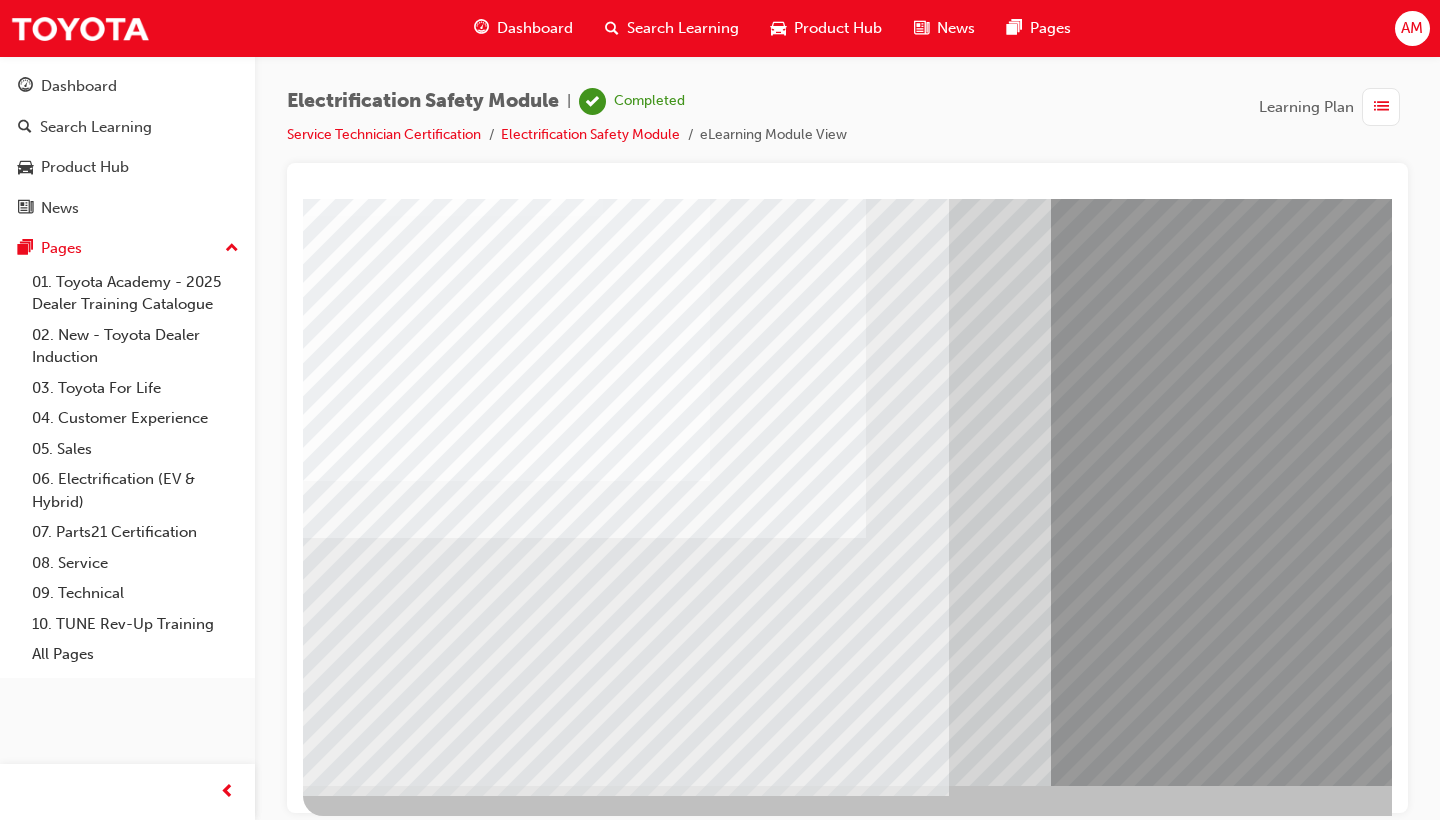 scroll, scrollTop: 132, scrollLeft: 0, axis: vertical 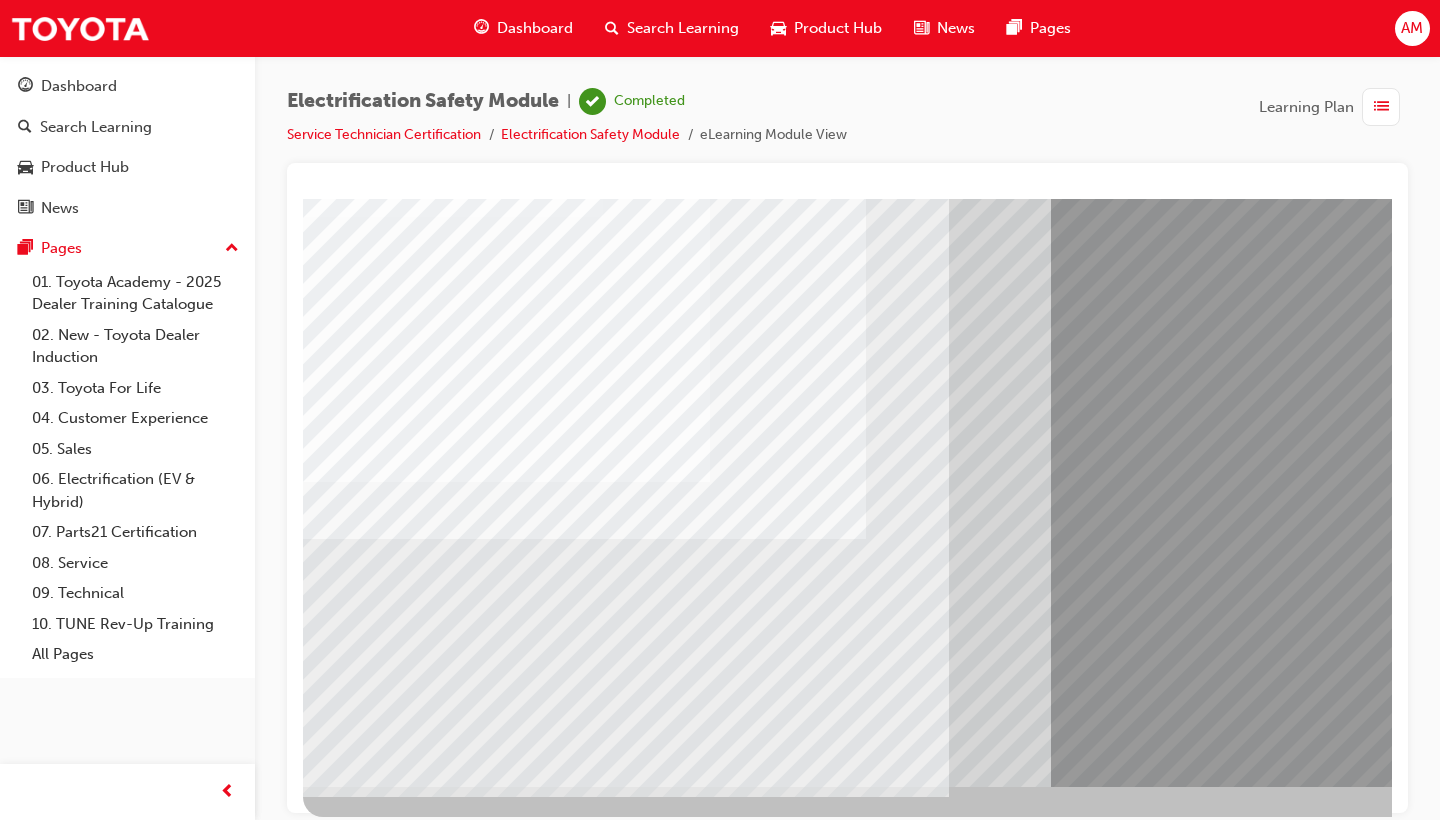 click at bounding box center [366, 3572] 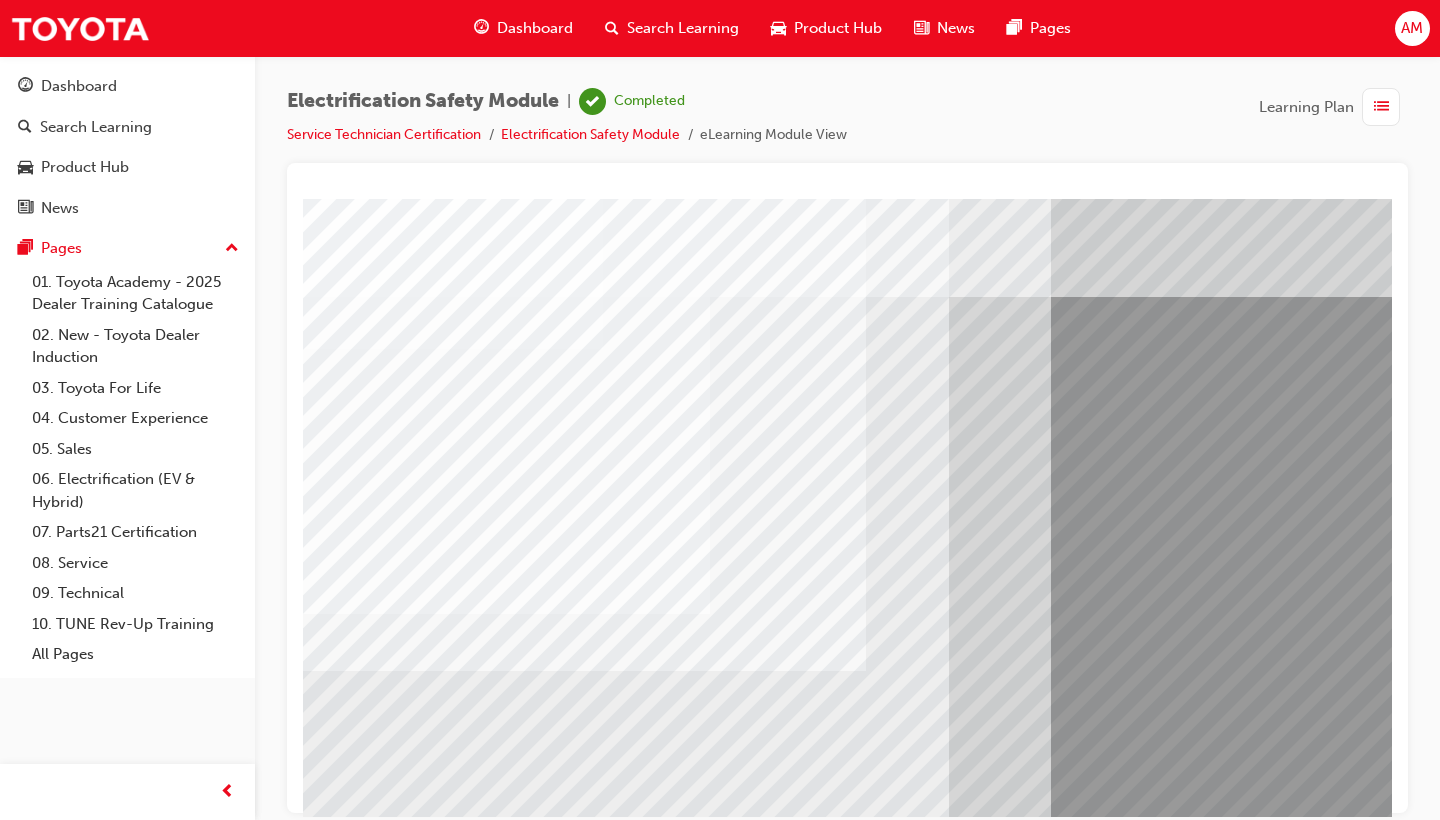 scroll, scrollTop: 0, scrollLeft: 0, axis: both 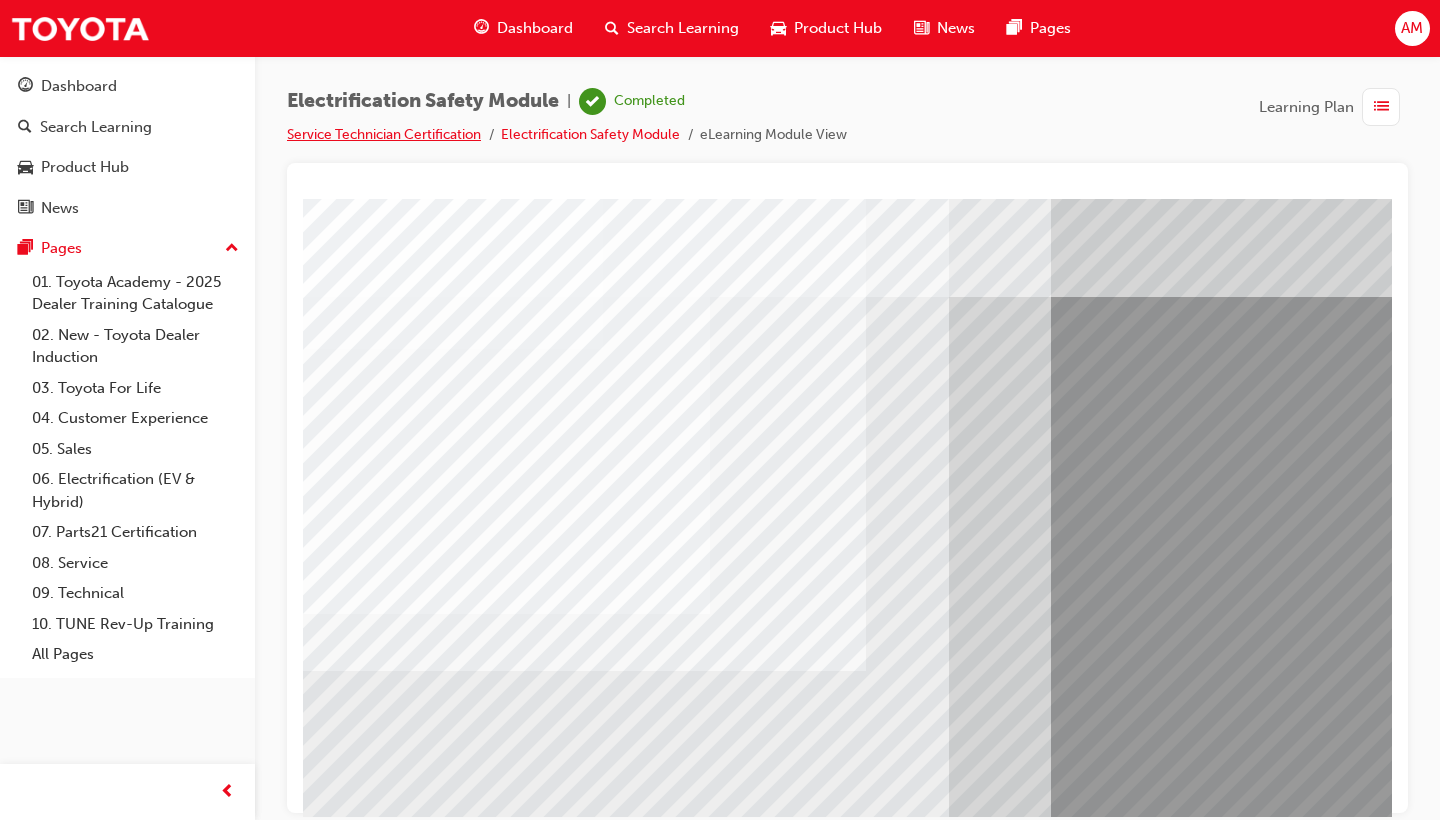 click on "Service Technician Certification" at bounding box center [384, 134] 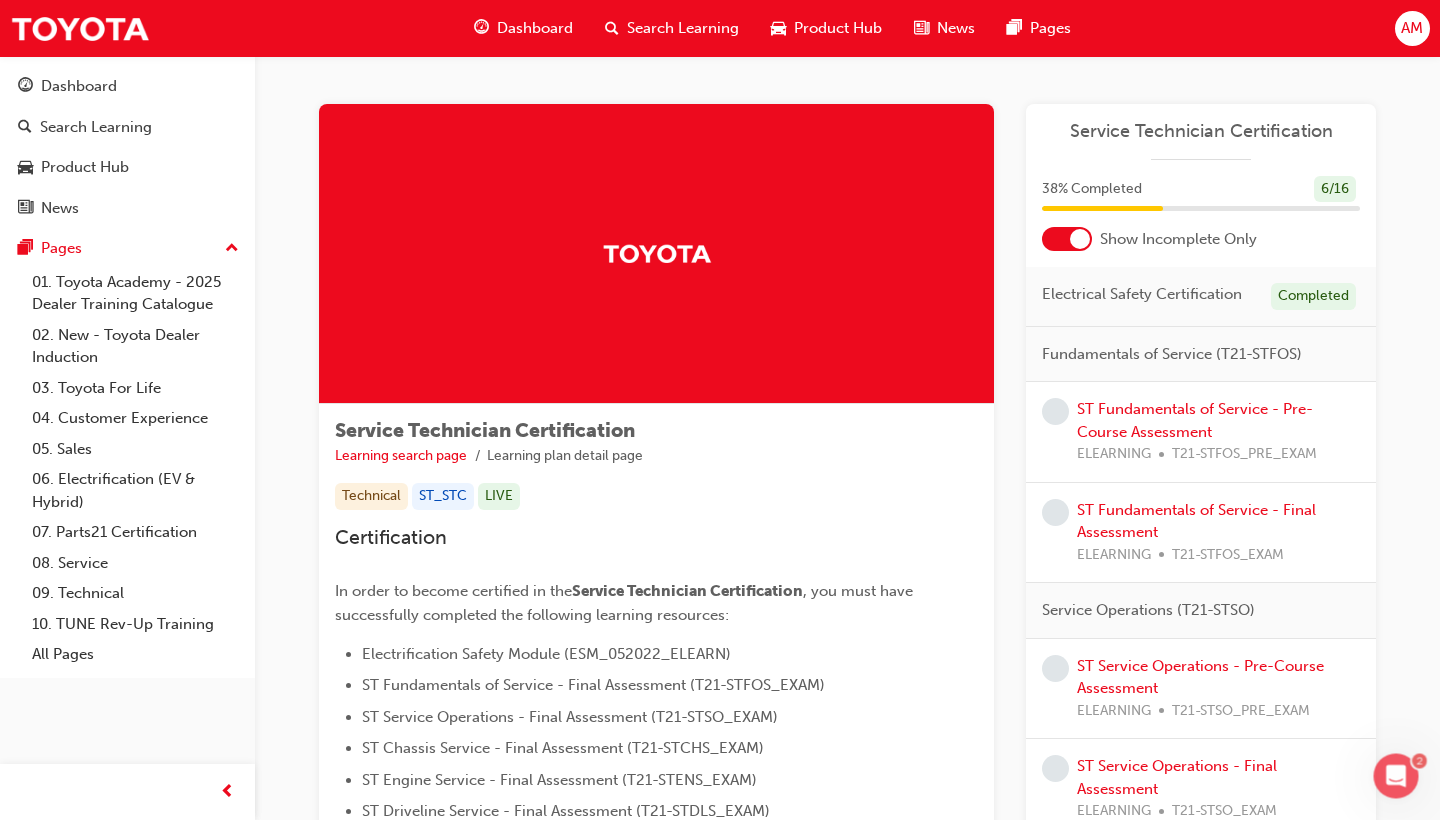 scroll, scrollTop: 0, scrollLeft: 0, axis: both 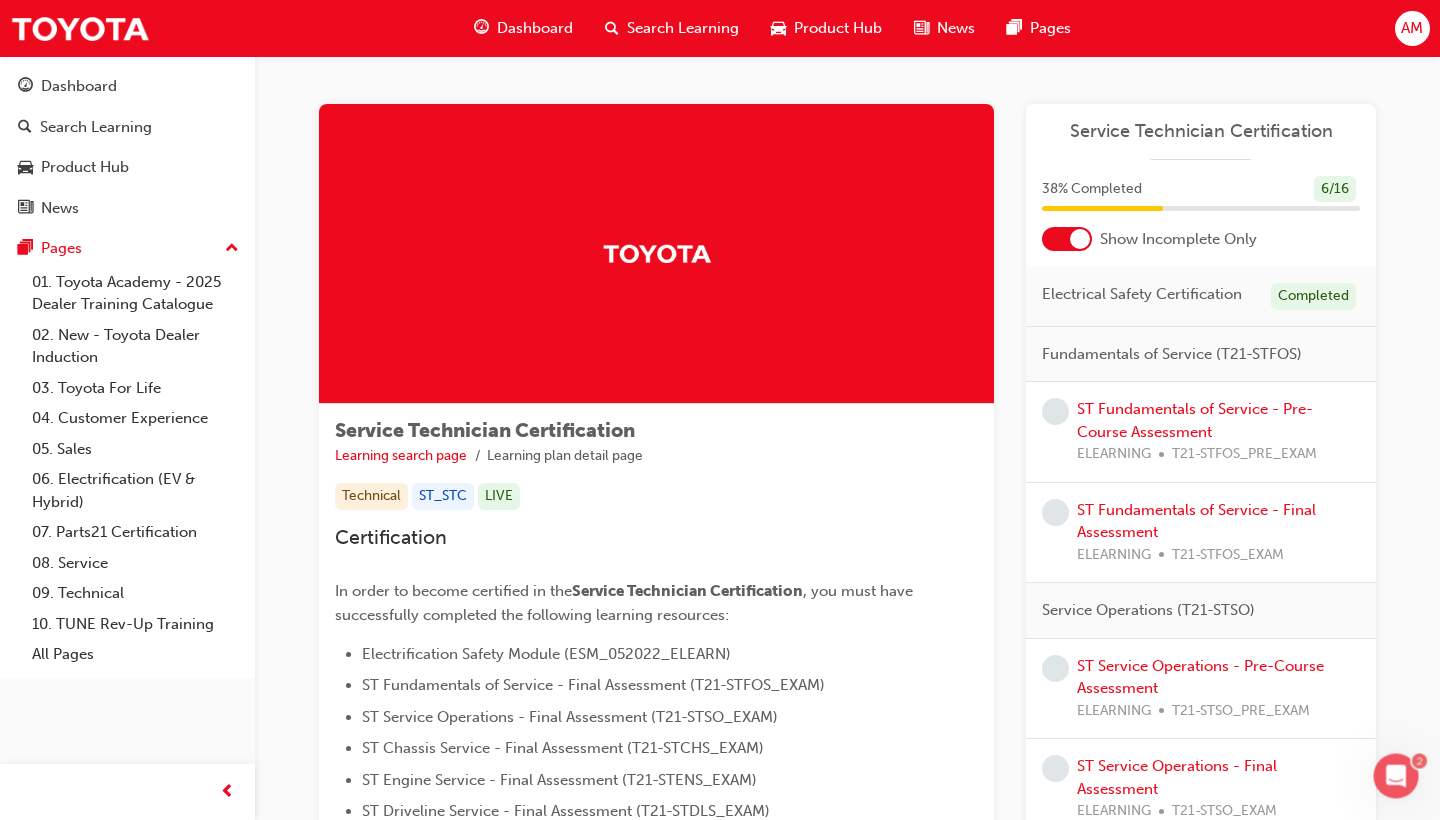 click on "Electrical Safety Certification" at bounding box center [1142, 294] 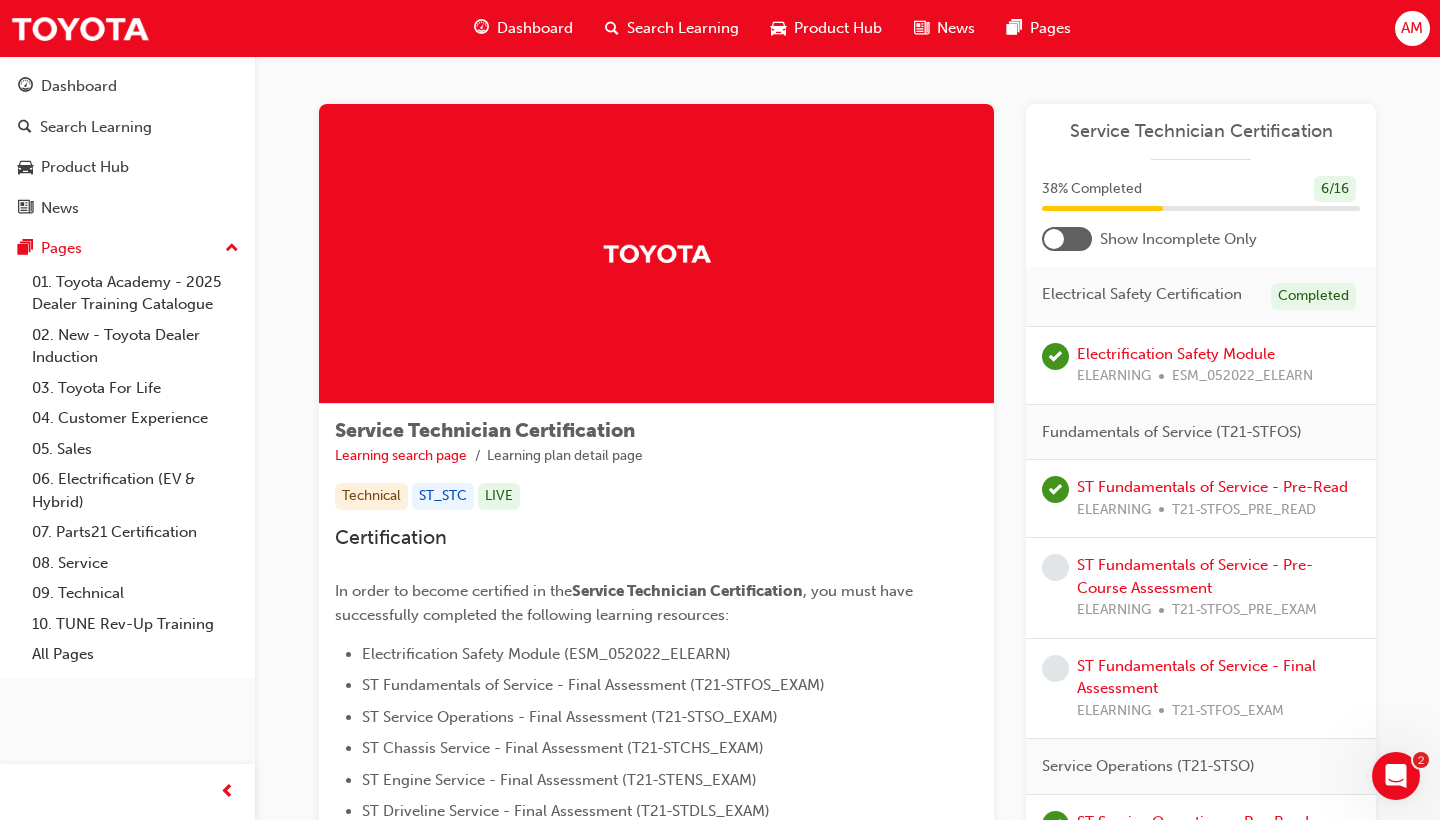 click on "Show Incomplete Only" at bounding box center [1178, 239] 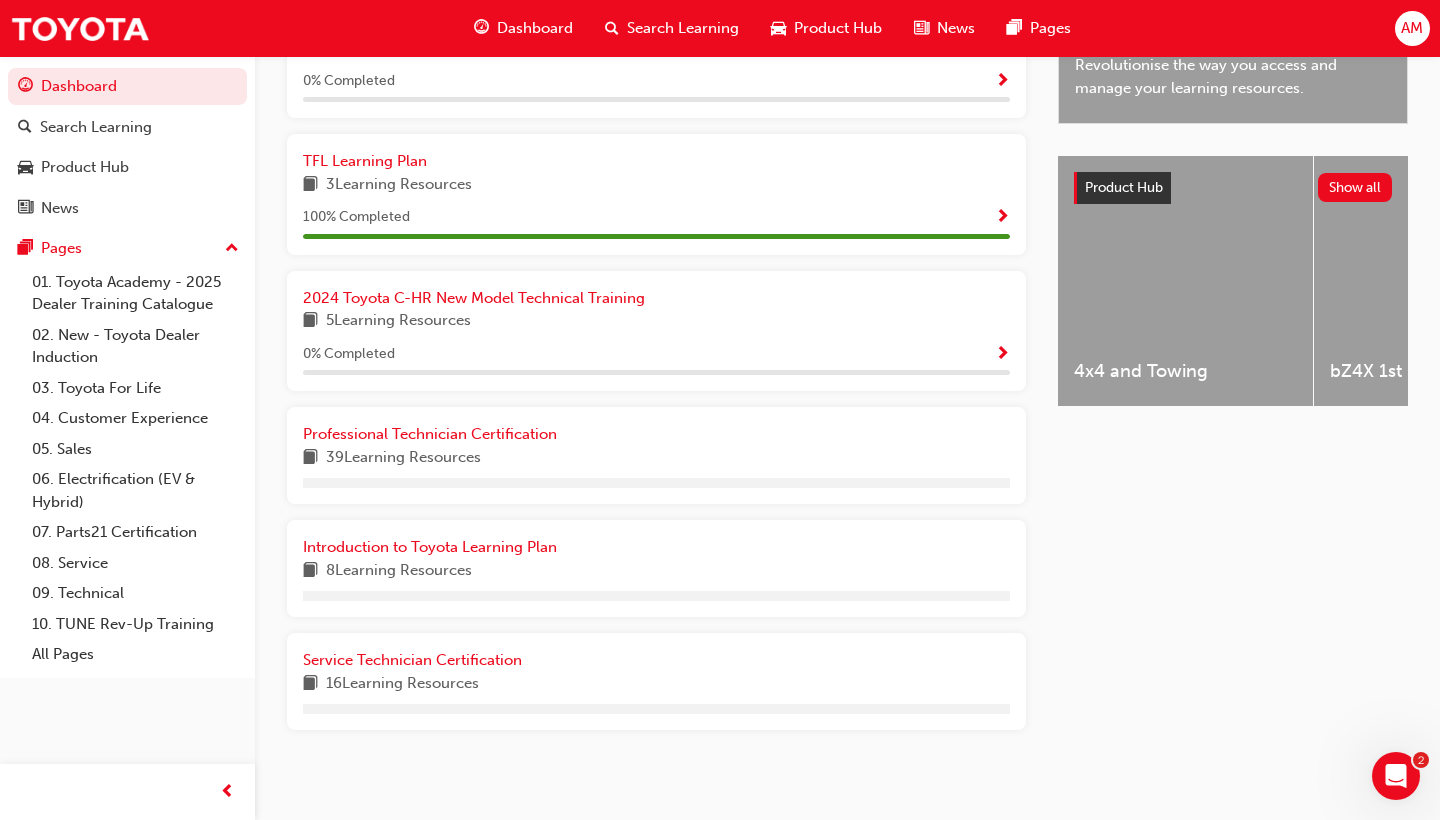 scroll, scrollTop: 615, scrollLeft: 0, axis: vertical 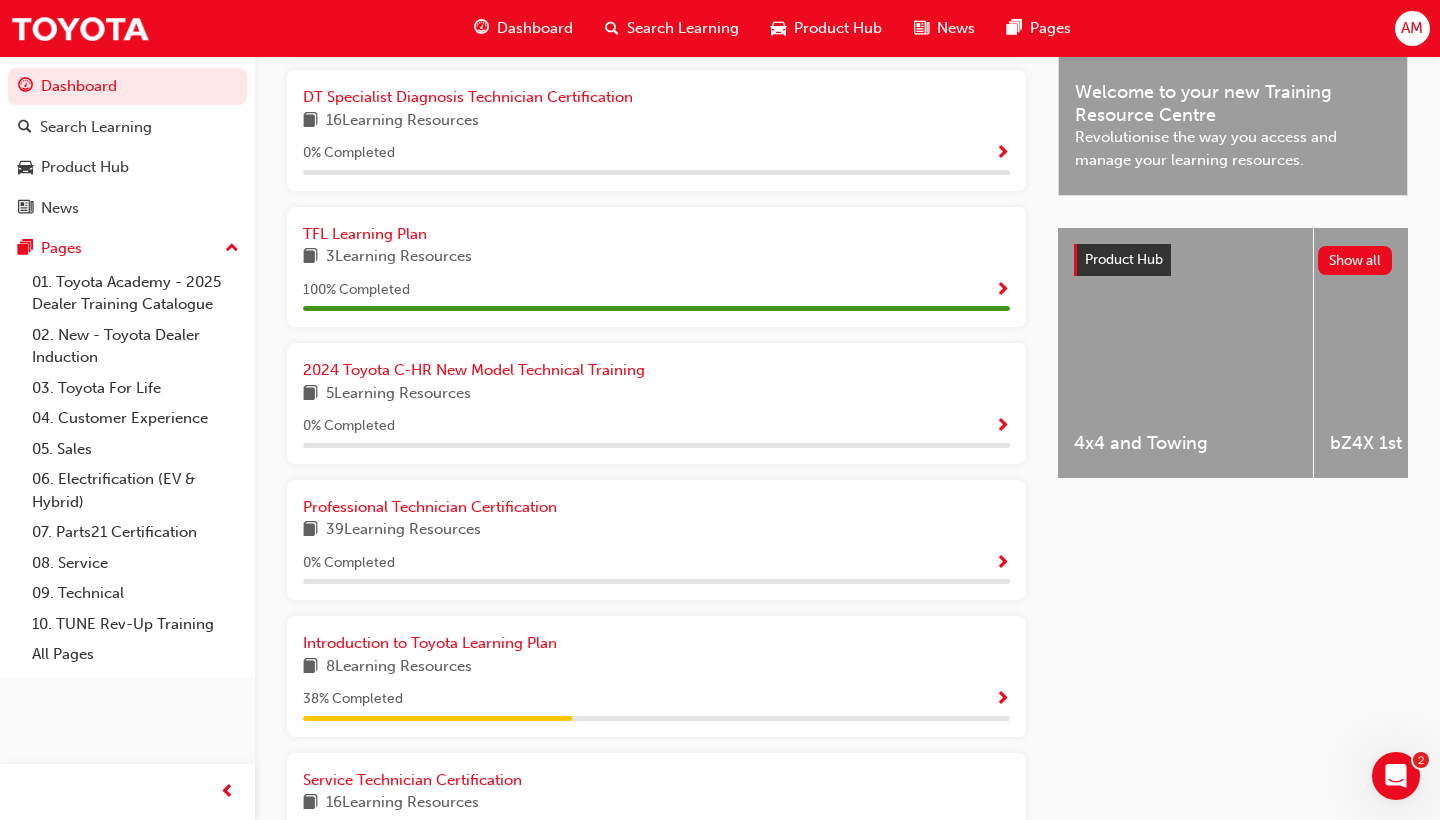 click on "8  Learning Resources" at bounding box center (399, 667) 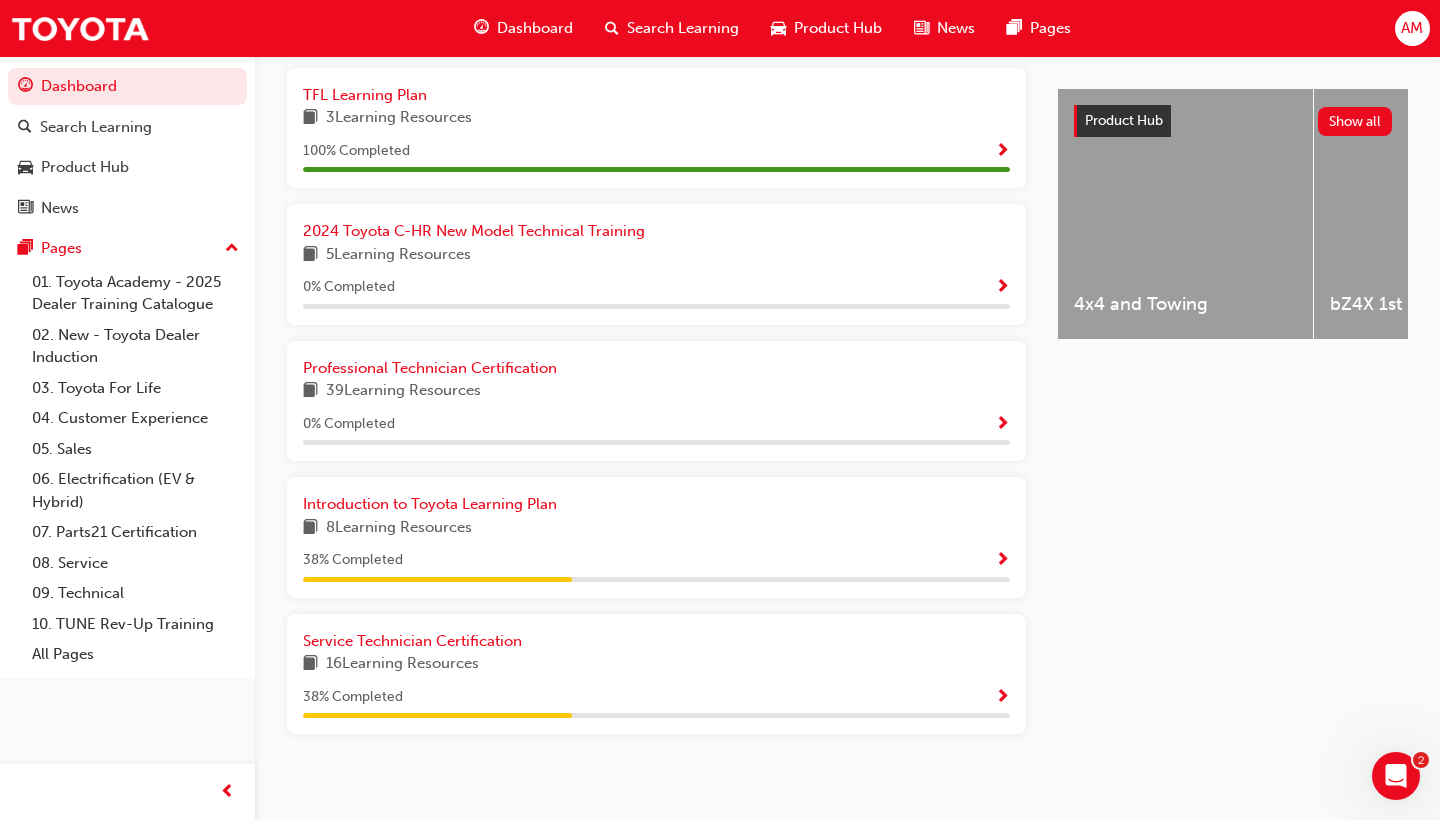 scroll, scrollTop: 753, scrollLeft: 0, axis: vertical 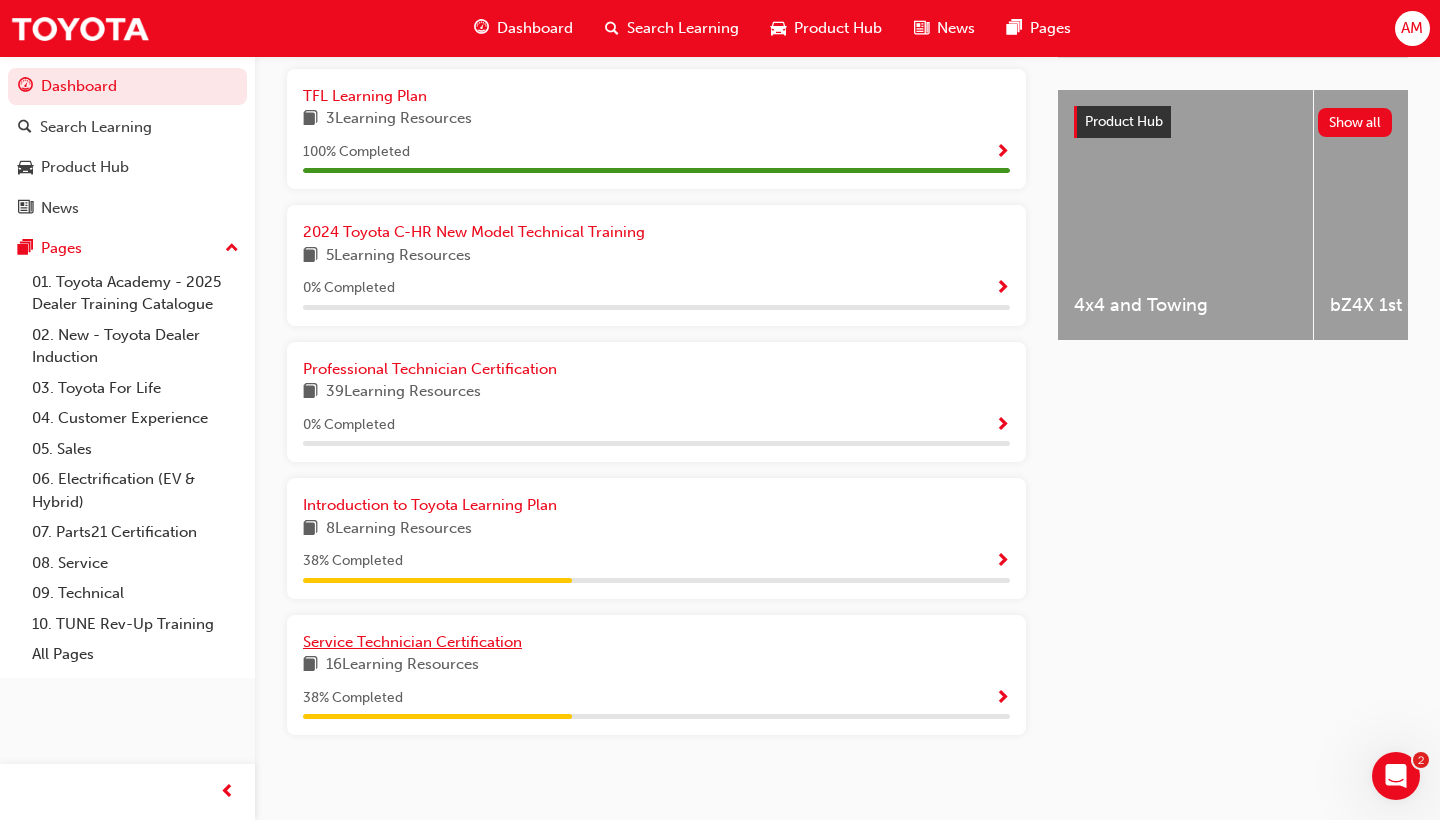 click on "Service Technician Certification" at bounding box center [412, 642] 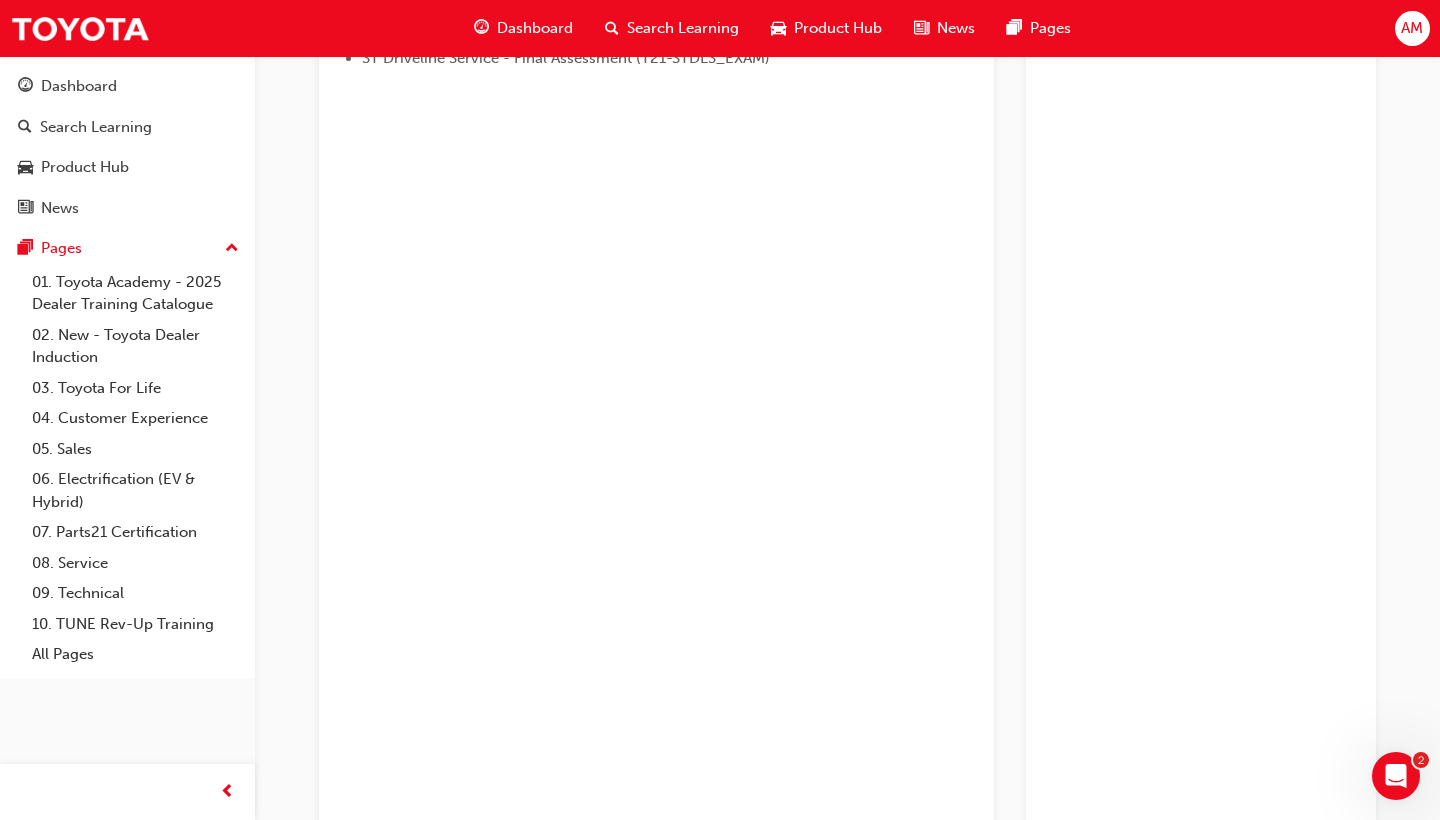click on "Service Technician Certification   Learning search page Learning plan detail page Technical ST_STC LIVE Certification In order to become certified in the  Service Technician Certification , you must have successfully completed the following learning resources: Electrification Safety Module (ESM_052022_ELEARN) ST Fundamentals of Service - Final Assessment (T21-STFOS_EXAM) ST Service Operations - Final Assessment (T21-STSO_EXAM) ST Chassis Service - Final Assessment (T21-STCHS_EXAM) ST Engine Service - Final Assessment (T21-STENS_EXAM) ST Driveline Service - Final Assessment (T21-STDLS_EXAM)" at bounding box center (656, 274) 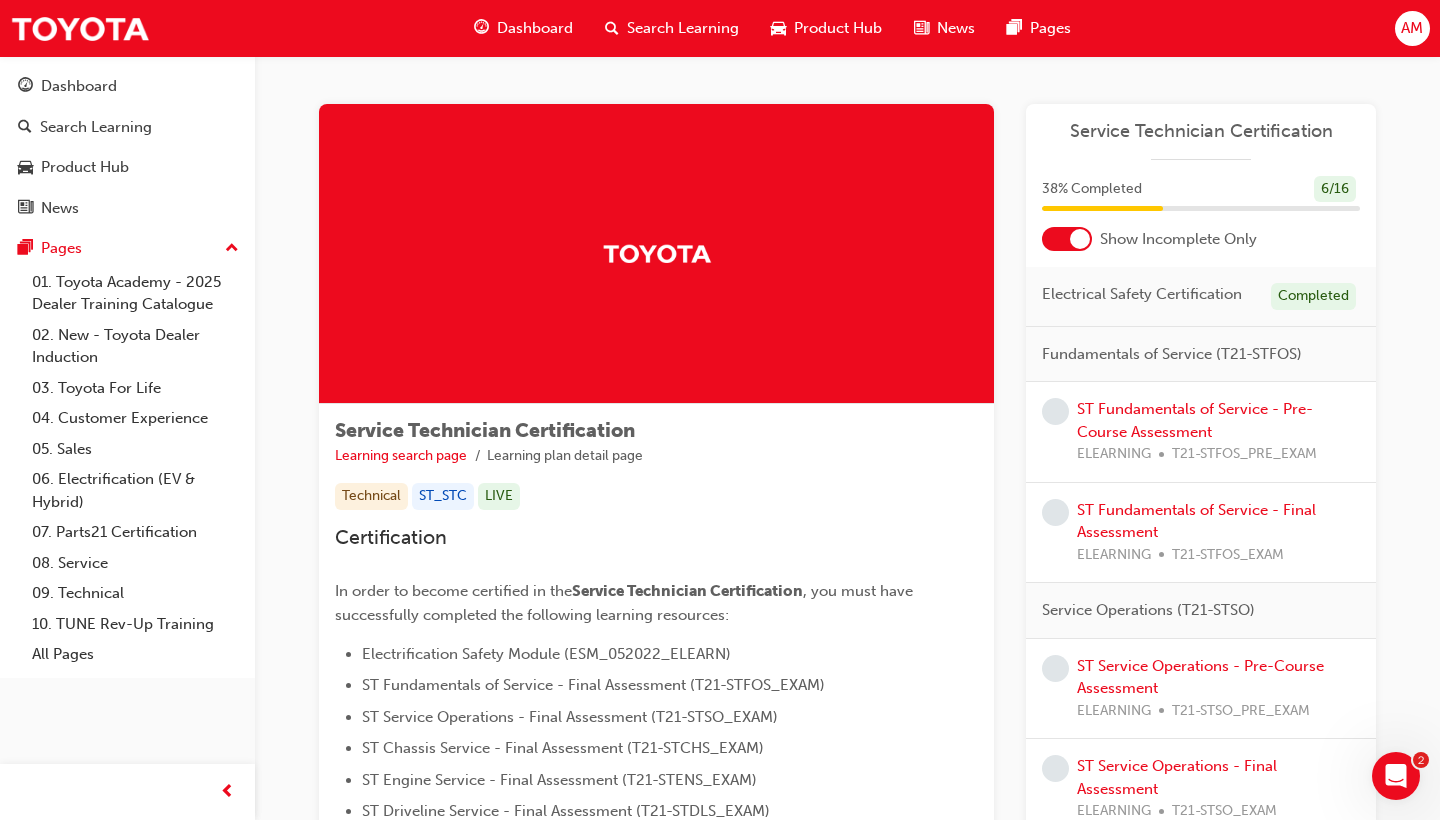 scroll, scrollTop: 0, scrollLeft: 0, axis: both 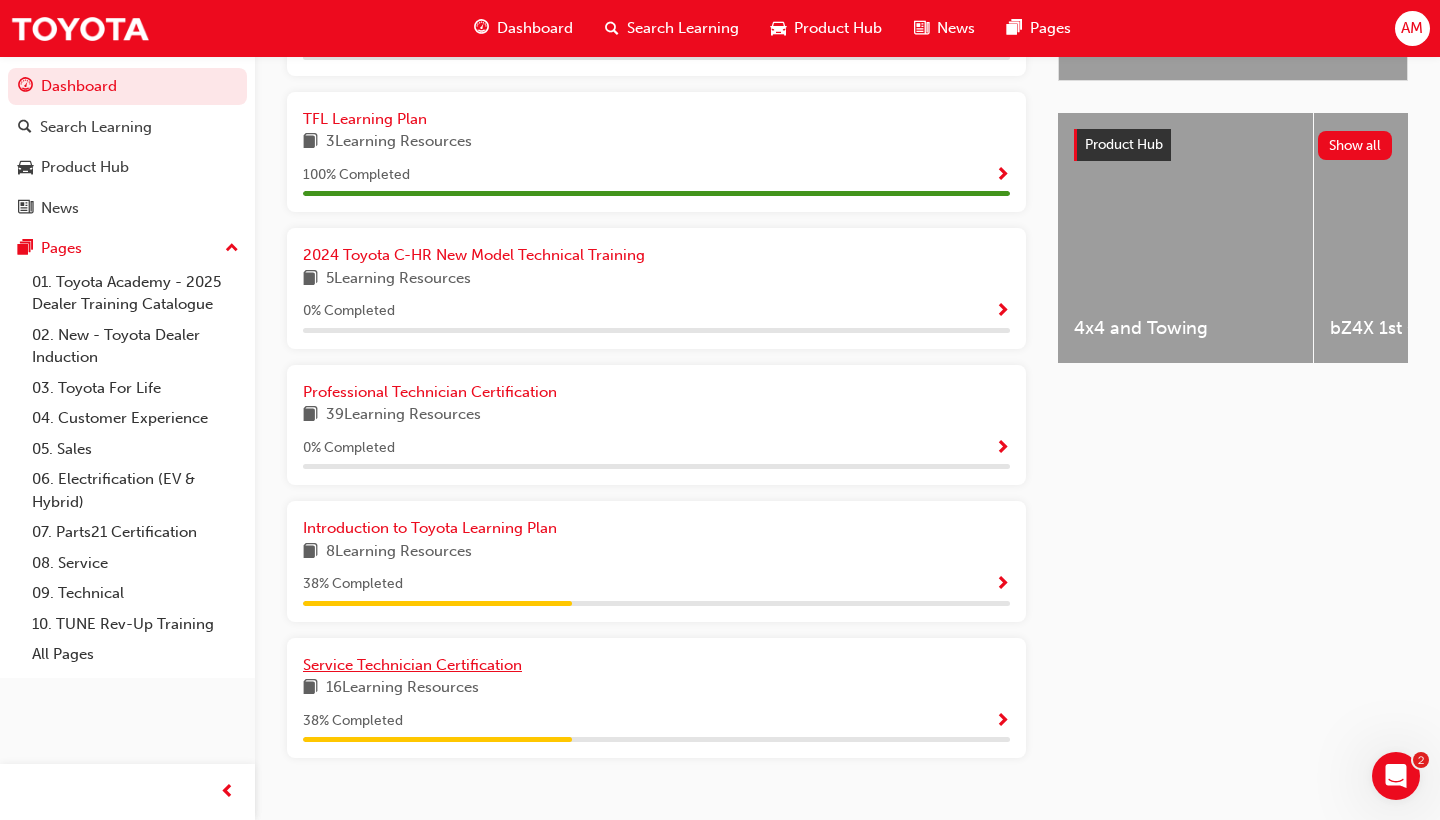 click on "Service Technician Certification" at bounding box center (412, 665) 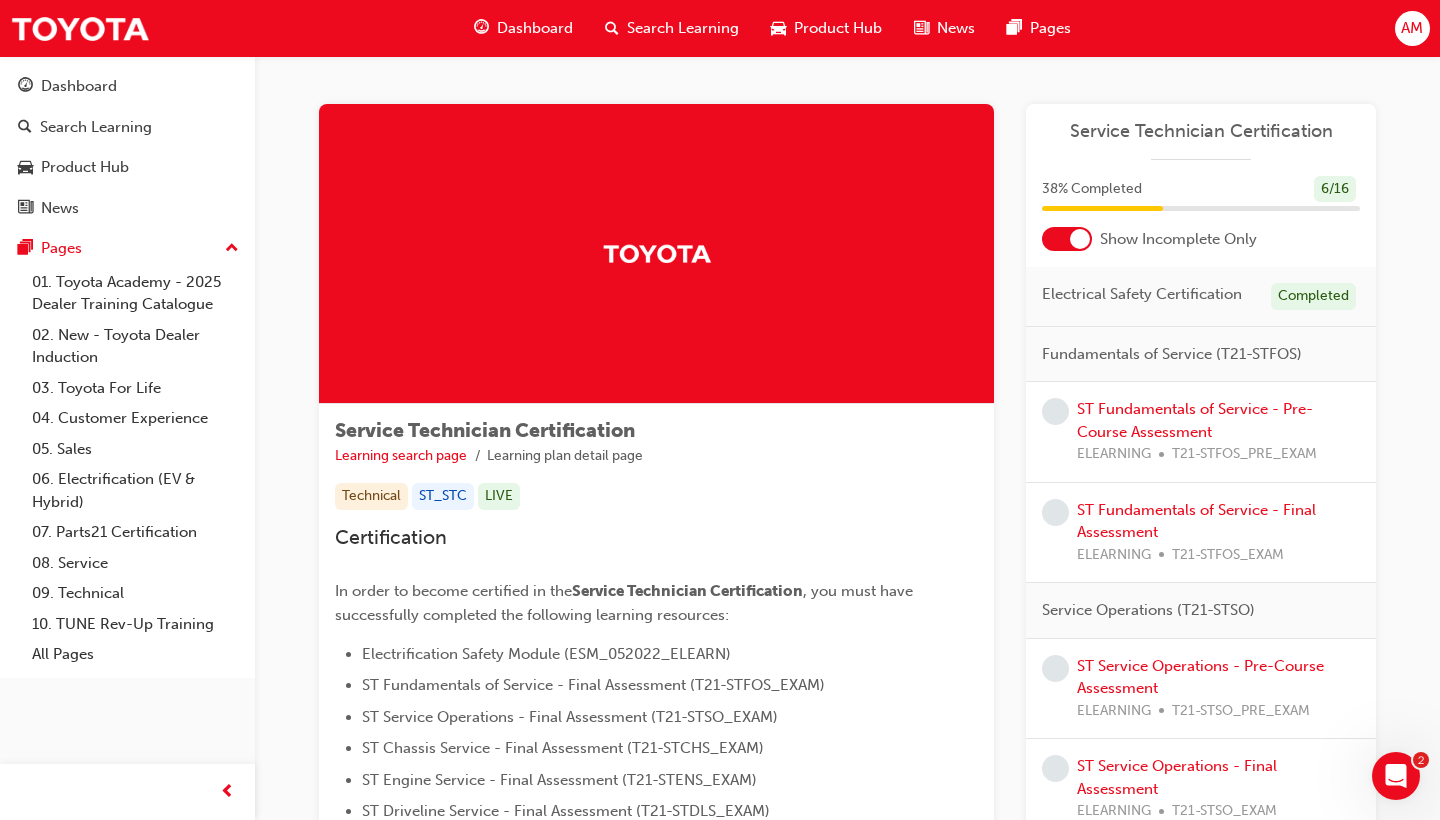 scroll, scrollTop: 0, scrollLeft: 0, axis: both 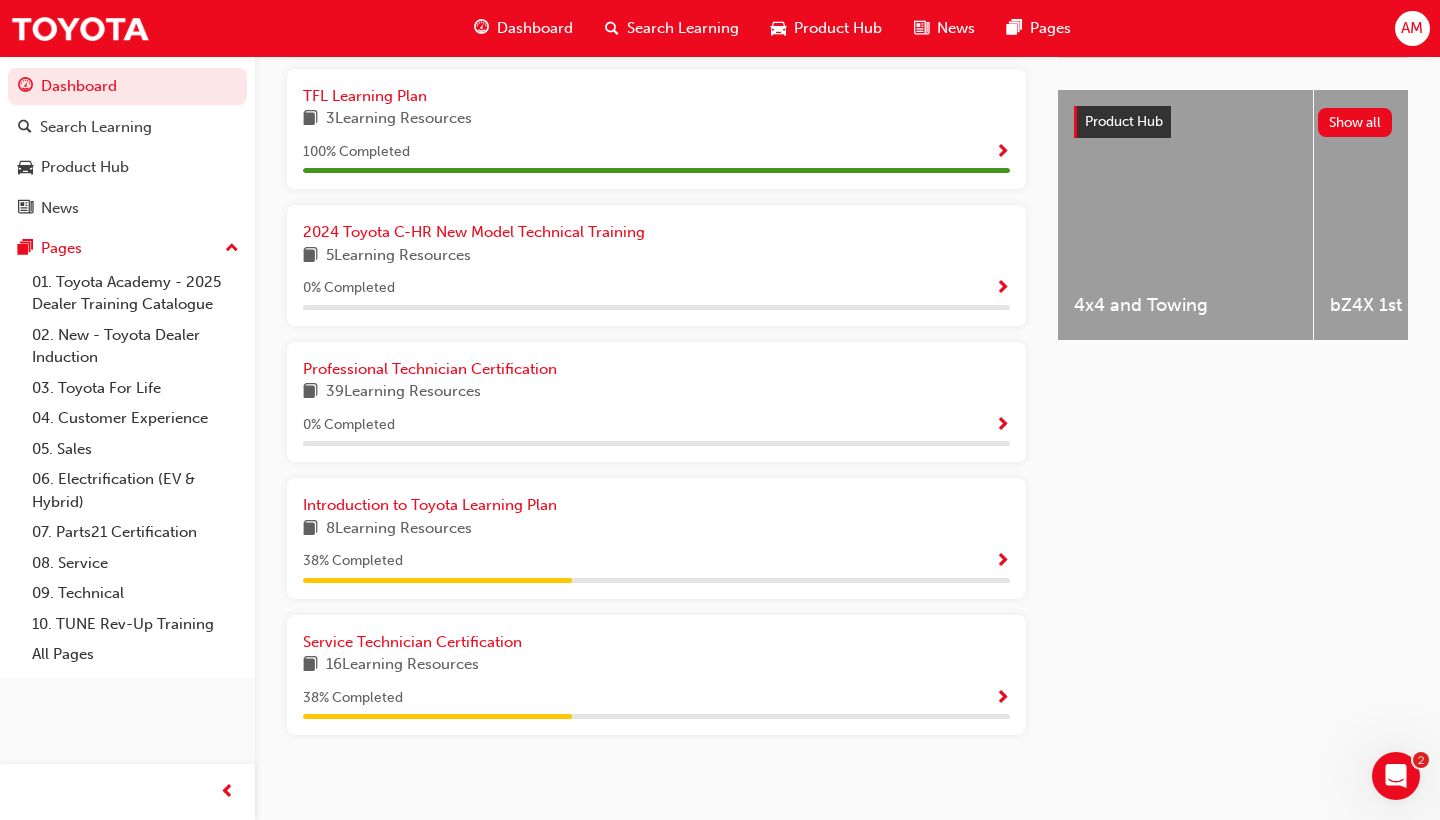 click at bounding box center [1002, 699] 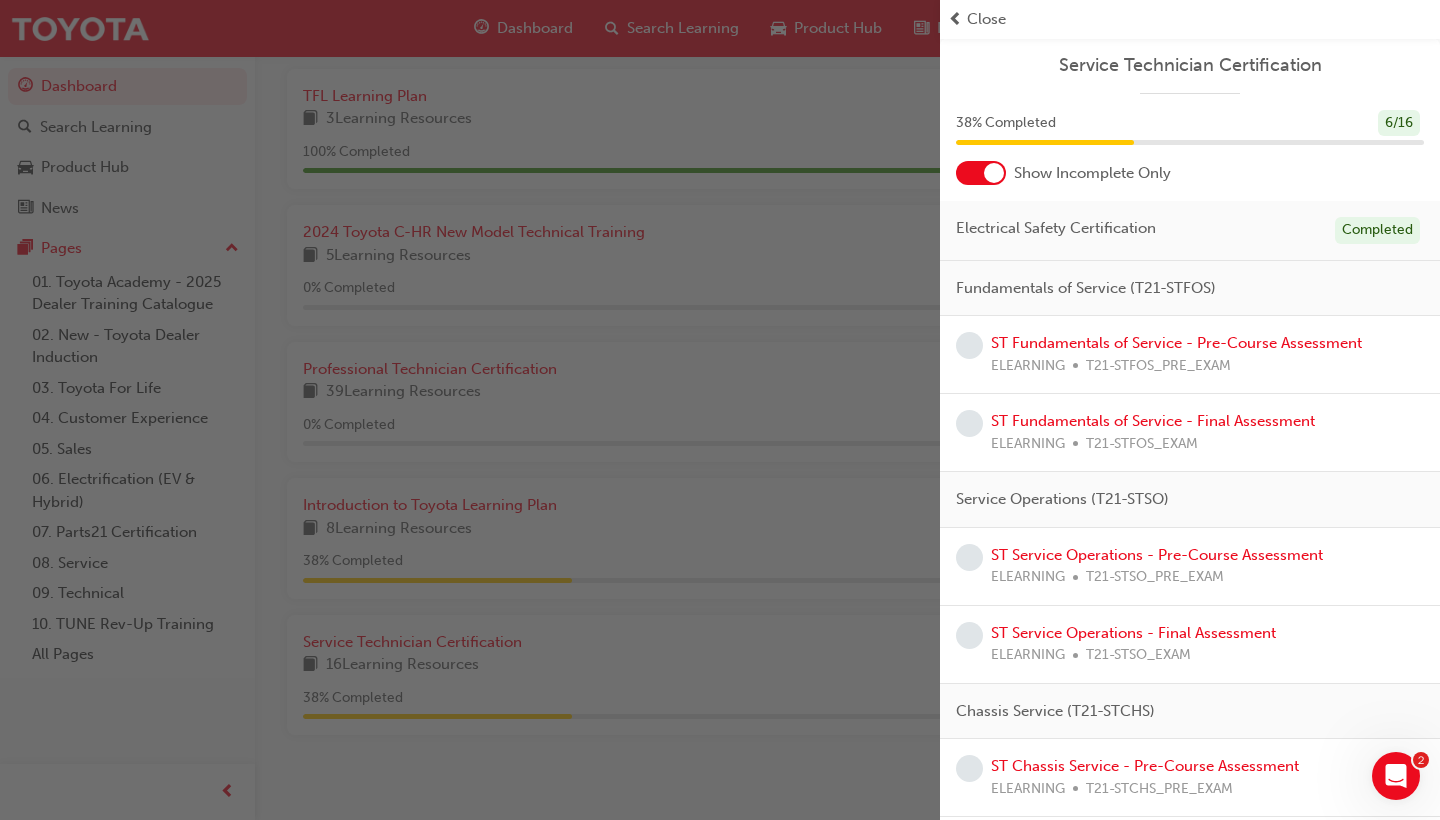click 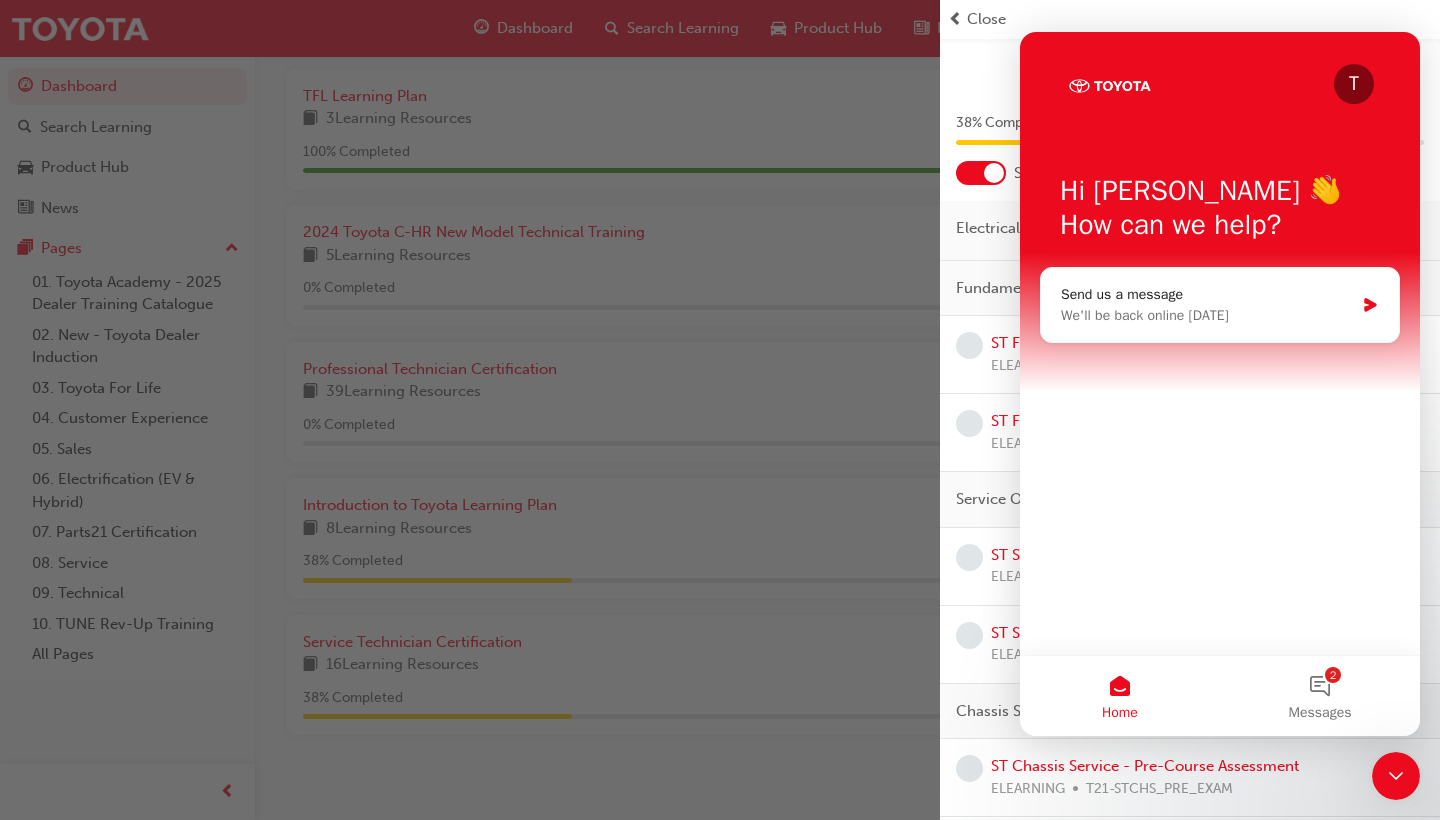 scroll, scrollTop: 0, scrollLeft: 0, axis: both 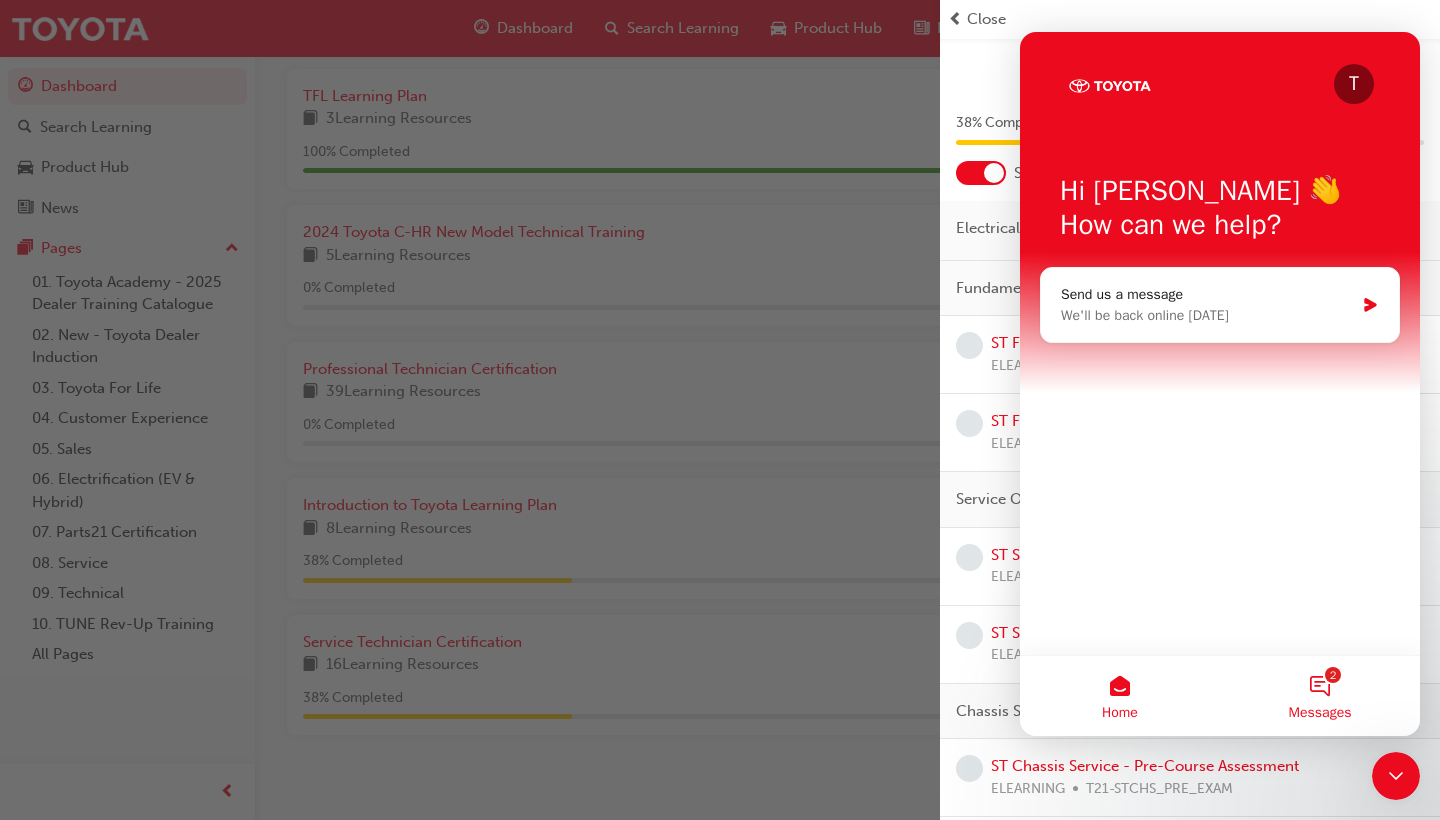 click on "2 Messages" at bounding box center (1320, 696) 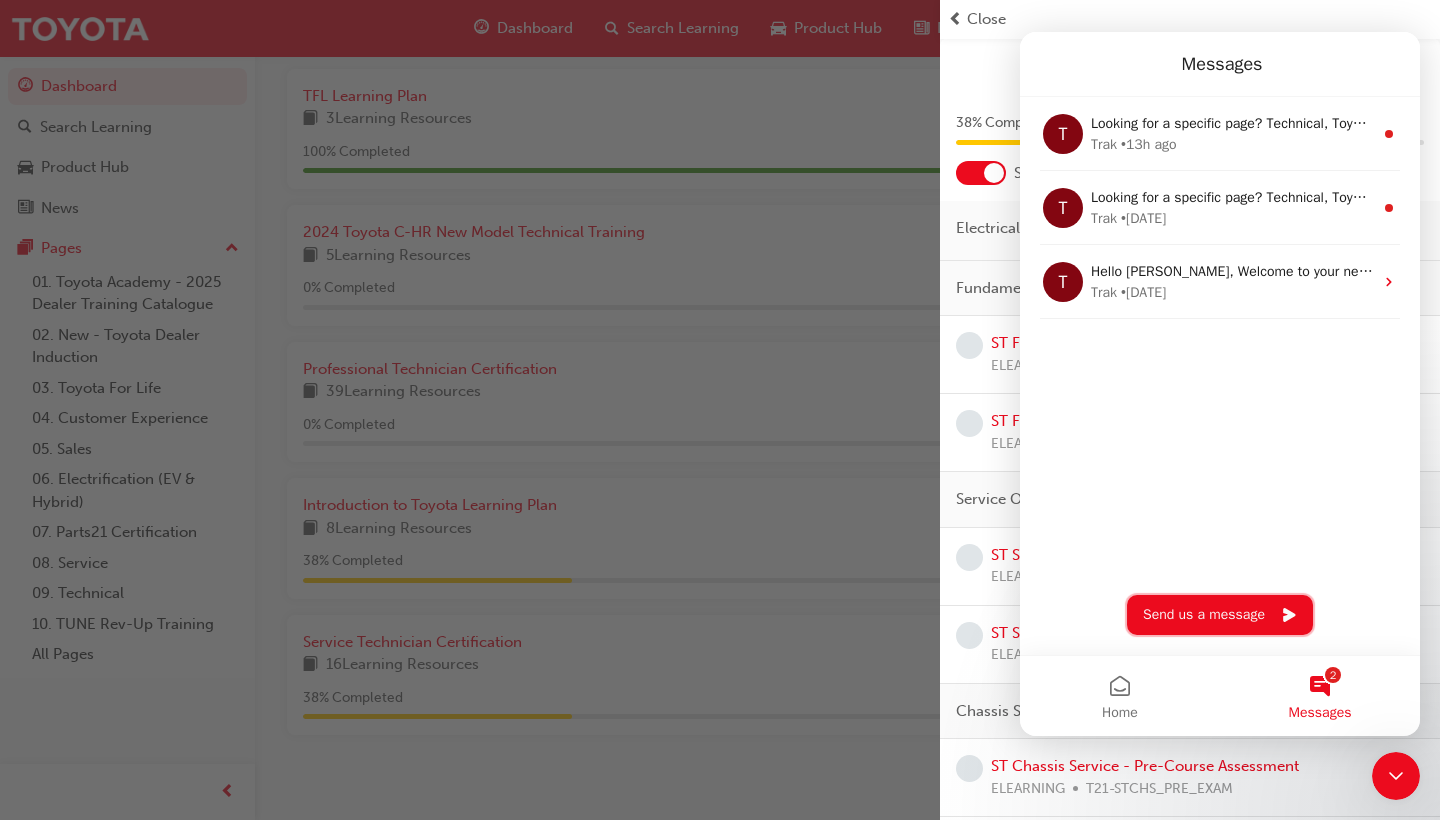 click on "Send us a message" at bounding box center (1220, 615) 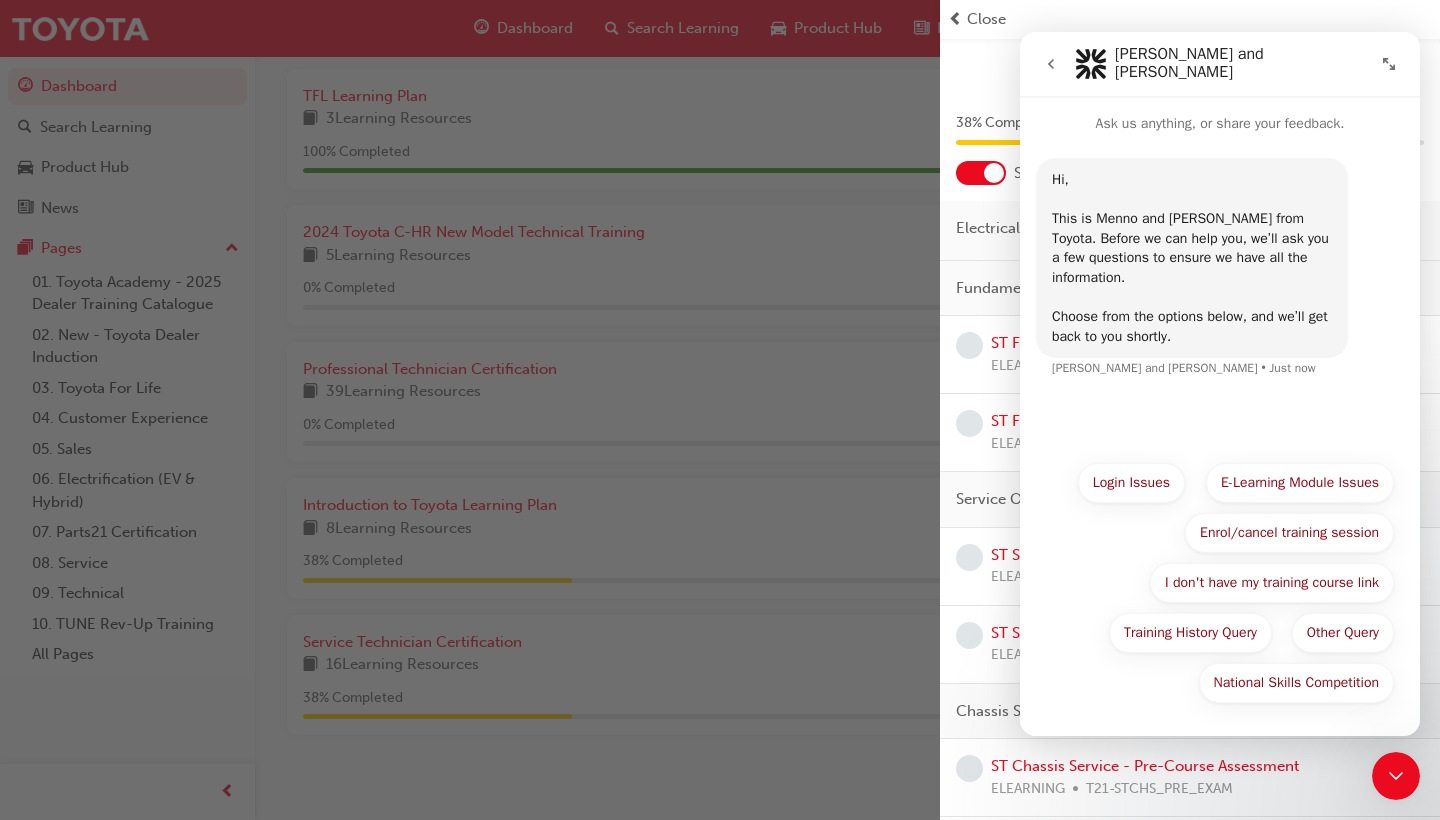 click at bounding box center [969, 644] 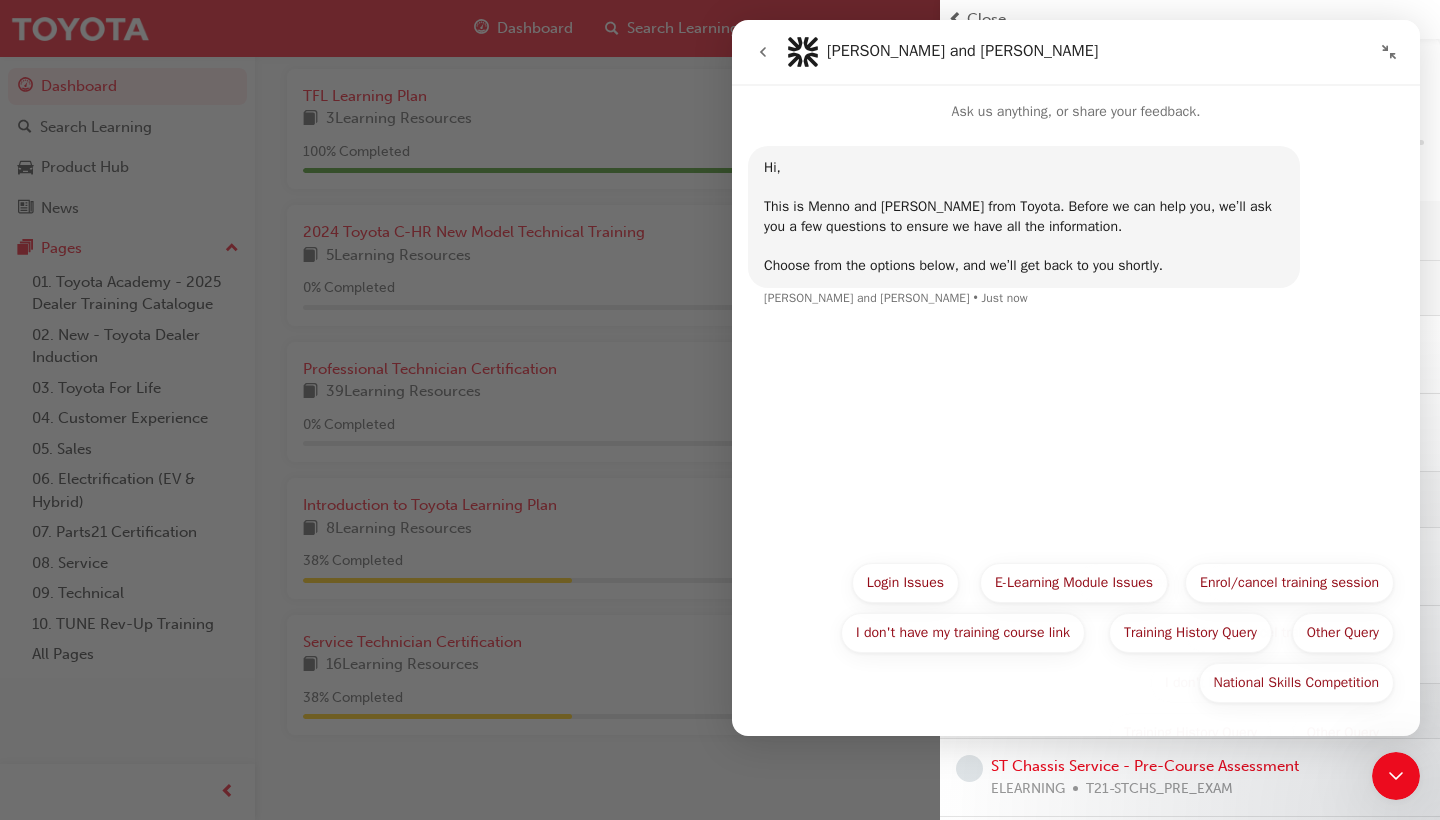 click at bounding box center [1389, 52] 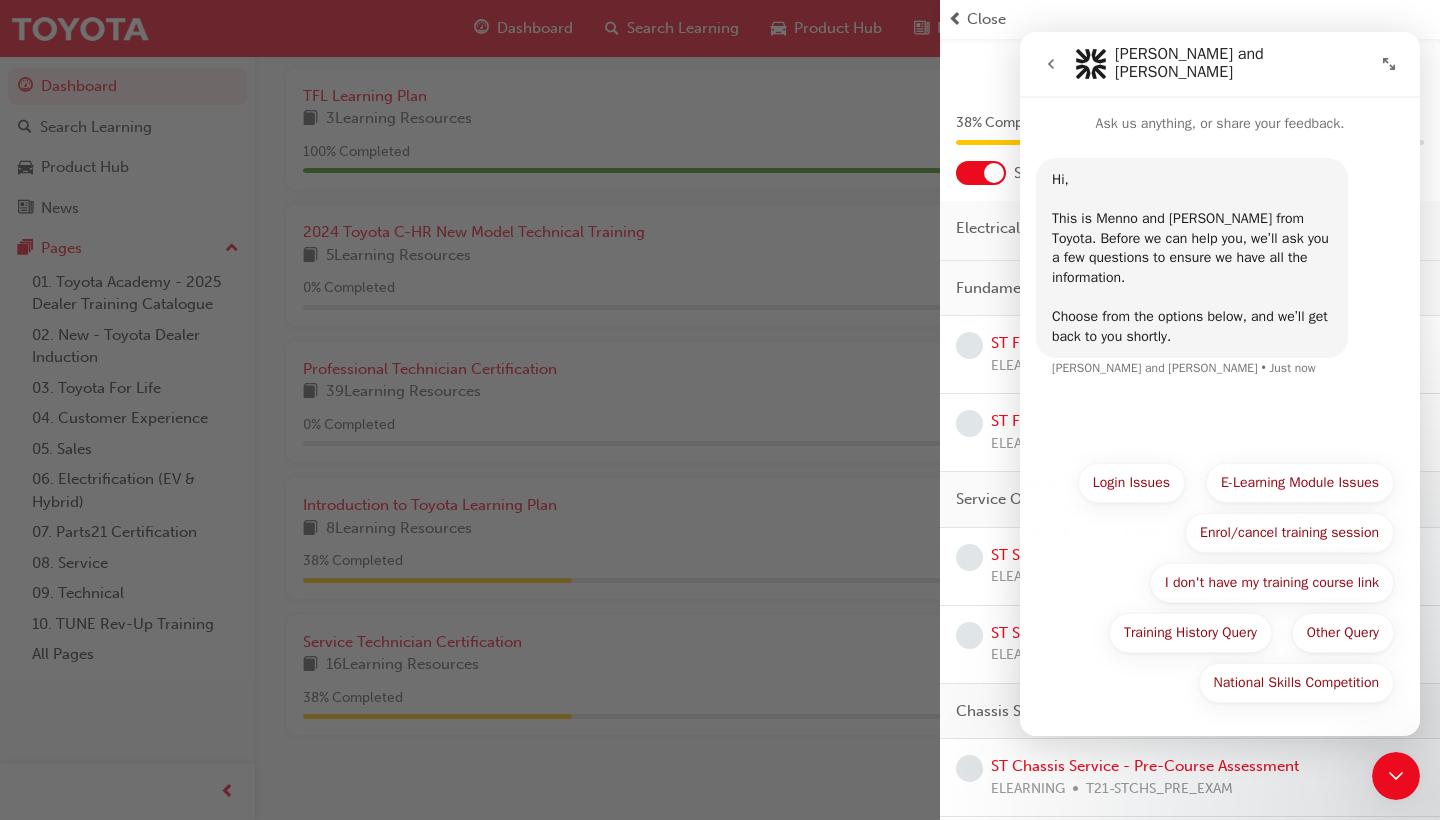 click at bounding box center (1396, 776) 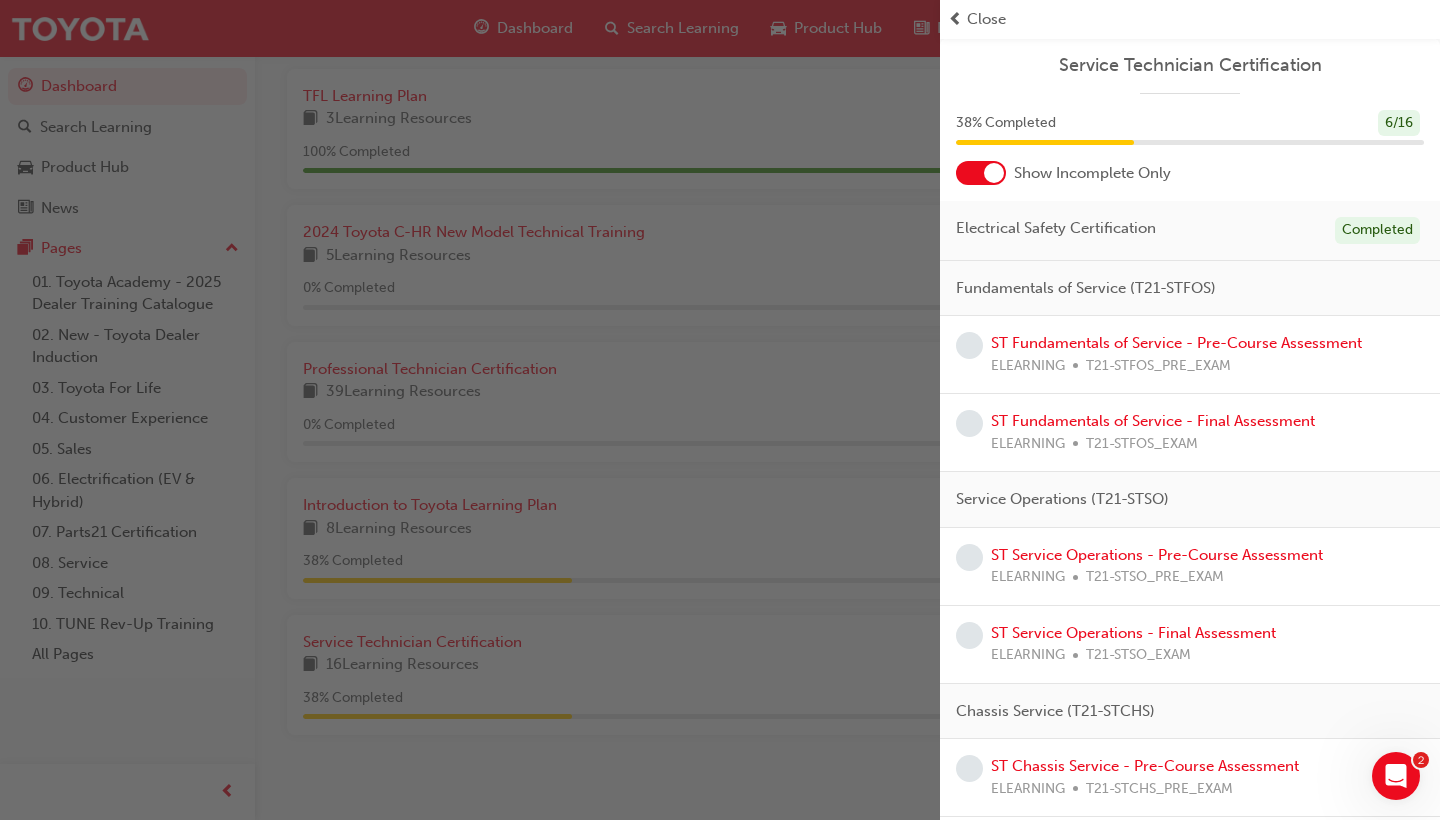 scroll, scrollTop: 0, scrollLeft: 0, axis: both 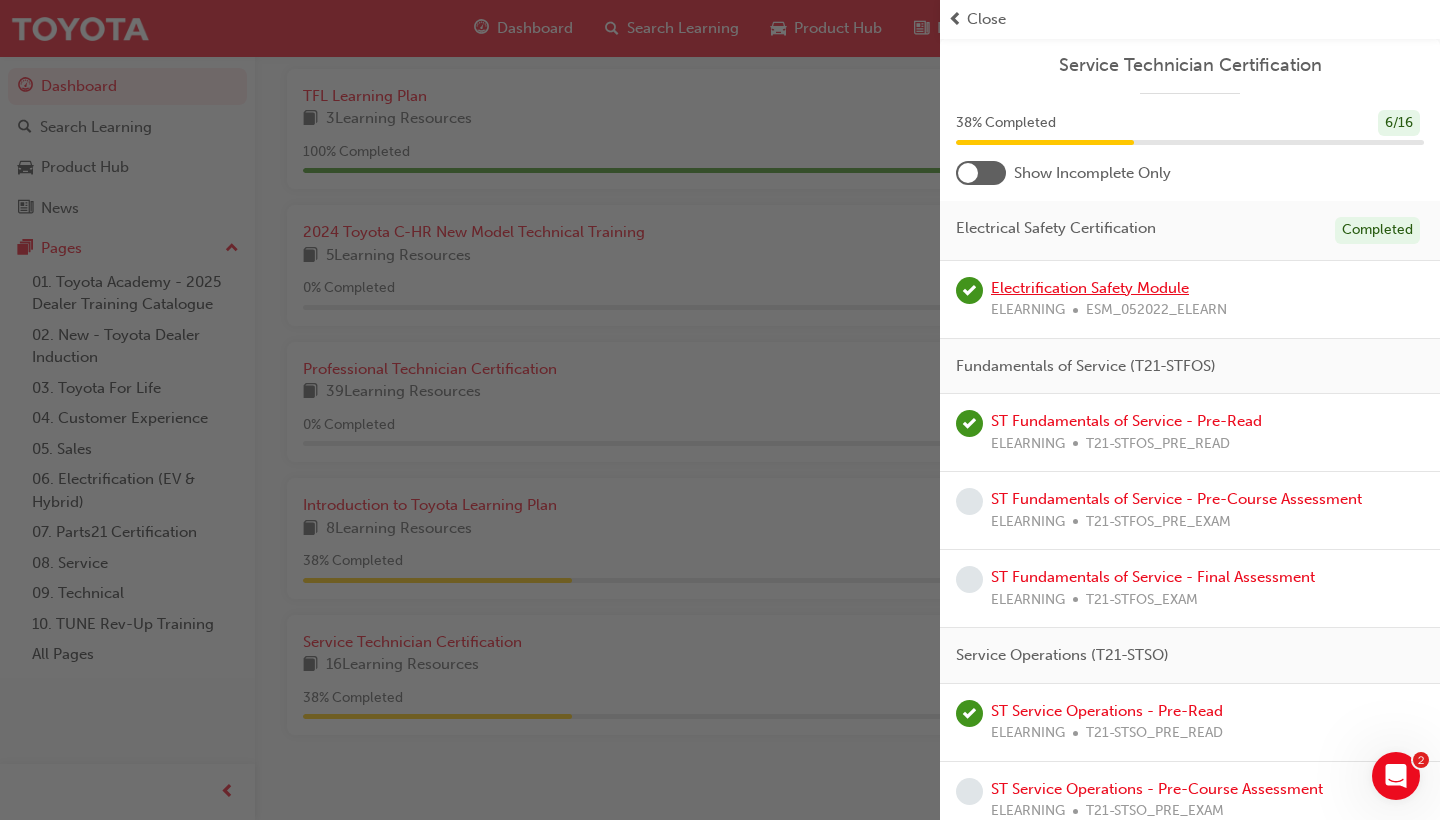 click on "Electrification Safety Module" at bounding box center (1090, 288) 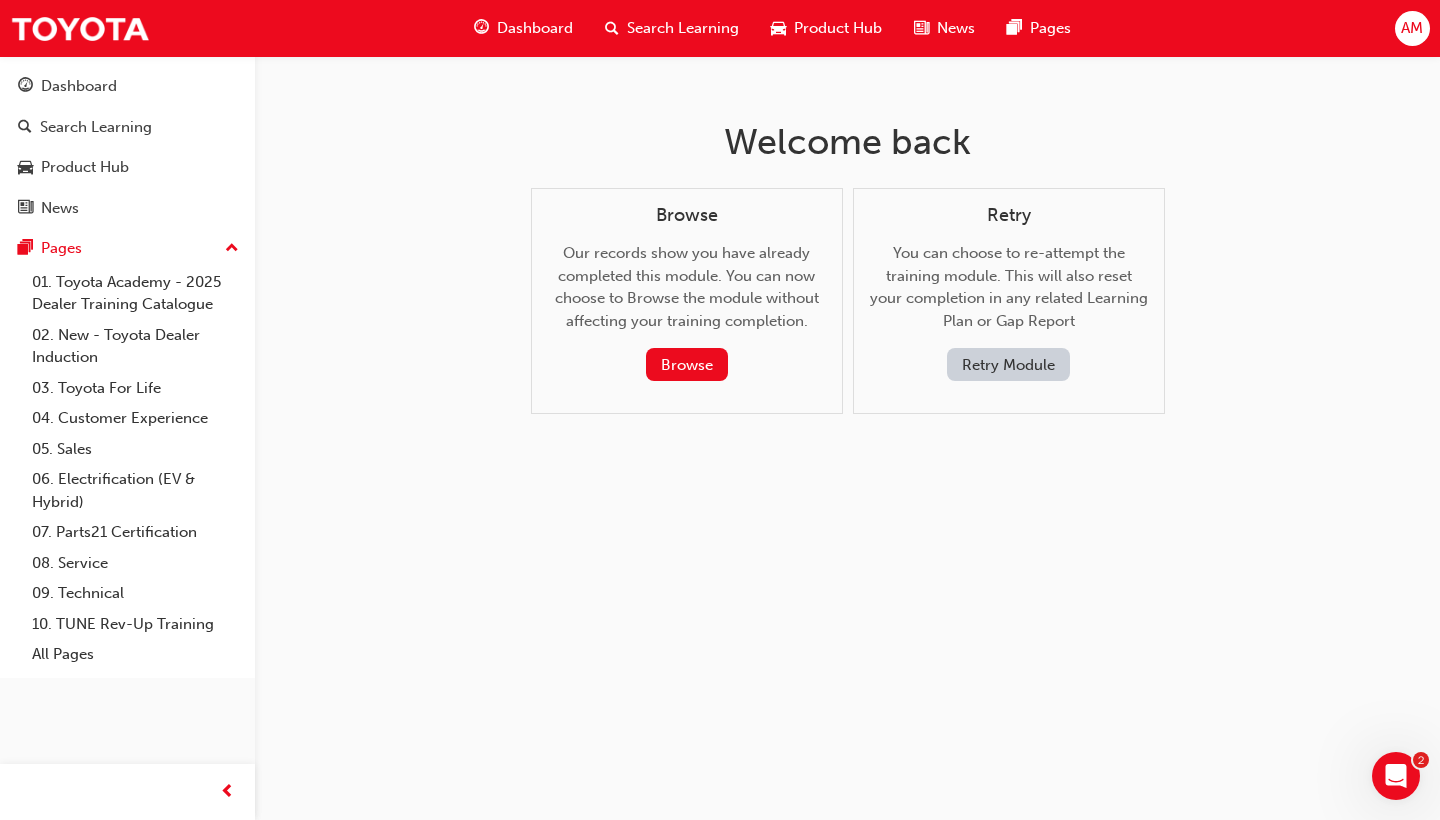 scroll, scrollTop: 0, scrollLeft: 0, axis: both 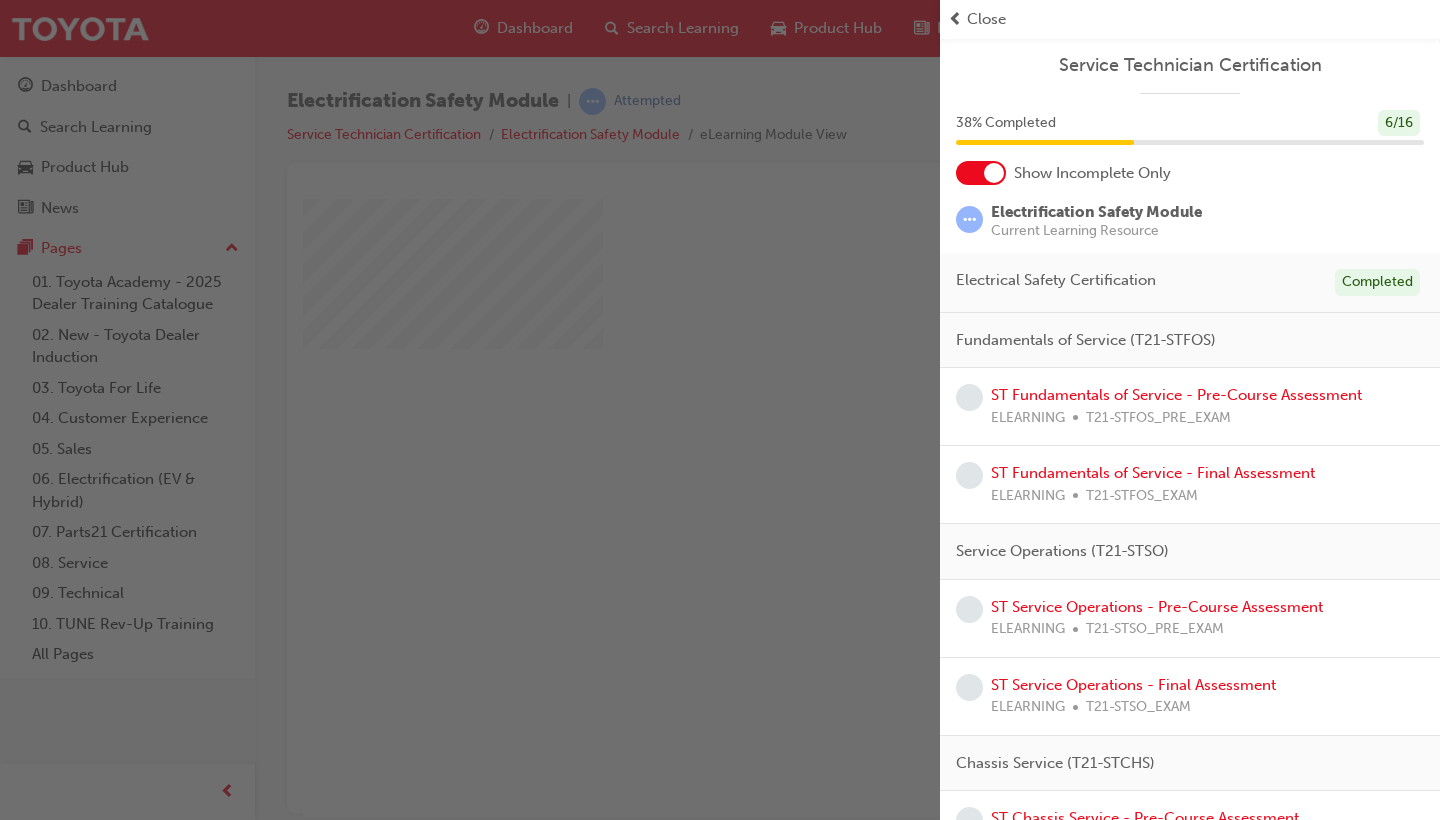 click at bounding box center [470, 410] 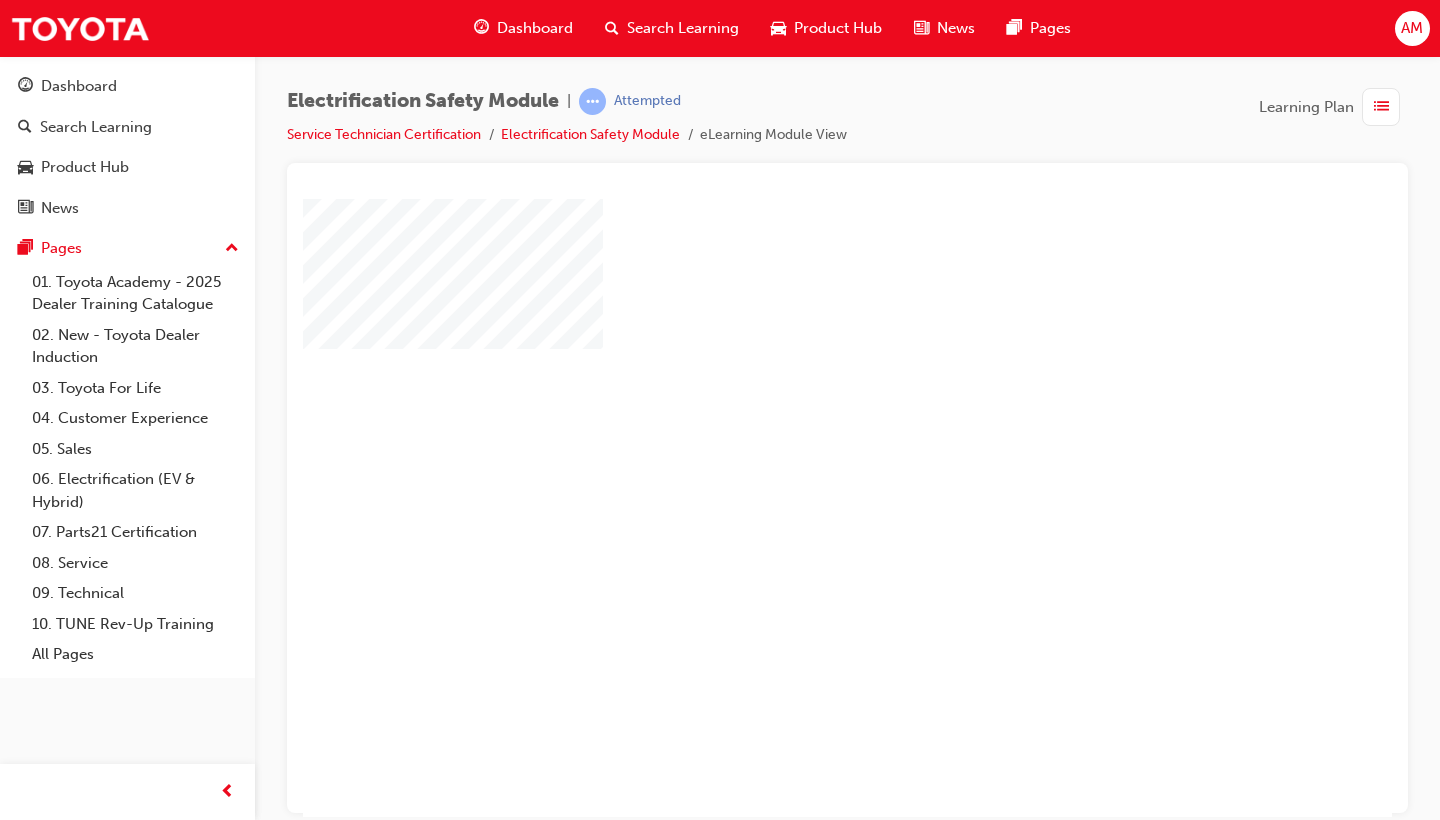 click at bounding box center (790, 449) 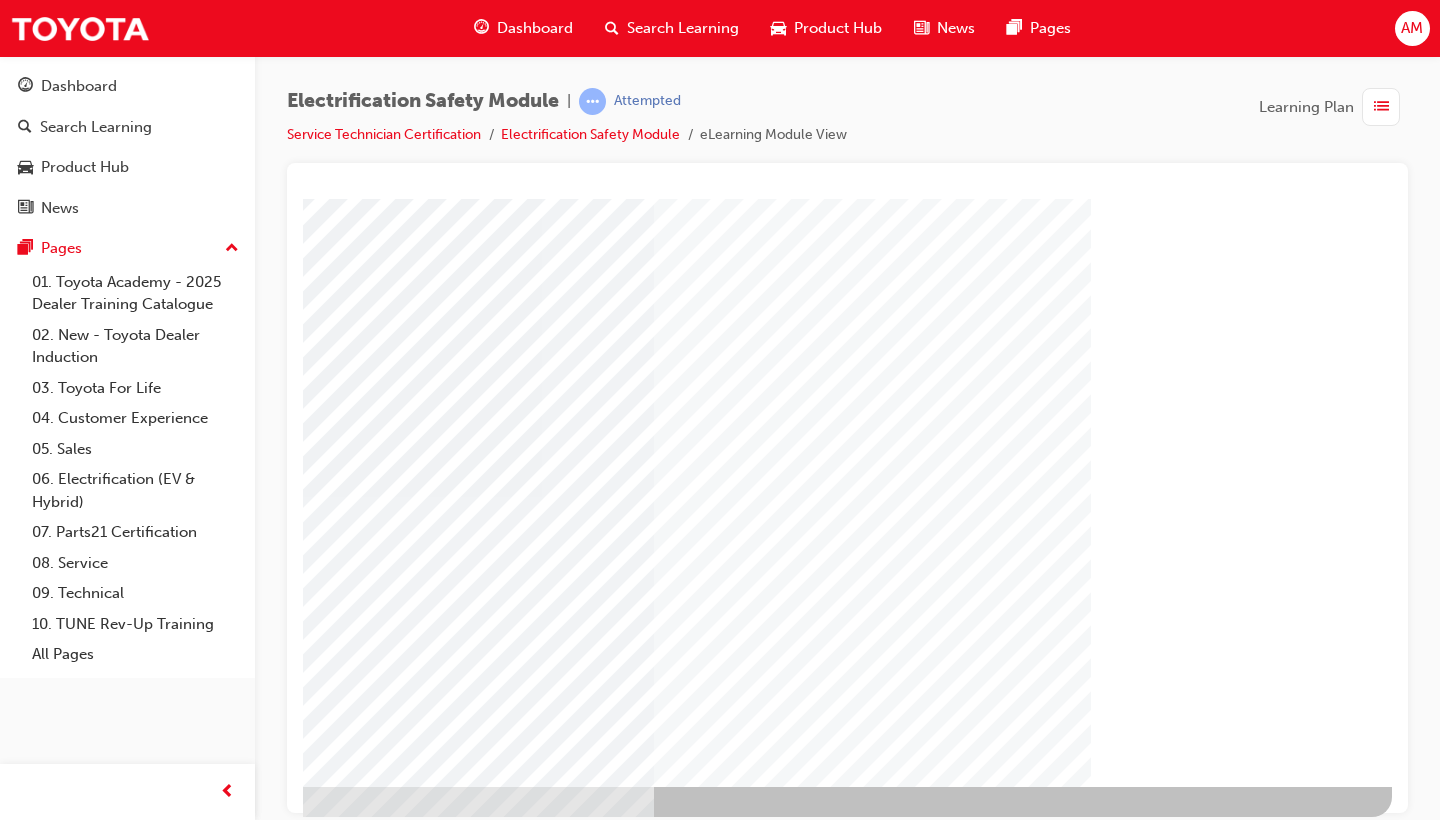 scroll, scrollTop: 132, scrollLeft: 271, axis: both 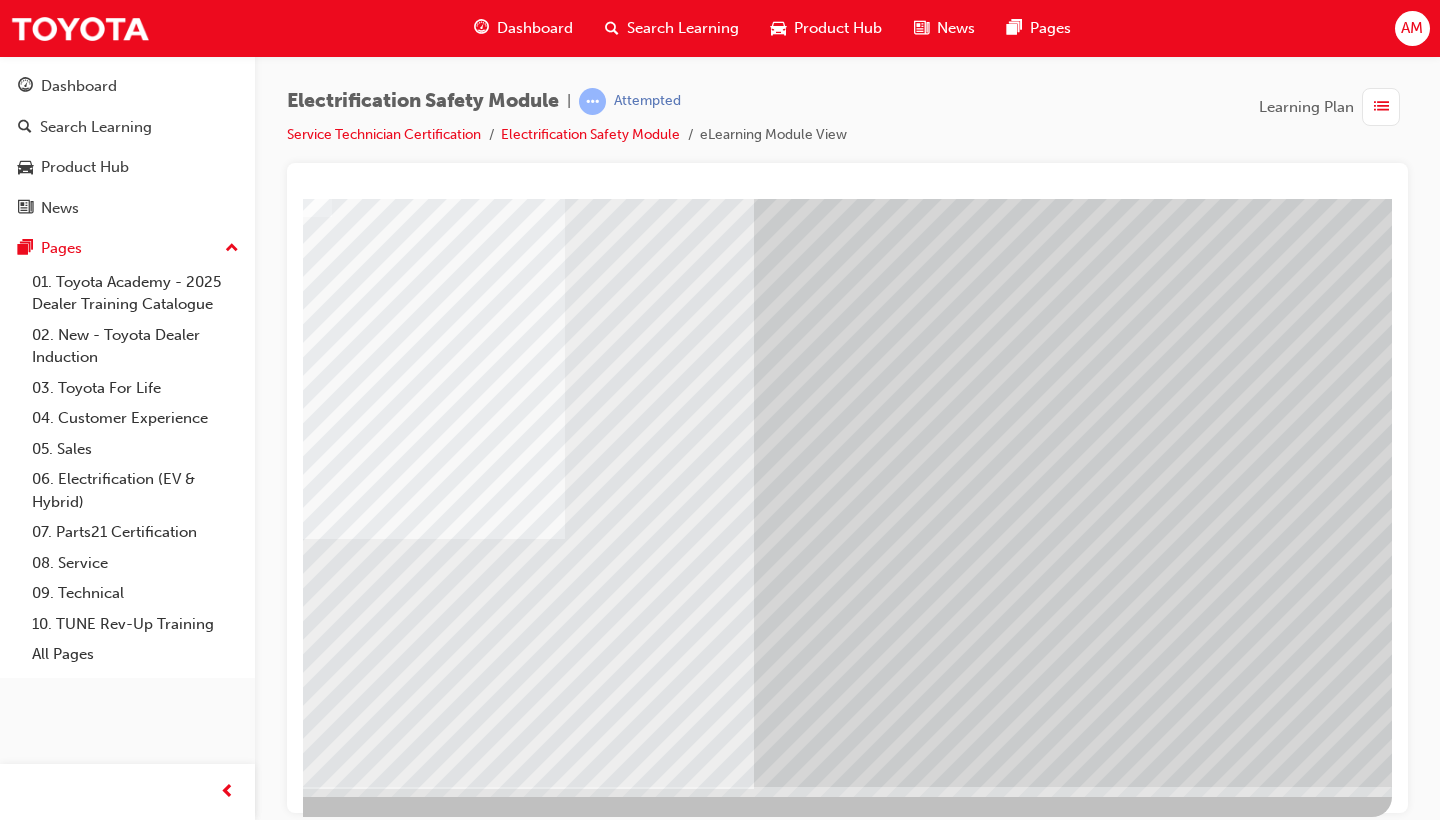 click at bounding box center [95, 3574] 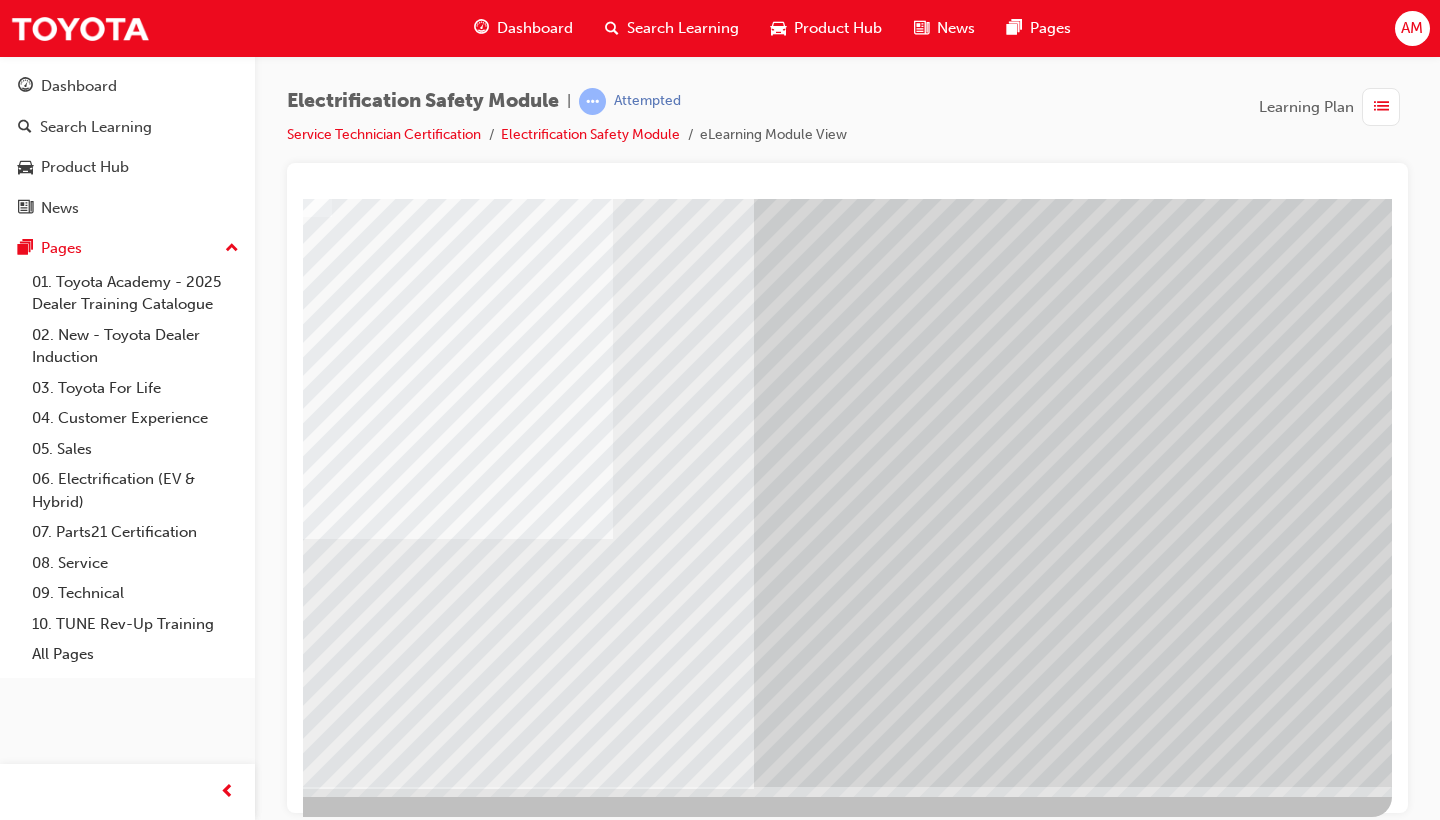 click at bounding box center (95, 3574) 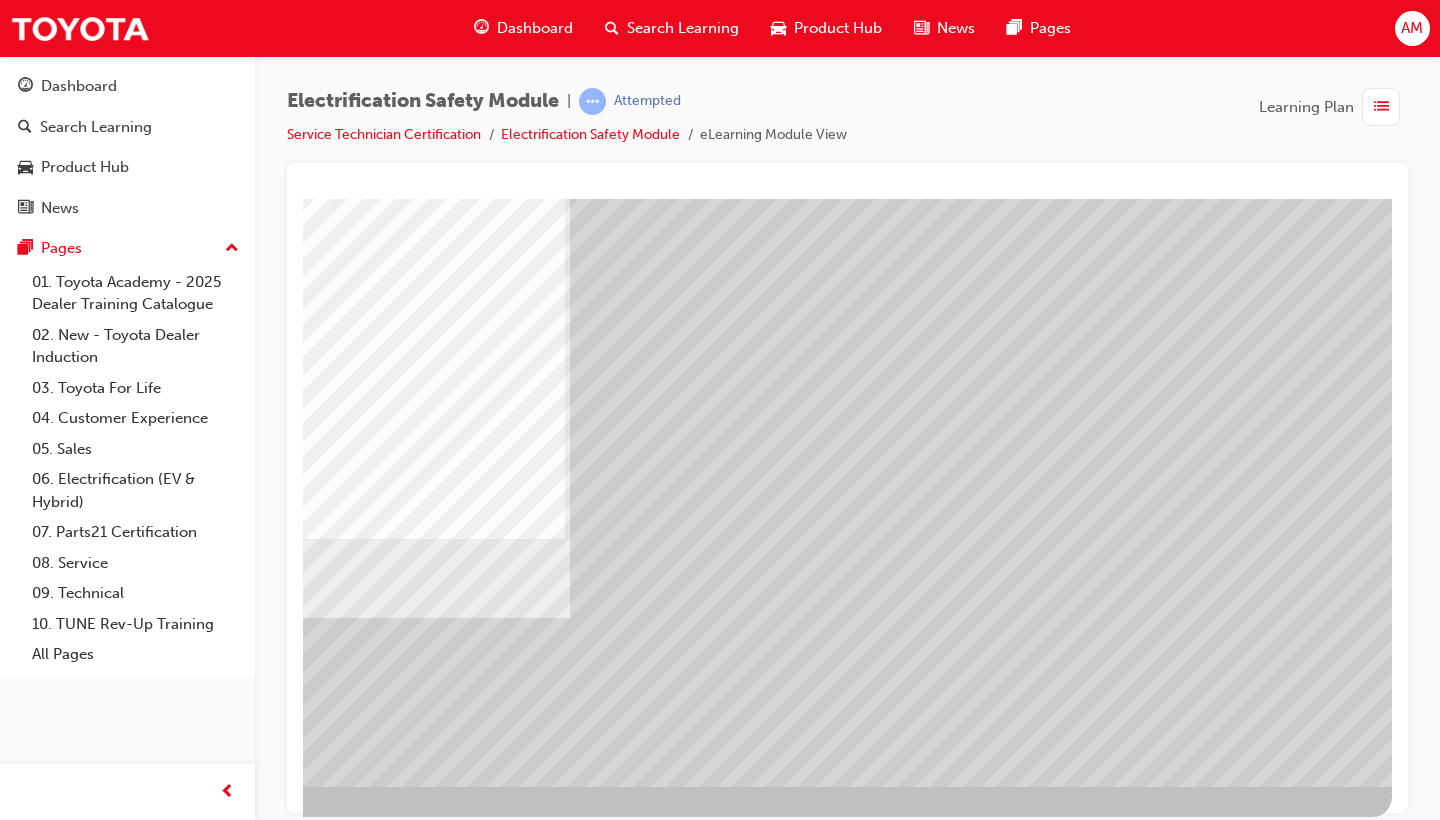 click at bounding box center [95, 2929] 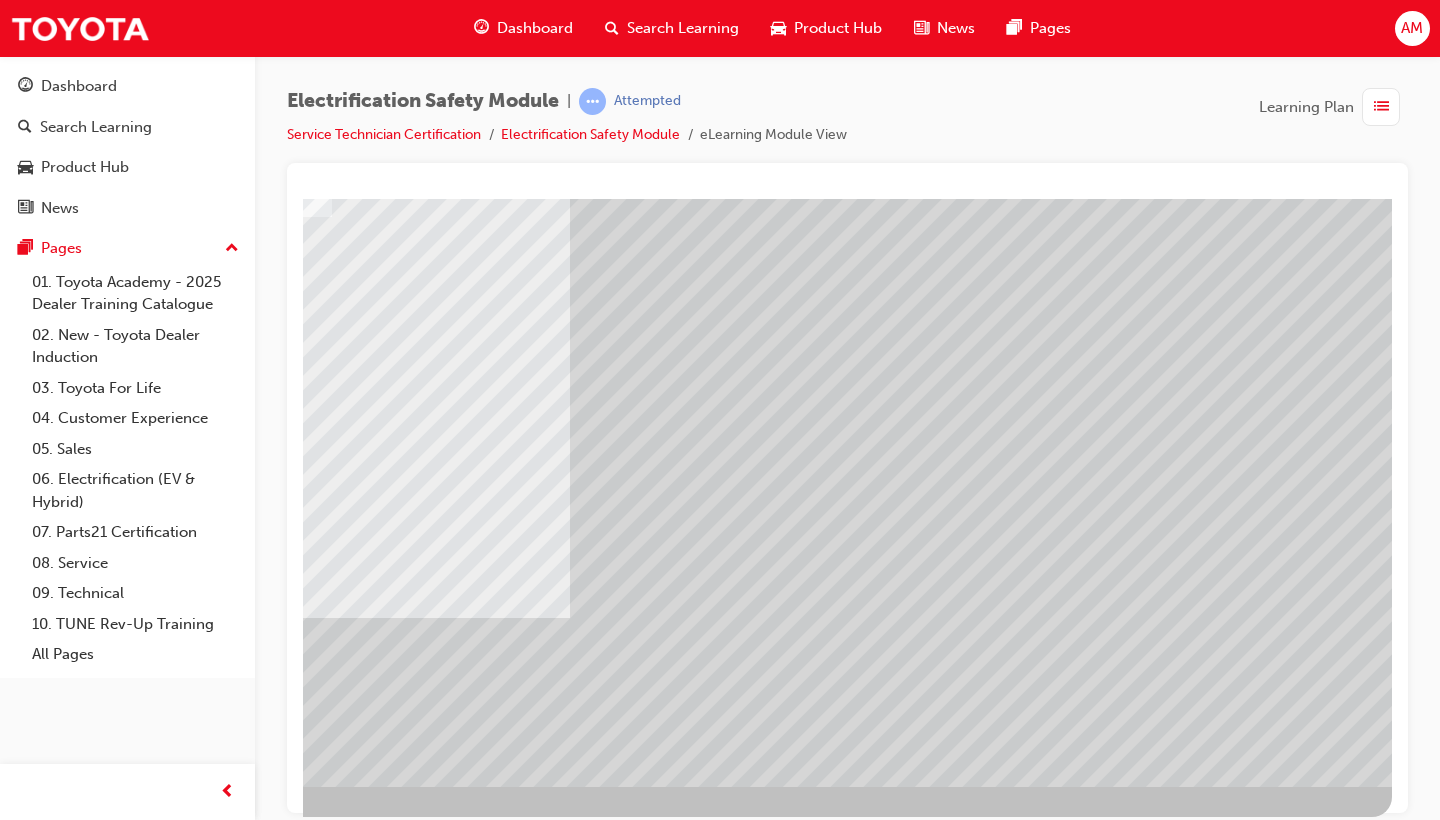 click at bounding box center [95, 2929] 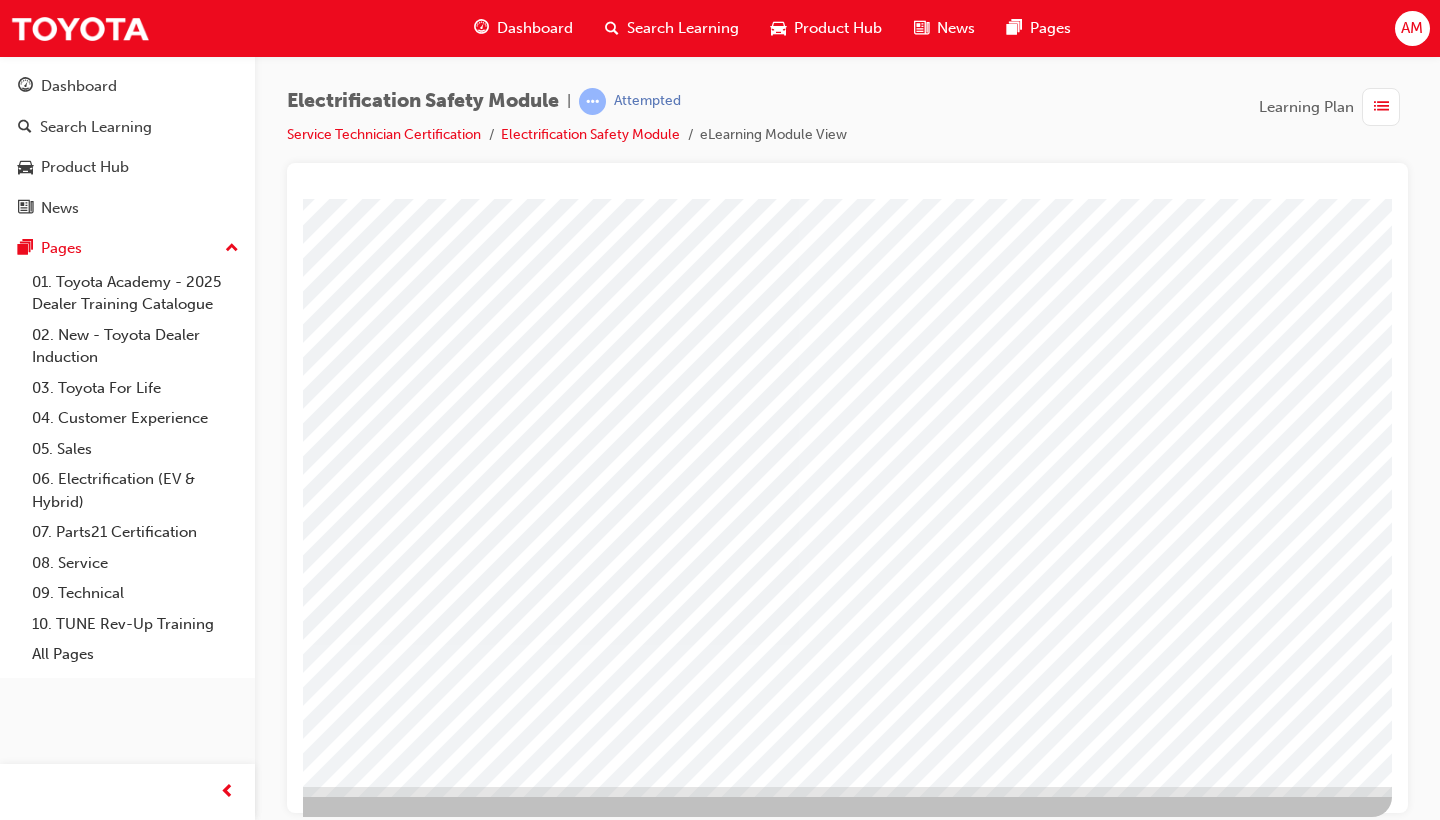 click at bounding box center [95, 3095] 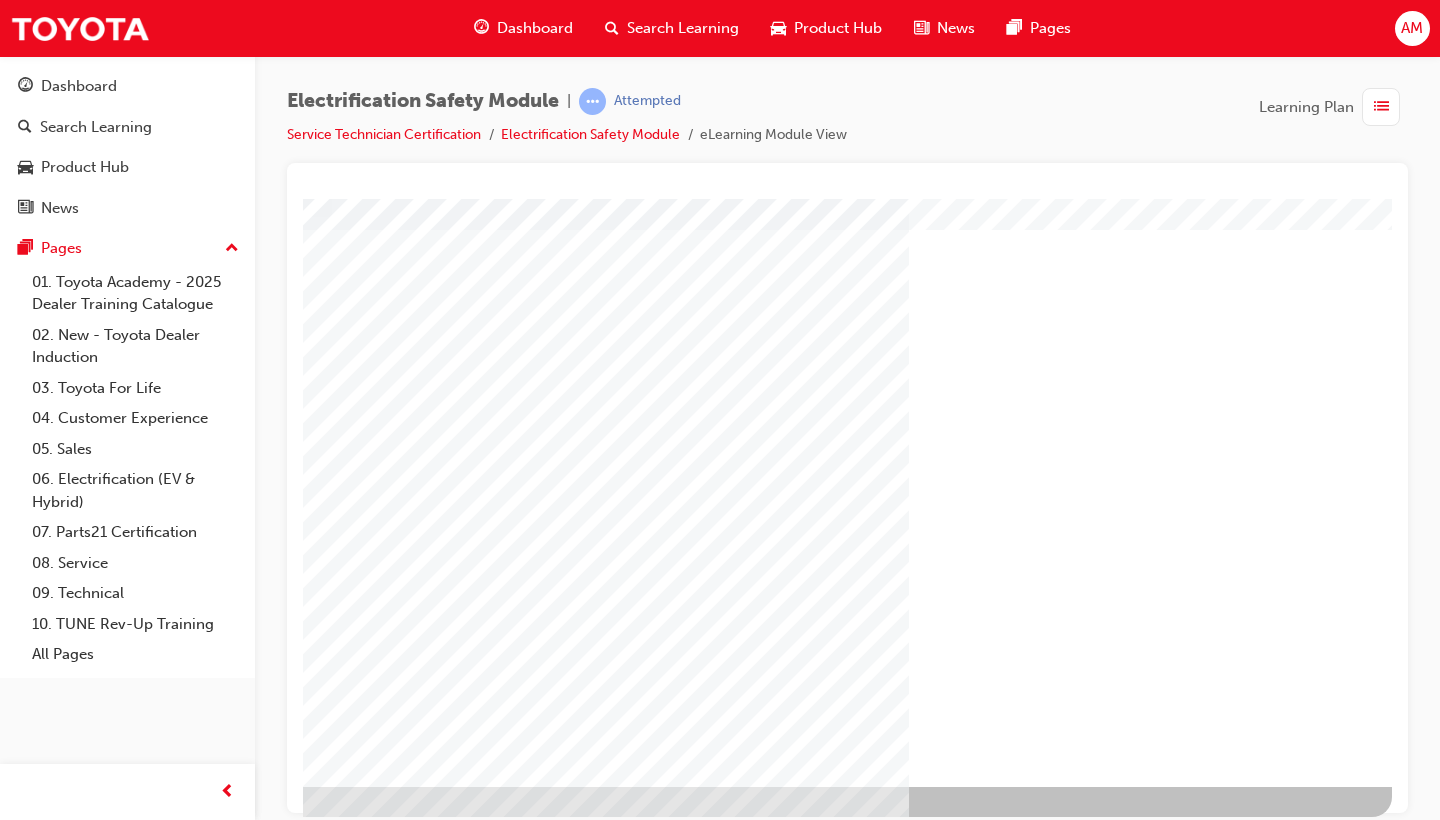 click at bounding box center [95, 1418] 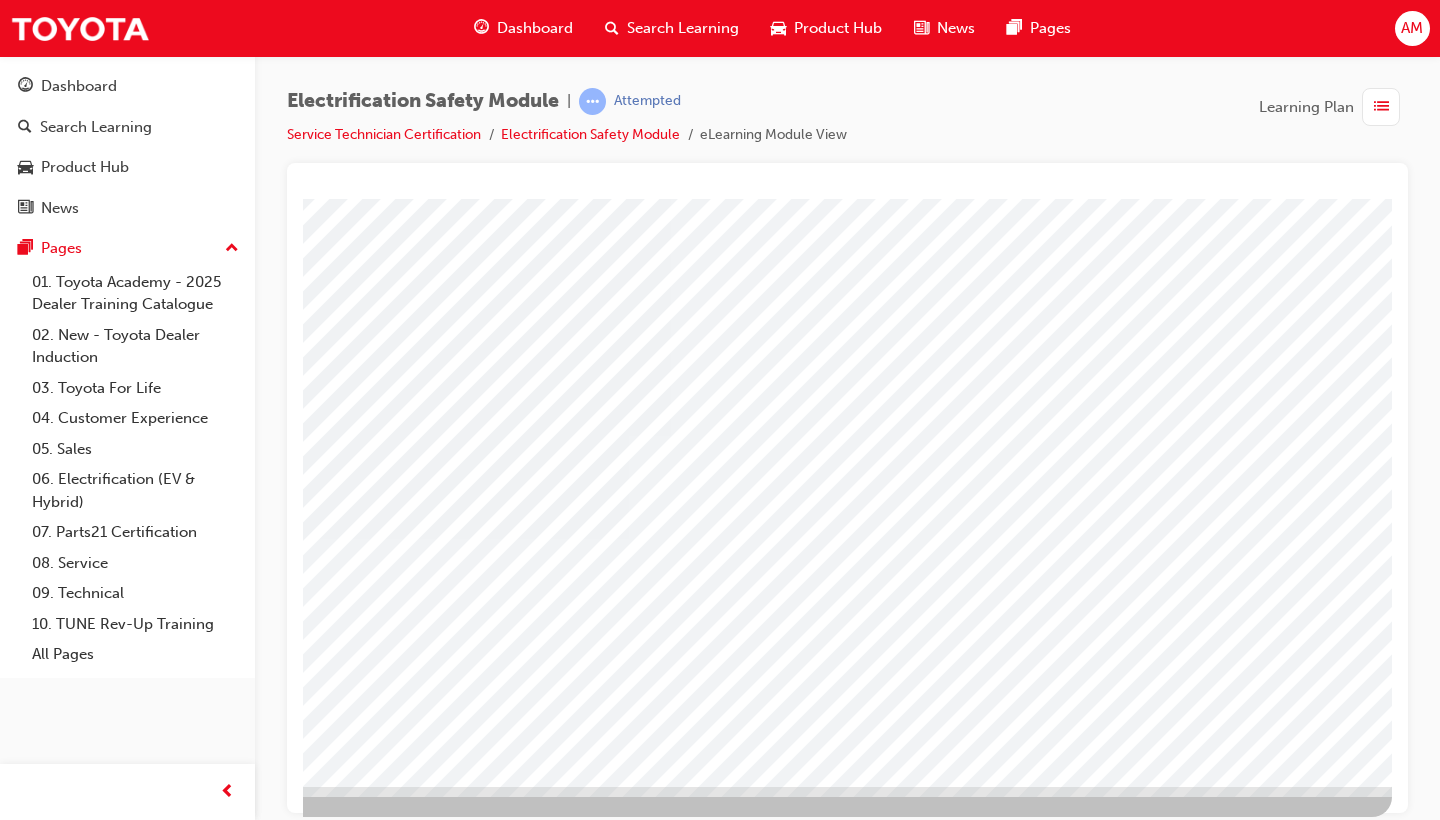 click at bounding box center (711, 1903) 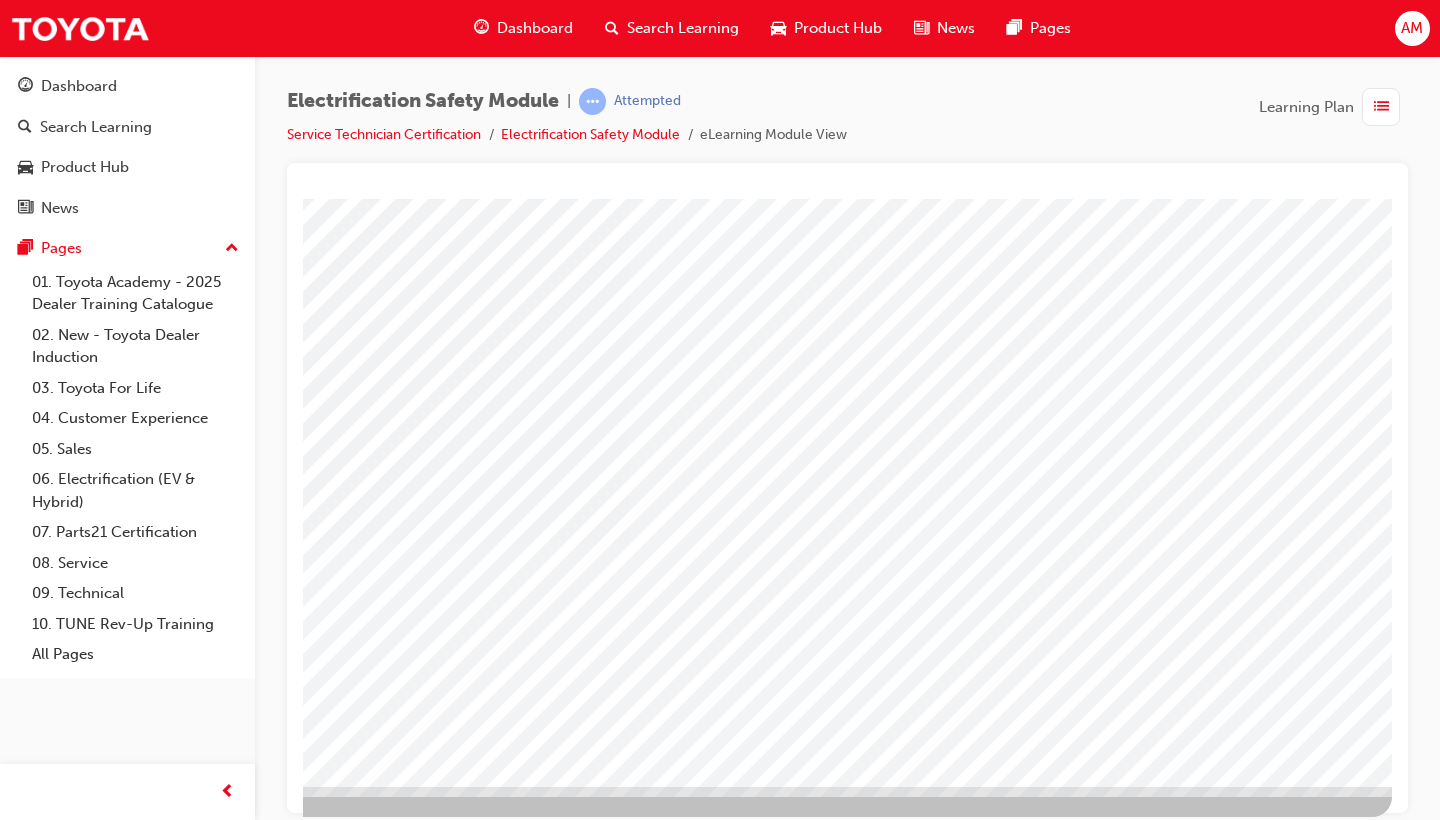 click at bounding box center [711, 1903] 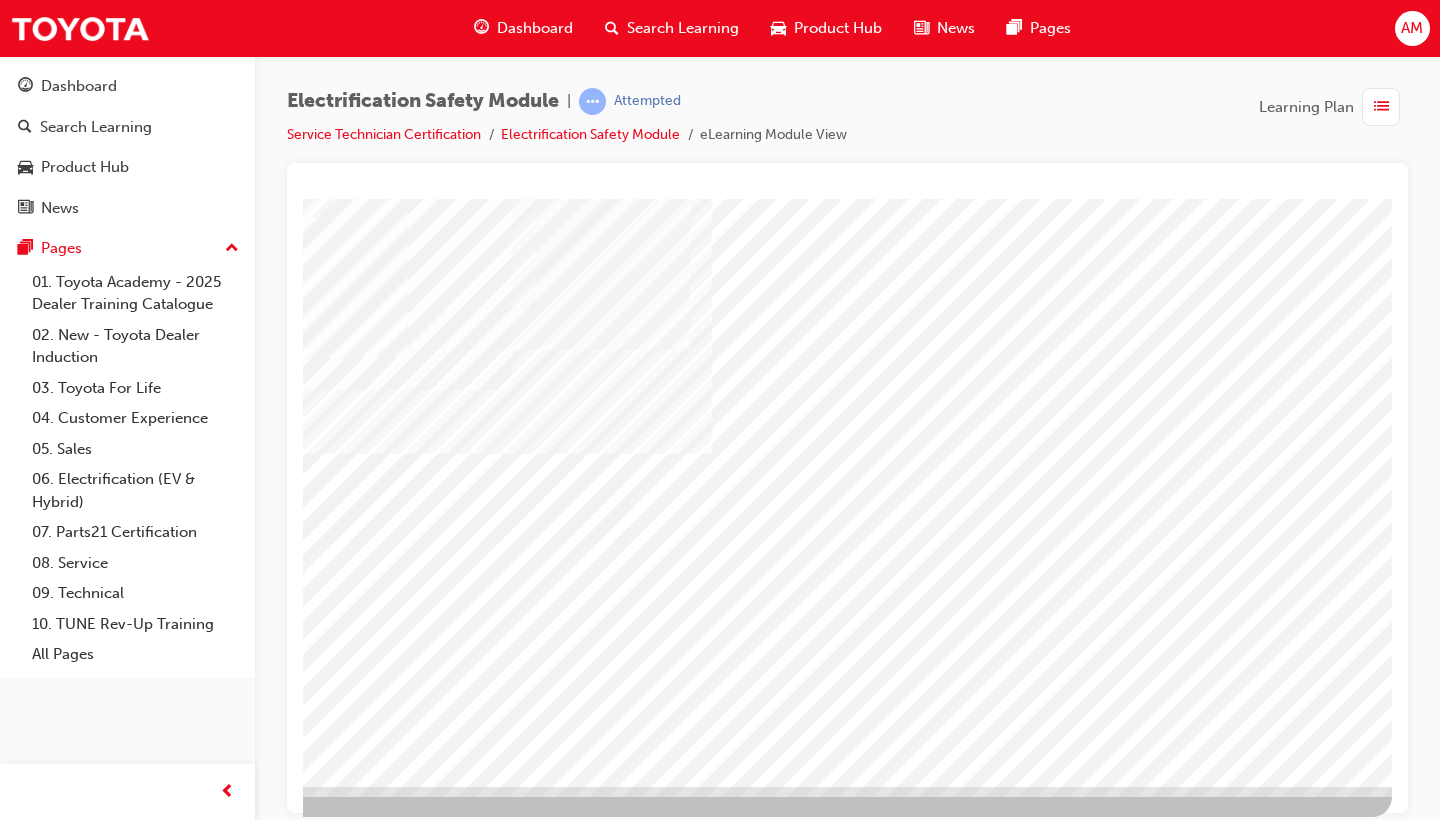 click at bounding box center (61, 4708) 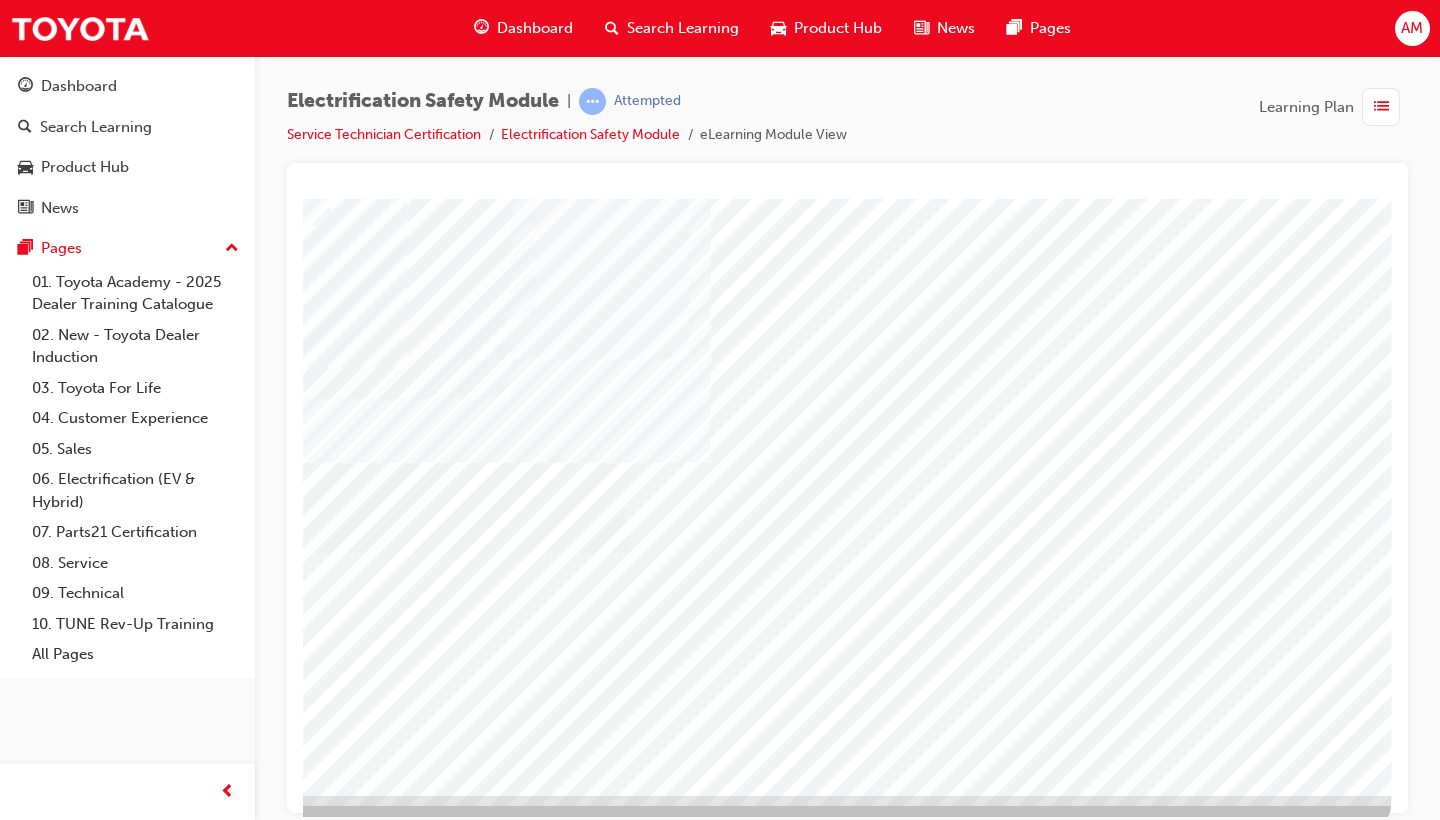 scroll, scrollTop: 123, scrollLeft: 271, axis: both 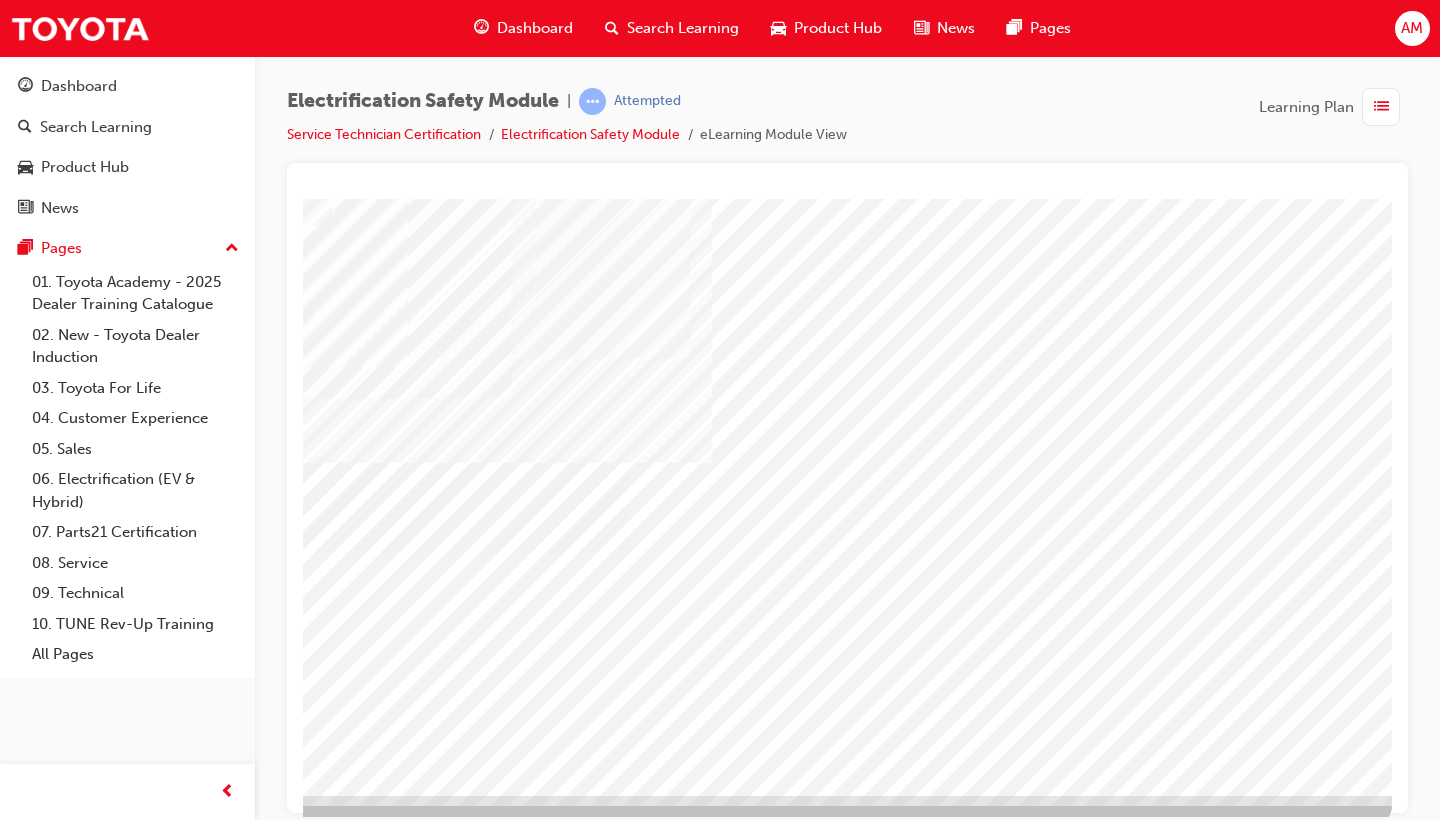 click at bounding box center [95, 2861] 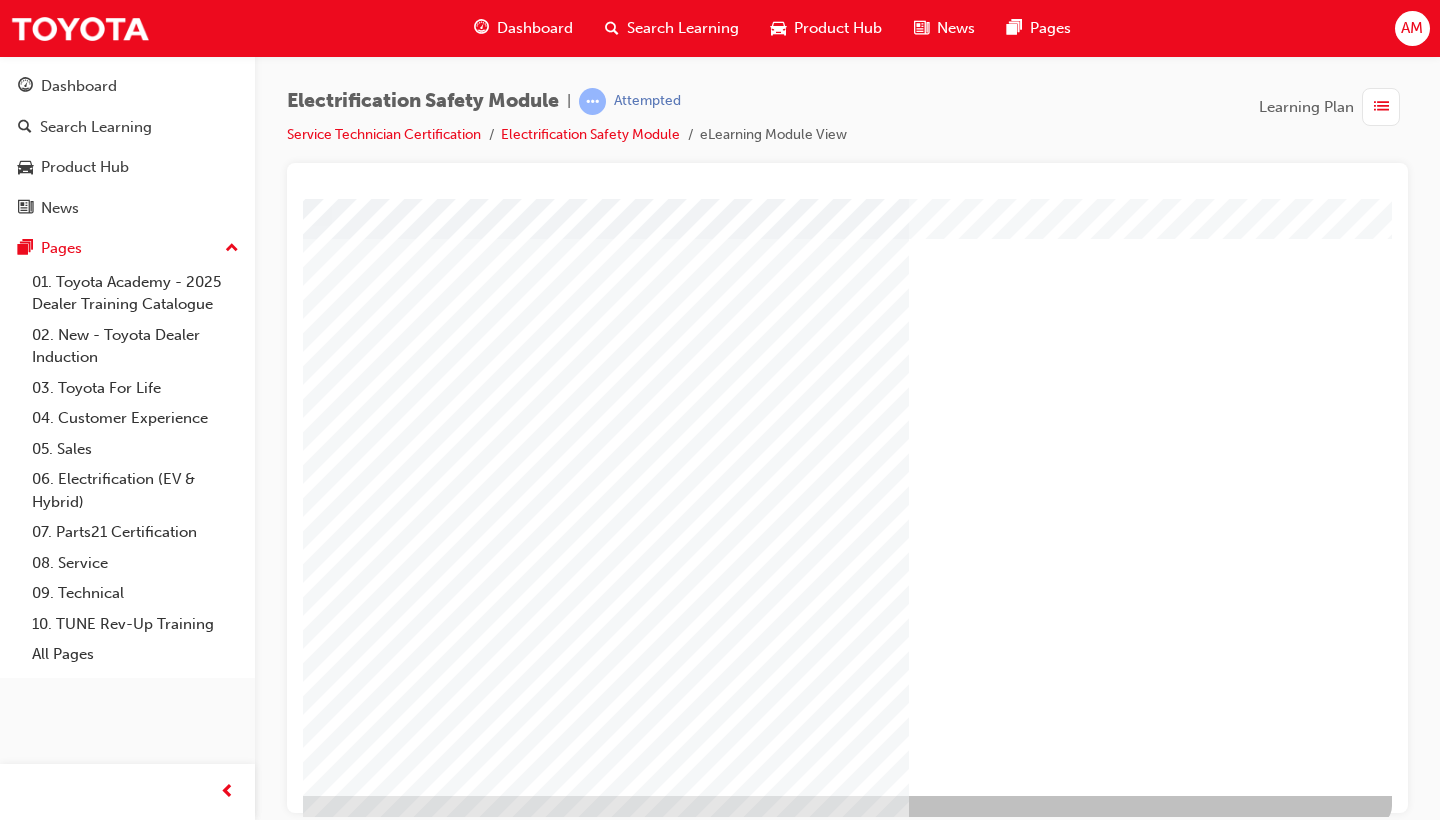 click at bounding box center [95, 1427] 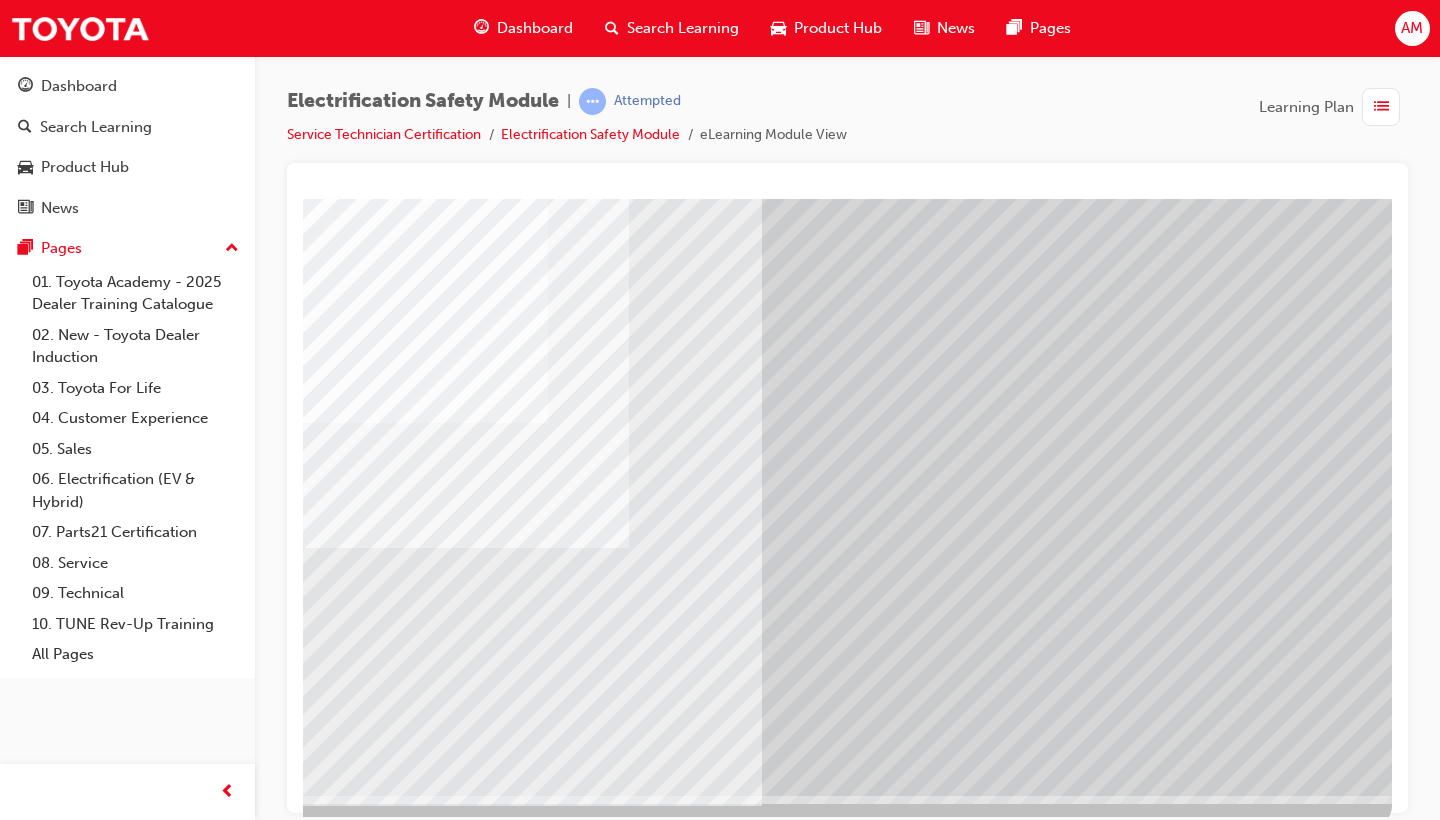 click at bounding box center (95, 3109) 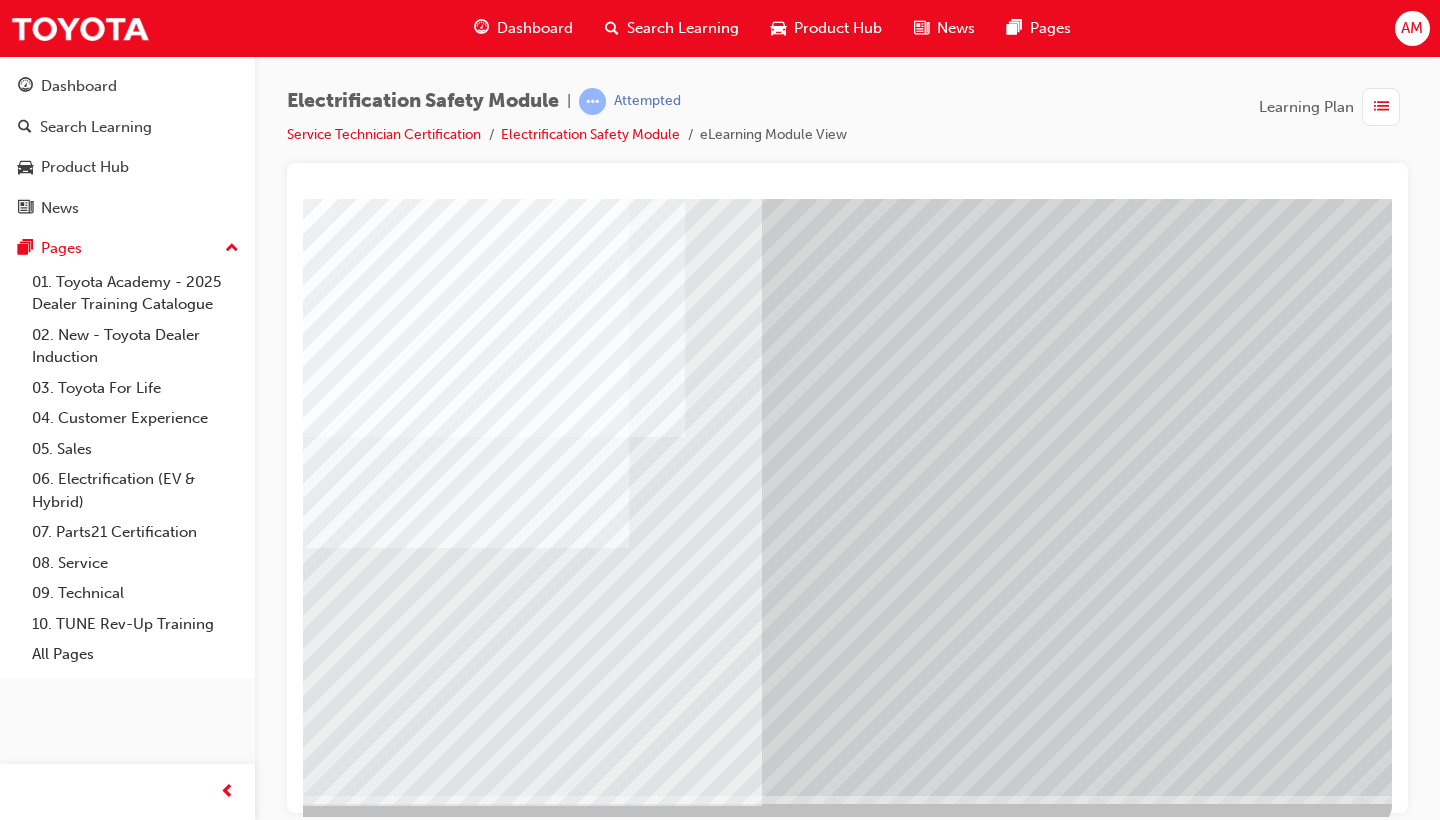 click at bounding box center (95, 3109) 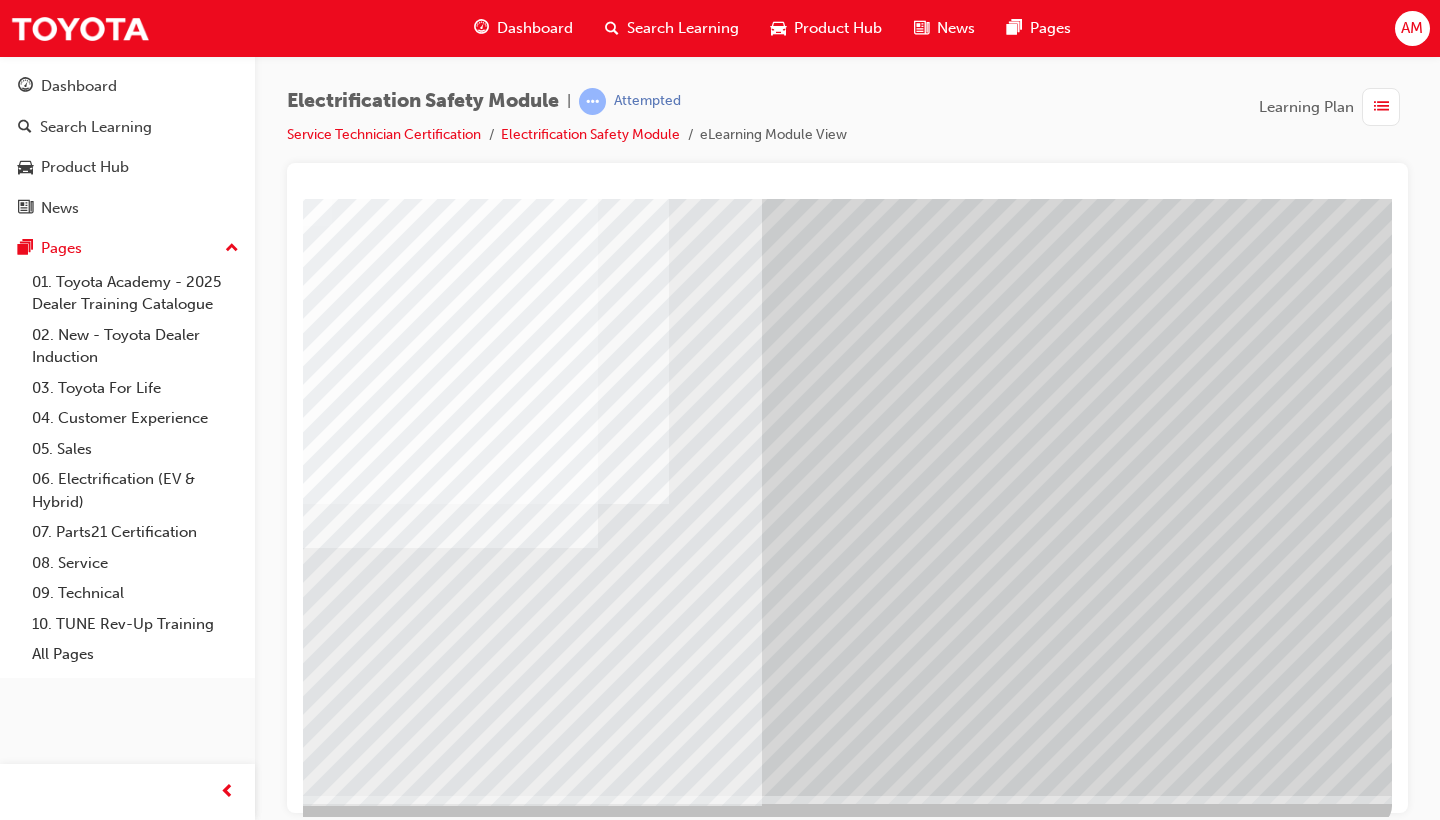 click at bounding box center (95, 3109) 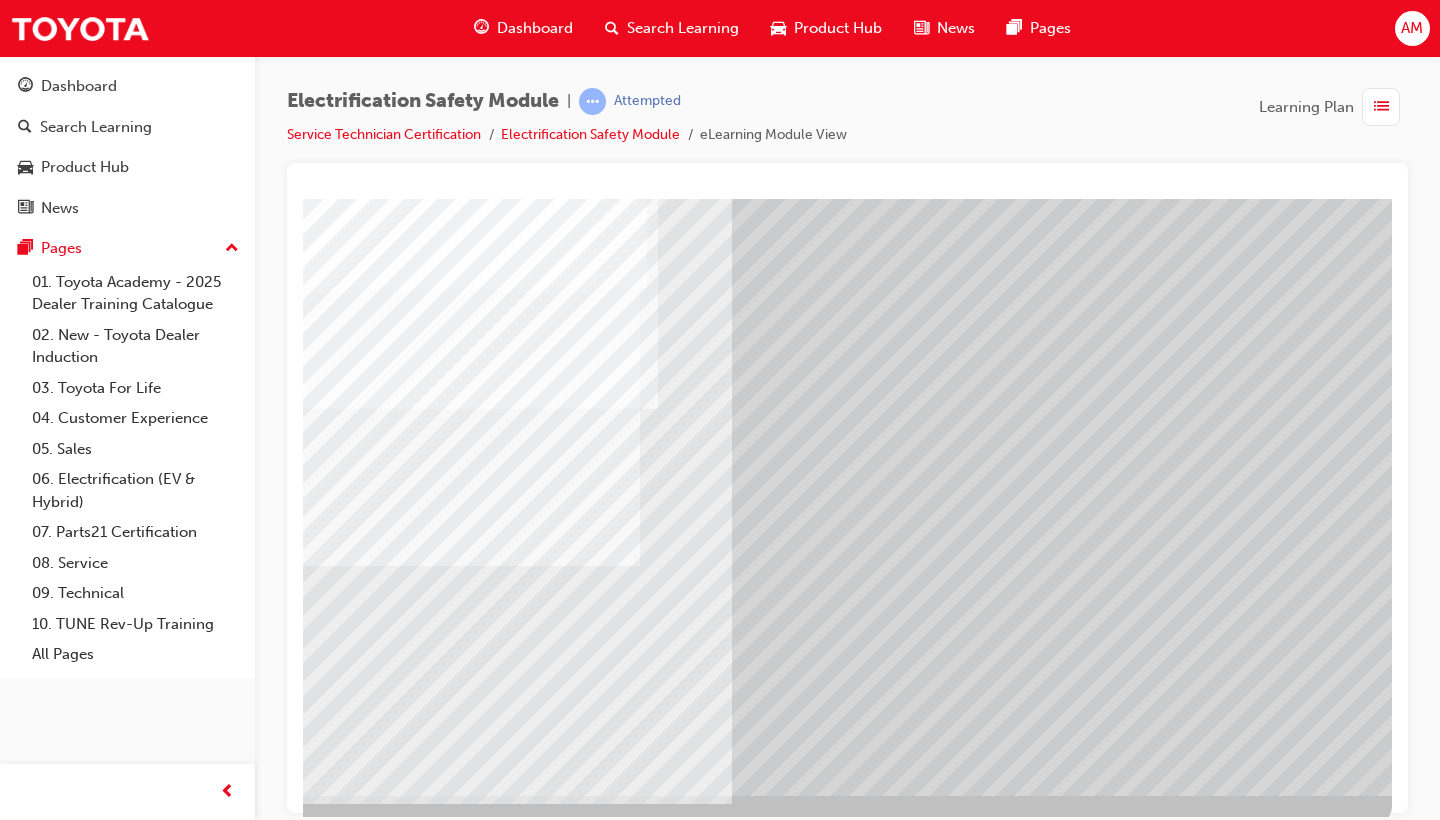 click at bounding box center (712, 2631) 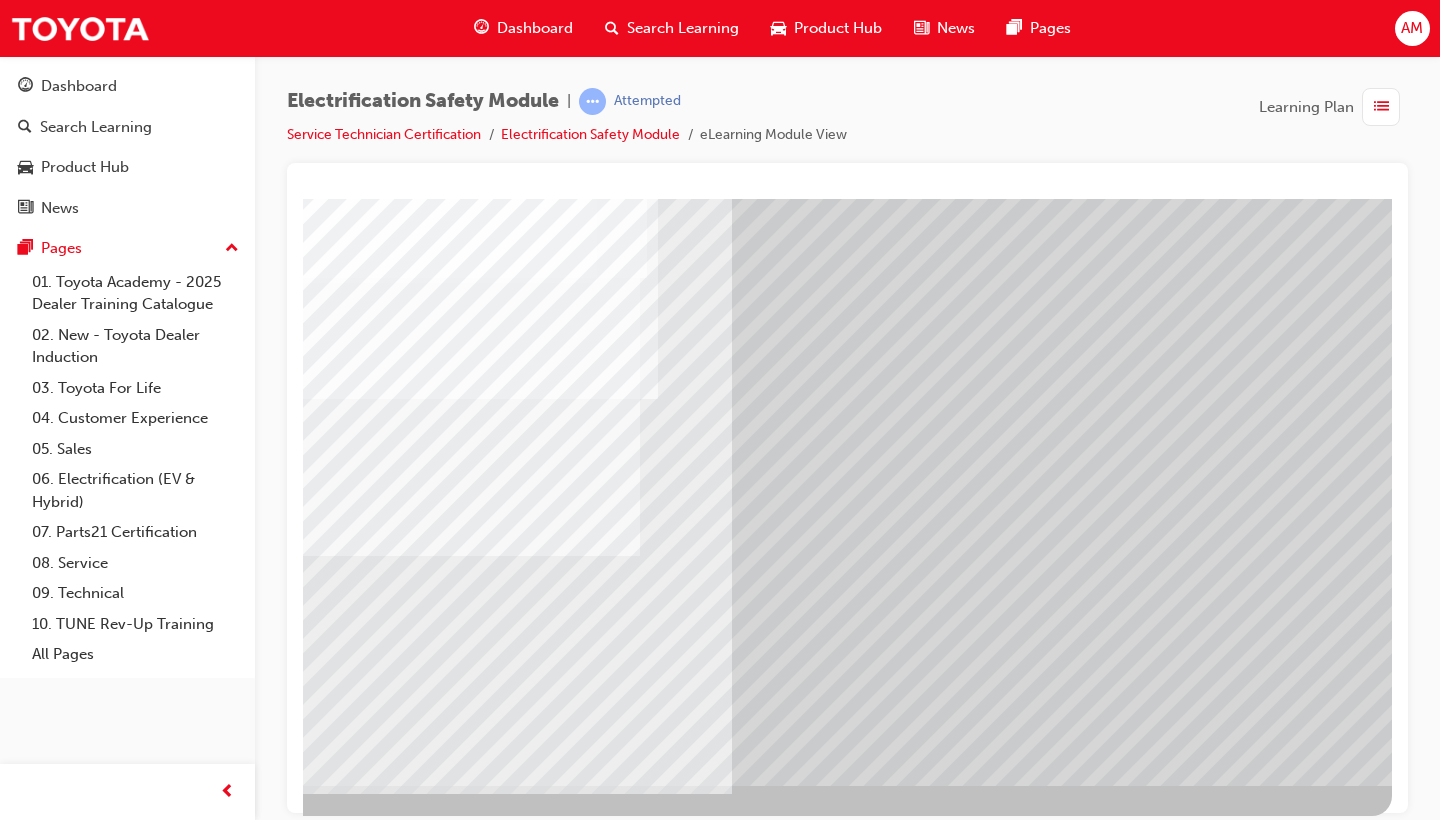 scroll, scrollTop: 132, scrollLeft: 271, axis: both 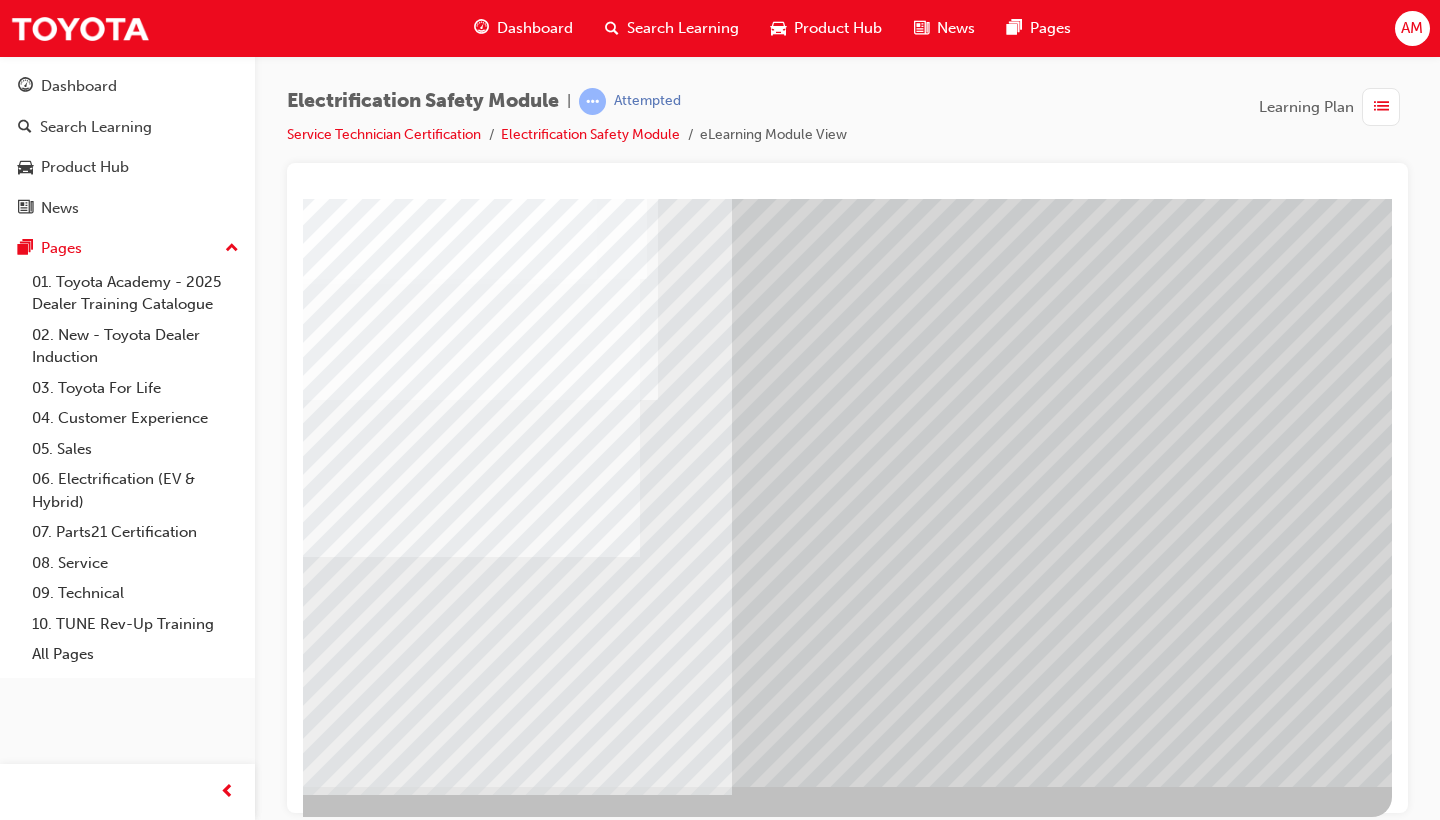 click at bounding box center [52, 5778] 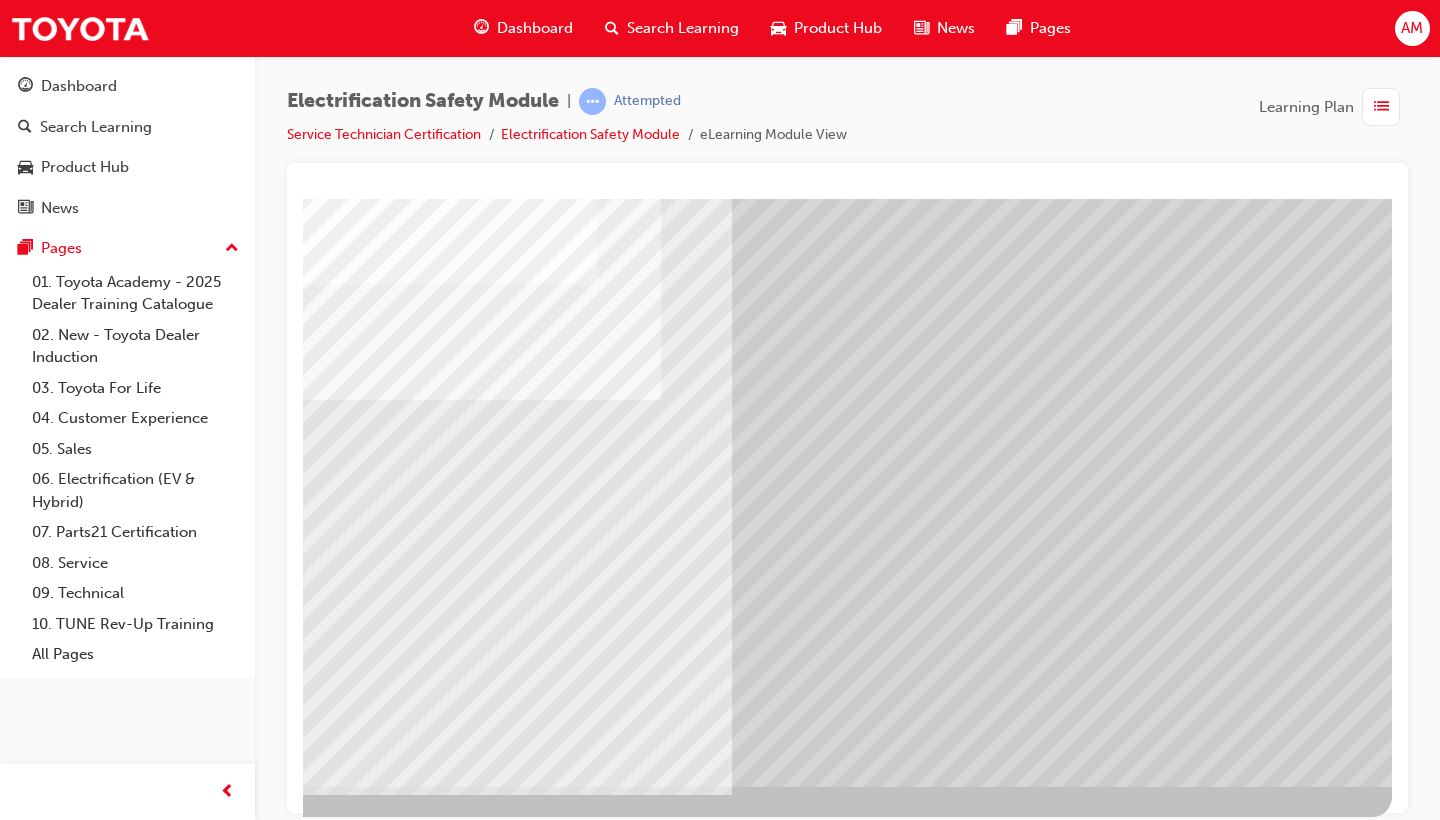 click at bounding box center (52, 5818) 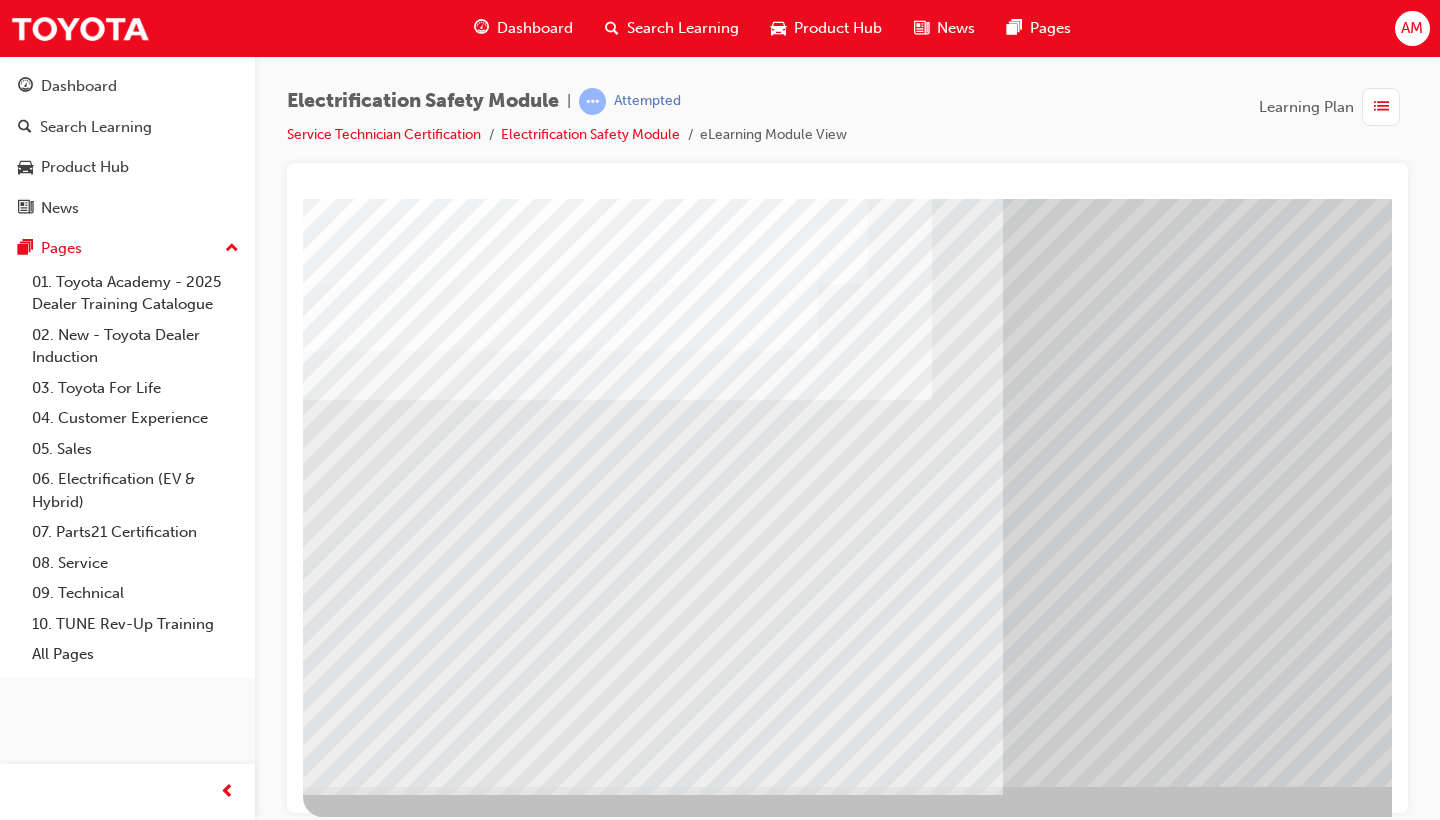 scroll, scrollTop: 132, scrollLeft: 0, axis: vertical 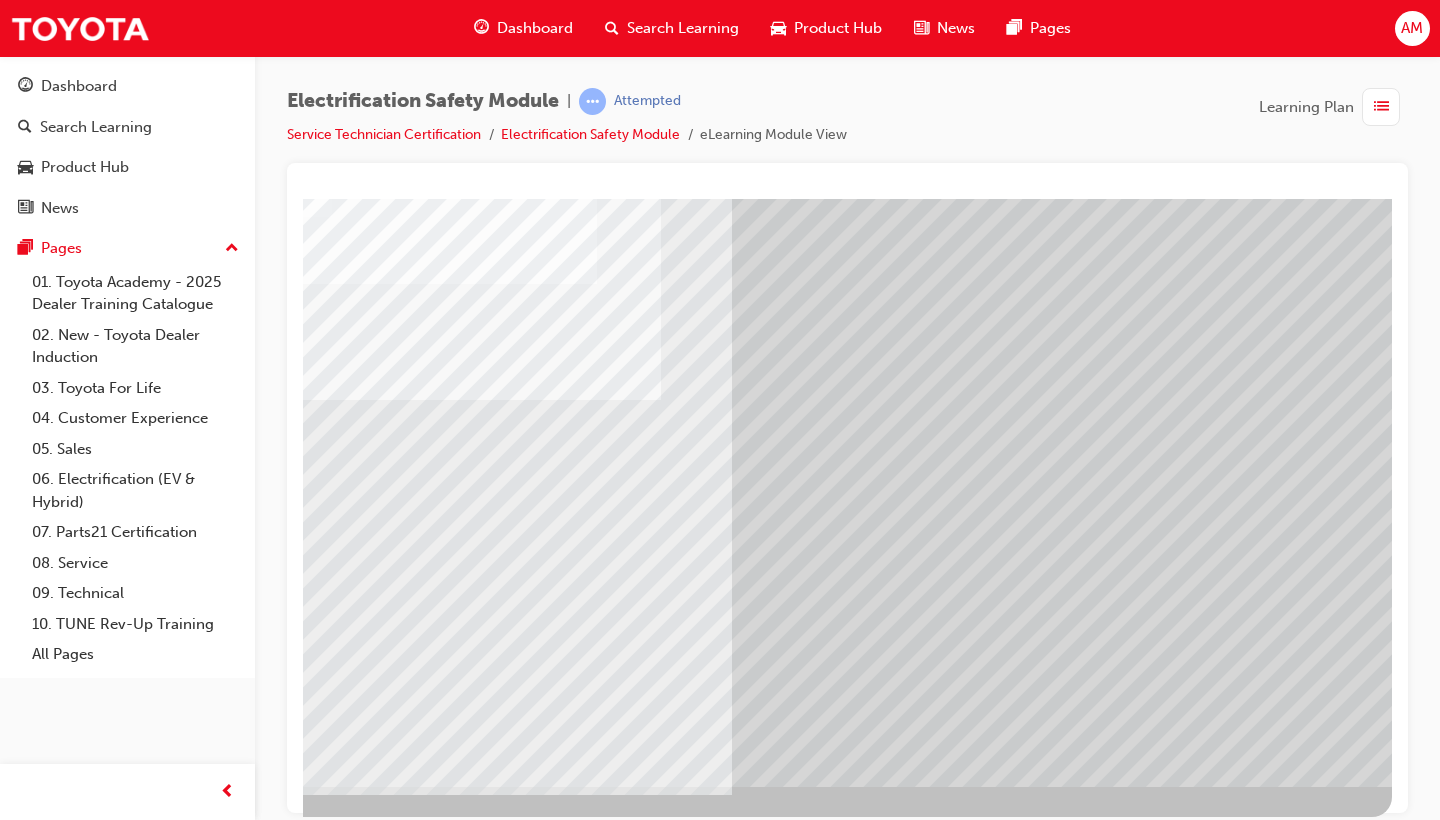 click at bounding box center [95, 5700] 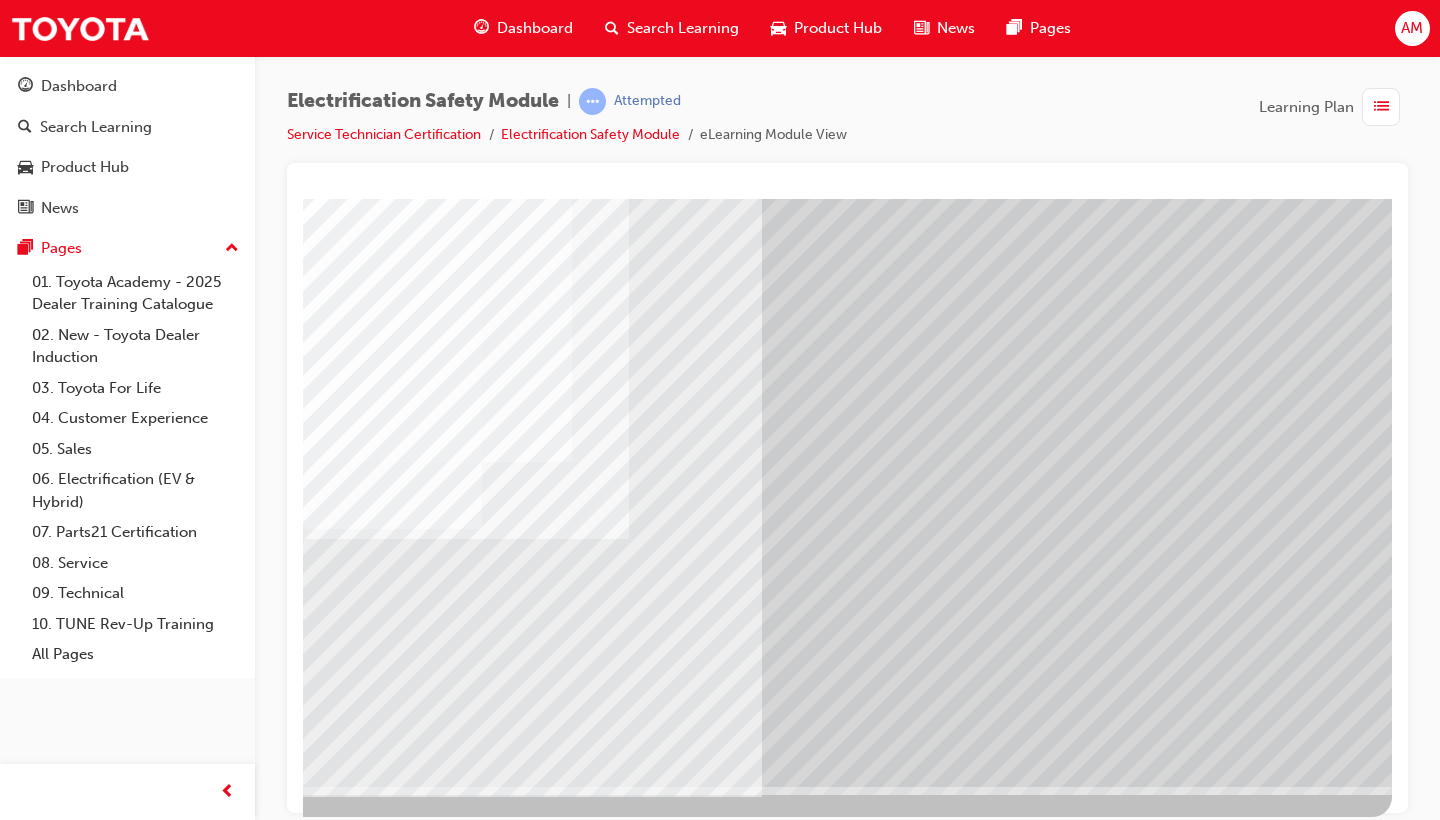 click at bounding box center (95, 3100) 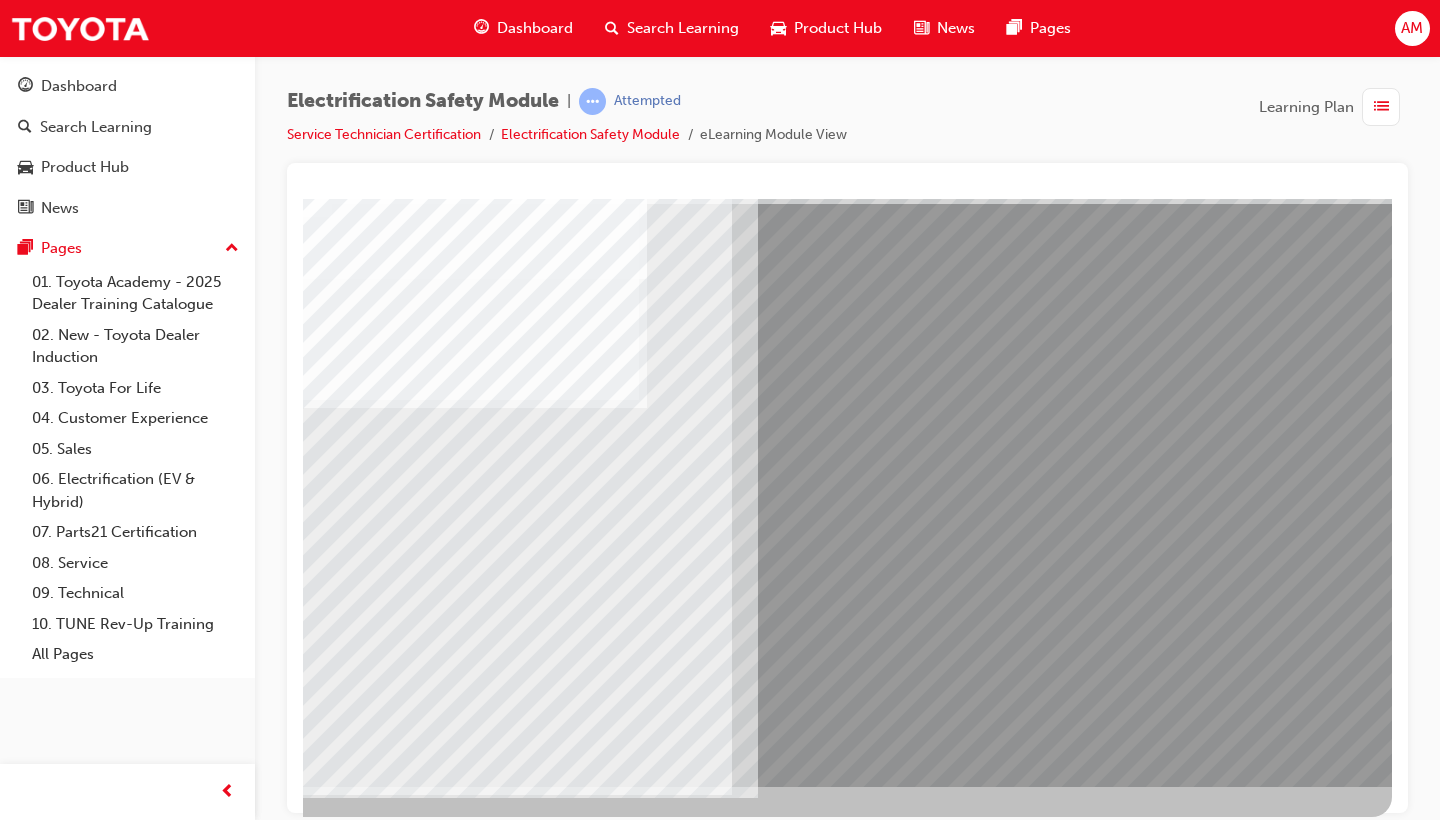 click at bounding box center (391, 2623) 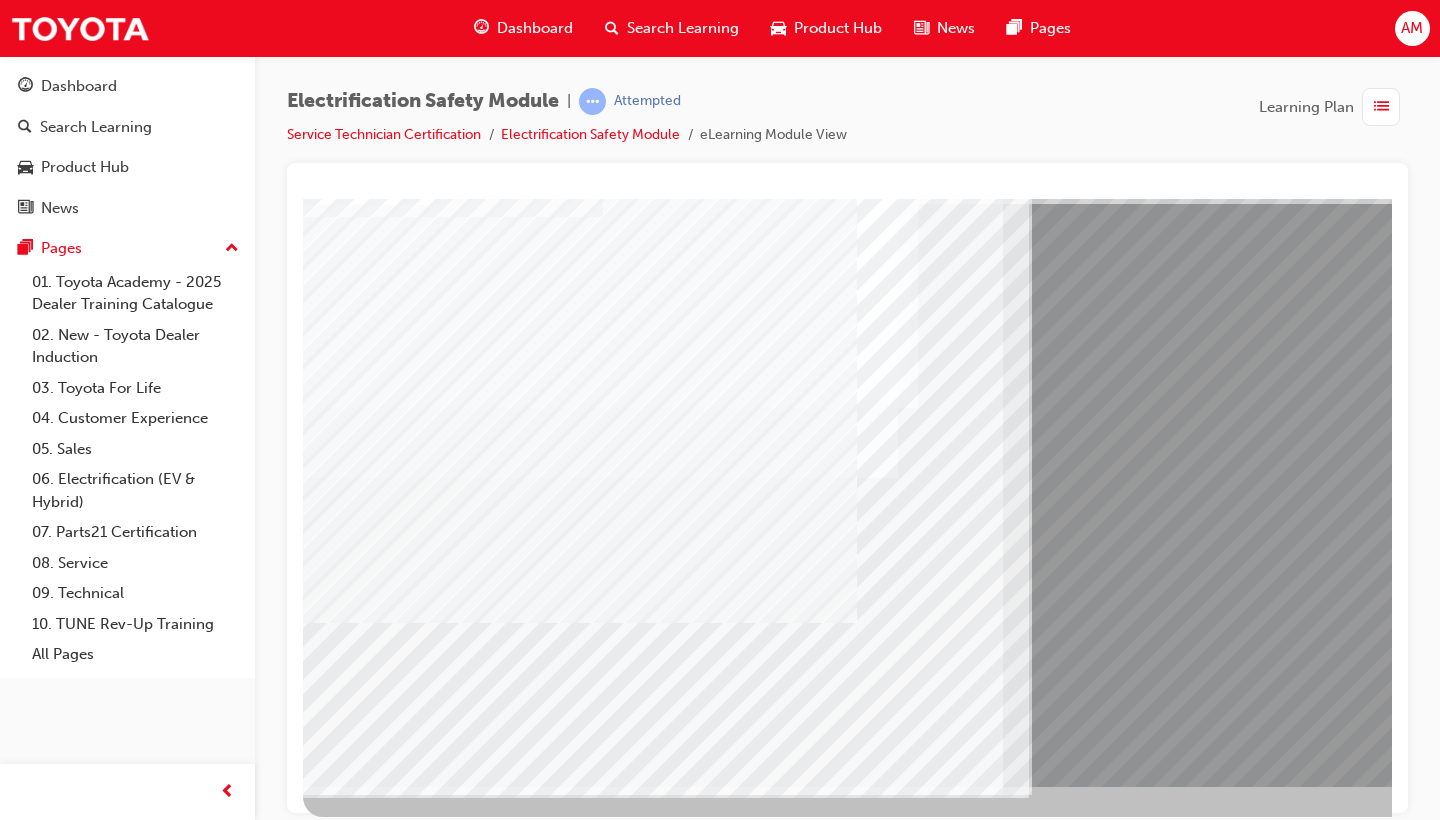 scroll, scrollTop: 132, scrollLeft: 0, axis: vertical 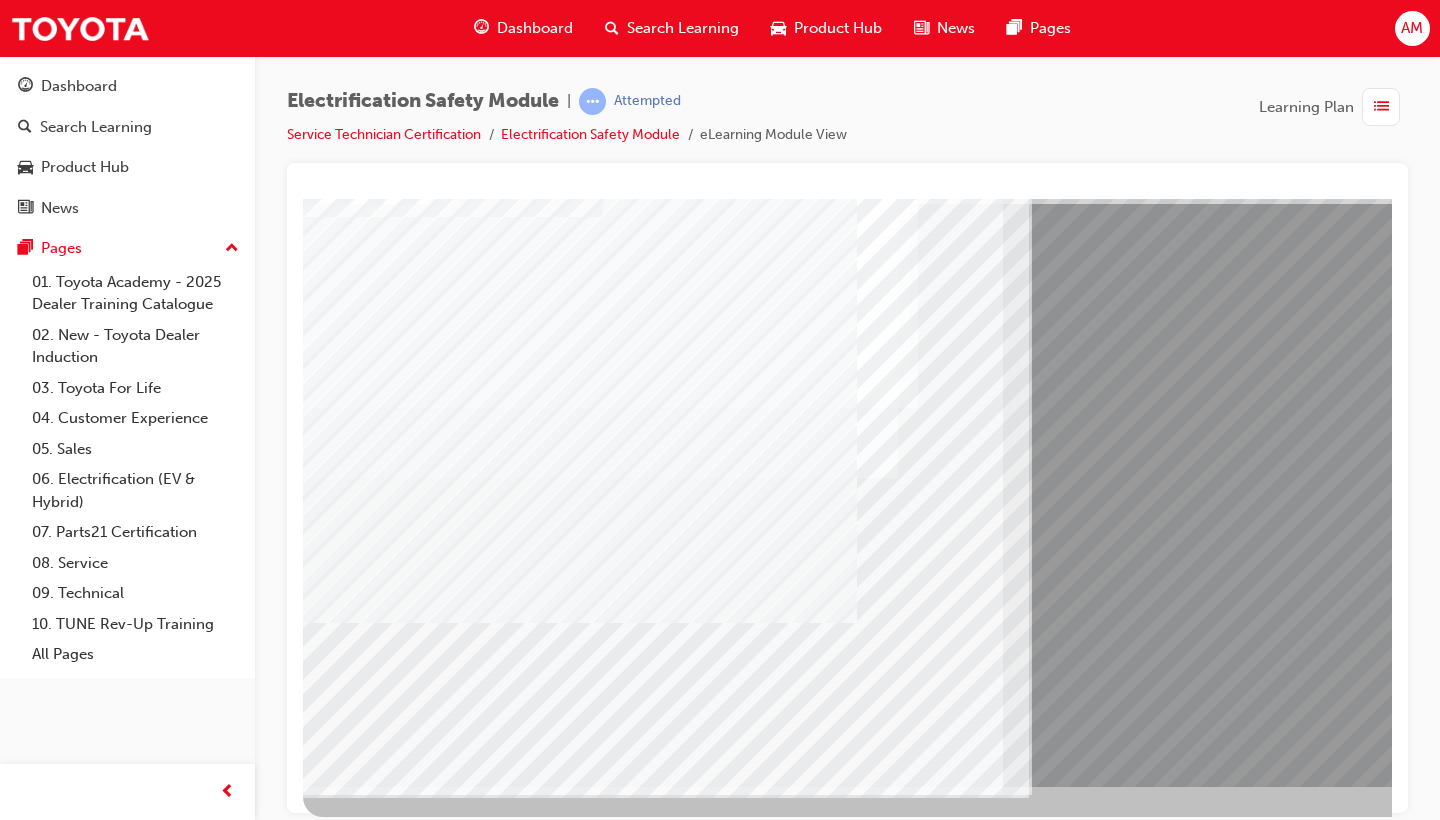 click at bounding box center [368, 9122] 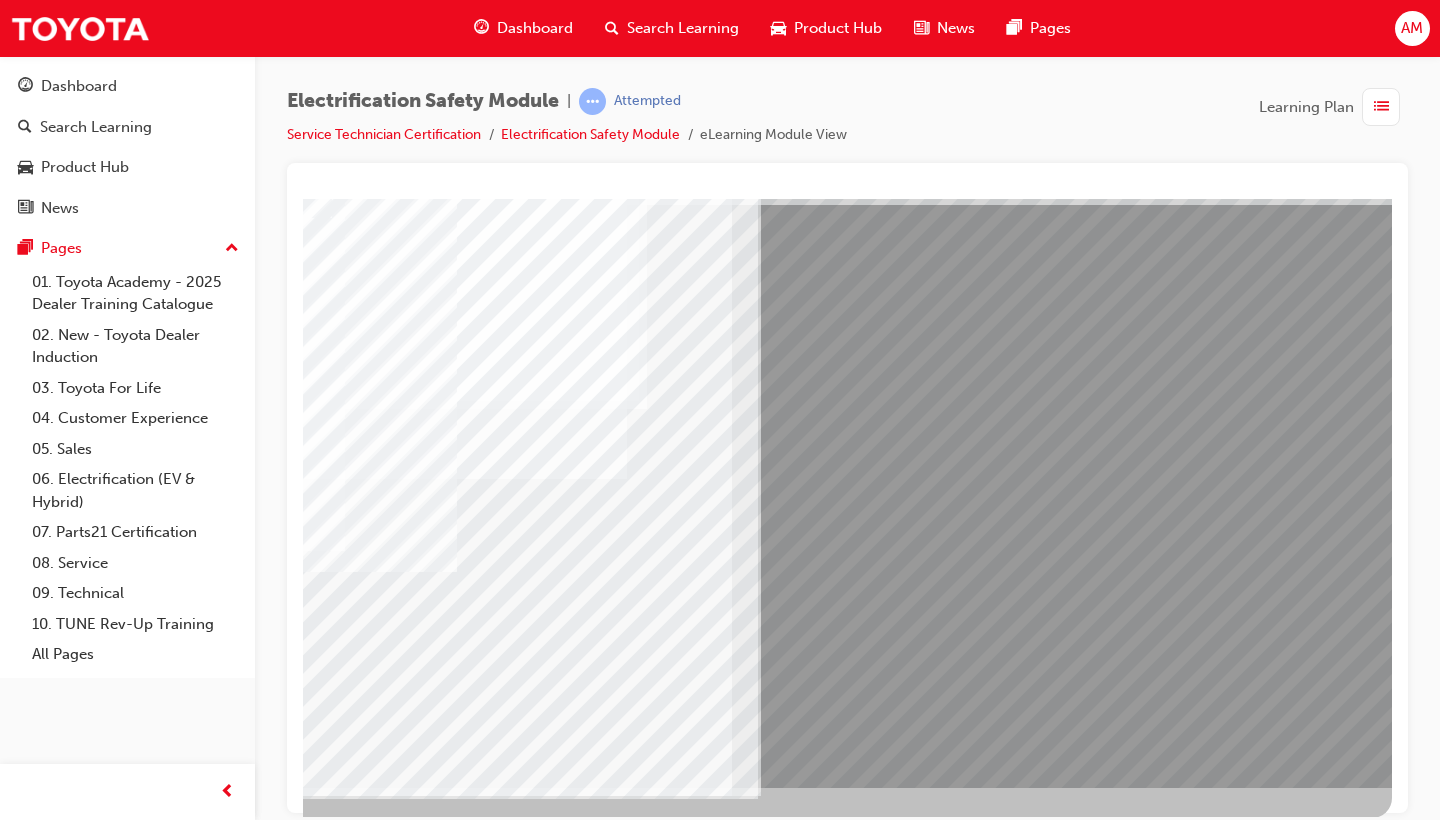 scroll, scrollTop: 131, scrollLeft: 271, axis: both 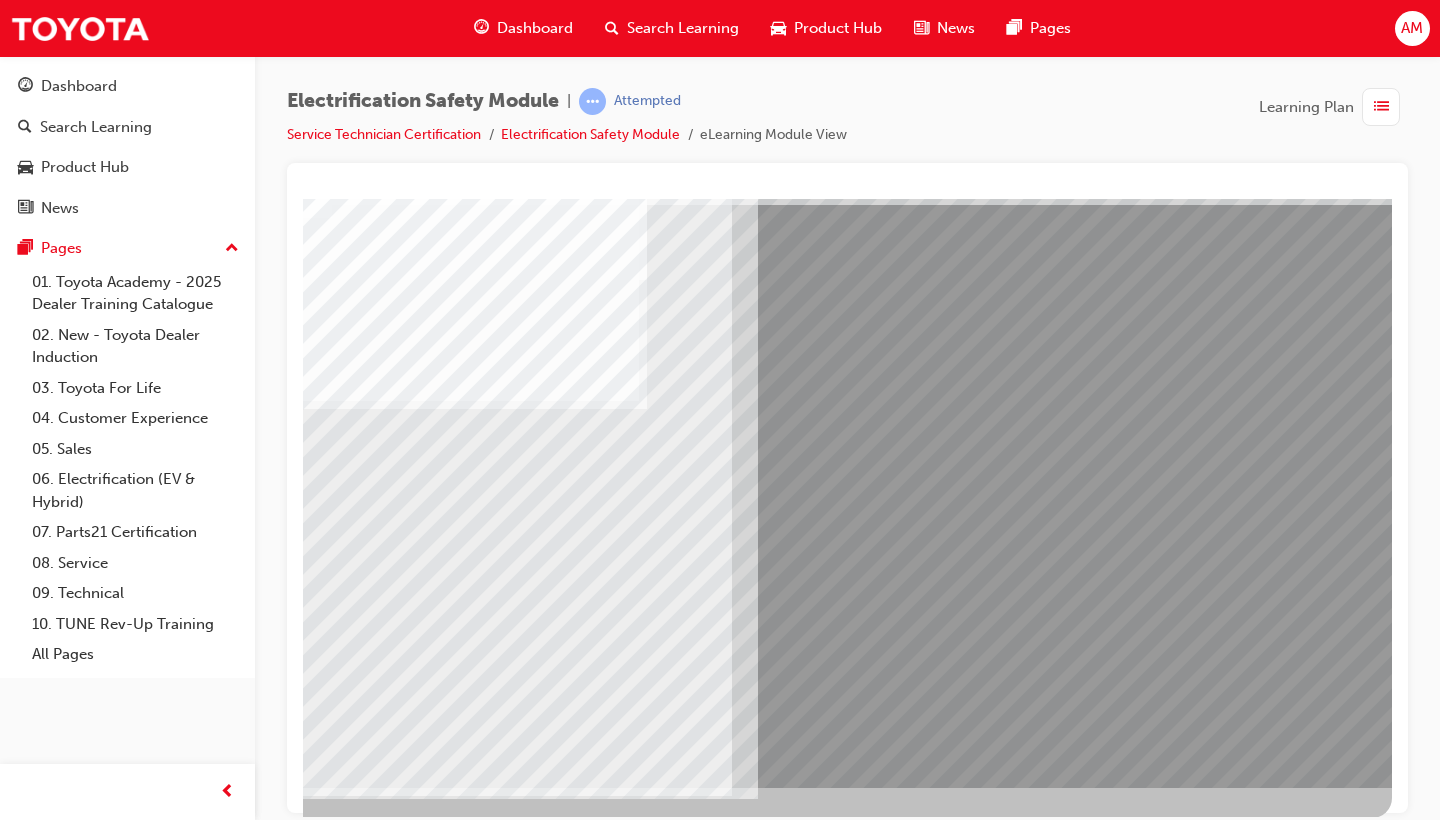 click at bounding box center [391, 2624] 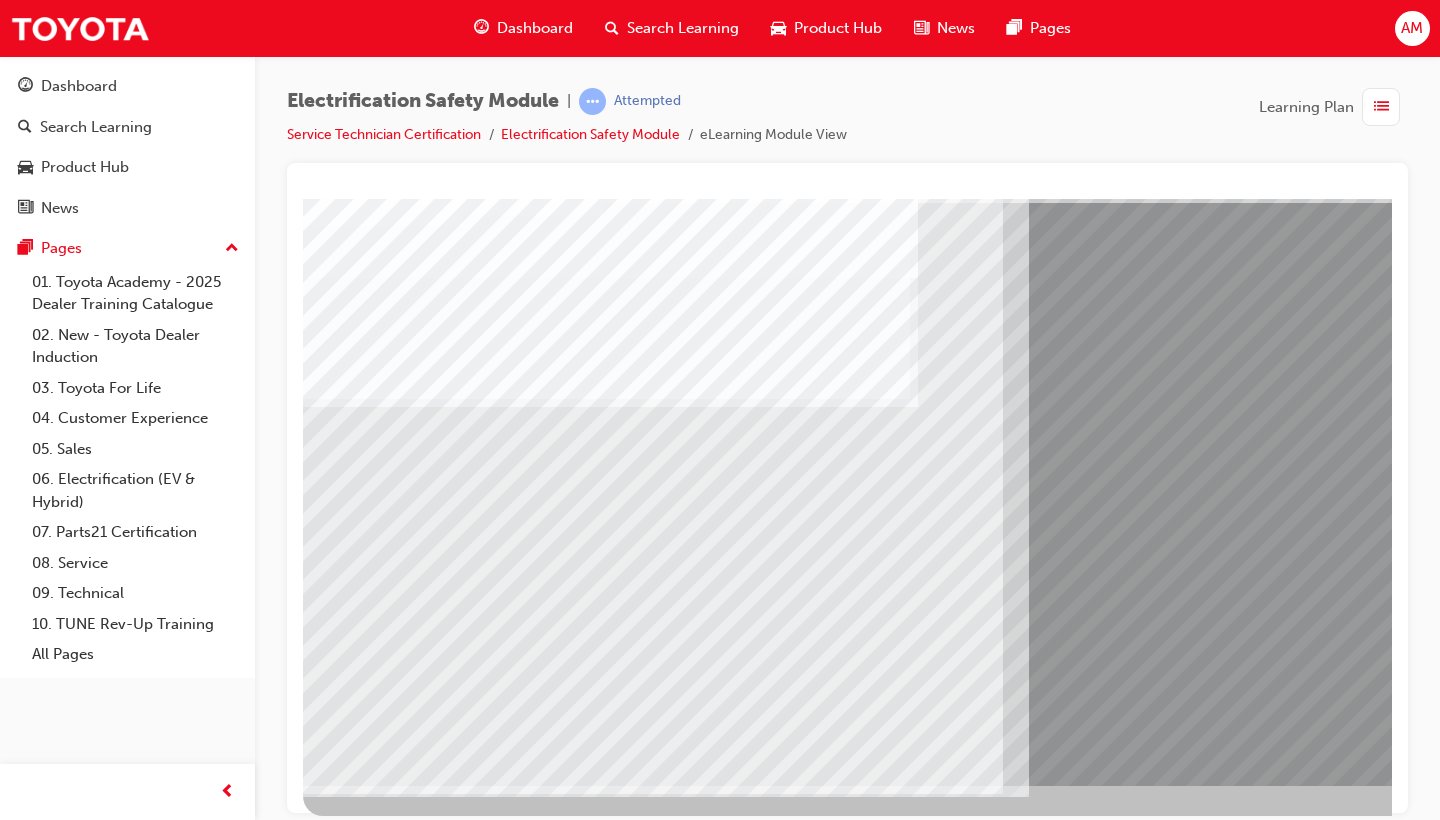 scroll, scrollTop: 132, scrollLeft: 0, axis: vertical 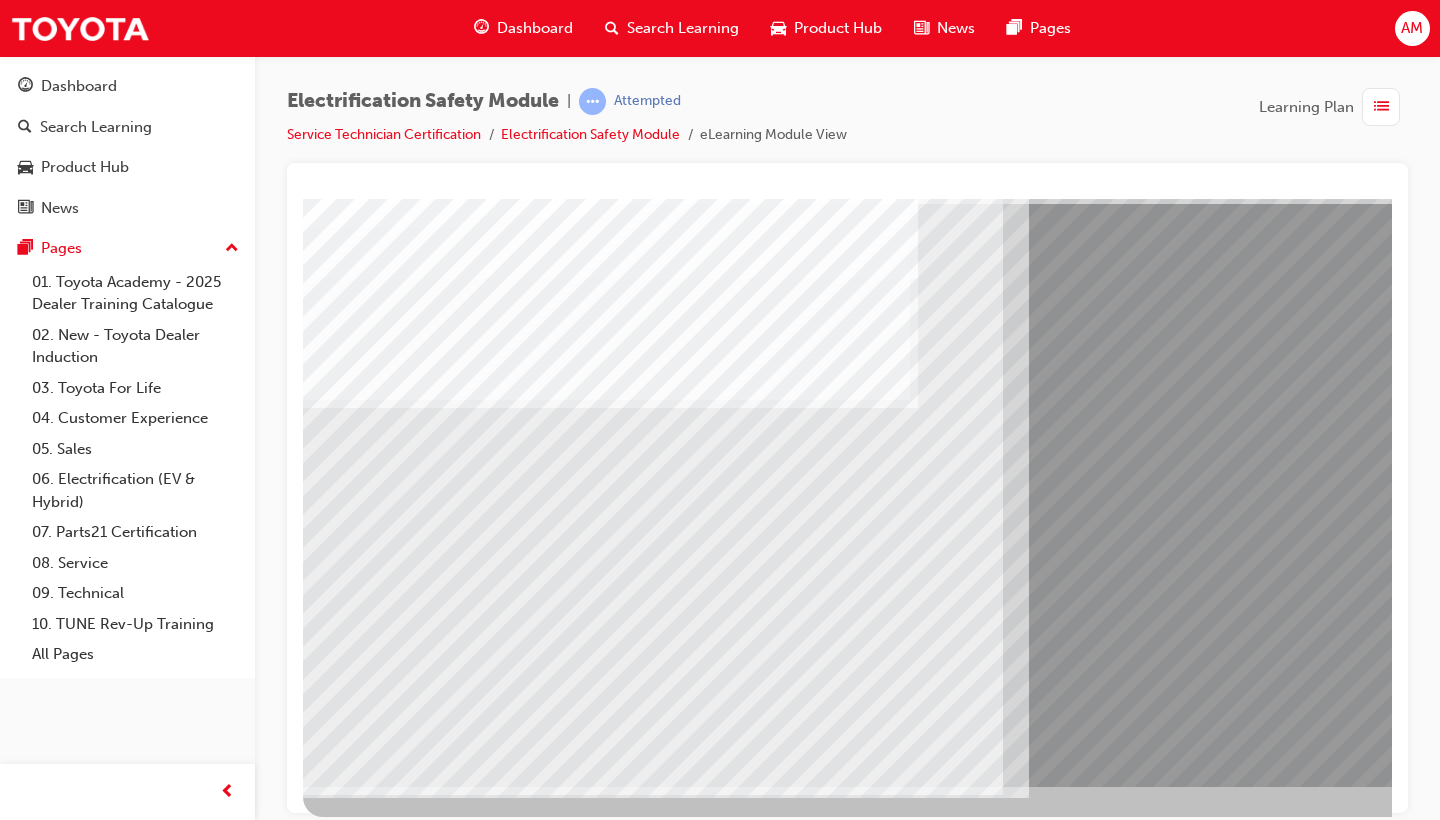 click at bounding box center (368, 10584) 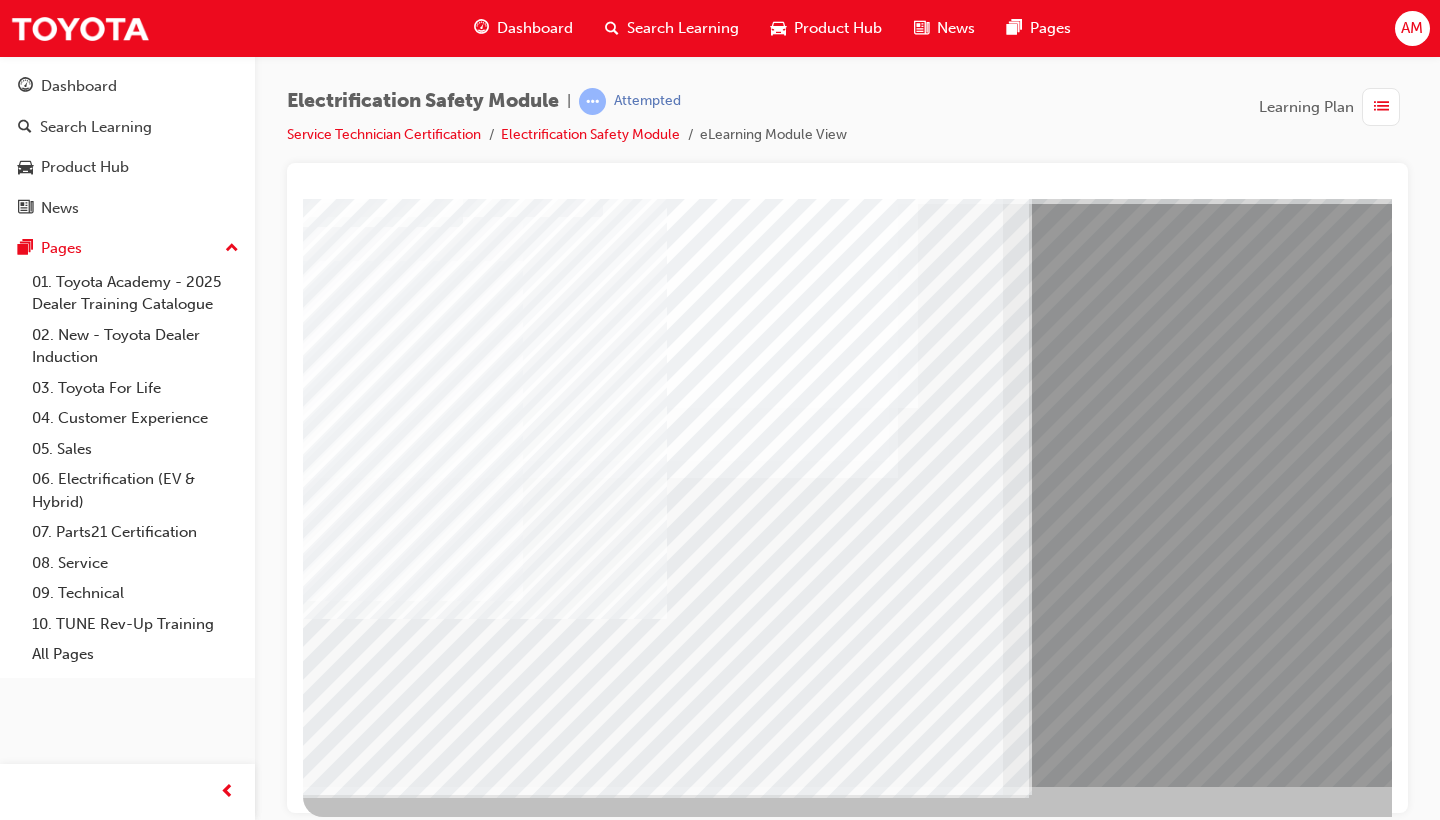 click at bounding box center [368, 10938] 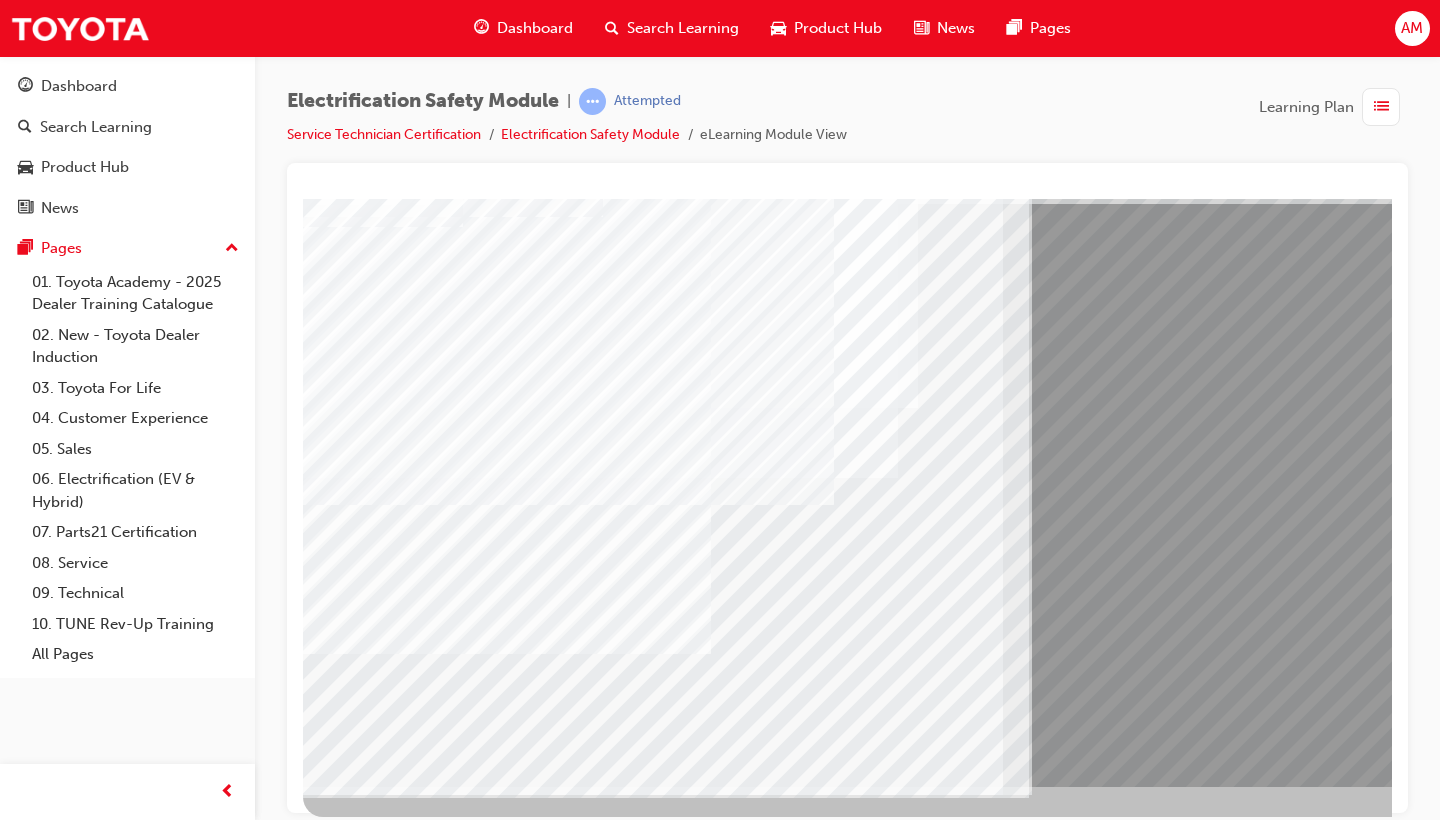 click at bounding box center [368, 10714] 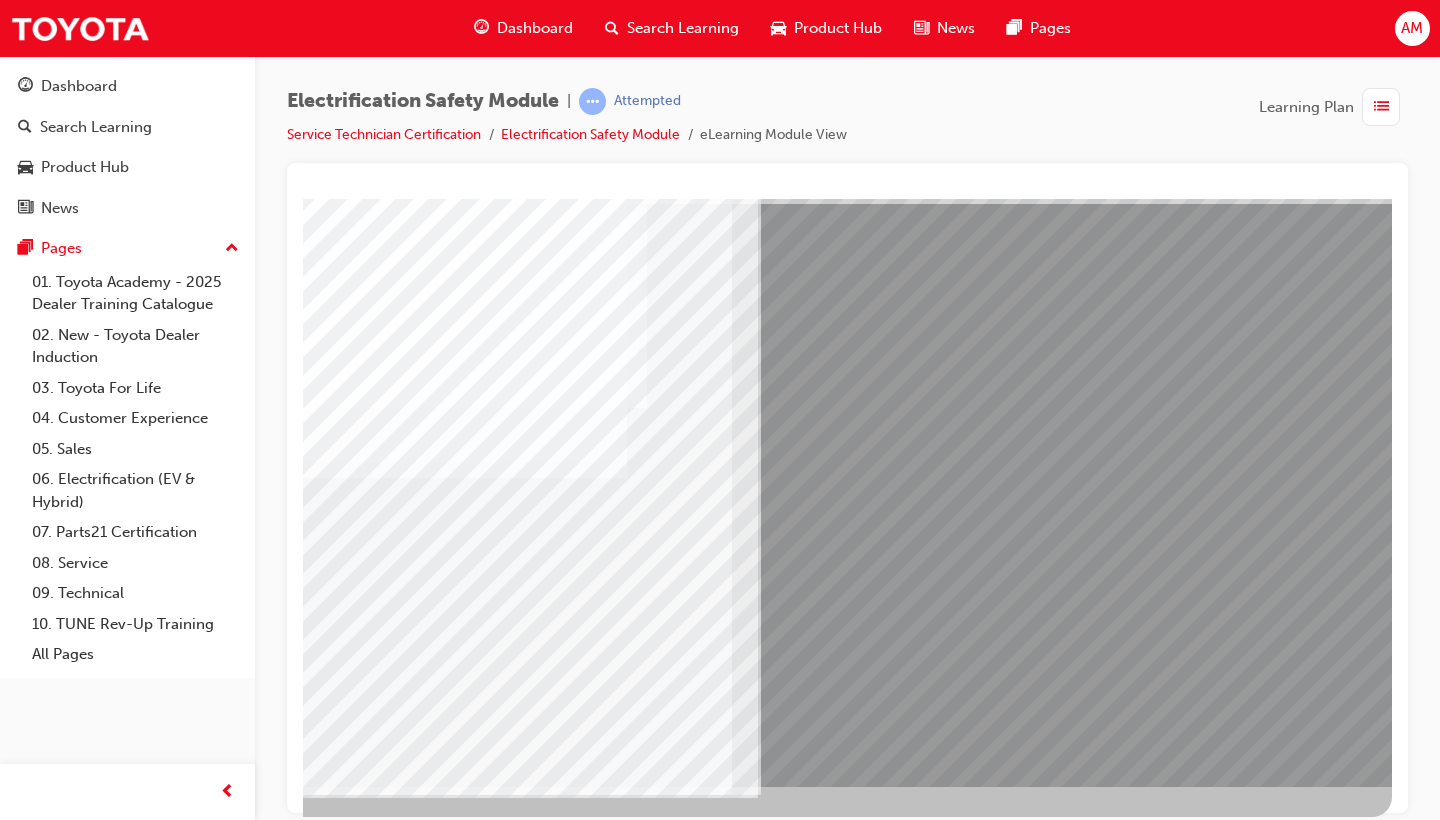 scroll, scrollTop: 132, scrollLeft: 271, axis: both 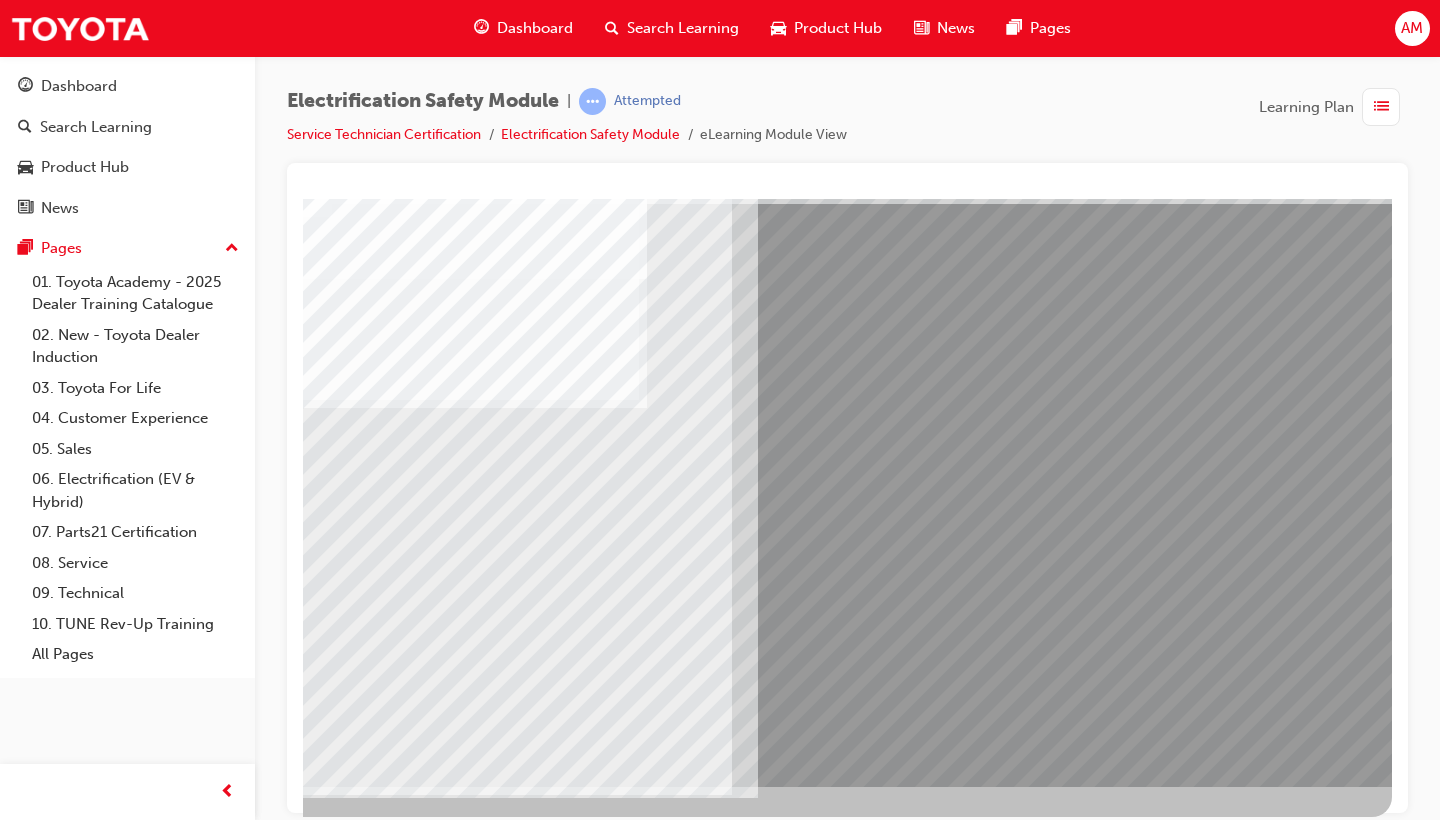 click at bounding box center (391, 2623) 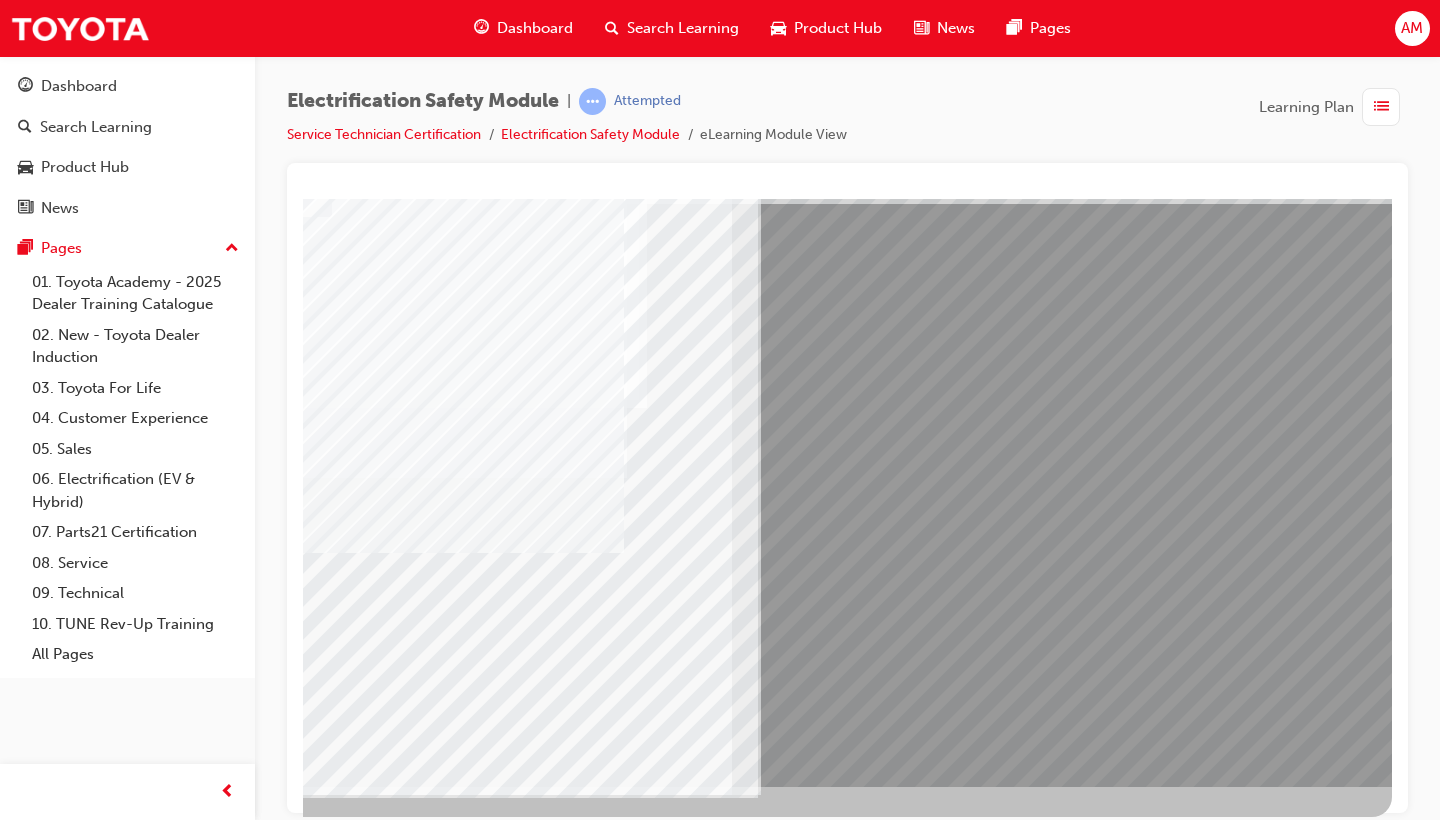 click at bounding box center [97, 13306] 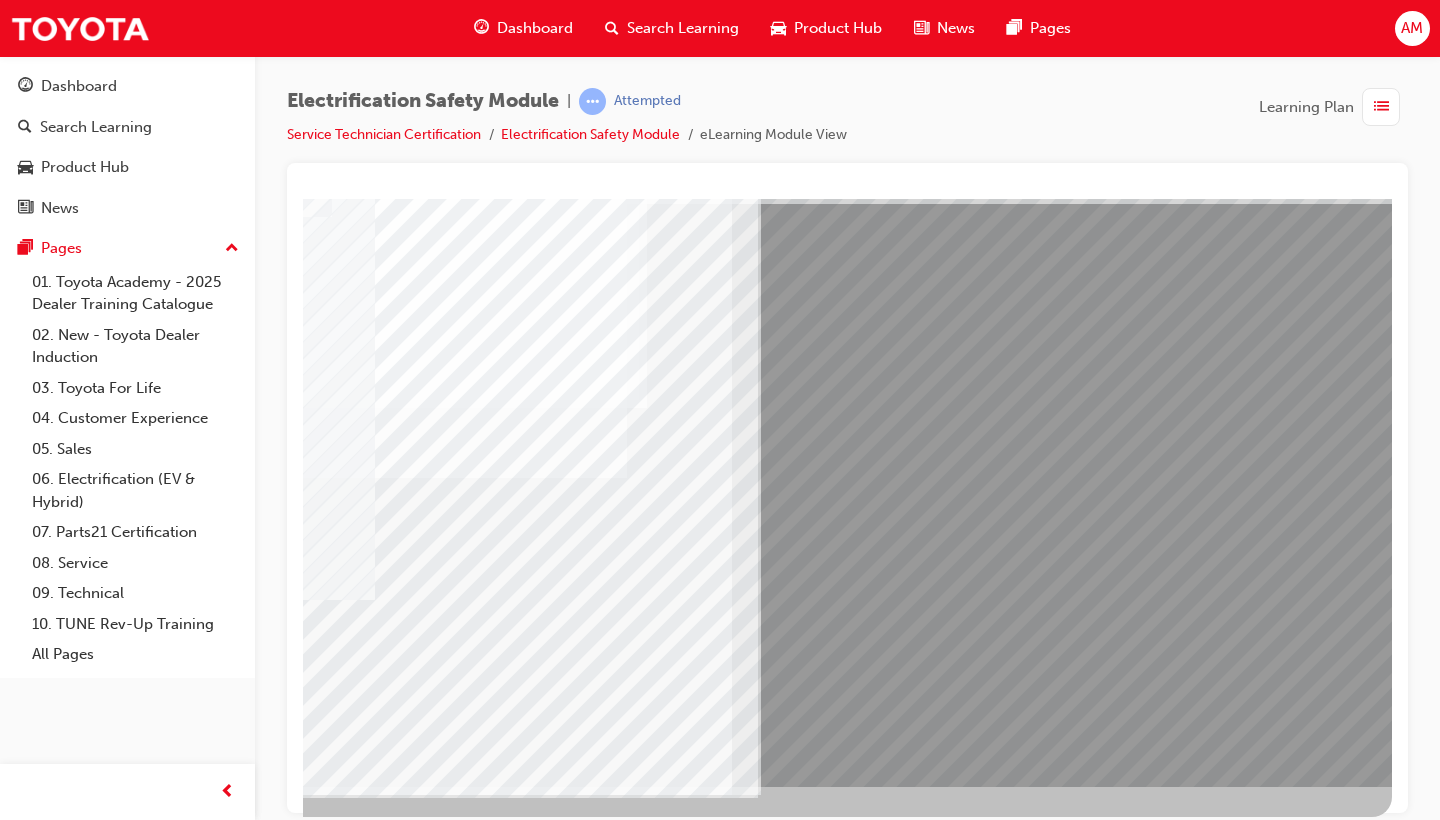 click at bounding box center [97, 13176] 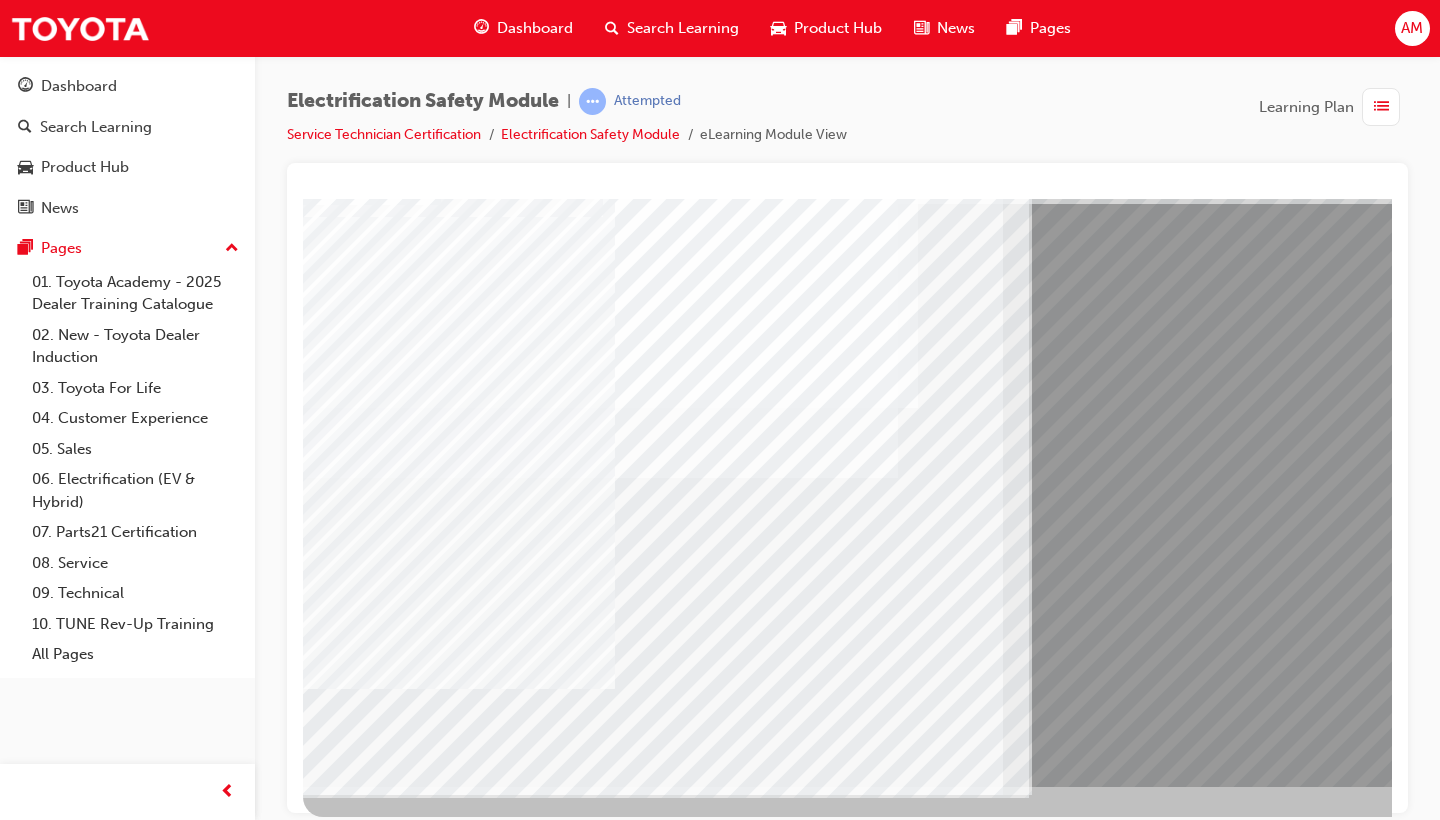 scroll, scrollTop: 132, scrollLeft: 0, axis: vertical 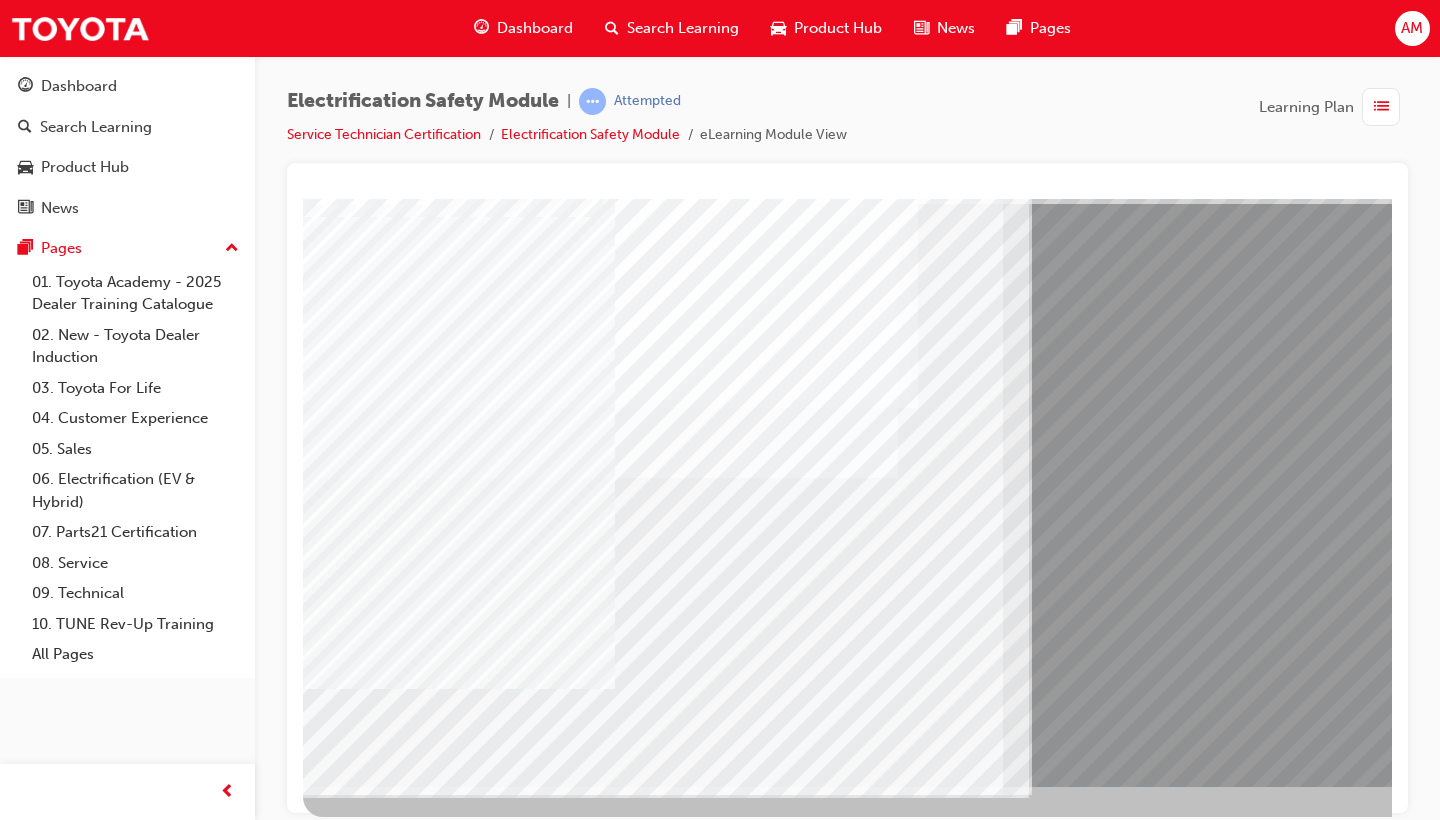 click at bounding box center (368, 8429) 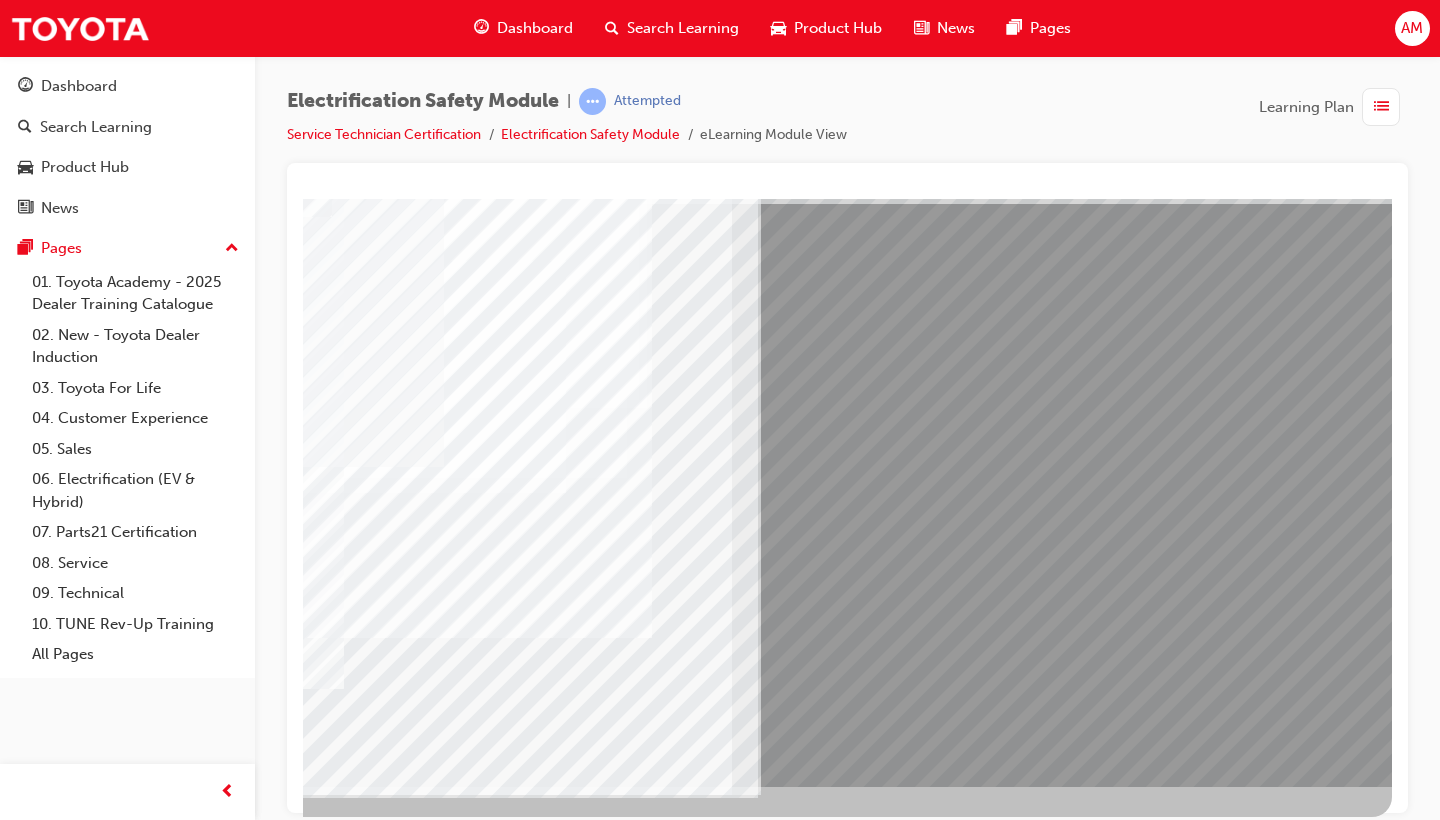 scroll, scrollTop: 132, scrollLeft: 271, axis: both 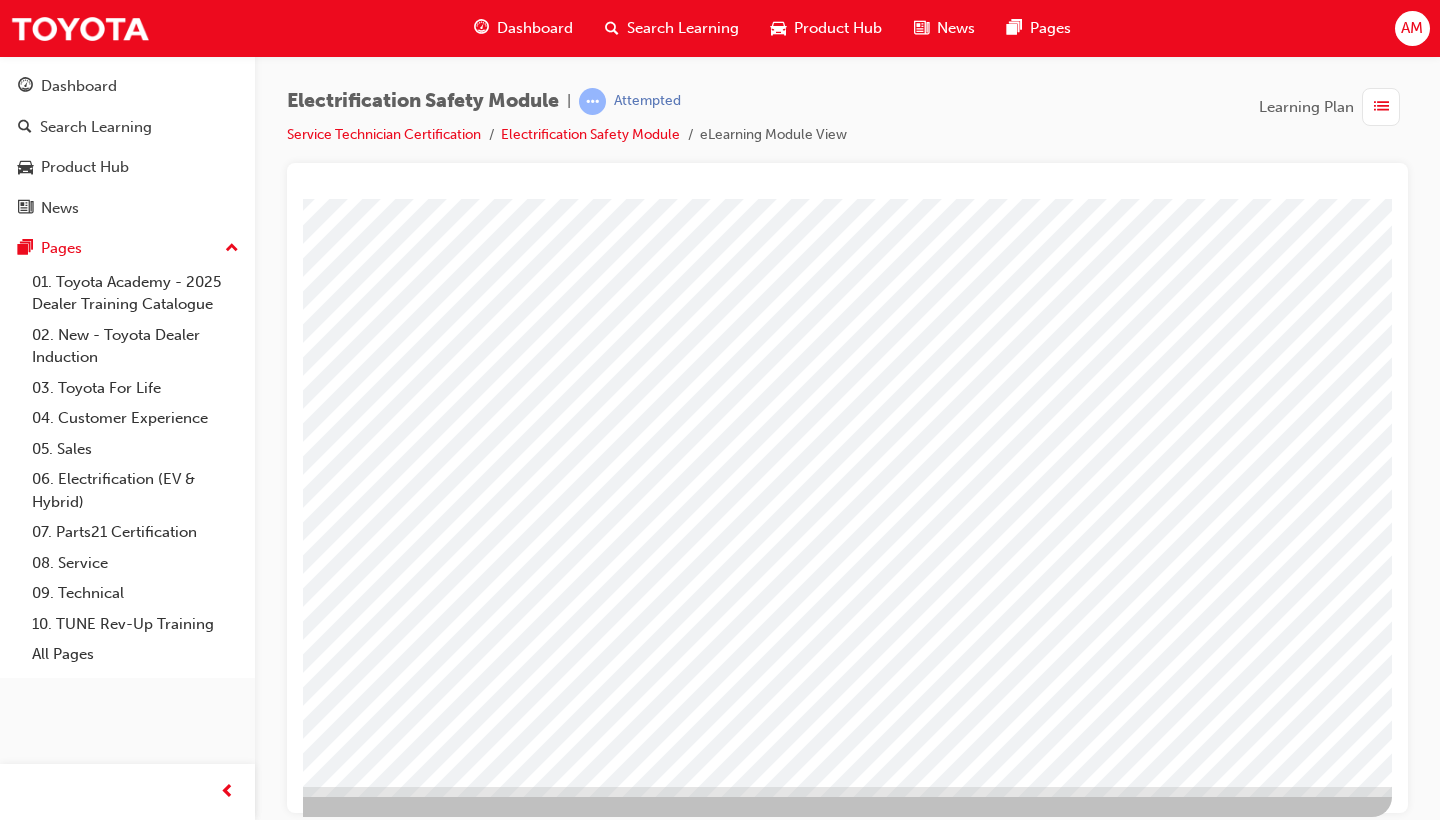 click at bounding box center [95, 3572] 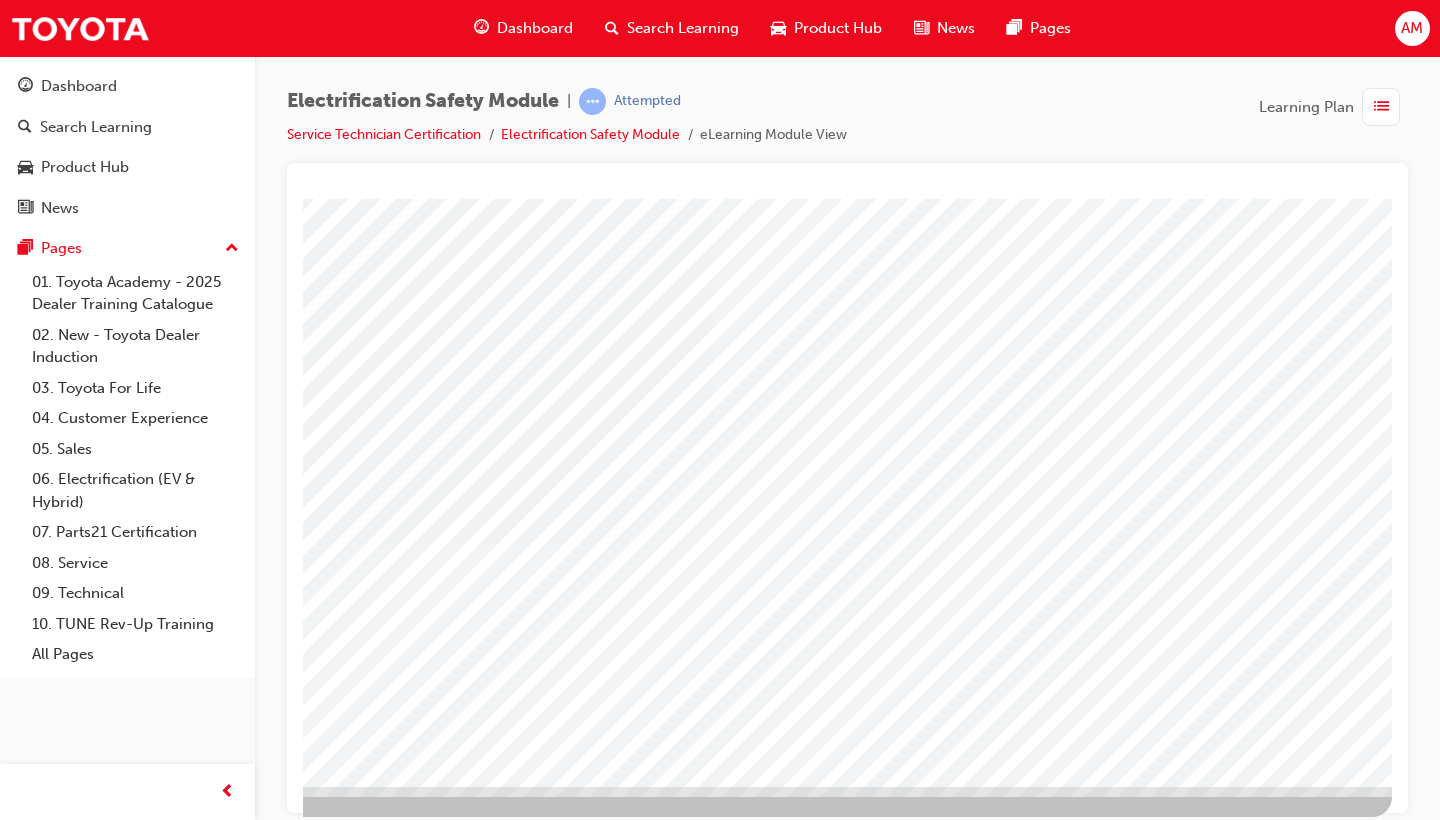 click at bounding box center (711, 1903) 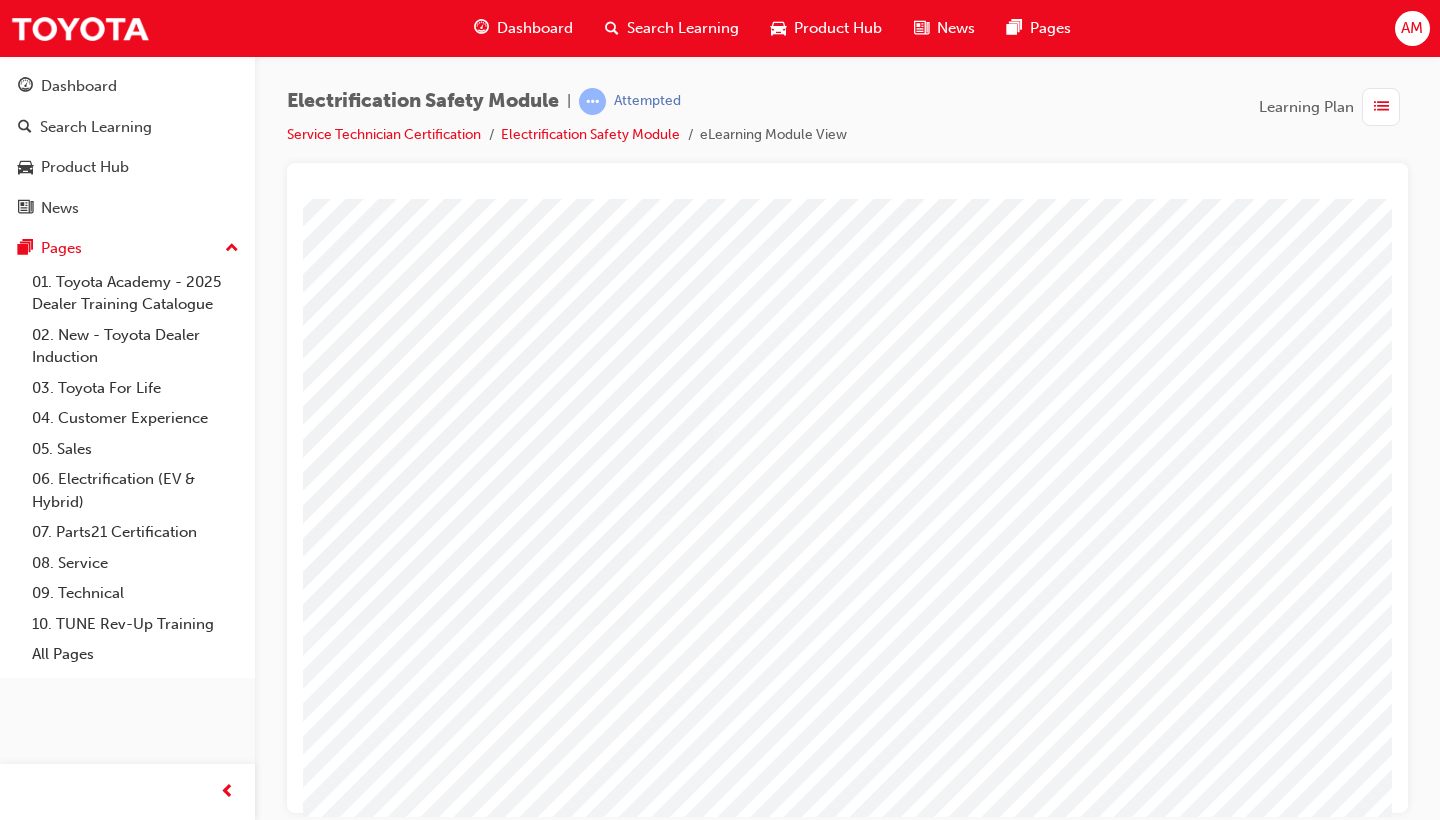 scroll, scrollTop: 48, scrollLeft: 271, axis: both 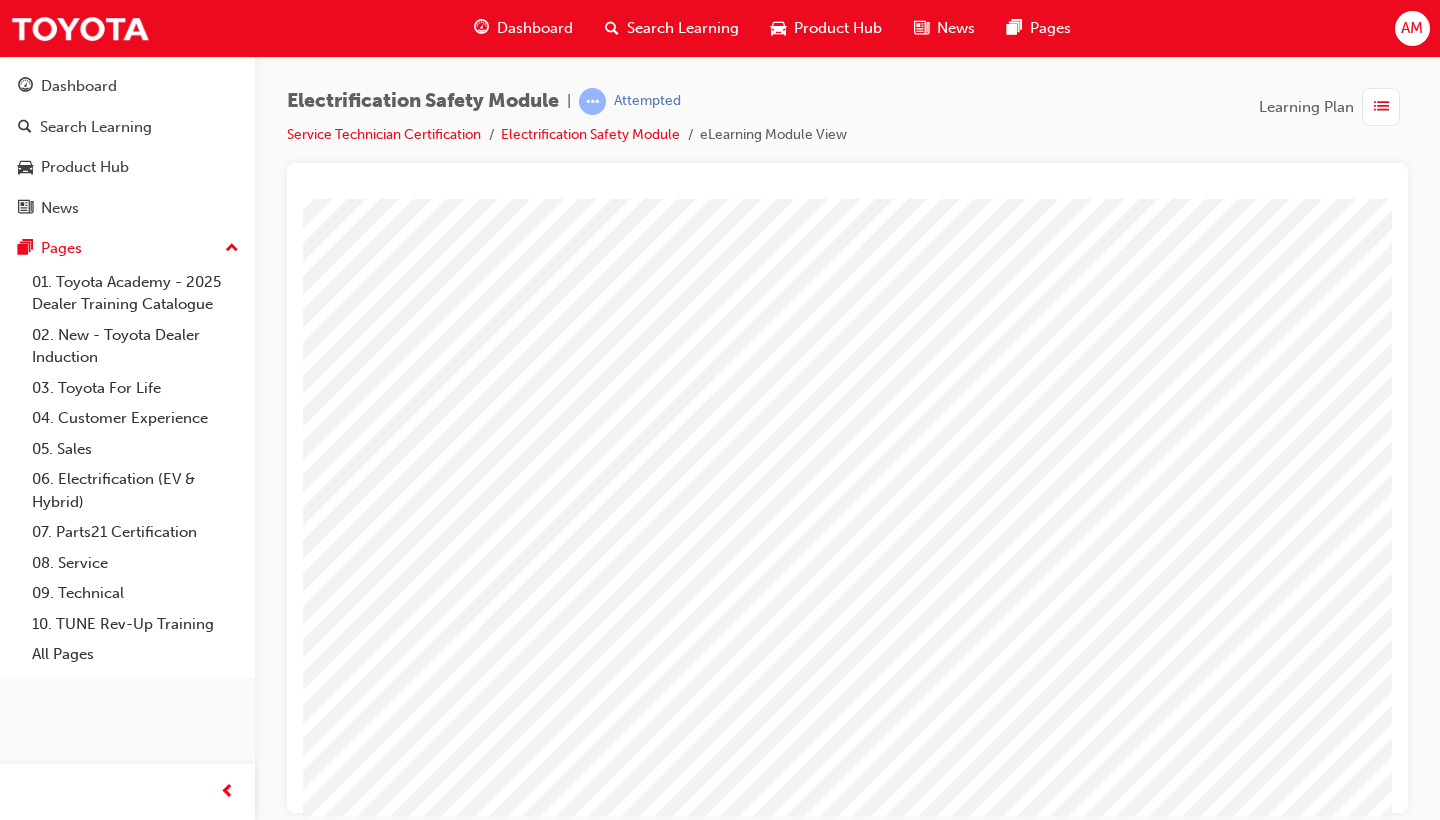 click at bounding box center [61, 3862] 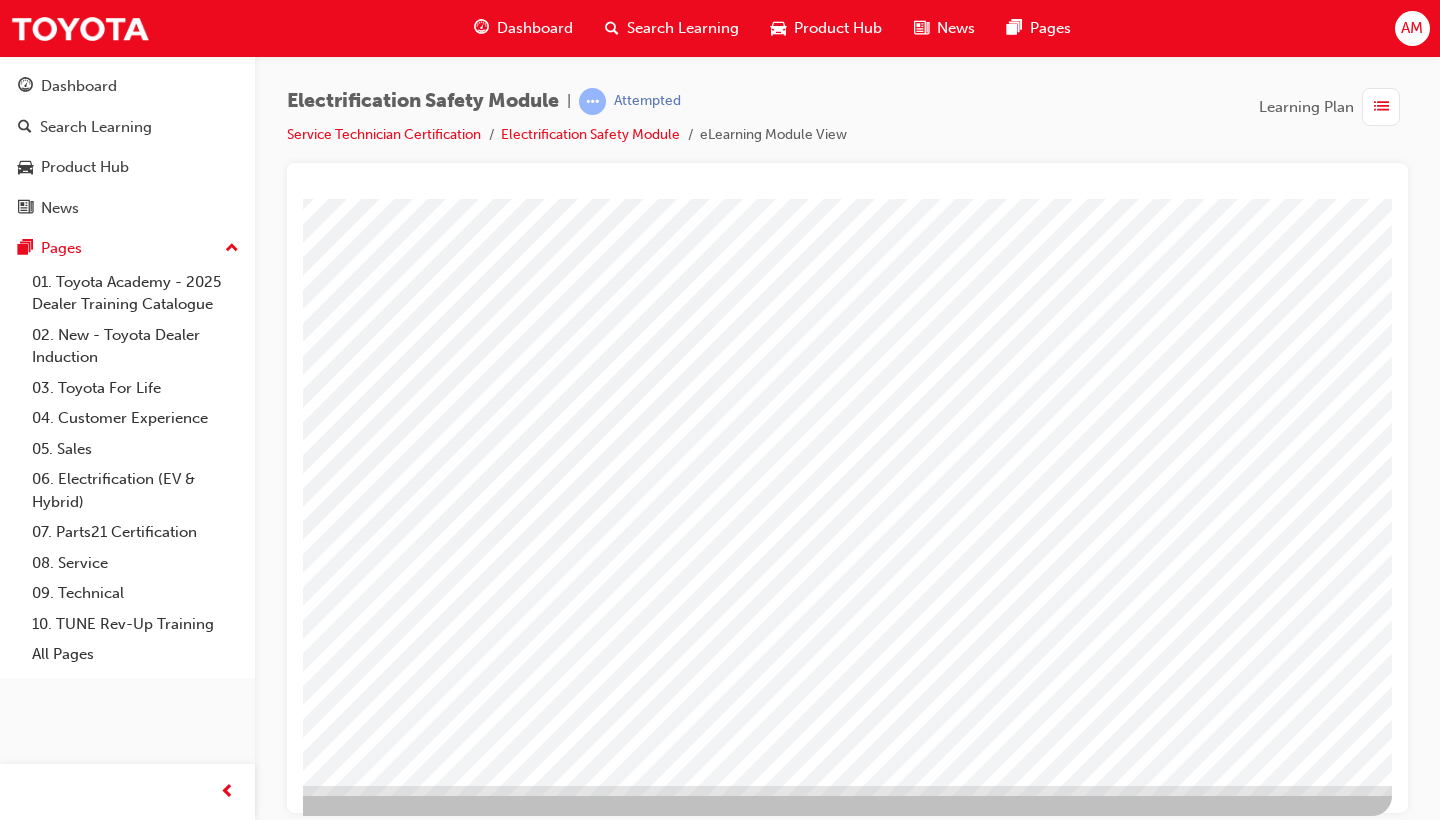 scroll, scrollTop: 132, scrollLeft: 271, axis: both 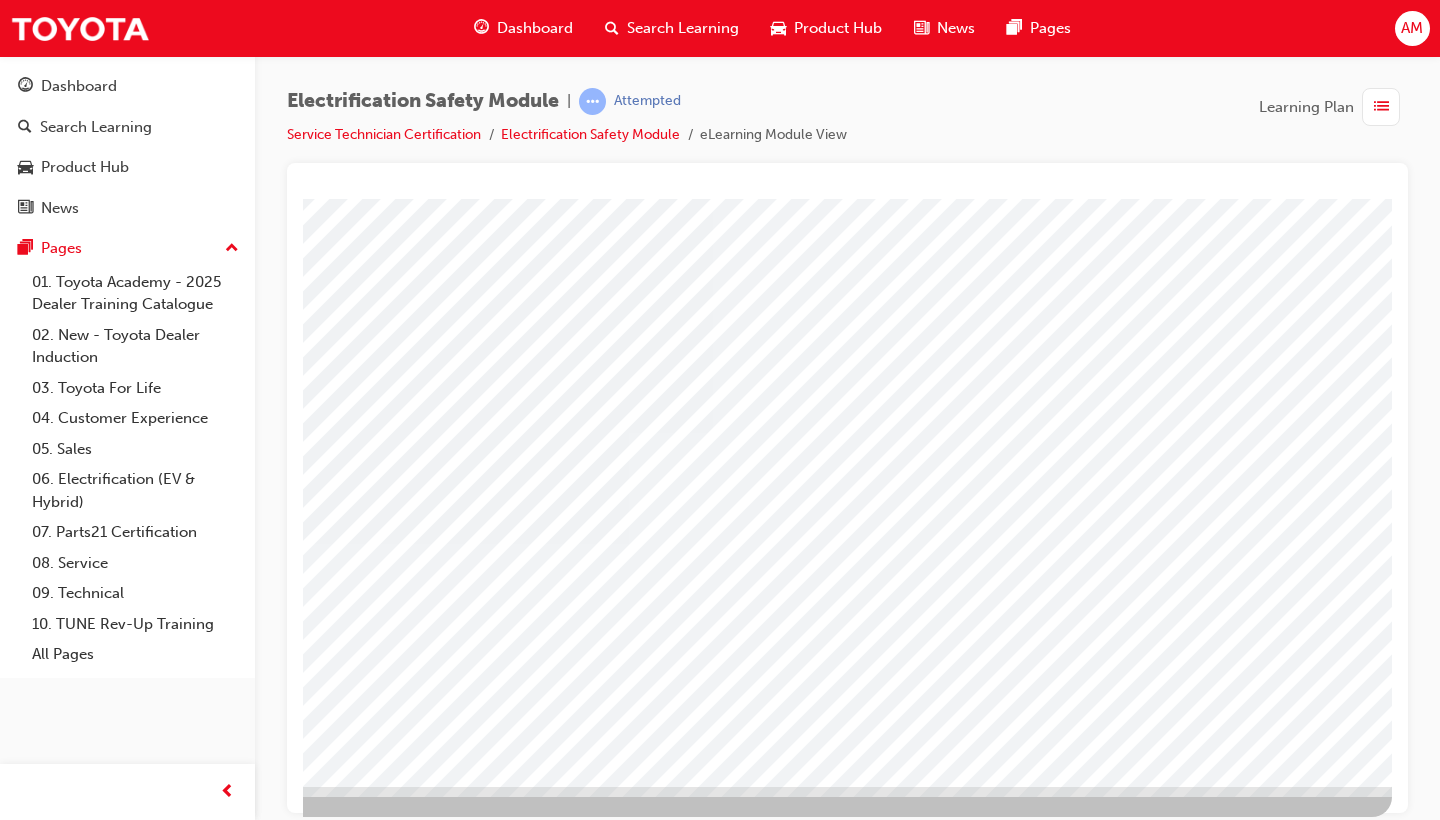 click at bounding box center (95, 2852) 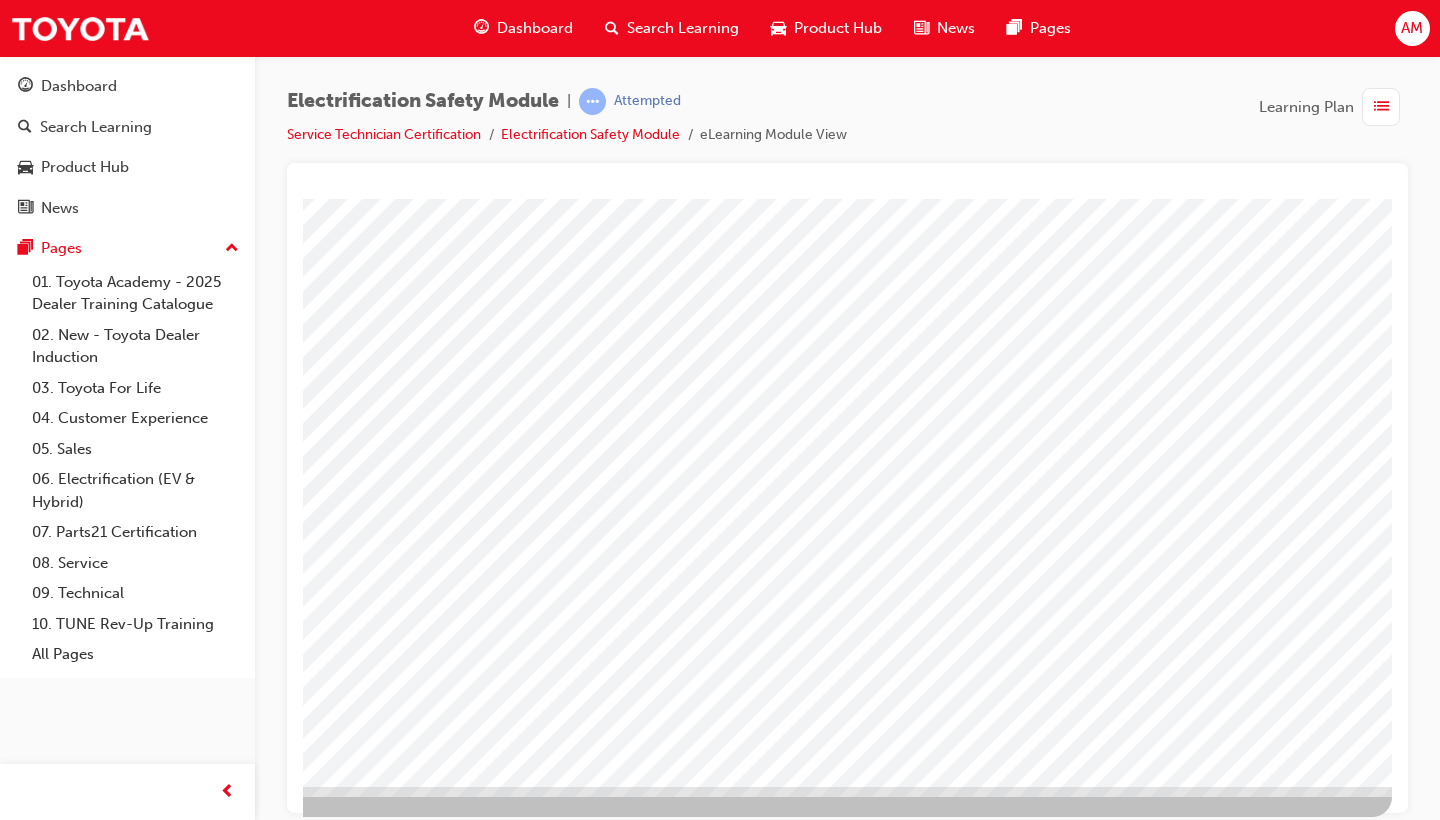 drag, startPoint x: 1239, startPoint y: 737, endPoint x: 1214, endPoint y: 724, distance: 28.178005 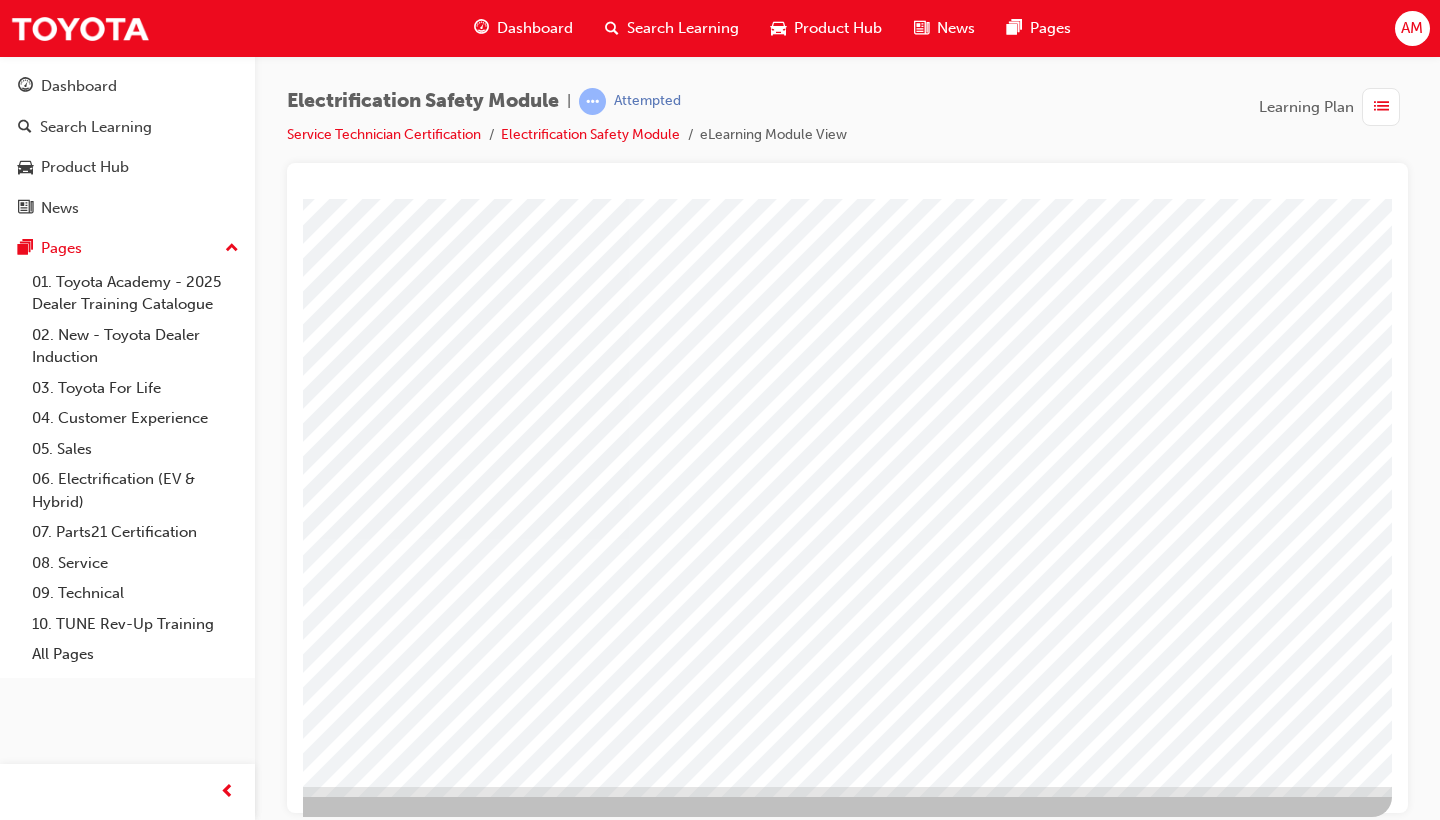 click at bounding box center (95, 3149) 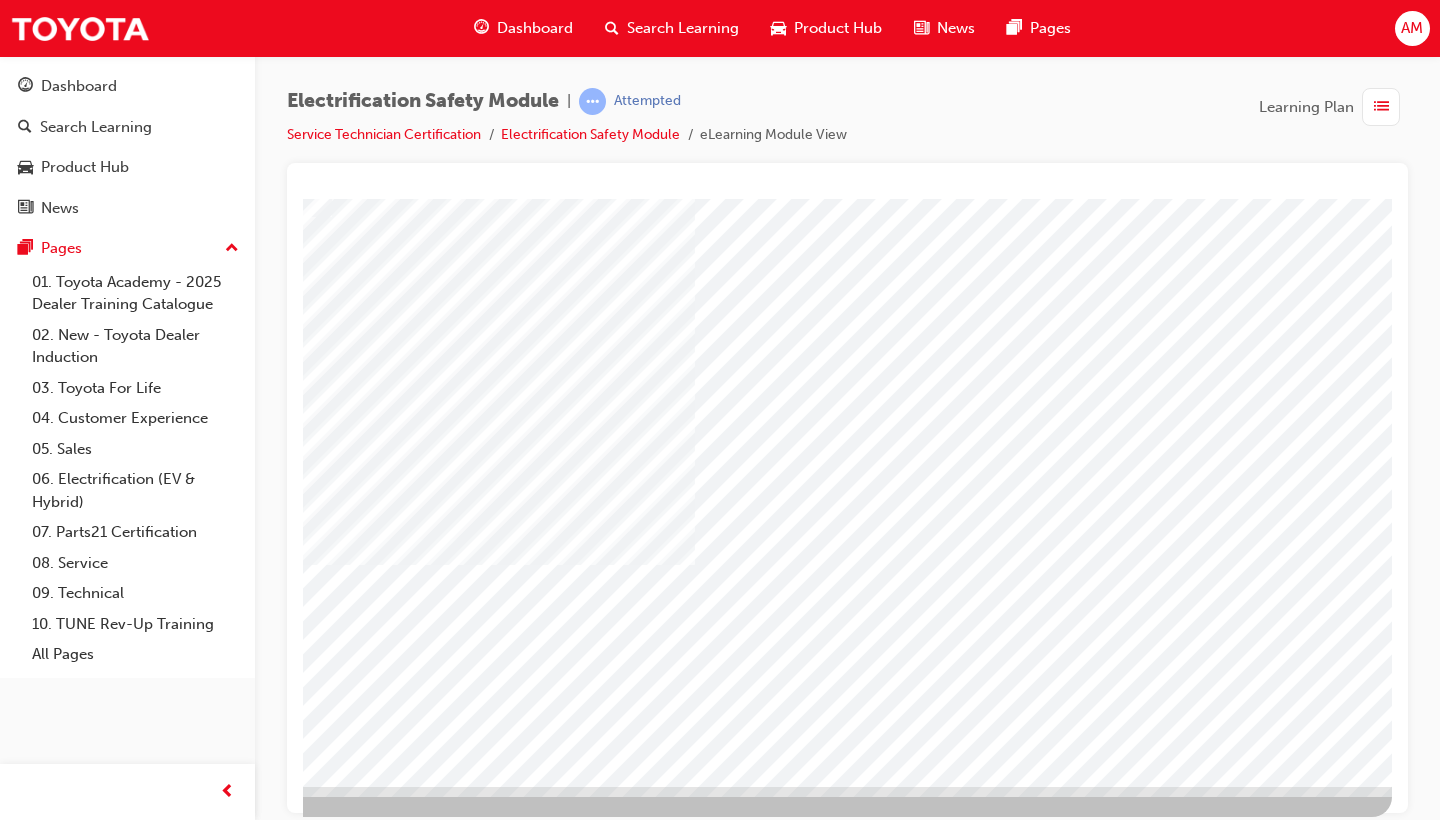click at bounding box center (95, 3253) 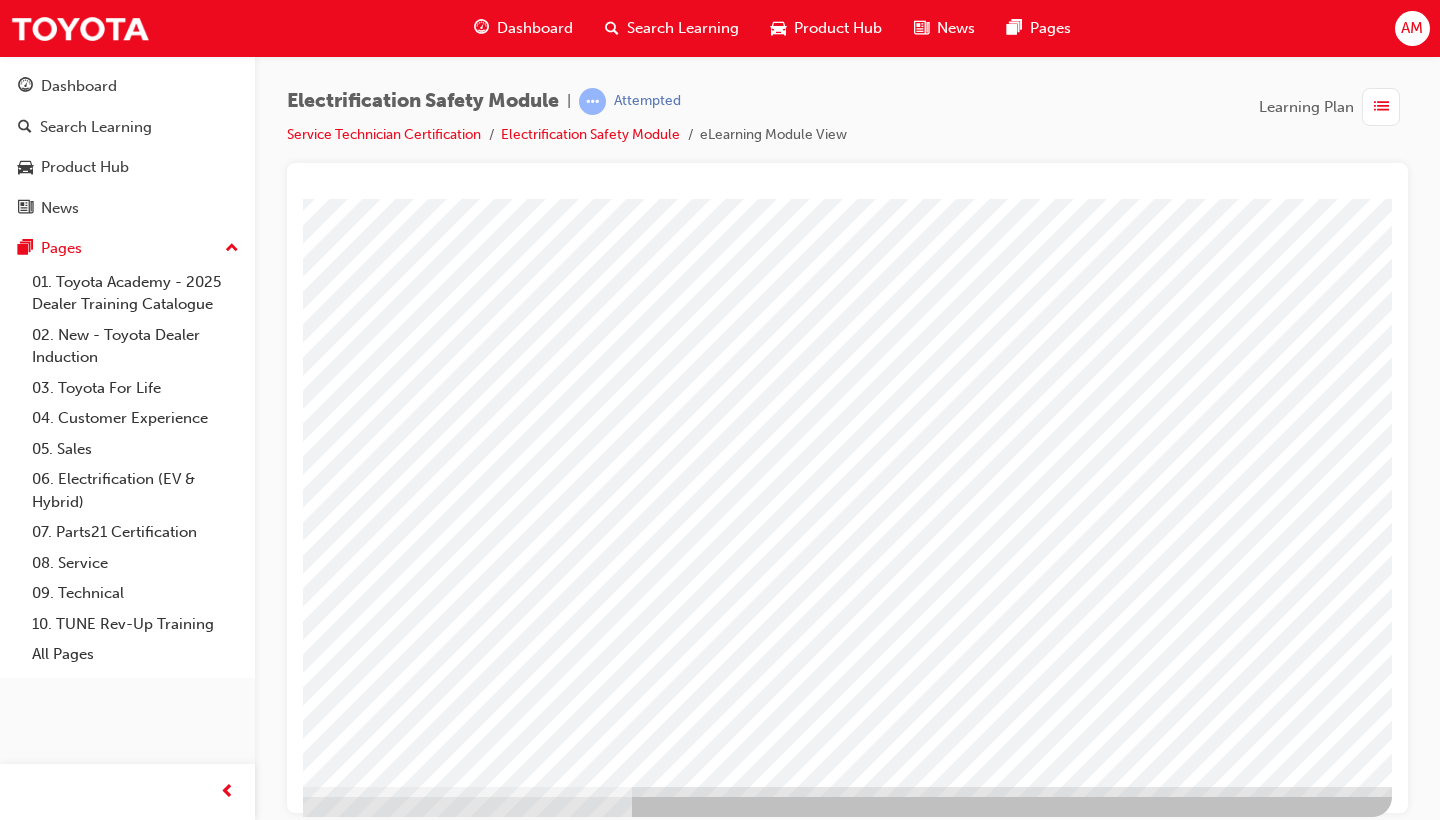 click at bounding box center (95, 3572) 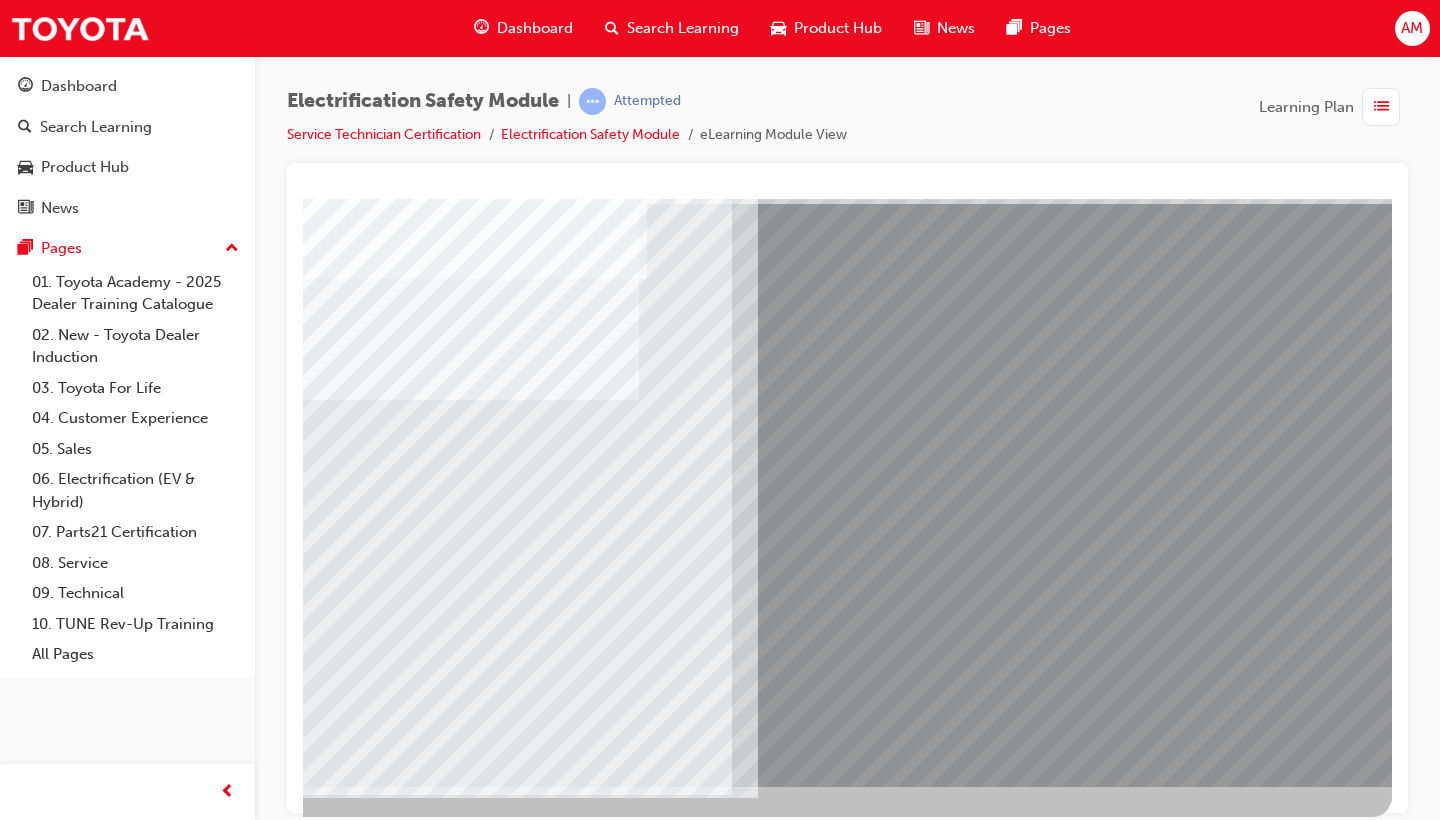 click at bounding box center [391, 2623] 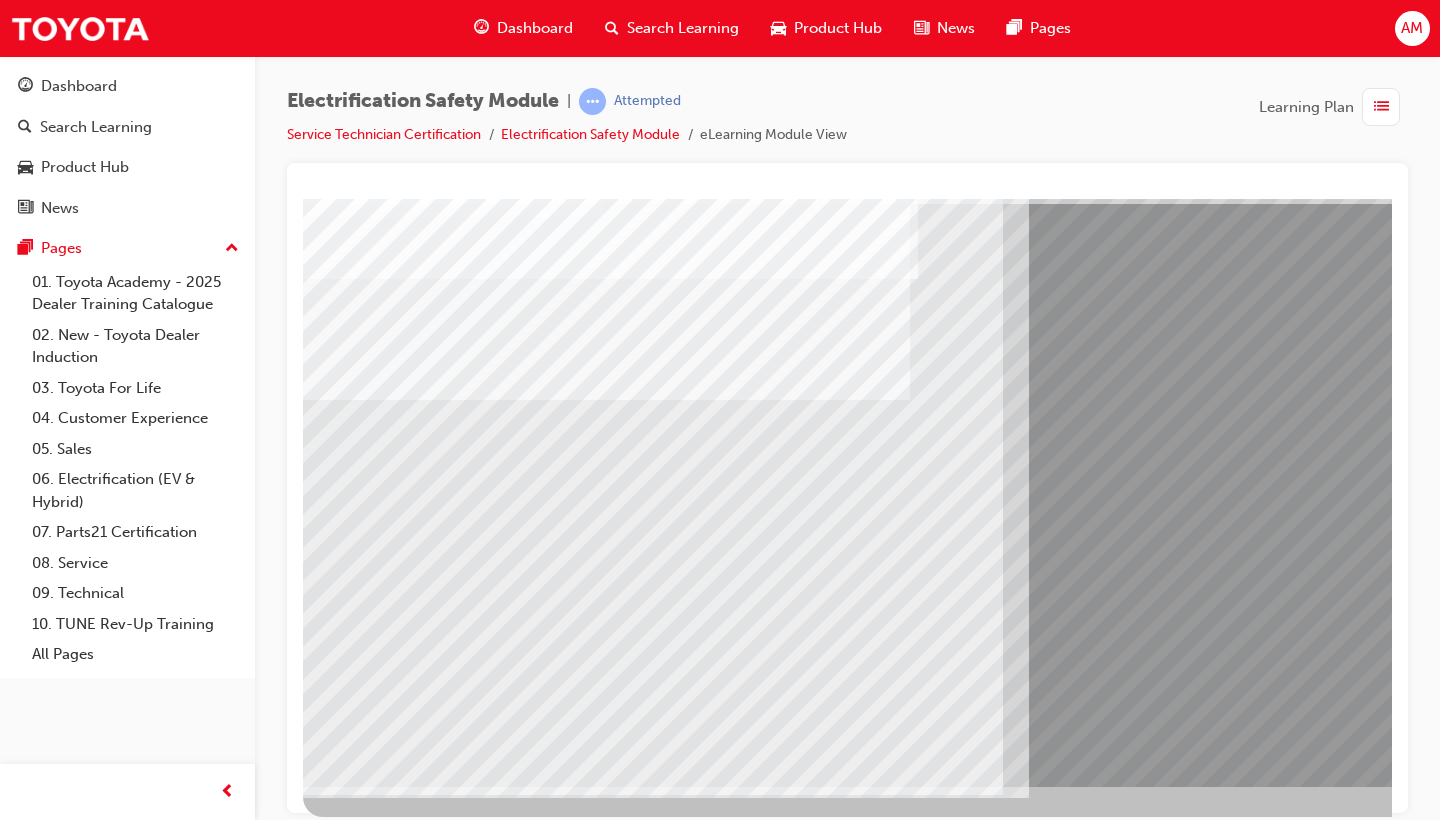 scroll, scrollTop: 132, scrollLeft: 0, axis: vertical 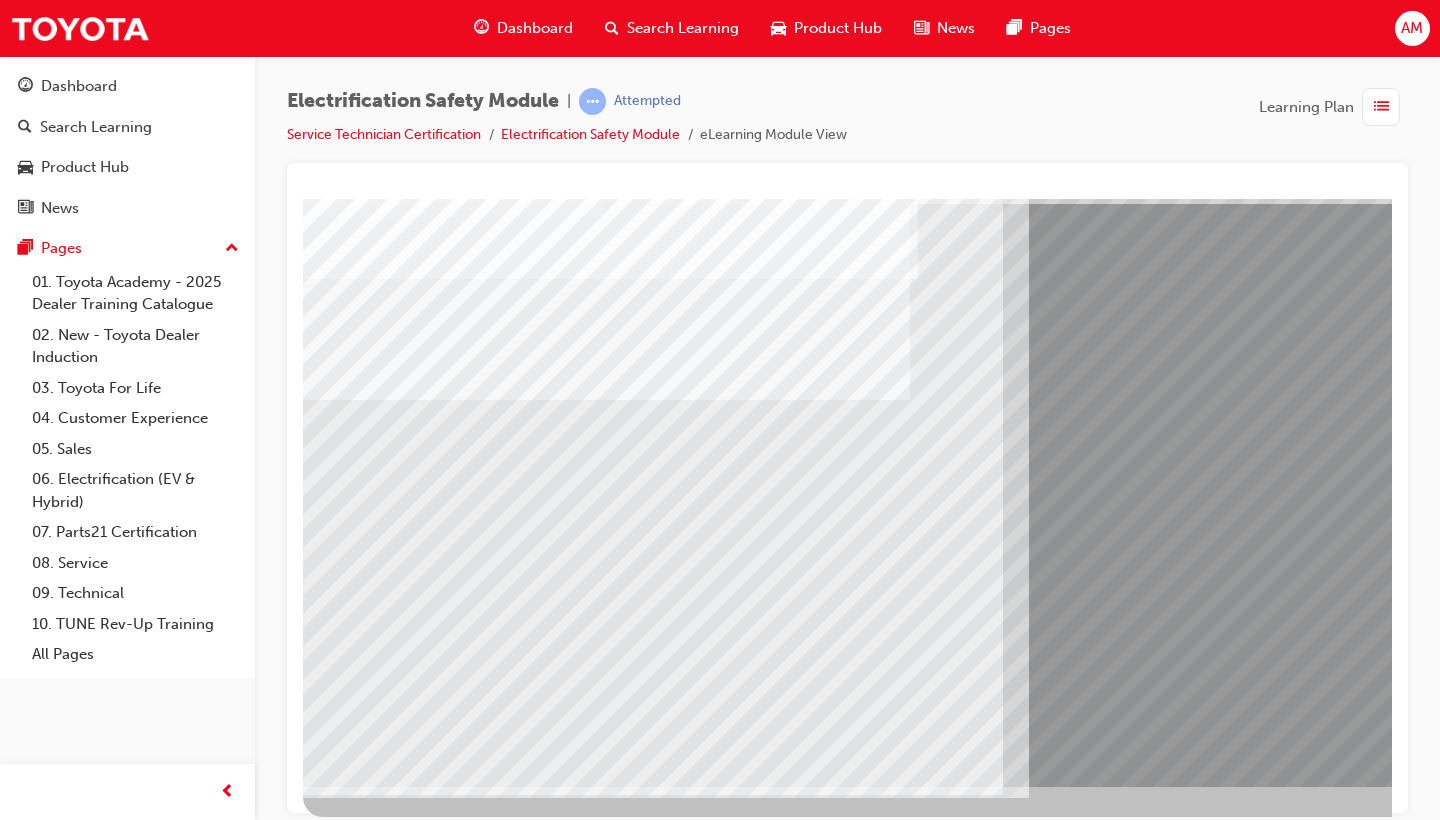 click at bounding box center [368, 8864] 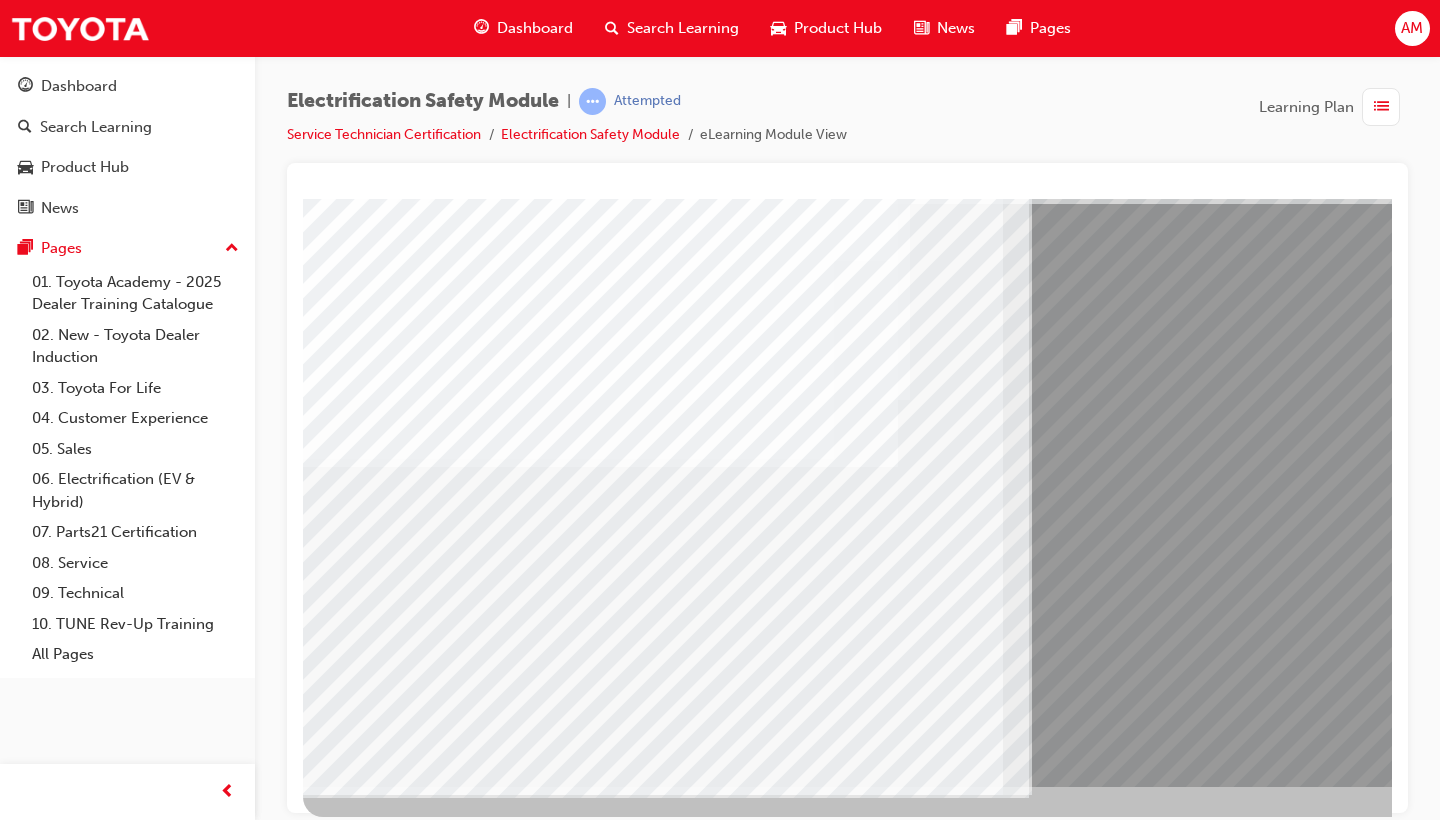 click at bounding box center [368, 8994] 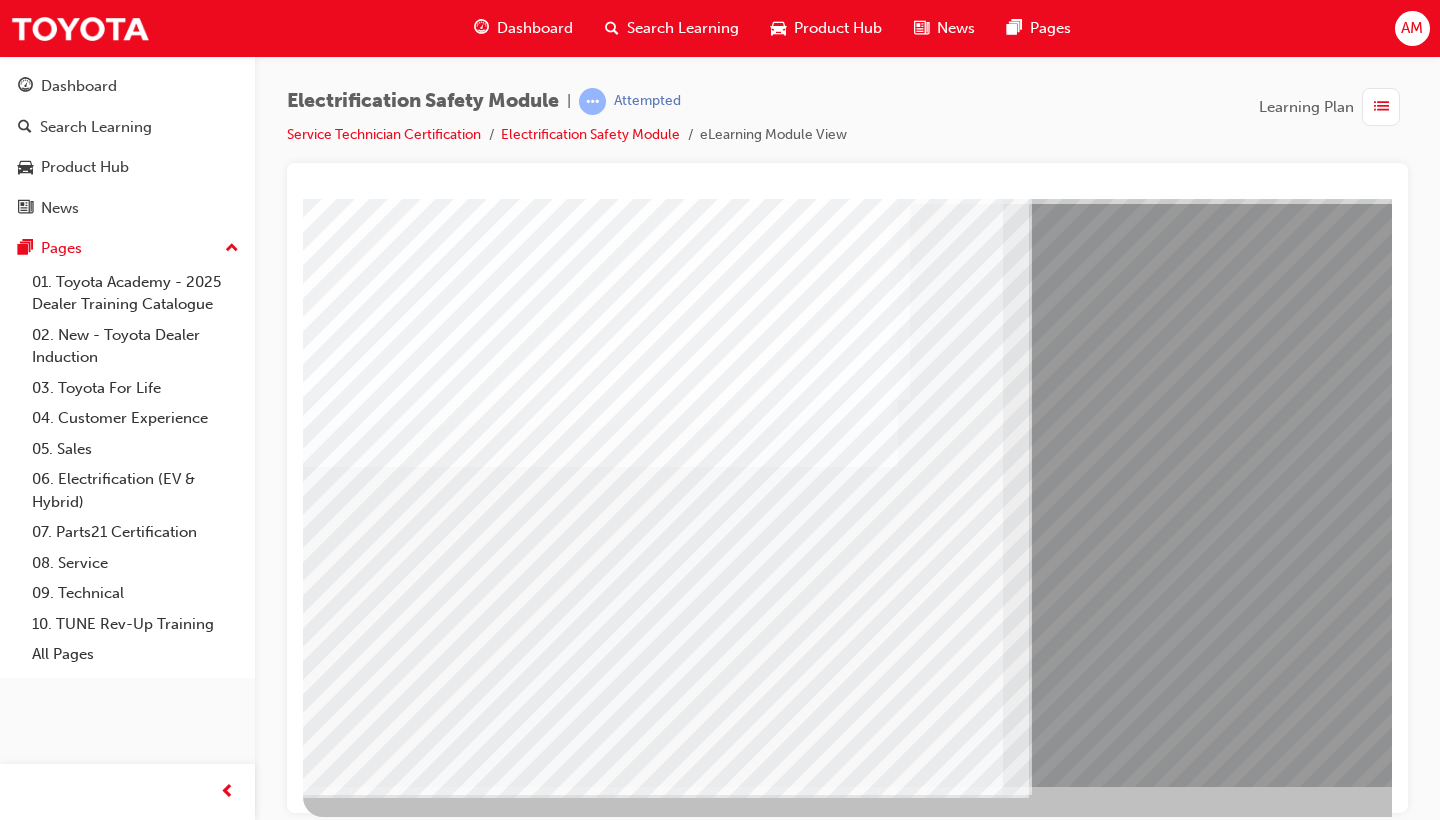 click at bounding box center (368, 9124) 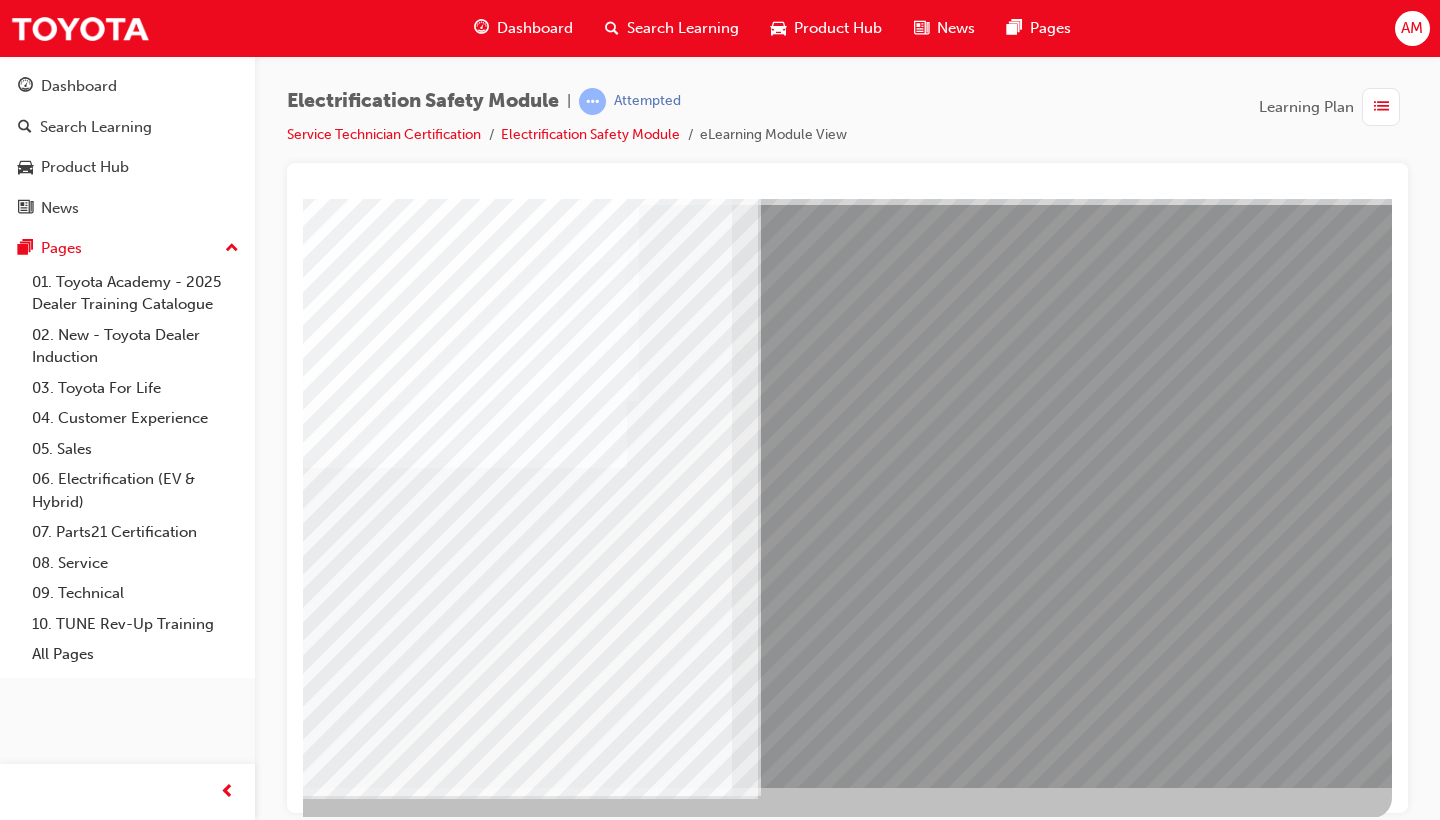 scroll, scrollTop: 131, scrollLeft: 271, axis: both 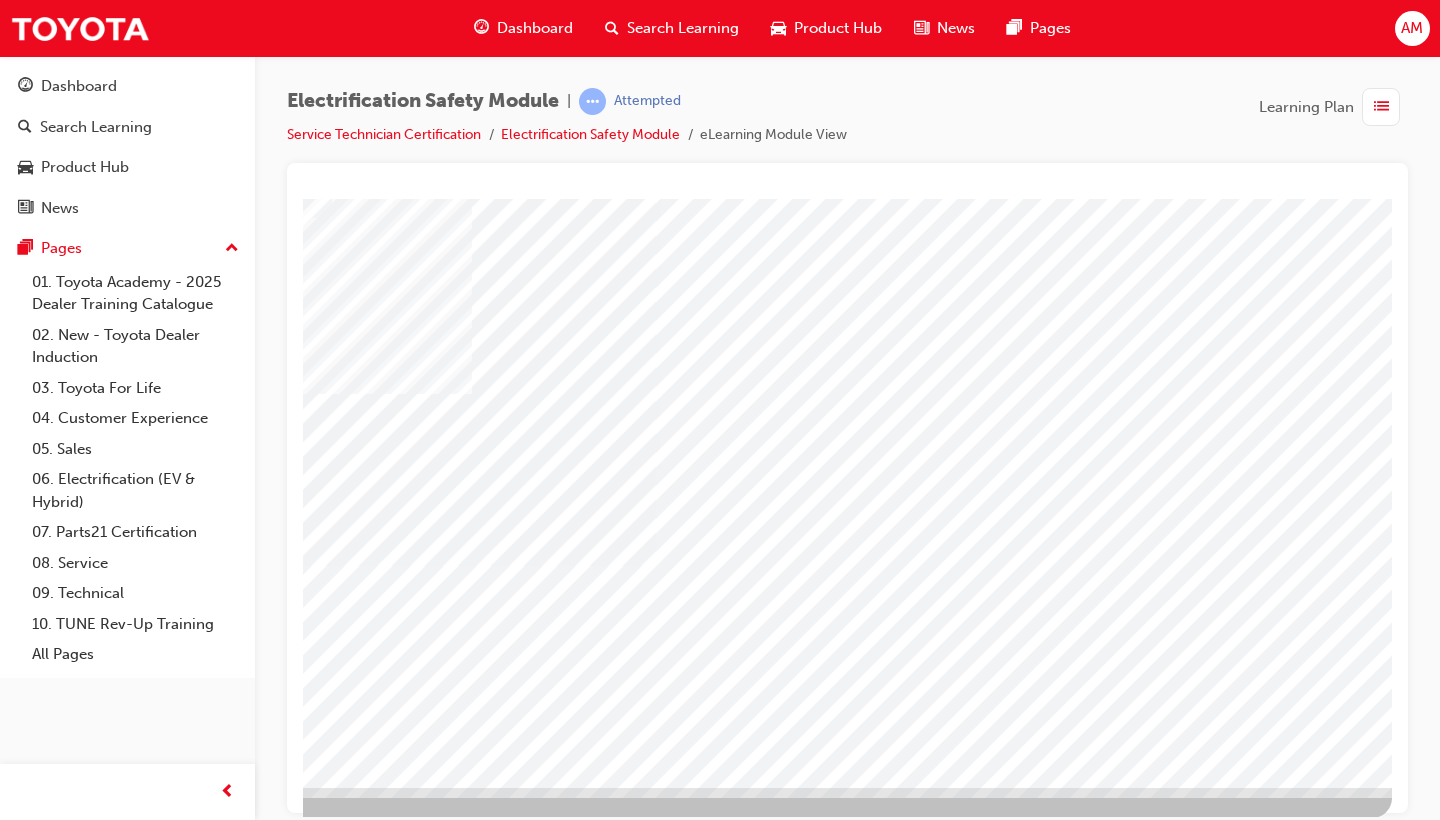 click at bounding box center [95, 3254] 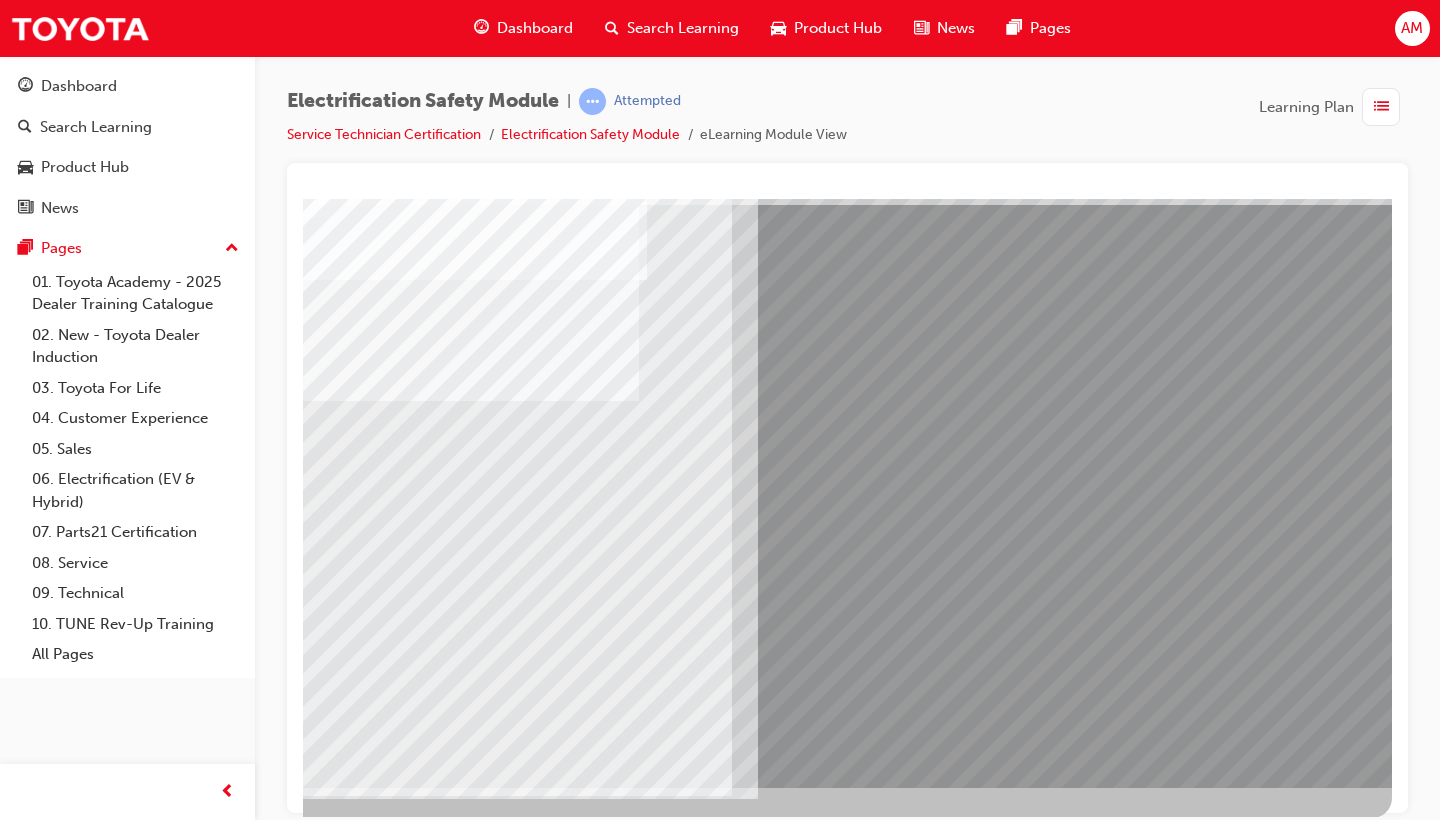 click at bounding box center [391, 2624] 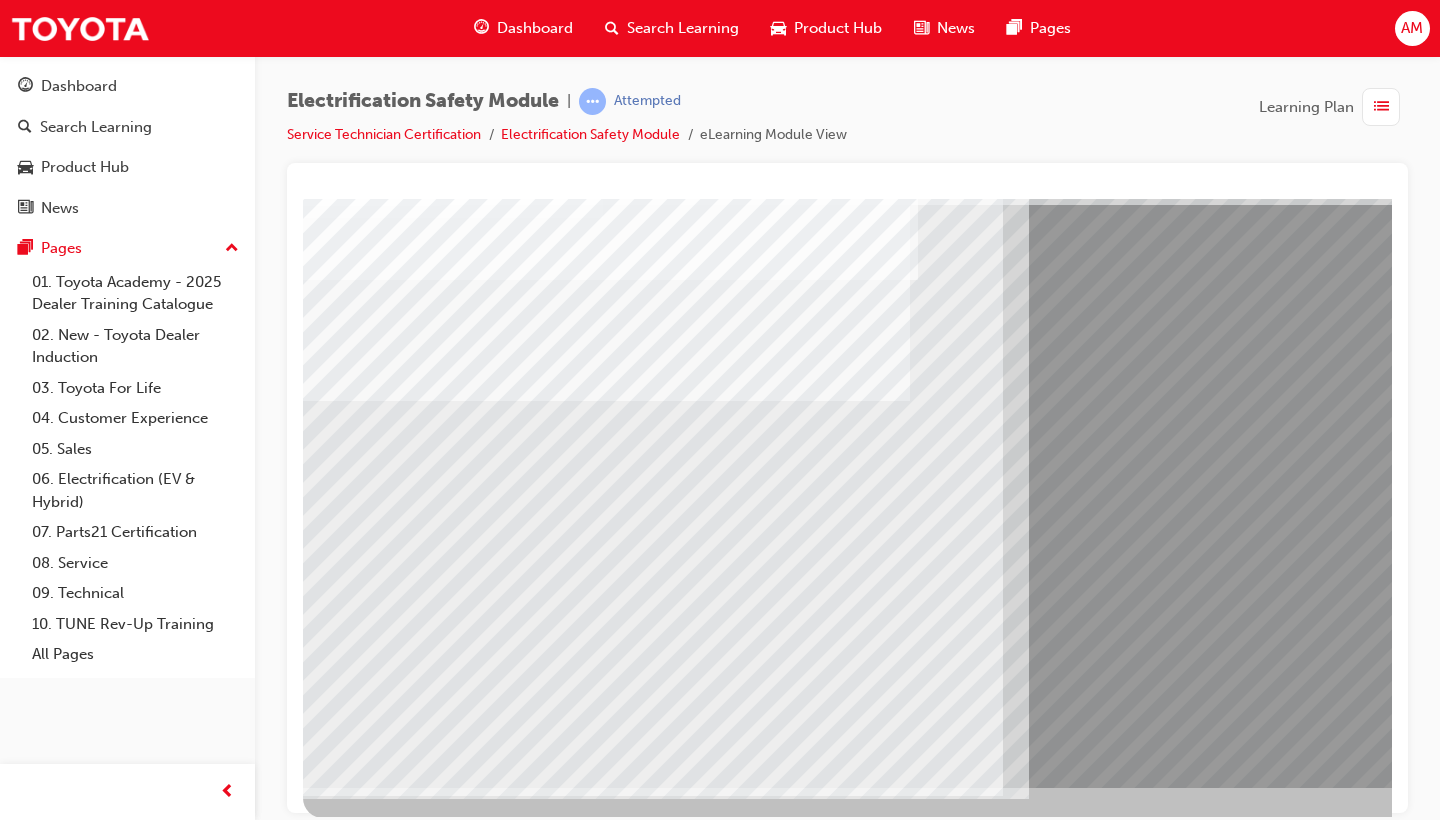 scroll, scrollTop: 131, scrollLeft: 0, axis: vertical 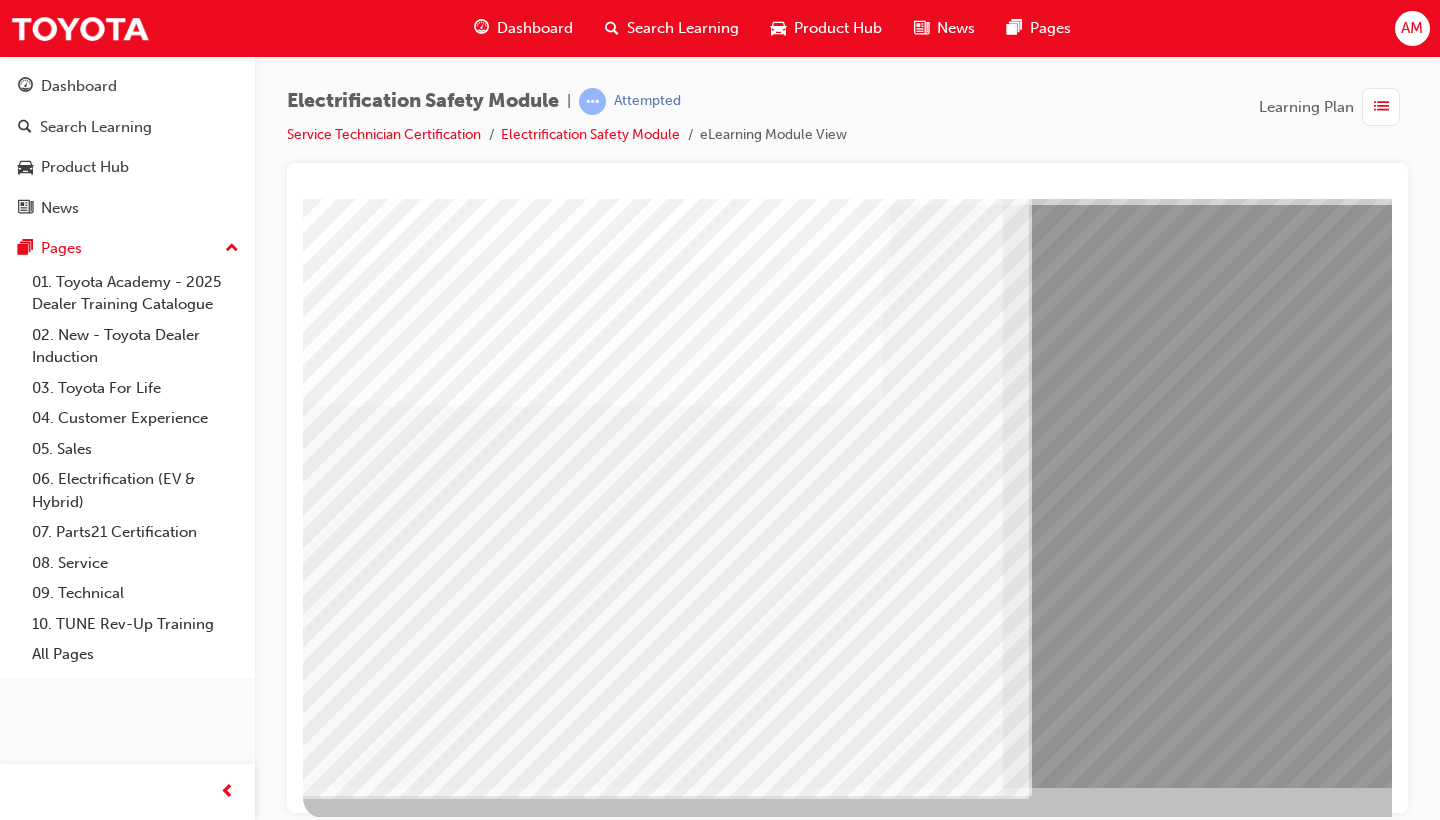 click at bounding box center (368, 7353) 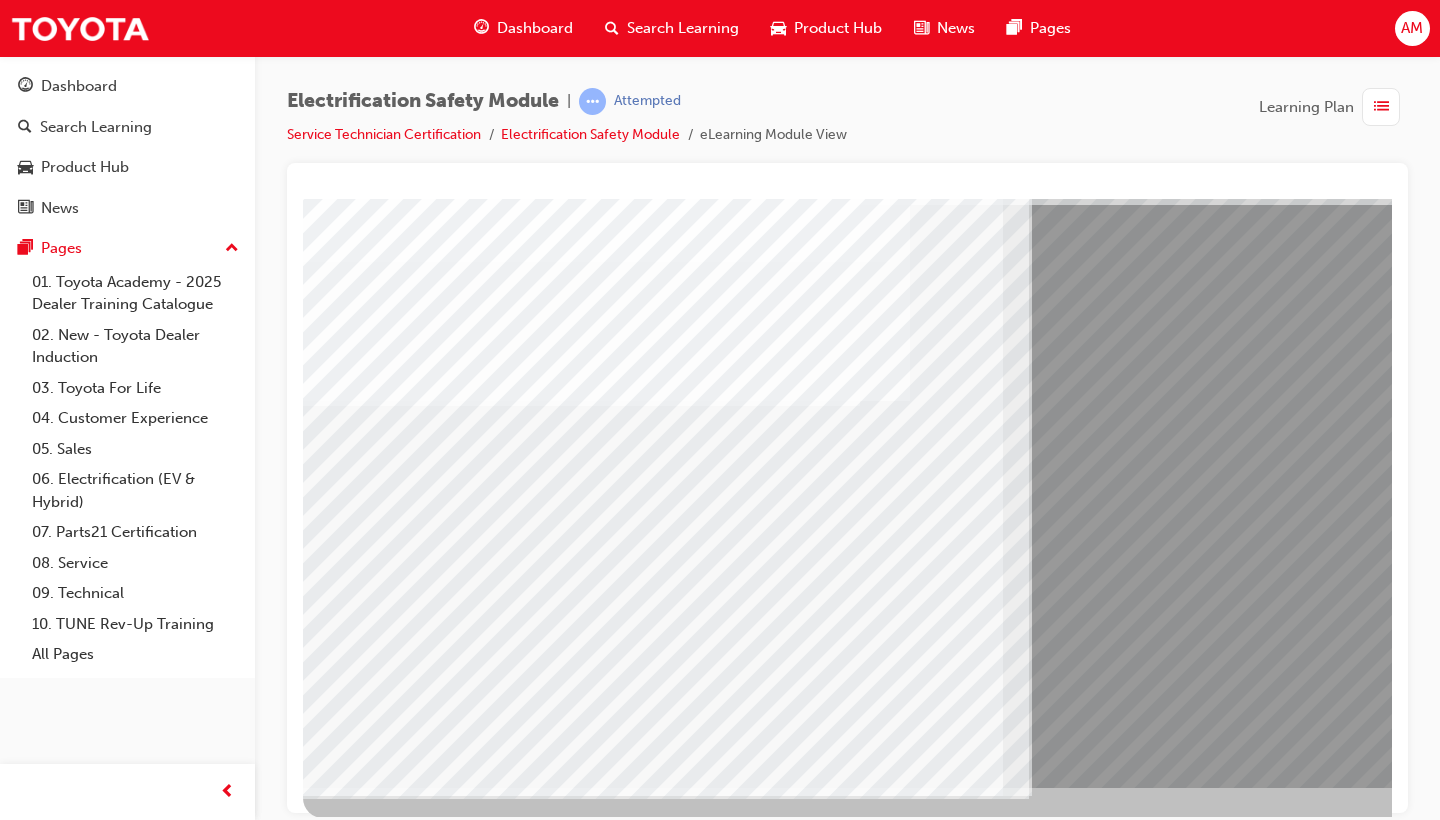 click at bounding box center [649, 1903] 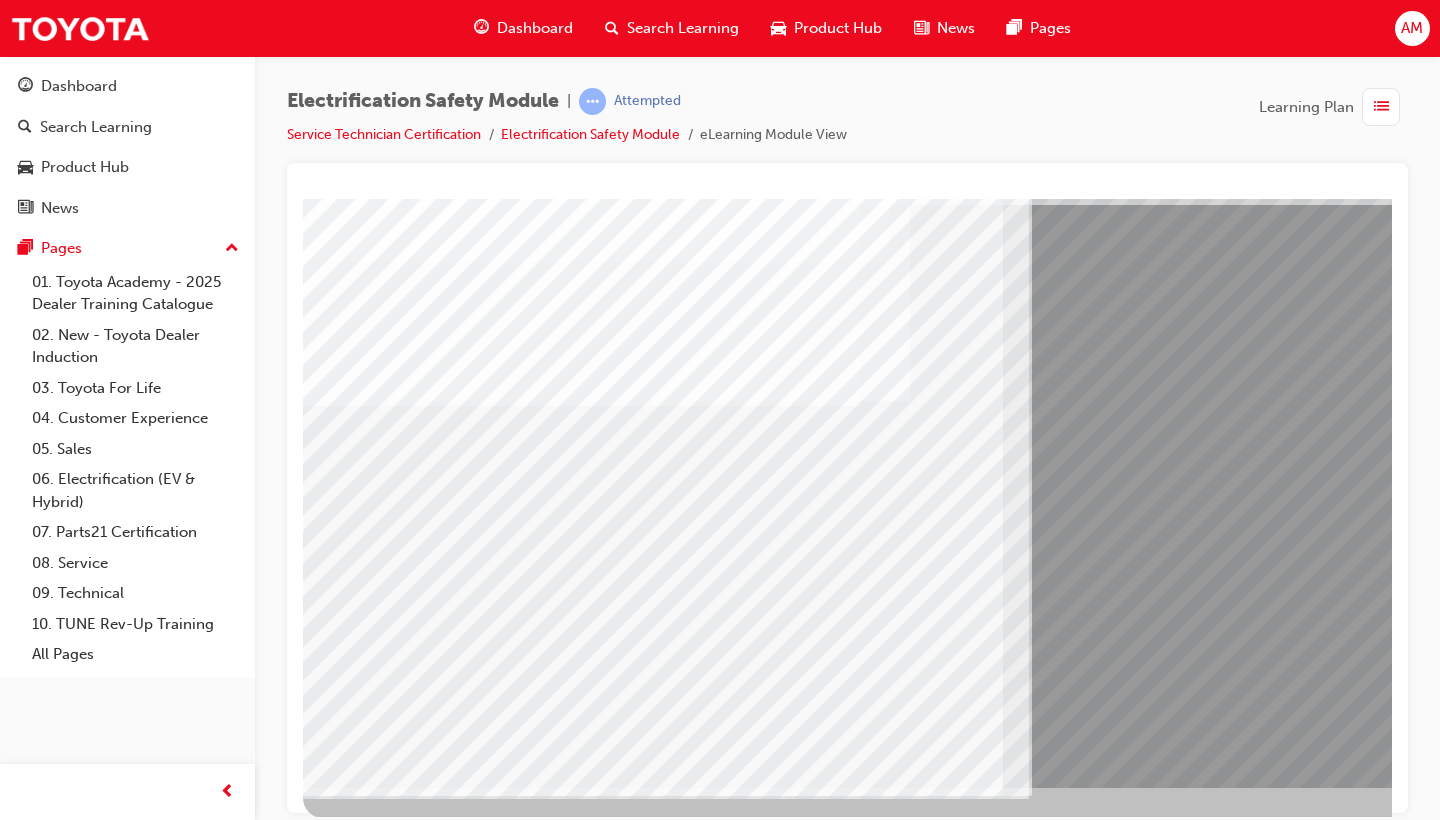click at bounding box center (368, 7483) 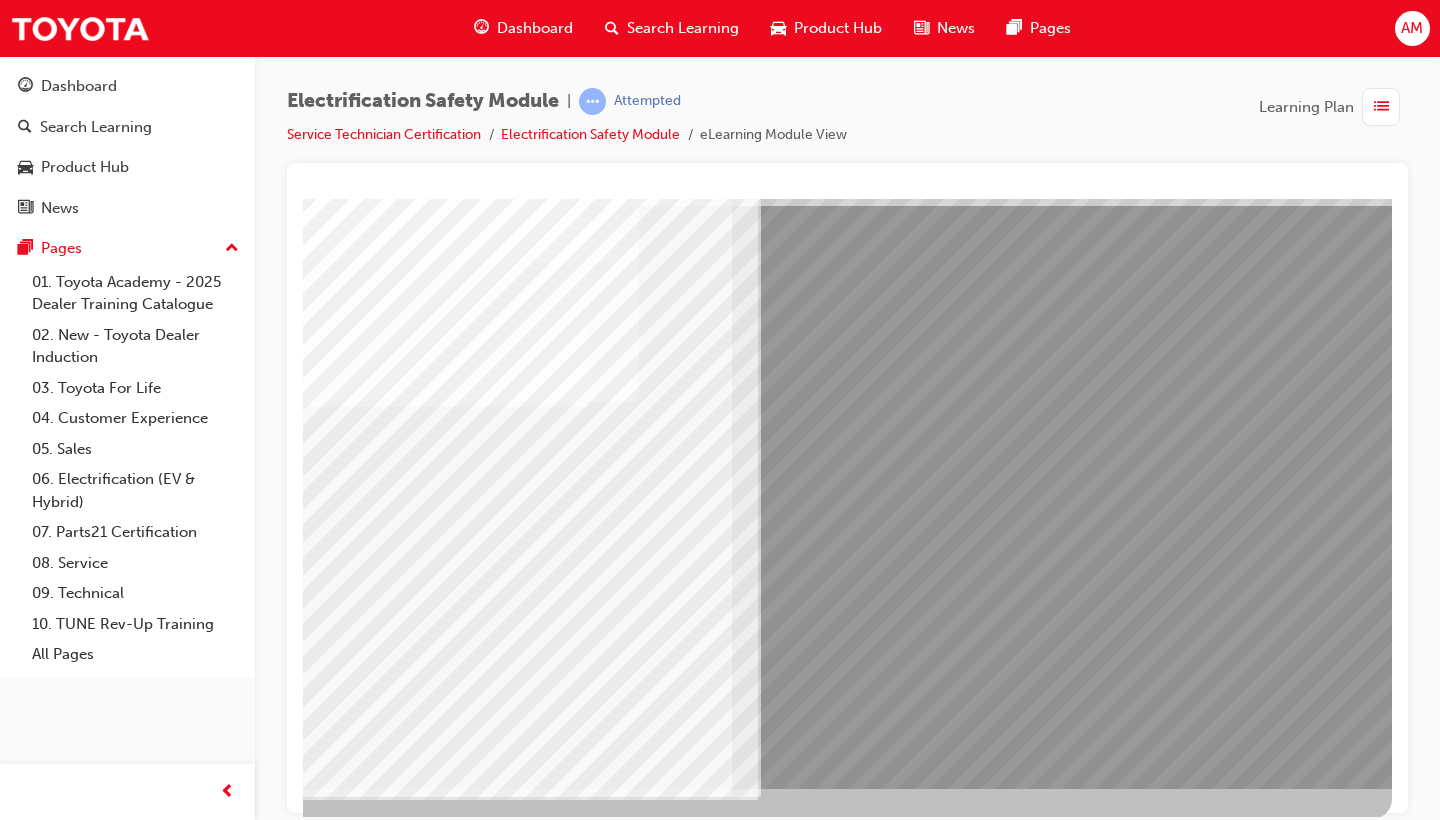 scroll, scrollTop: 130, scrollLeft: 271, axis: both 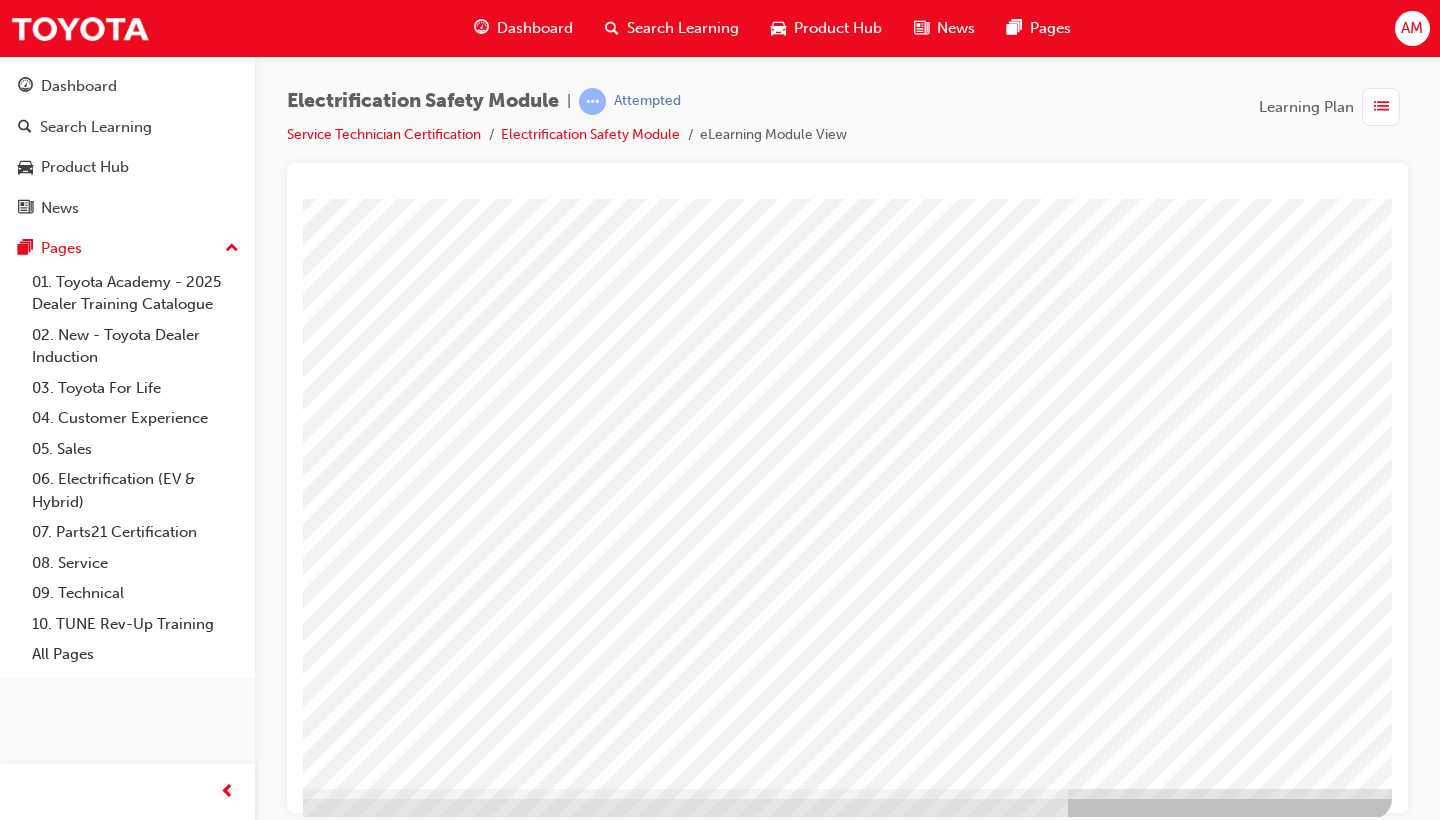 click at bounding box center (95, 3227) 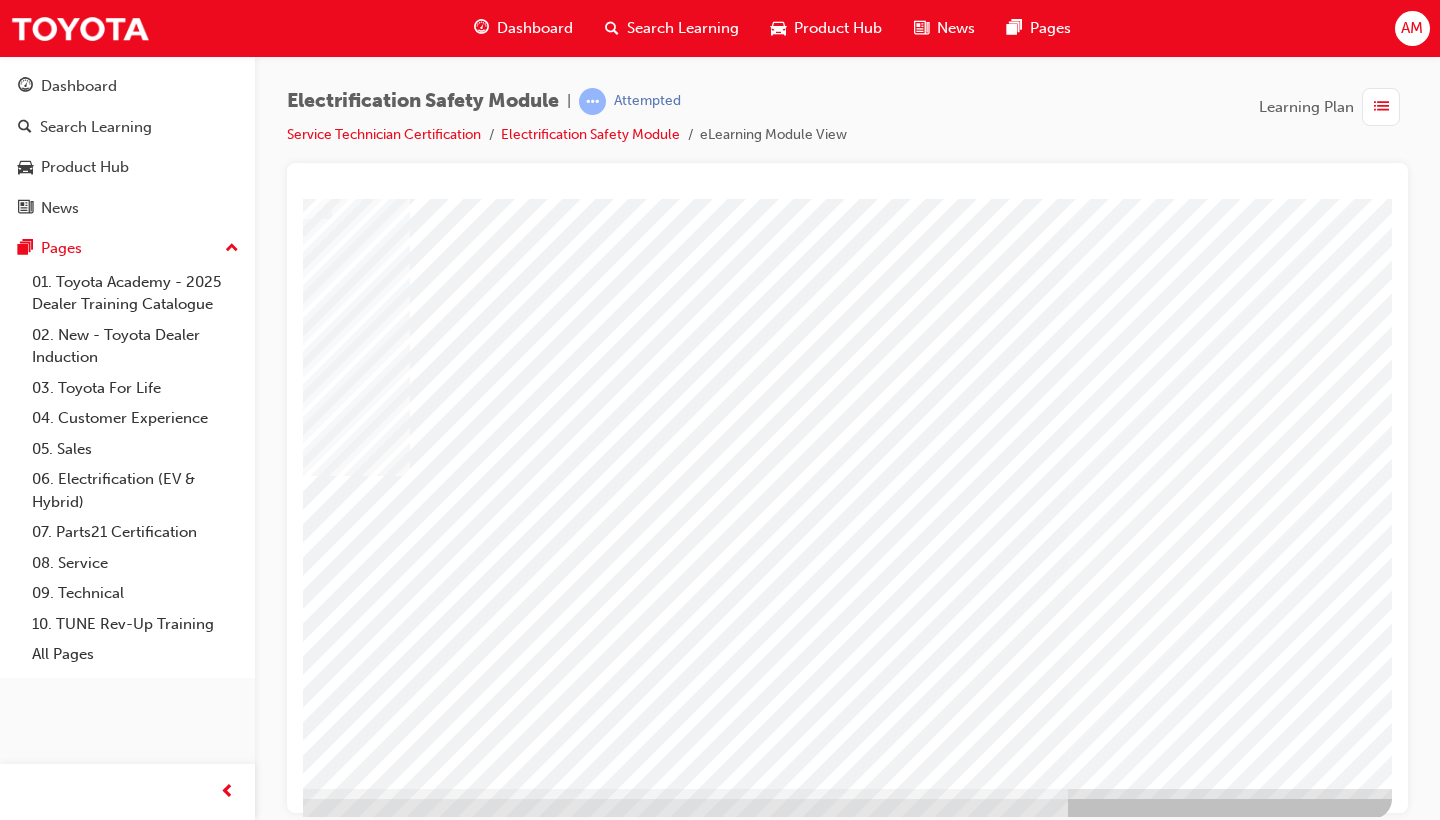 click at bounding box center [711, 1905] 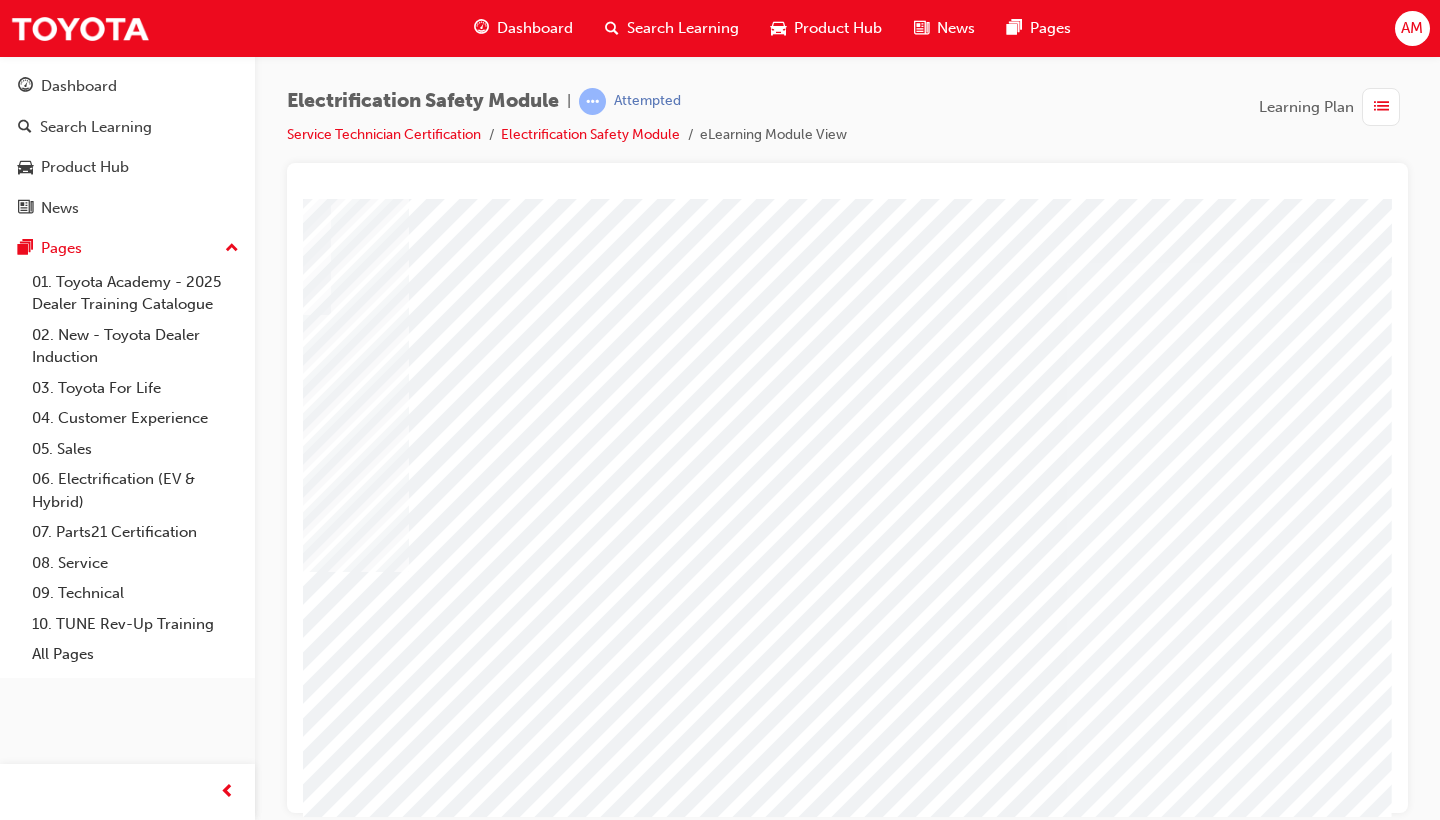scroll, scrollTop: 30, scrollLeft: 271, axis: both 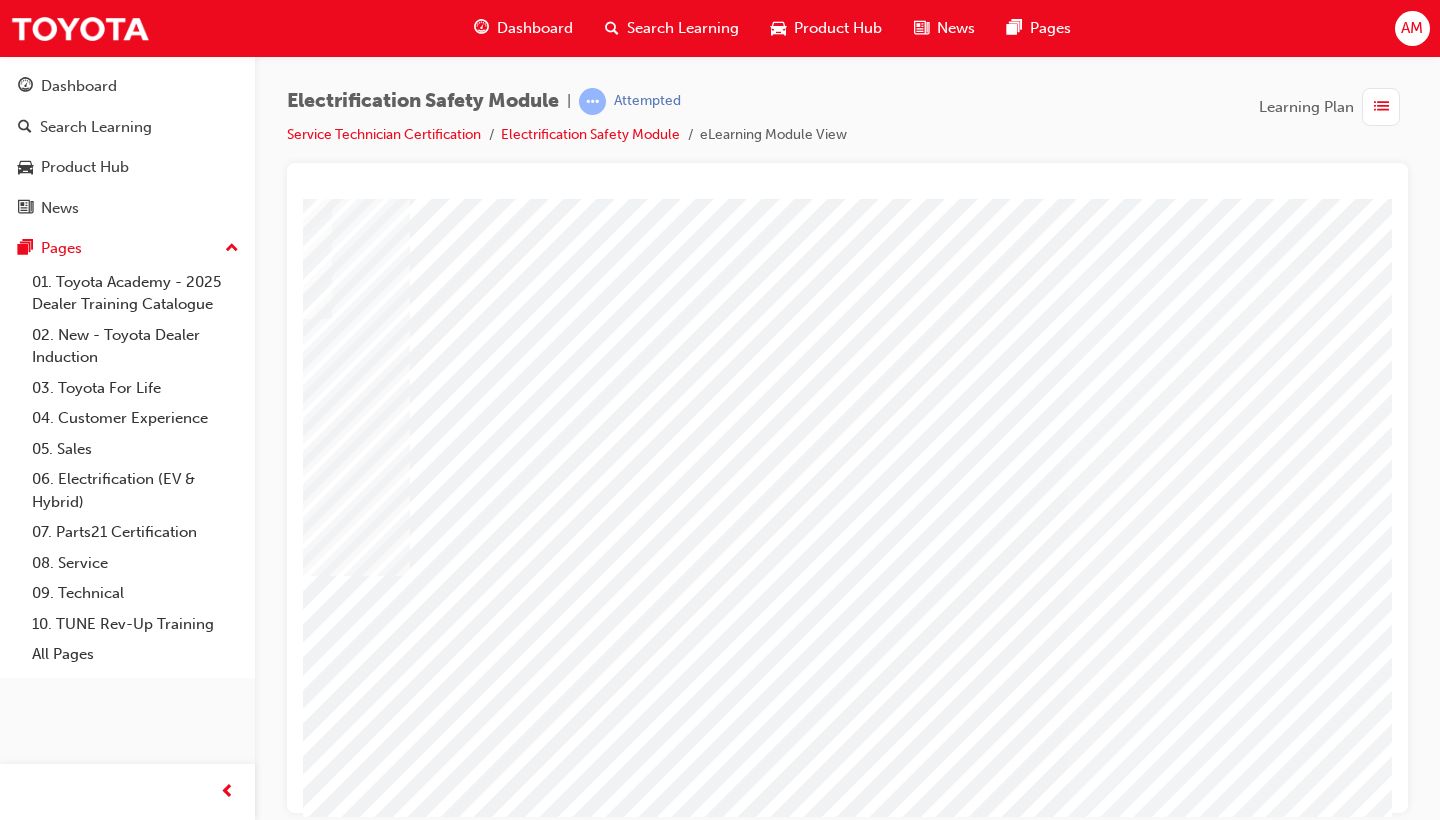click at bounding box center (476, 2632) 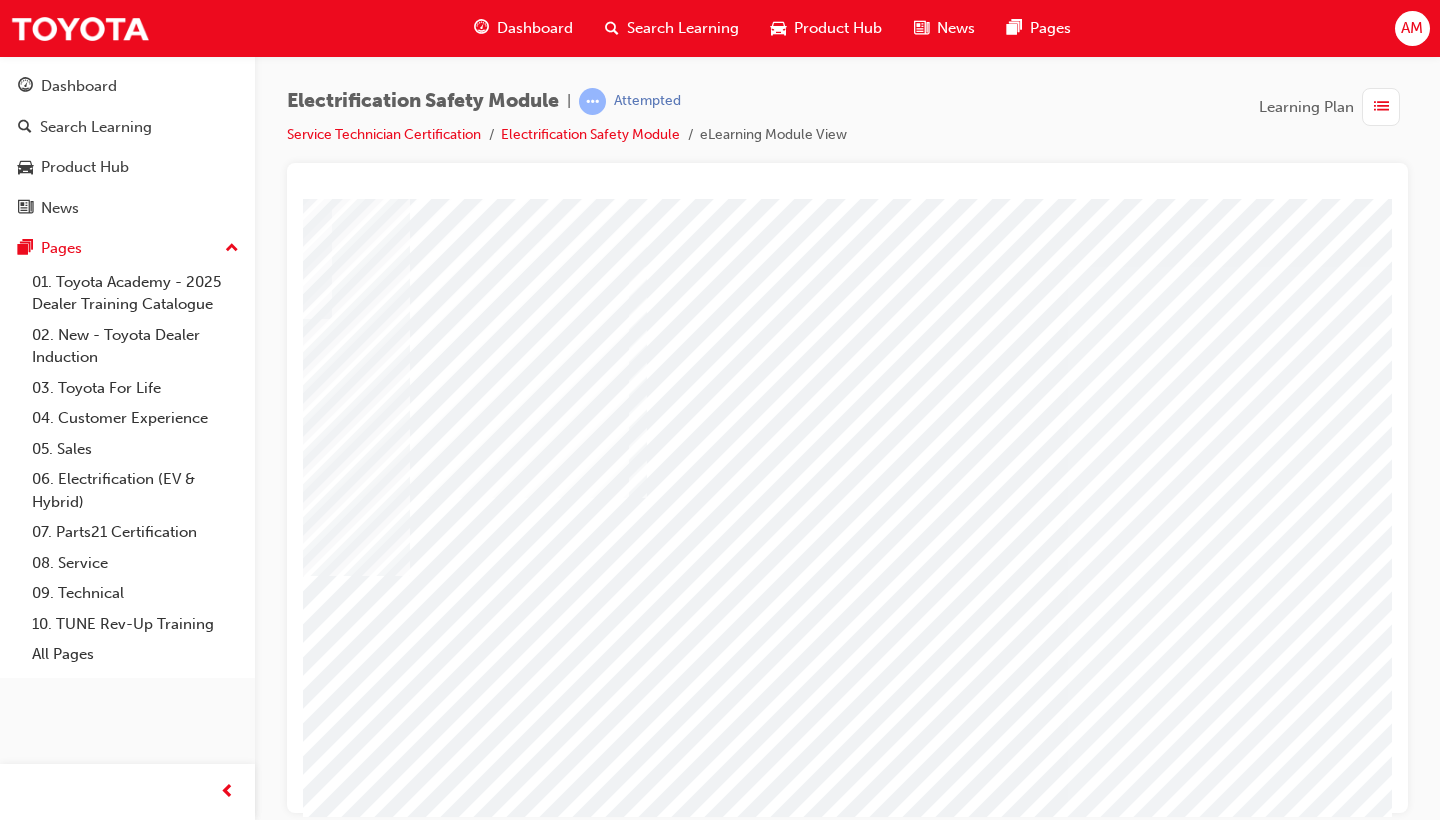 click at bounding box center [340, 3065] 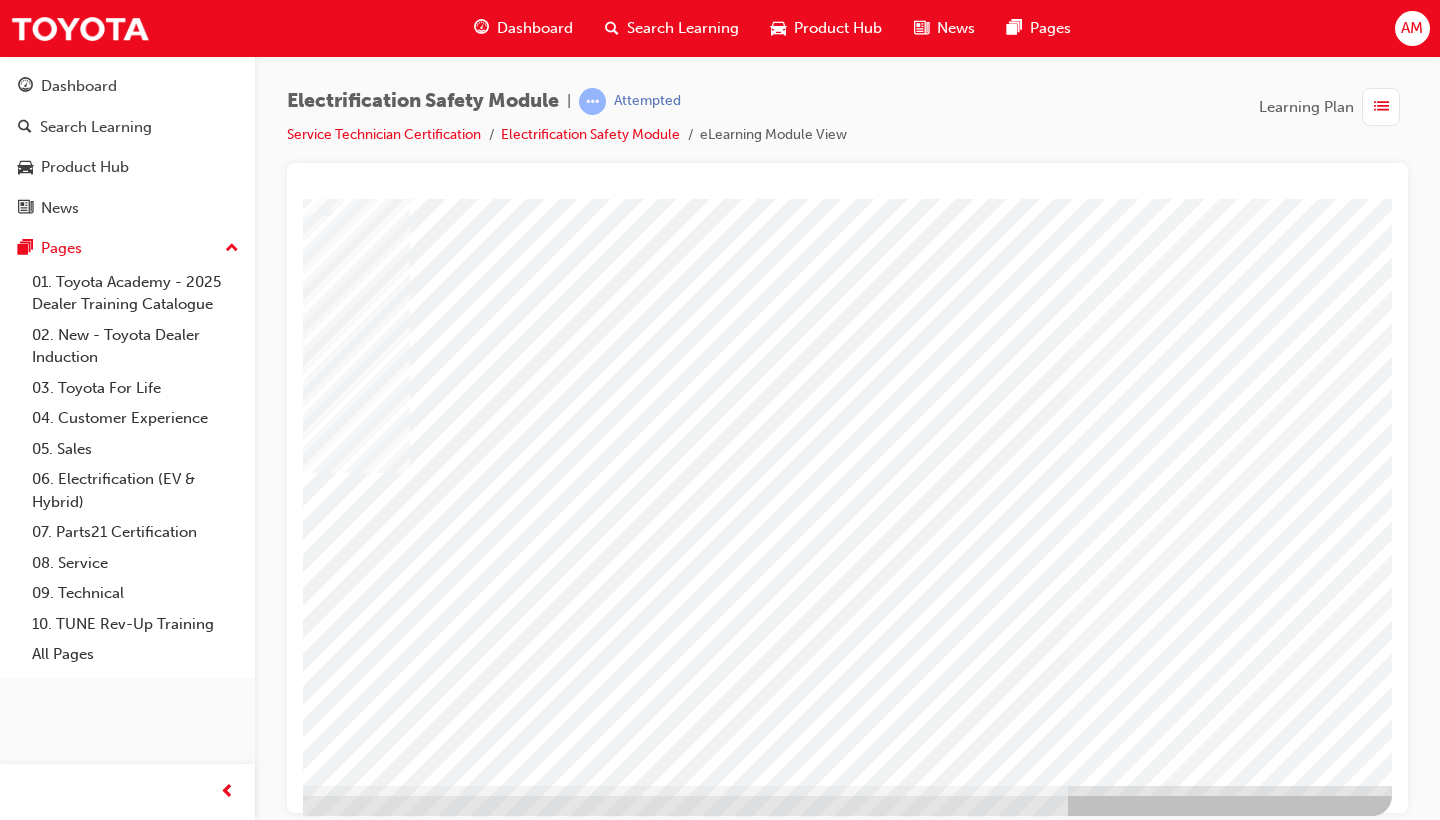 scroll, scrollTop: 132, scrollLeft: 271, axis: both 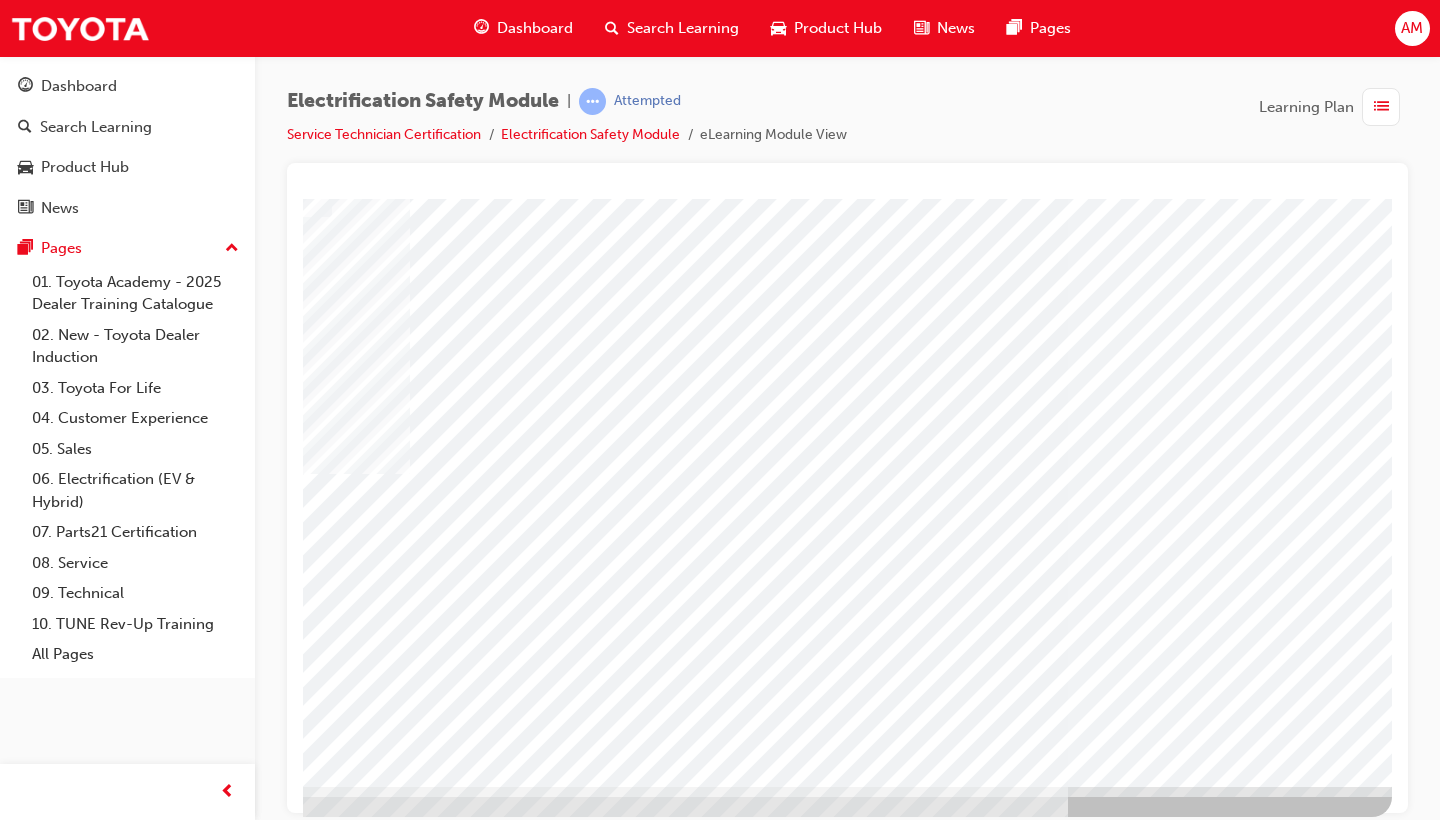 click at bounding box center [95, 3717] 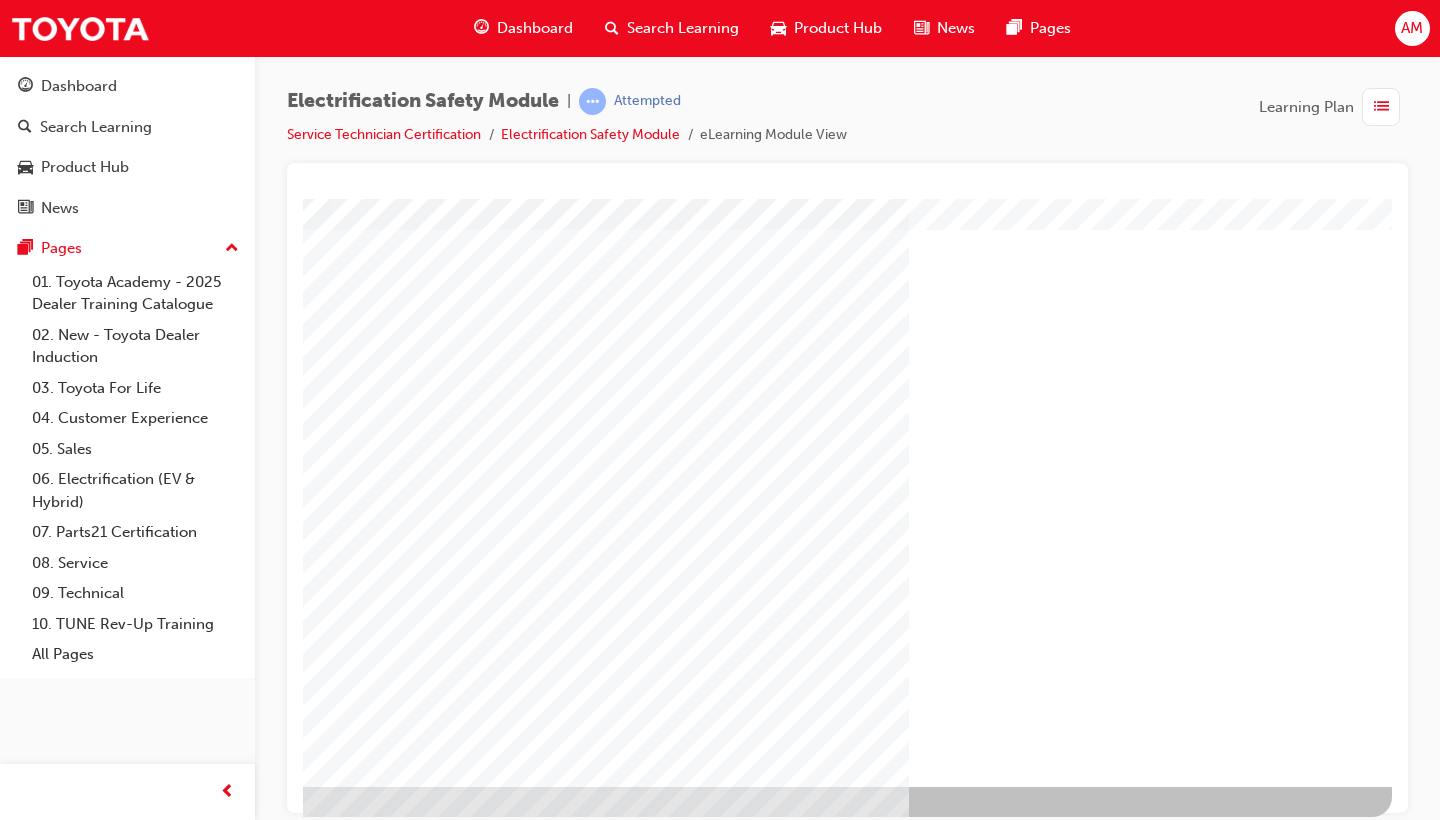 click at bounding box center (95, 1418) 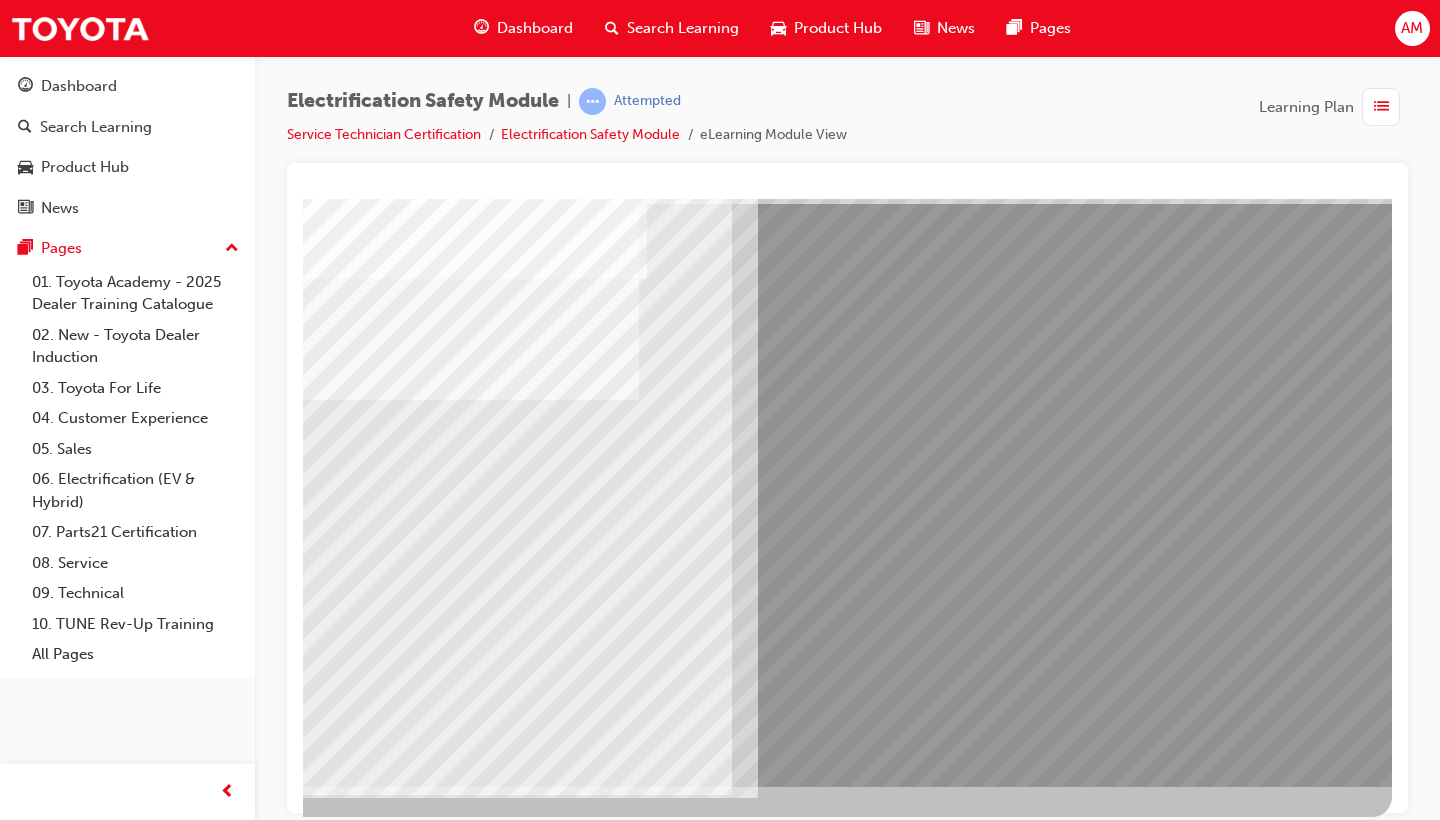 click at bounding box center [391, 2623] 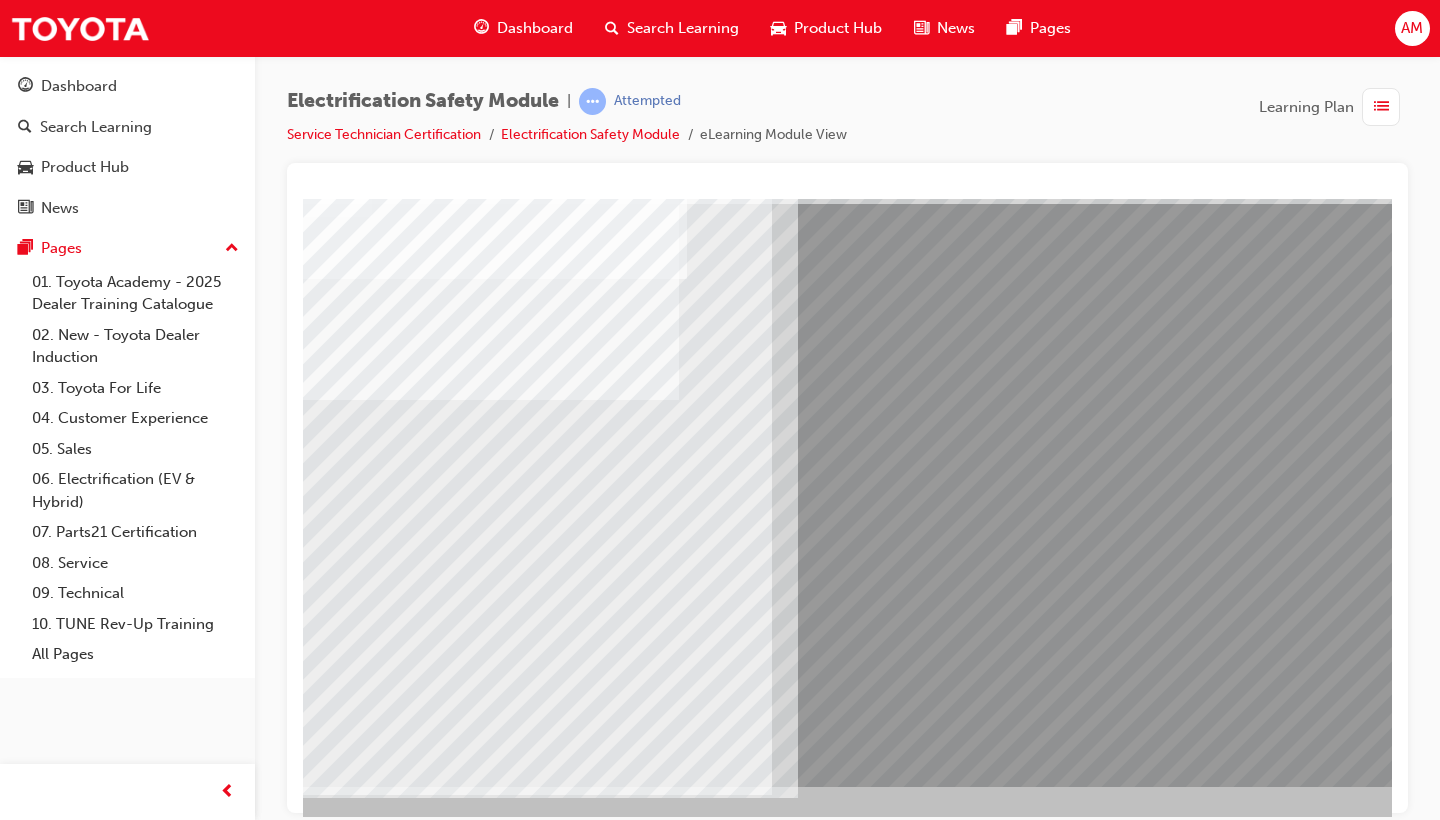 click at bounding box center [137, 8124] 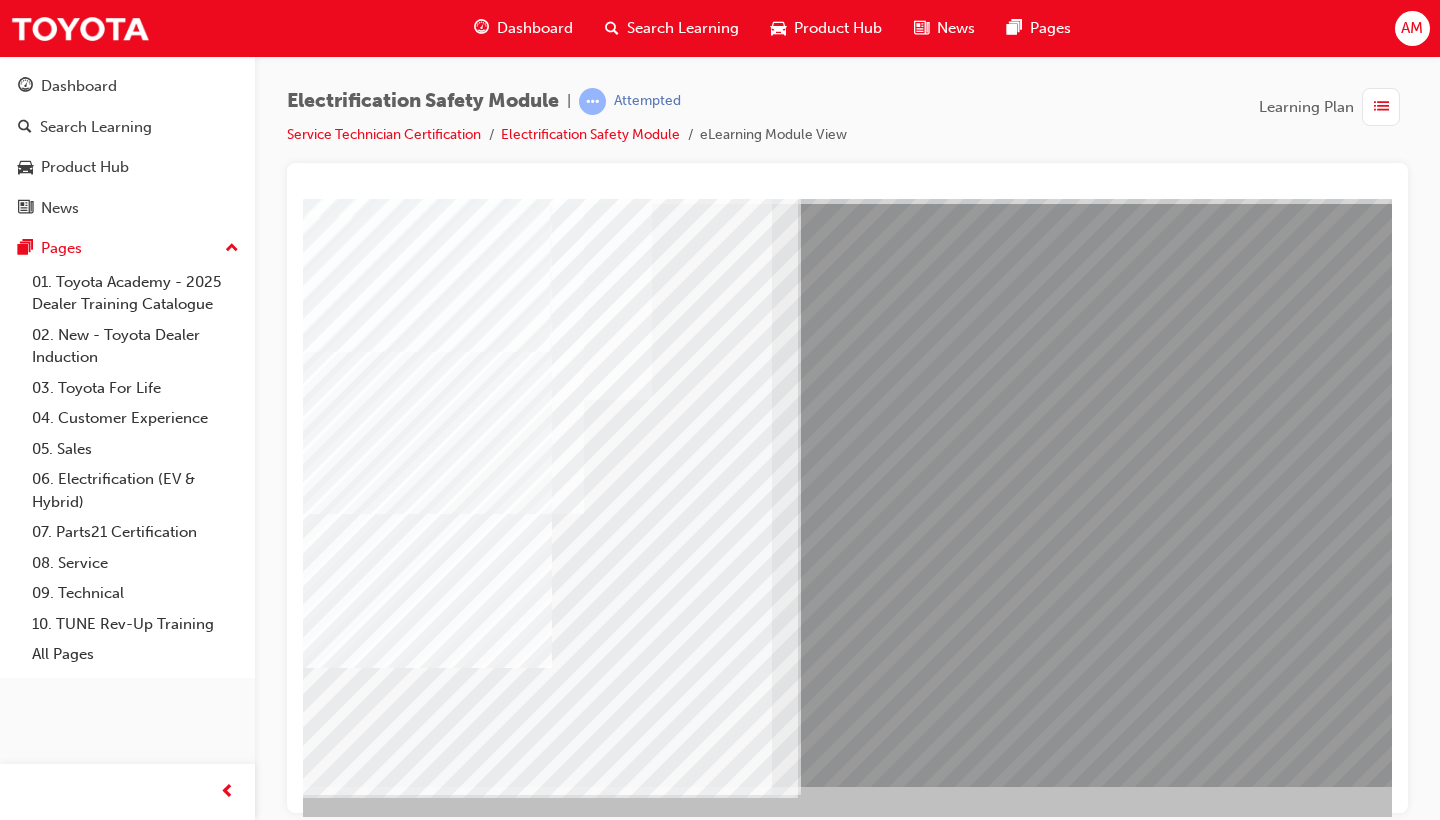 click at bounding box center [137, 8254] 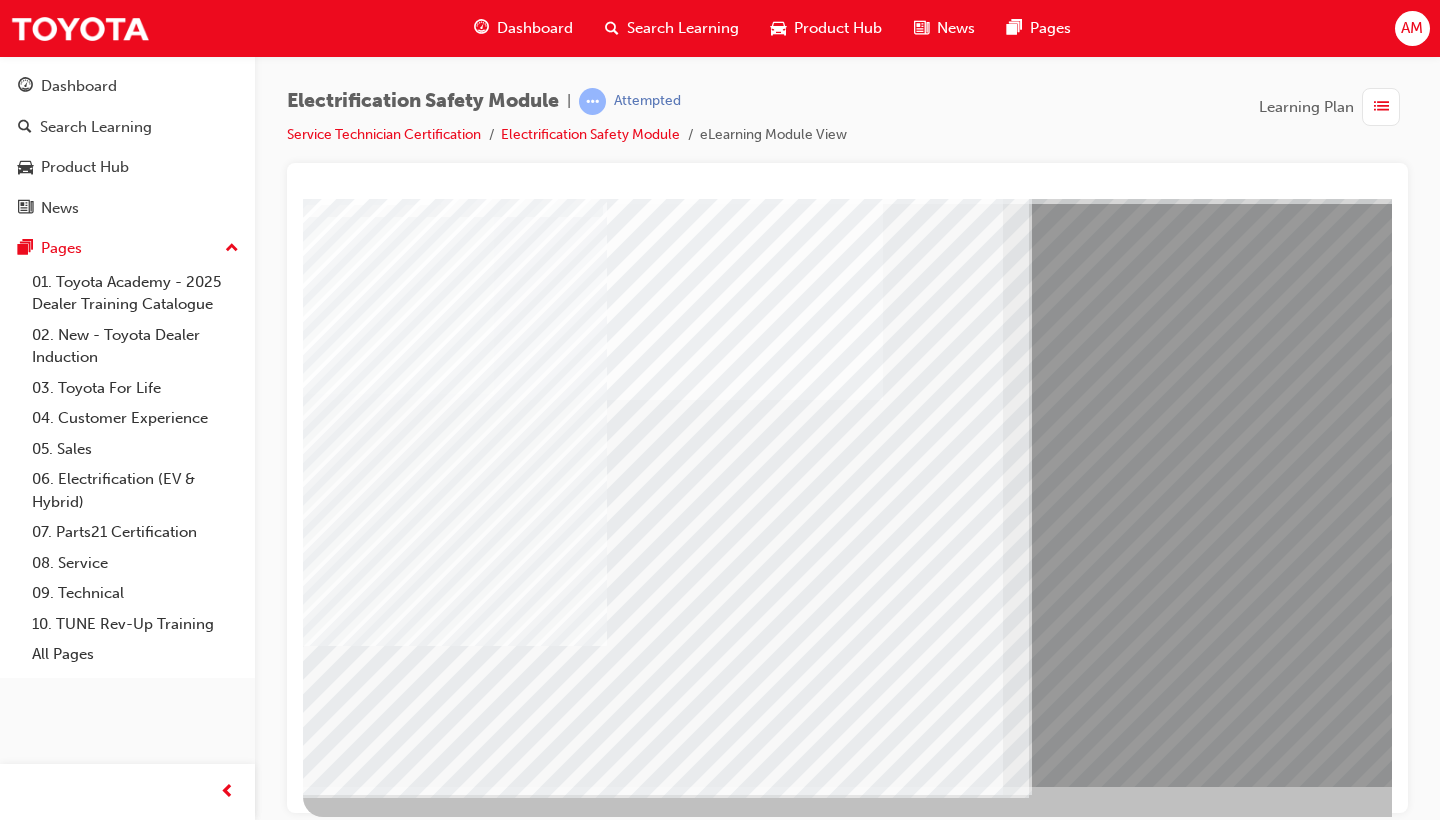 click at bounding box center [368, 7994] 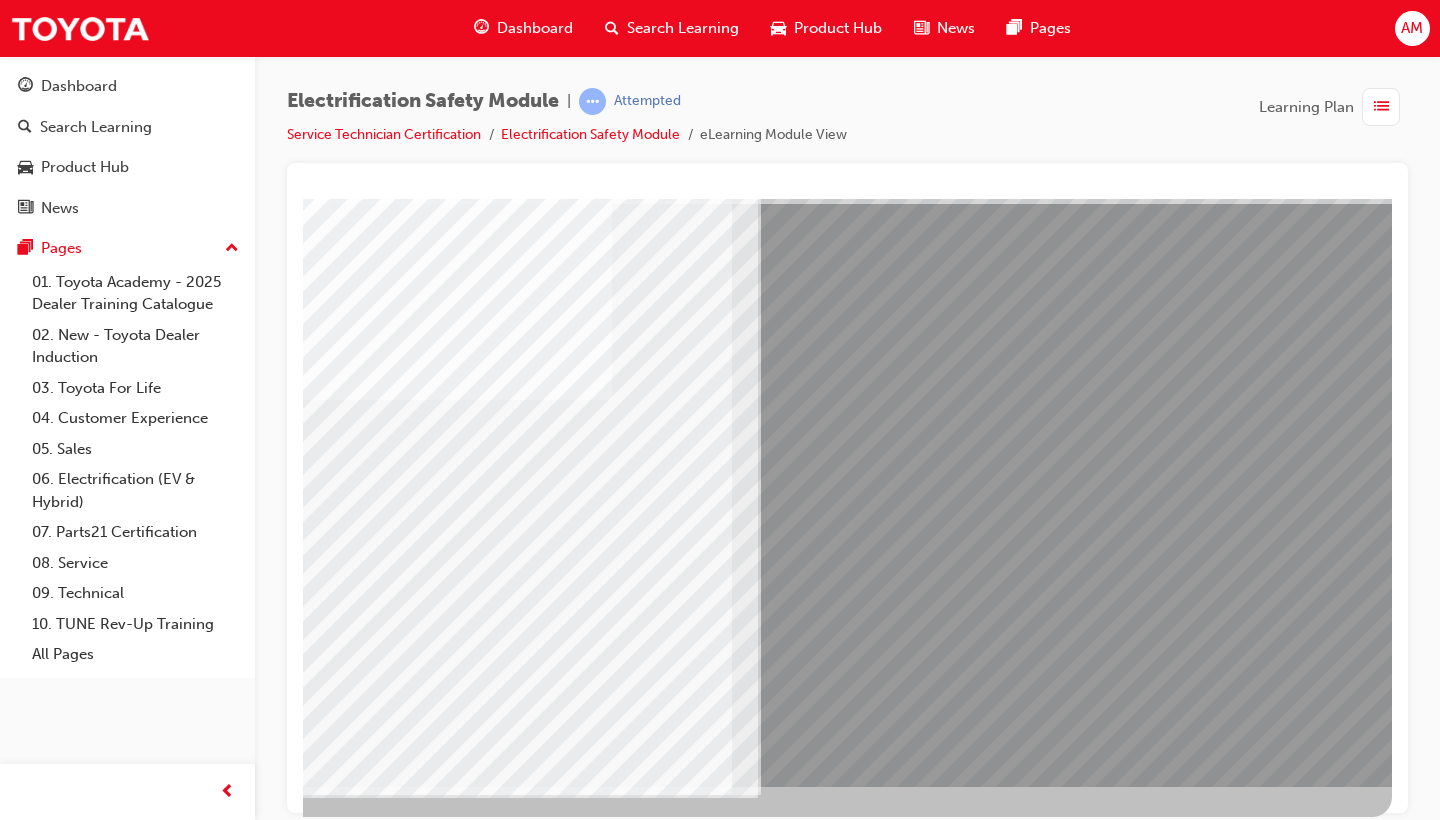 click at bounding box center [95, 7911] 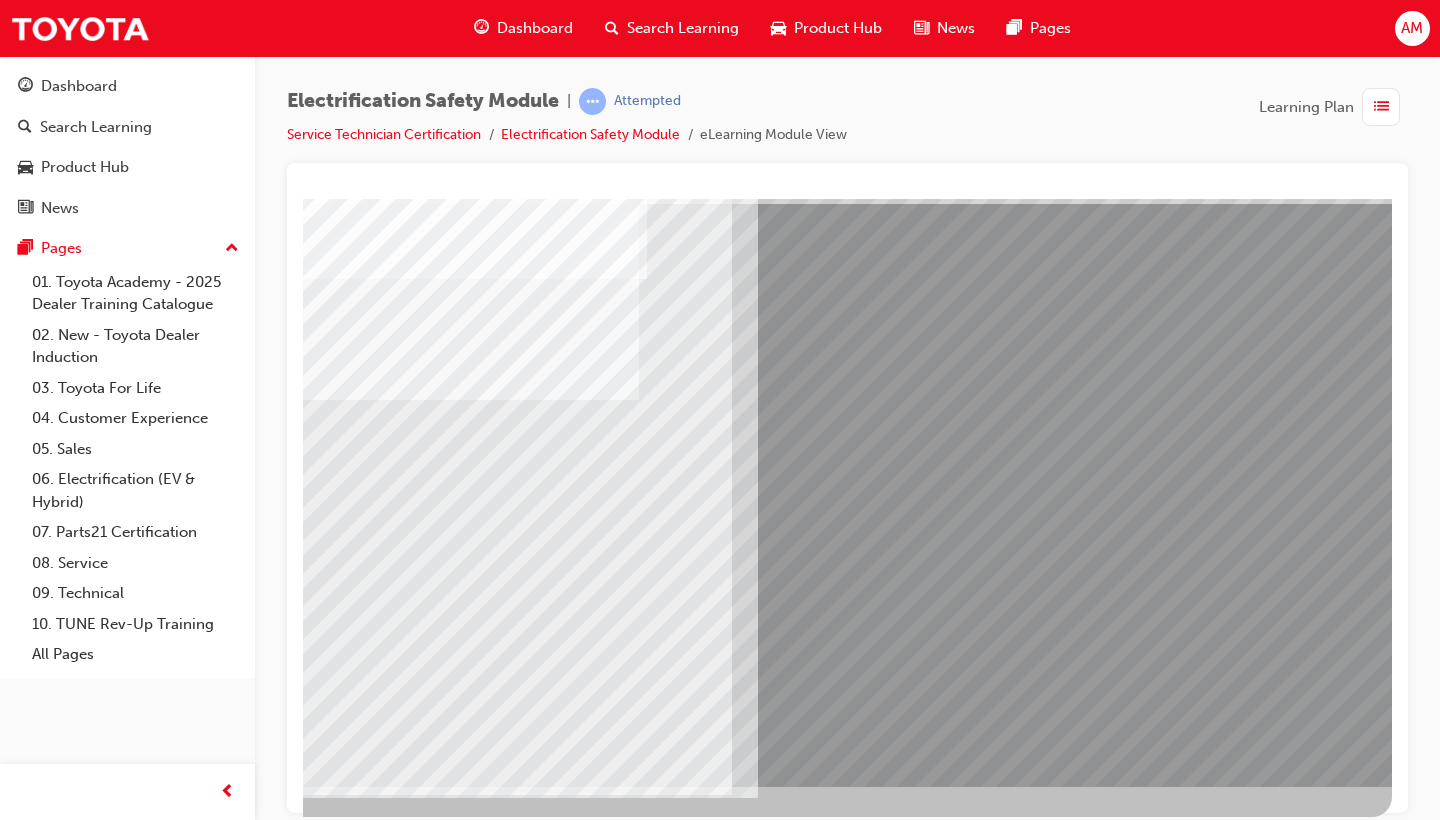click at bounding box center (391, 2623) 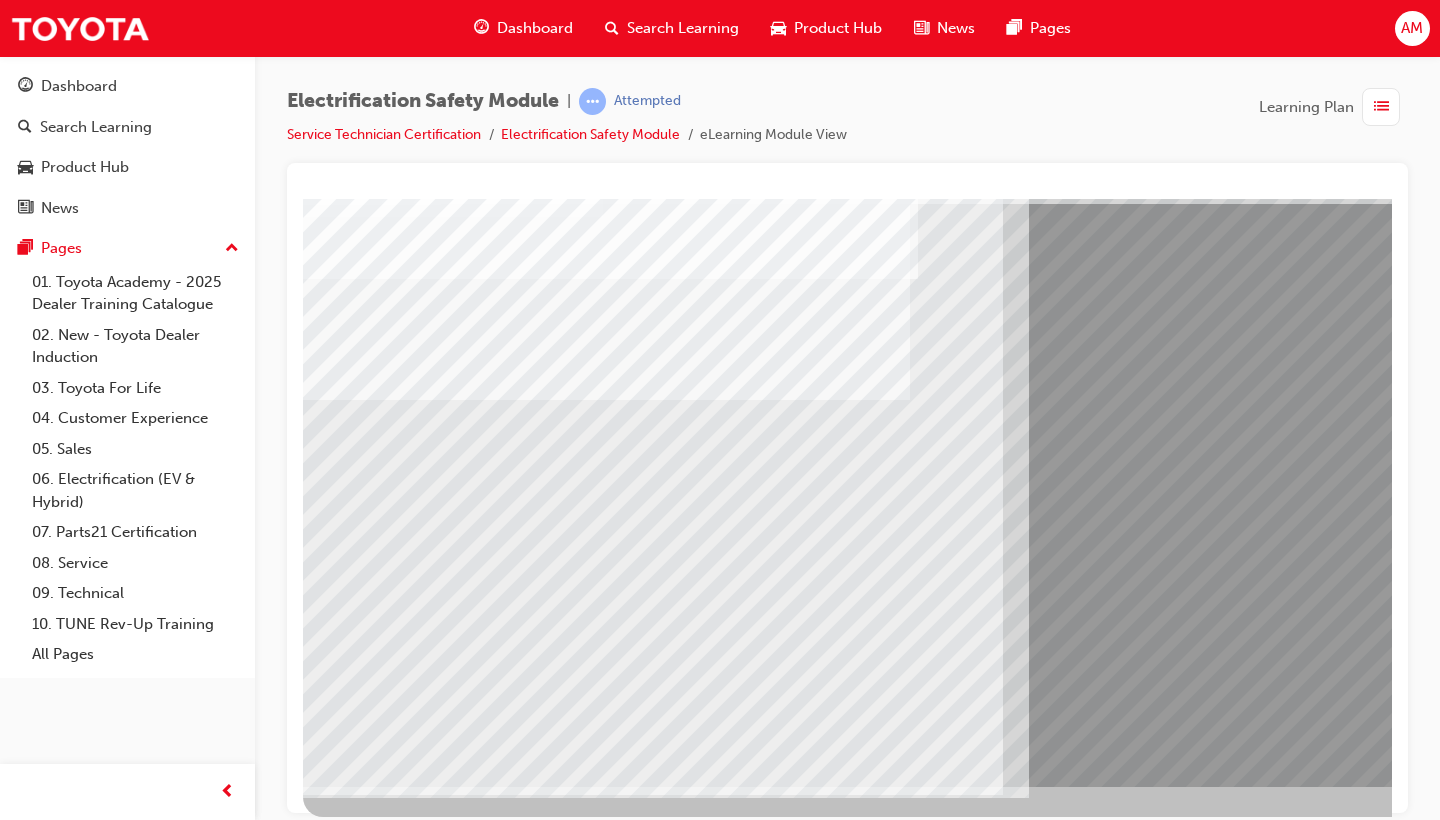 click at bounding box center (368, 7579) 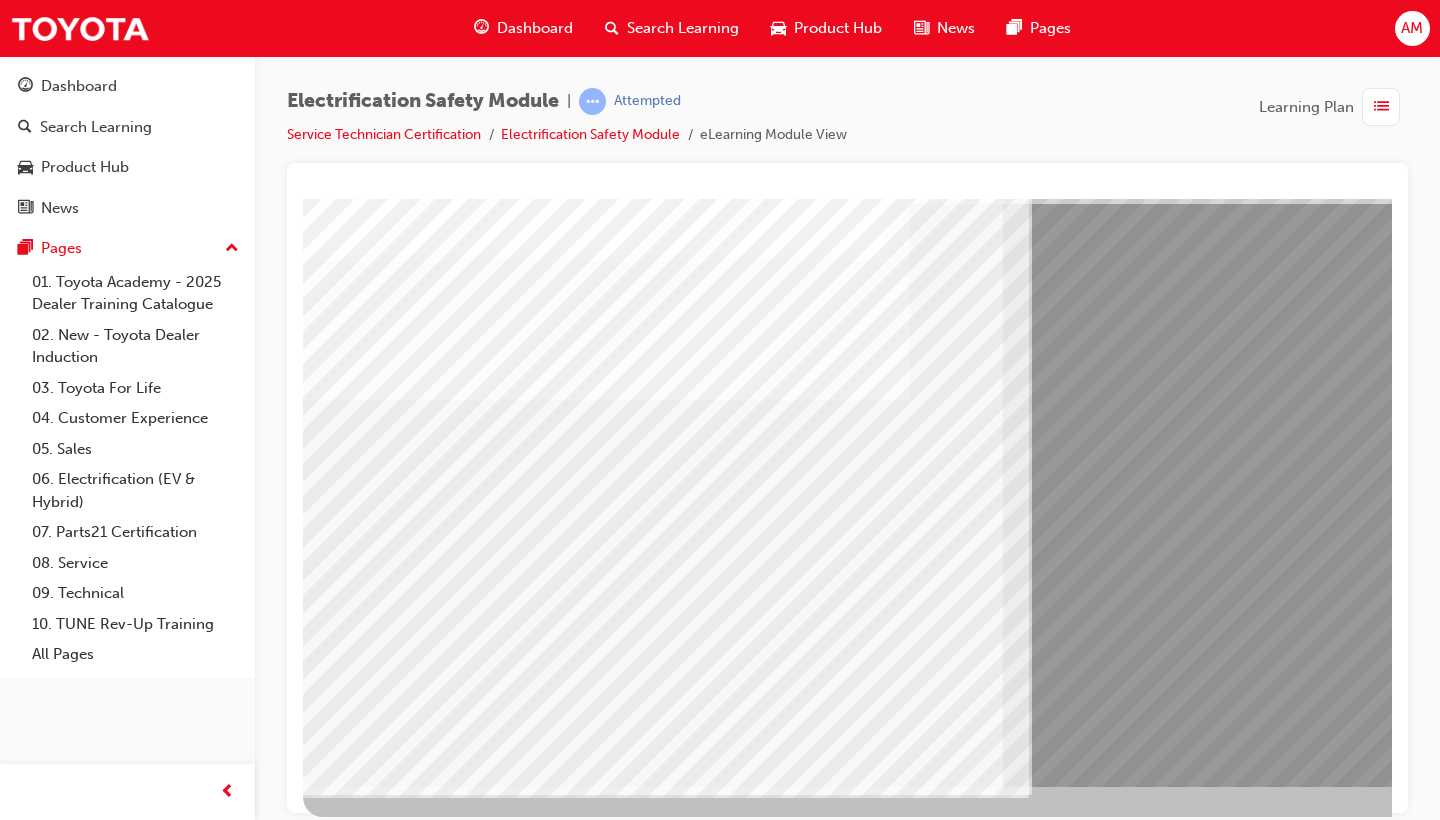 click at bounding box center [368, 7709] 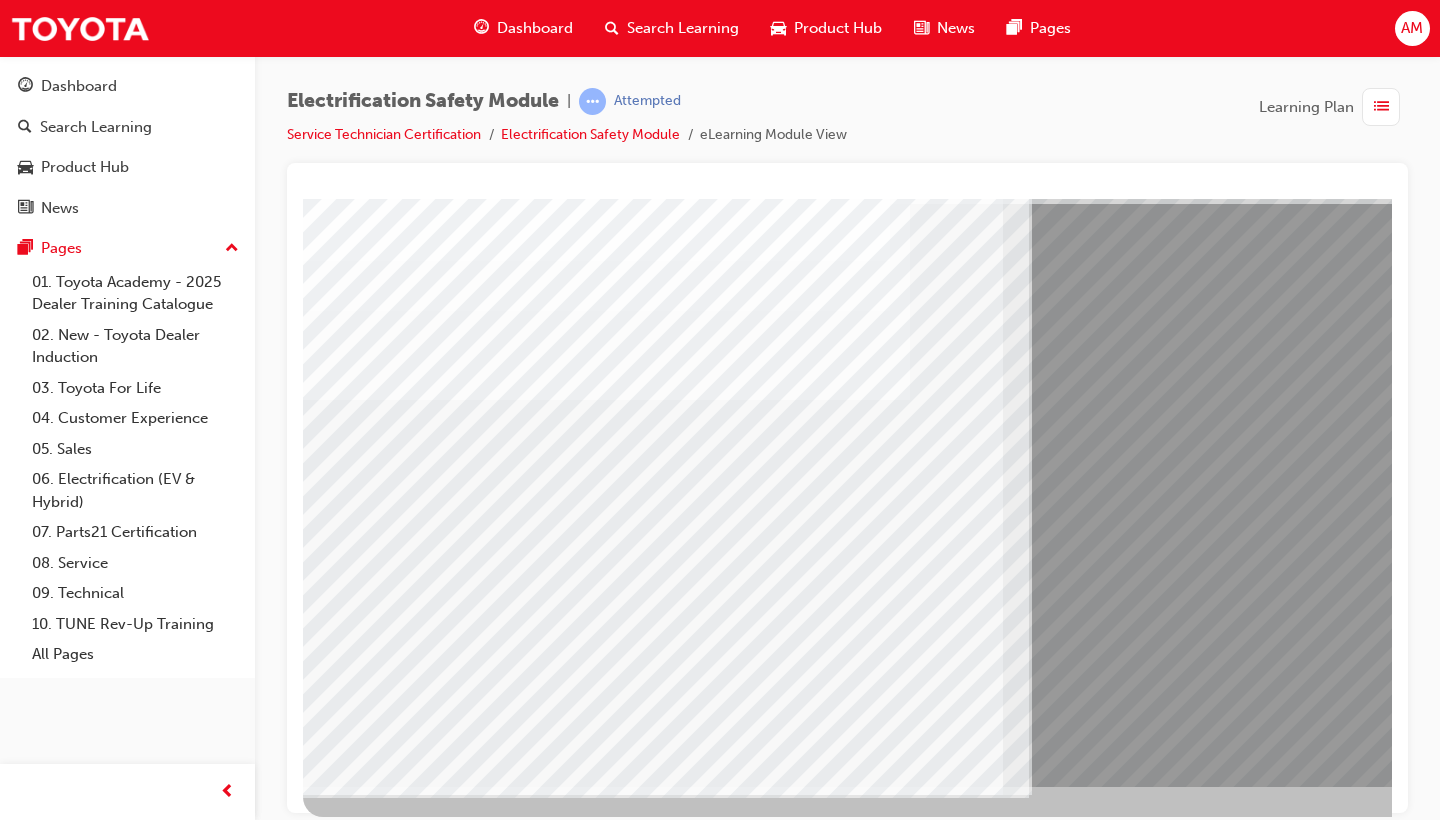 click at bounding box center [368, 7839] 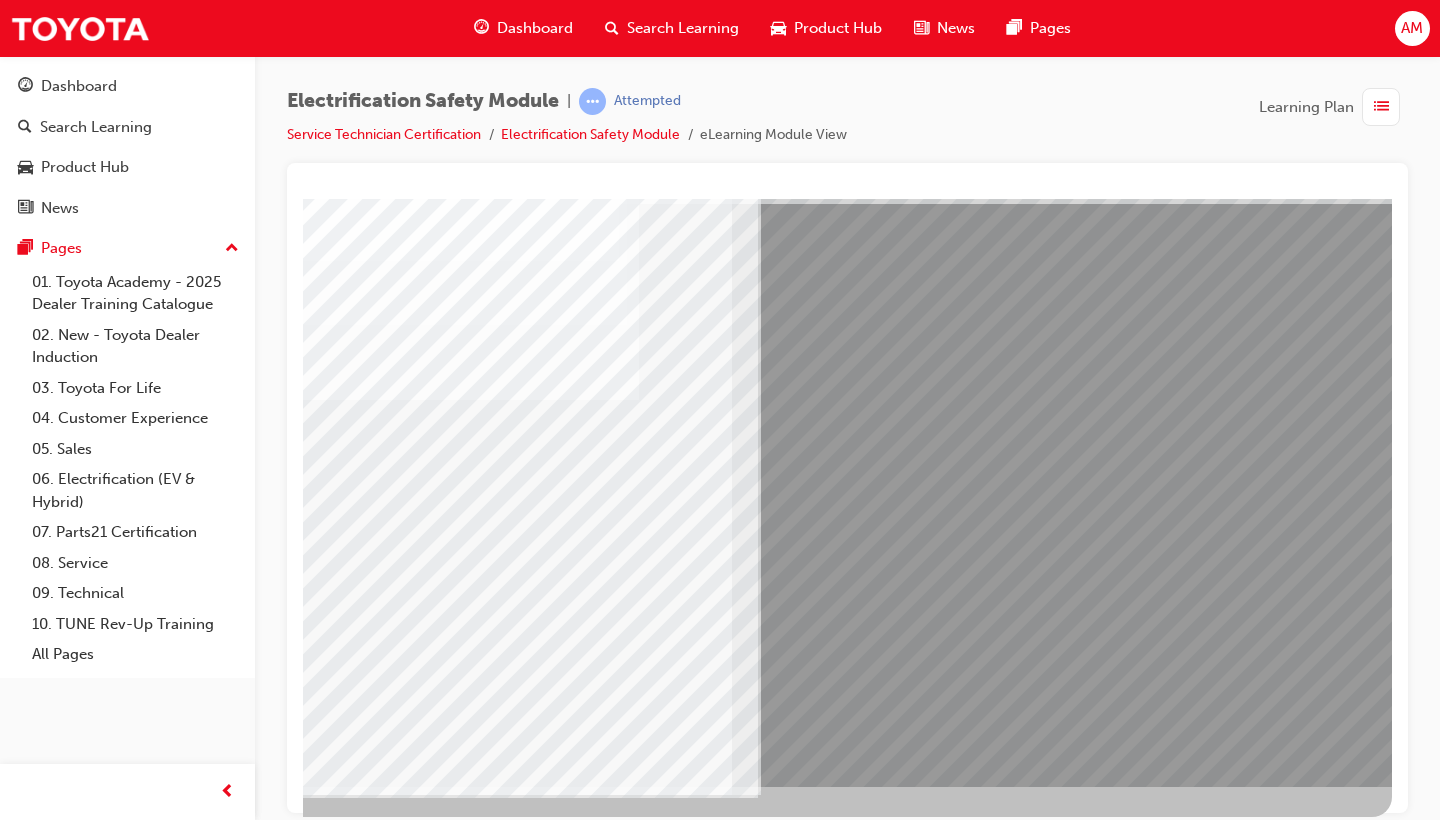 click at bounding box center (95, 7496) 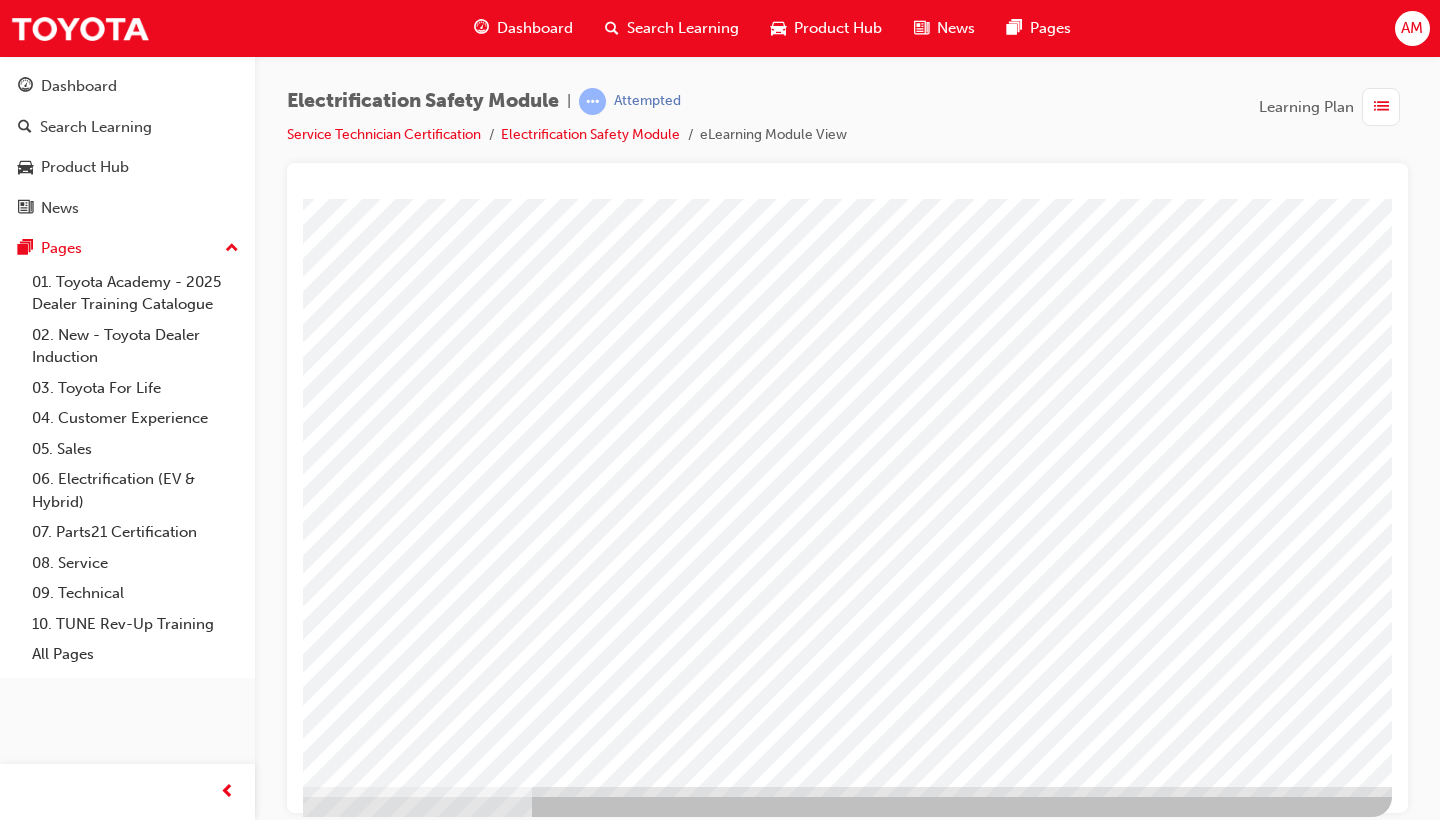 click at bounding box center (95, 3100) 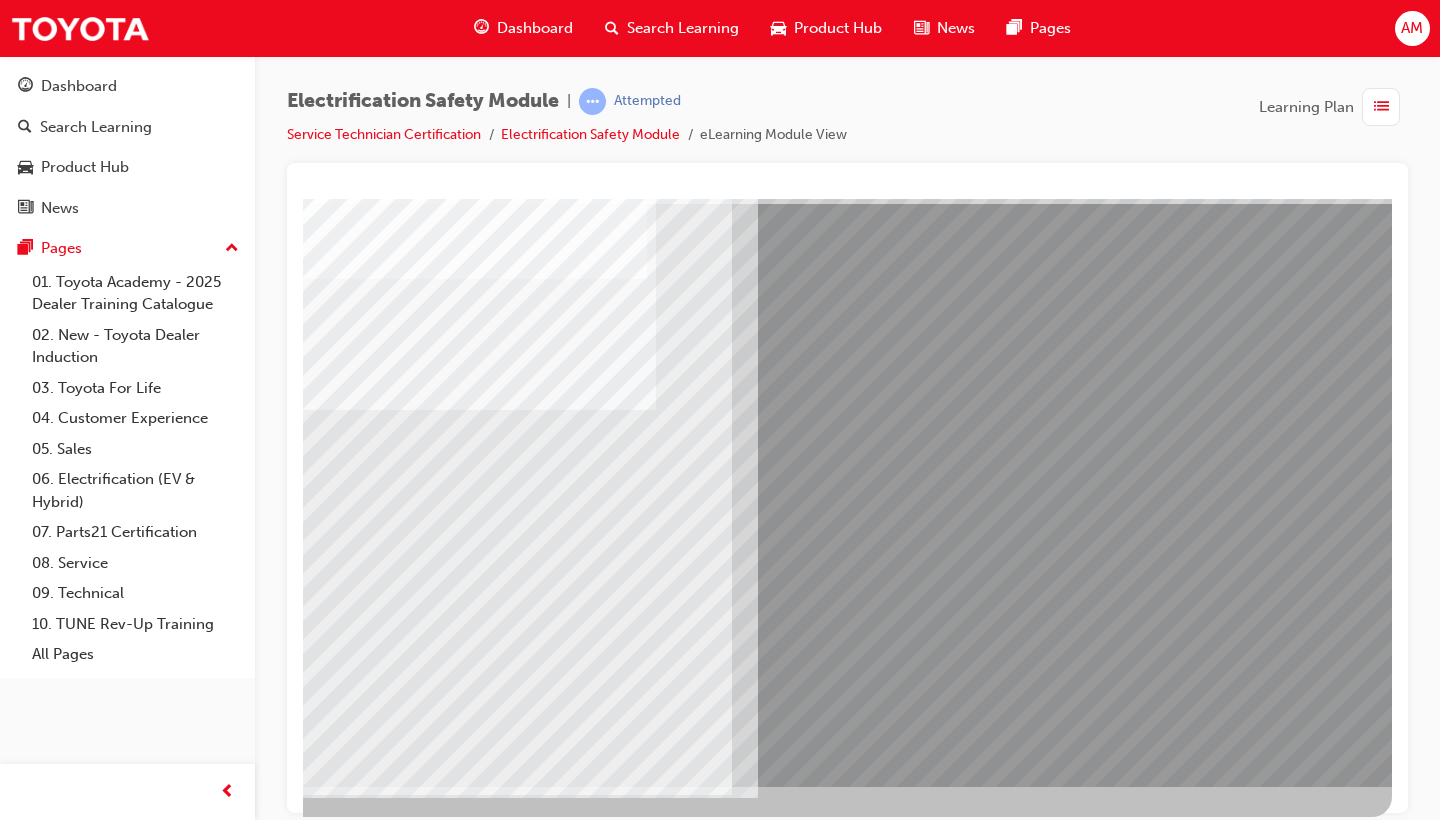 click at bounding box center (391, 2623) 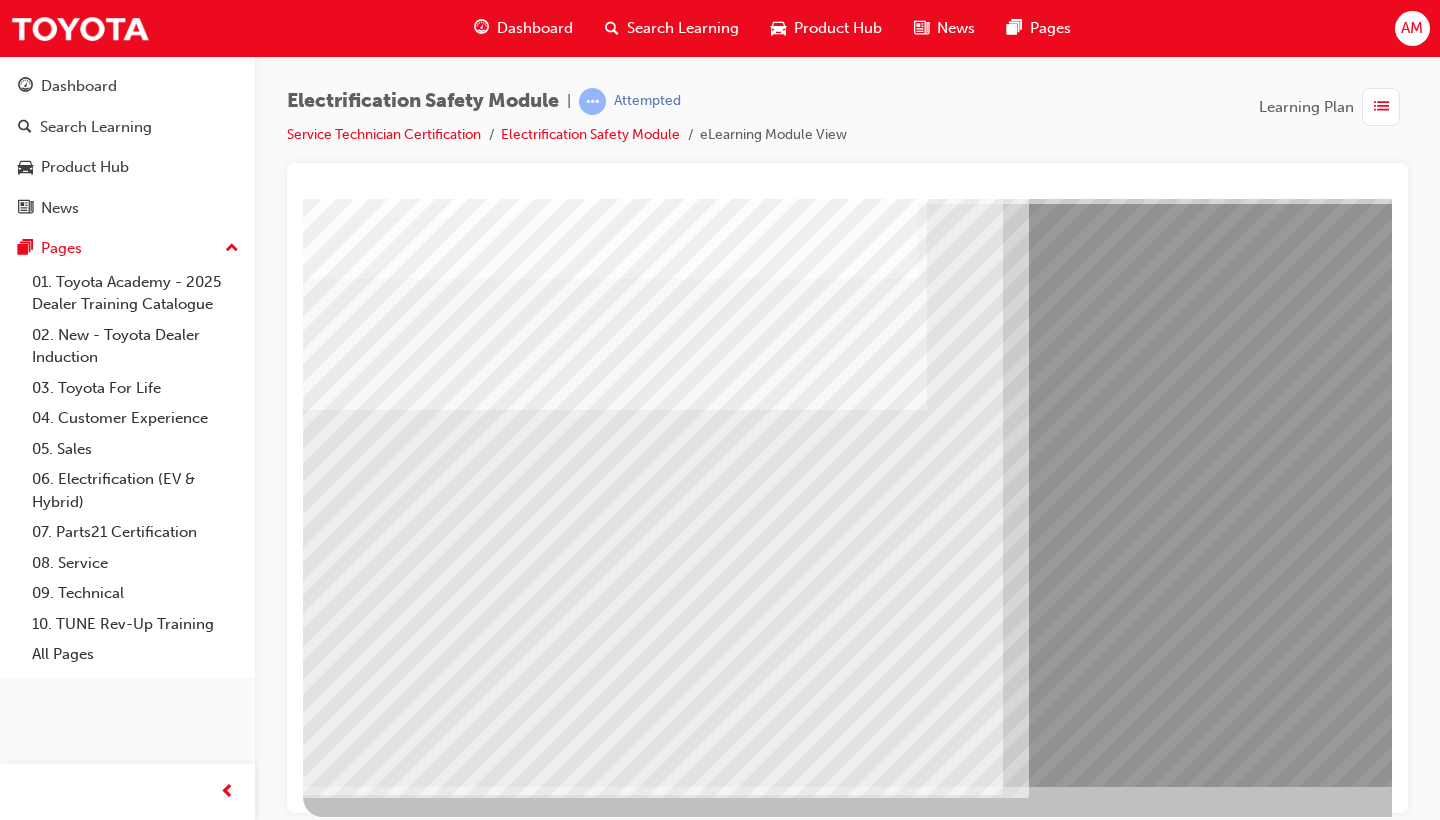 click at bounding box center [368, 6205] 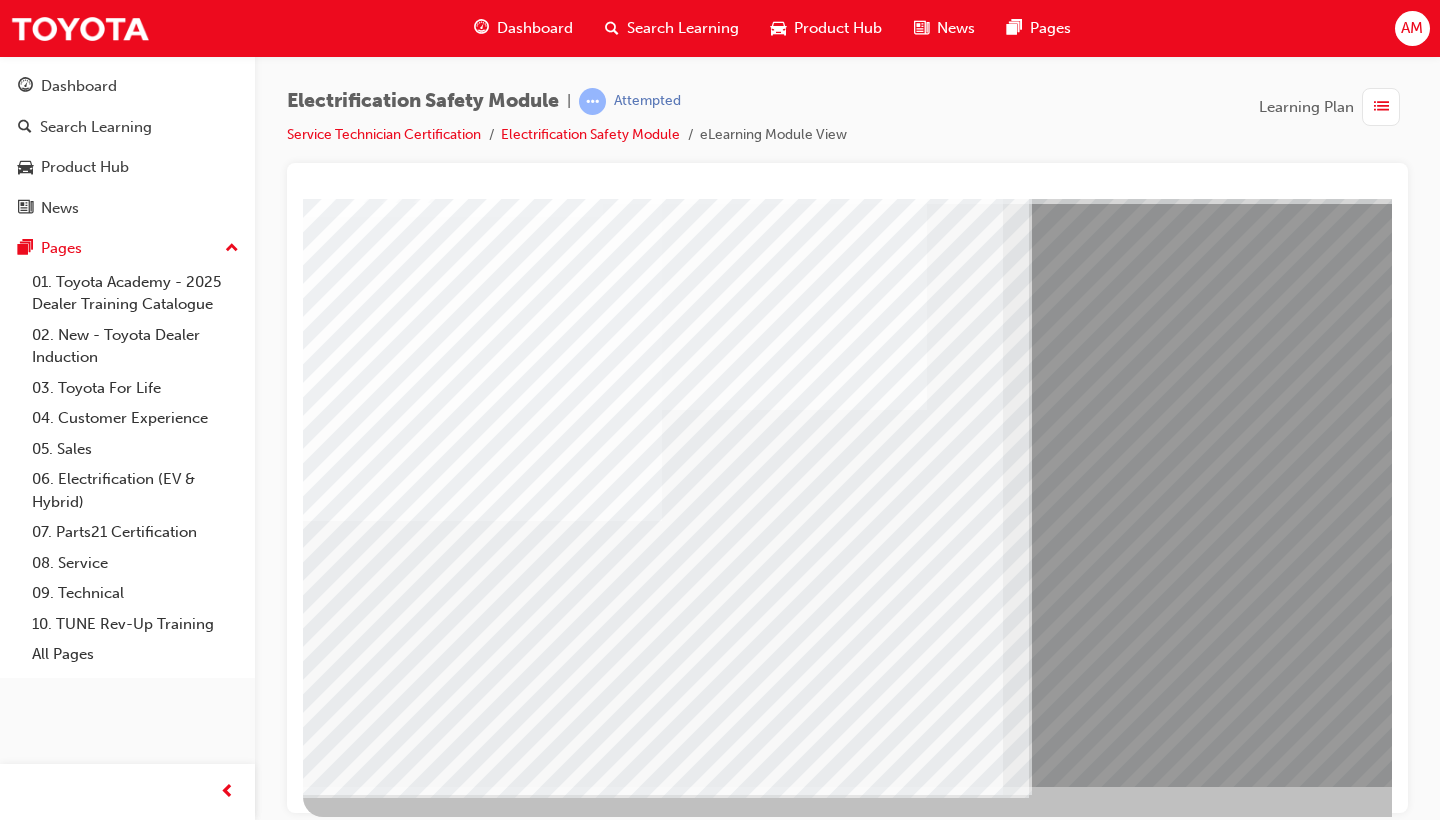 click at bounding box center [368, 6335] 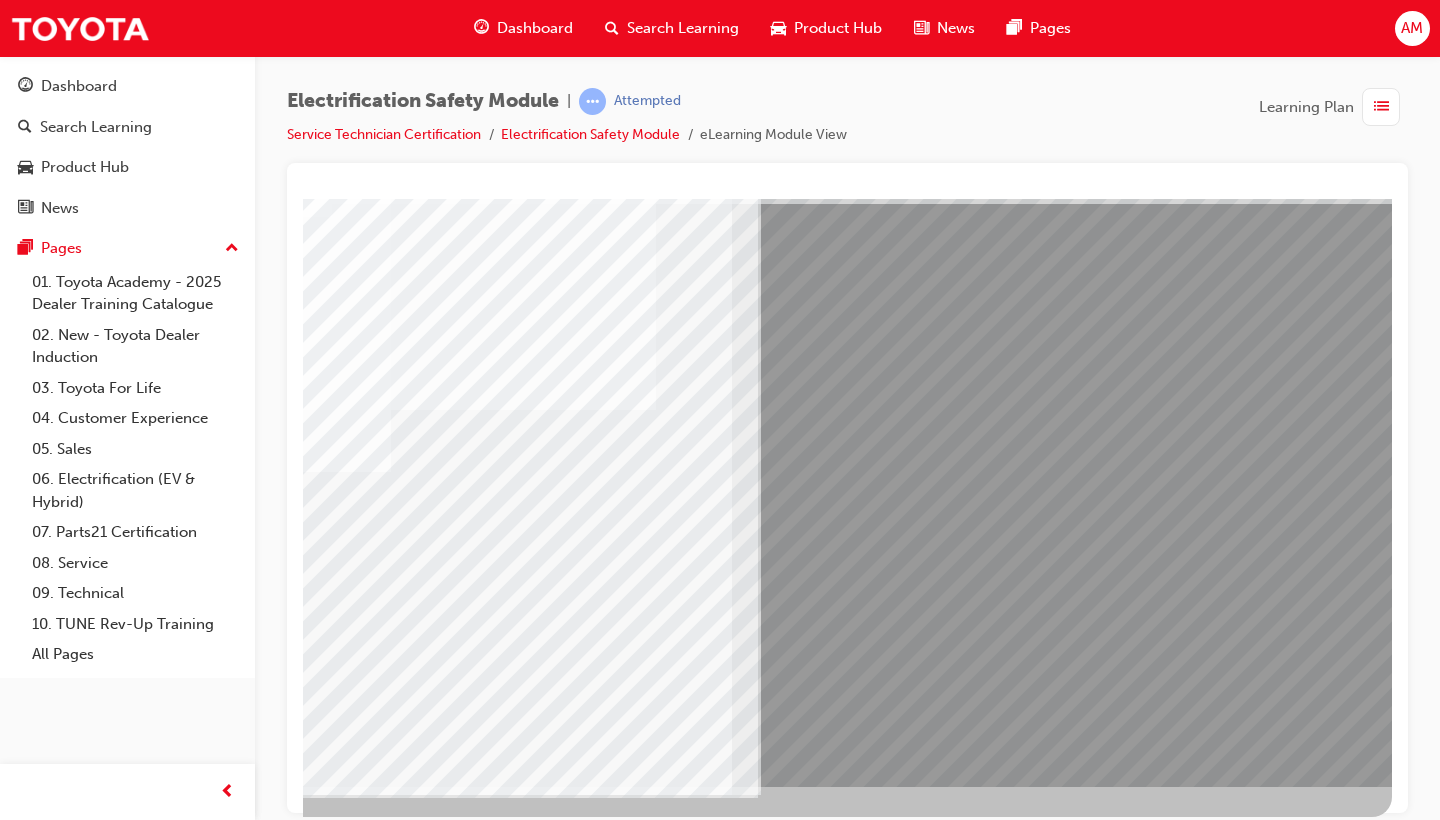 click at bounding box center (95, 6122) 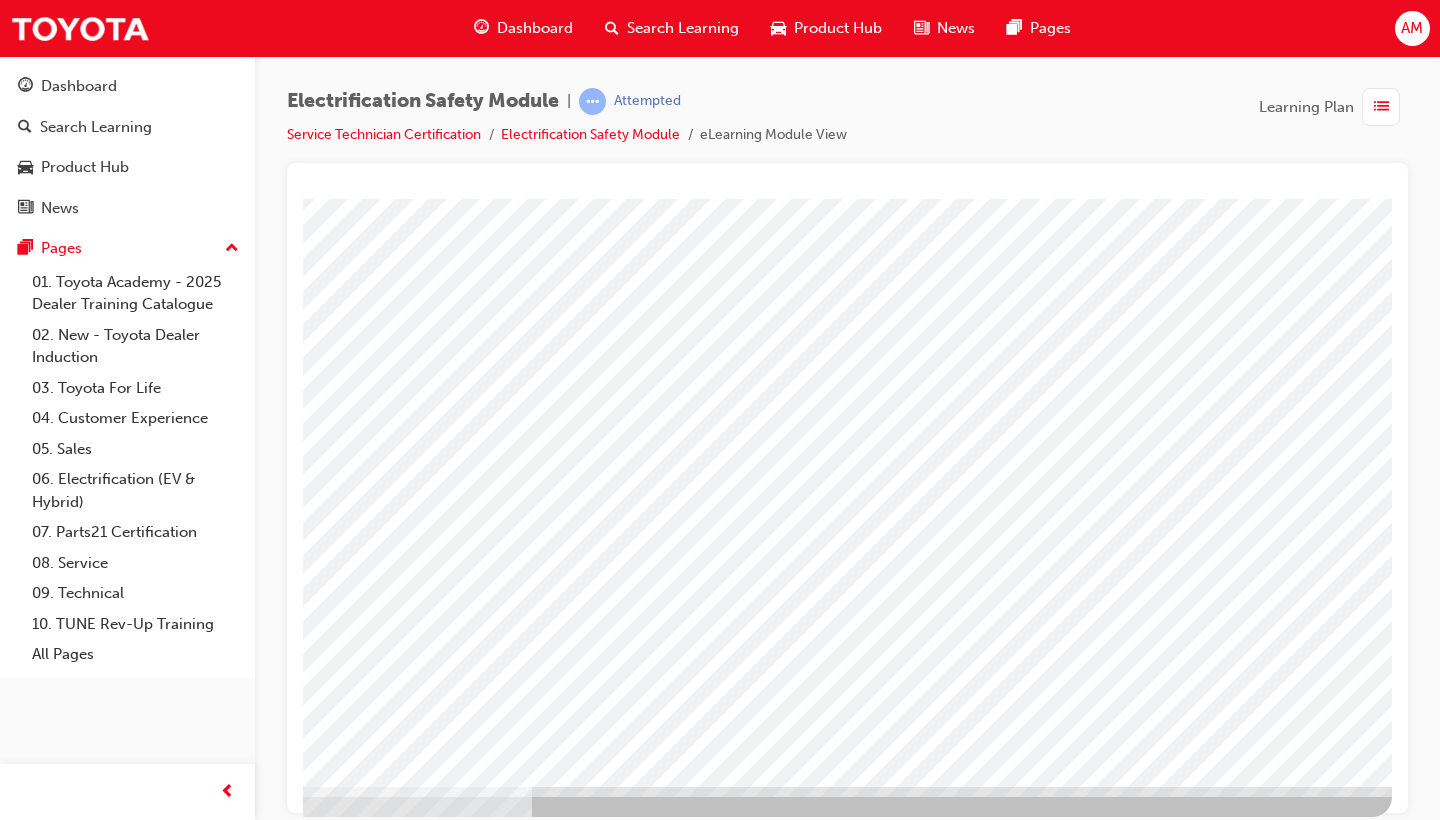 click at bounding box center [95, 3100] 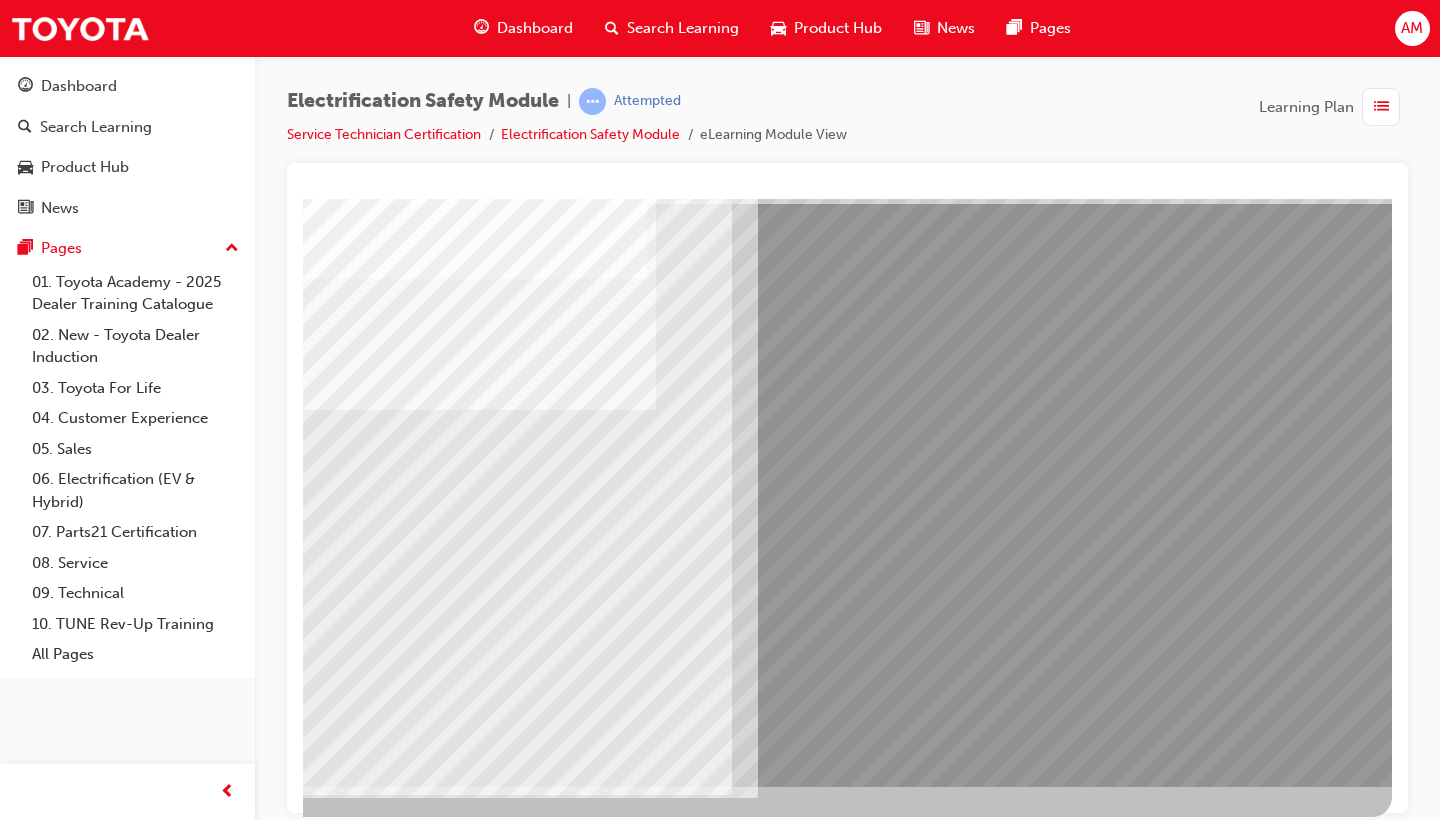 click at bounding box center [391, 2623] 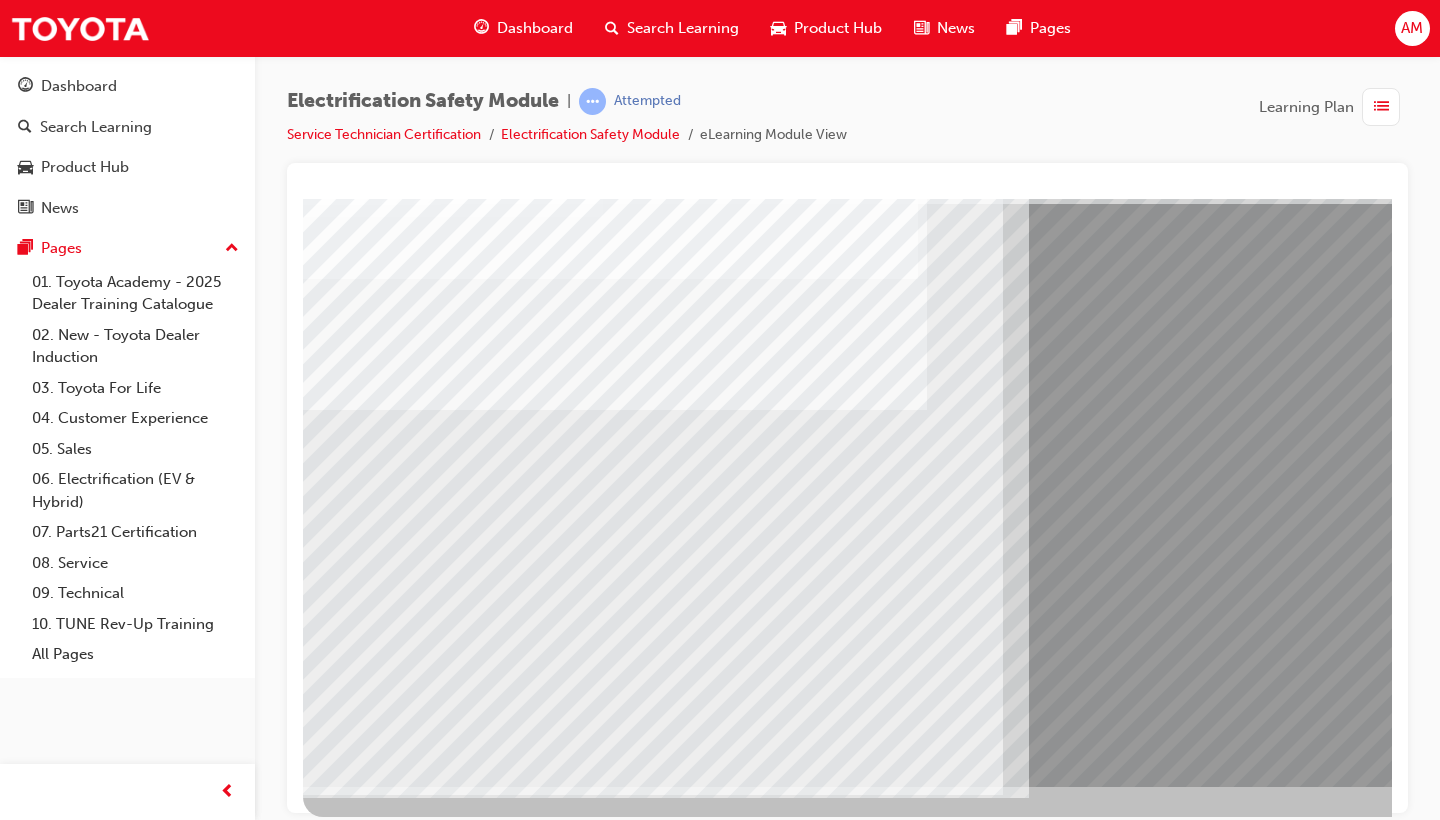 click at bounding box center [368, 6152] 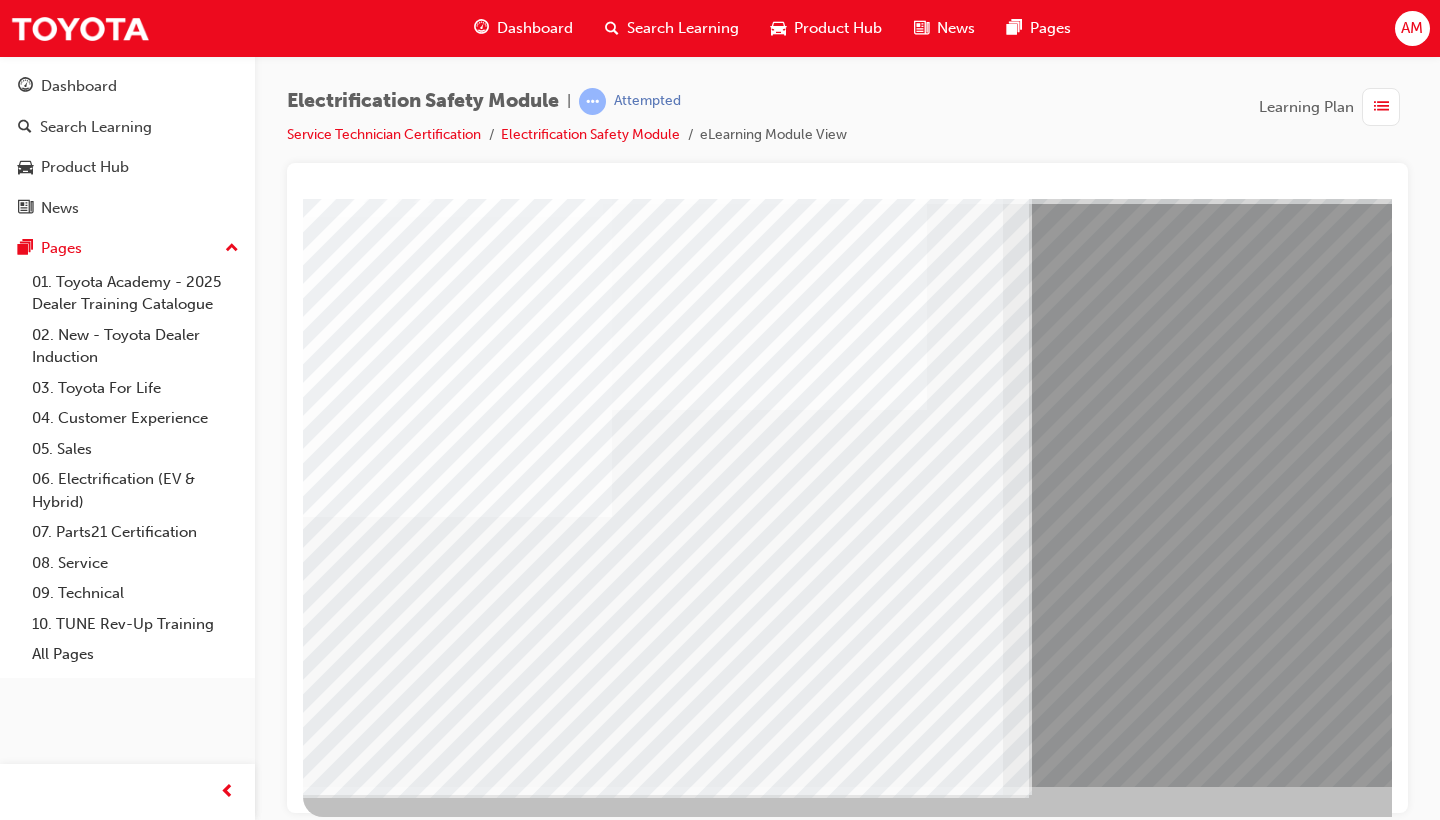 click at bounding box center [368, 6282] 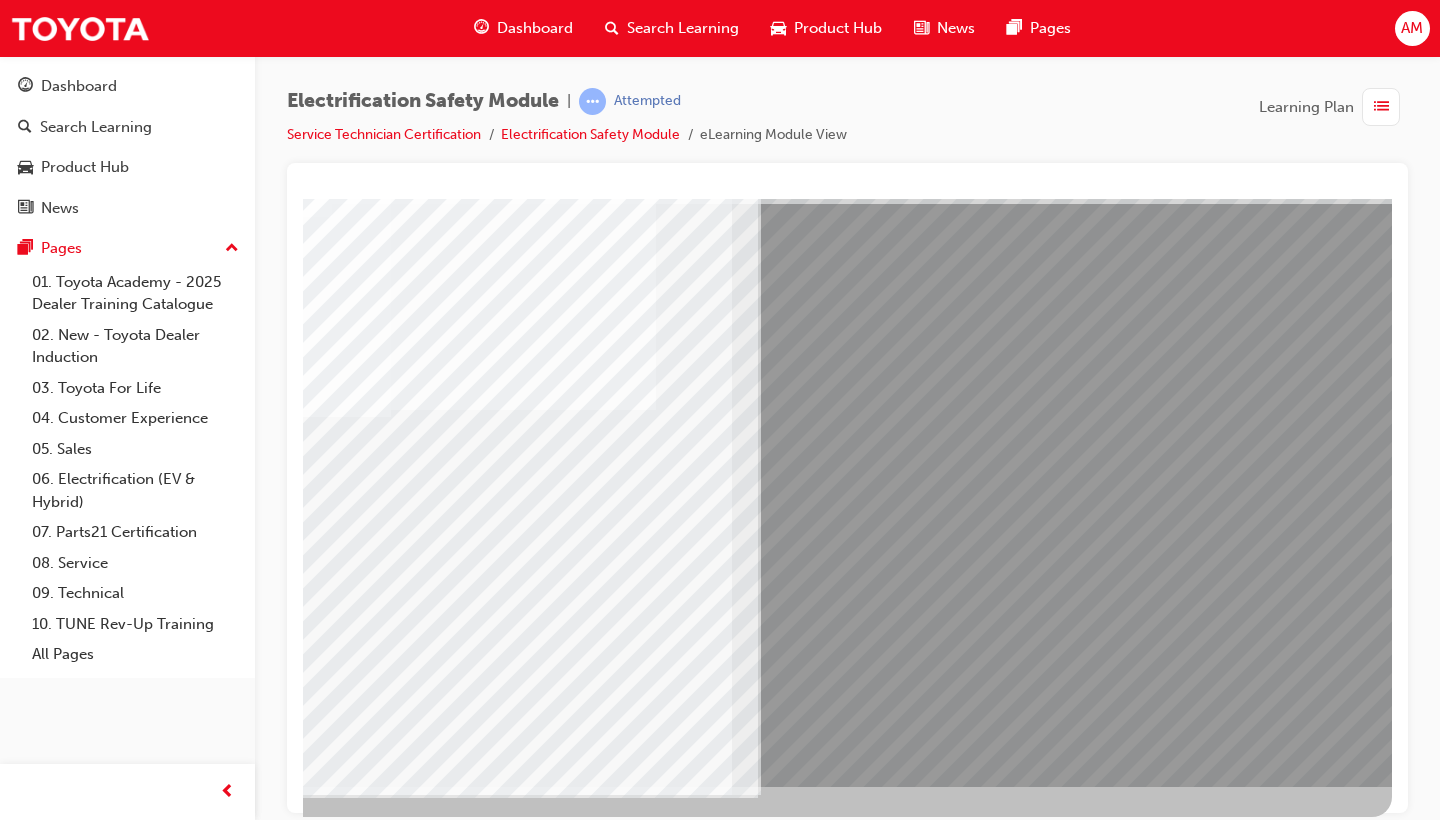 click at bounding box center [95, 6069] 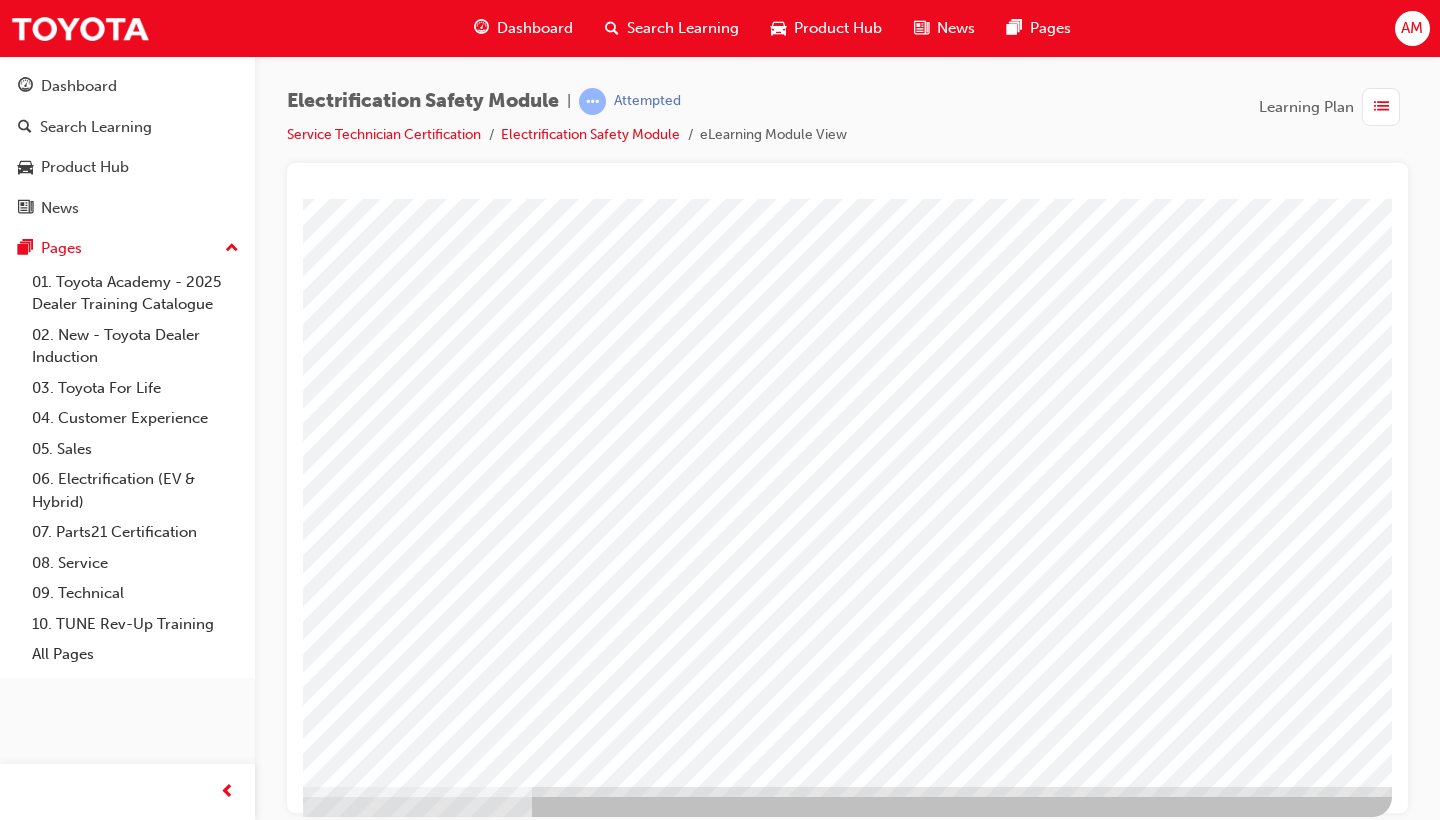 click at bounding box center [95, 3100] 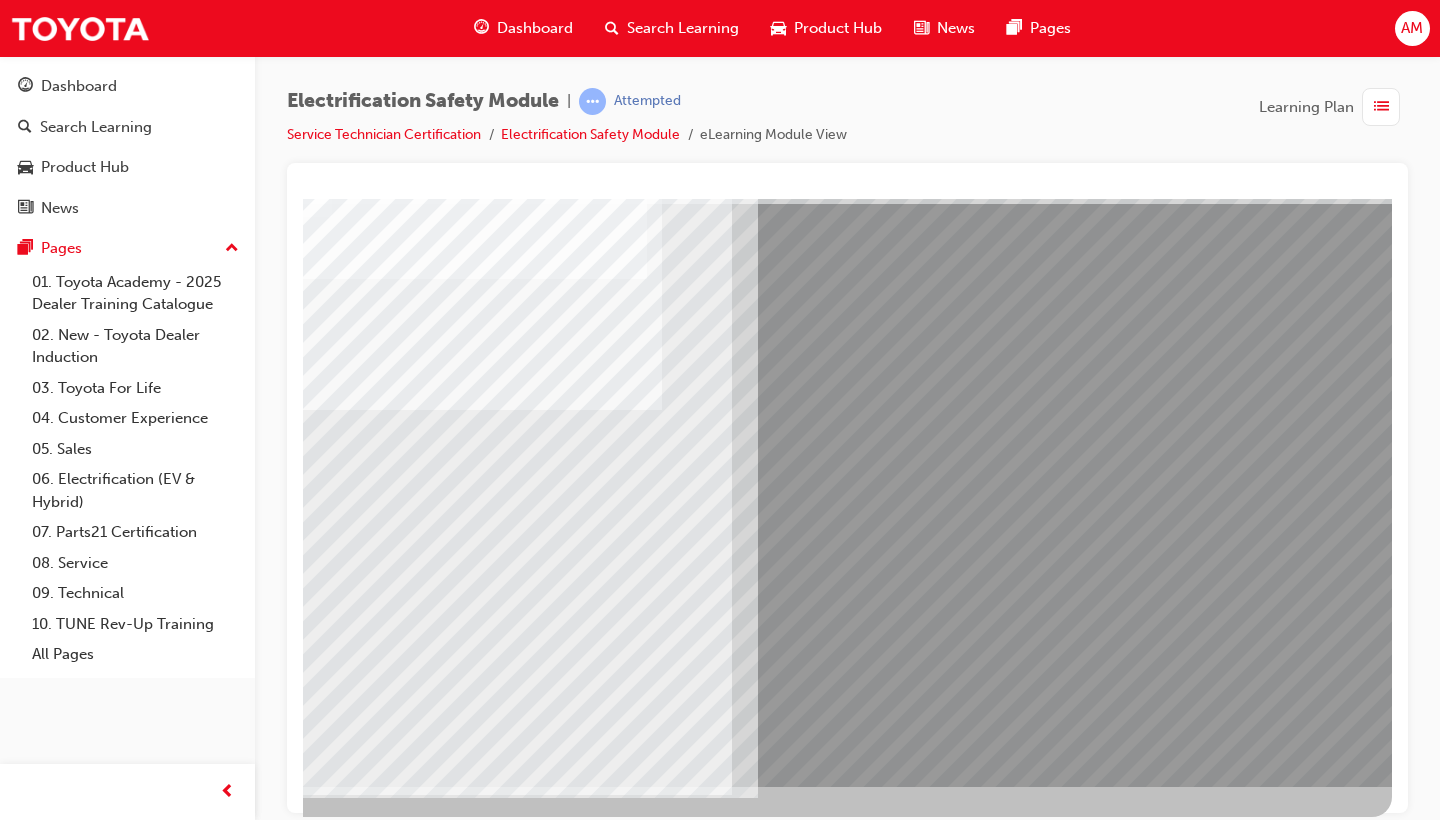 click at bounding box center (391, 2623) 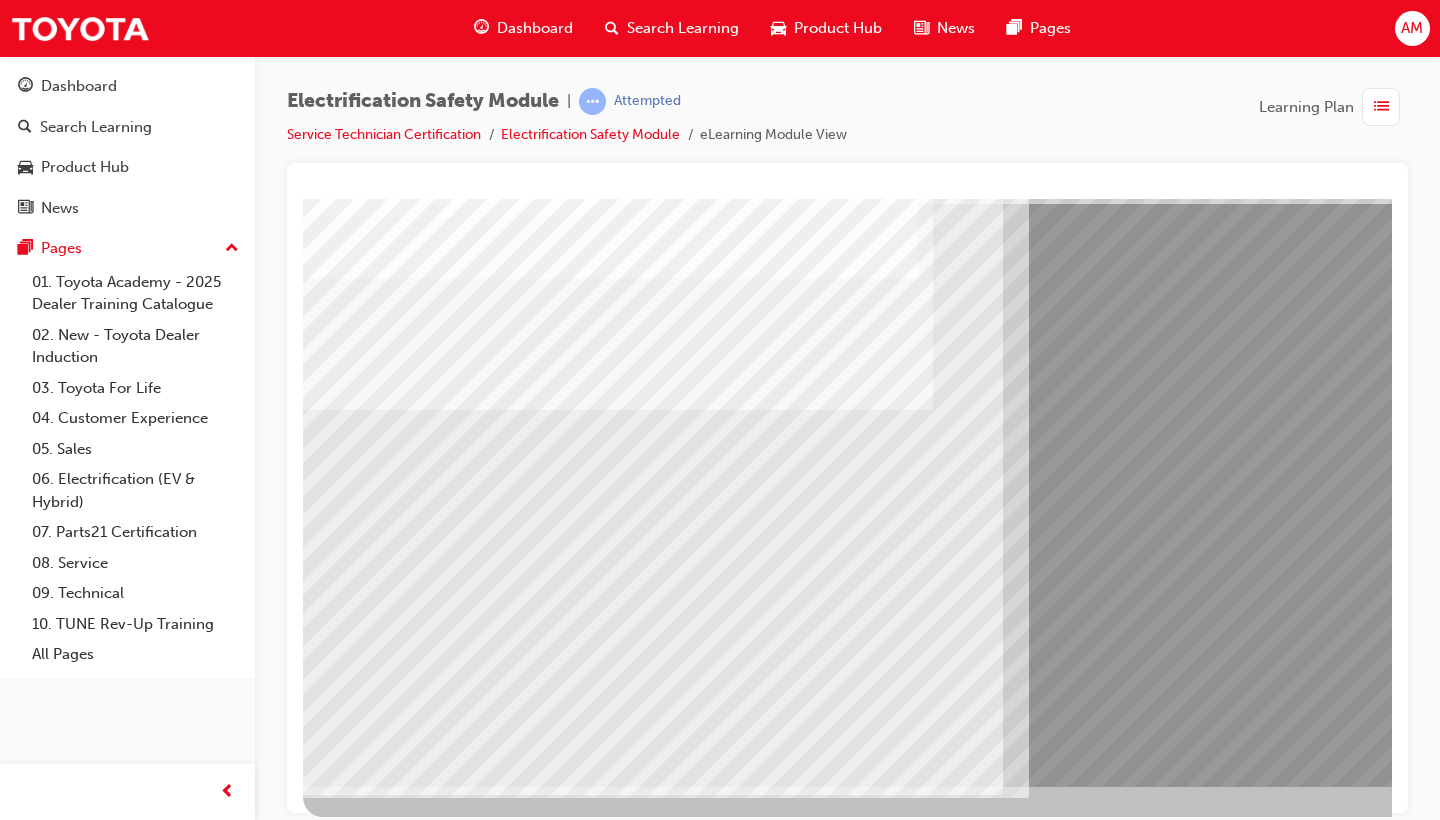 click at bounding box center [368, 6074] 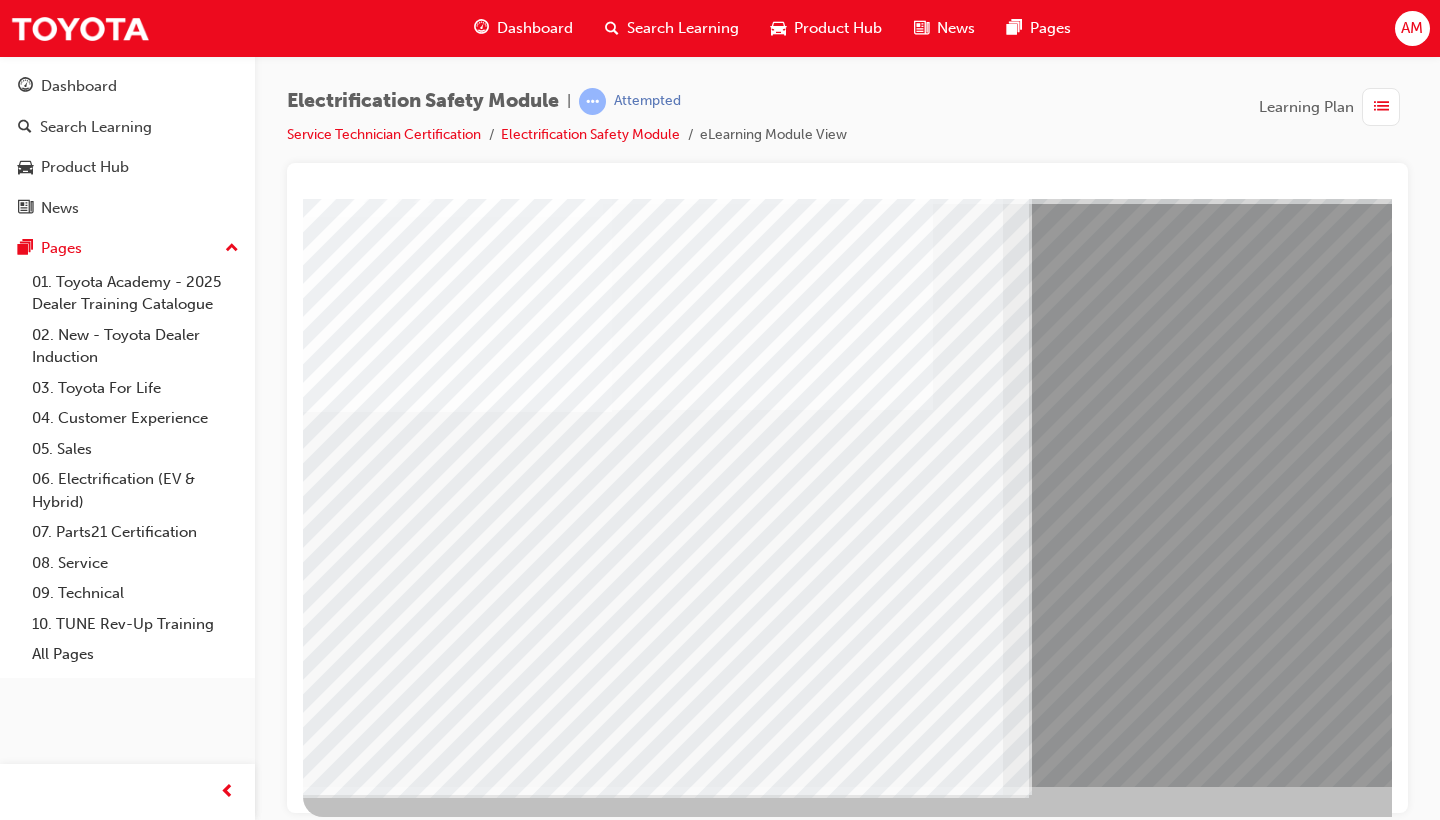 click at bounding box center [368, 6204] 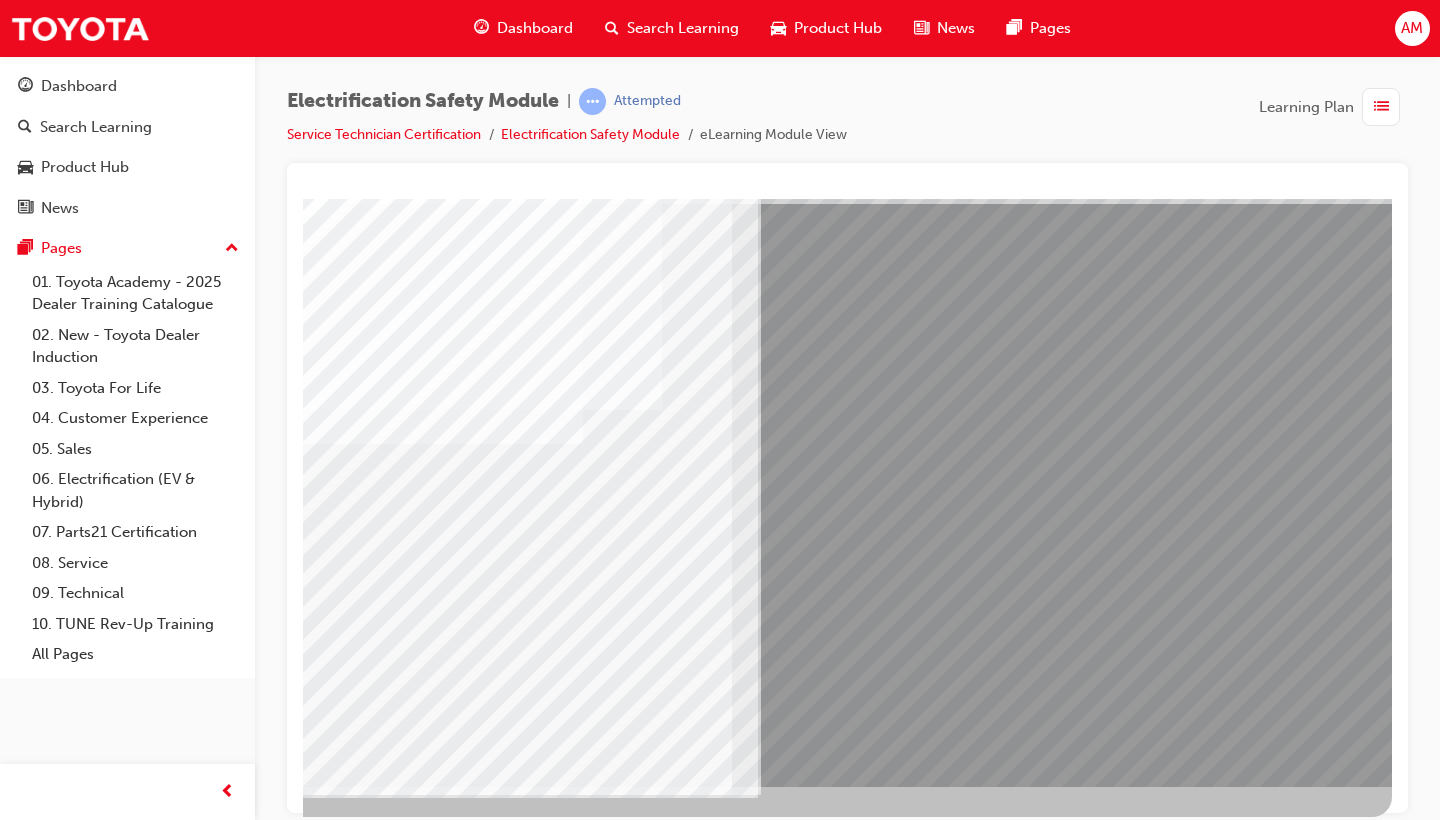 click at bounding box center (95, 5991) 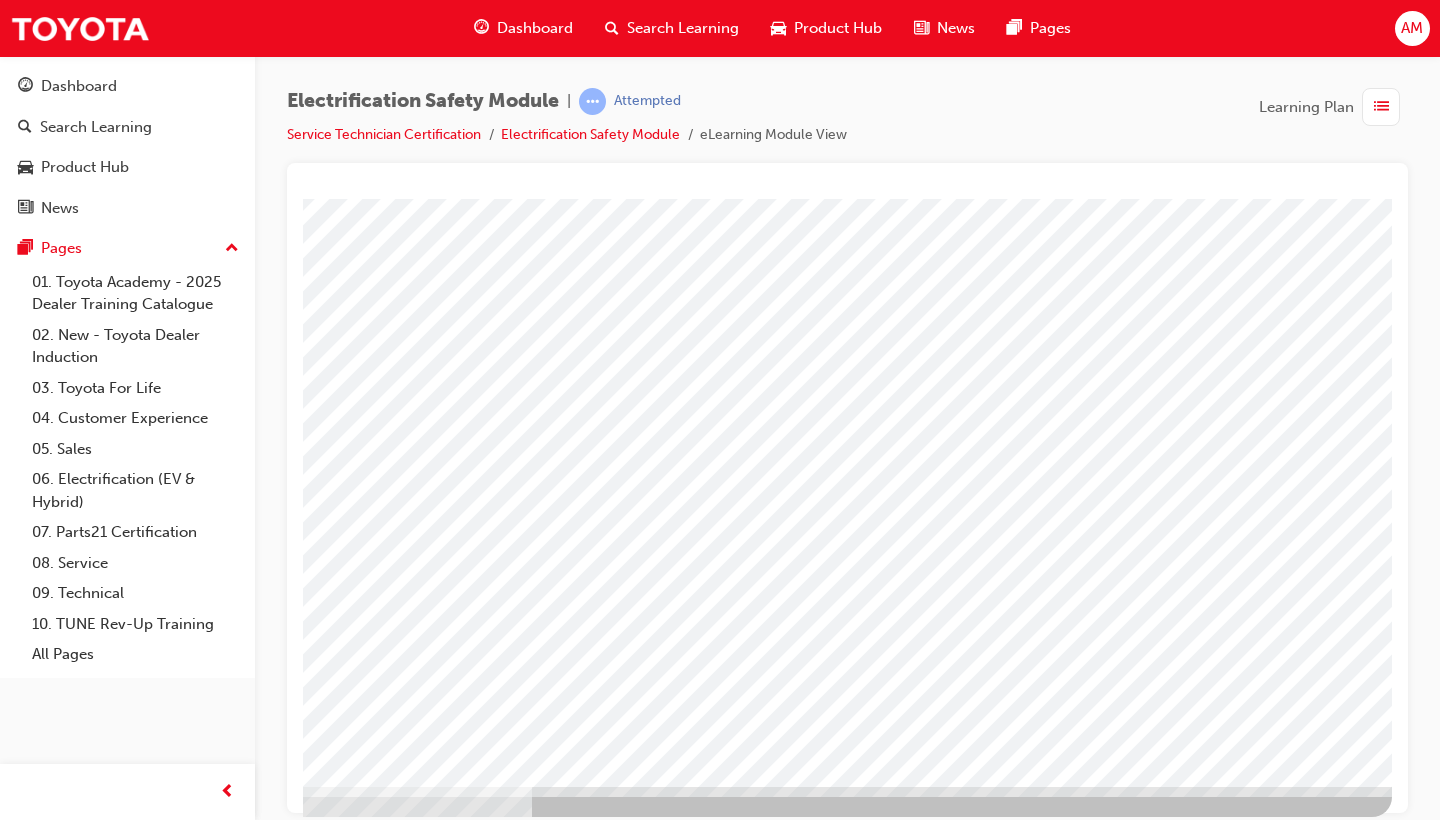 click at bounding box center (95, 3100) 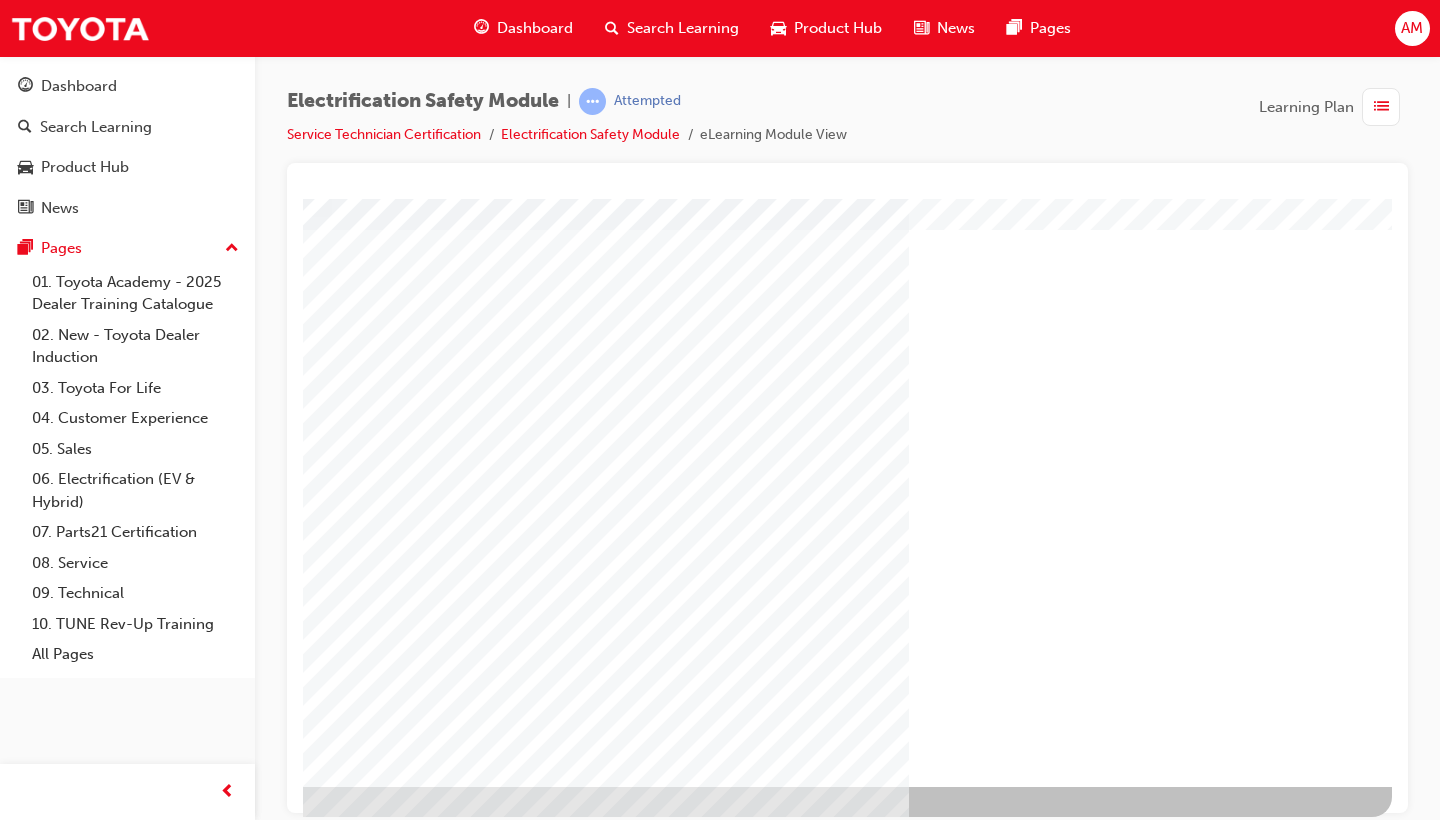 click at bounding box center (95, 1418) 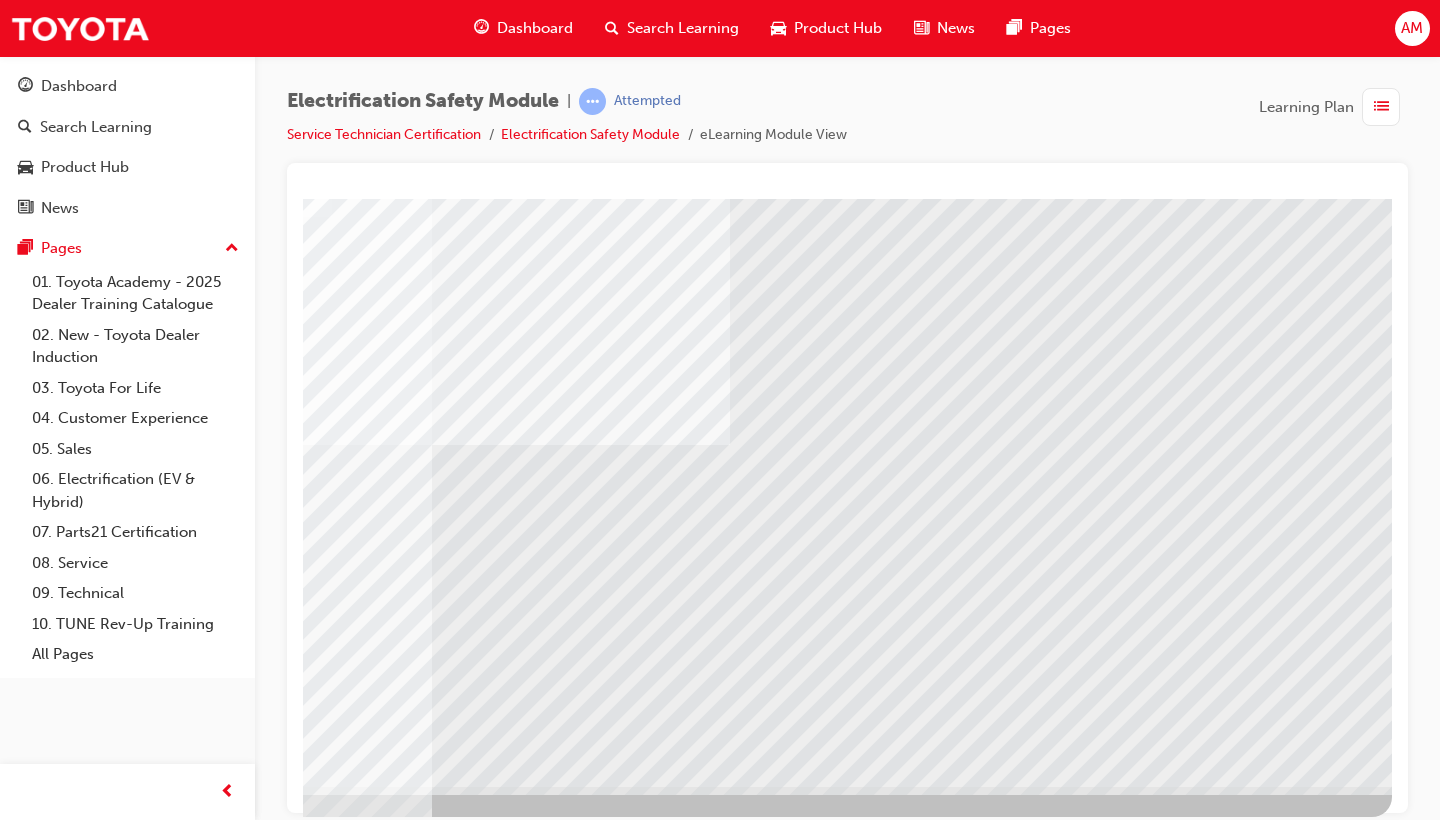 click at bounding box center [712, 2622] 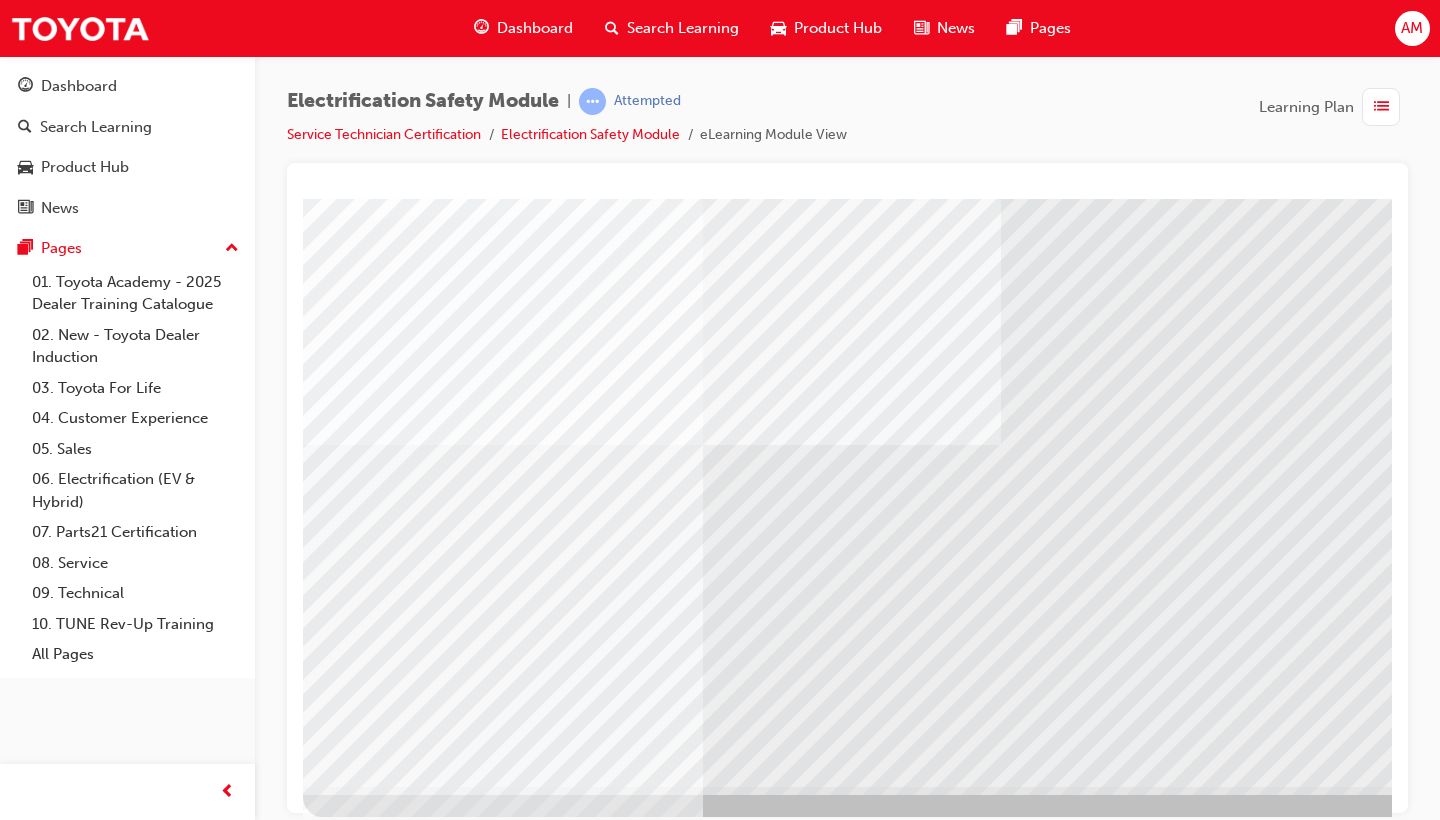 click at bounding box center [383, 5630] 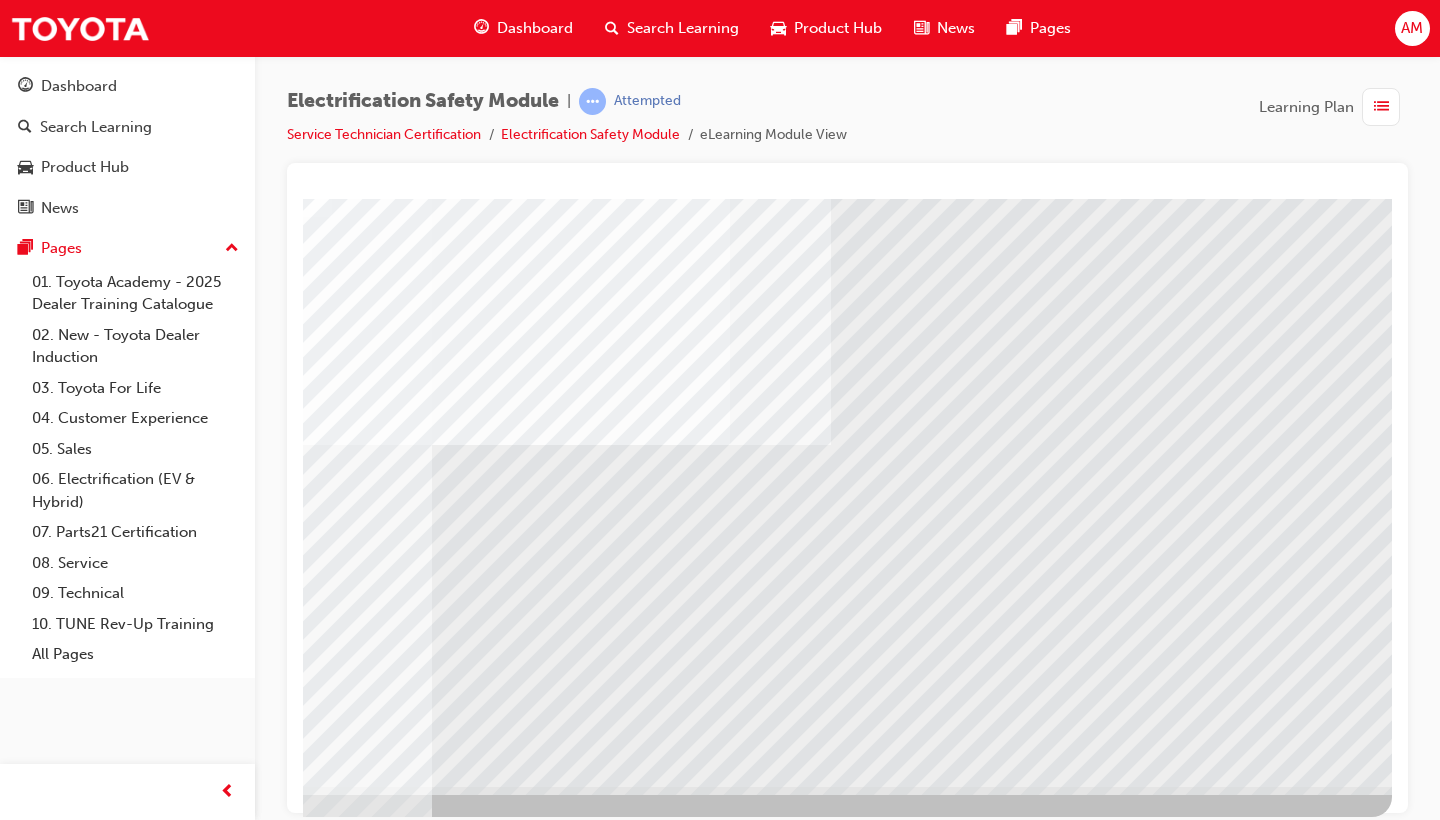 click at bounding box center (95, 5598) 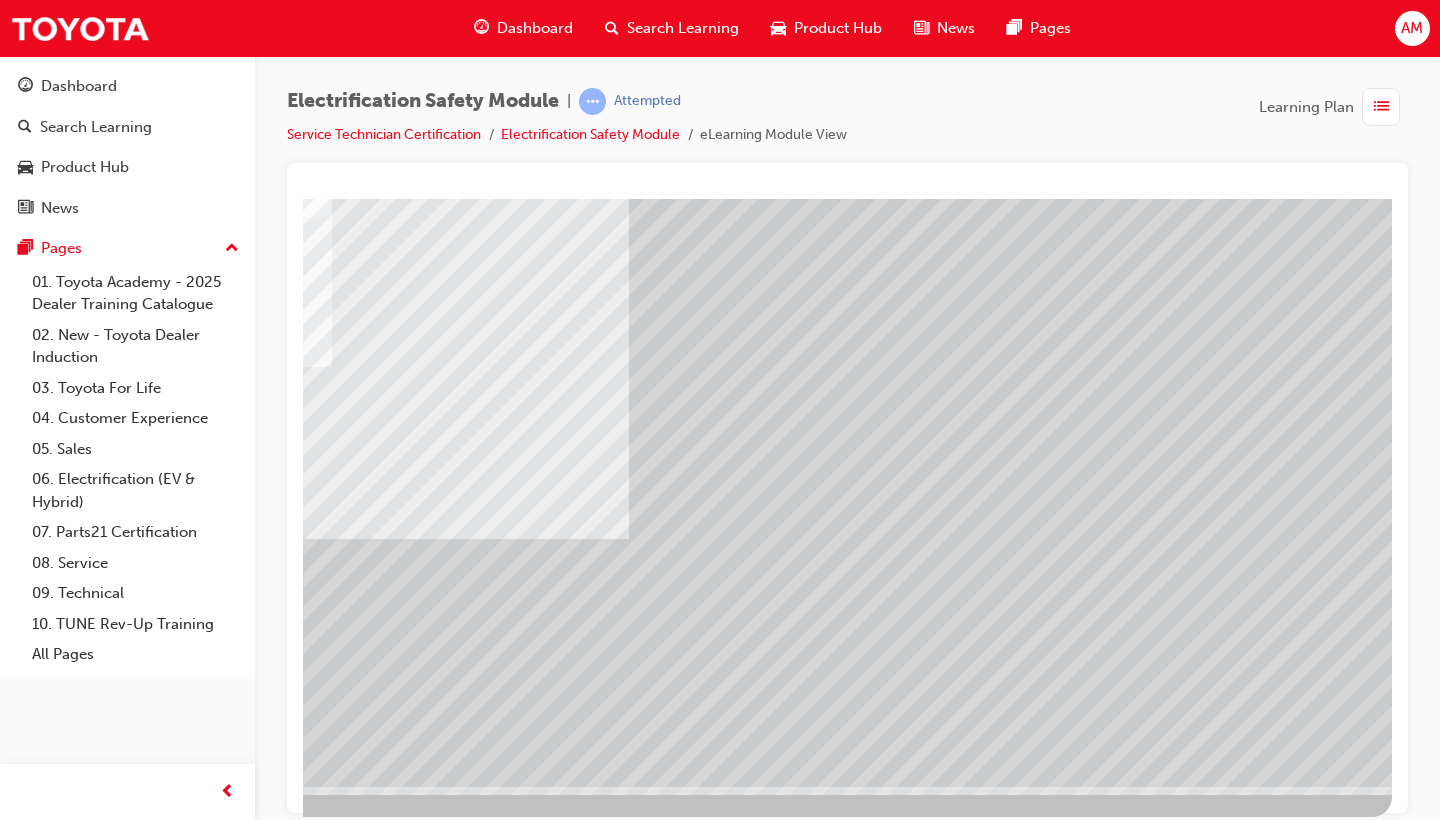 click at bounding box center [95, 2378] 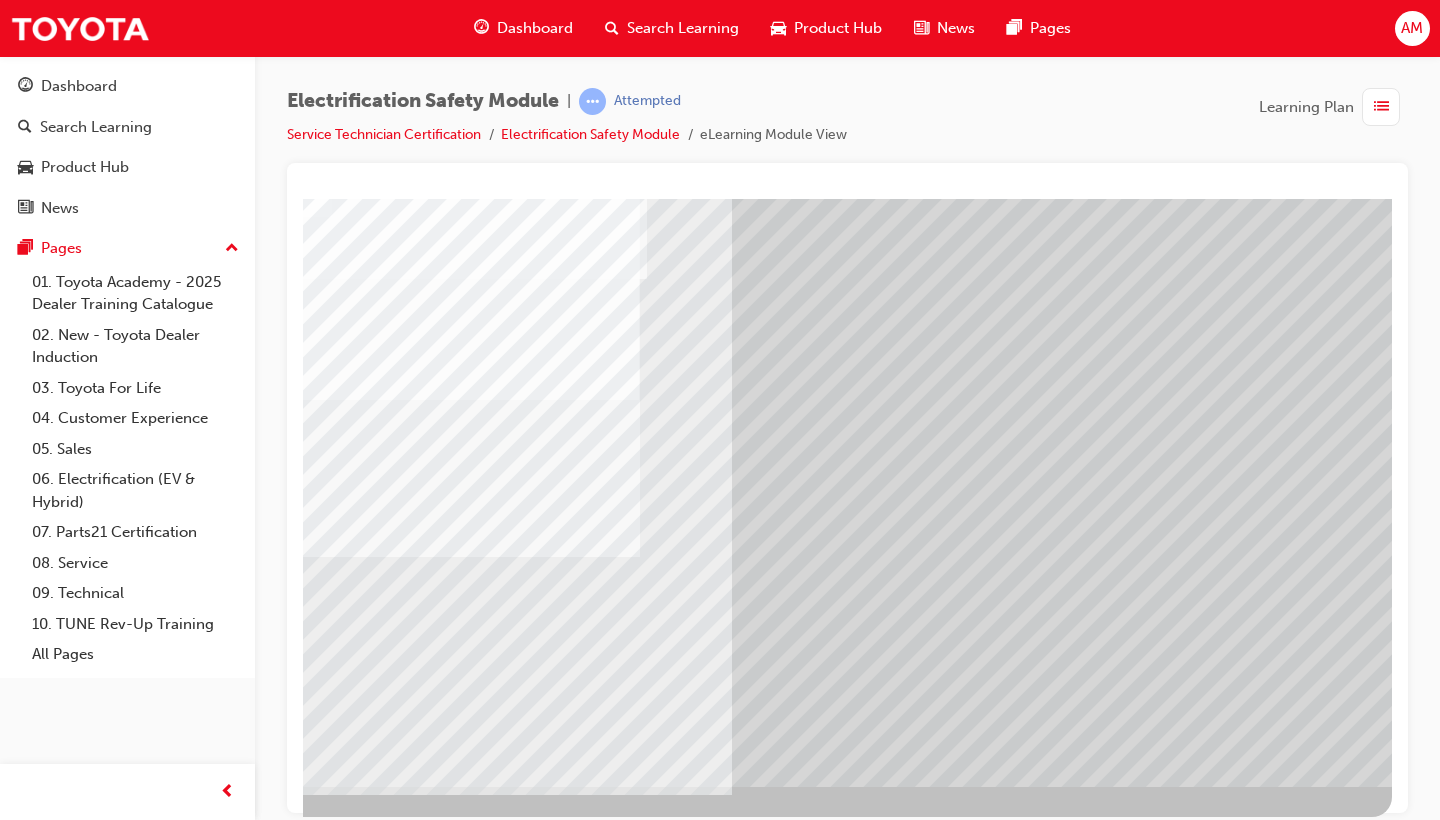 click at bounding box center (712, 2622) 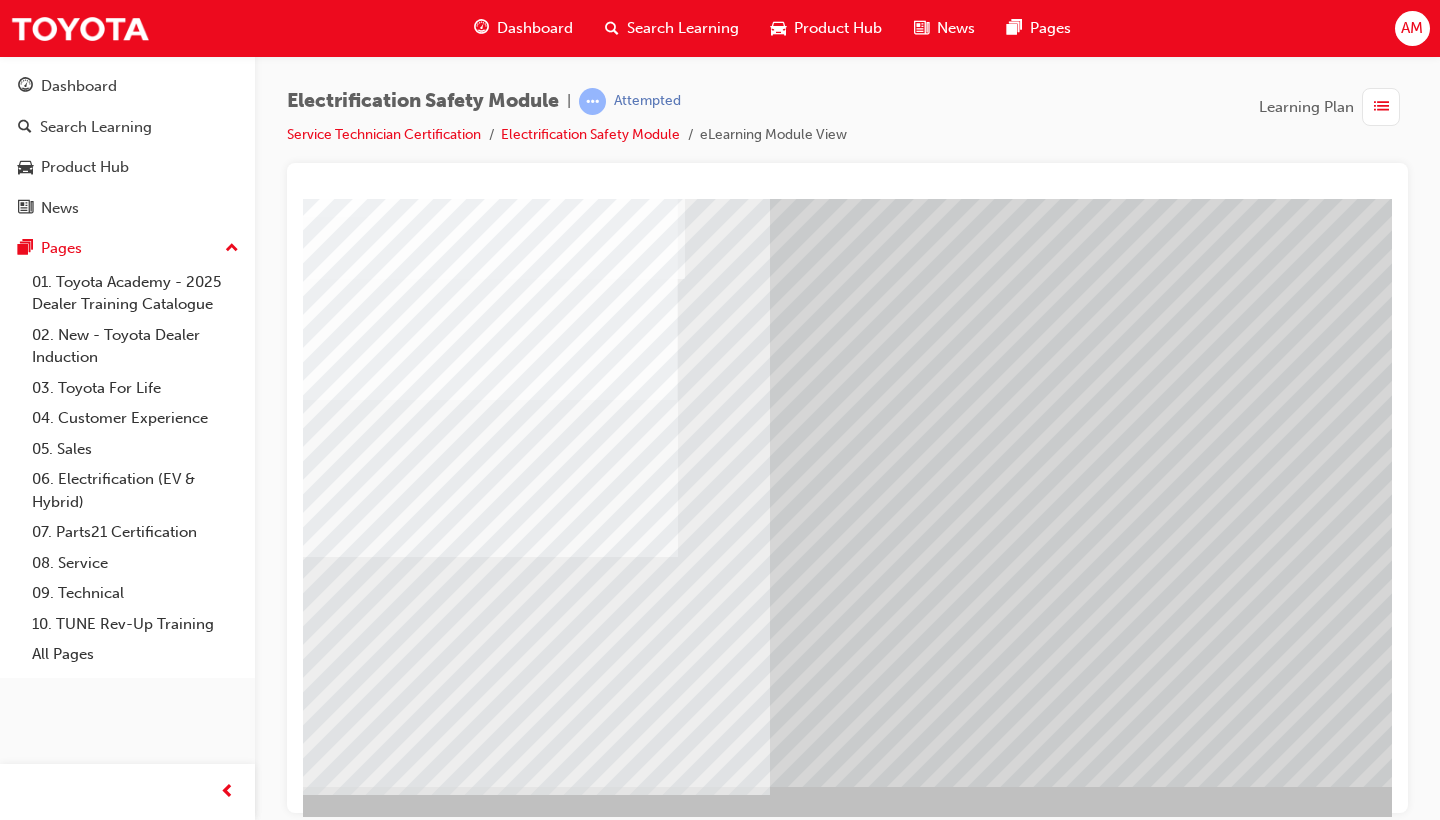 click at bounding box center [135, 6894] 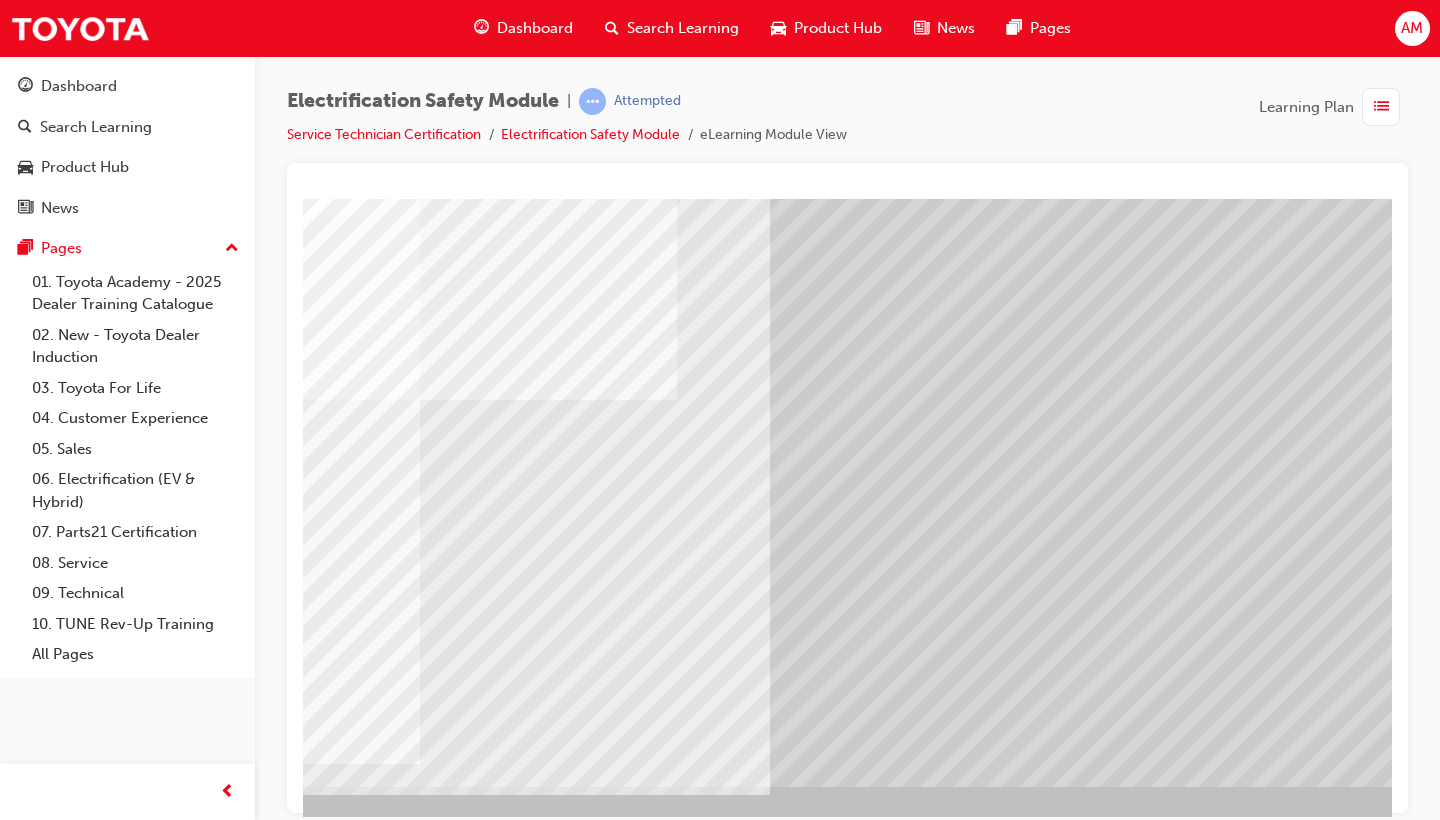 click at bounding box center [135, 7024] 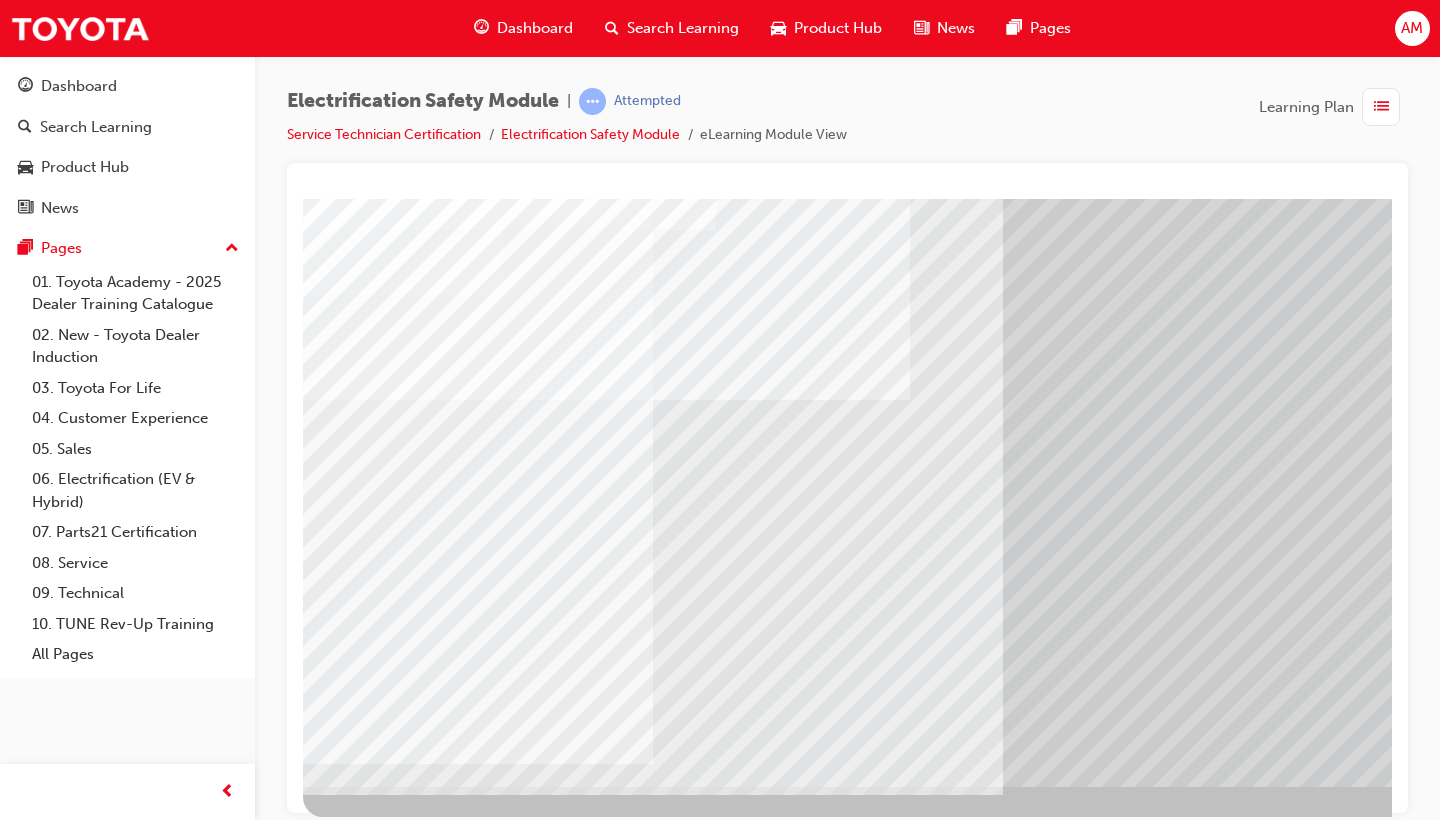 click at bounding box center (368, 6764) 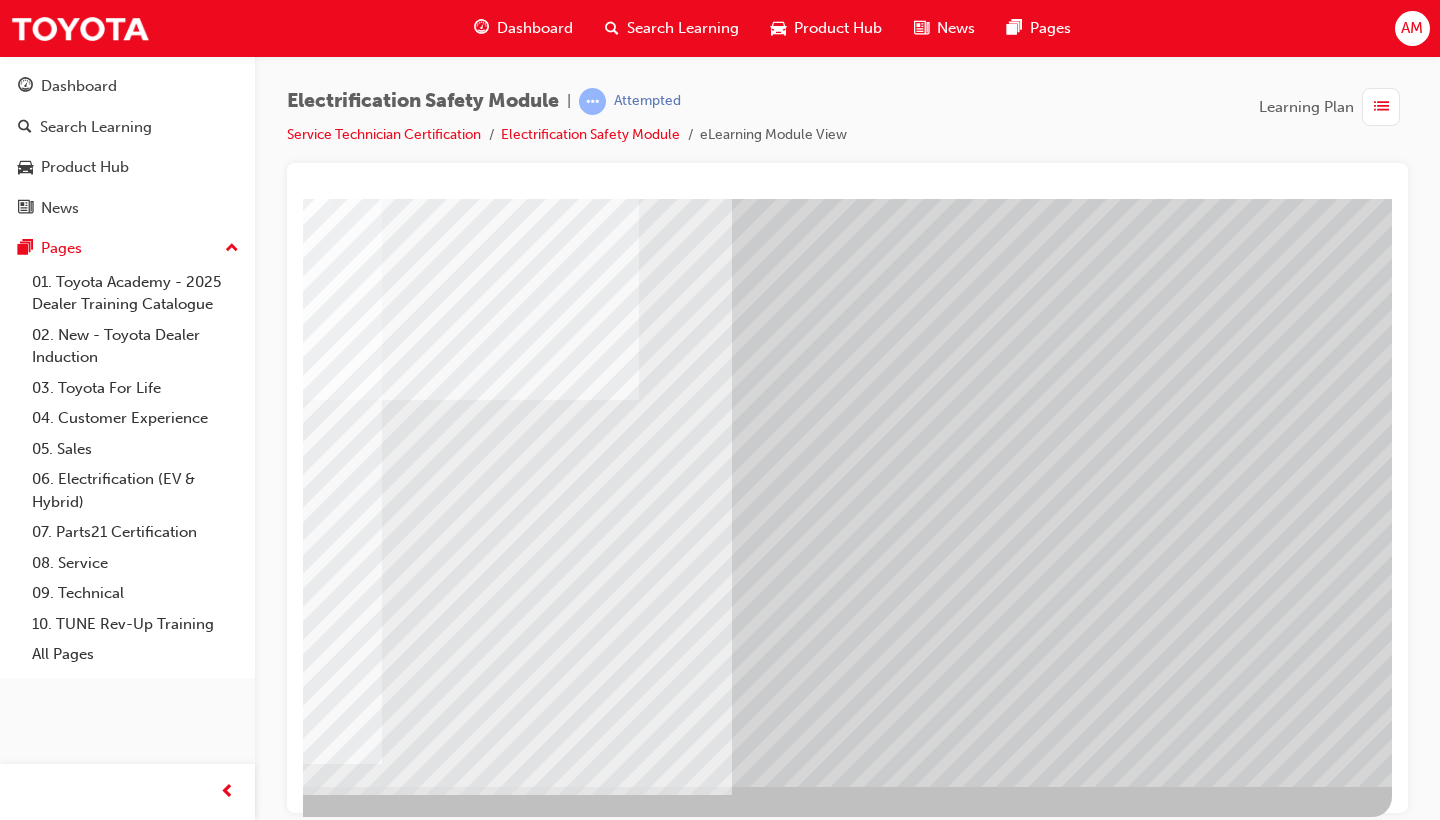 click at bounding box center [95, 6681] 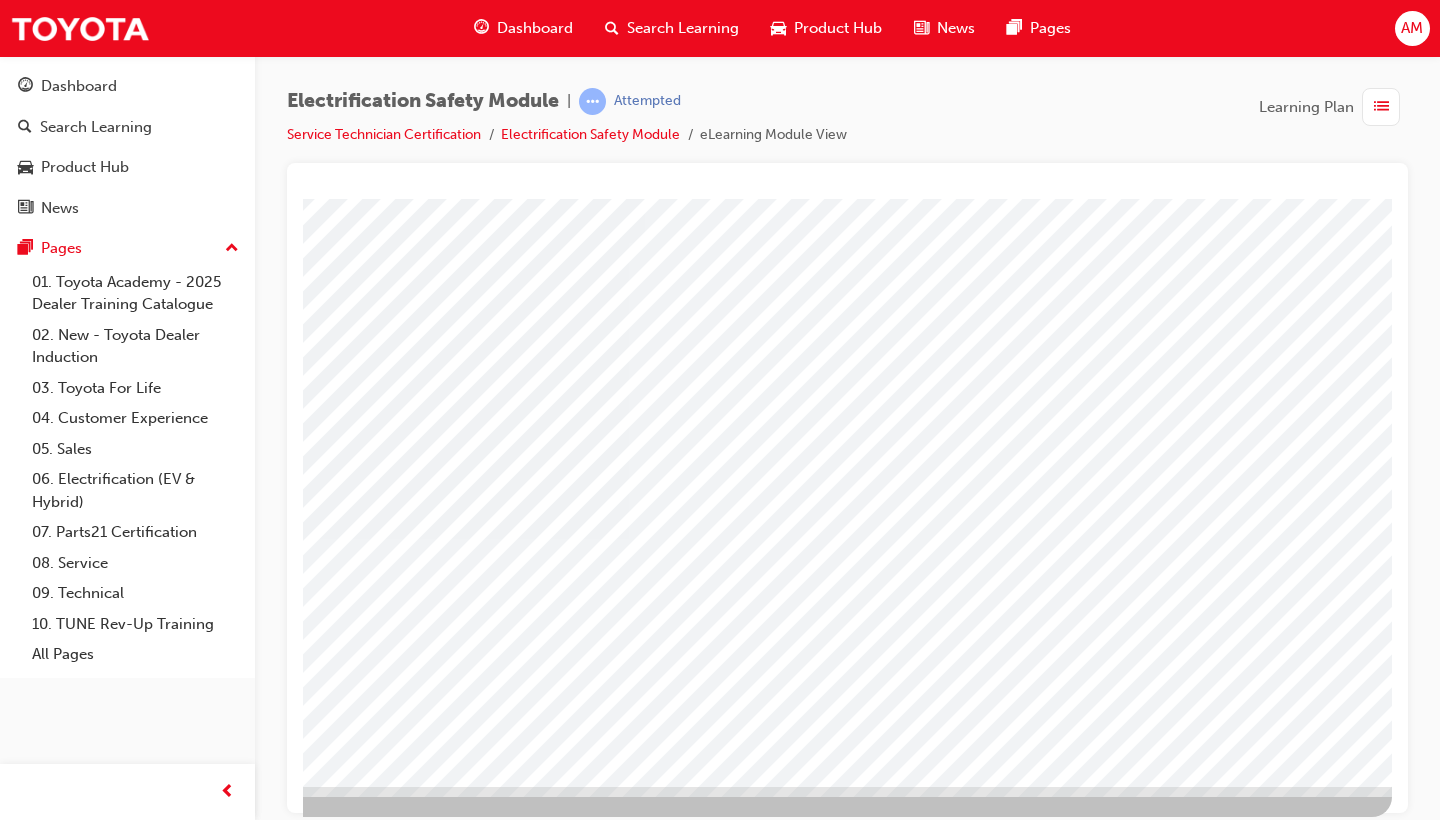 click at bounding box center [95, 2852] 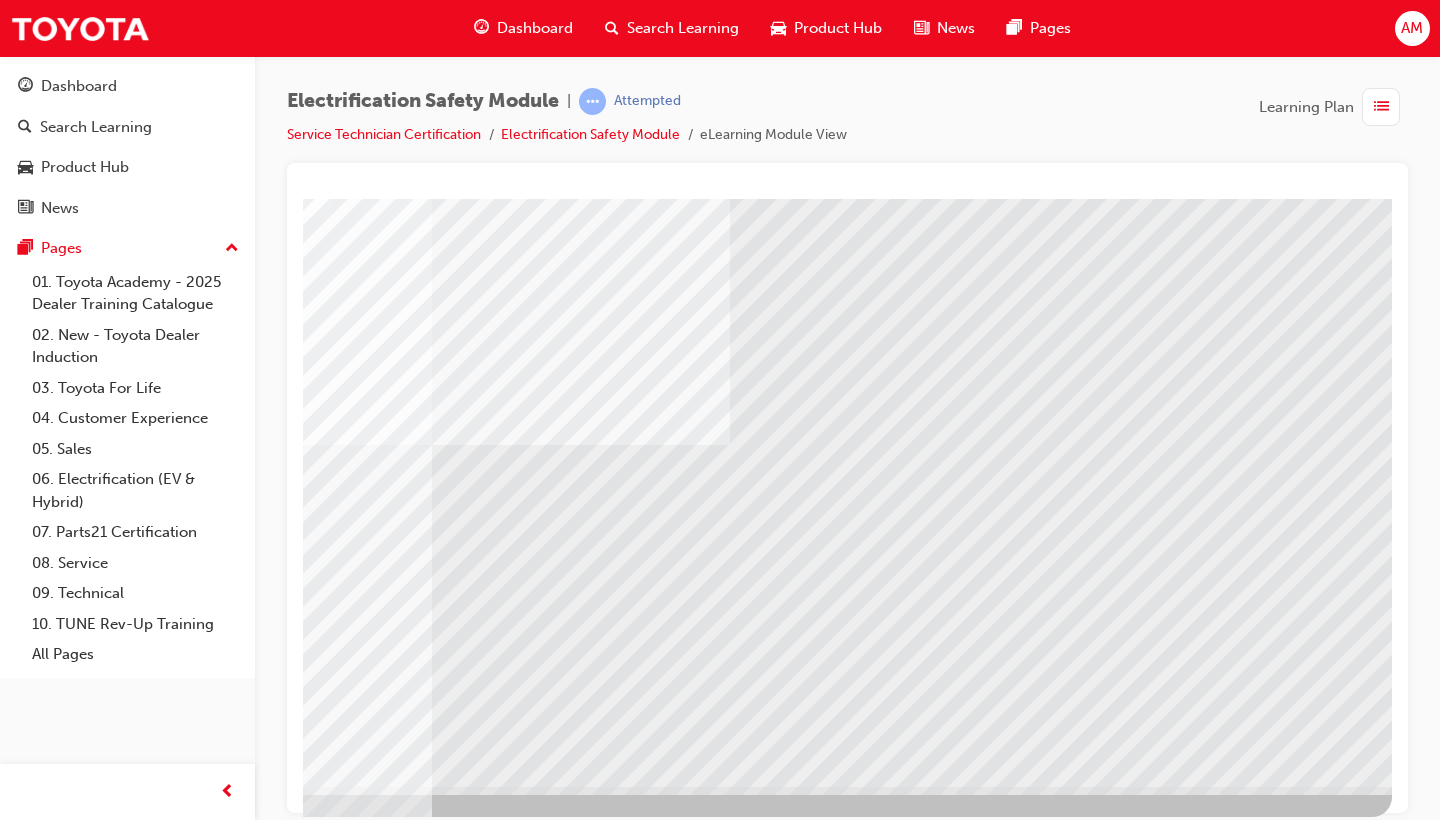 click at bounding box center [712, 2622] 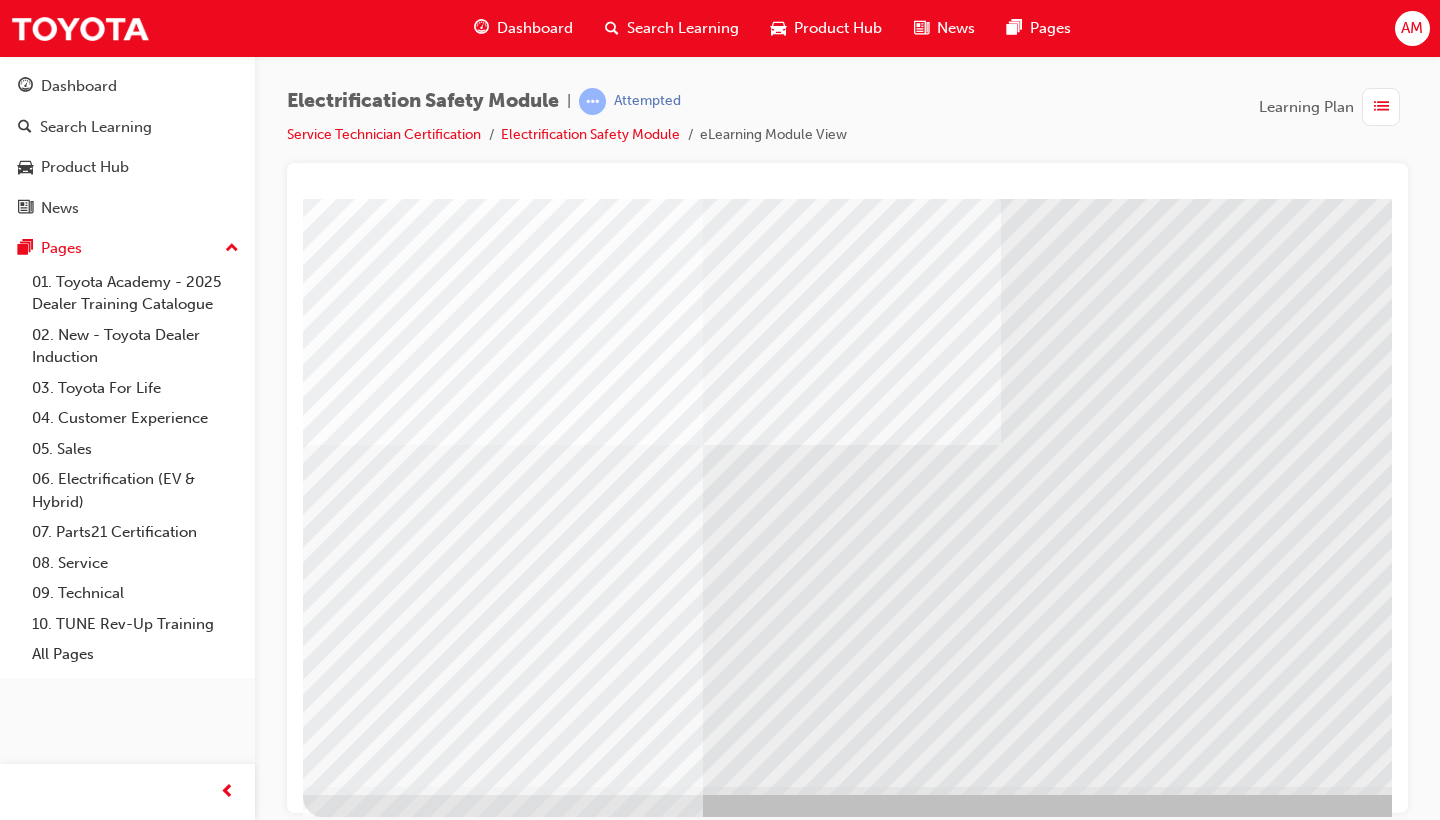 click at bounding box center (390, 5796) 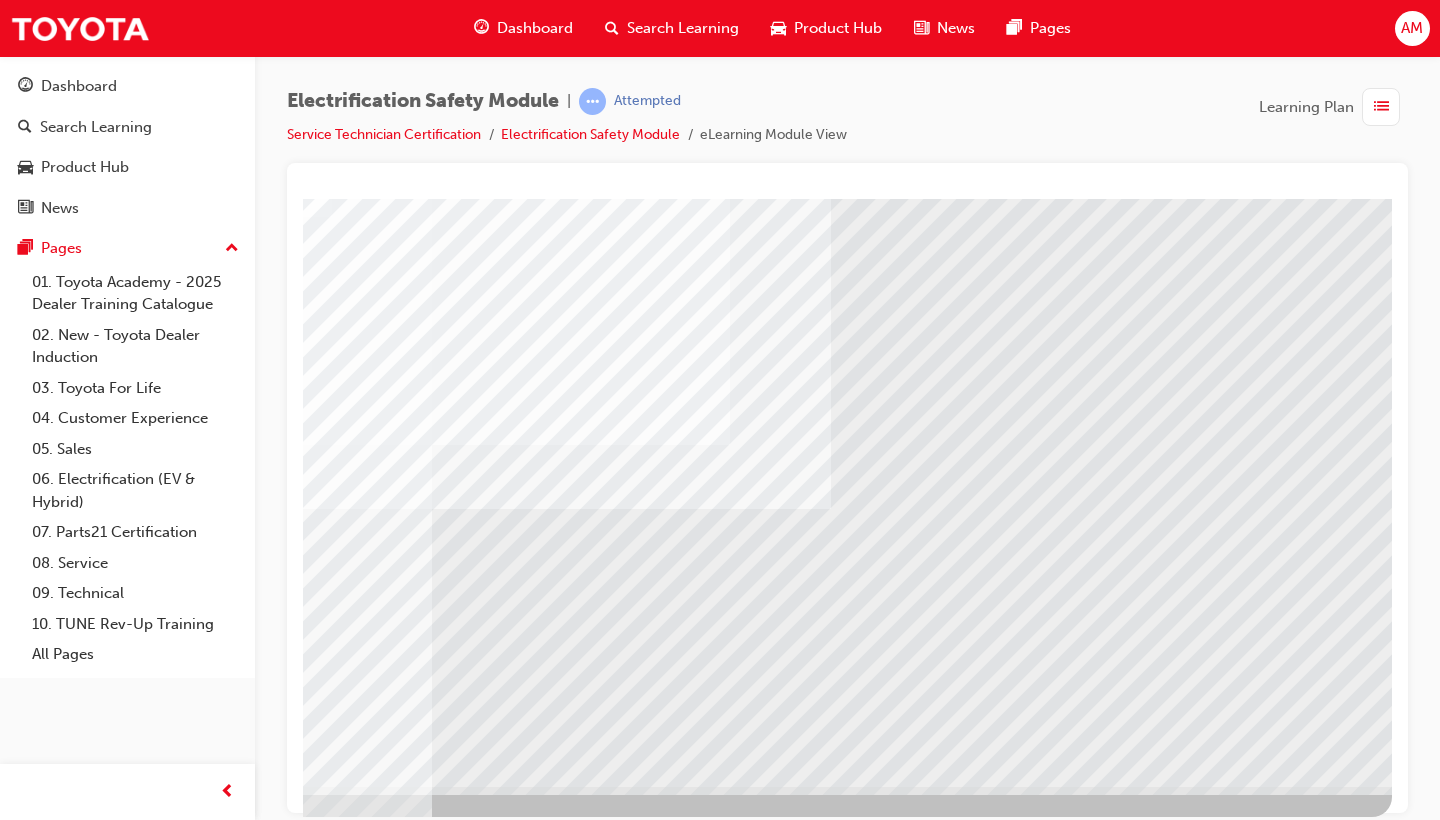 click at bounding box center (95, 5764) 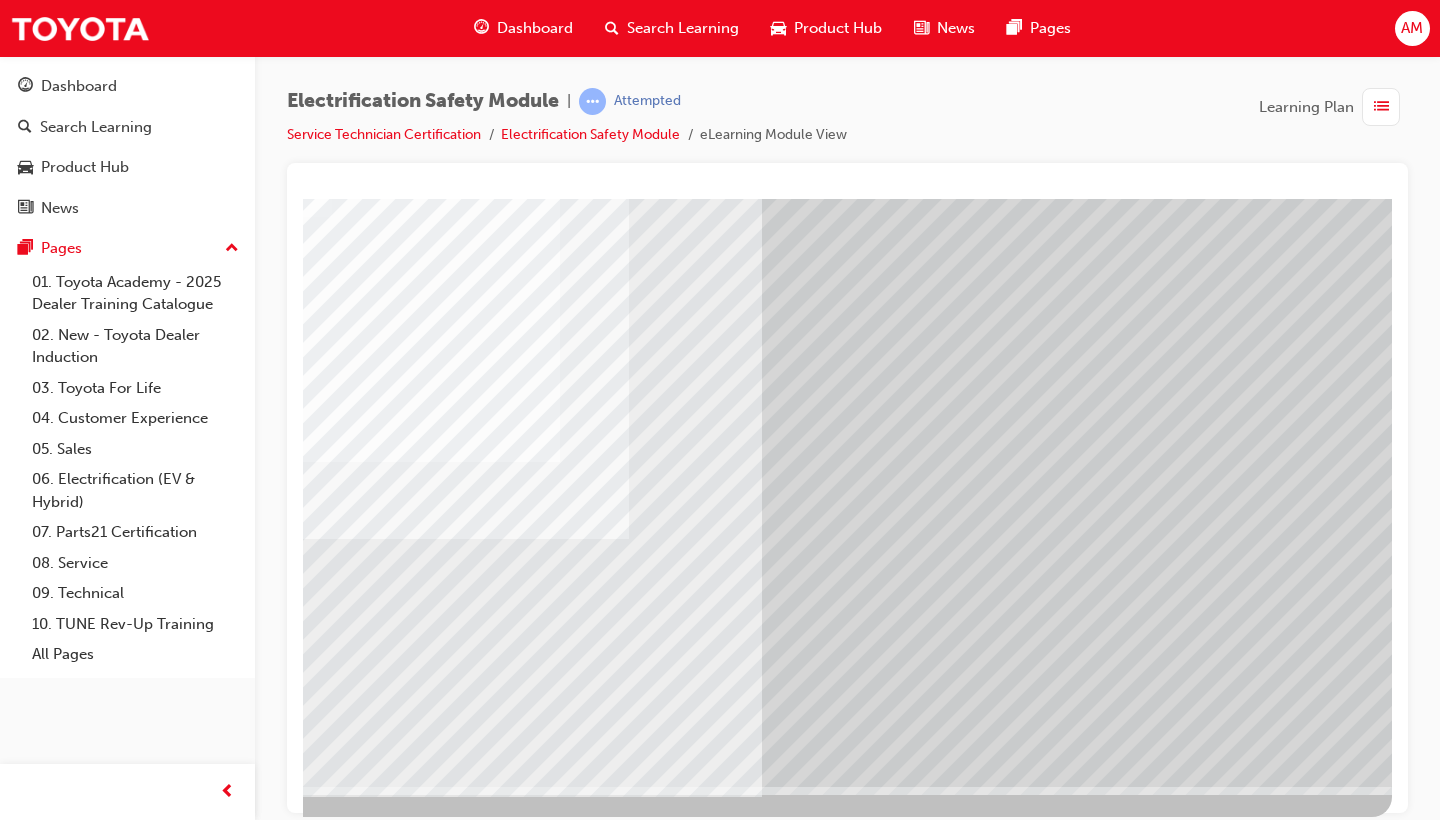 click at bounding box center [95, 3100] 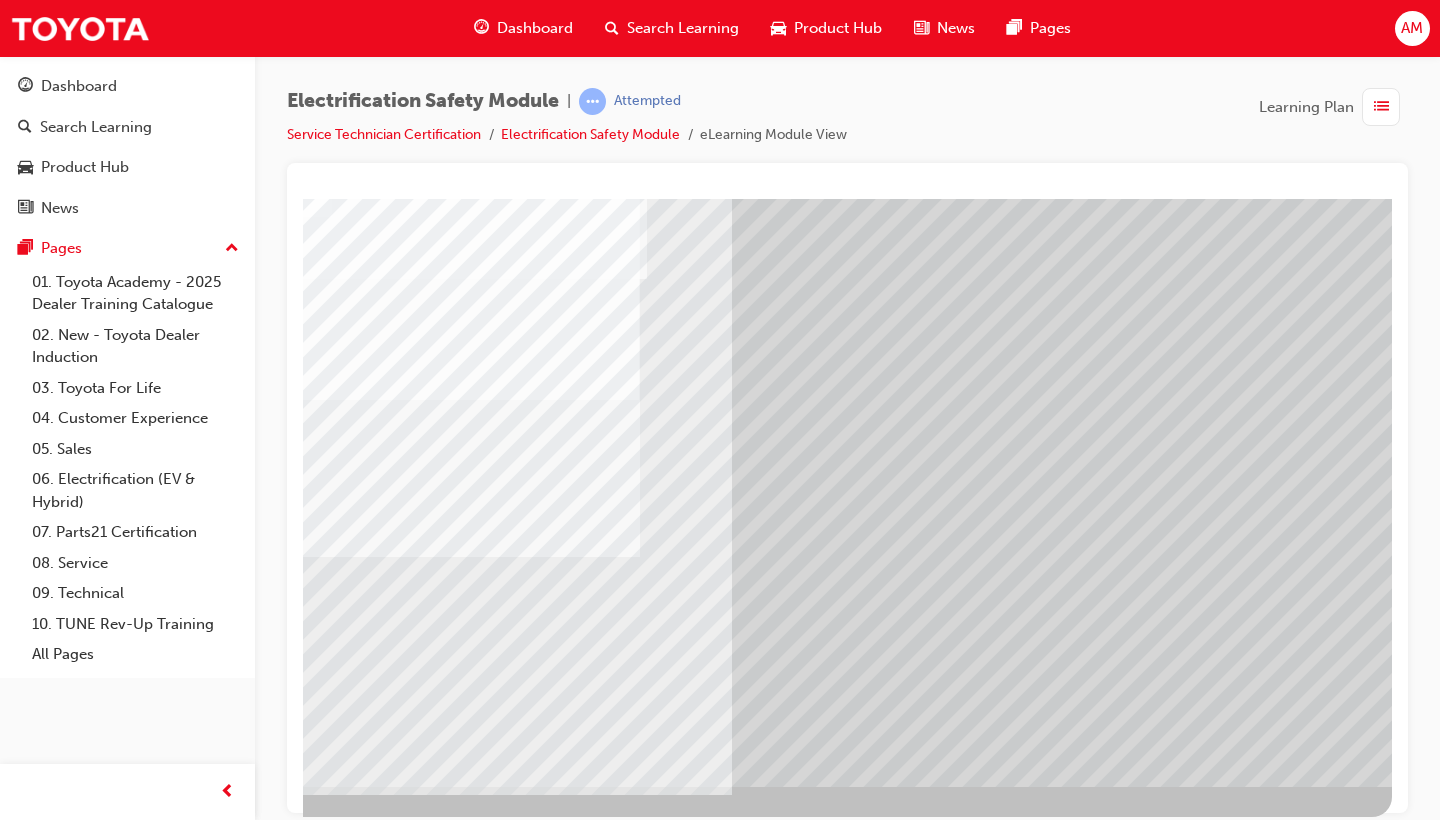 click at bounding box center [712, 2622] 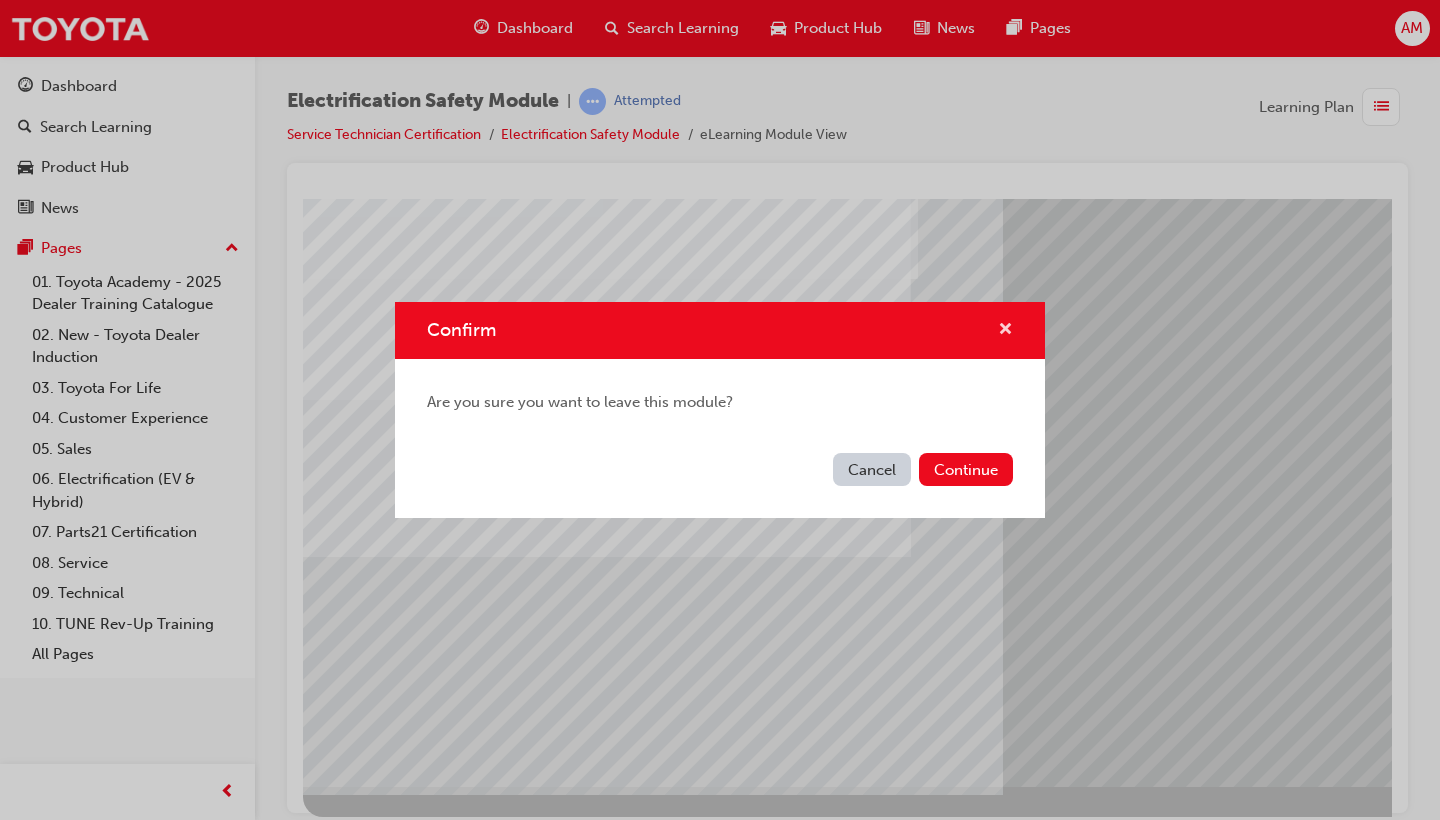 click at bounding box center (1005, 331) 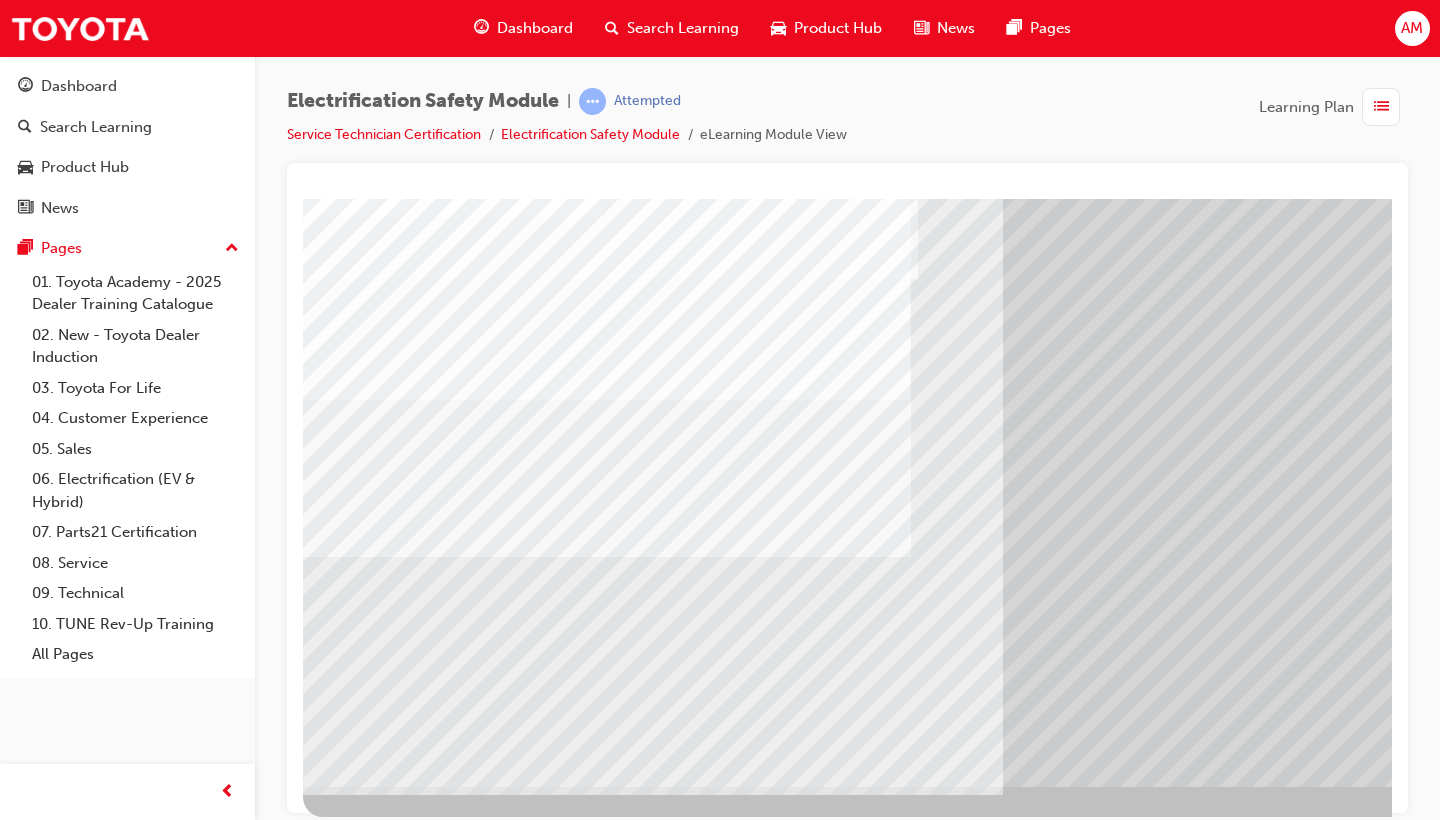 click at bounding box center [368, 6640] 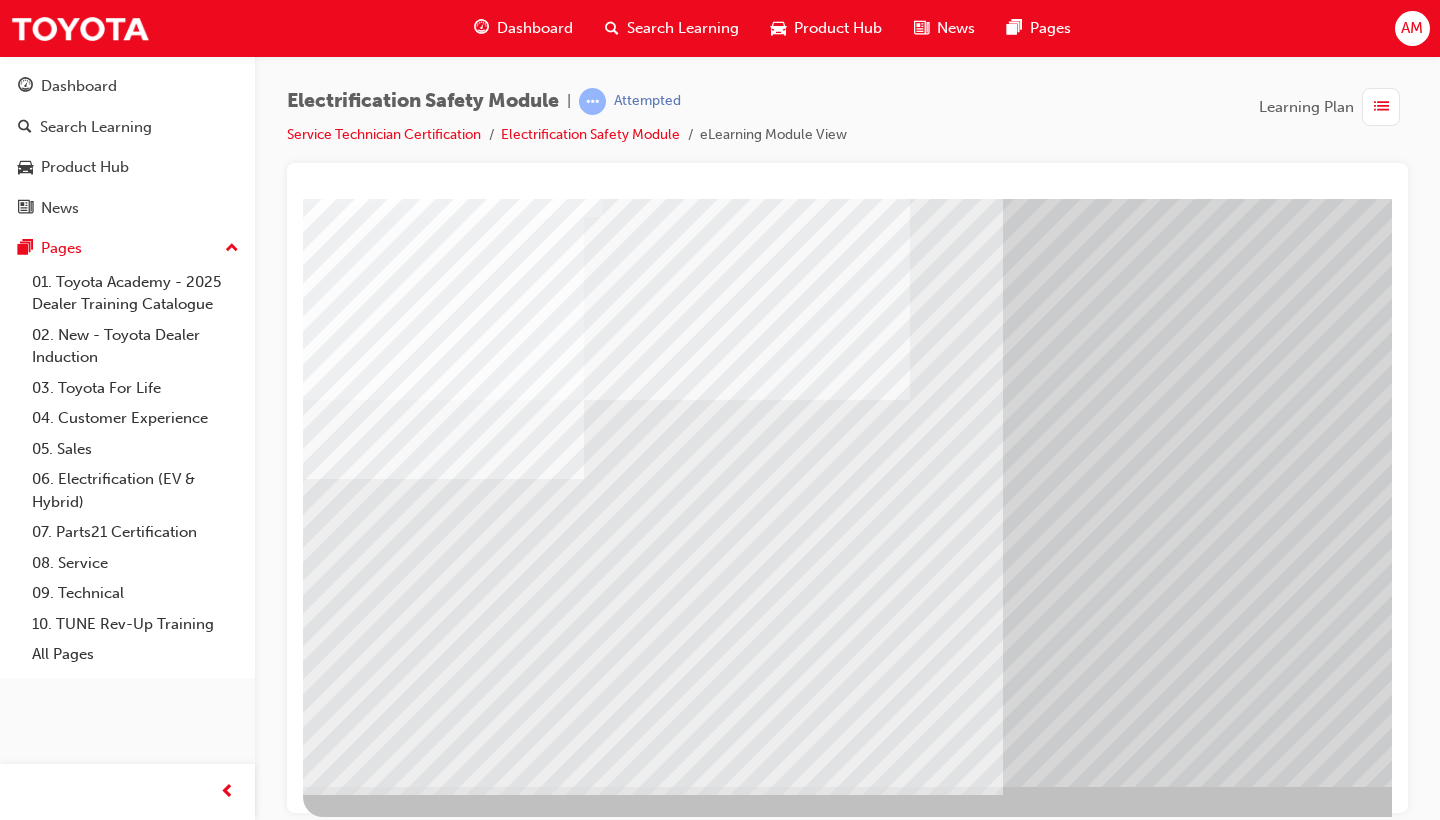 click at bounding box center [368, 6770] 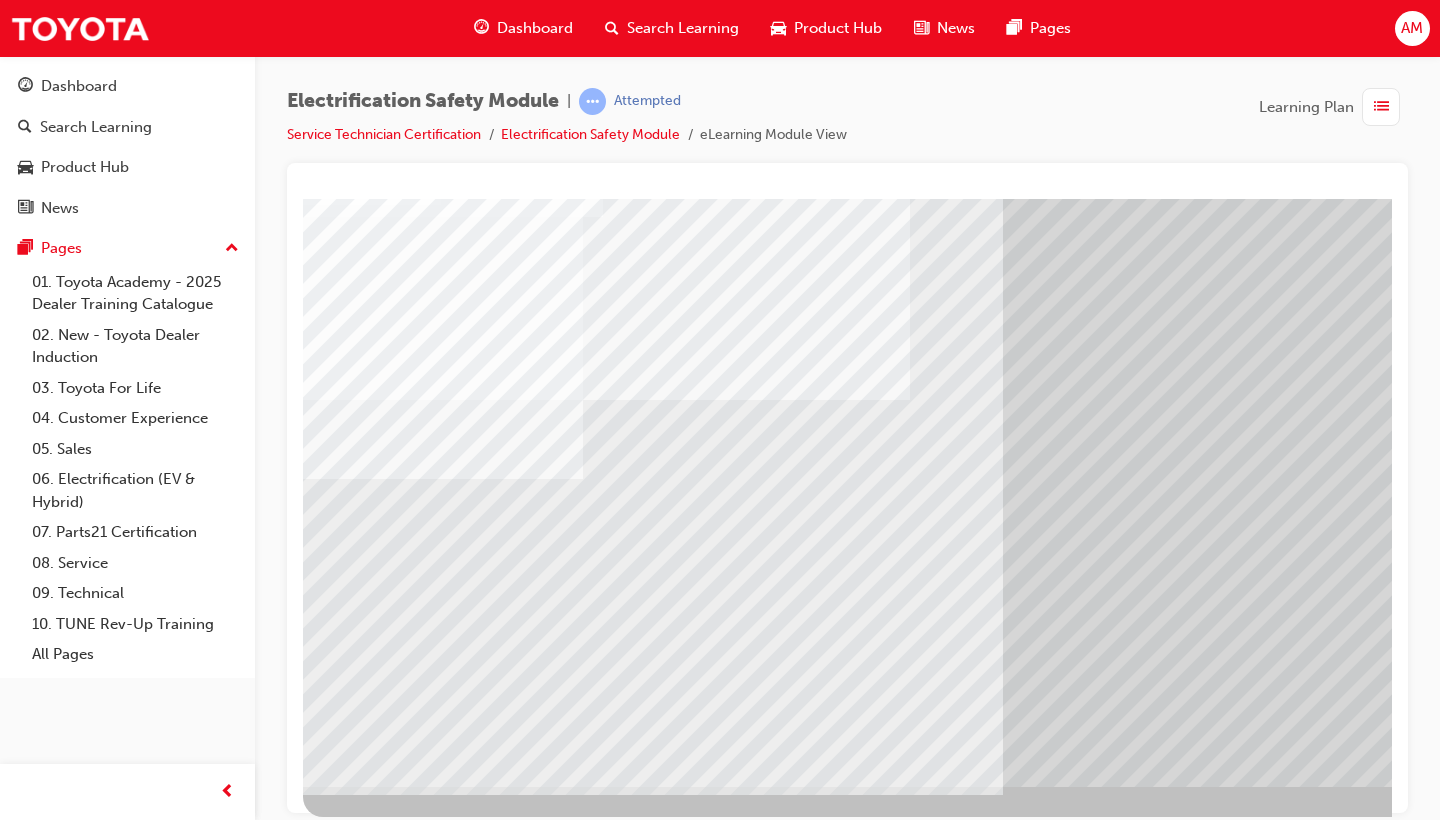 click at bounding box center (368, 6900) 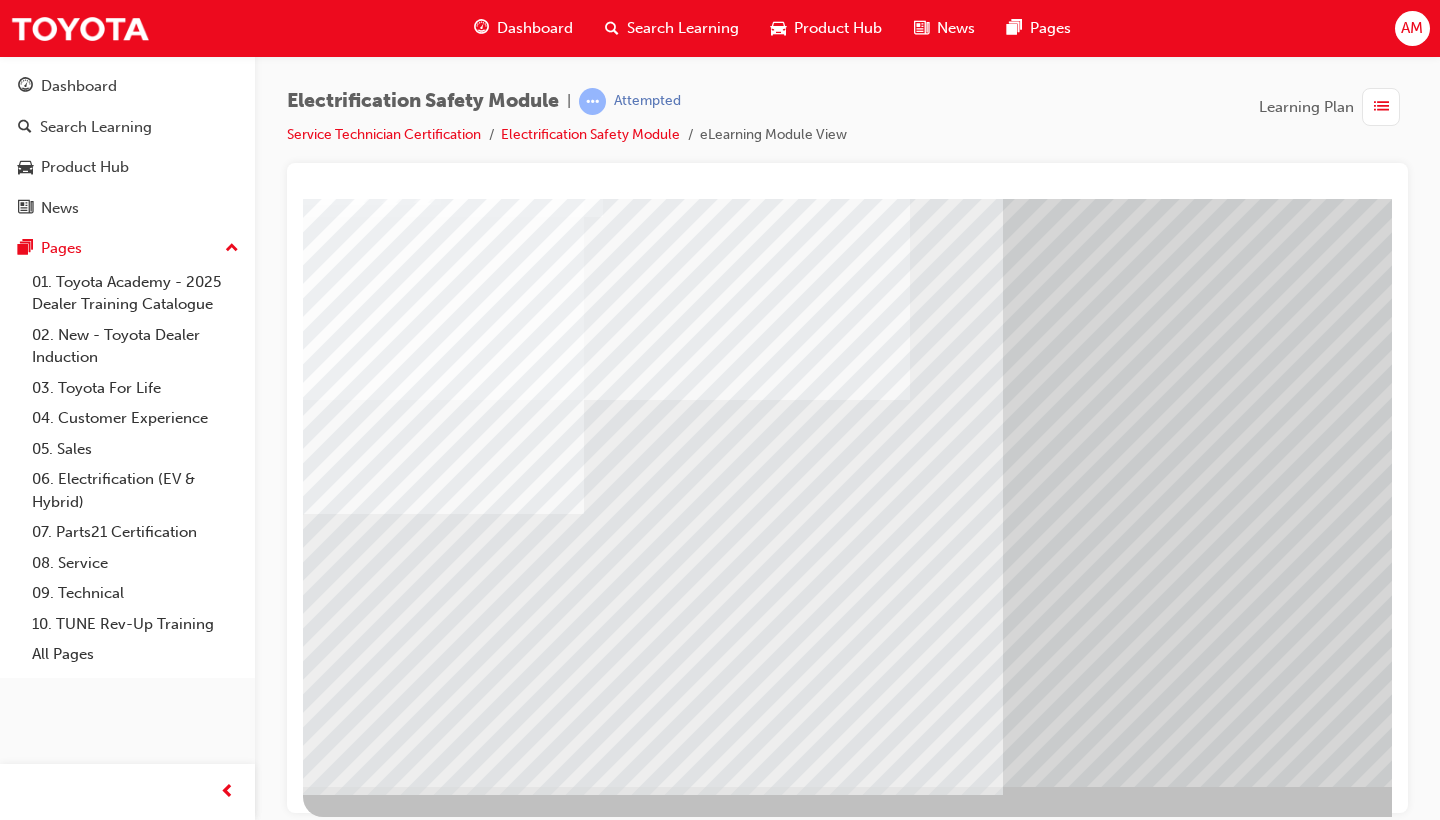 click at bounding box center [368, 7030] 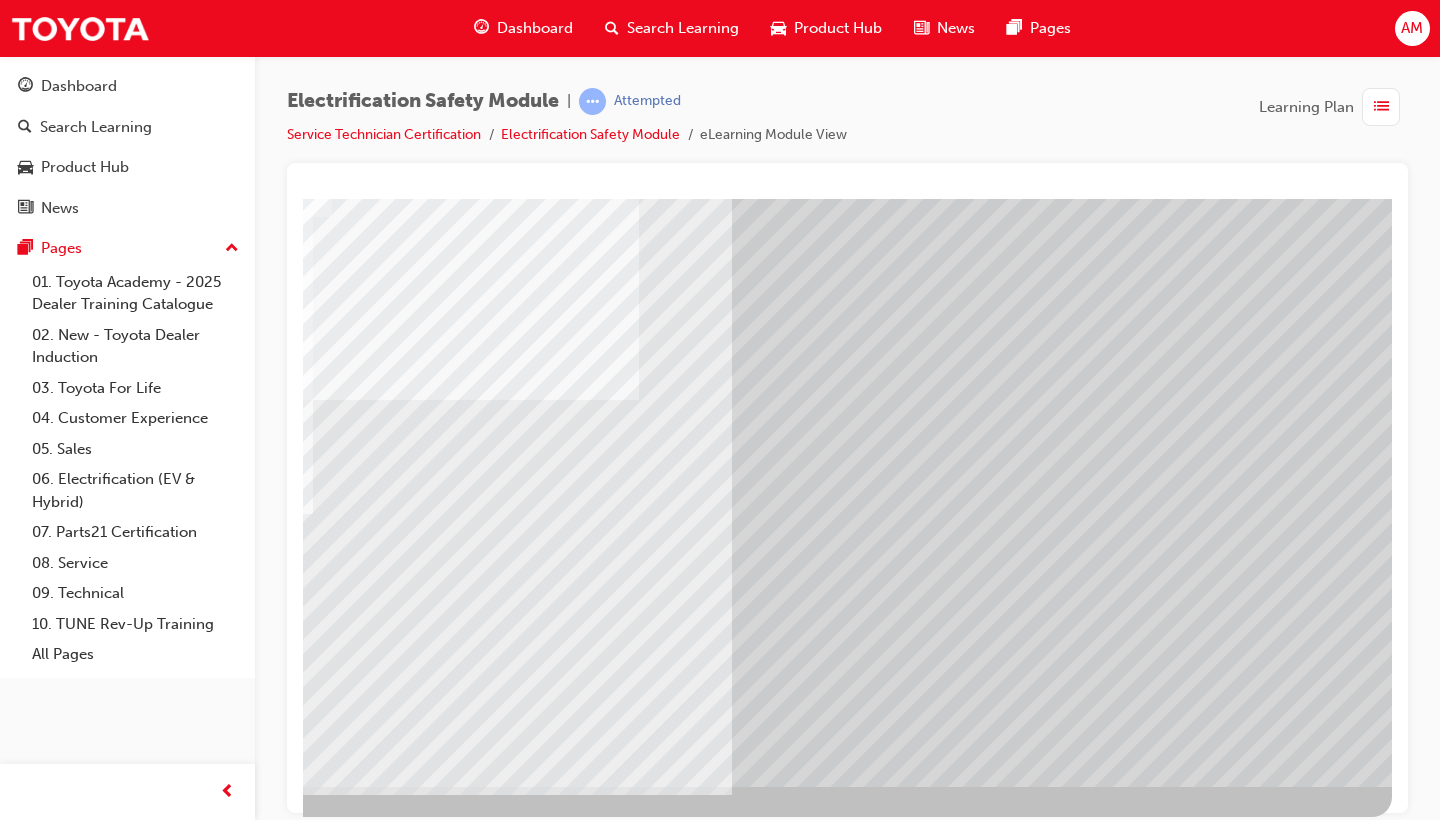 click at bounding box center [95, 6557] 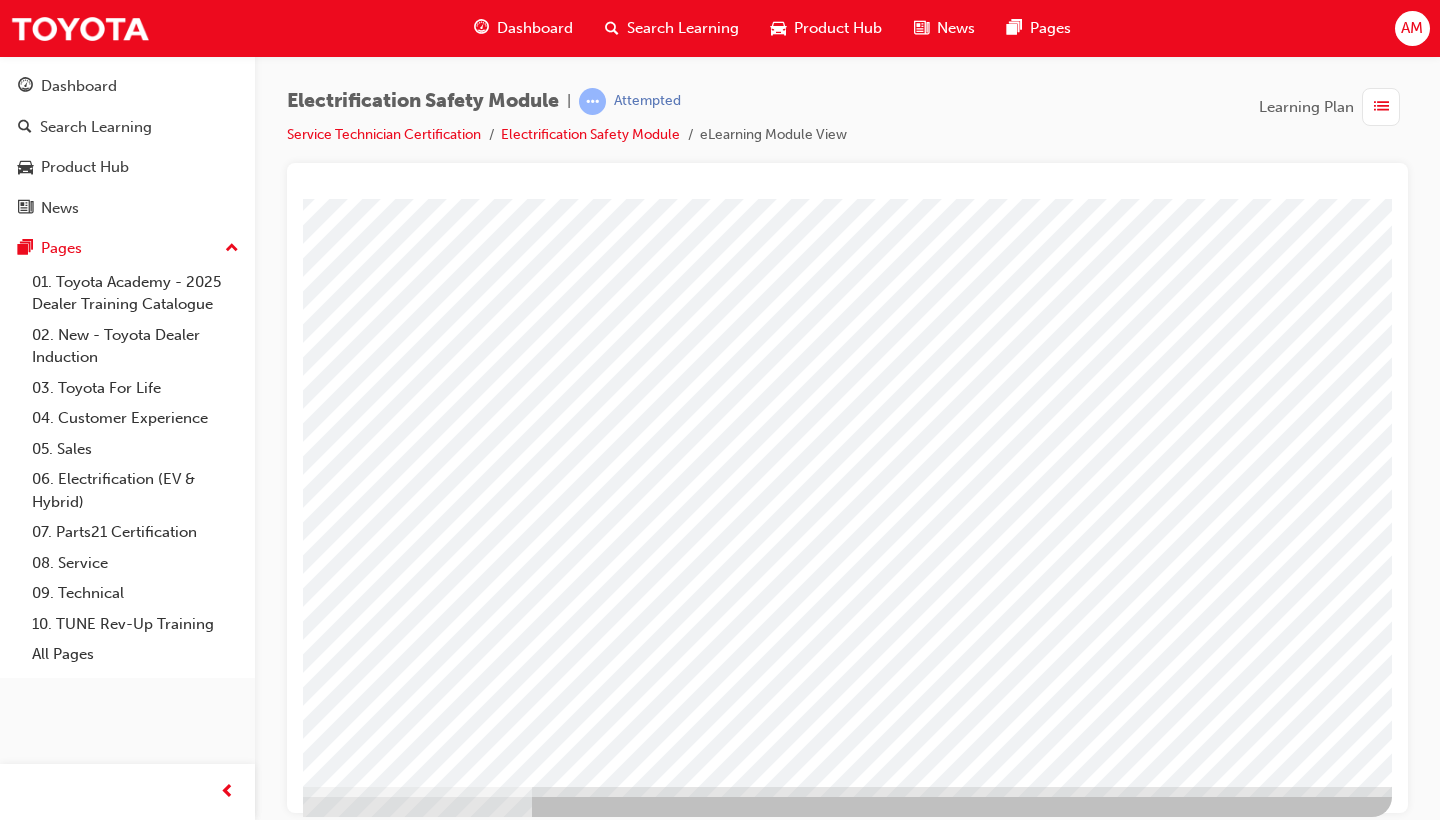 click at bounding box center (95, 3100) 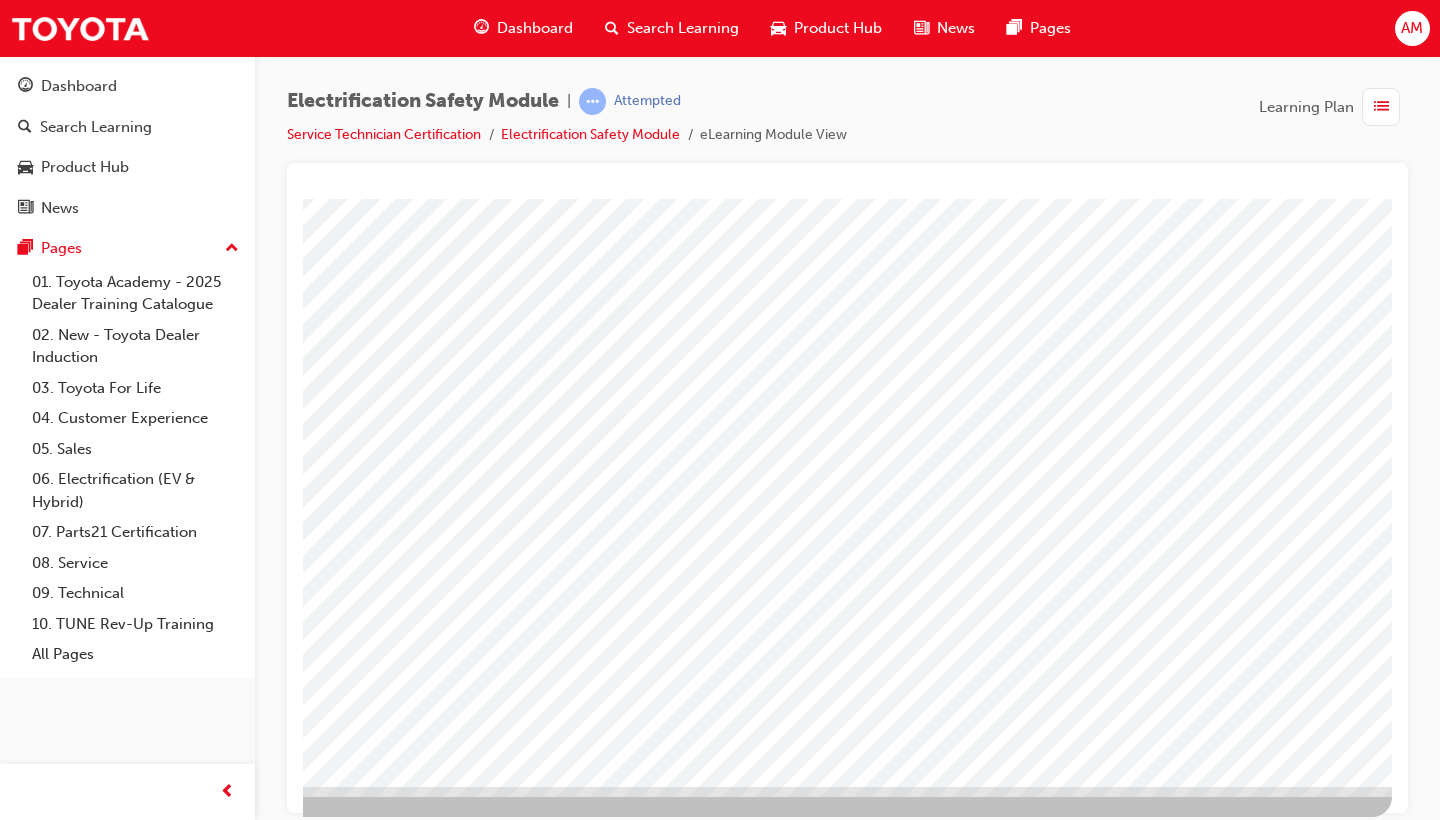 click at bounding box center [95, 2852] 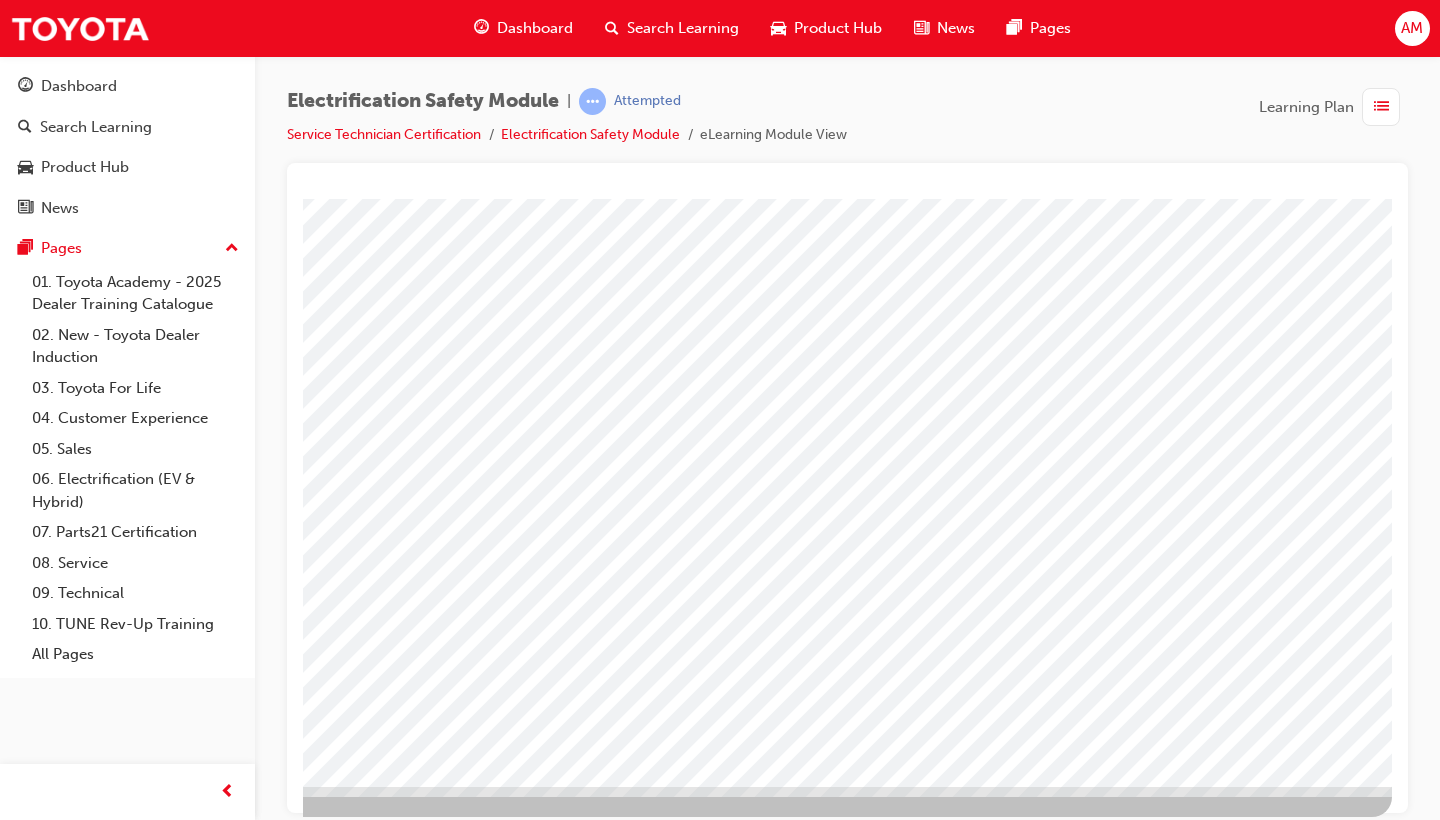 click at bounding box center (95, 3572) 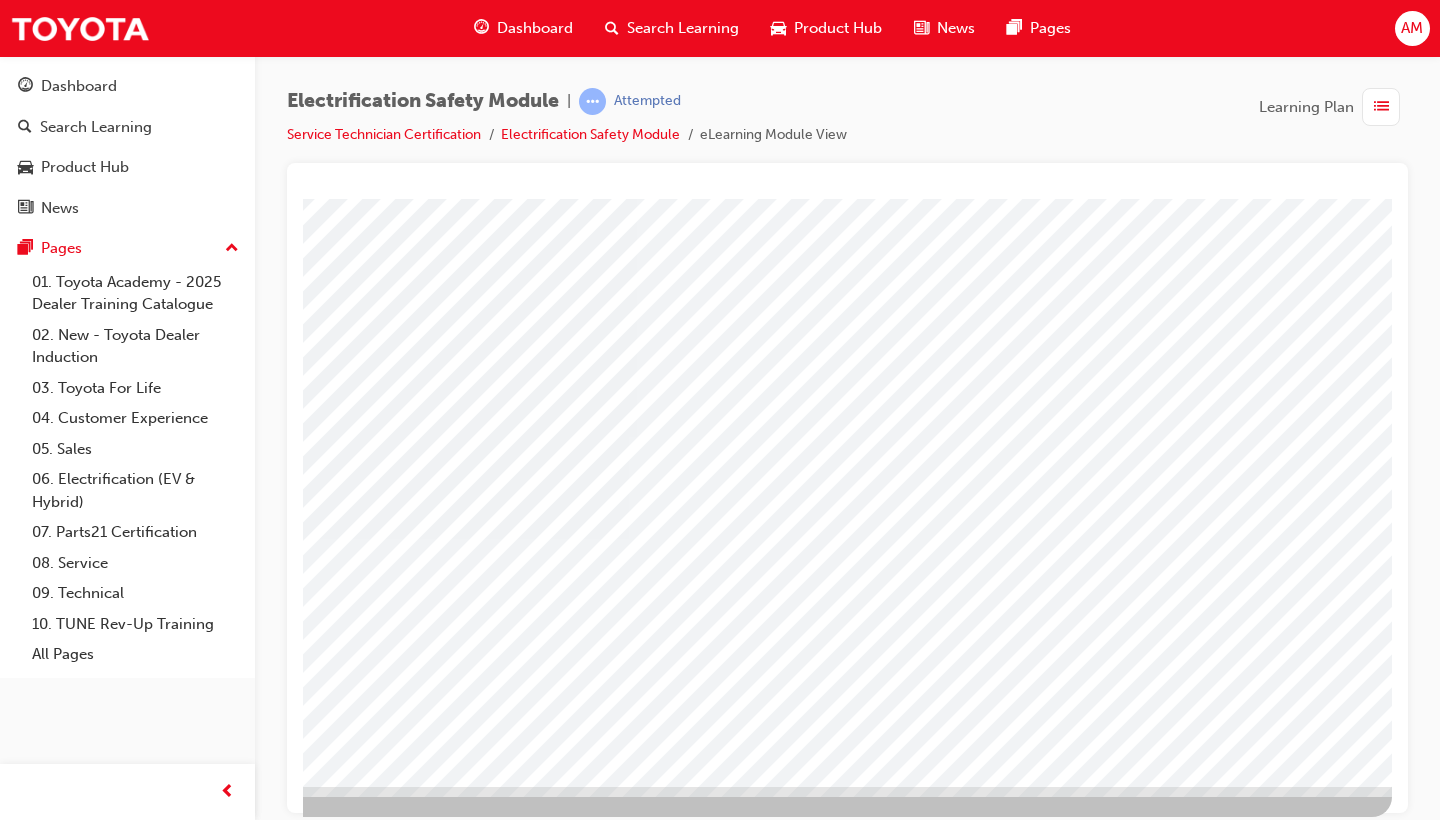 click at bounding box center (95, 2852) 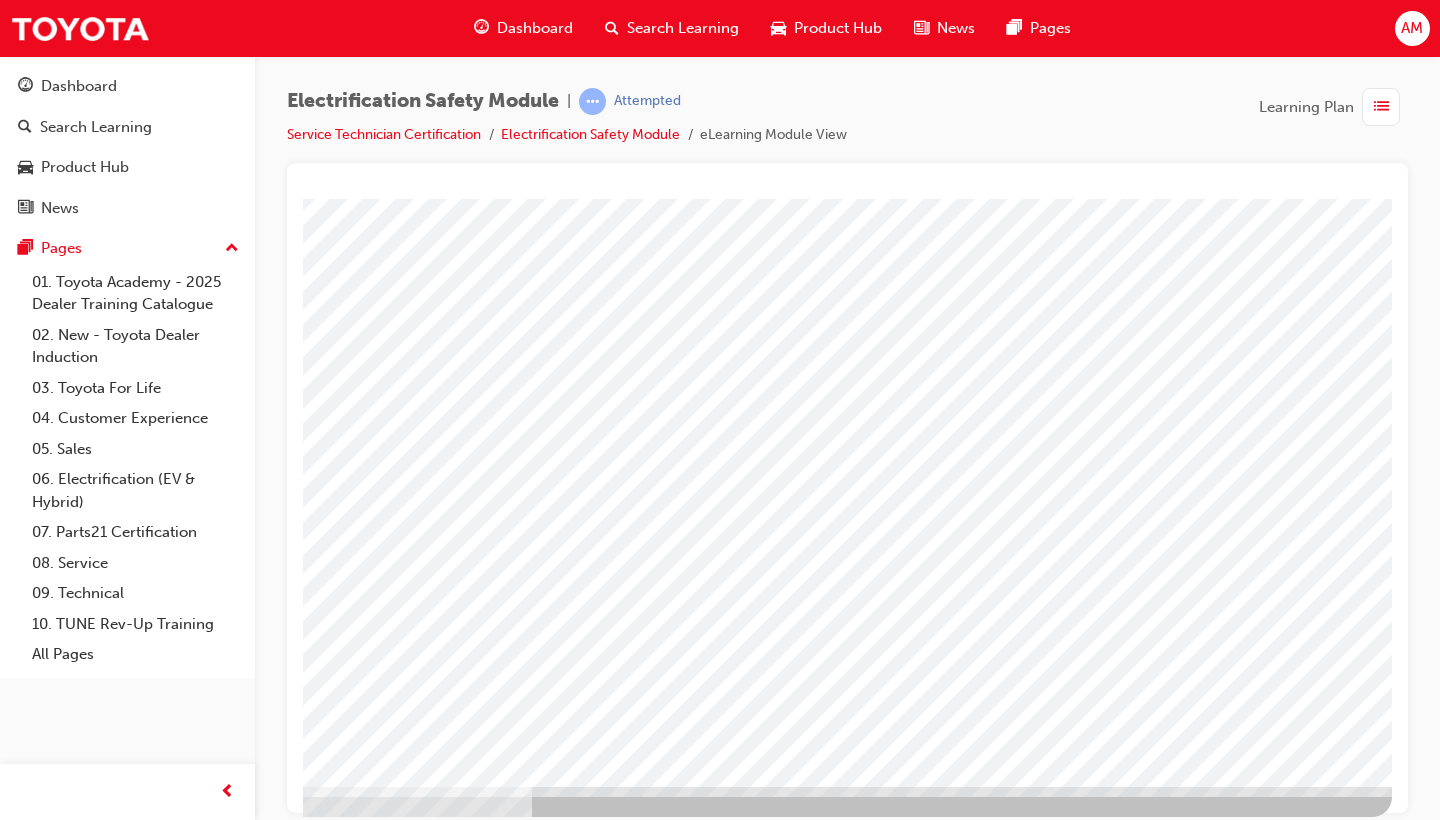 click at bounding box center [95, 3100] 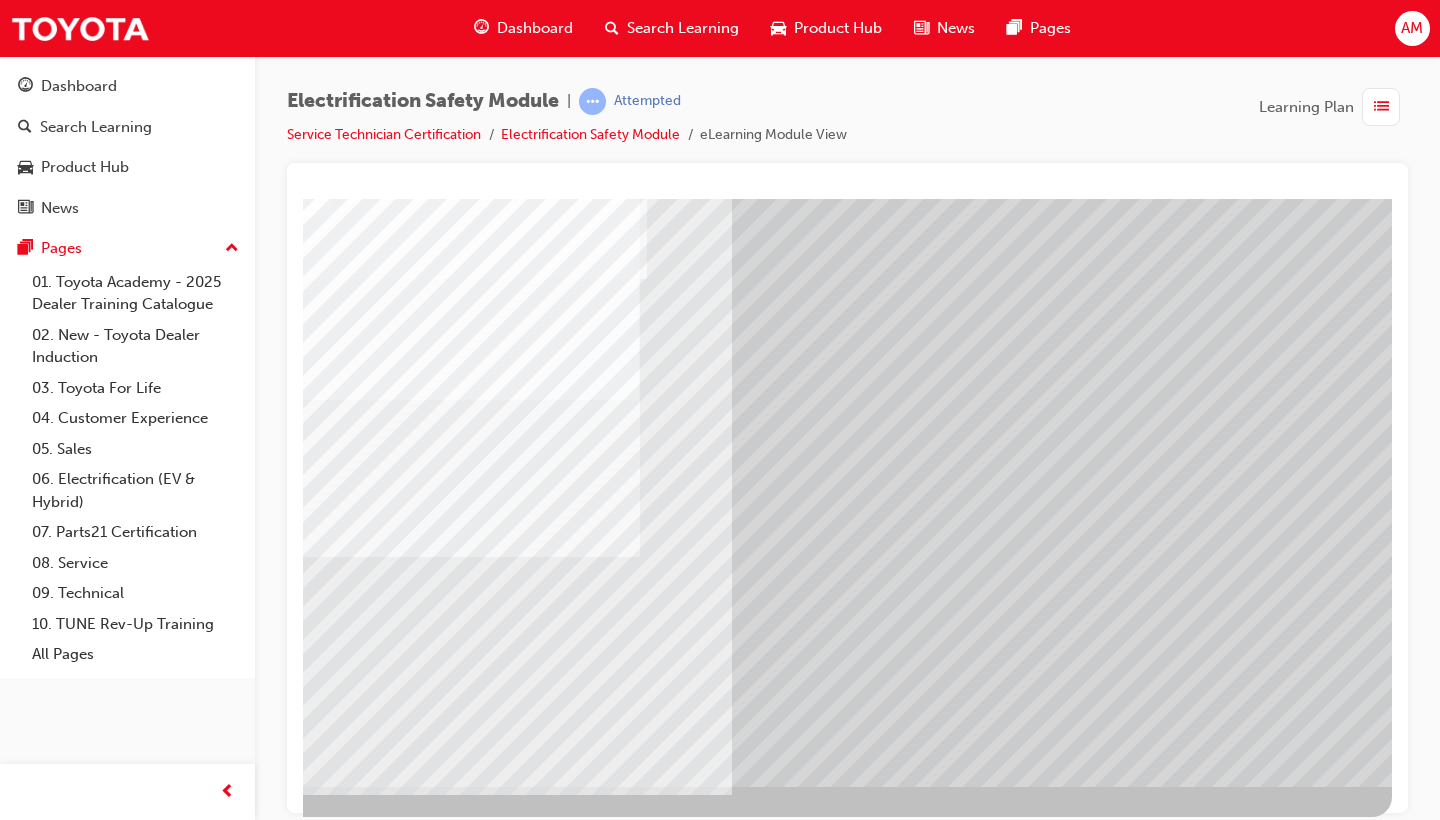 click at bounding box center [712, 2622] 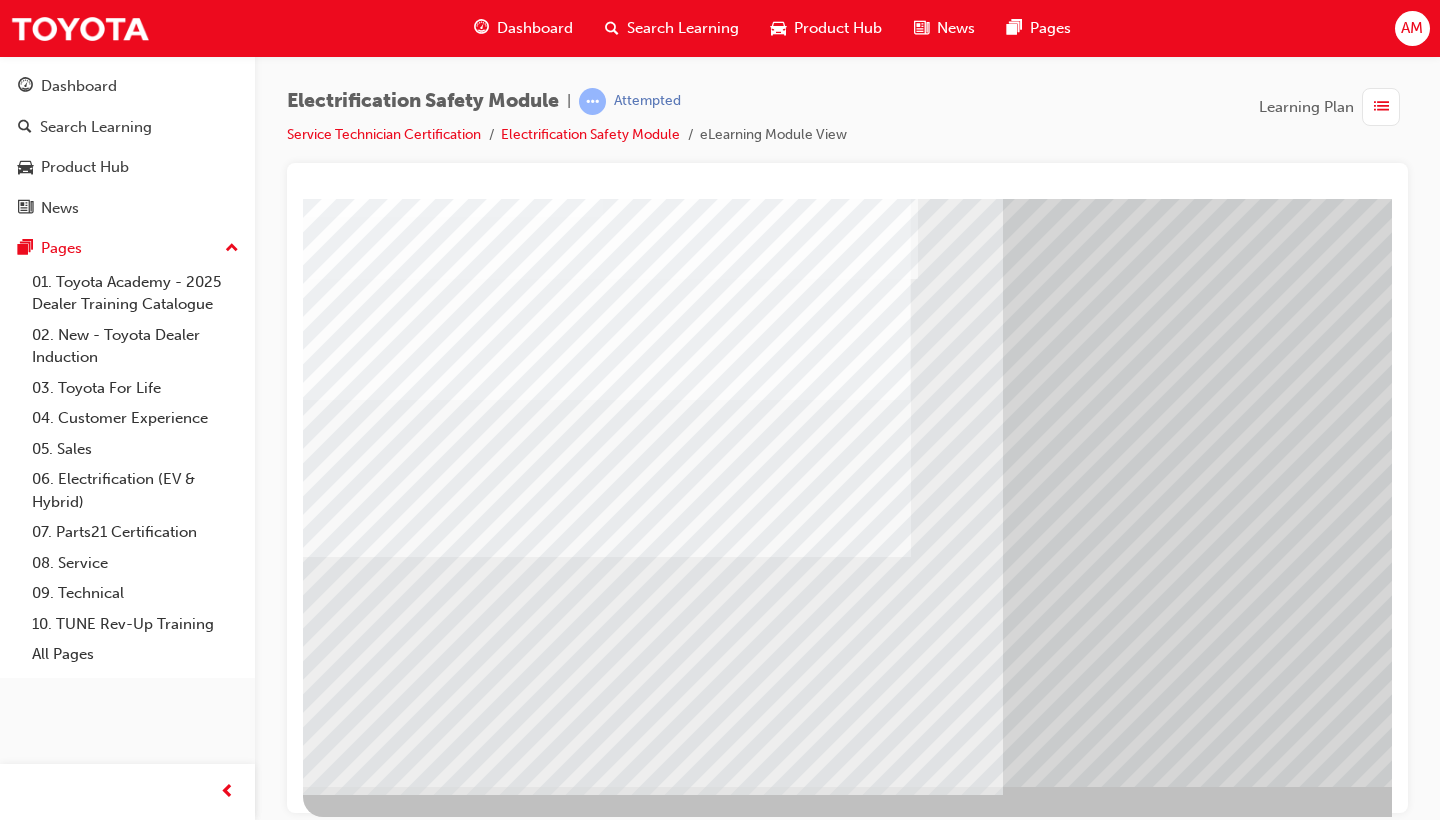 click at bounding box center [343, 8883] 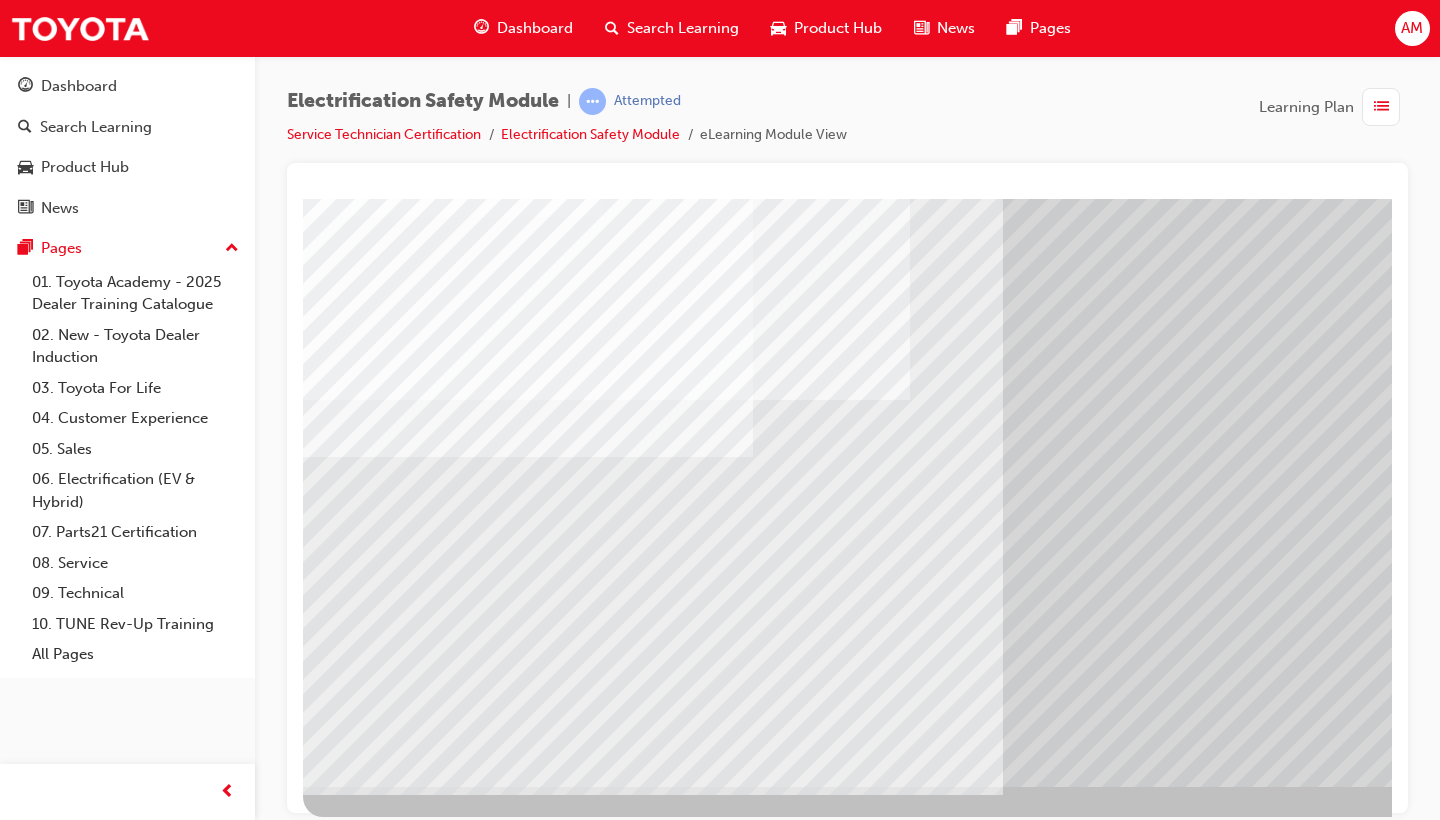 click at bounding box center (343, 8963) 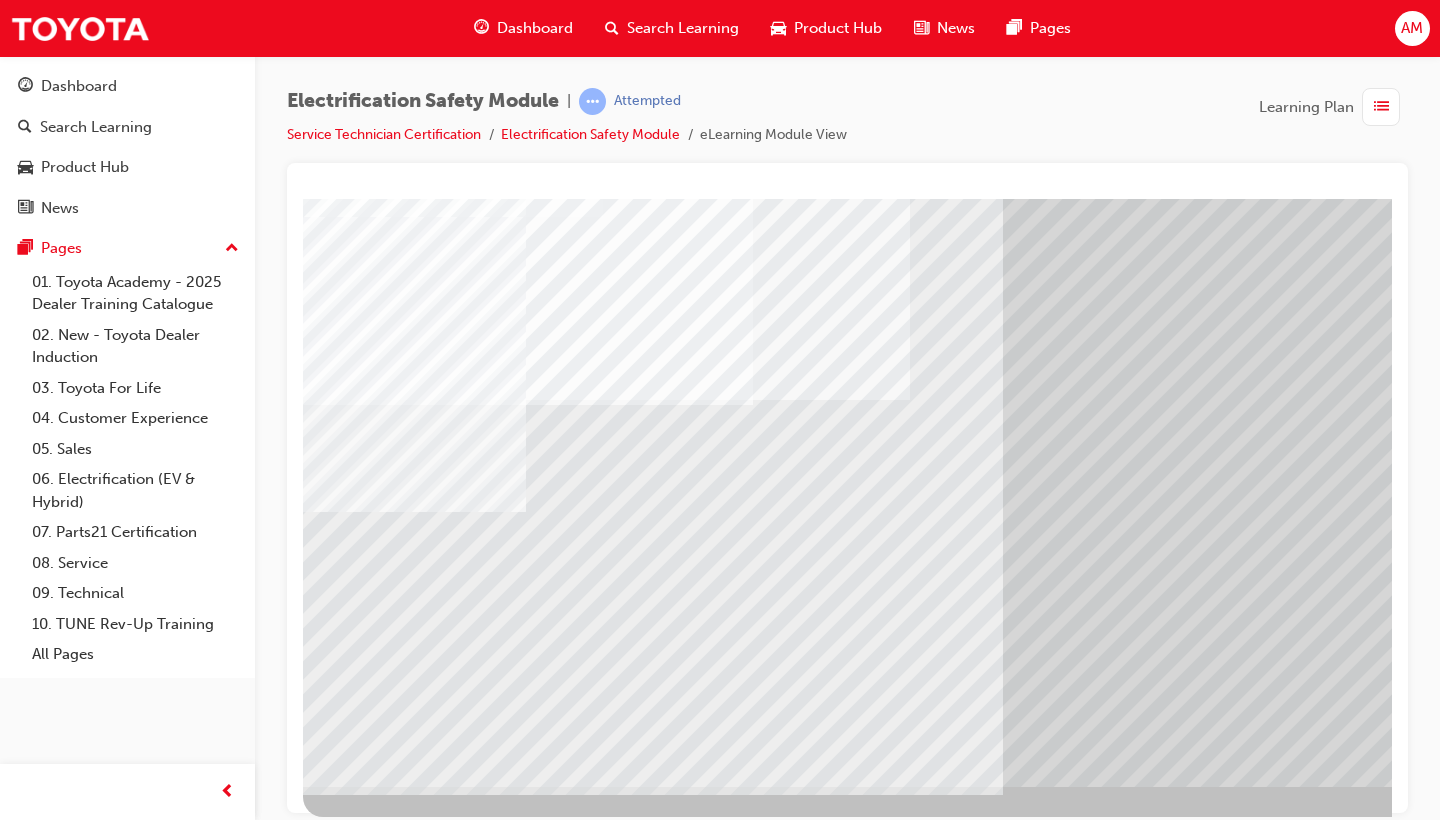 click at bounding box center (343, 9043) 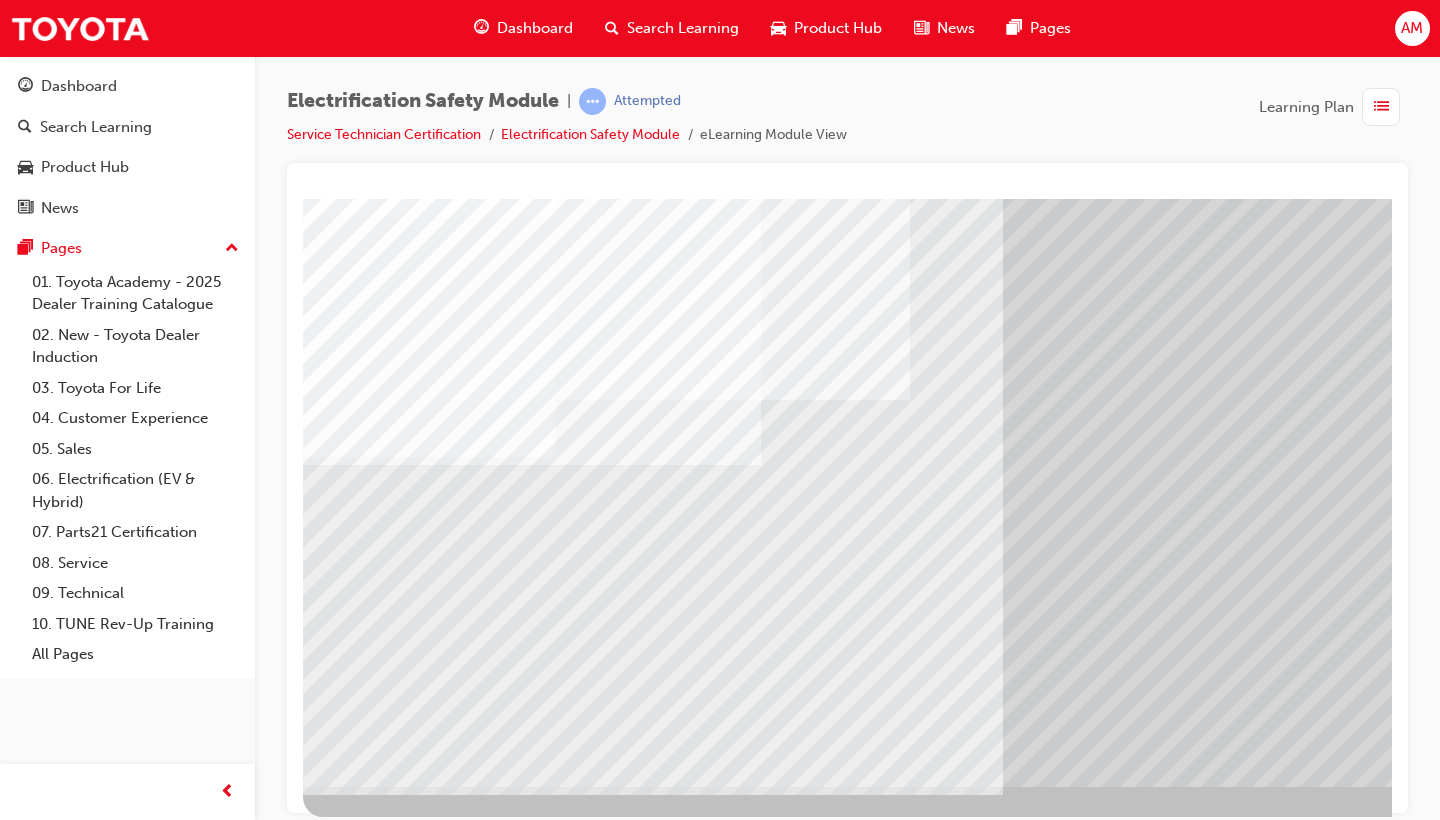 click at bounding box center (343, 9283) 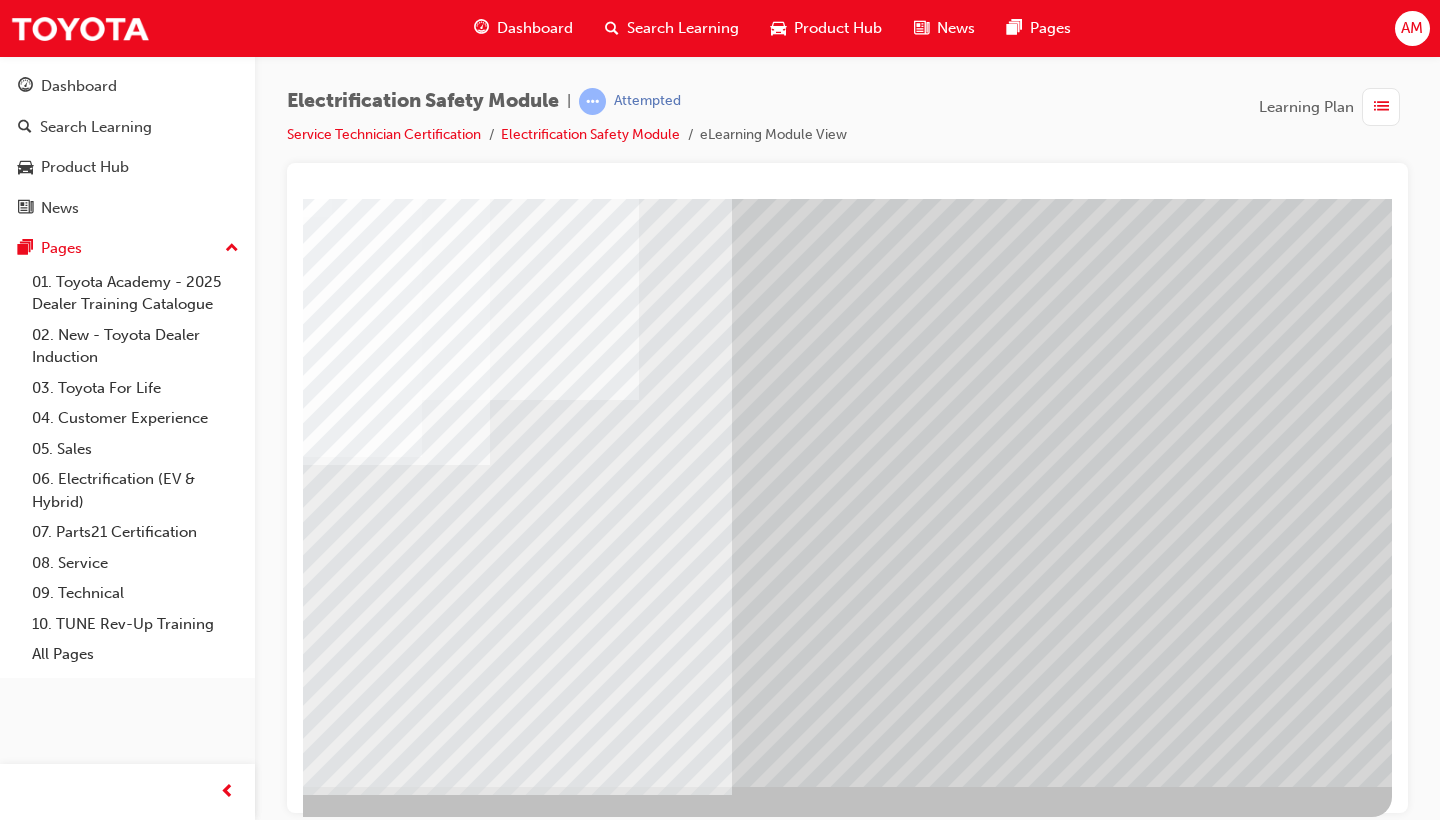 click at bounding box center [95, 8825] 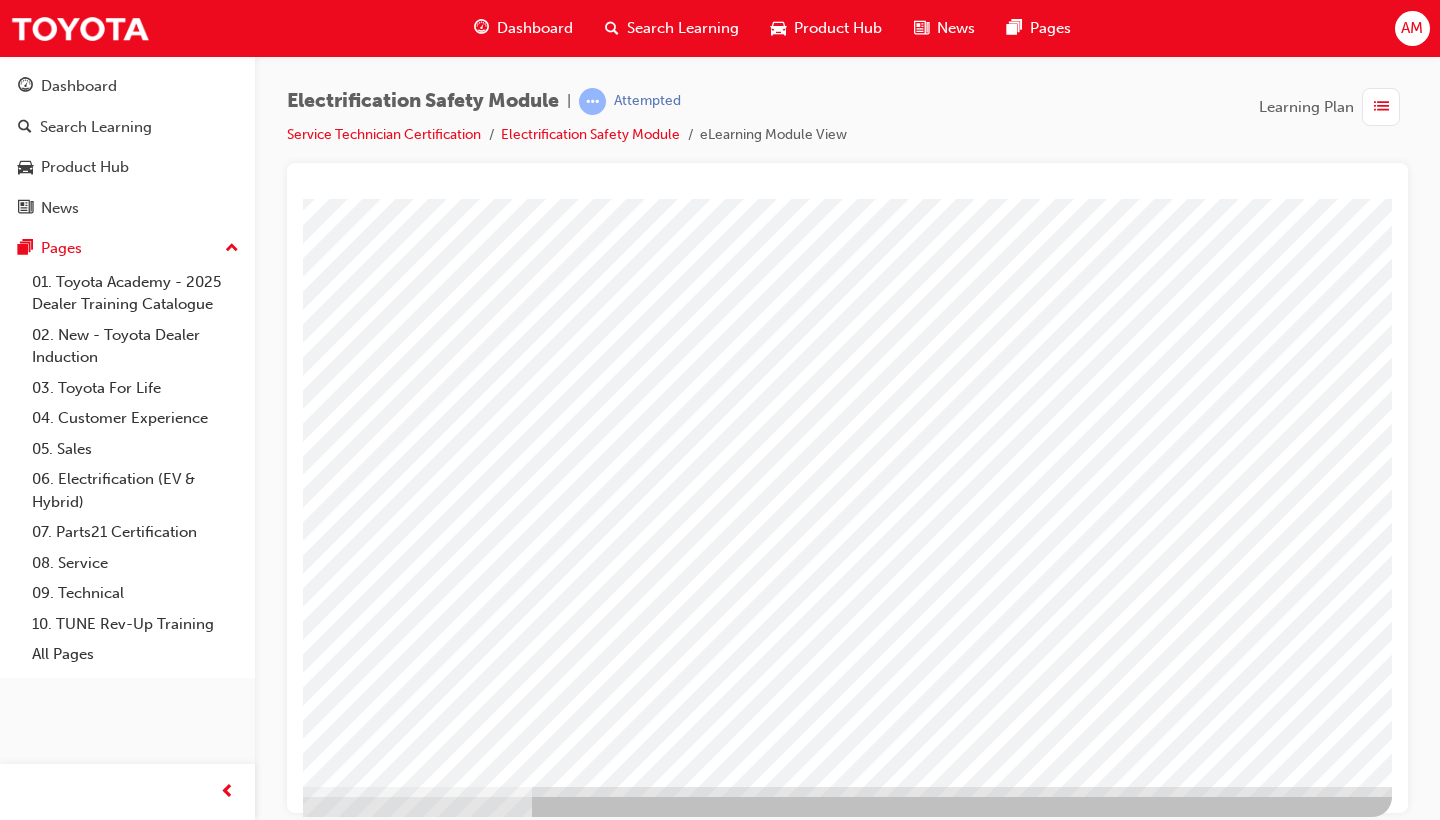 click at bounding box center (95, 3100) 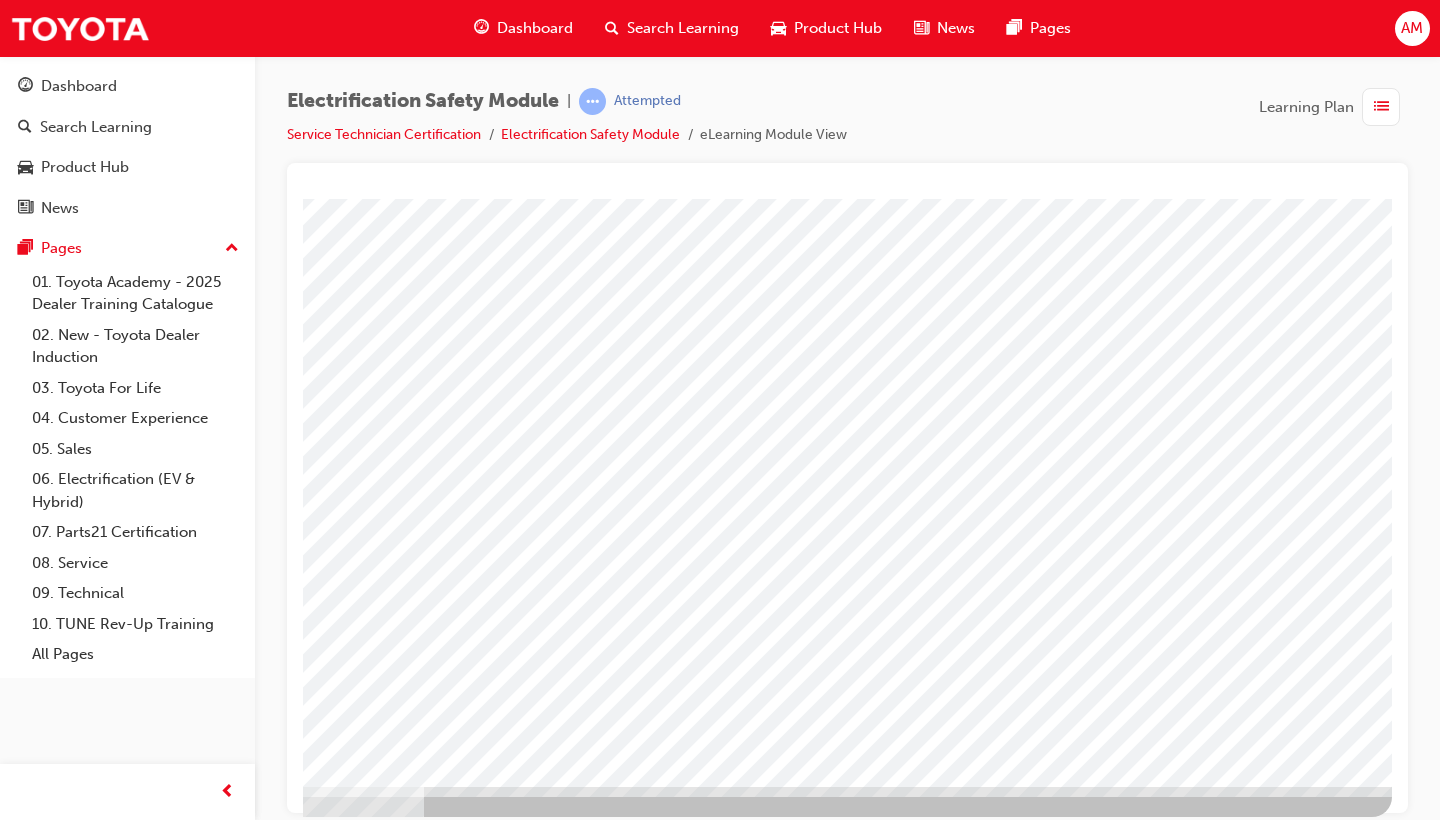 click at bounding box center (95, 3879) 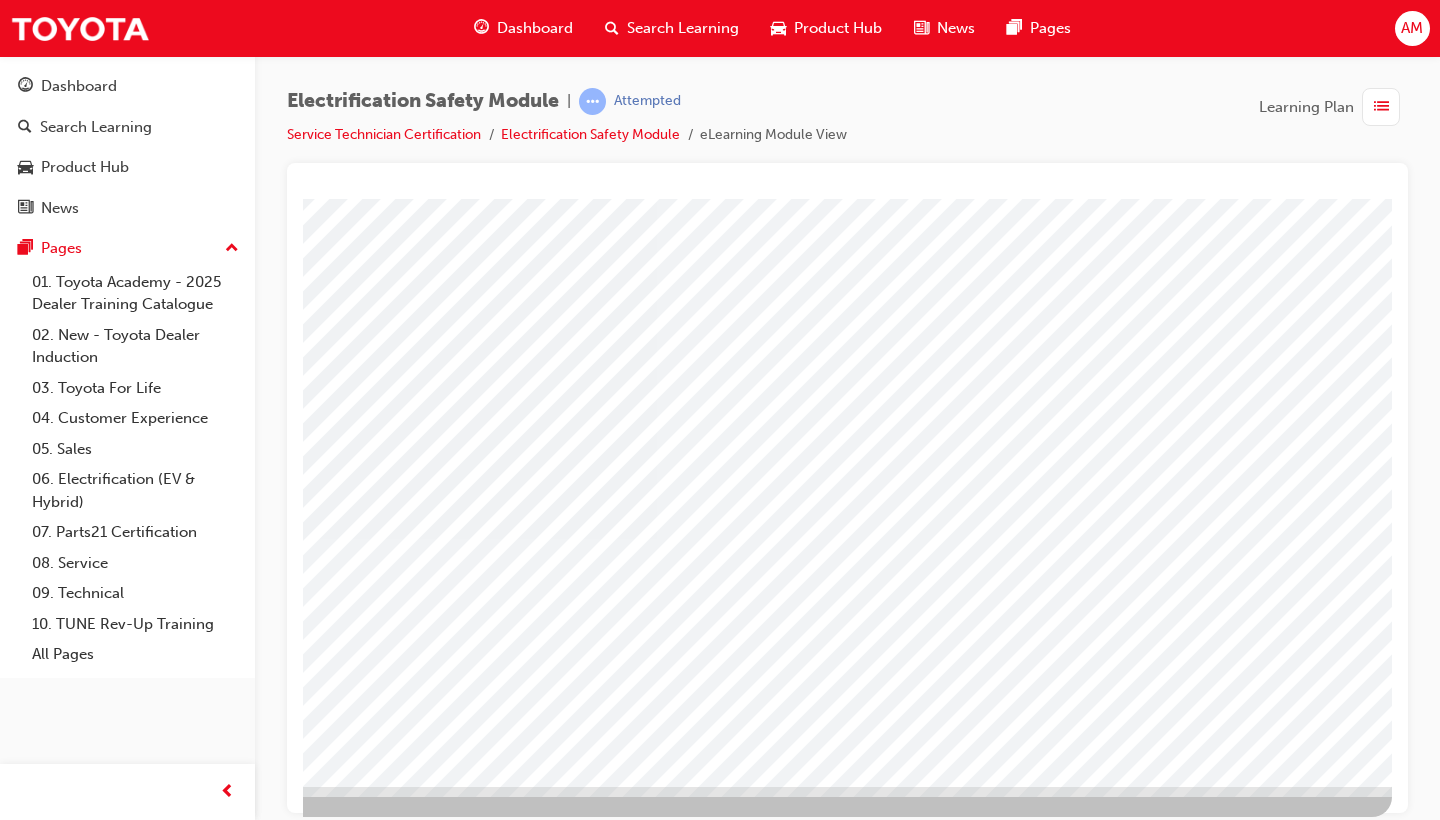 click at bounding box center (95, 2852) 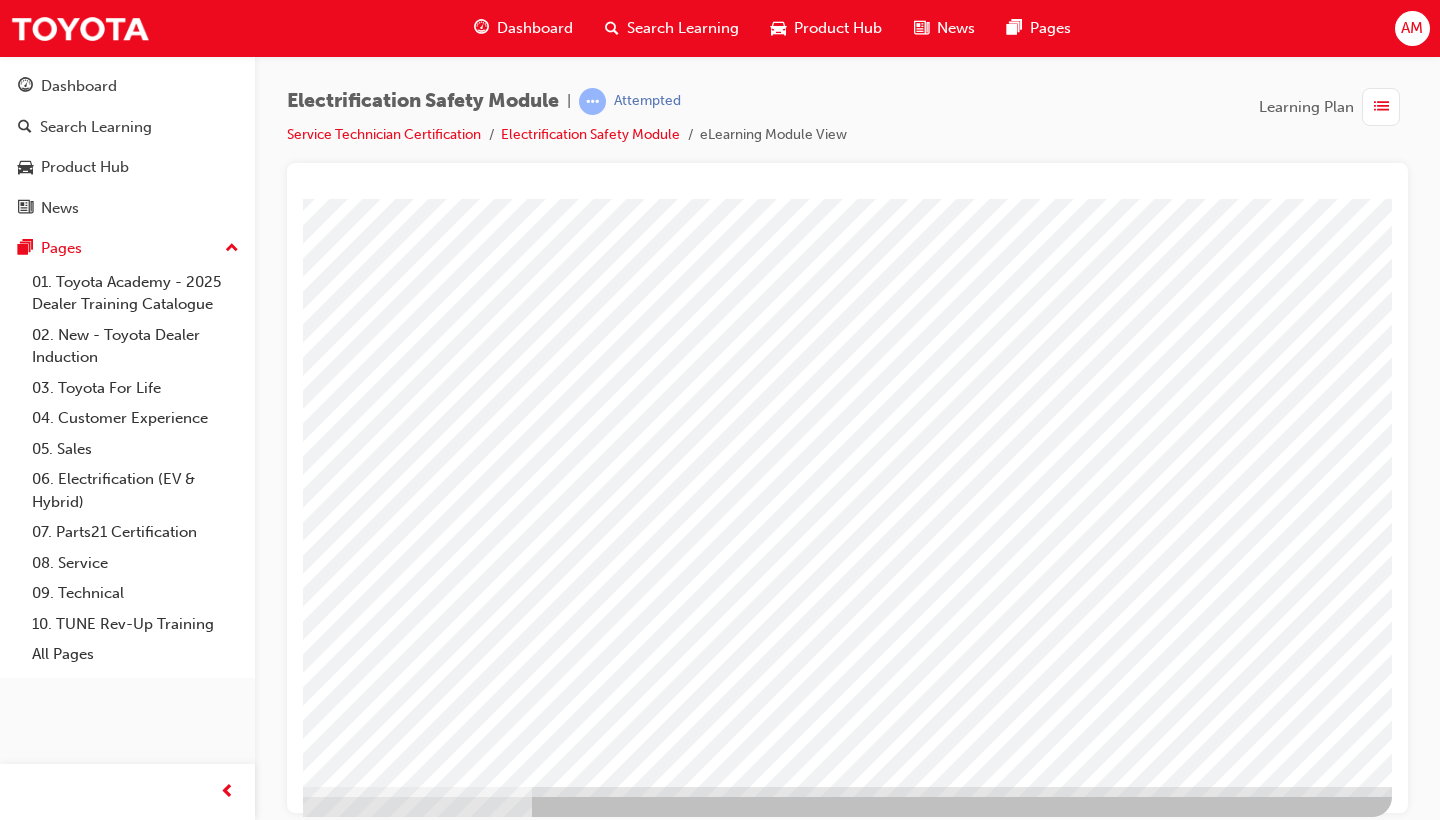 click at bounding box center (95, 3100) 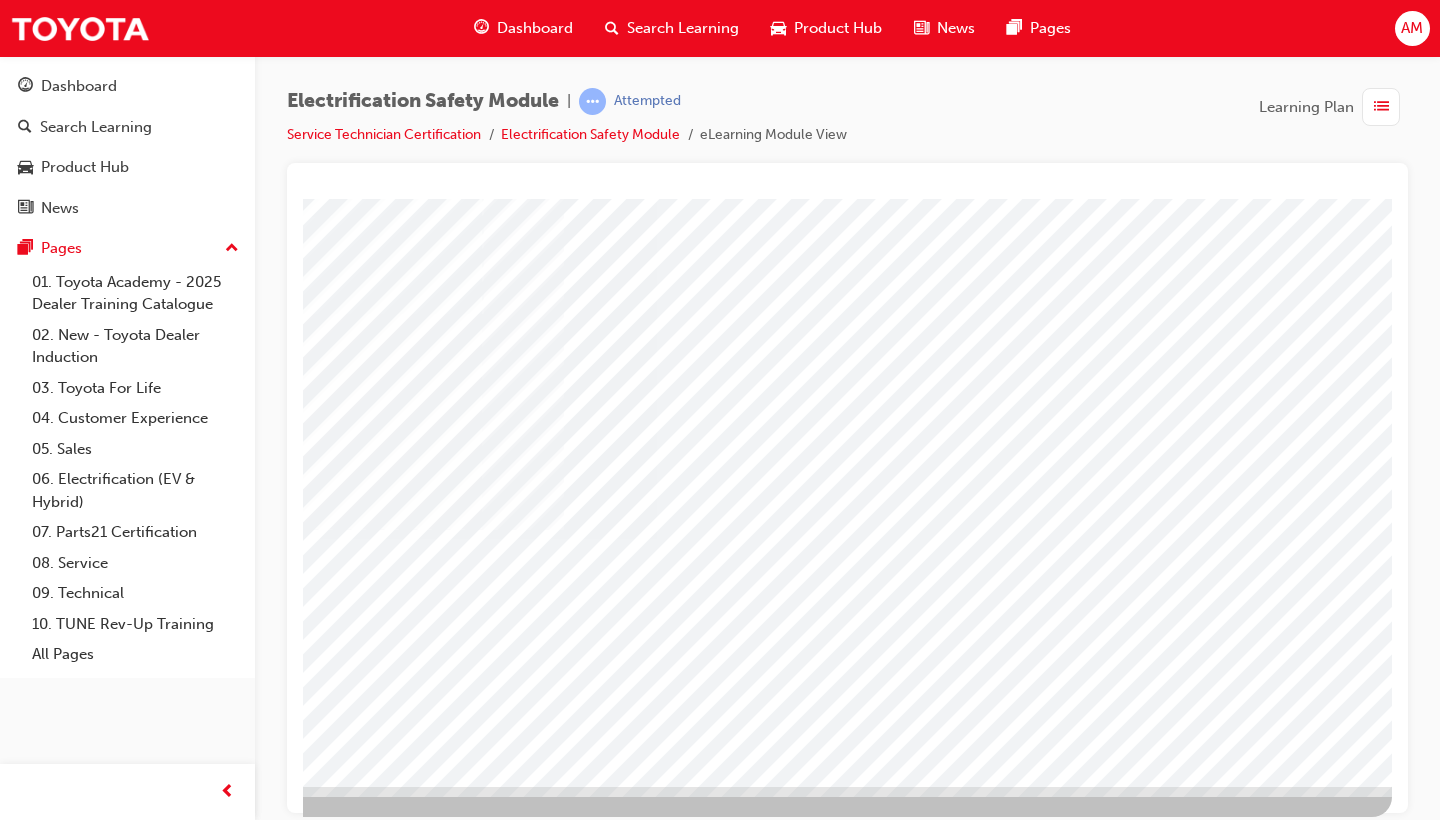 click at bounding box center [95, 2852] 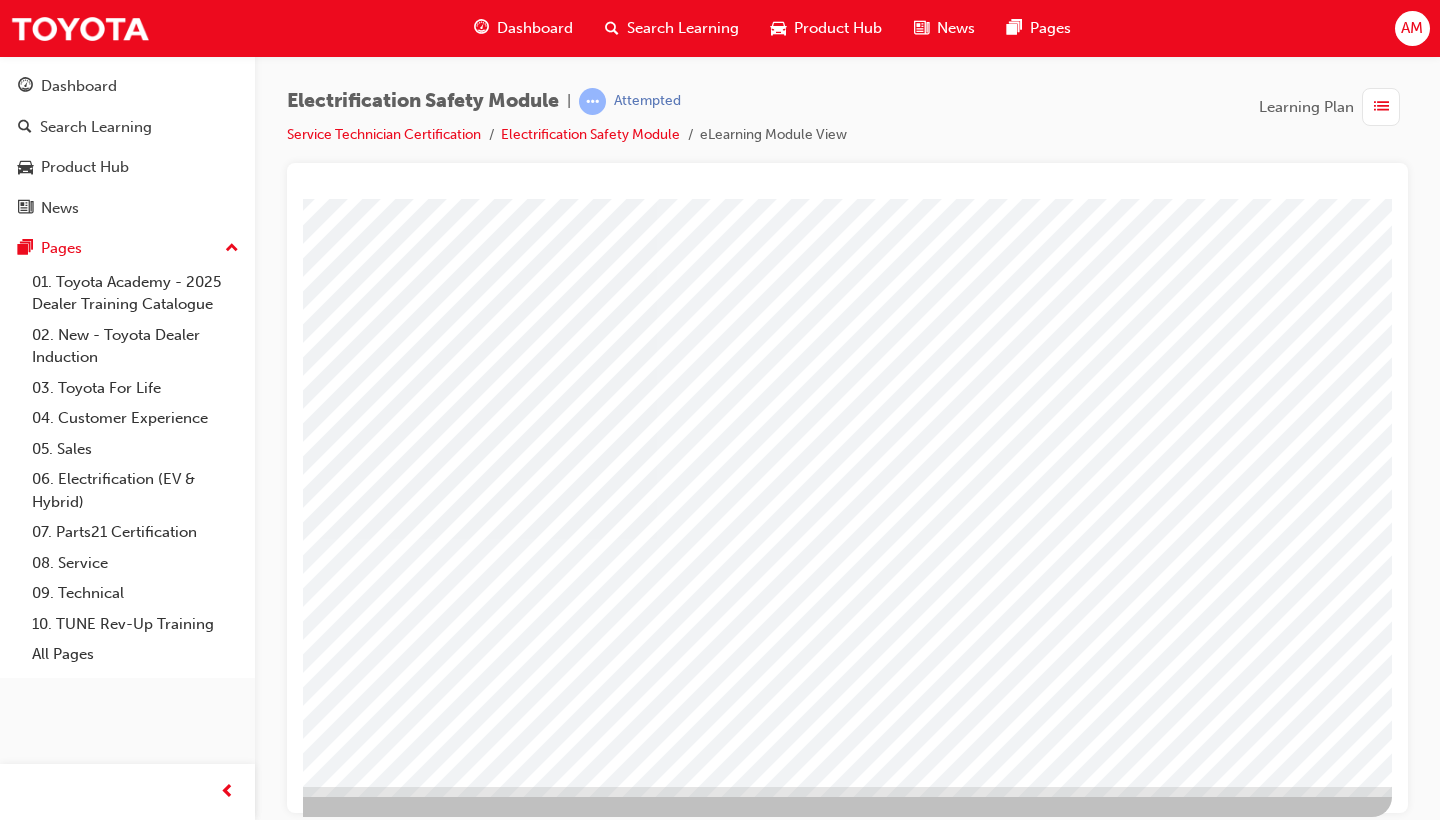 click at bounding box center [95, 2852] 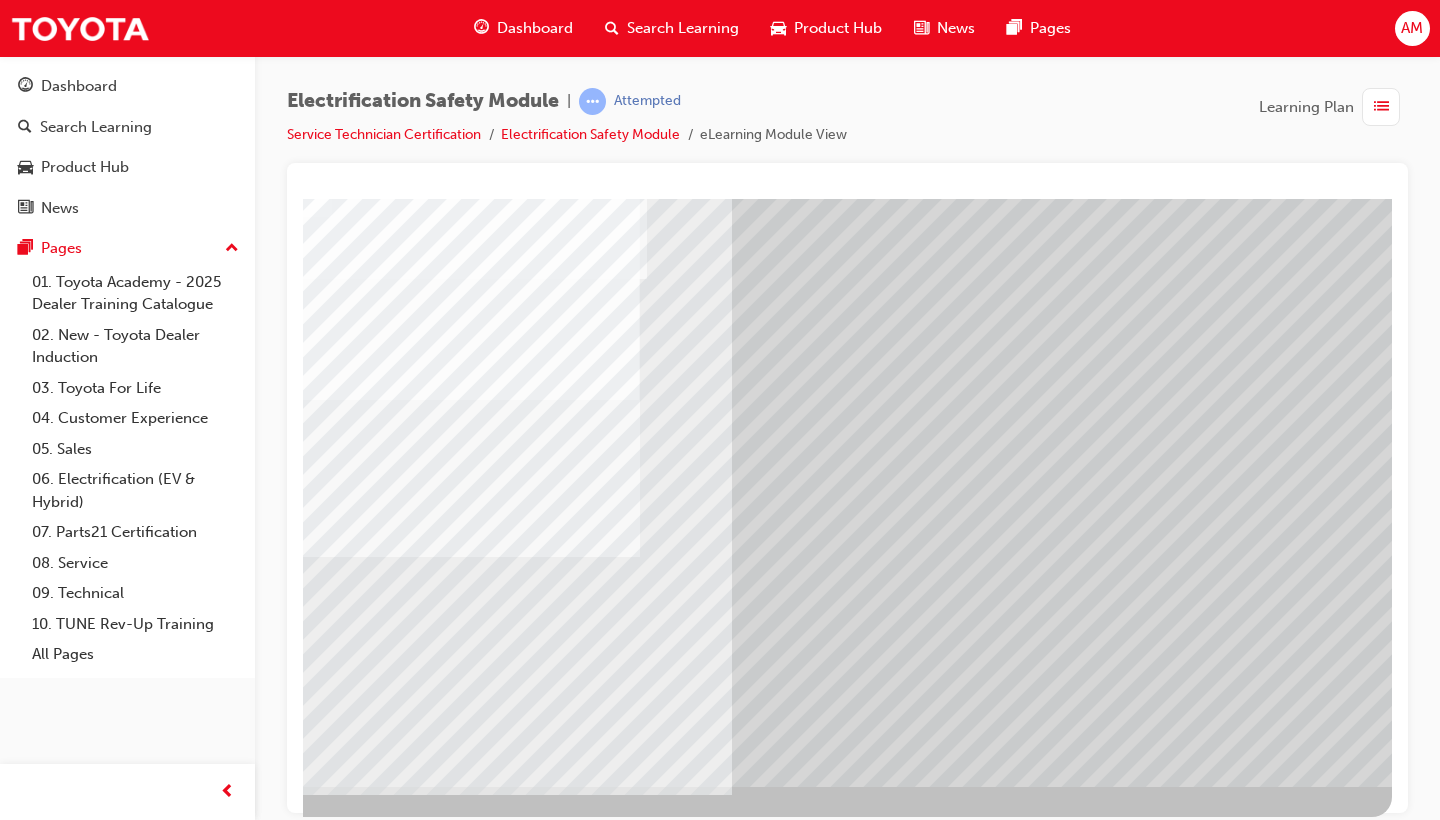 click at bounding box center [712, 2622] 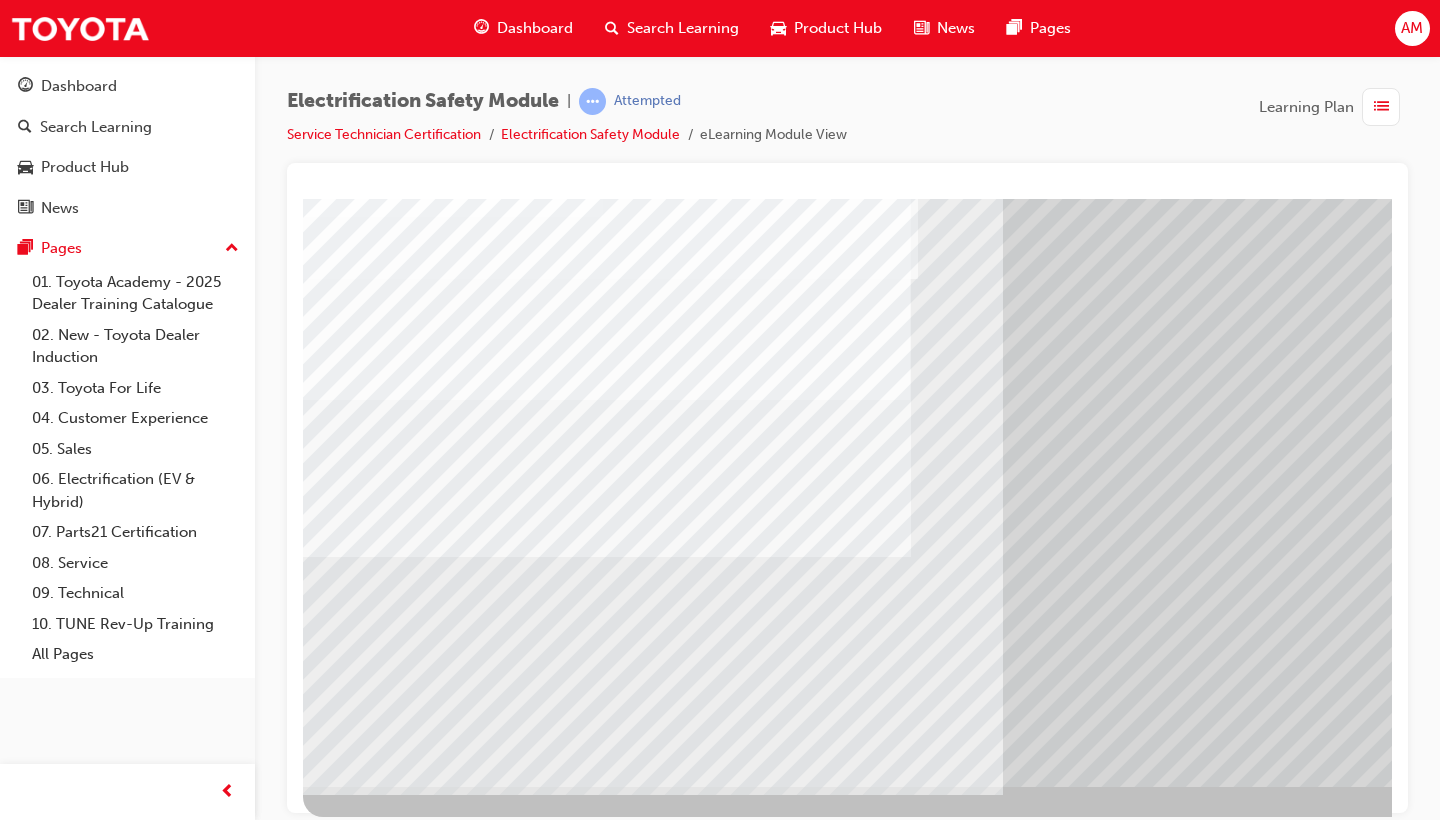 click at bounding box center [983, 2622] 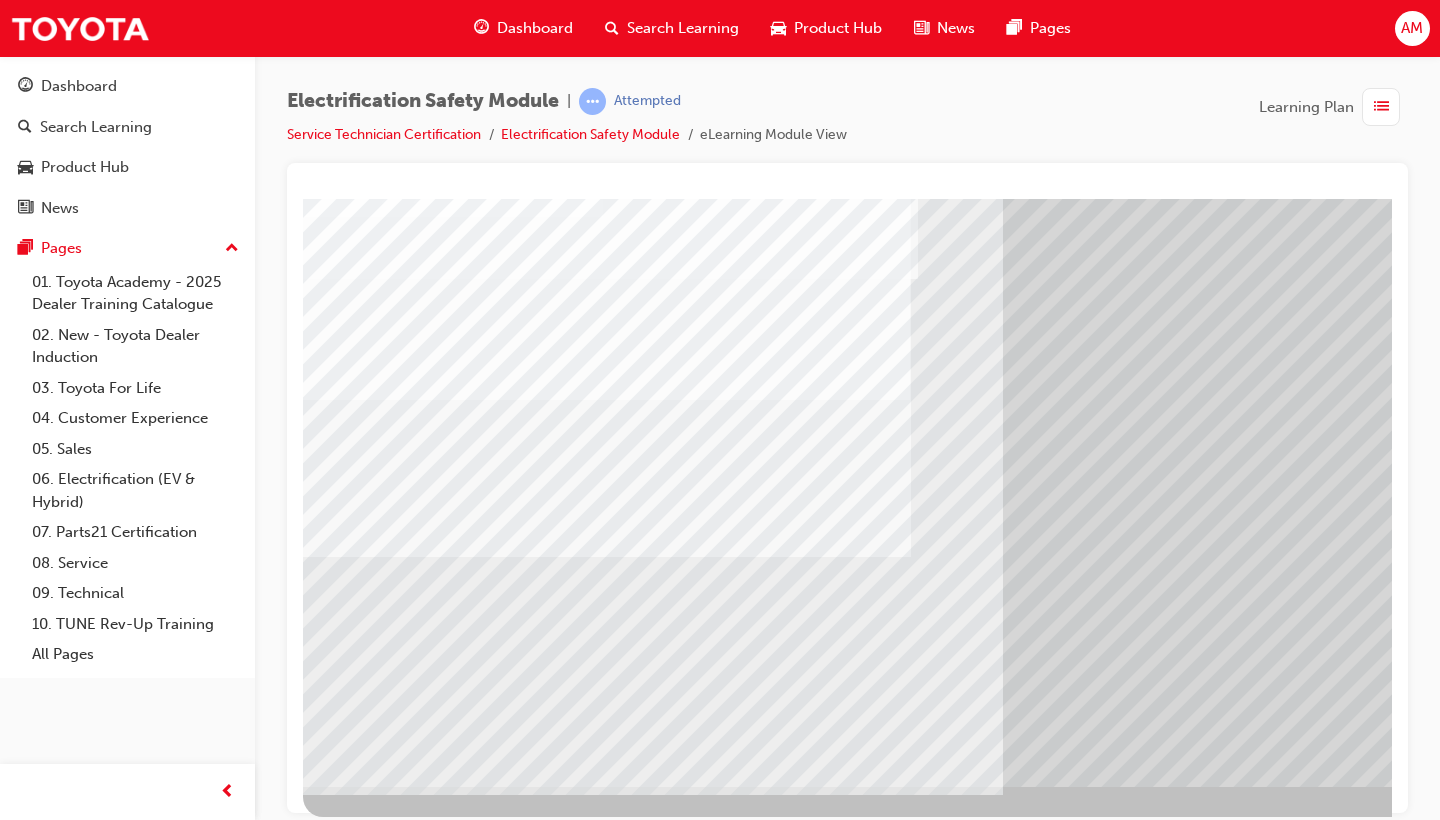 click at bounding box center [368, 6435] 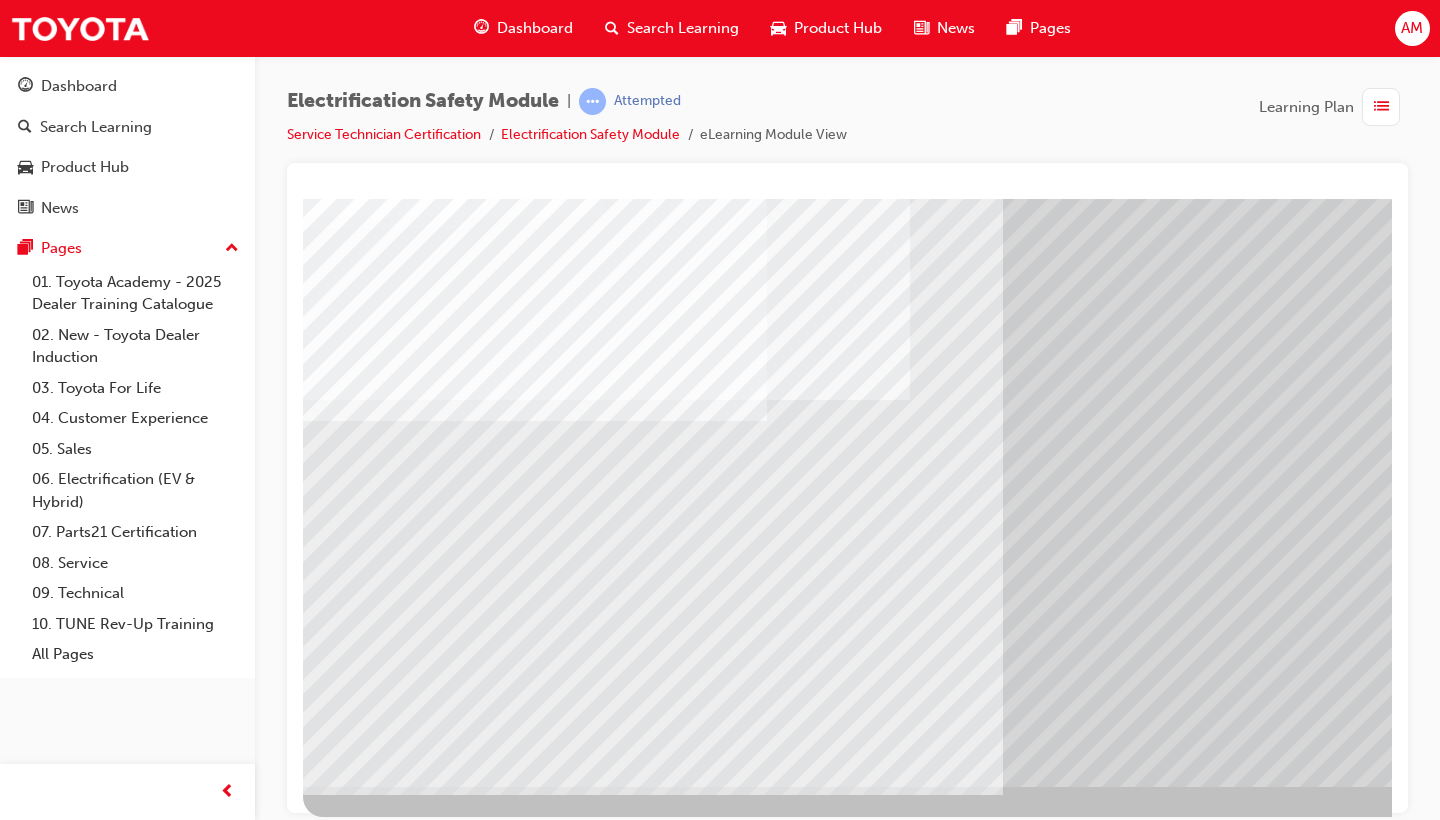click at bounding box center [368, 6565] 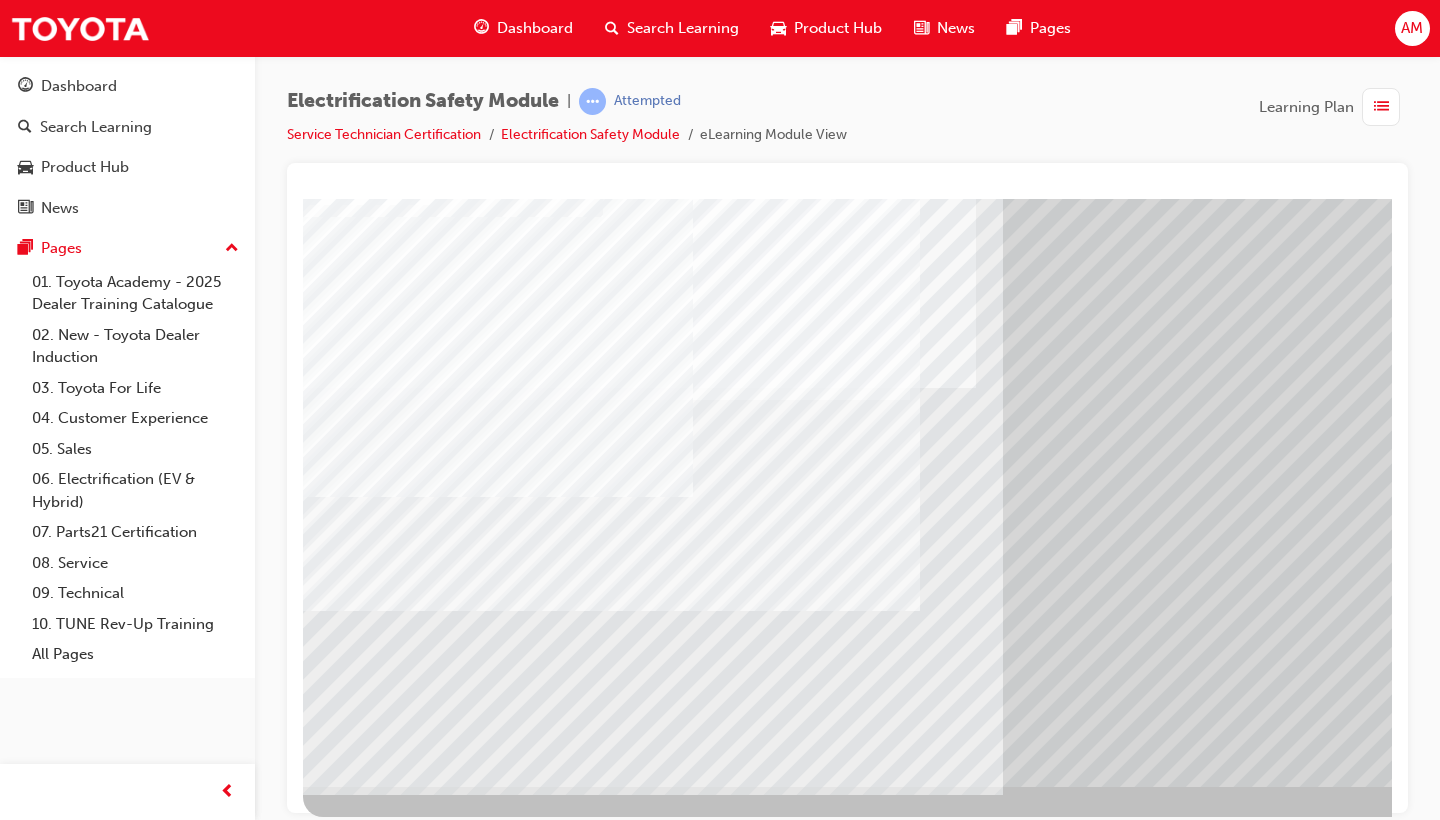 click at bounding box center [983, 2622] 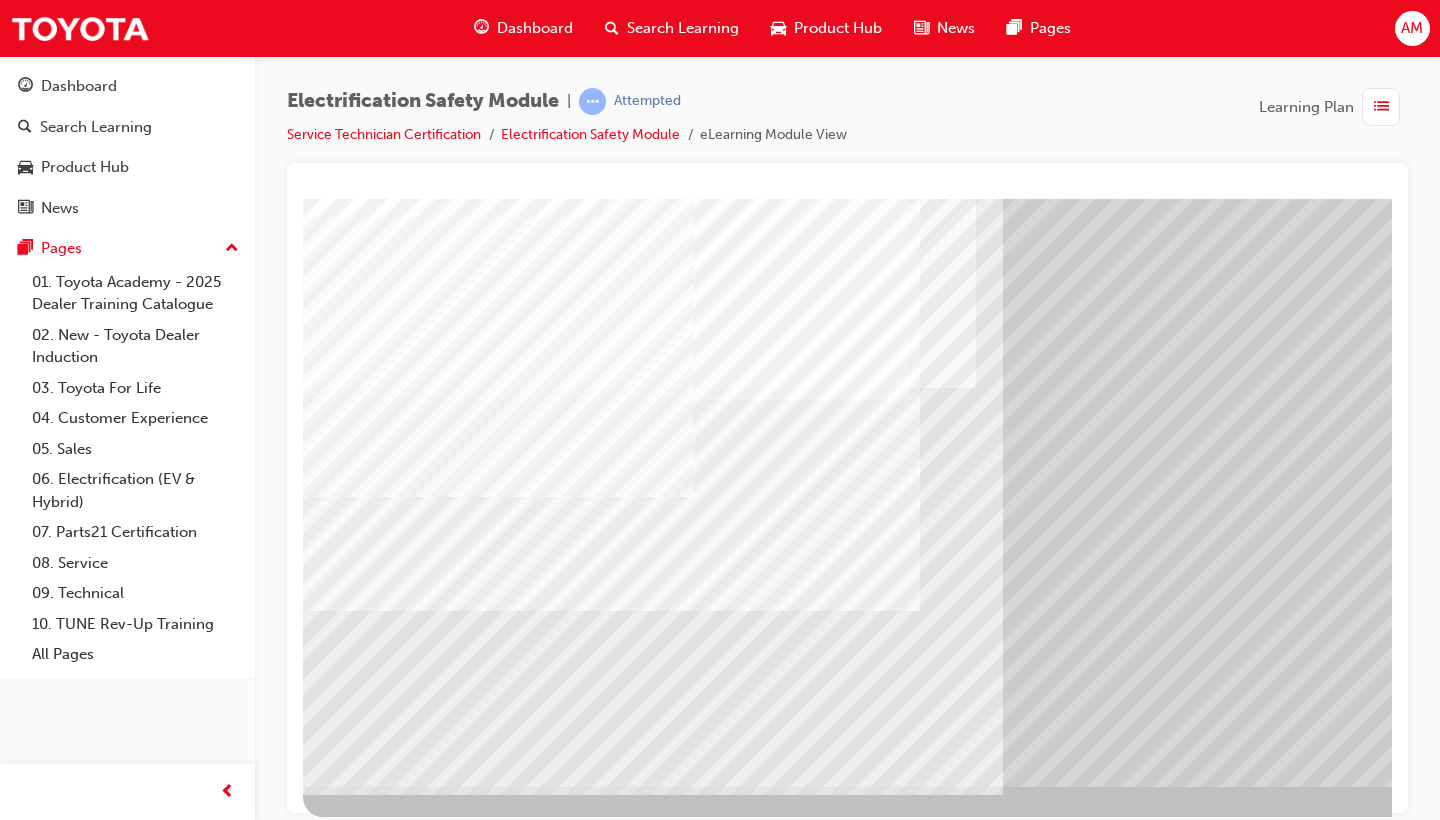 click at bounding box center (368, 6695) 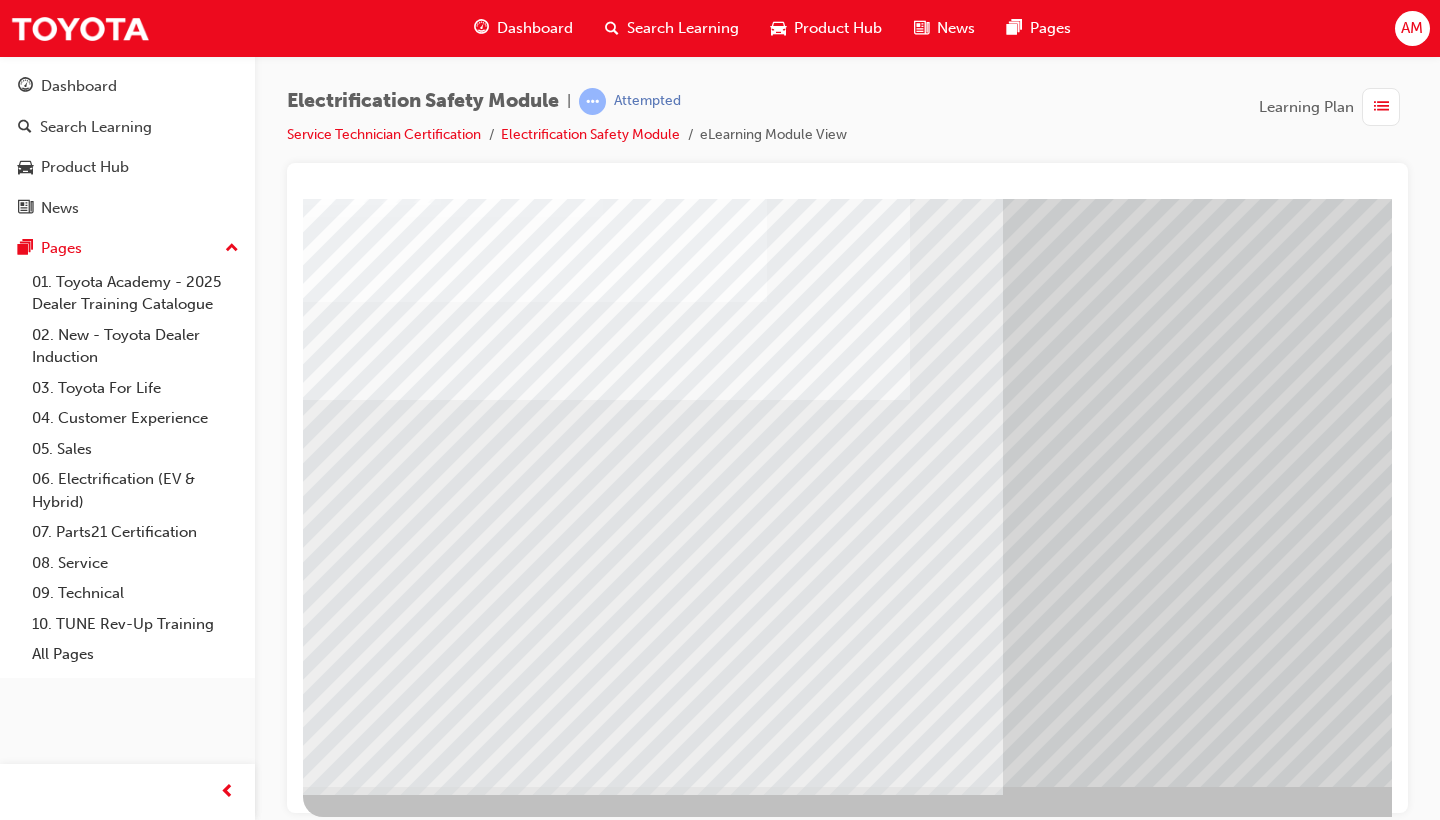 click at bounding box center [368, 6825] 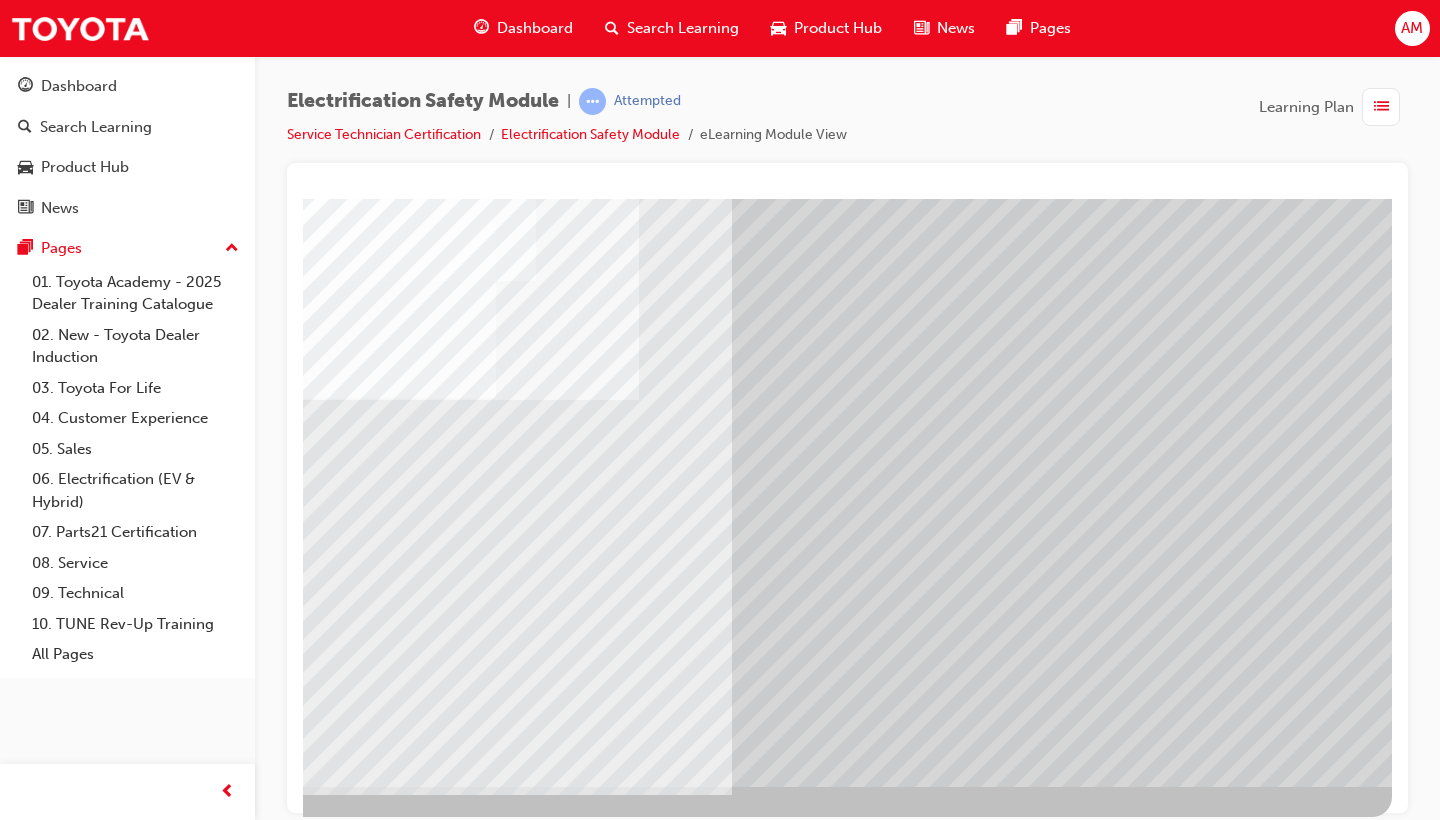 click at bounding box center (95, 6352) 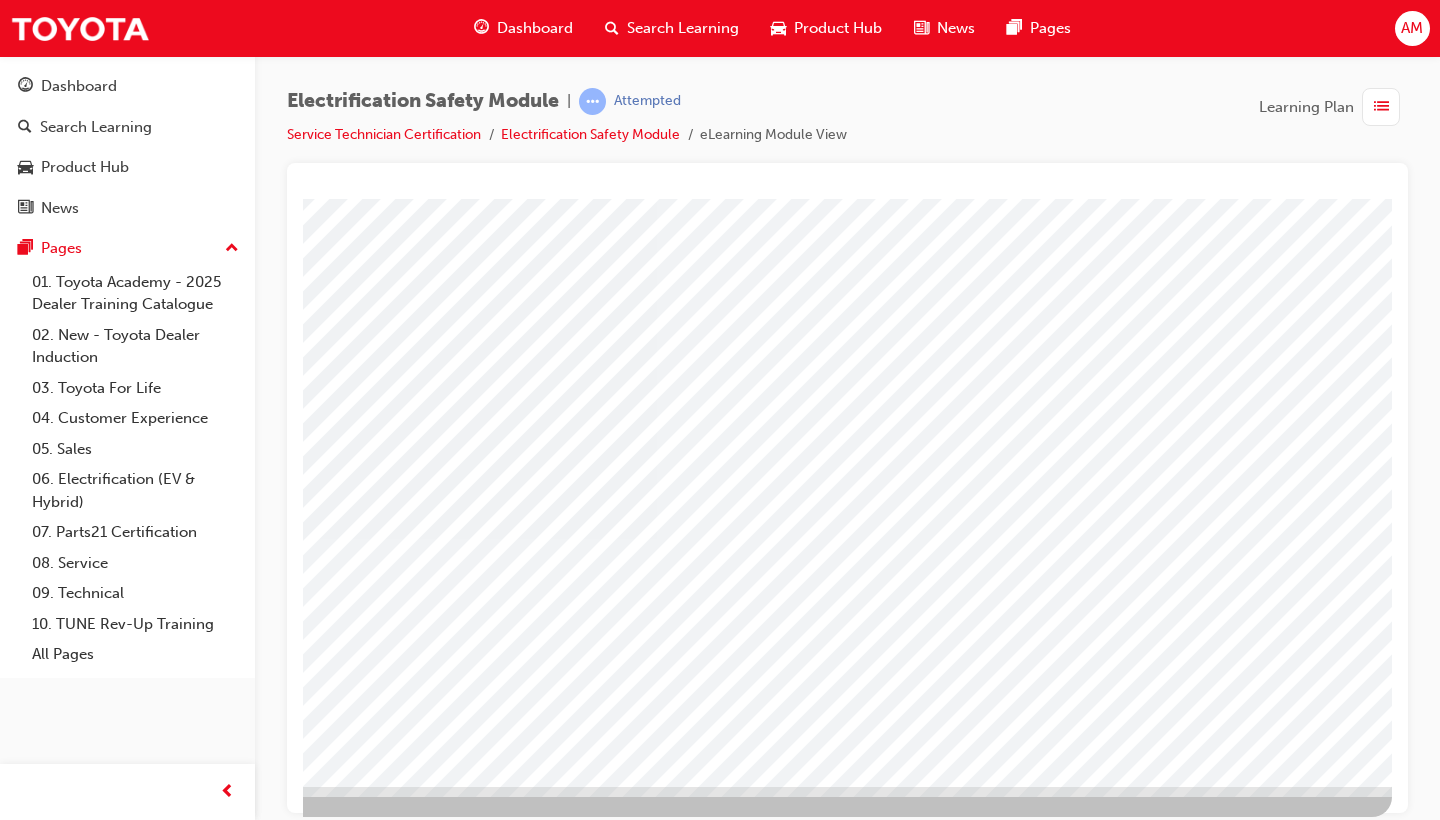 click at bounding box center (95, 2852) 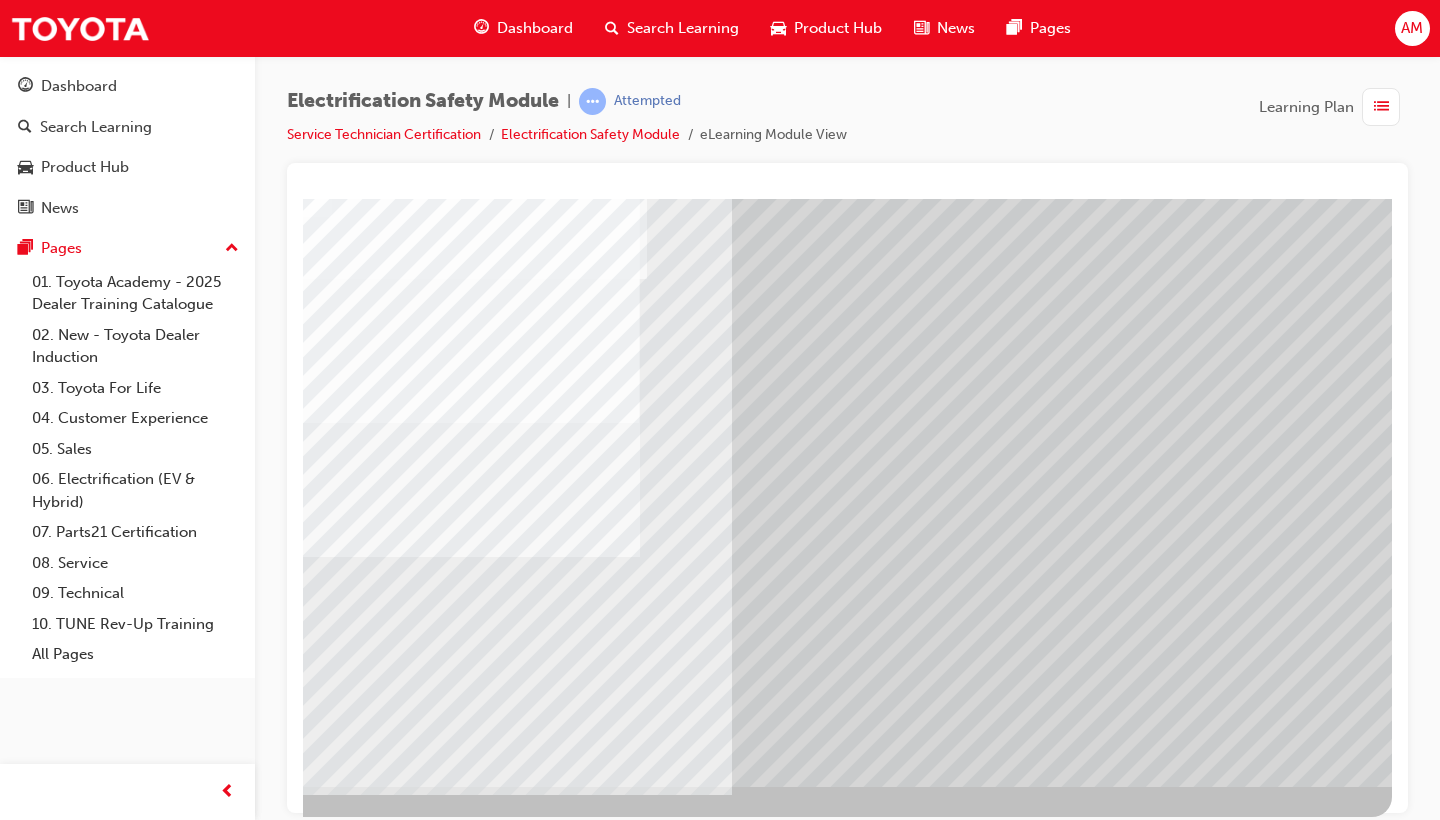 click at bounding box center (712, 2622) 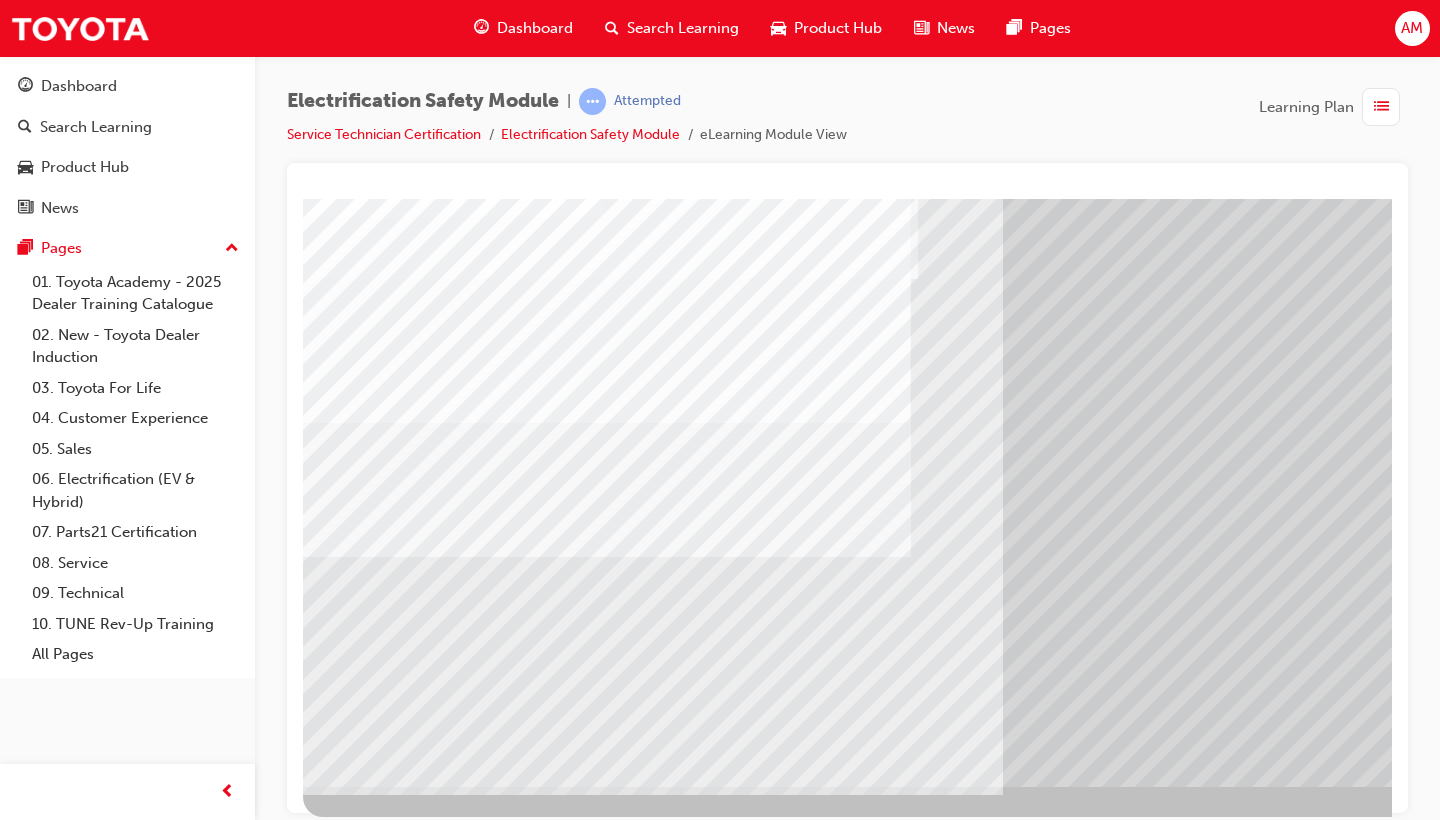 click at bounding box center (368, 5470) 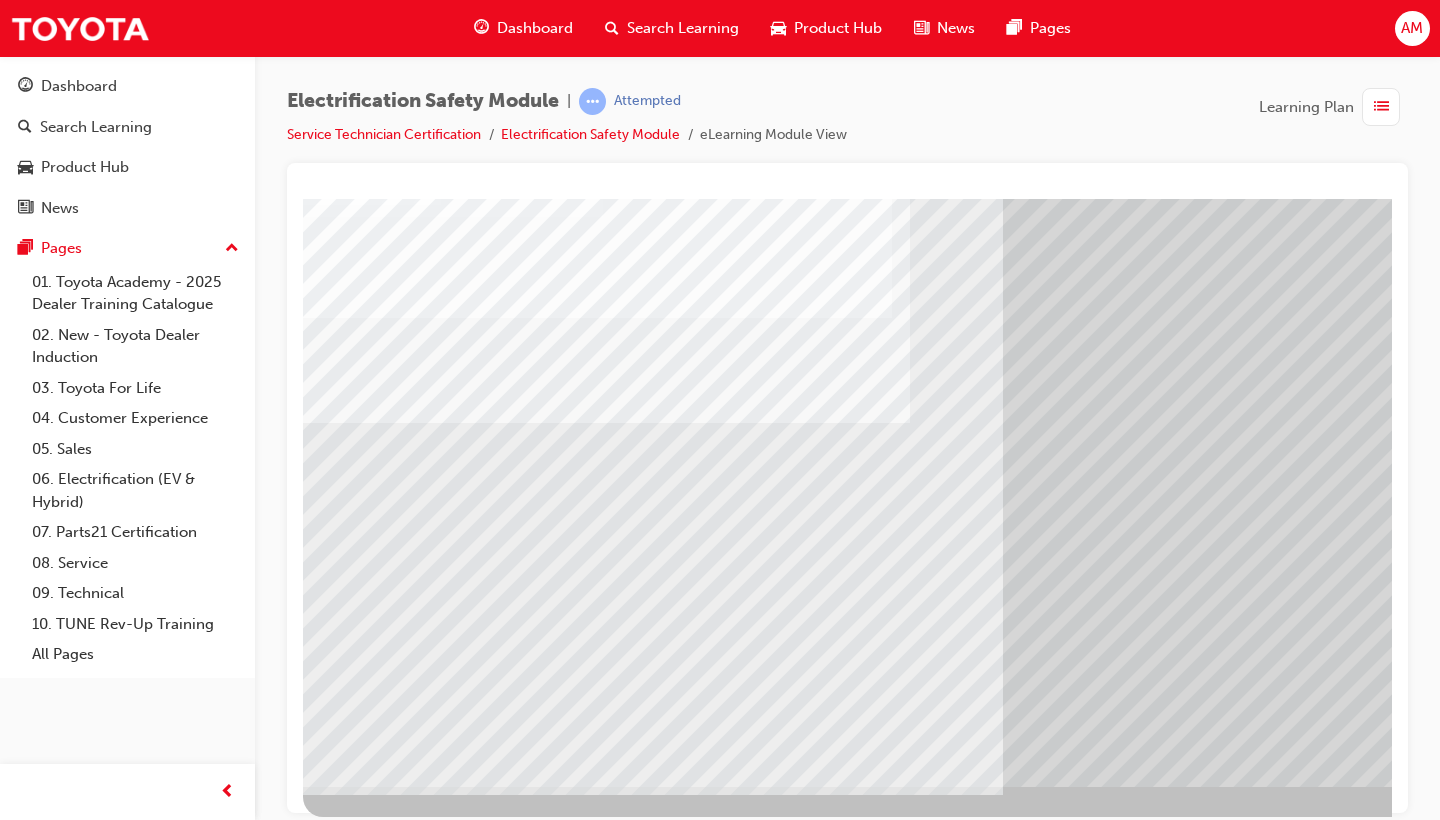 click at bounding box center [368, 5600] 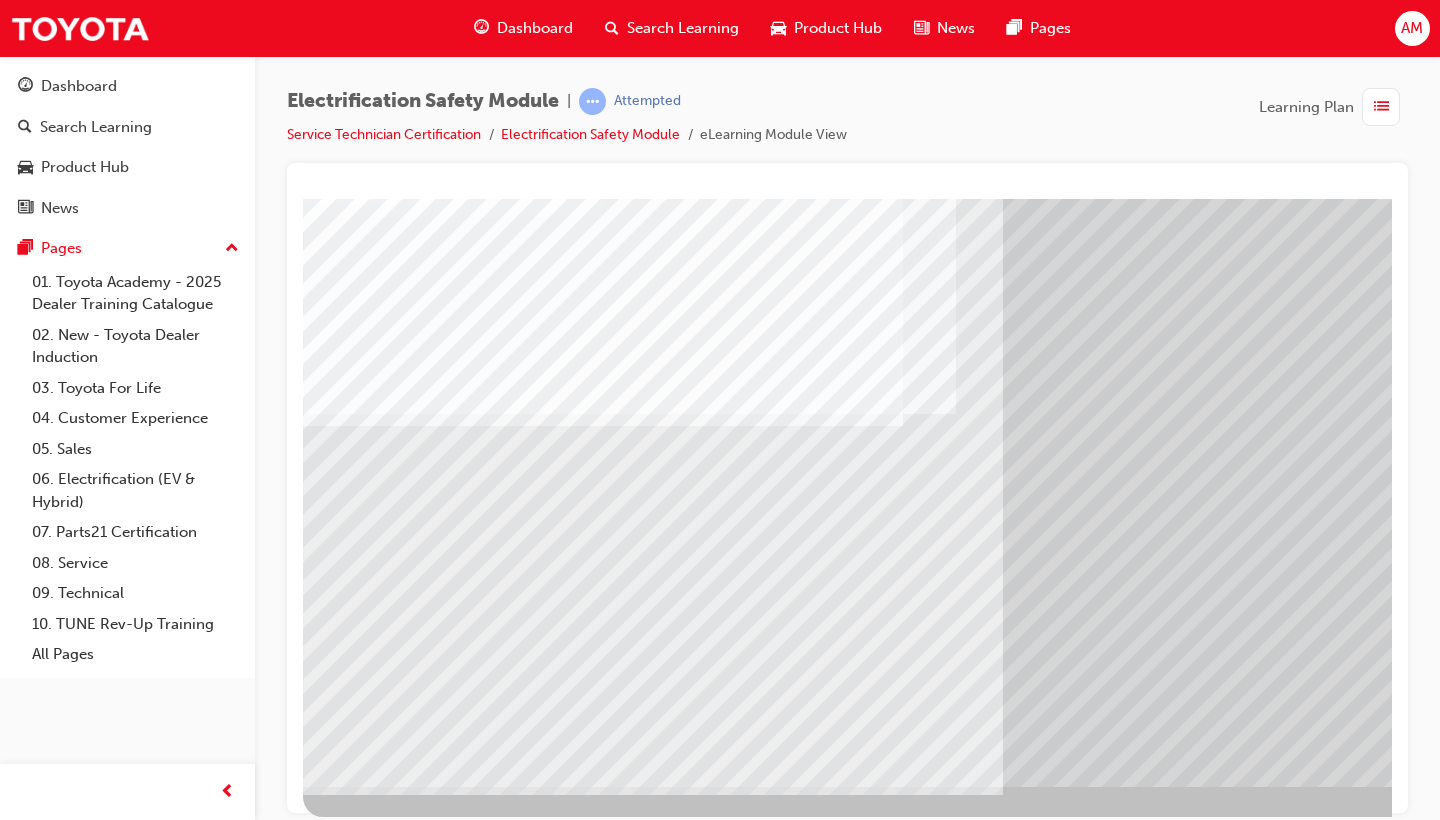 click at bounding box center [368, 5721] 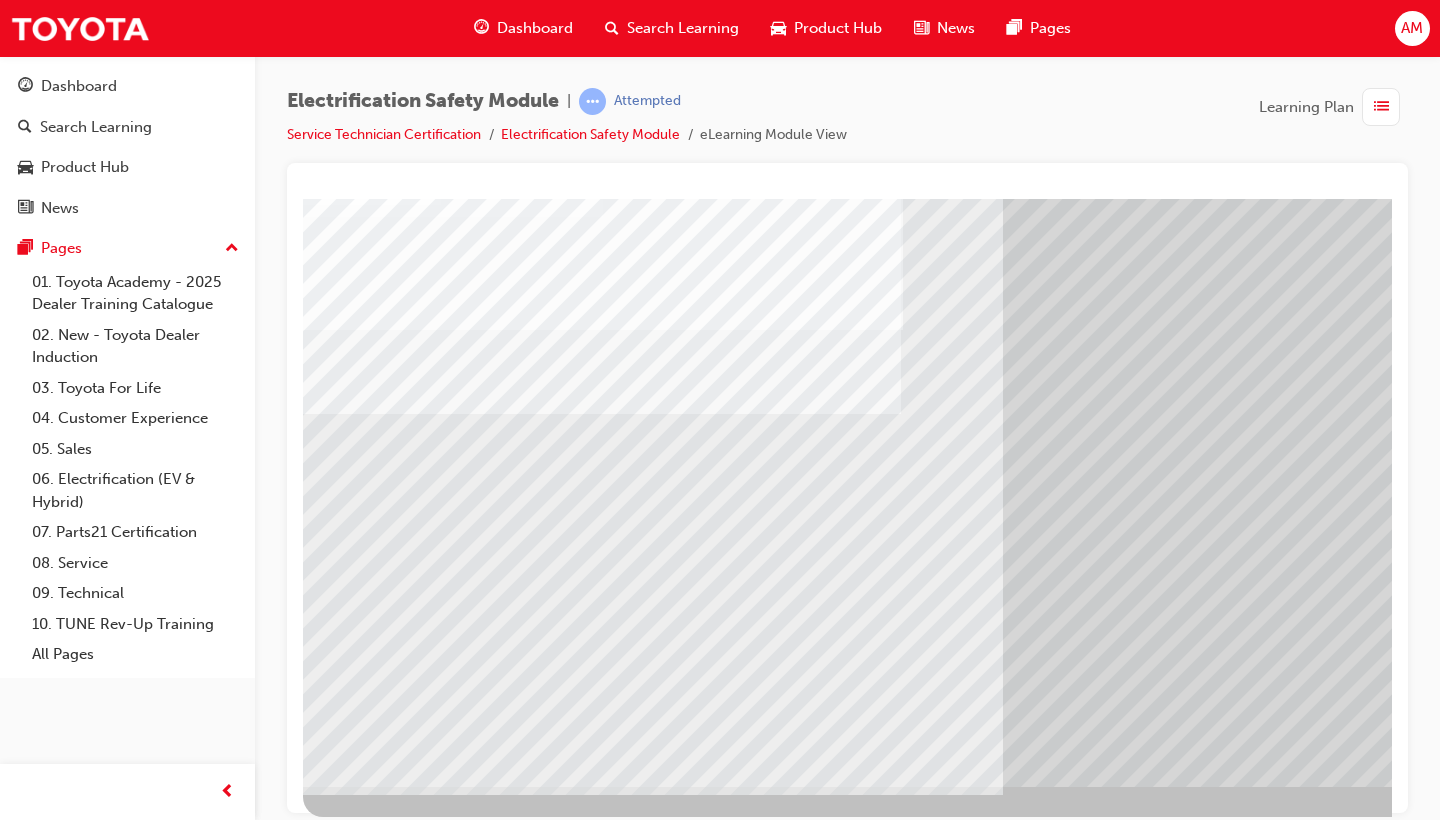 click at bounding box center [368, 5851] 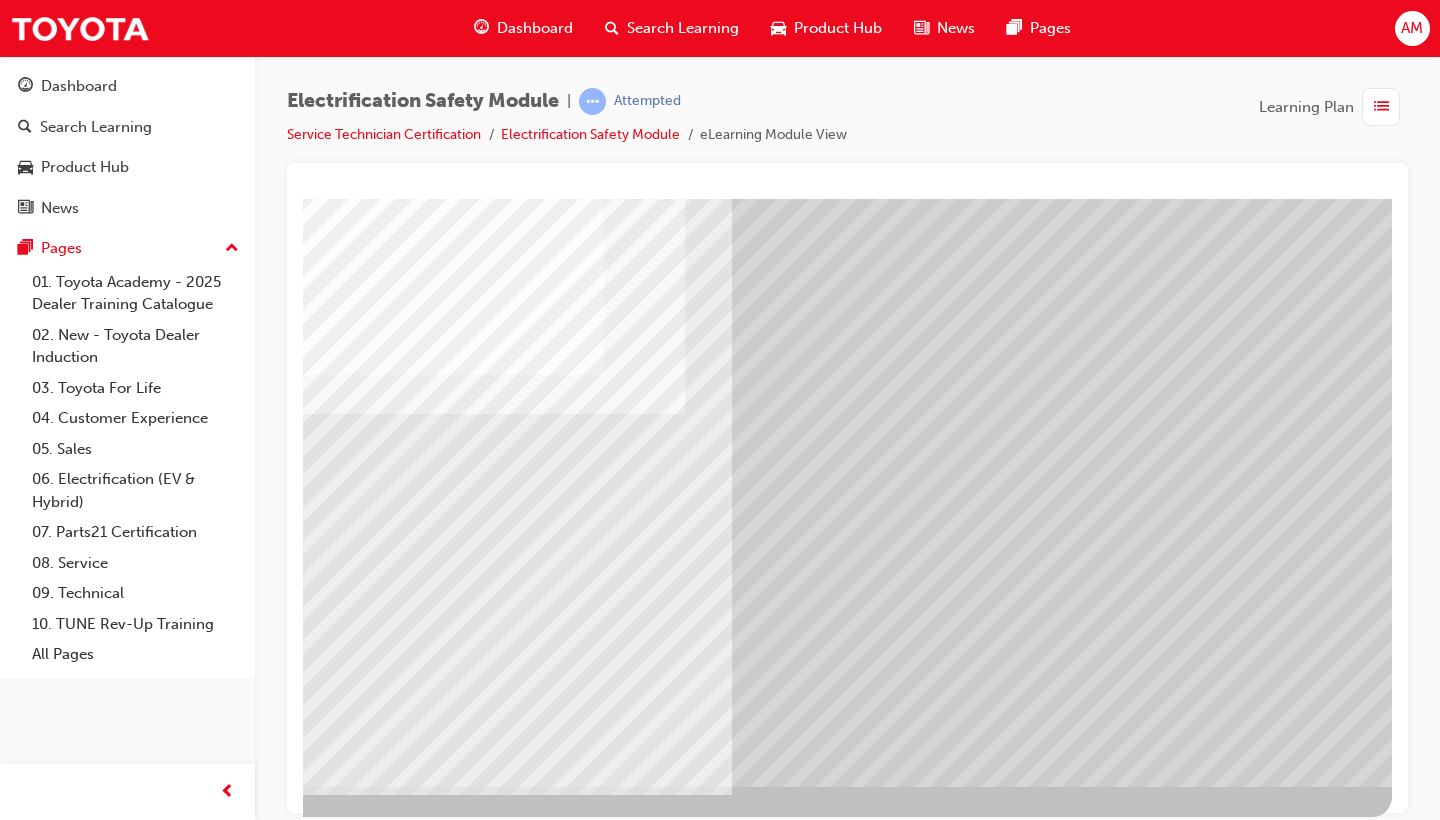 click at bounding box center (95, 5378) 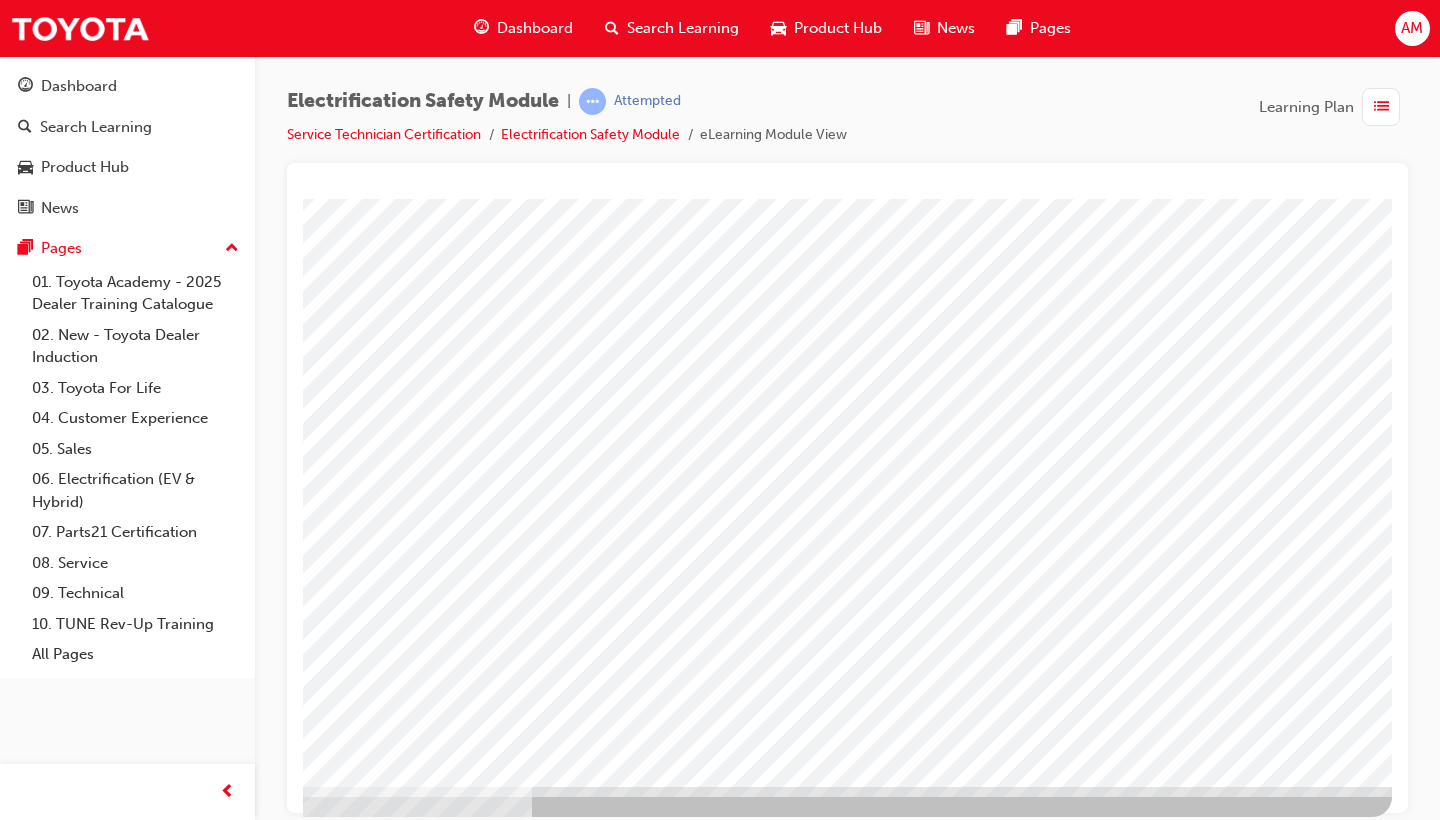 click at bounding box center (95, 3100) 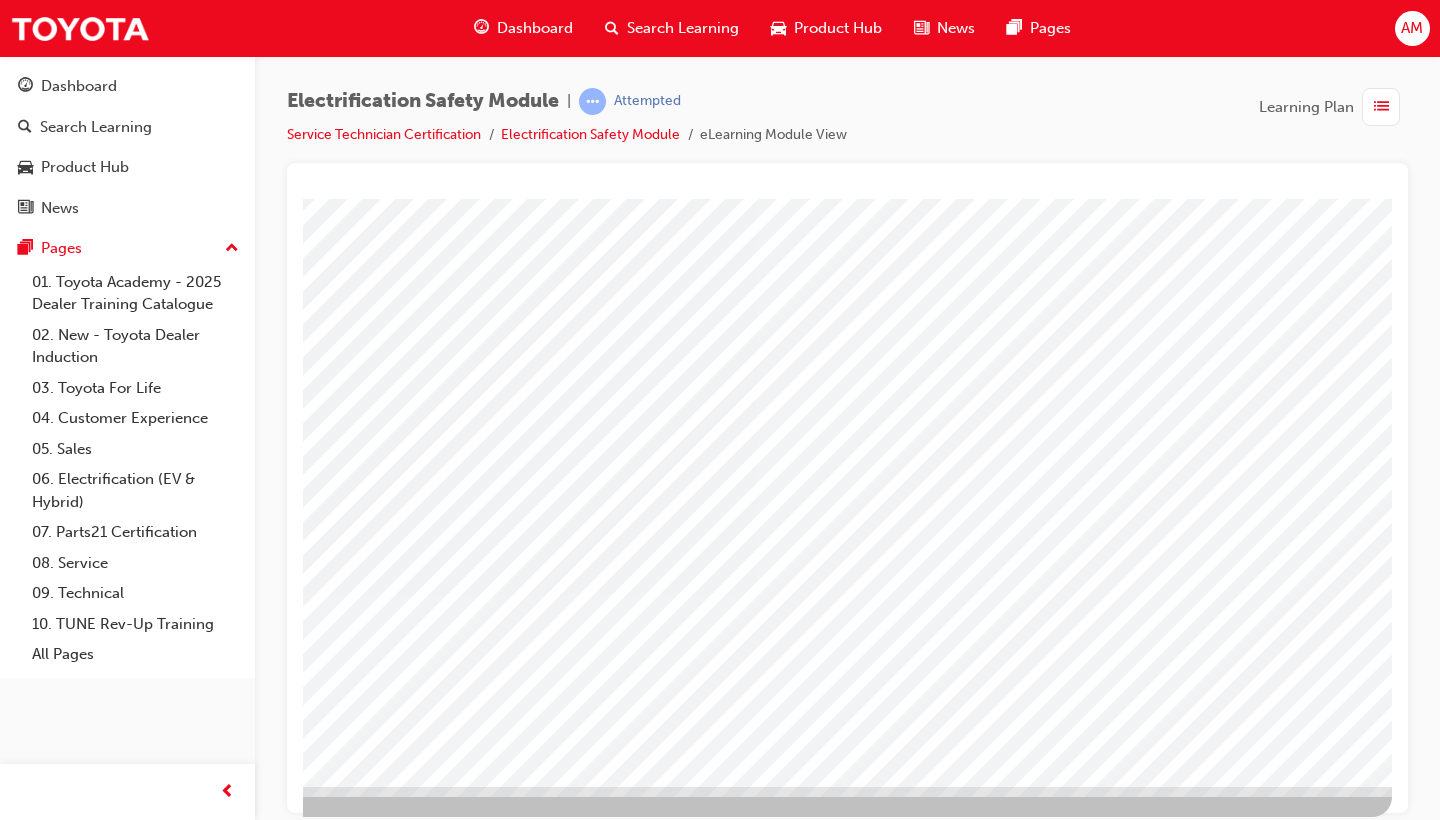 click at bounding box center (711, 1903) 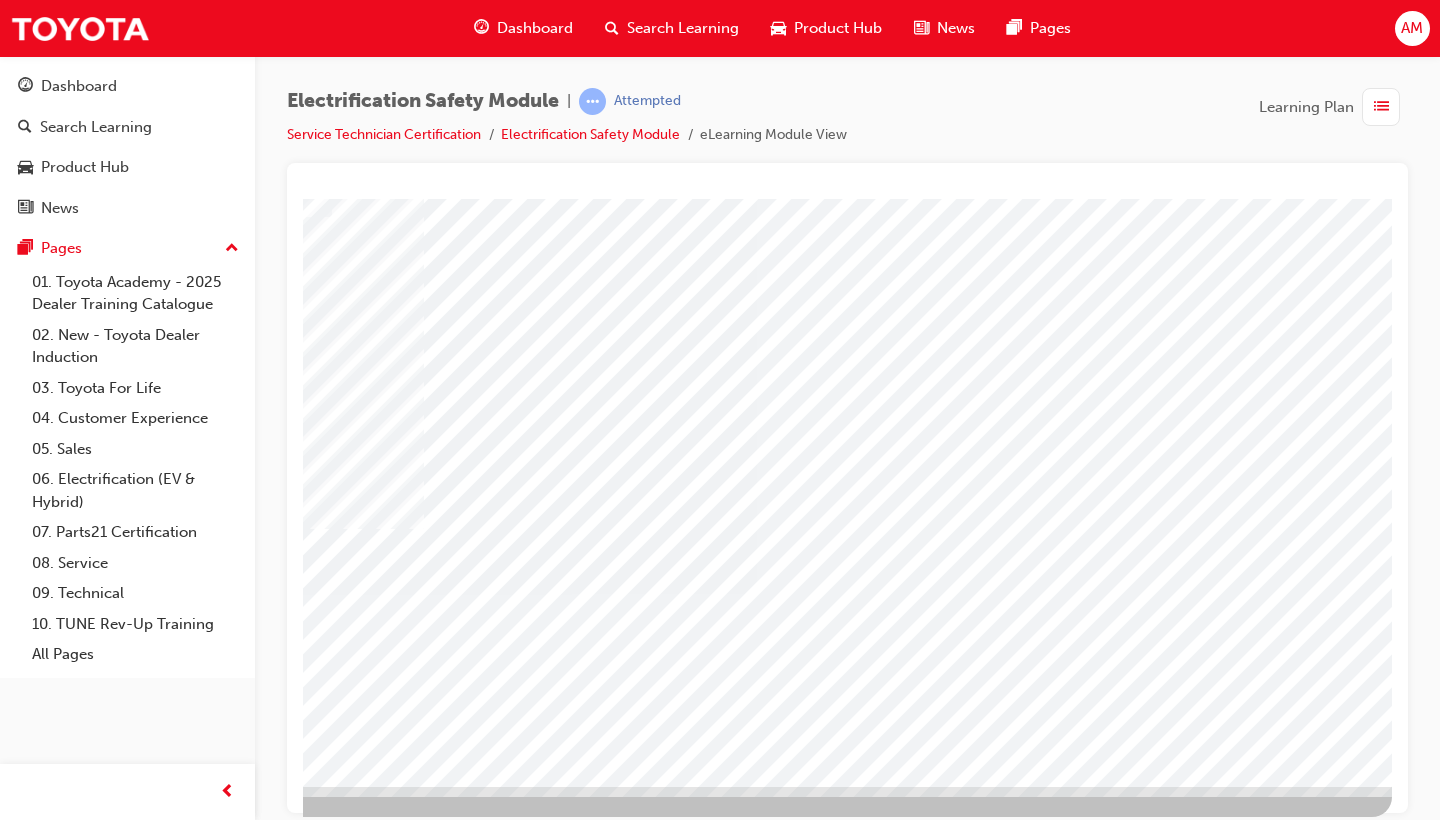 click at bounding box center (112, 5315) 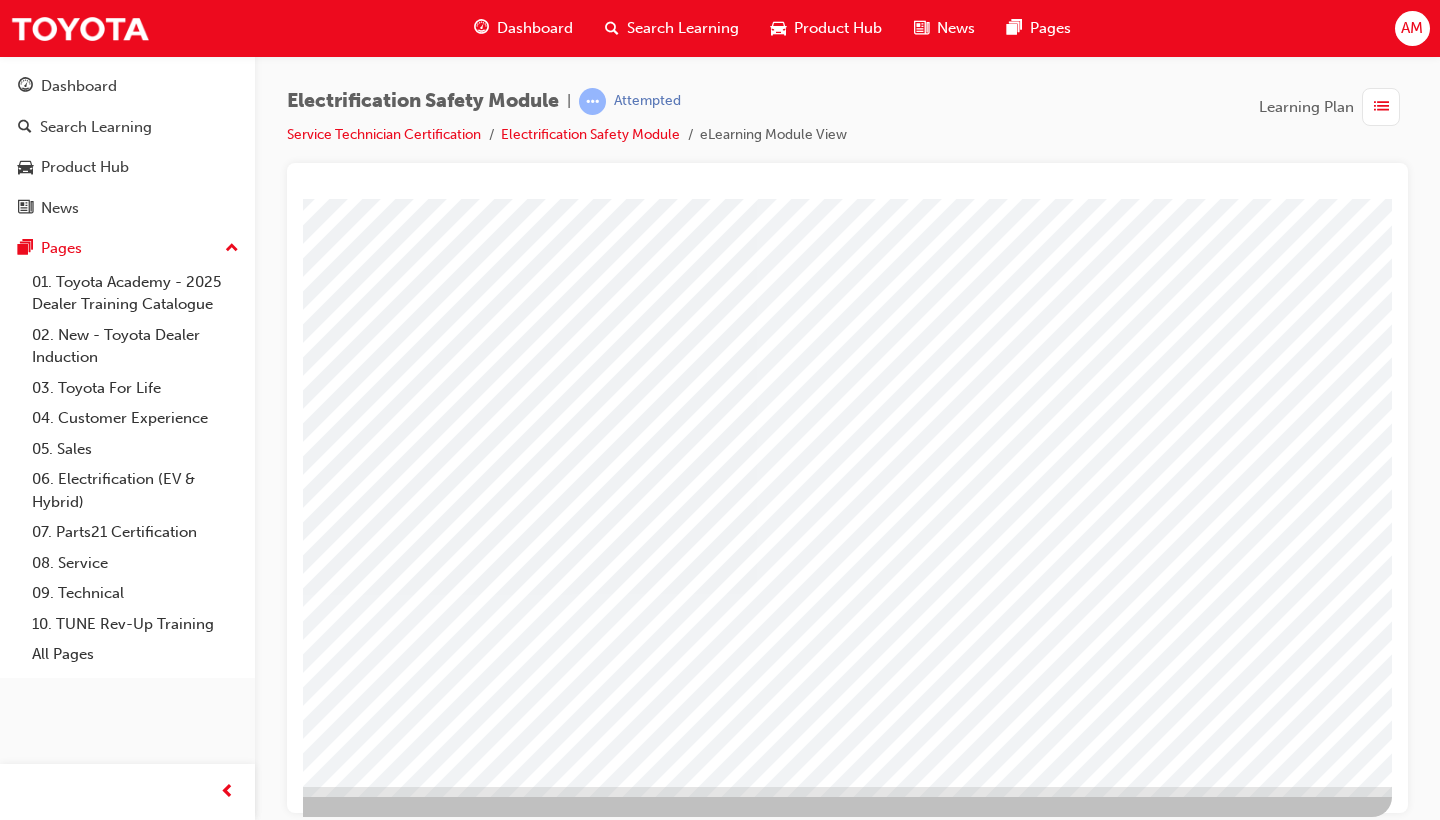 click at bounding box center (112, 5361) 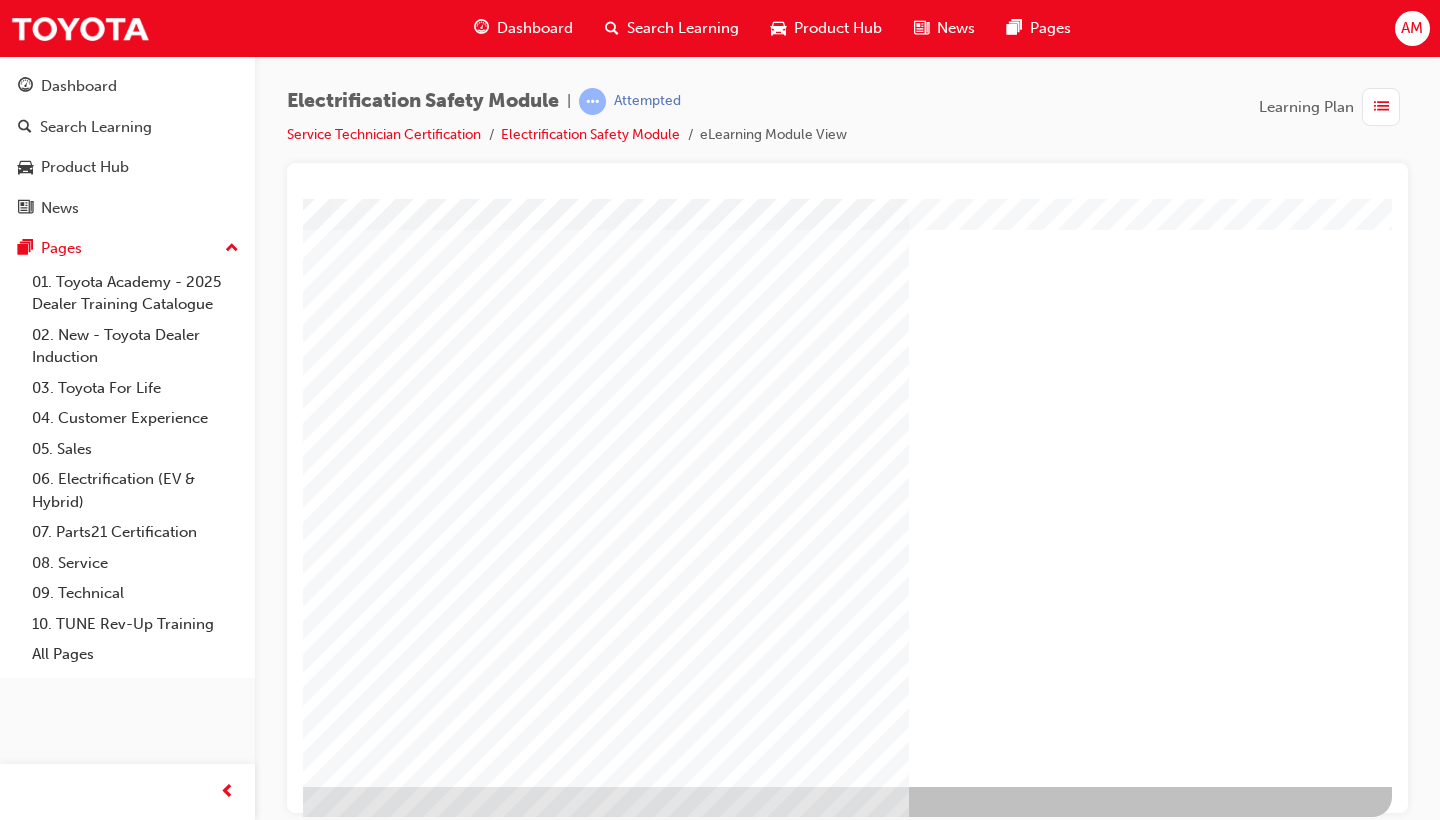 click at bounding box center [95, 1418] 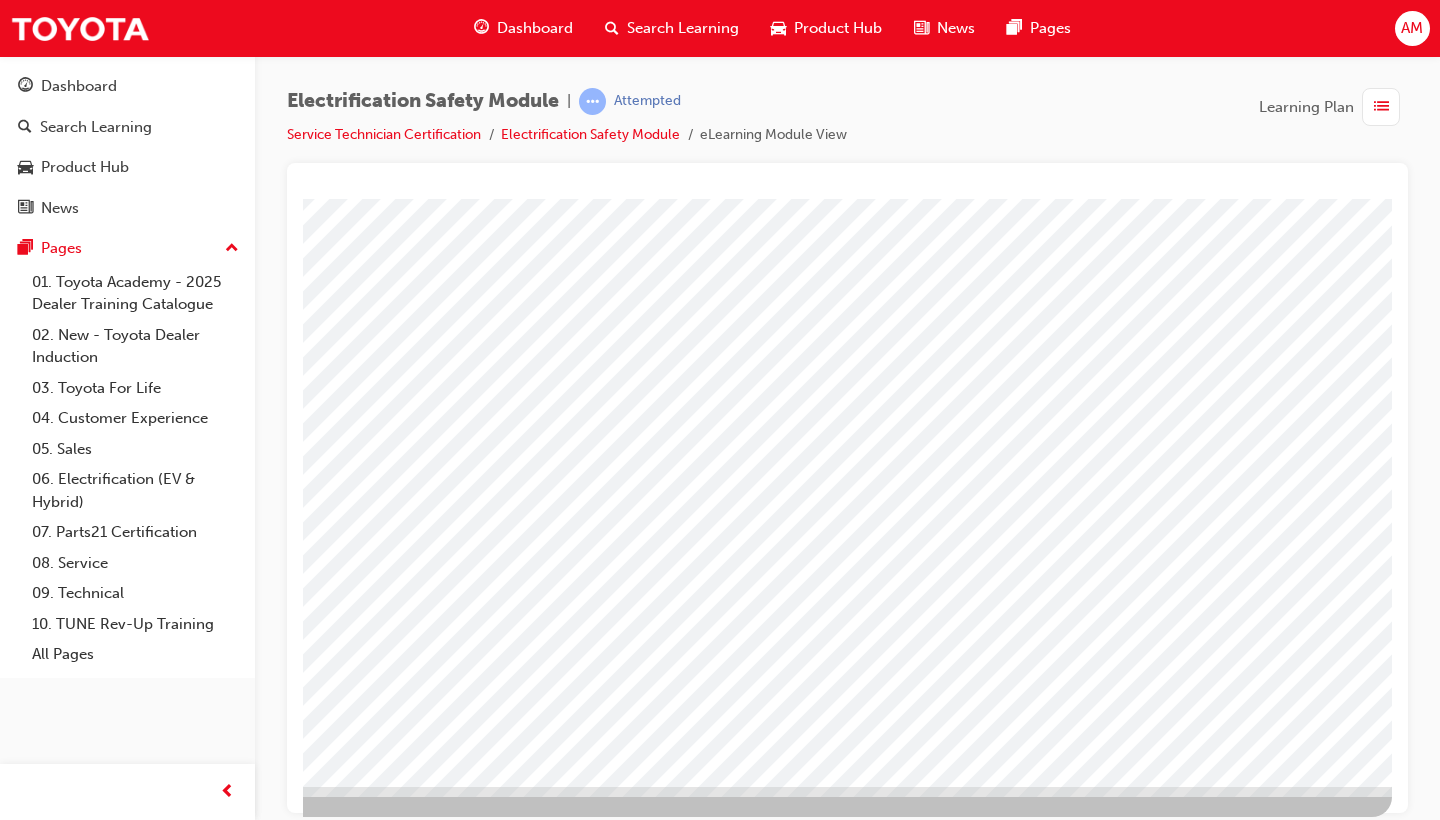 click at bounding box center [95, 3572] 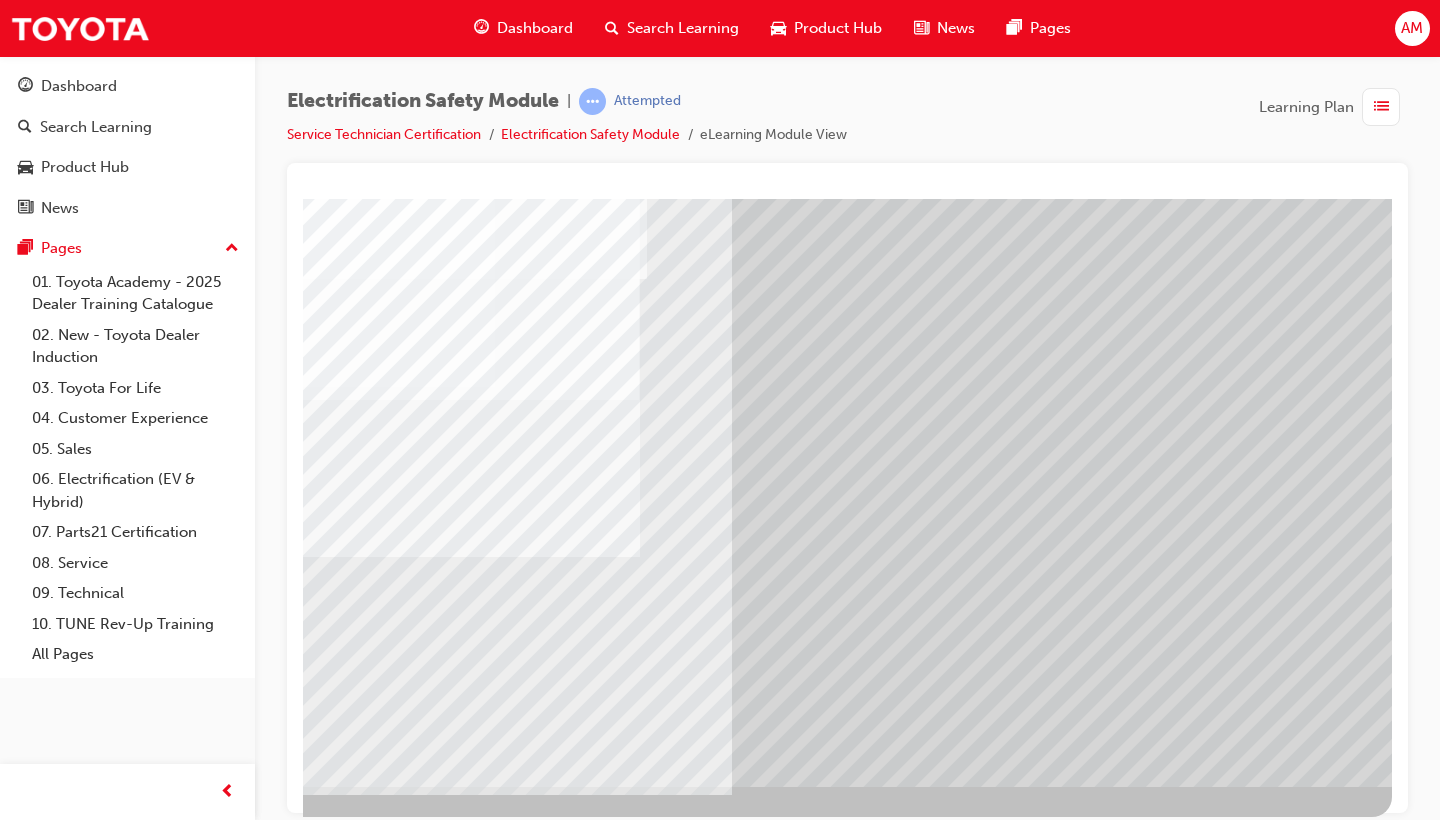 click at bounding box center [712, 2622] 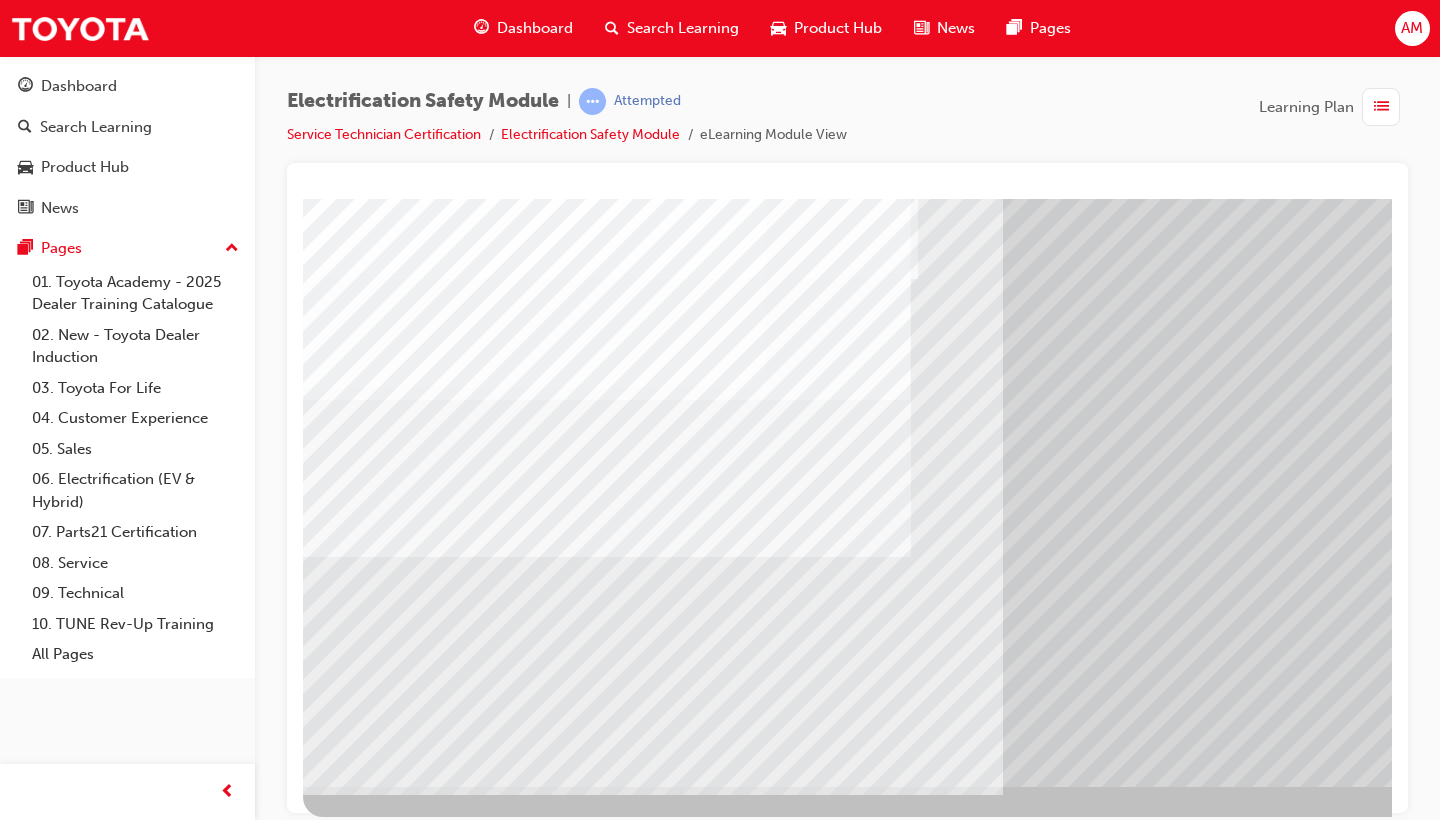 click at bounding box center [323, 7320] 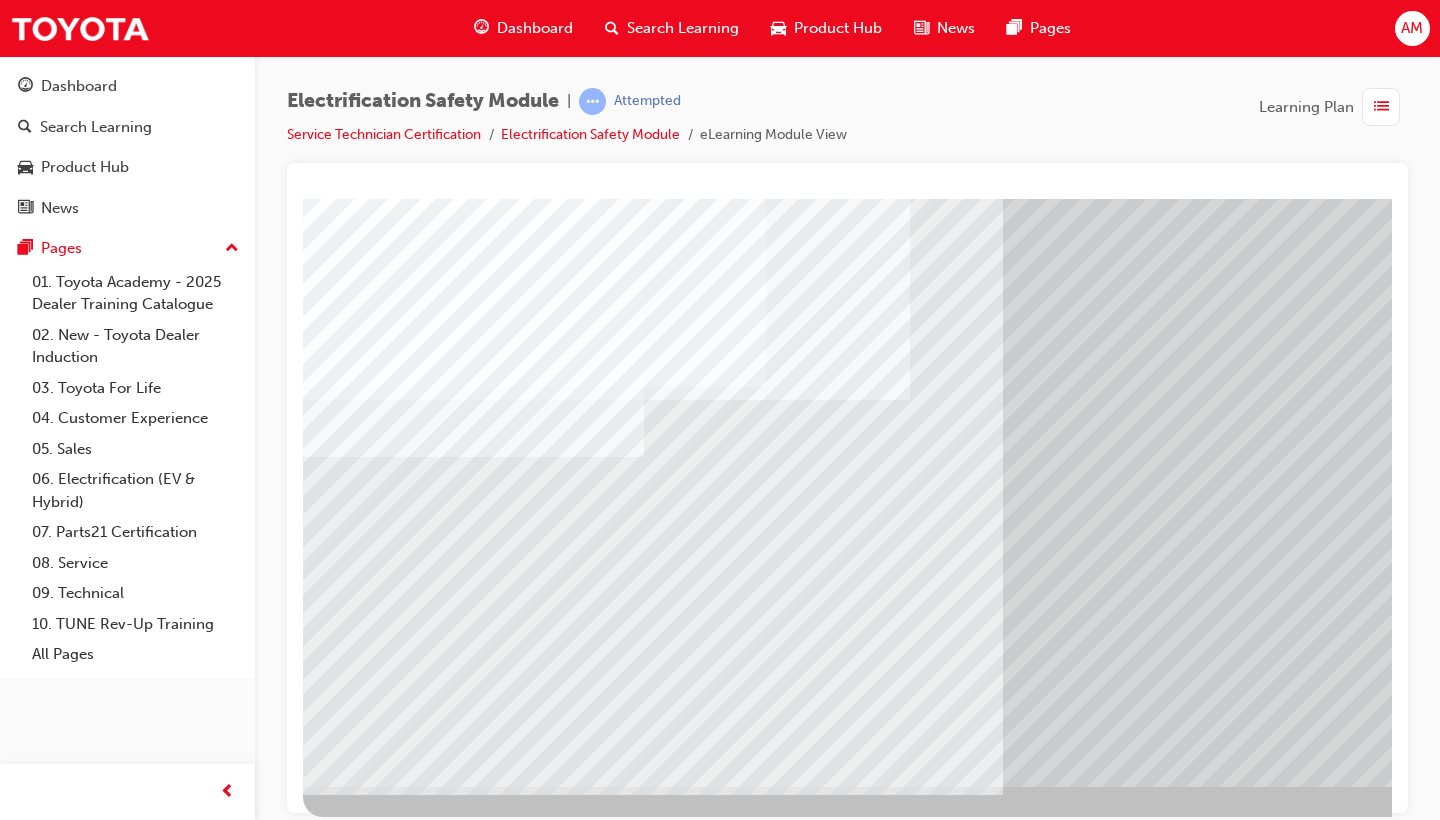 click at bounding box center (323, 7400) 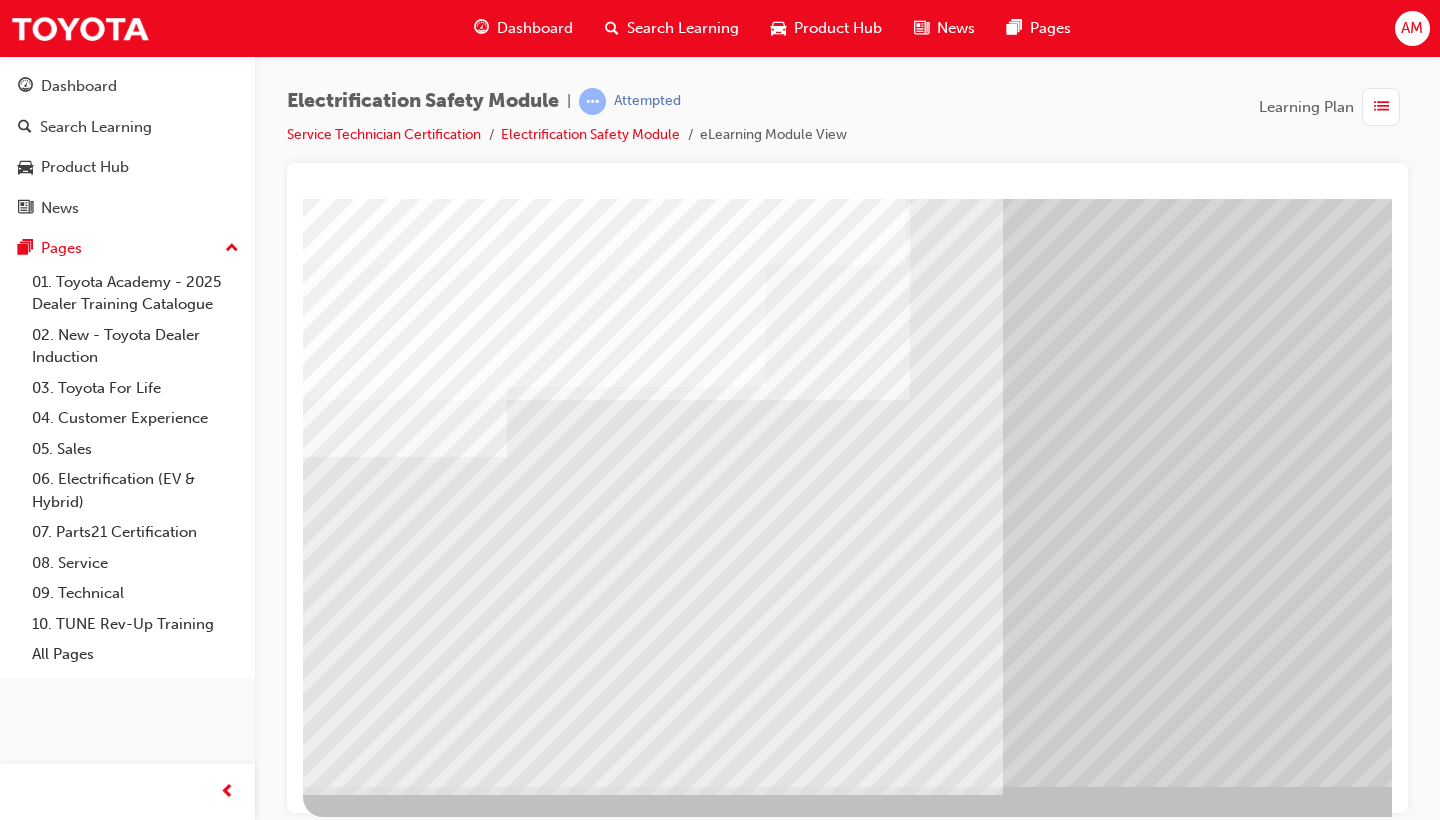 click at bounding box center [323, 7480] 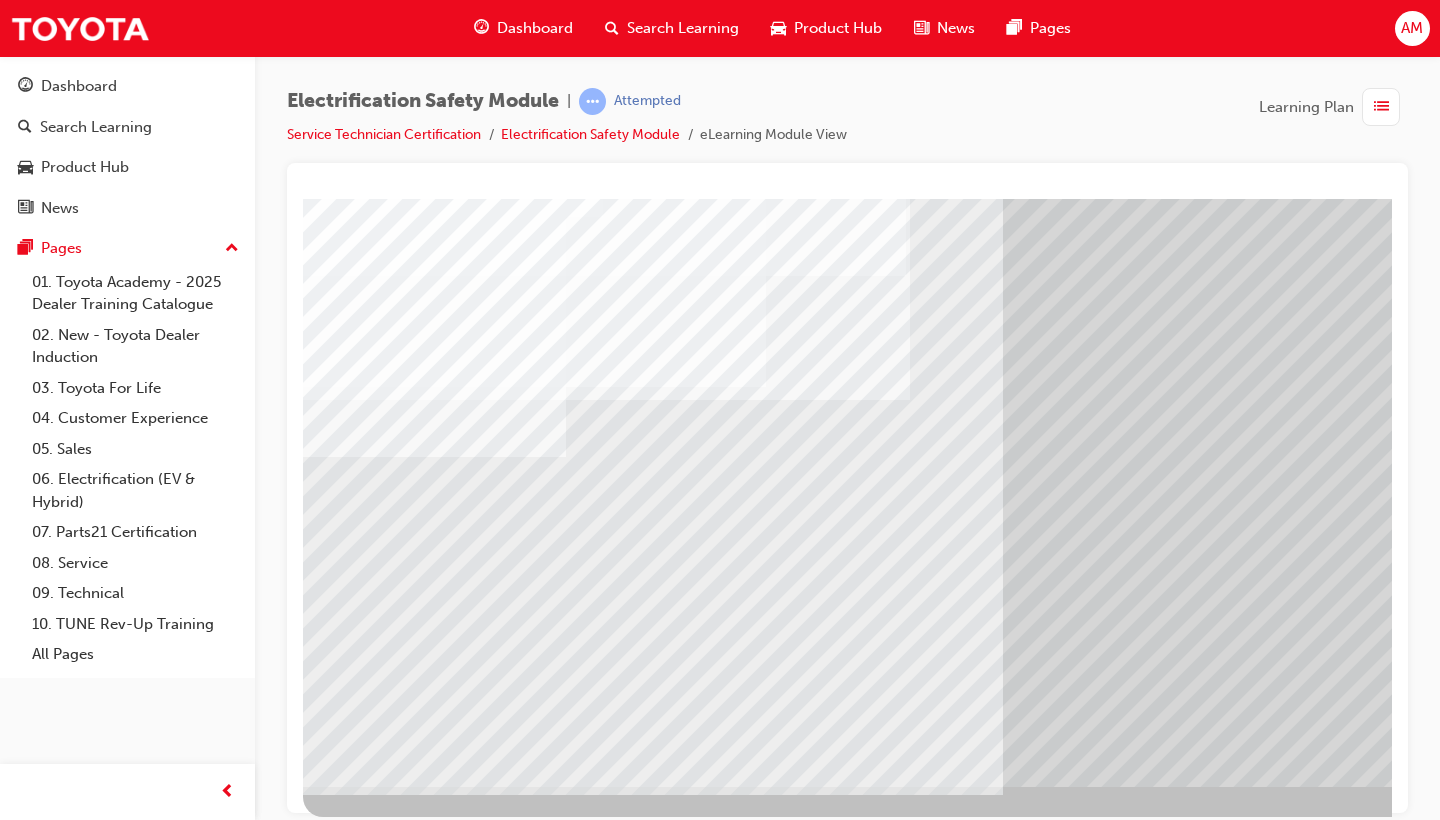 click at bounding box center [323, 7440] 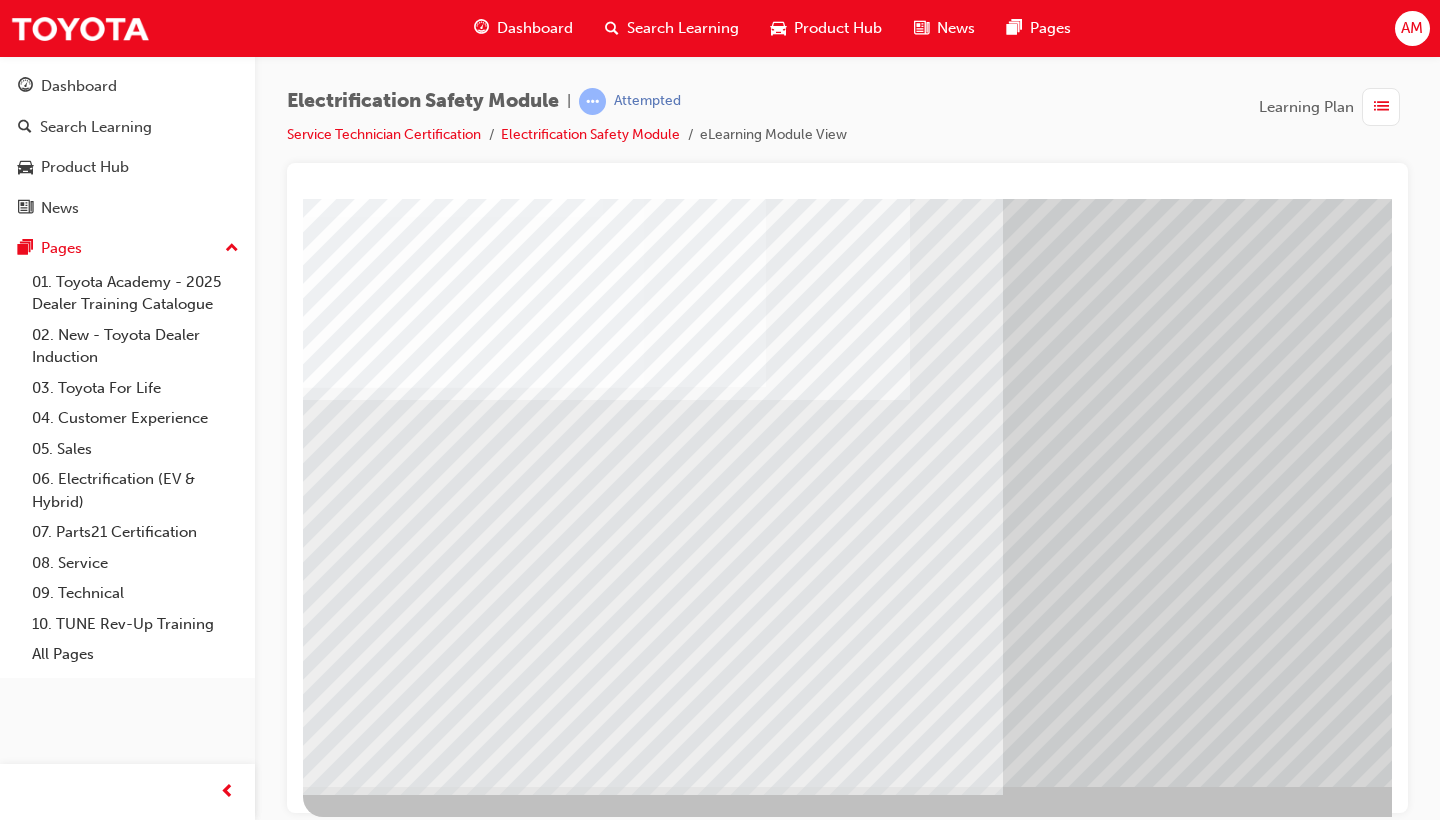 click at bounding box center [323, 7360] 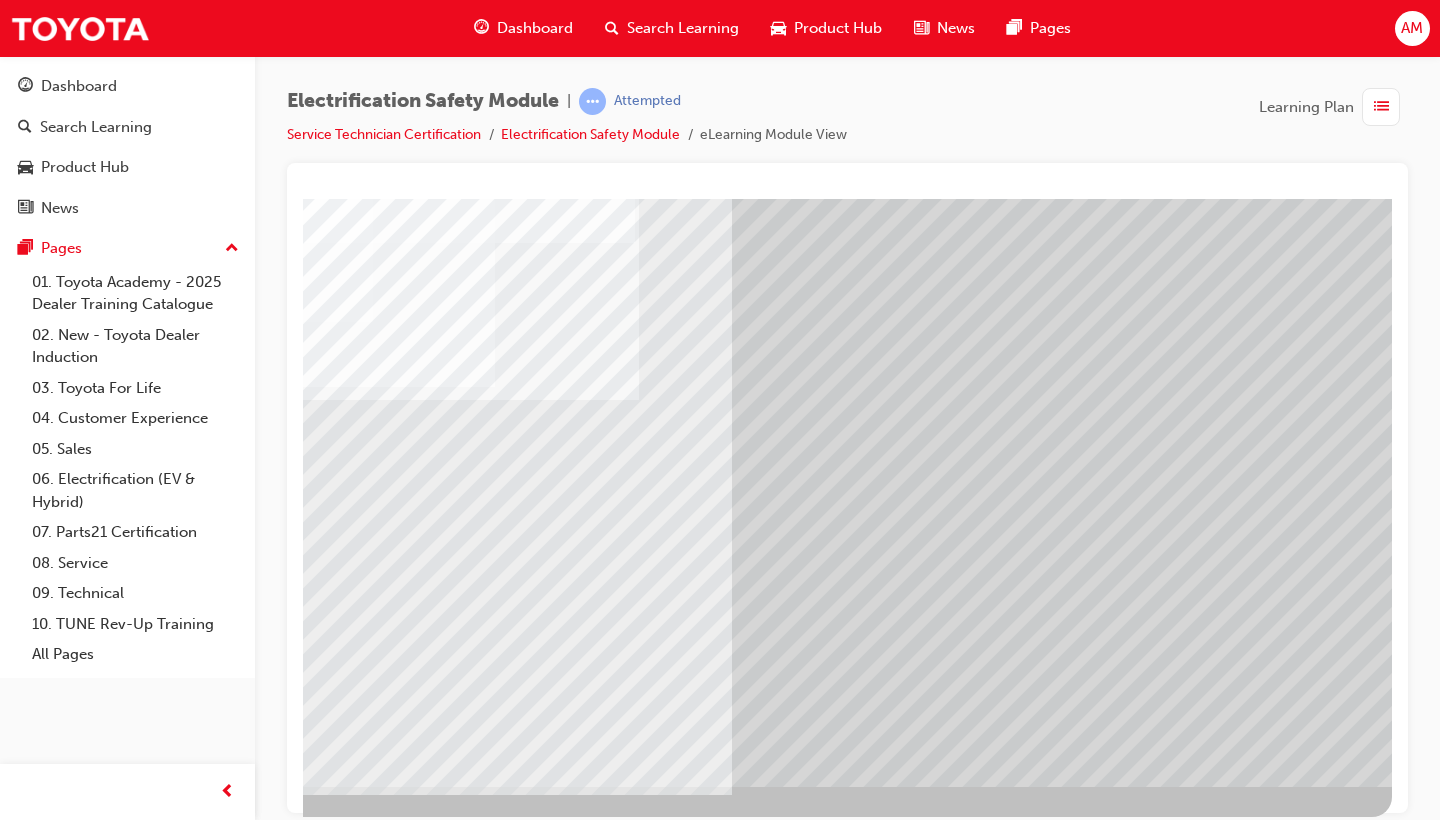 click at bounding box center (95, 7518) 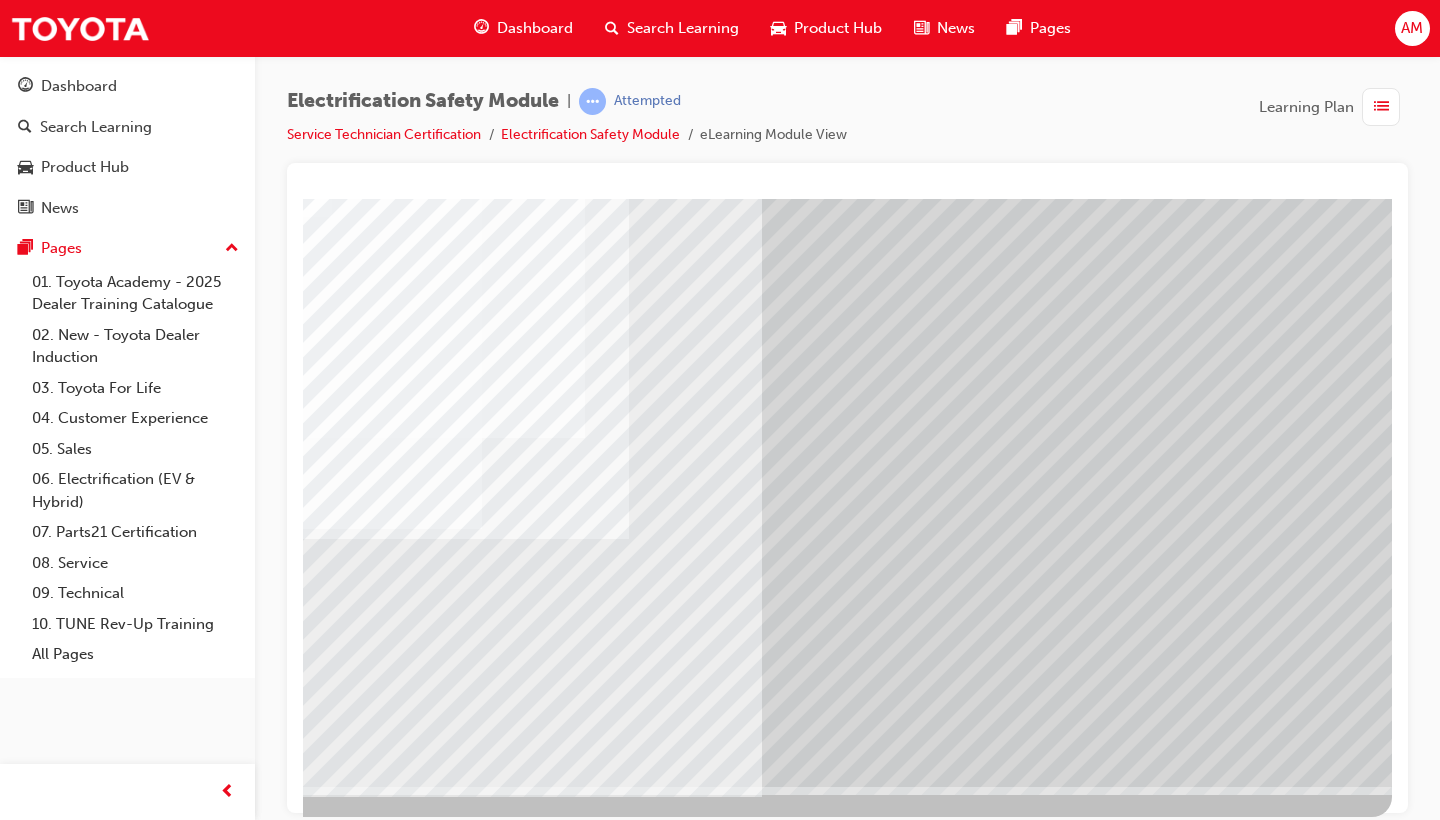 click at bounding box center [95, 3100] 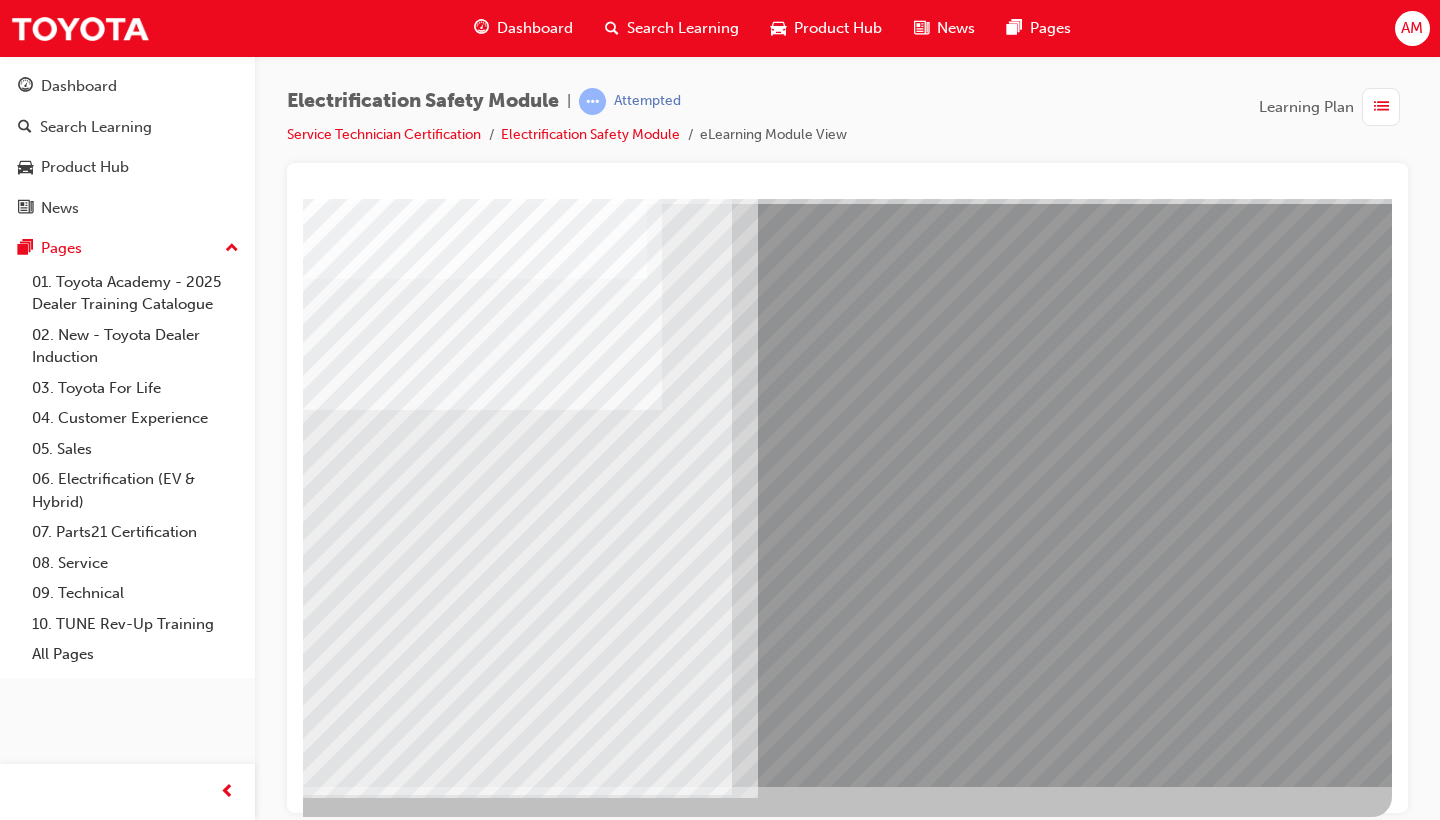 click at bounding box center (391, 2623) 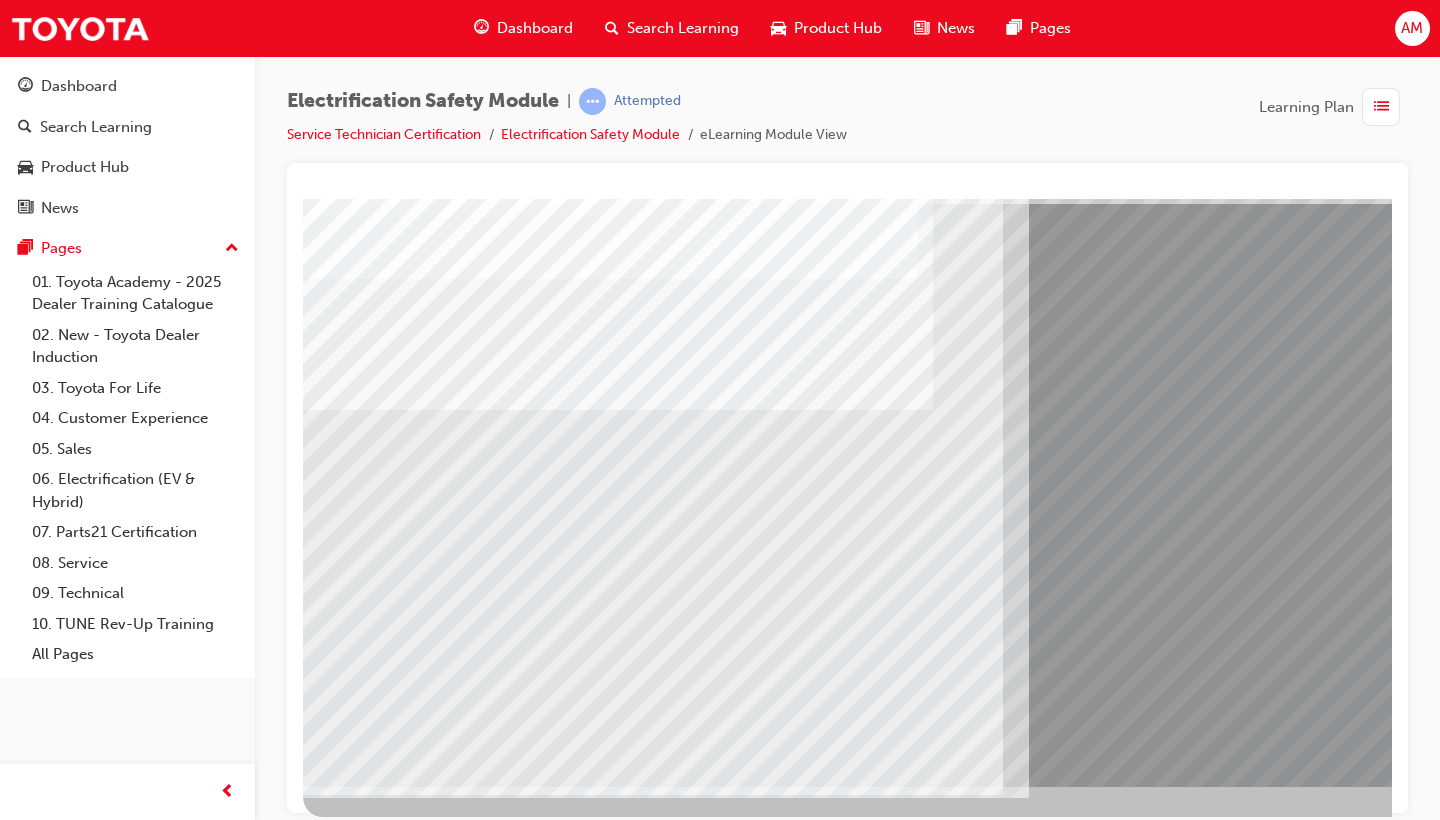 click at bounding box center [343, 10737] 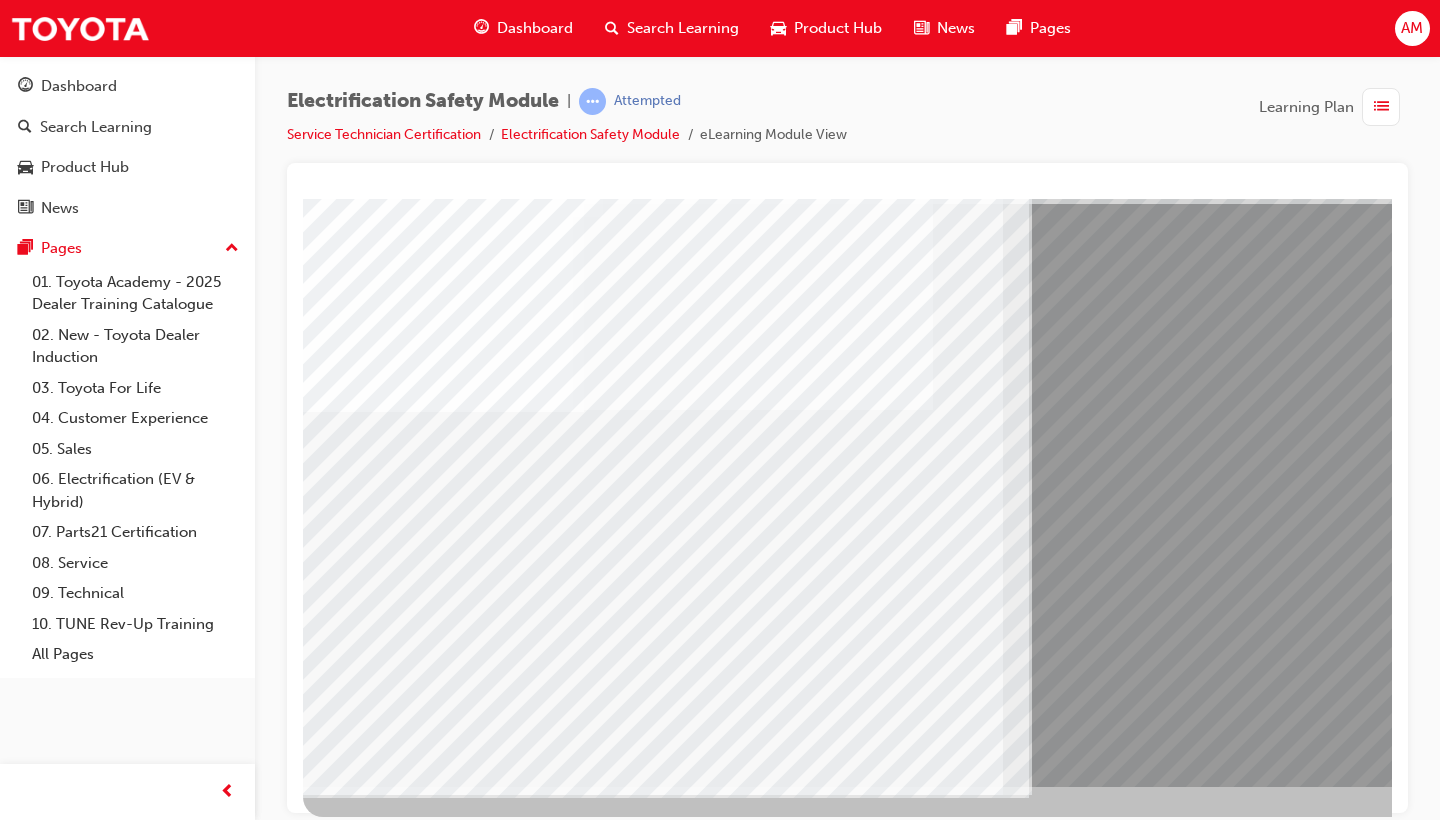 click at bounding box center (343, 10817) 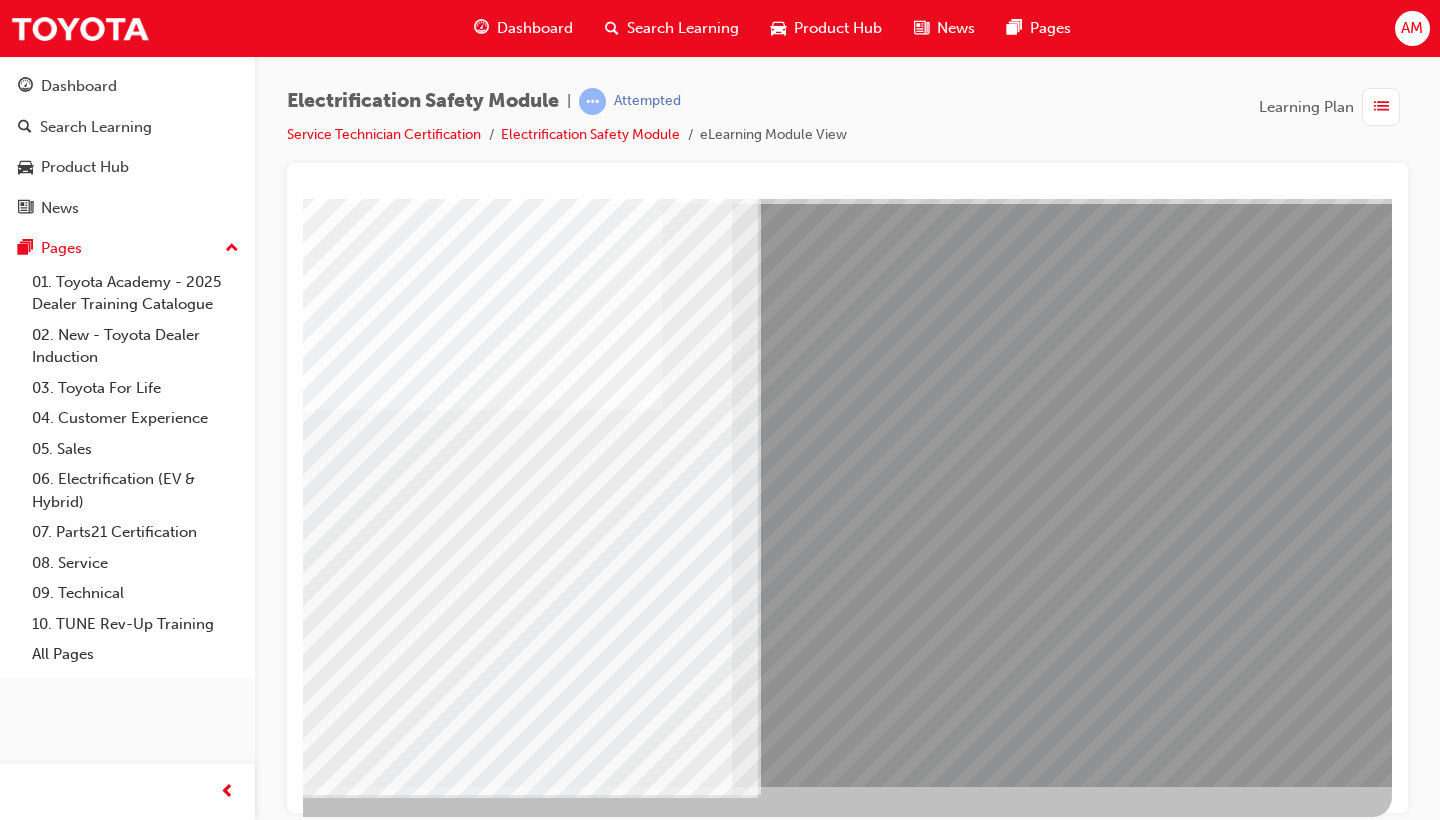 click at bounding box center [95, 11195] 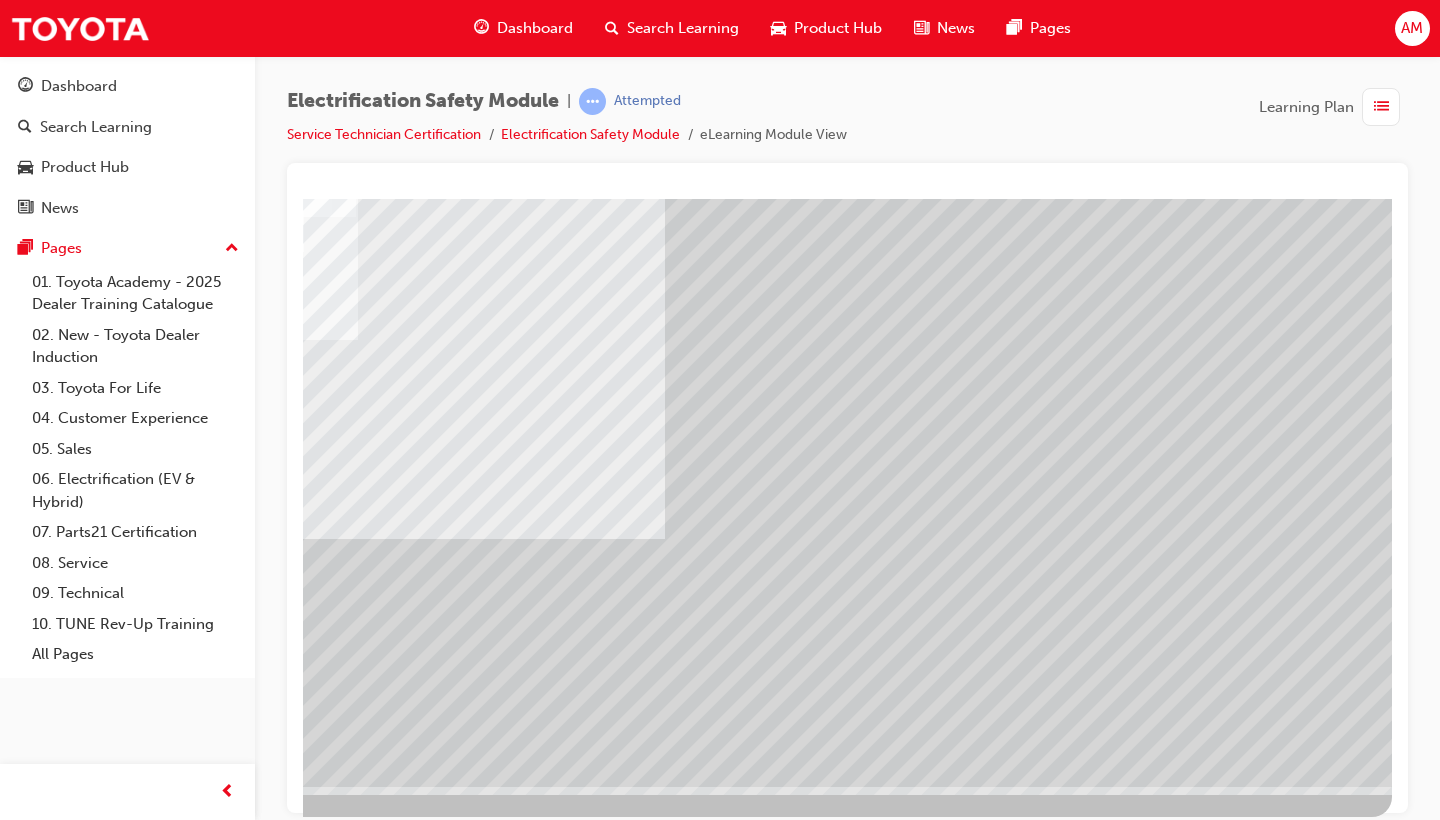 click at bounding box center (95, 2378) 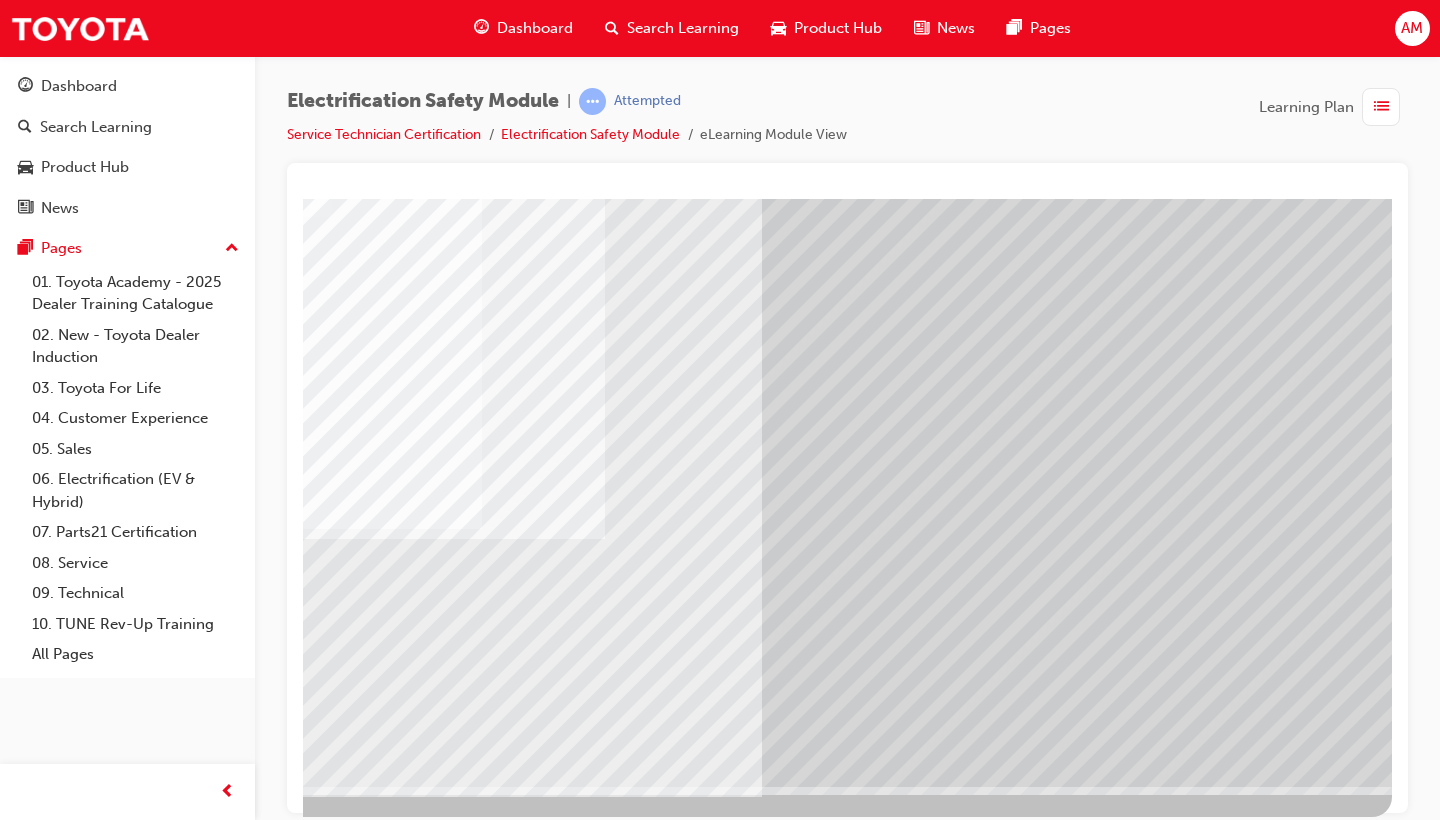 click at bounding box center [95, 3100] 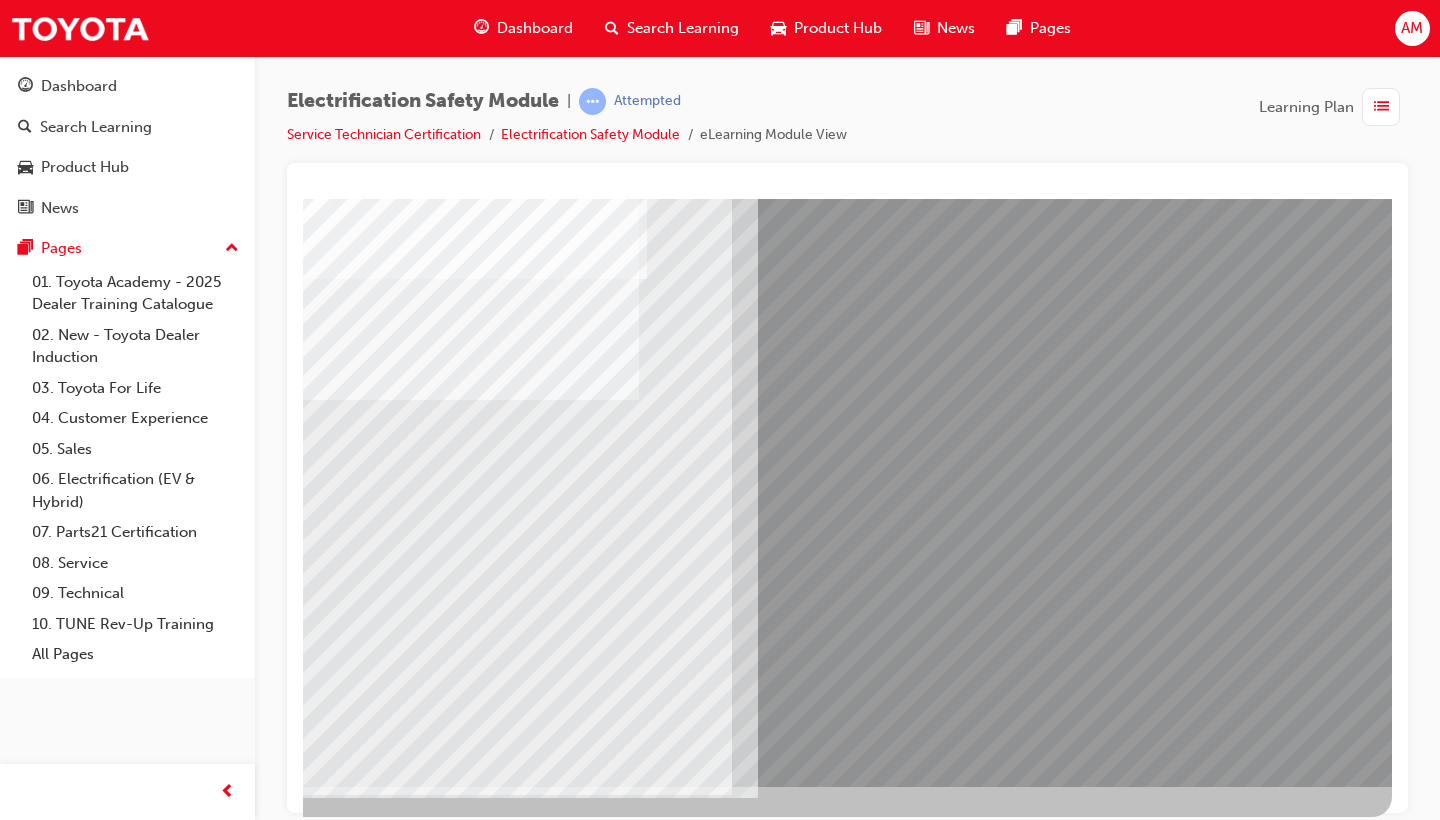 click at bounding box center [391, 2623] 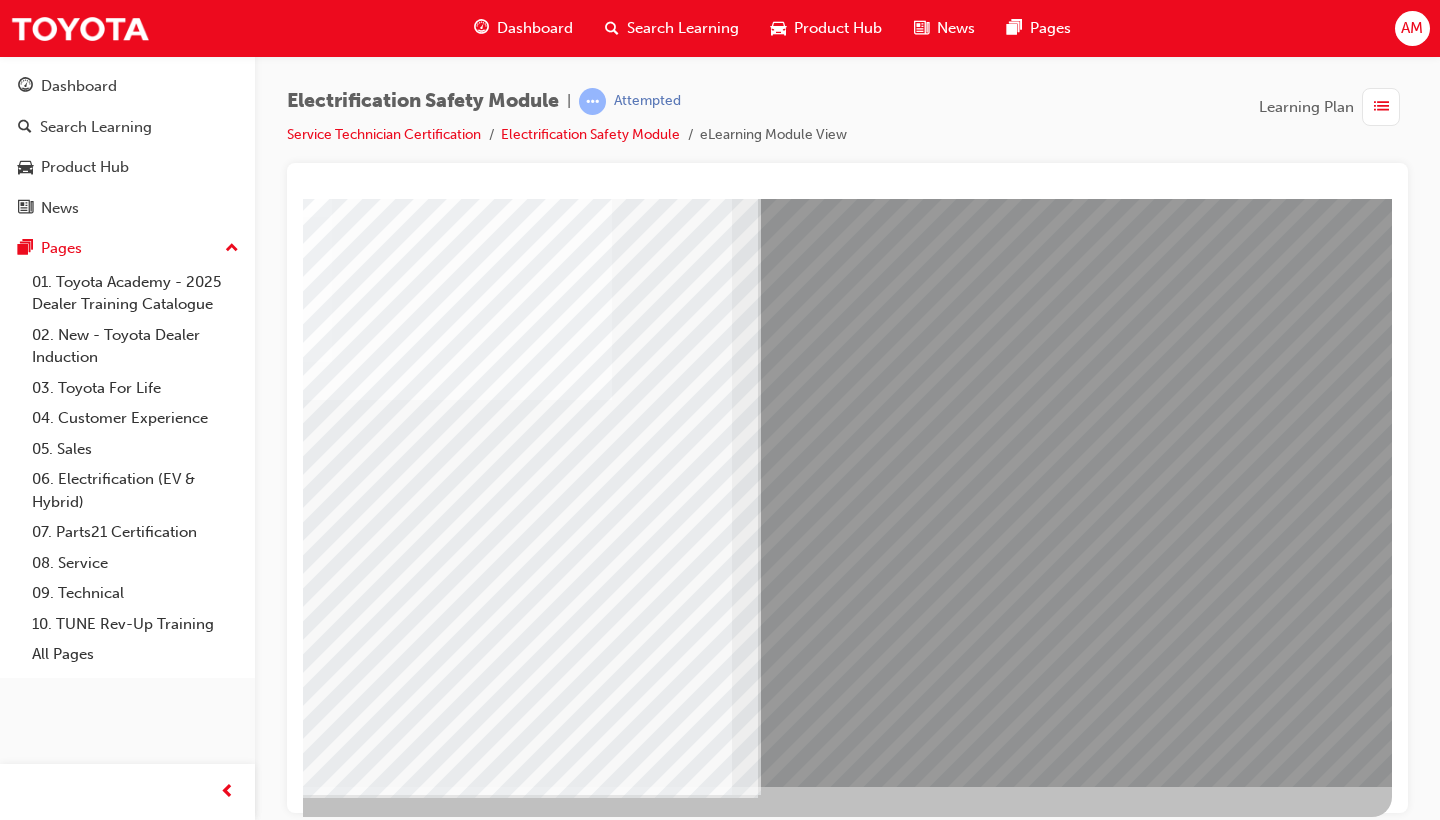 click at bounding box center [97, 8277] 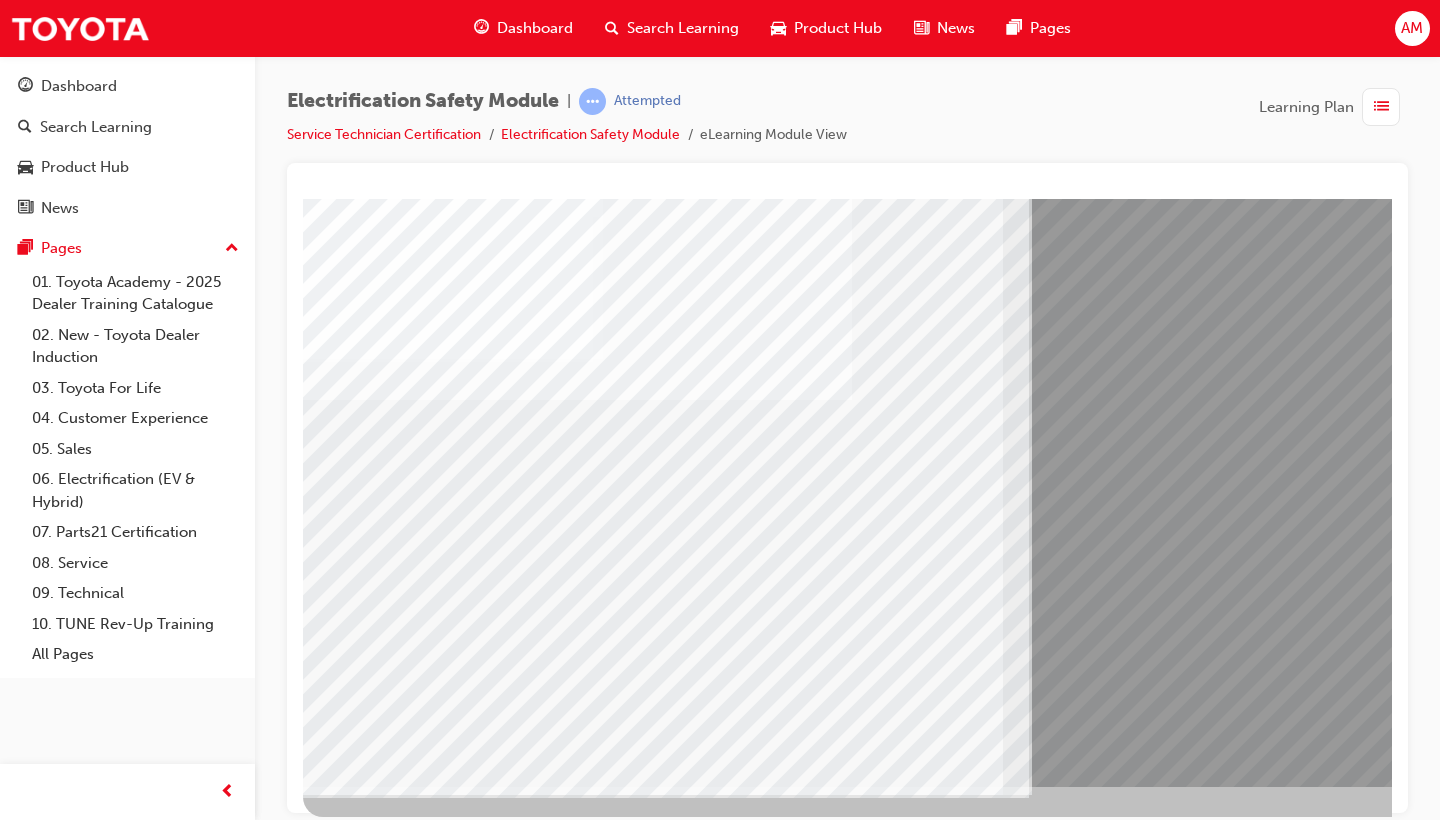 scroll, scrollTop: 132, scrollLeft: -1, axis: both 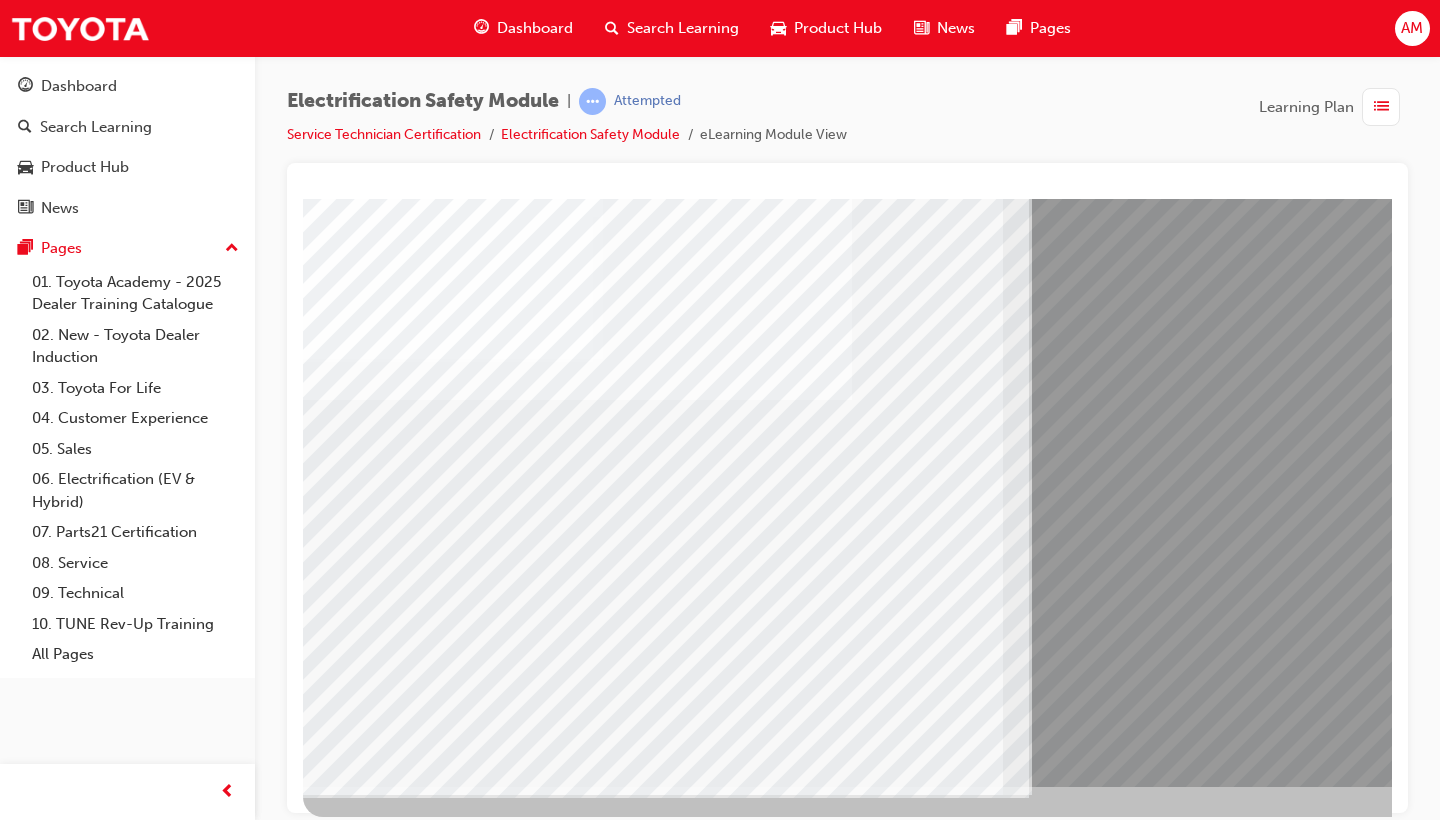 click at bounding box center [368, 8017] 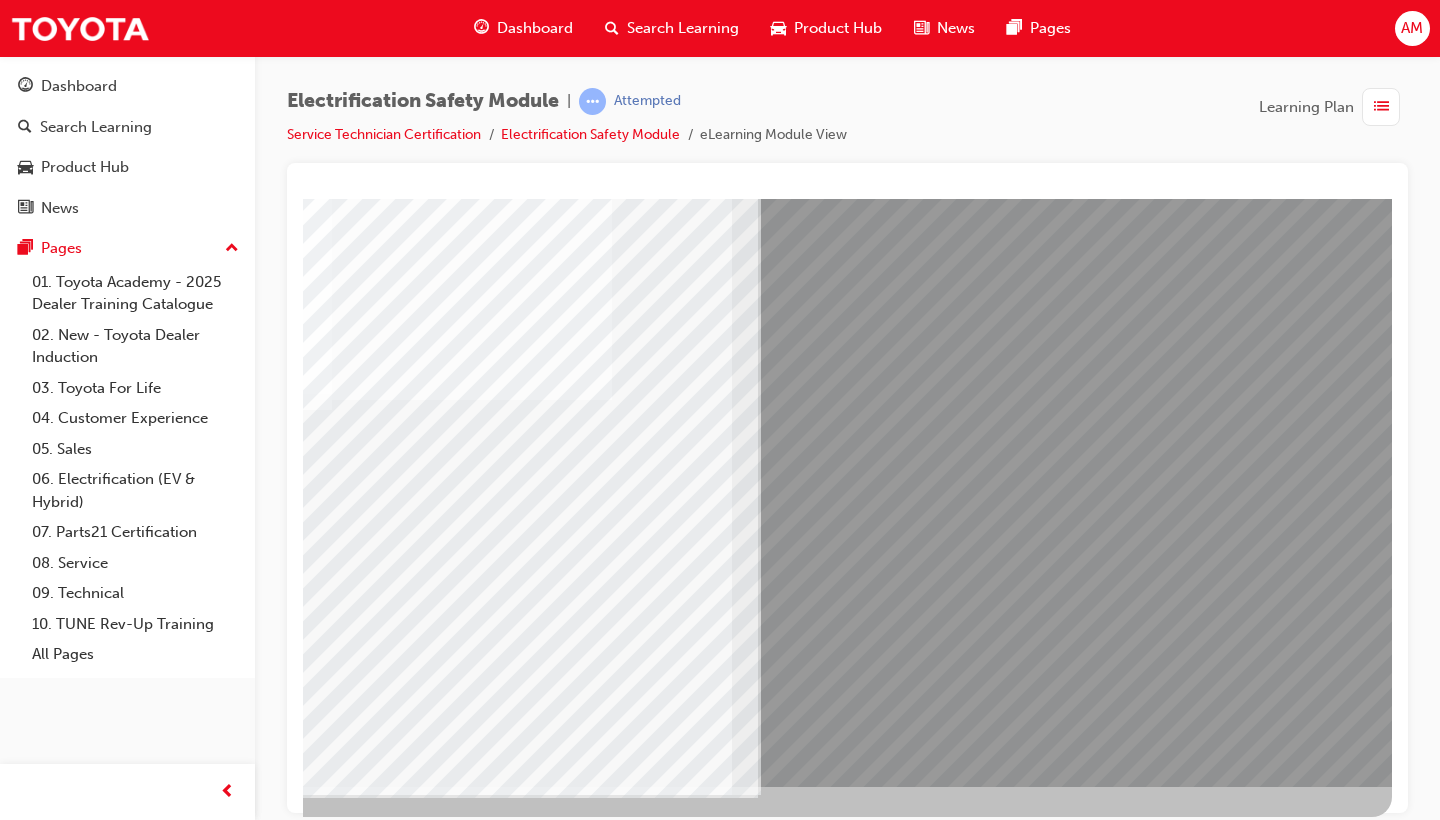 click at bounding box center [95, 7934] 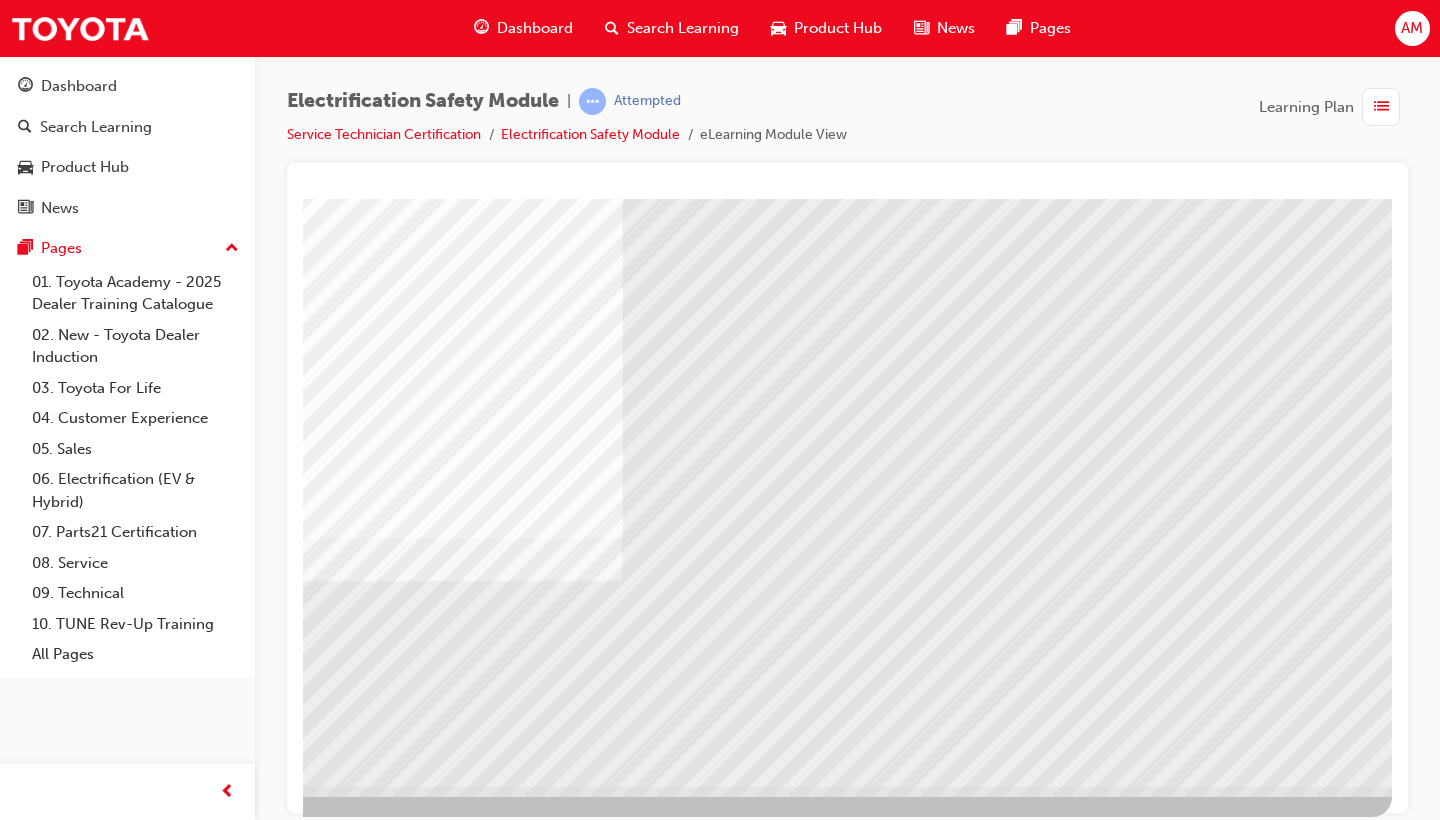 click at bounding box center (95, 4086) 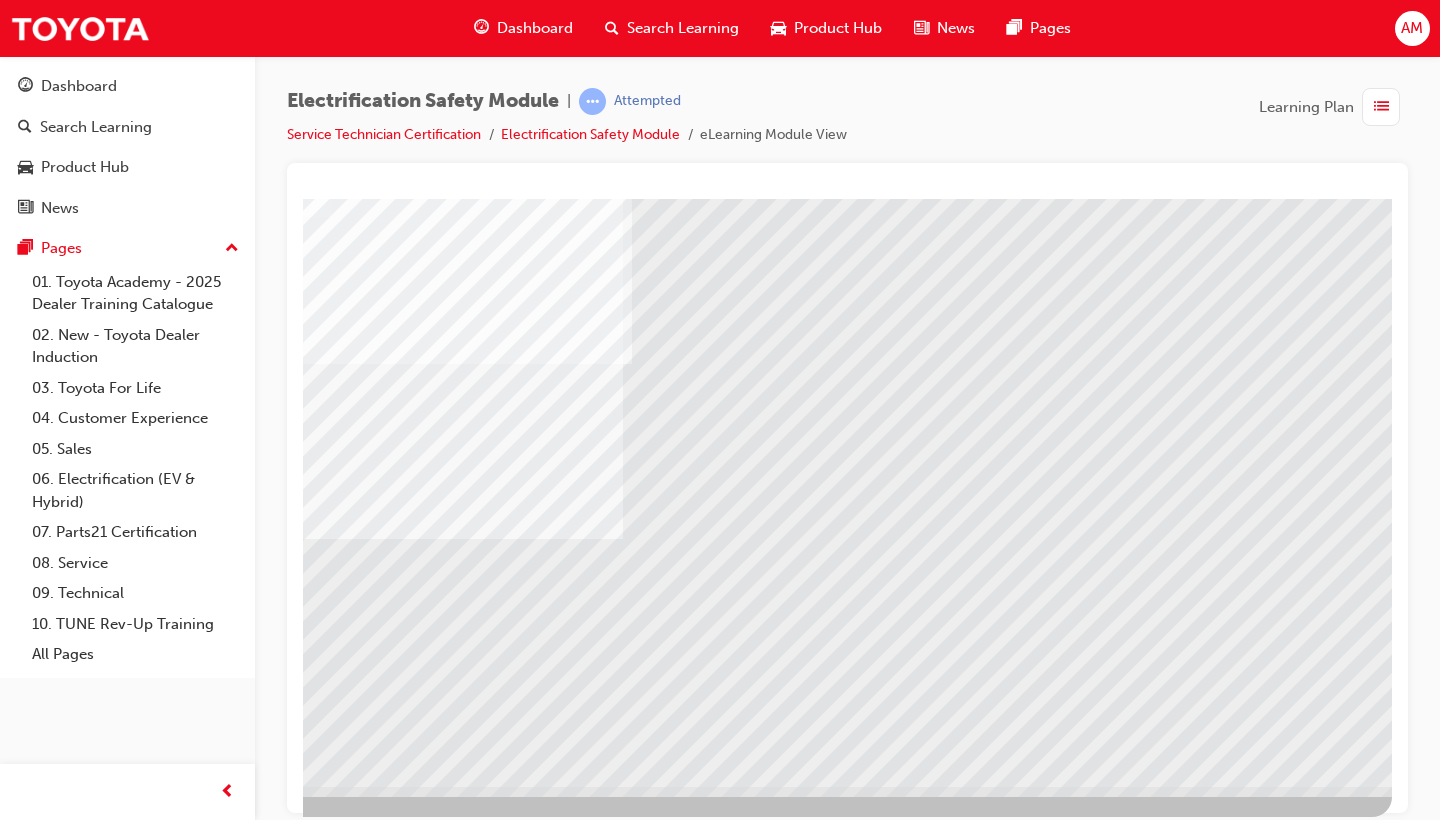 click at bounding box center (95, 3869) 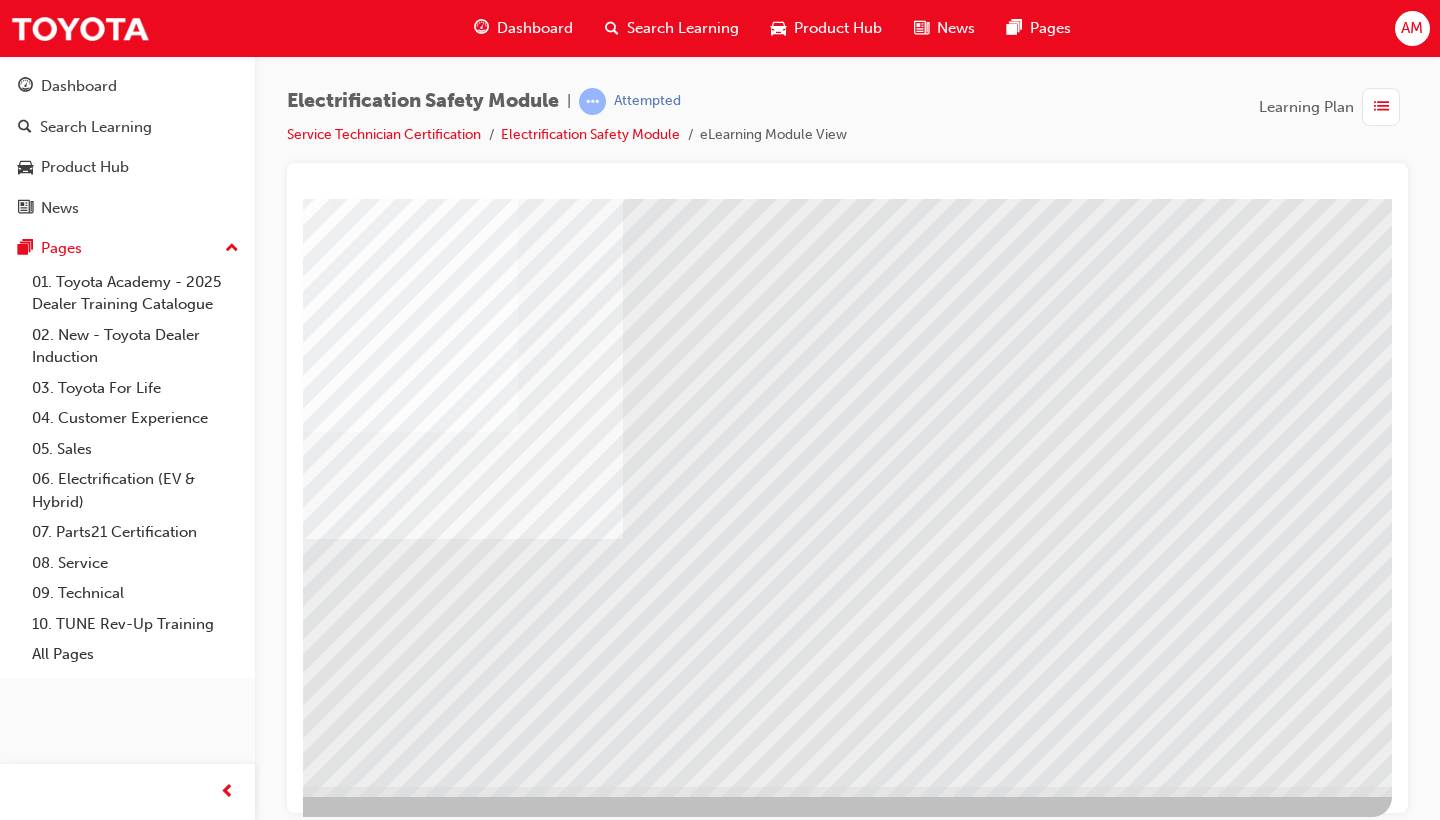 click at bounding box center [95, 3937] 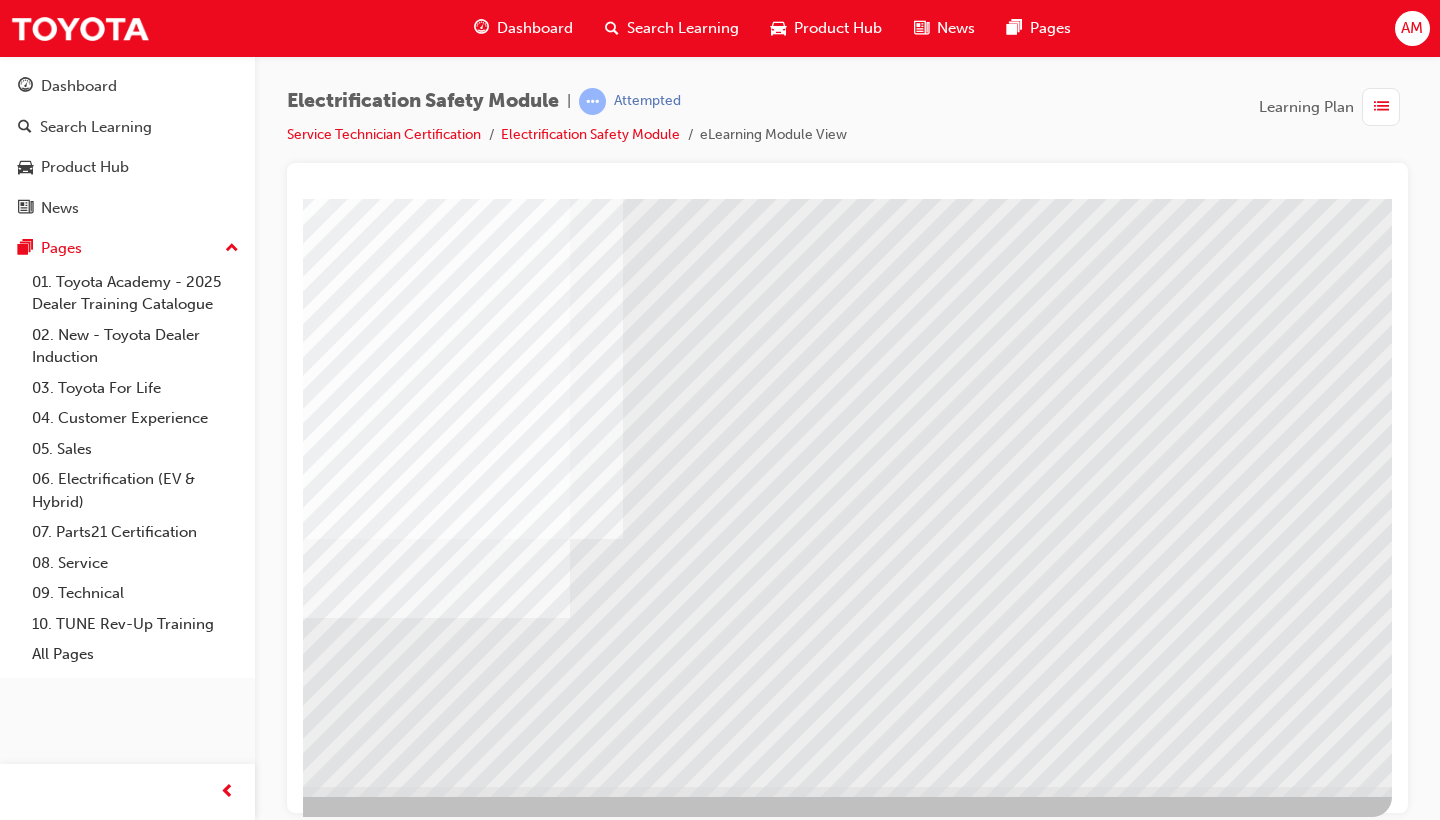 click at bounding box center [95, 3572] 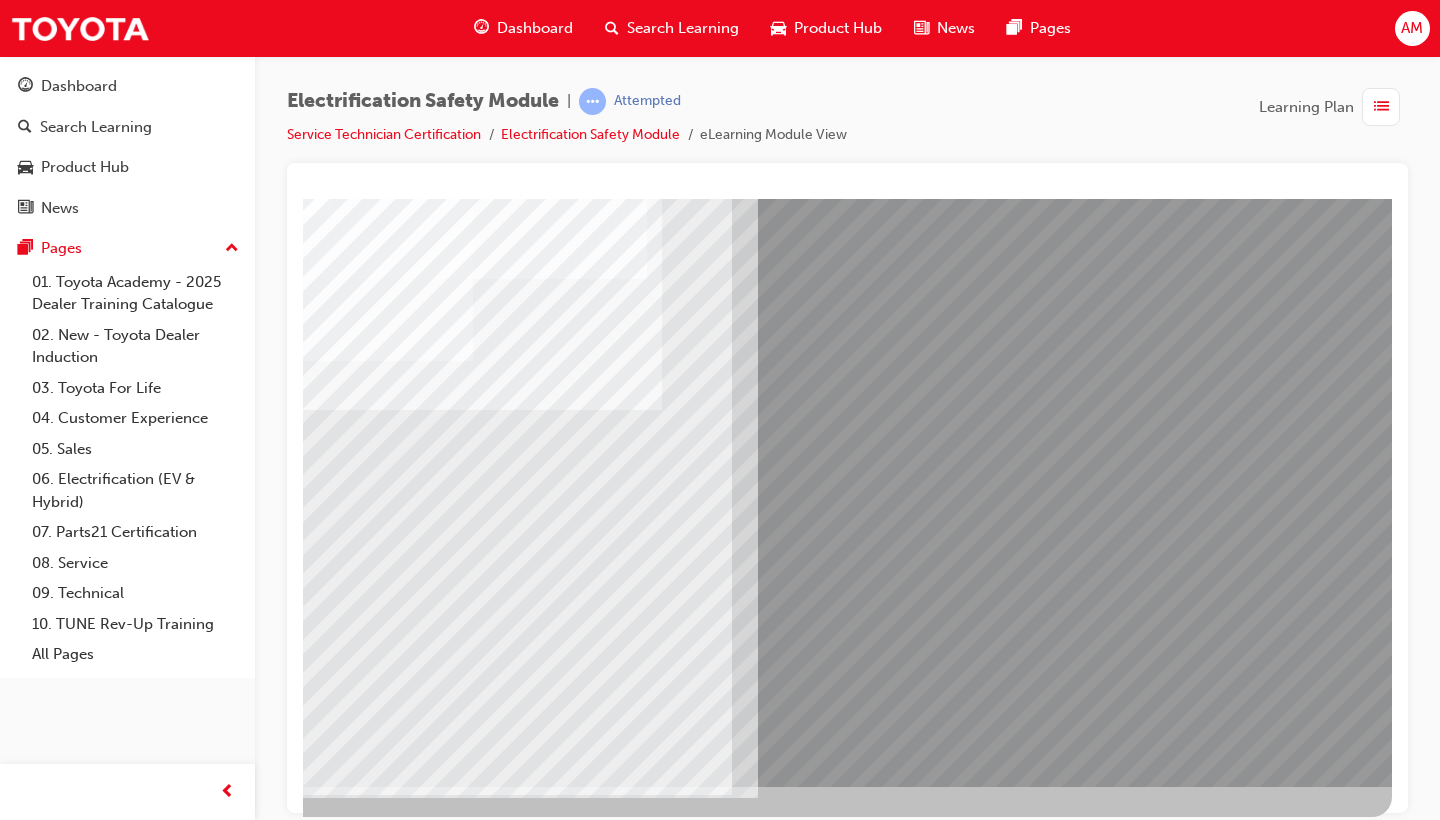 click at bounding box center (391, 2623) 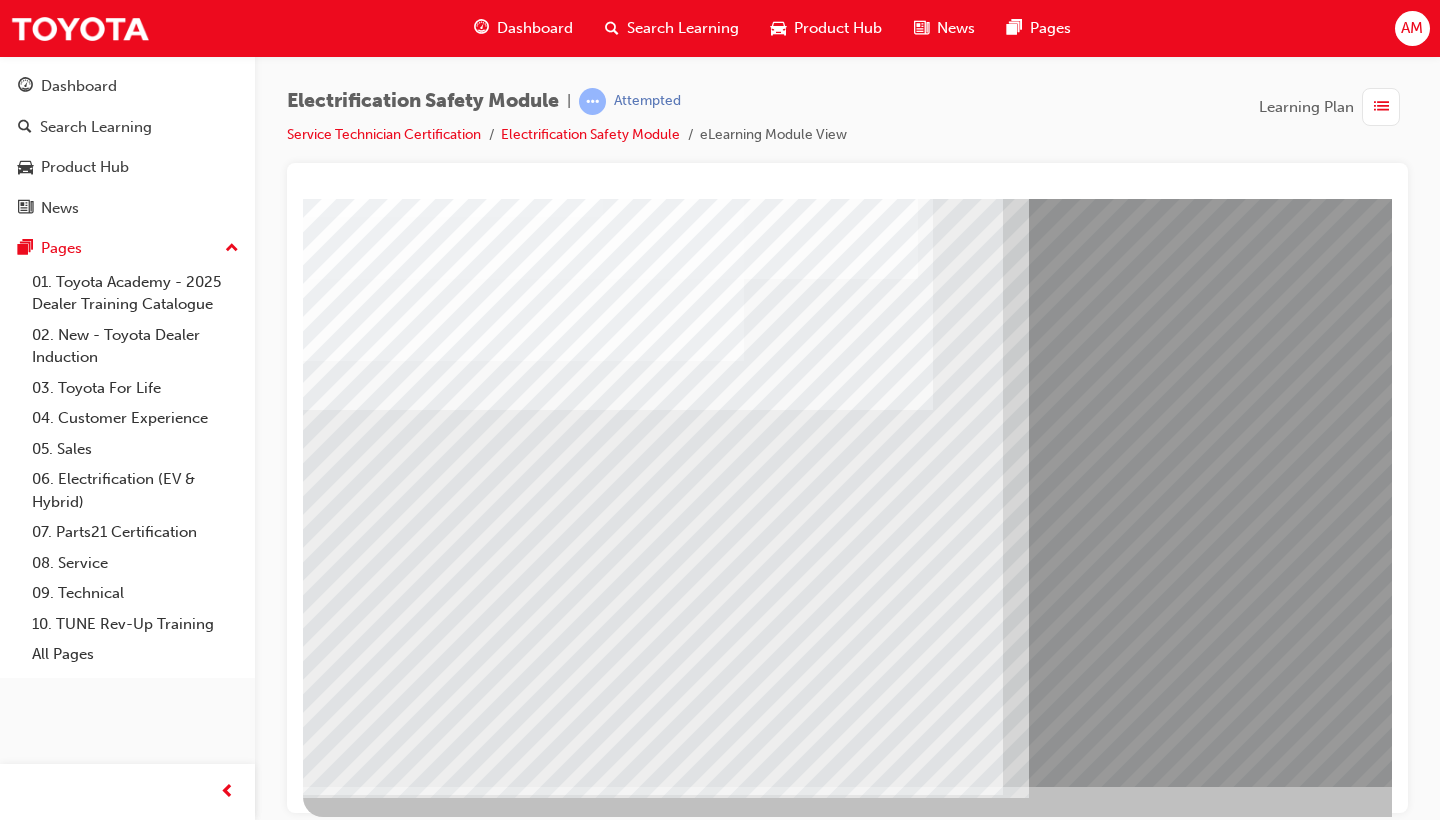 click at bounding box center (383, 7388) 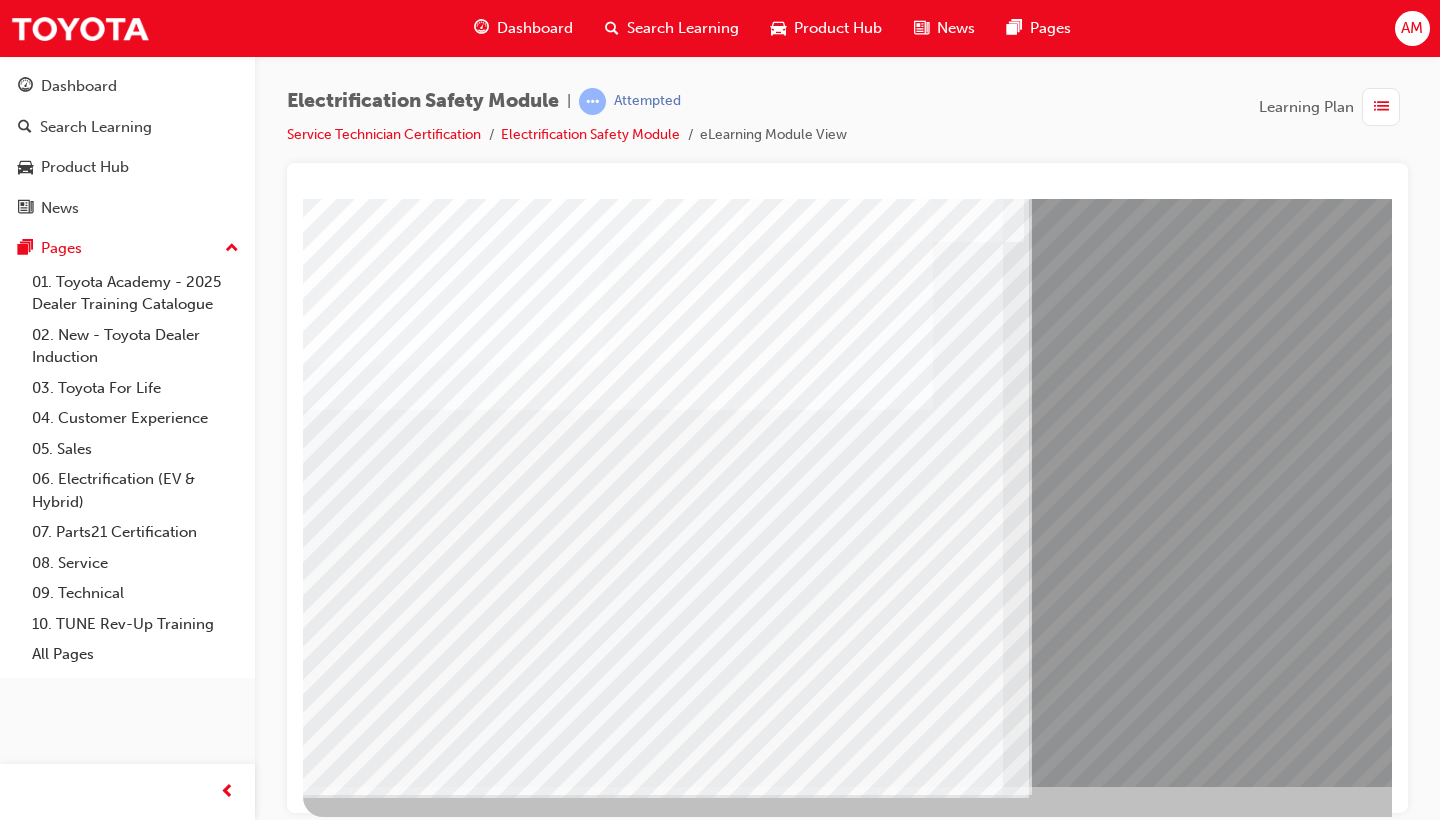 click at bounding box center [383, 7434] 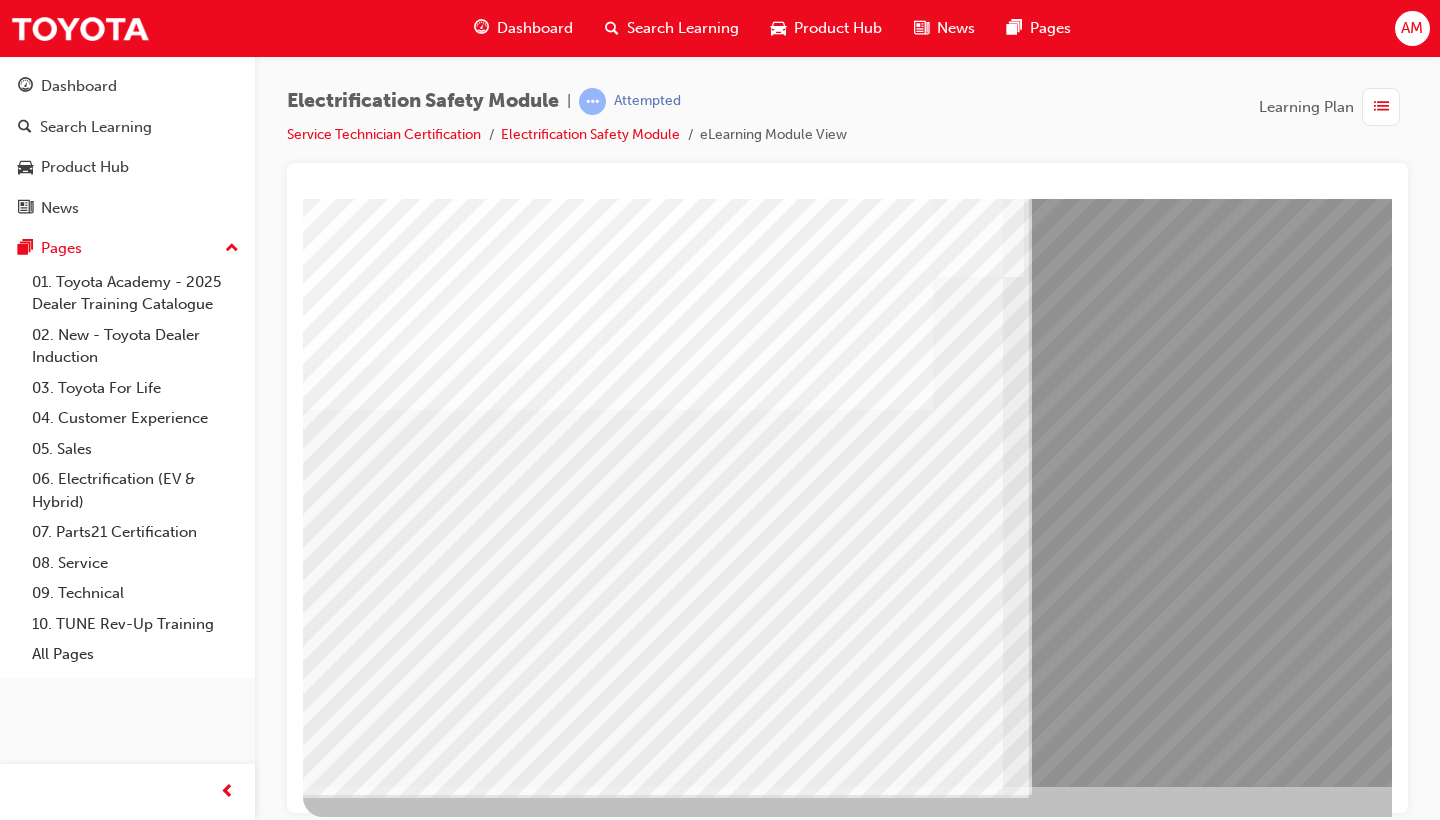 click at bounding box center [383, 7480] 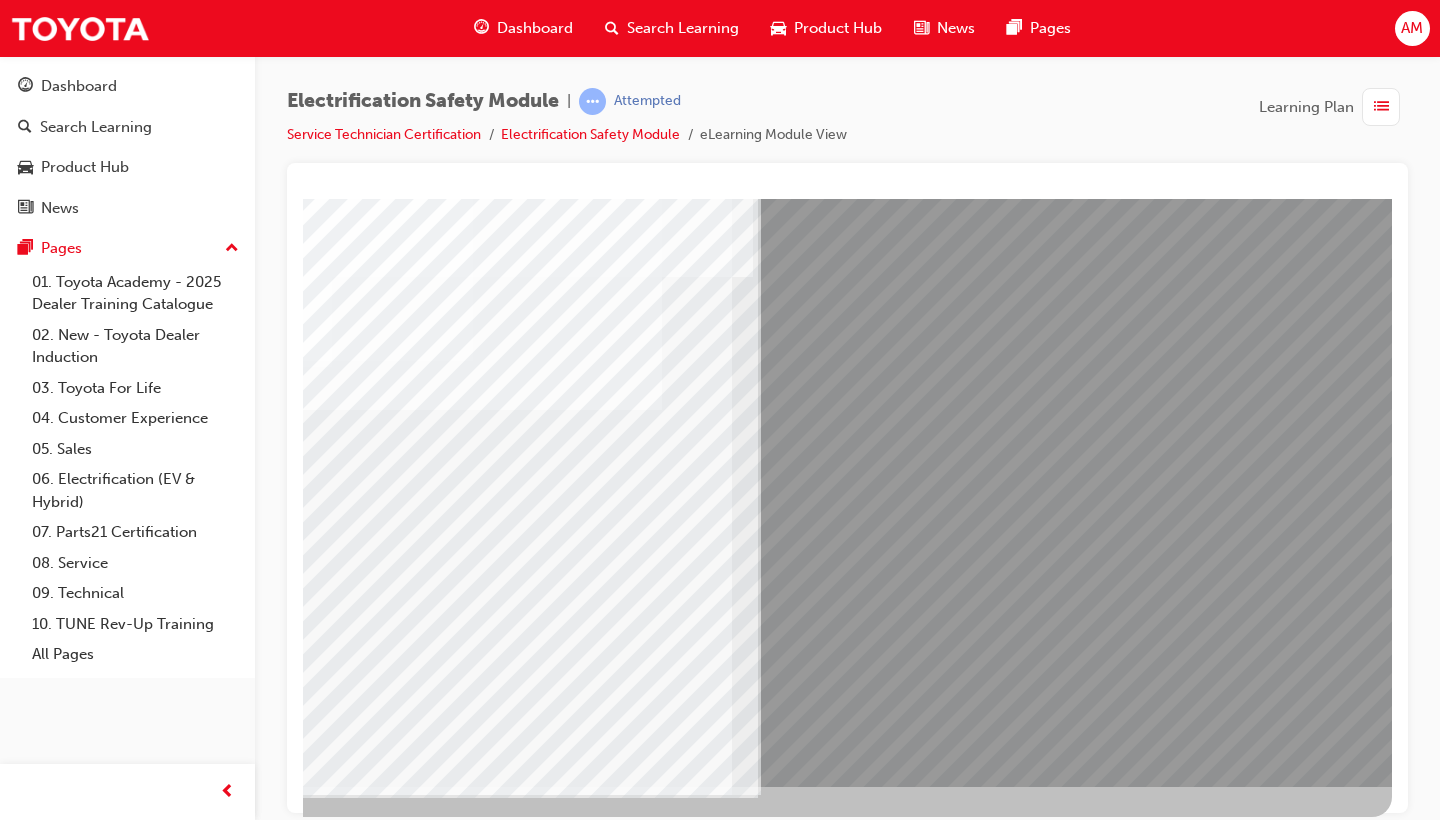 click at bounding box center (95, 7347) 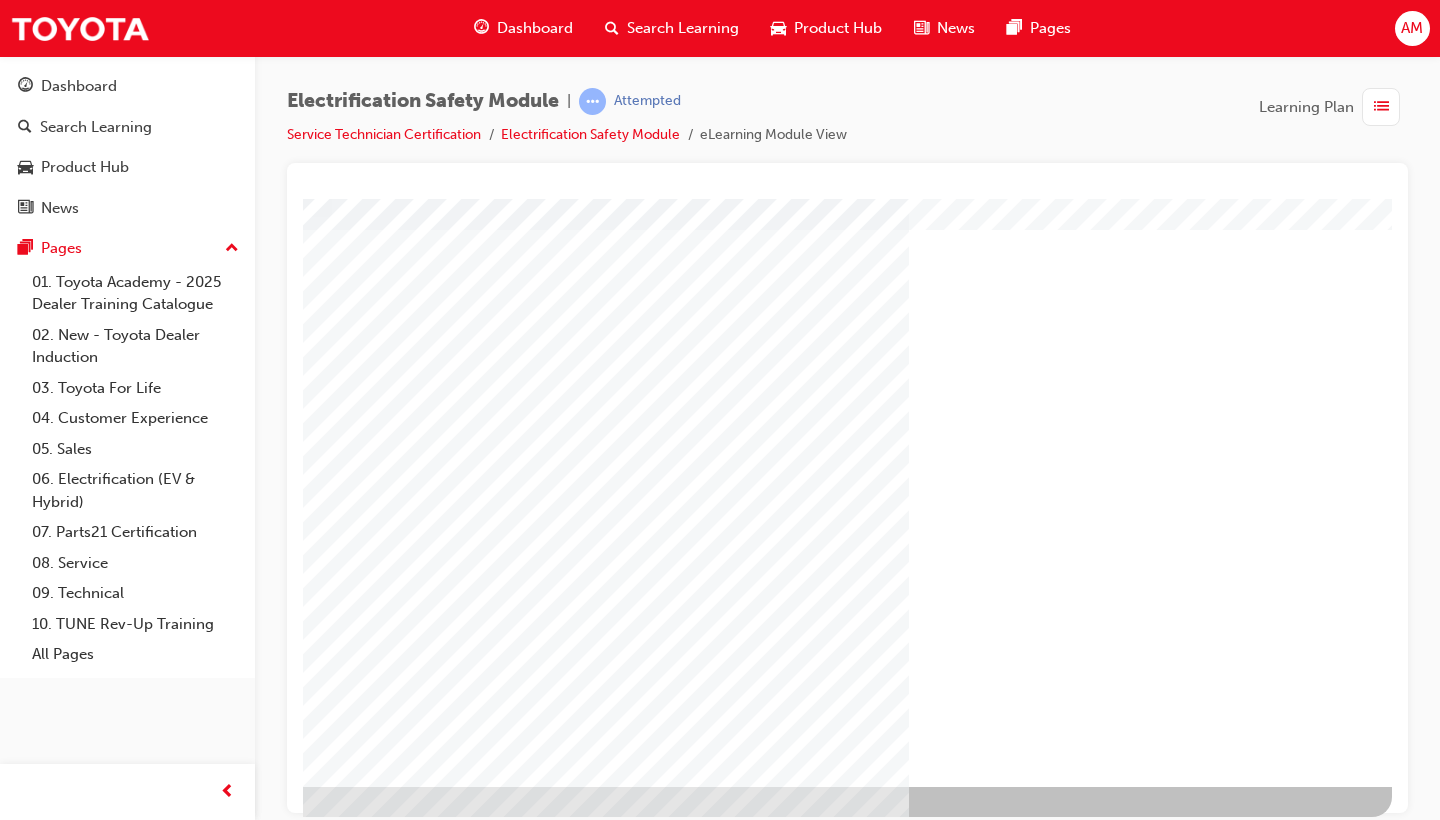 click at bounding box center [95, 1418] 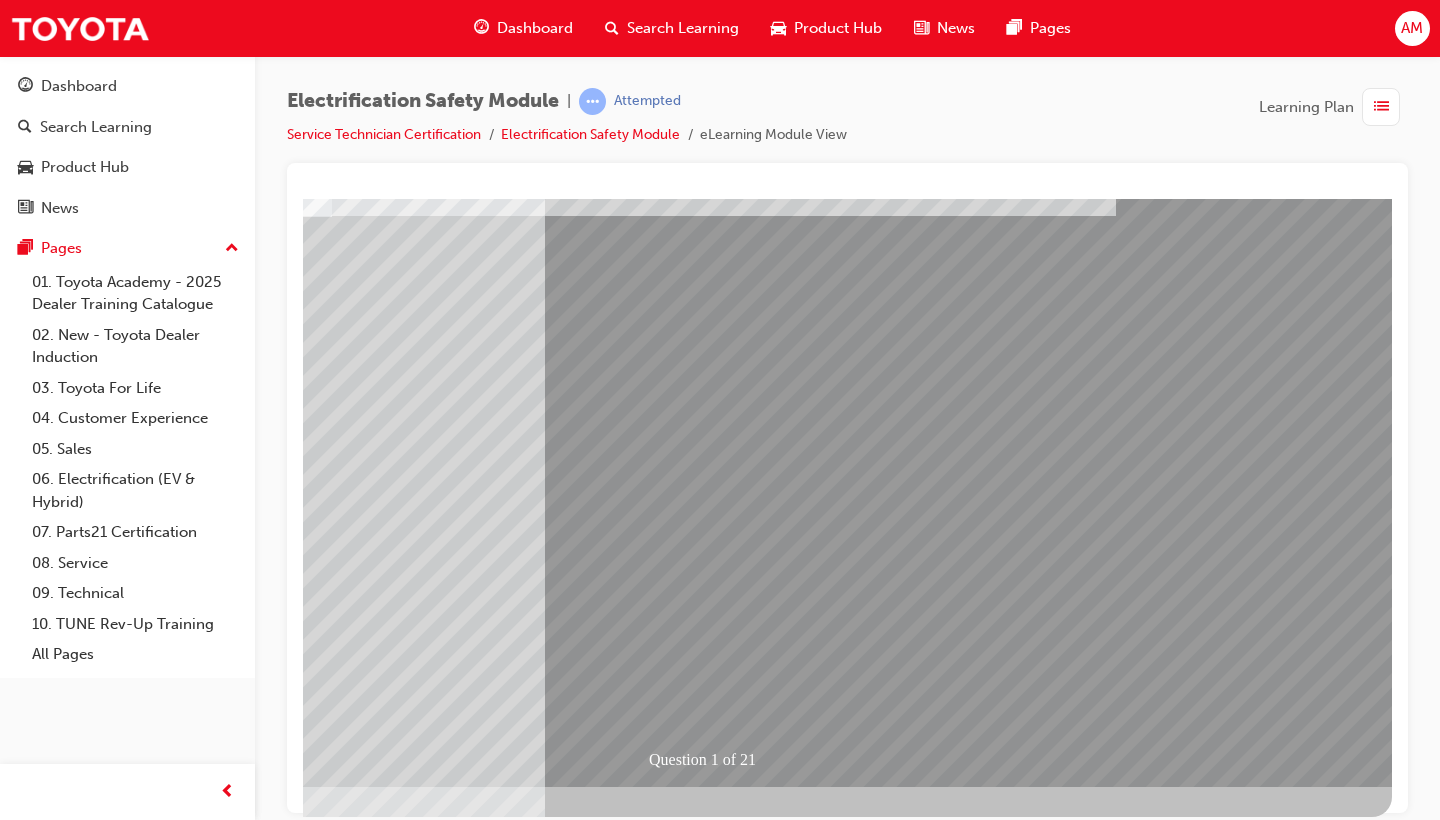 click at bounding box center (288, 2016) 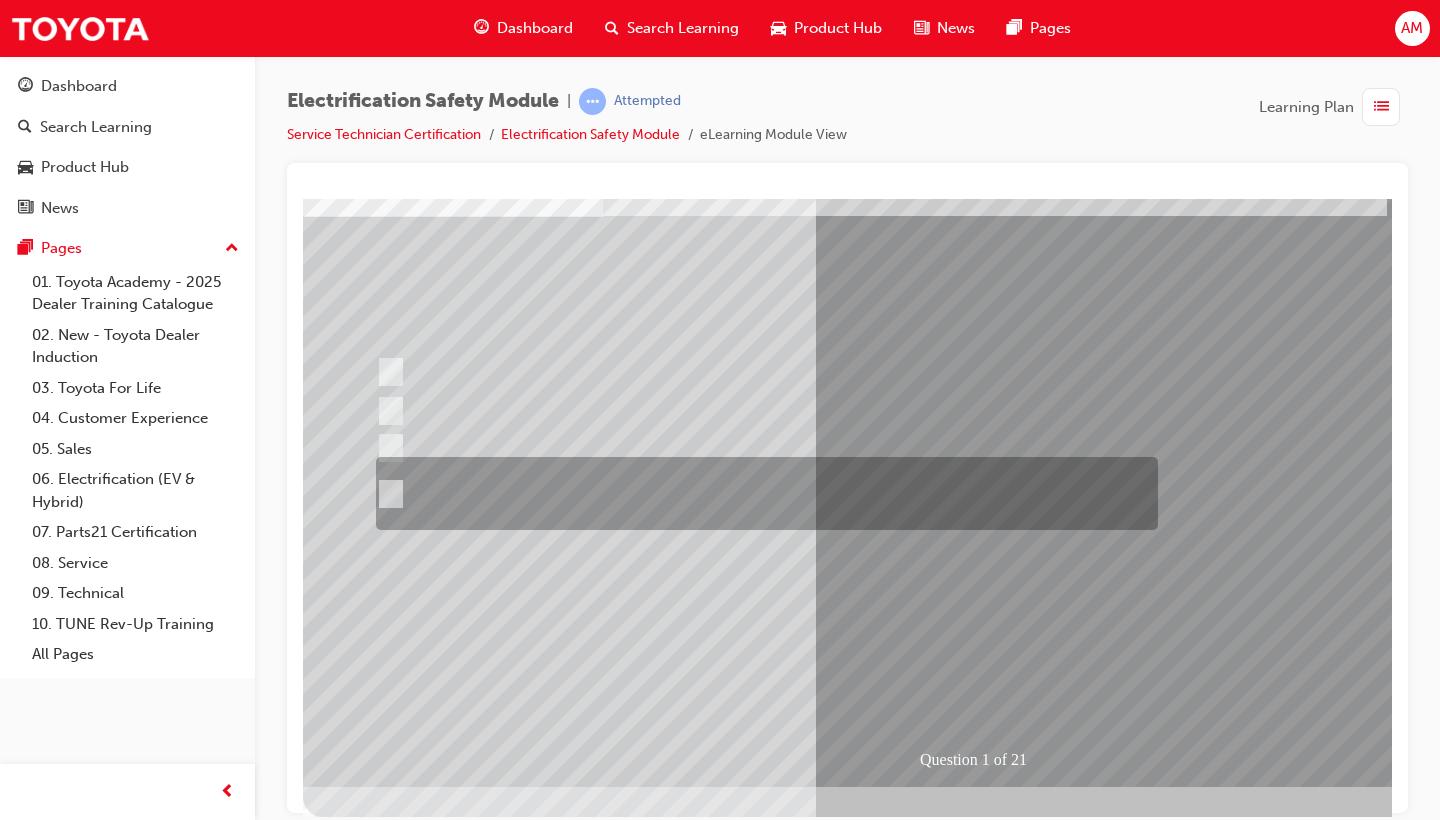 click at bounding box center [762, 493] 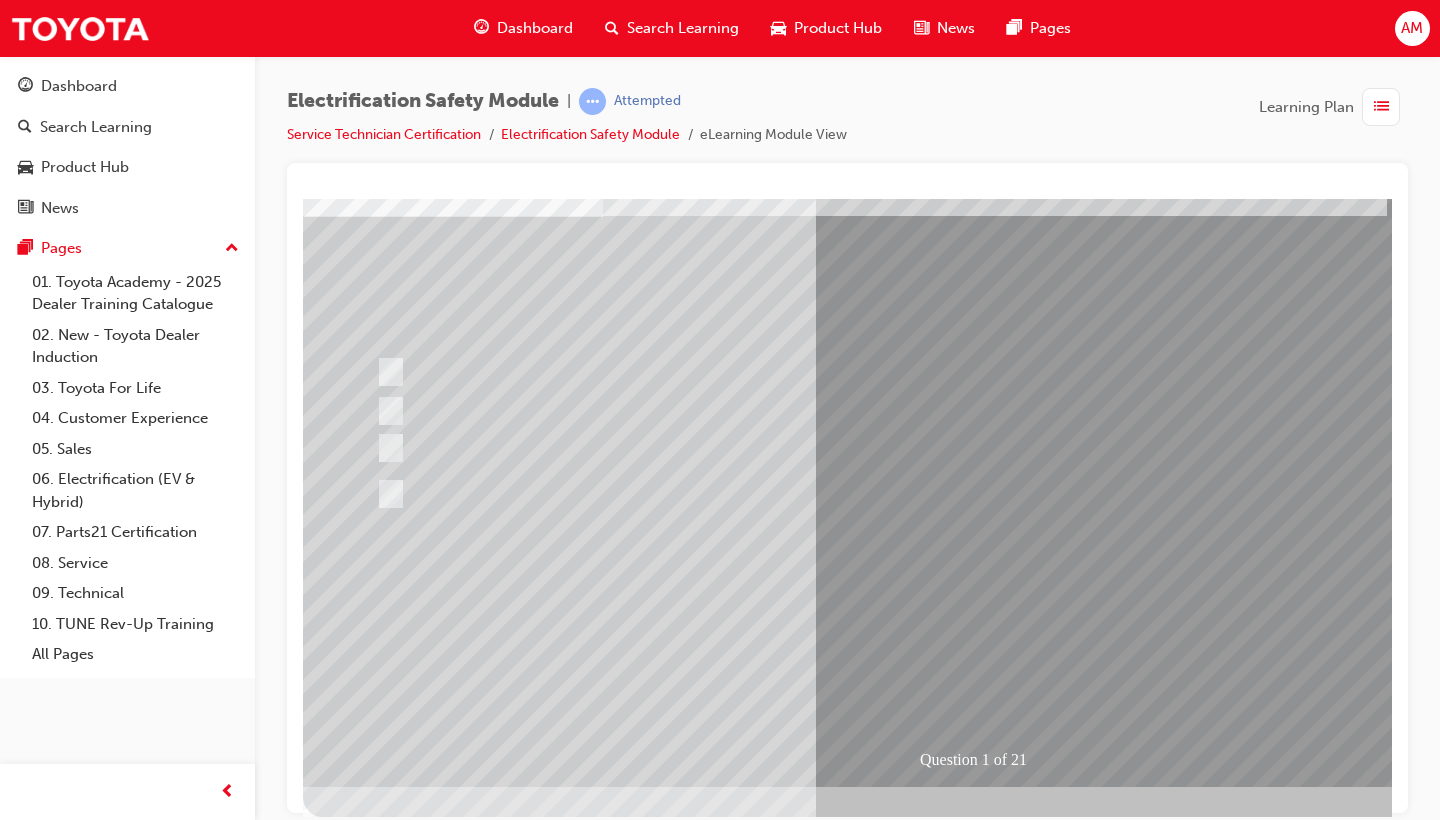 click at bounding box center (375, 2855) 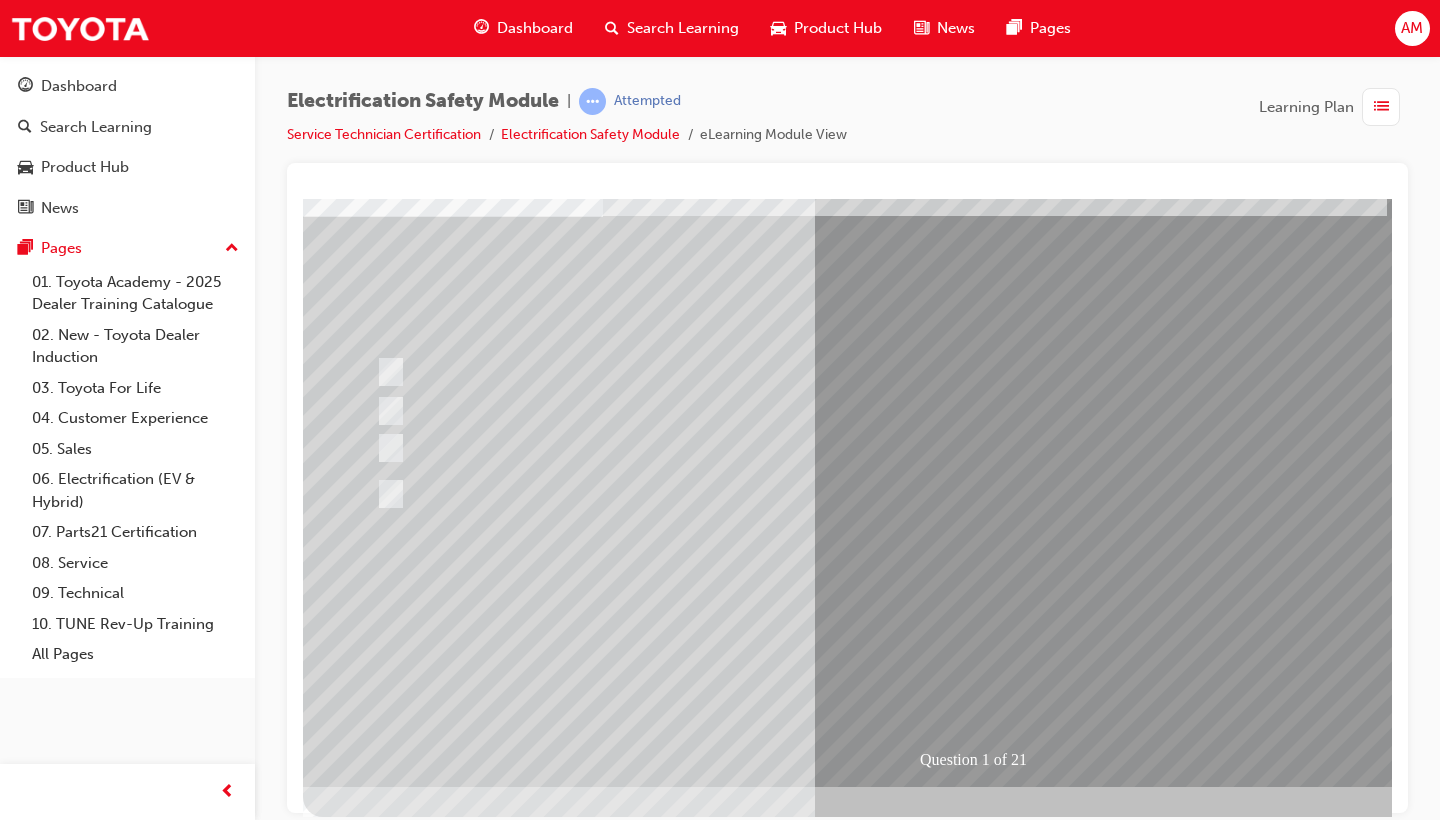 click at bounding box center (635, 2562) 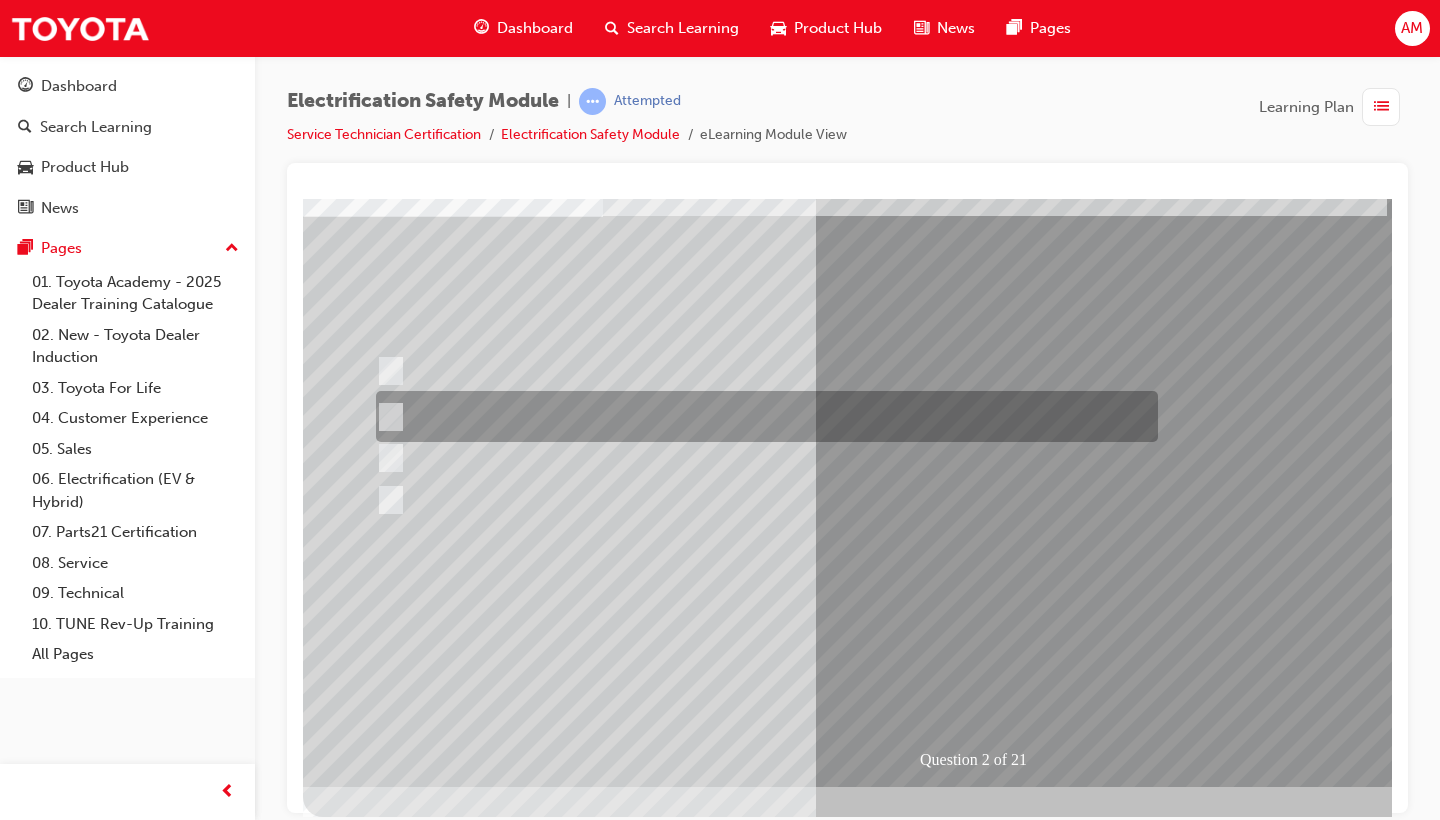 click at bounding box center (762, 416) 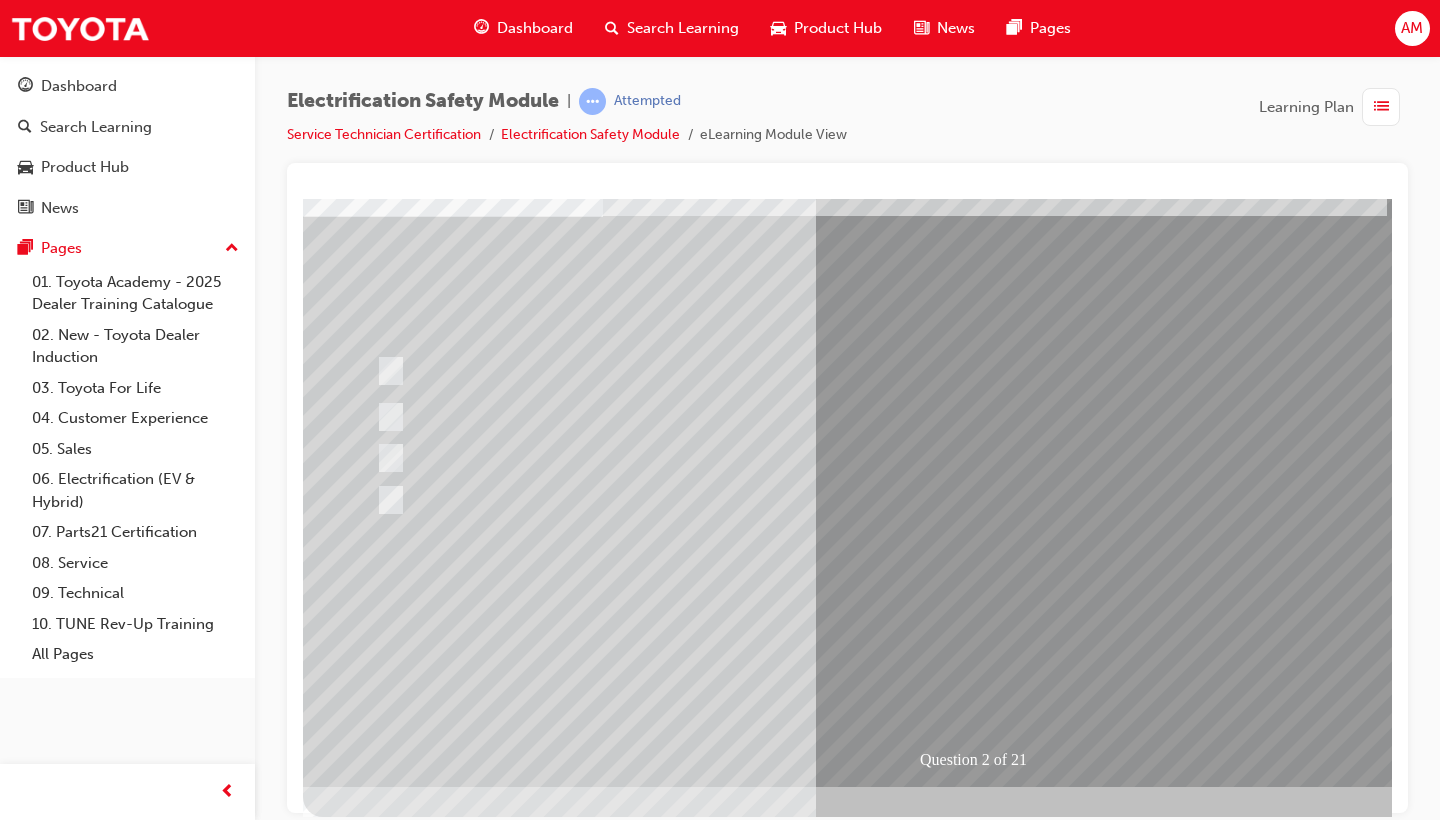 click at bounding box center [375, 2855] 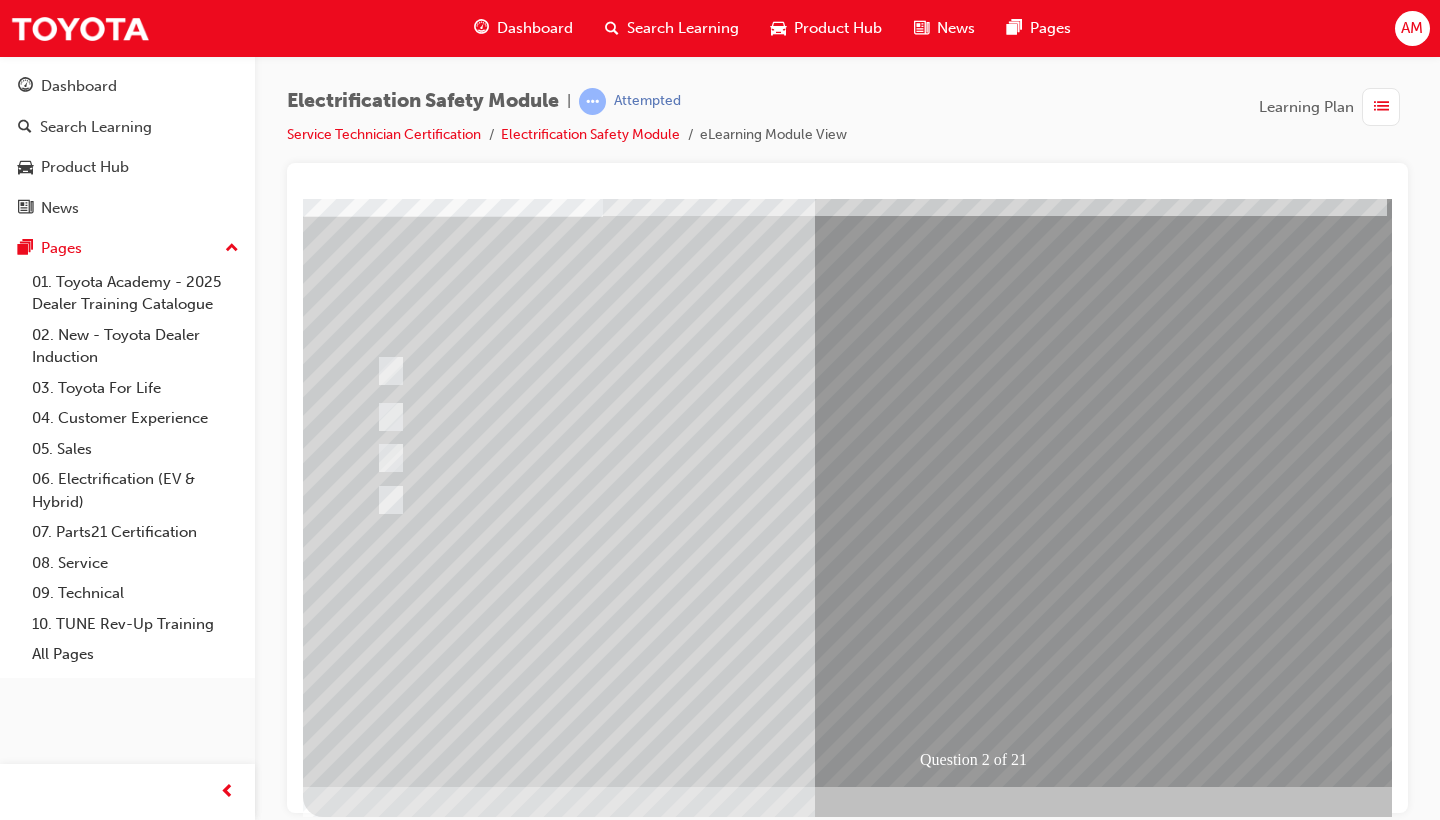 click at bounding box center [635, 2562] 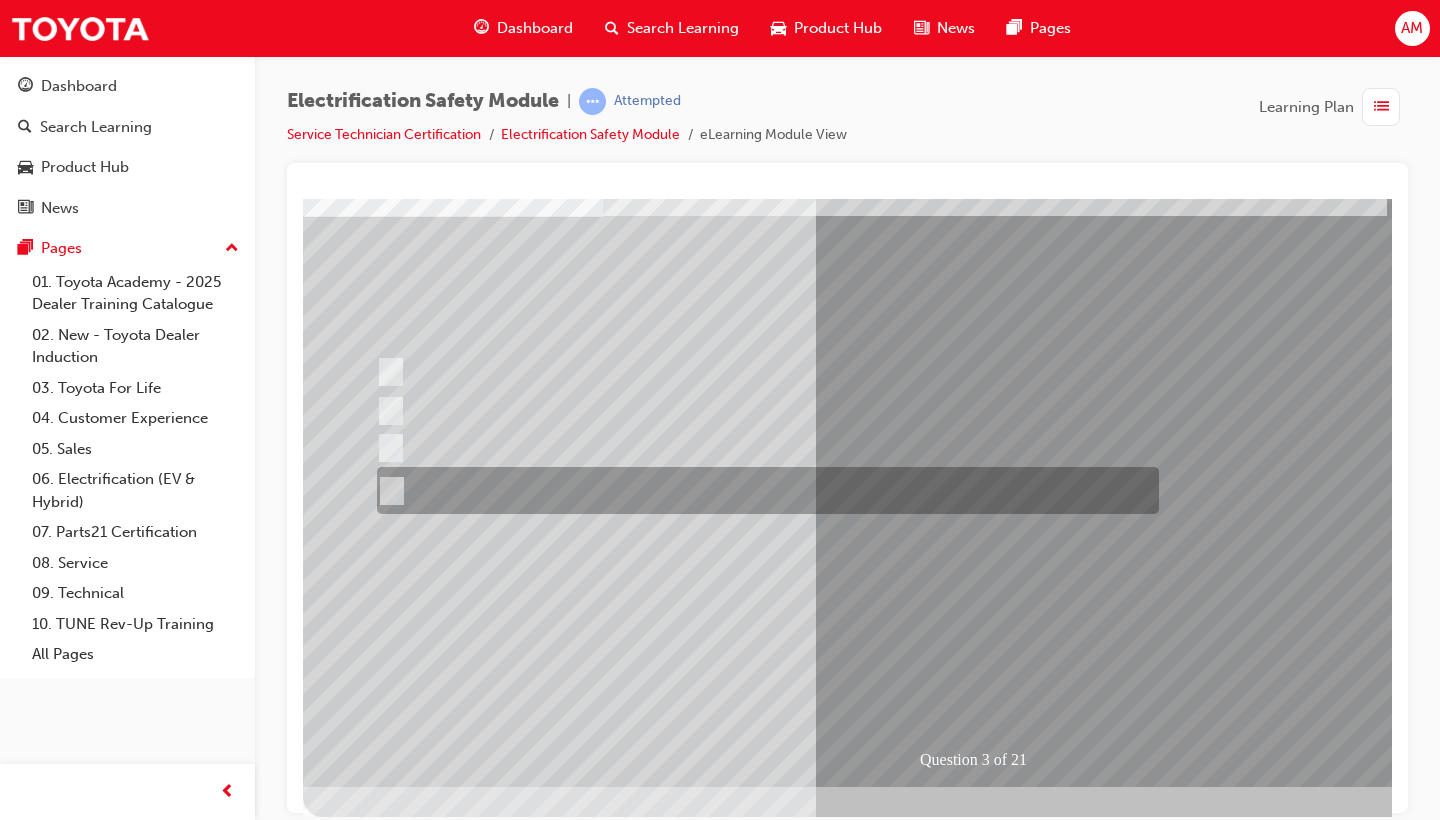 click at bounding box center (763, 490) 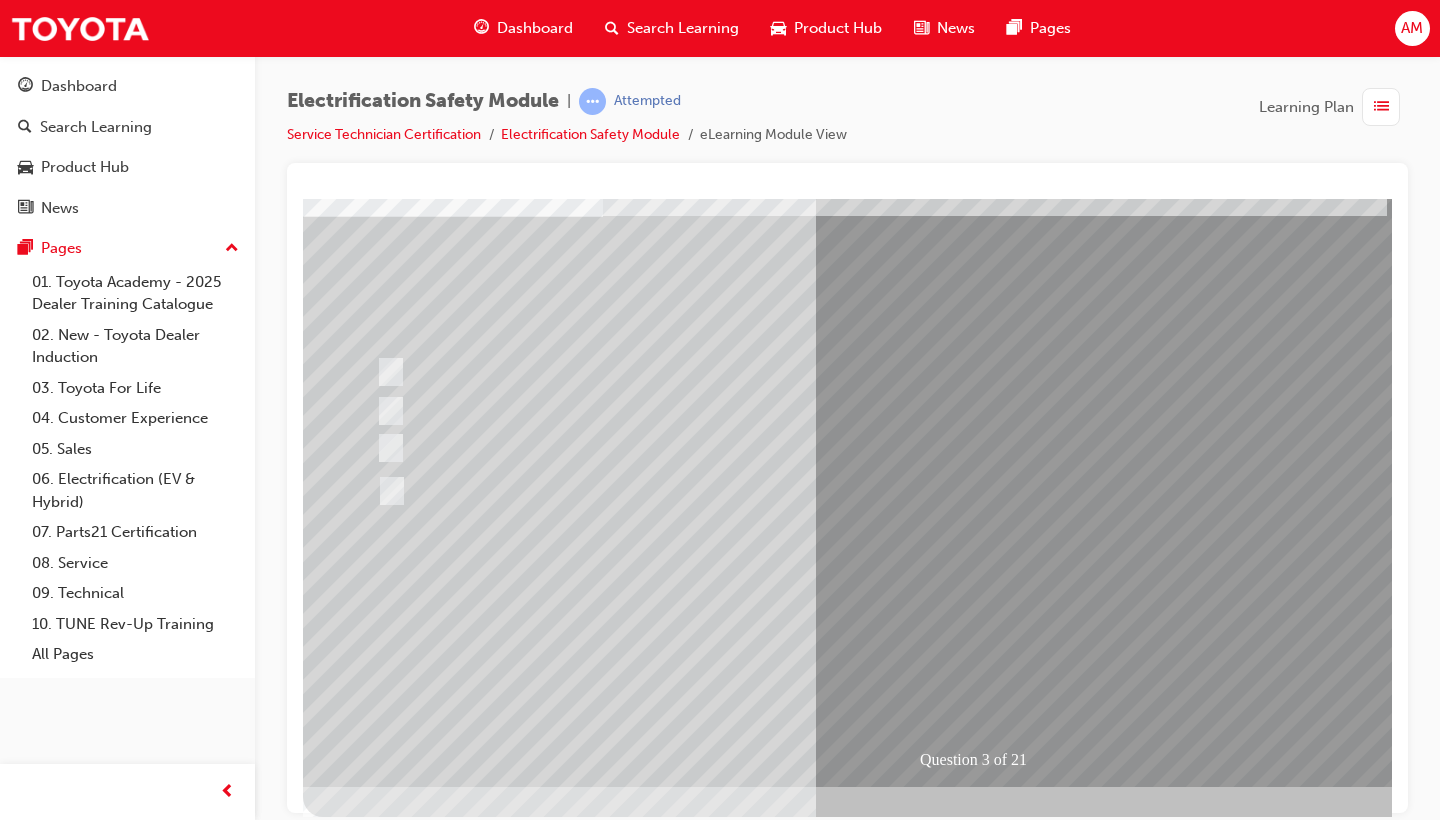 click at bounding box center [375, 2855] 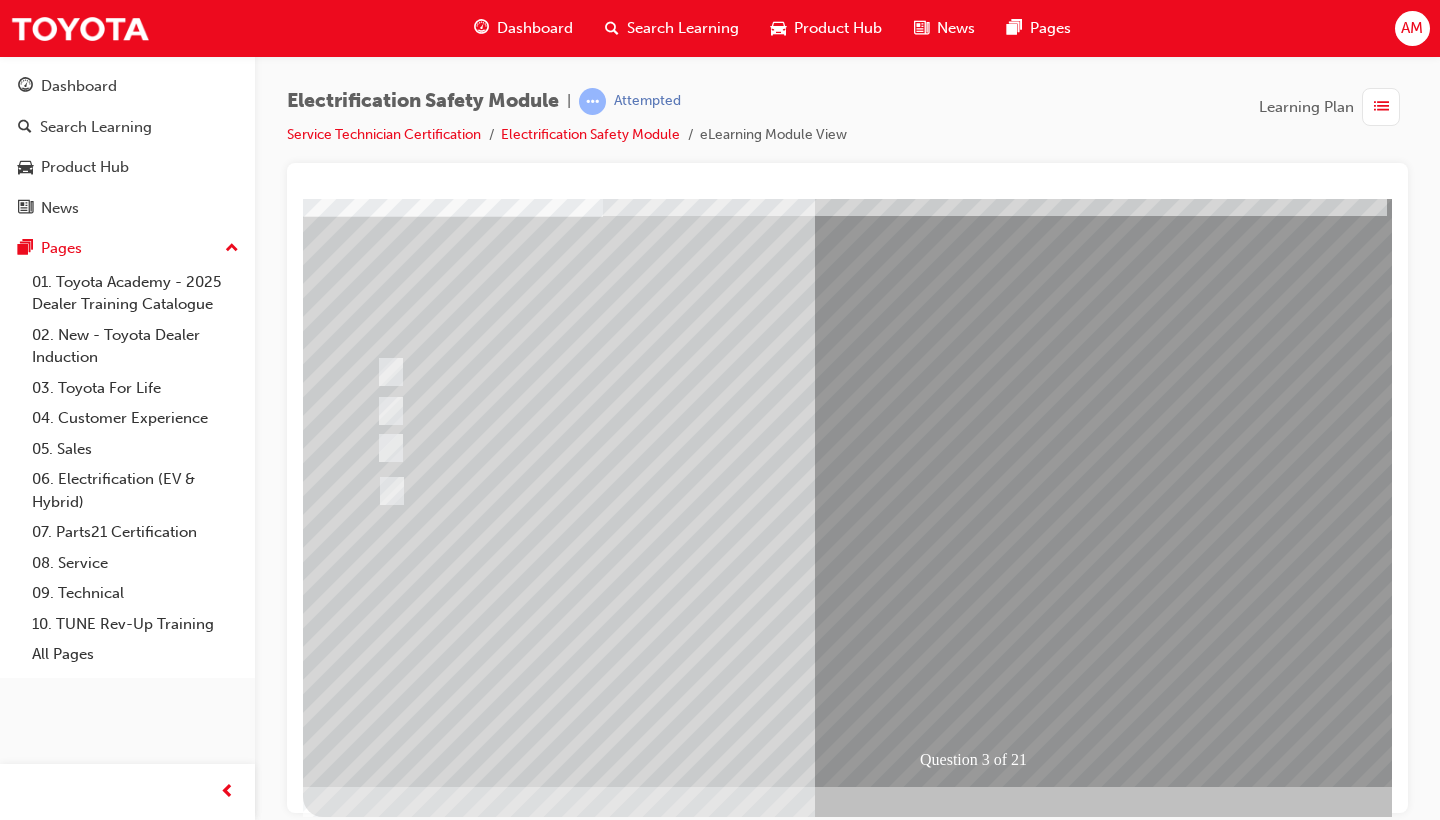 click at bounding box center [635, 2562] 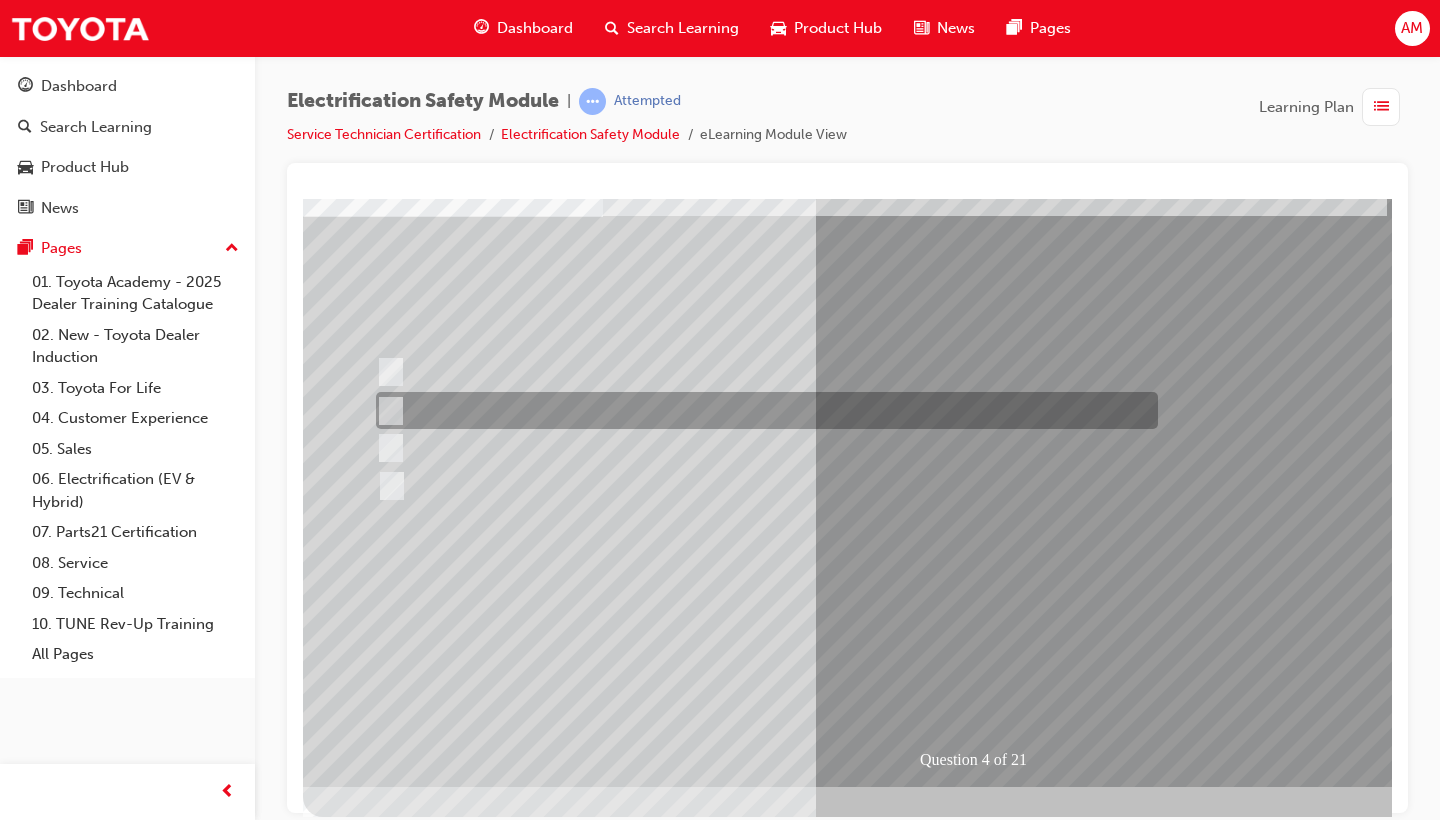 click at bounding box center (762, 410) 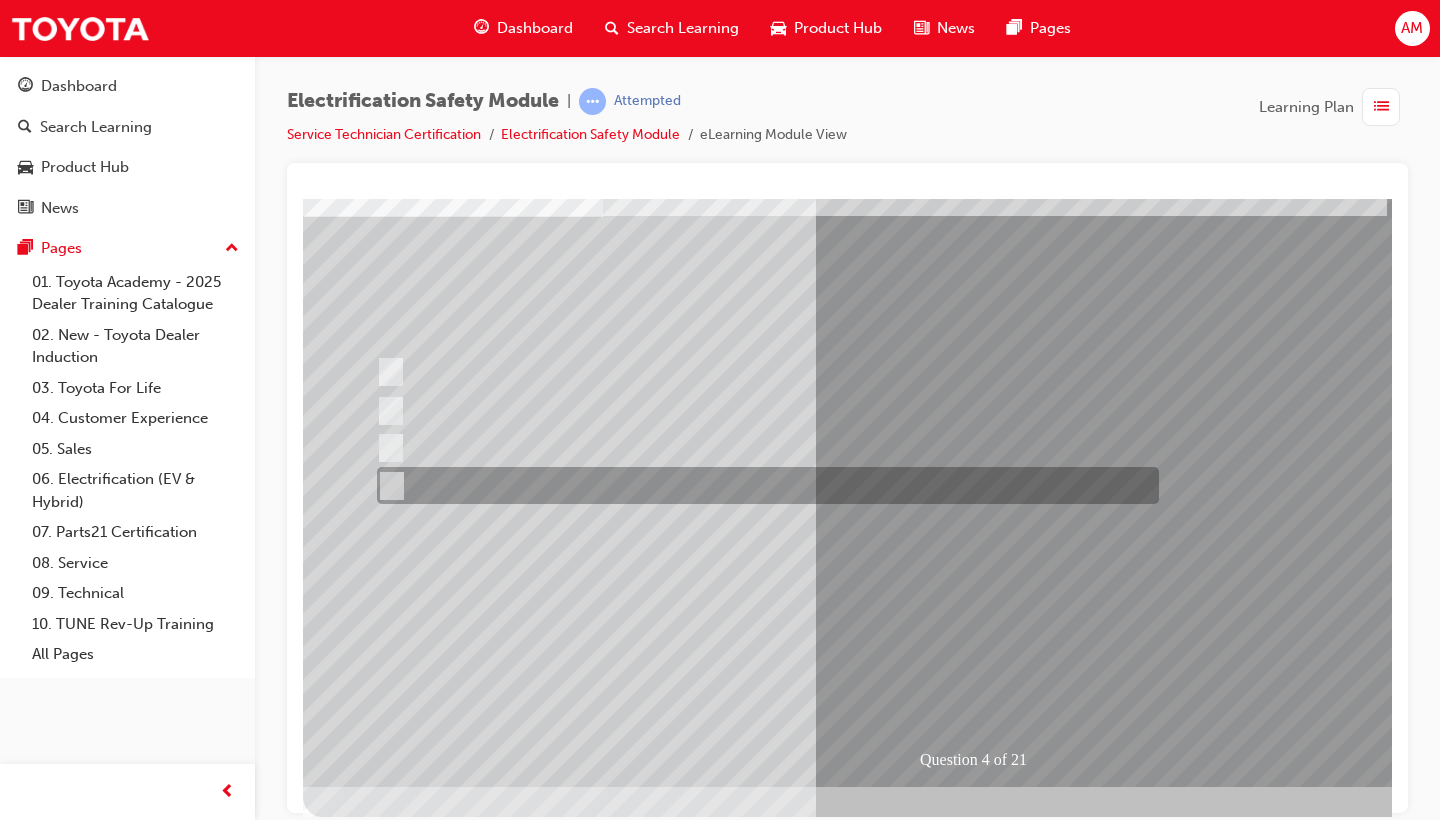 click at bounding box center (763, 485) 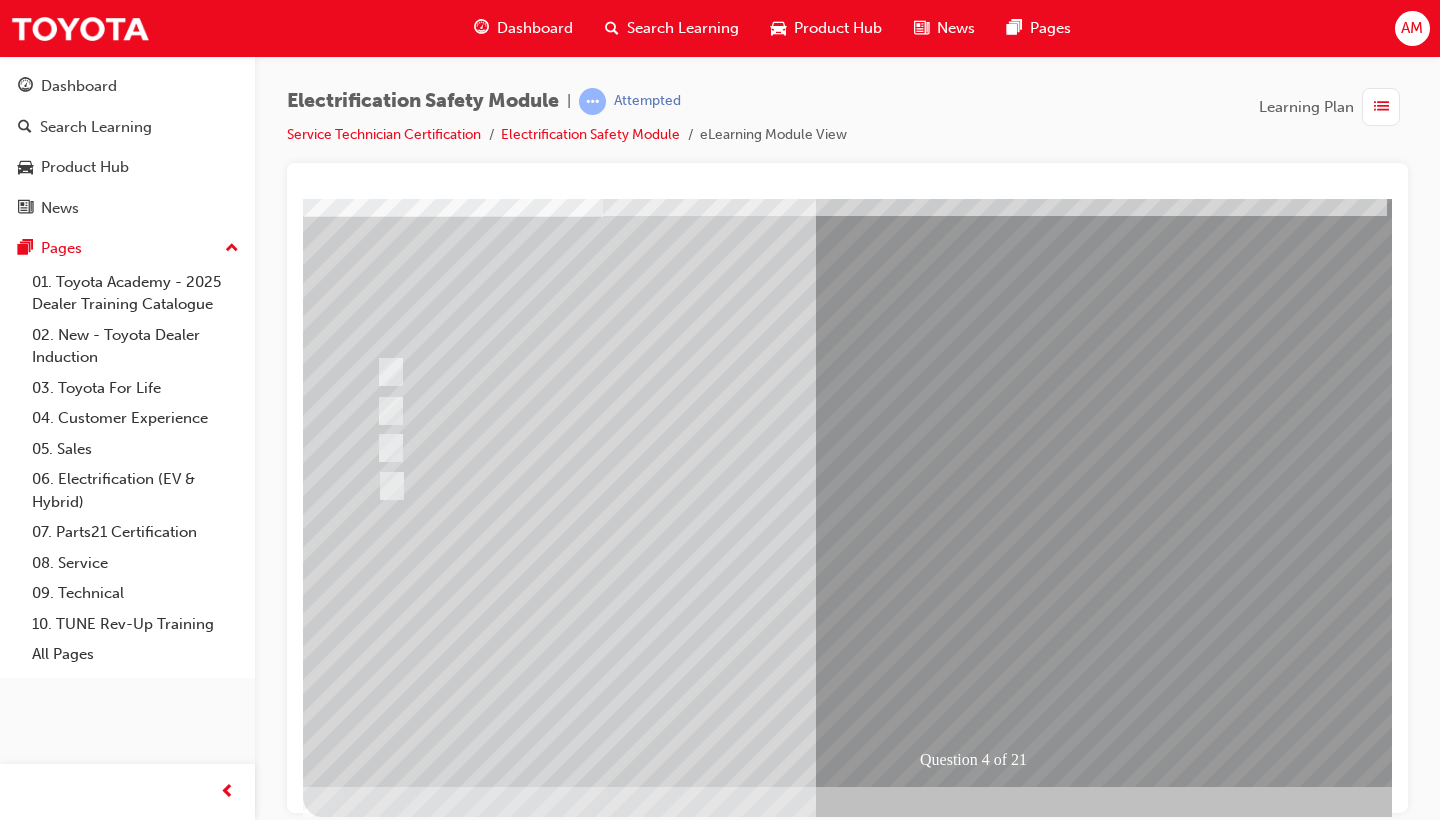click at bounding box center (375, 2855) 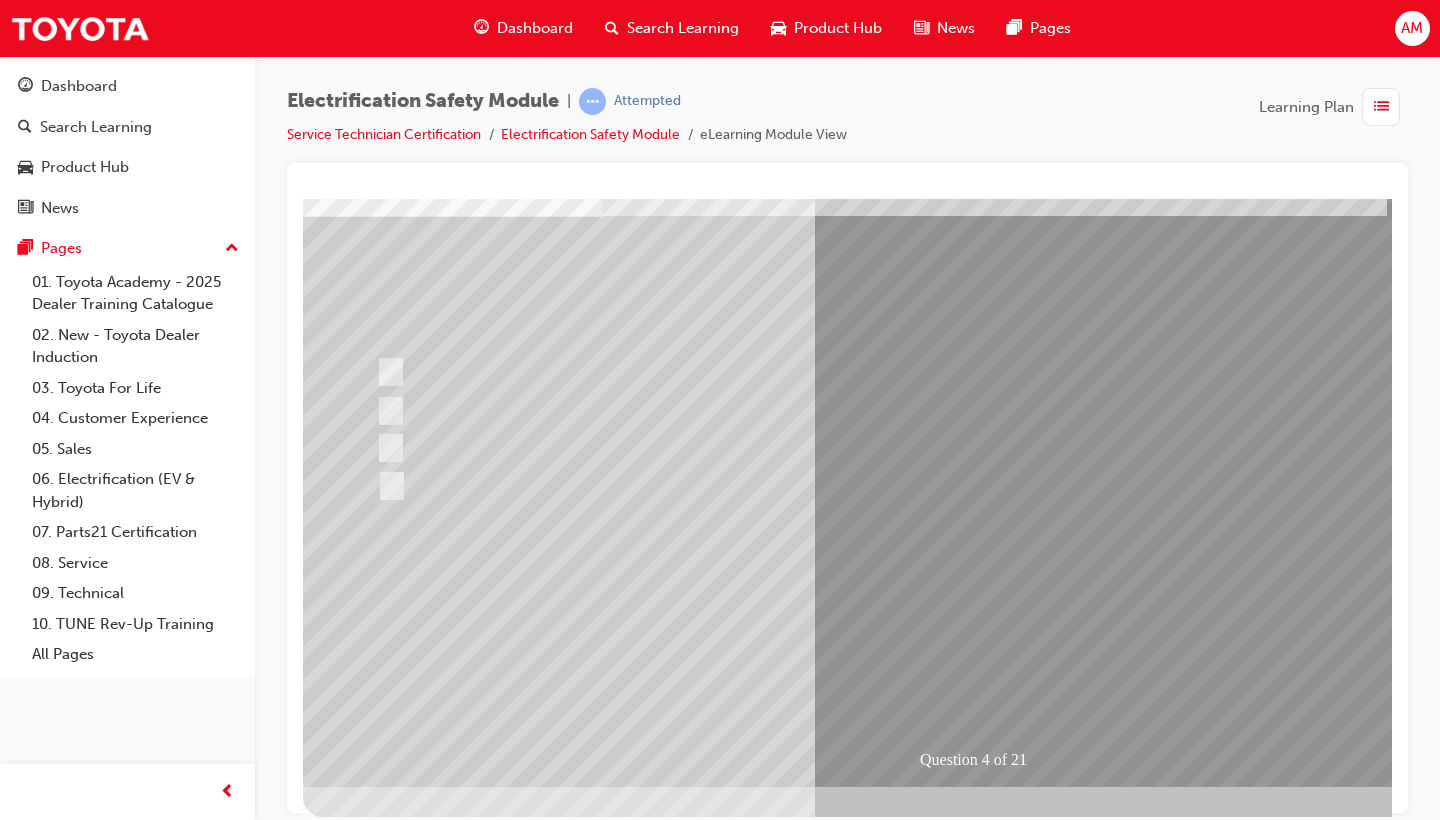 click at bounding box center [635, 2562] 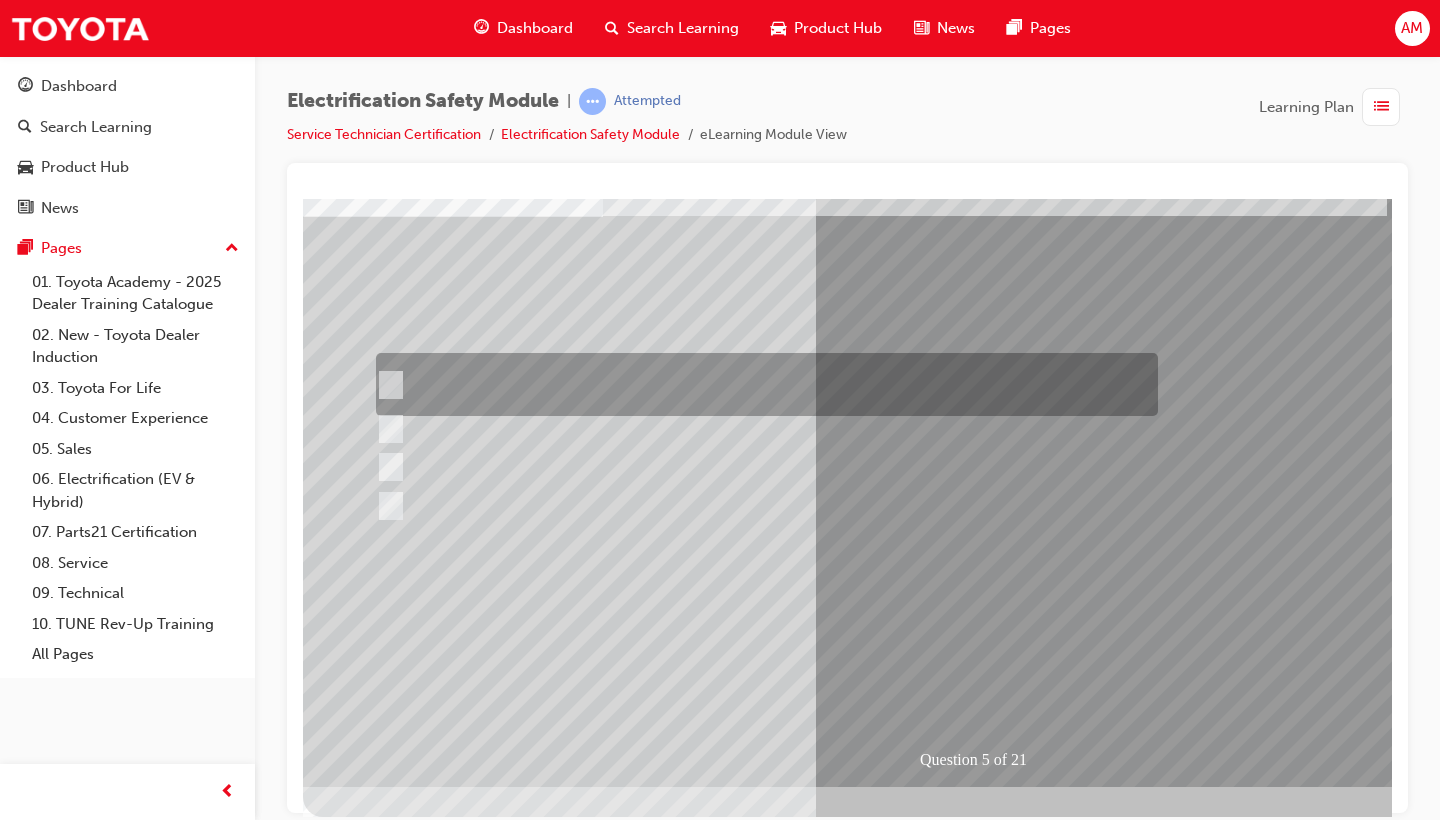 click at bounding box center [762, 384] 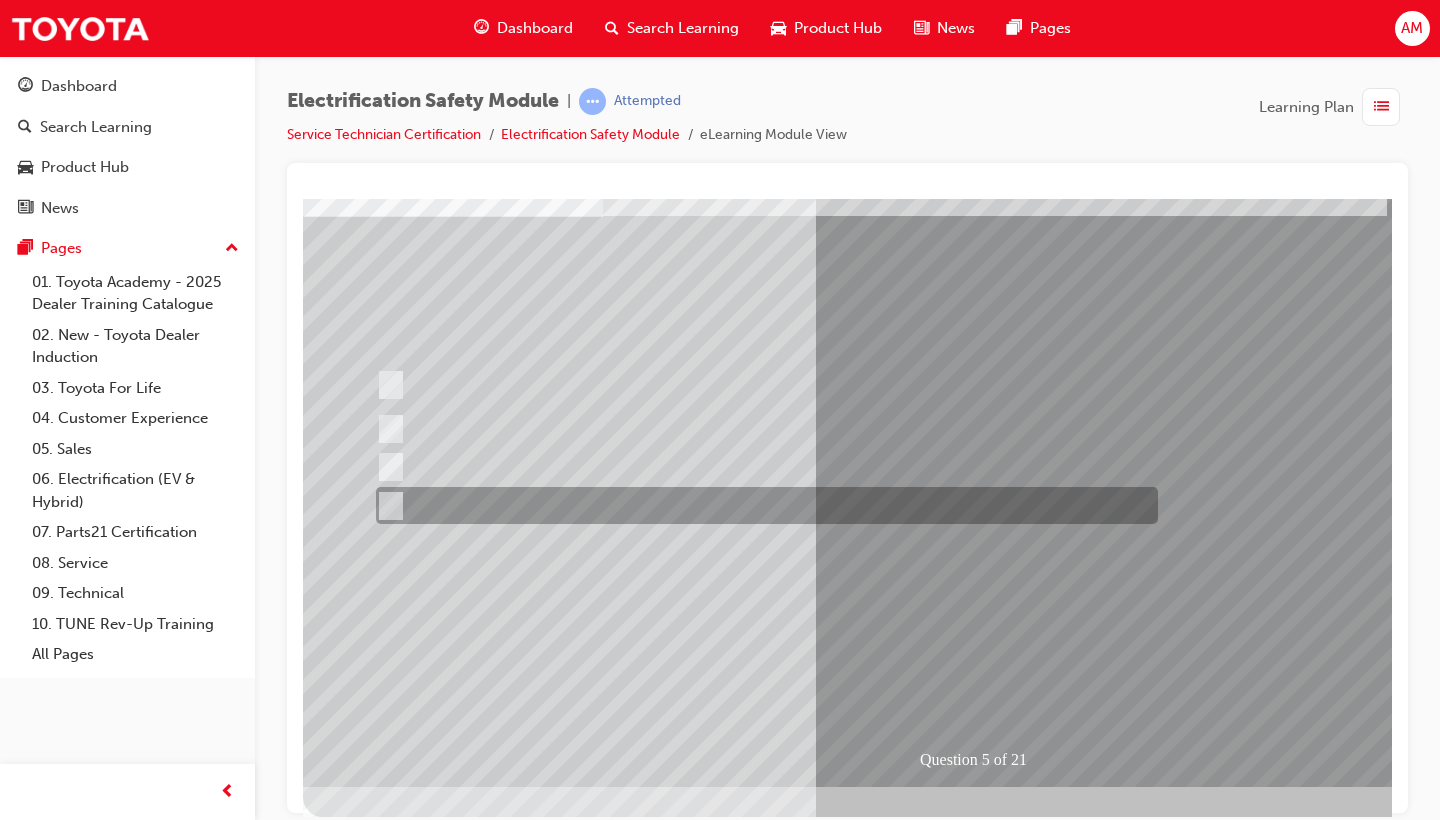 click at bounding box center (762, 505) 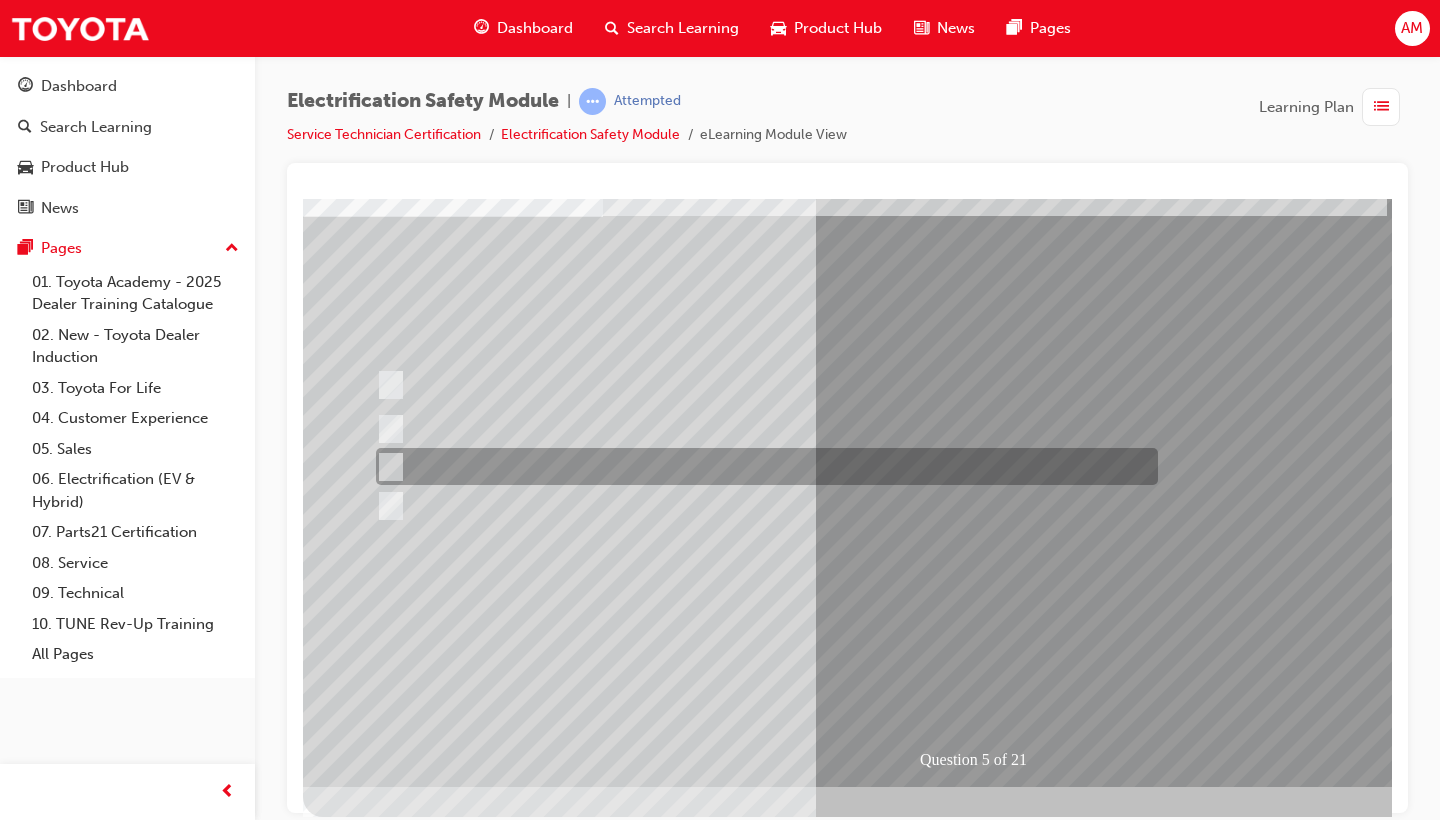 click at bounding box center [762, 466] 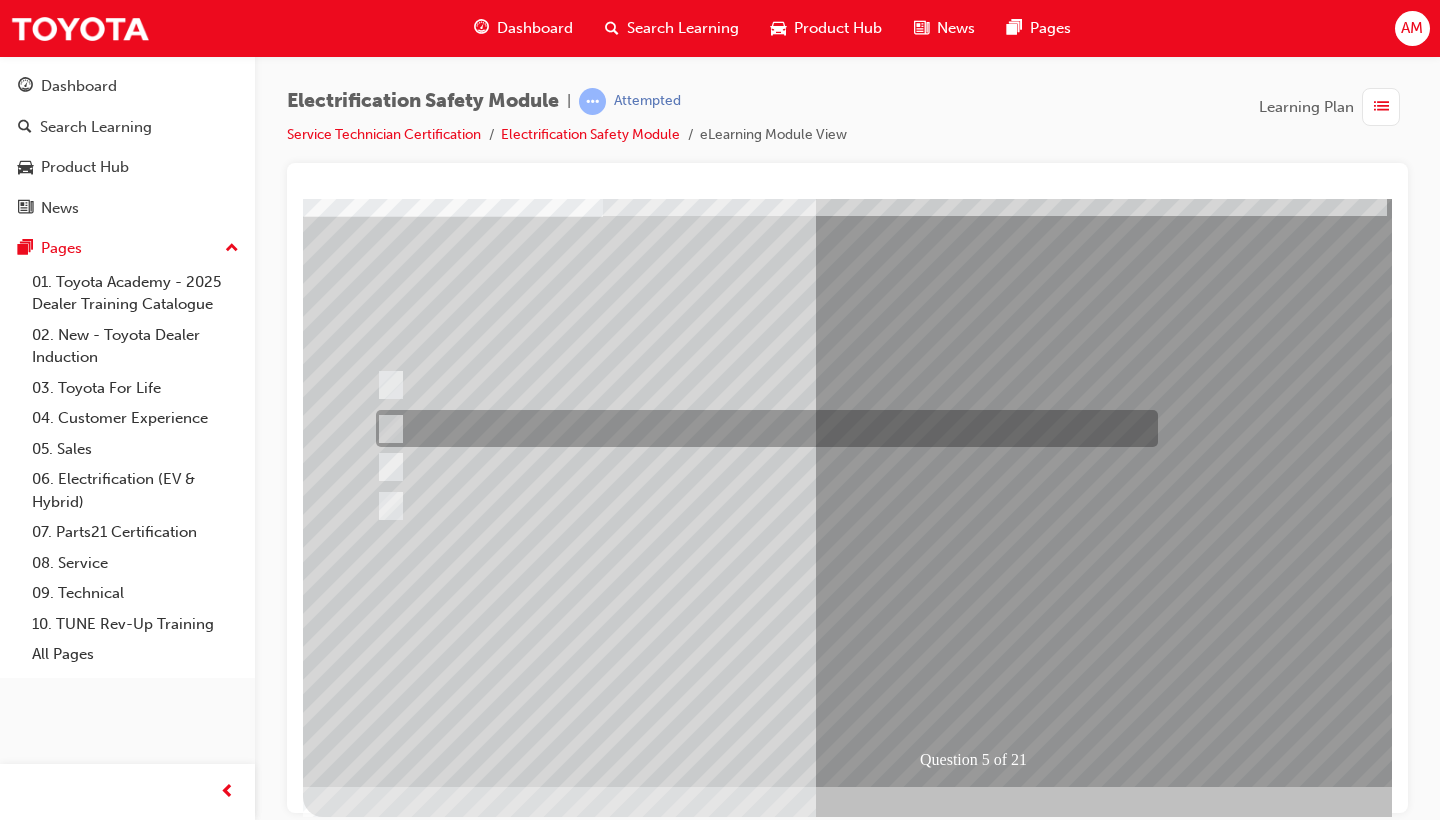 click at bounding box center [762, 428] 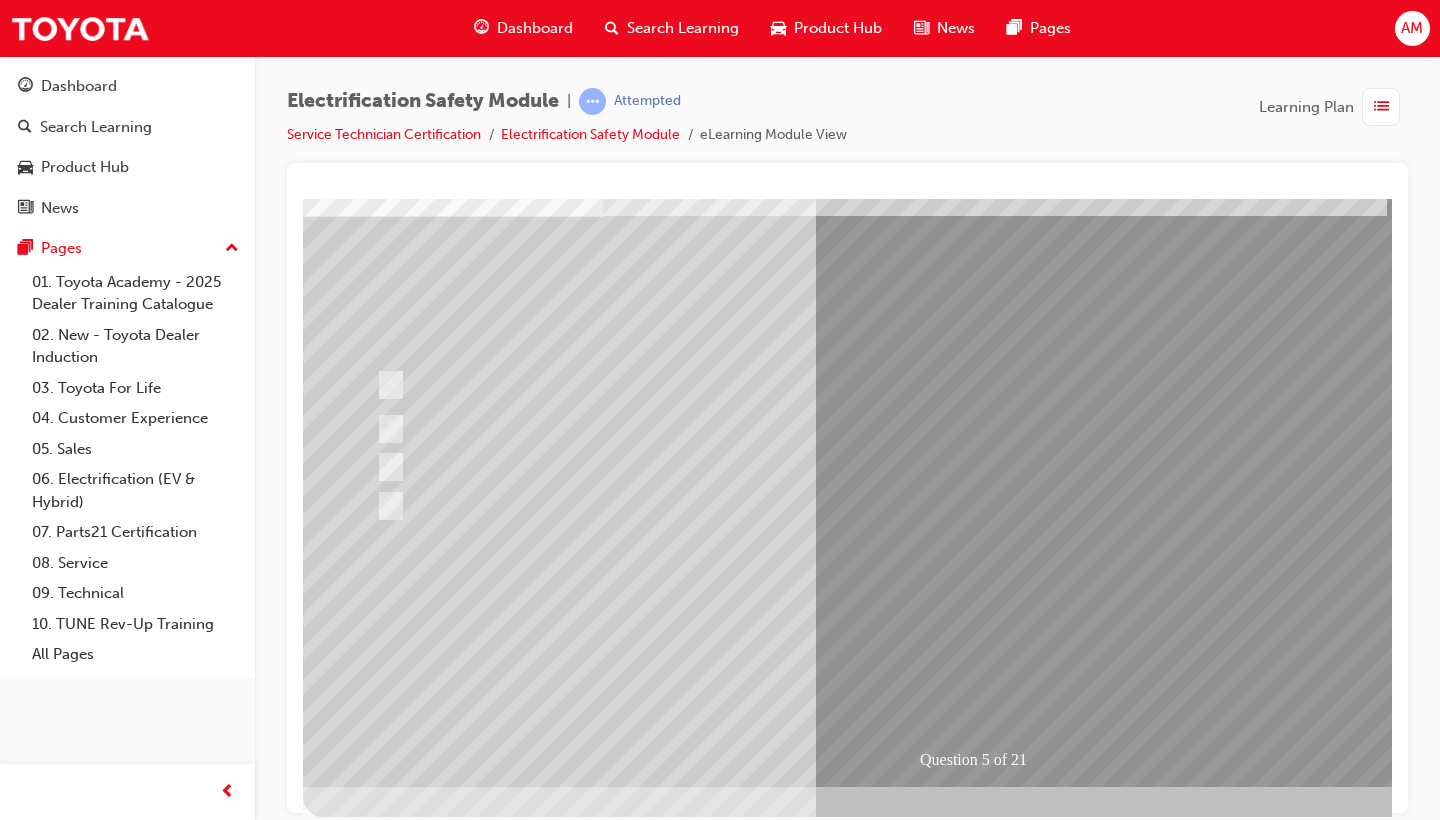 click at bounding box center [375, 2855] 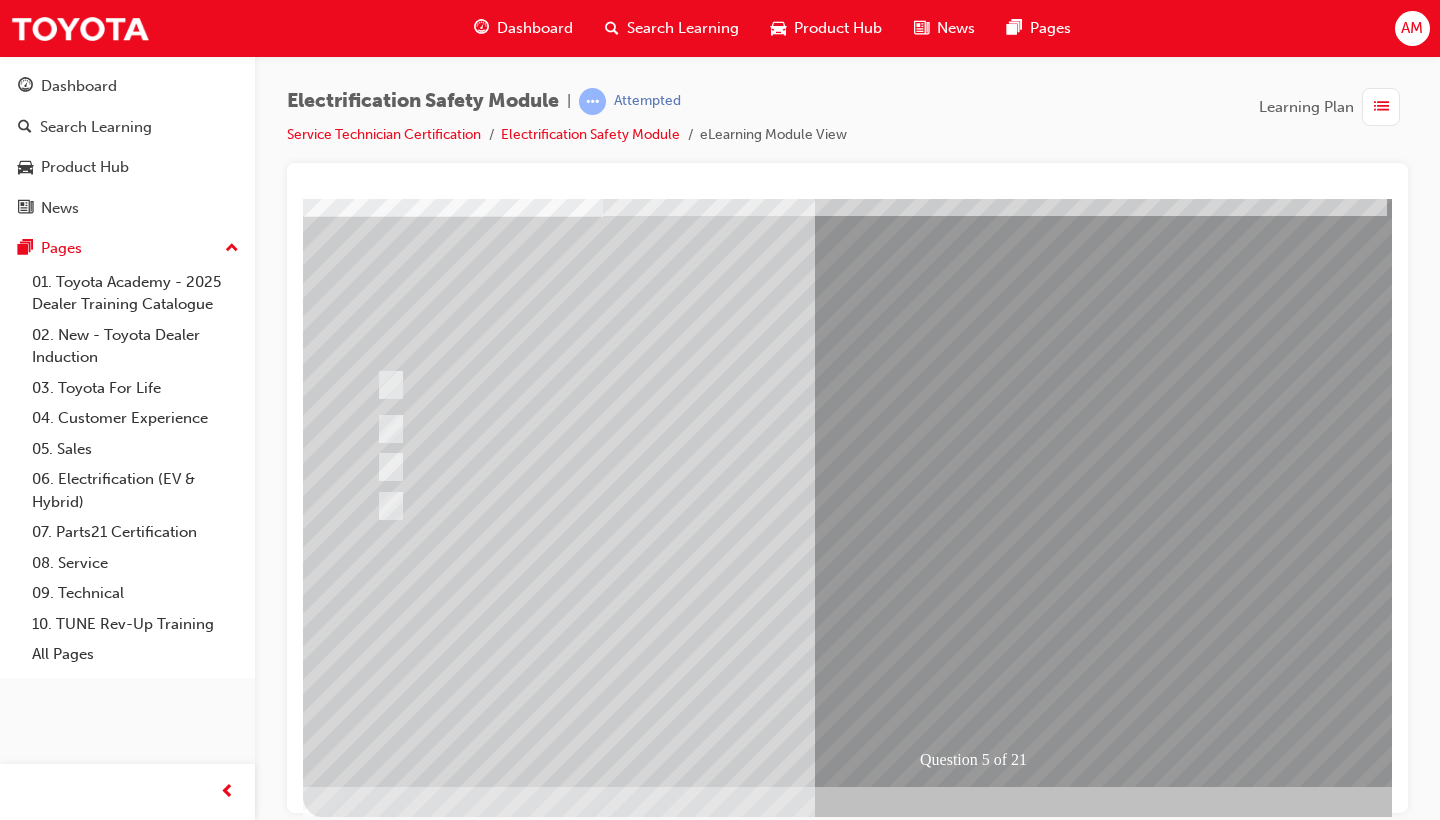 click at bounding box center [635, 2562] 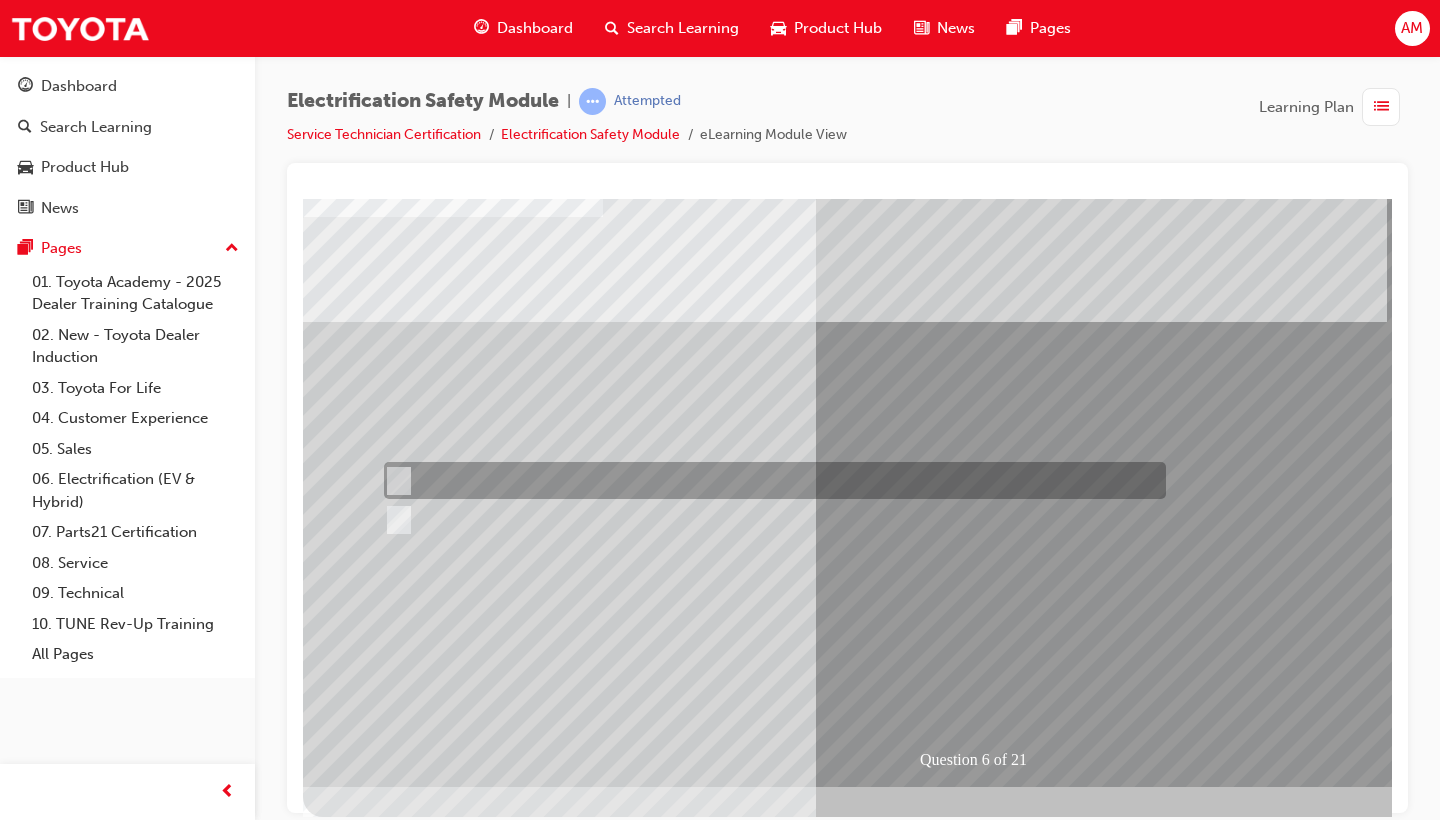 click at bounding box center (770, 480) 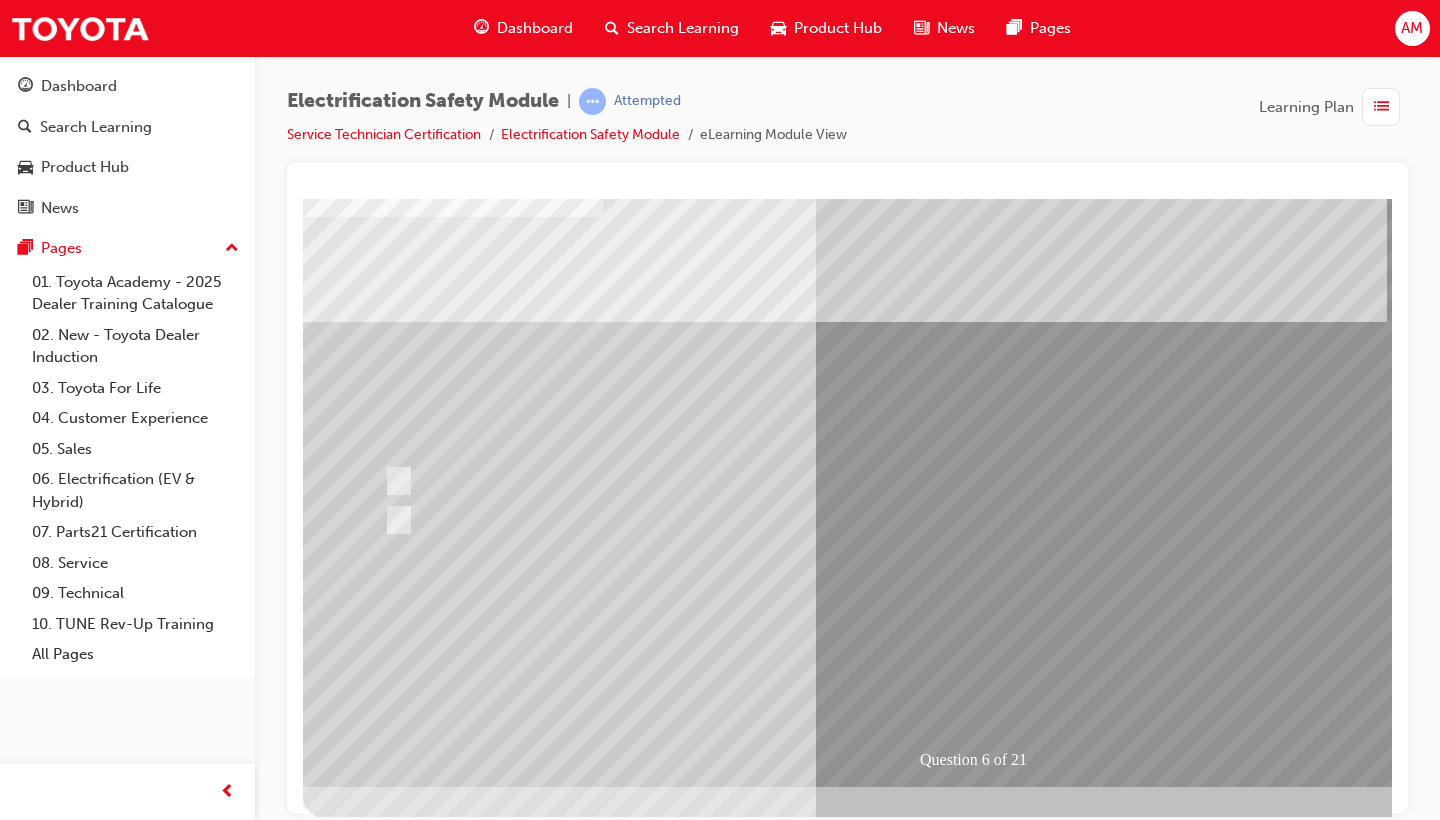 click at bounding box center (983, 1146) 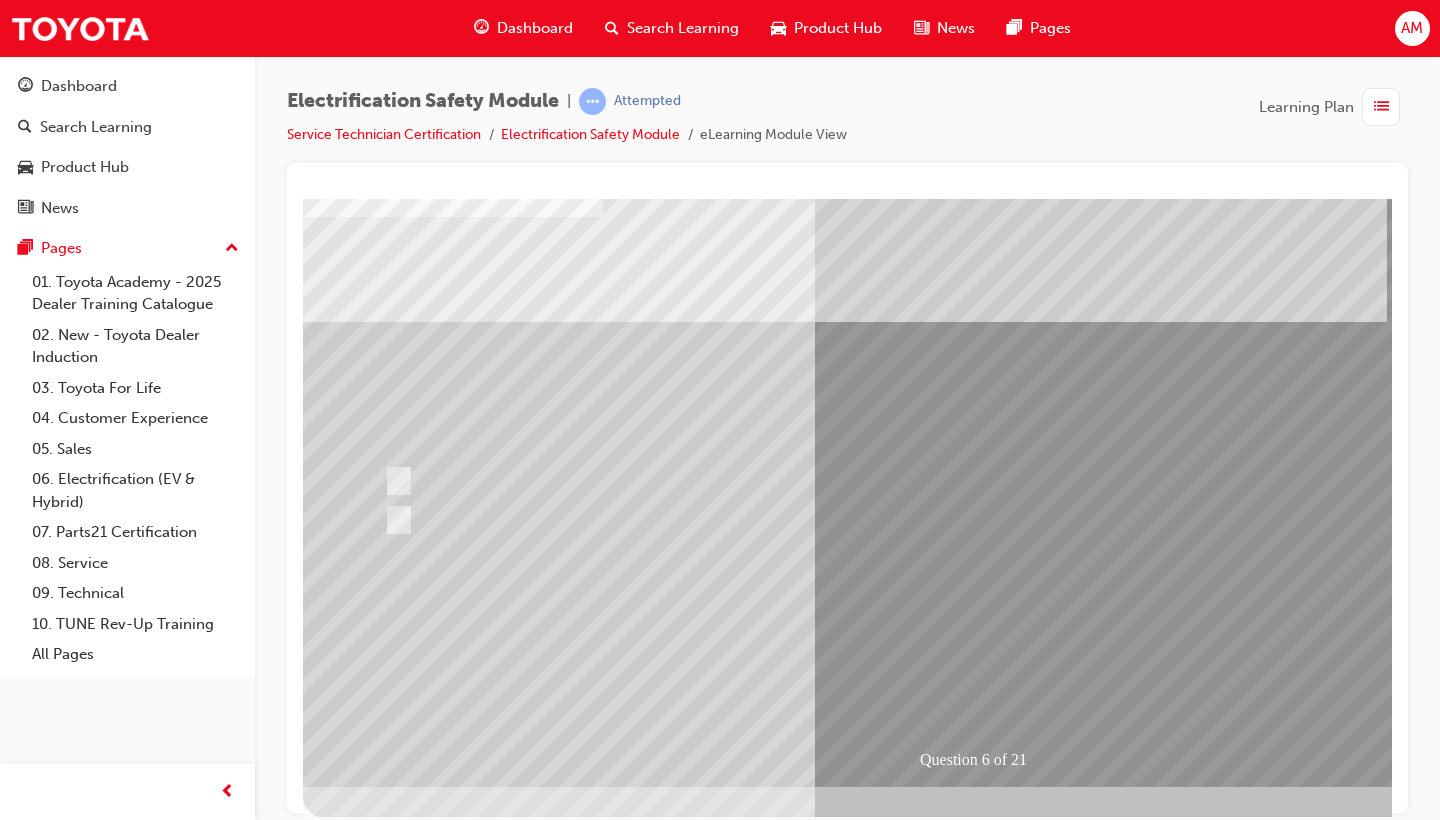 click at bounding box center (635, 2562) 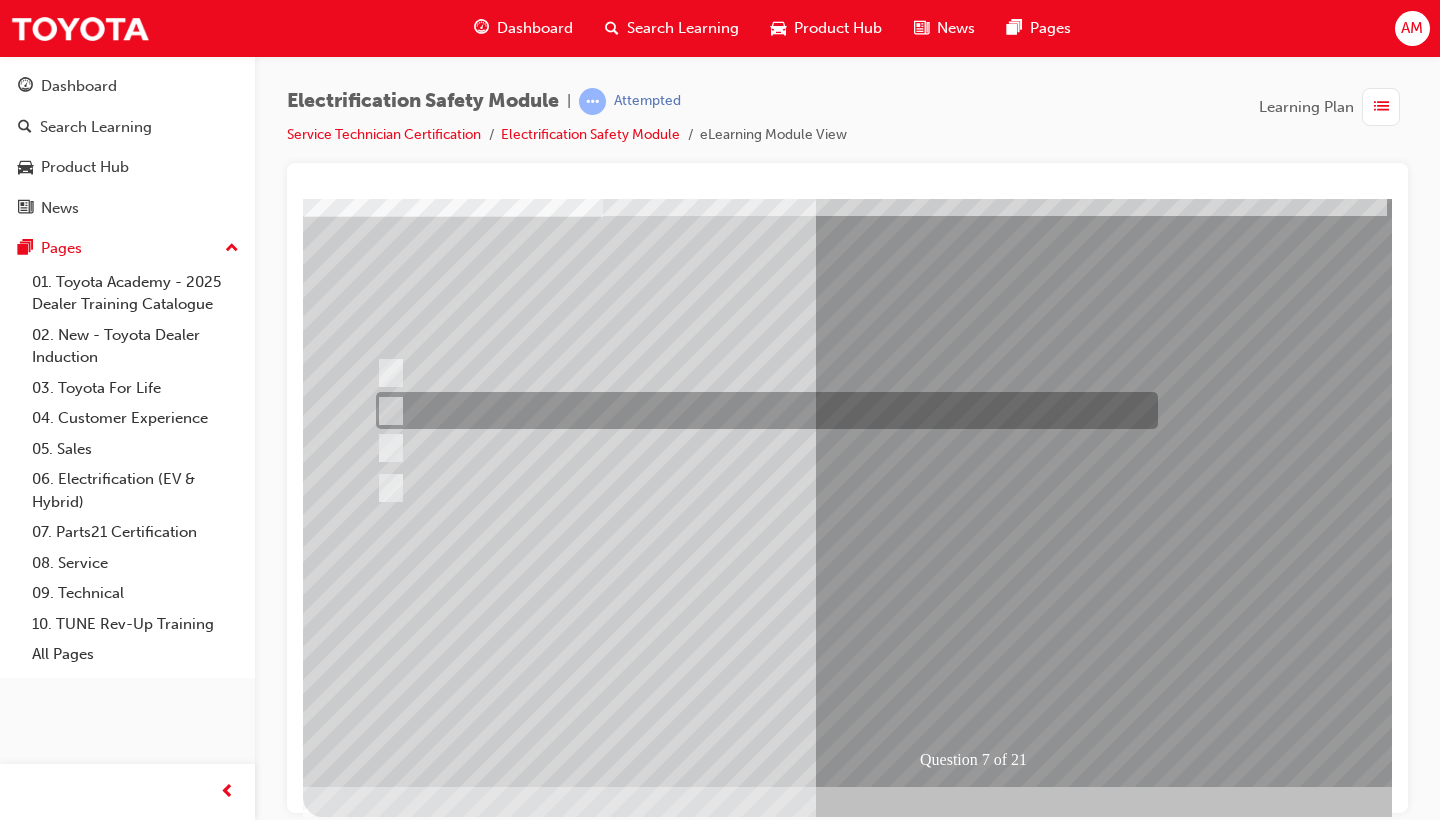 click at bounding box center (762, 410) 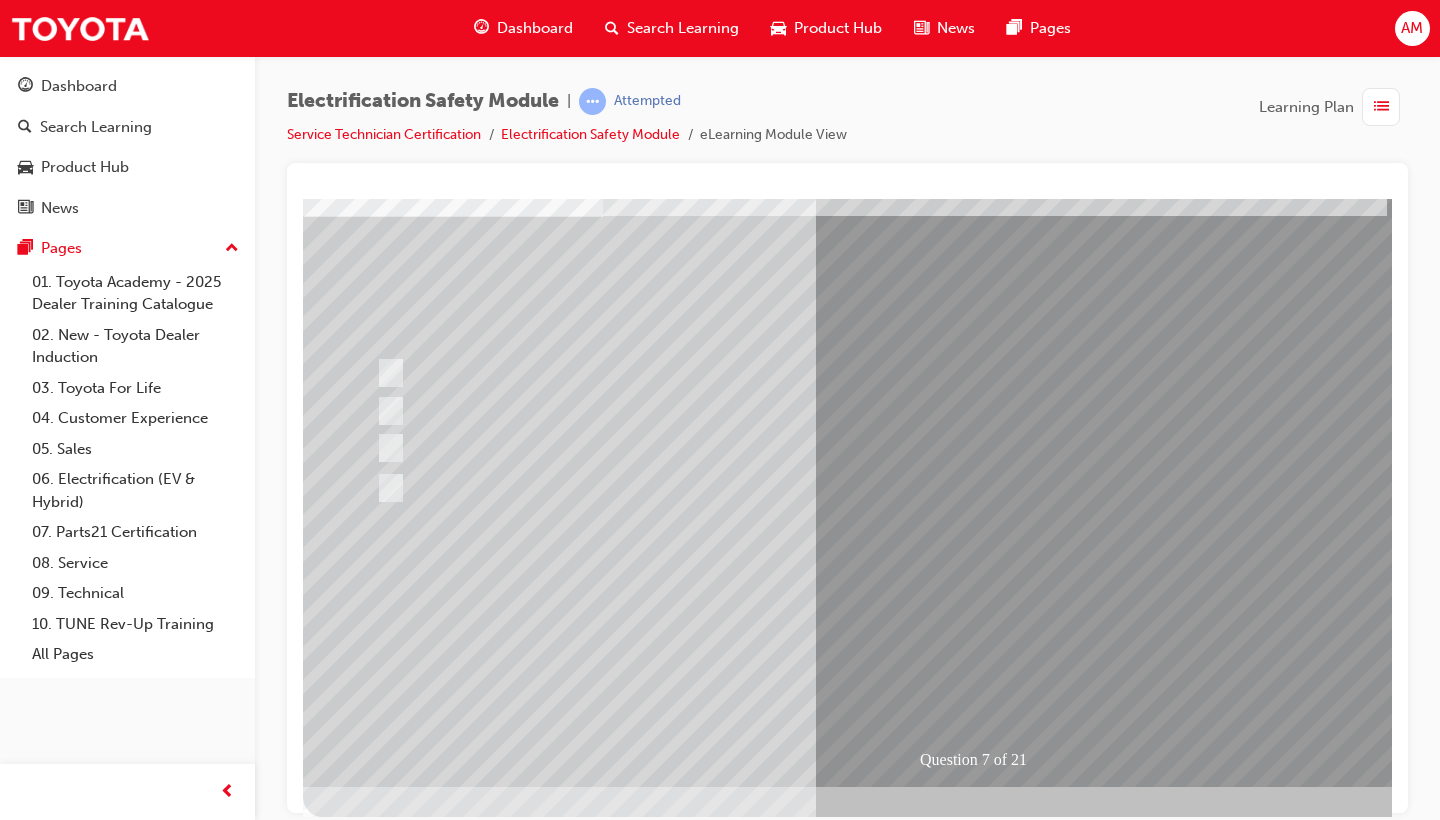 click at bounding box center (375, 2855) 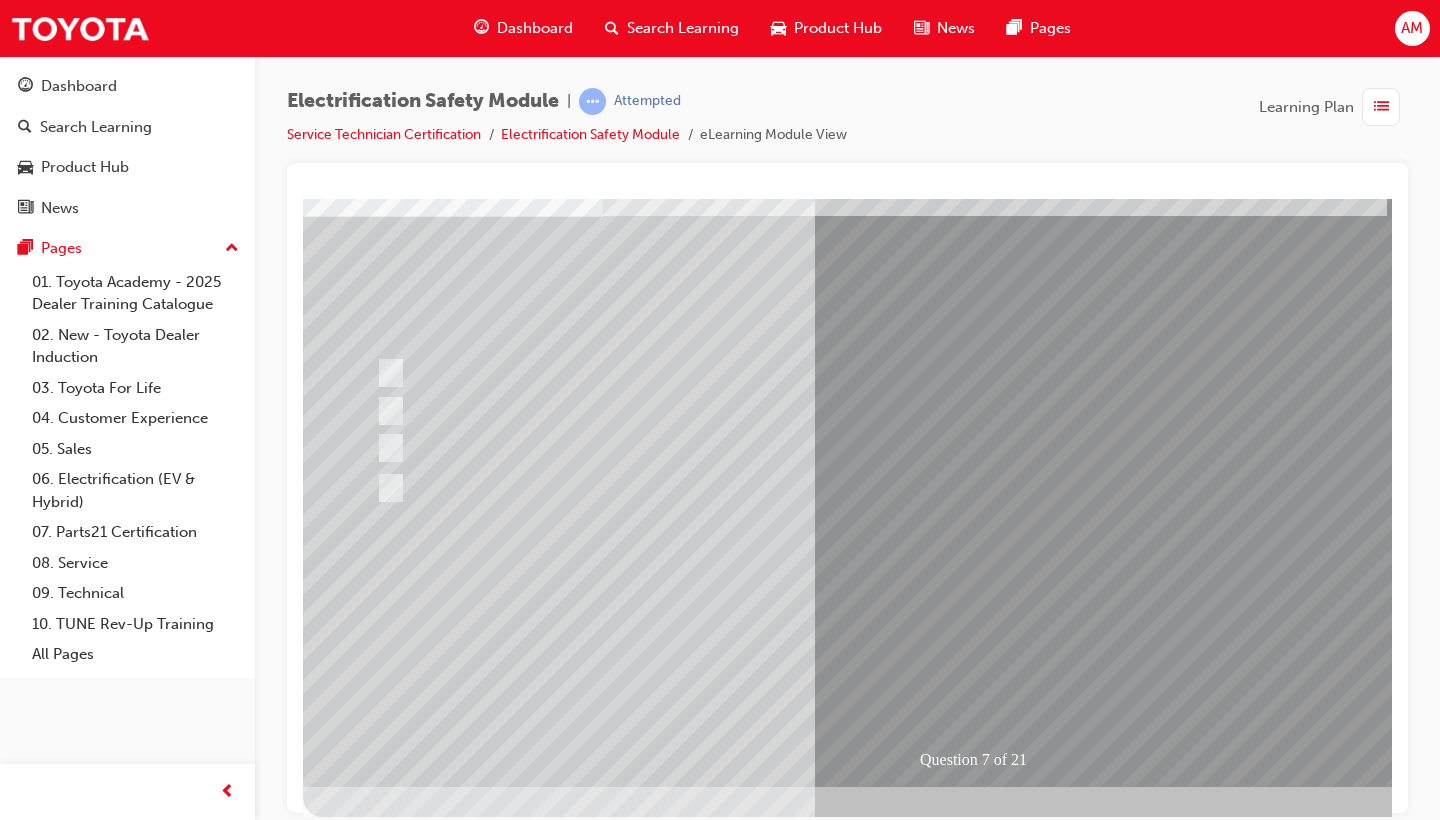 click at bounding box center [635, 2562] 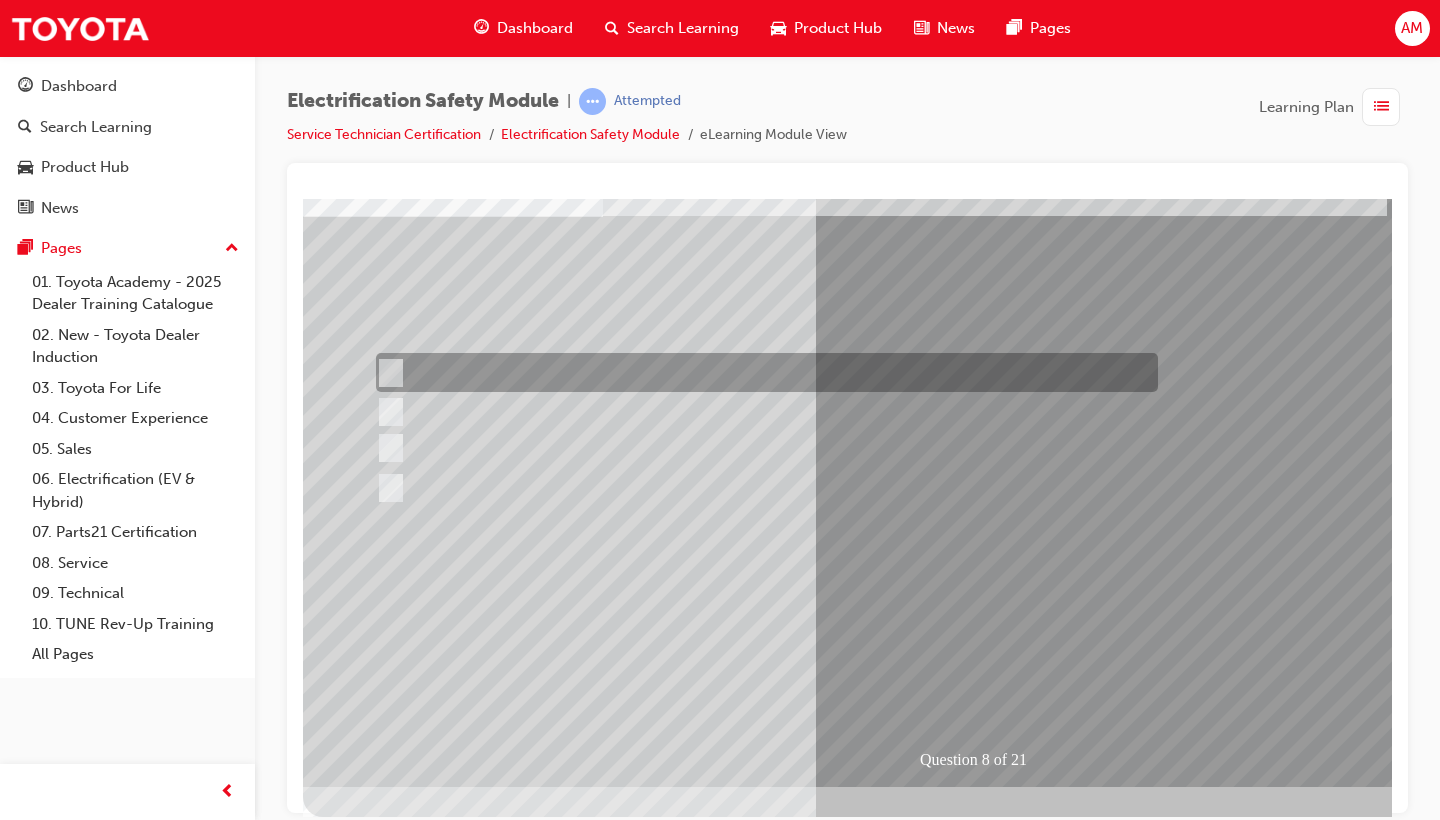 click at bounding box center [762, 372] 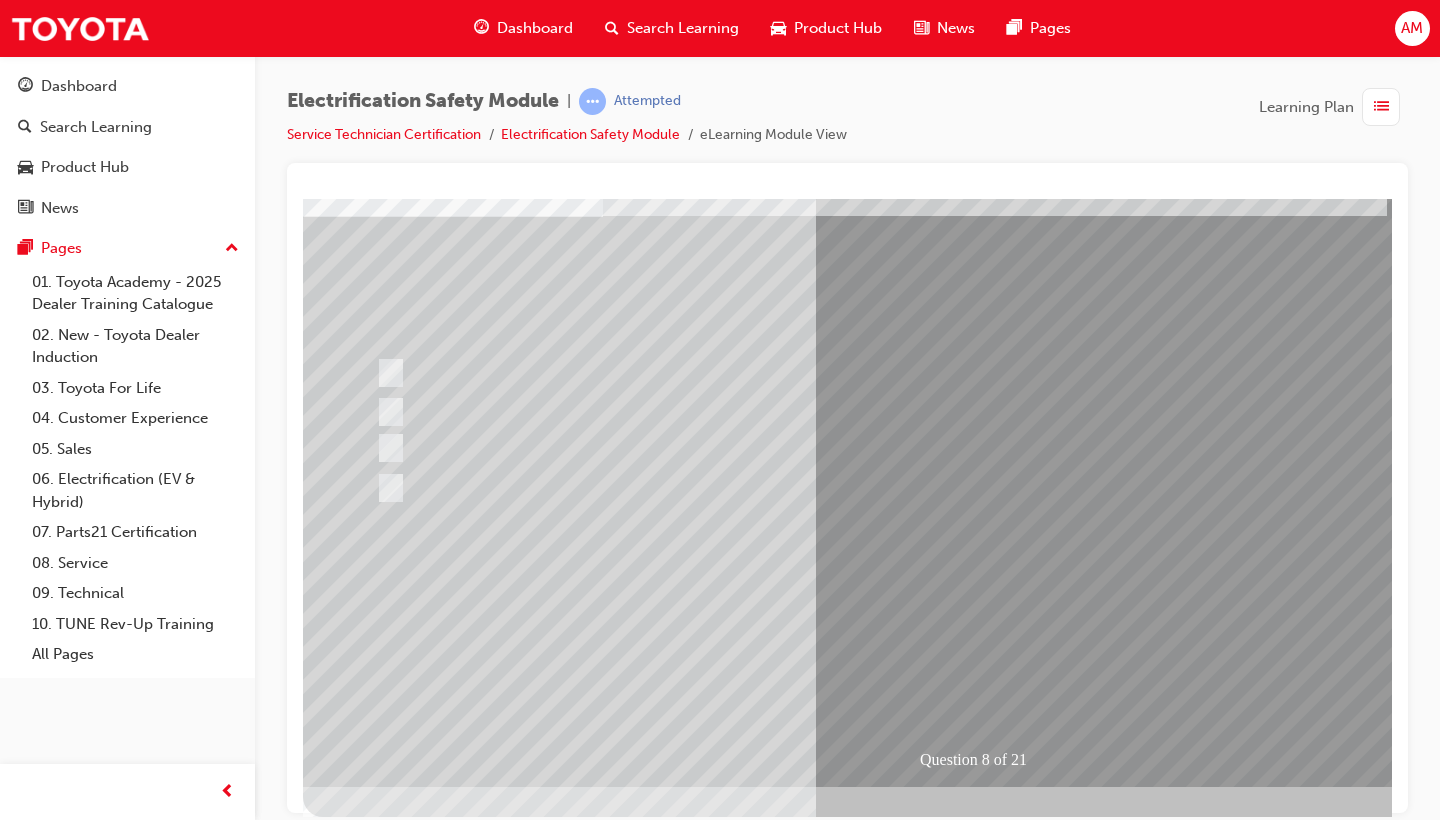 click at bounding box center [375, 2855] 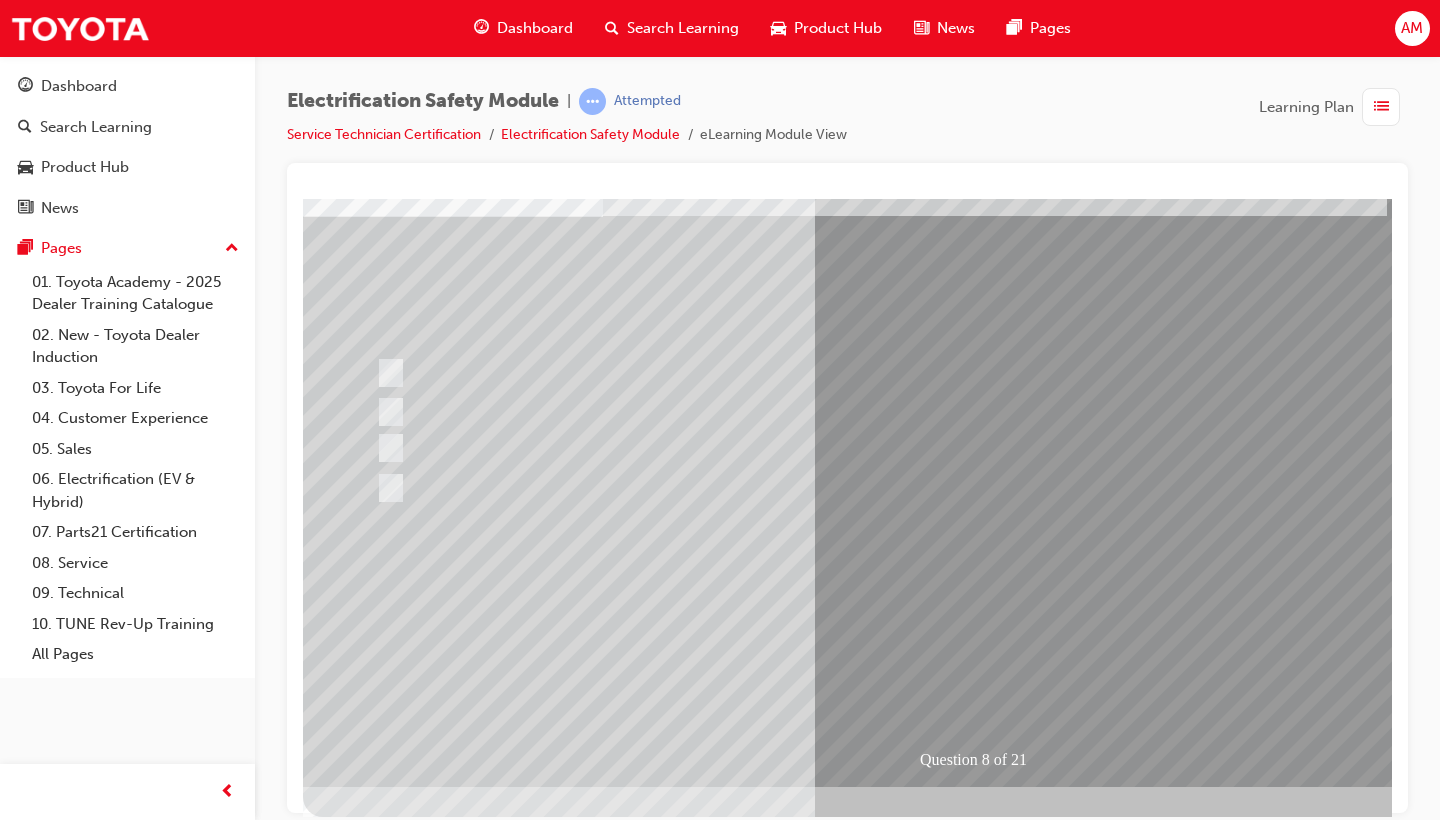 click at bounding box center (635, 2562) 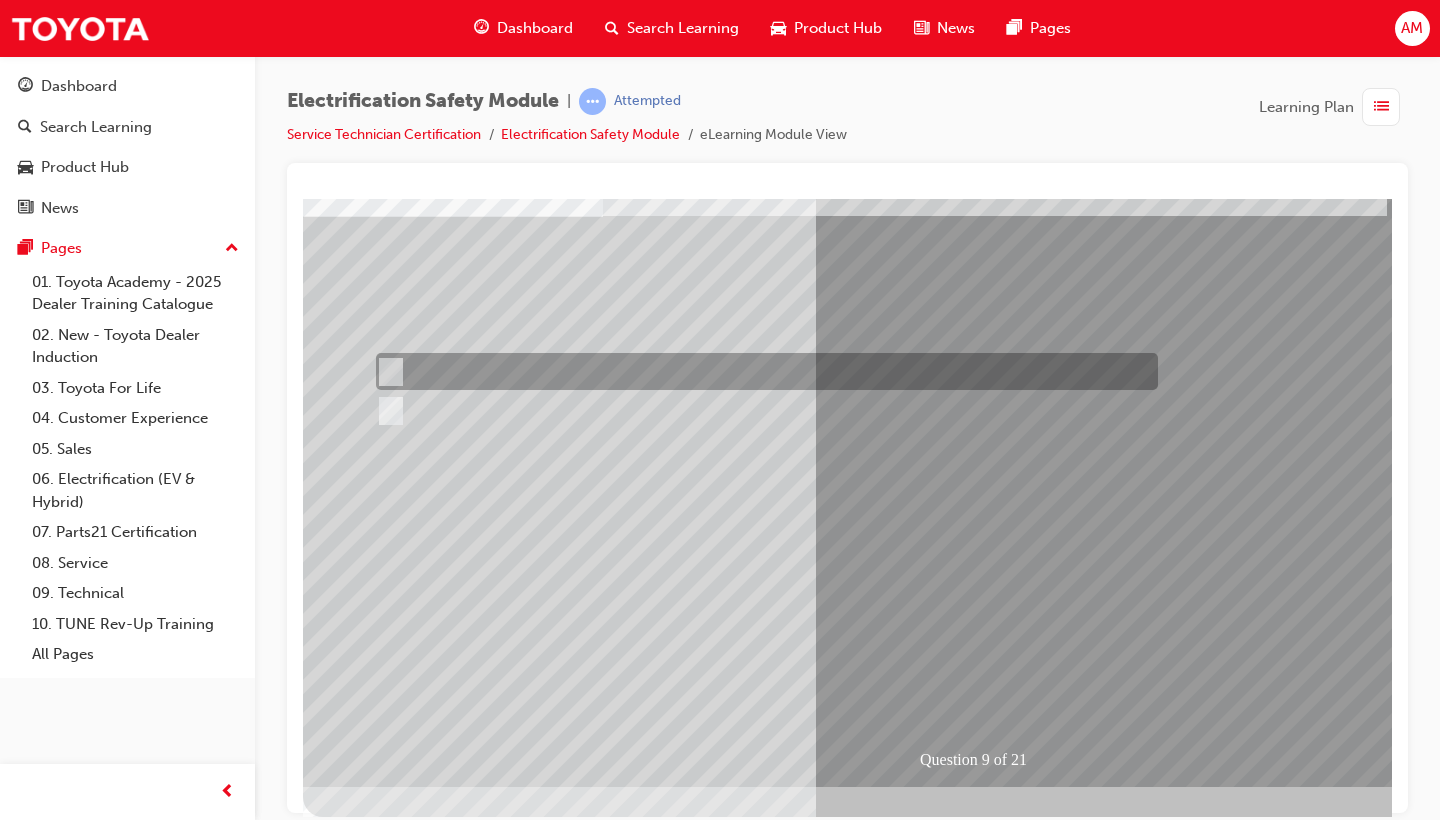 click at bounding box center [762, 371] 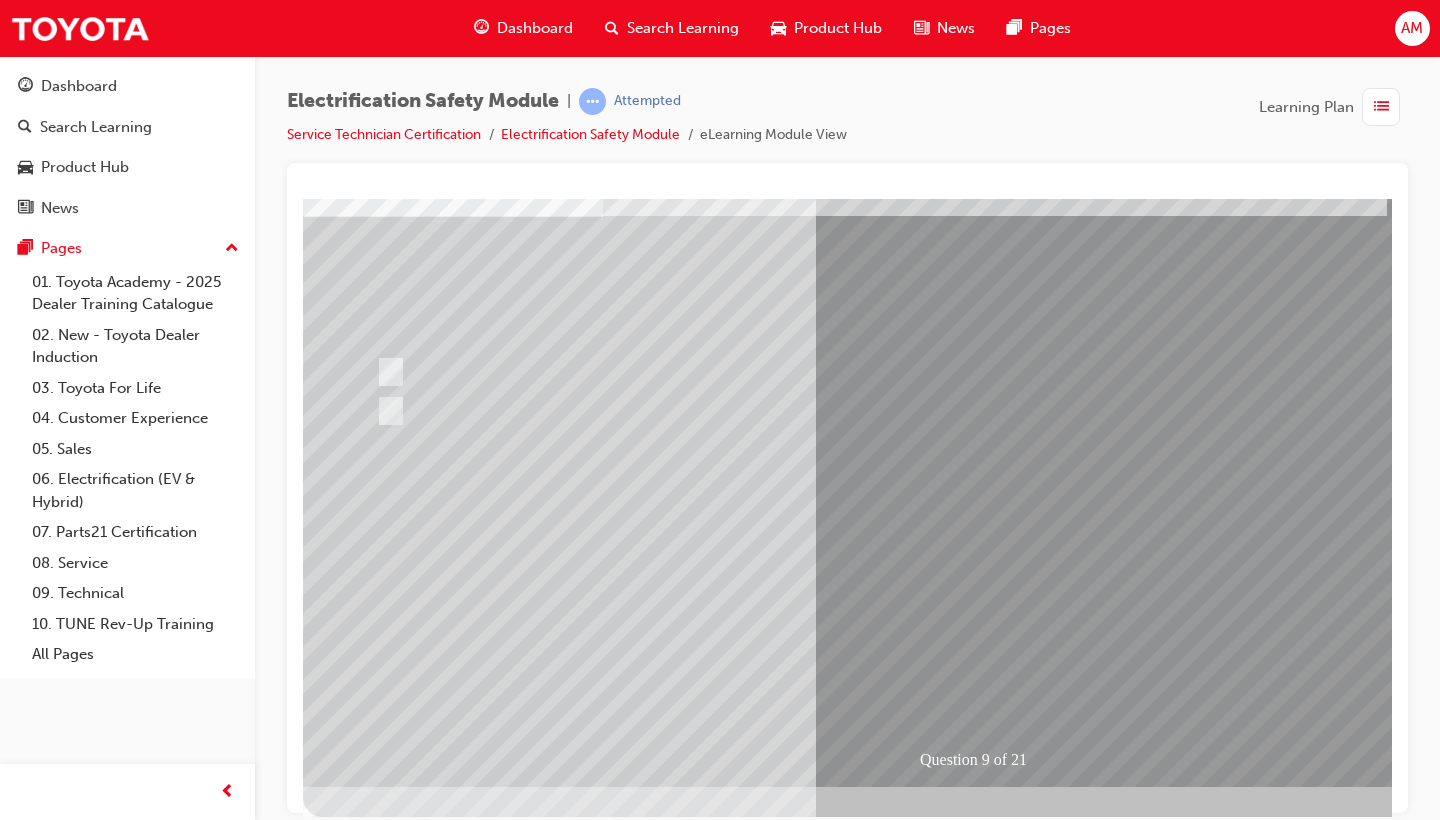 click at bounding box center [375, 2811] 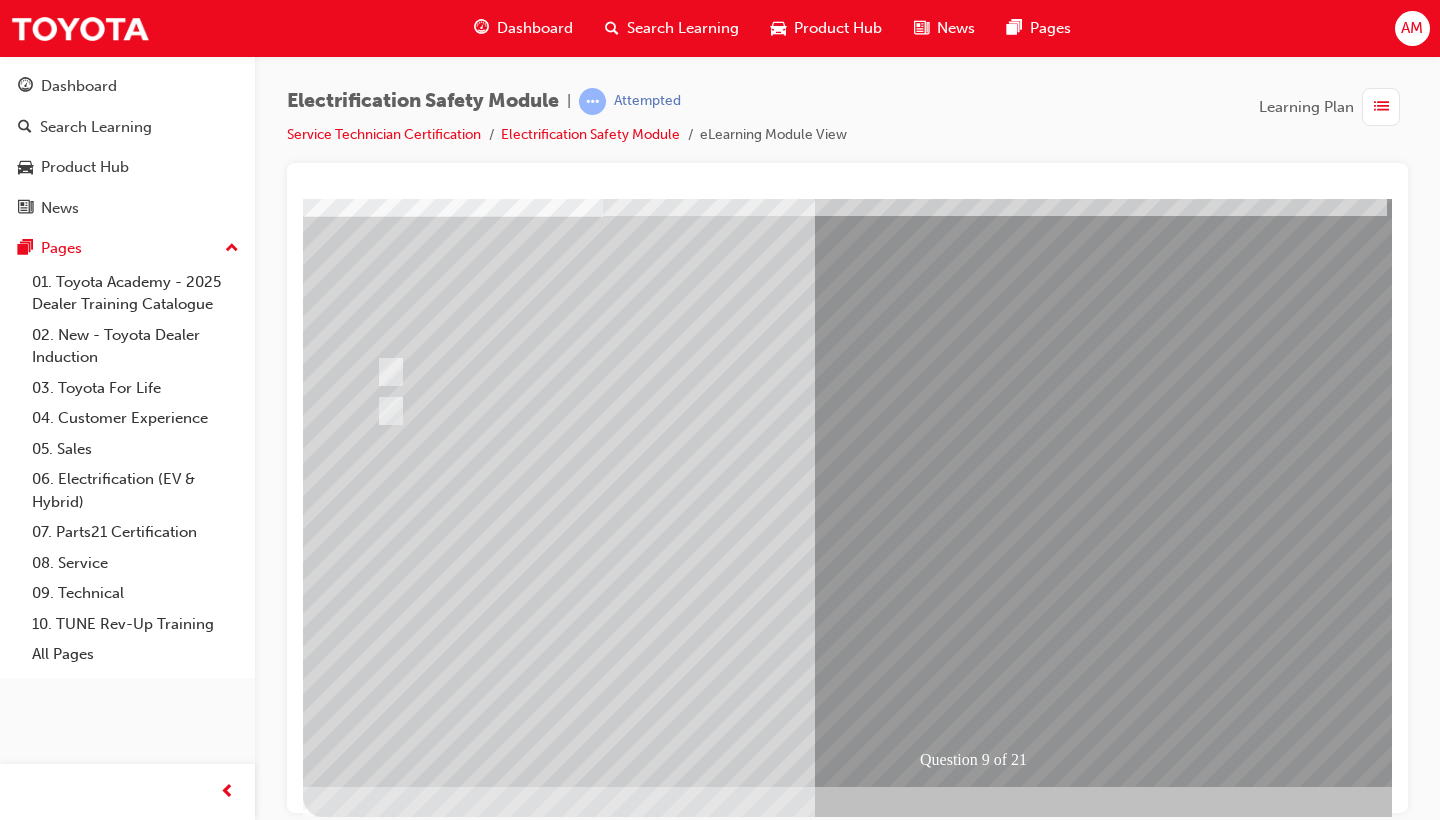 click at bounding box center (635, 2562) 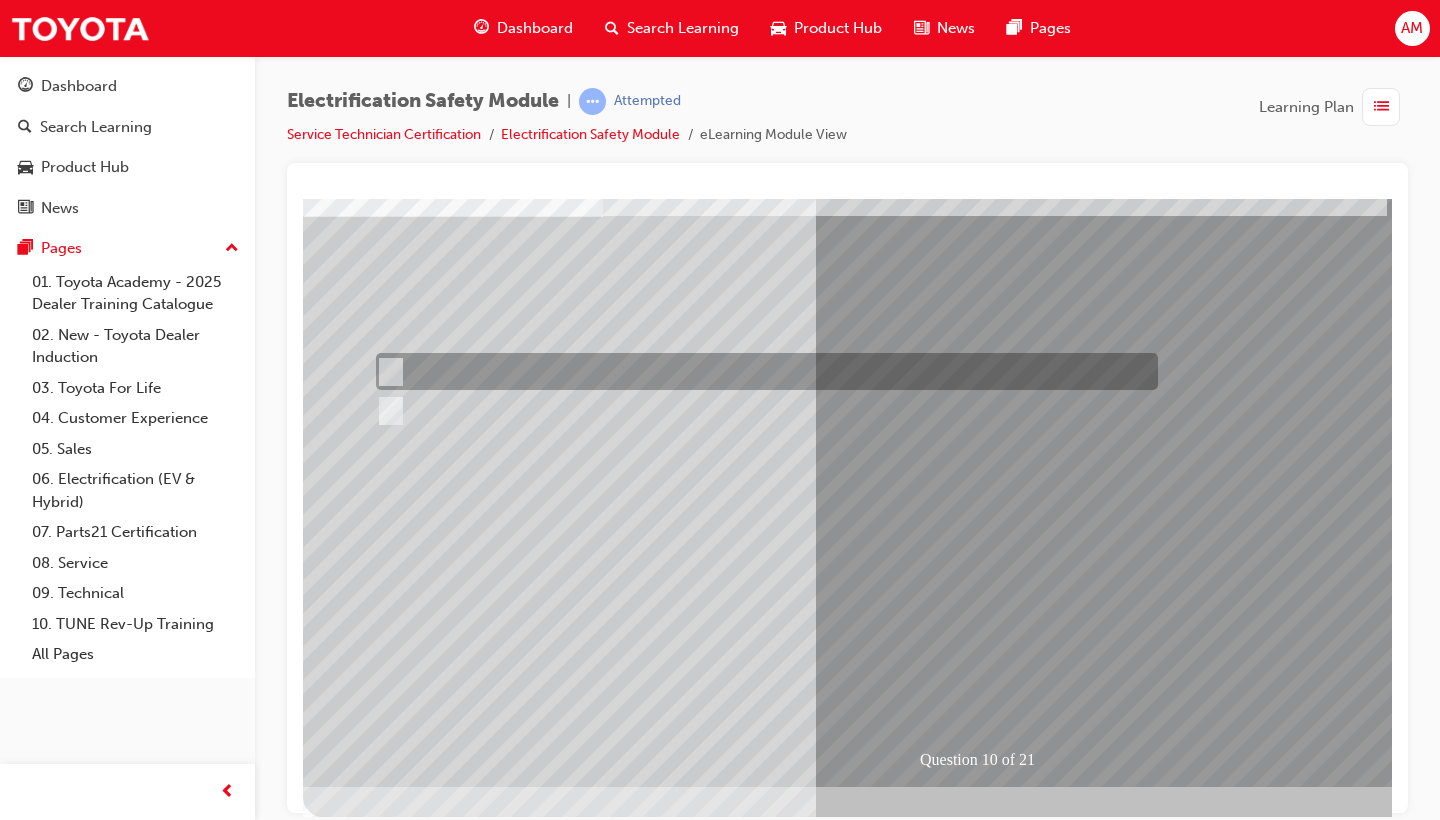 click at bounding box center [762, 371] 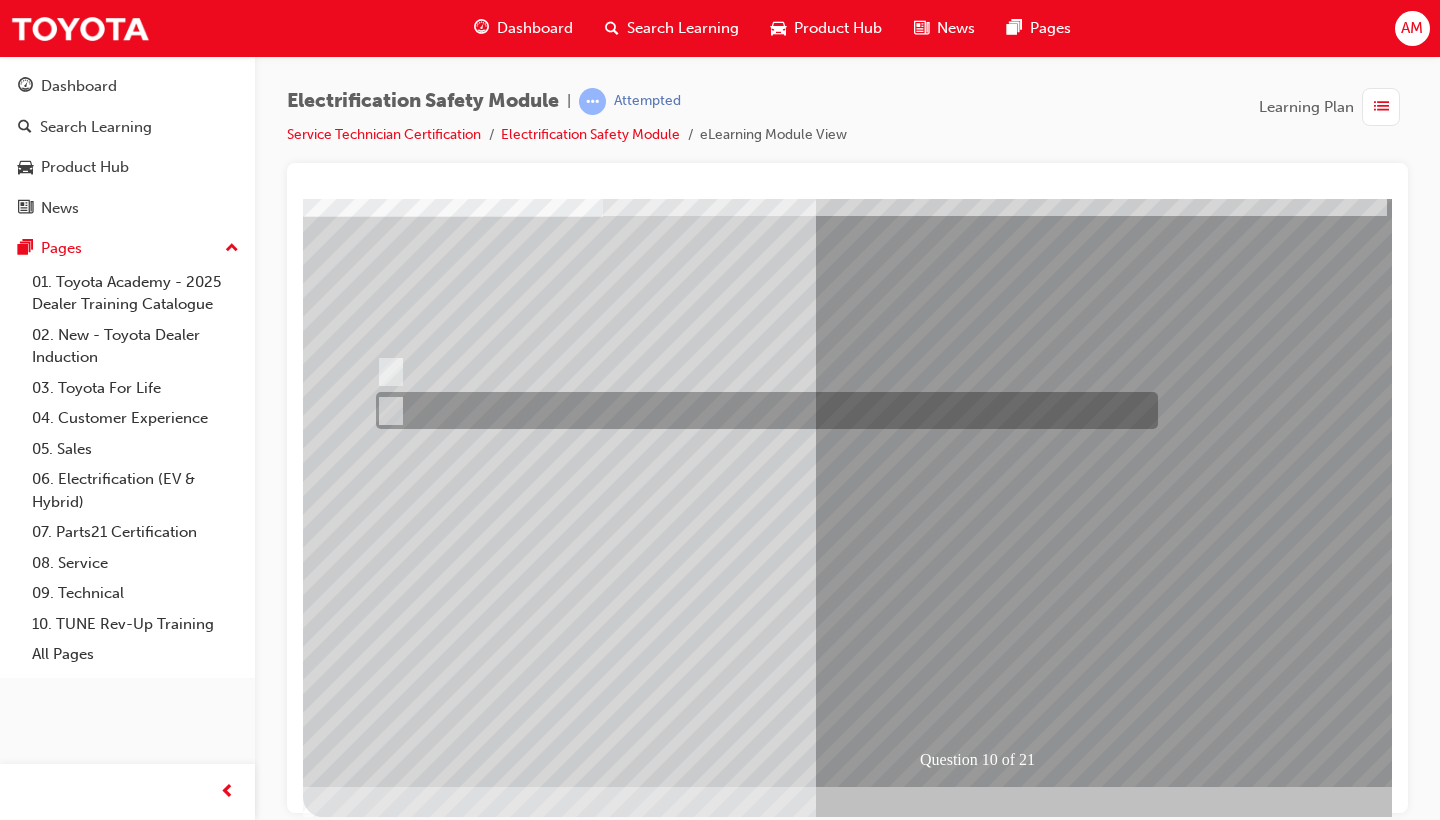 click at bounding box center [762, 410] 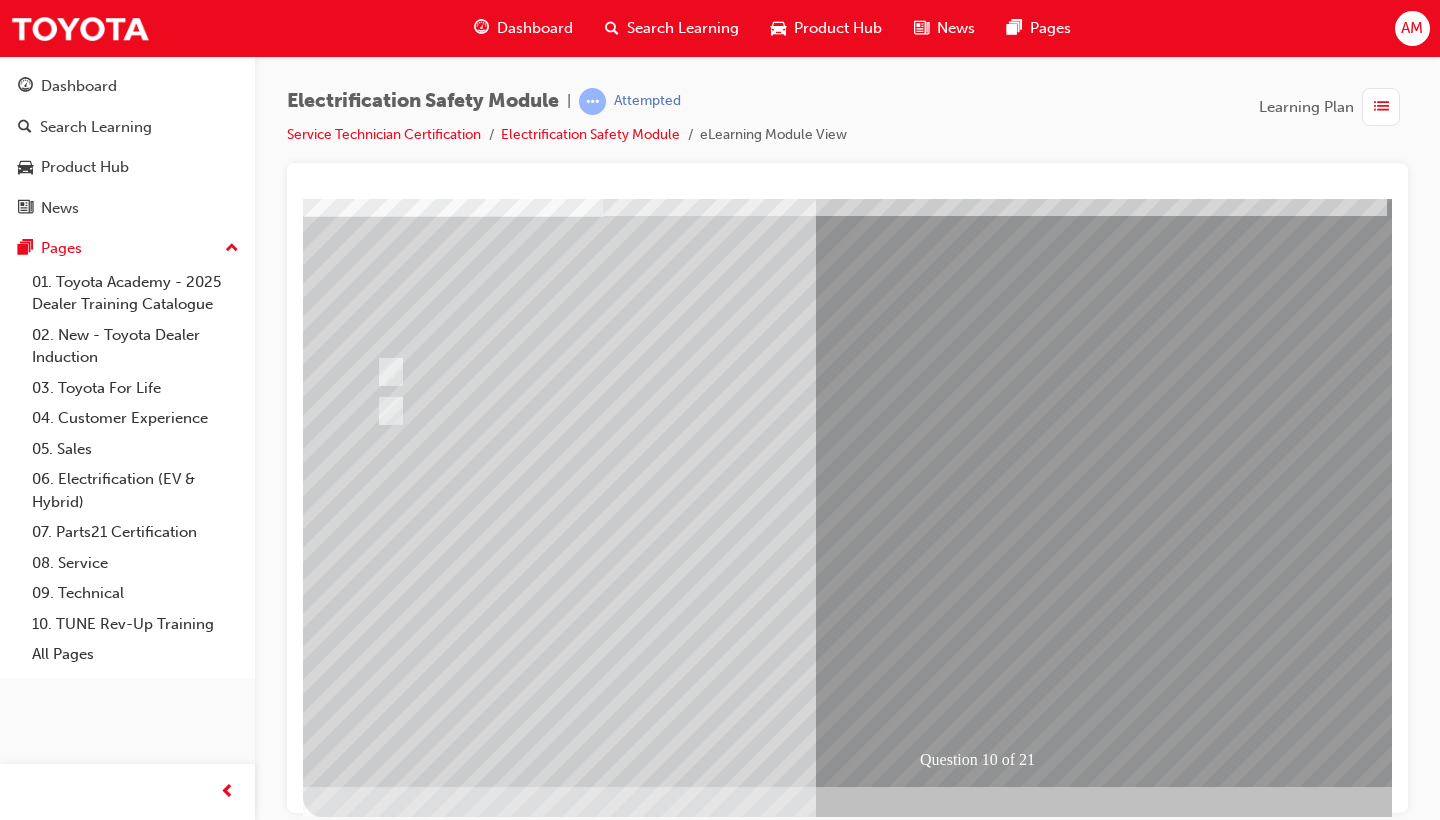 click at bounding box center [375, 2811] 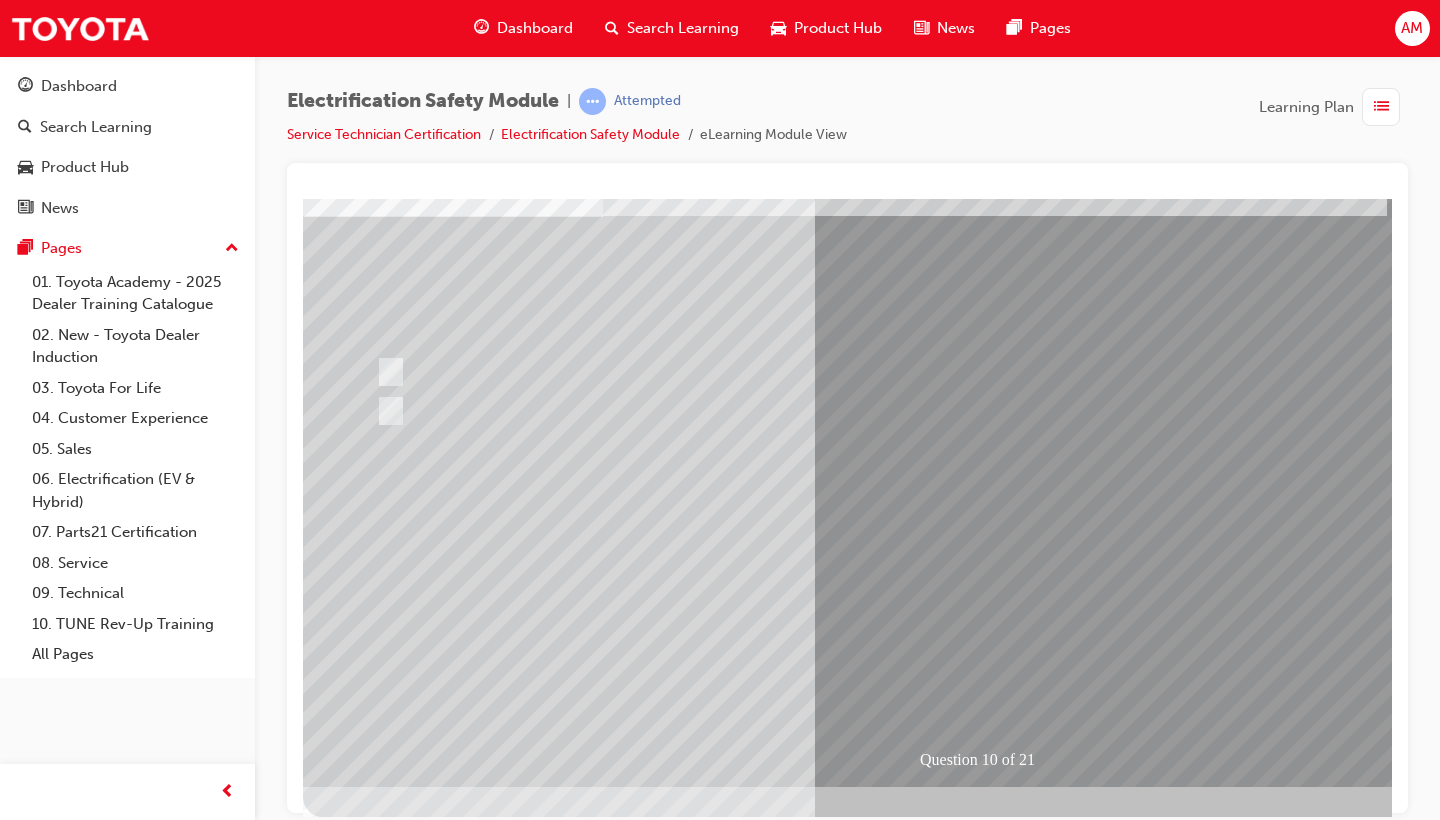 click at bounding box center [635, 2562] 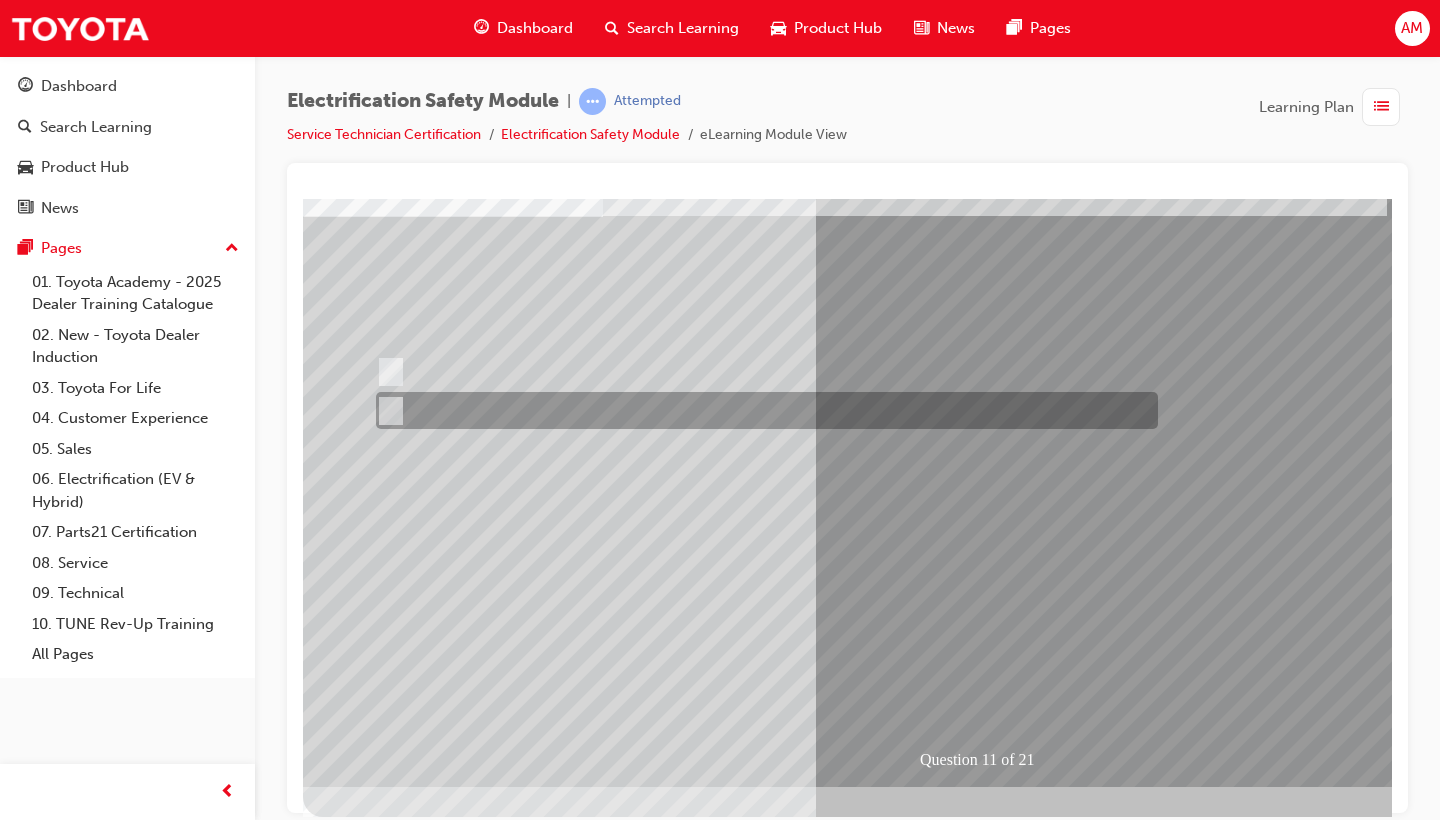 click at bounding box center [762, 410] 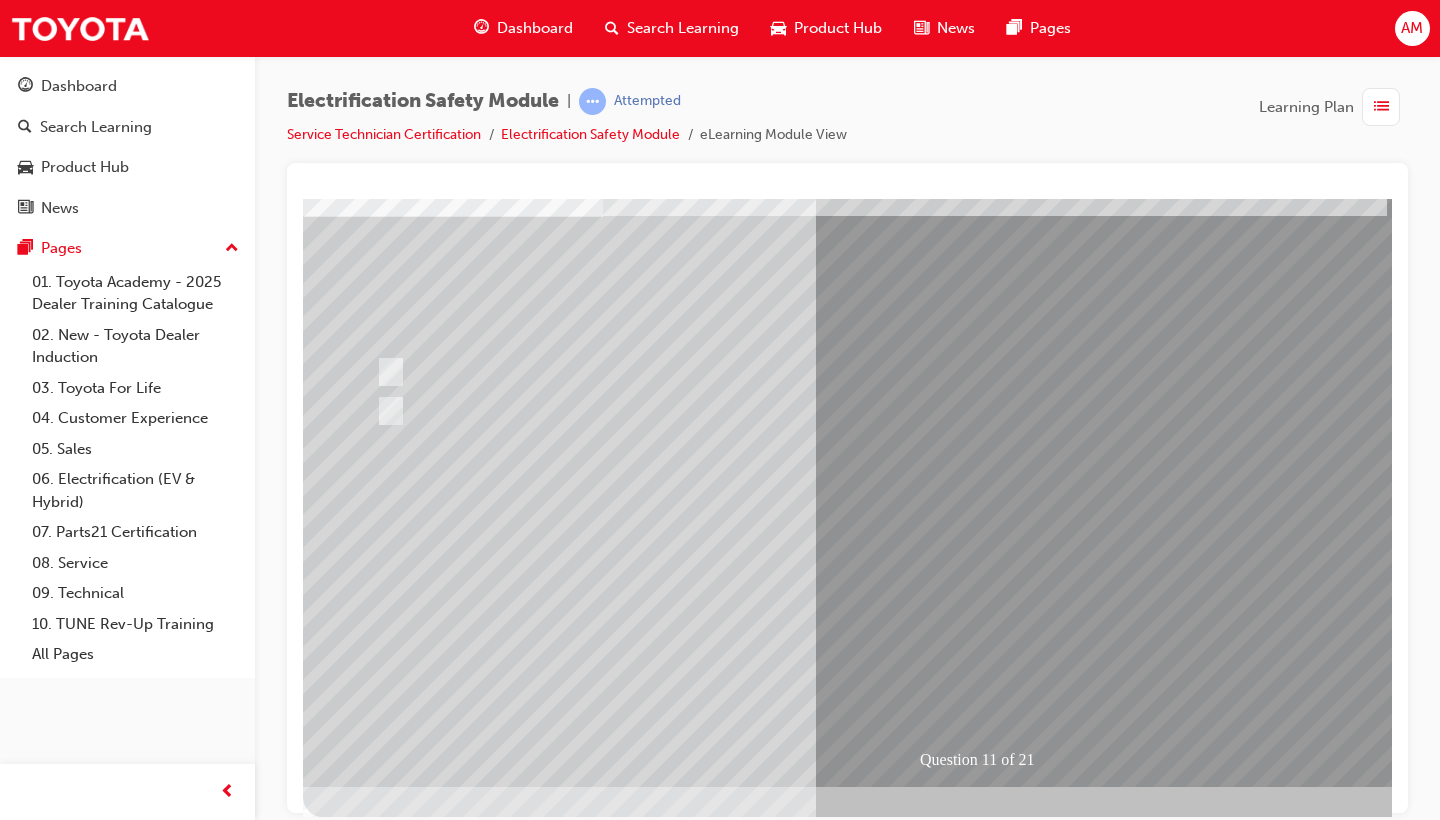 click at bounding box center [375, 2811] 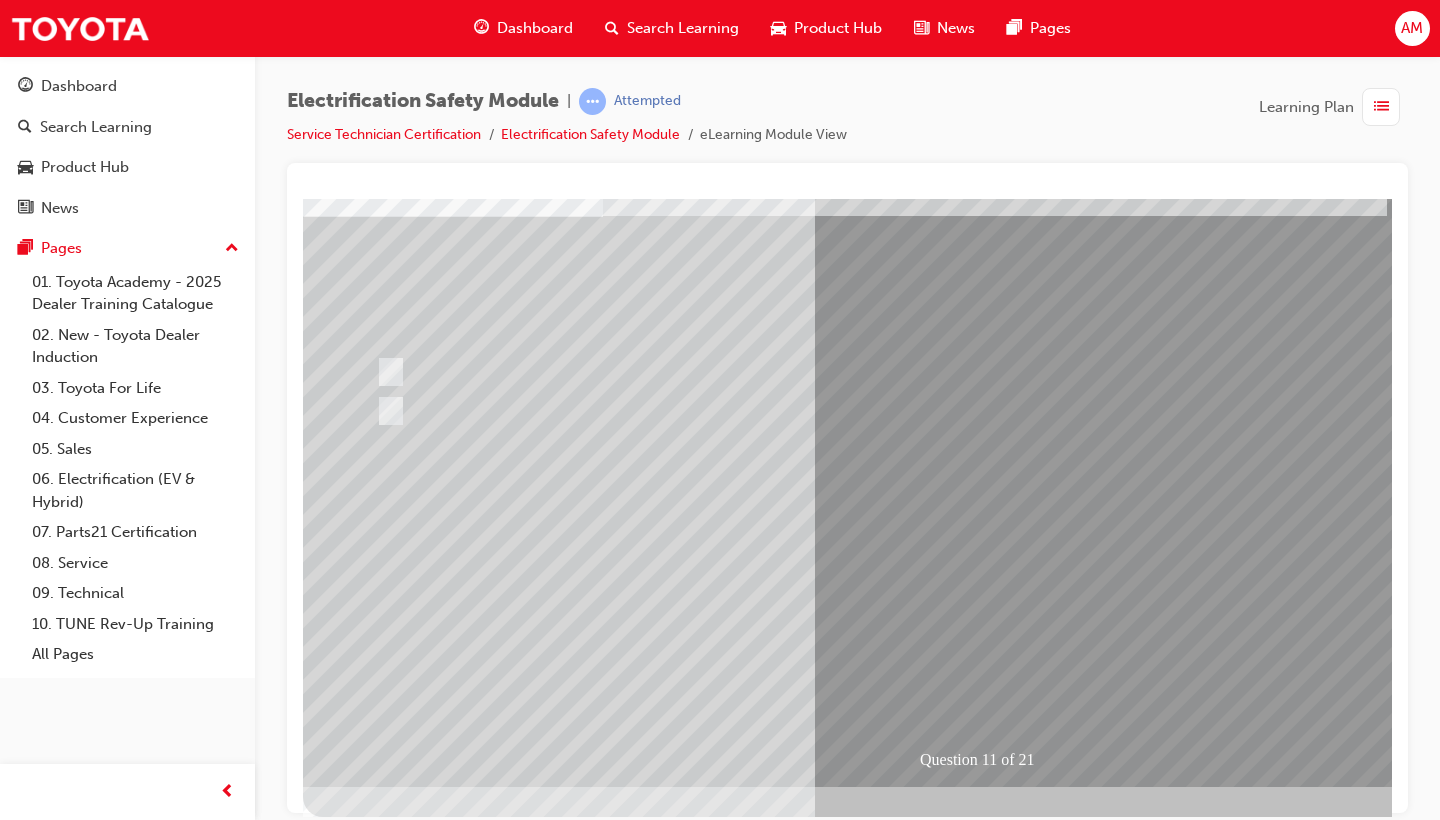 click at bounding box center (635, 2562) 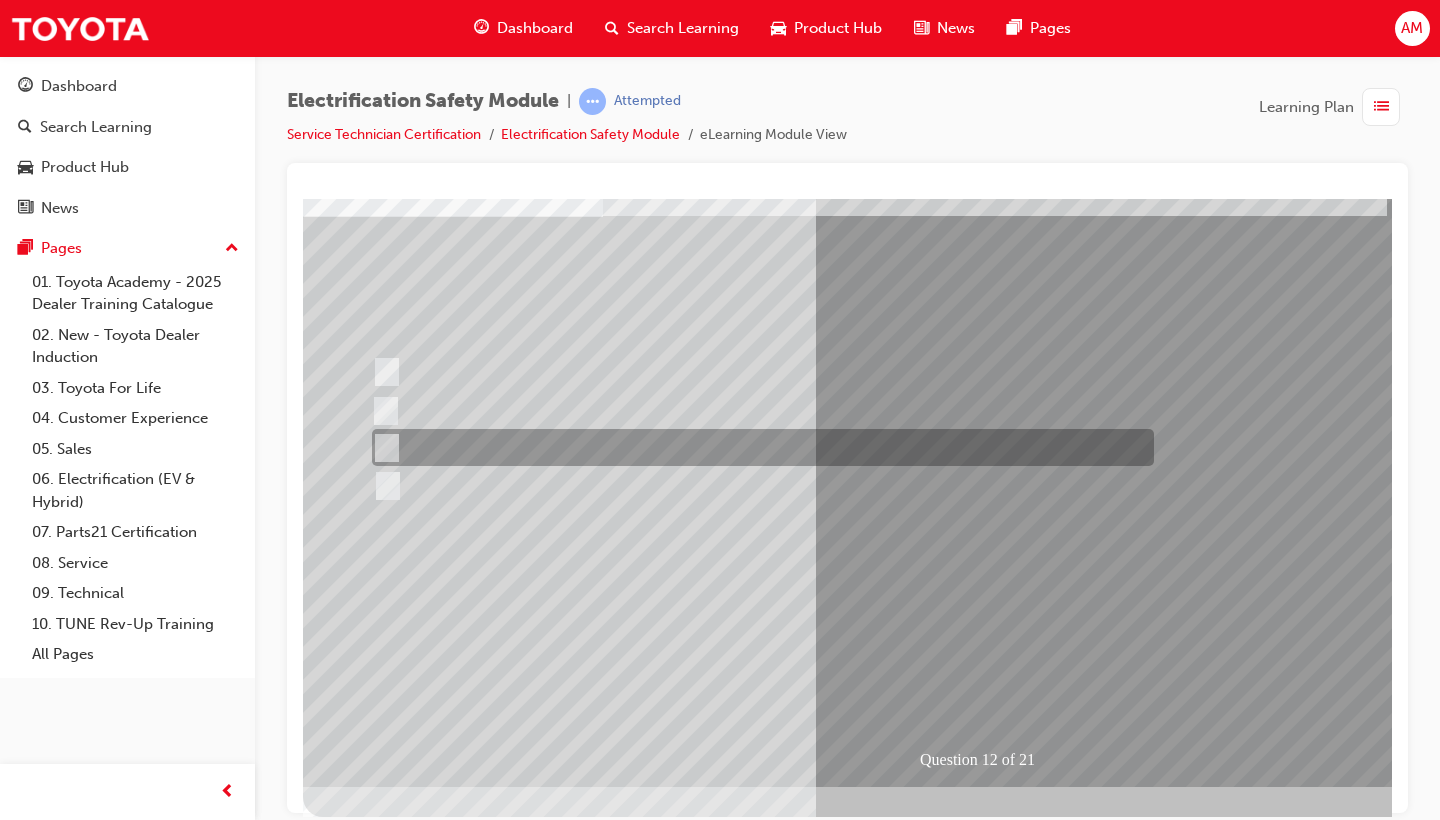 click at bounding box center (758, 447) 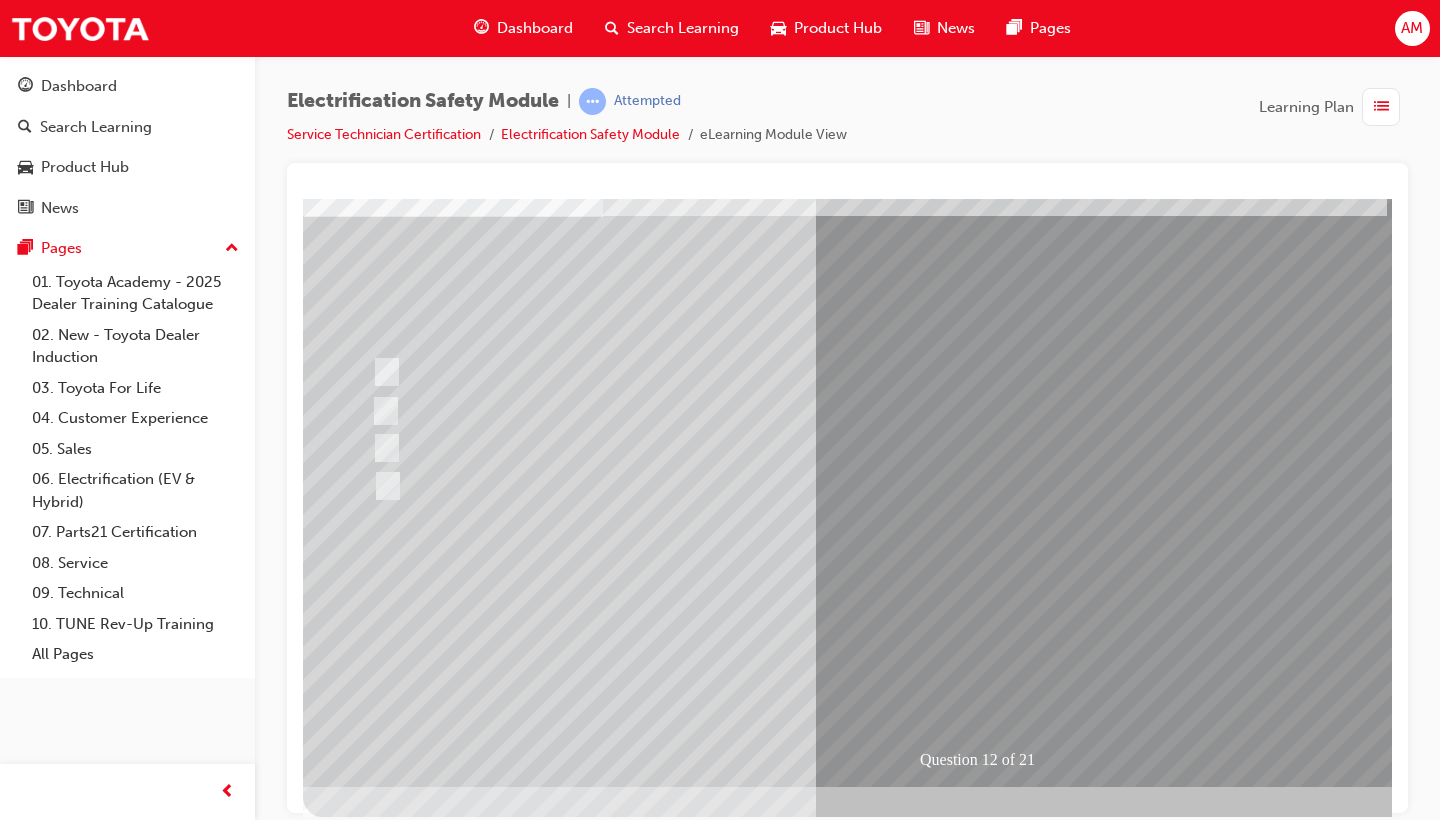 click at bounding box center (375, 2855) 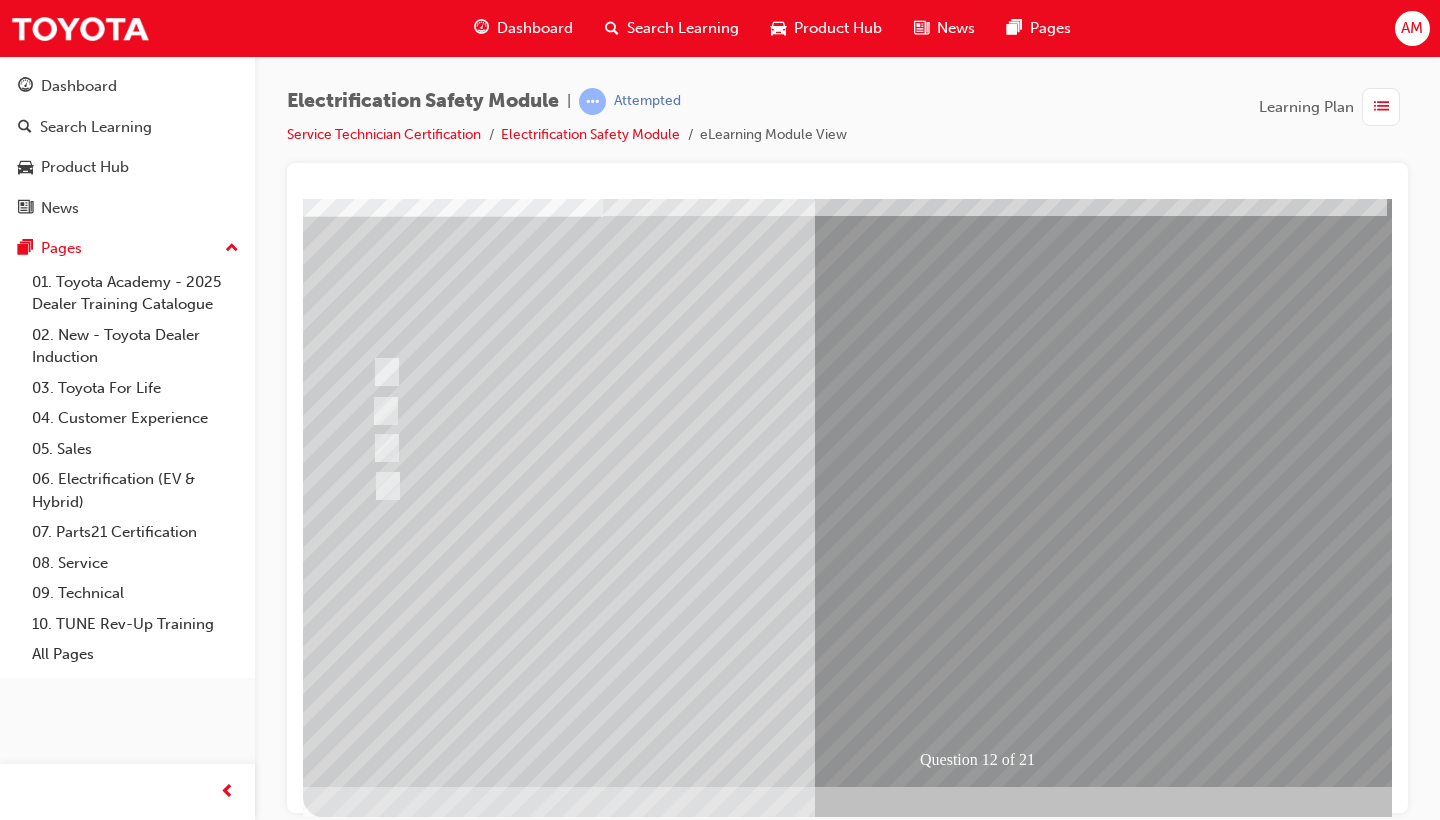 click at bounding box center [635, 2562] 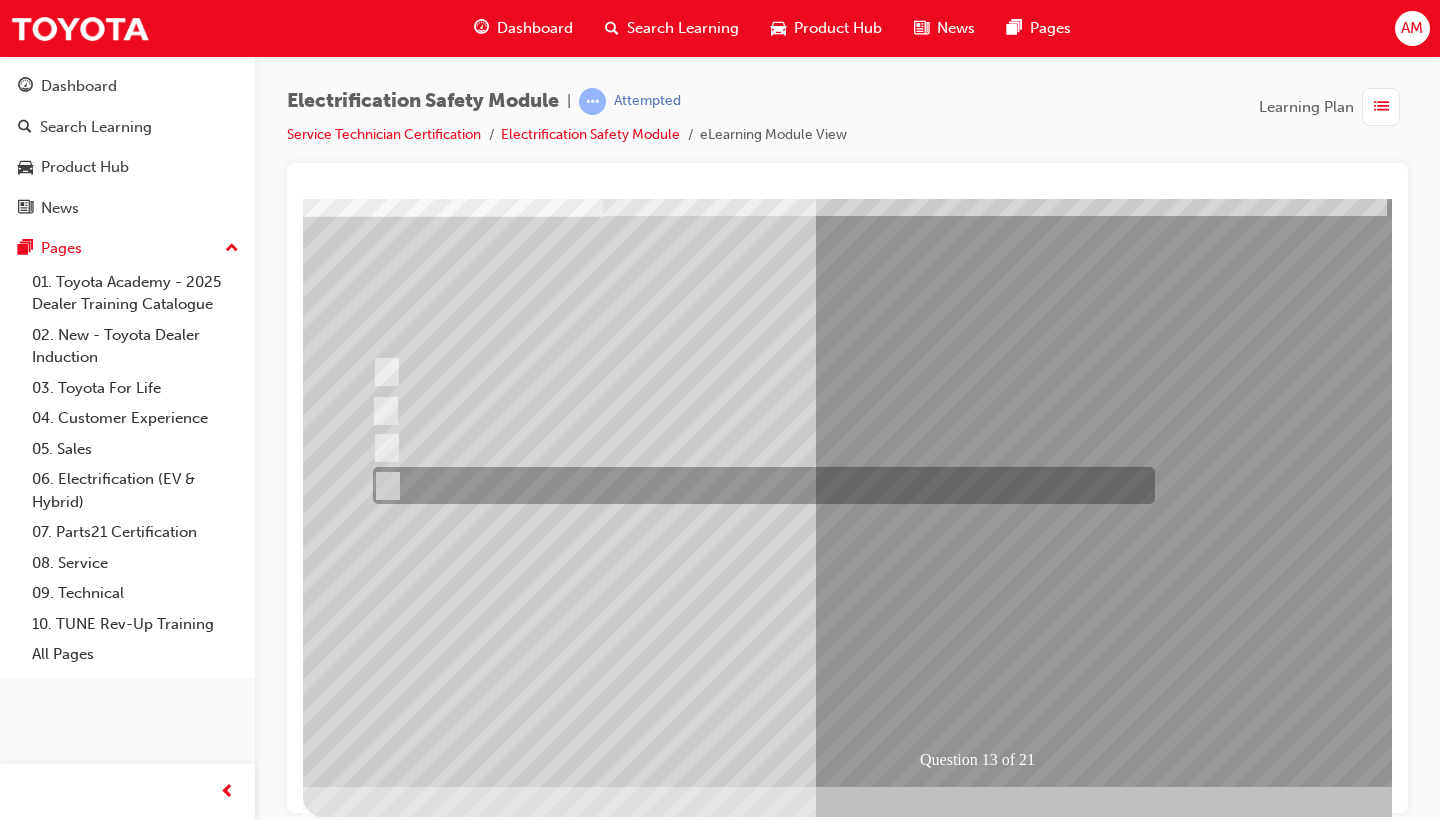 click at bounding box center (759, 485) 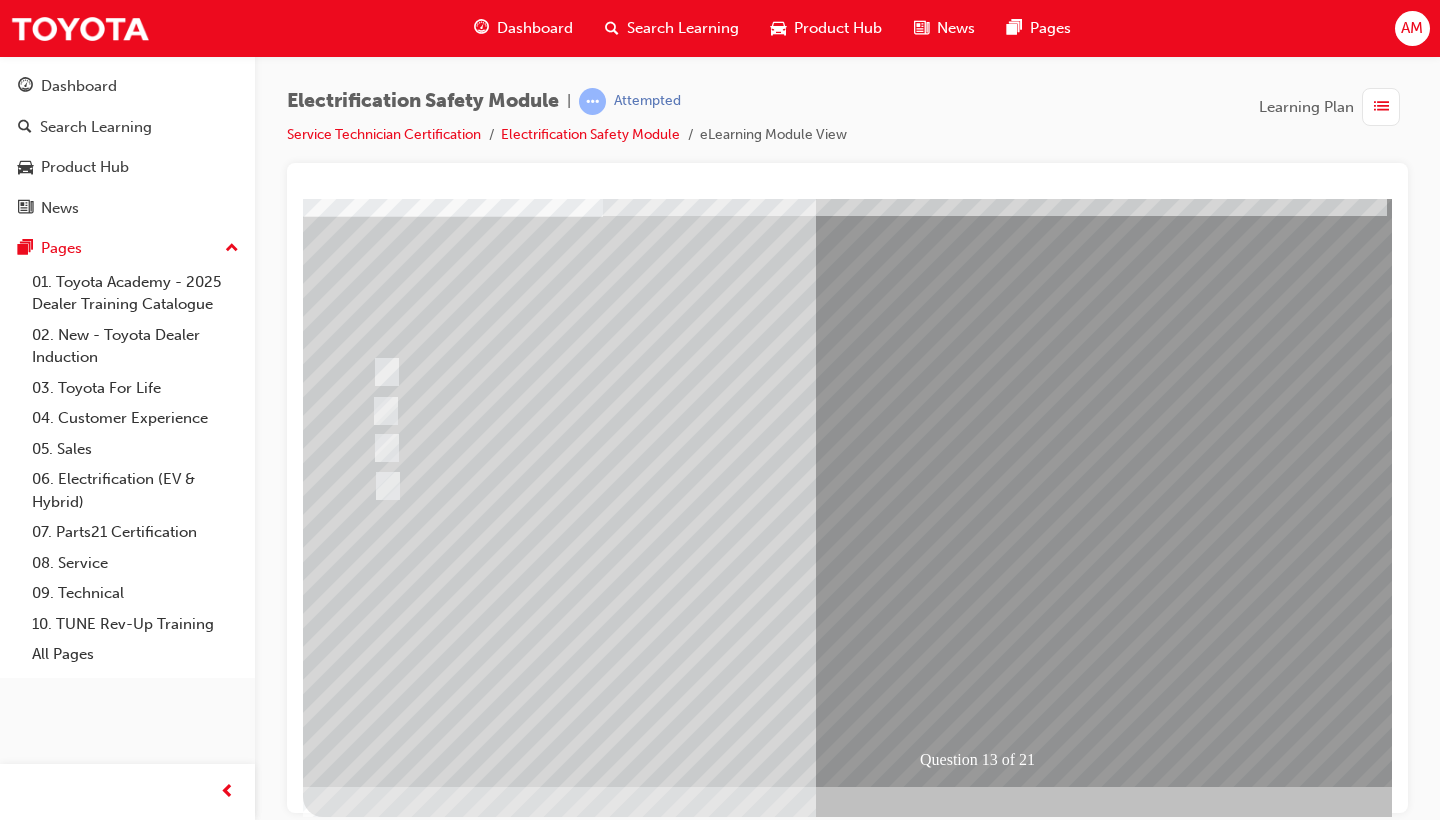 click at bounding box center (375, 2855) 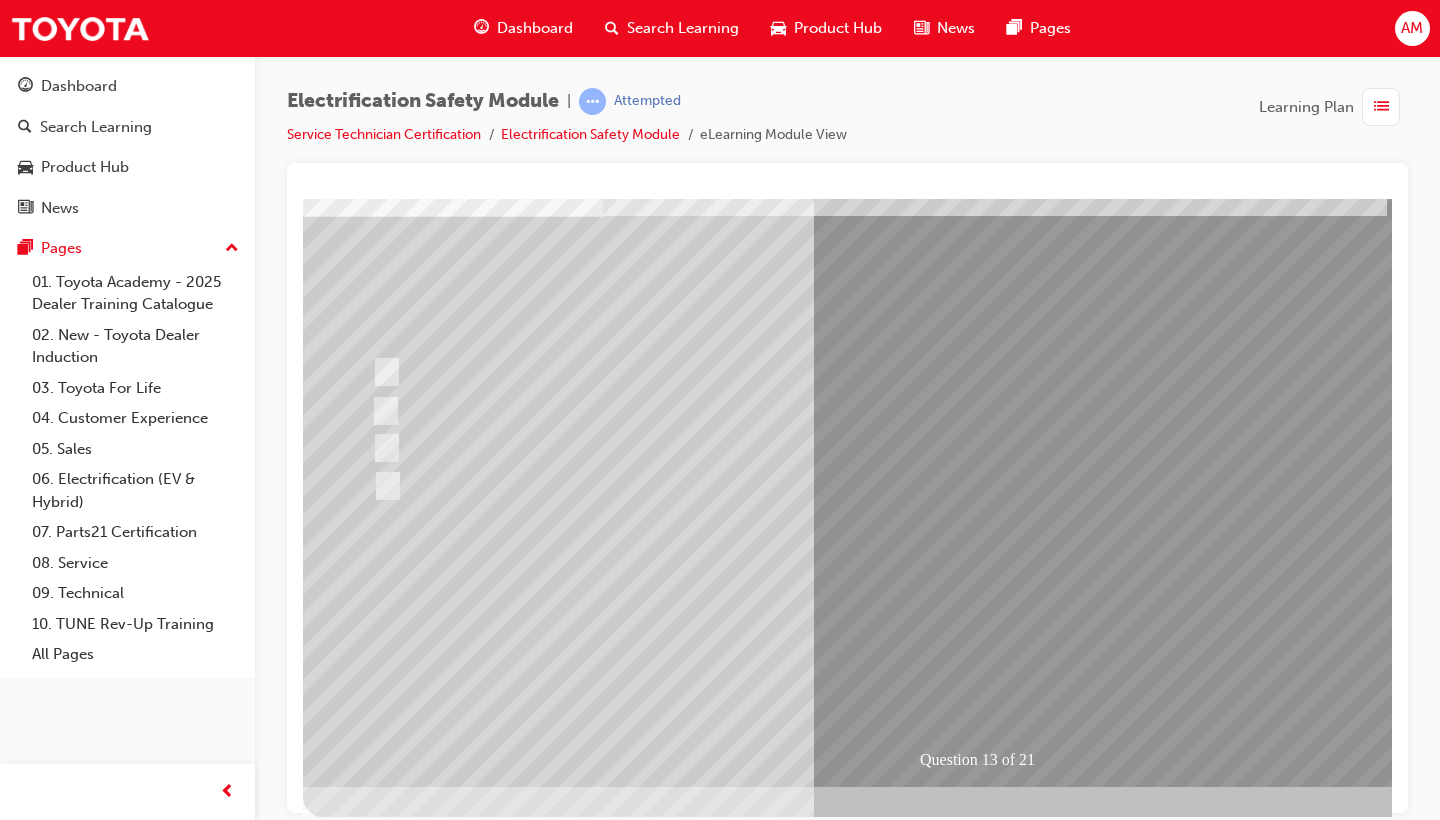 click at bounding box center (635, 2560) 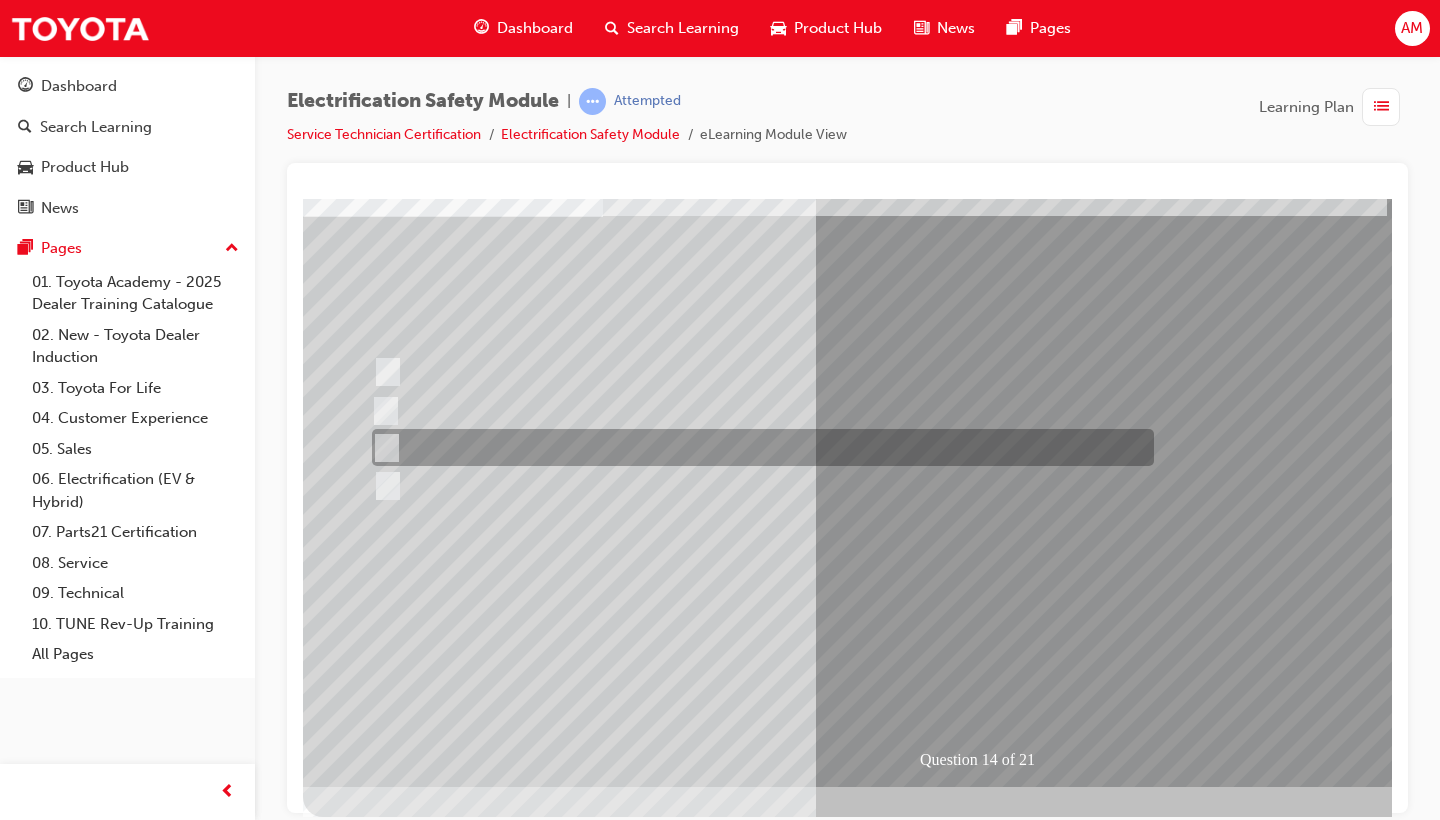click at bounding box center (758, 447) 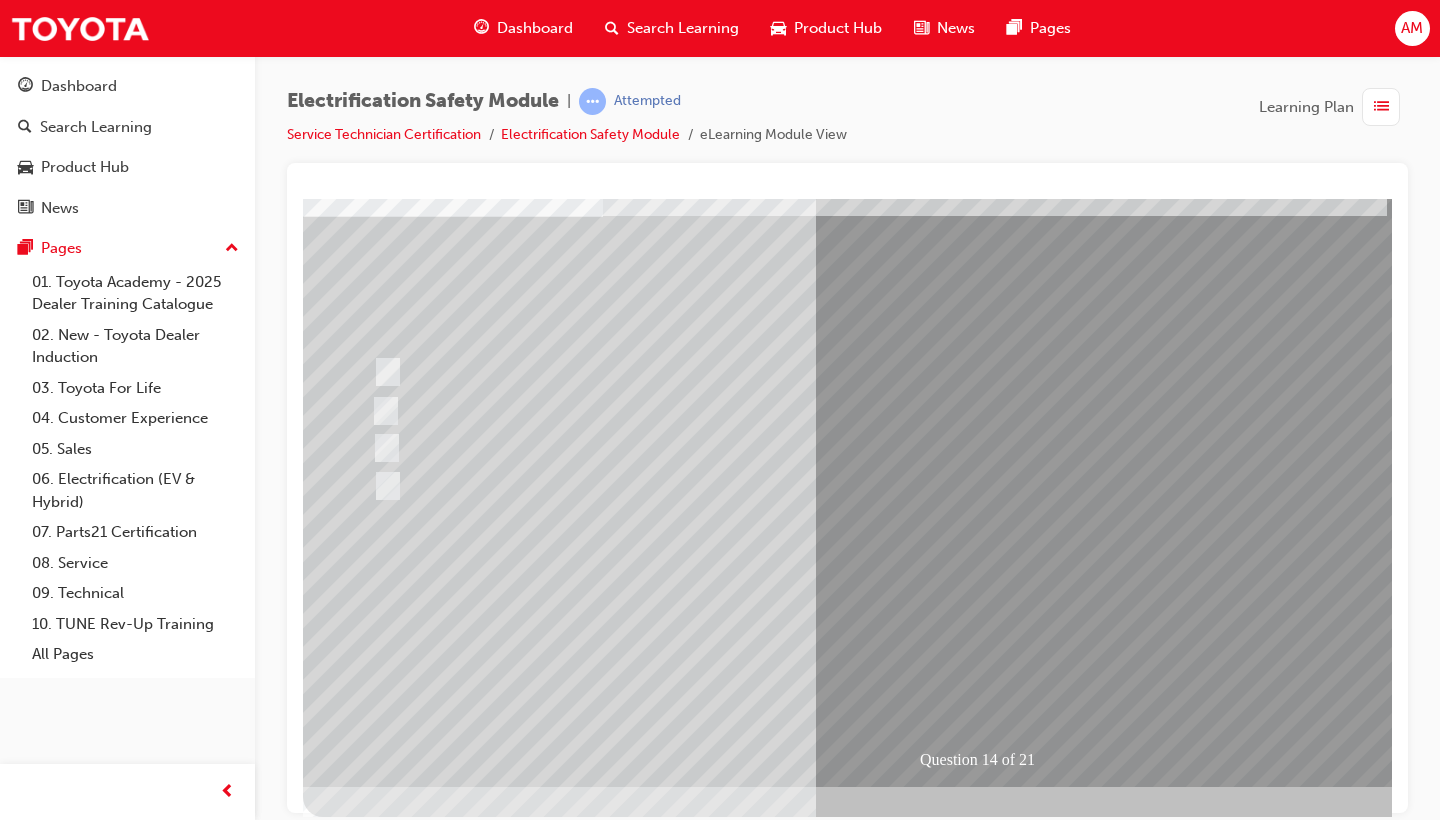 click at bounding box center (375, 2855) 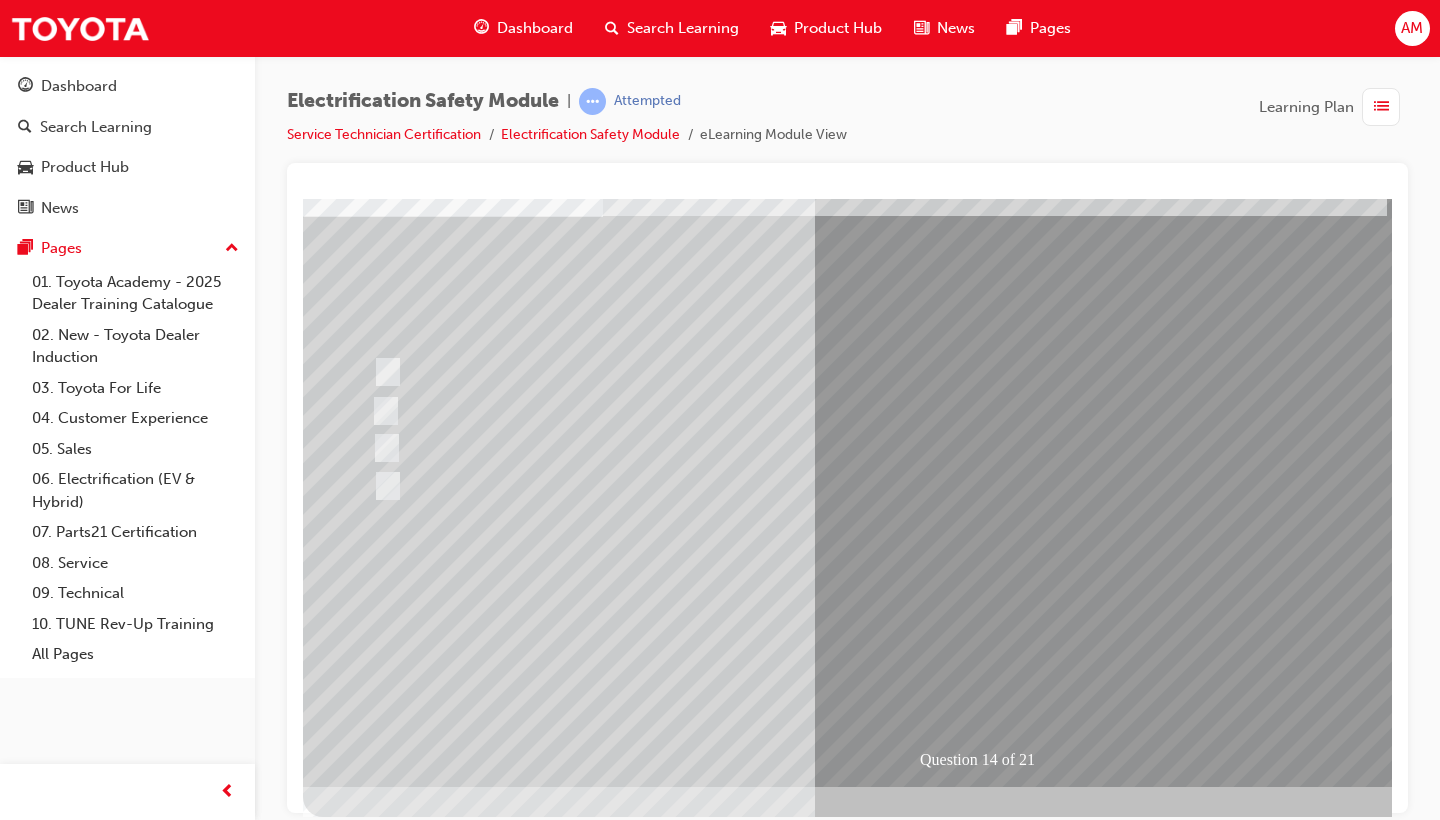 click at bounding box center (635, 2562) 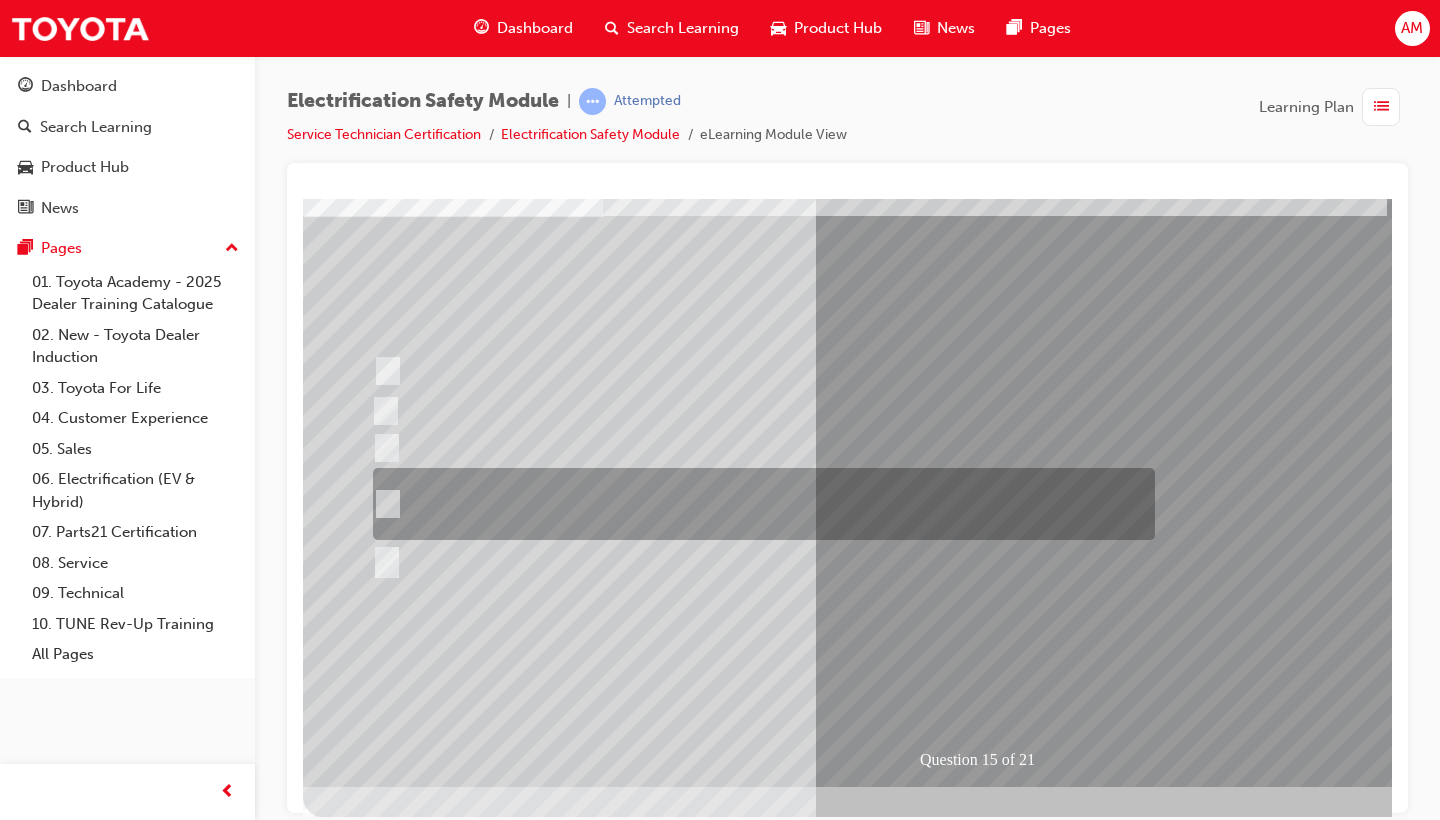click at bounding box center (759, 504) 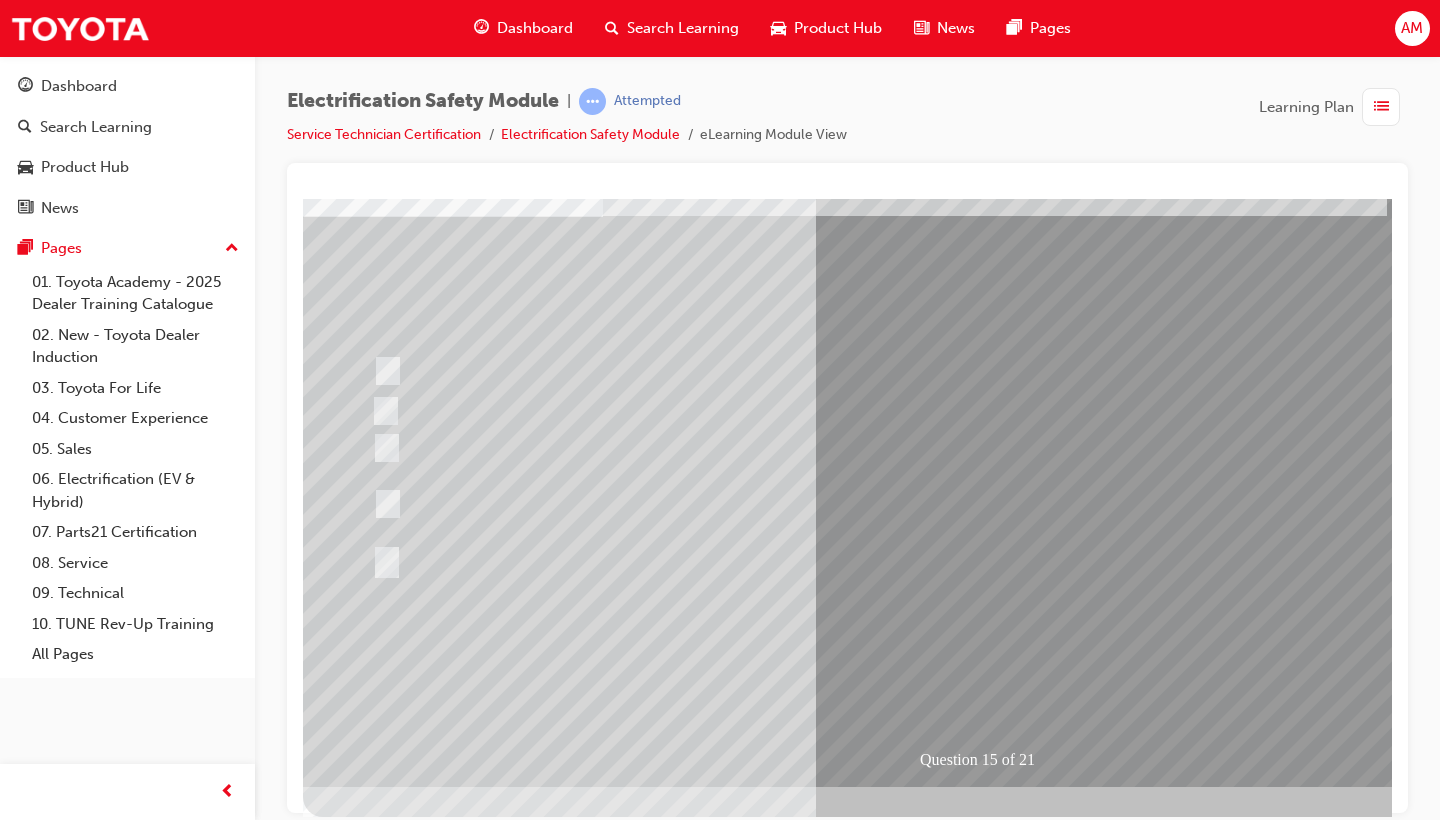 click at bounding box center [375, 2882] 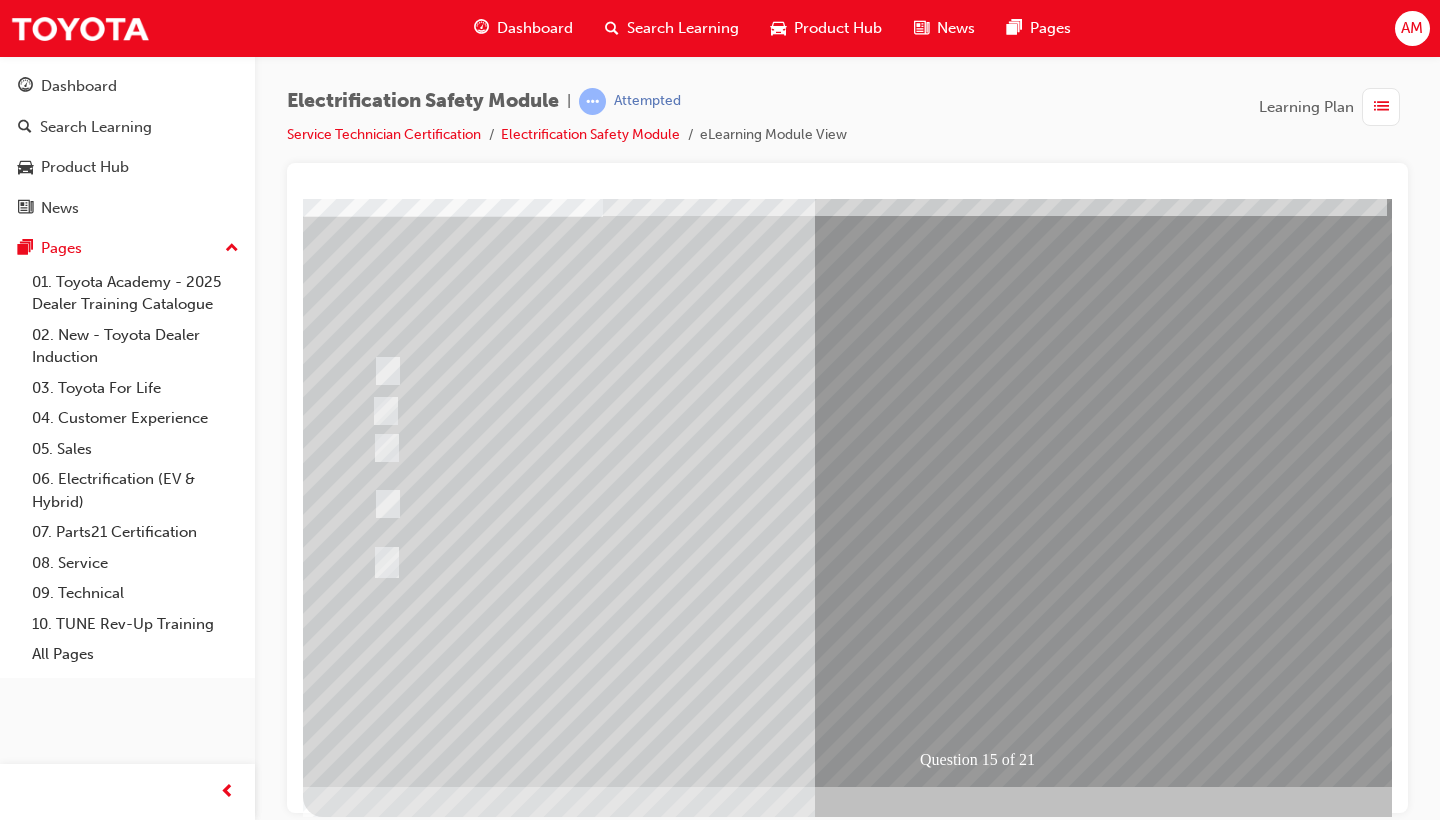 click at bounding box center (635, 2562) 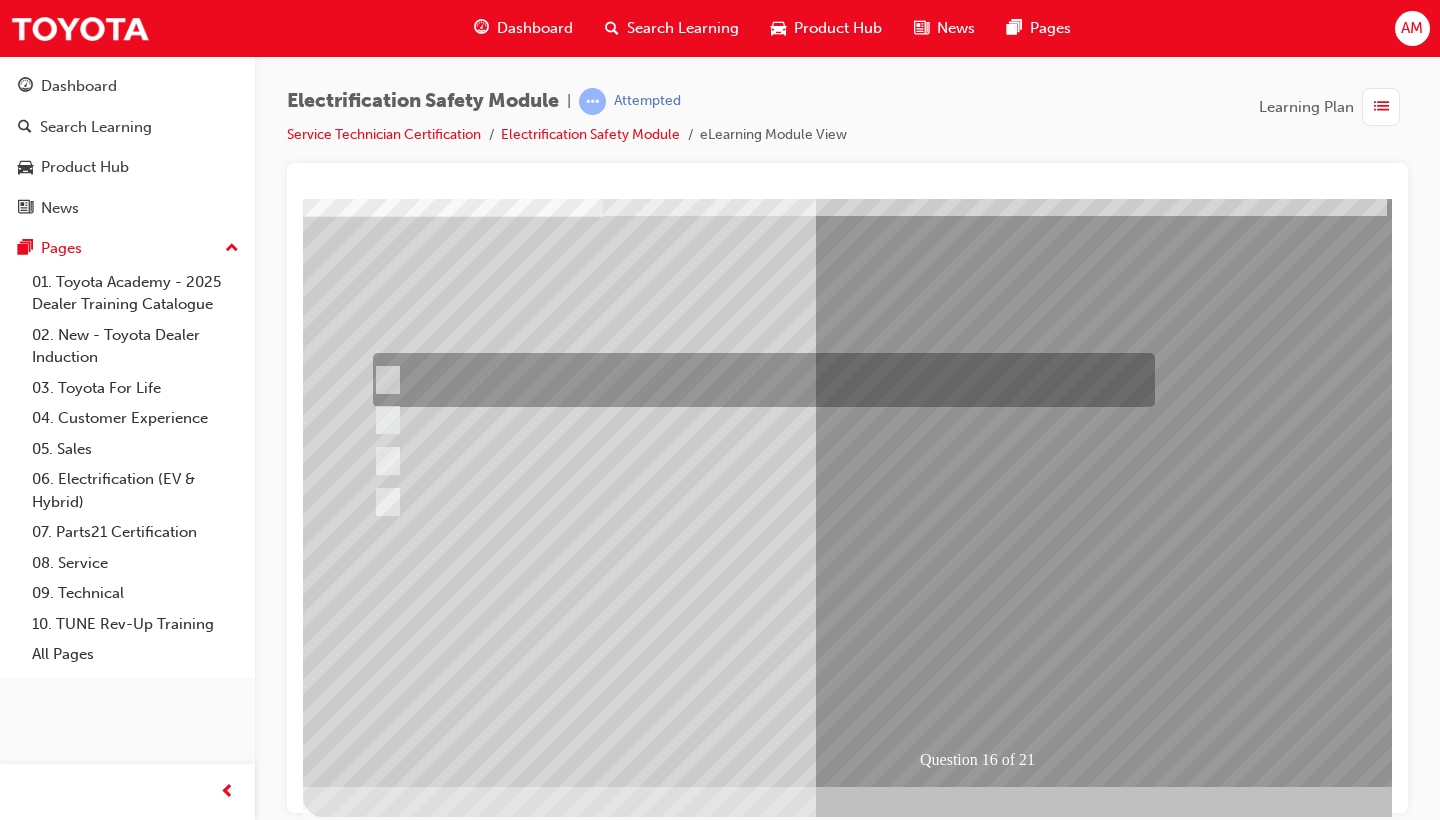 click at bounding box center [759, 380] 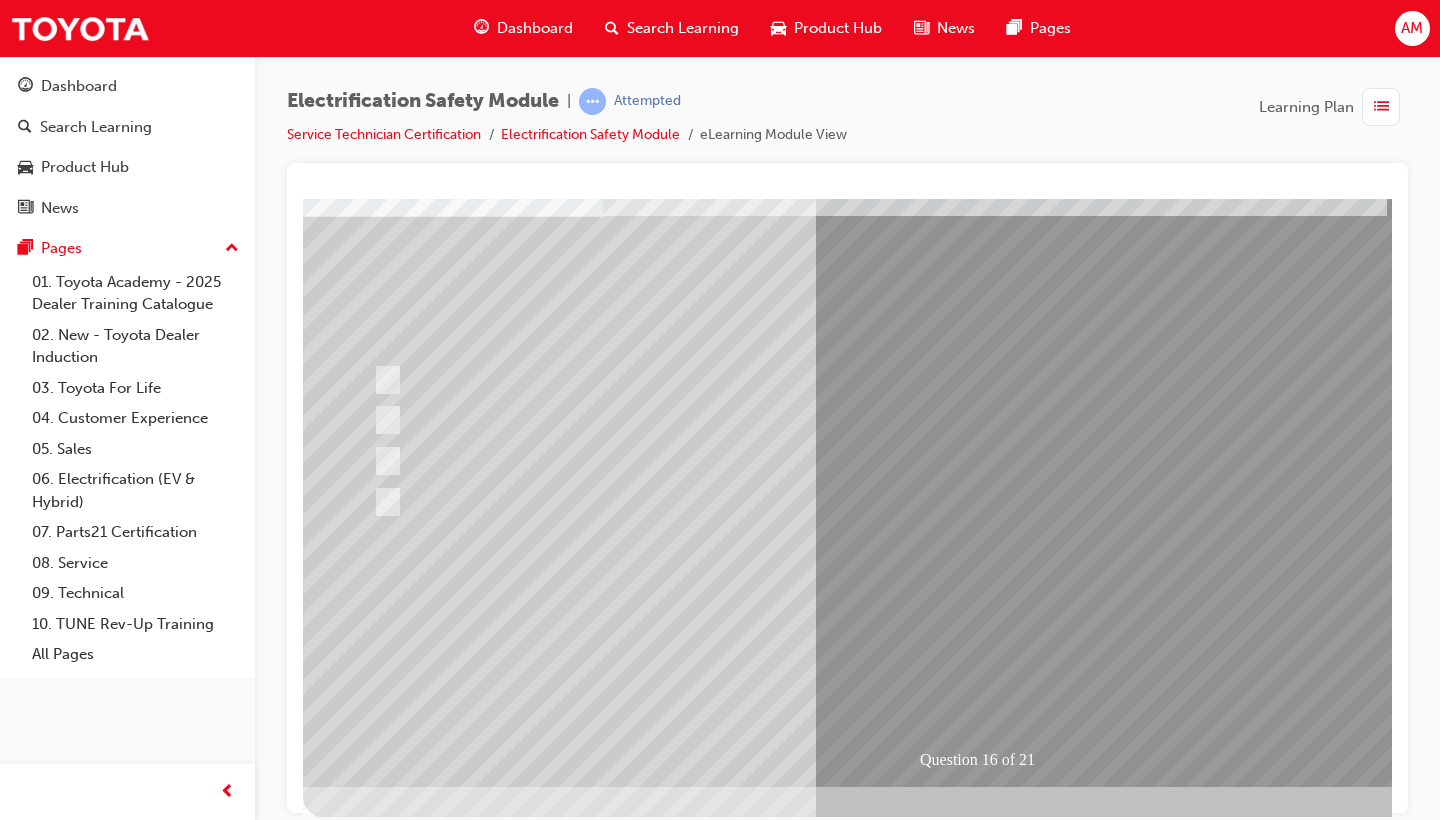 click at bounding box center [375, 2855] 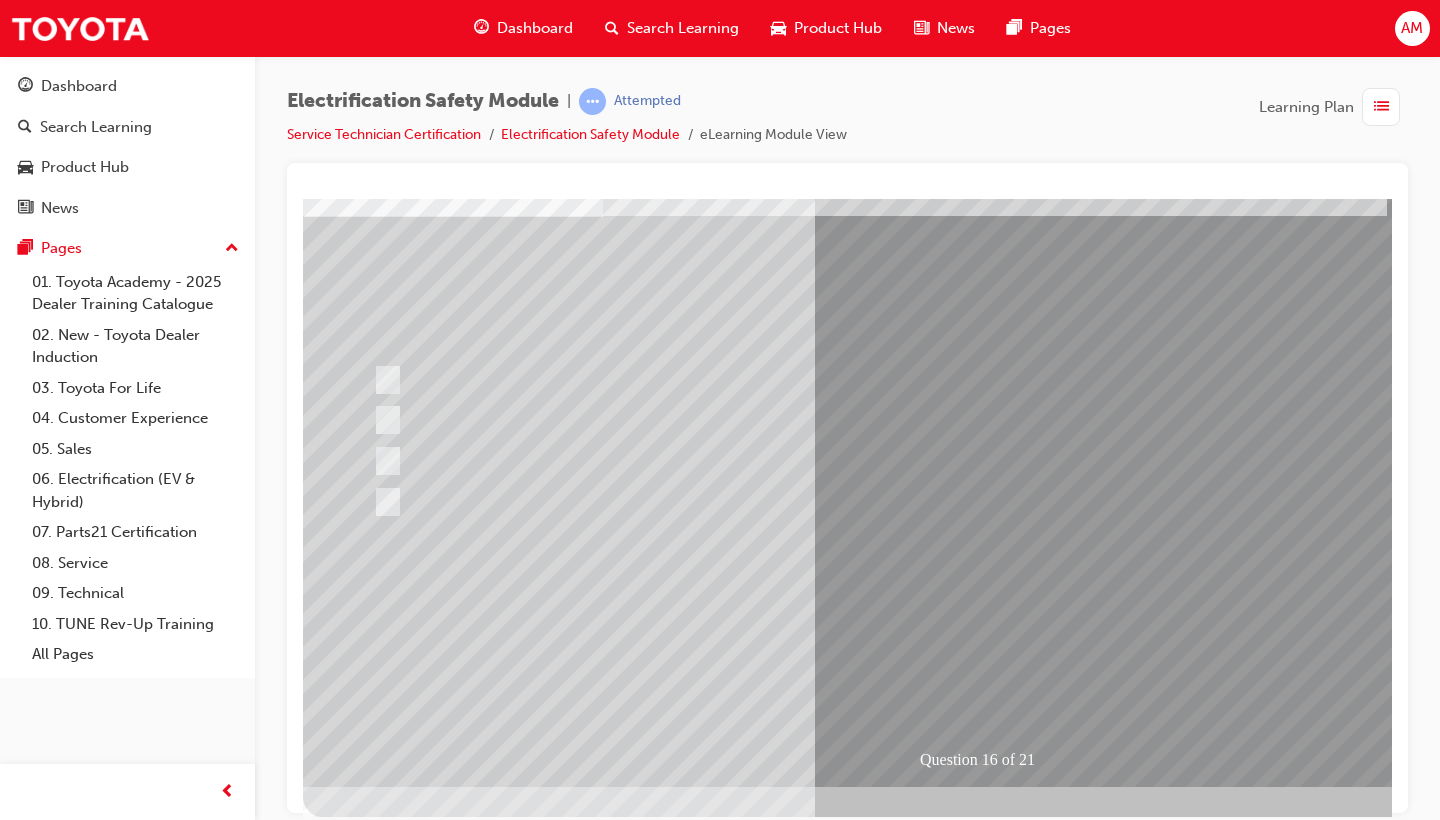 click at bounding box center [635, 2562] 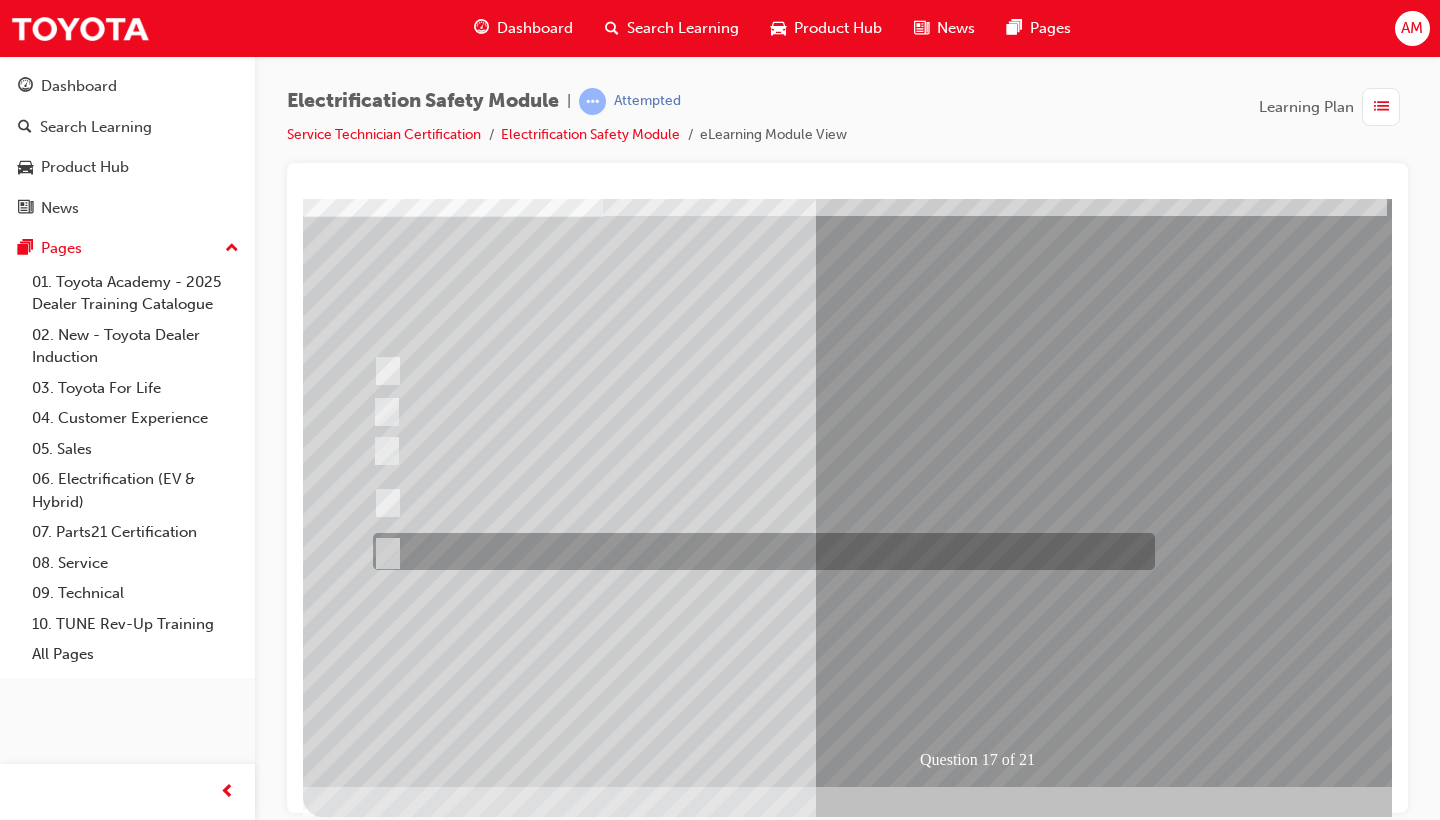 click at bounding box center [759, 551] 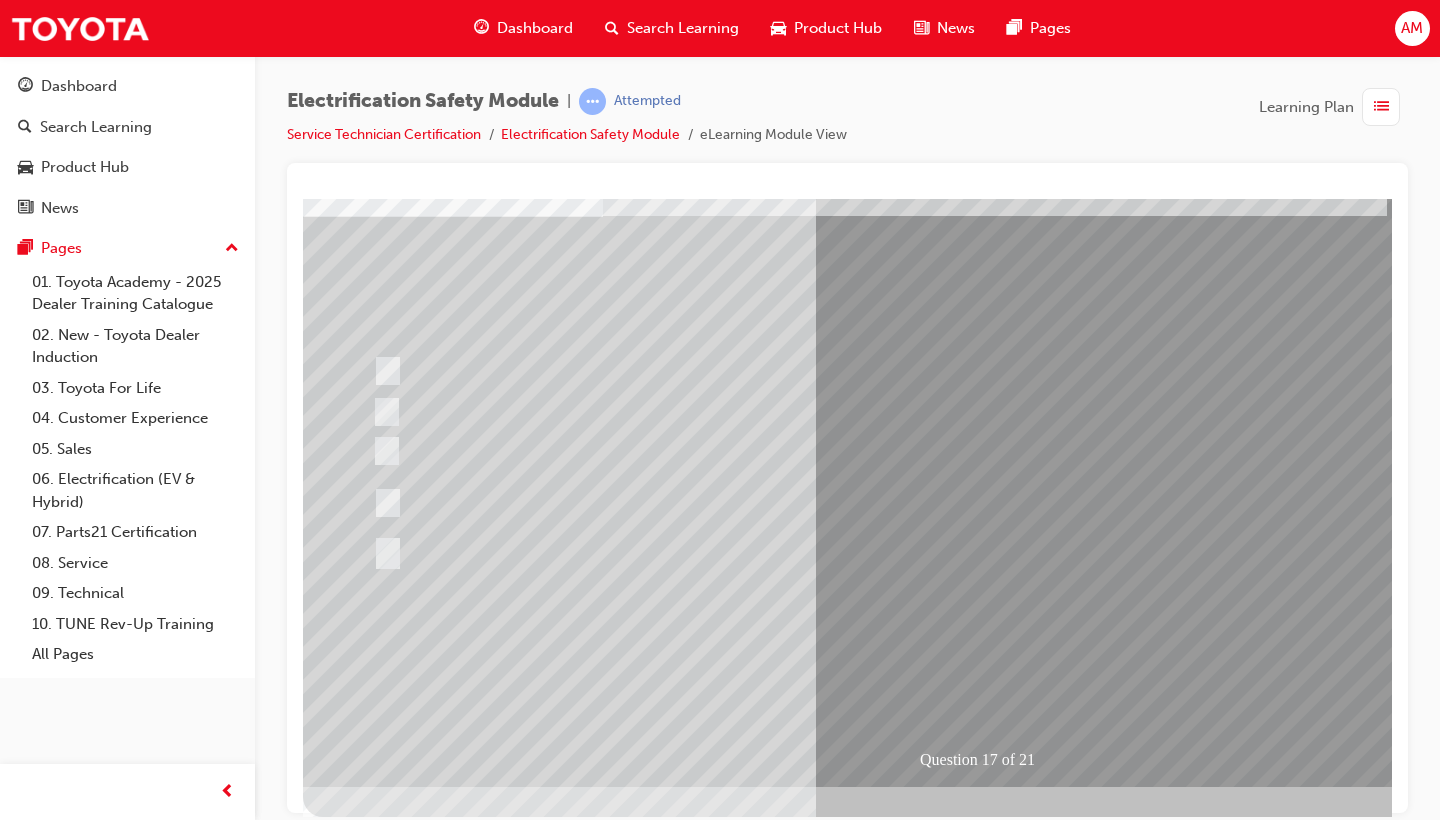 click at bounding box center [375, 2882] 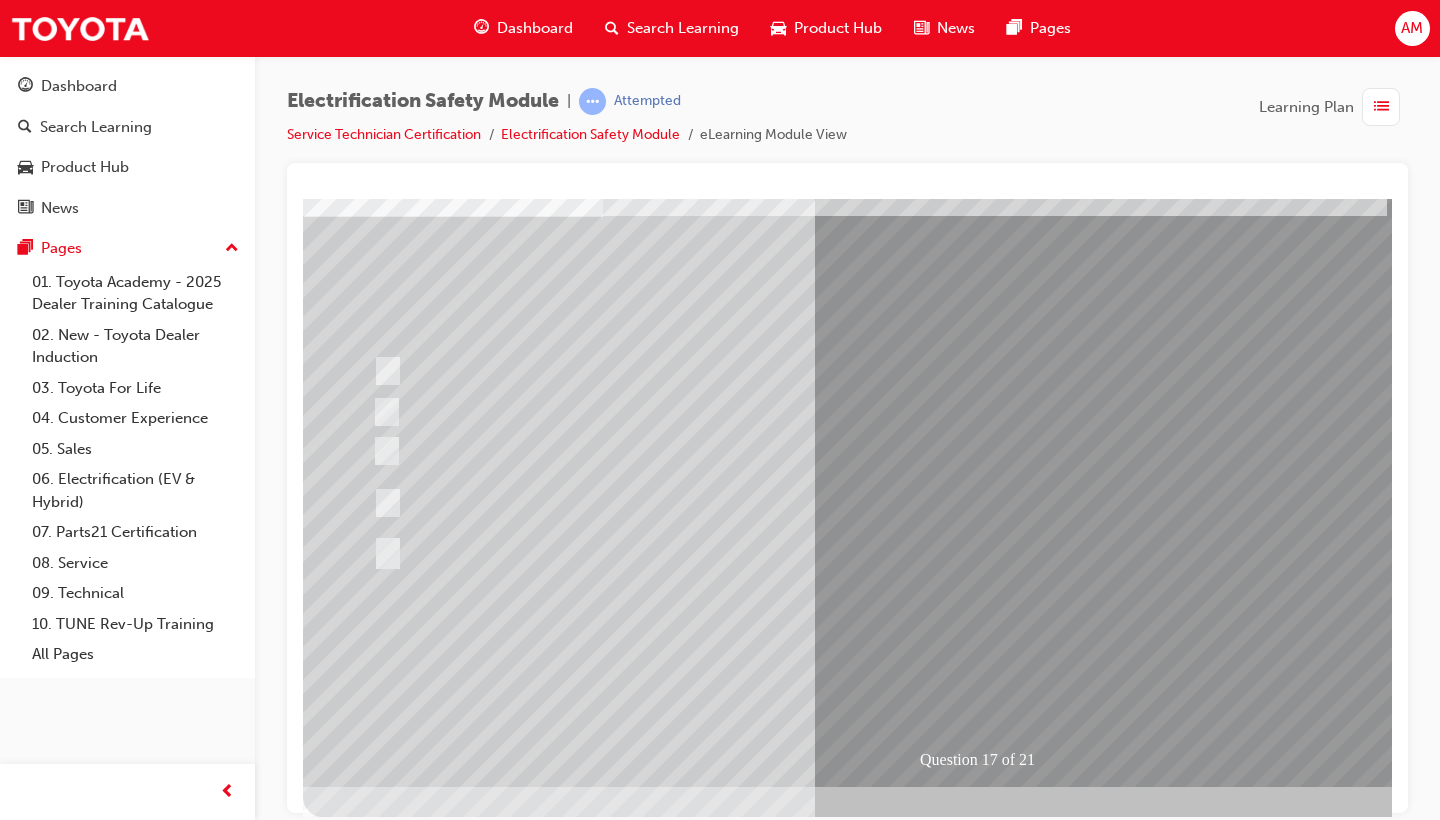 click at bounding box center (635, 2562) 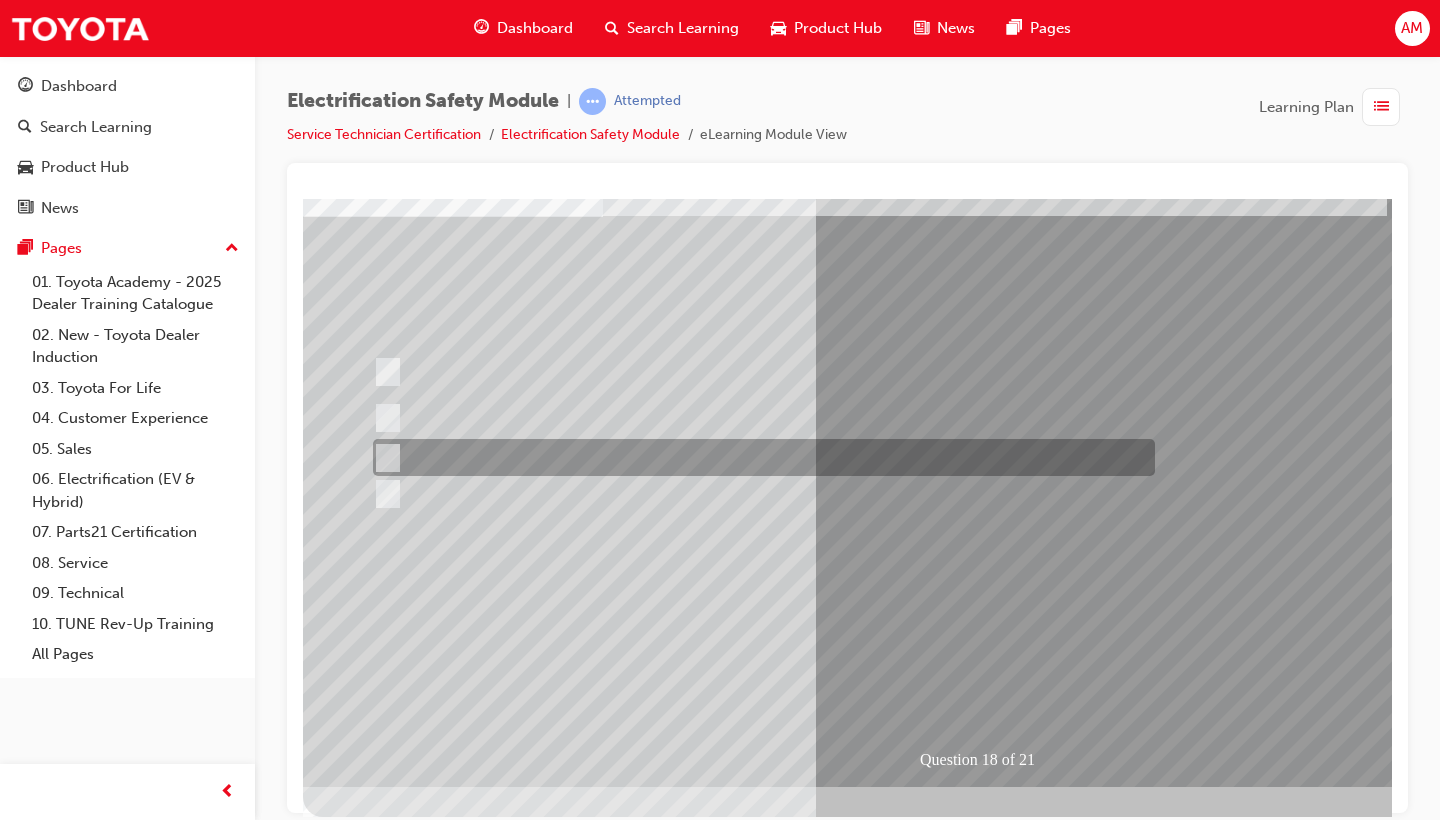 click at bounding box center (759, 457) 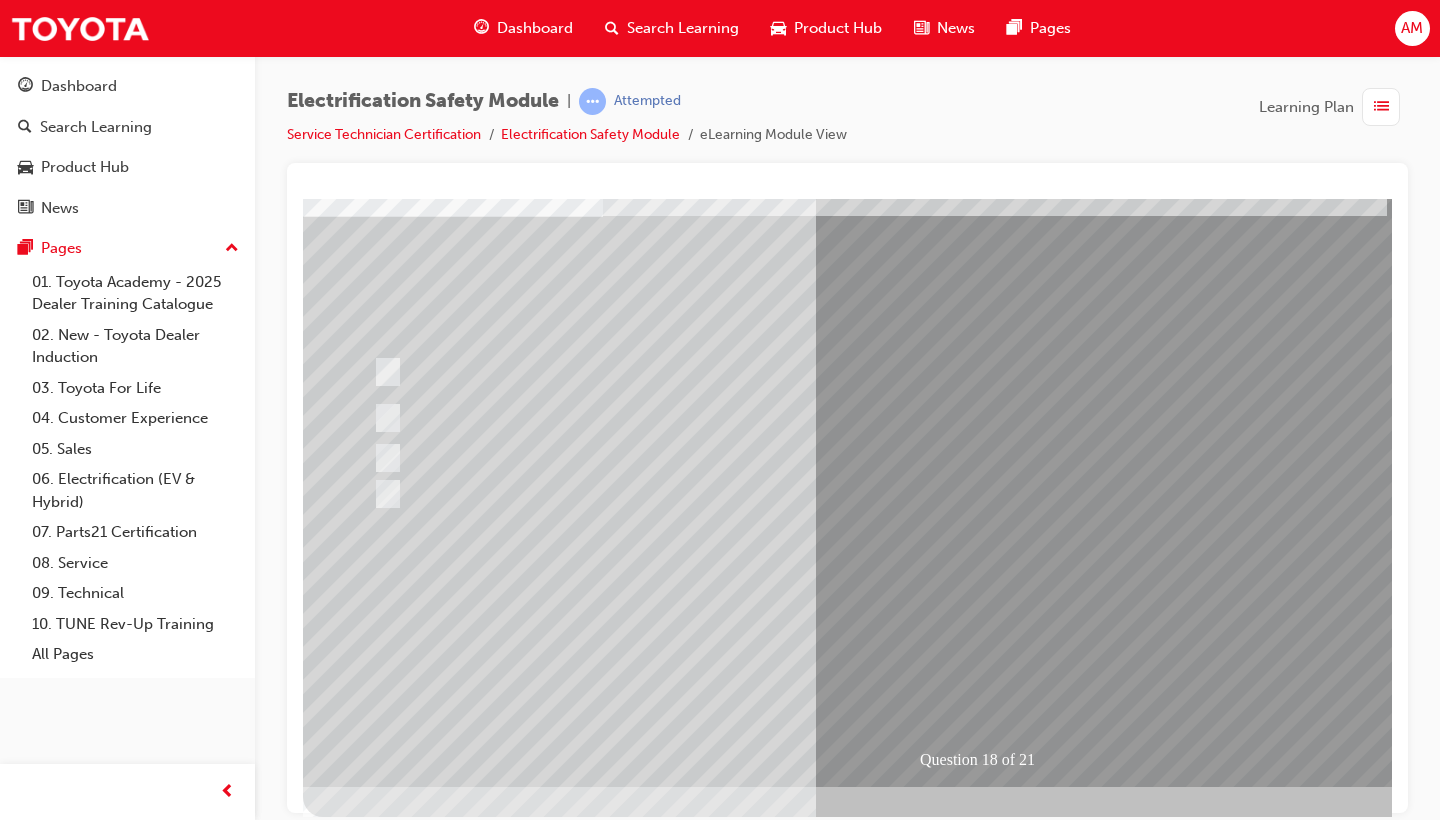 click at bounding box center [375, 2855] 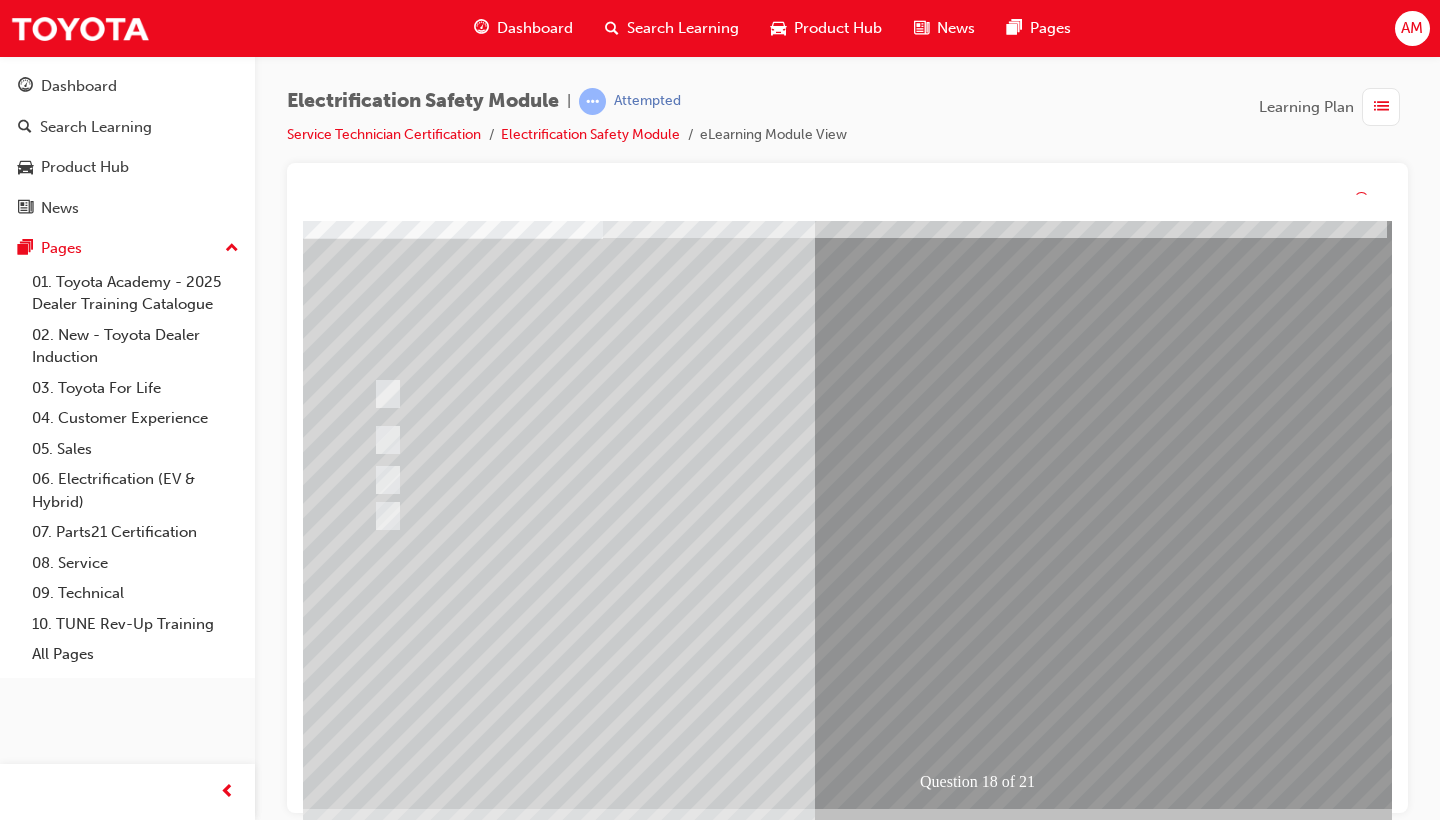click at bounding box center [635, 2585] 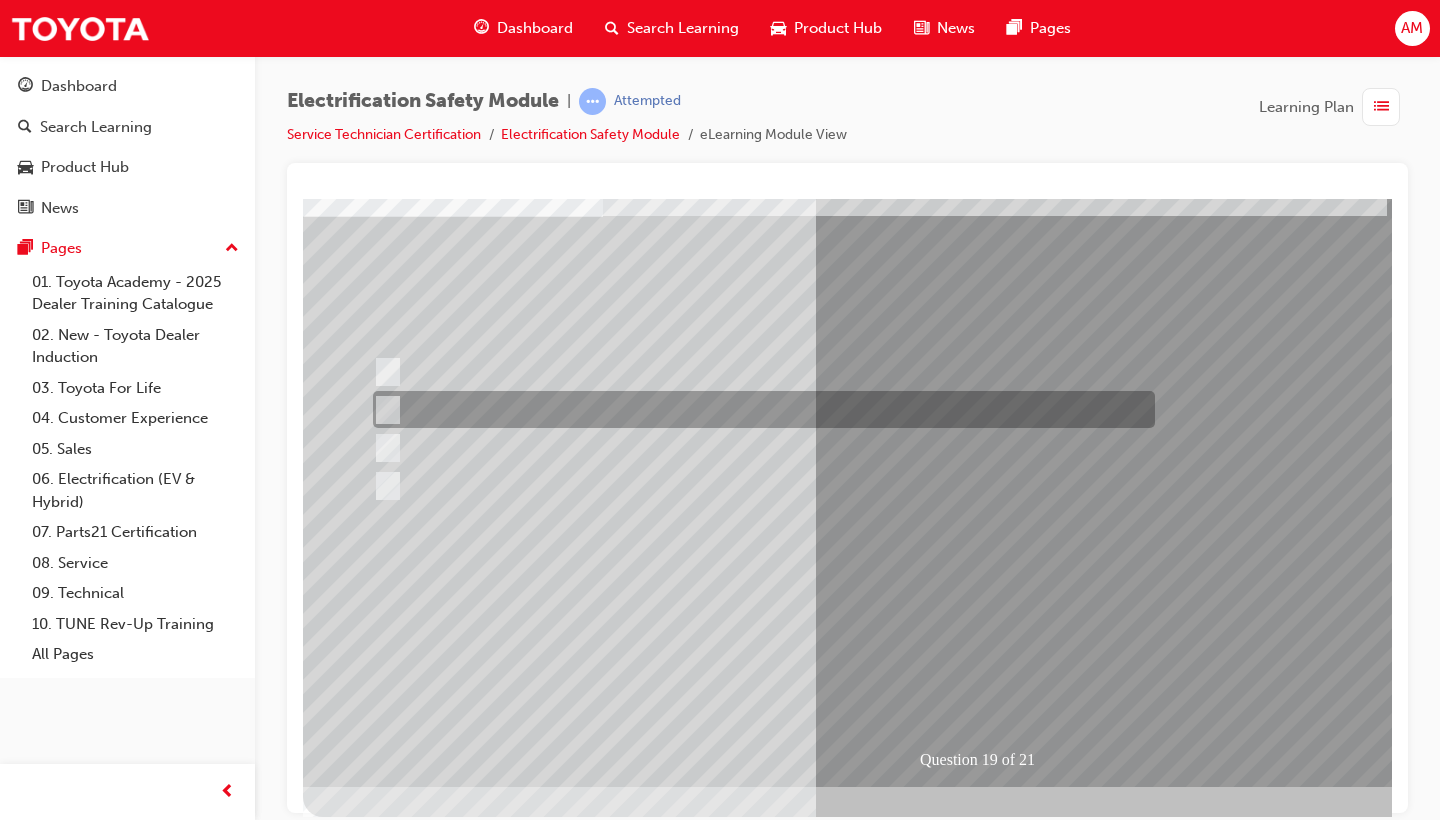 click at bounding box center [759, 409] 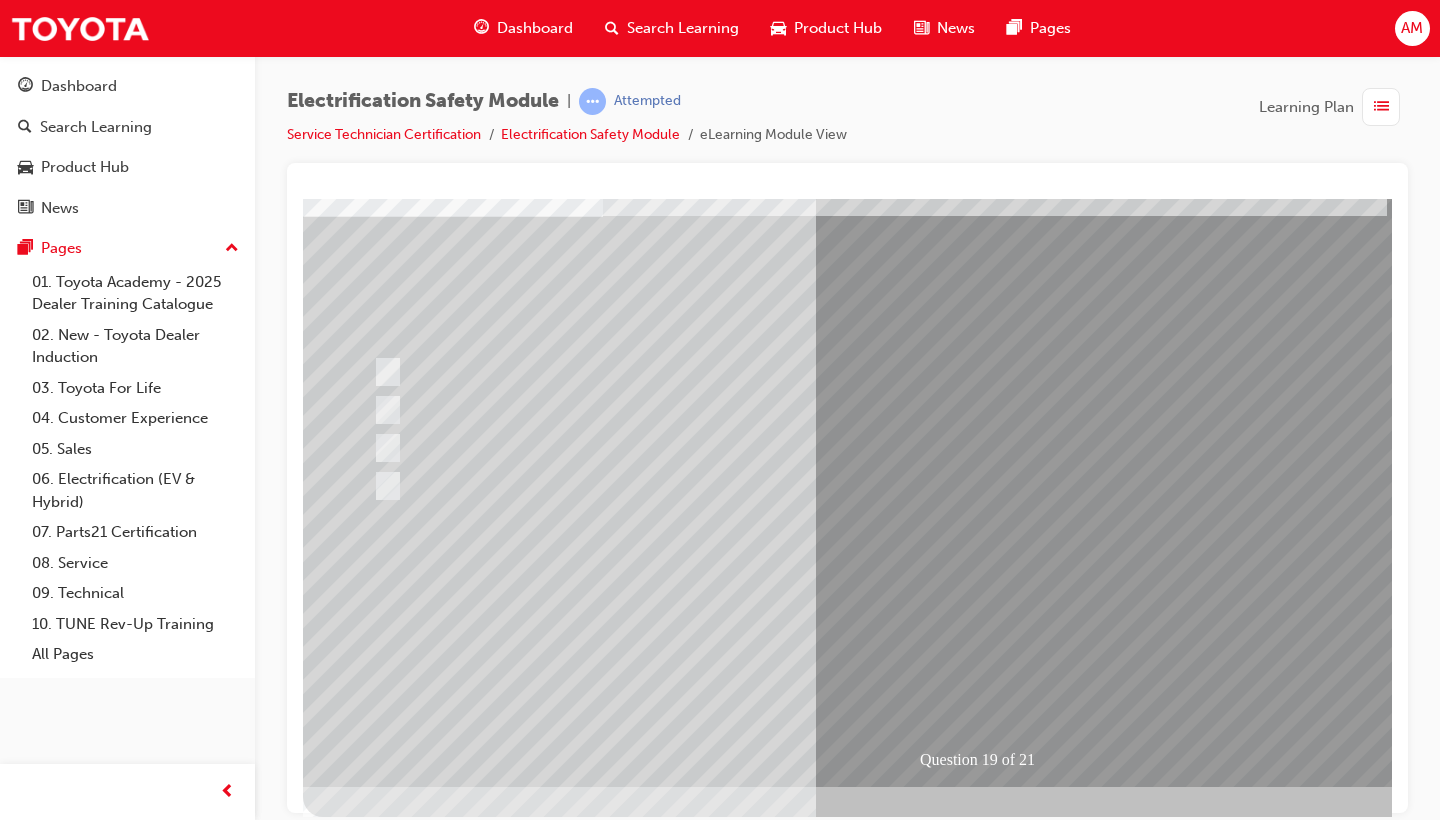 click at bounding box center [375, 2855] 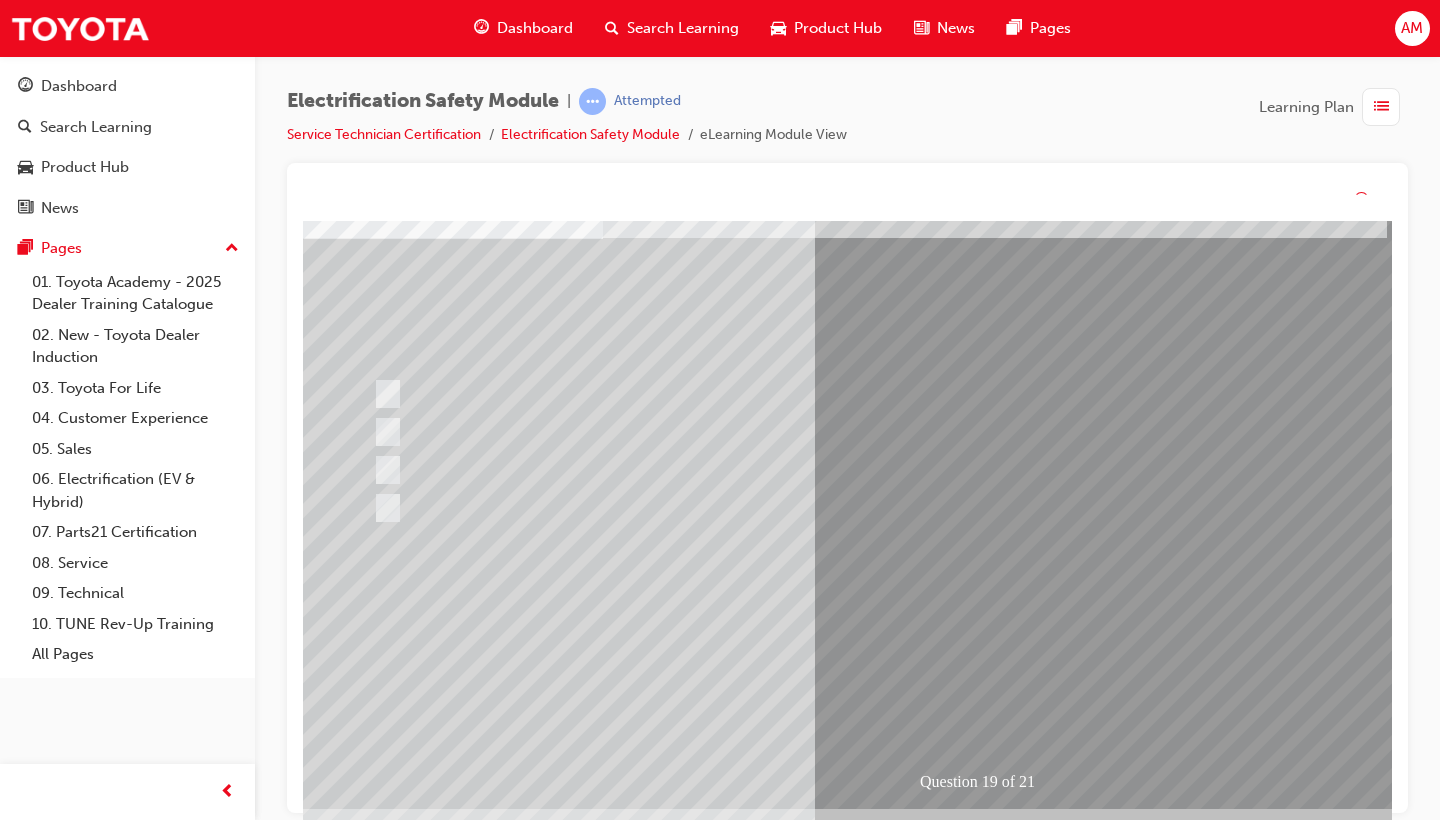 click at bounding box center (635, 2585) 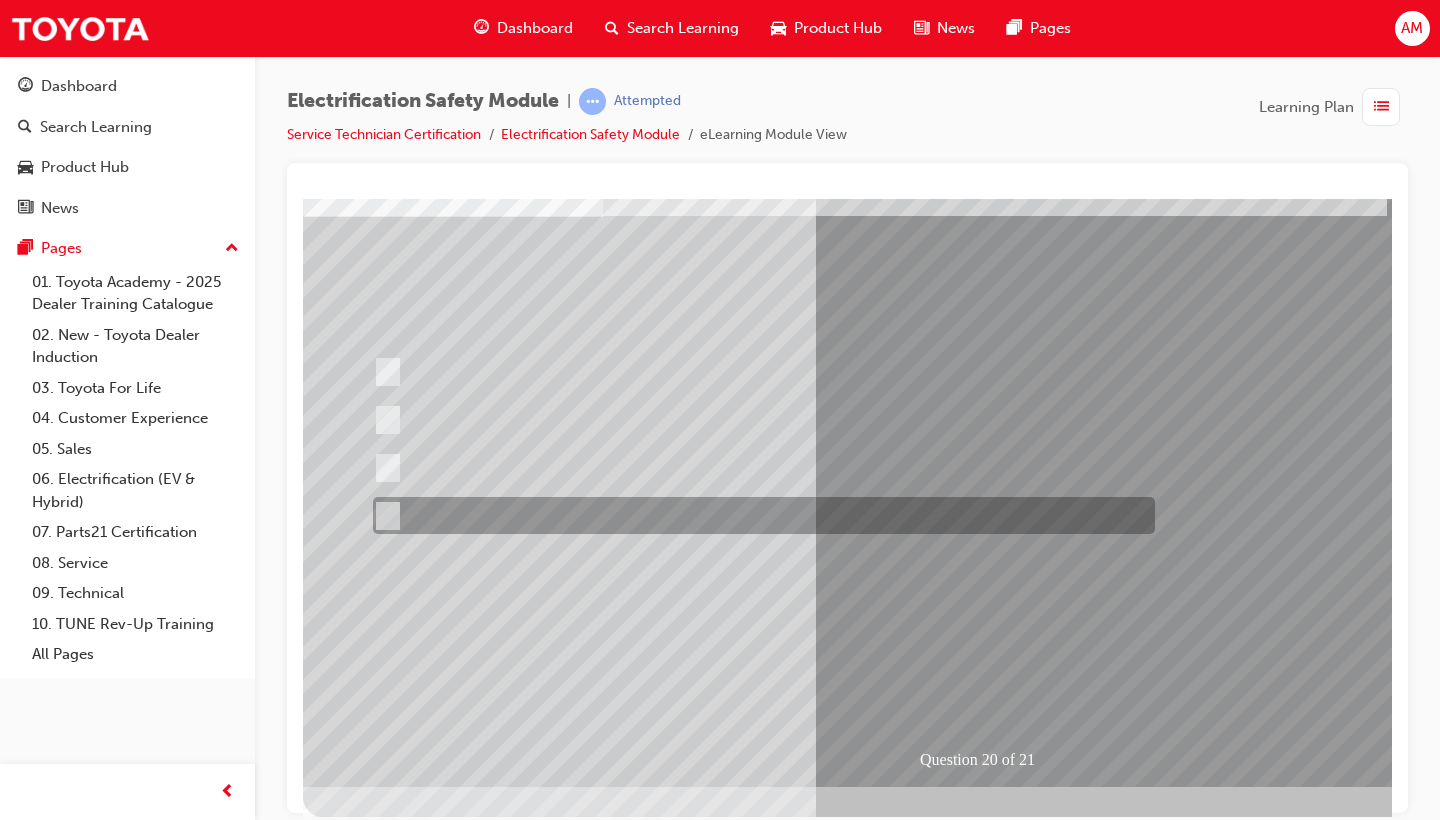 click at bounding box center [759, 515] 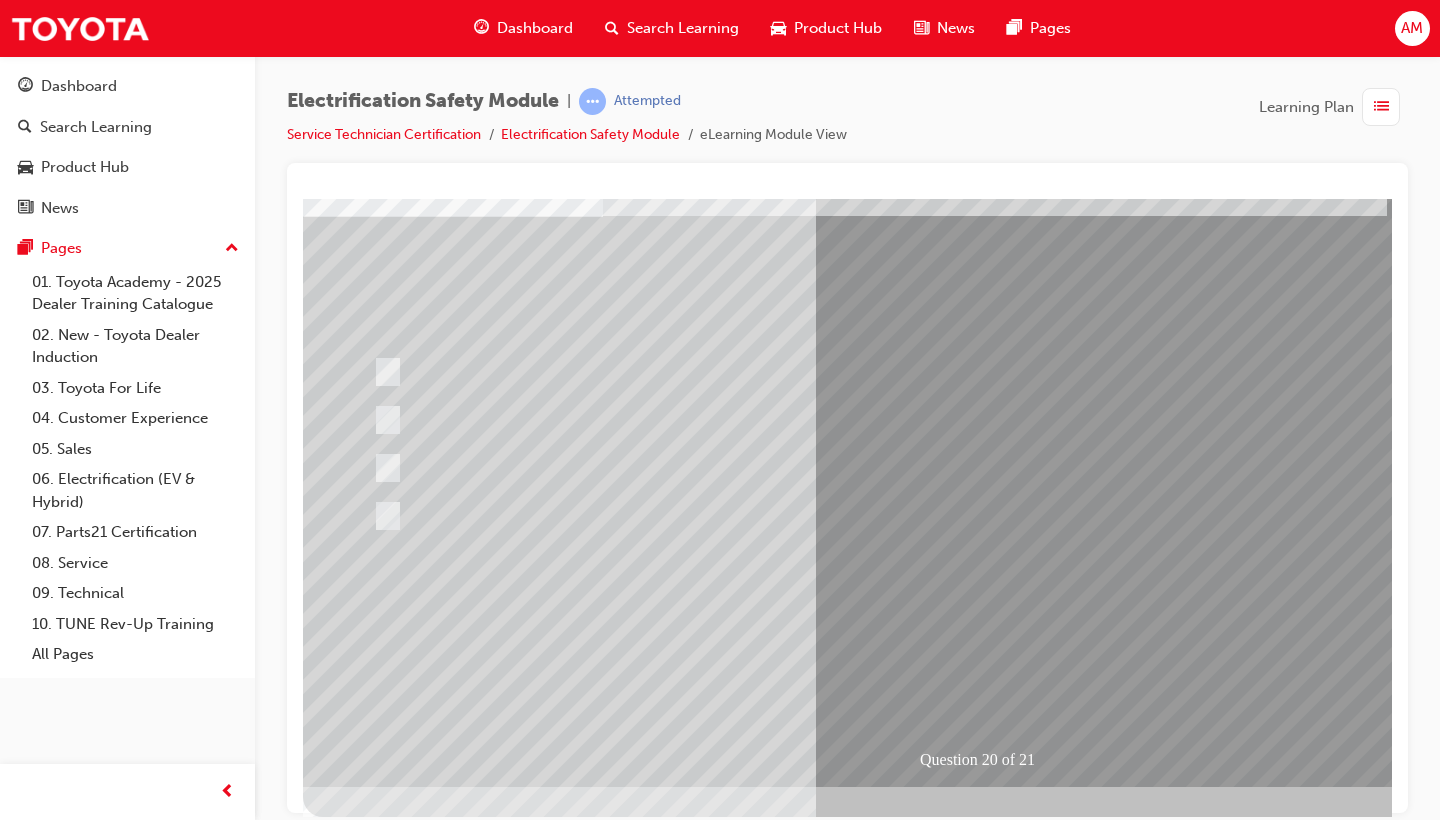 click at bounding box center (375, 2855) 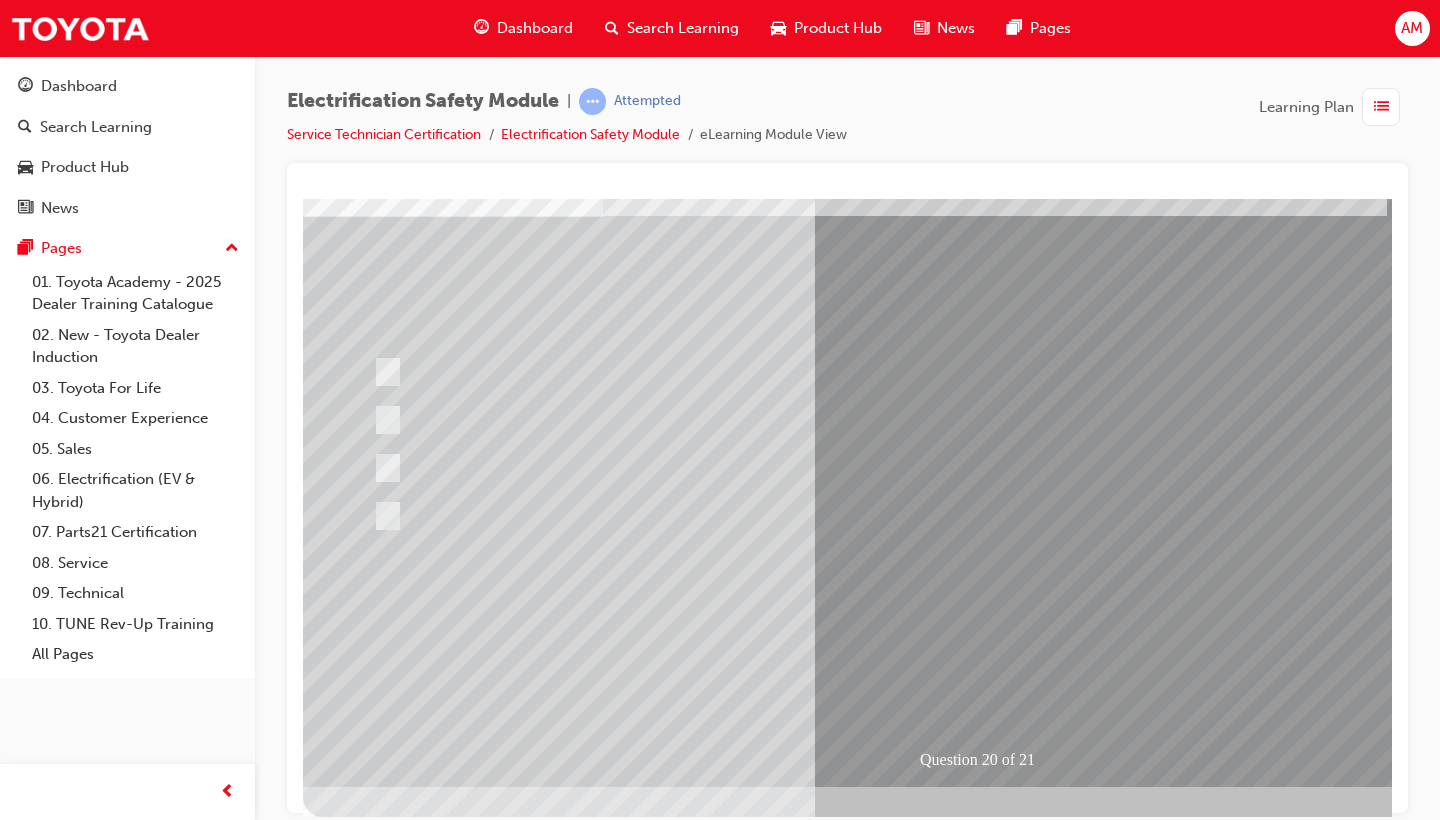 click at bounding box center [635, 2562] 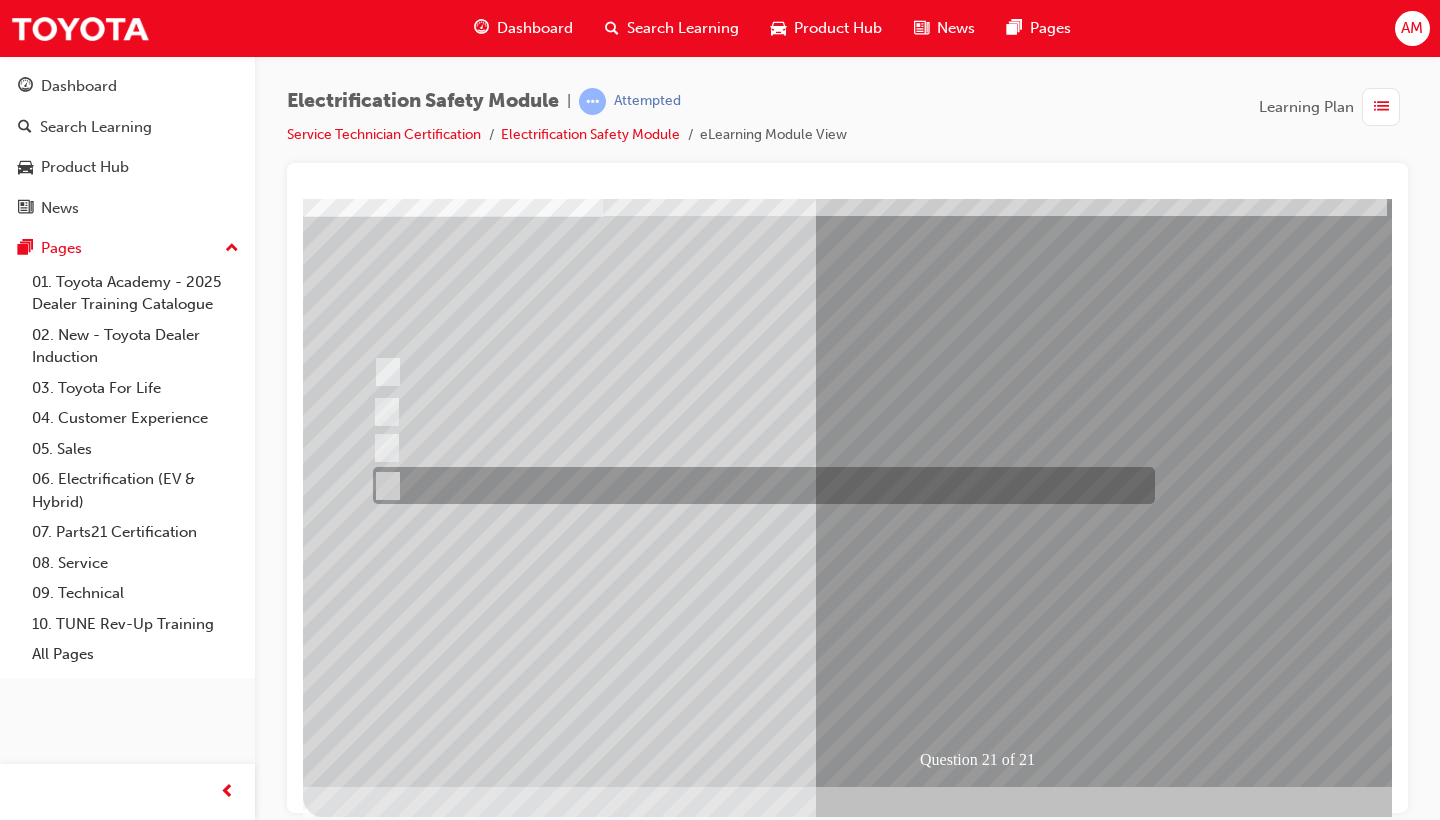 click at bounding box center [759, 485] 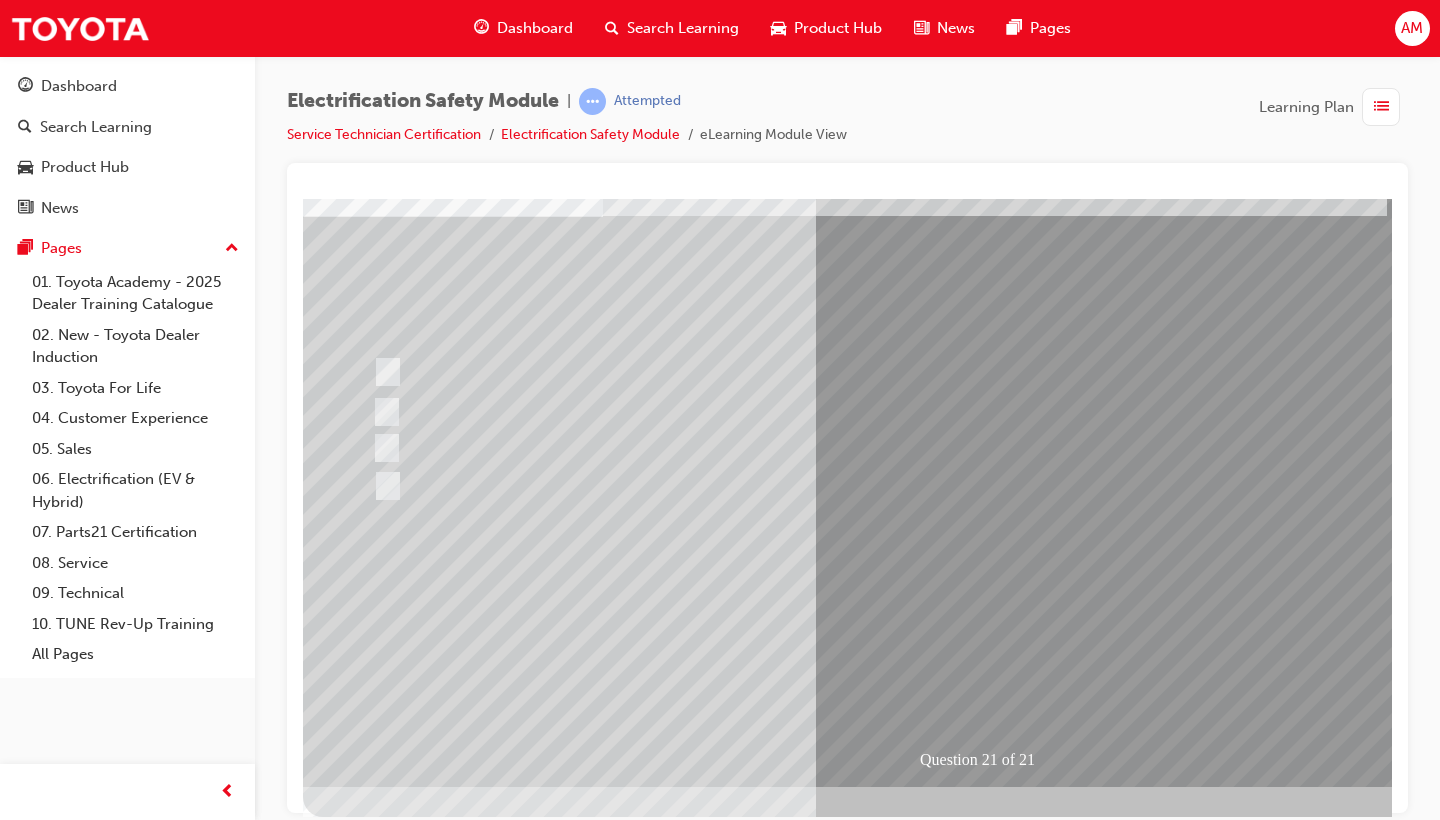 click at bounding box center (375, 2855) 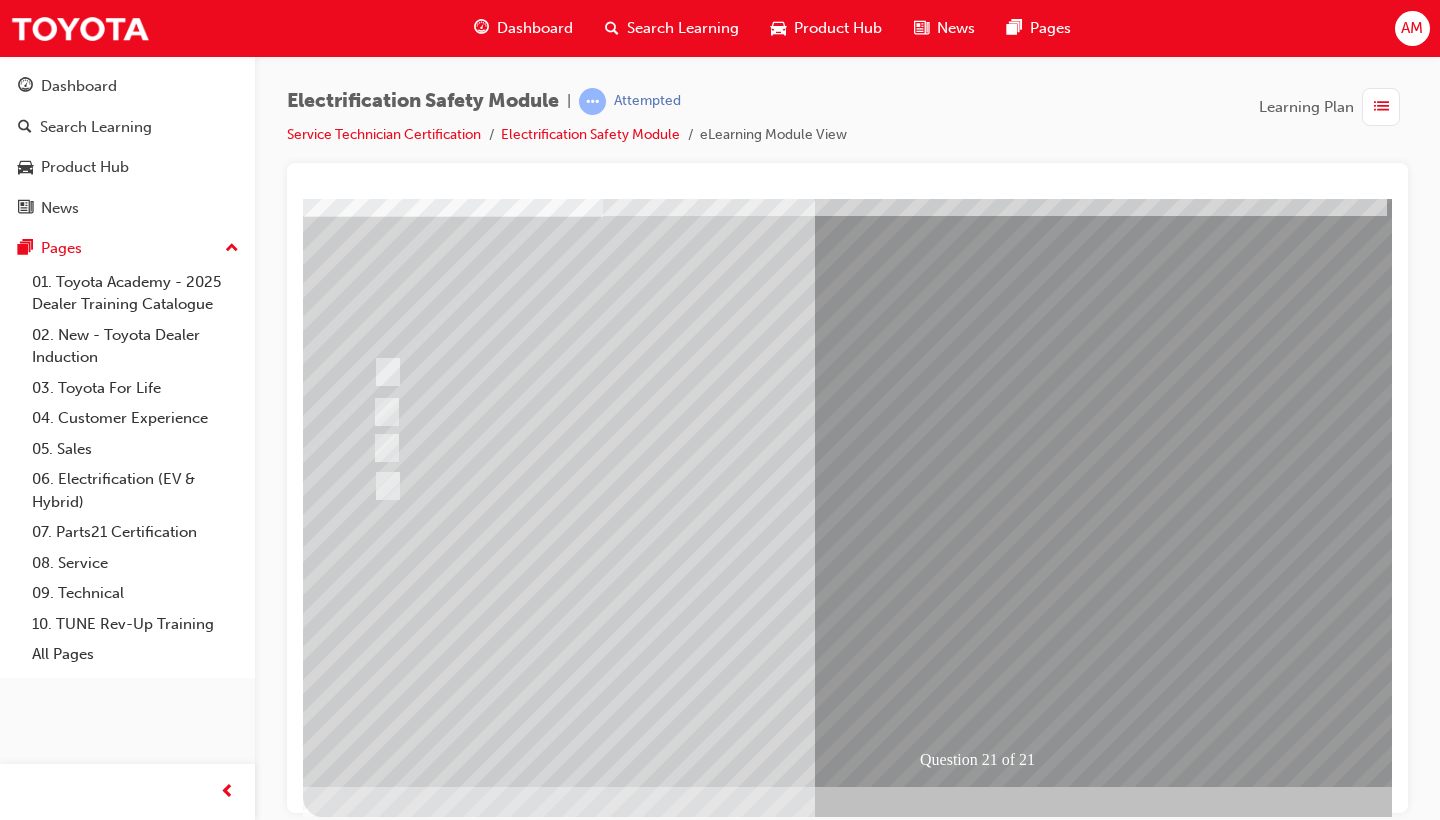 click at bounding box center [375, 2855] 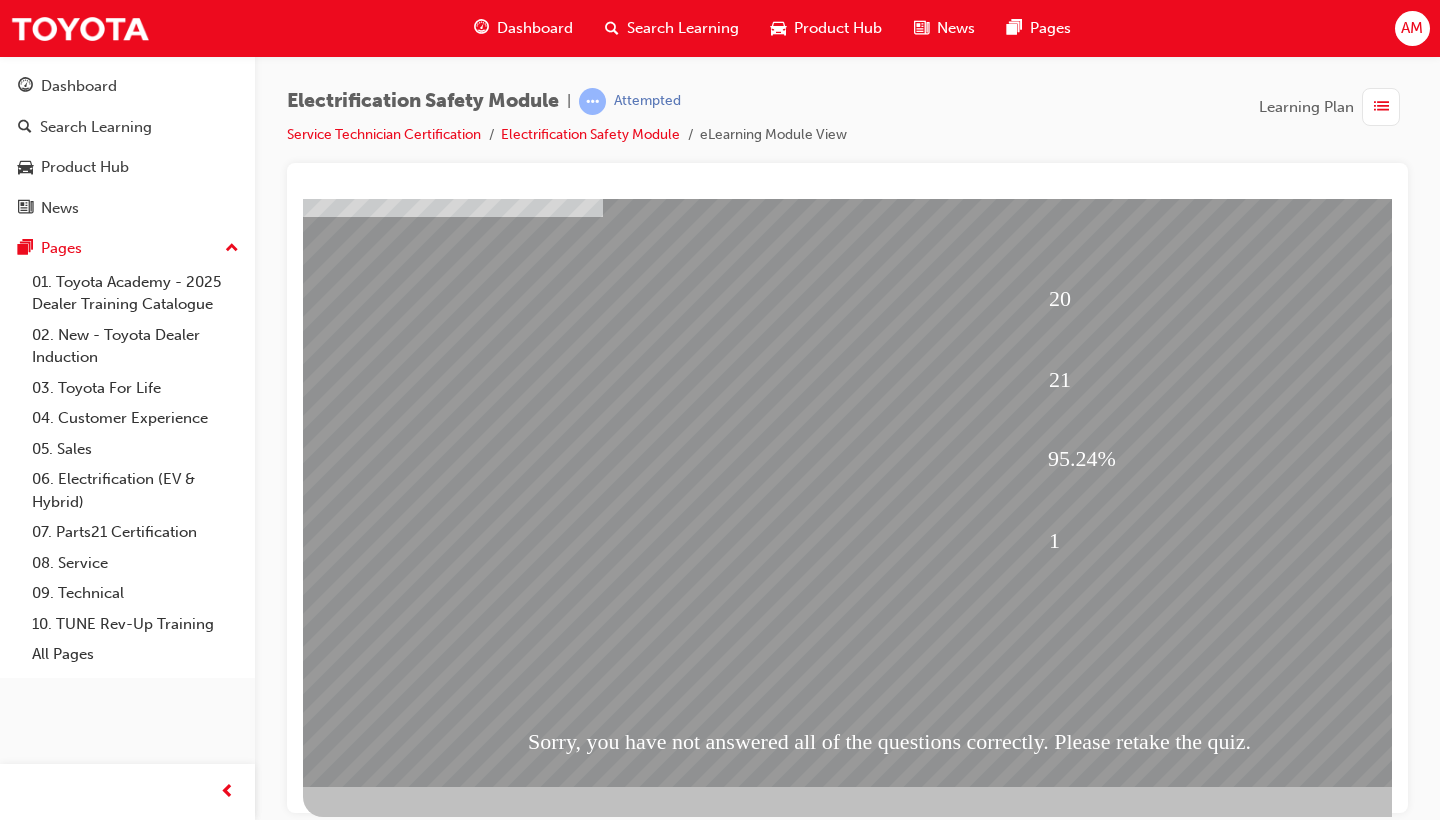 scroll, scrollTop: 0, scrollLeft: 0, axis: both 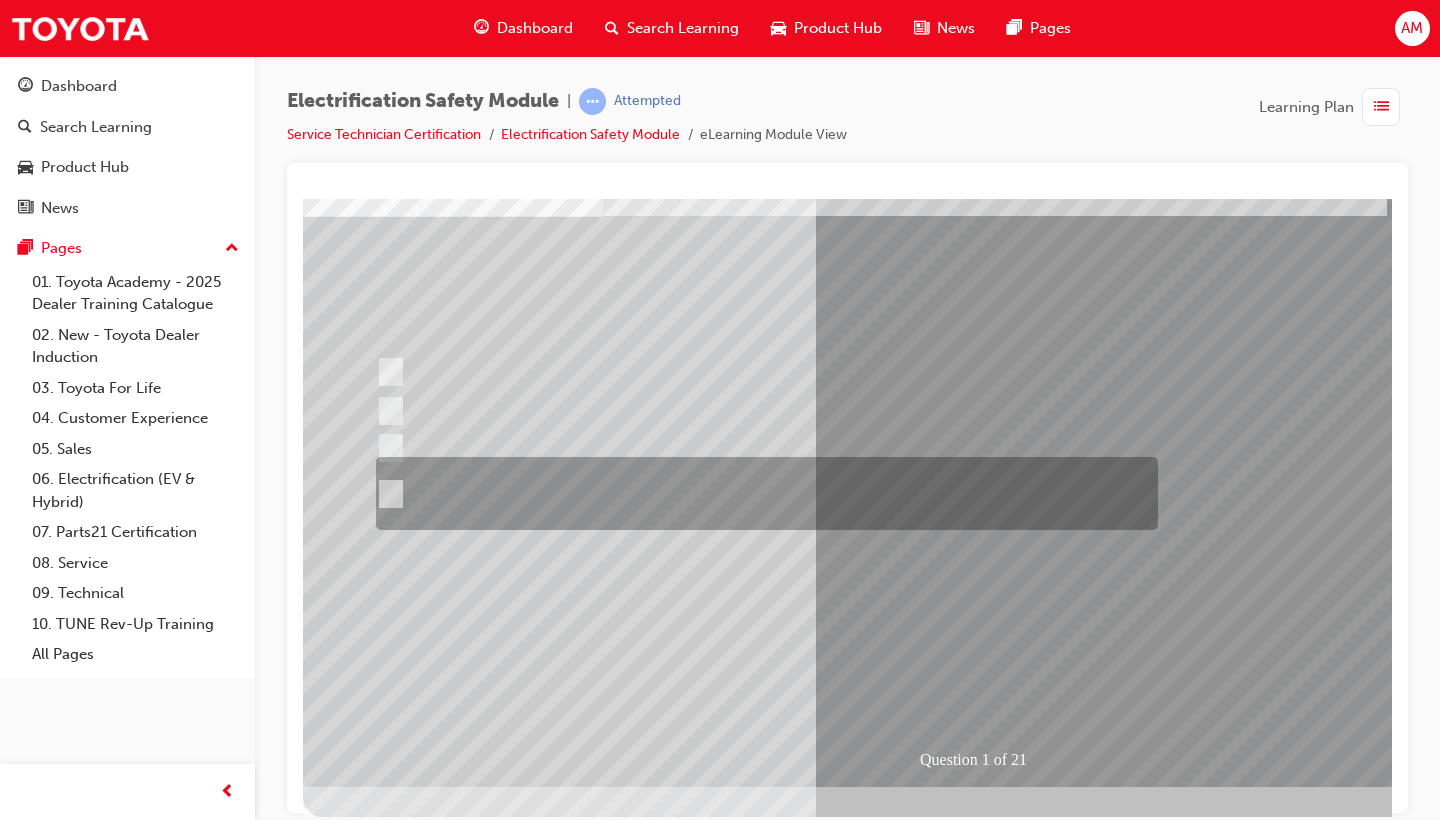 click at bounding box center [762, 493] 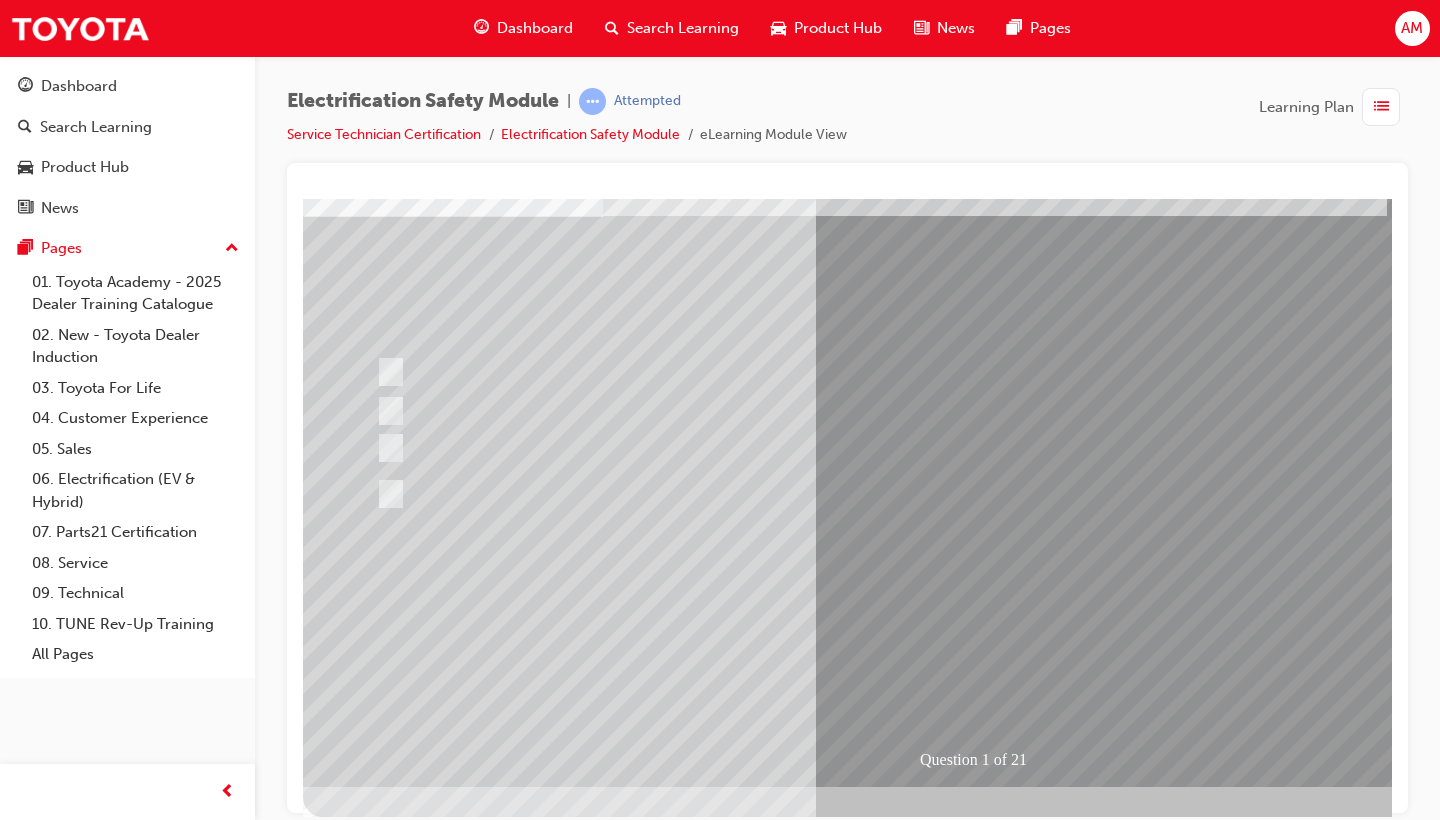 click at bounding box center (375, 2855) 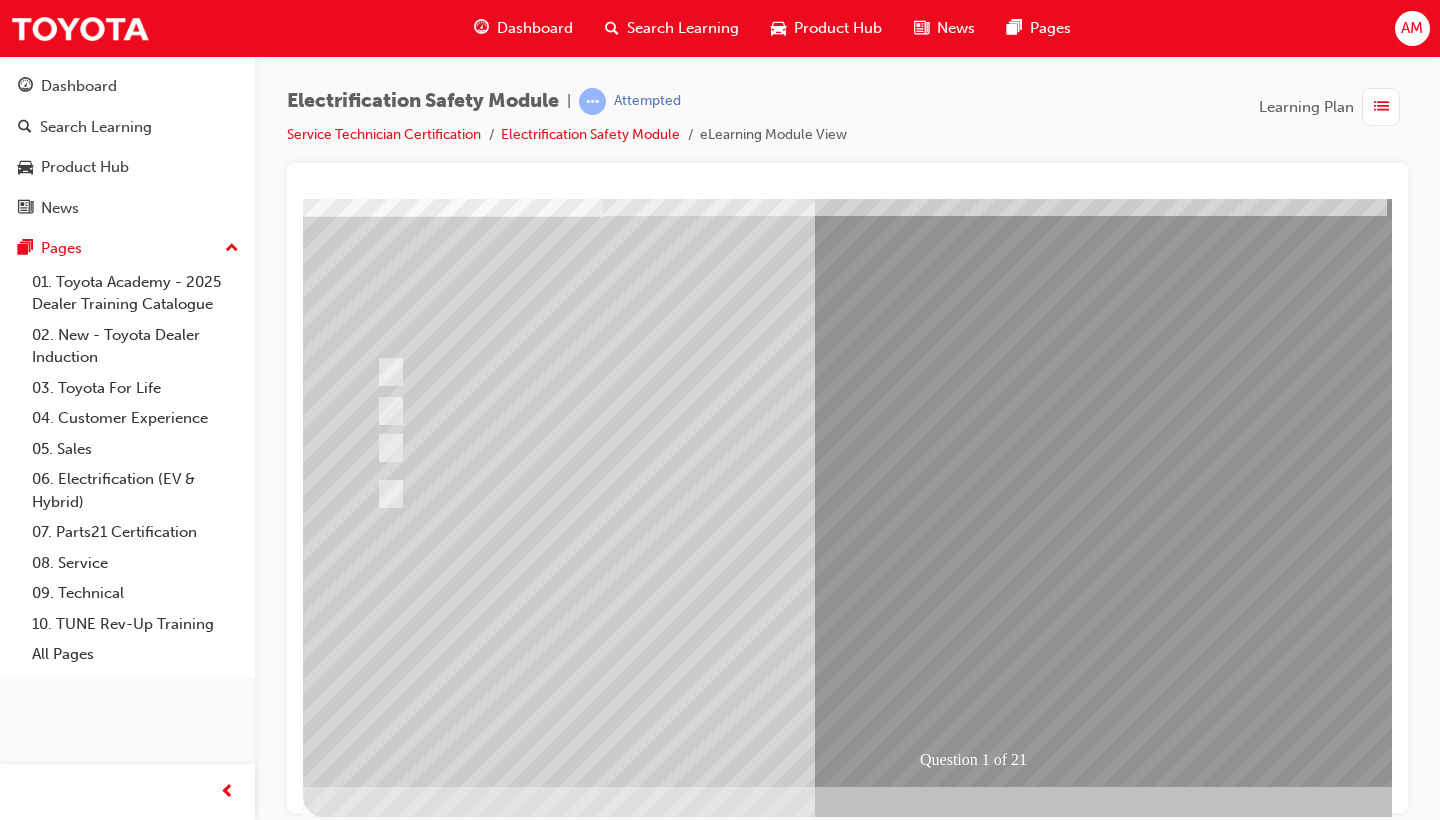 click at bounding box center (635, 2562) 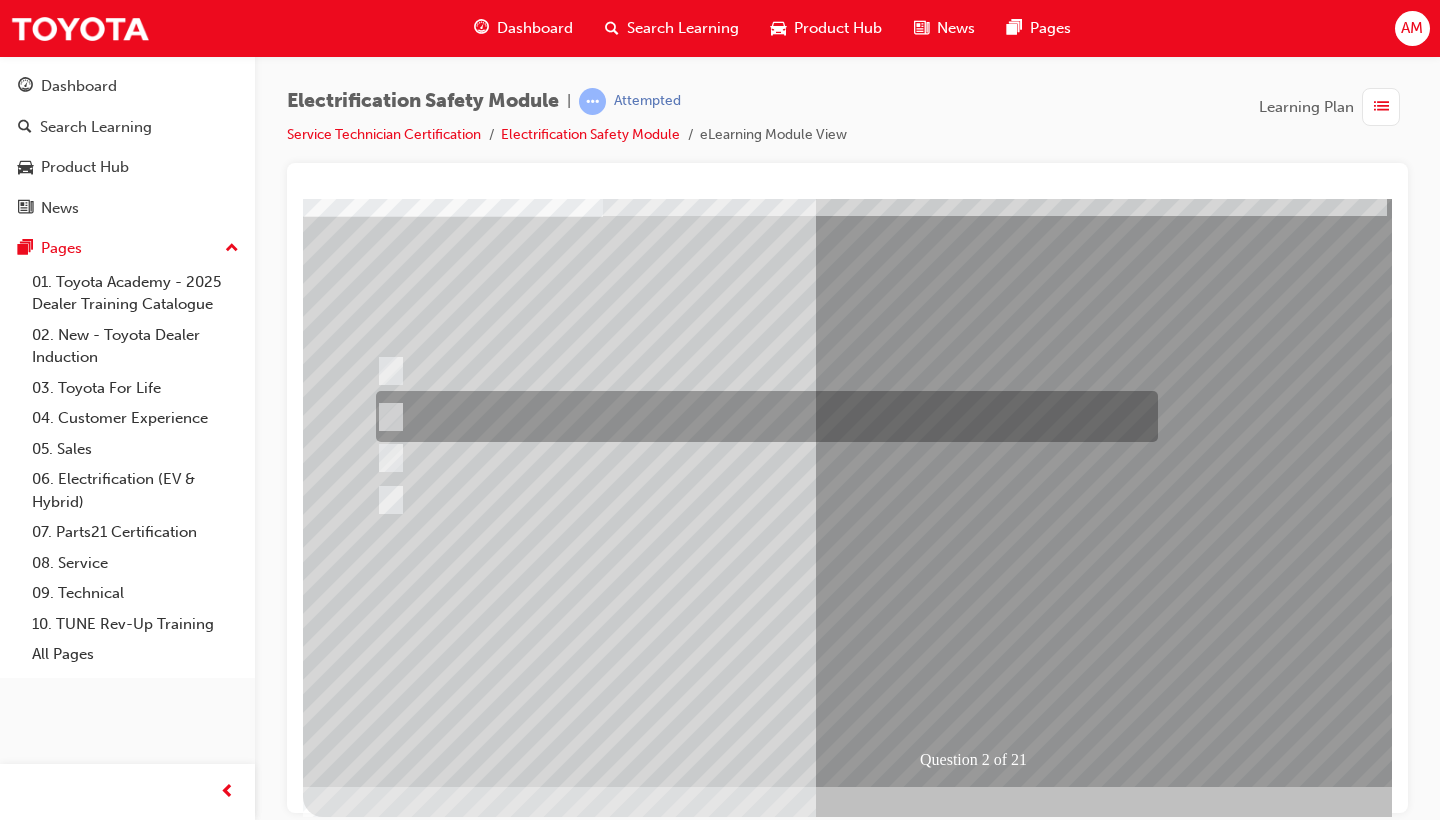 click at bounding box center (762, 416) 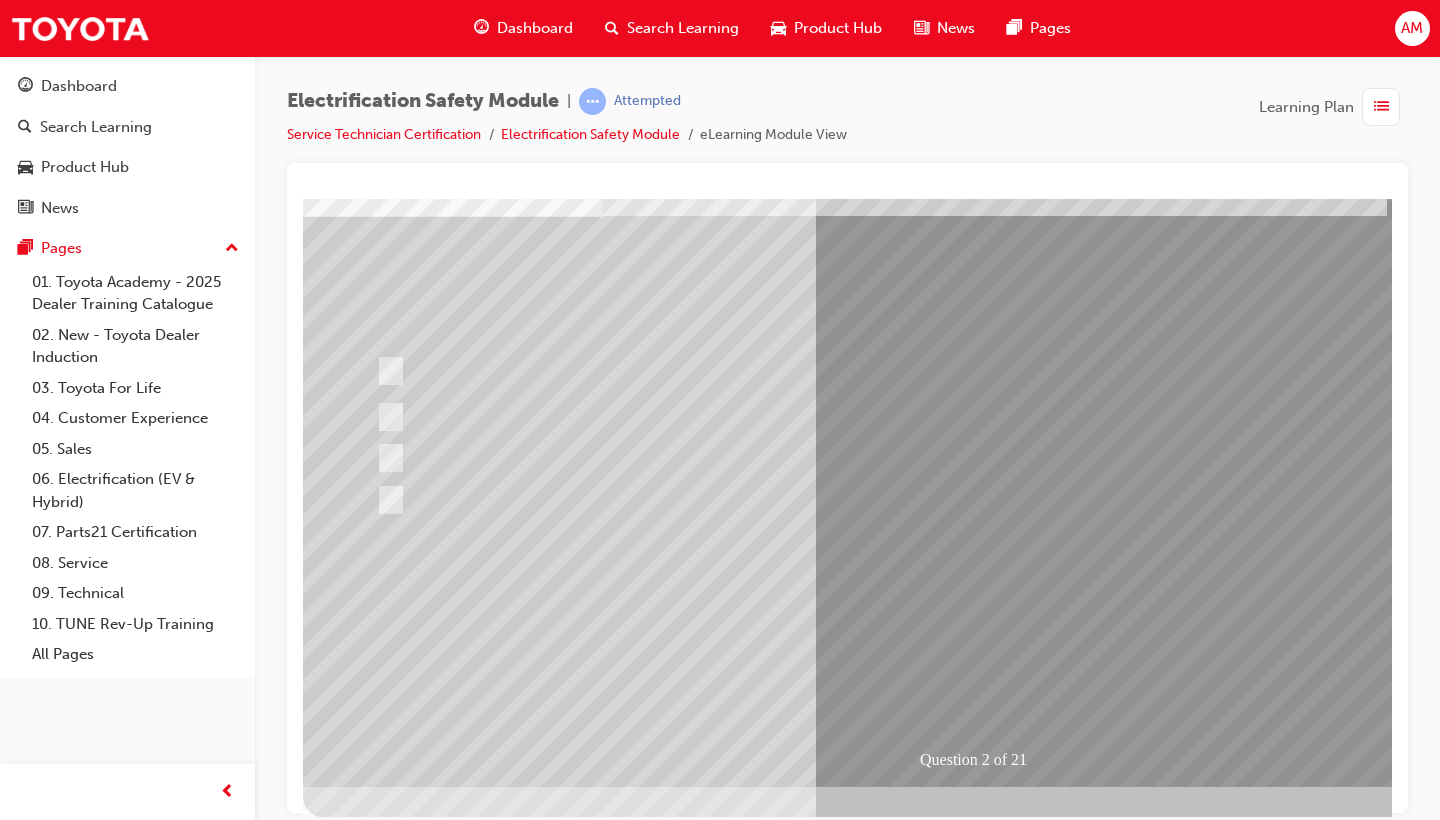 click at bounding box center (375, 2855) 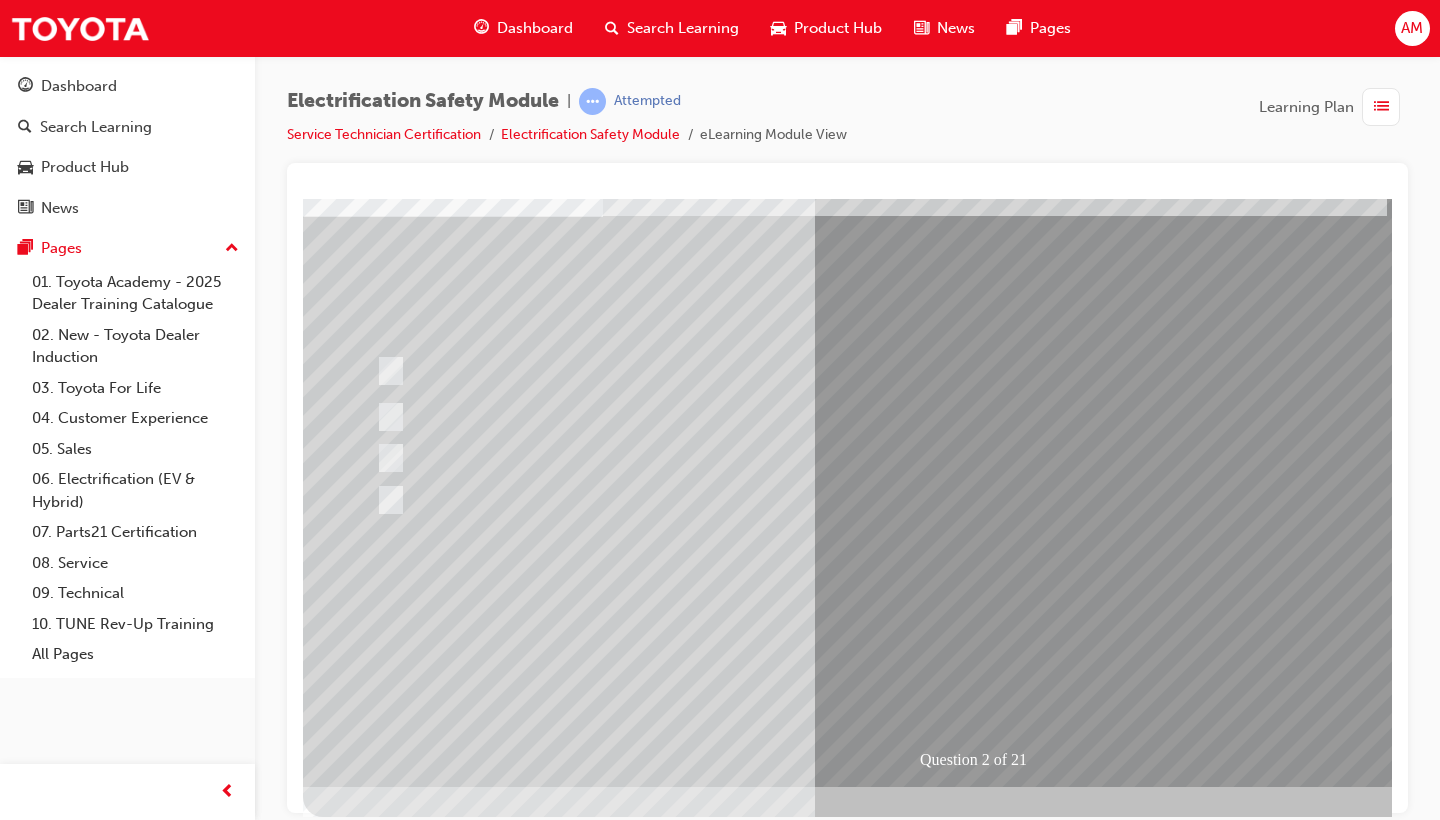 click at bounding box center (635, 2562) 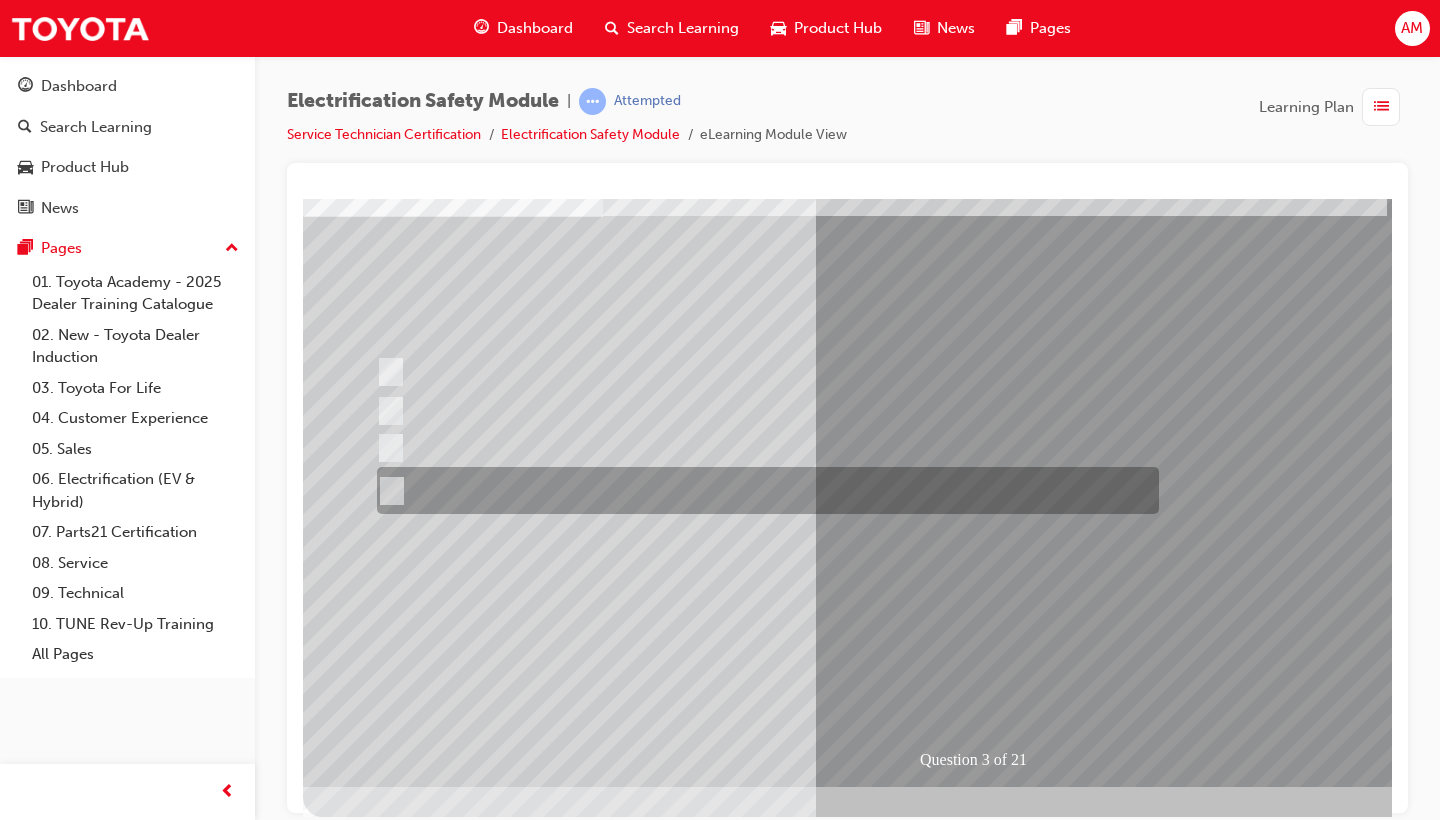 click at bounding box center (763, 490) 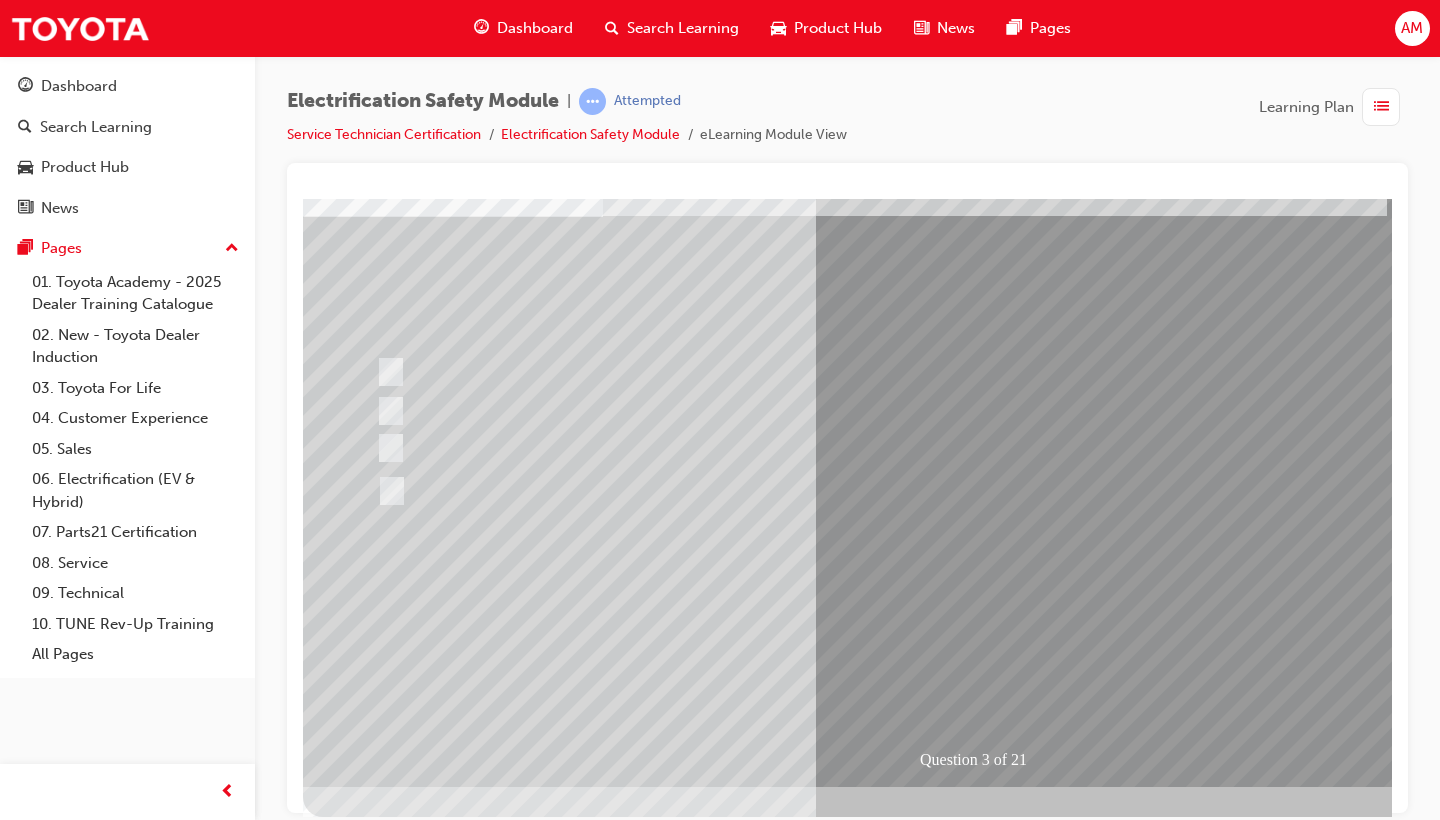 click at bounding box center (375, 2855) 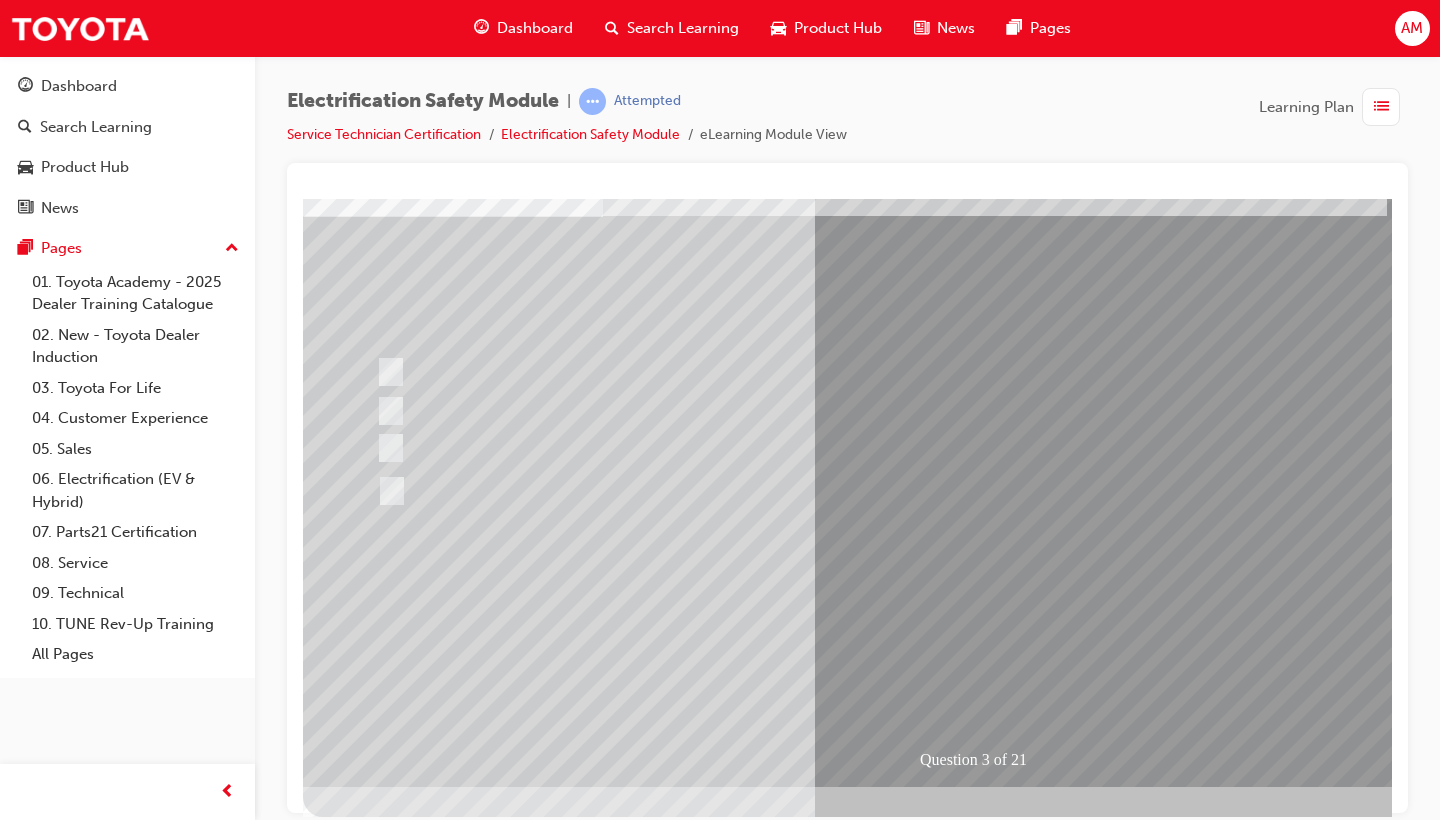 click at bounding box center (635, 2562) 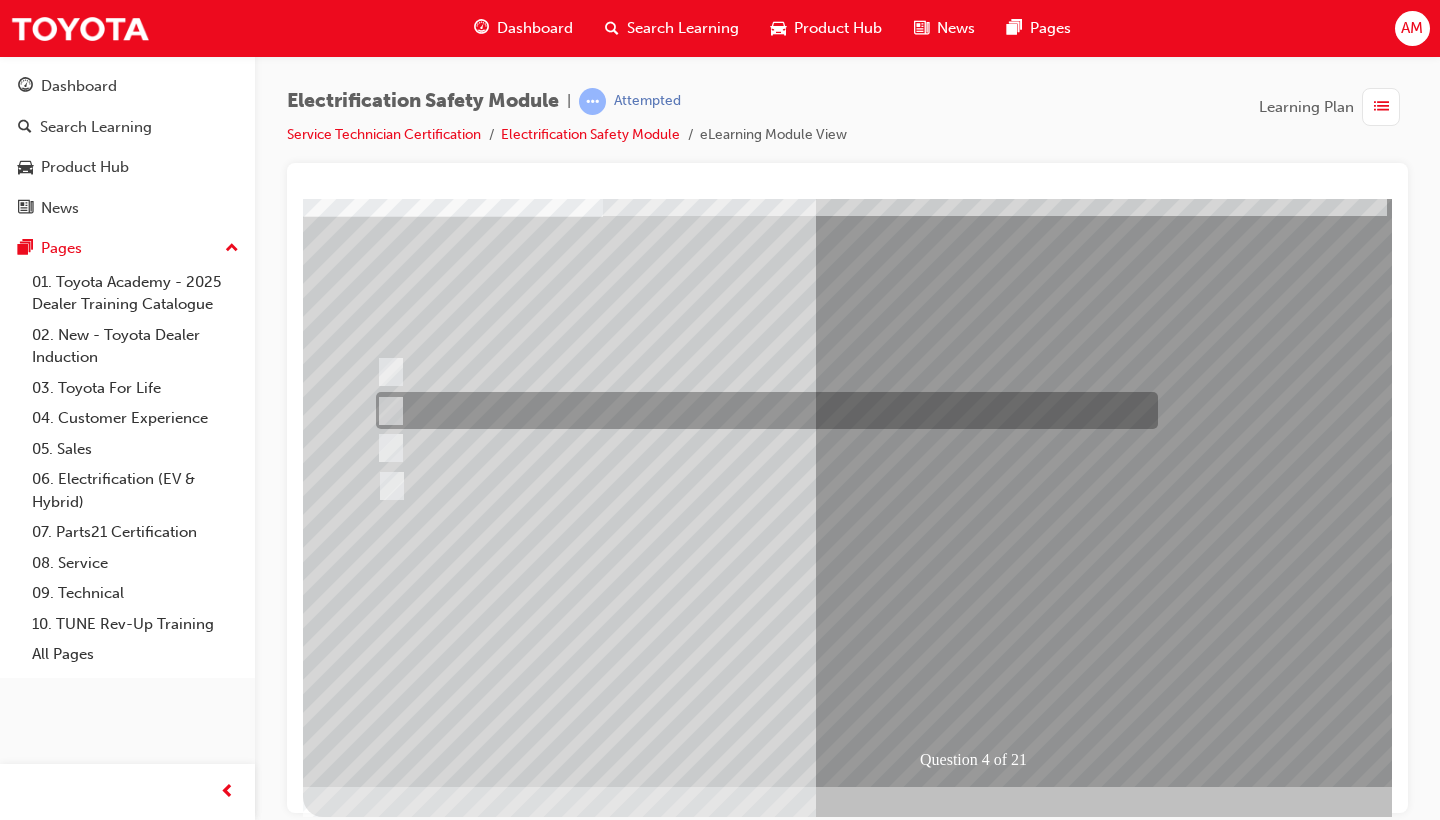 click at bounding box center [762, 410] 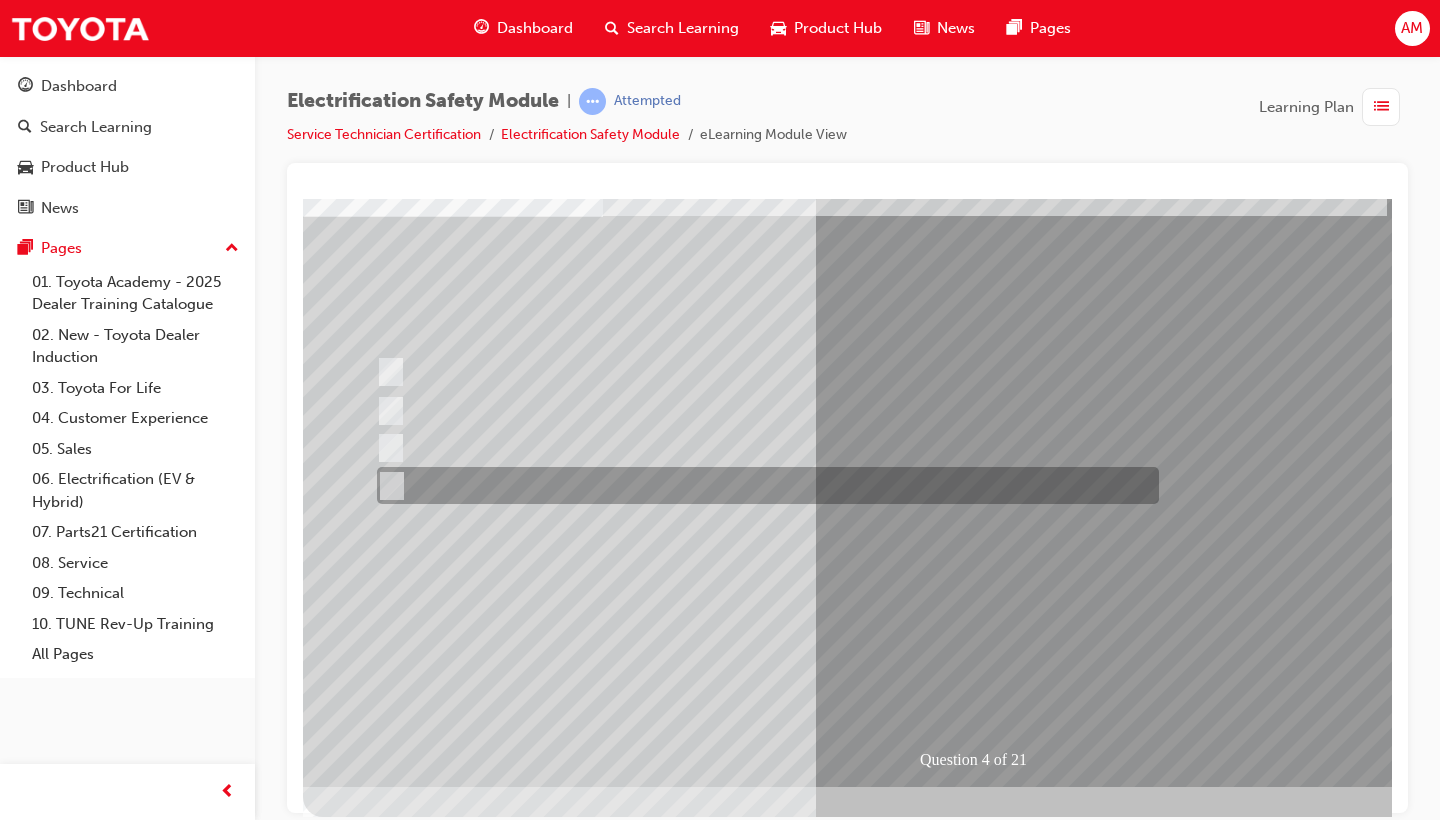 click at bounding box center [763, 485] 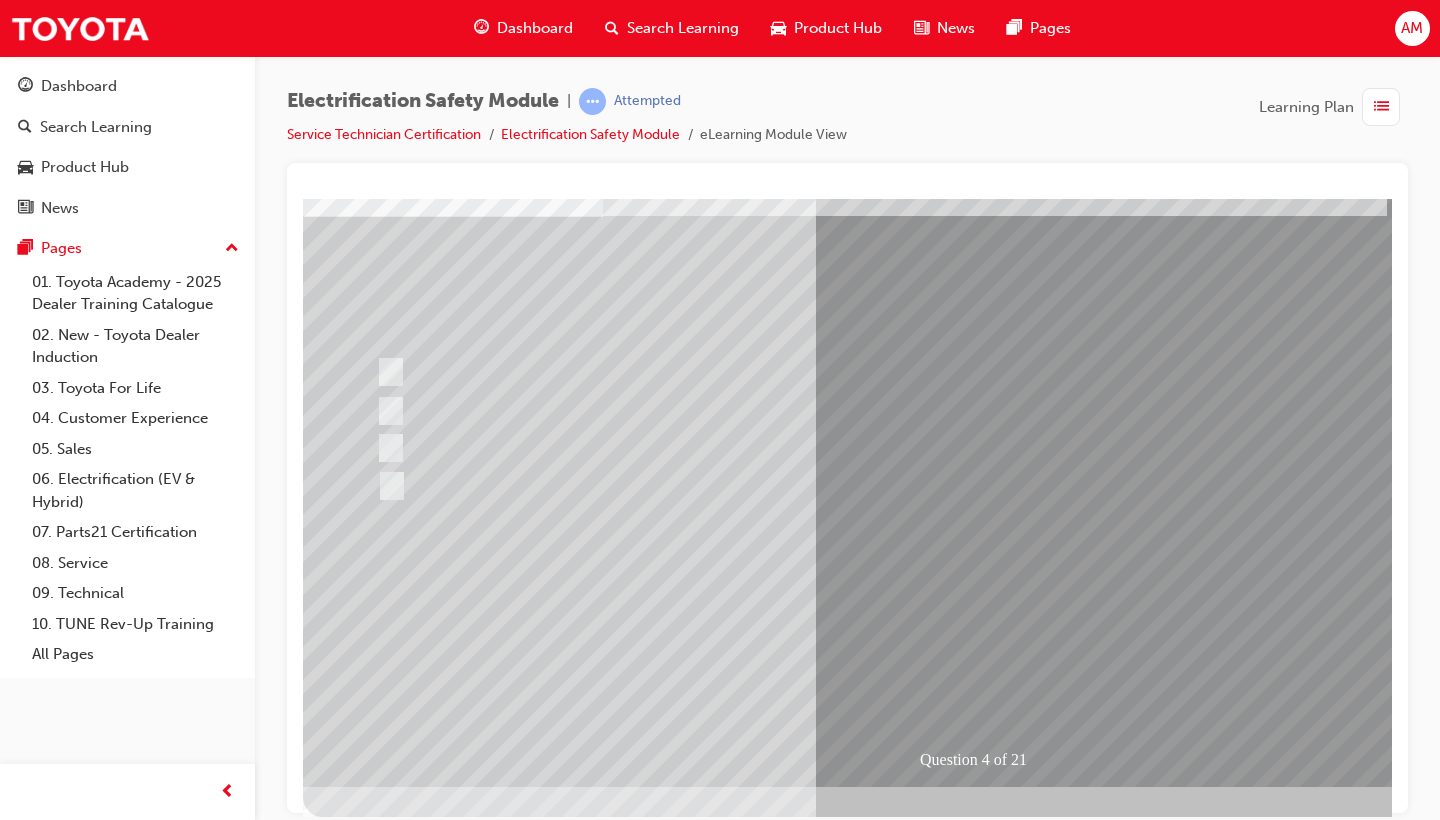 click at bounding box center [375, 2855] 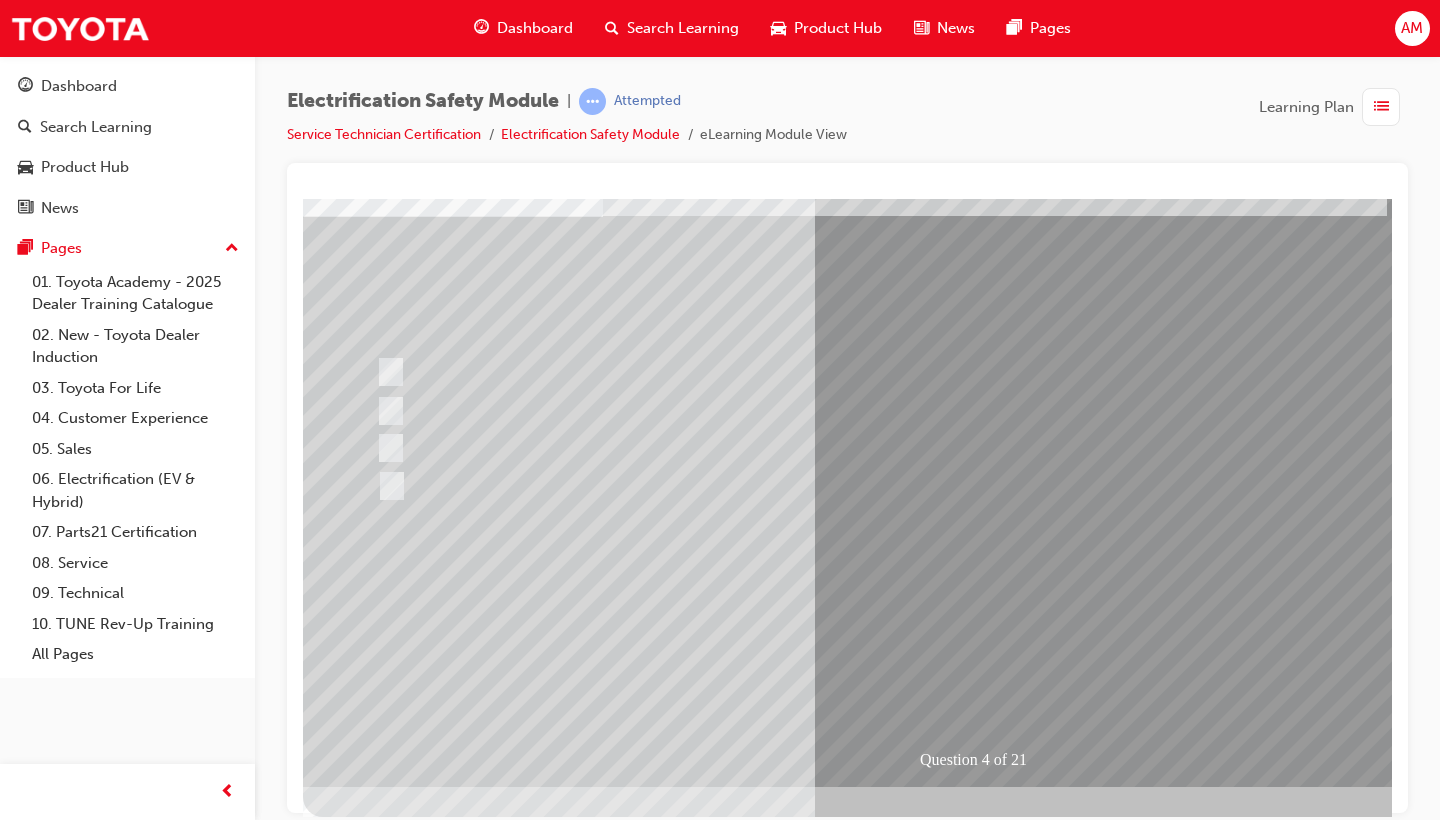 click at bounding box center (635, 2562) 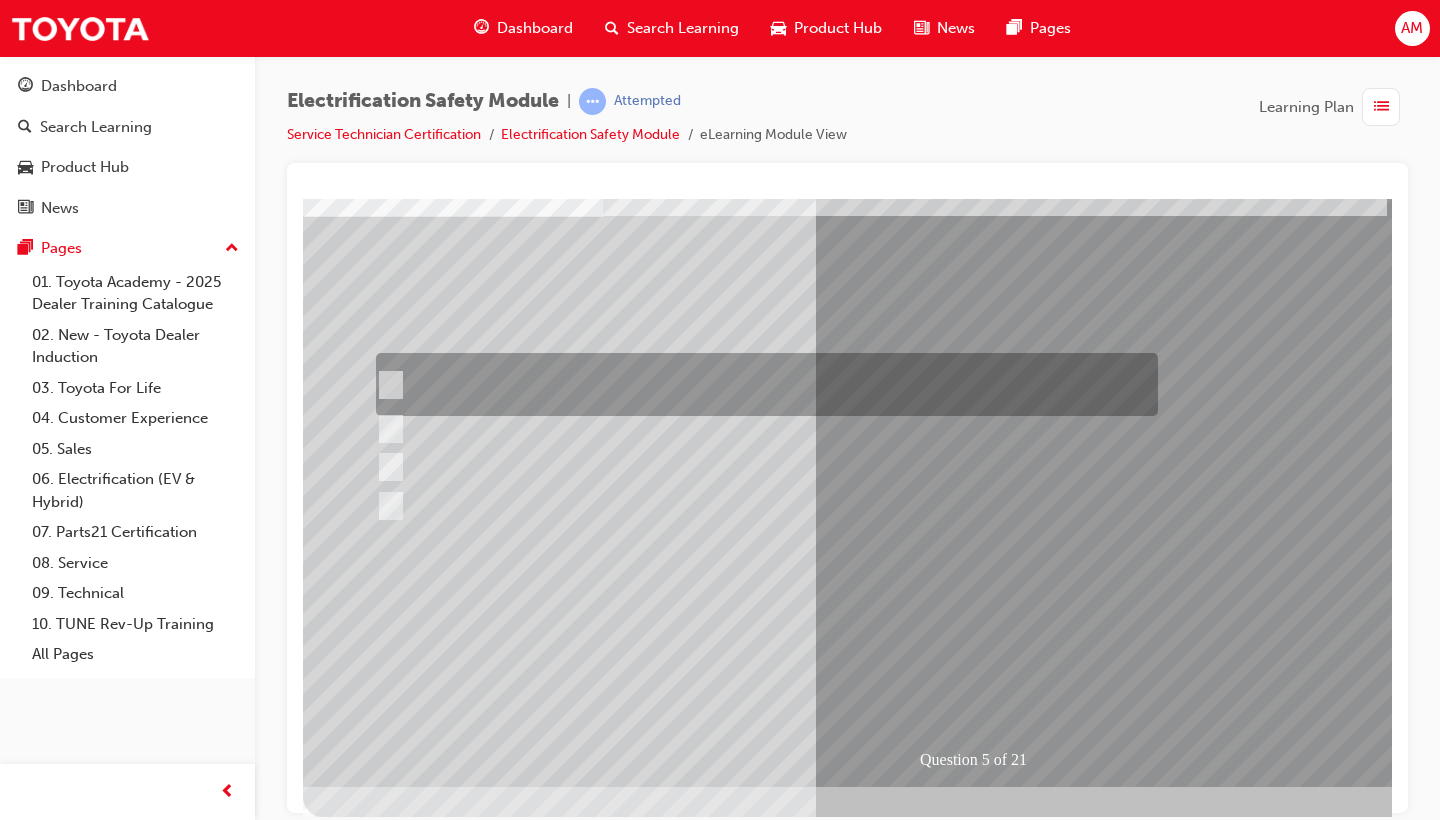 click at bounding box center (762, 384) 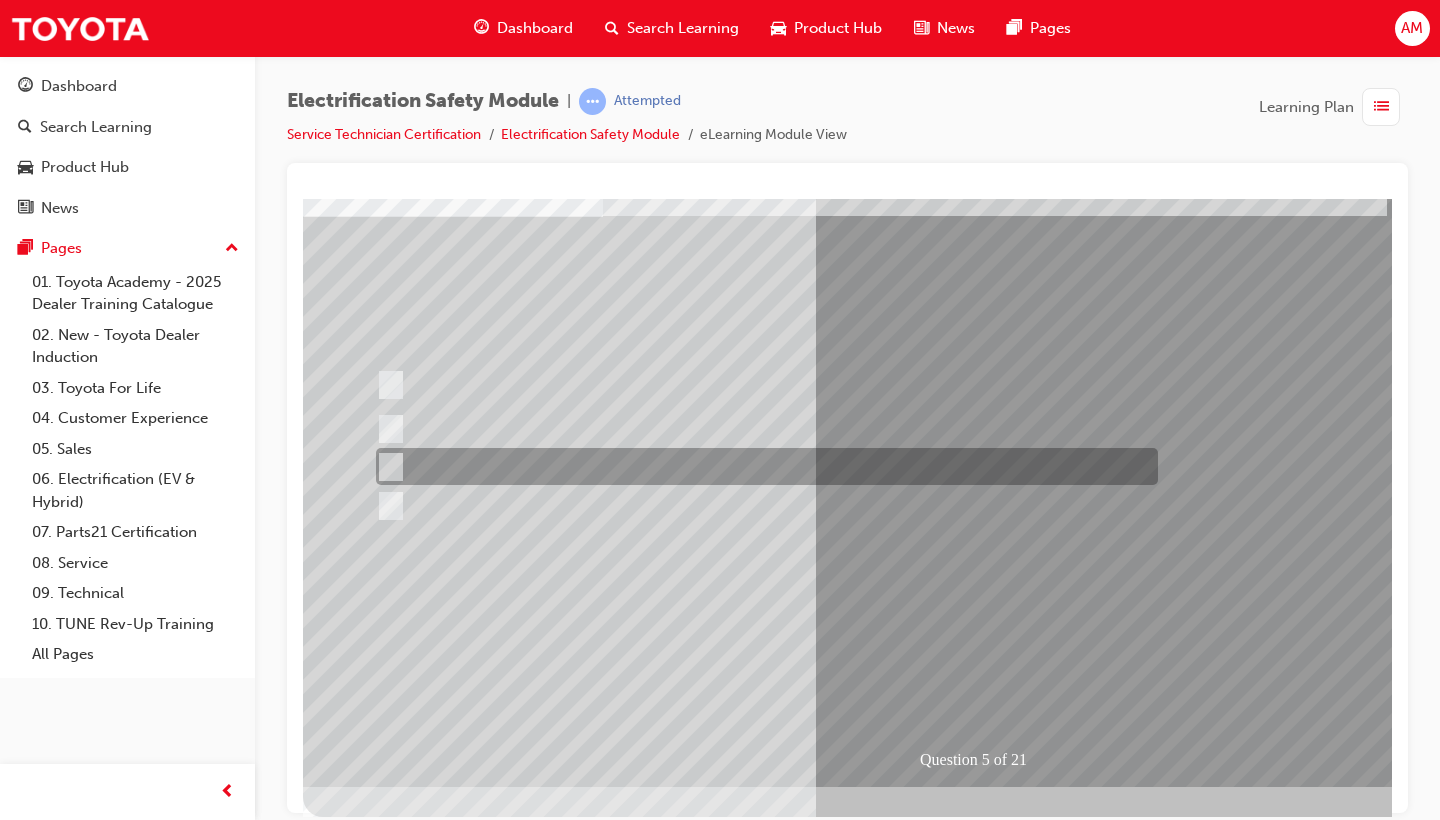 click at bounding box center [762, 466] 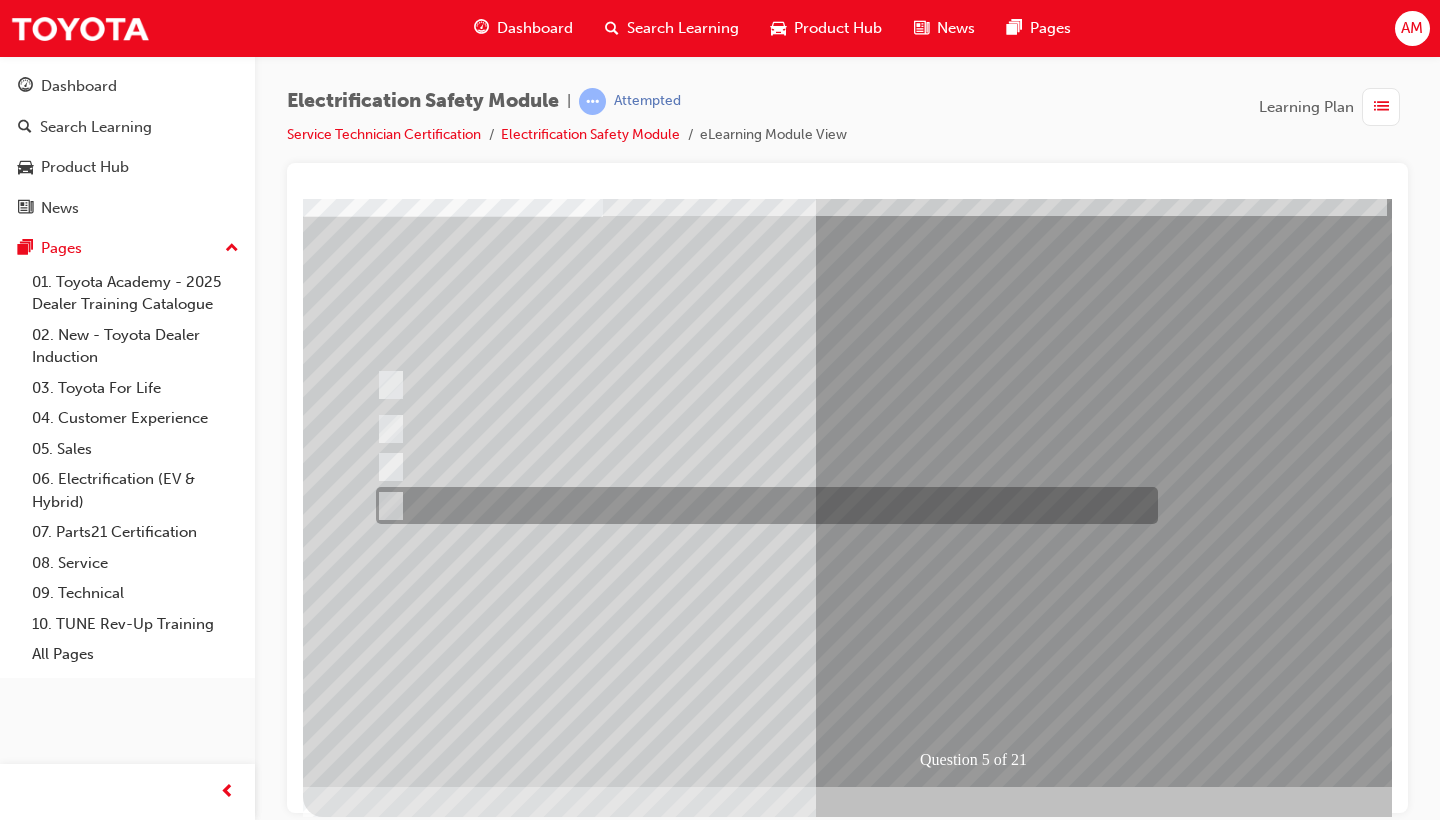 click at bounding box center [762, 505] 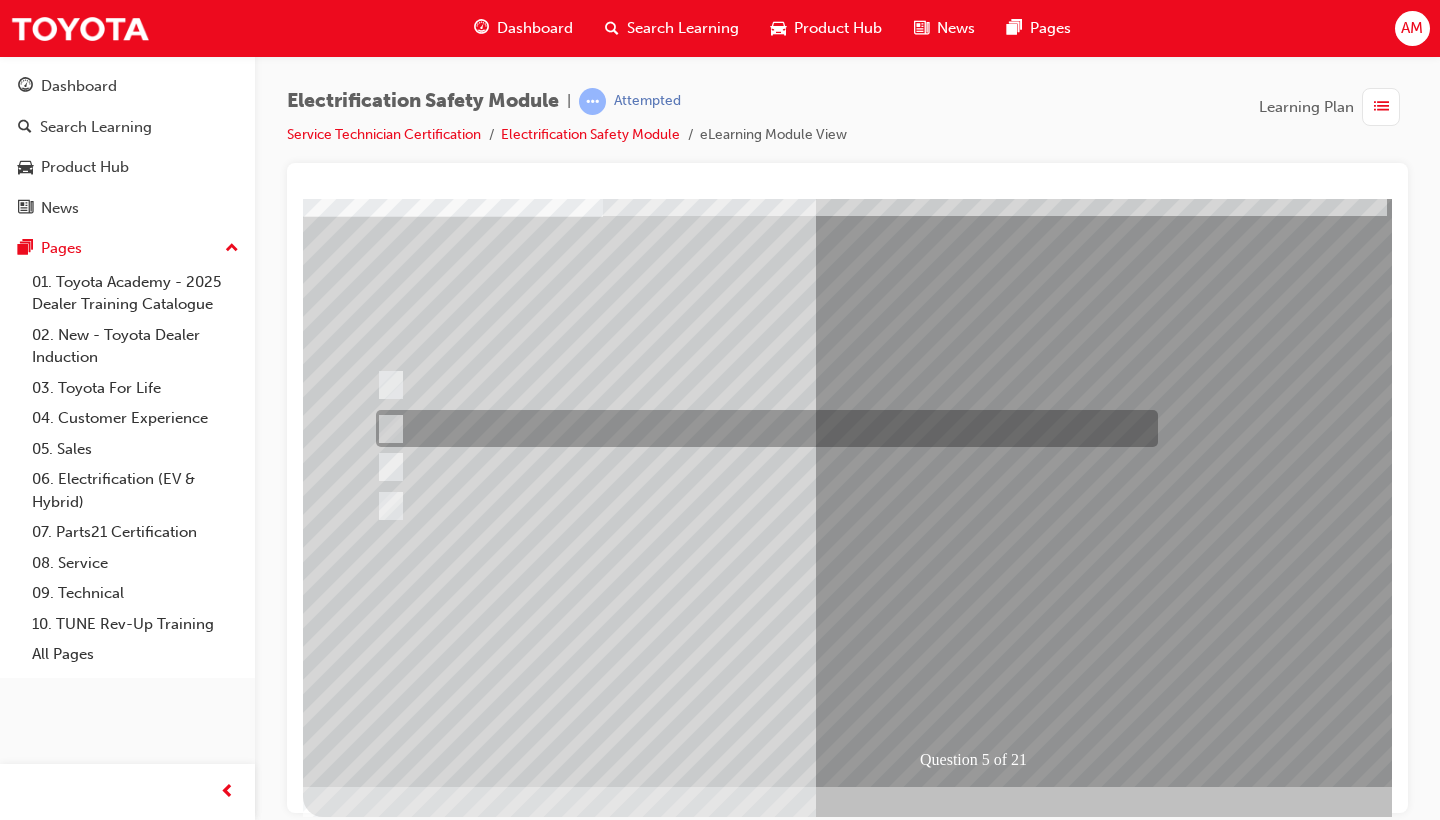 click at bounding box center (762, 428) 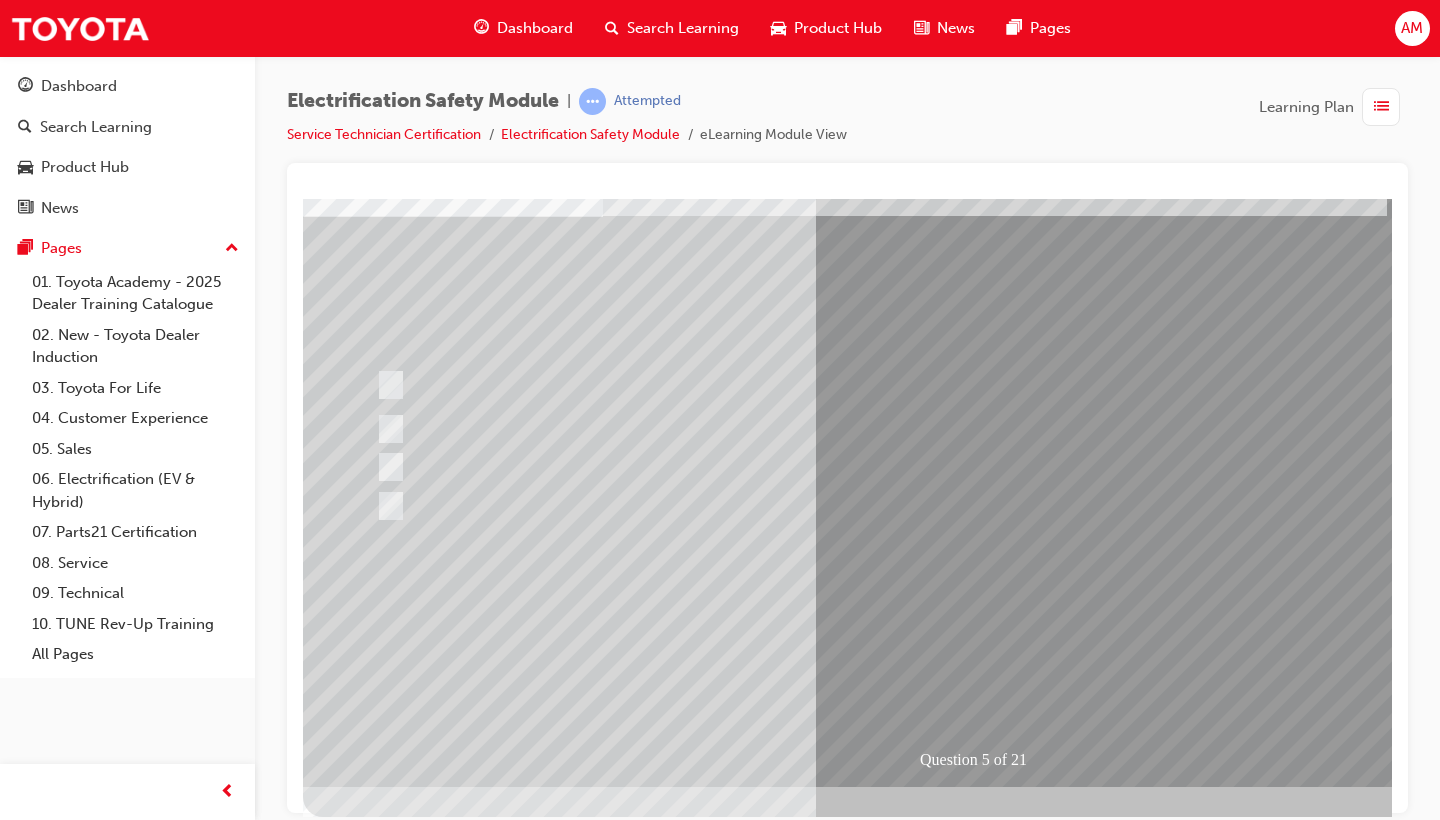 click at bounding box center [375, 2855] 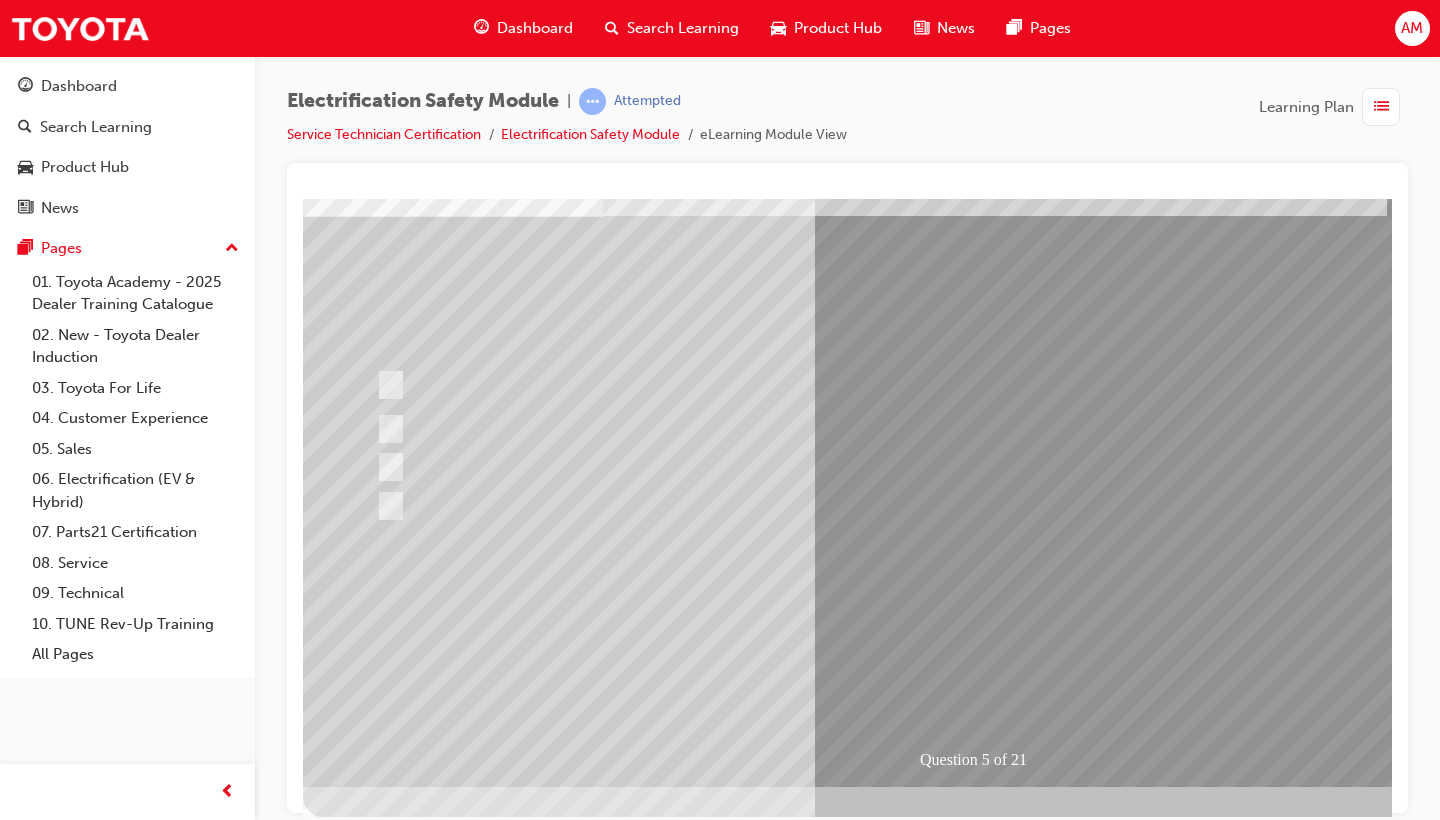 click at bounding box center [635, 2562] 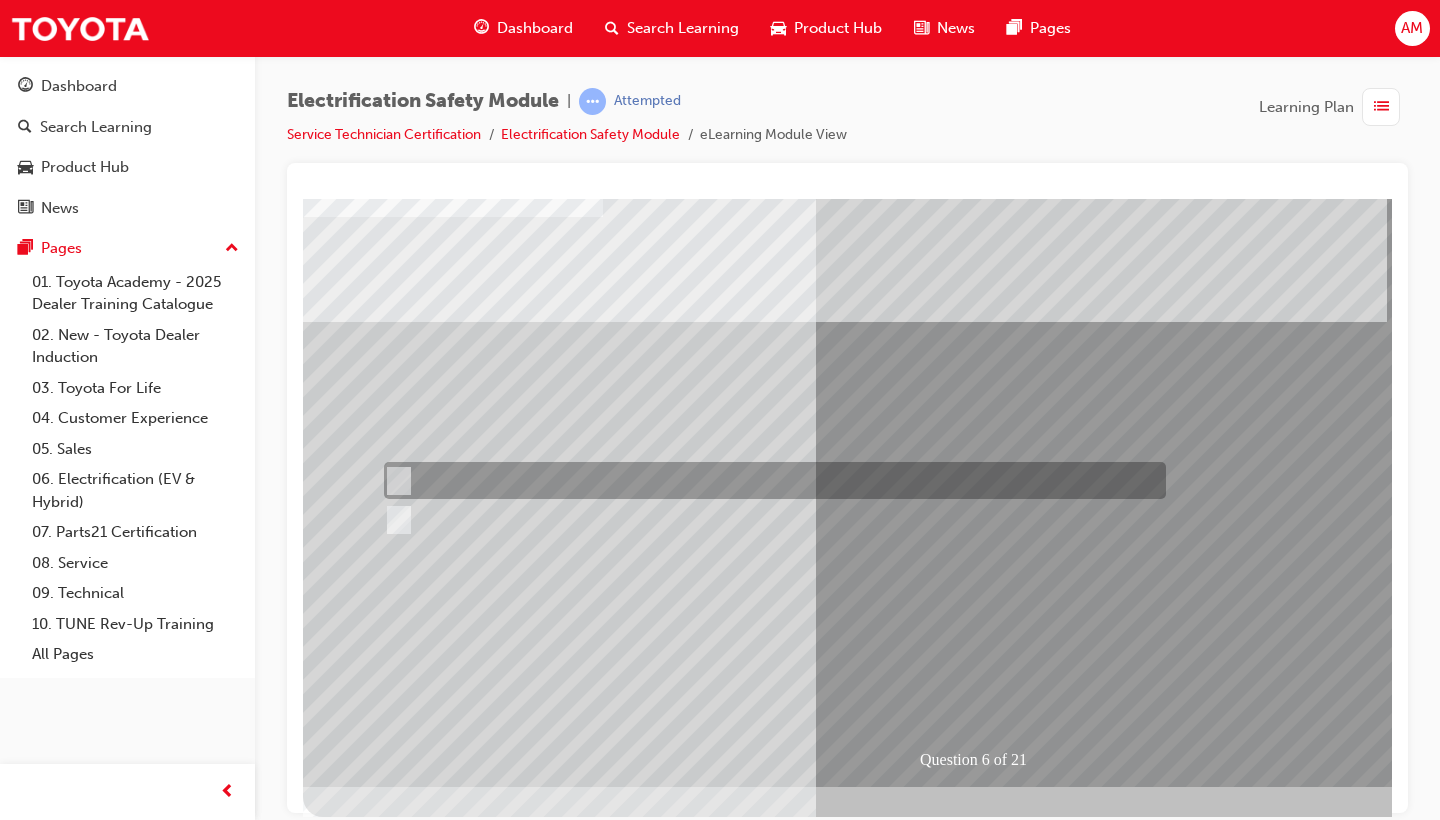 click at bounding box center (770, 480) 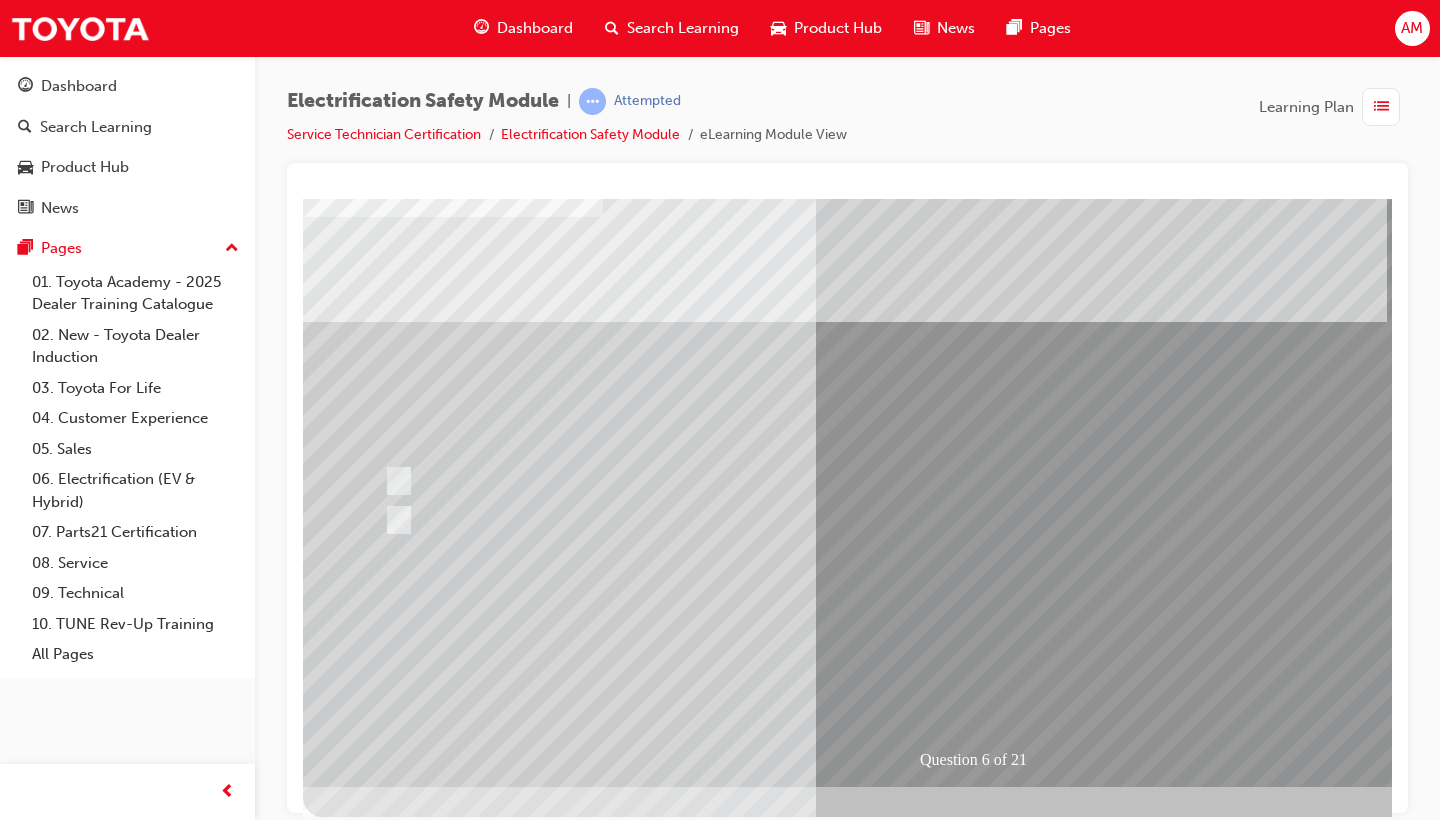 click at bounding box center [375, 2917] 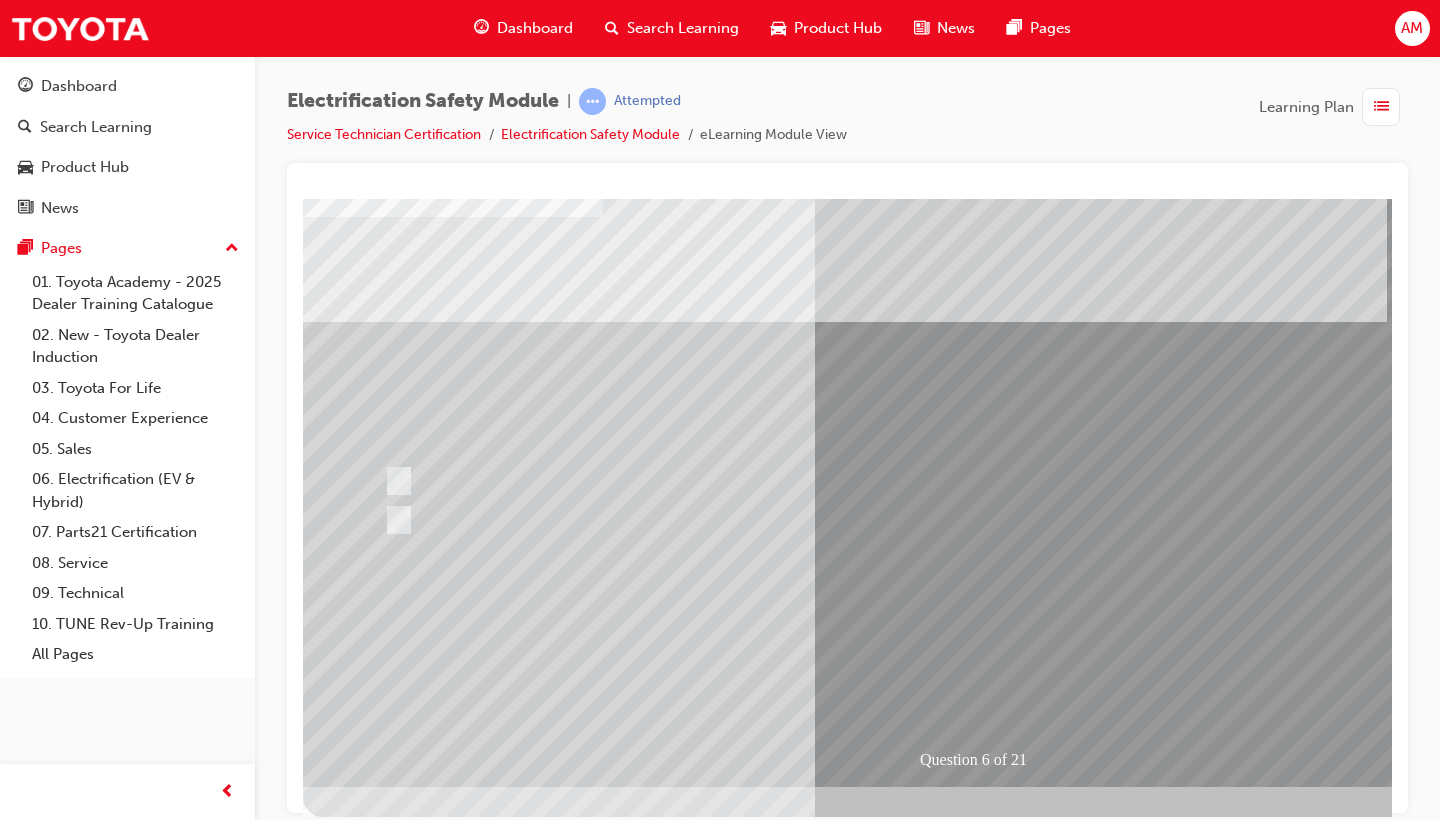 click at bounding box center (635, 2562) 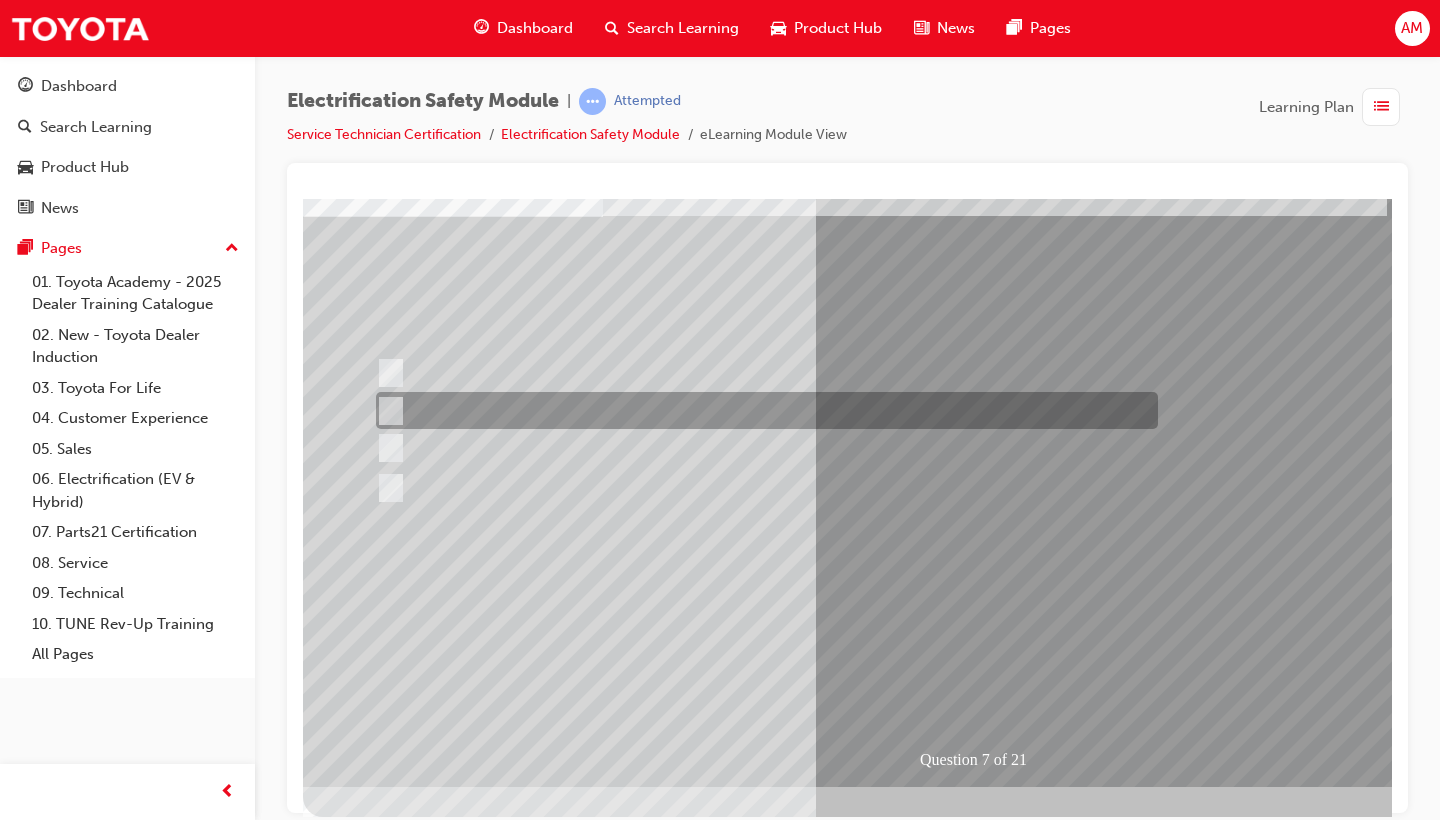 click at bounding box center (762, 410) 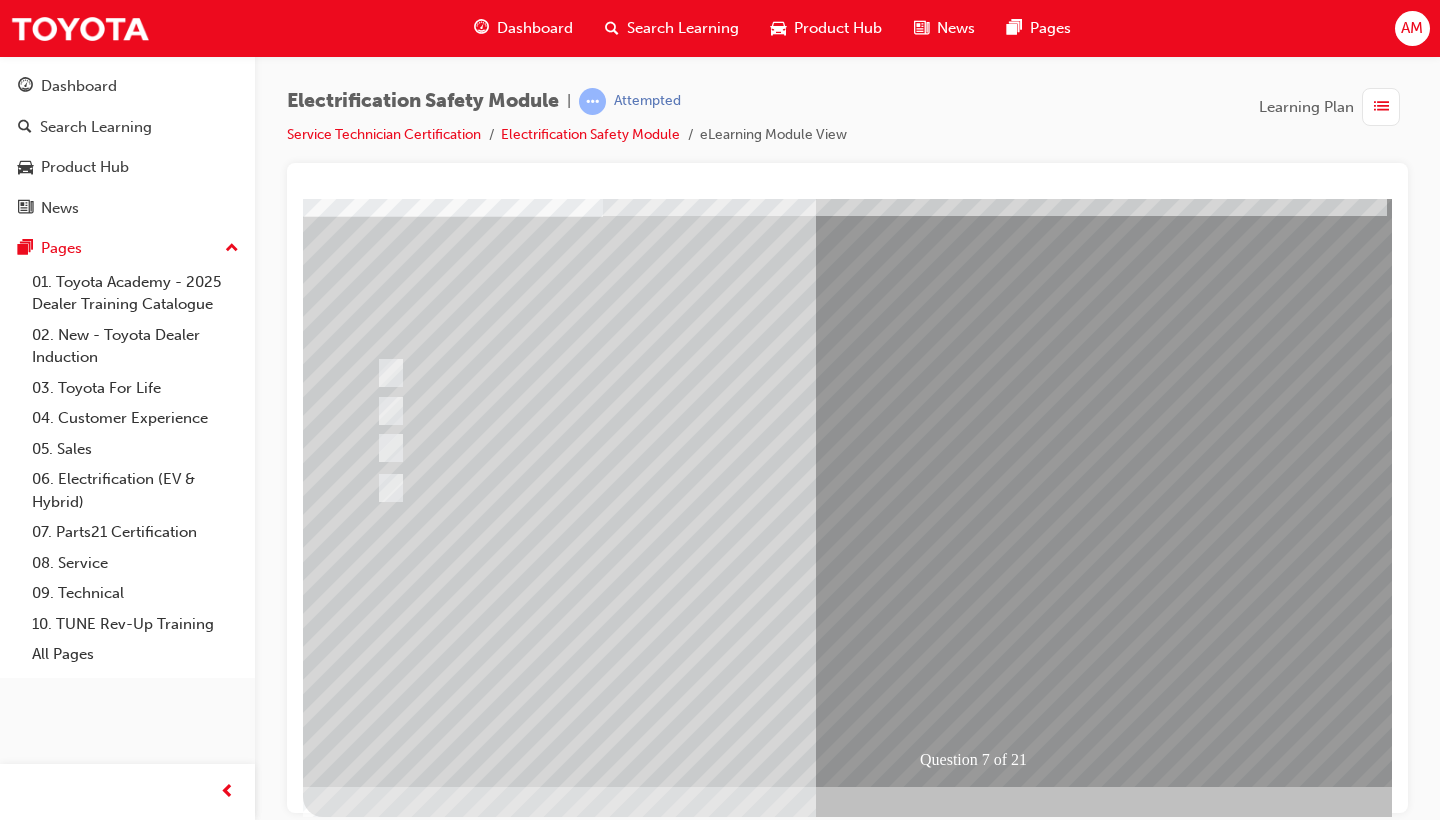 click at bounding box center (375, 2855) 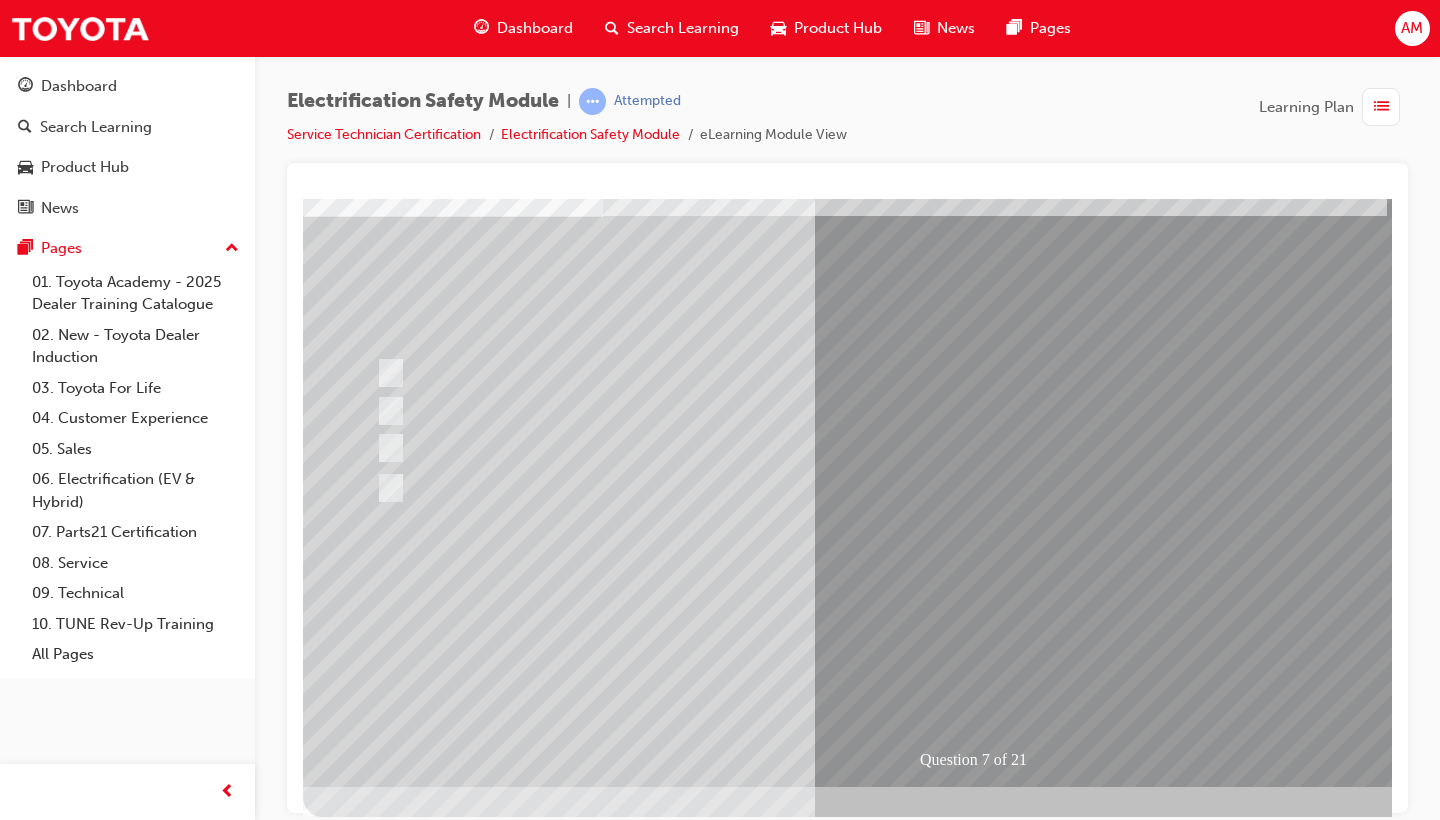 click at bounding box center (635, 2562) 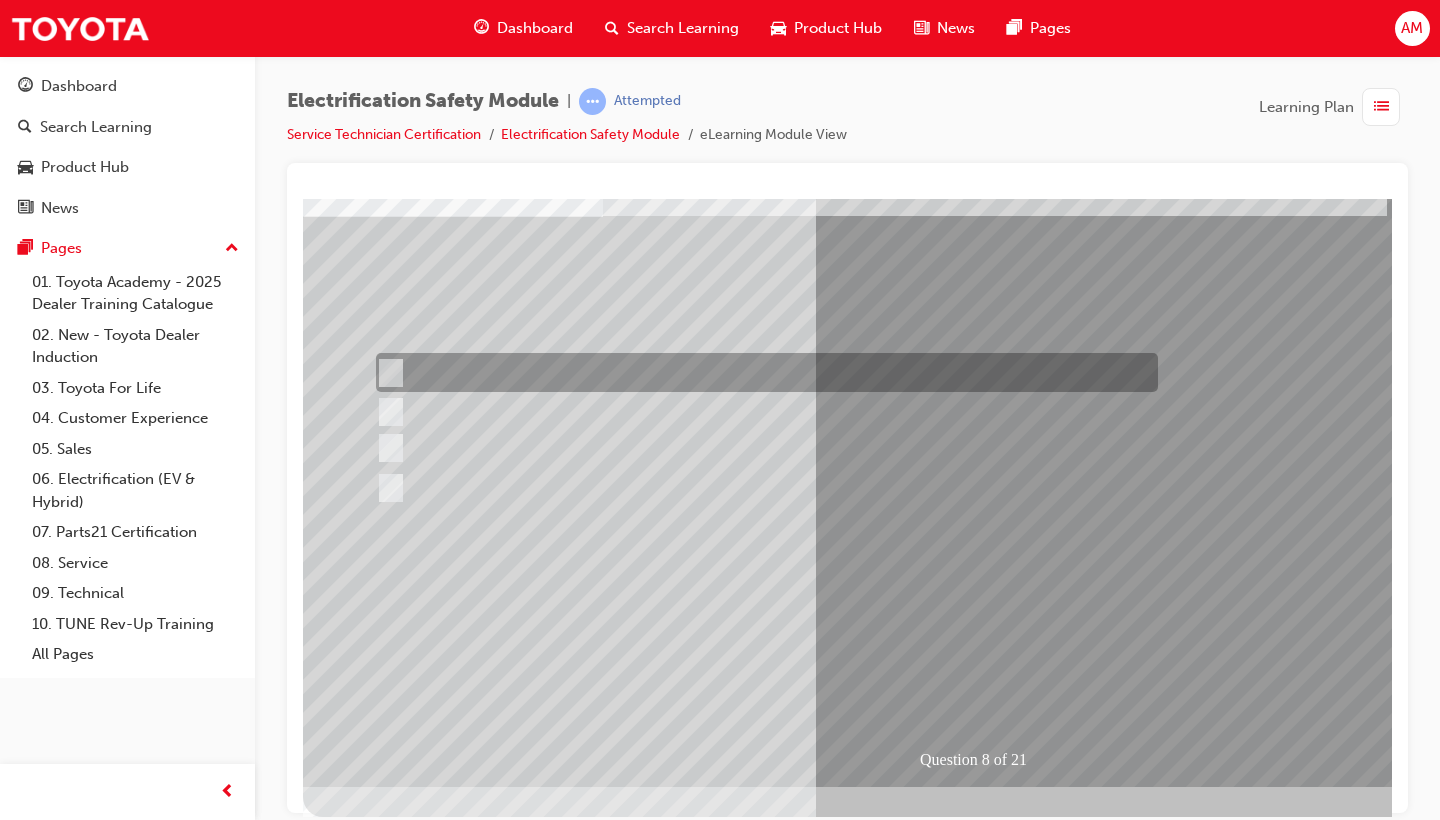click at bounding box center (762, 372) 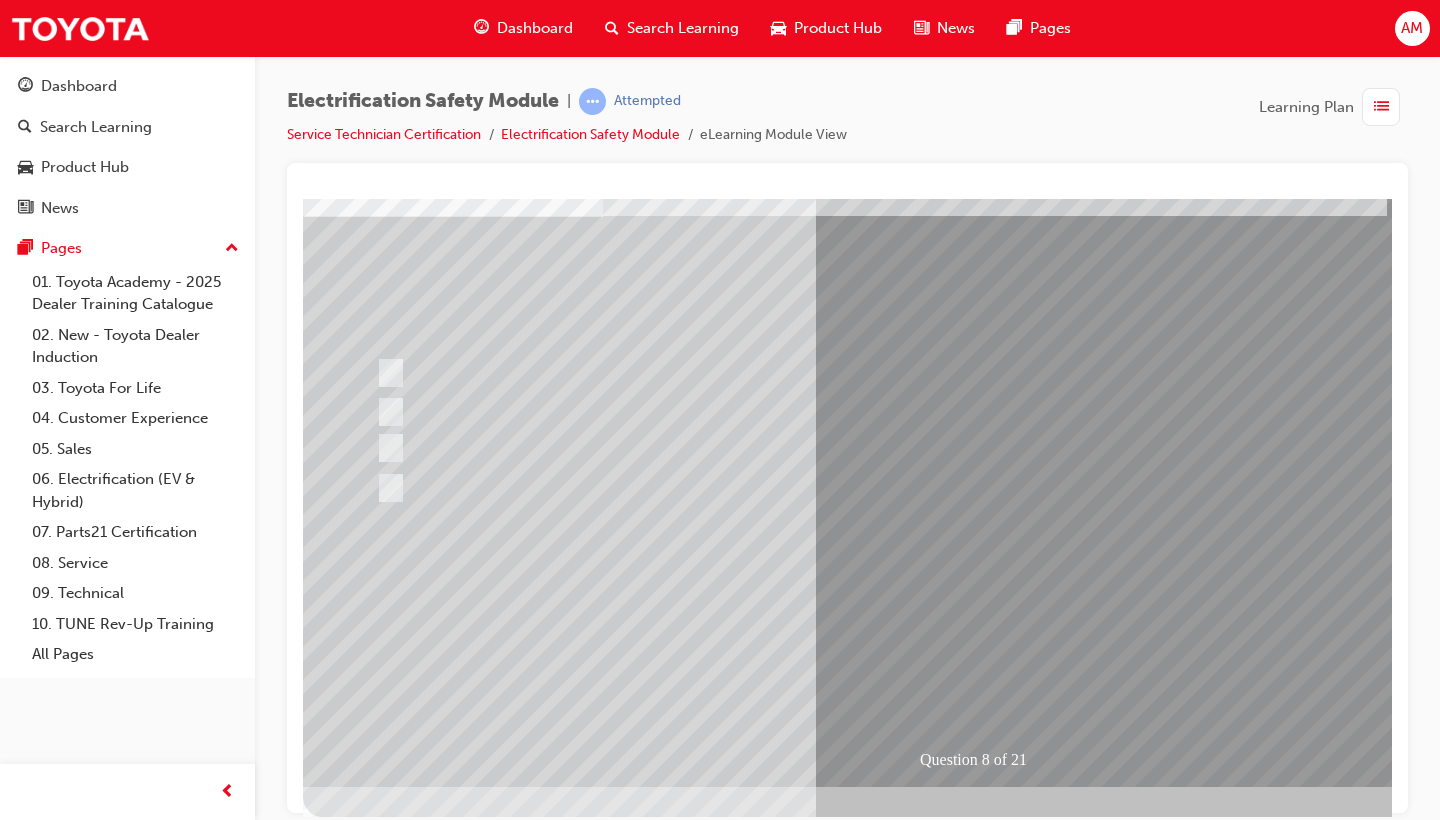 click at bounding box center [375, 2855] 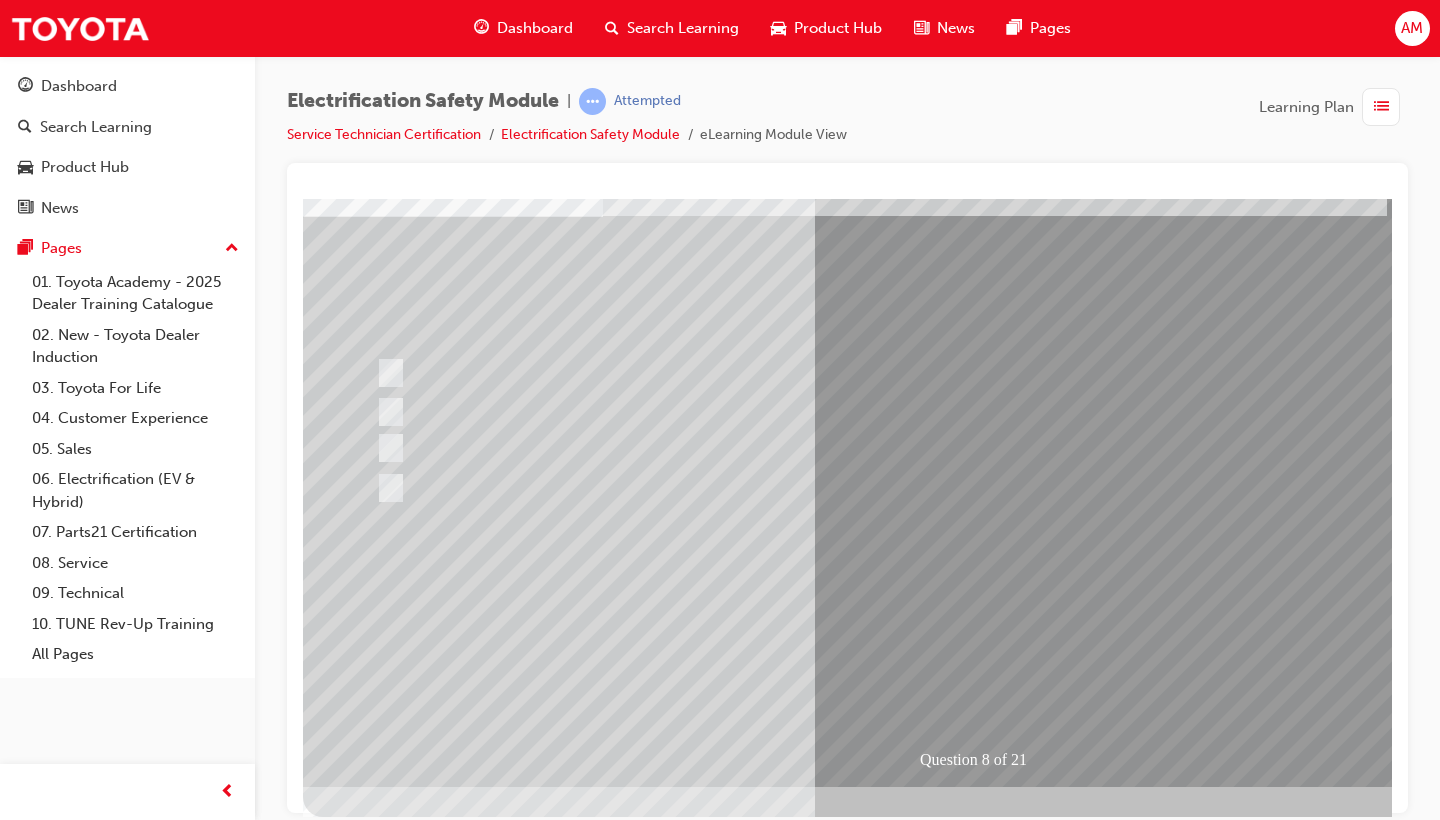 click at bounding box center [635, 2562] 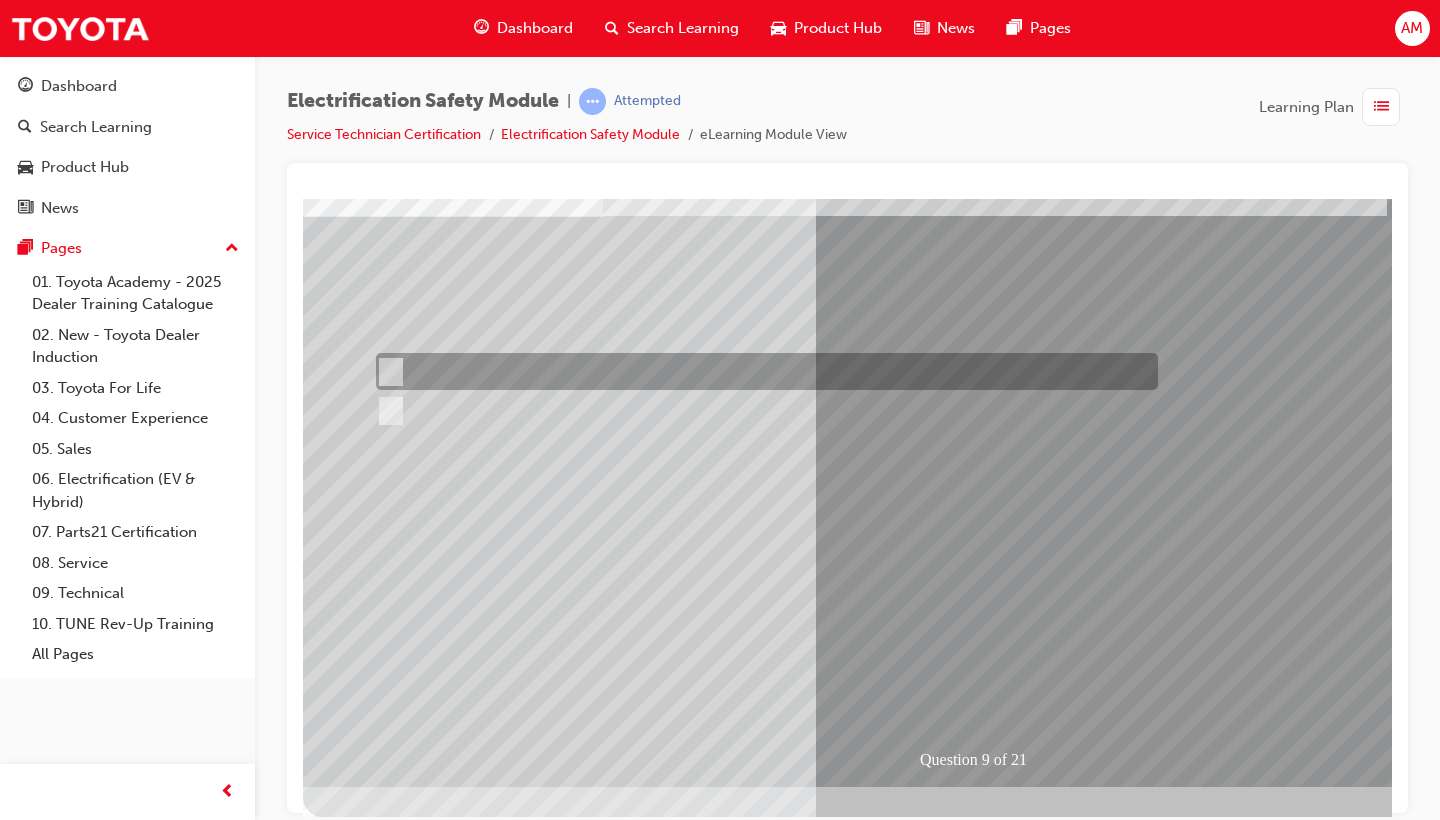 click at bounding box center [762, 371] 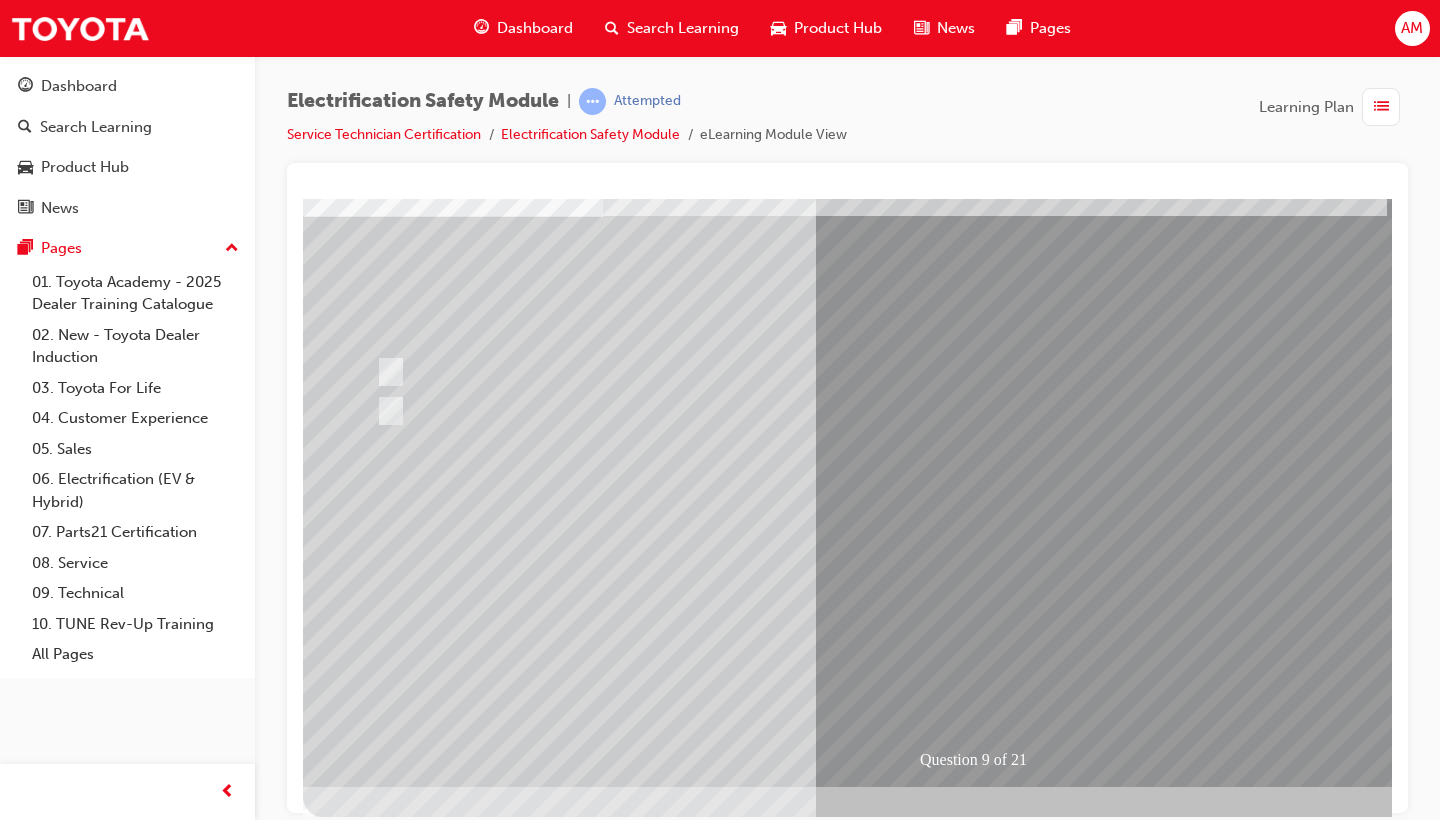 click at bounding box center (375, 2811) 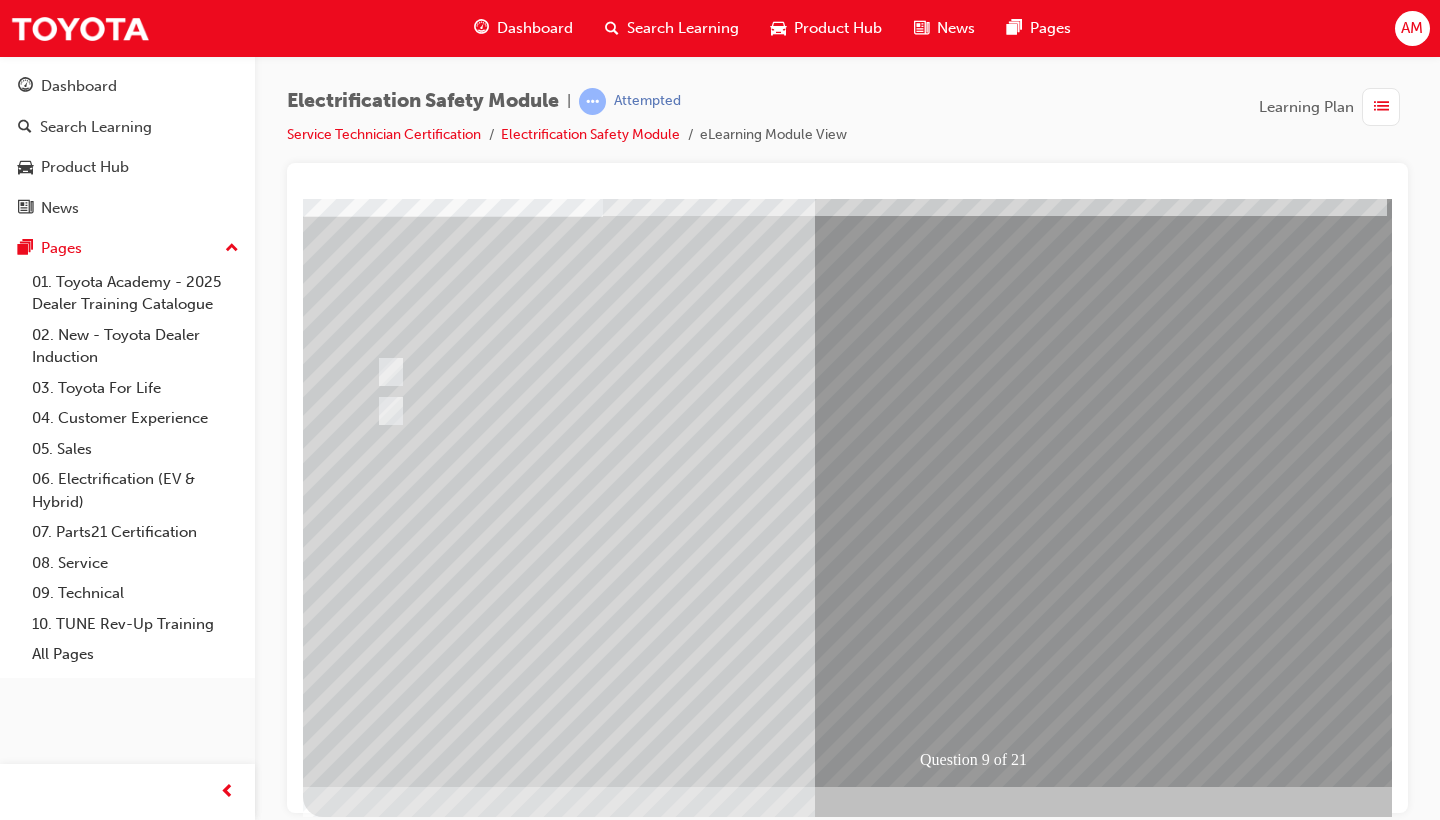 click at bounding box center [635, 2562] 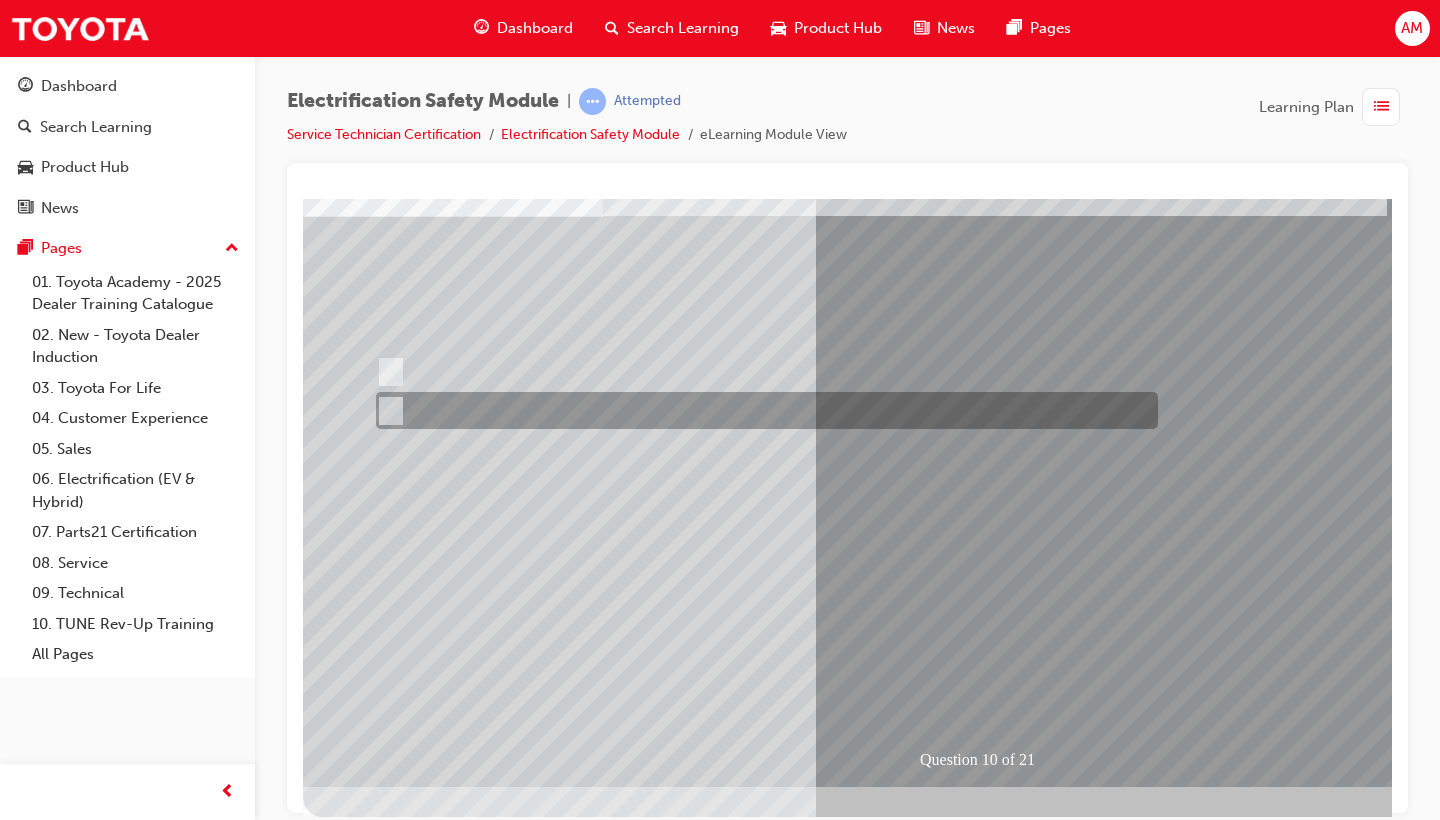 click at bounding box center (762, 410) 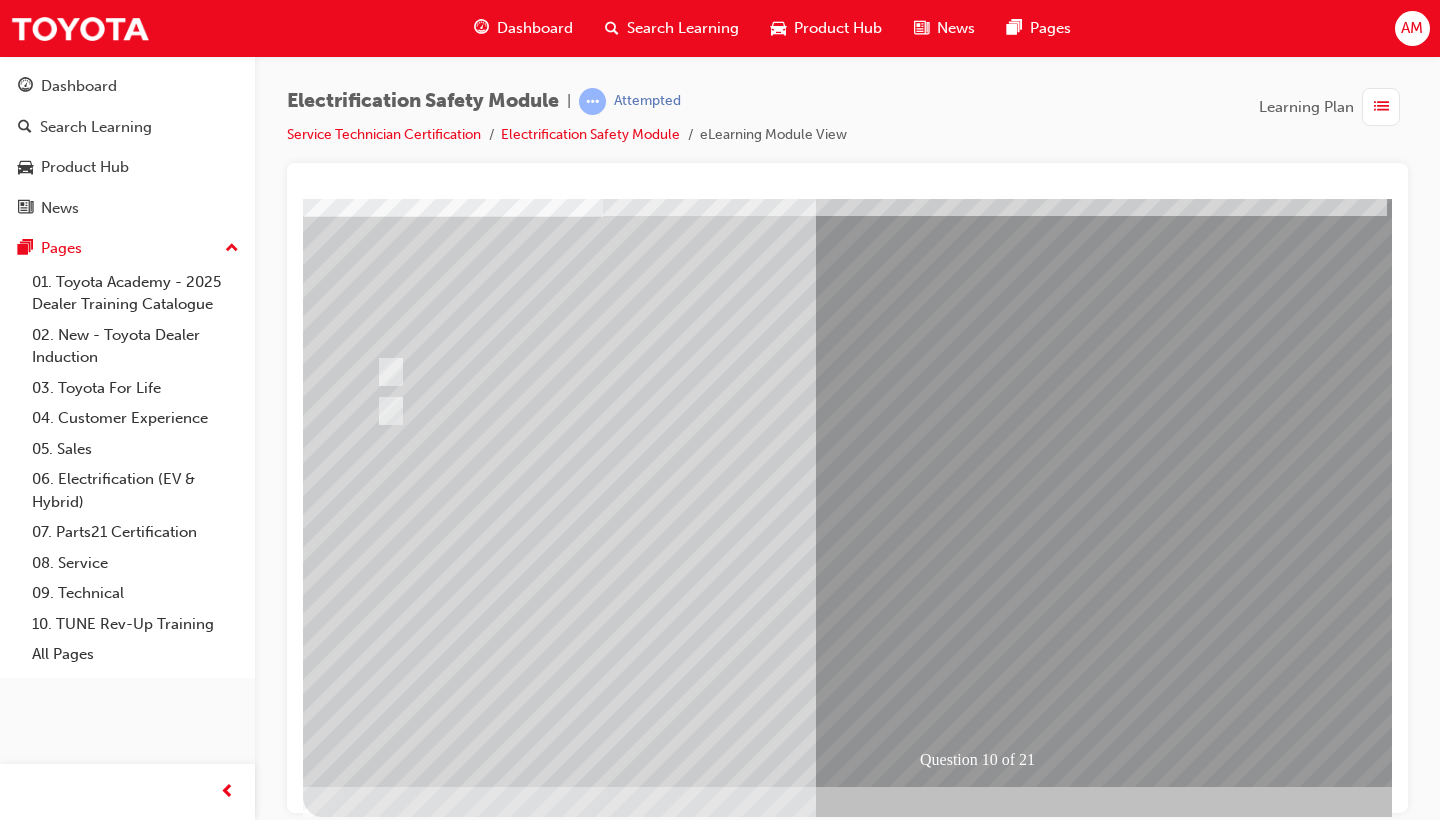 click at bounding box center (375, 2811) 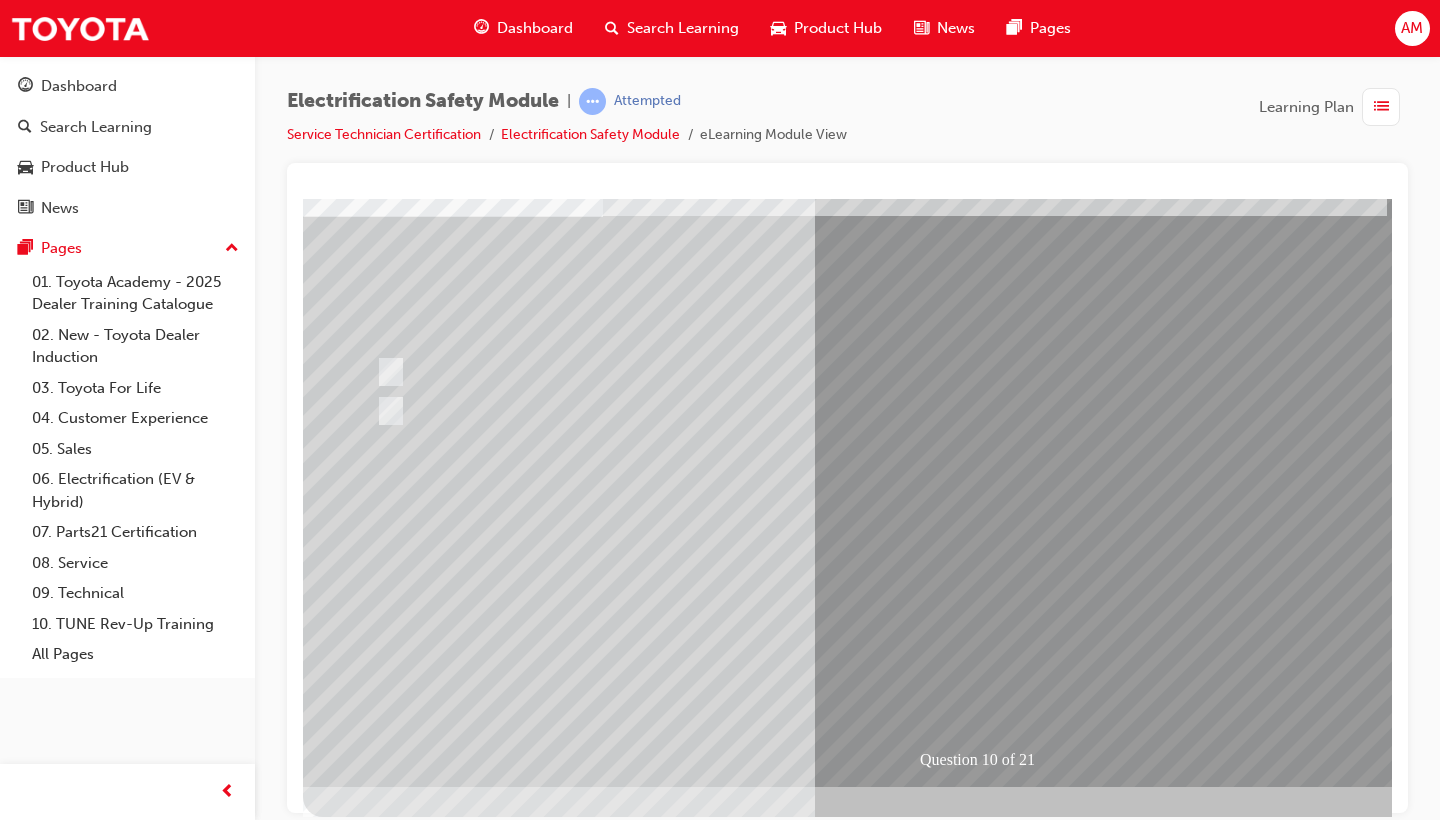 click at bounding box center [635, 2562] 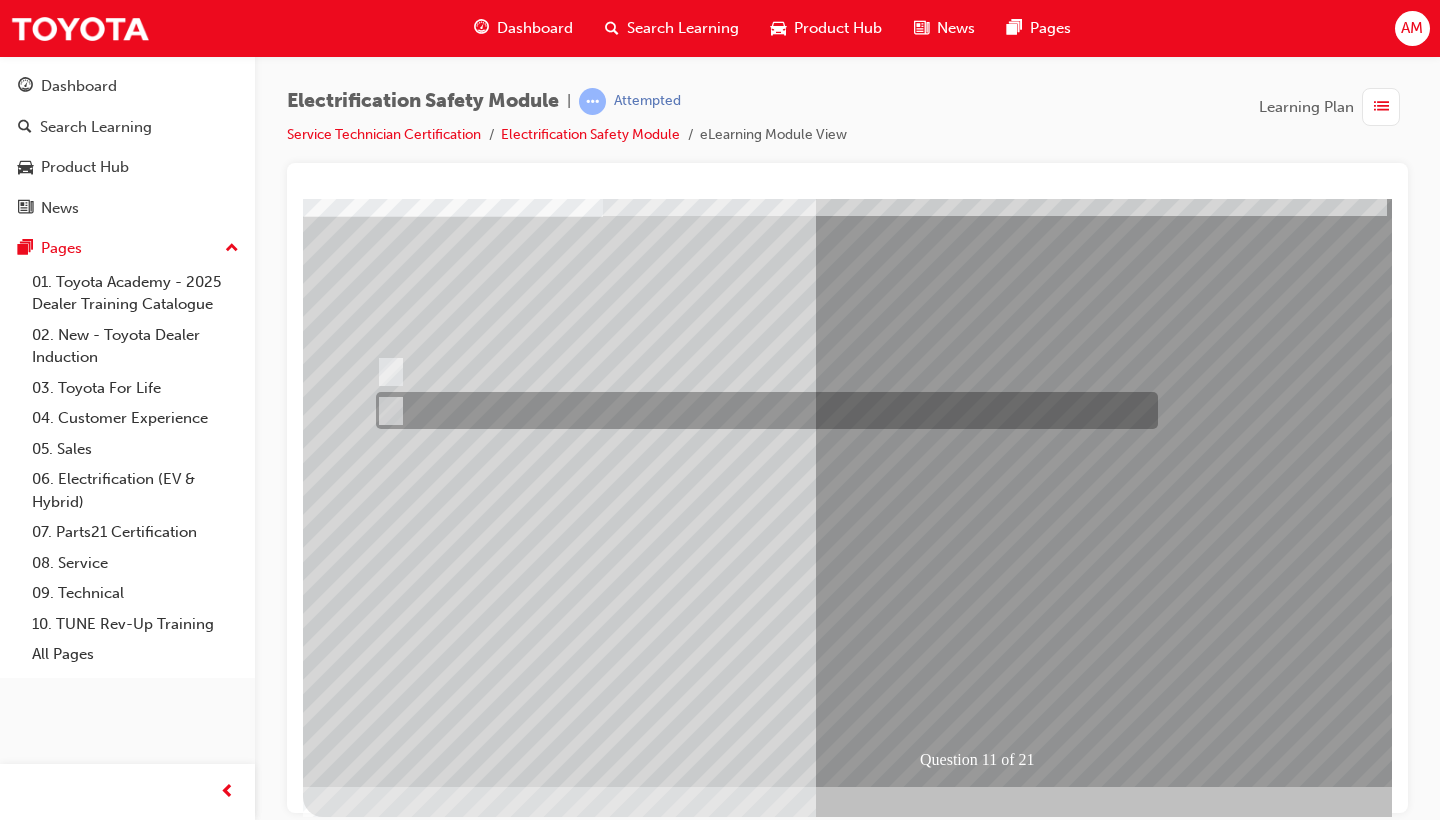 click at bounding box center (762, 410) 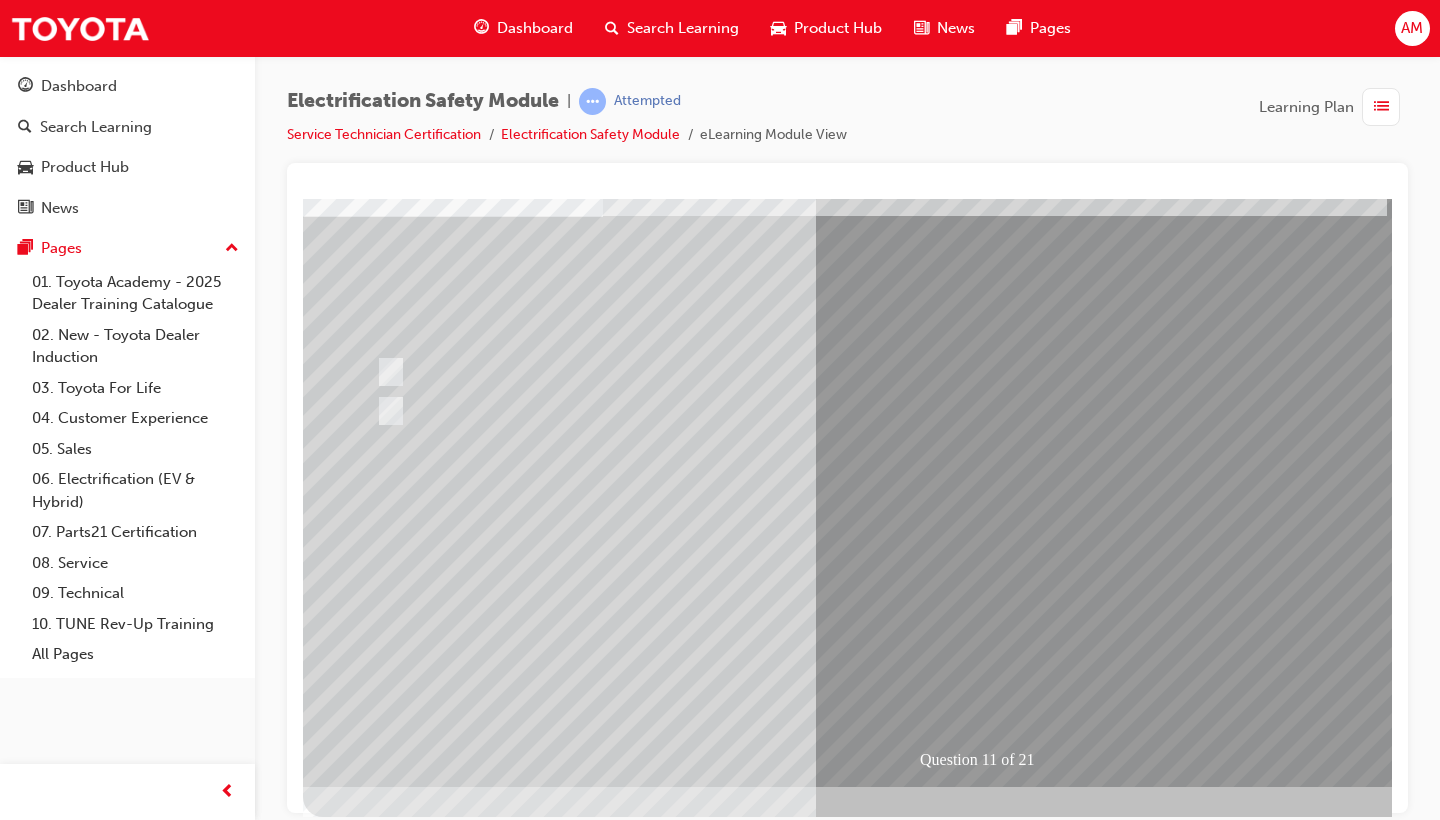click at bounding box center [375, 2811] 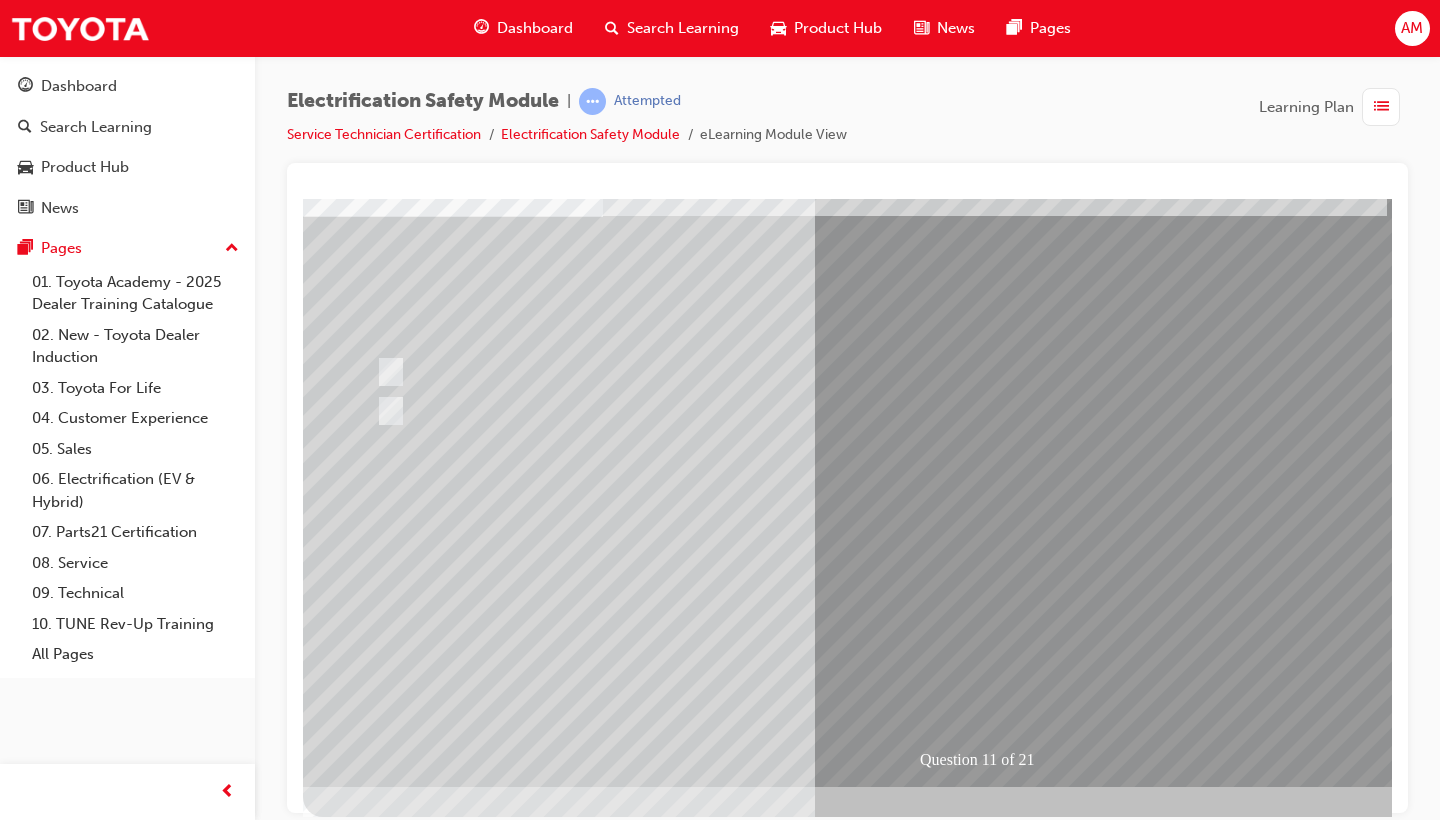 click at bounding box center [635, 2562] 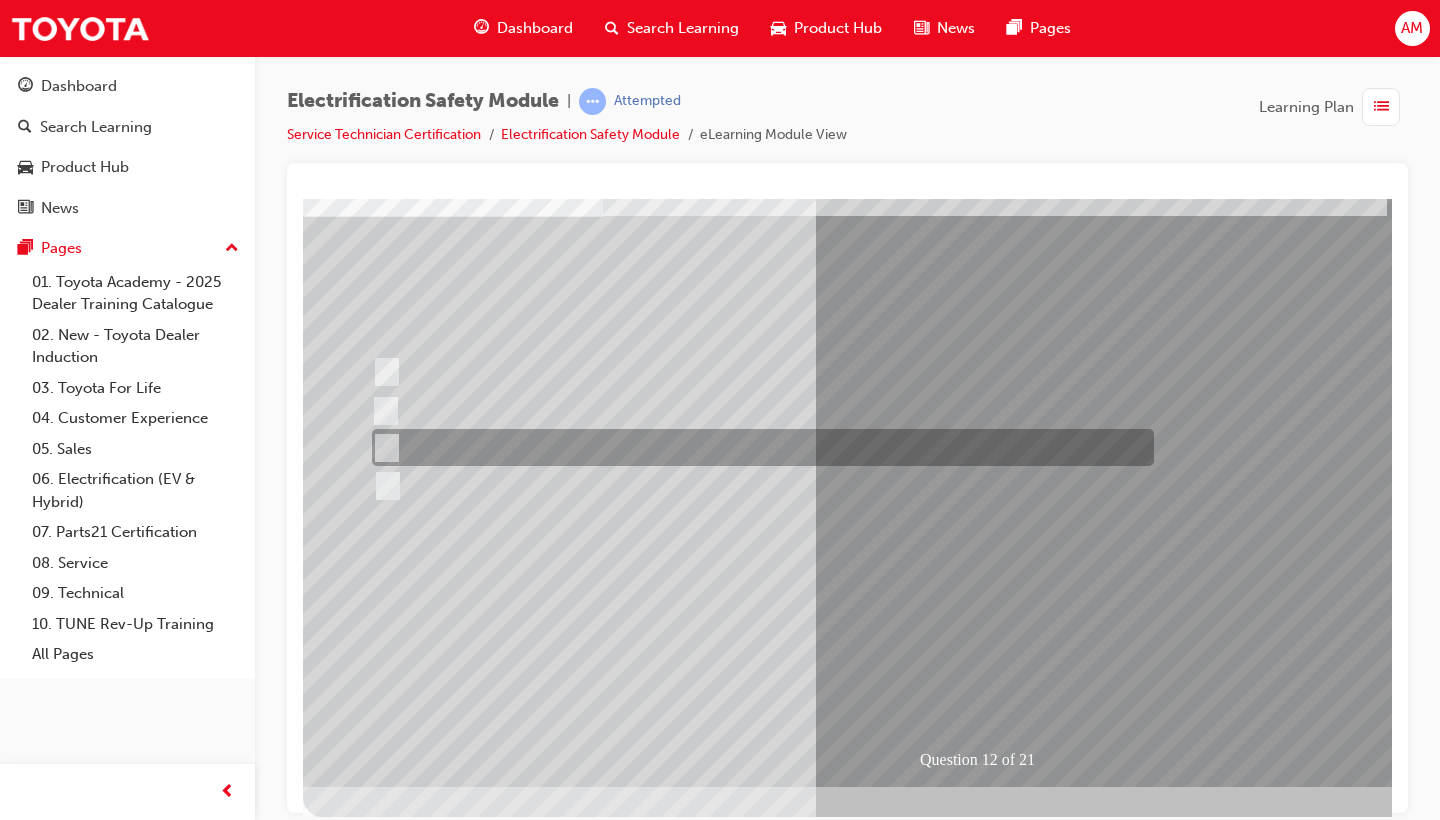 click at bounding box center [758, 447] 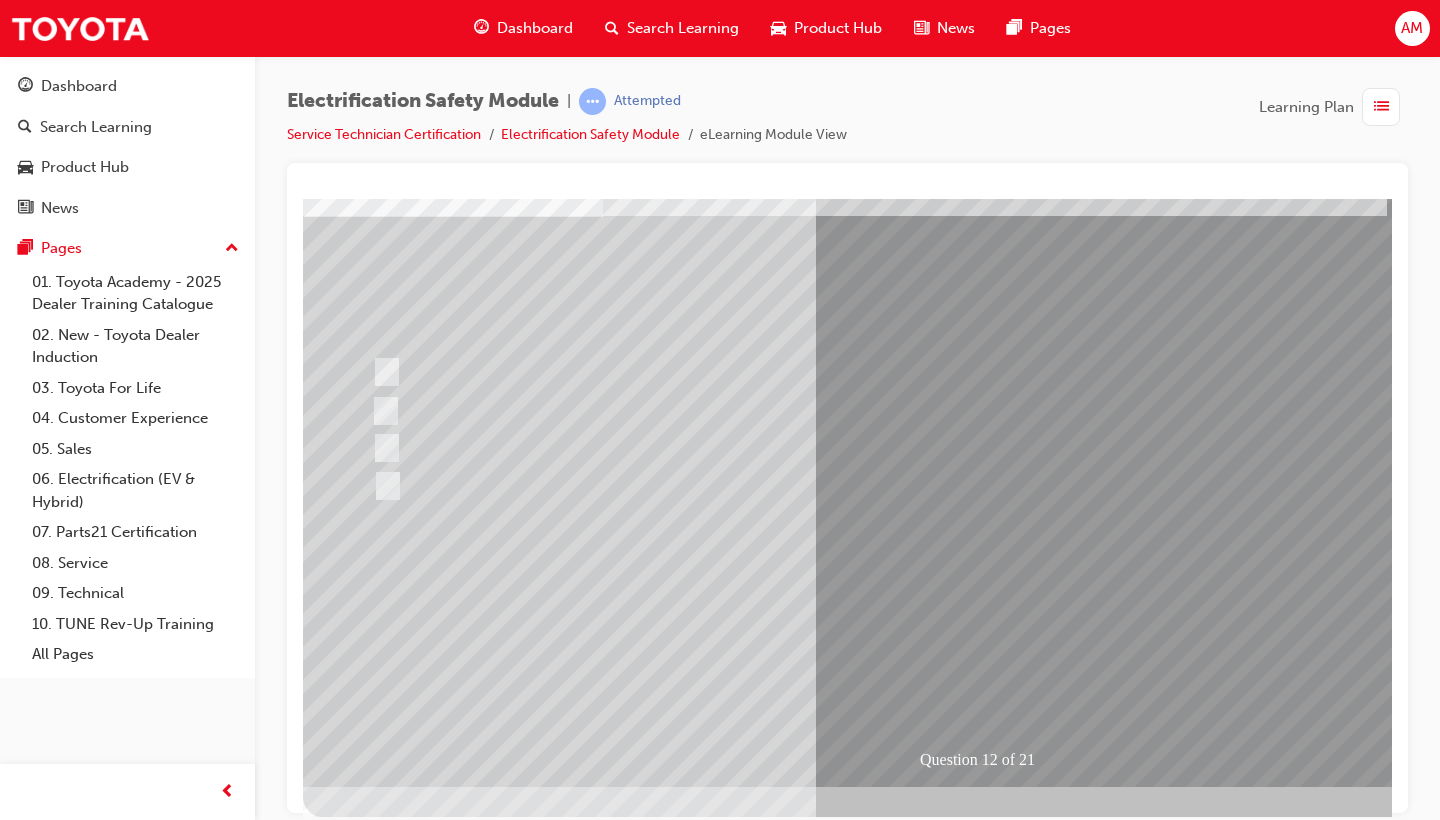 click at bounding box center [375, 2855] 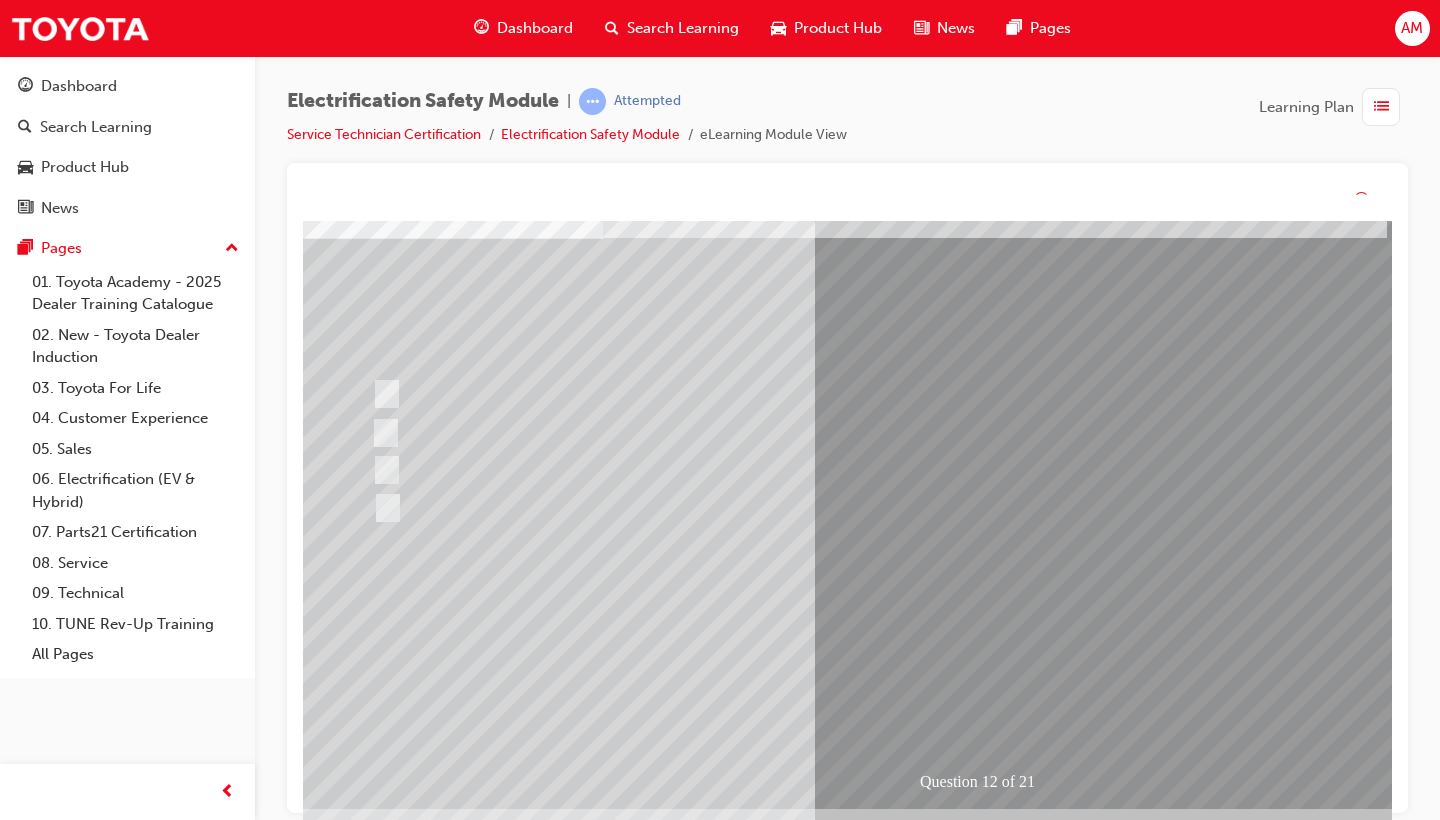 click at bounding box center (635, 2585) 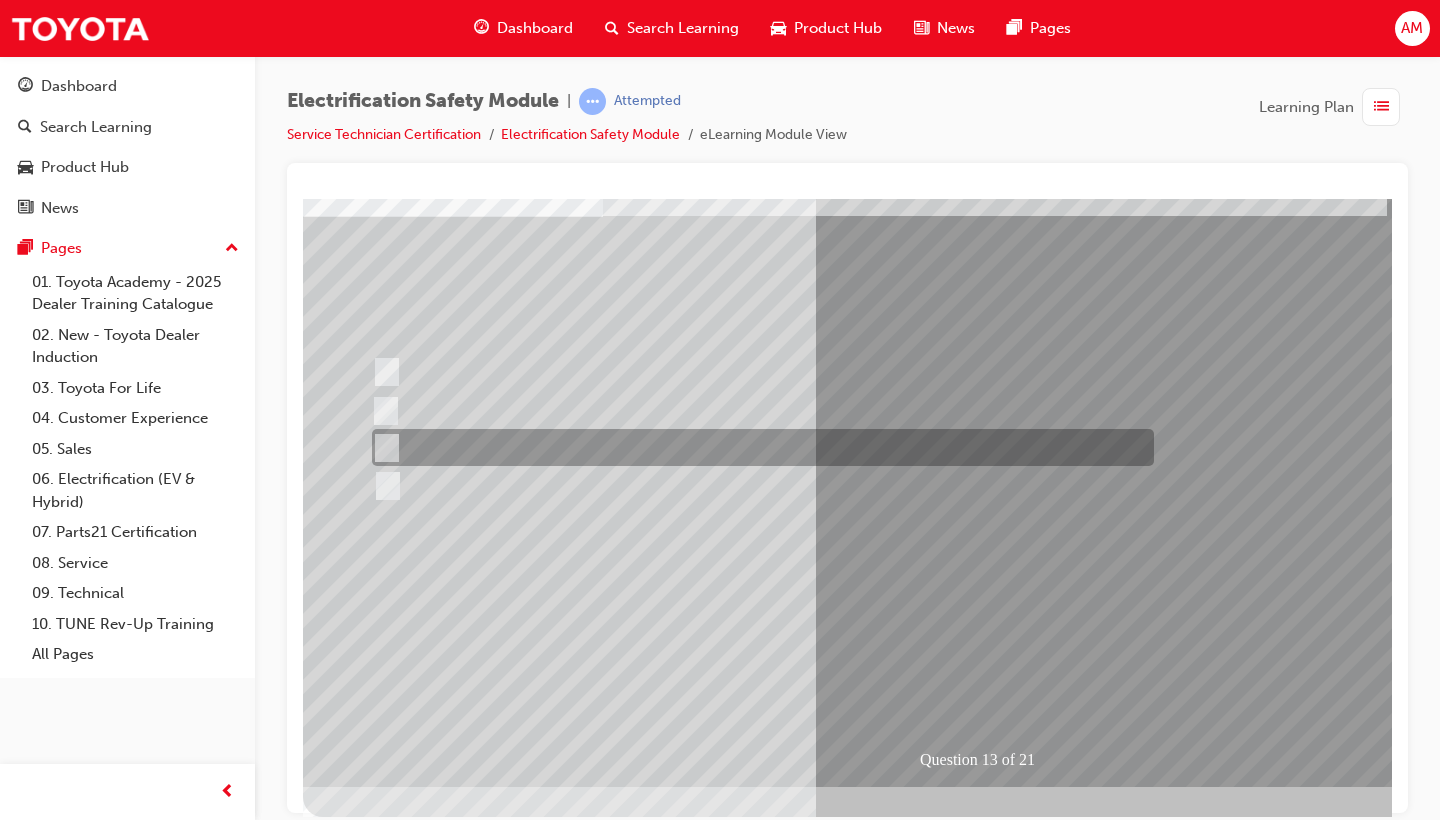 click at bounding box center [758, 447] 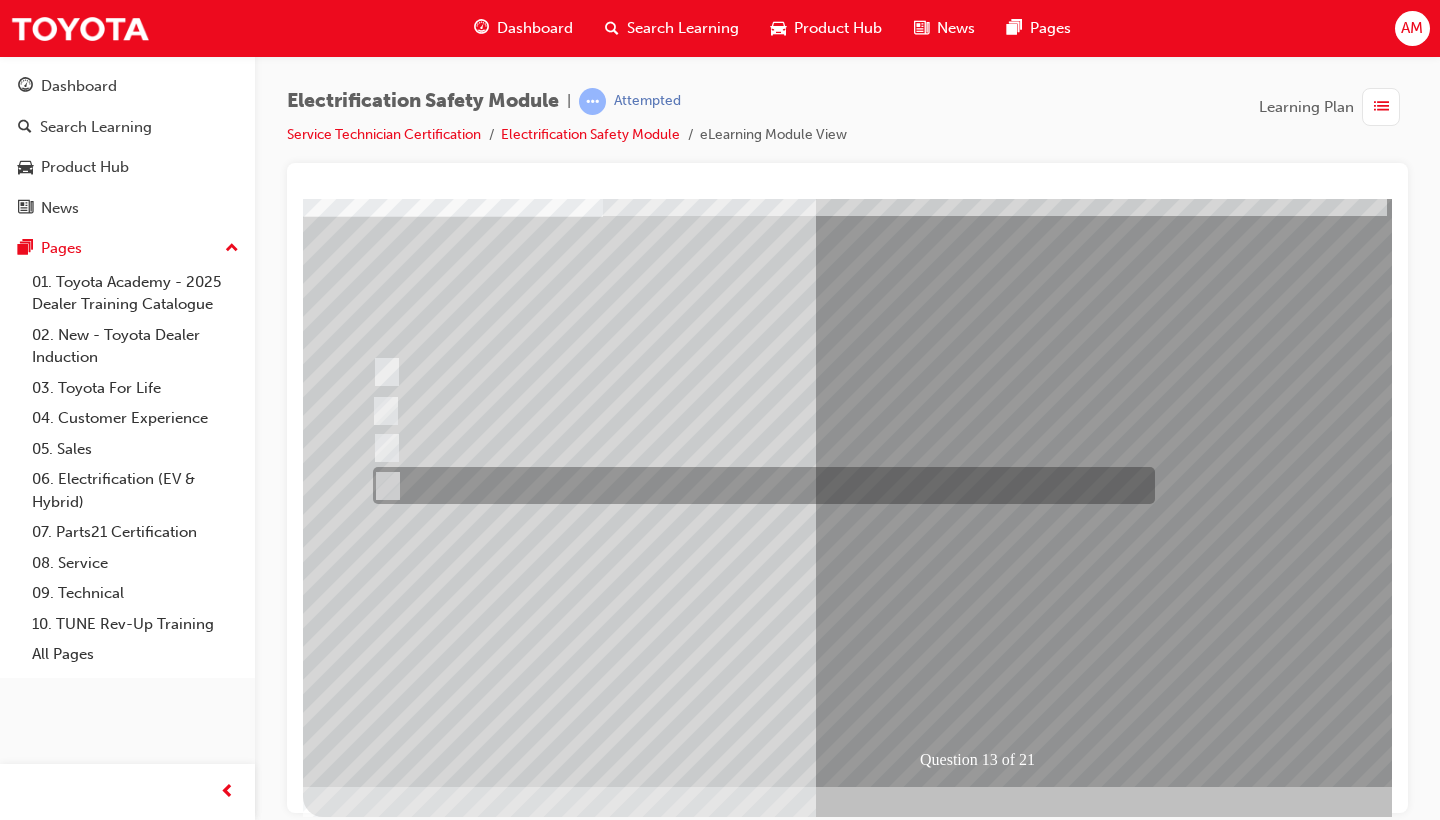 click at bounding box center (759, 485) 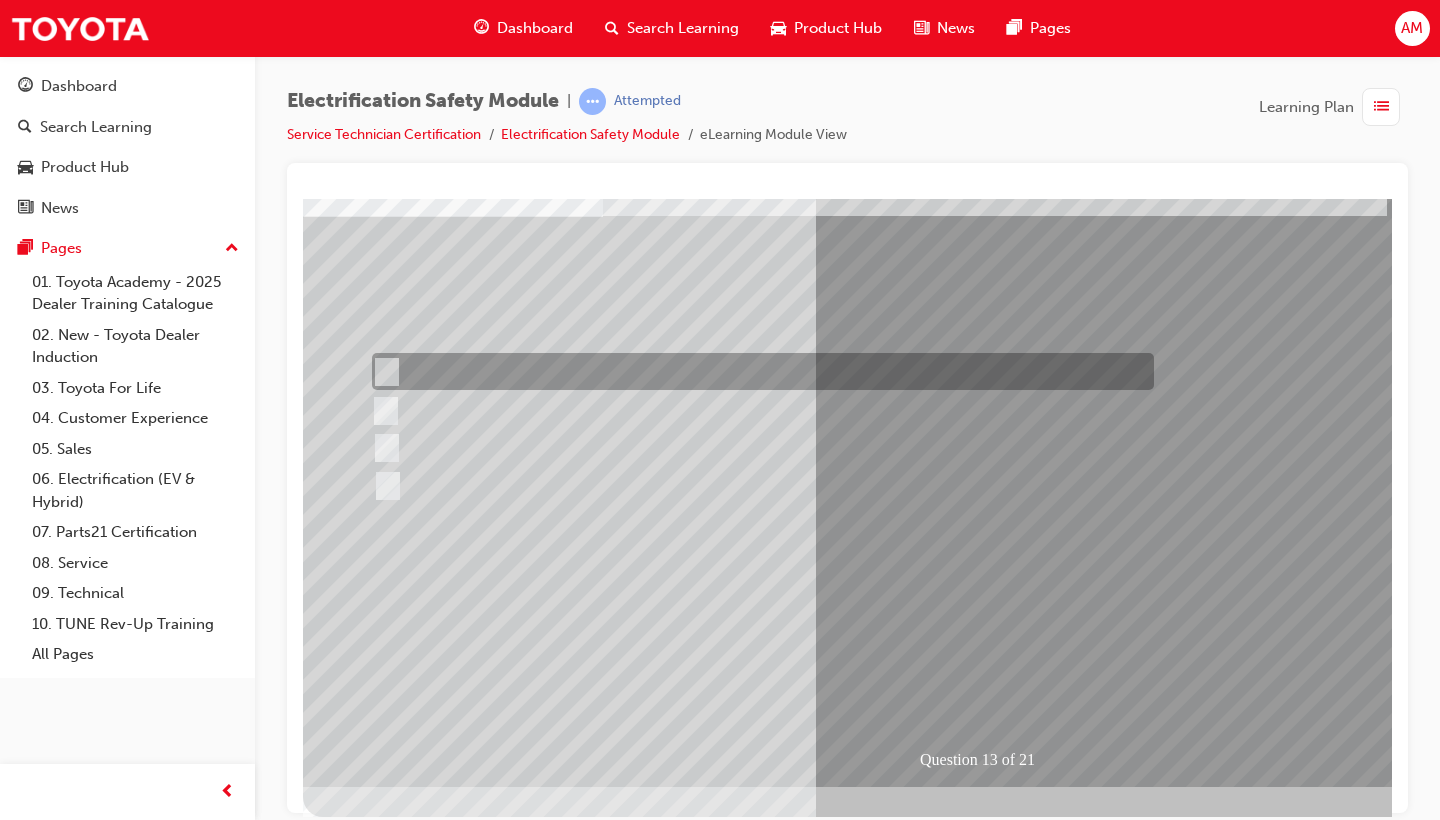 click at bounding box center [758, 371] 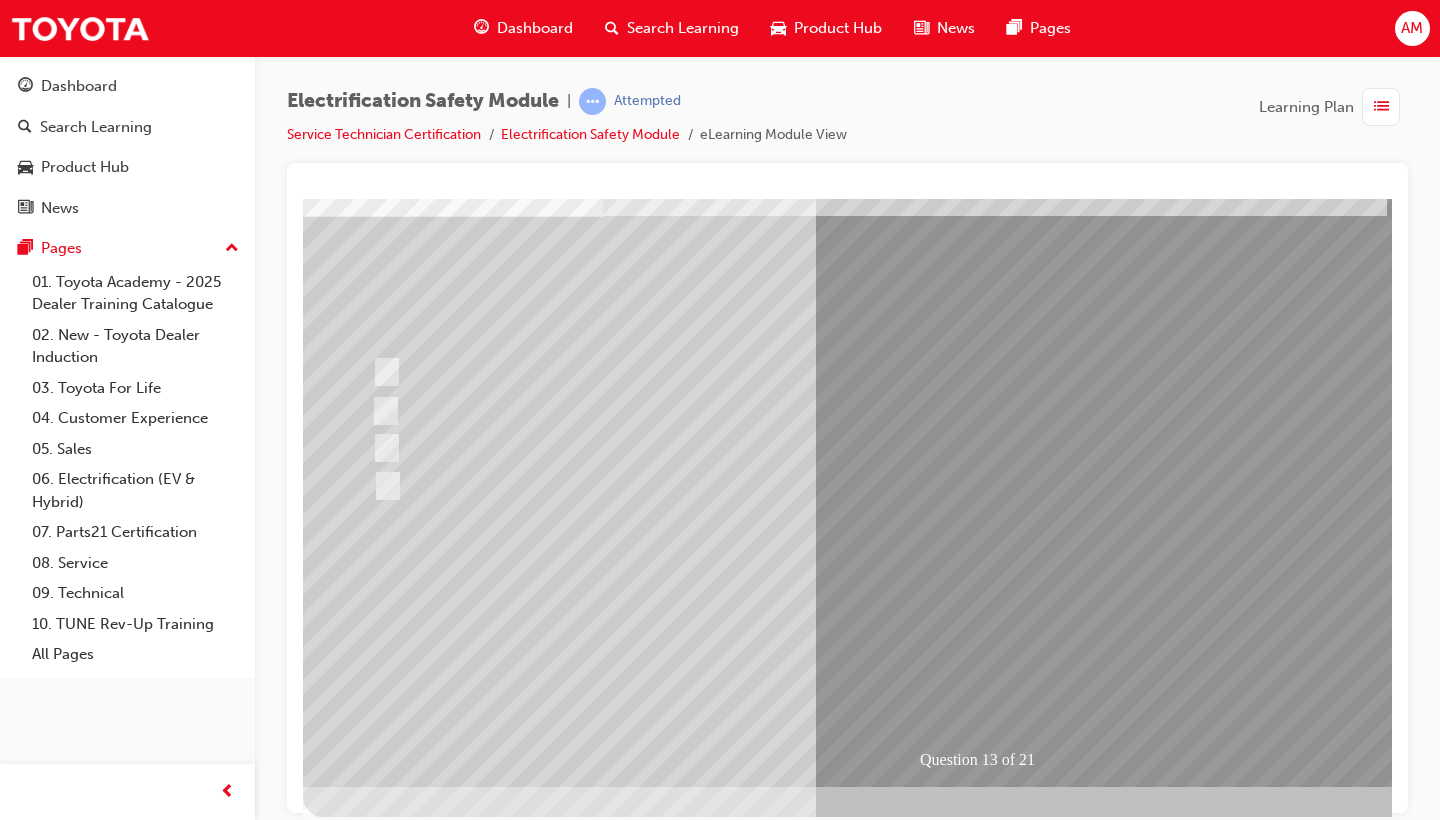 click at bounding box center (375, 2855) 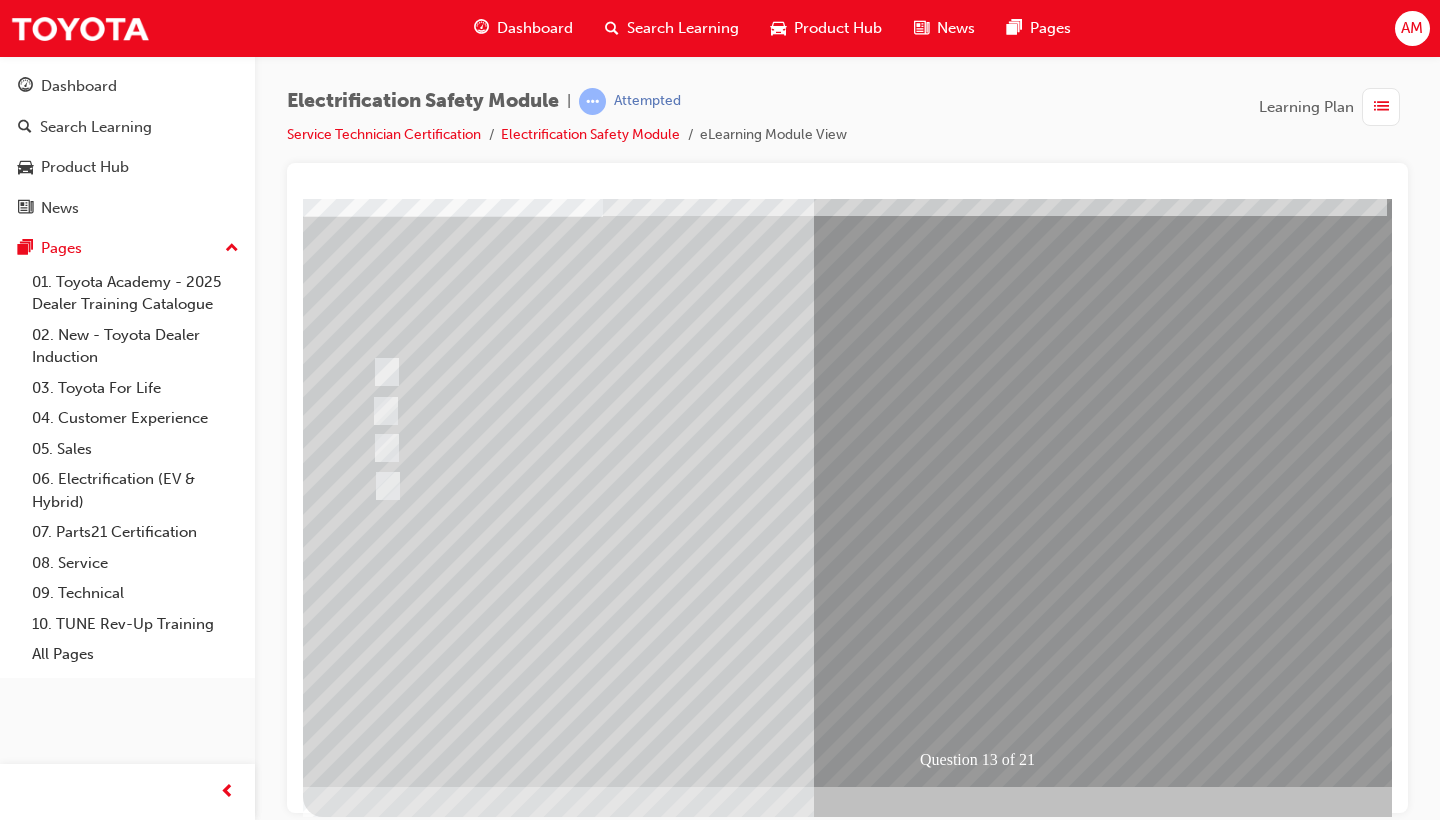 click at bounding box center (635, 2560) 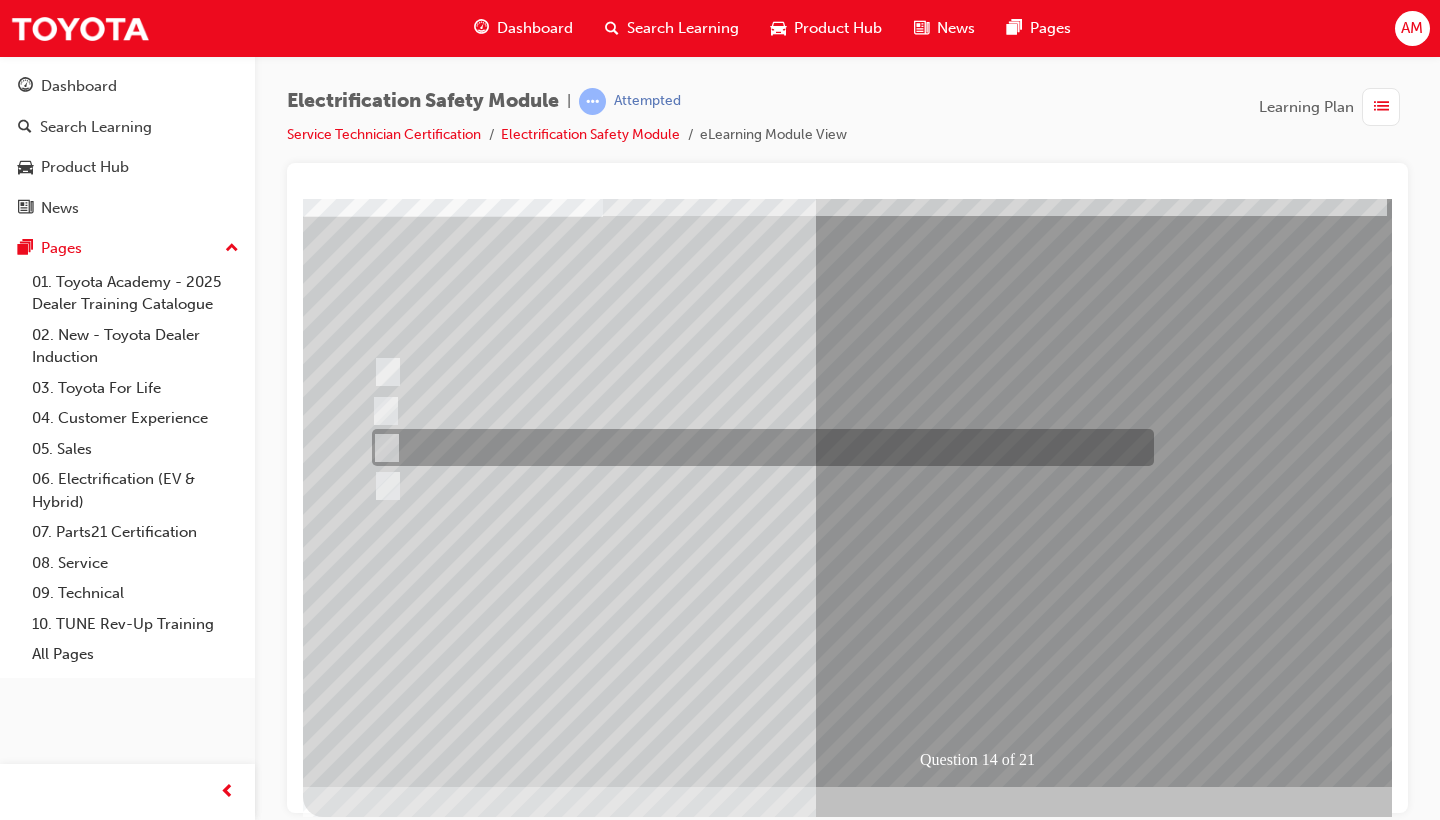 click at bounding box center [758, 447] 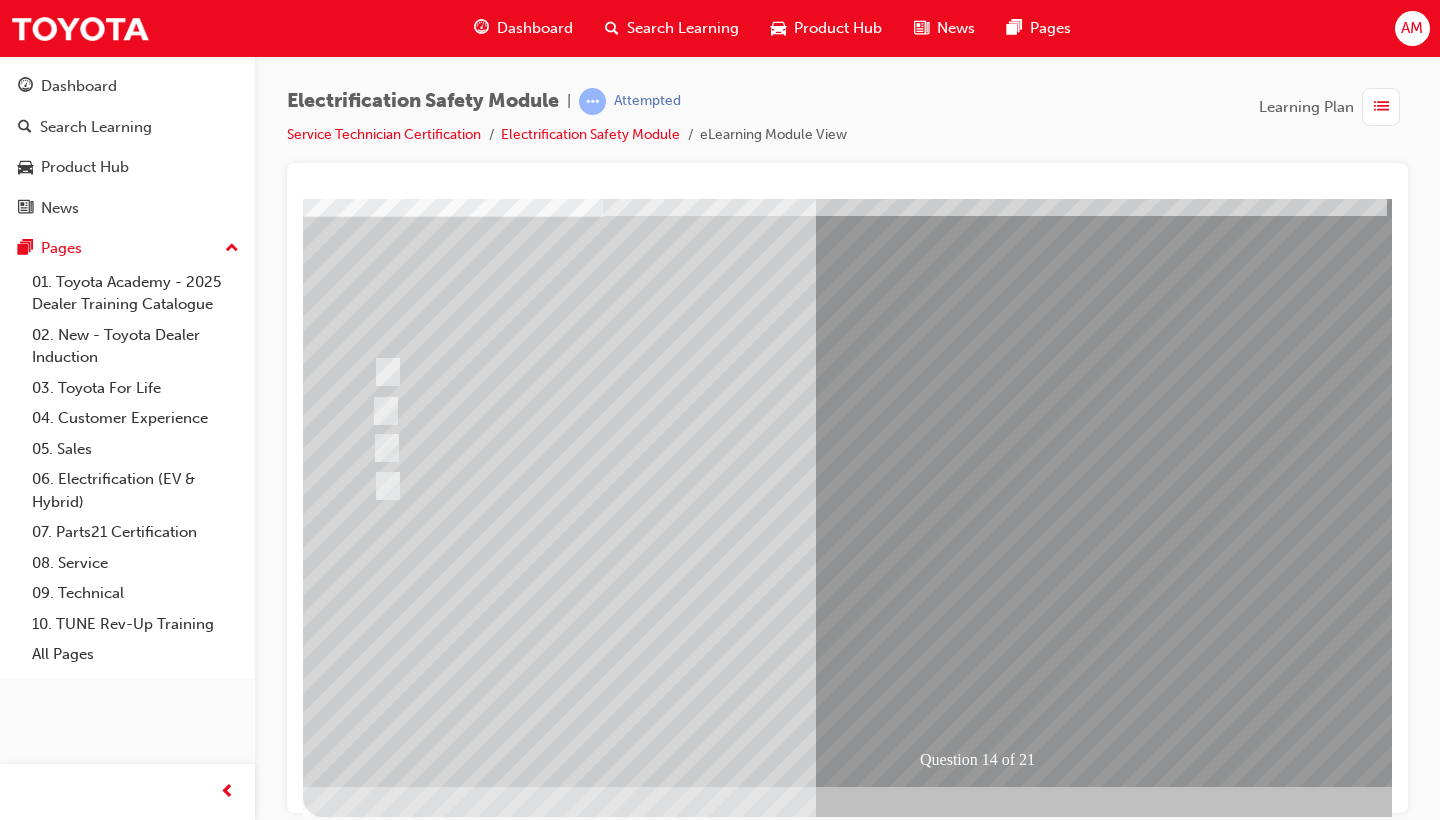 click at bounding box center [375, 2855] 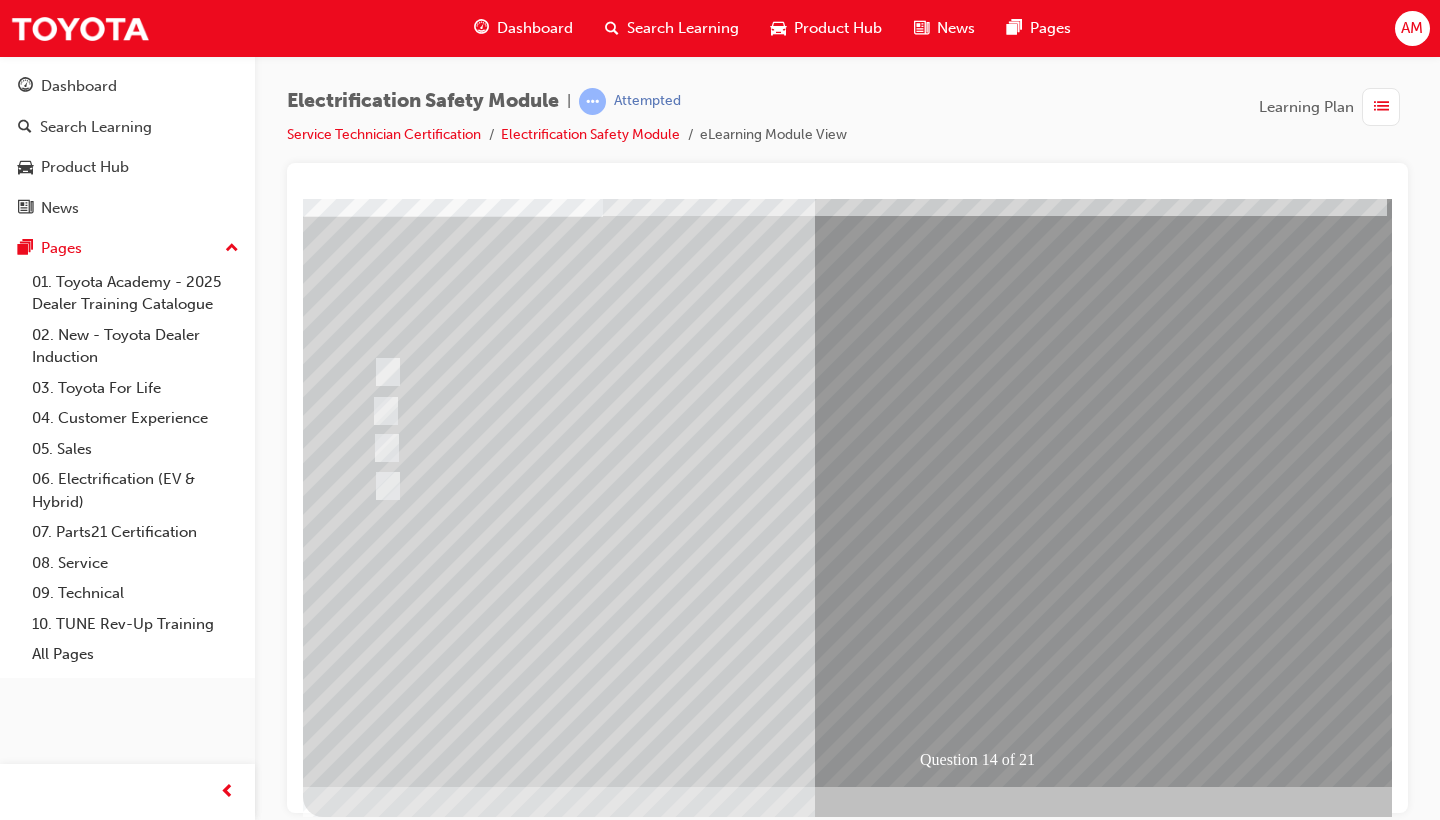 click at bounding box center [635, 2562] 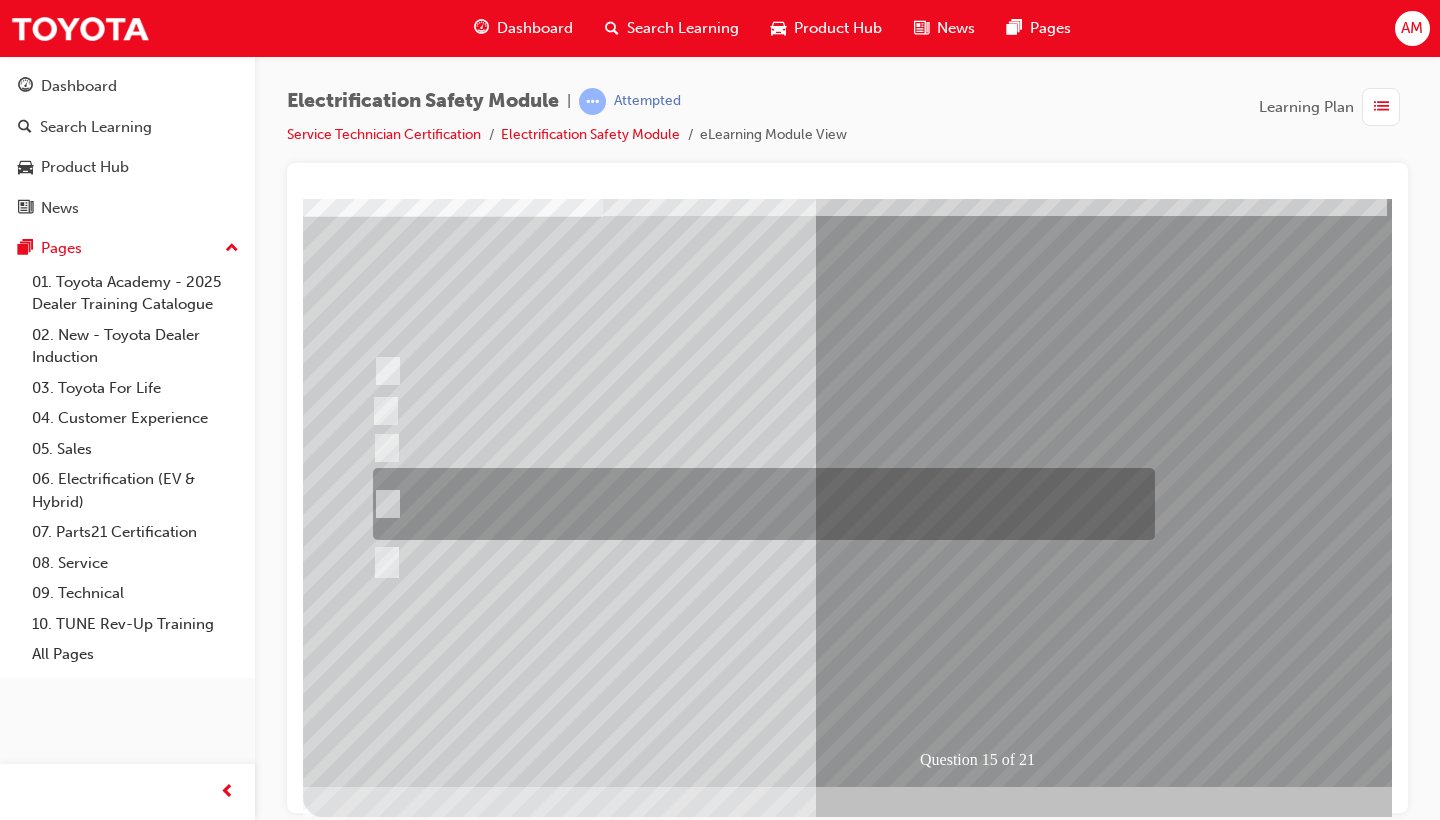 click at bounding box center (759, 504) 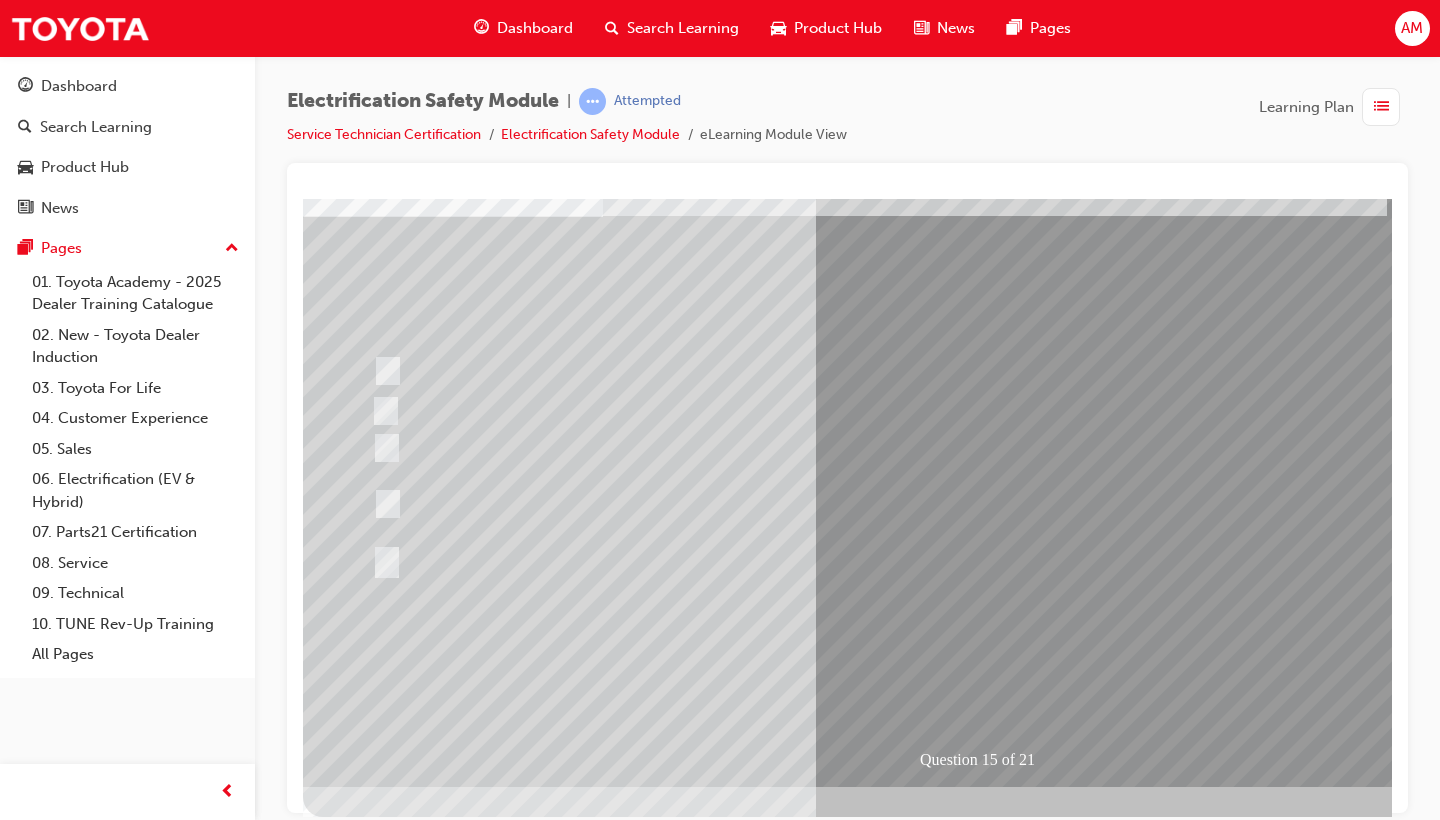 click at bounding box center (375, 2882) 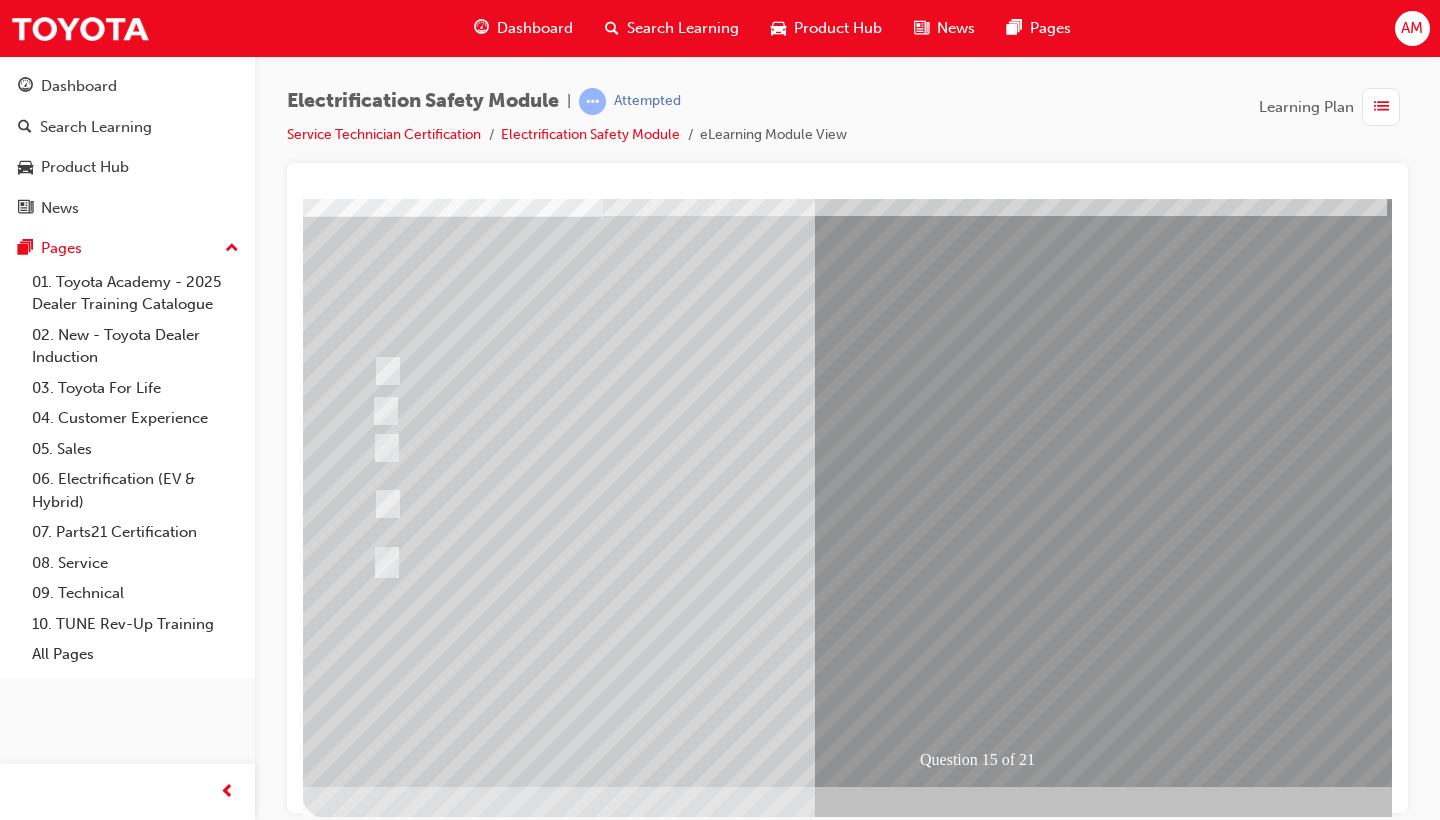 click at bounding box center (635, 2562) 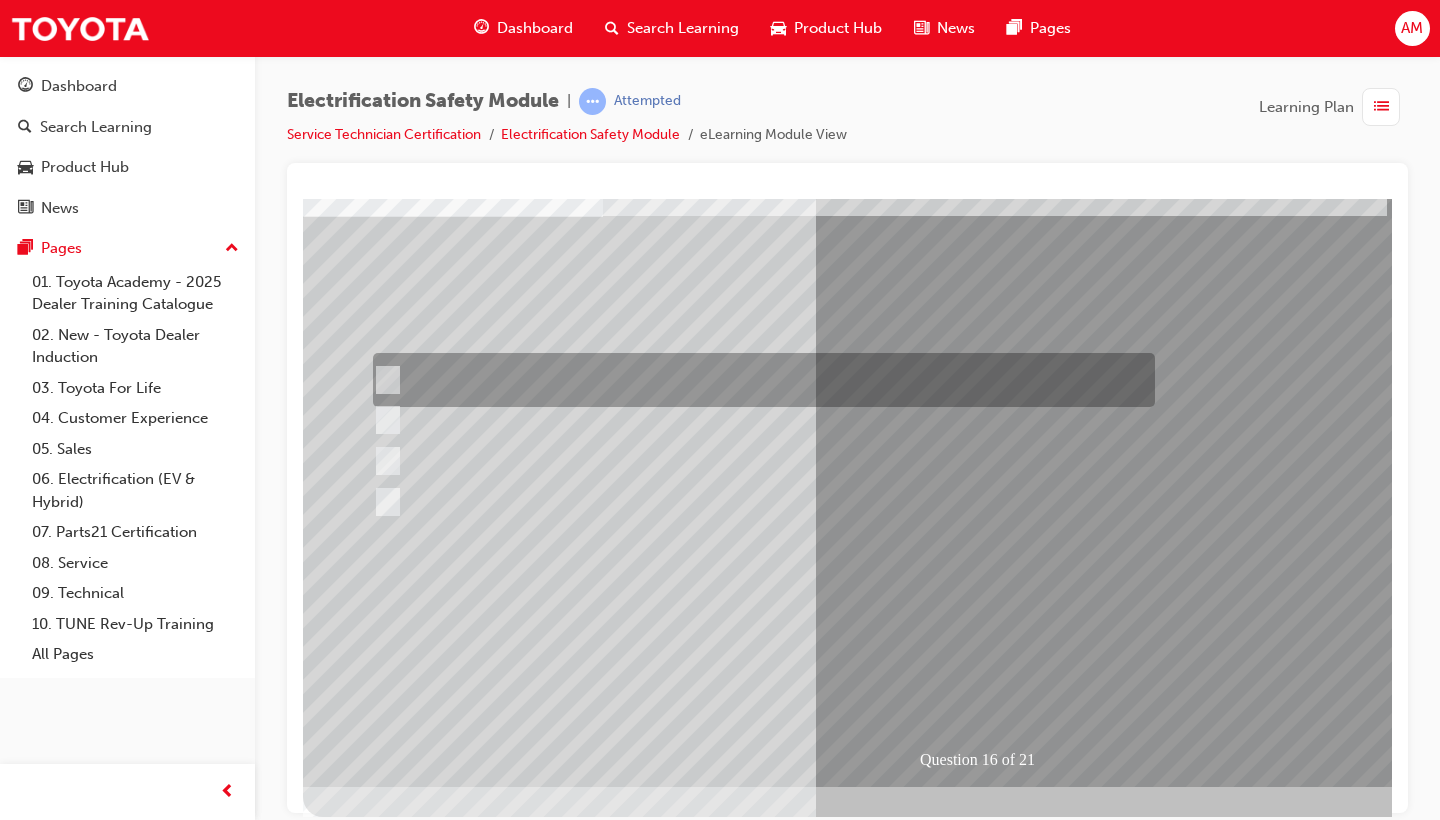 click at bounding box center (759, 380) 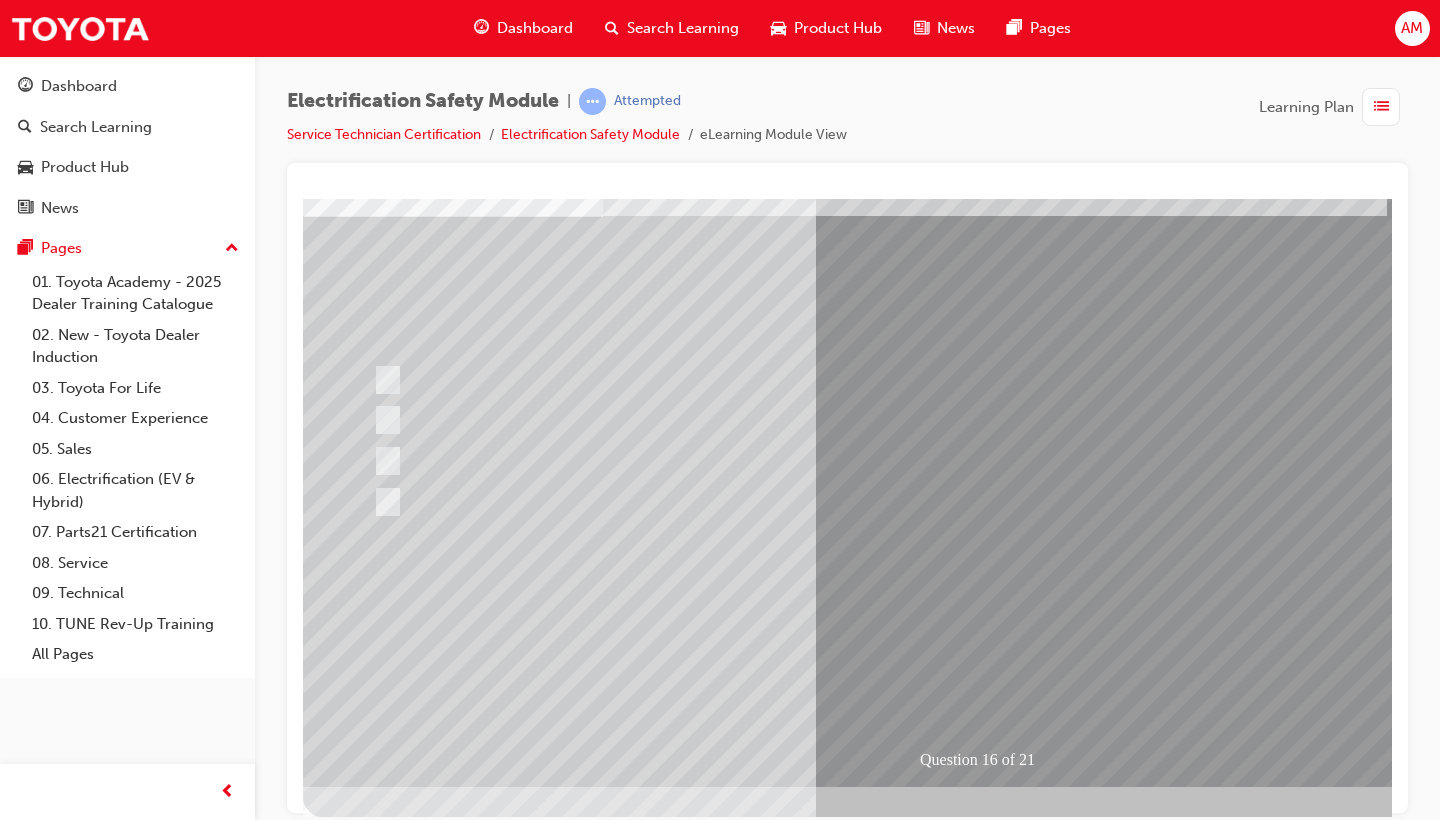 click at bounding box center (375, 2855) 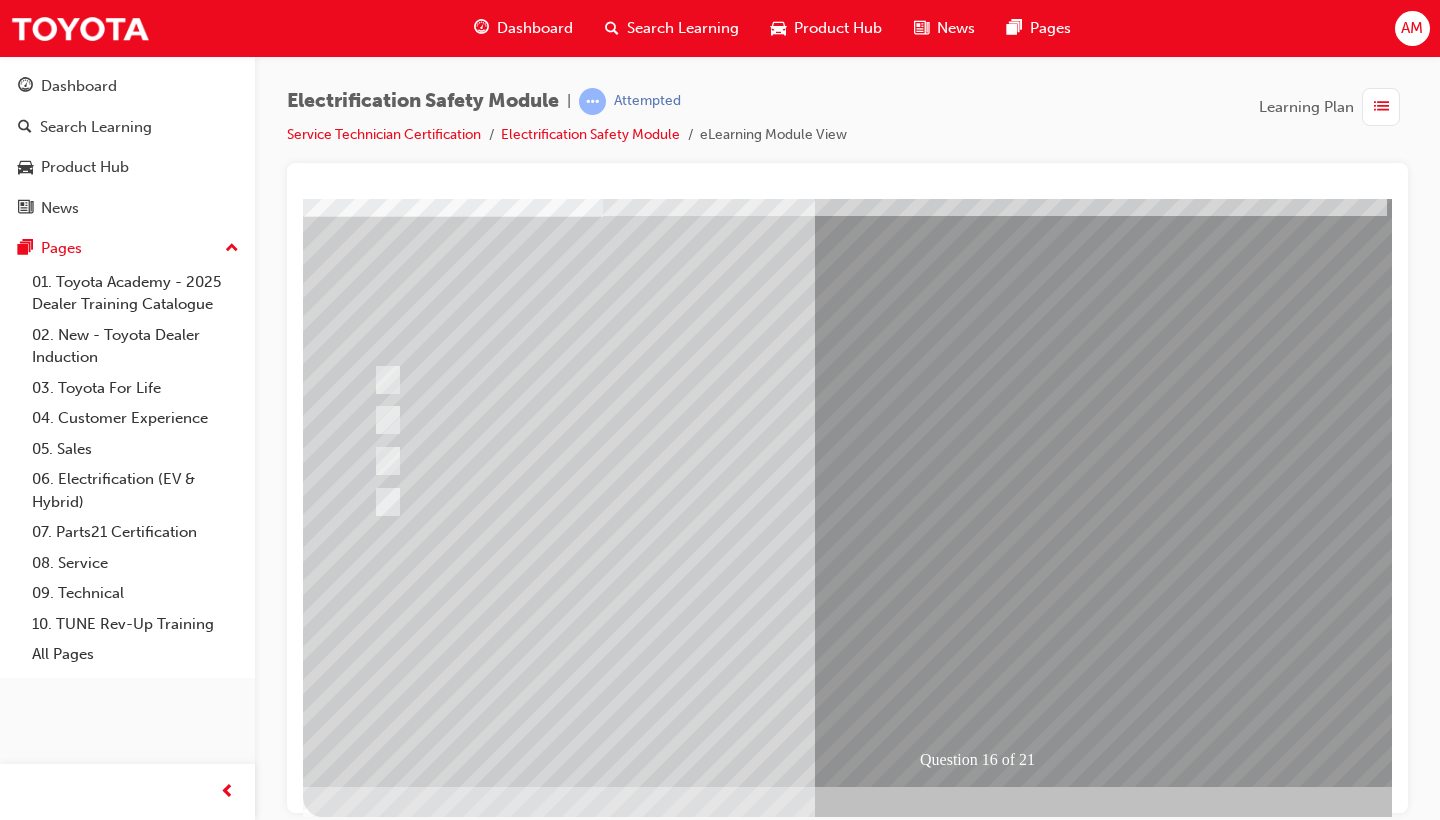 click at bounding box center [635, 2562] 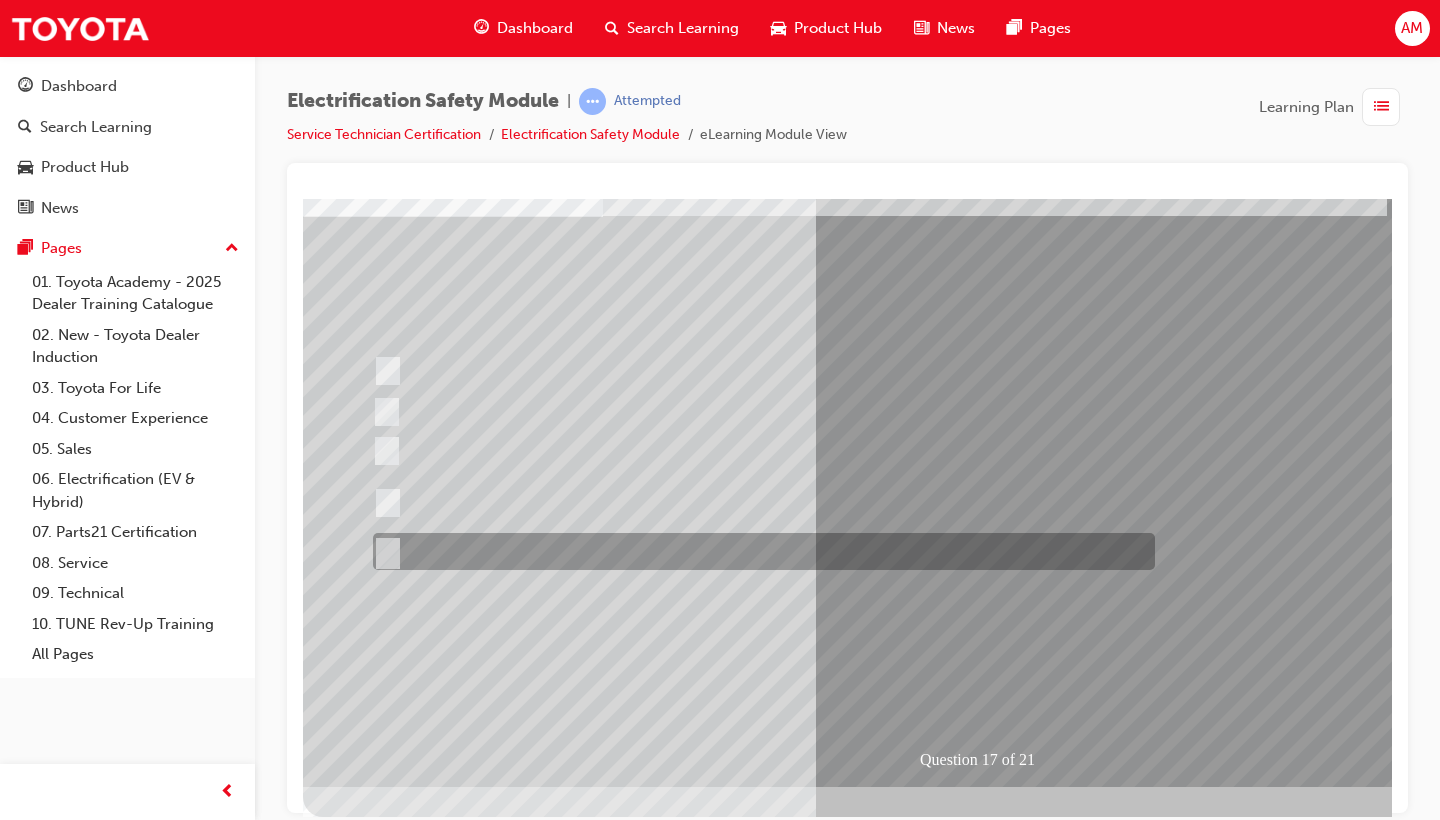 click at bounding box center [759, 551] 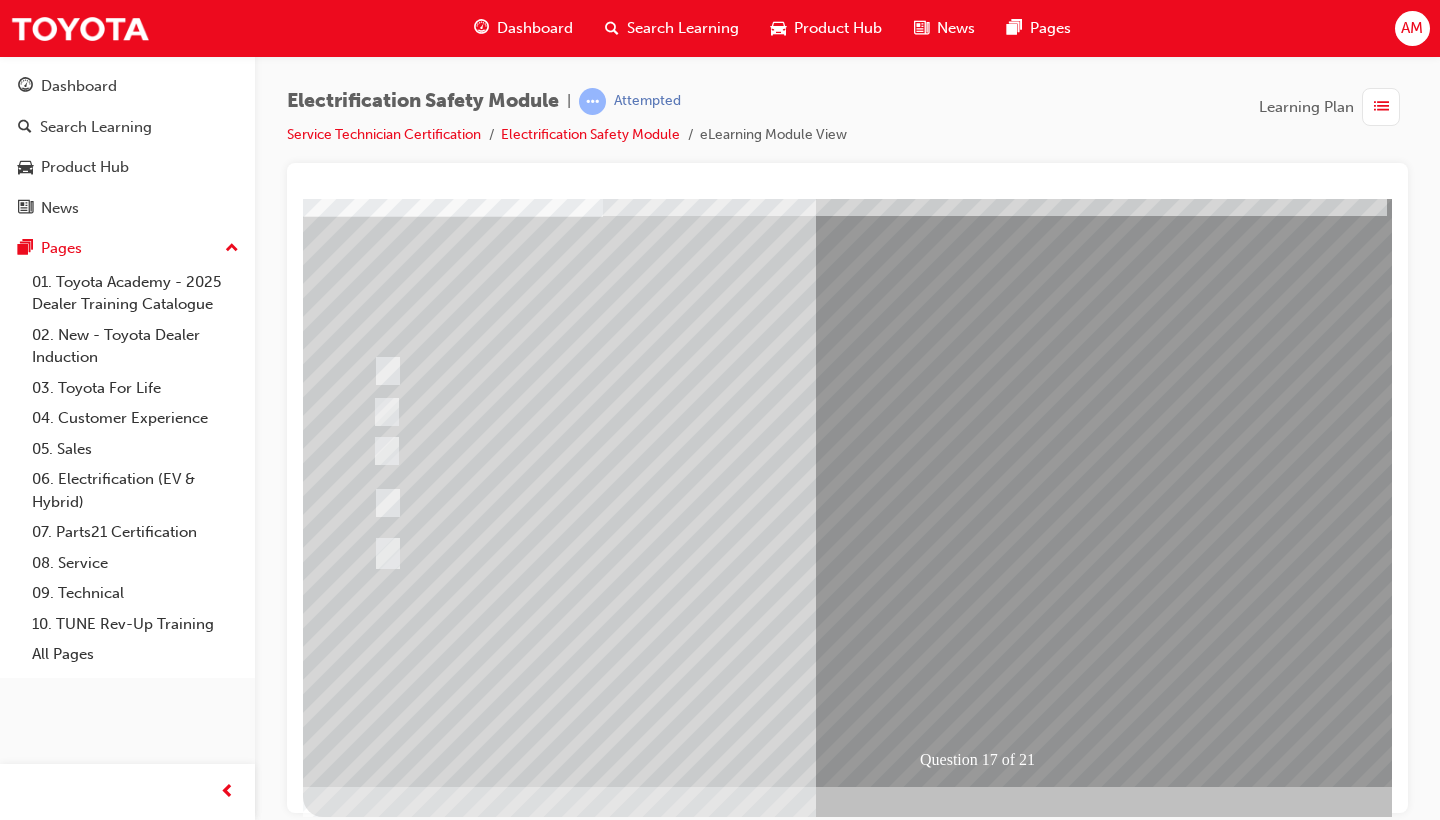 click at bounding box center (375, 2882) 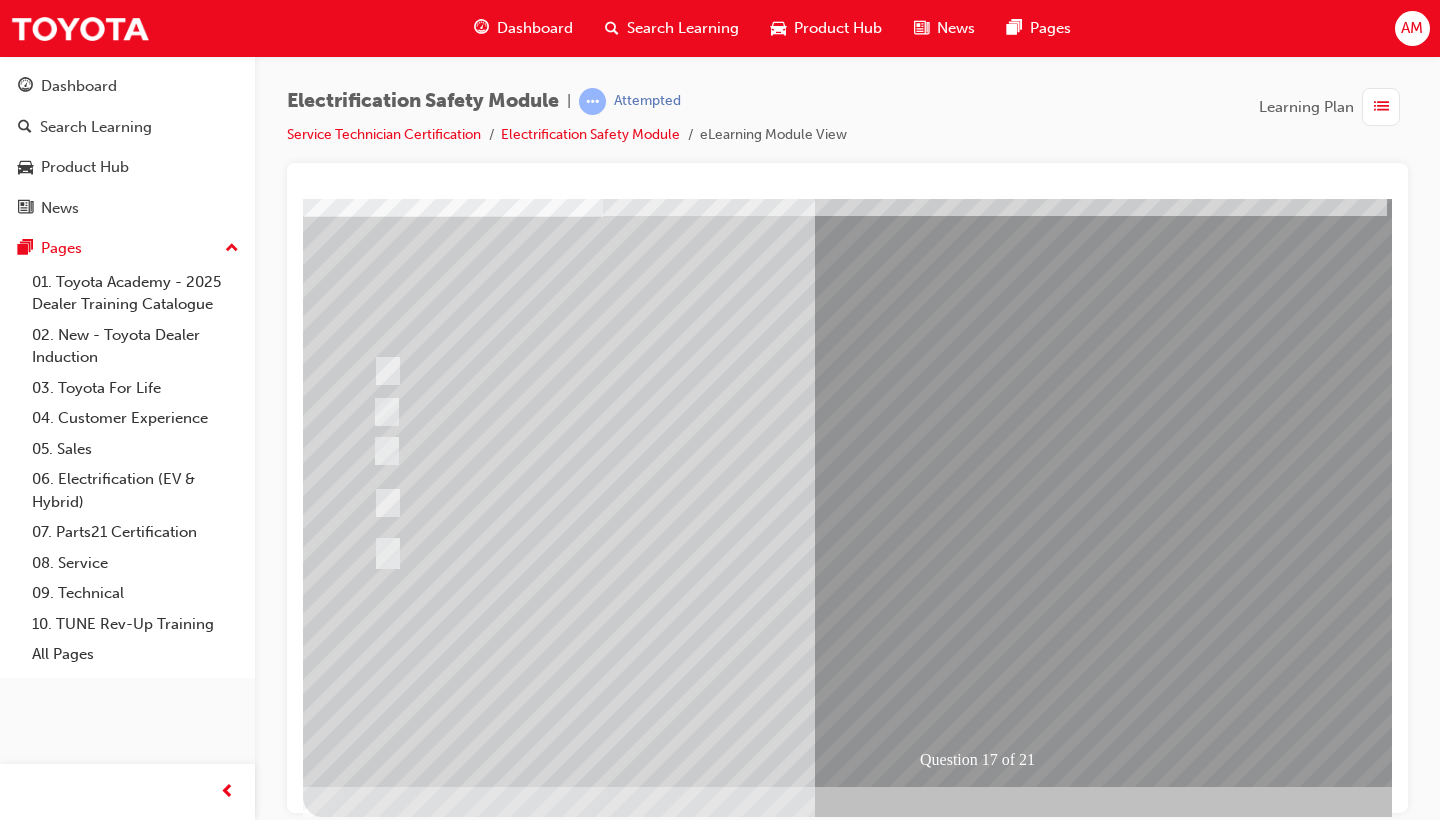 click at bounding box center (635, 2562) 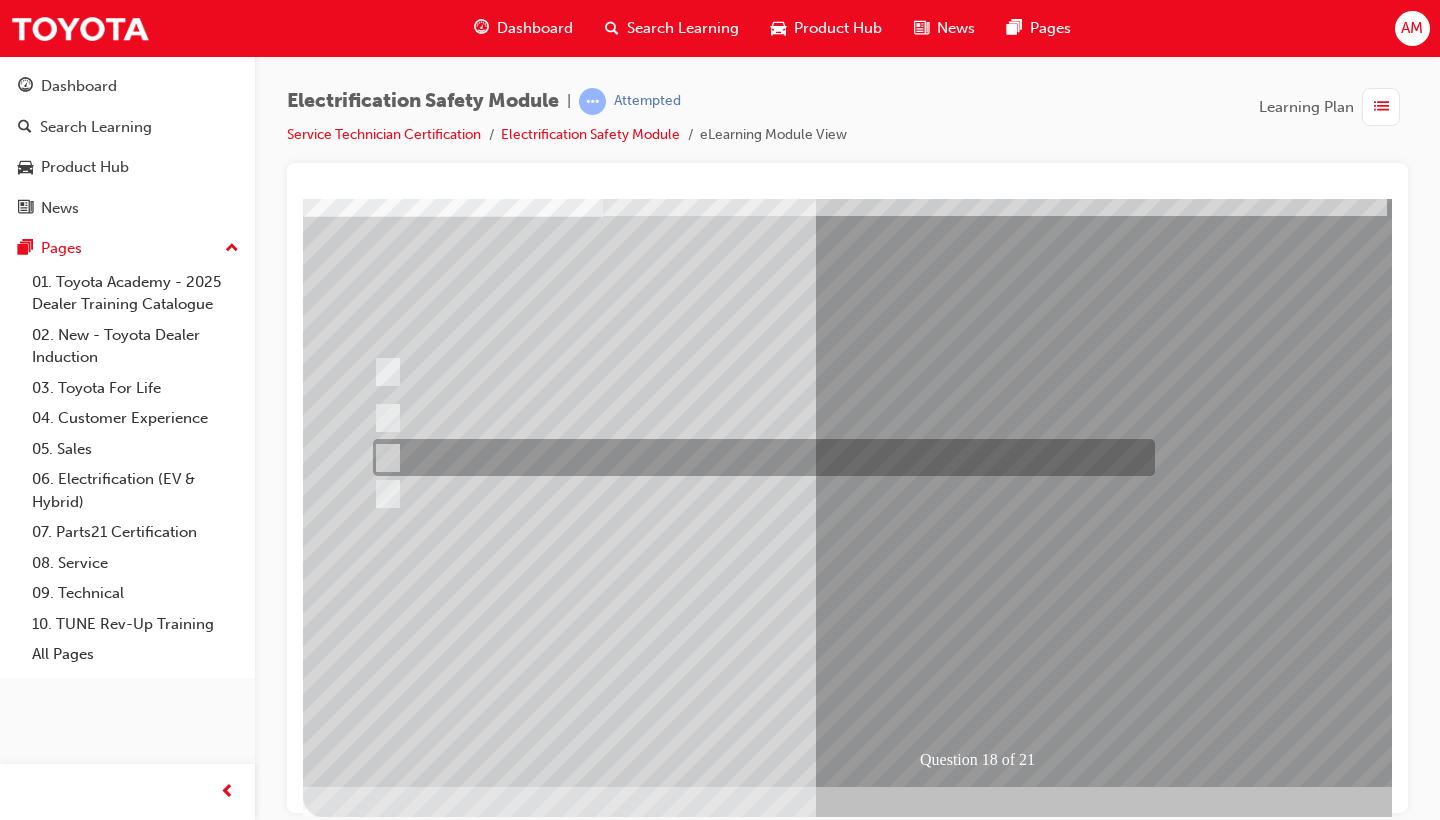 click at bounding box center [759, 457] 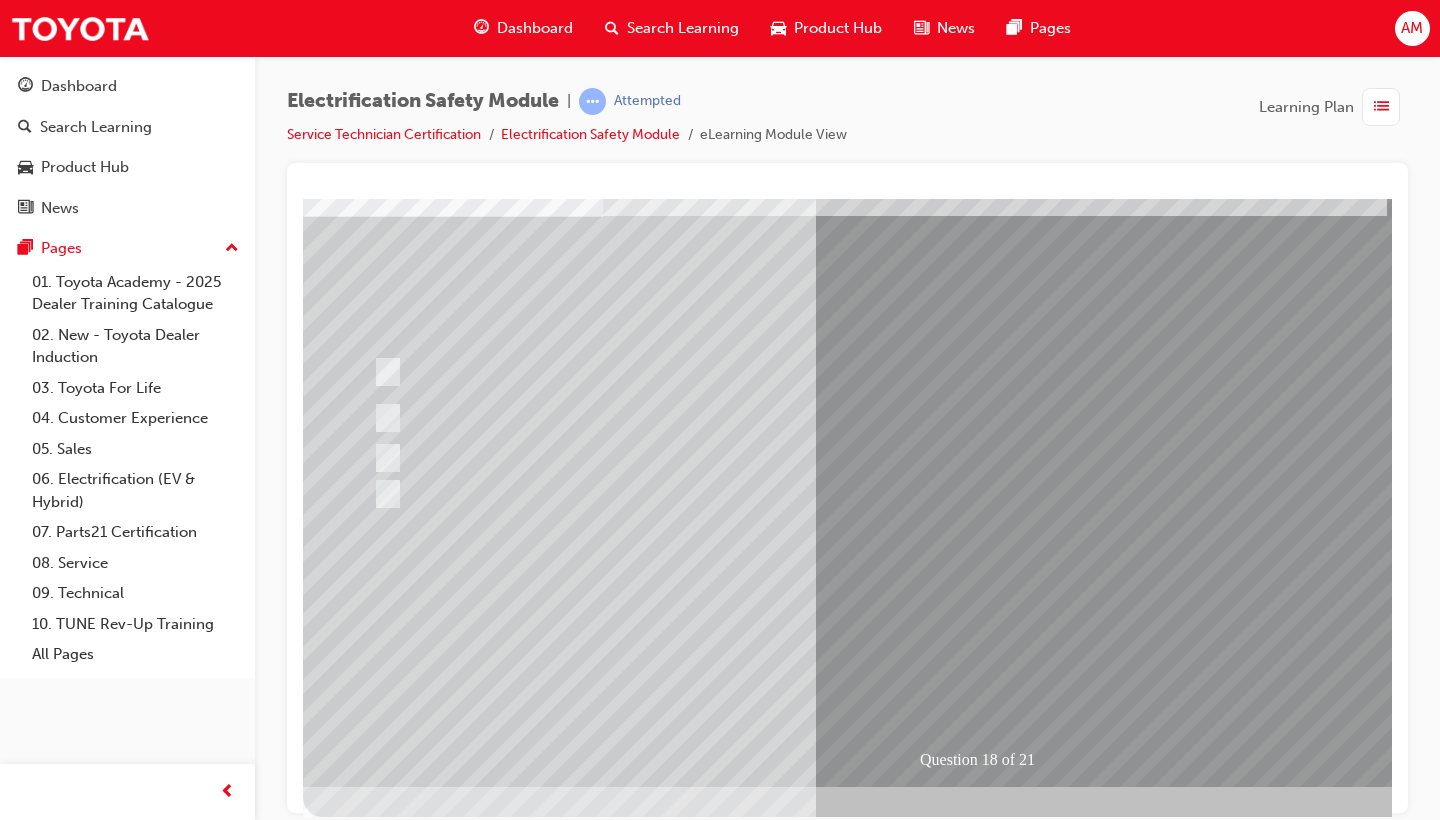 click at bounding box center (375, 2855) 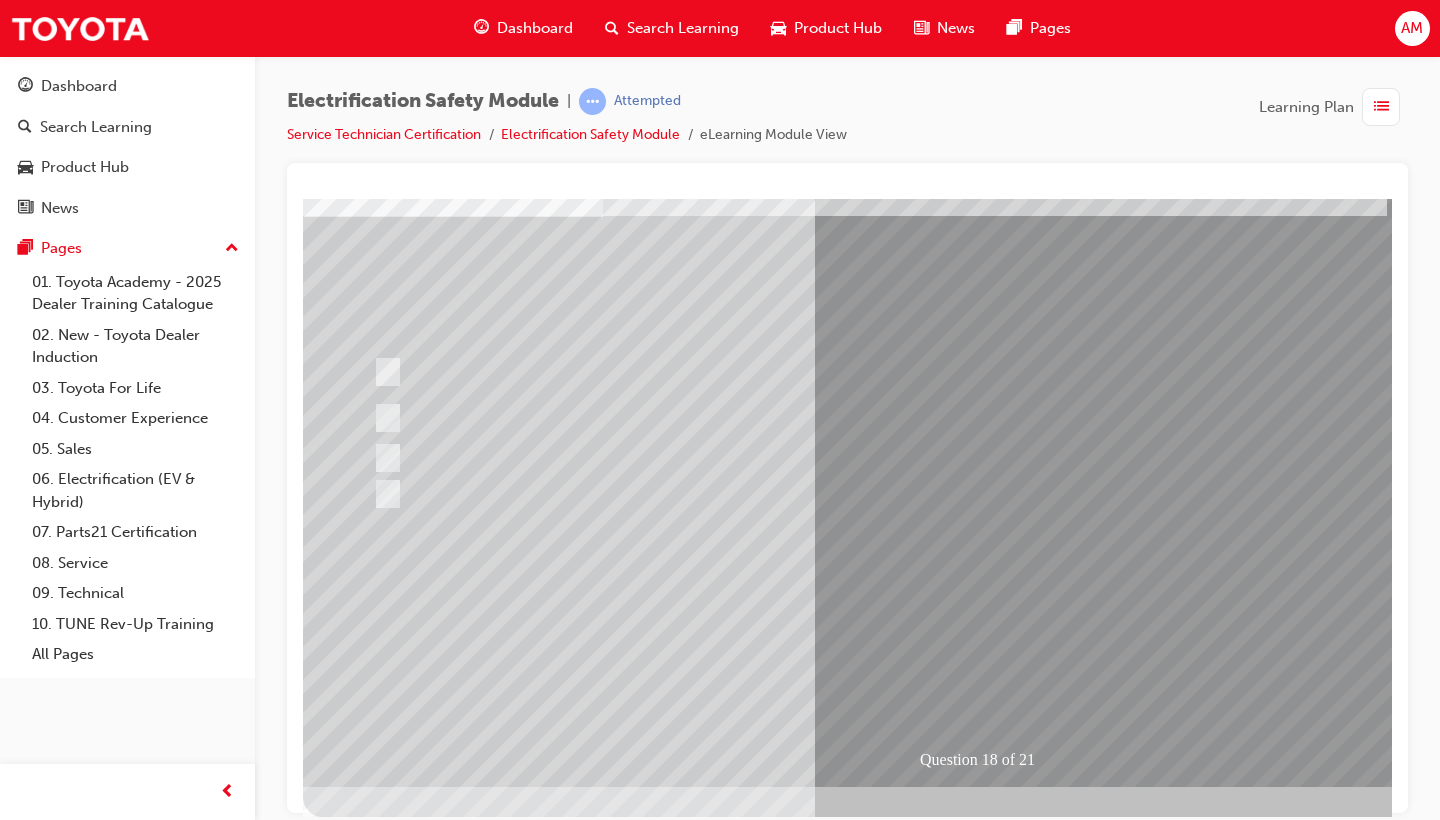 click at bounding box center (635, 2562) 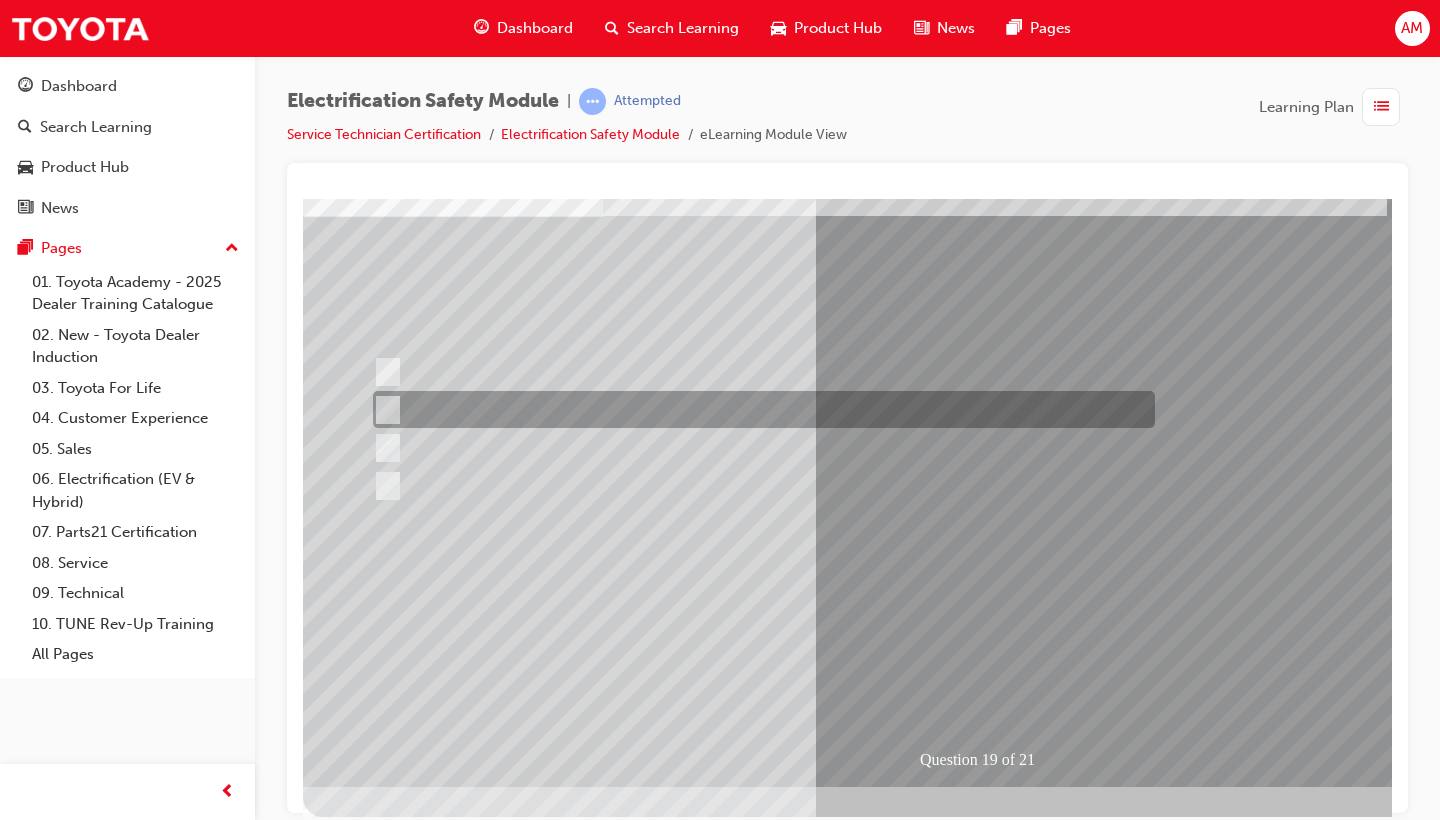 click at bounding box center (759, 409) 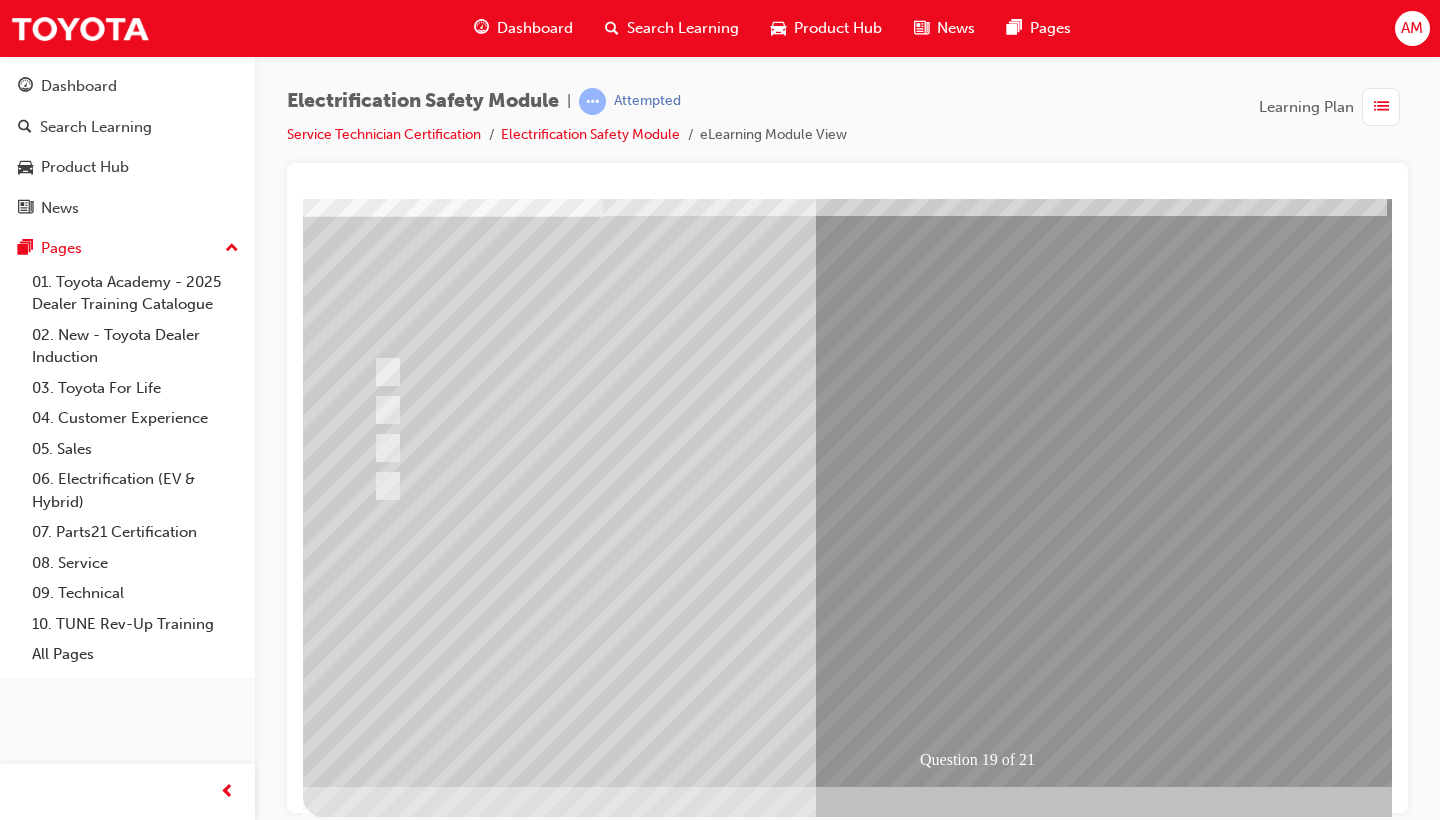 click at bounding box center (375, 2855) 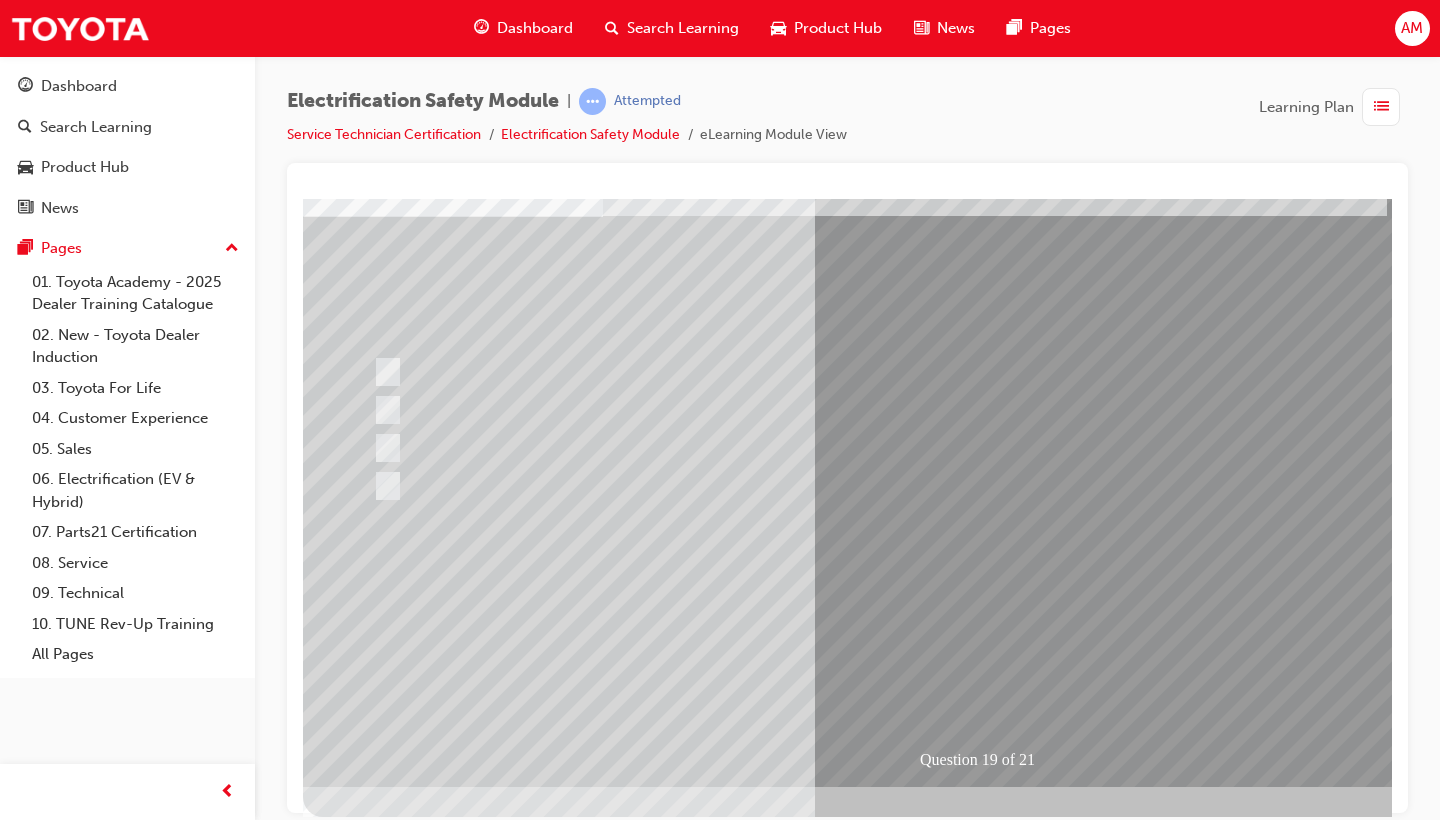 click at bounding box center [635, 2562] 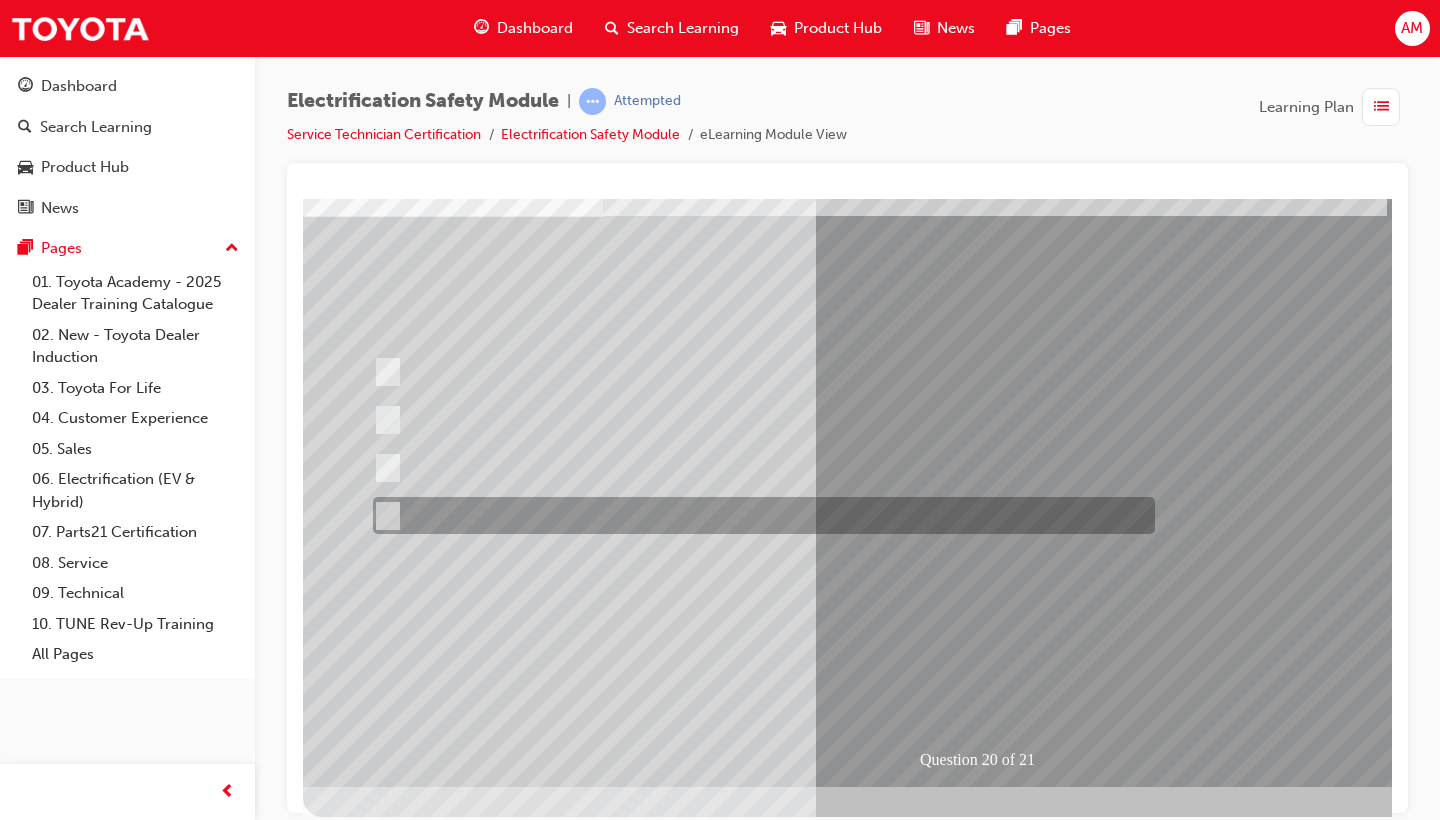 click at bounding box center [759, 515] 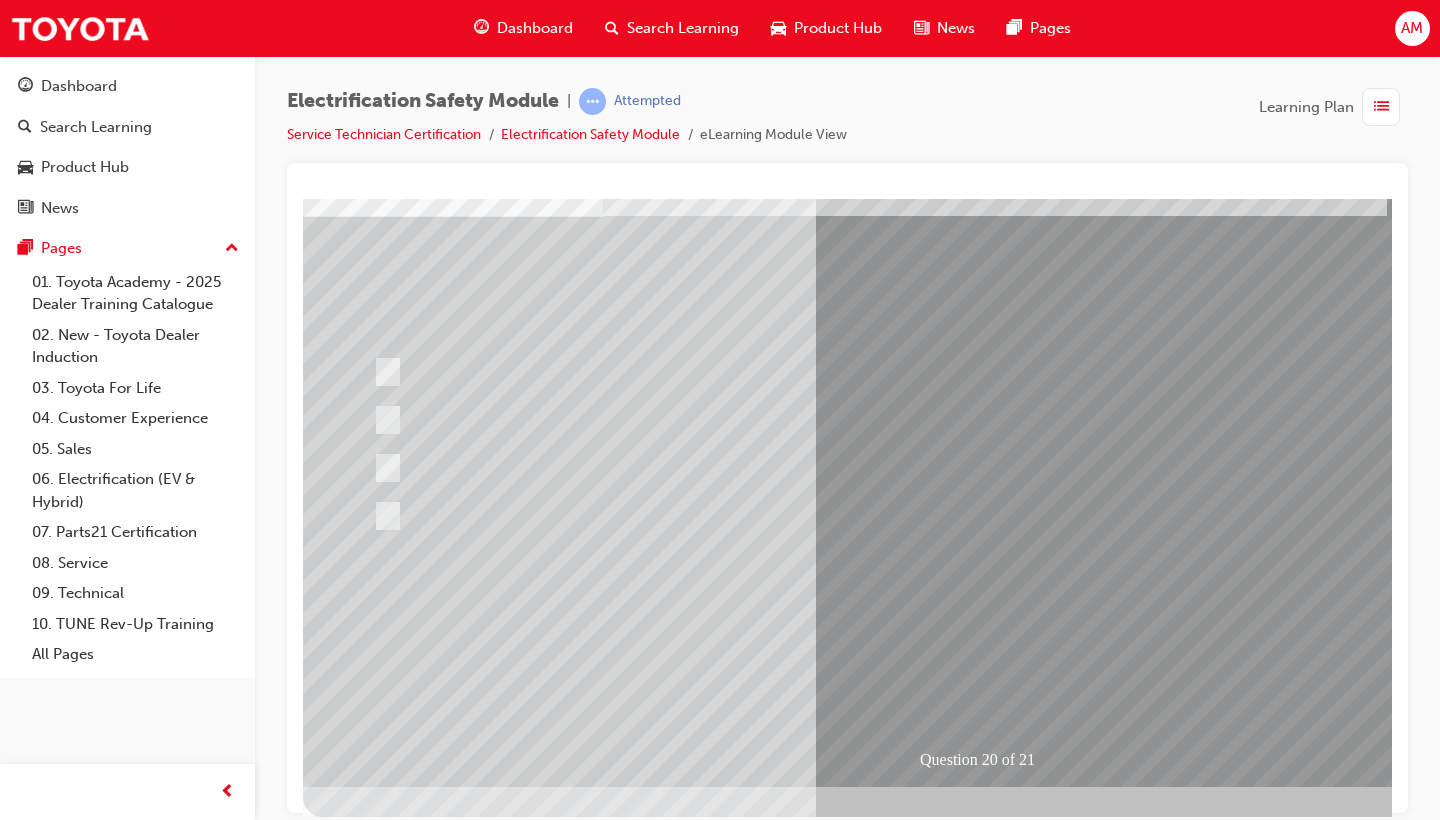click at bounding box center [375, 2855] 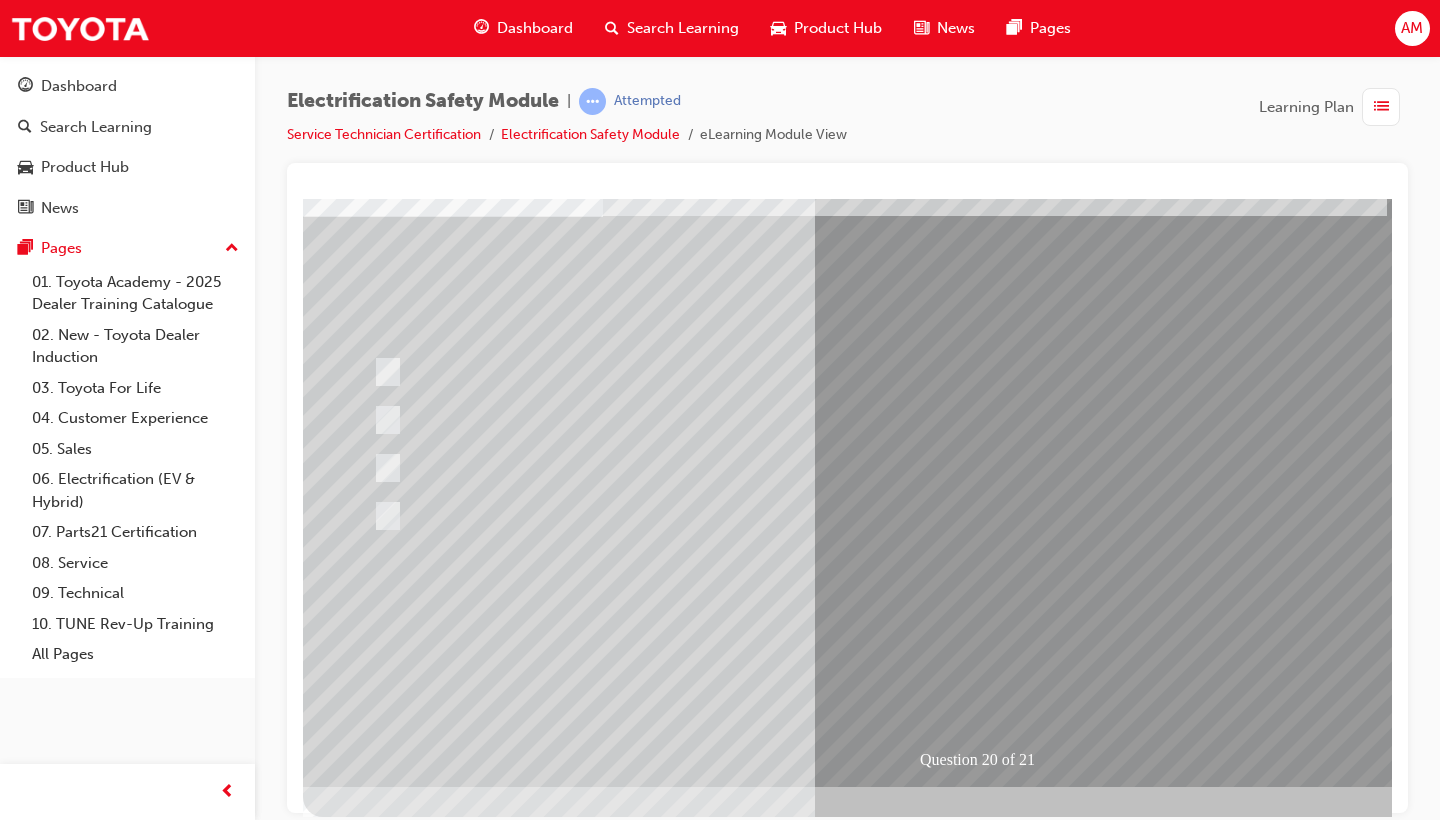 click at bounding box center (635, 2562) 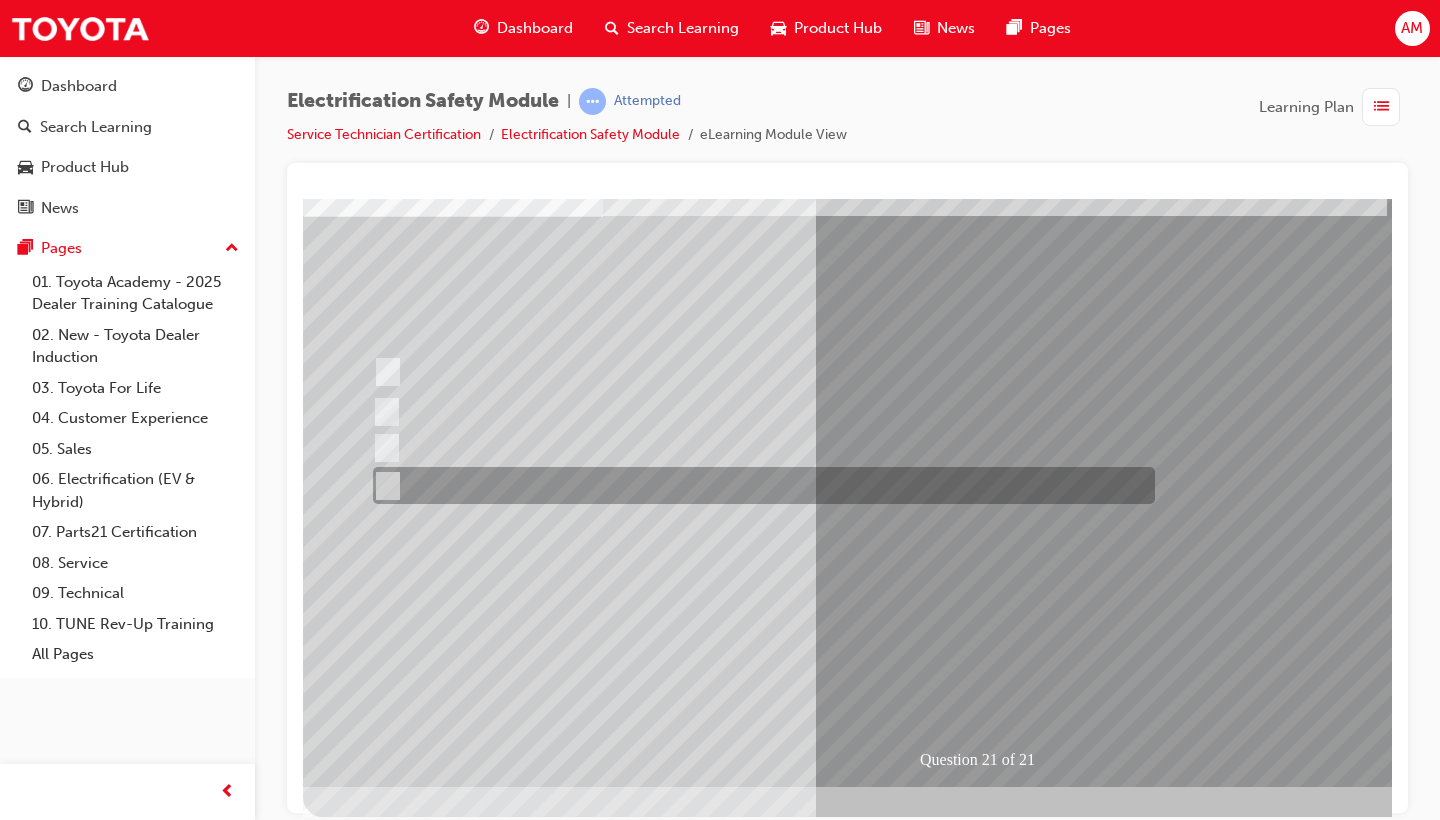 click at bounding box center [759, 485] 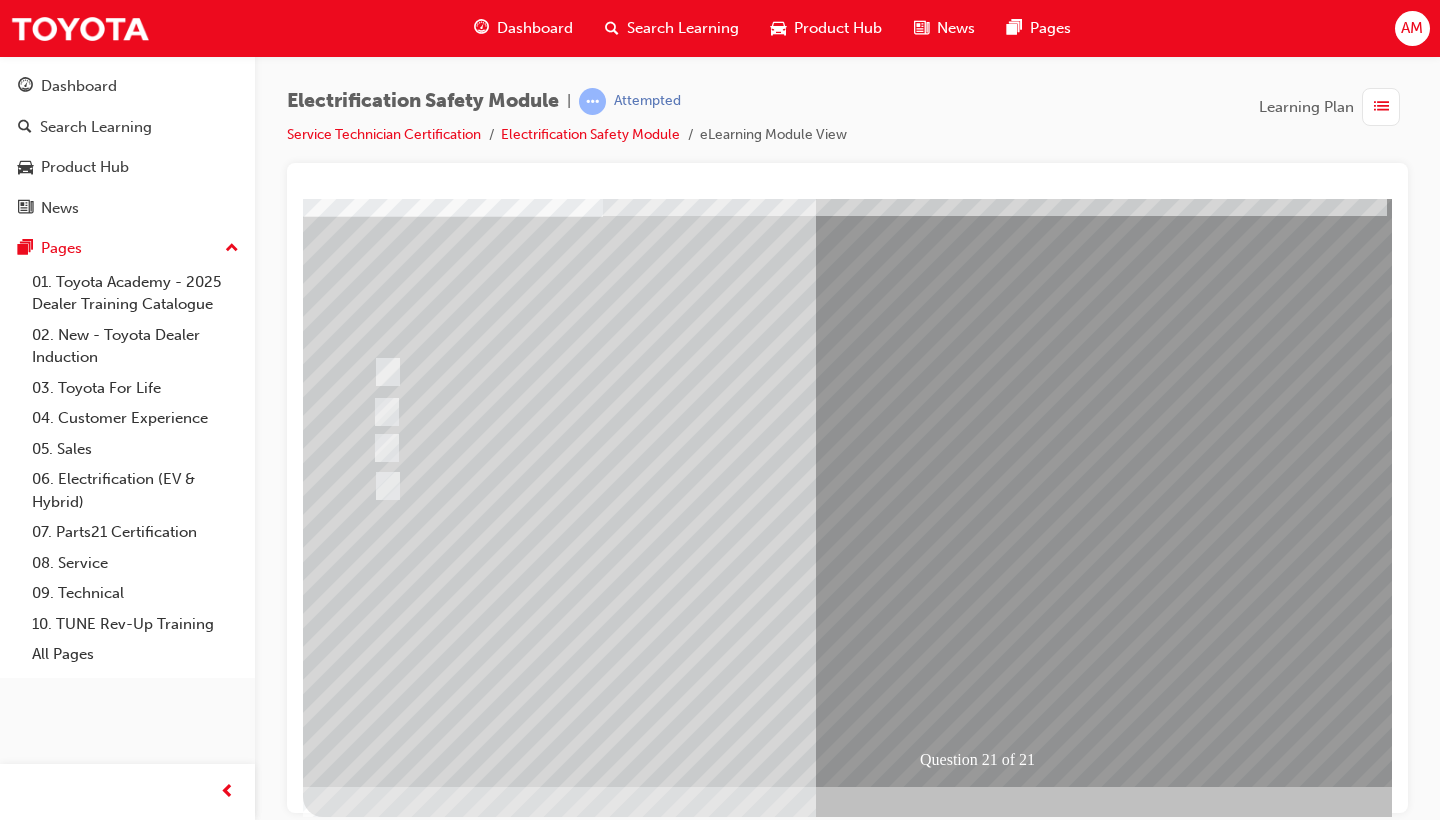 click at bounding box center (375, 2855) 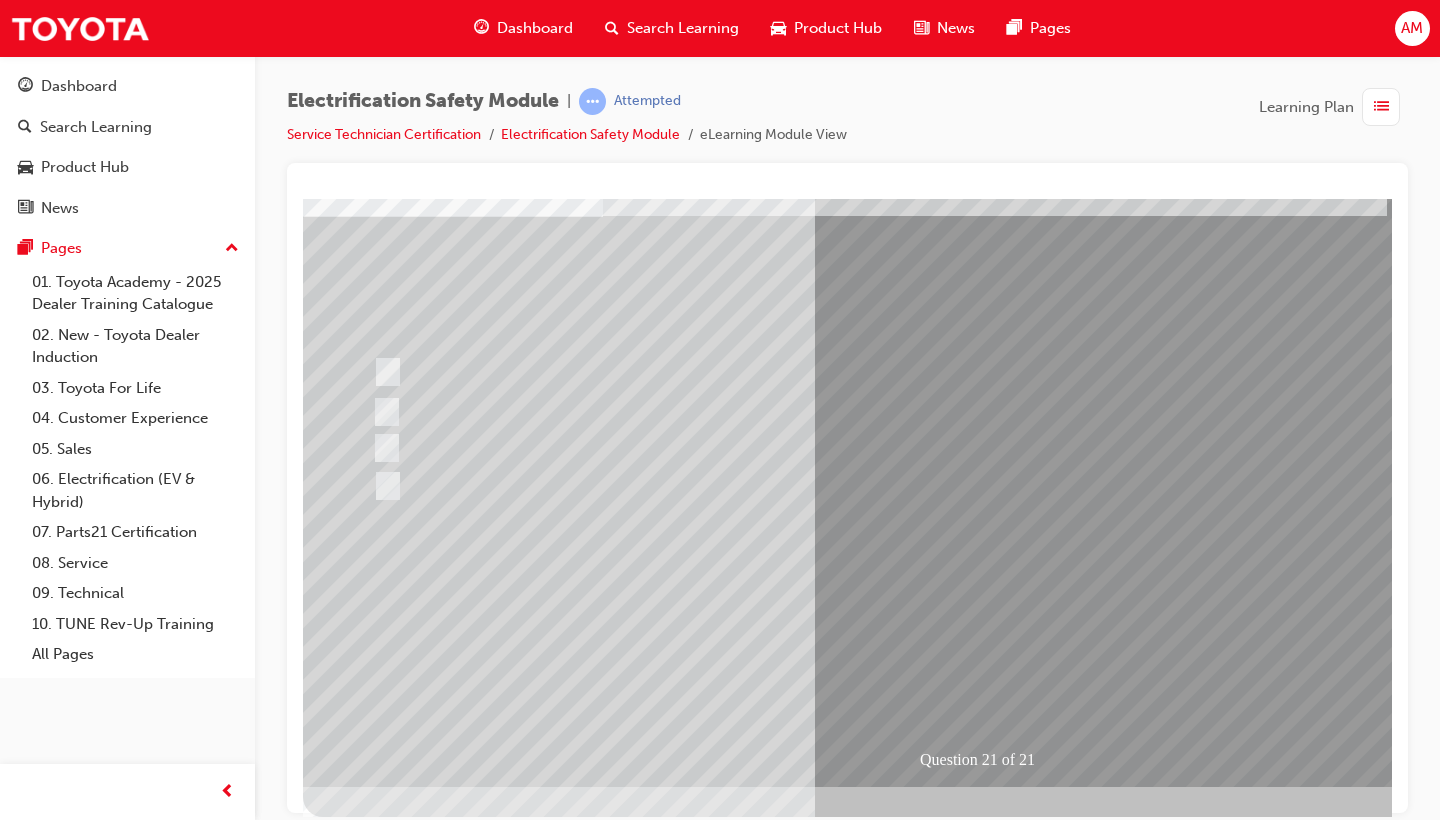 click at bounding box center [635, 2562] 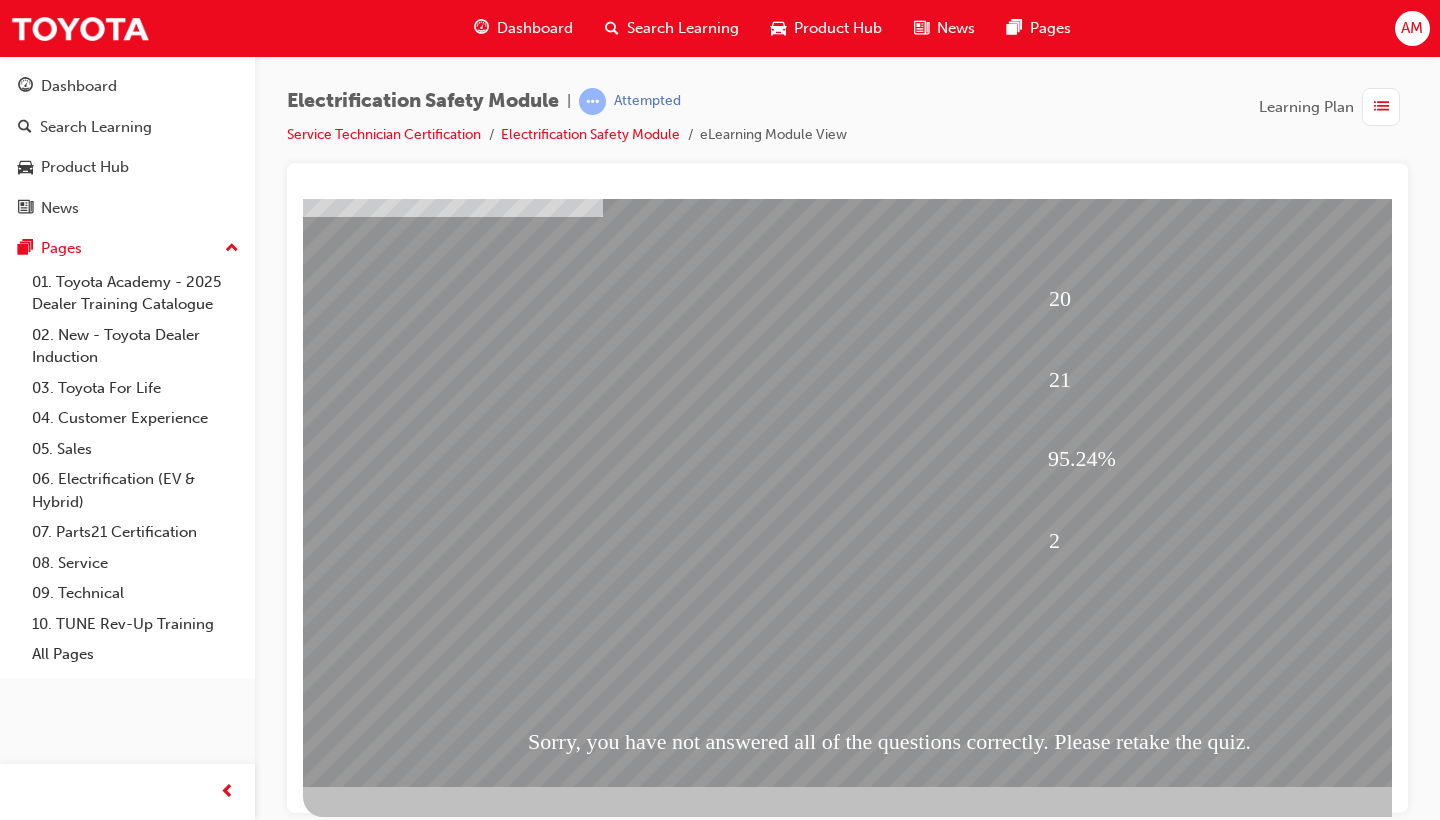 click at bounding box center (375, 1881) 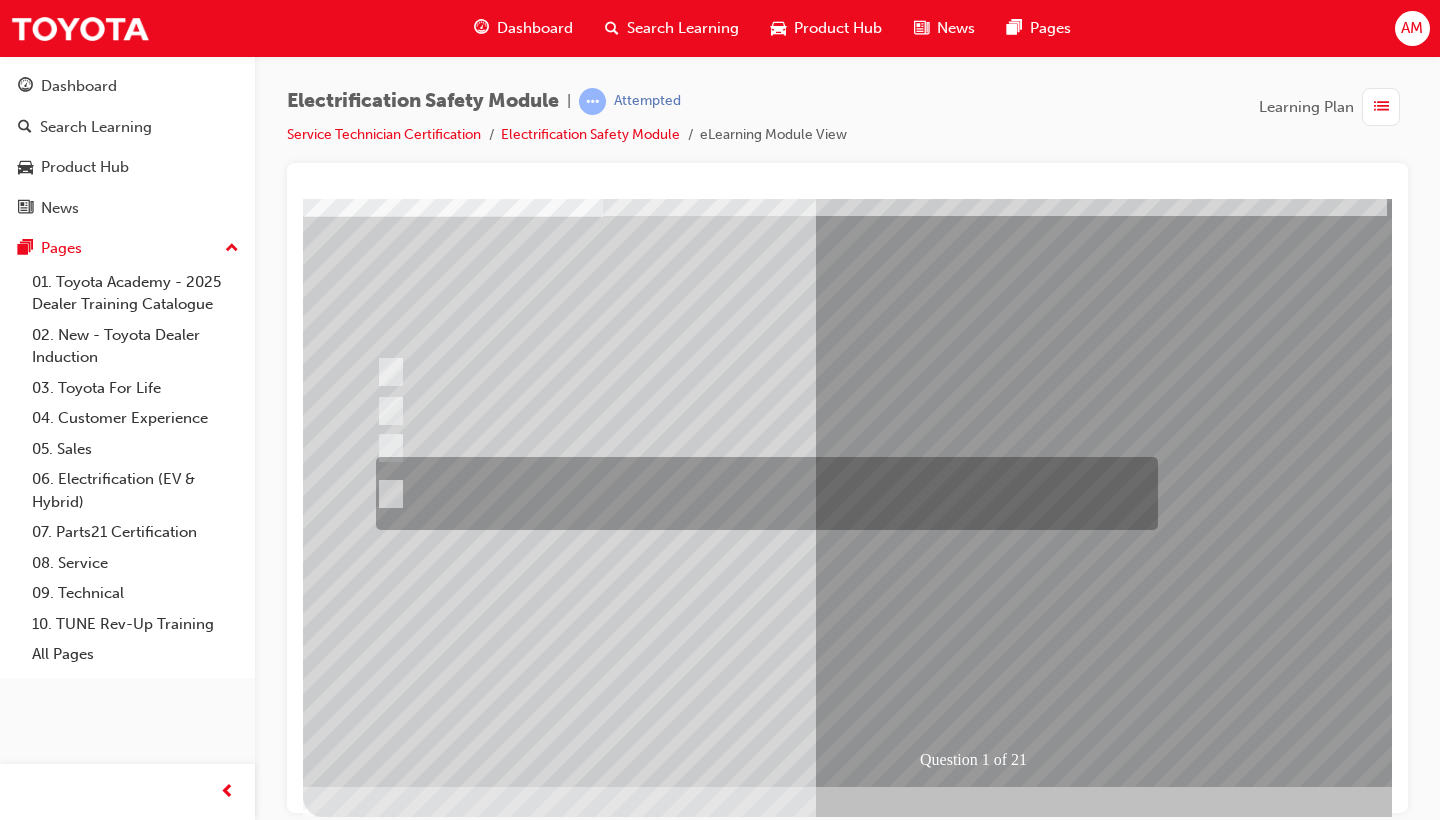 click at bounding box center [762, 493] 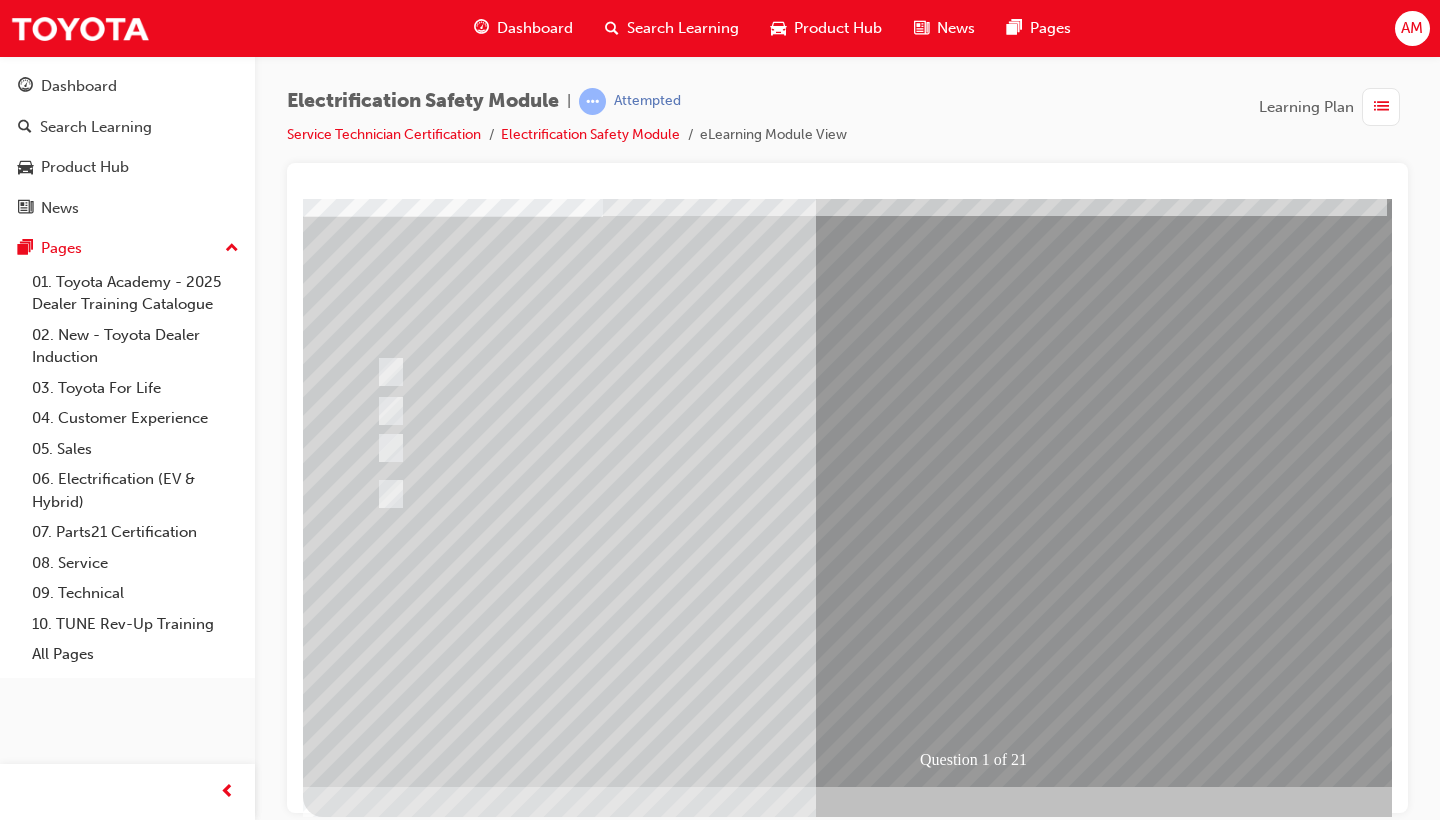 click at bounding box center [375, 2855] 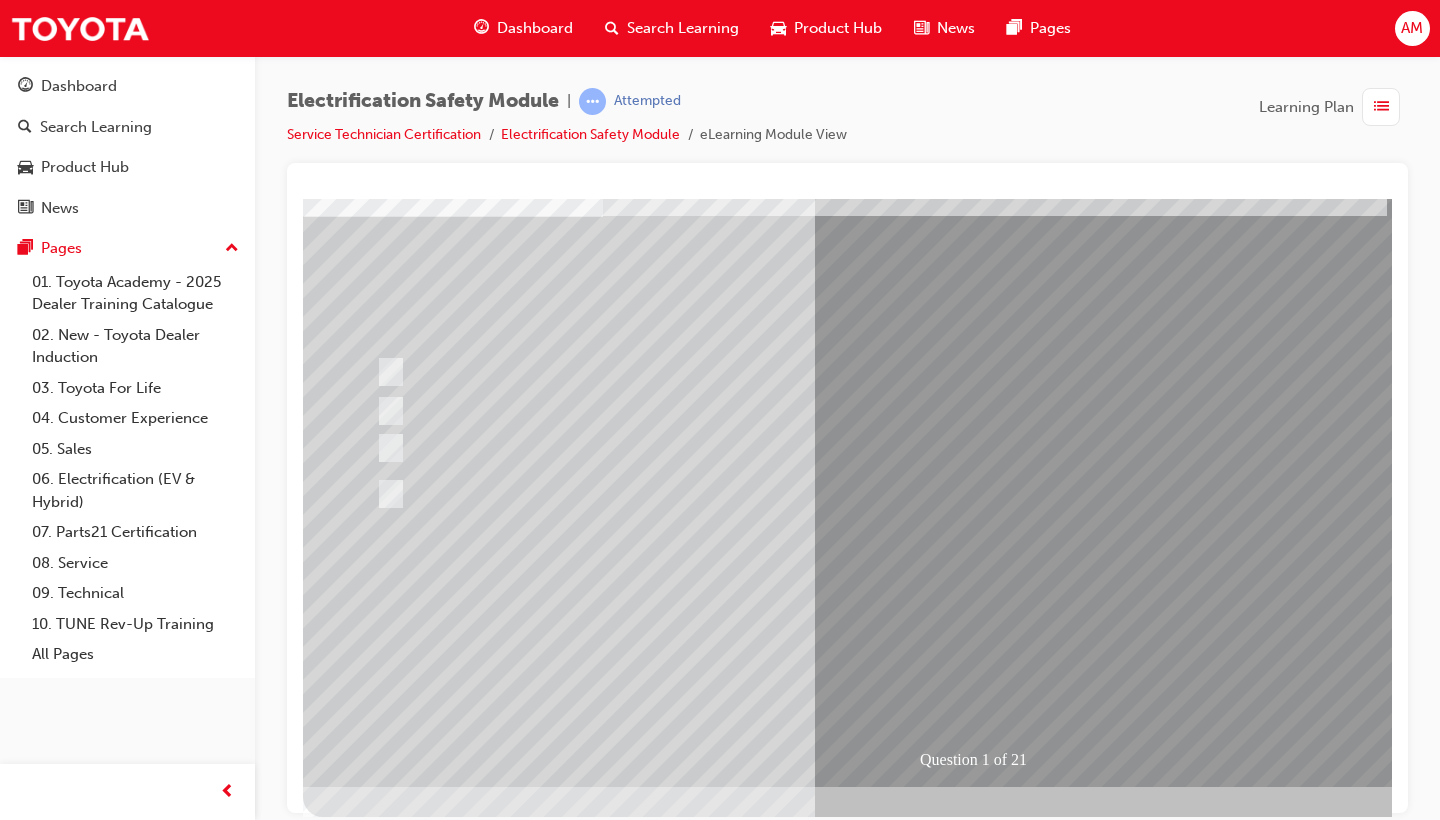 click at bounding box center (635, 2562) 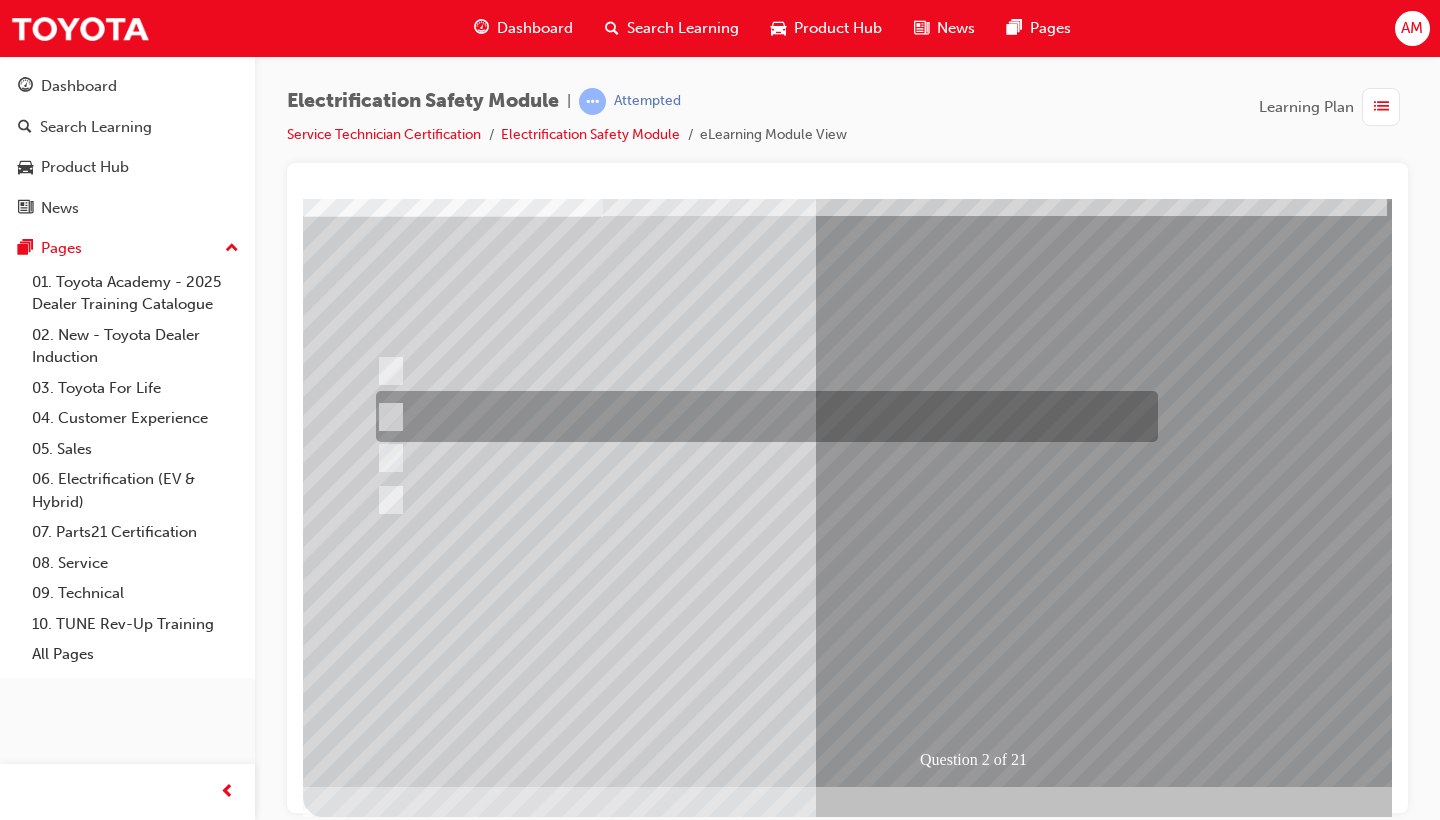 click at bounding box center (762, 416) 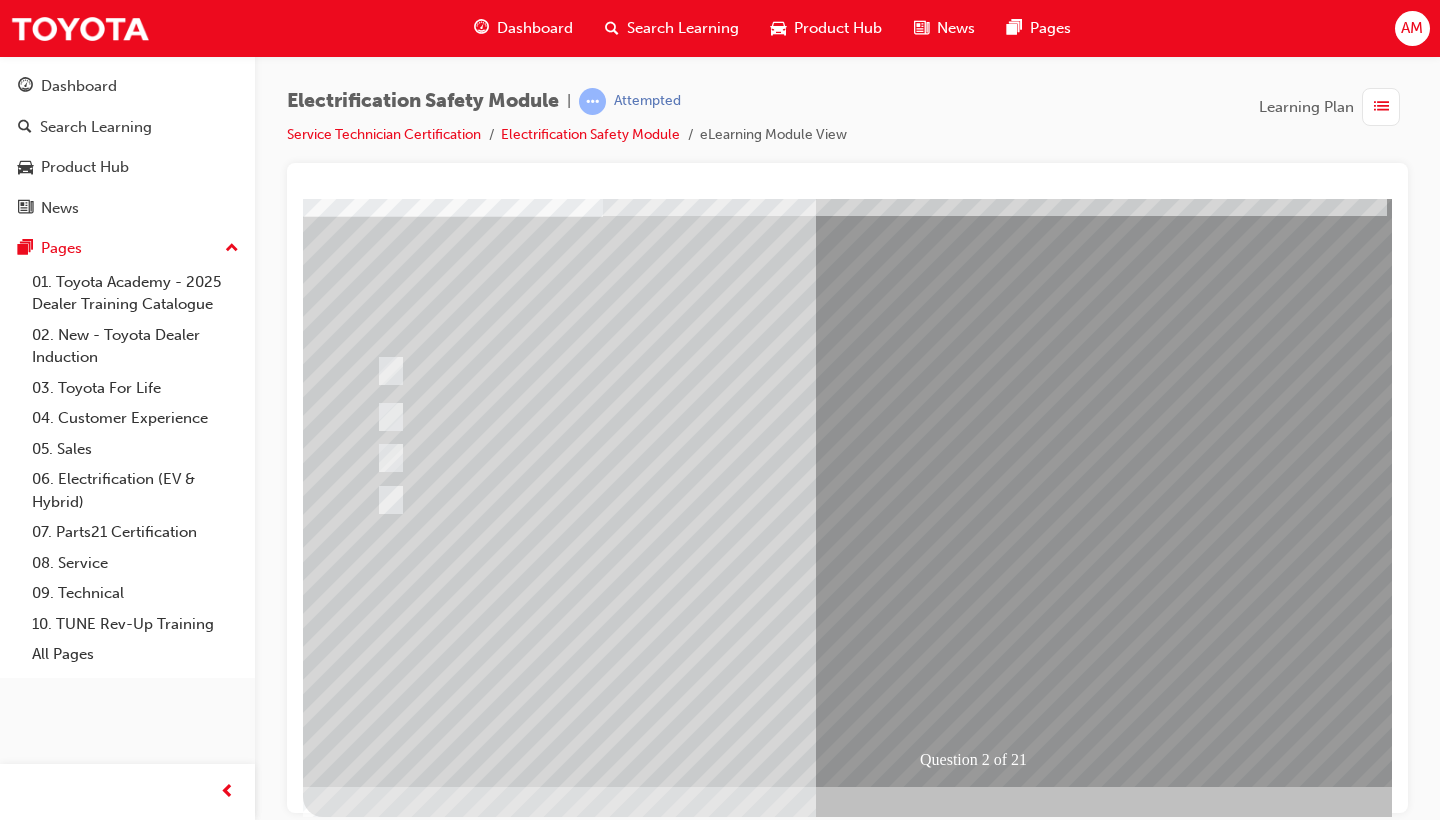 click at bounding box center [375, 2855] 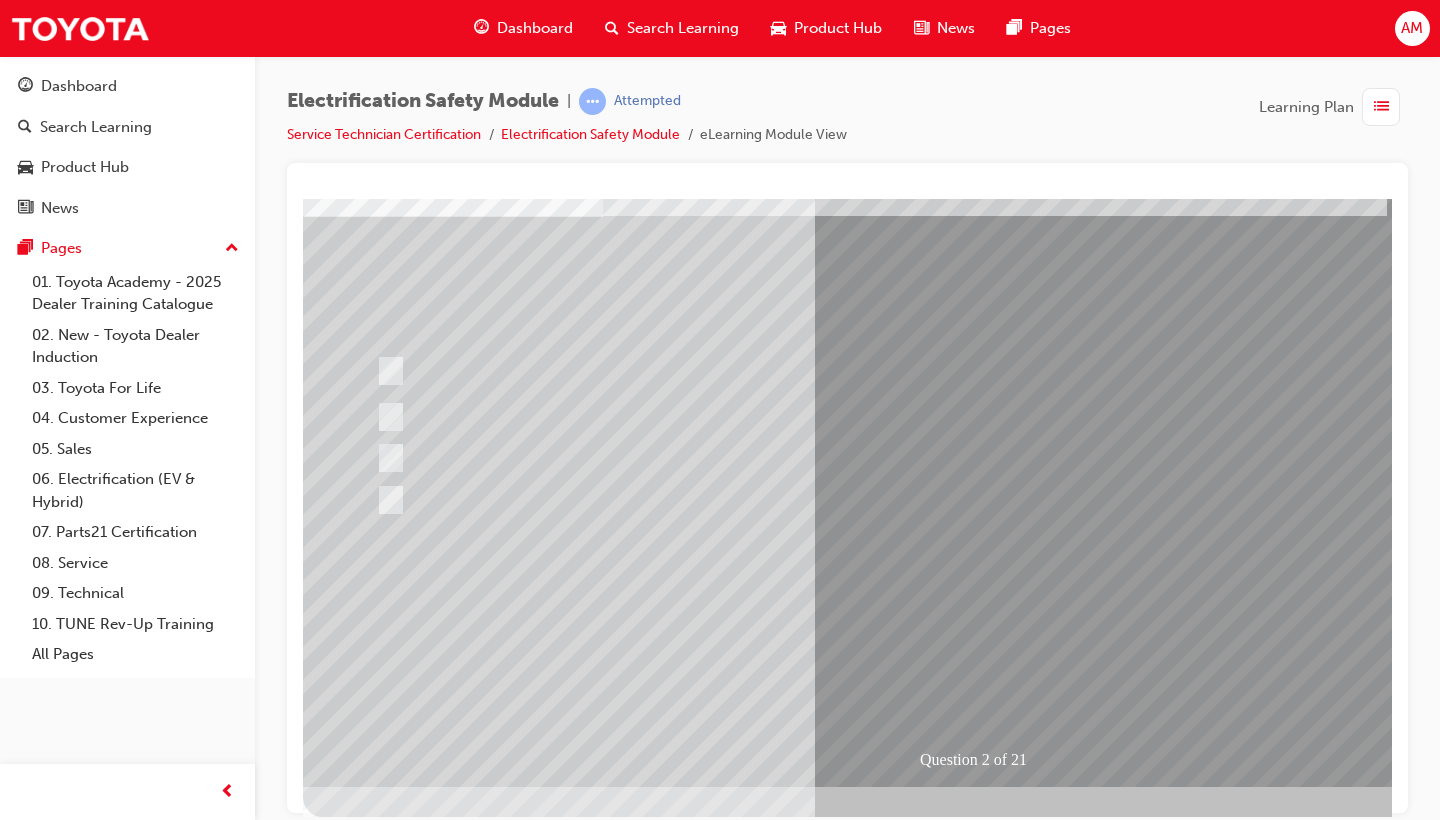 click at bounding box center (635, 2562) 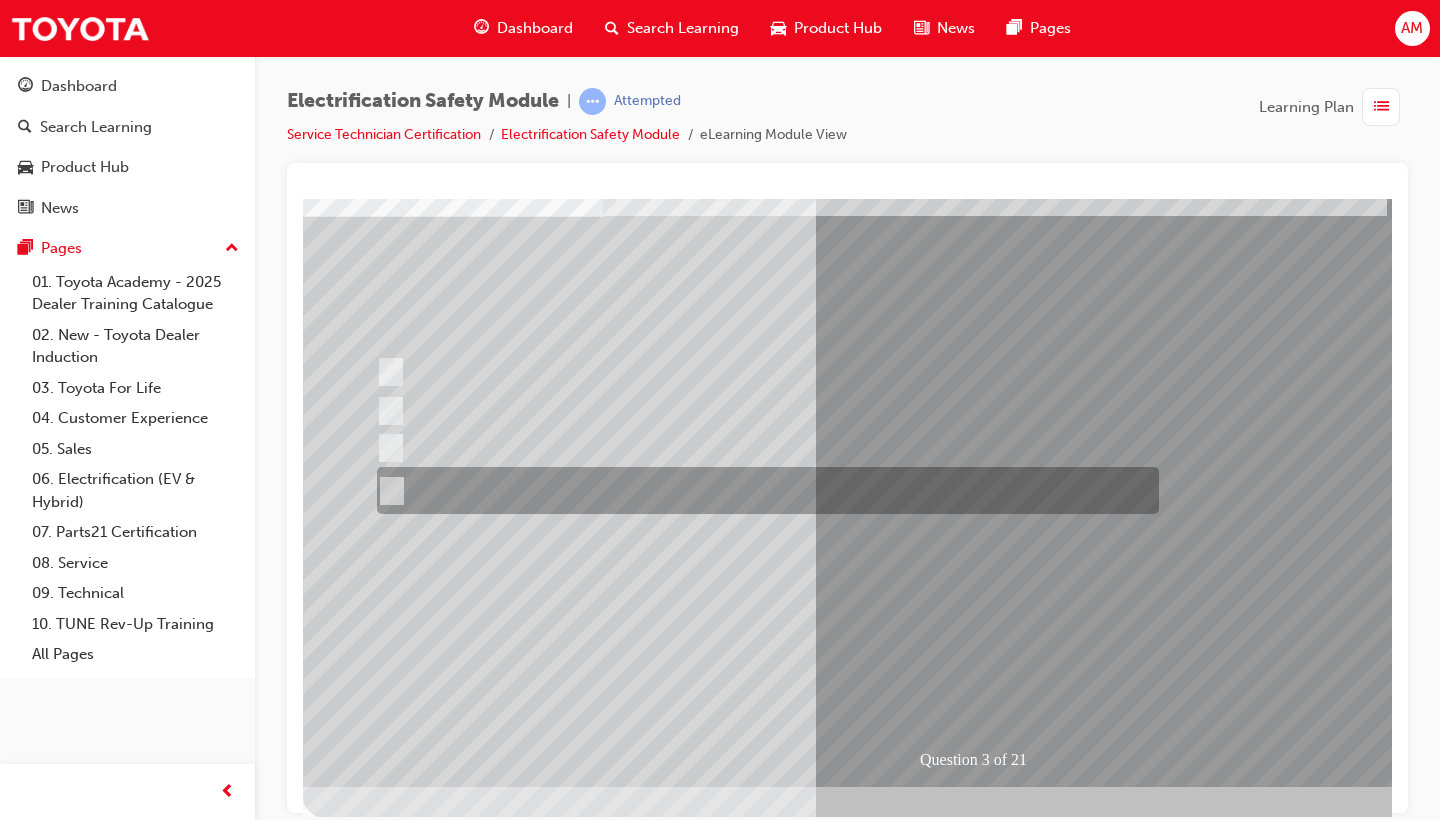 click at bounding box center [763, 490] 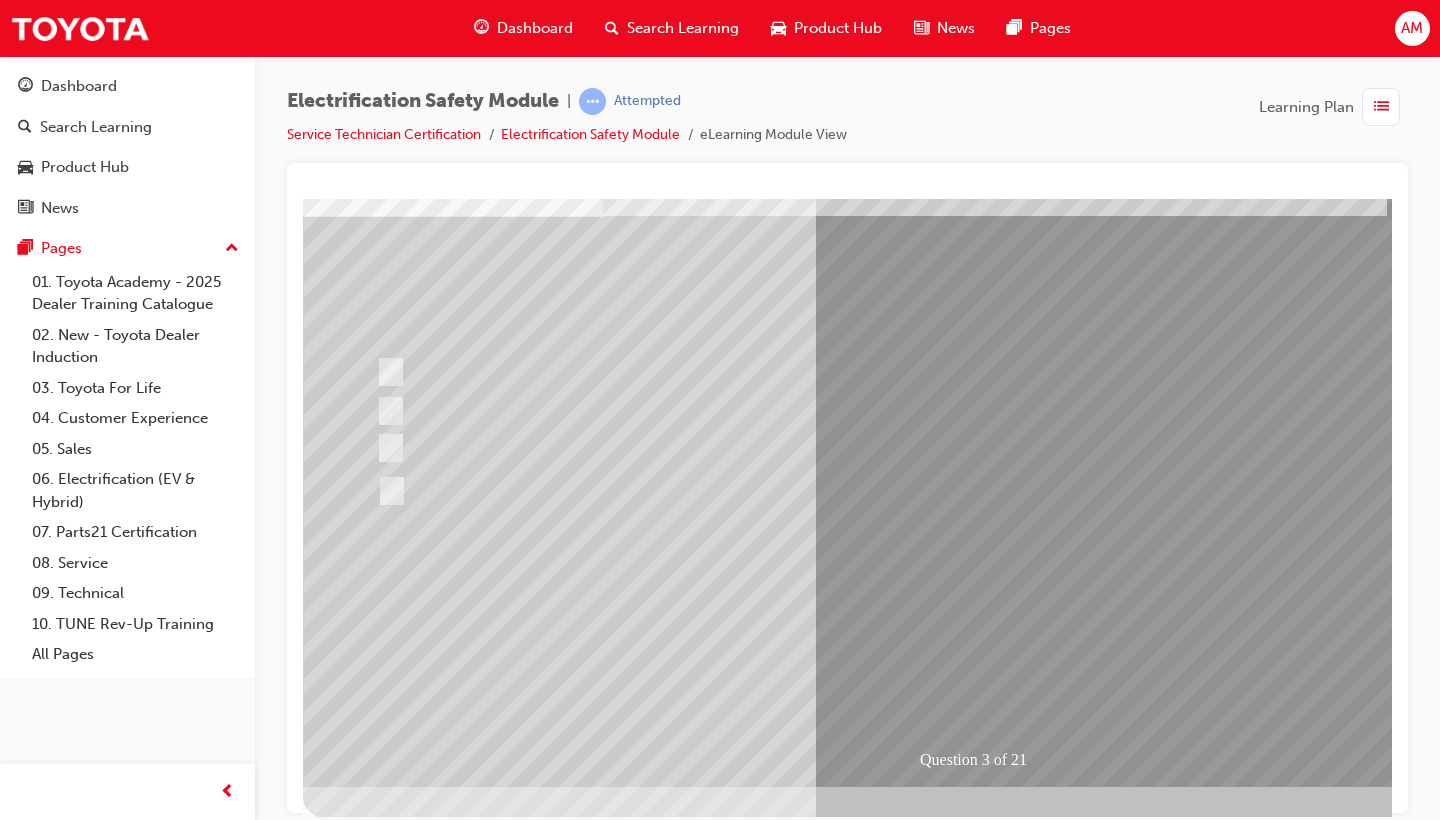 click at bounding box center (375, 2855) 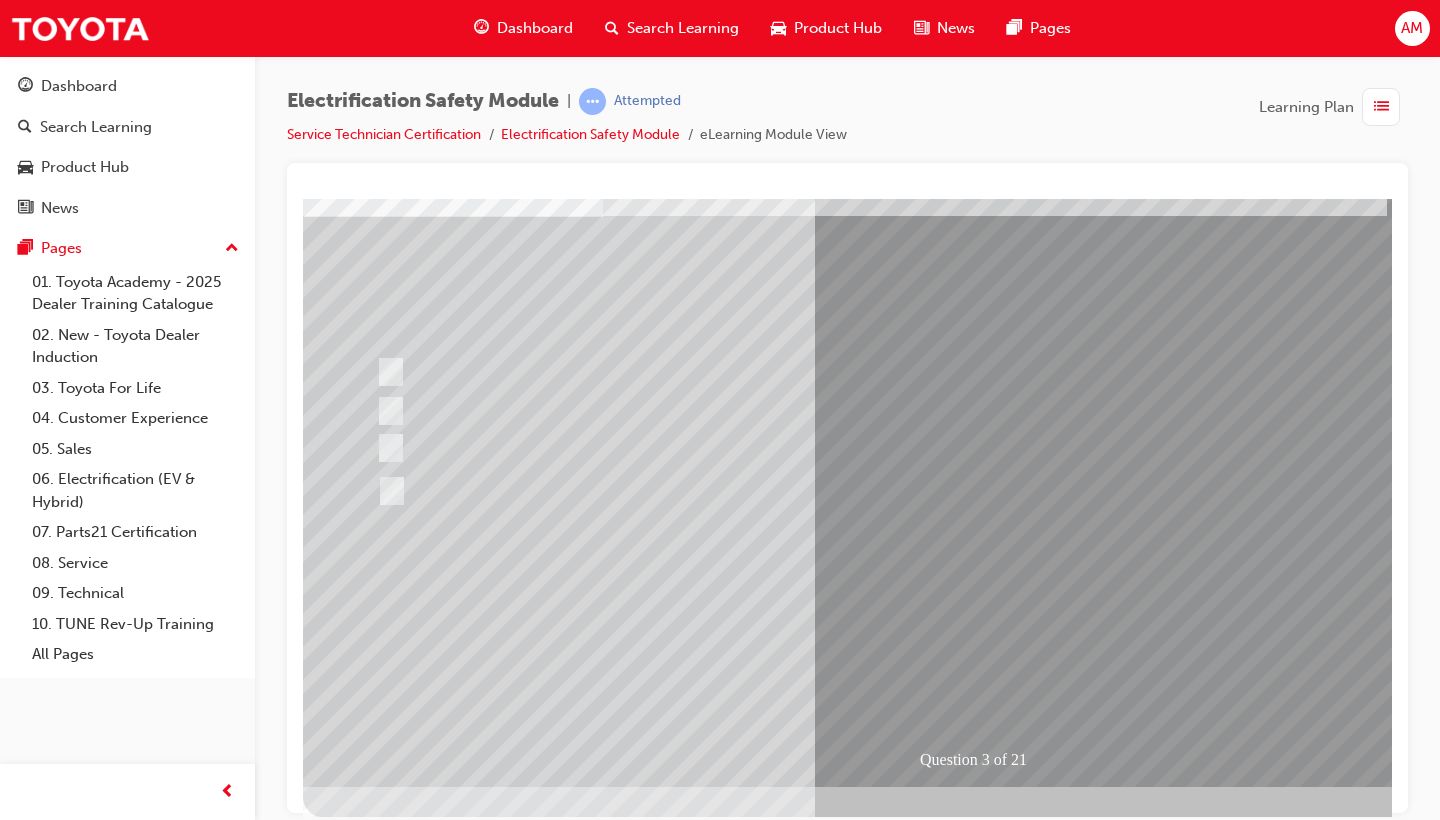 click at bounding box center [635, 2562] 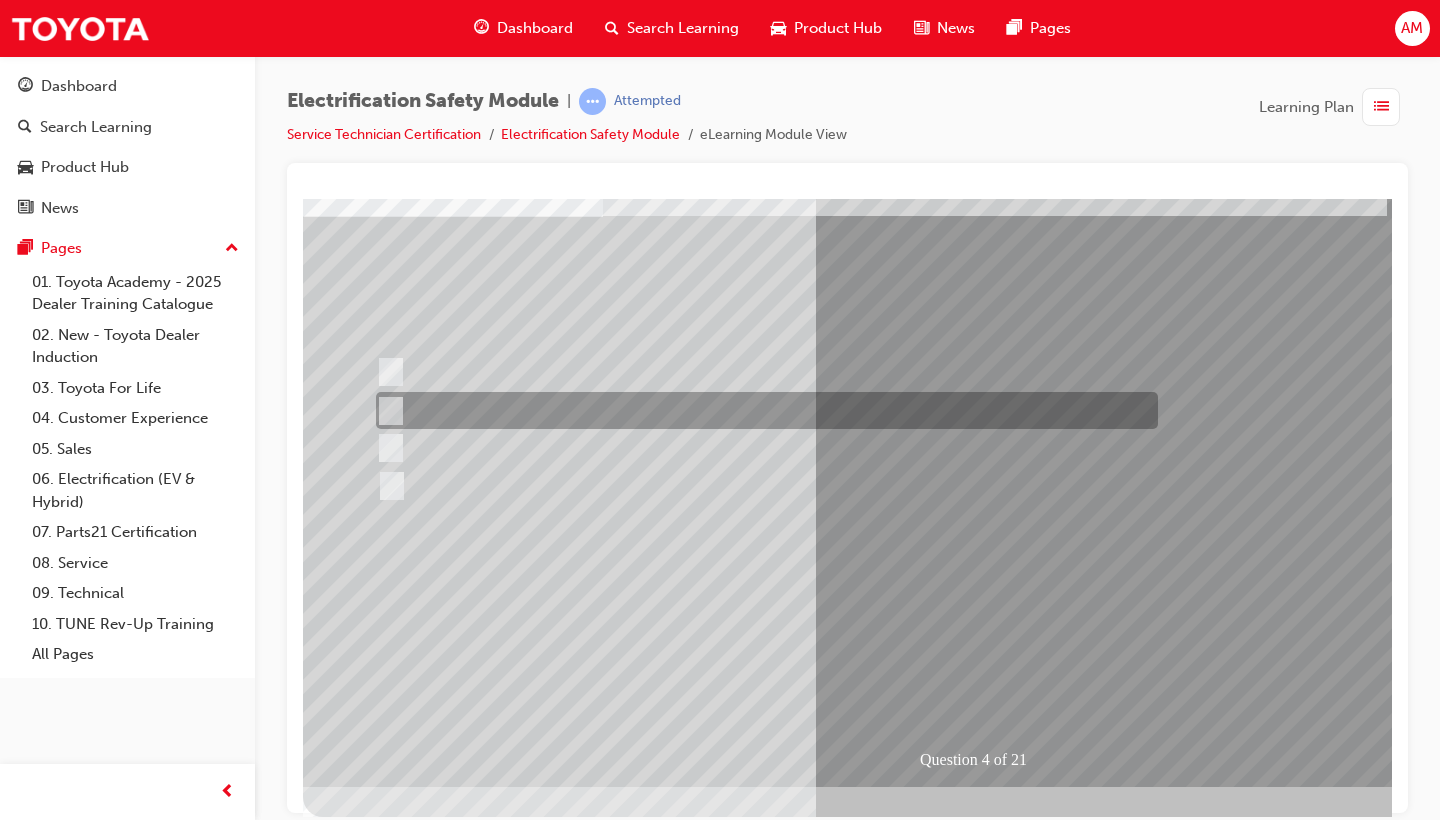 click at bounding box center [762, 410] 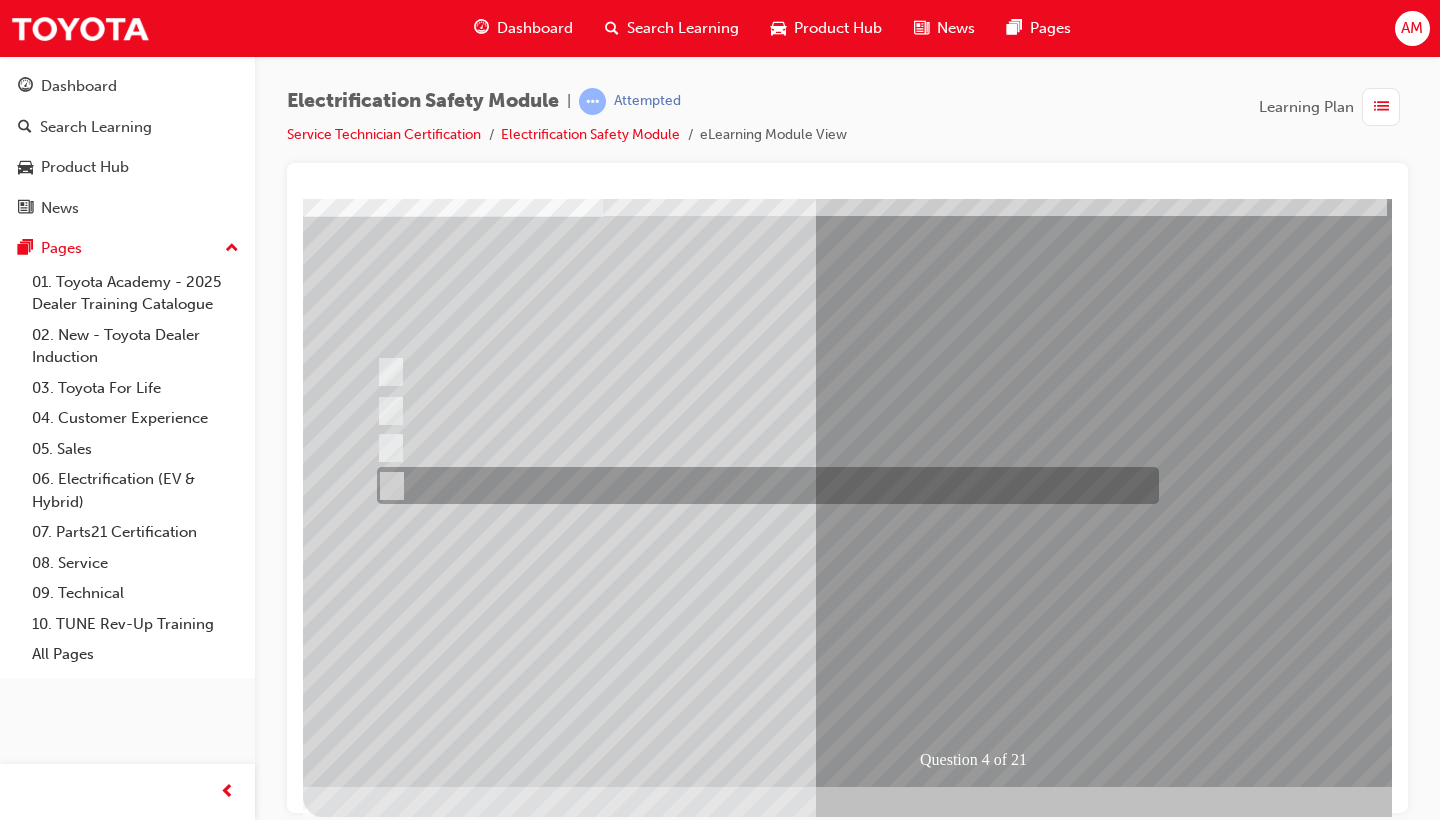 click at bounding box center [763, 485] 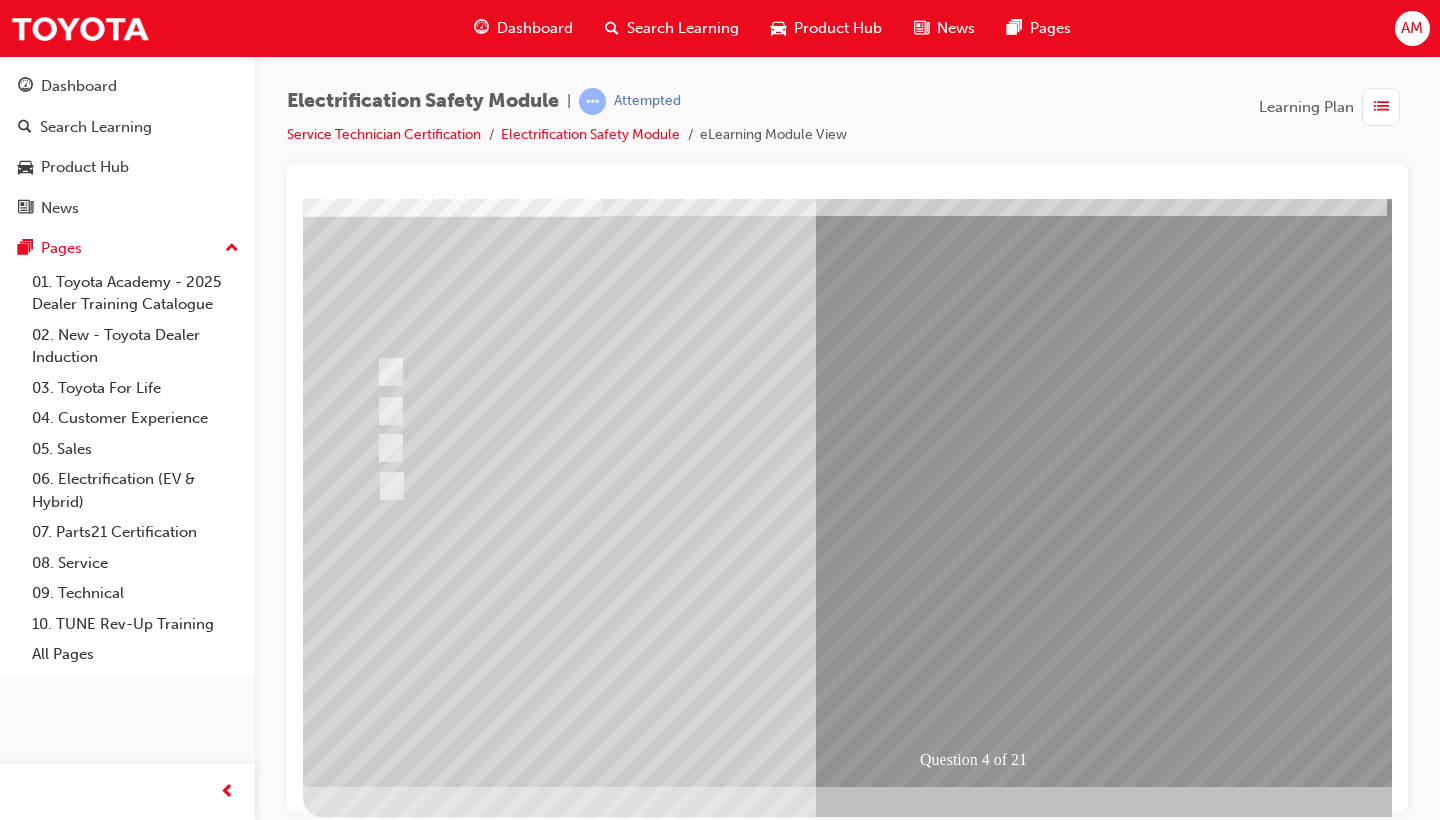 click at bounding box center [375, 2855] 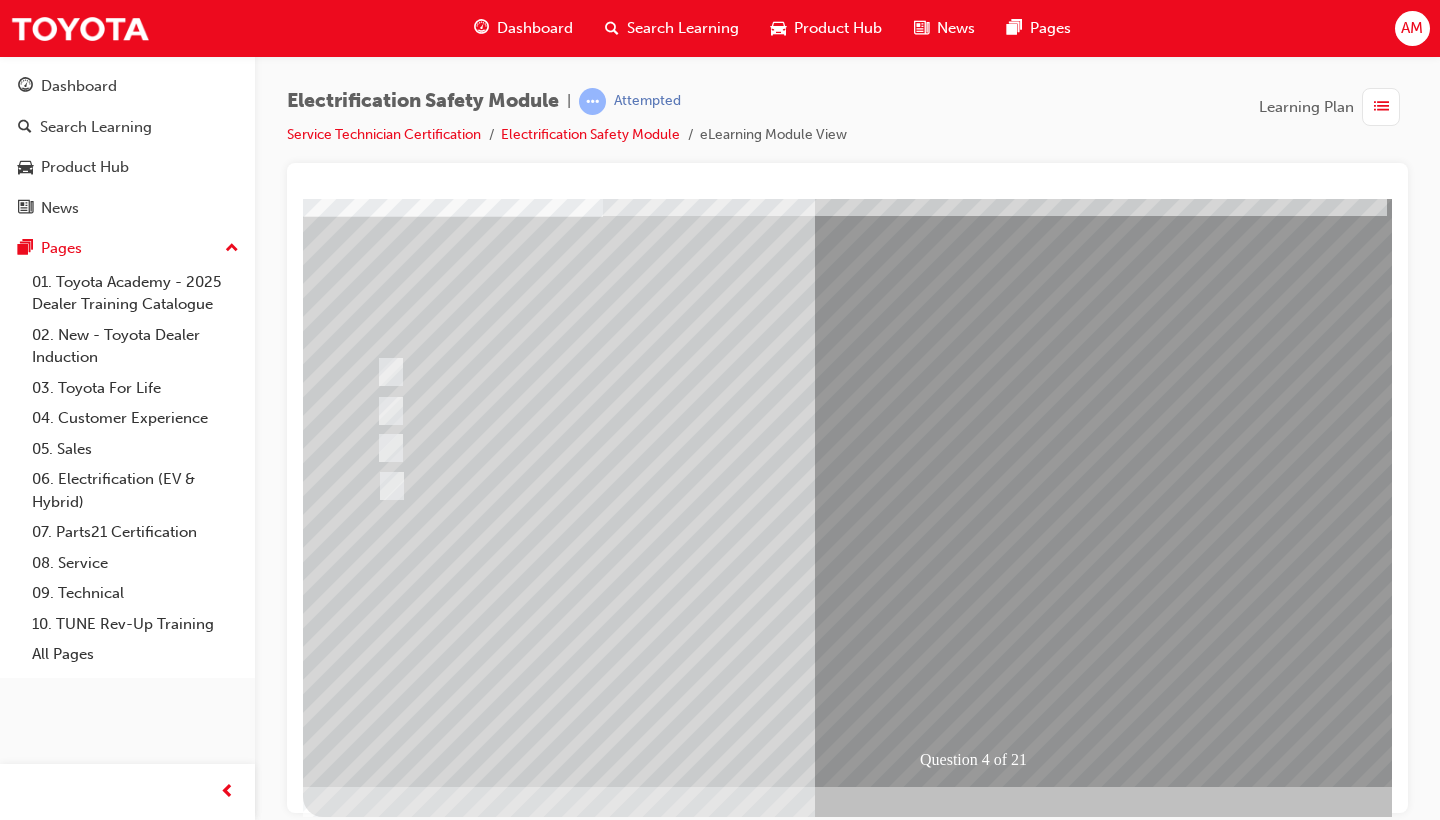 click at bounding box center (762, 410) 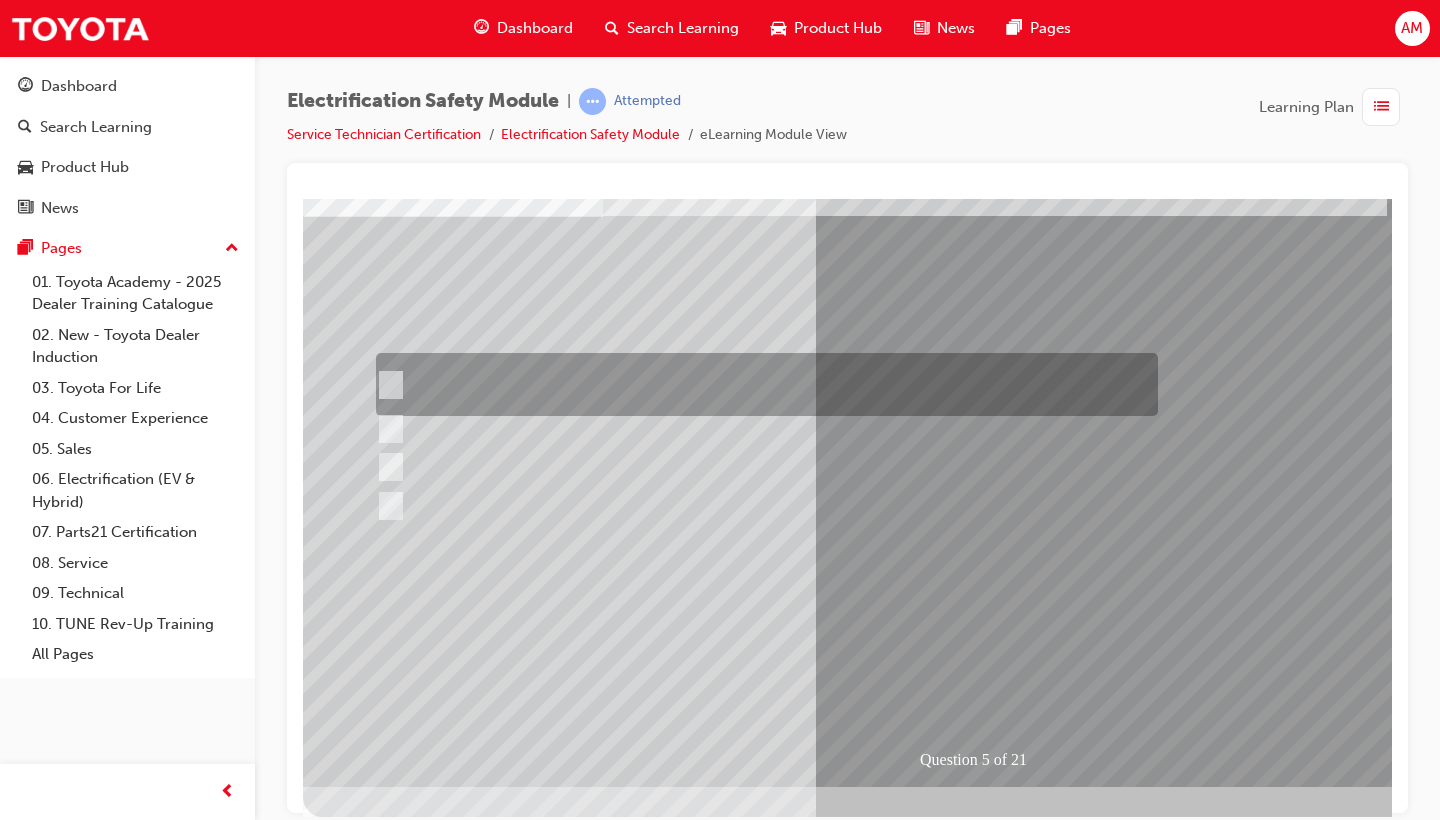 click at bounding box center [762, 384] 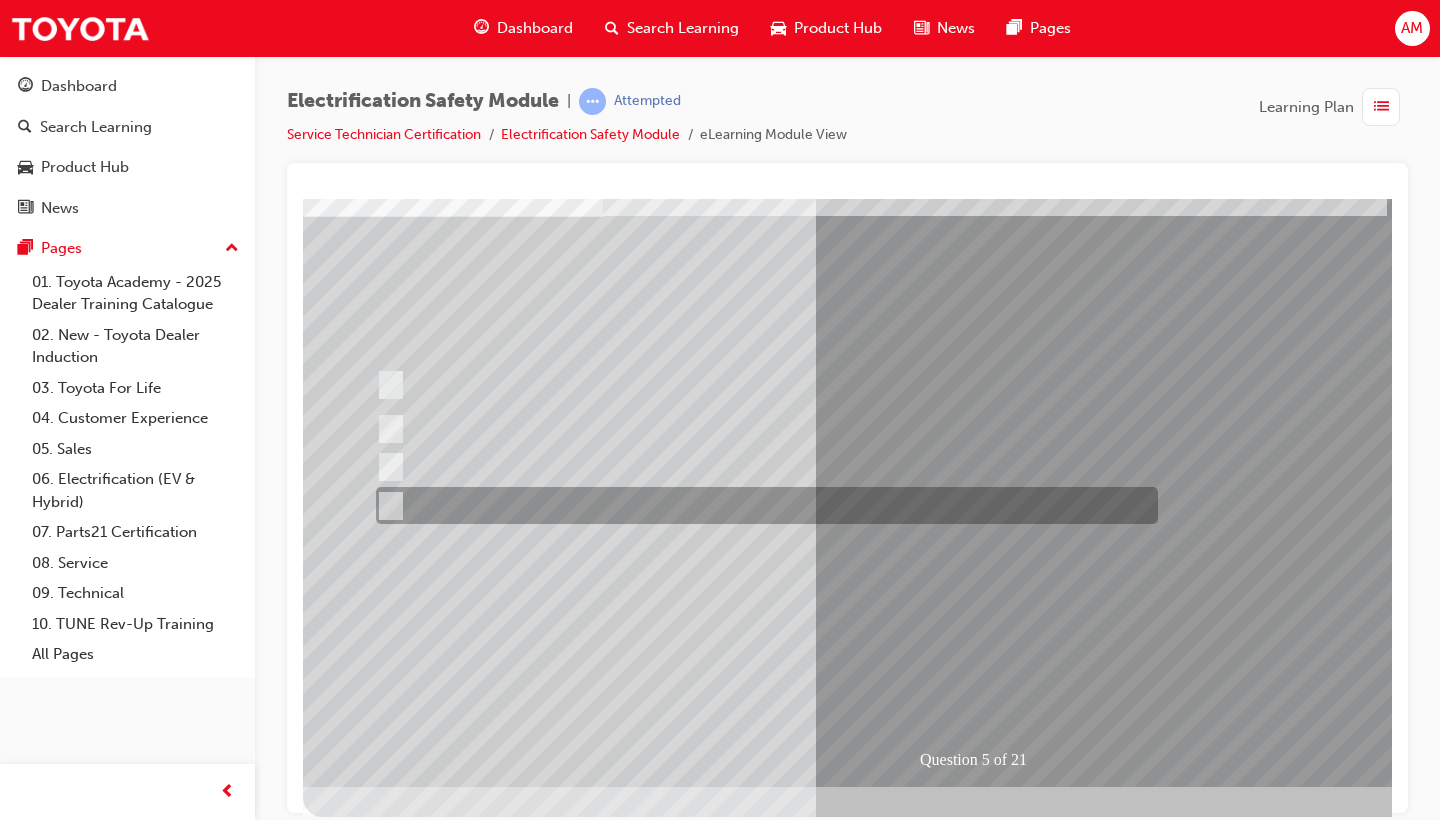 click at bounding box center [762, 505] 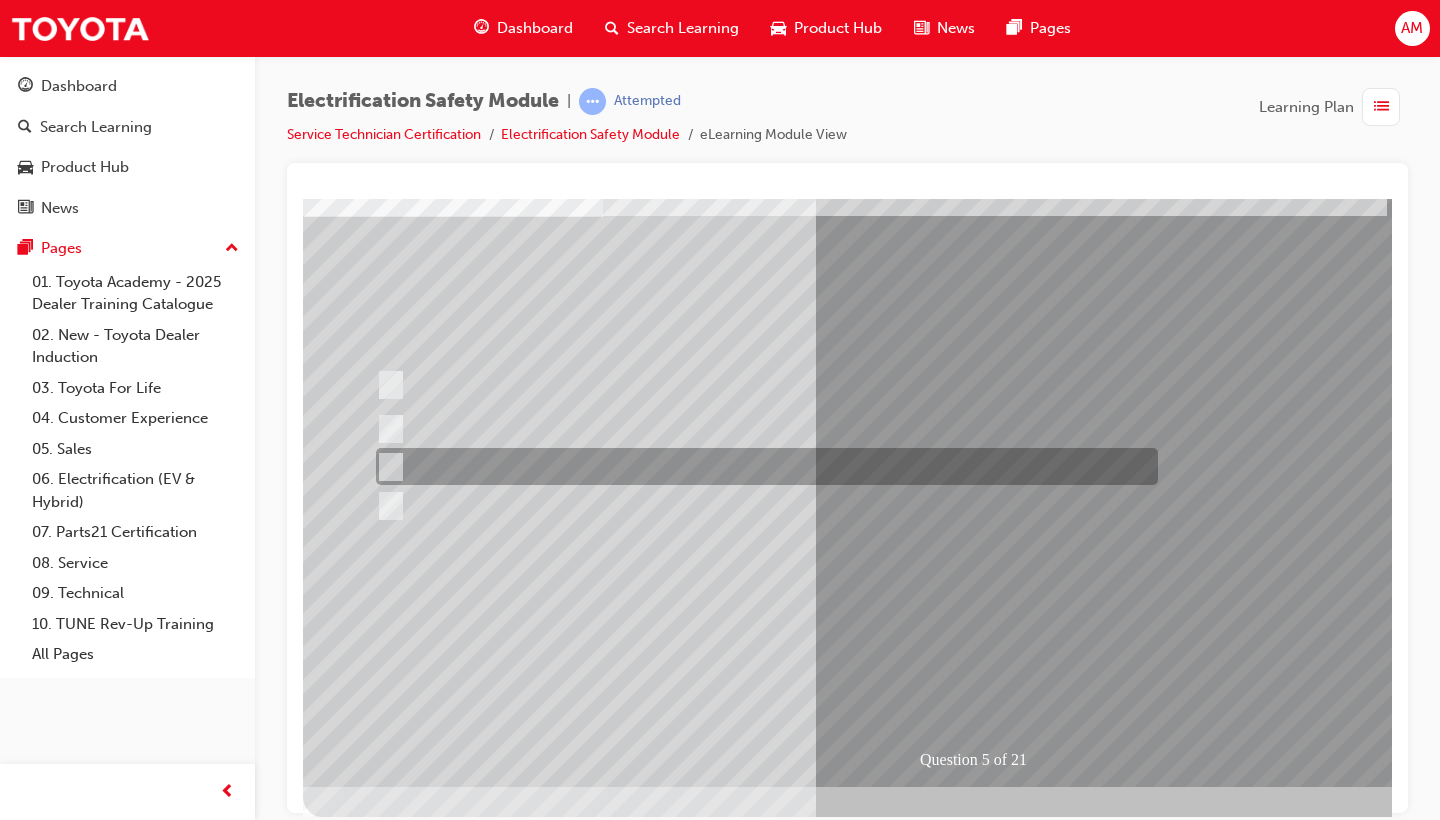 click at bounding box center (762, 466) 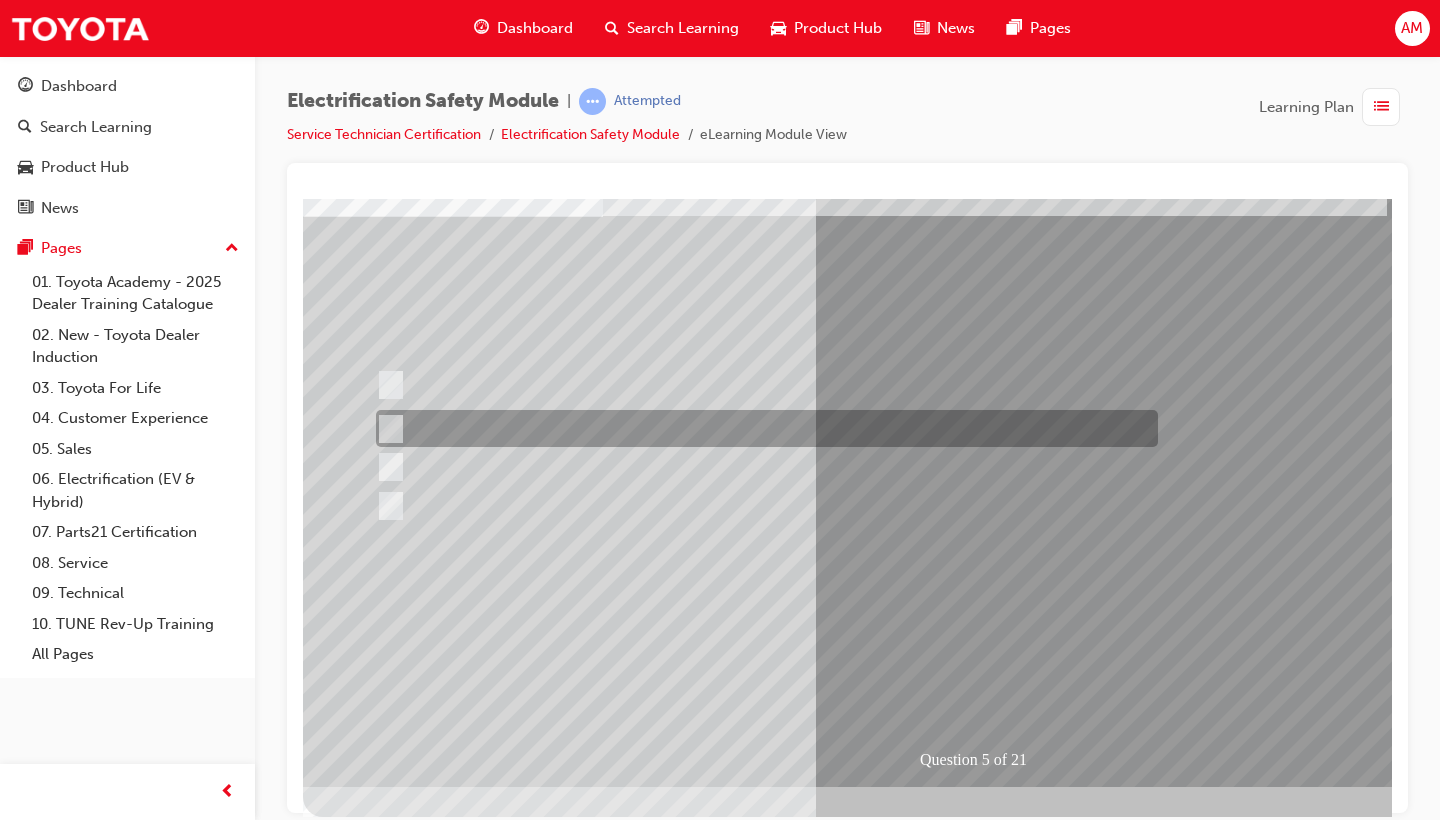 click at bounding box center (762, 428) 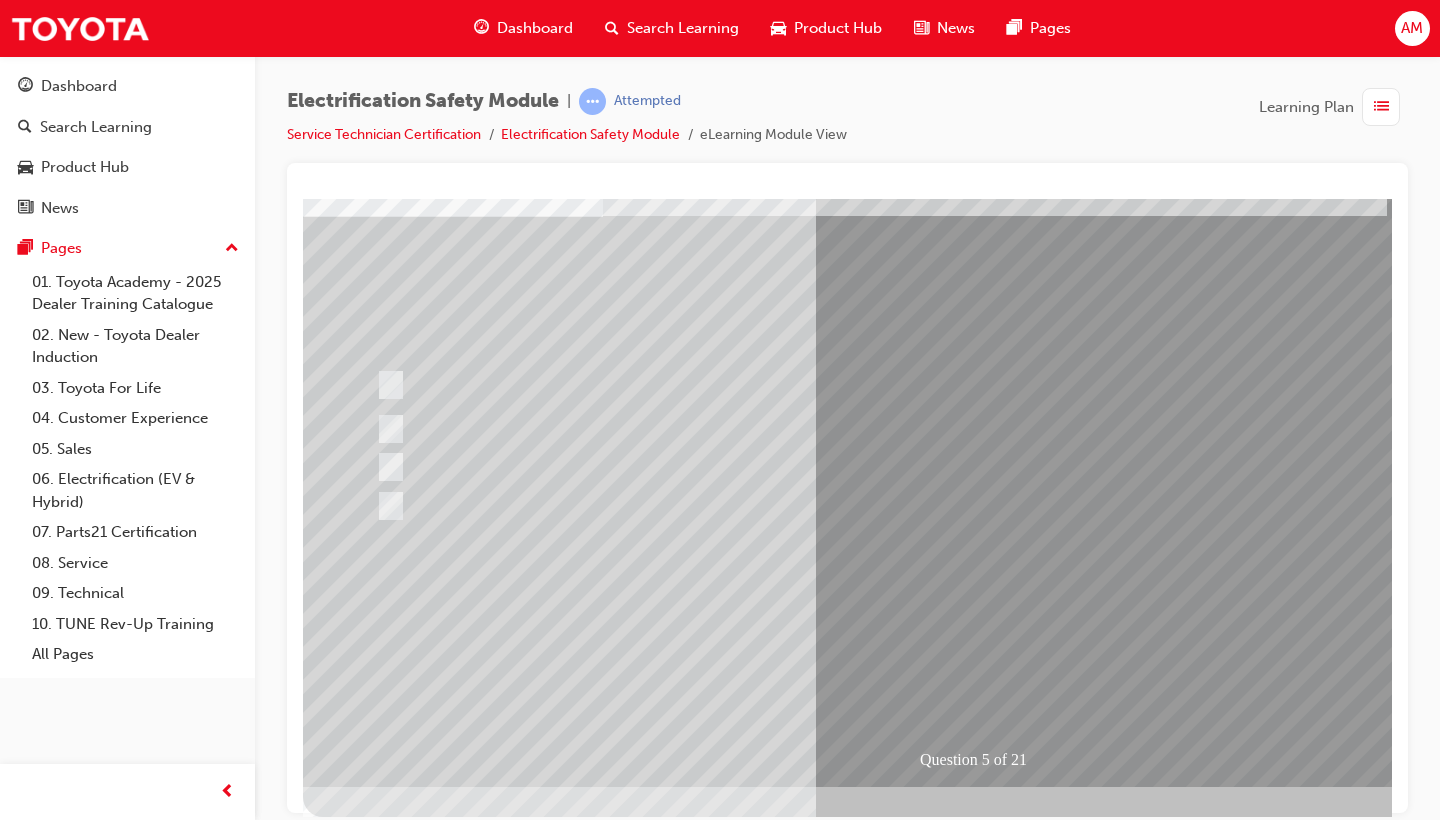 click at bounding box center [375, 2855] 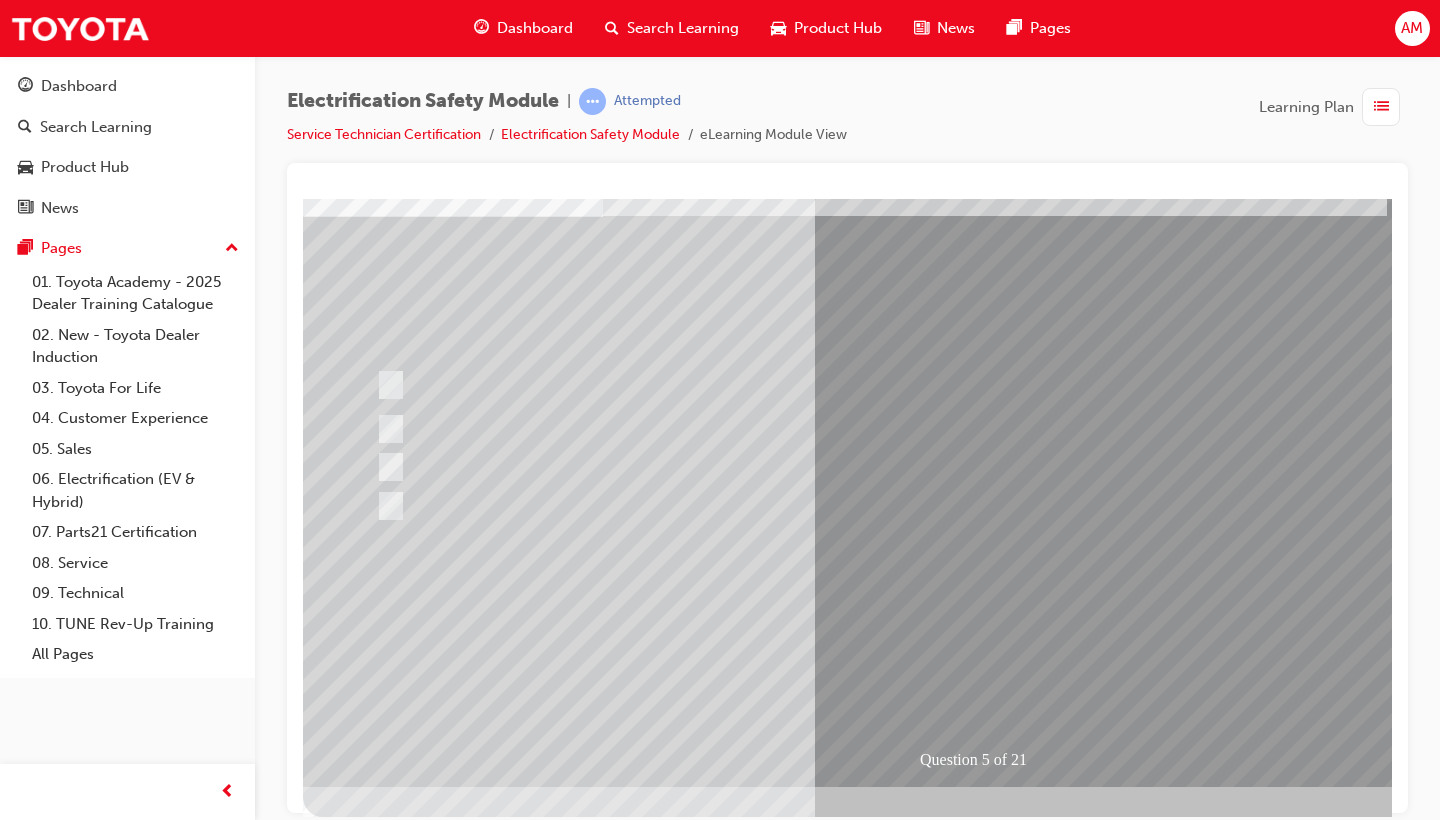 click at bounding box center [635, 2562] 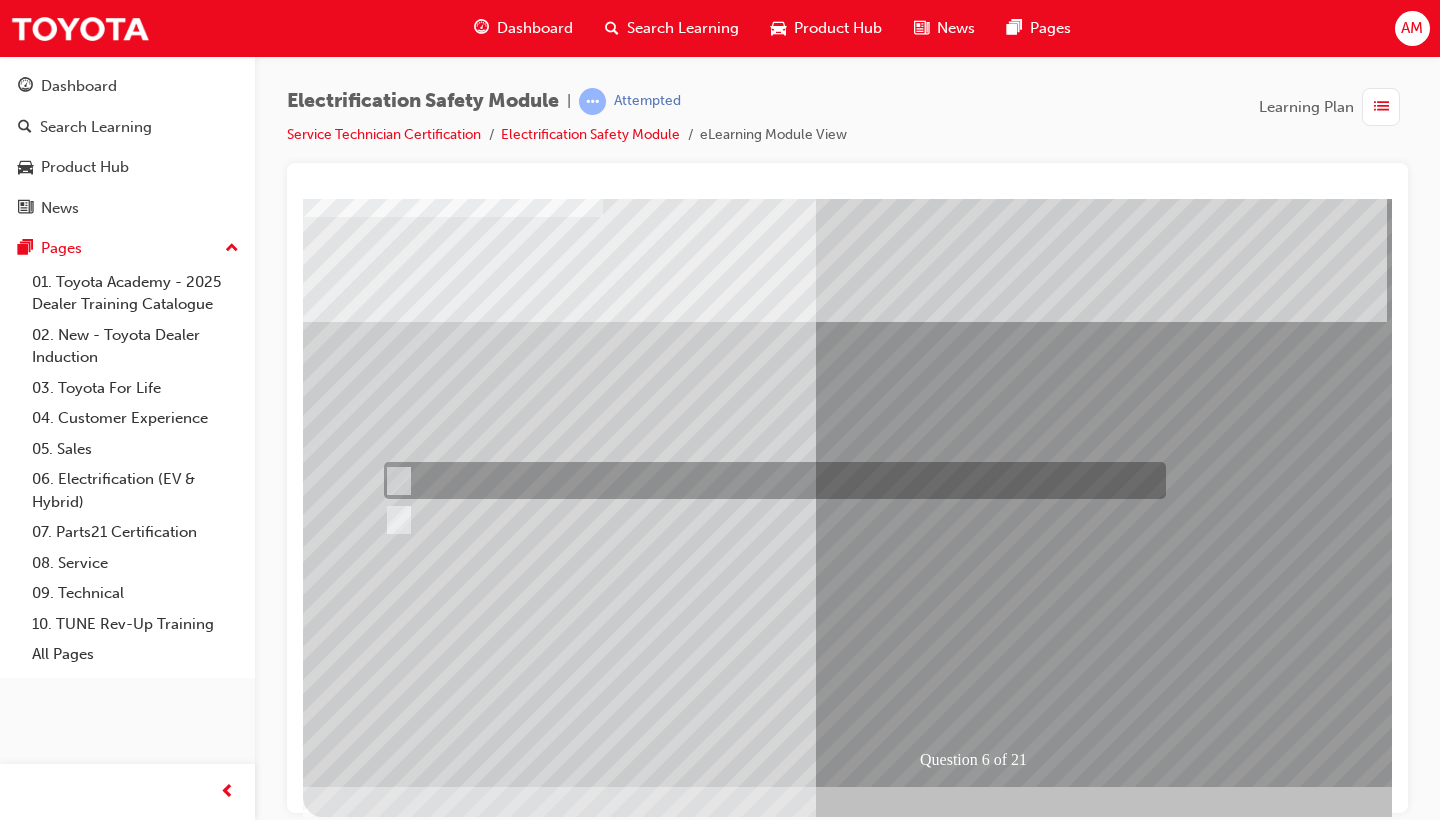 click at bounding box center [770, 480] 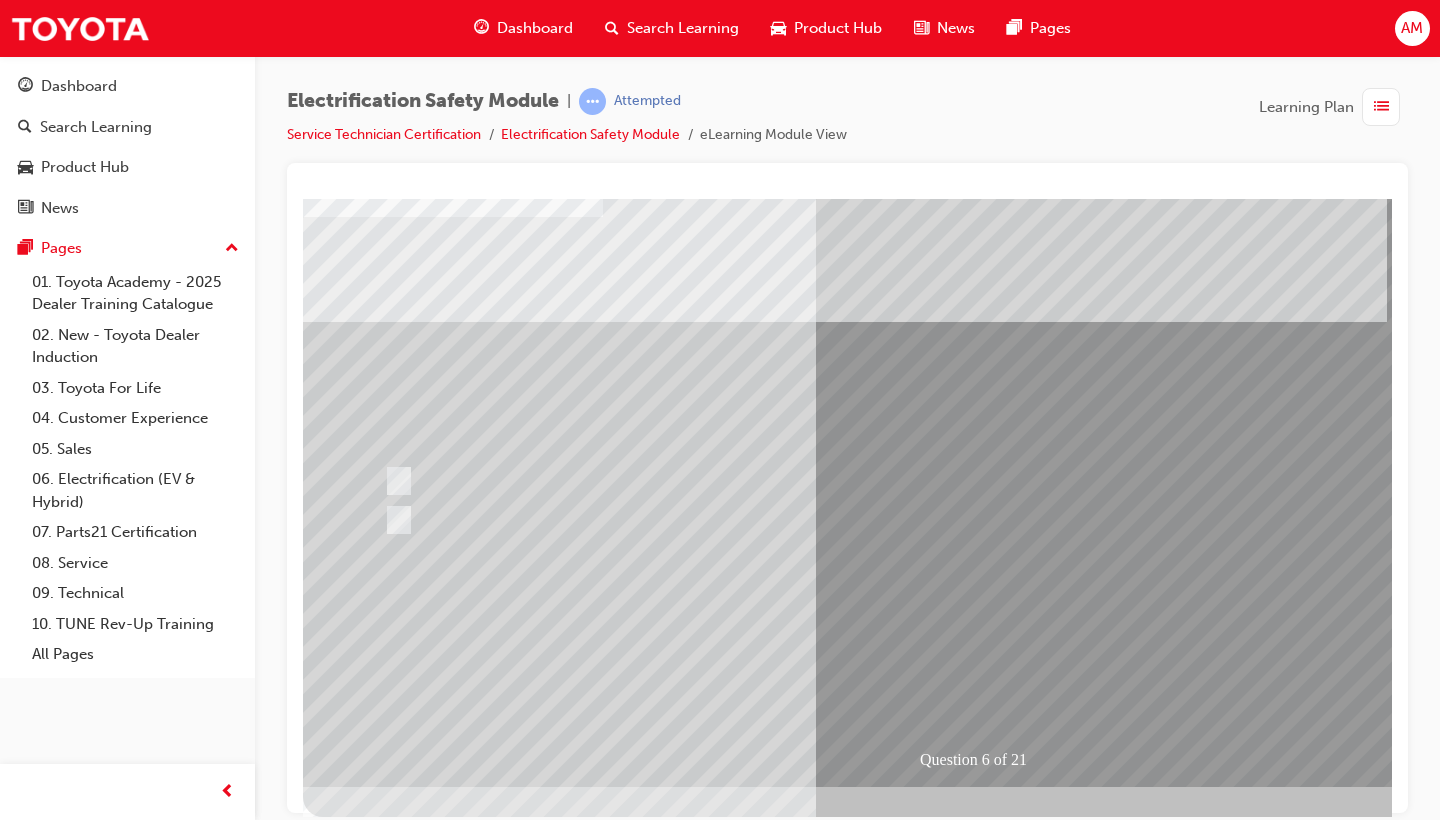 click at bounding box center [375, 2917] 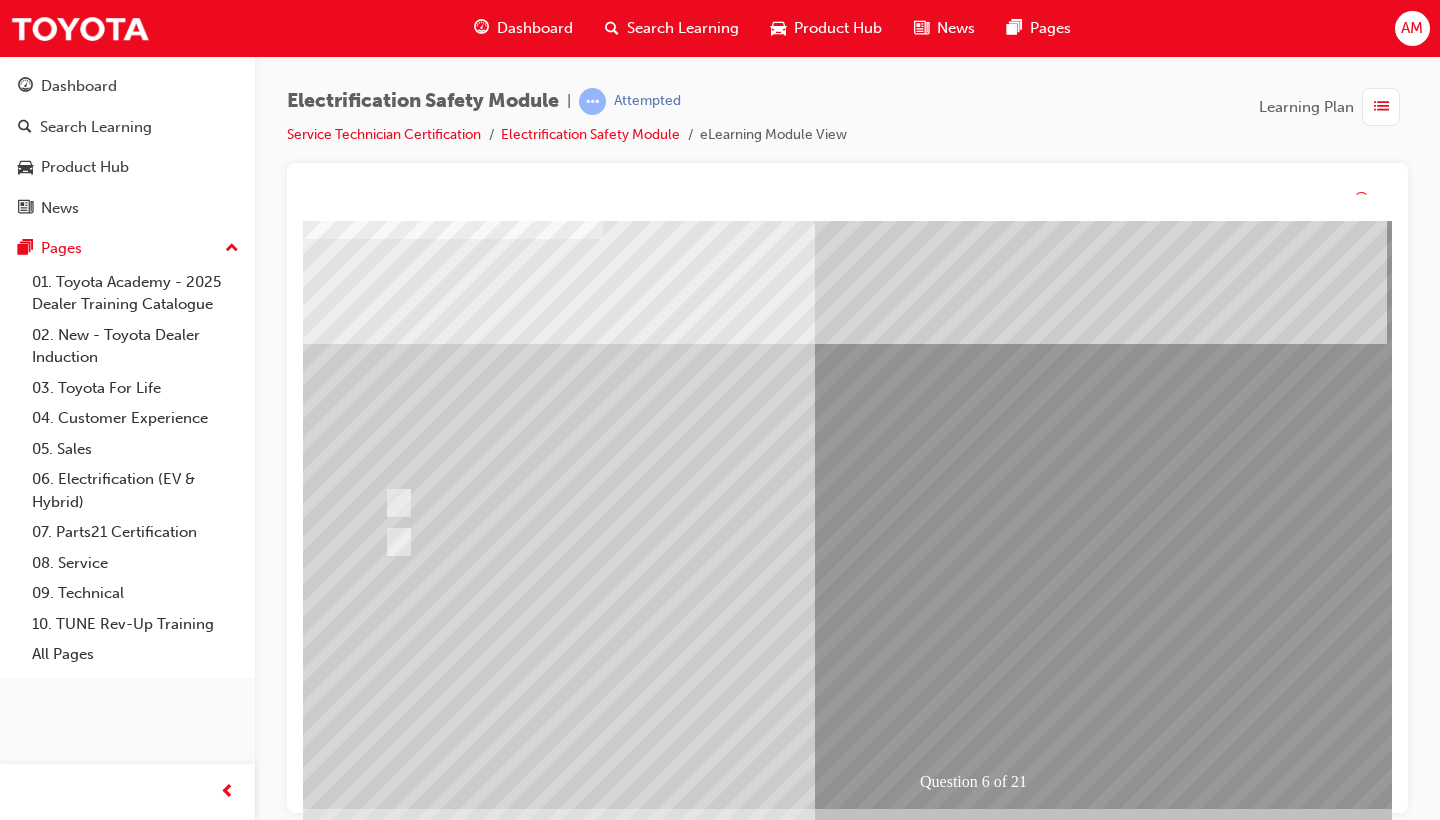 click at bounding box center [635, 2585] 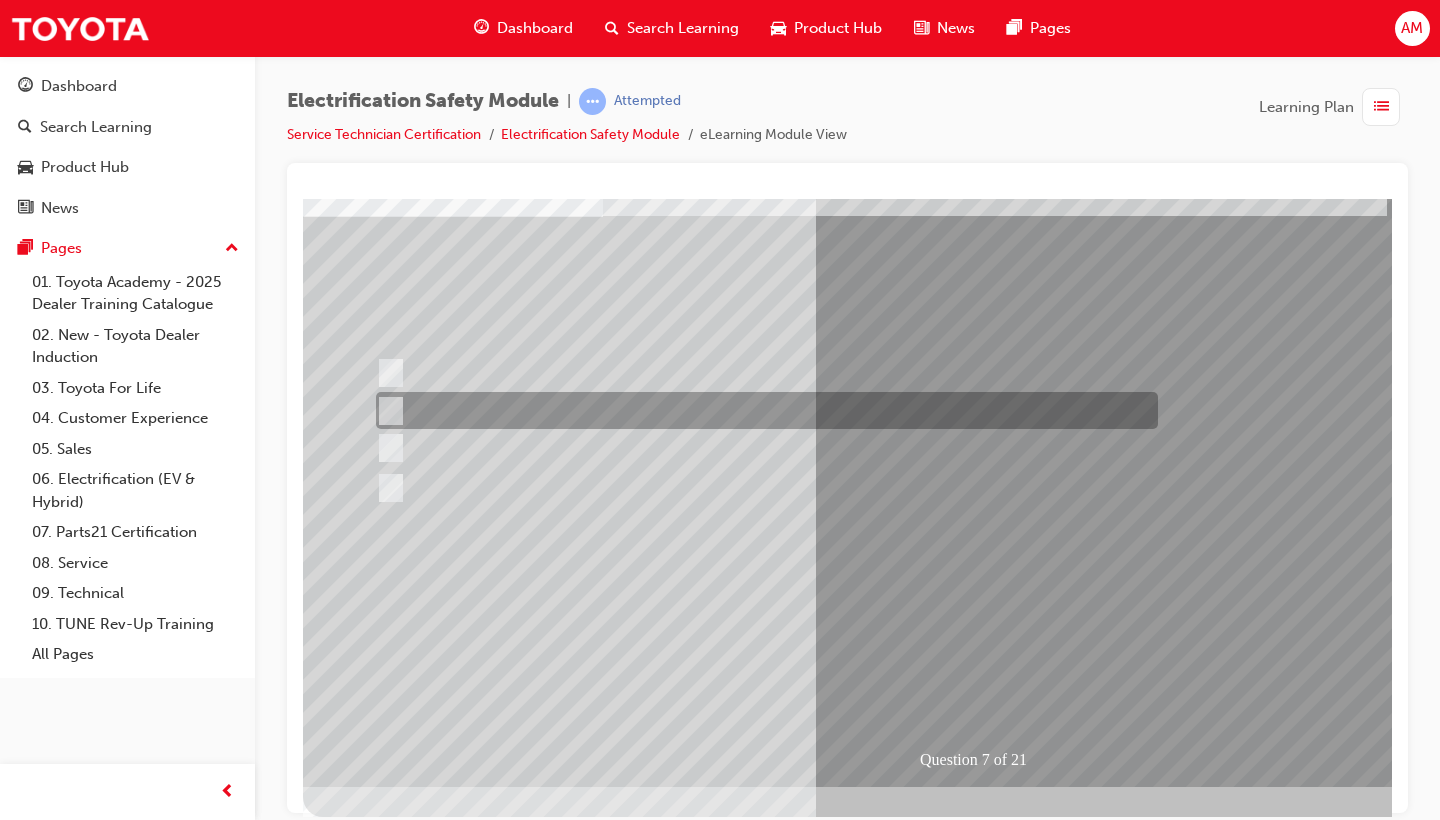 click at bounding box center (762, 410) 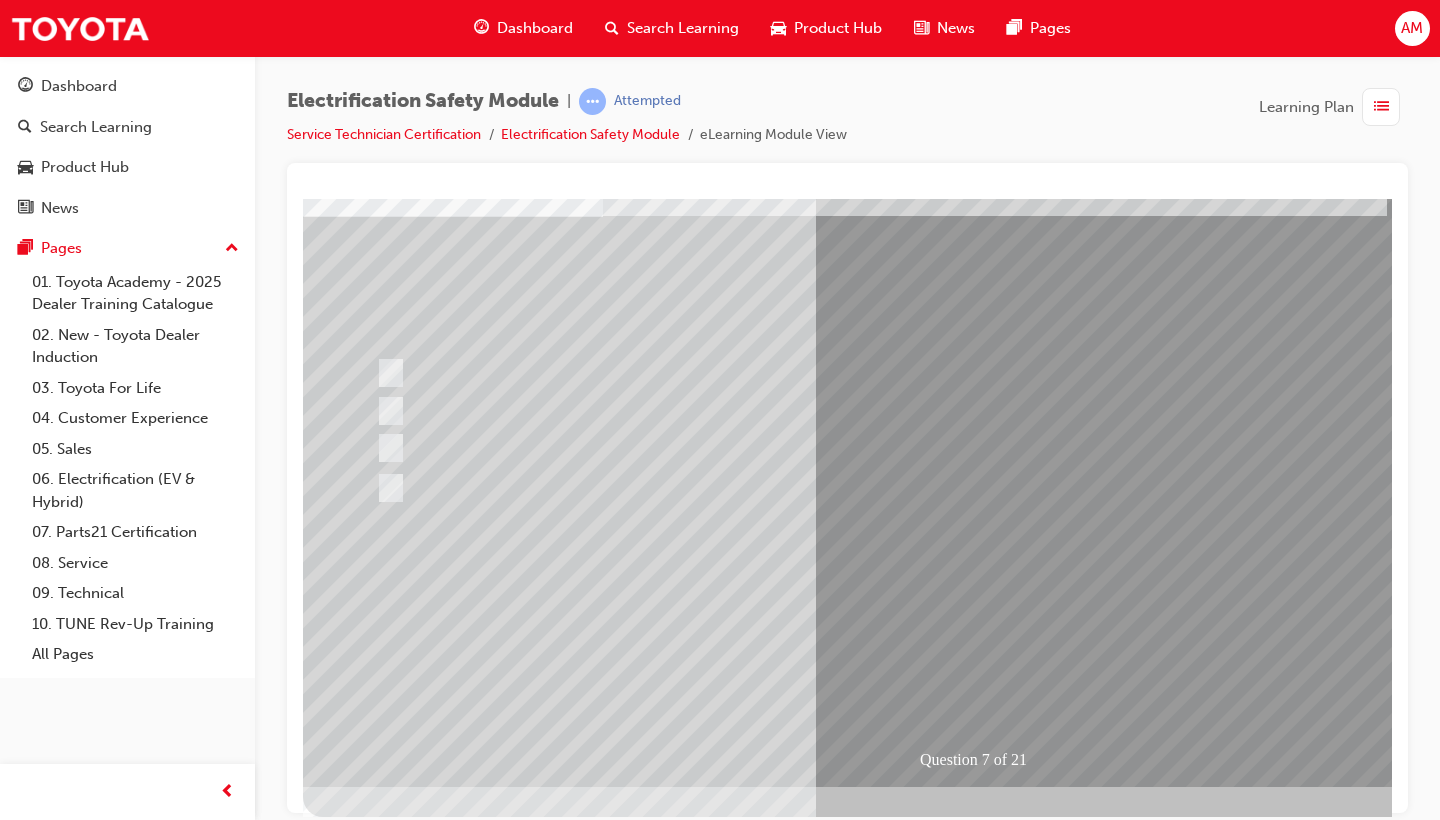 click at bounding box center [375, 2855] 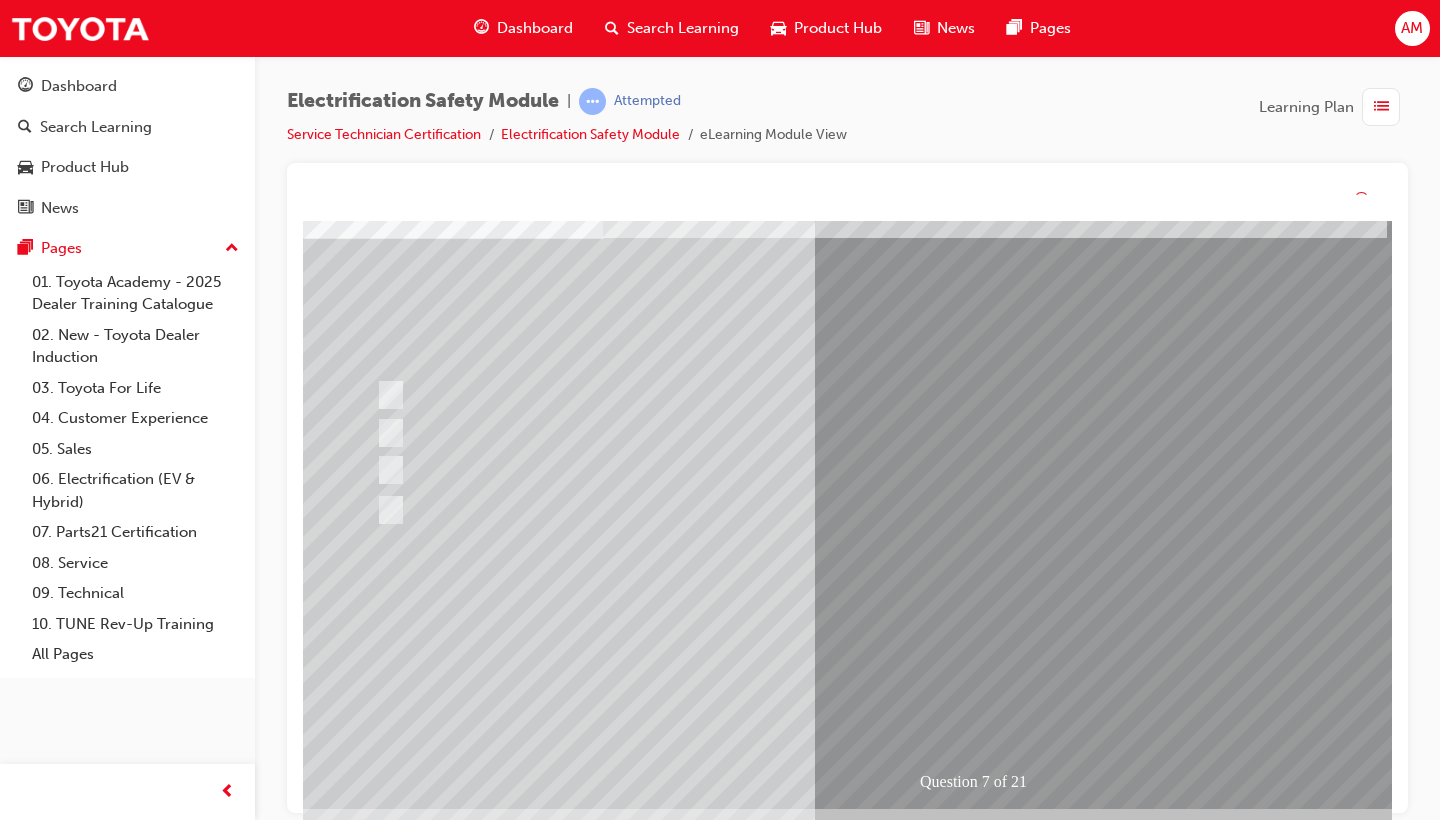 click at bounding box center (635, 2585) 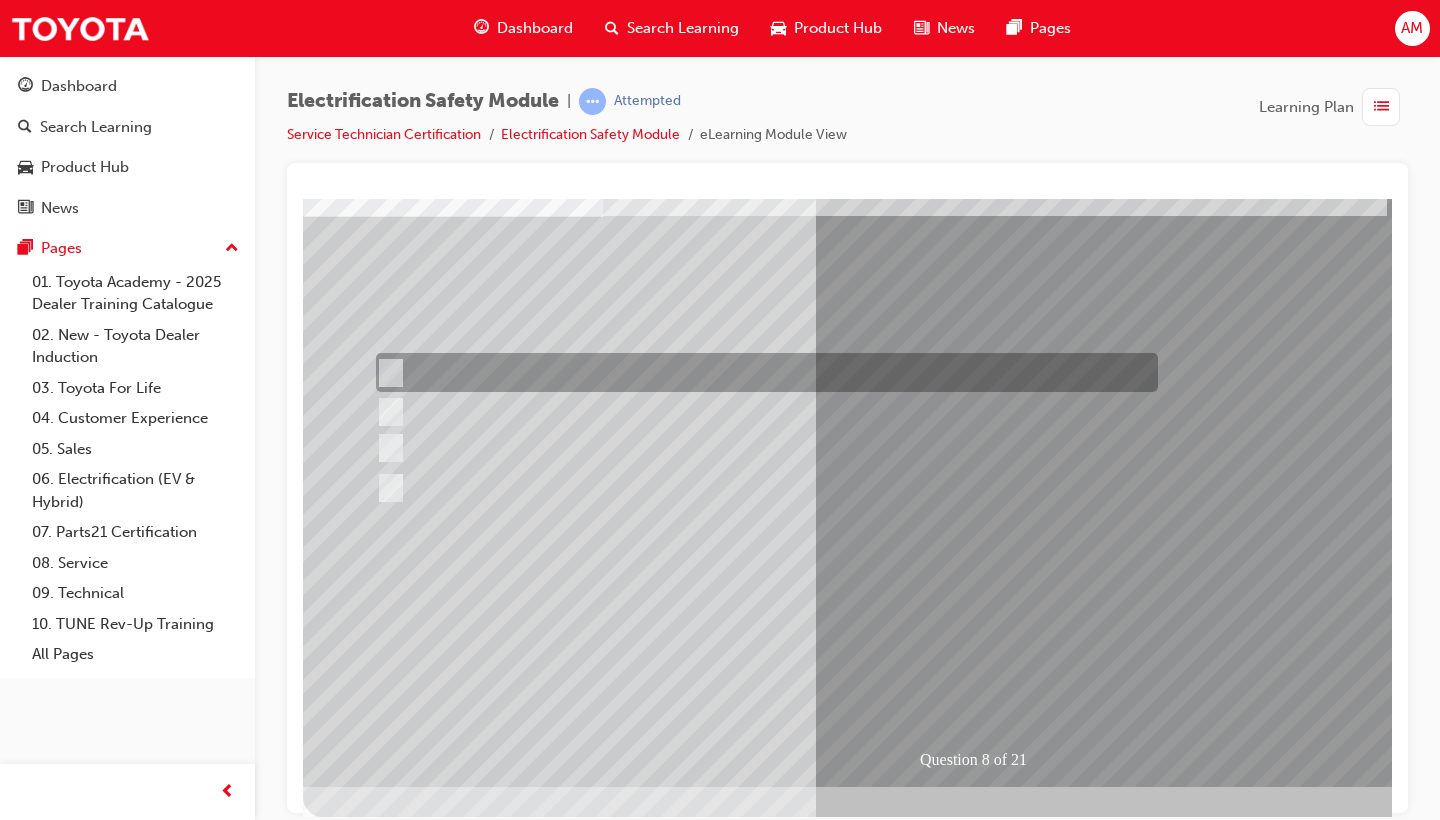 click at bounding box center (762, 372) 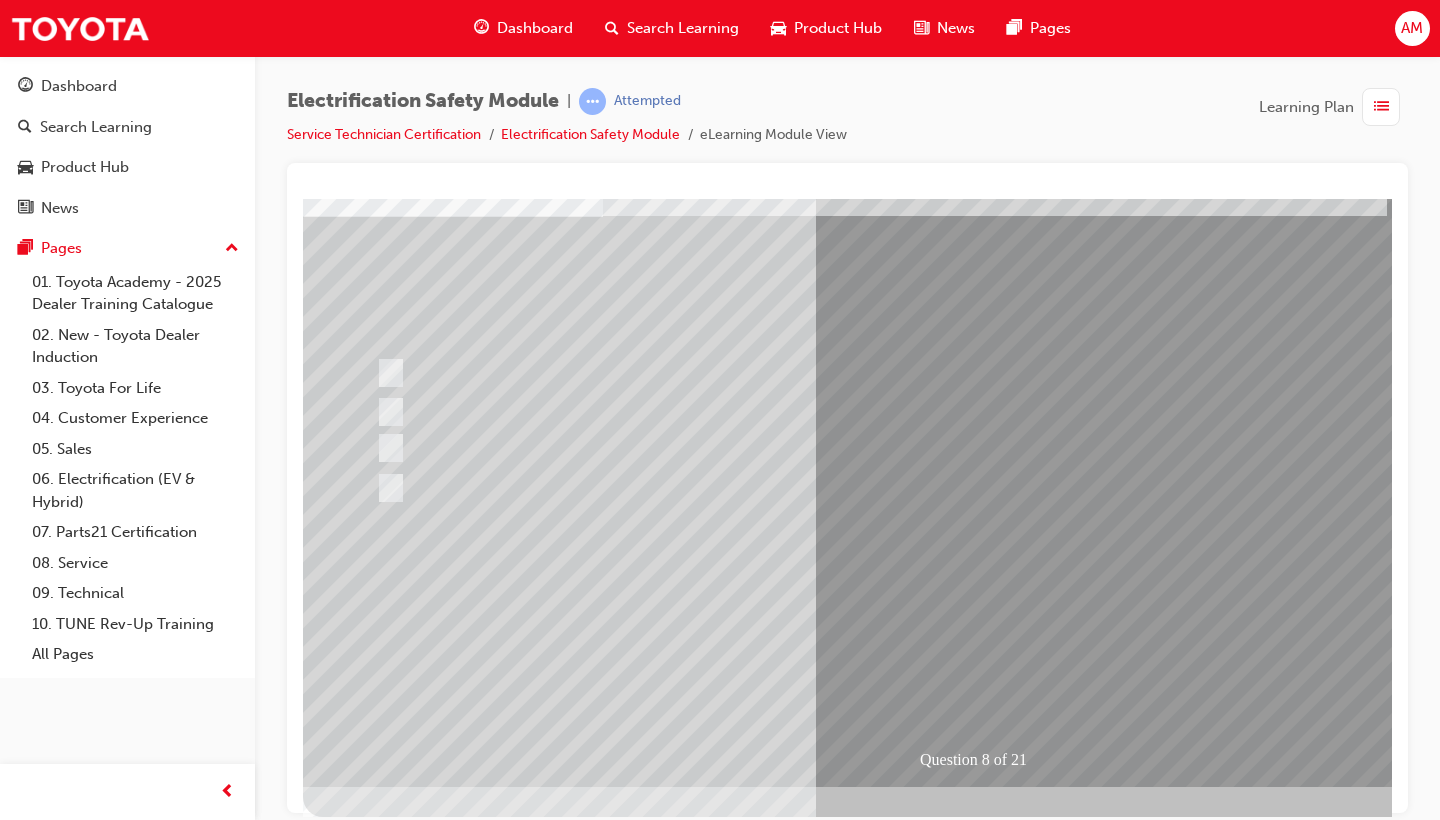 click at bounding box center (375, 2855) 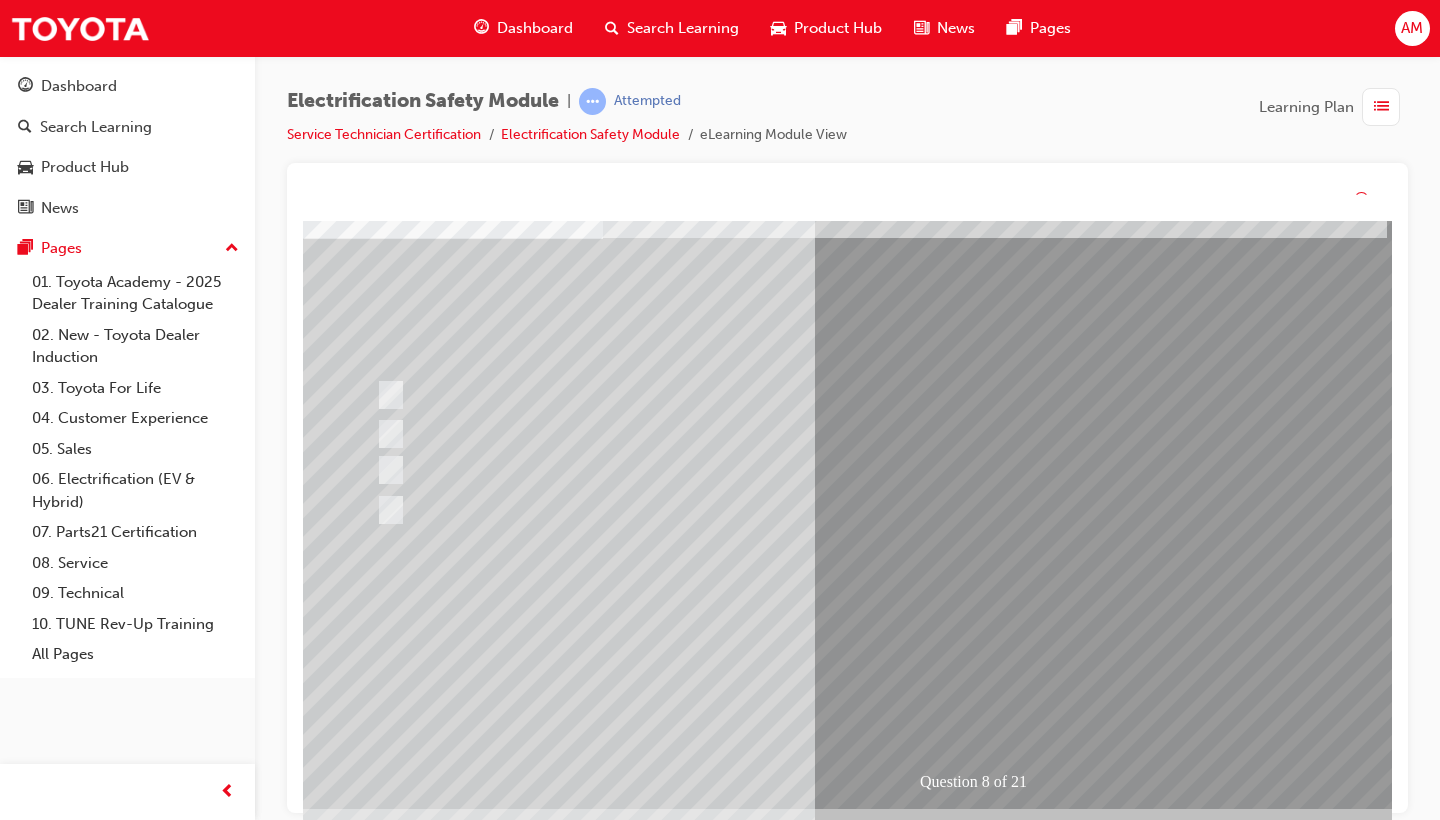 click at bounding box center (635, 2585) 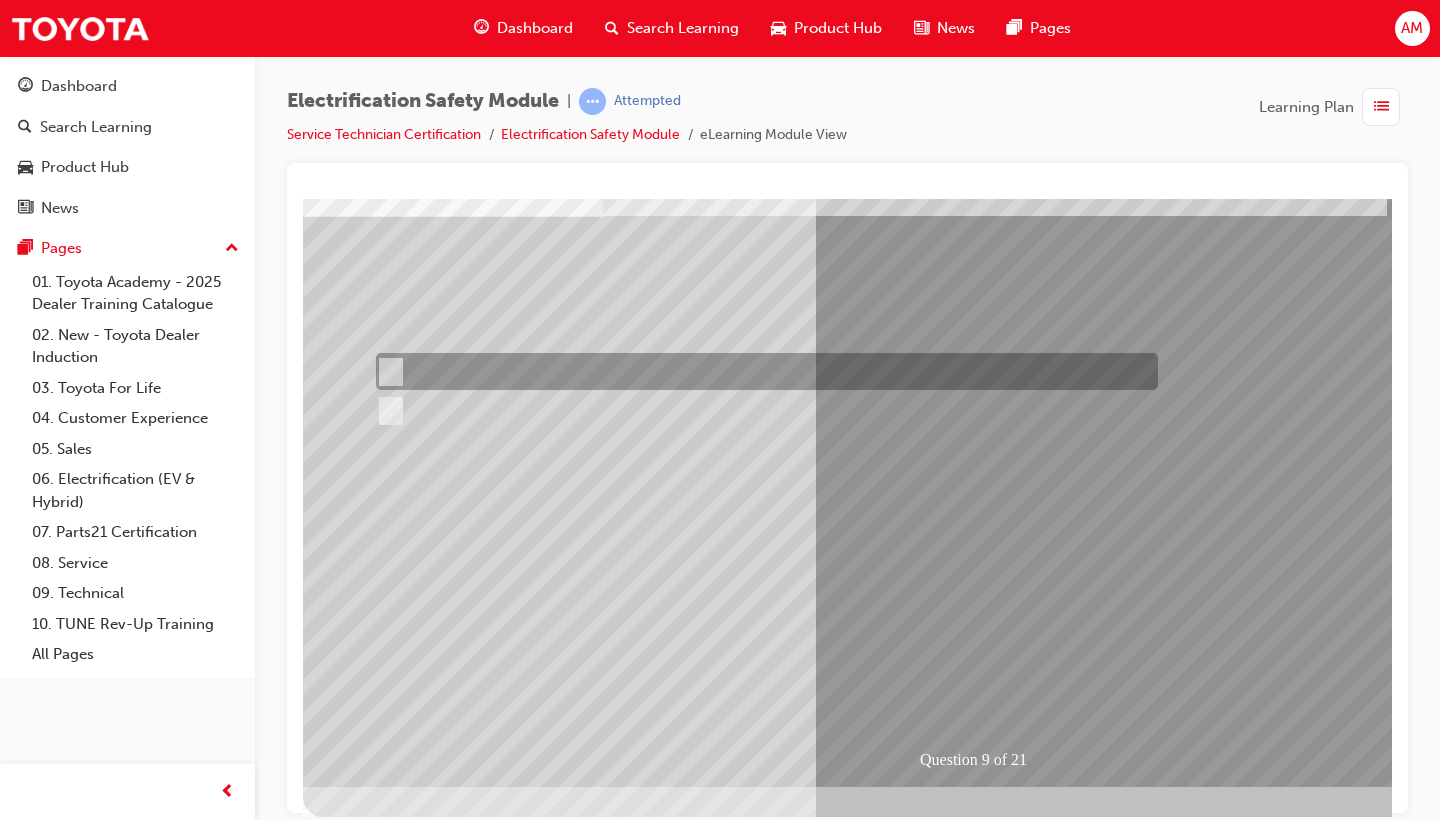 click at bounding box center (762, 371) 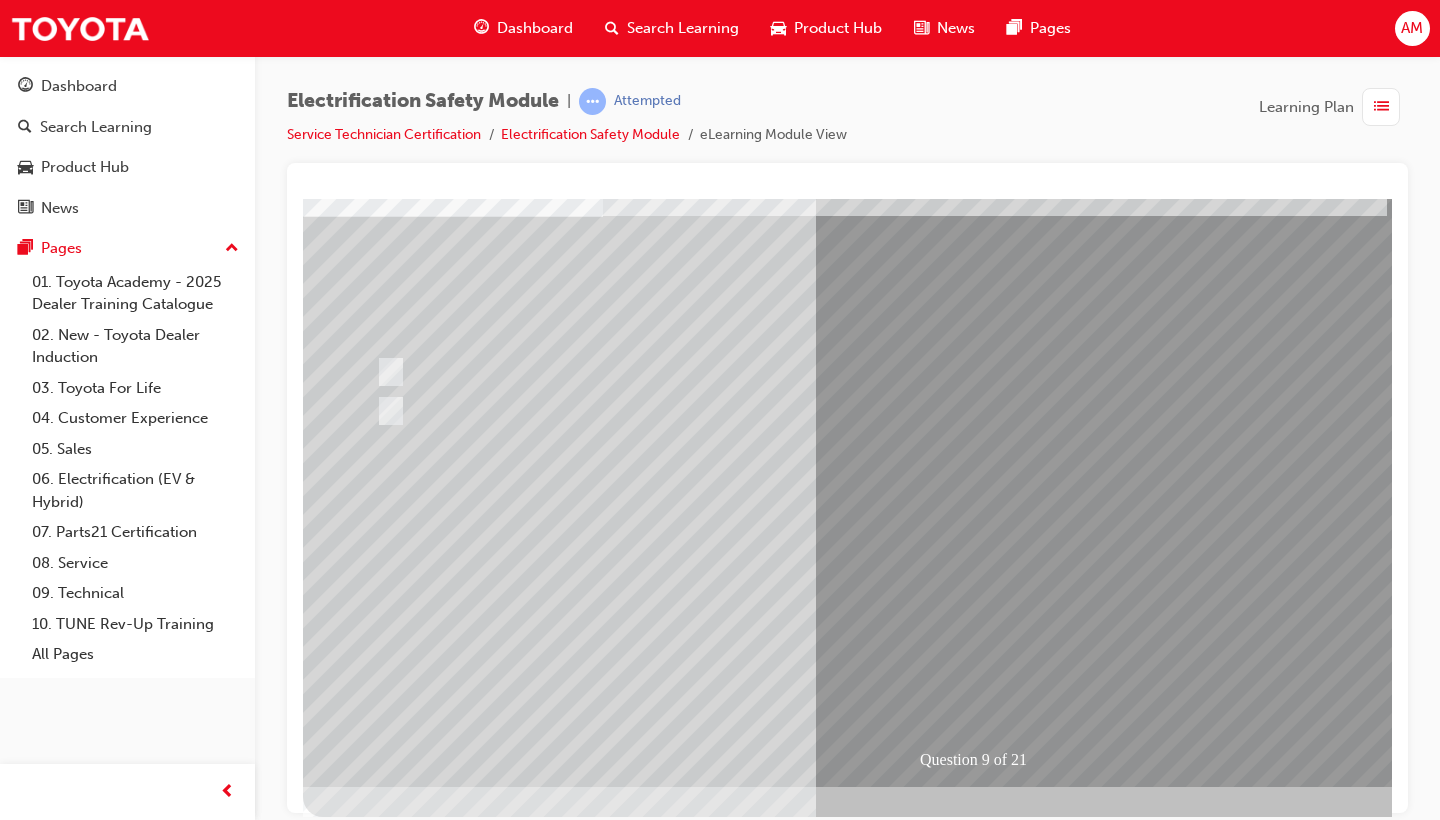click at bounding box center (375, 2811) 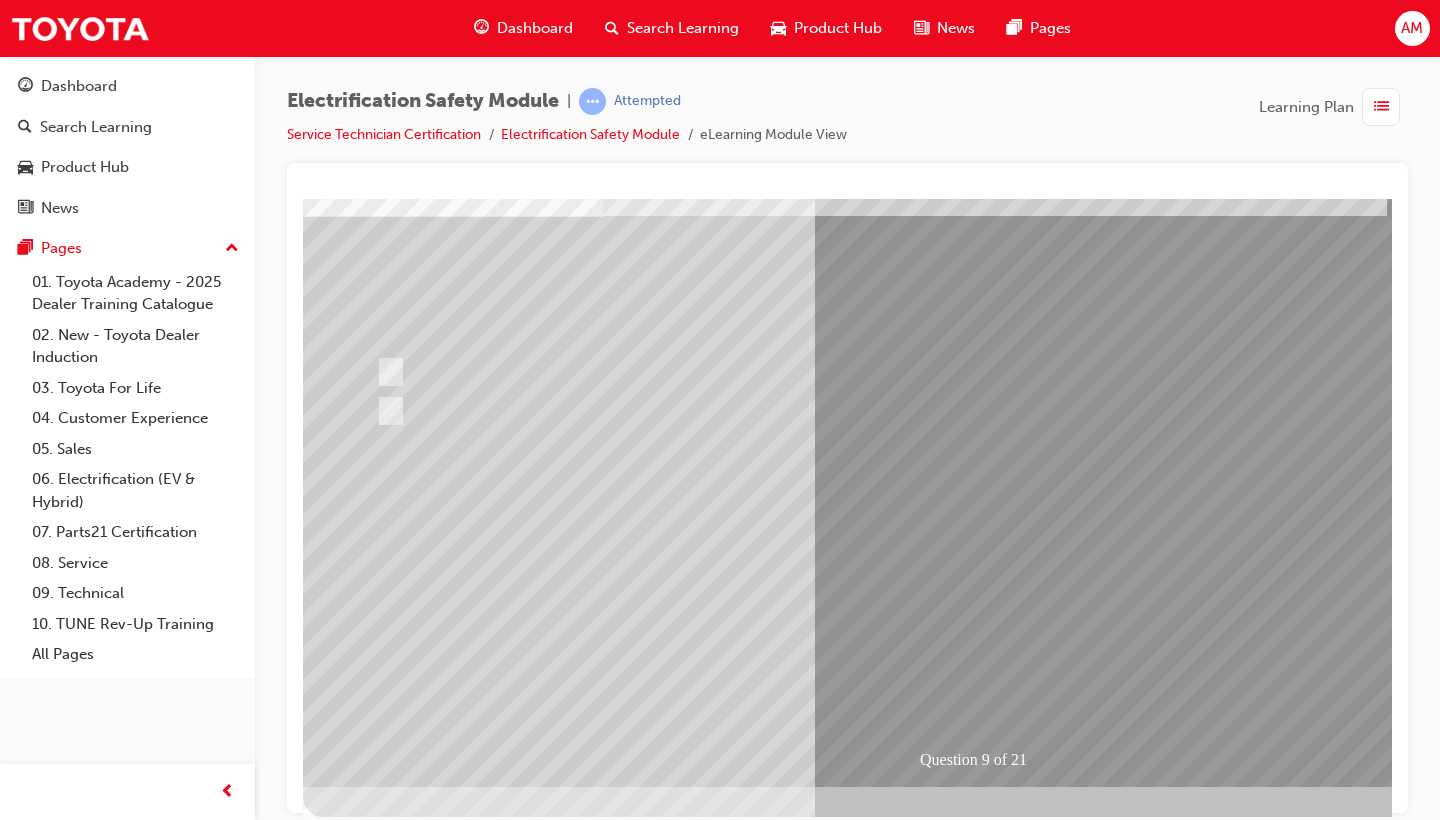 click at bounding box center (635, 2562) 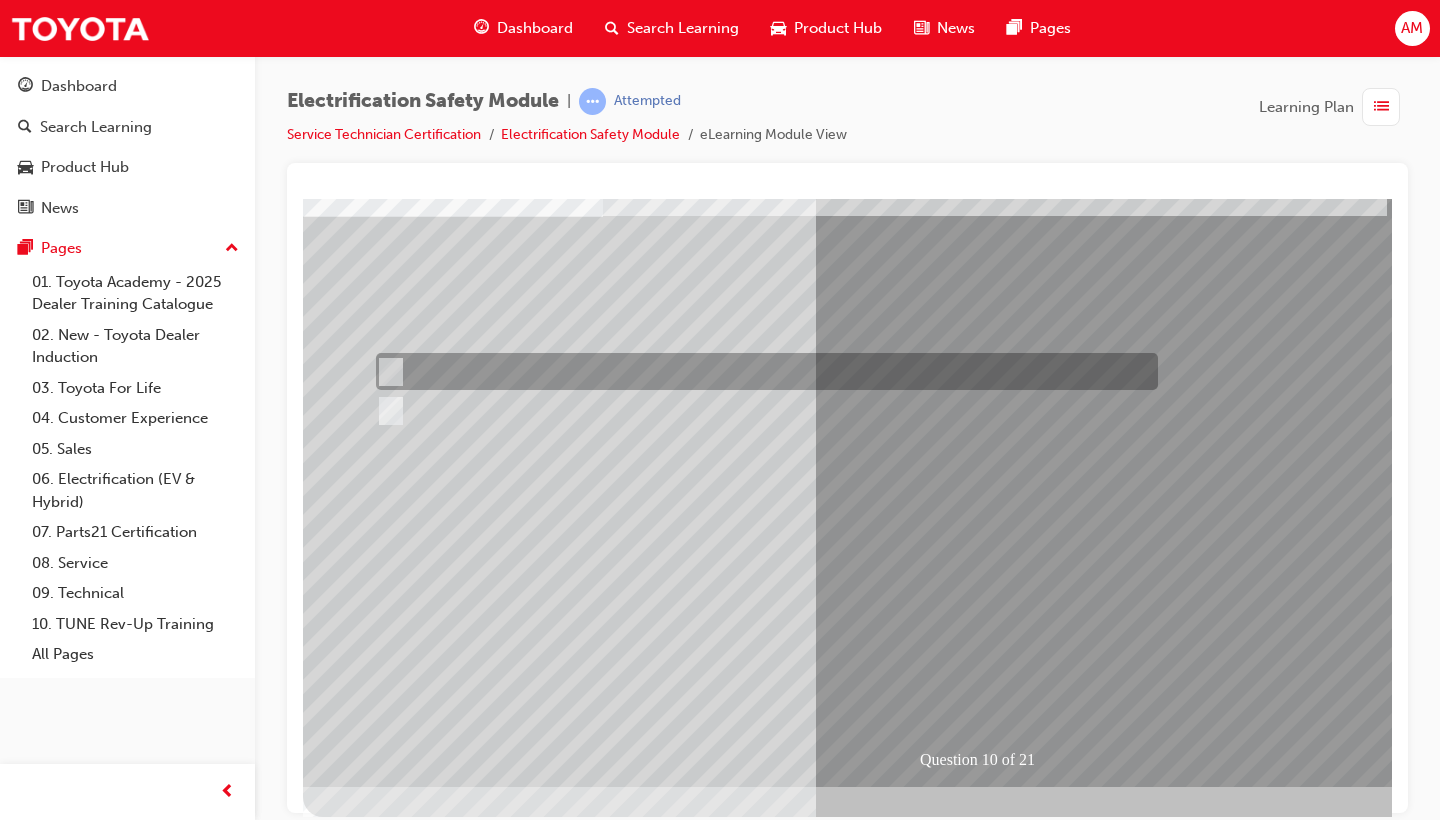 click at bounding box center (762, 371) 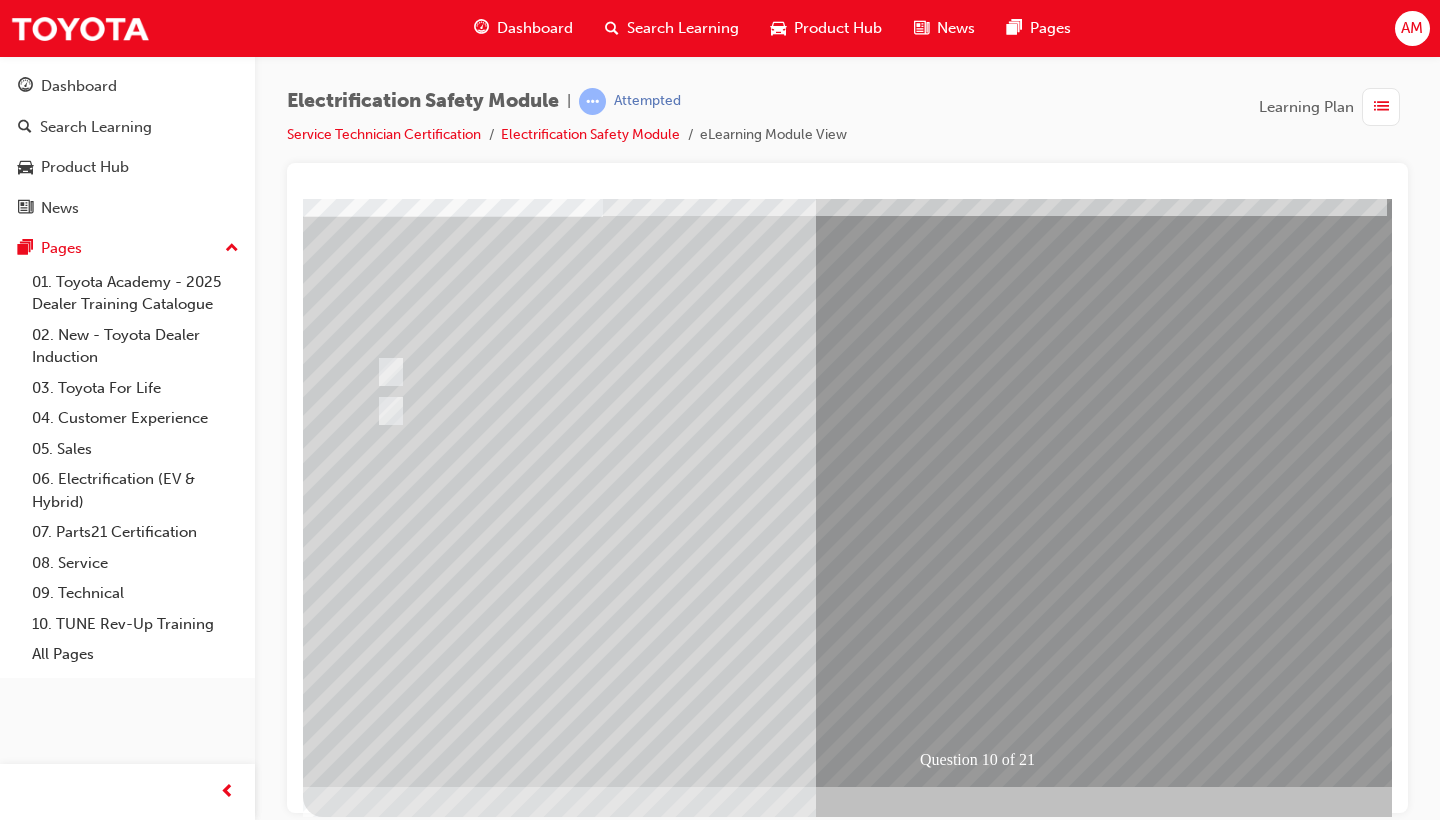 click at bounding box center [983, 1146] 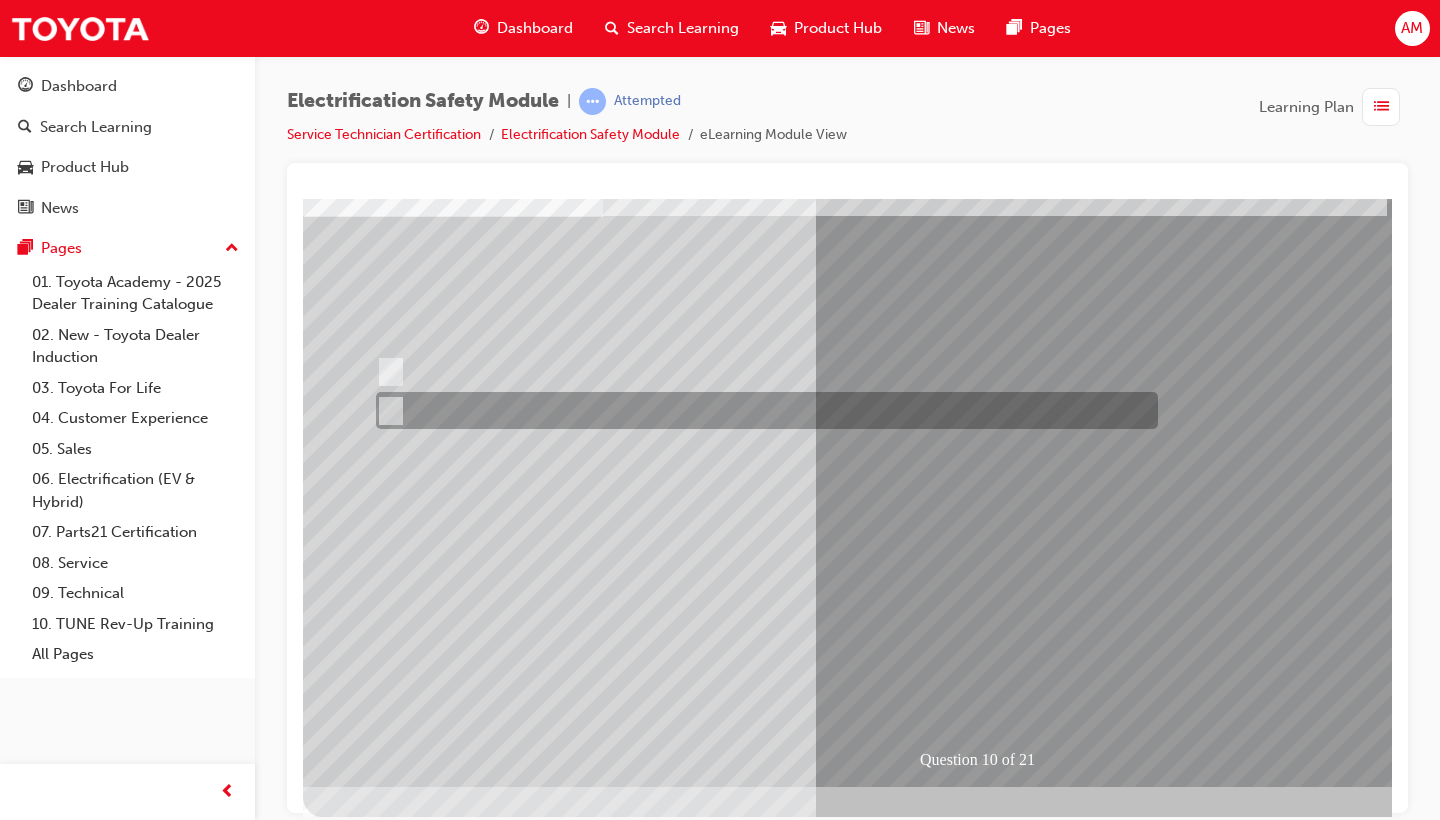 click at bounding box center [762, 410] 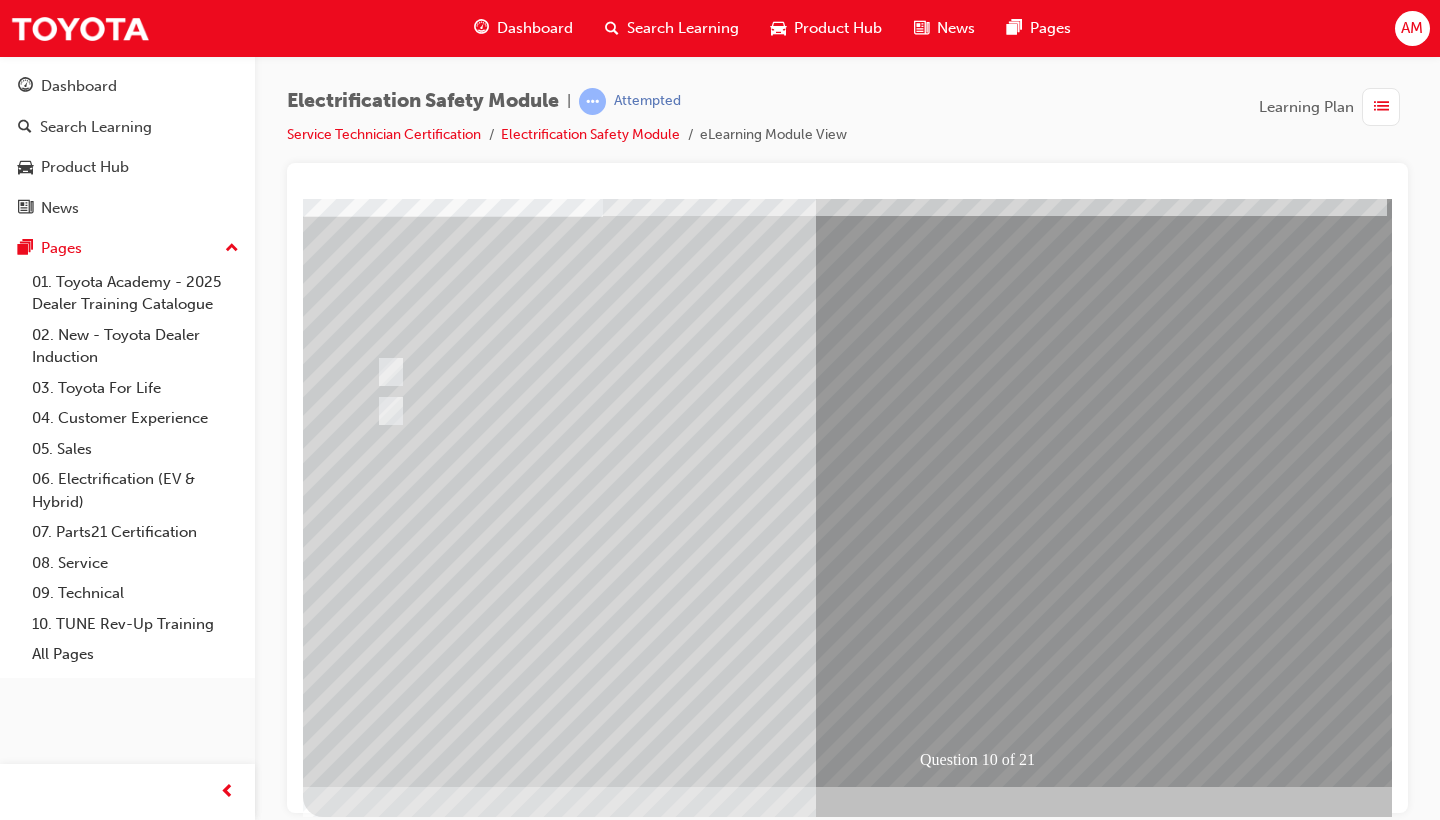 click at bounding box center (375, 2811) 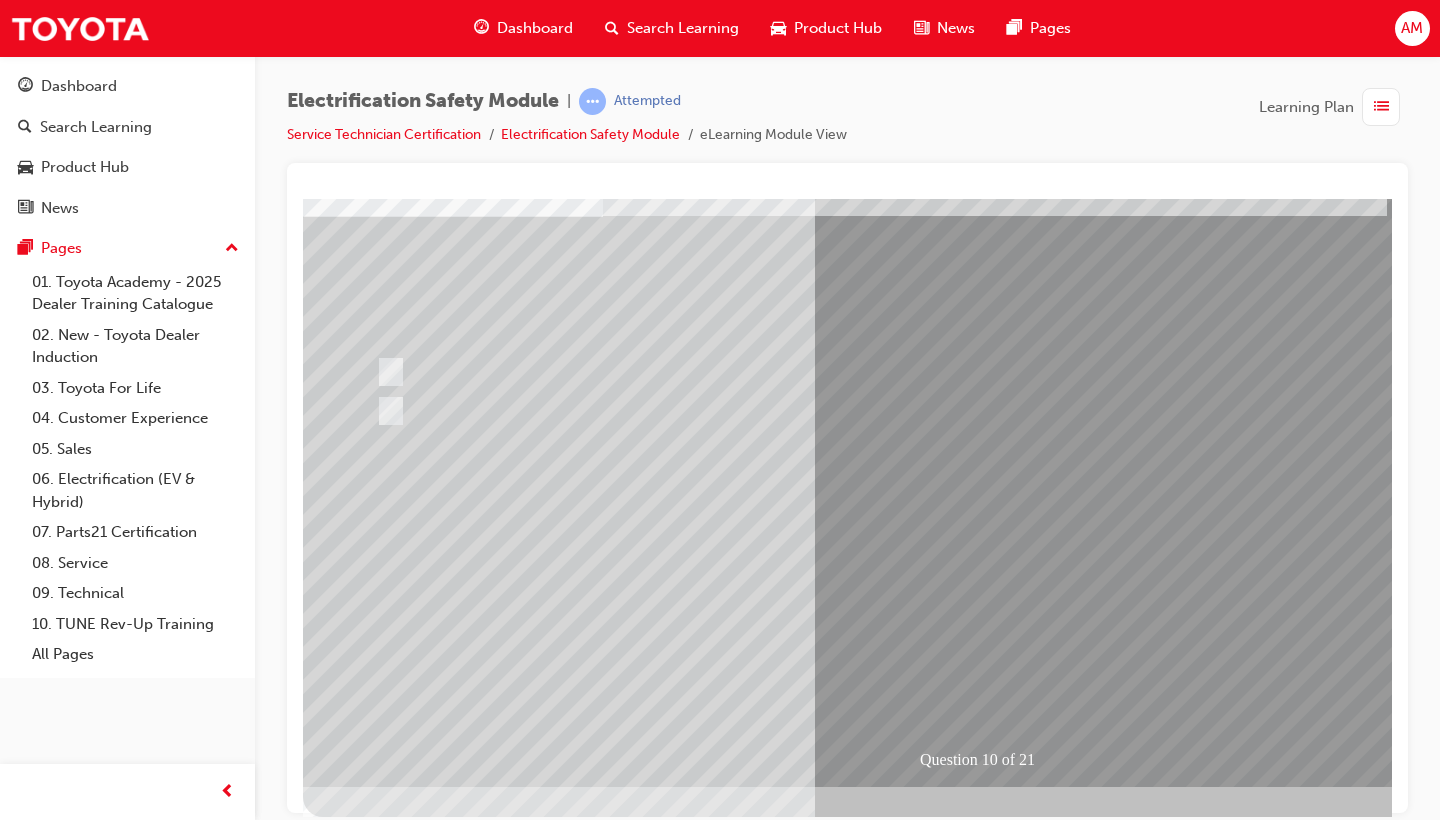click at bounding box center (635, 2562) 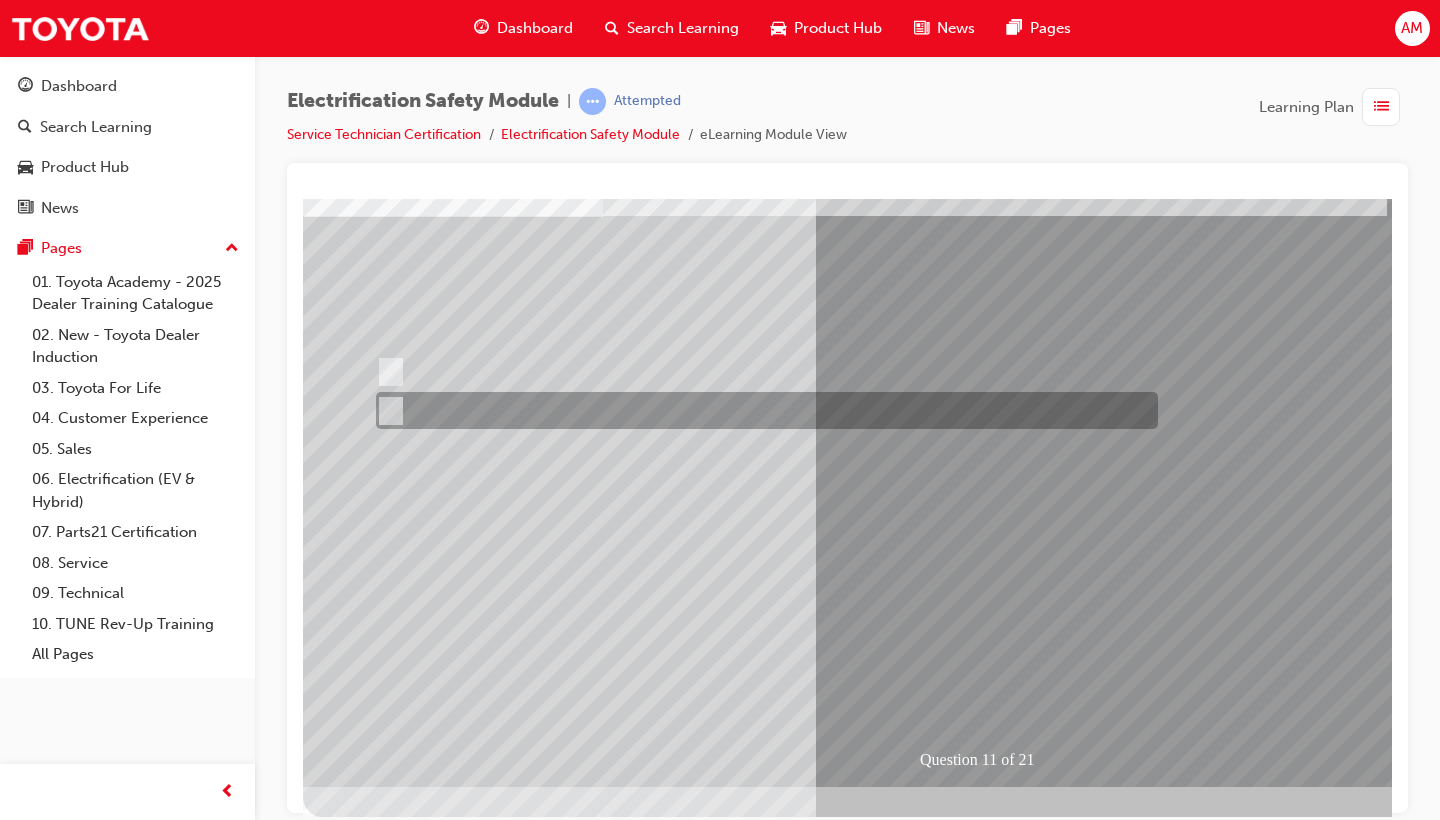 click at bounding box center (762, 410) 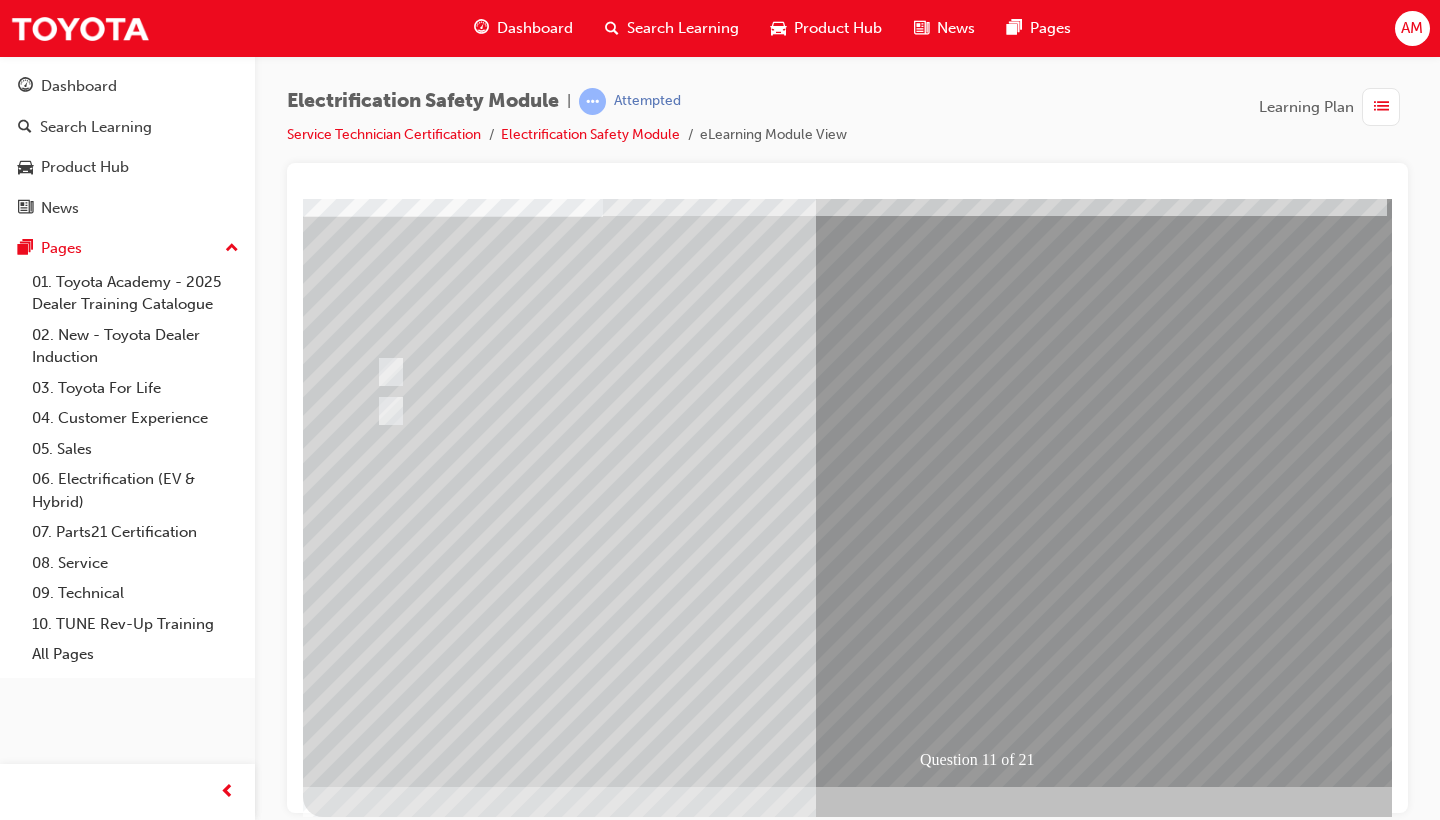 click at bounding box center (375, 2811) 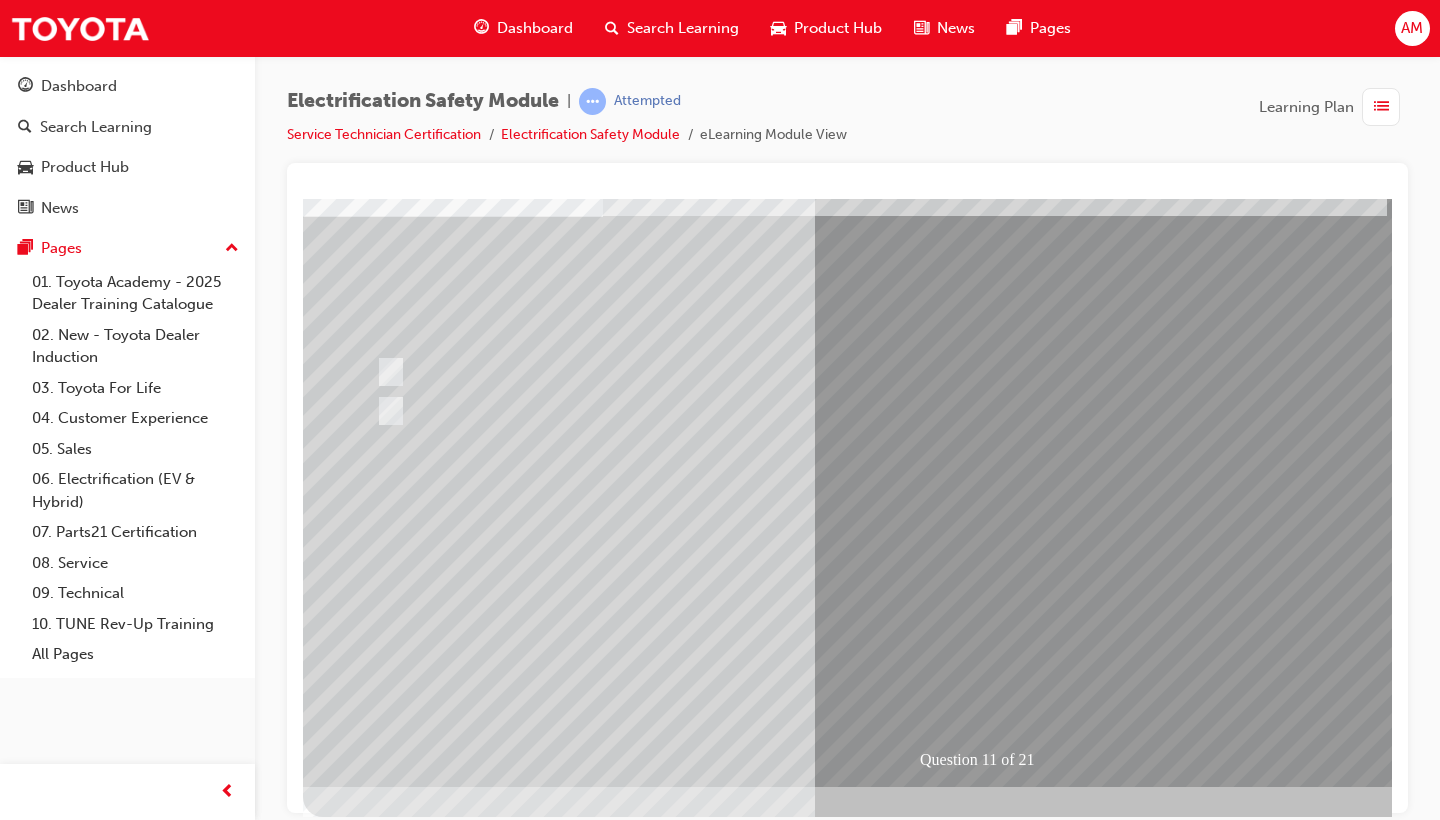 click at bounding box center (635, 2562) 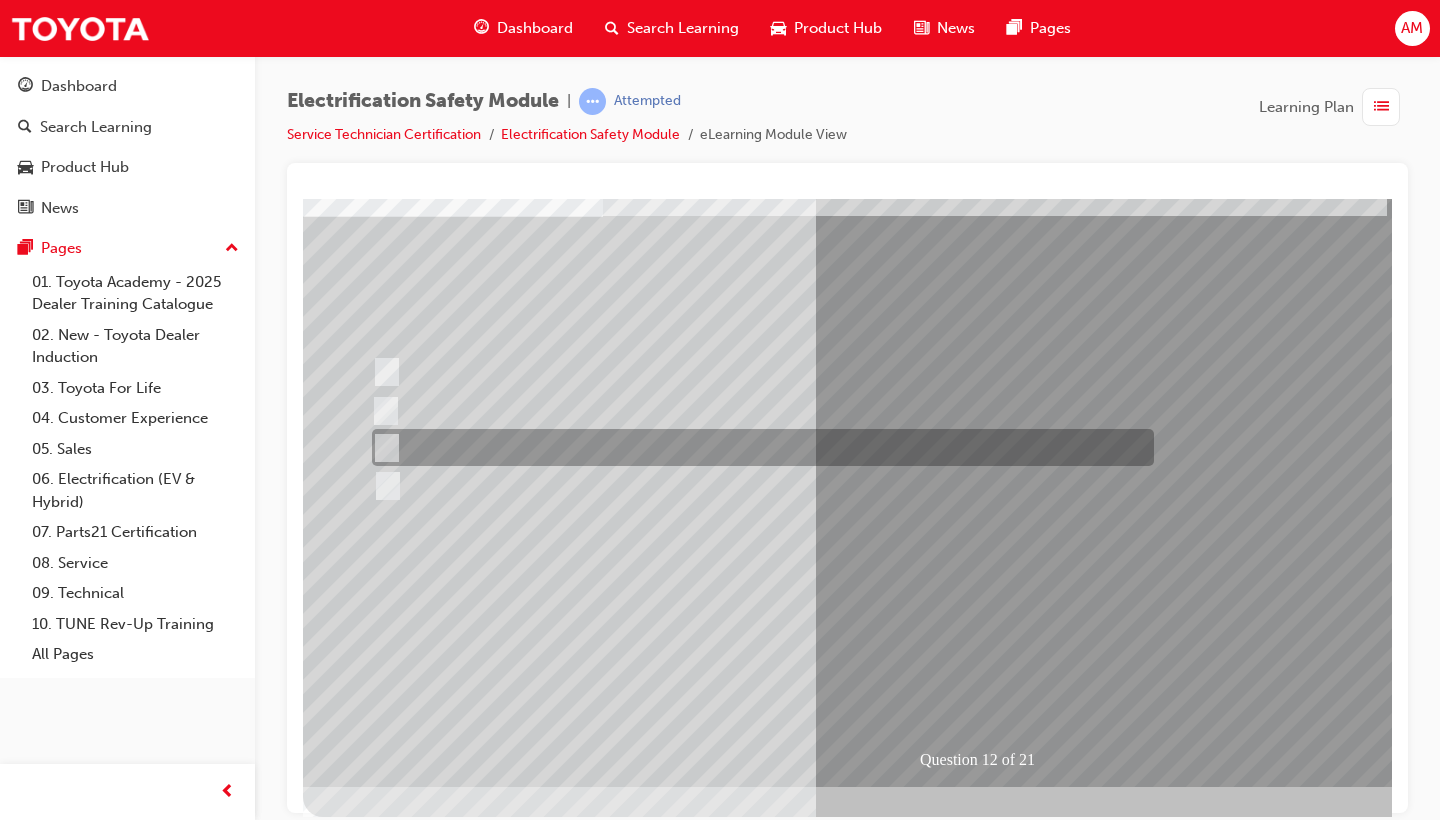 click at bounding box center (758, 447) 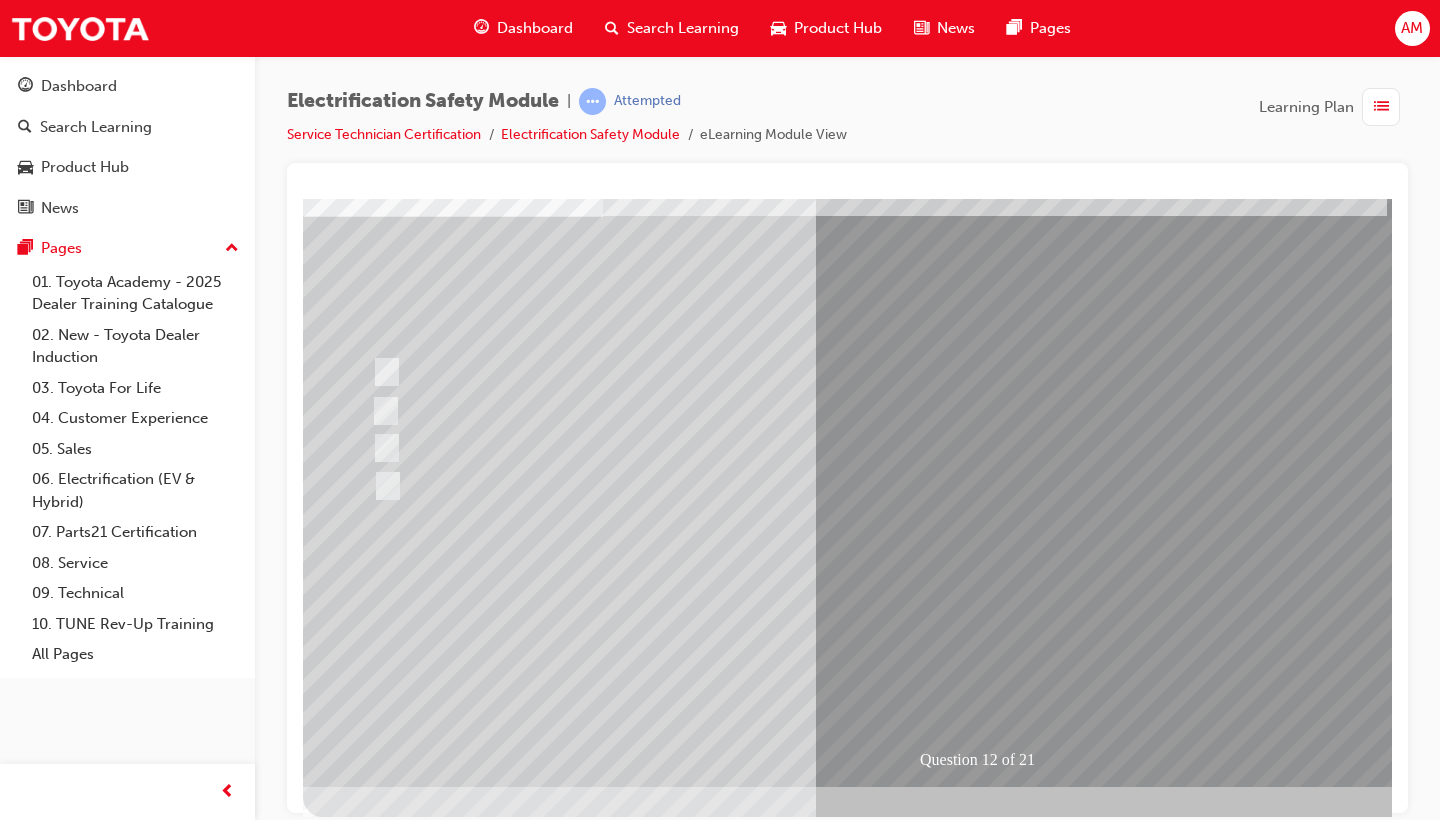 click at bounding box center [375, 2855] 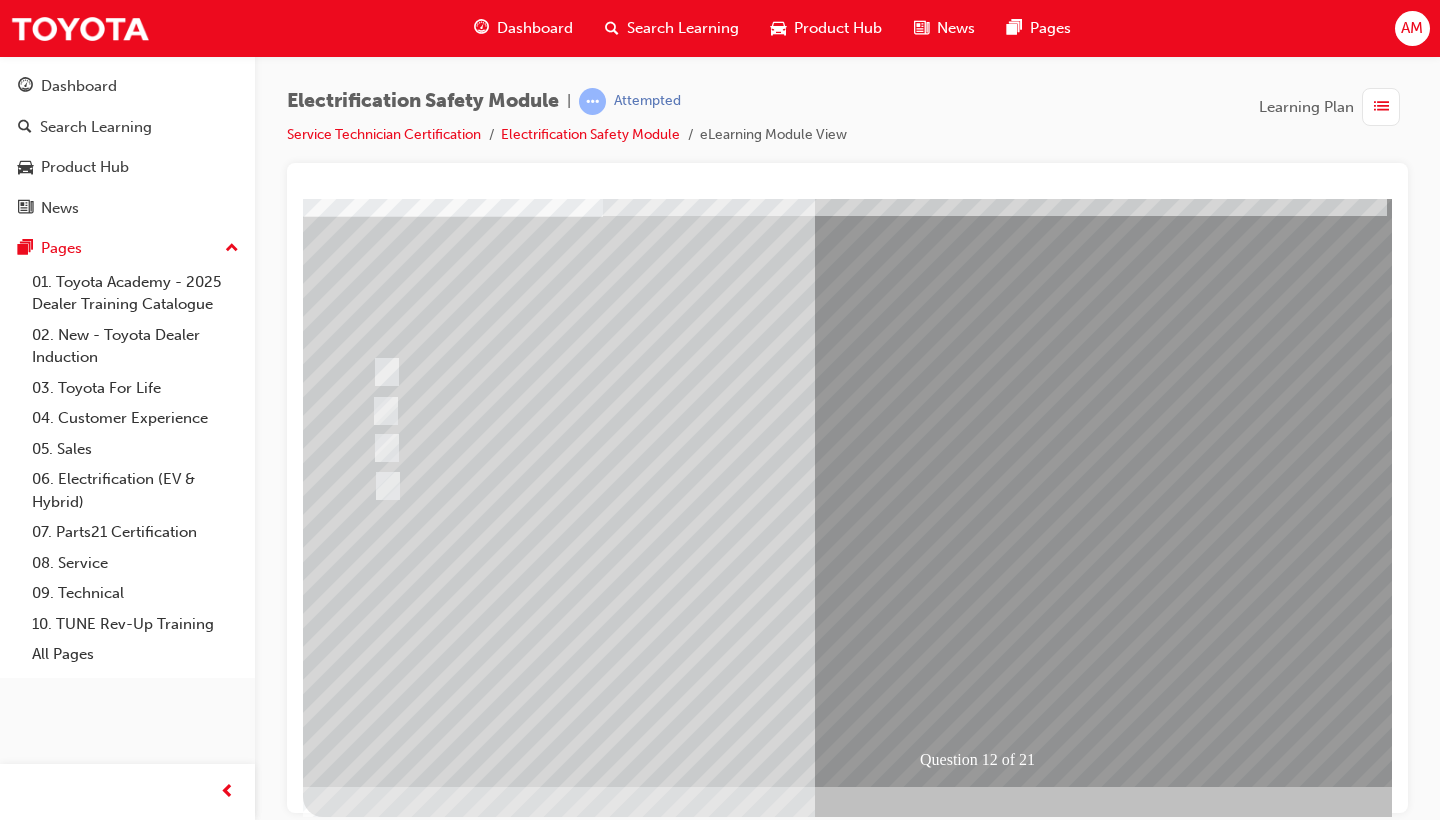 click at bounding box center [635, 2562] 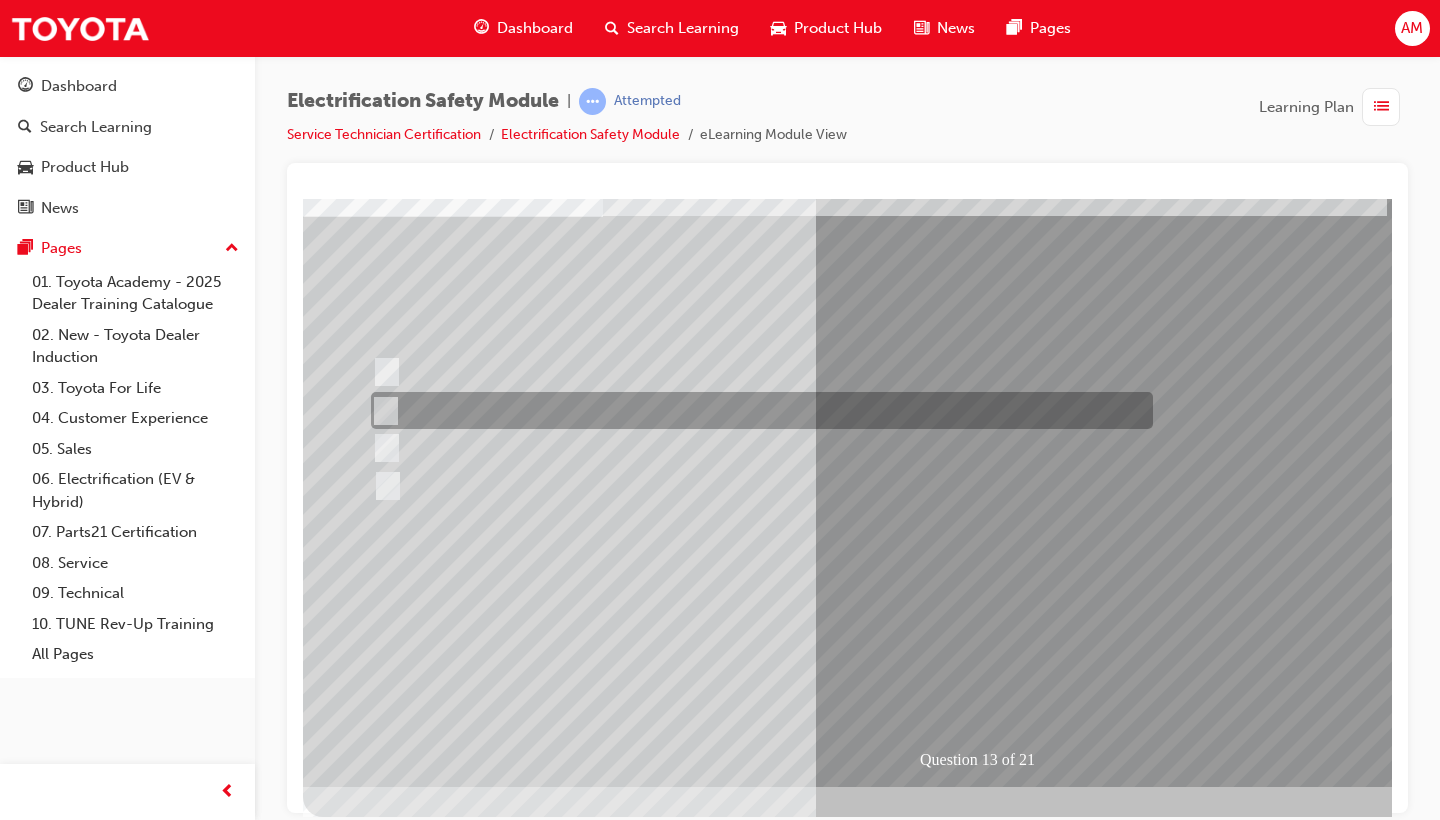 click at bounding box center (757, 410) 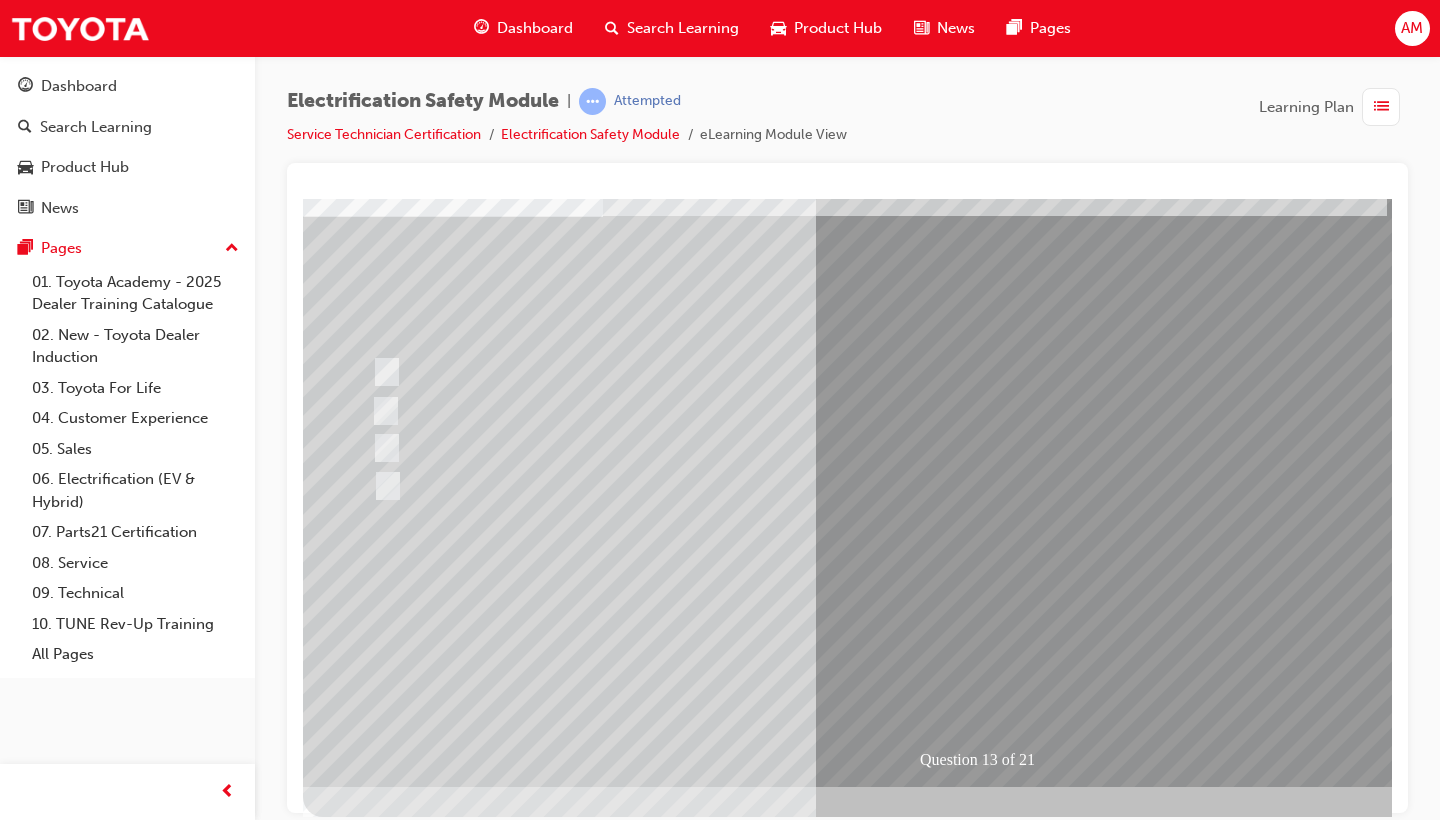 click at bounding box center [375, 2855] 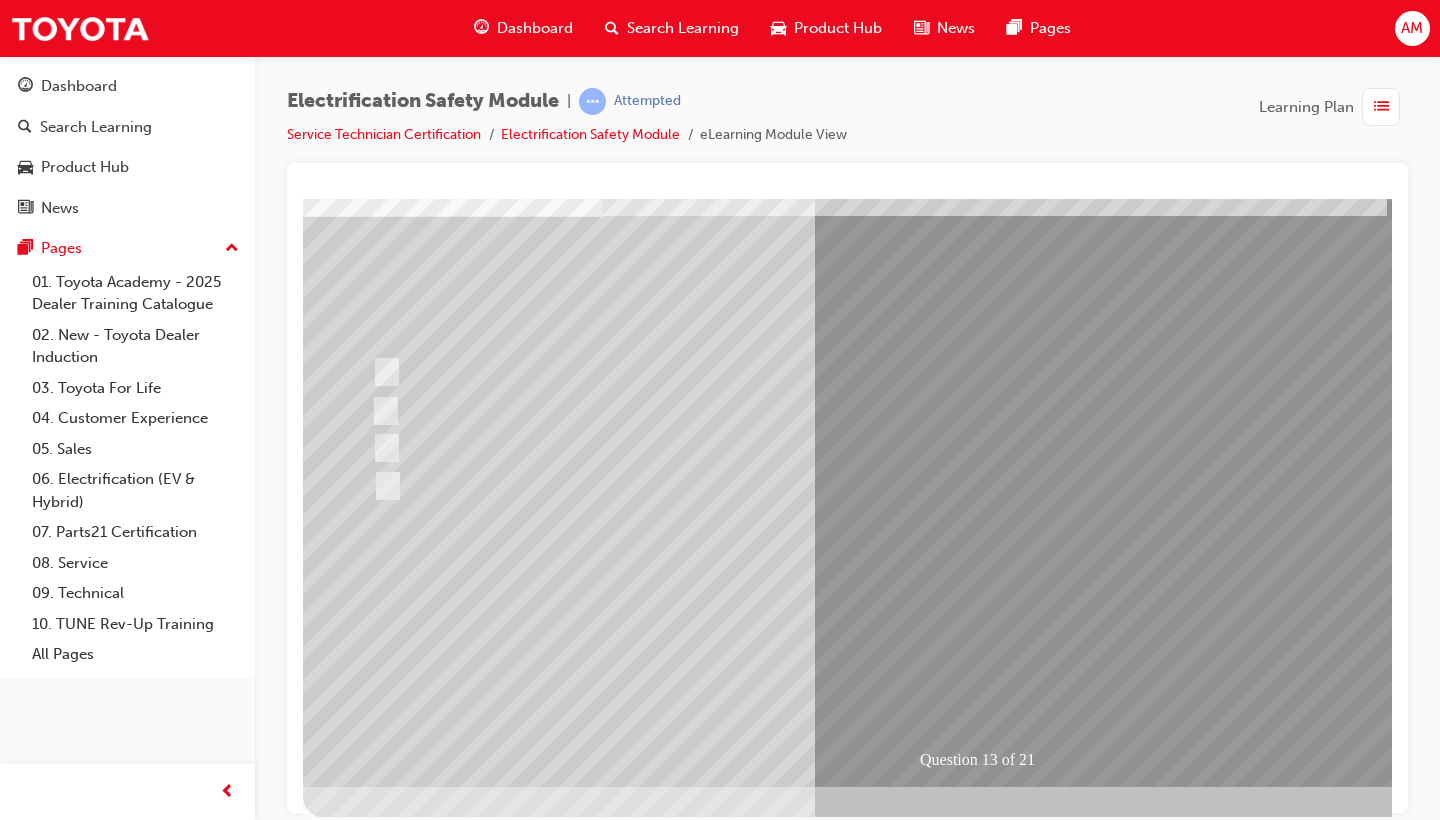 click at bounding box center (635, 2562) 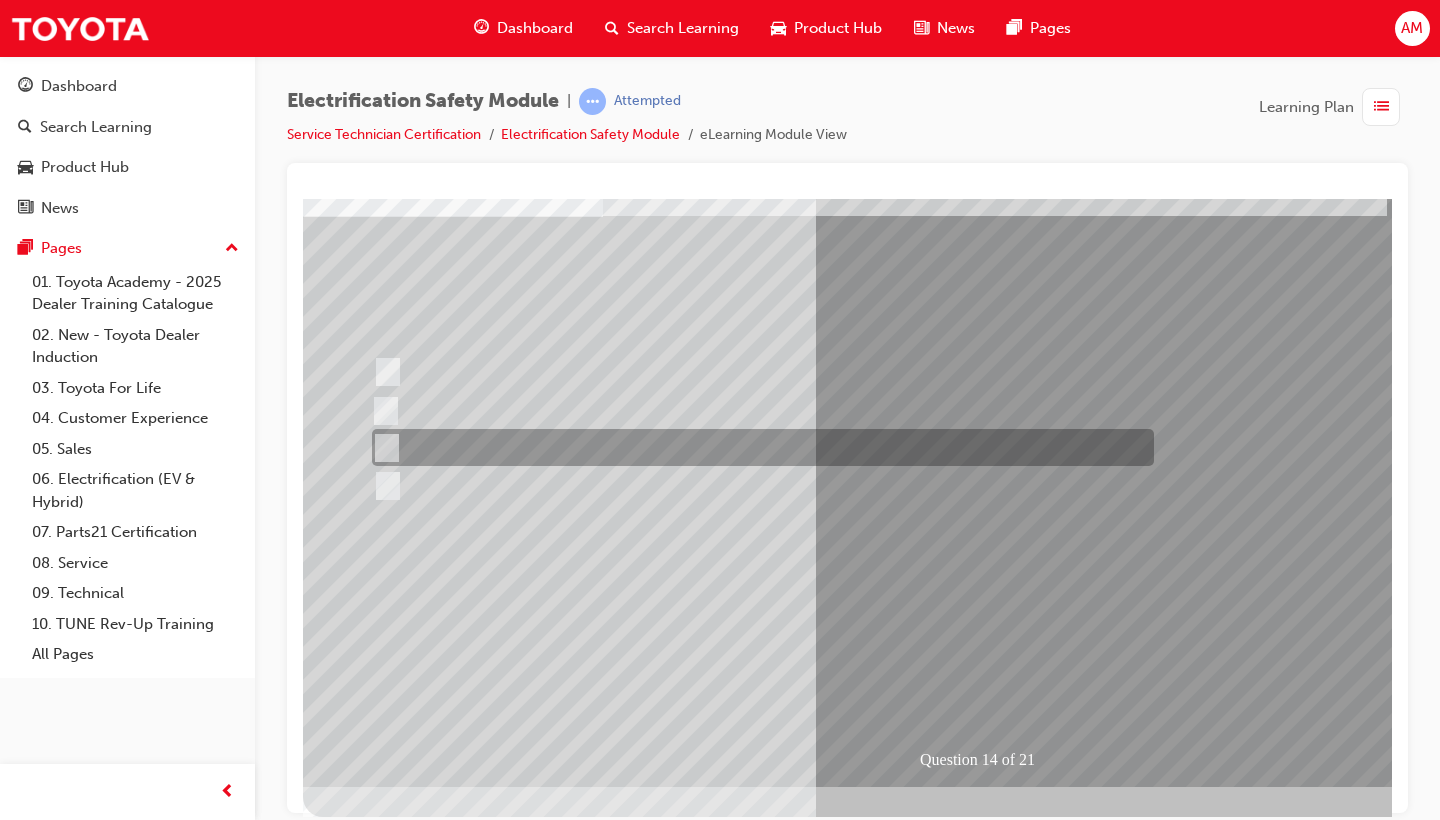click at bounding box center (758, 447) 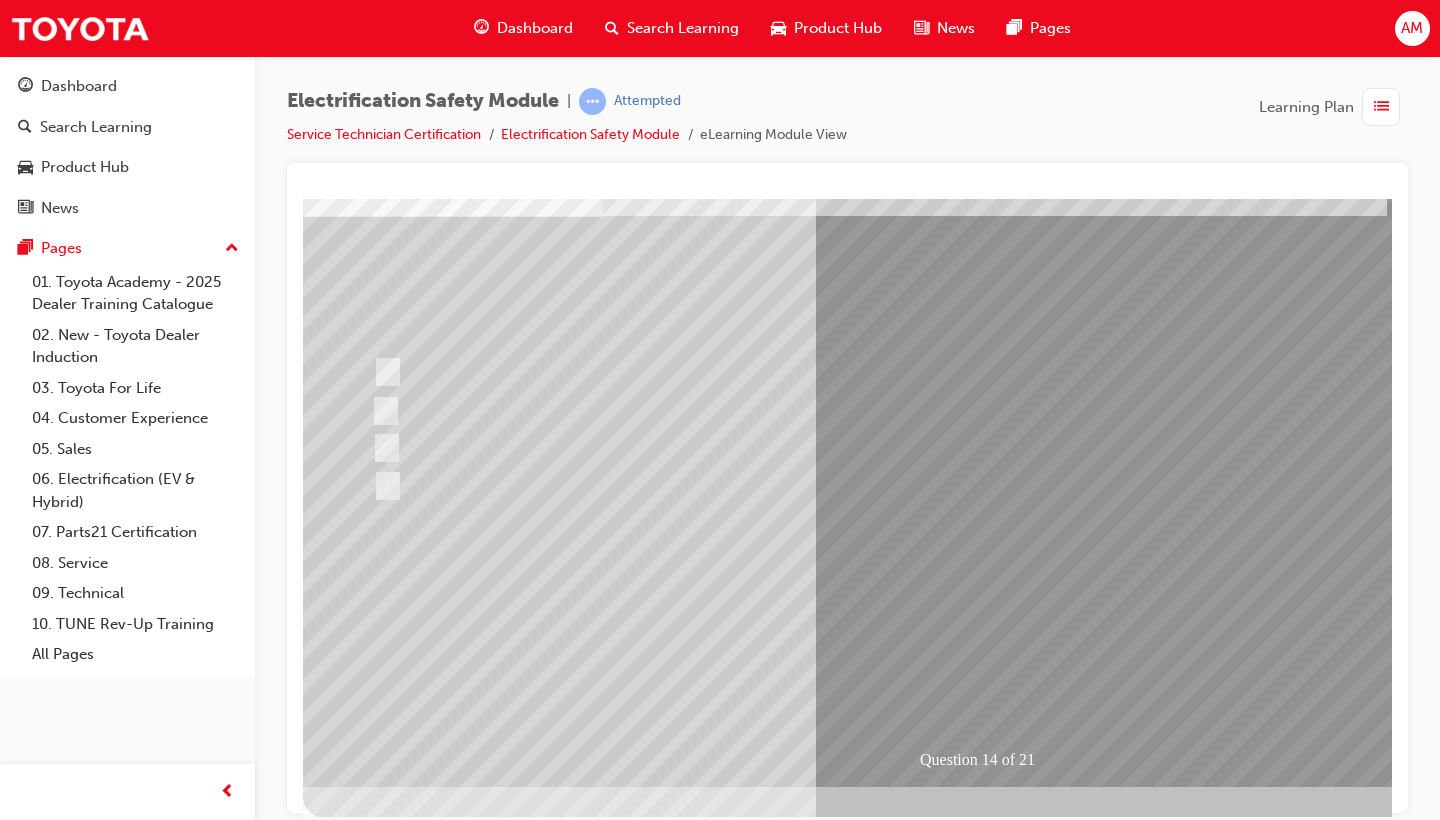 click at bounding box center (375, 2855) 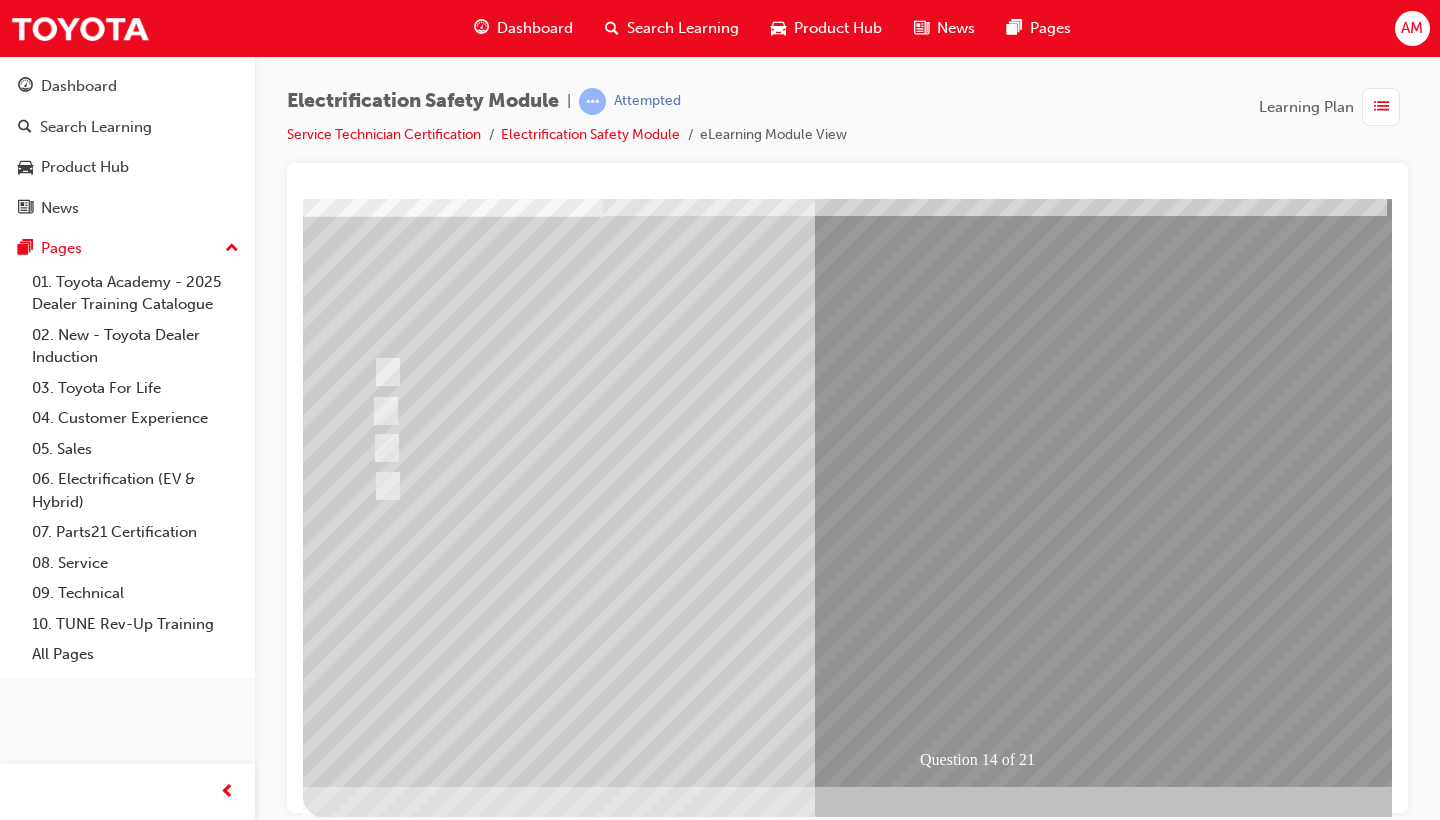 click at bounding box center (635, 2562) 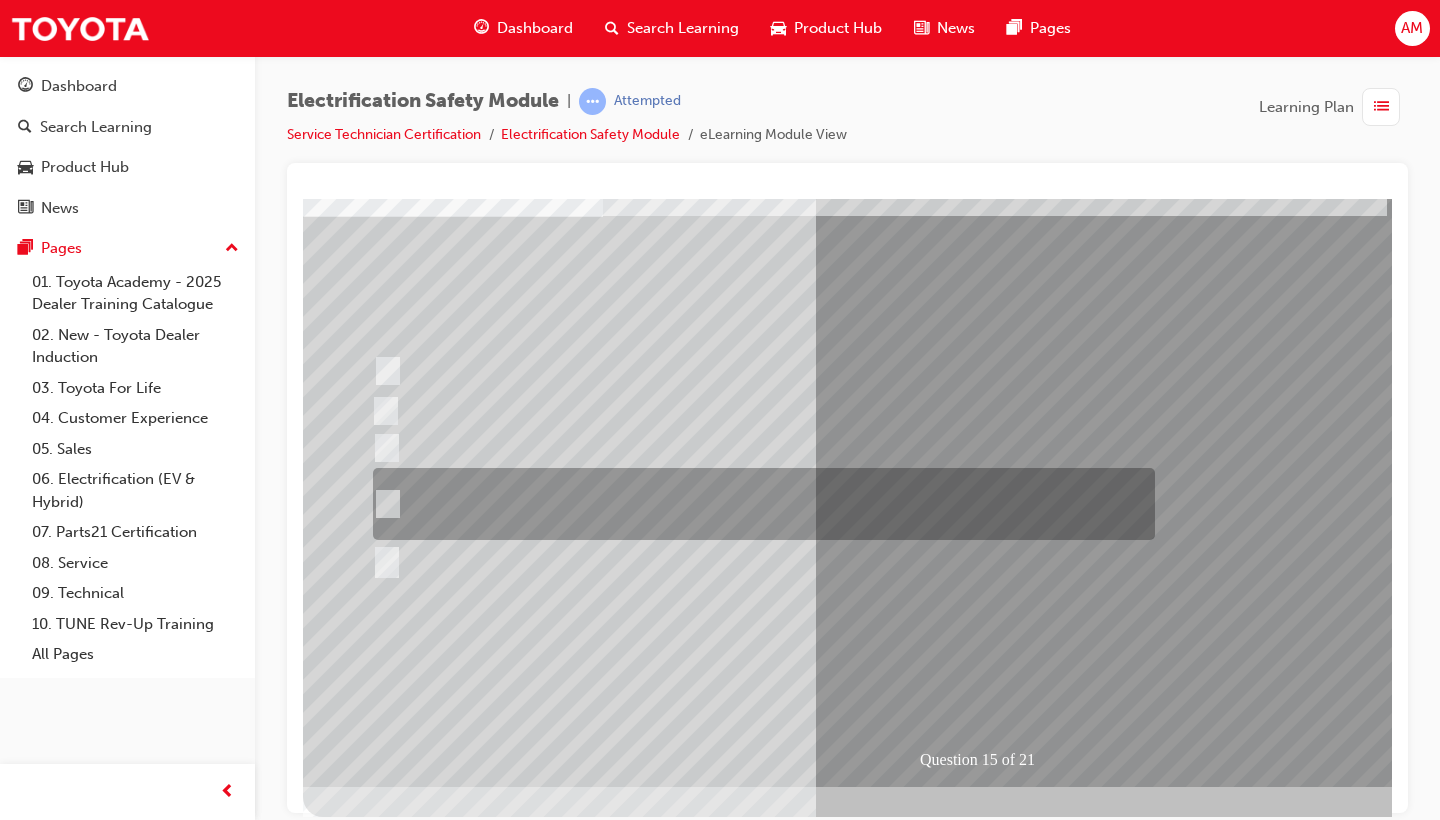 click at bounding box center (759, 504) 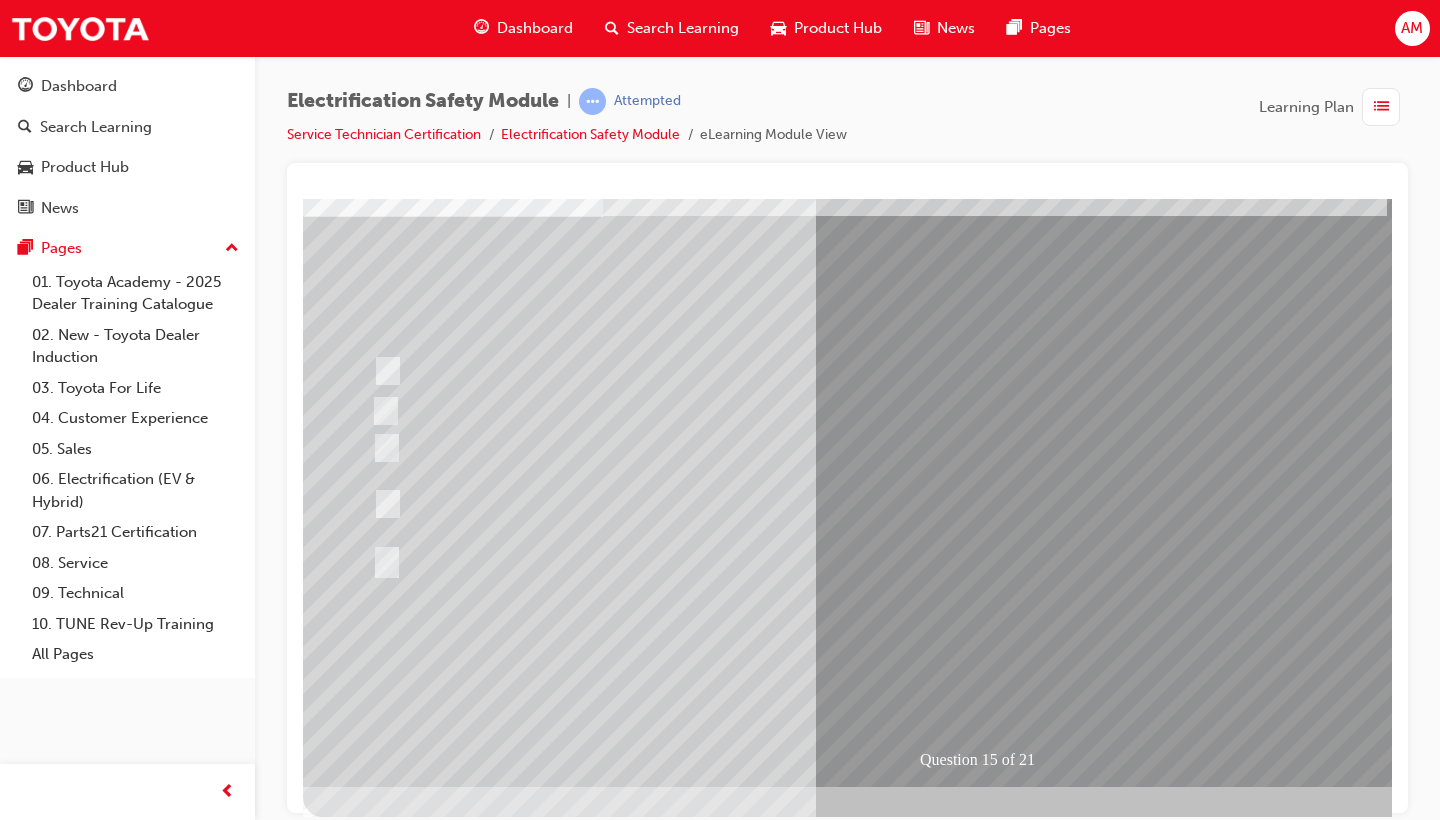 click at bounding box center (375, 2882) 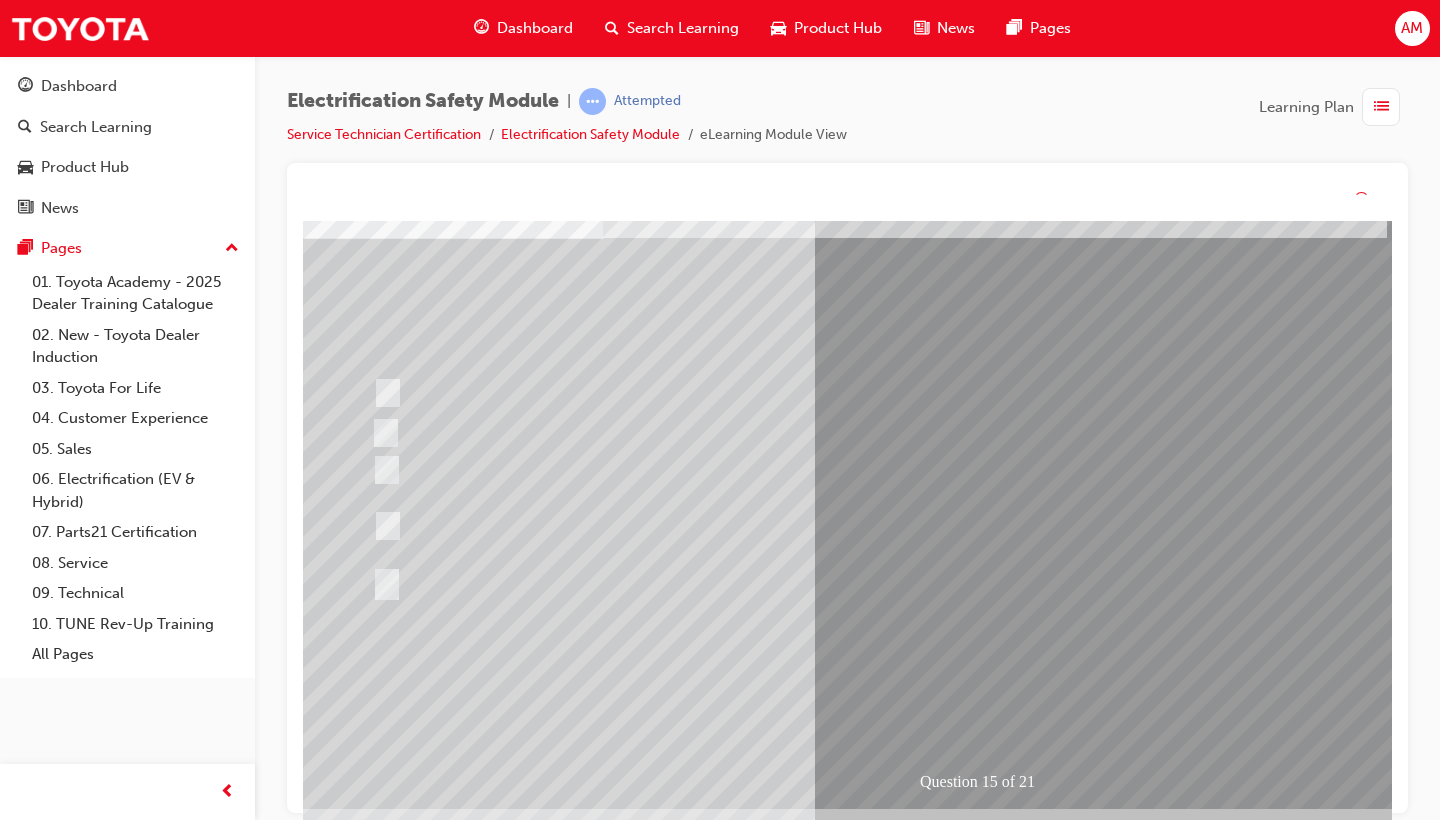 click at bounding box center (635, 2585) 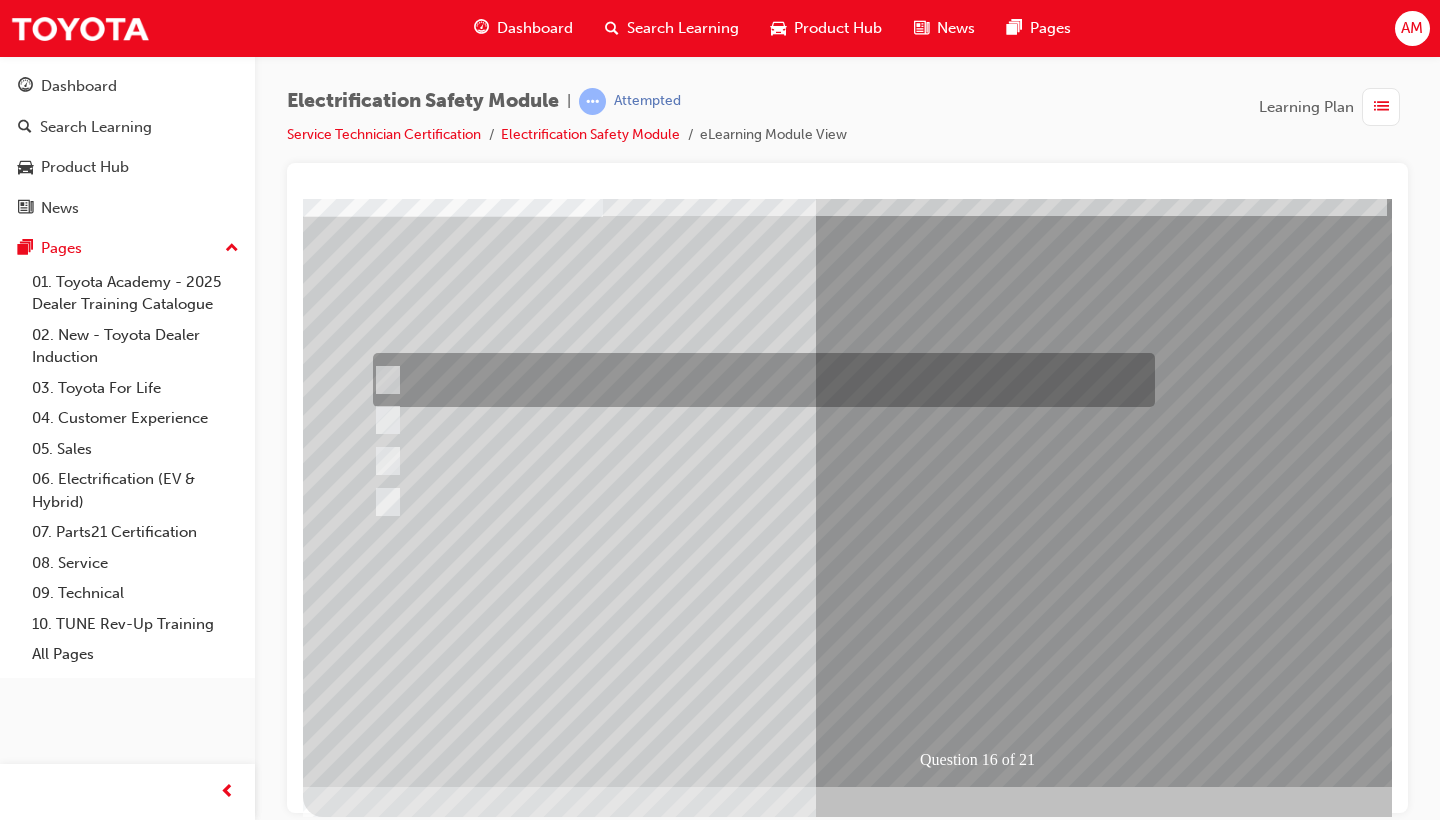 click at bounding box center [759, 380] 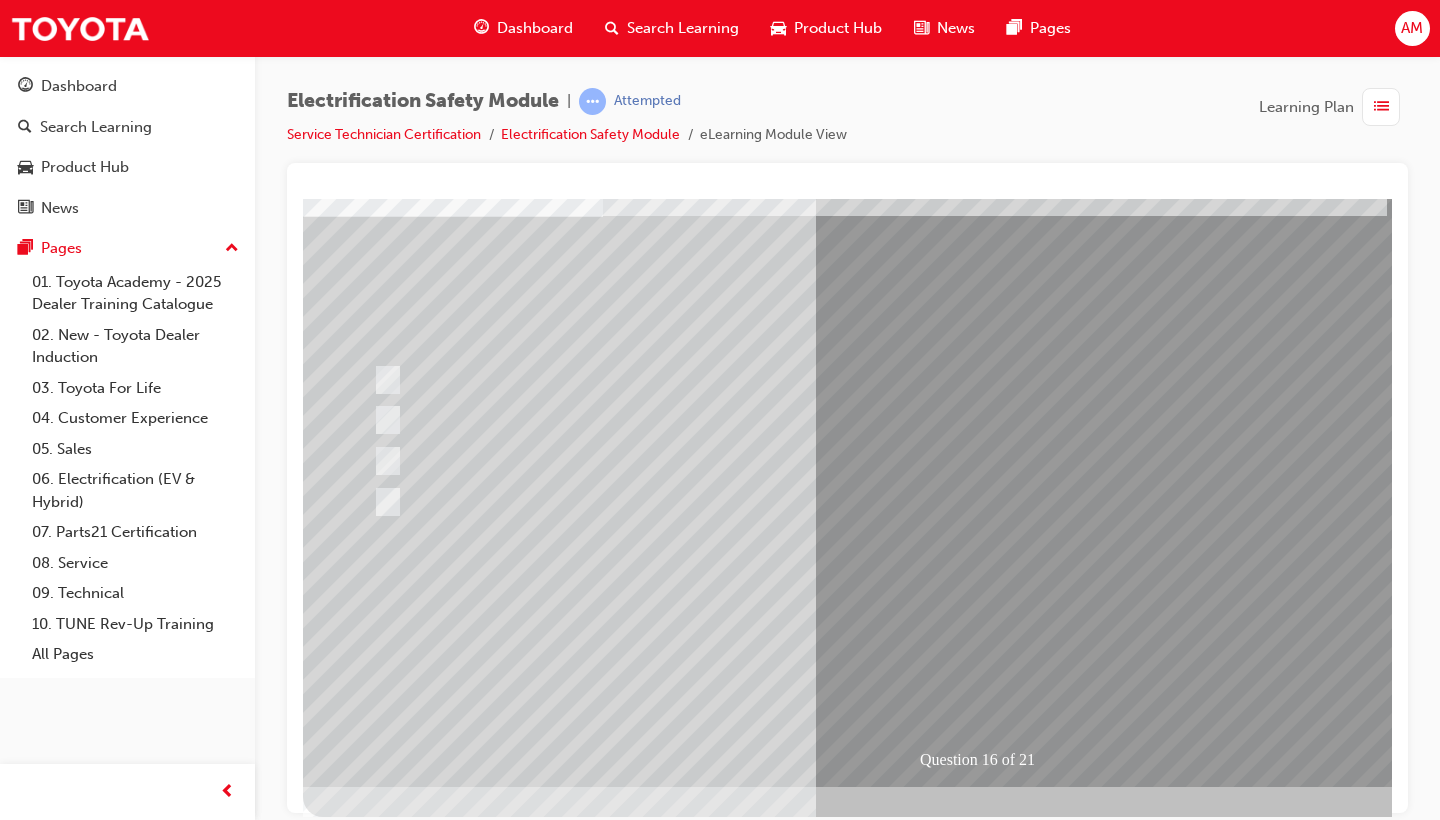 click at bounding box center [375, 2855] 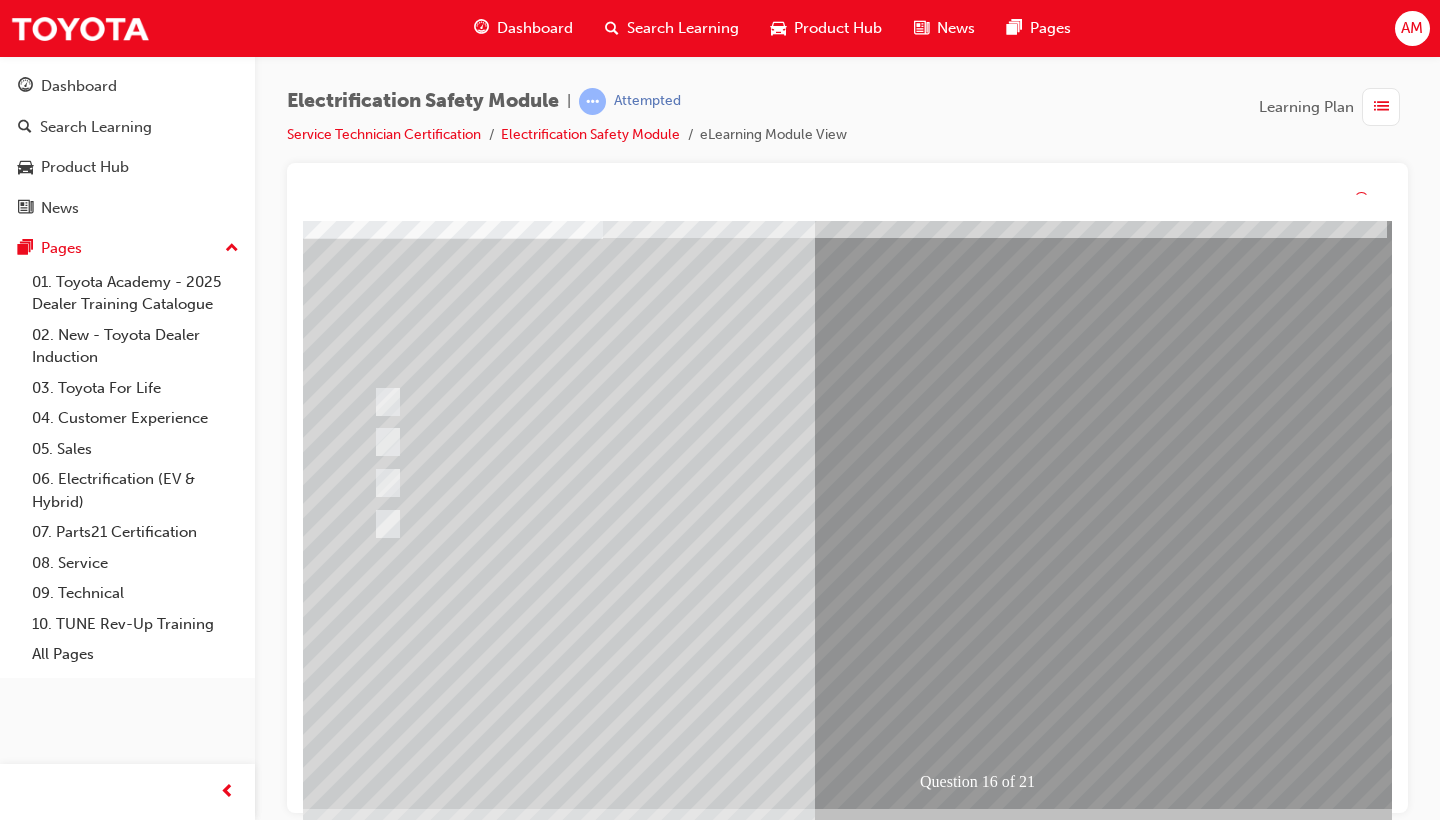 click at bounding box center (635, 2585) 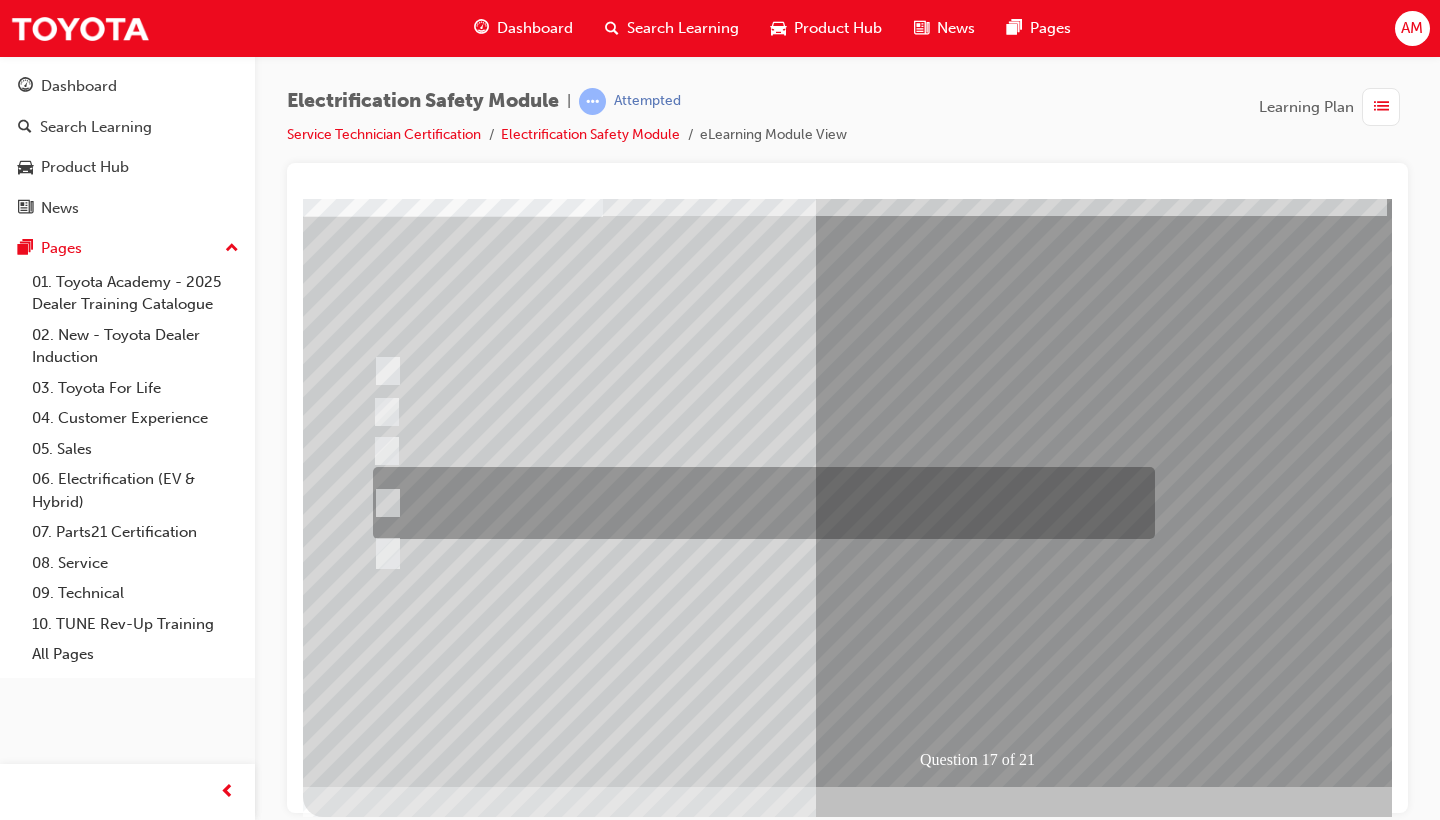 click at bounding box center (759, 503) 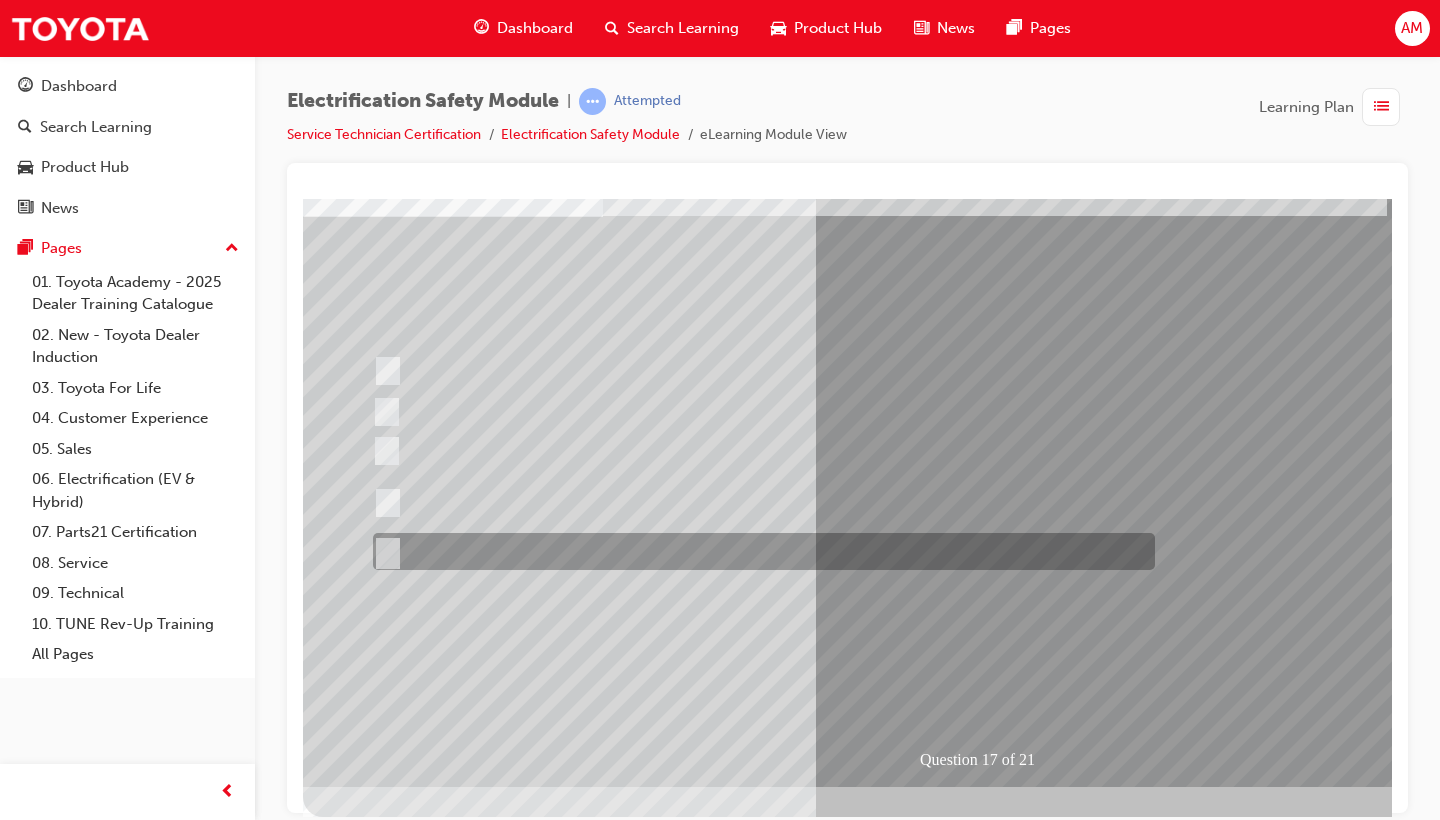 click at bounding box center [759, 551] 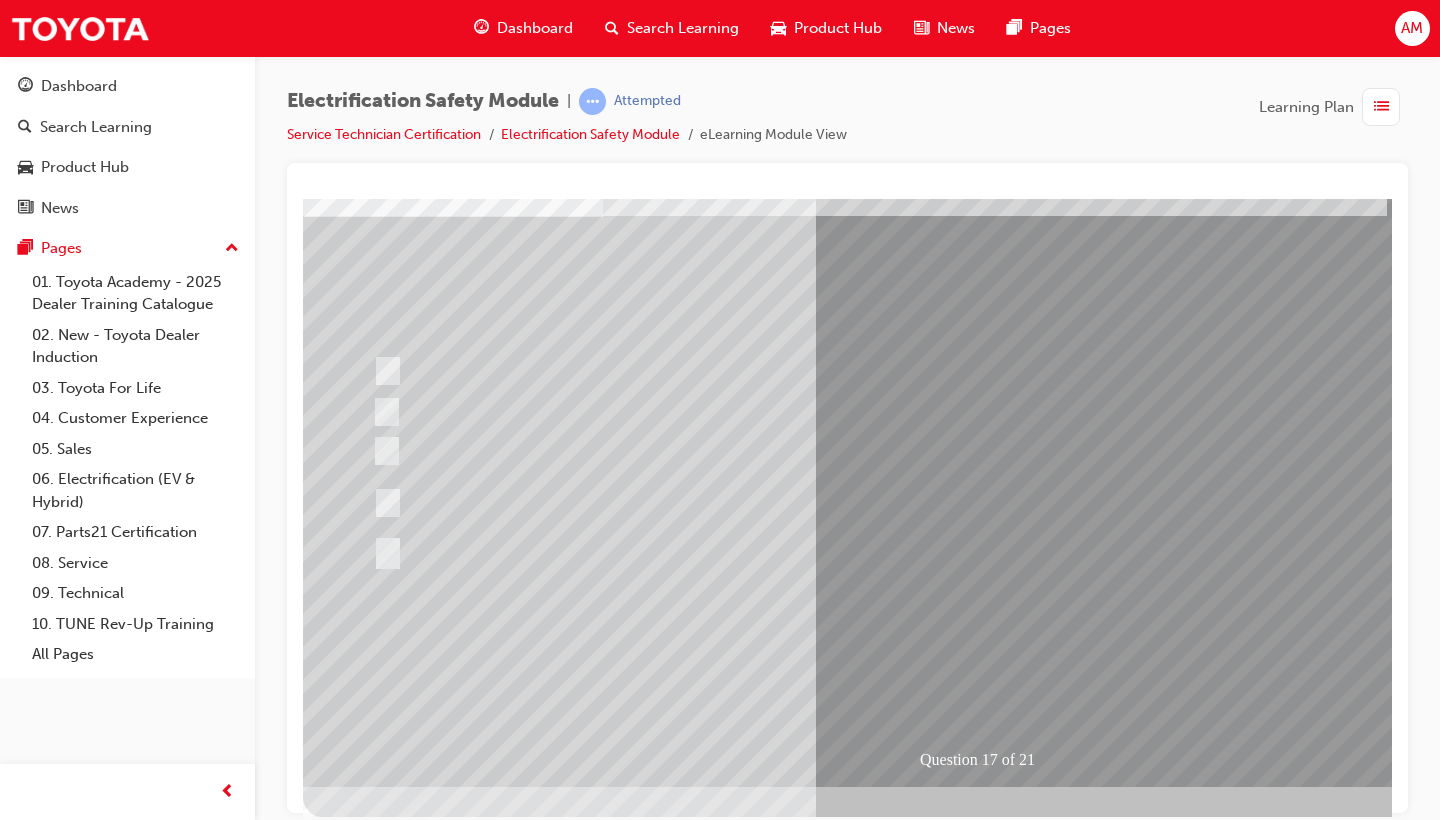 click at bounding box center [375, 2882] 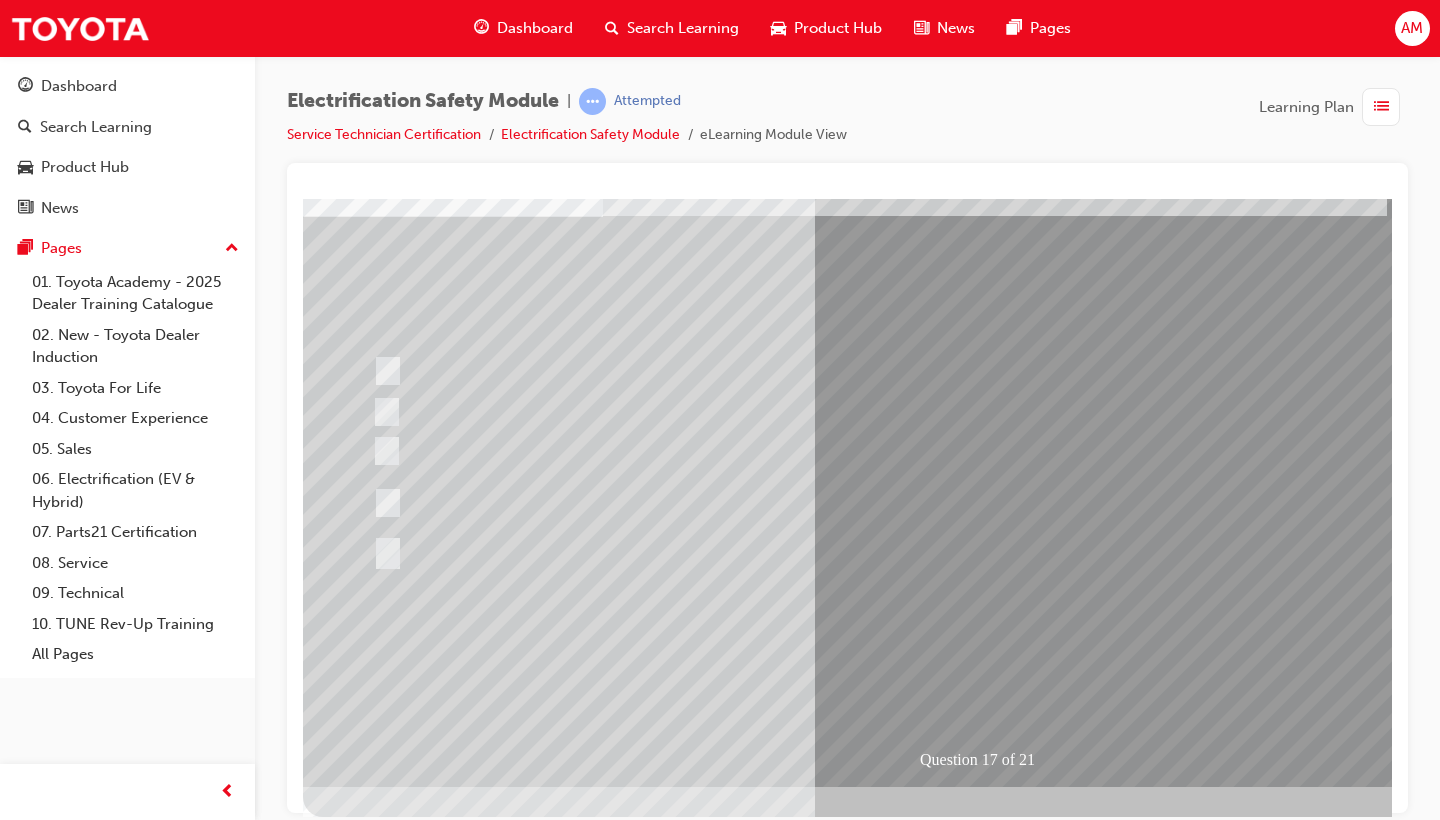 click at bounding box center [635, 2562] 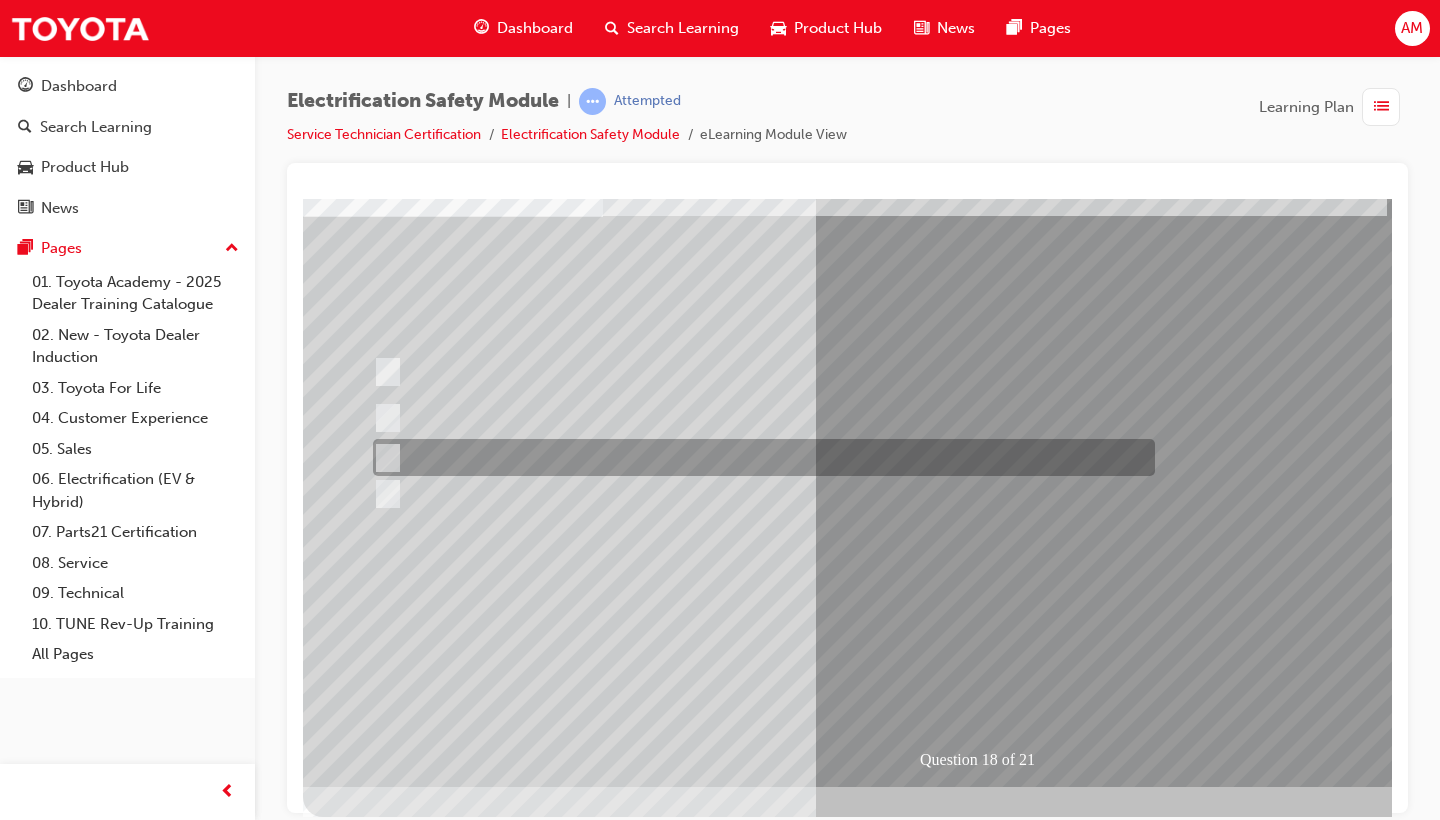 click at bounding box center (759, 457) 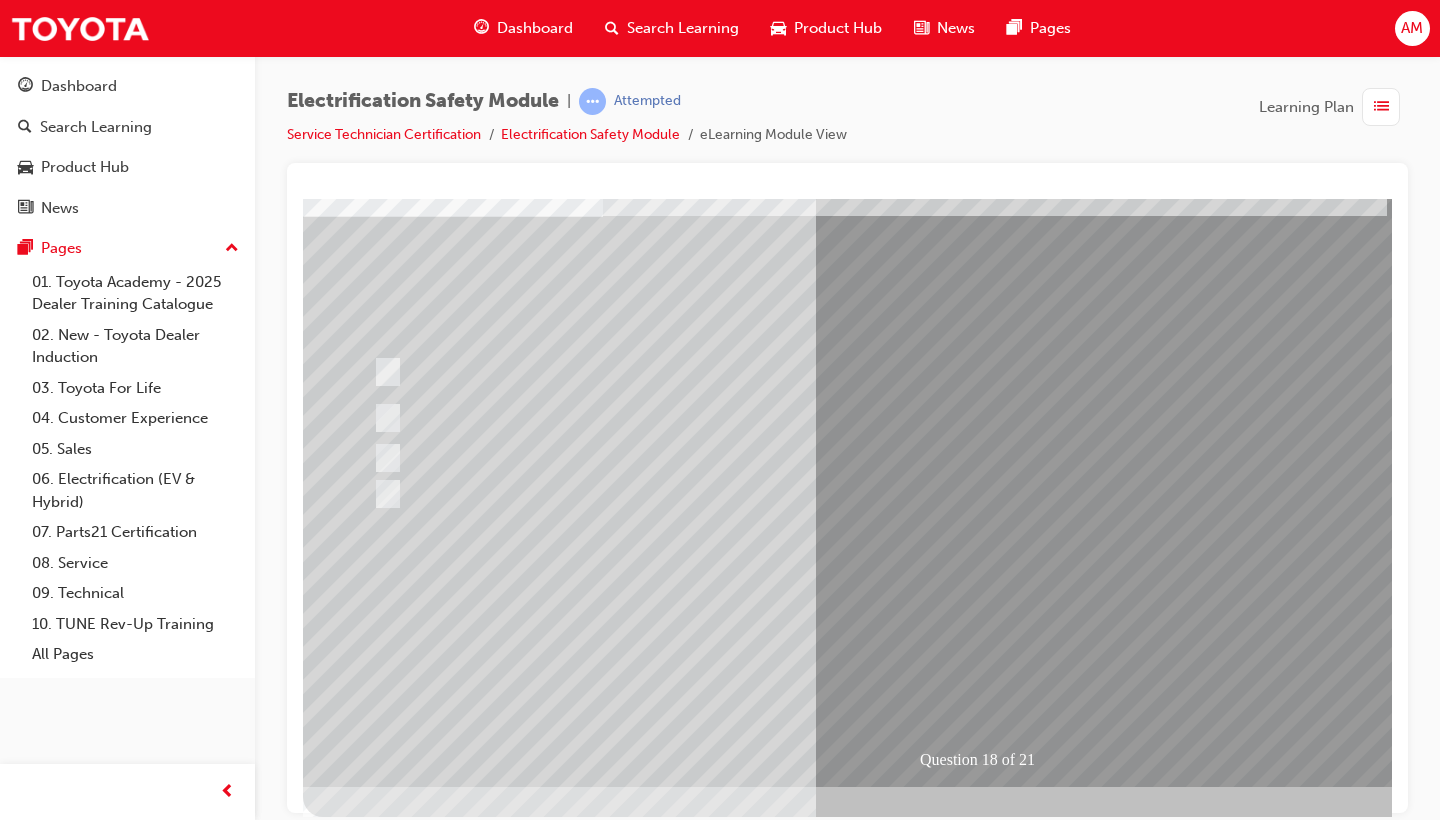 click at bounding box center [375, 2855] 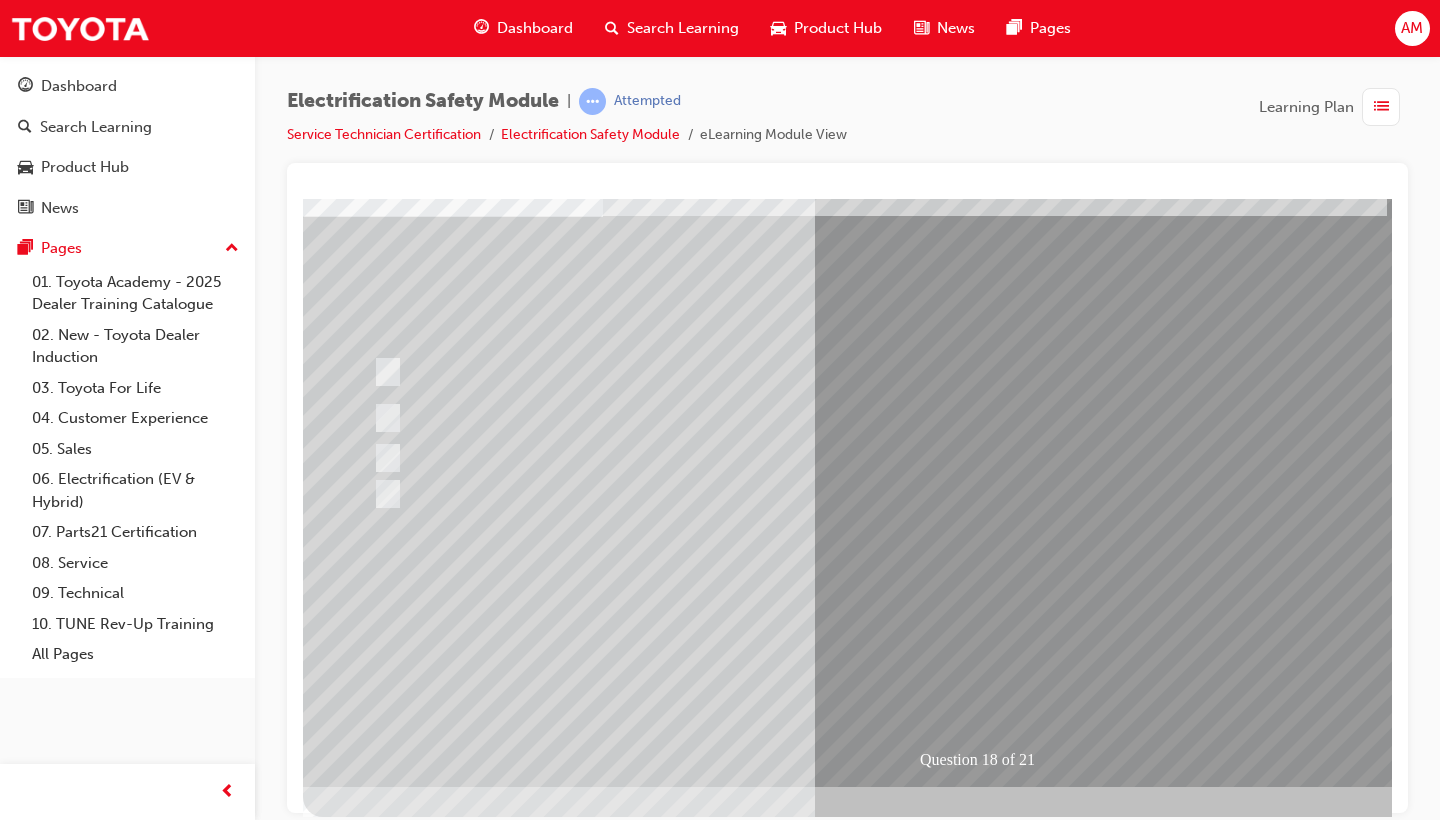 click at bounding box center (635, 2562) 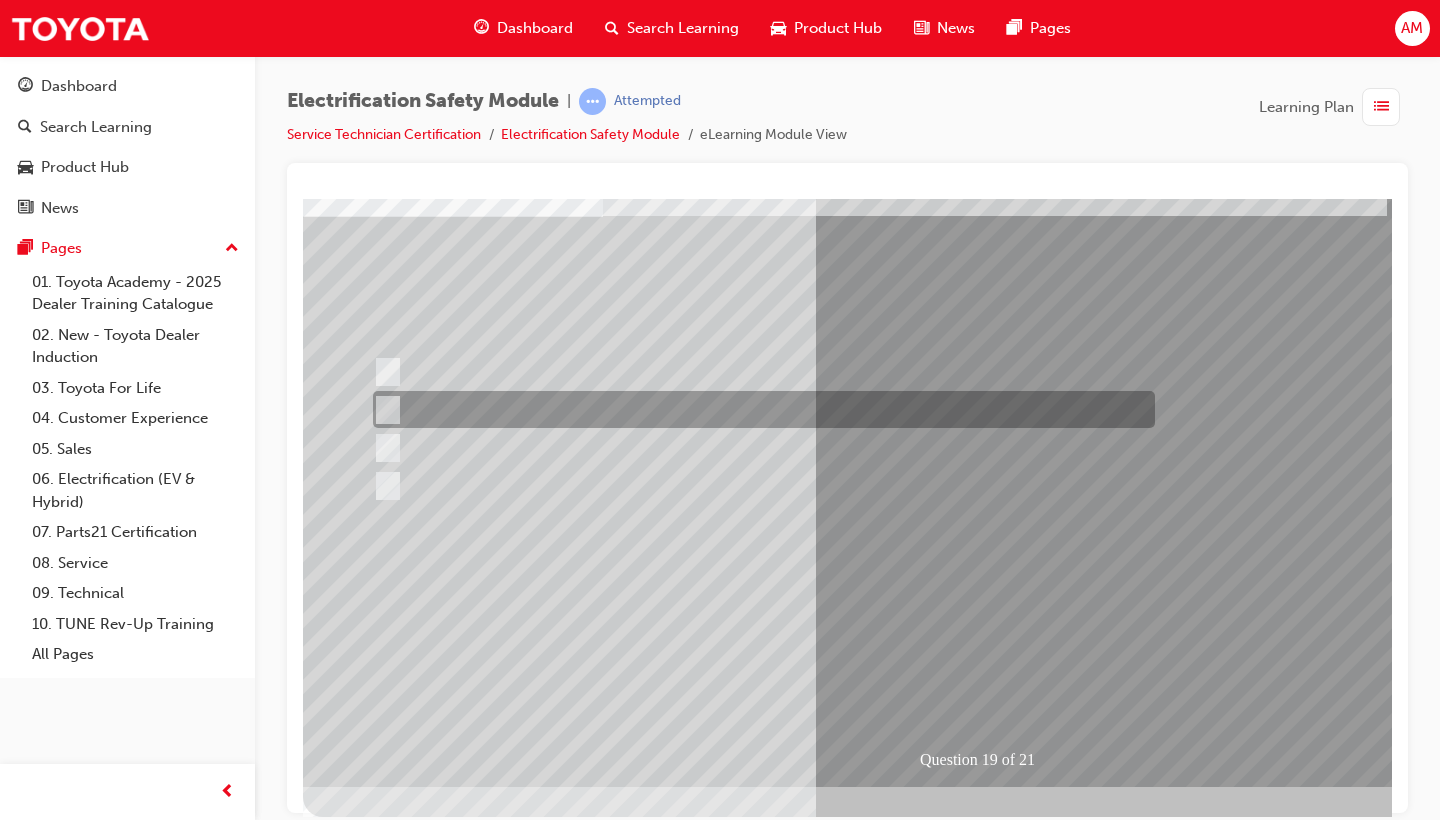 click at bounding box center (759, 409) 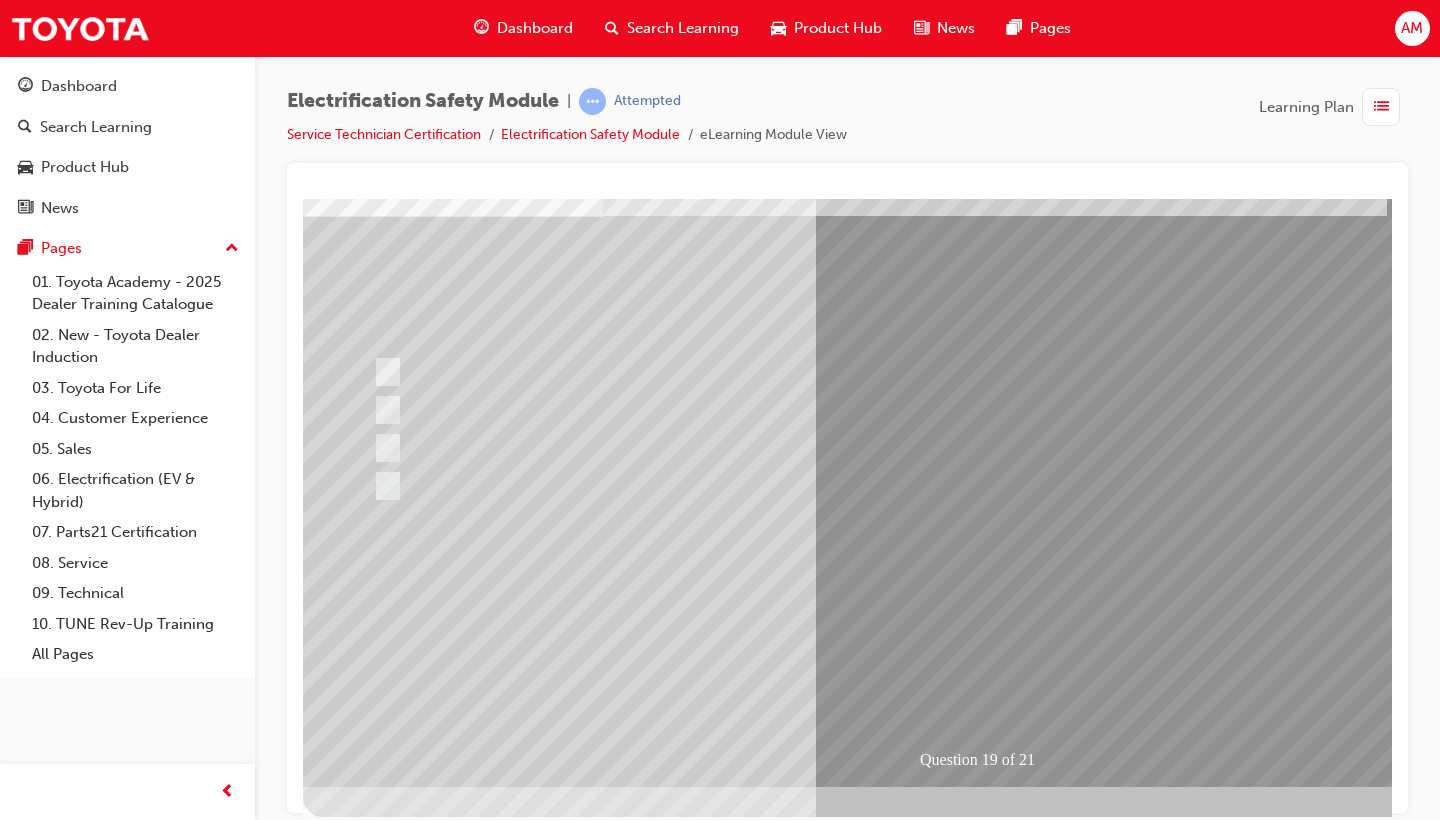 click at bounding box center [375, 2855] 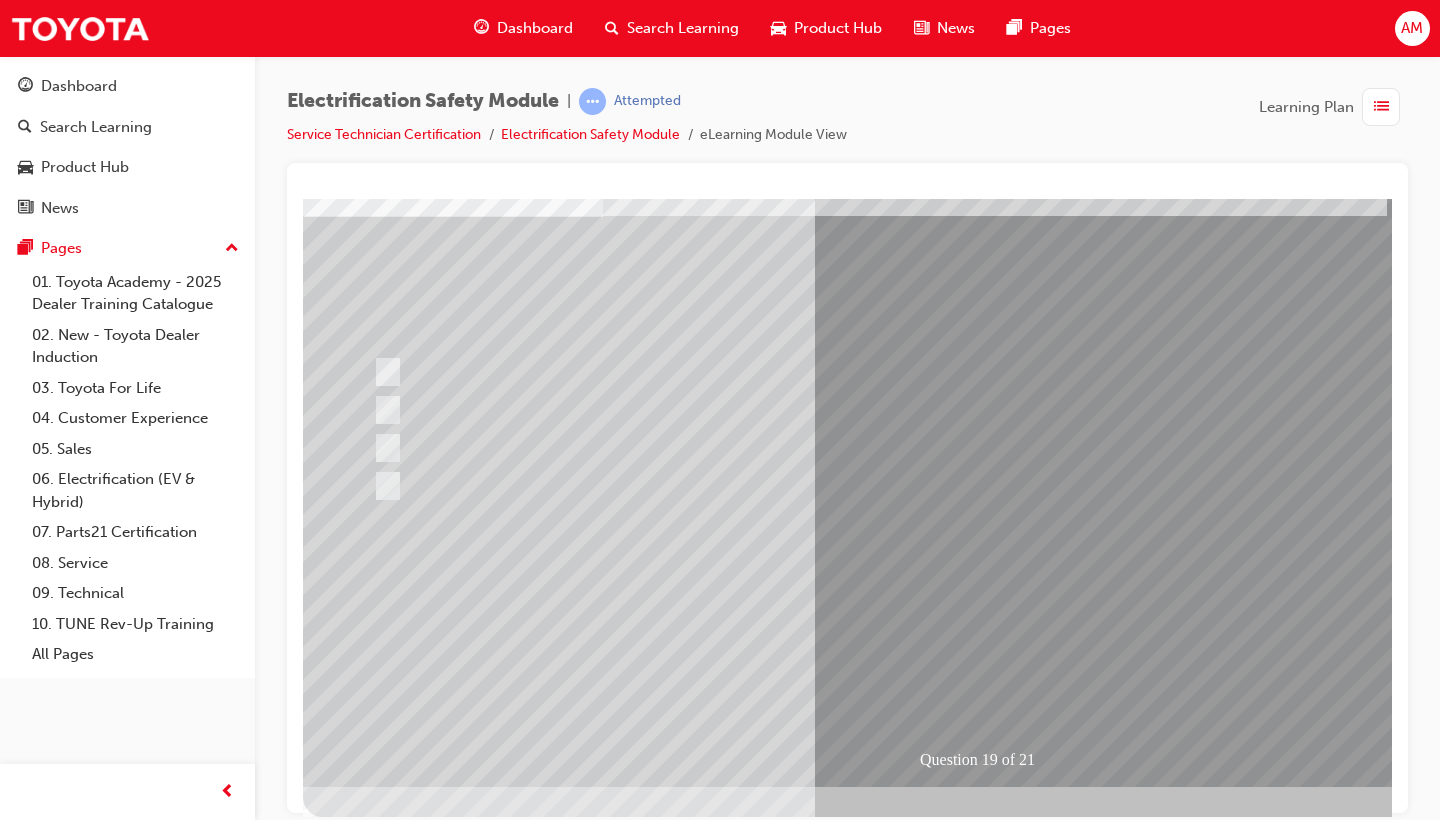 click at bounding box center (635, 2562) 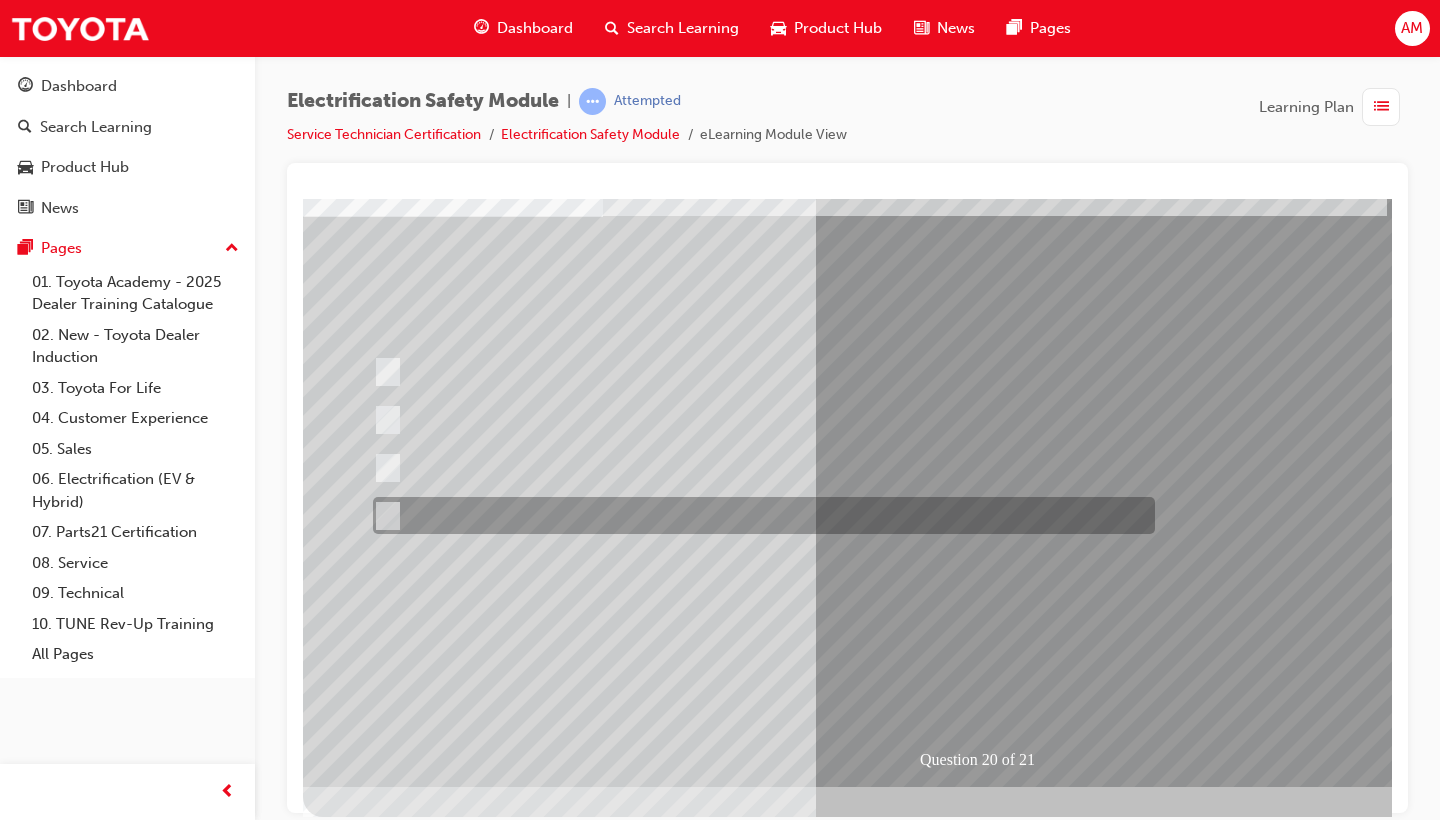click at bounding box center (759, 515) 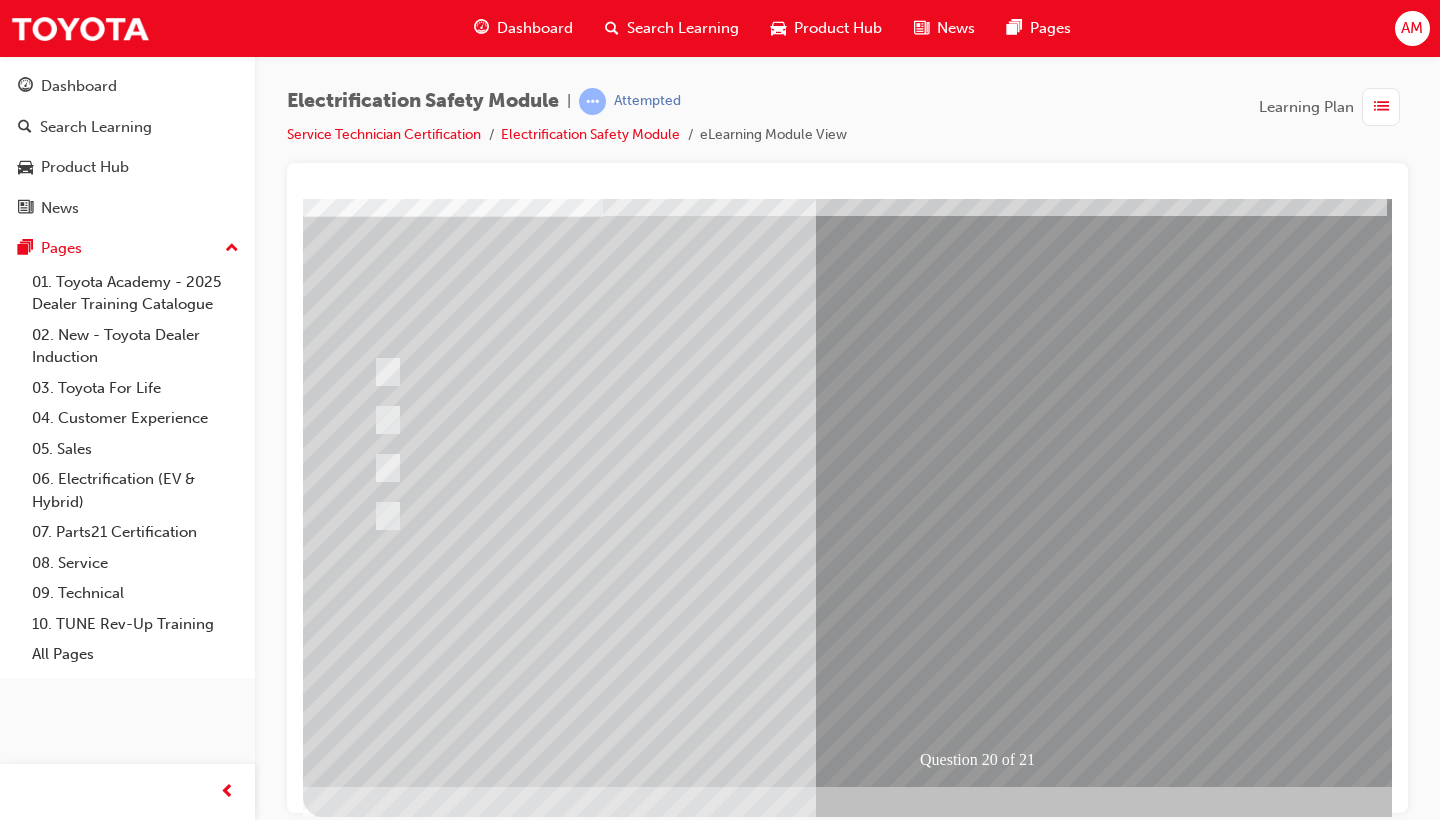 click at bounding box center [375, 2855] 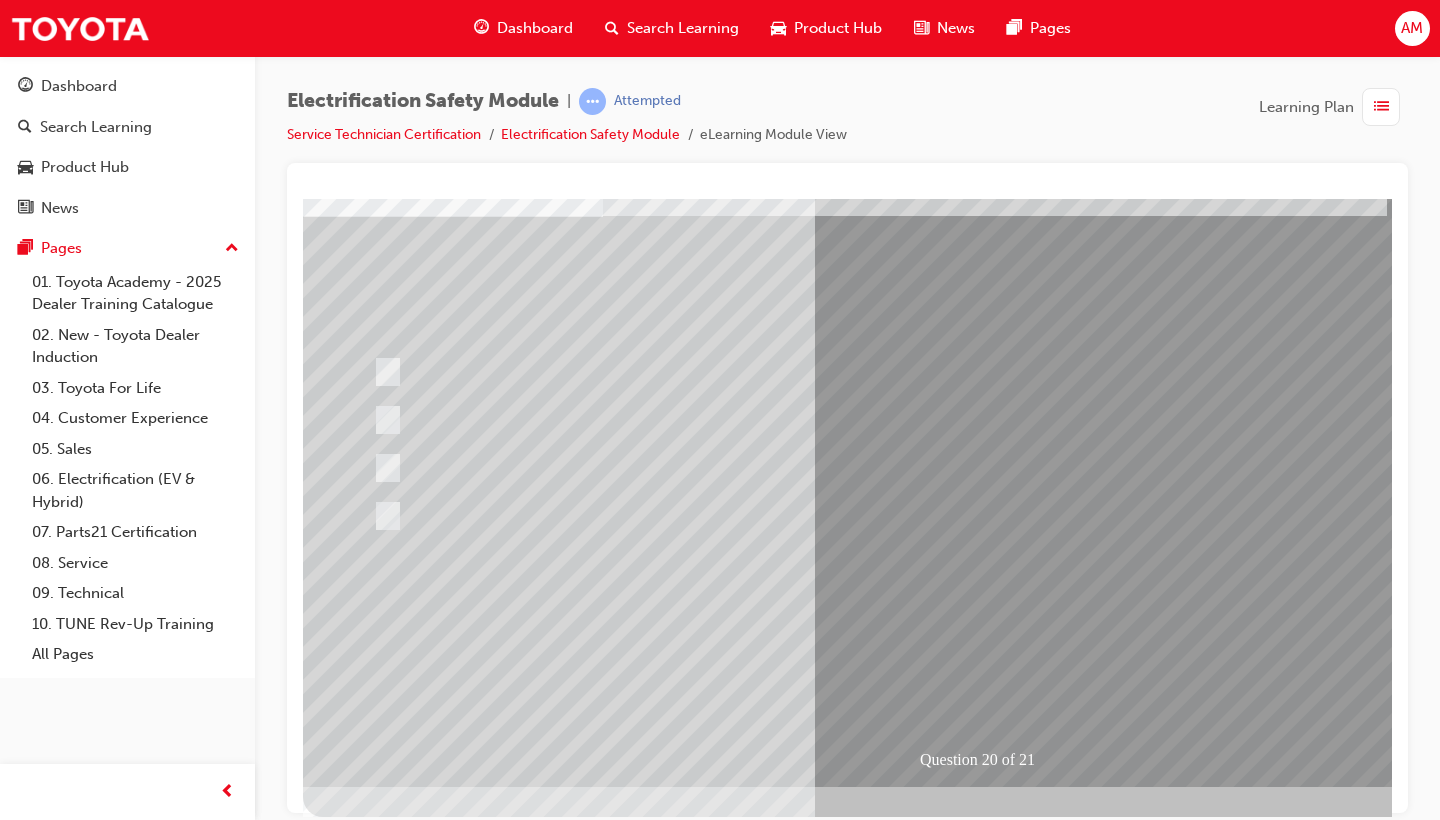 click at bounding box center [635, 2562] 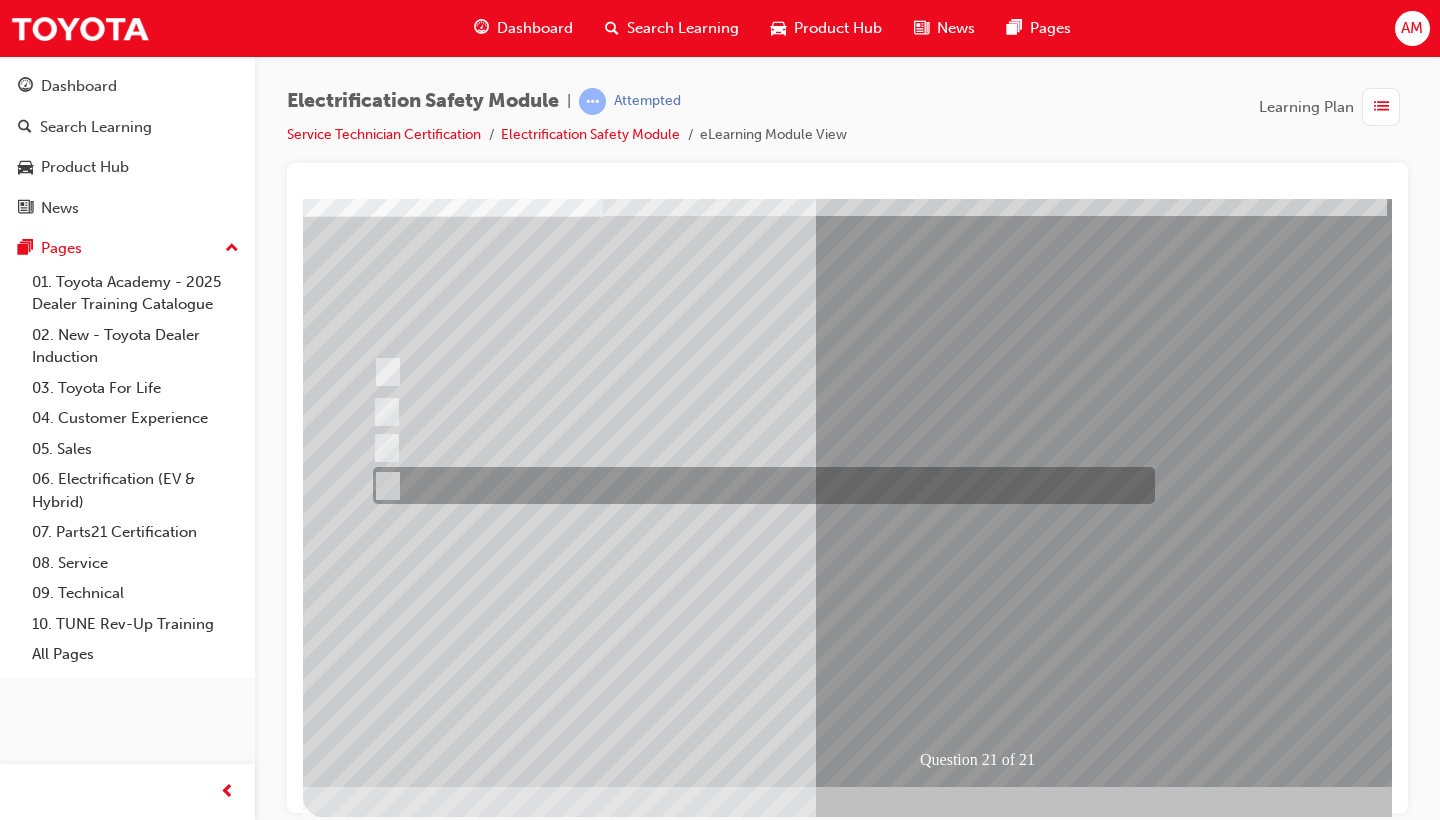 click at bounding box center (759, 485) 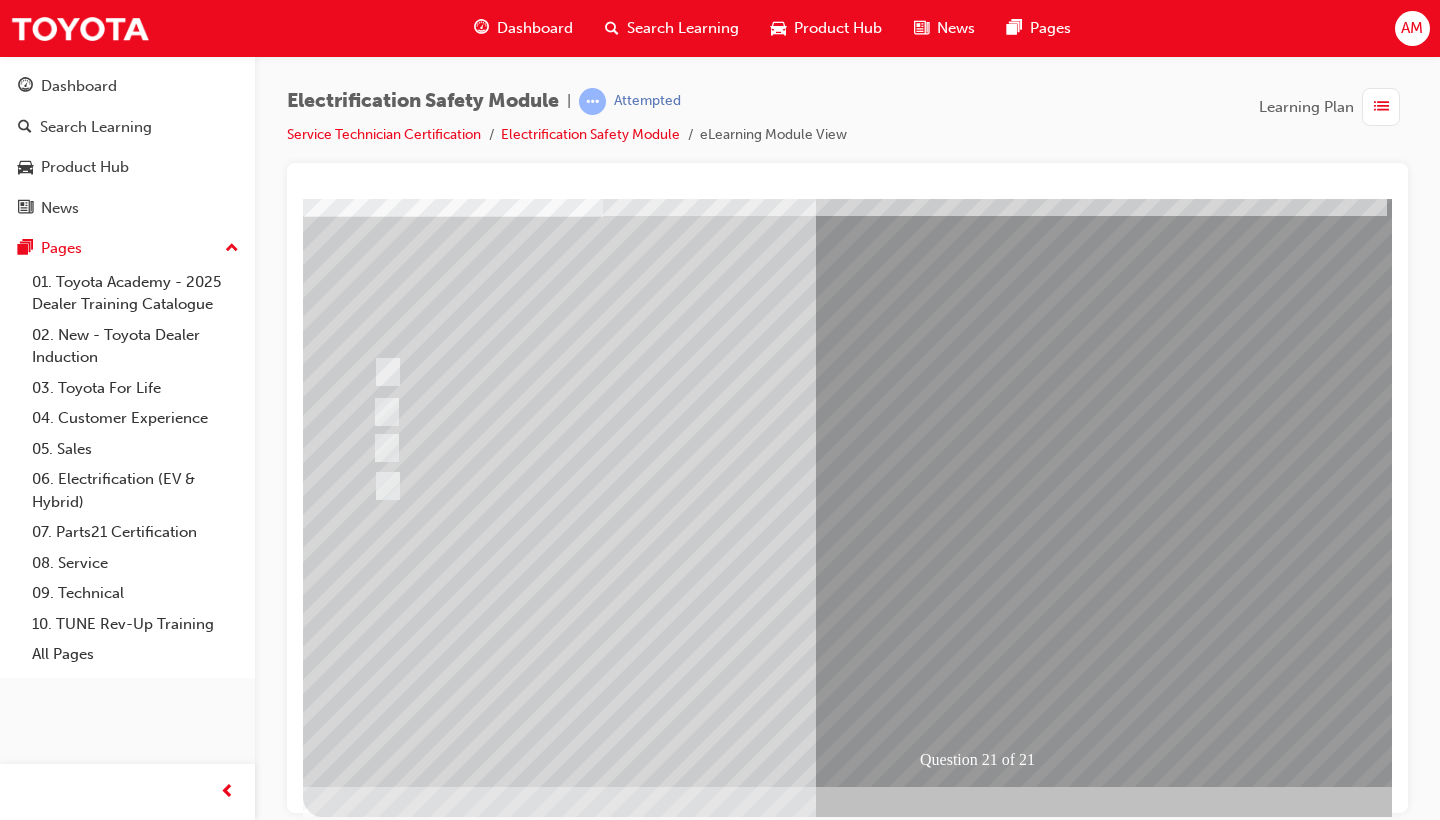 click at bounding box center (375, 2855) 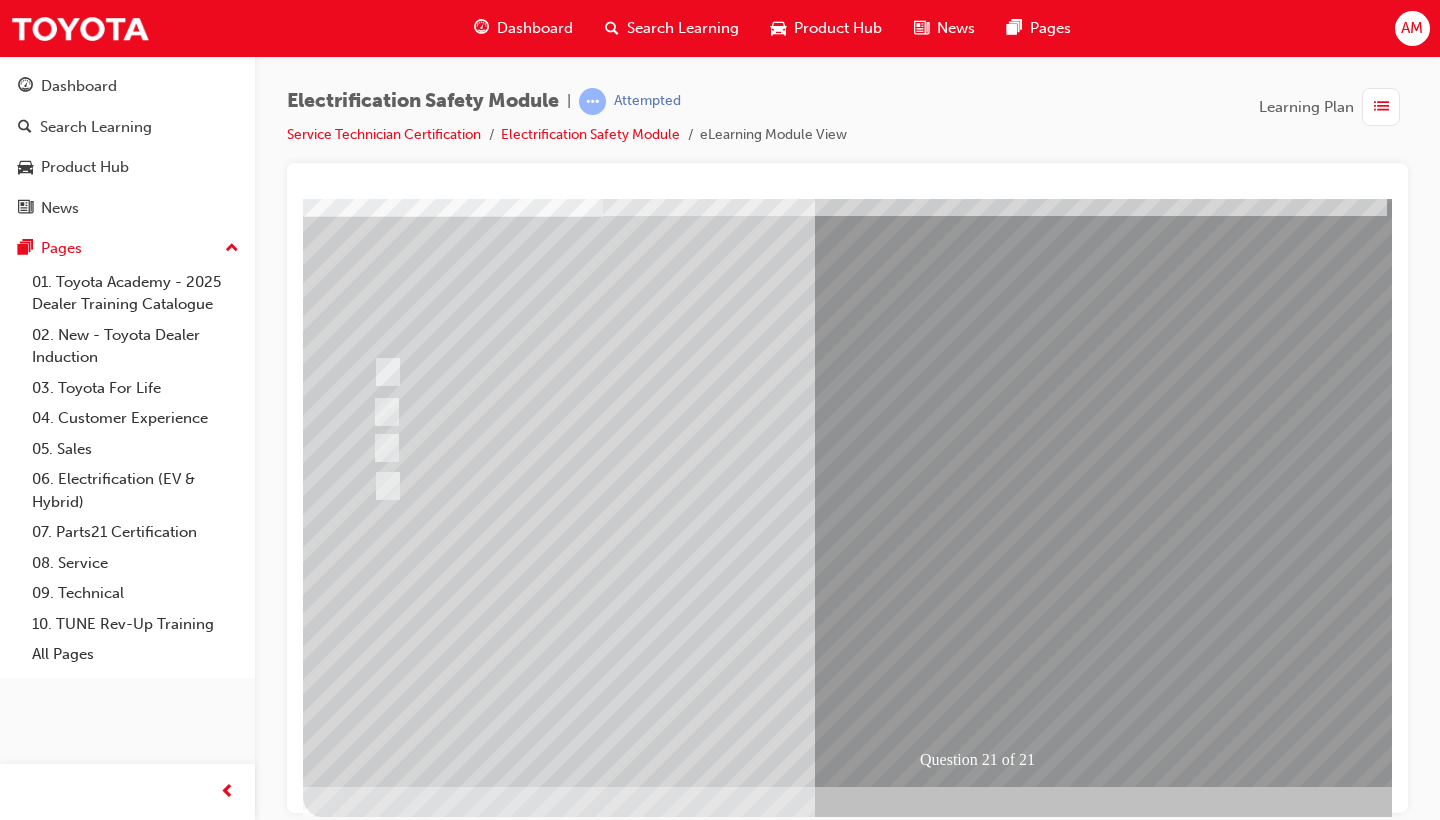 click at bounding box center [635, 2562] 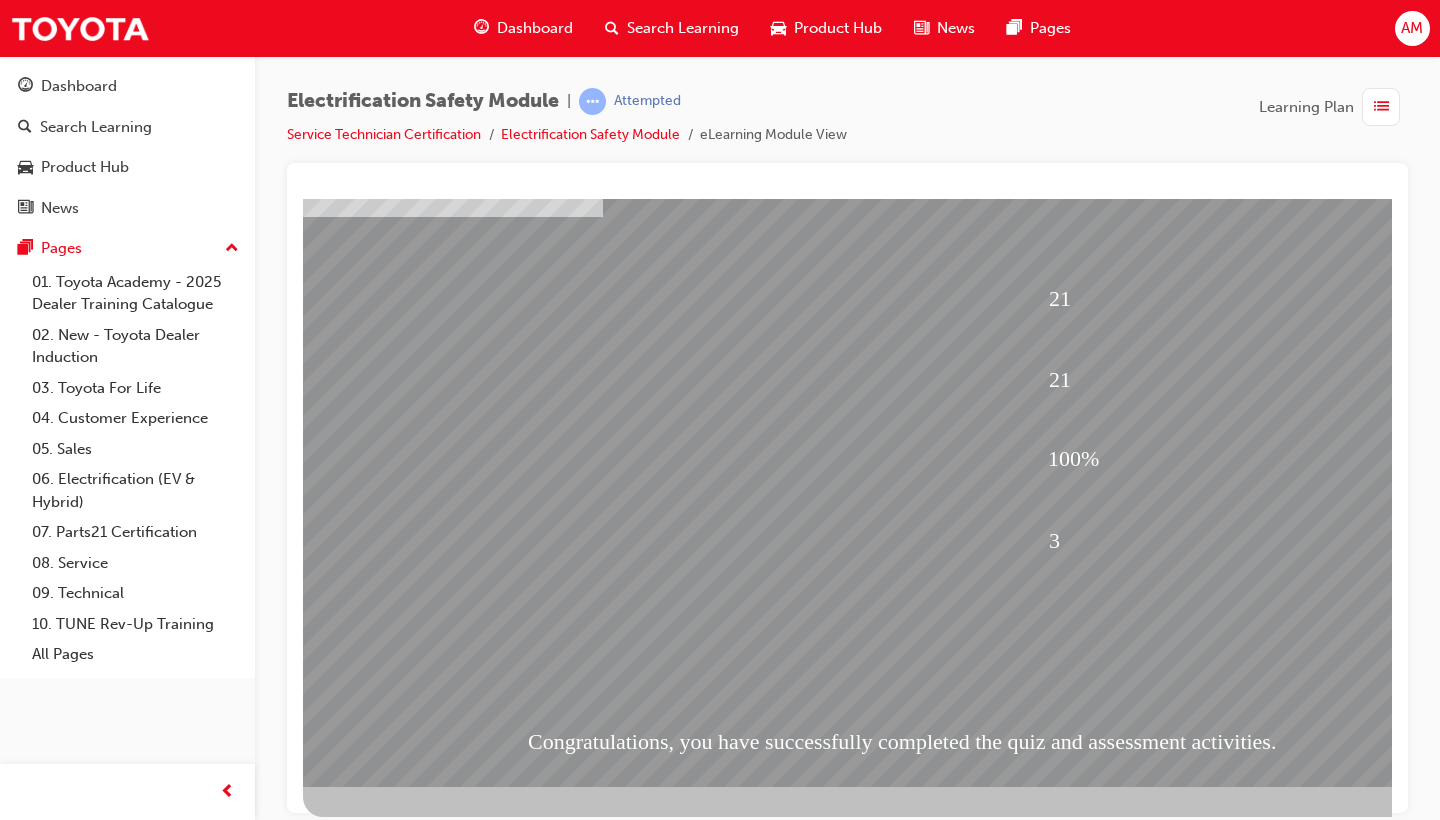 click at bounding box center (375, 1841) 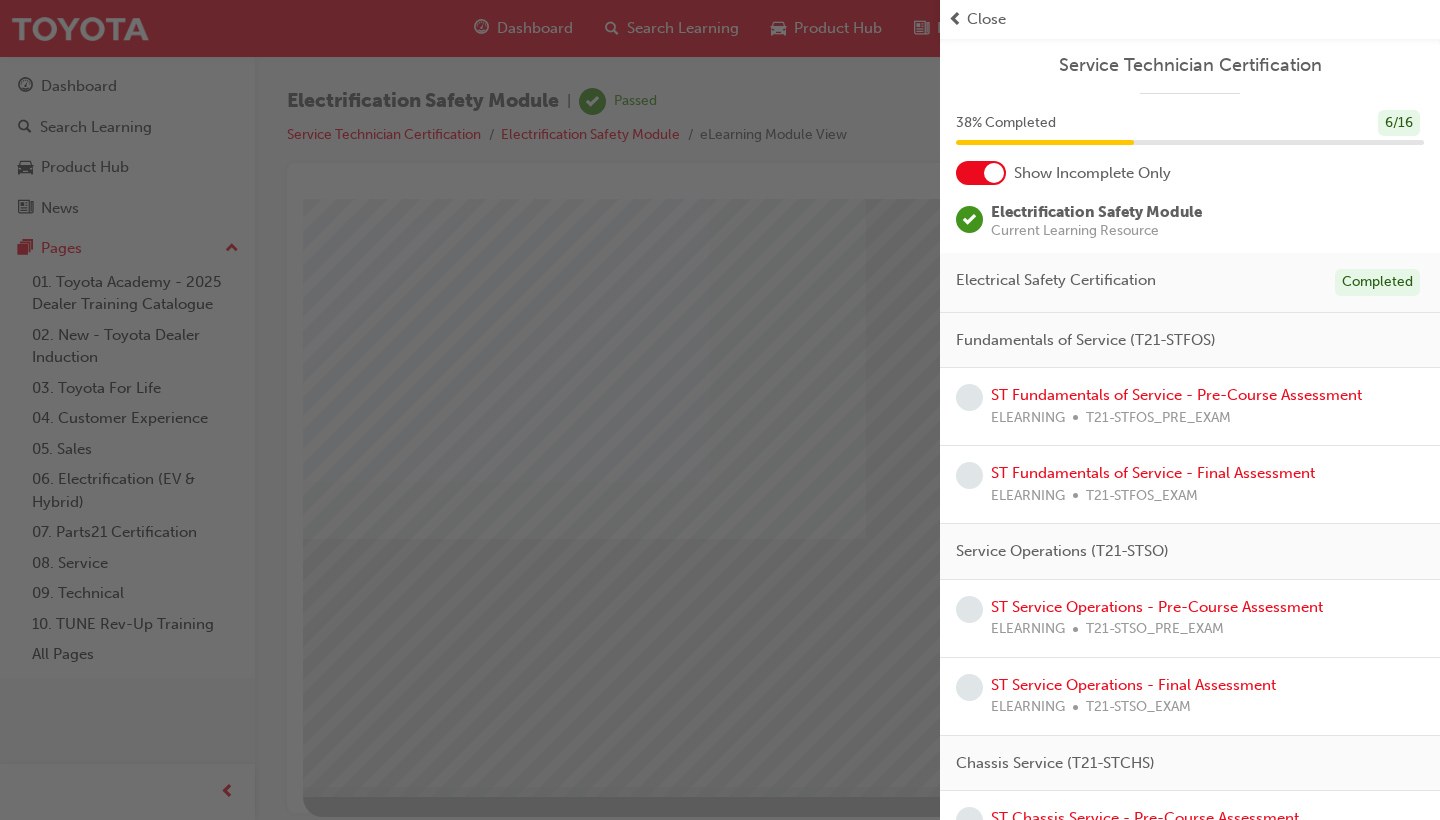 click at bounding box center [470, 410] 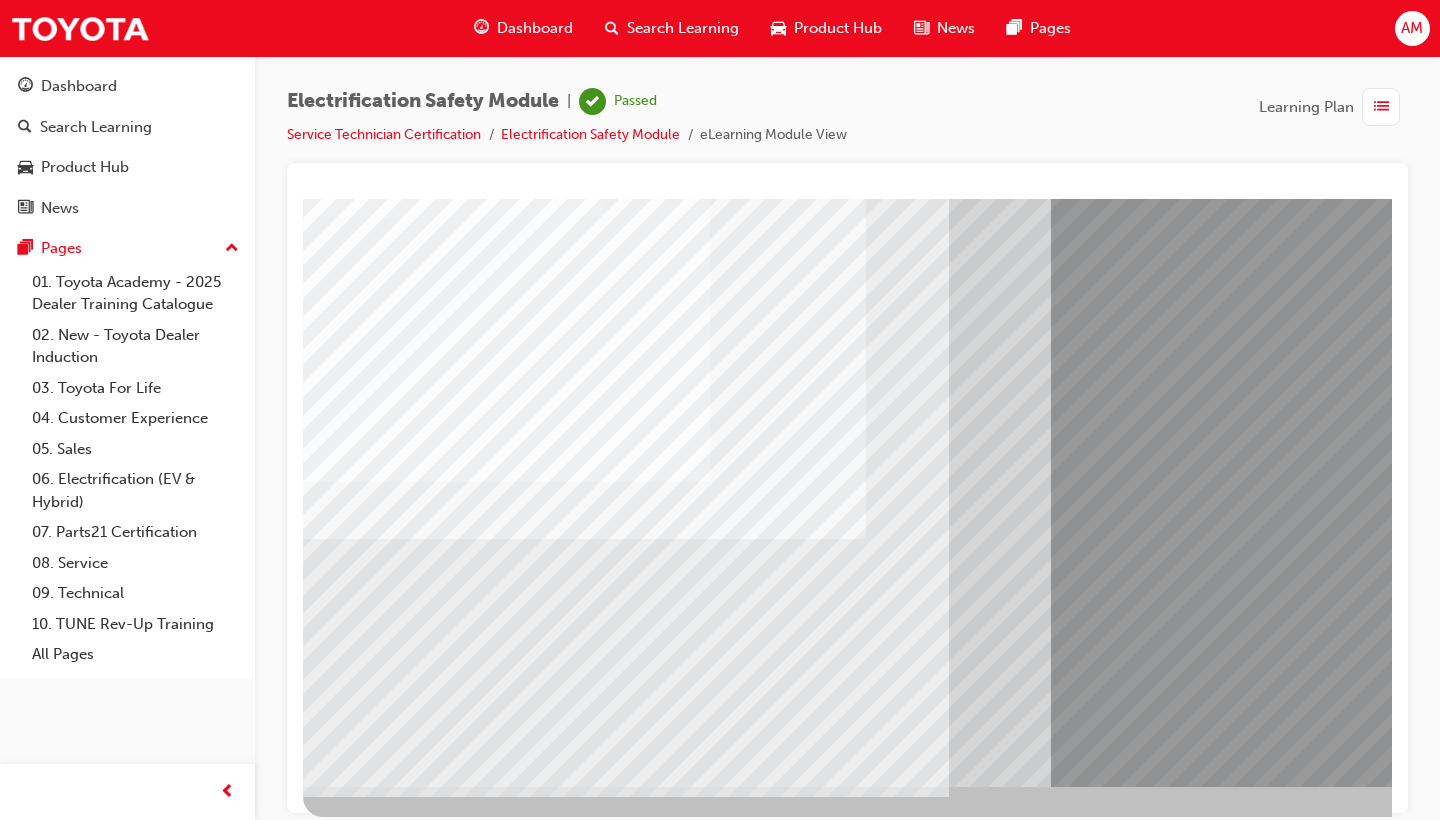 click at bounding box center [366, 3608] 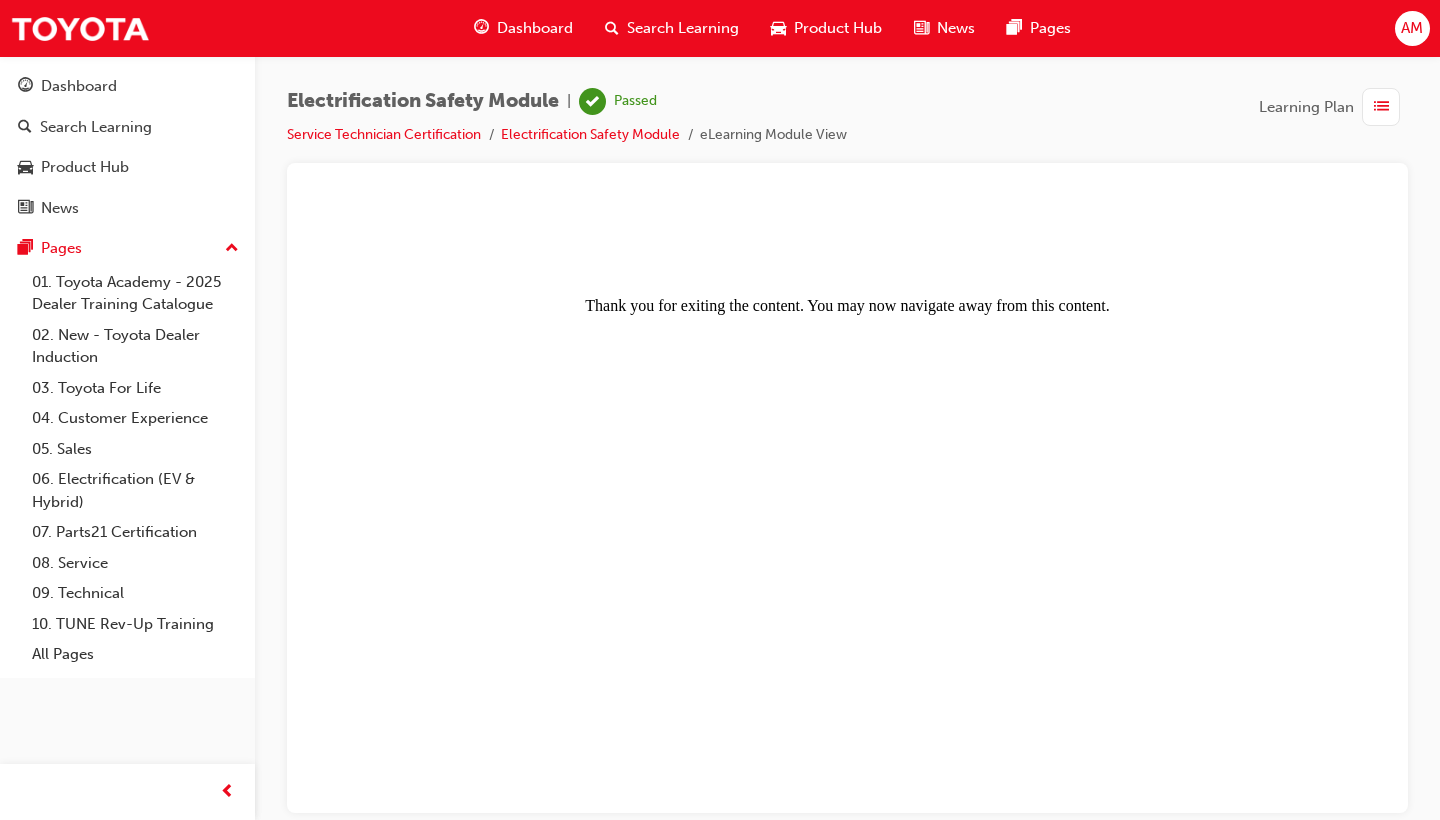 scroll, scrollTop: 0, scrollLeft: 0, axis: both 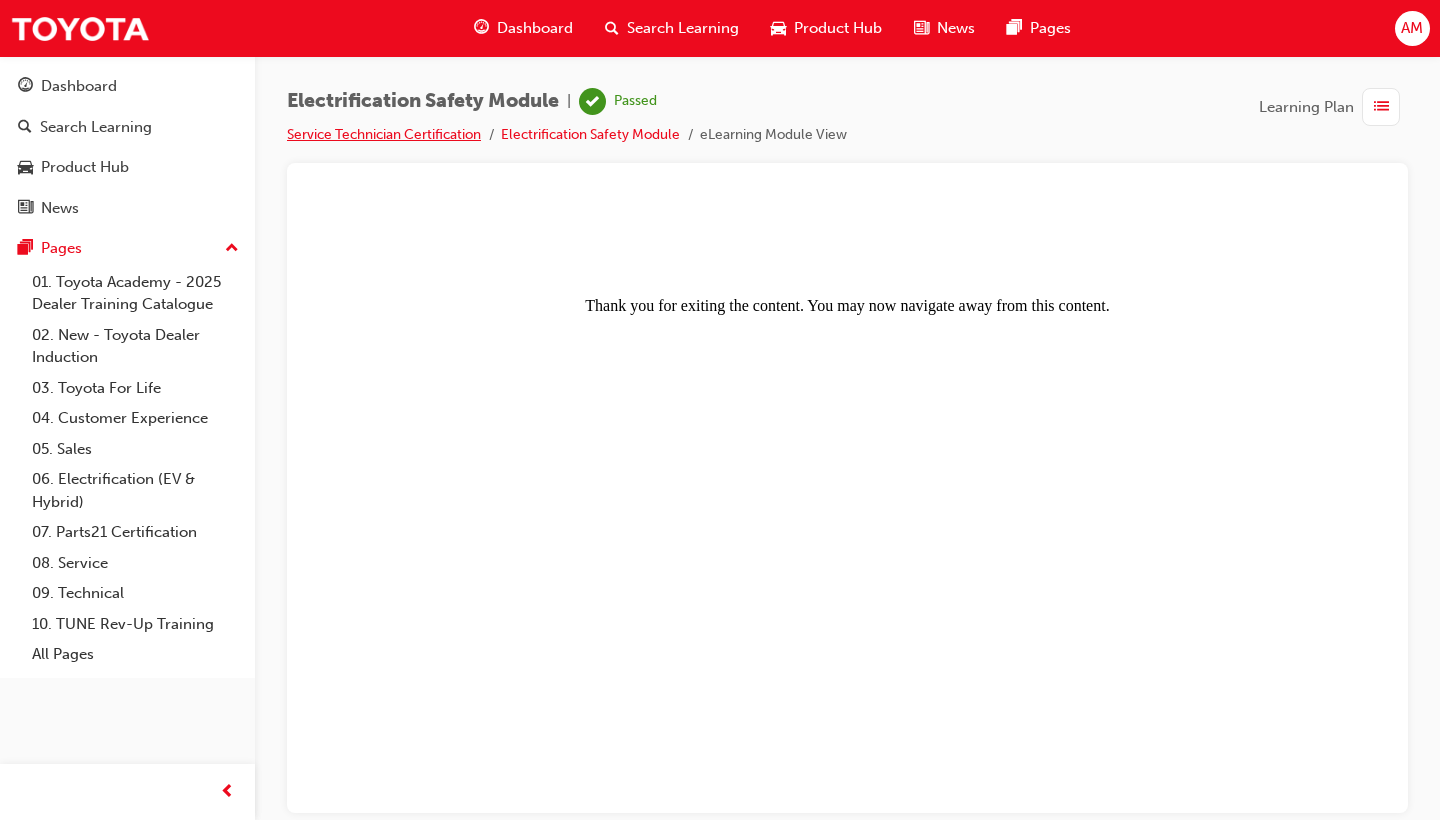click on "Service Technician Certification" at bounding box center (384, 134) 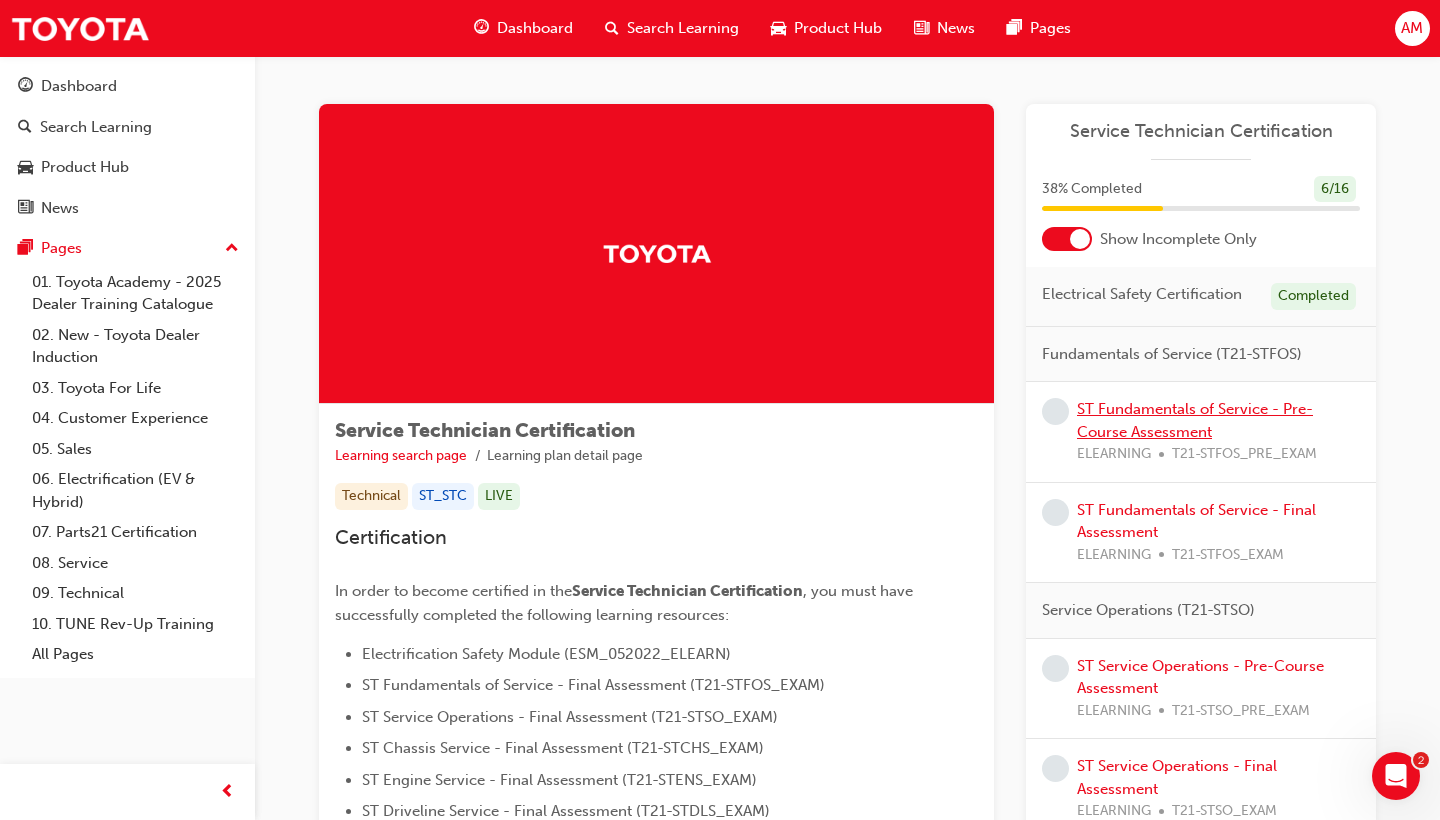 click on "ST Fundamentals of Service - Pre-Course Assessment" at bounding box center [1195, 420] 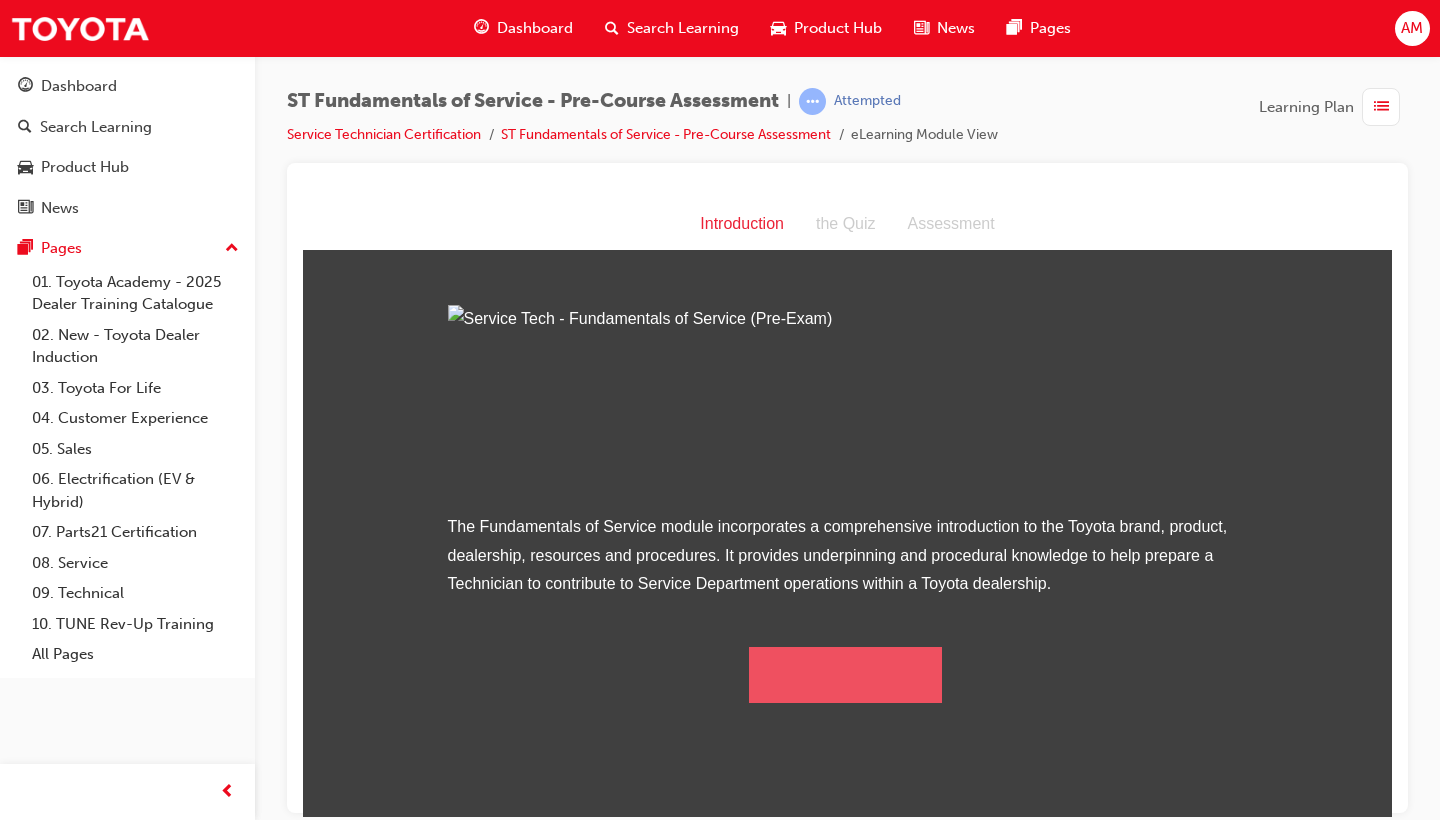 scroll, scrollTop: 0, scrollLeft: 0, axis: both 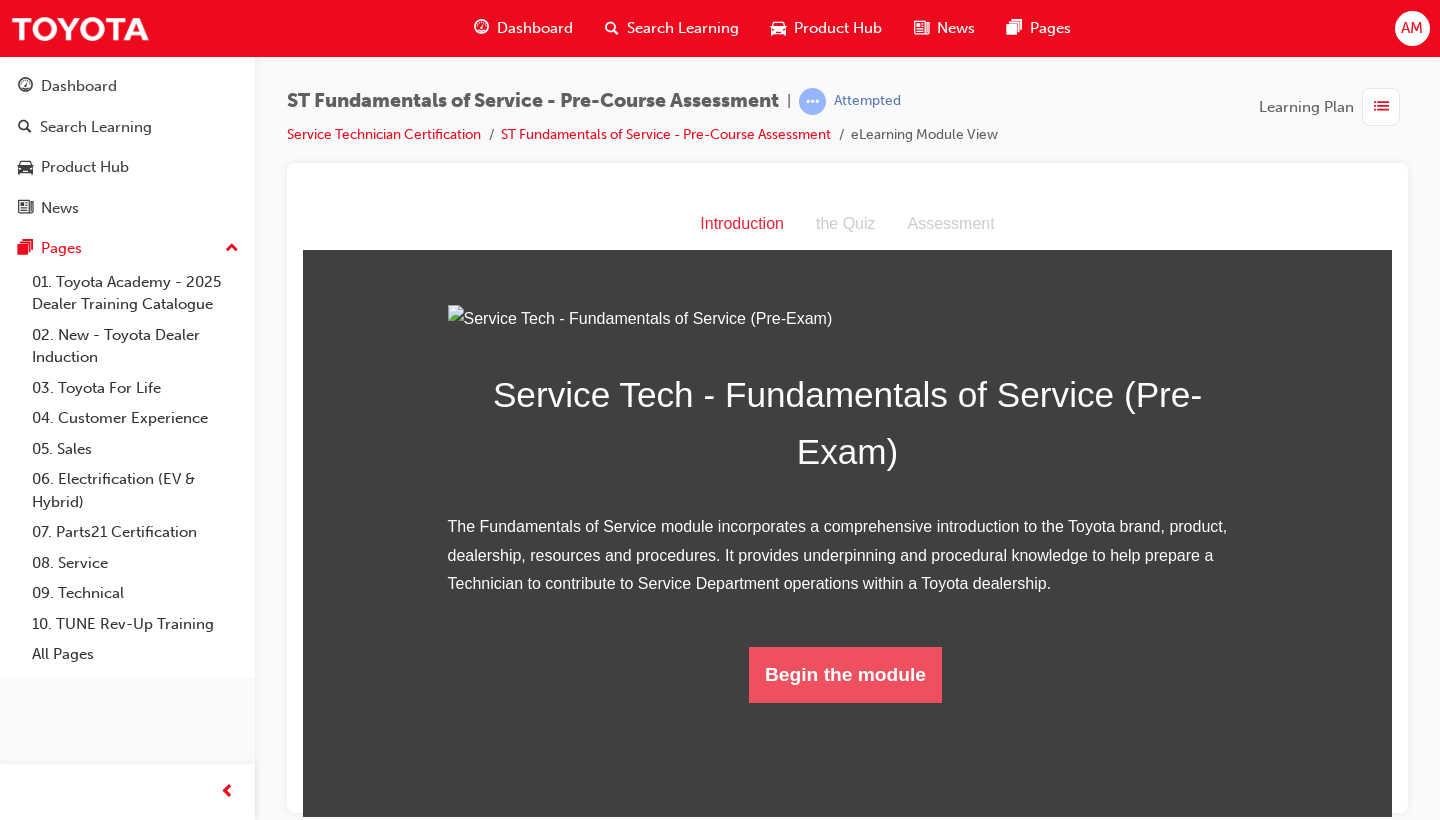 click on "Begin the module" at bounding box center [845, 674] 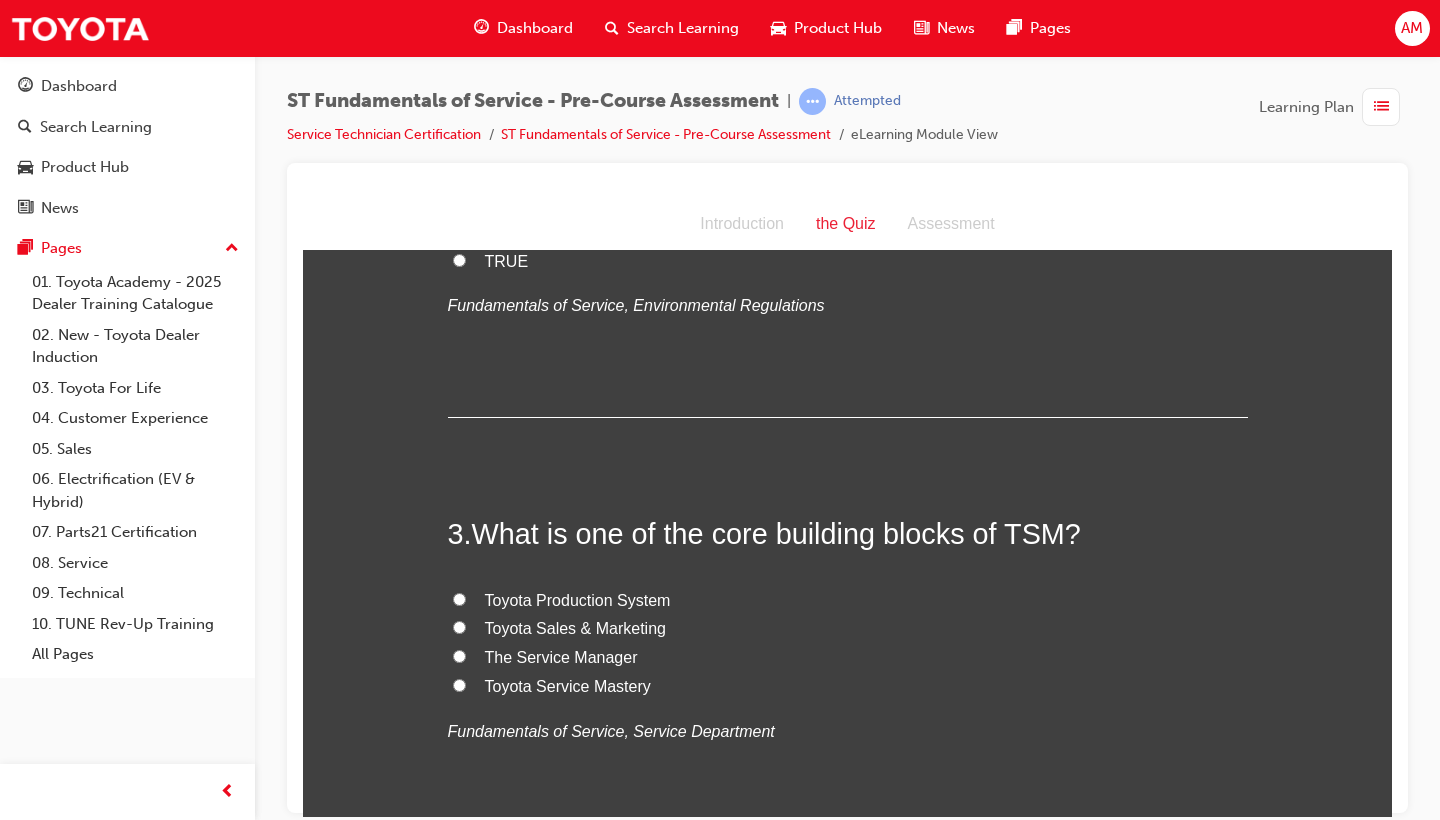scroll, scrollTop: 717, scrollLeft: 0, axis: vertical 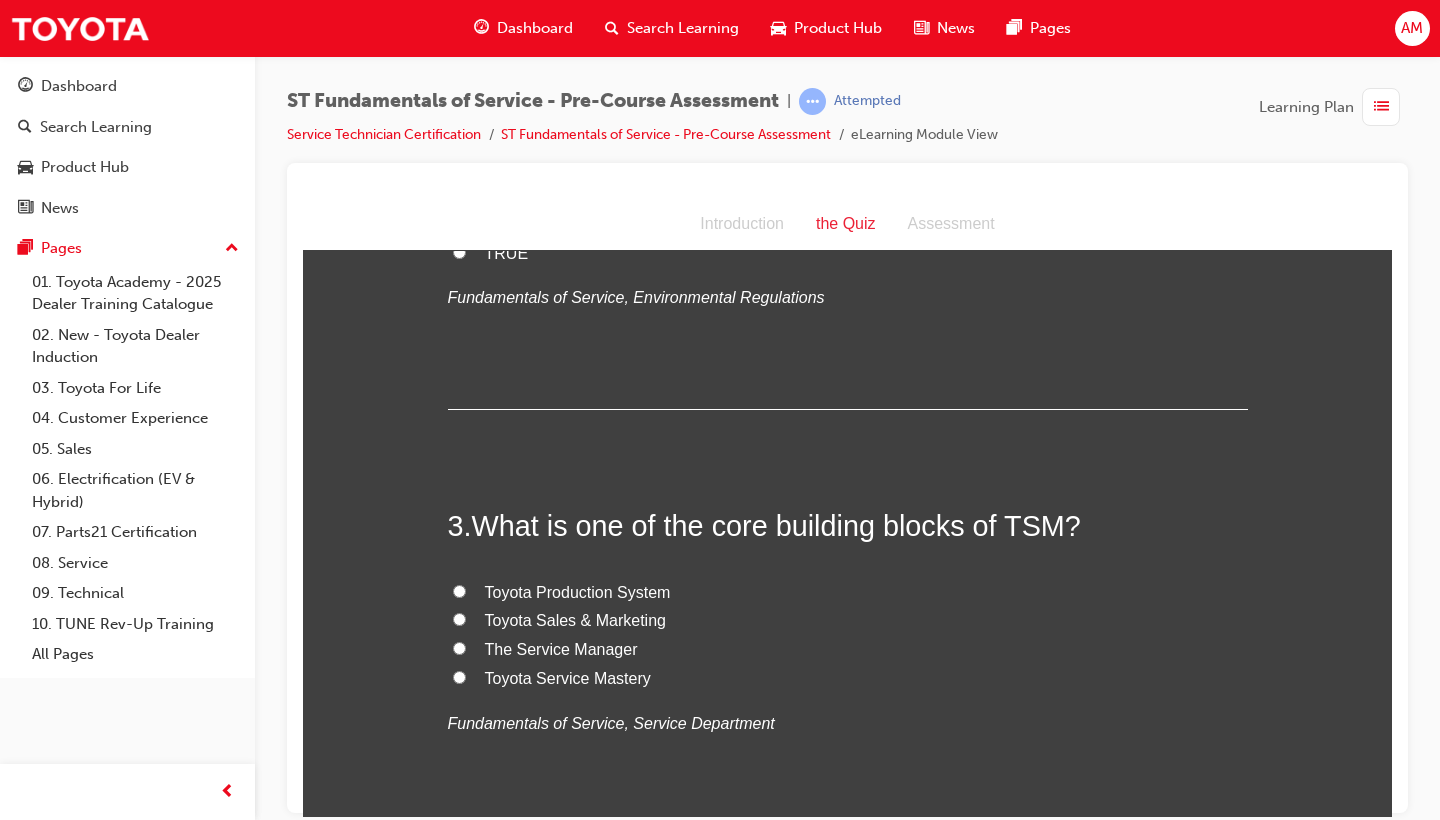 click on "The Service Manager" at bounding box center [561, 648] 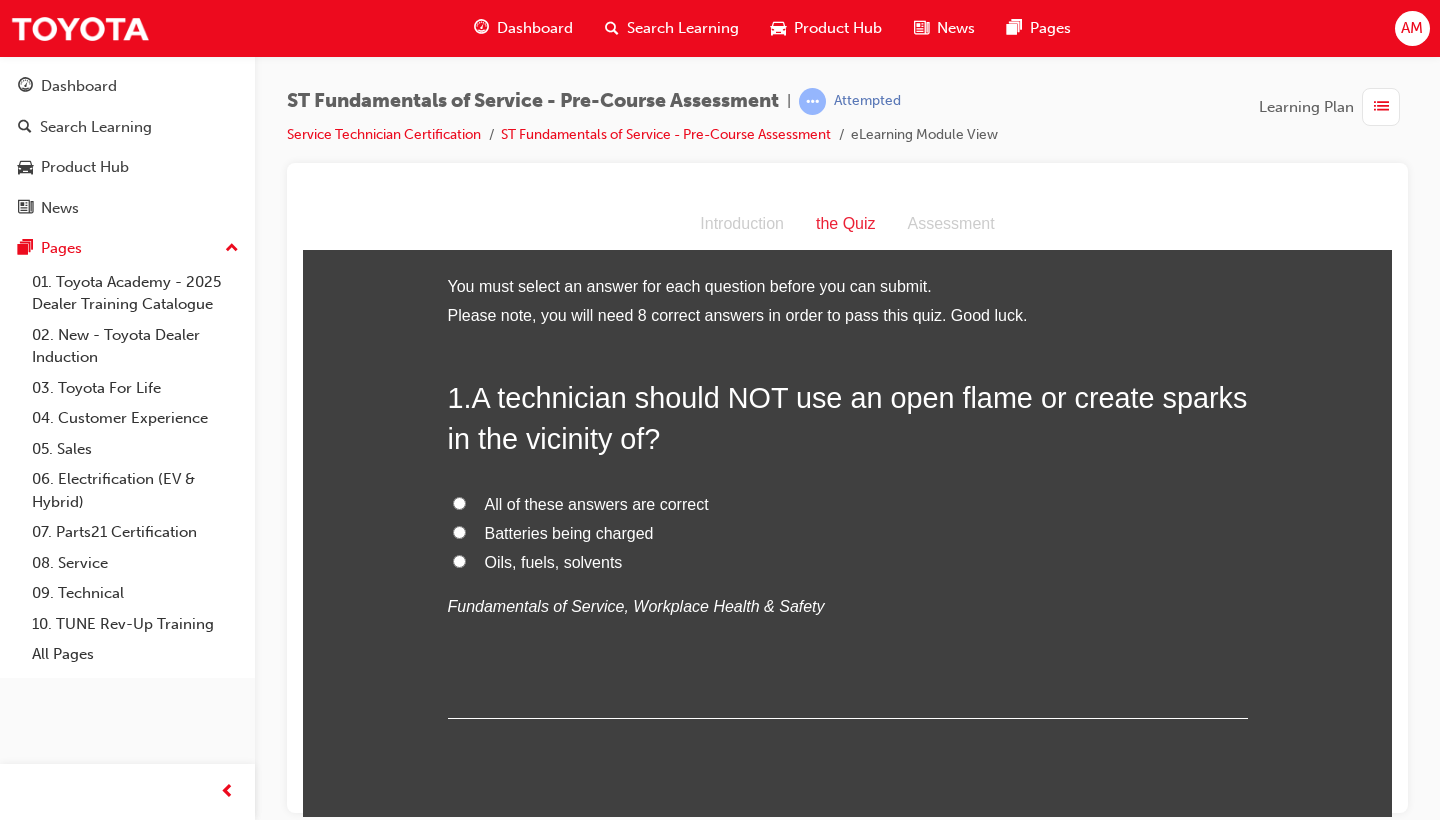 scroll, scrollTop: 0, scrollLeft: 0, axis: both 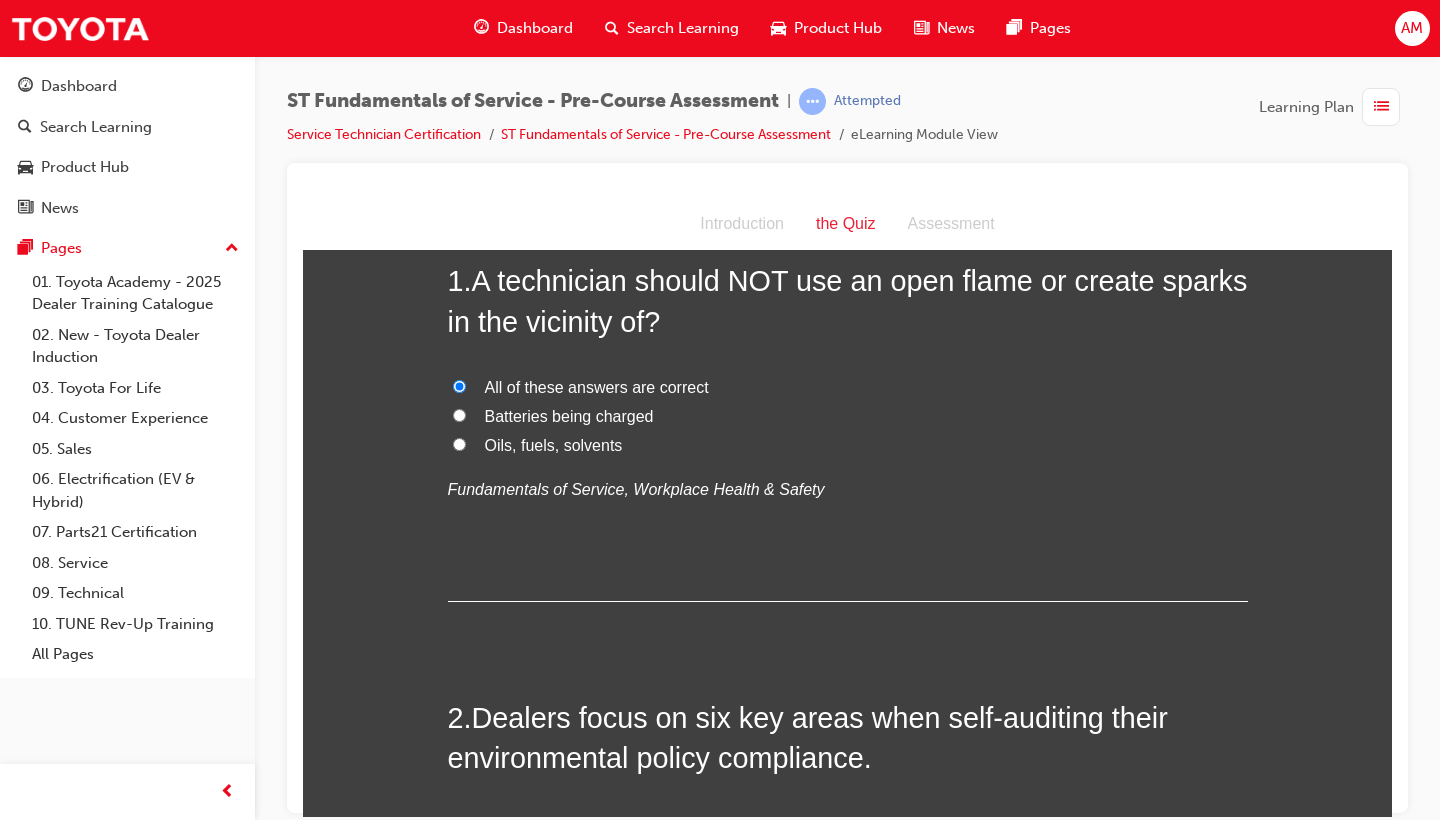 click on "Fundamentals of Service, Workplace Health & Safety" at bounding box center (636, 488) 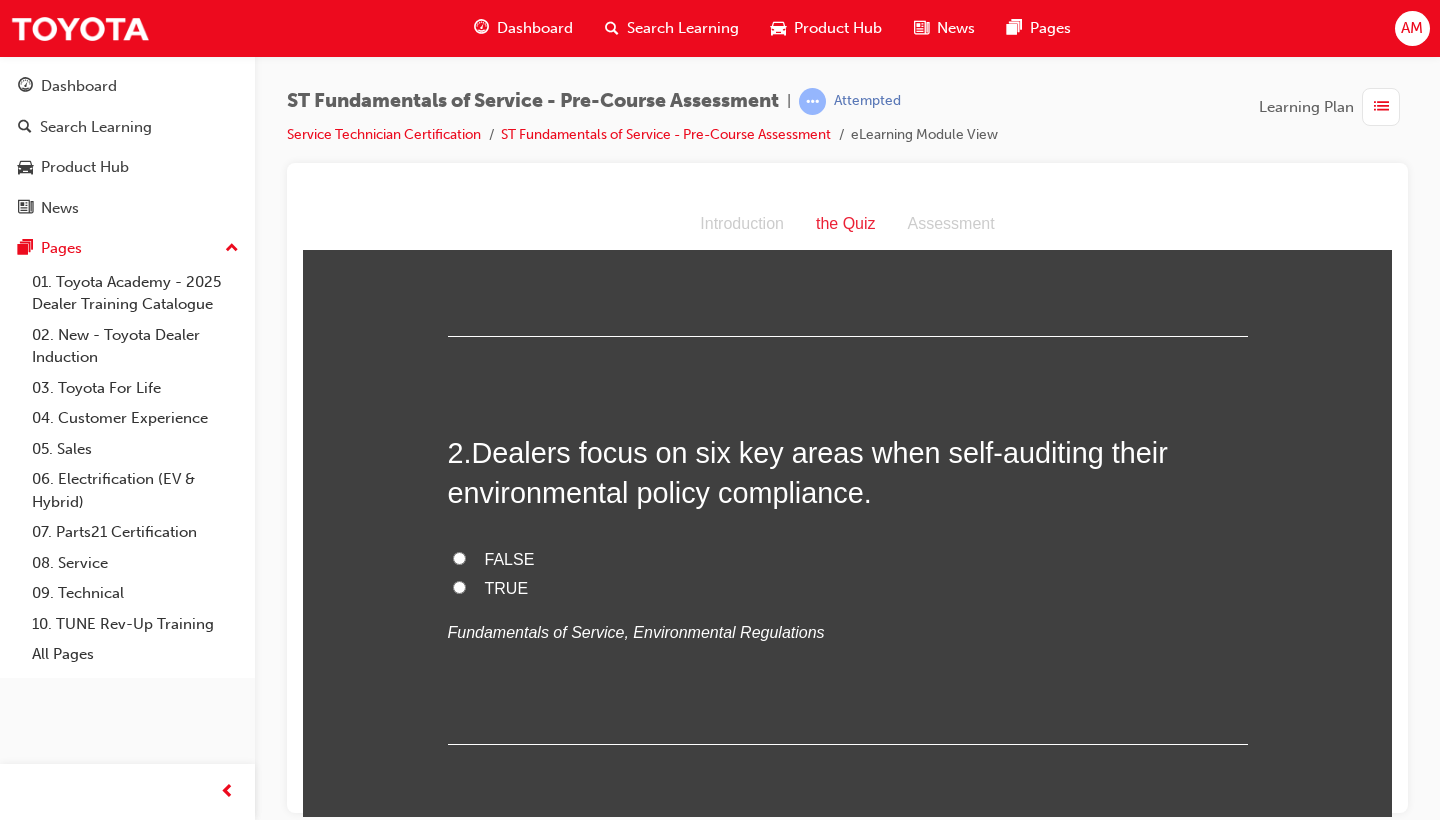 scroll, scrollTop: 383, scrollLeft: 0, axis: vertical 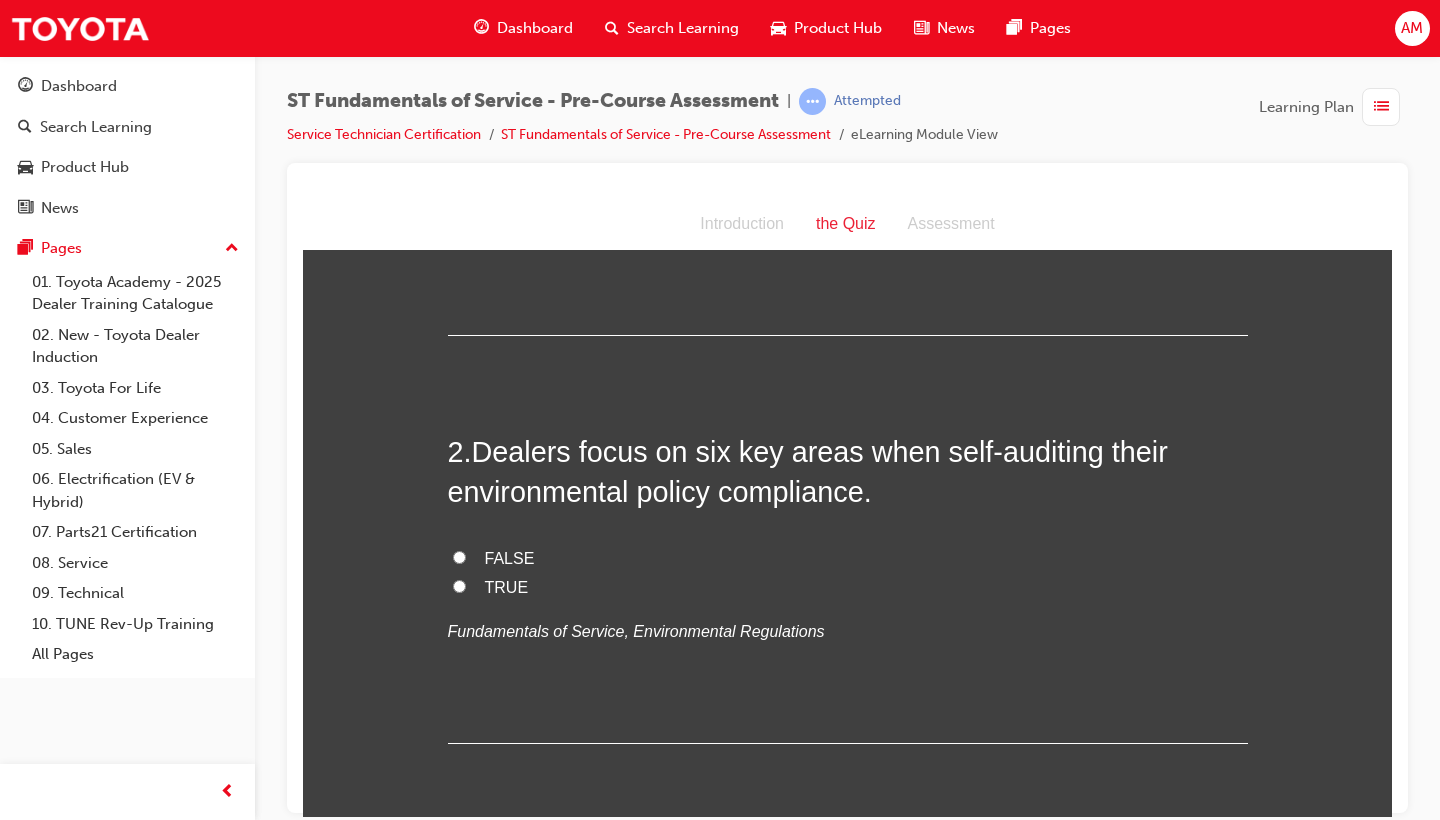 click on "TRUE" at bounding box center (848, 587) 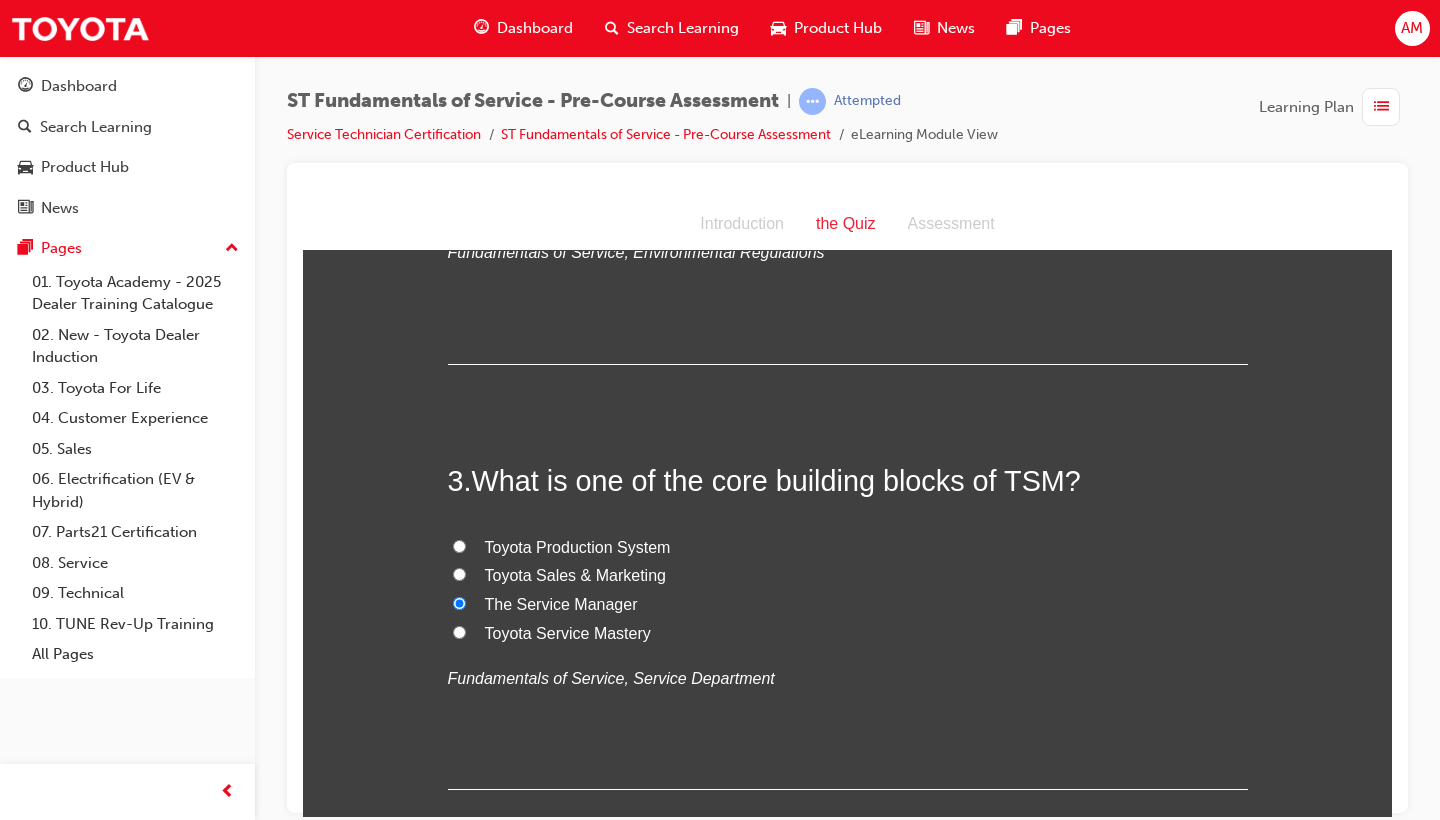 scroll, scrollTop: 765, scrollLeft: 0, axis: vertical 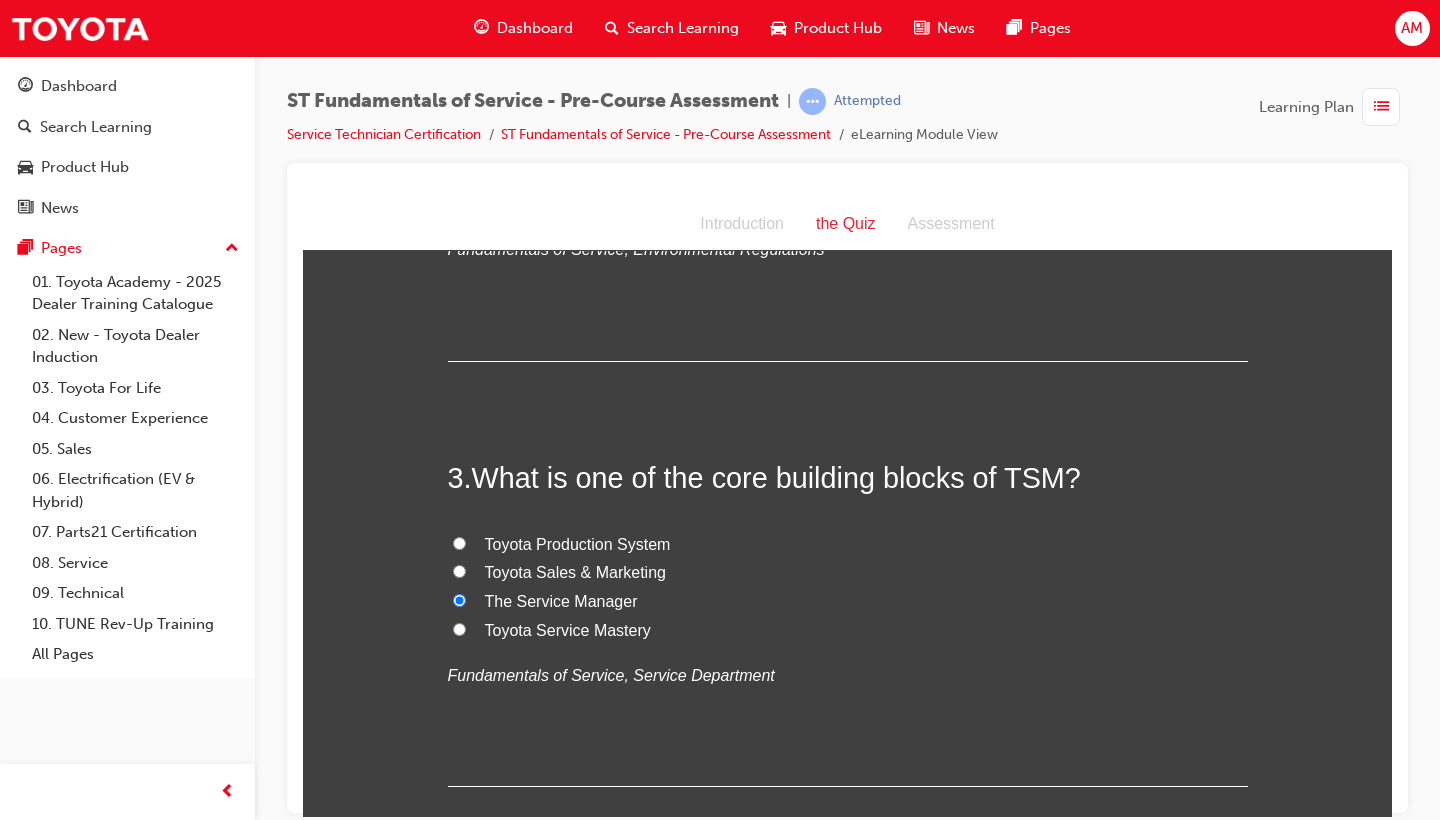 click on "Toyota Service Mastery" at bounding box center [848, 630] 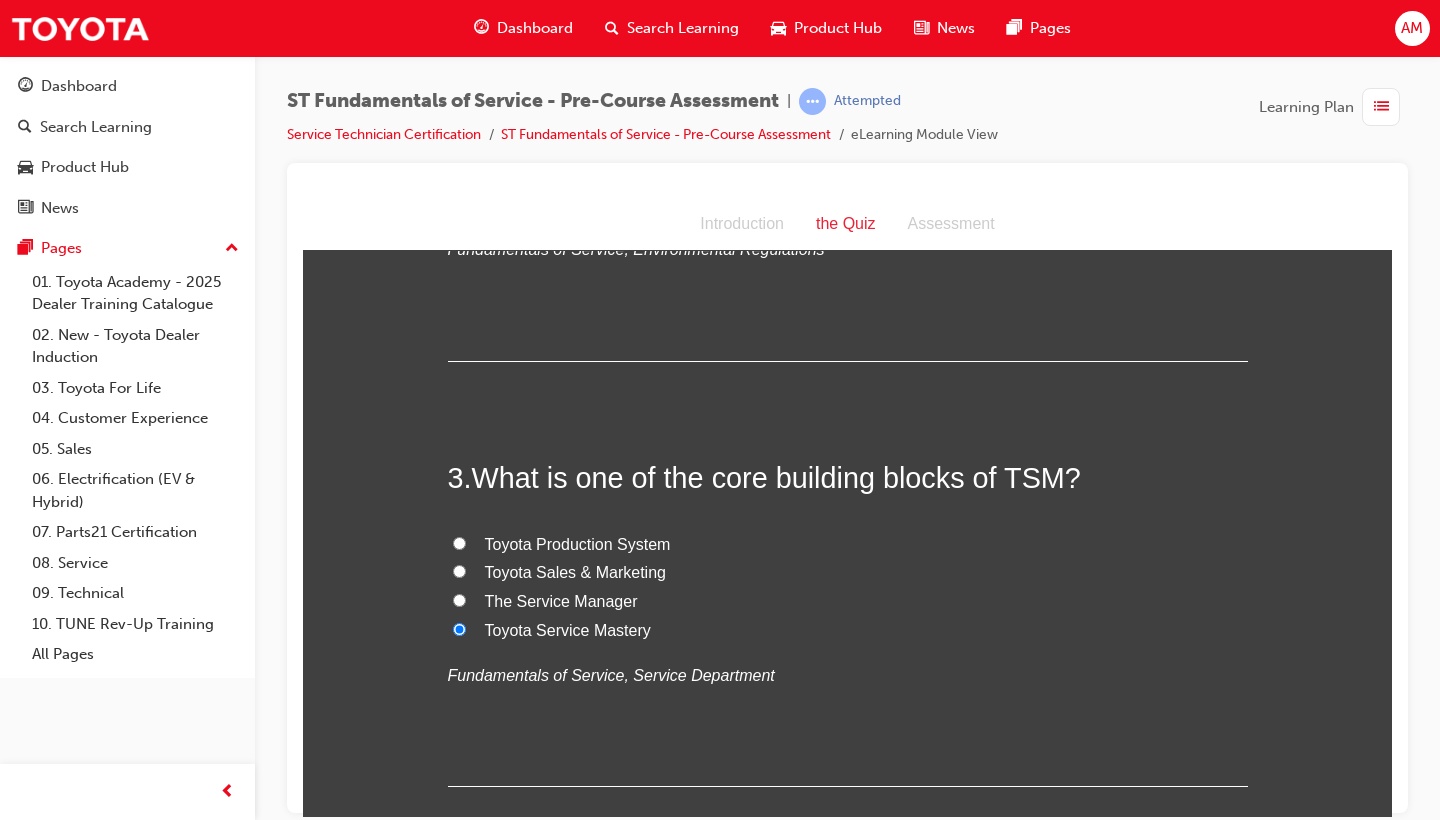 click on "The Service Manager" at bounding box center (848, 601) 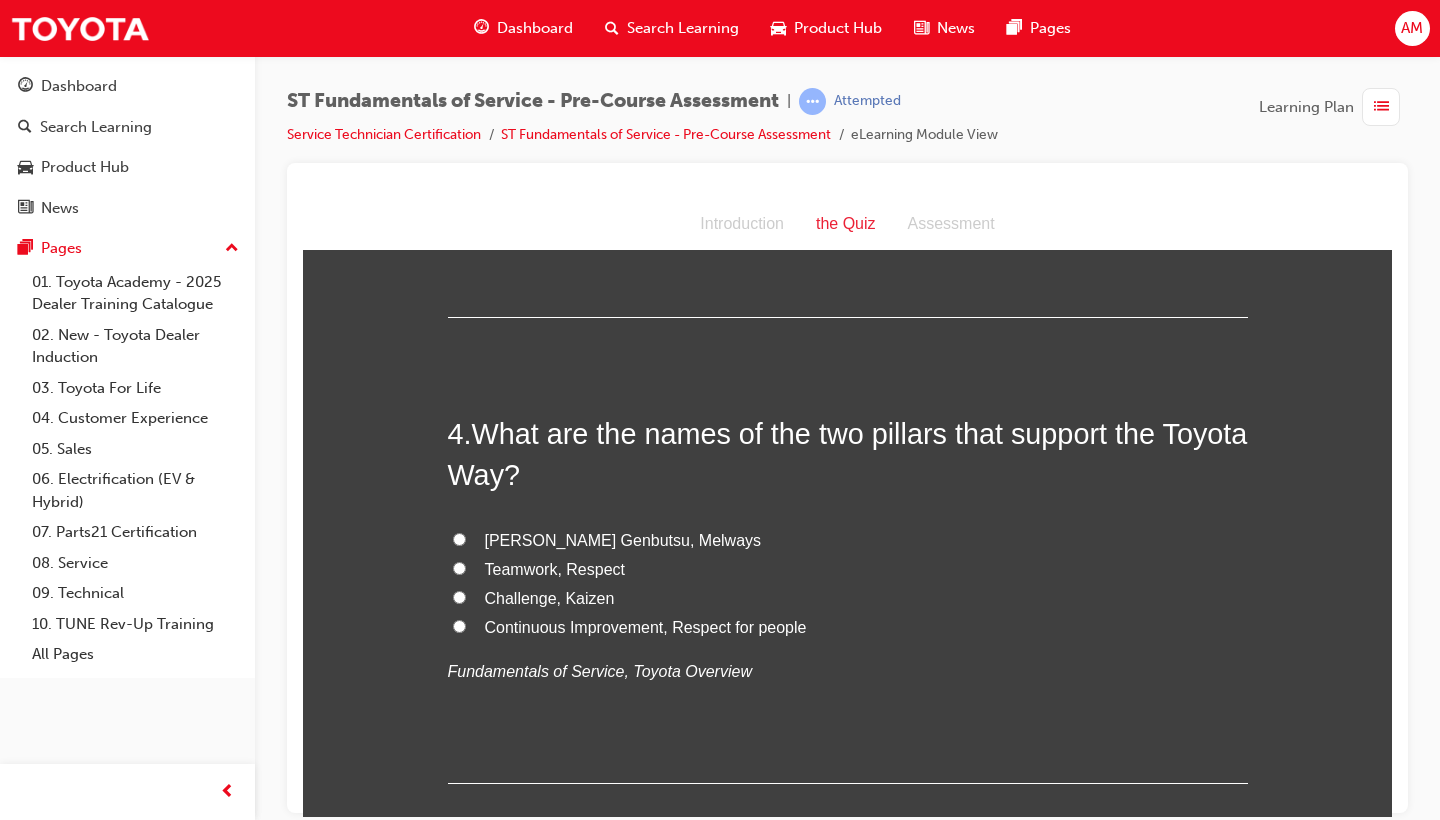 scroll, scrollTop: 1236, scrollLeft: 0, axis: vertical 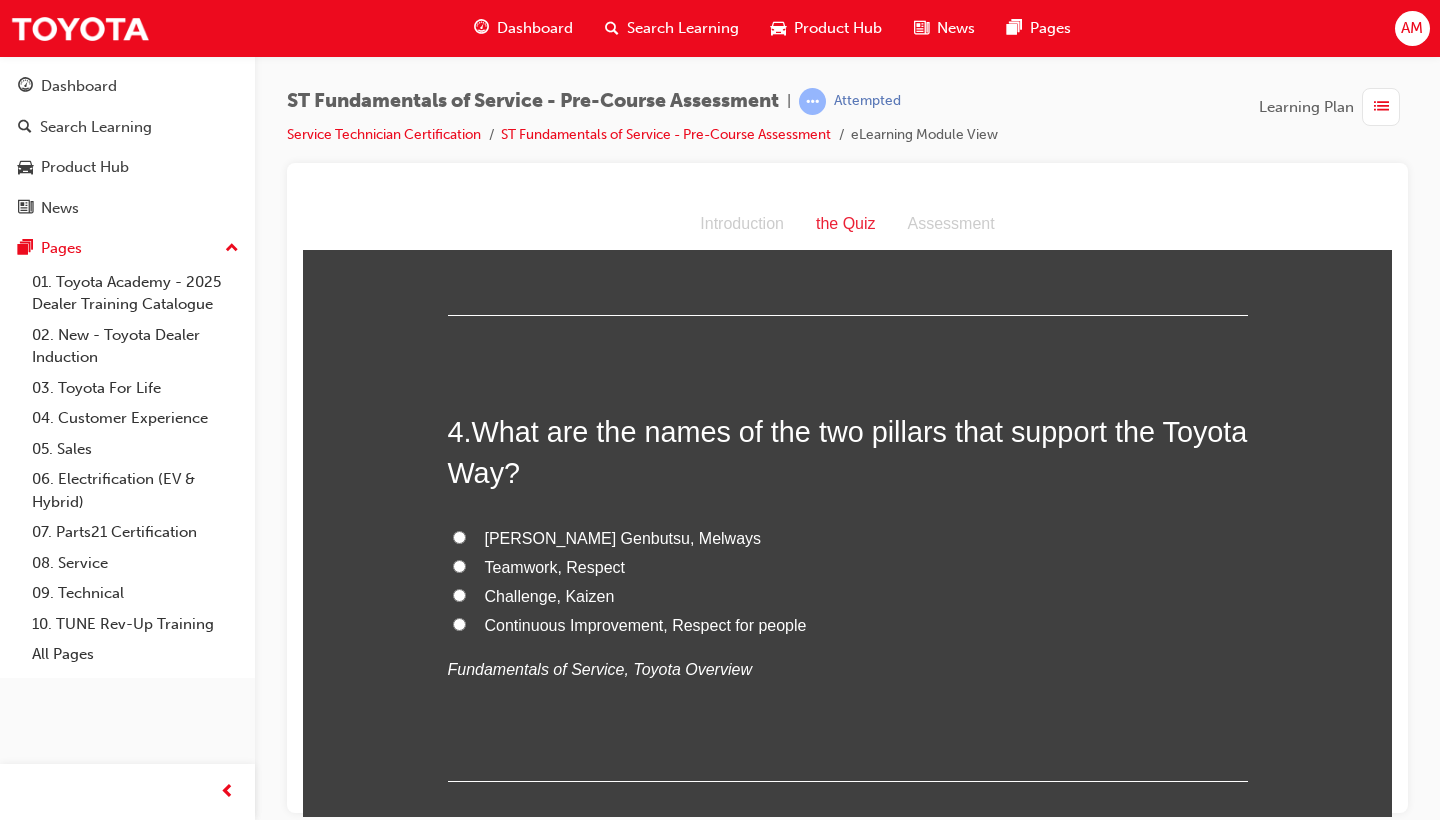 click on "Teamwork, Respect" at bounding box center (848, 567) 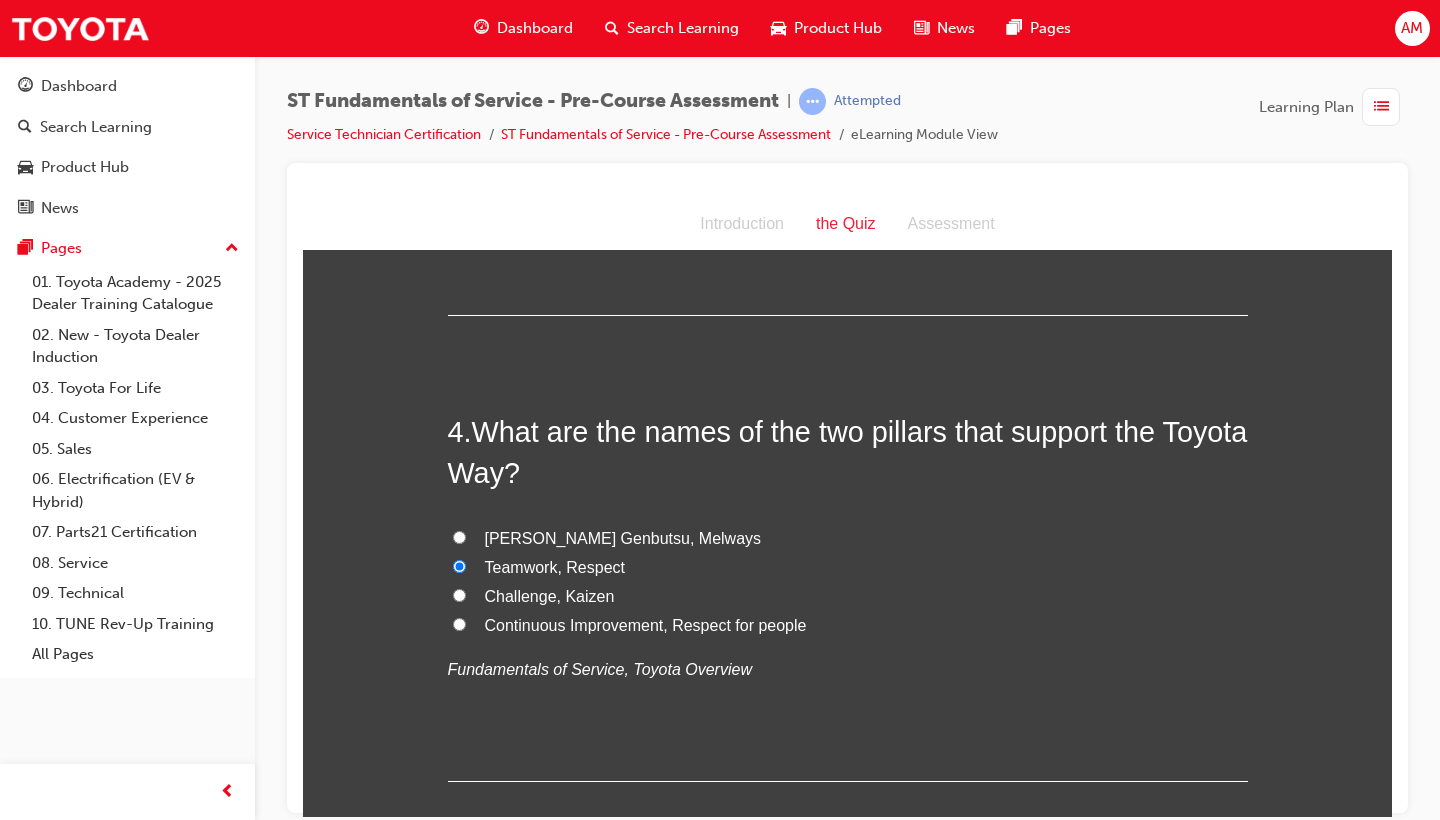 click on "Continuous Improvement, Respect for people" at bounding box center [646, 624] 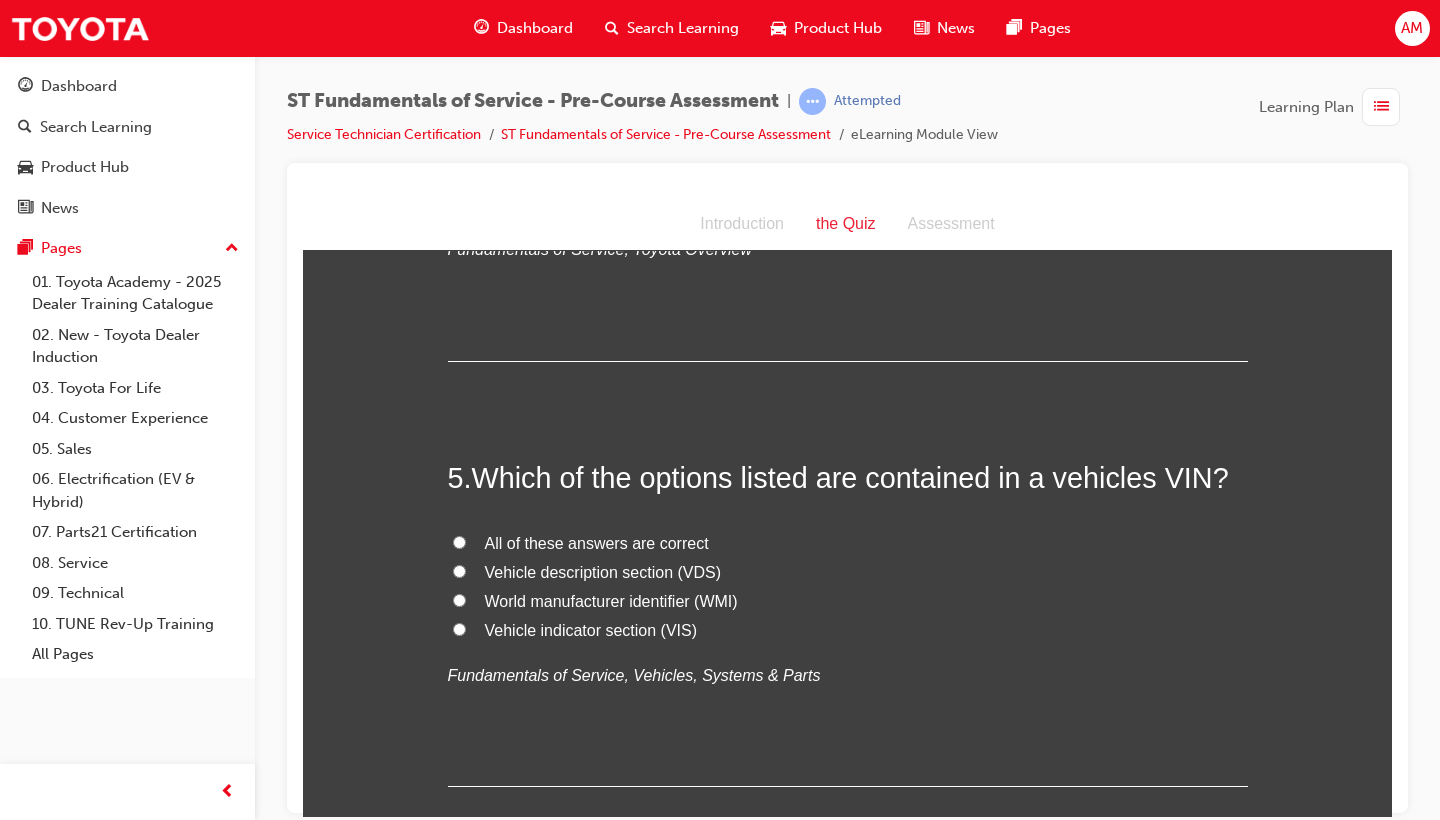 scroll, scrollTop: 1663, scrollLeft: 0, axis: vertical 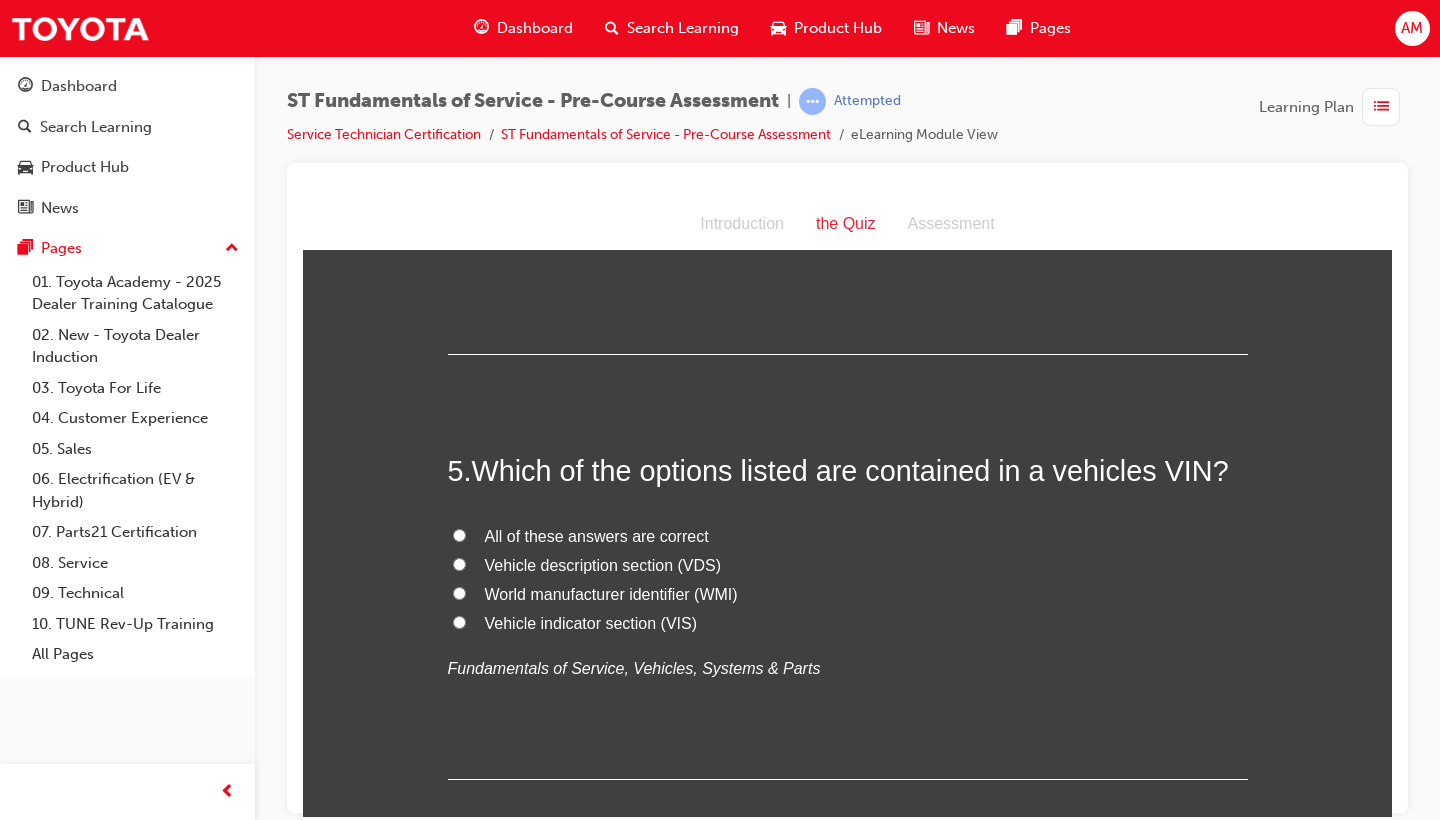 click on "All of these answers are correct" at bounding box center (597, 535) 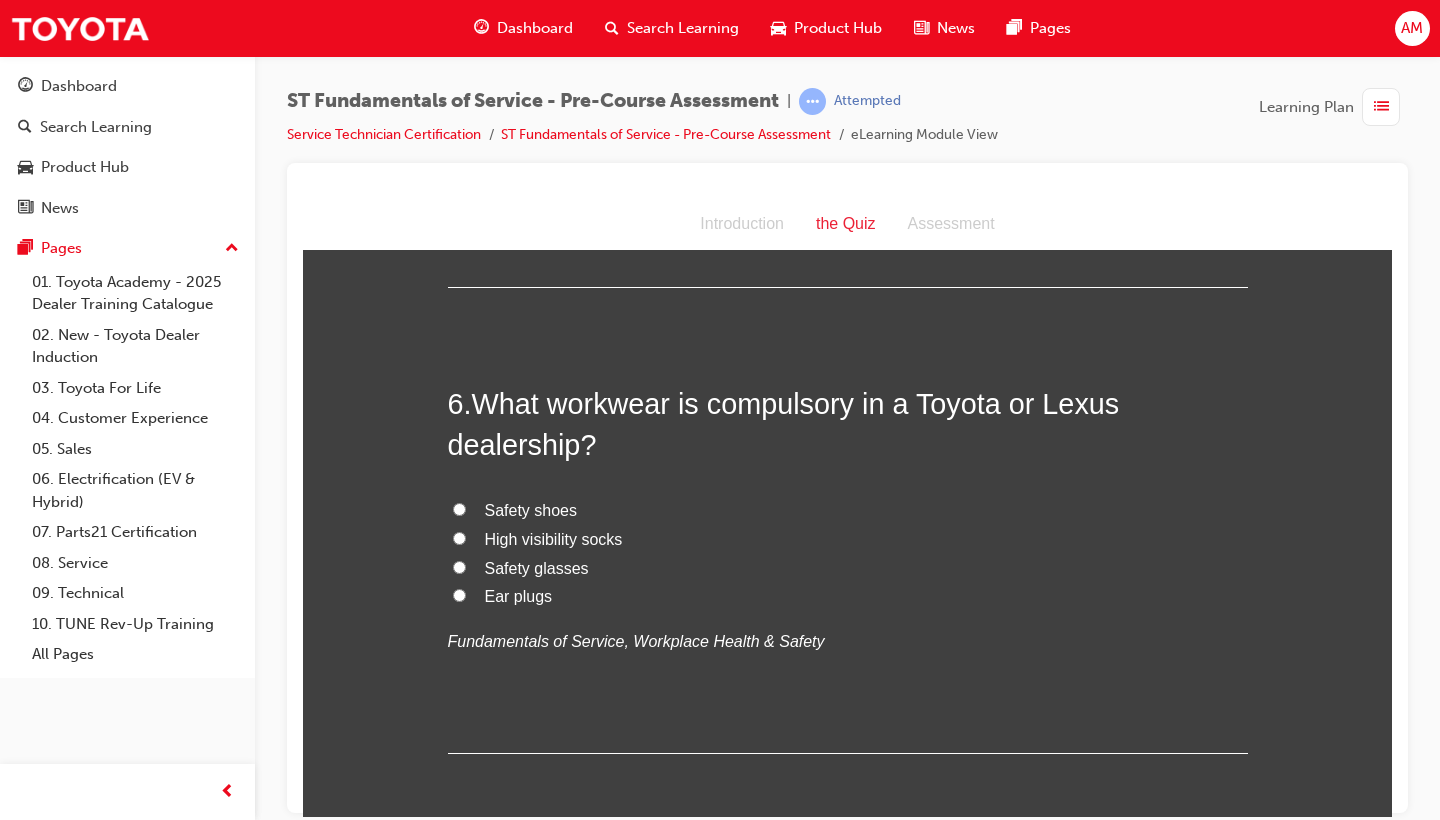 scroll, scrollTop: 2154, scrollLeft: 0, axis: vertical 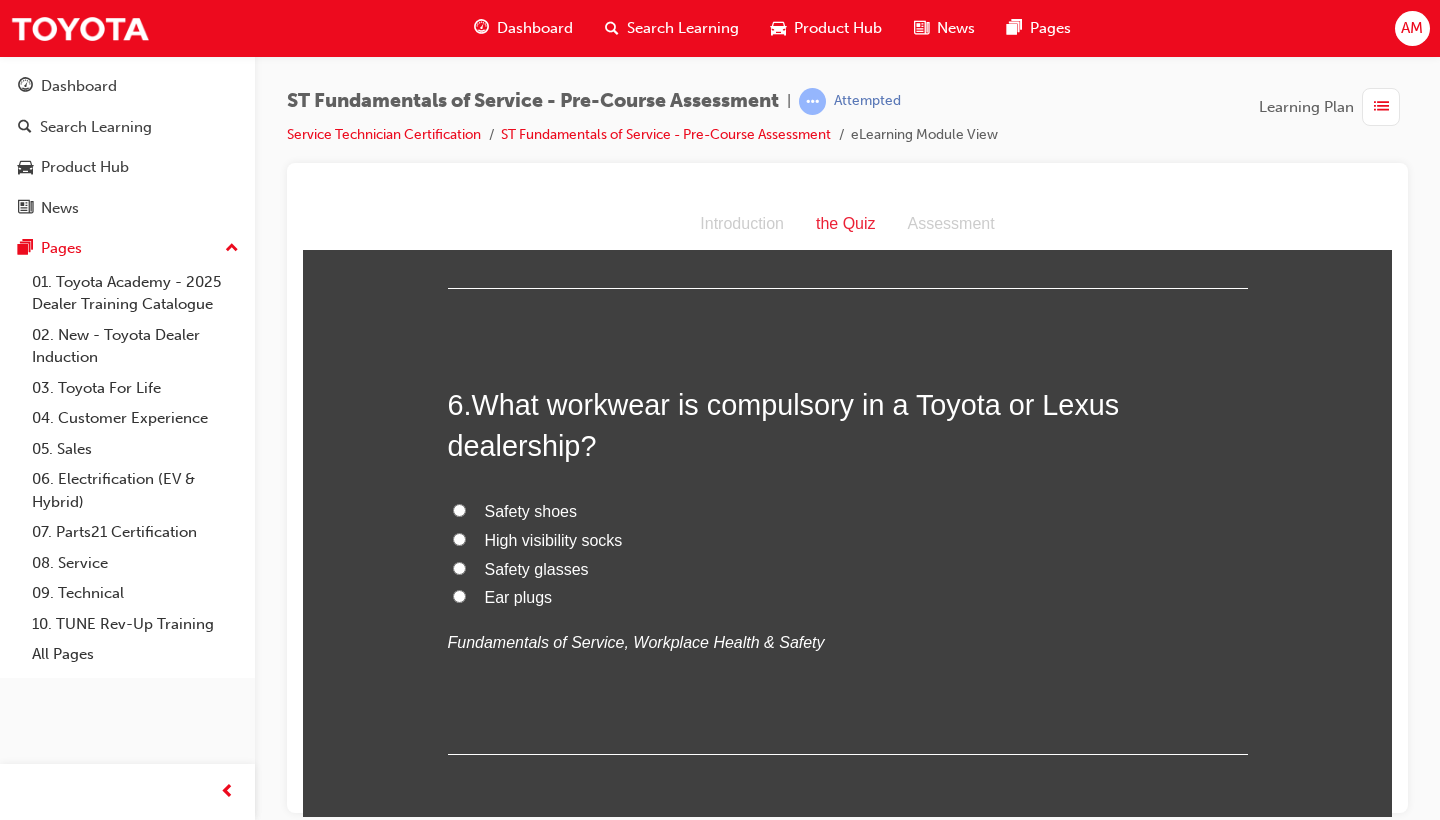 click on "Safety shoes" at bounding box center (848, 511) 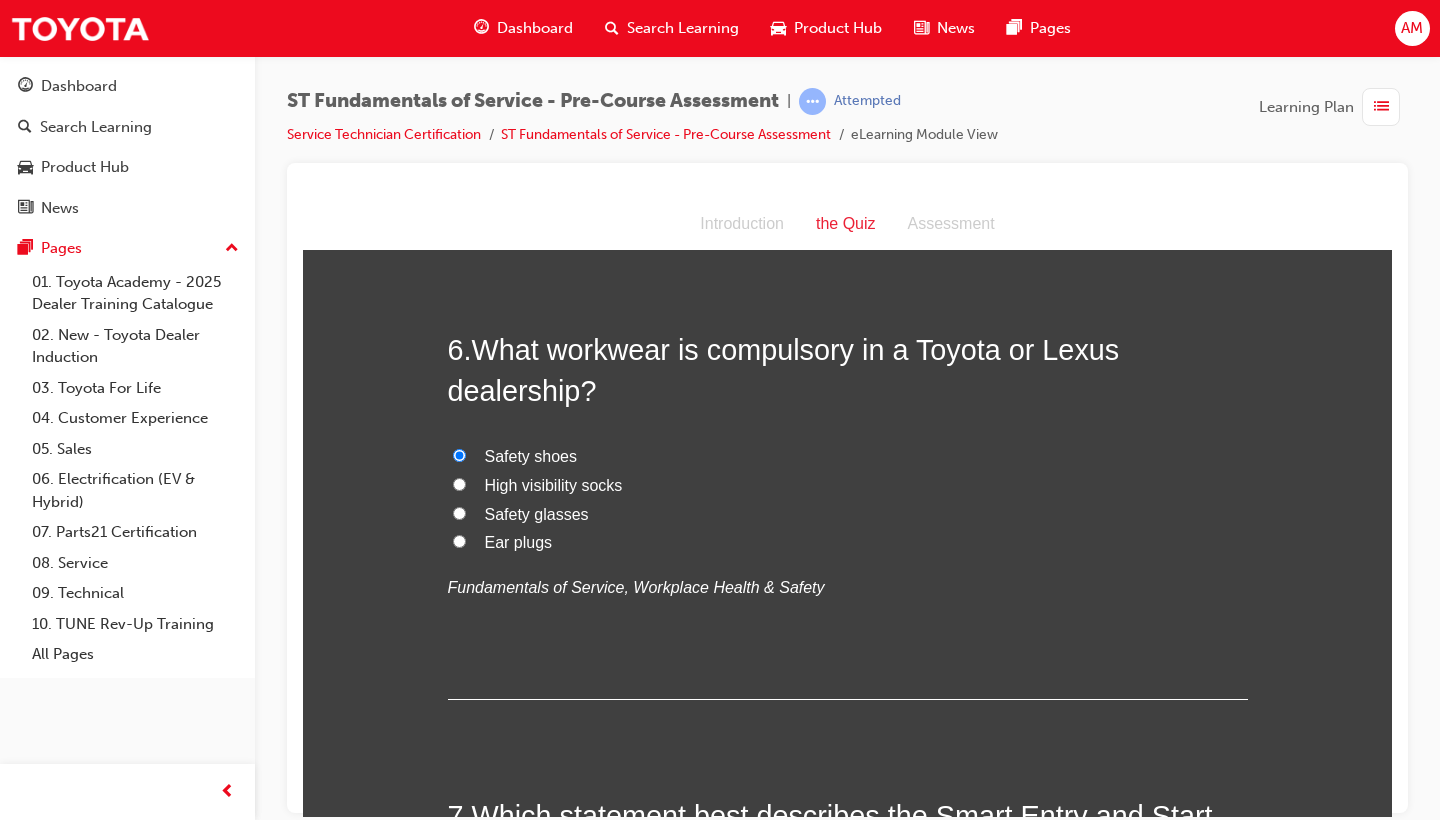 scroll, scrollTop: 2211, scrollLeft: 0, axis: vertical 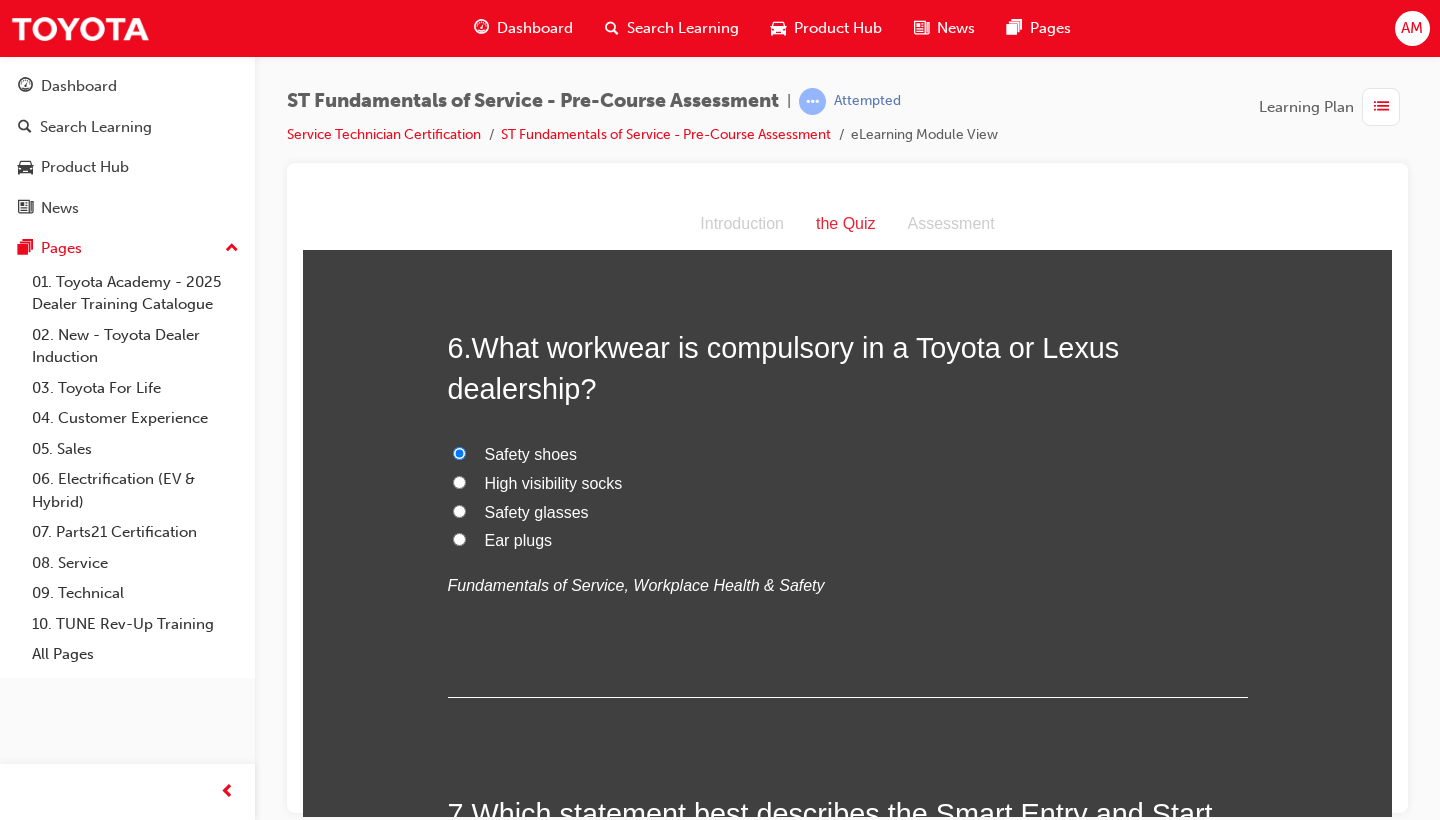 click on "Safety glasses" at bounding box center [537, 511] 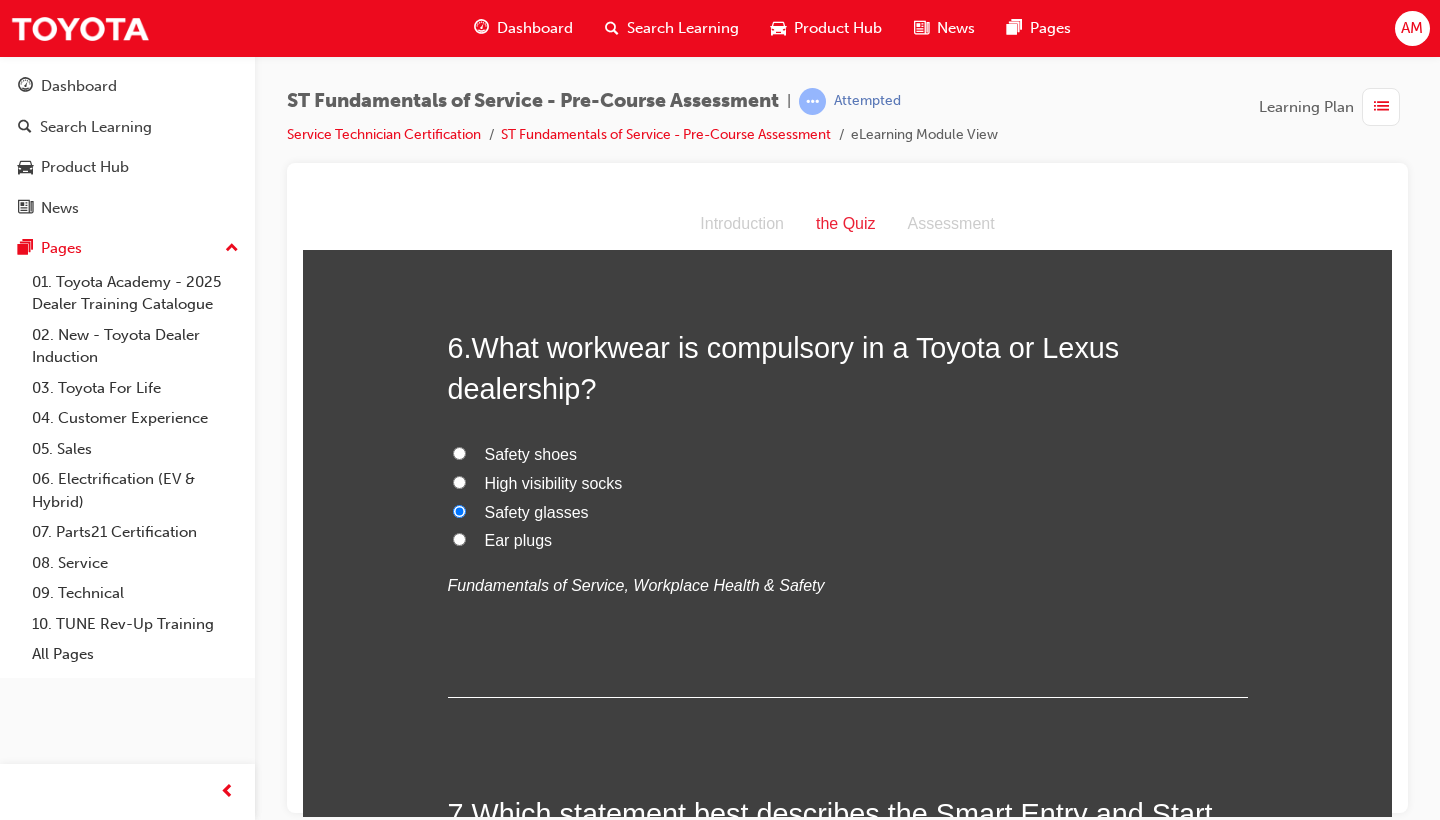 click on "Ear plugs" at bounding box center [848, 540] 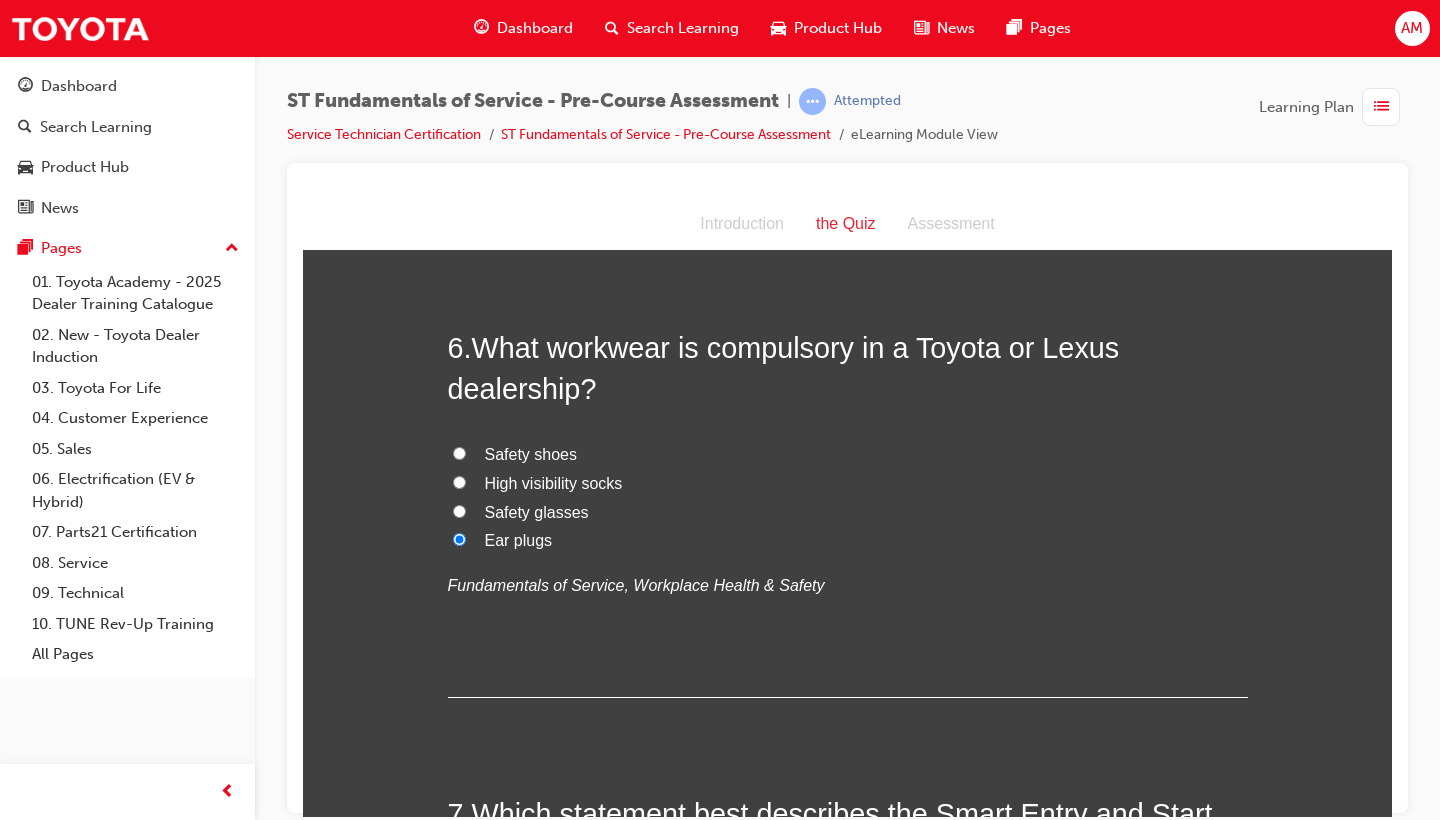 click on "Safety glasses" at bounding box center [537, 511] 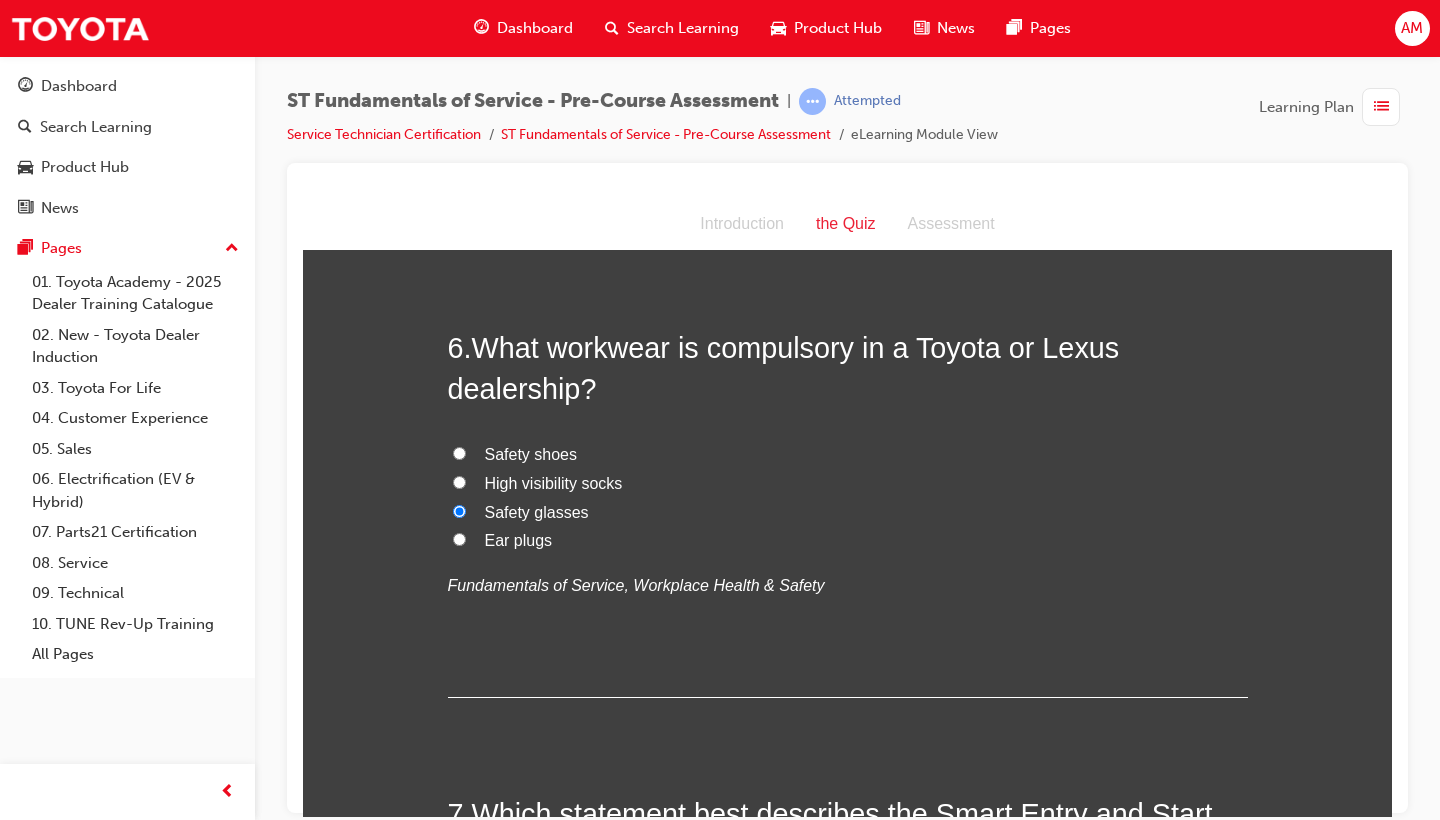 click on "Safety shoes" at bounding box center (531, 453) 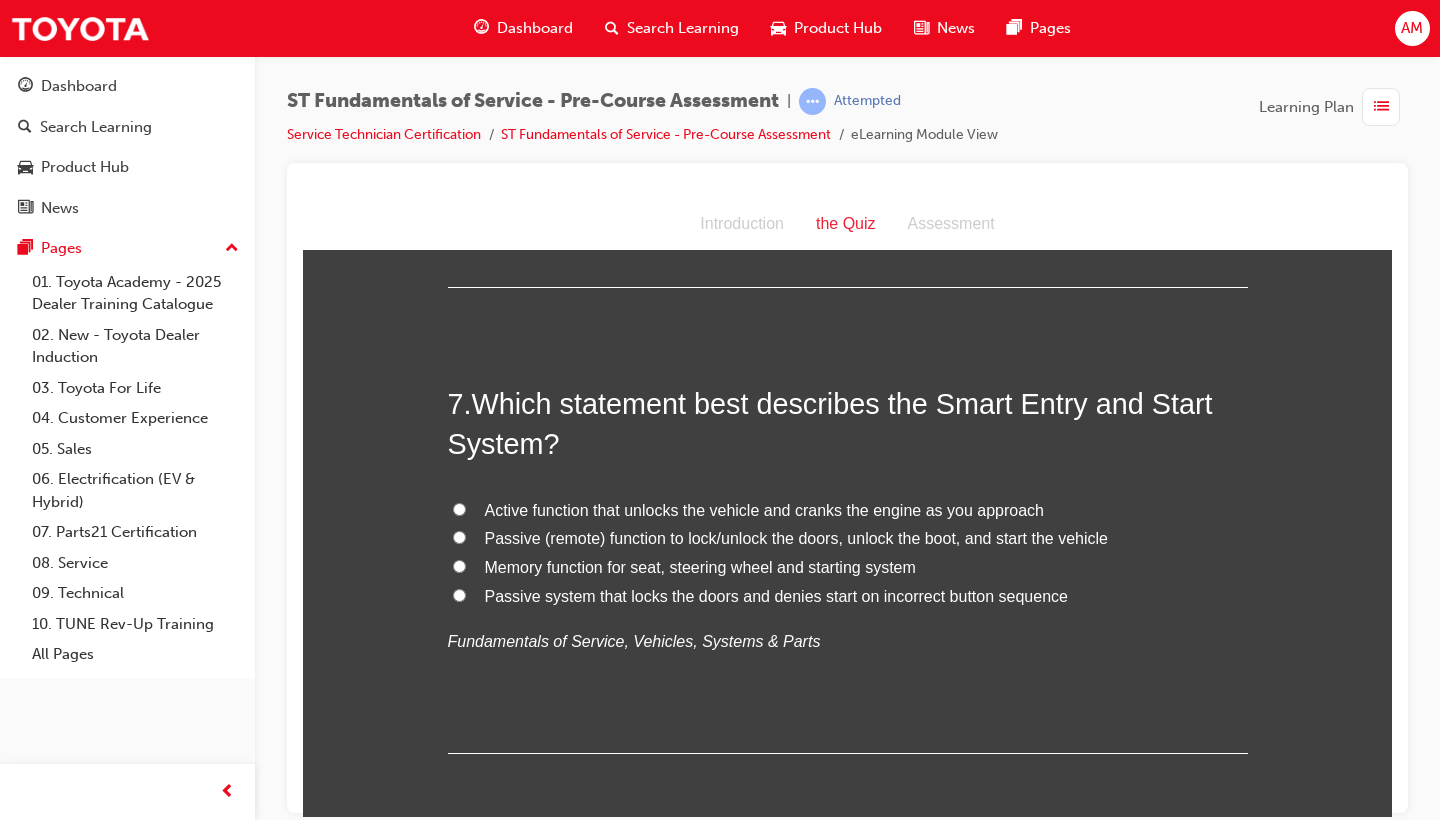 scroll, scrollTop: 2620, scrollLeft: 0, axis: vertical 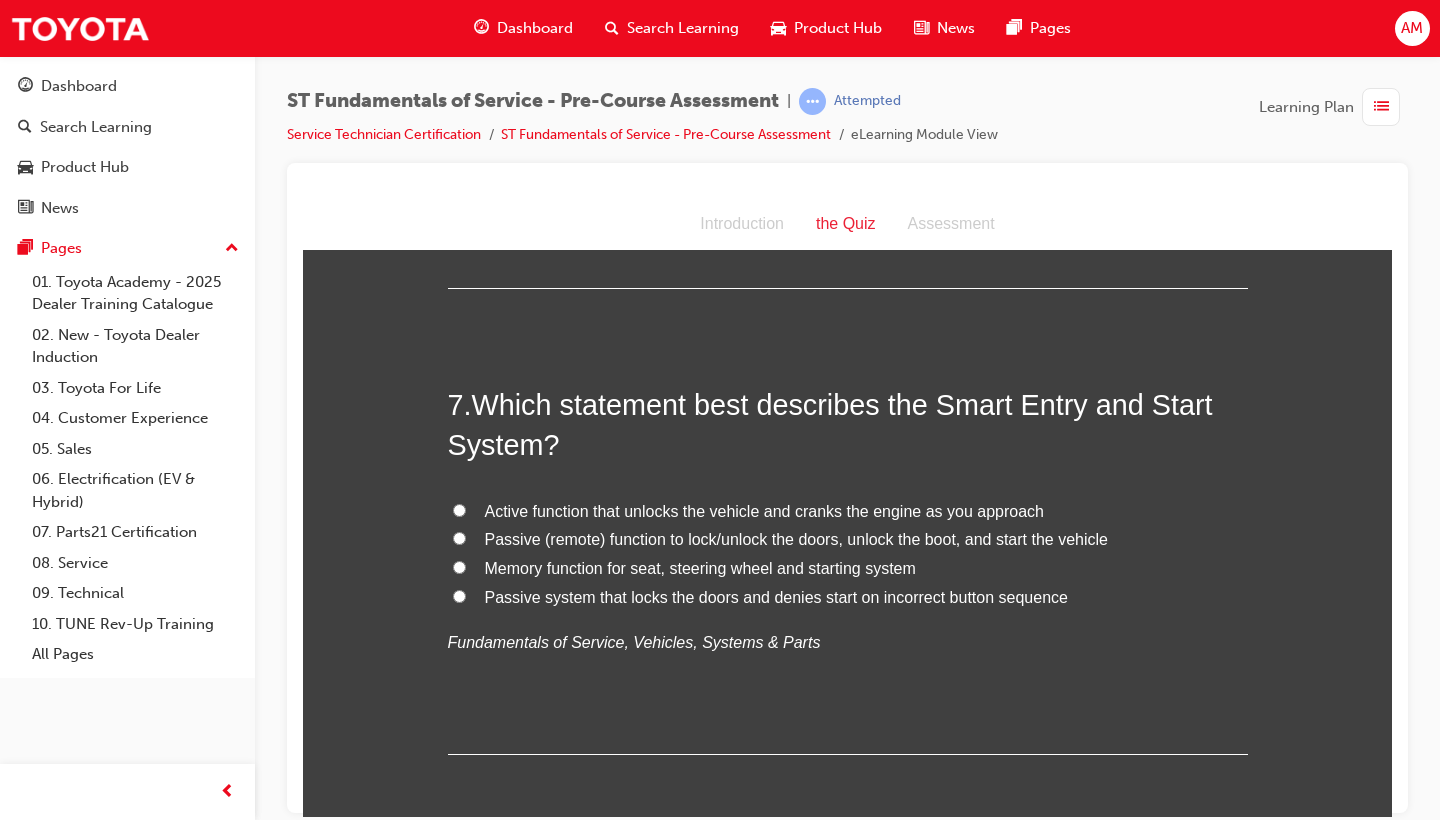 click on "Passive (remote) function to lock/unlock the doors, unlock the boot, and start the vehicle" at bounding box center (796, 538) 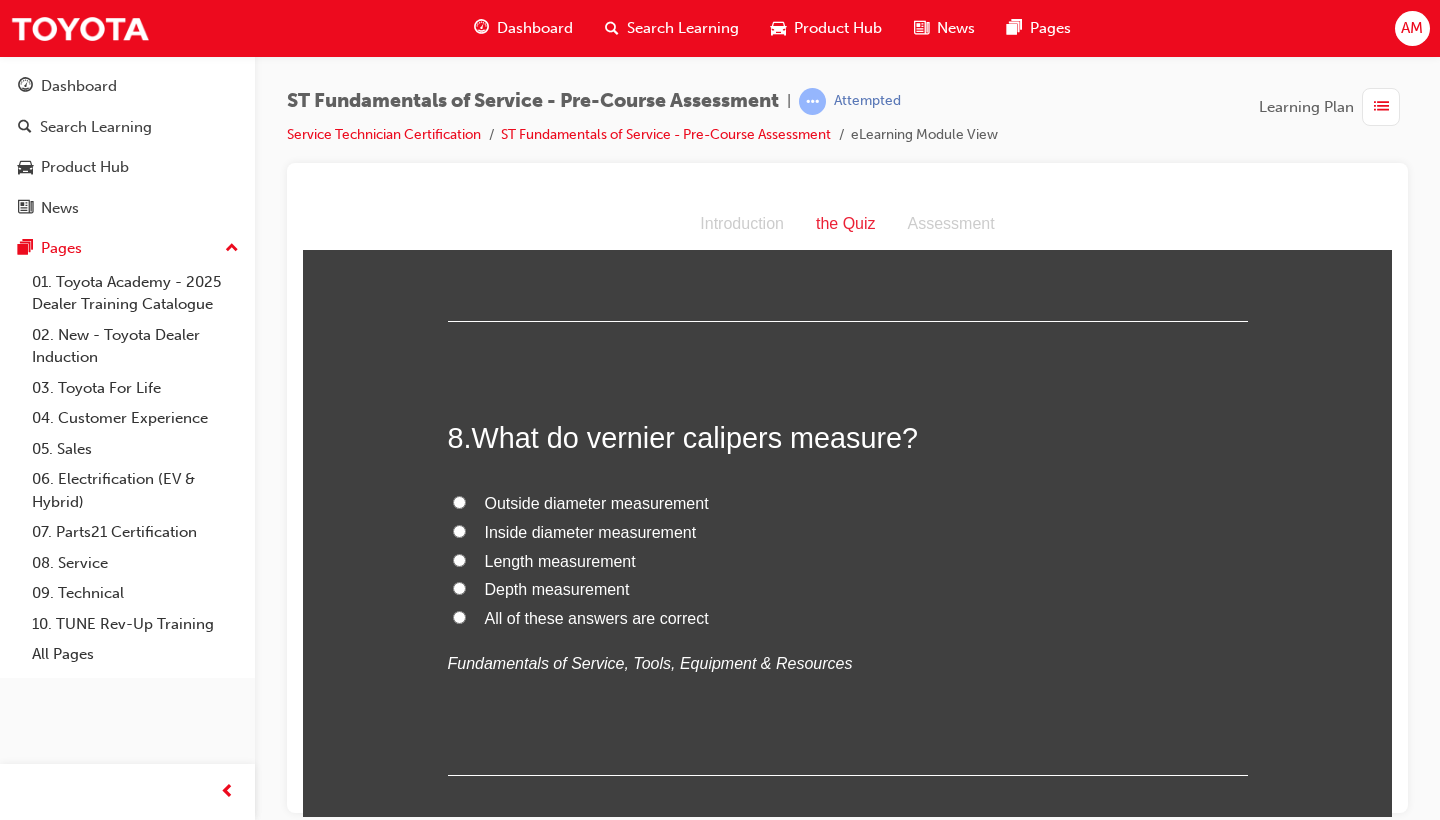 scroll, scrollTop: 3052, scrollLeft: 0, axis: vertical 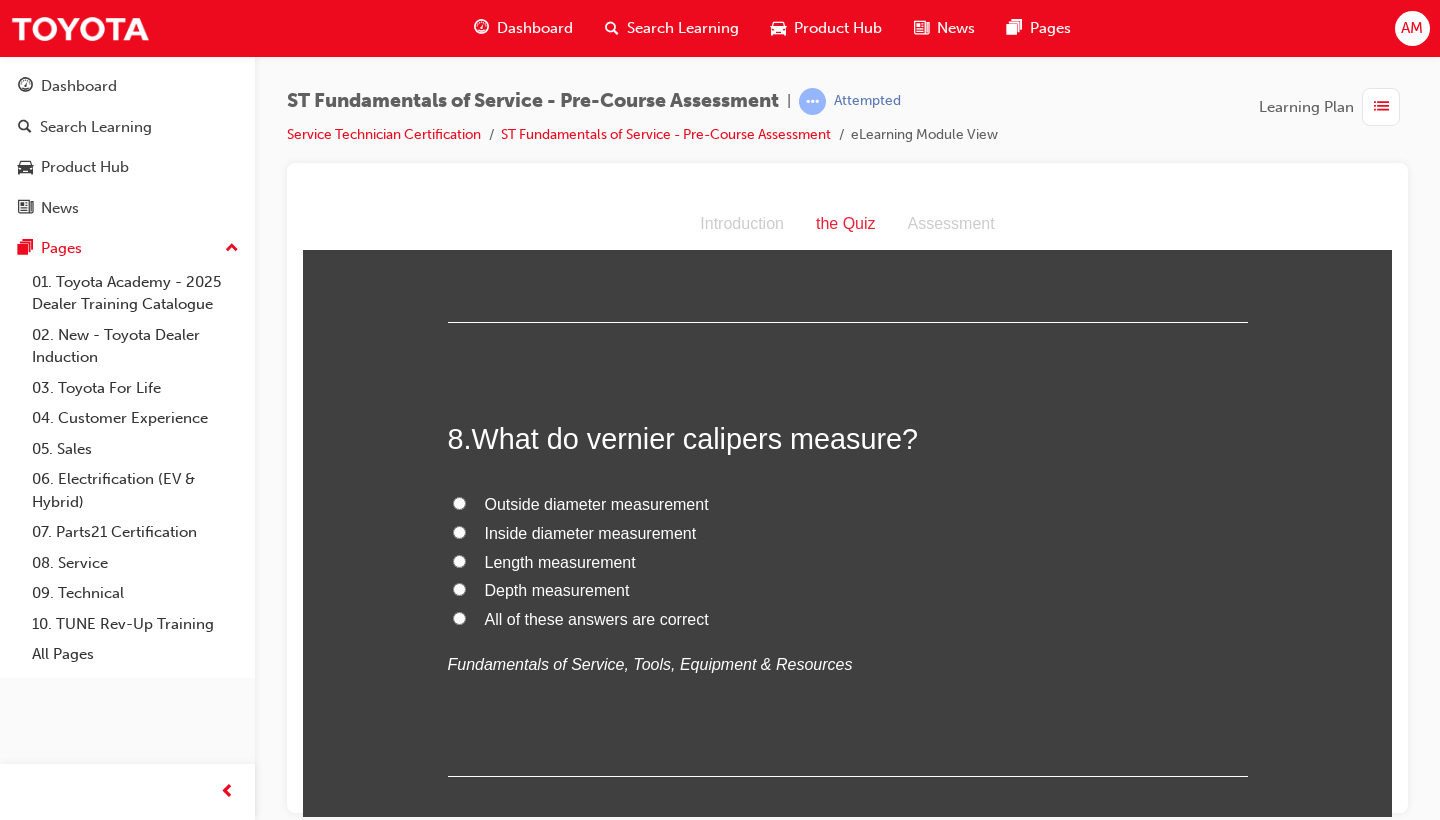 click on "All of these answers are correct" at bounding box center [597, 618] 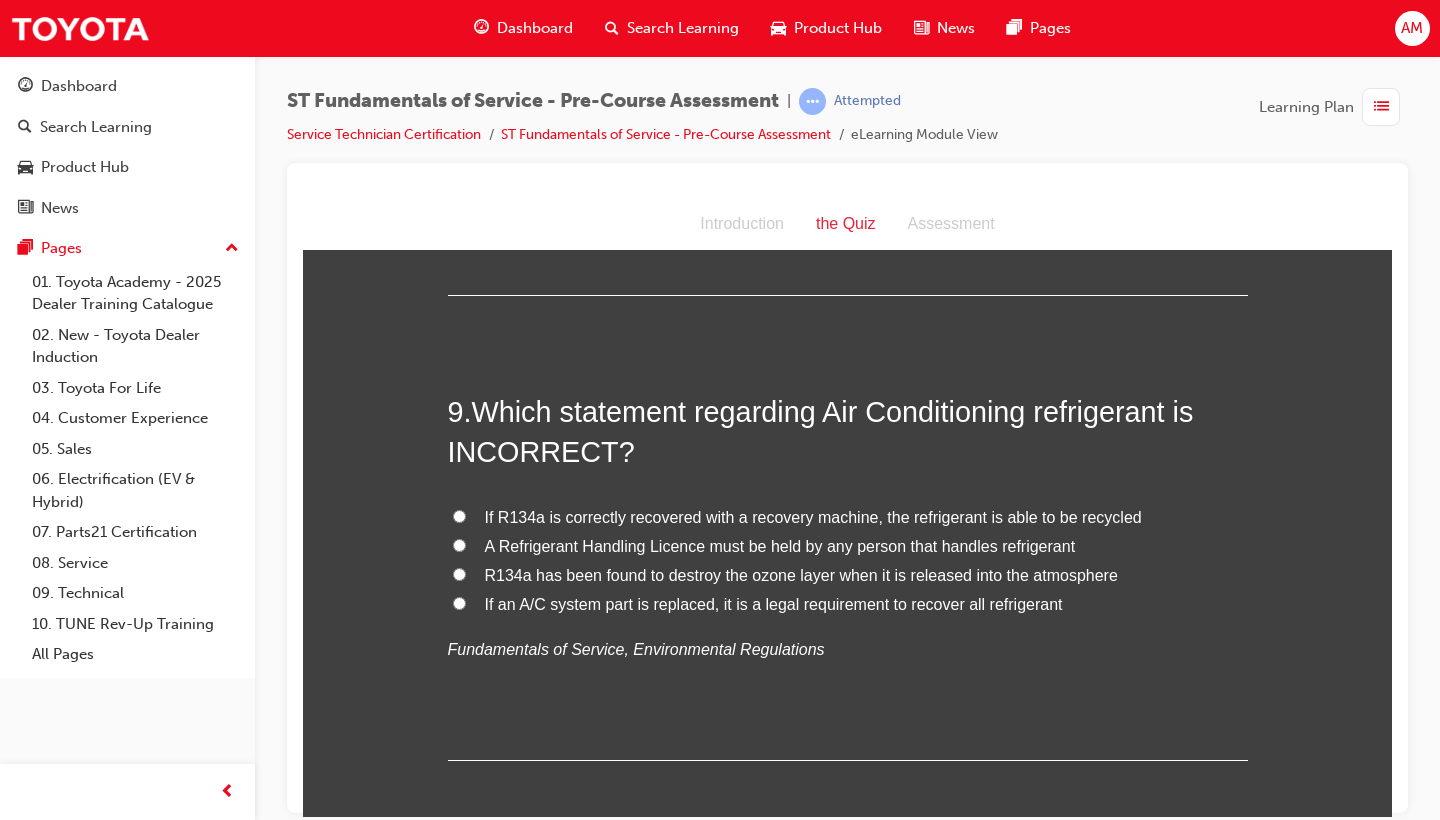 scroll, scrollTop: 3529, scrollLeft: 0, axis: vertical 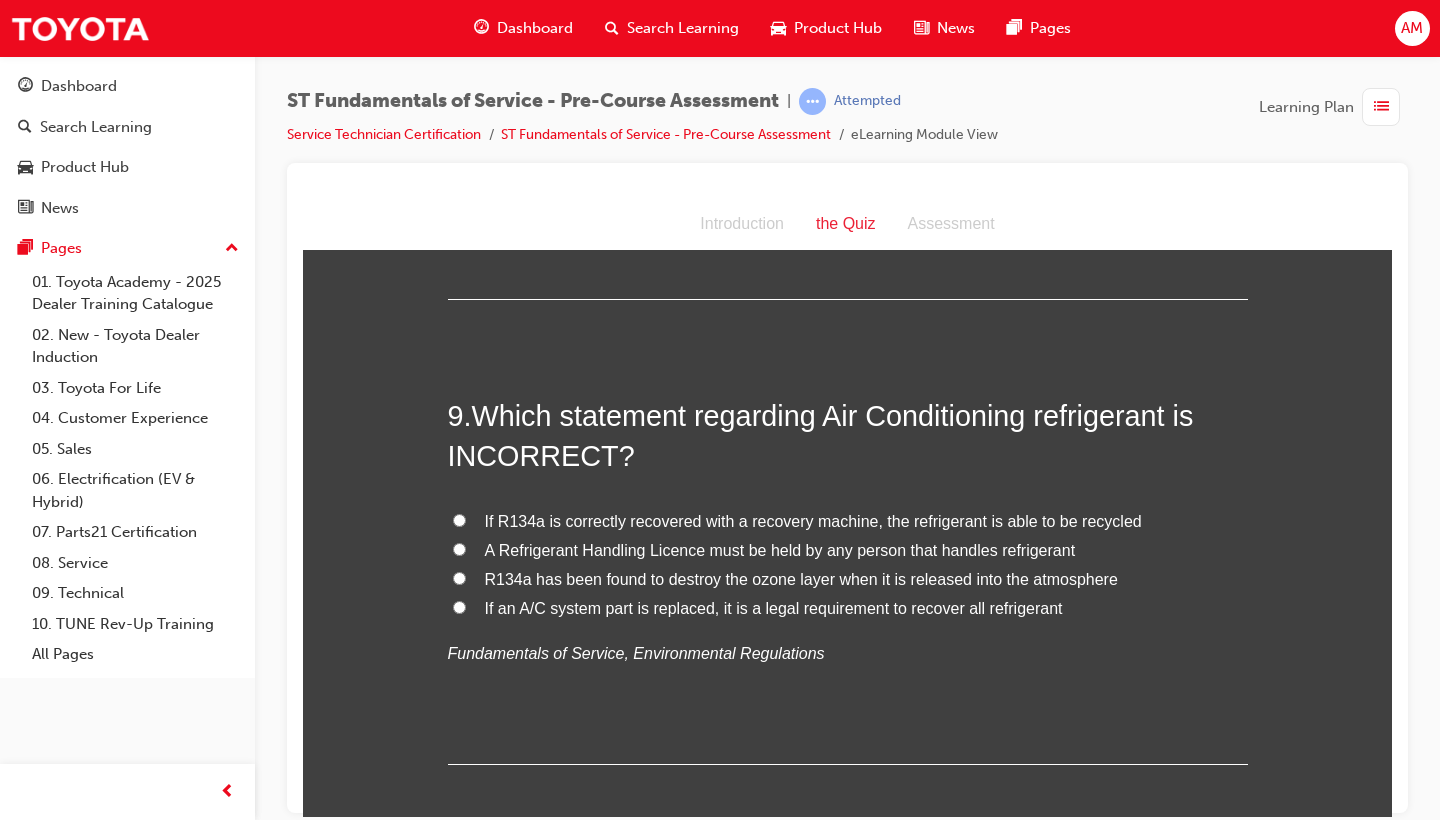 click on "A Refrigerant Handling Licence must be held by any person that handles refrigerant" at bounding box center [780, 549] 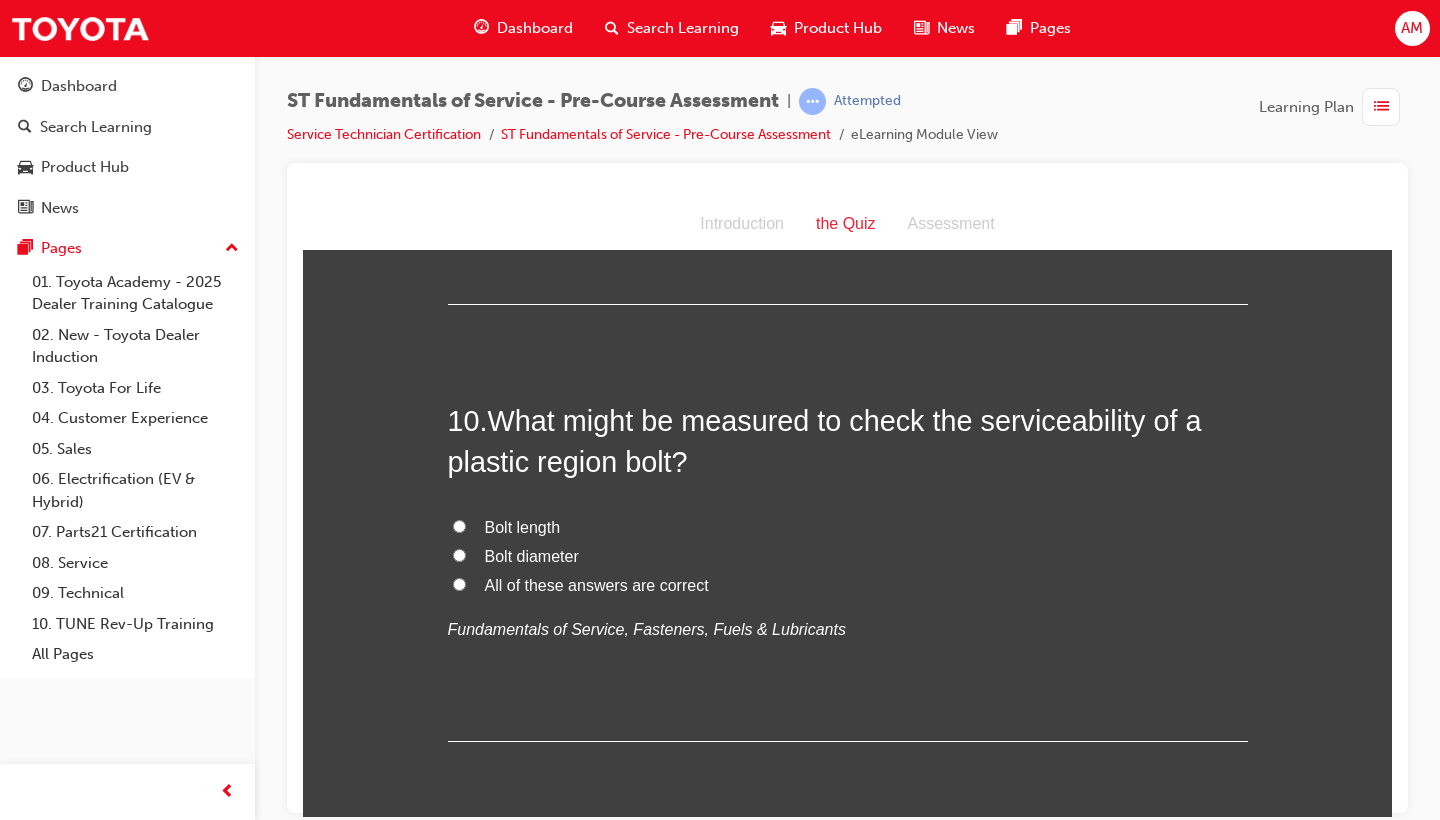scroll, scrollTop: 3984, scrollLeft: 0, axis: vertical 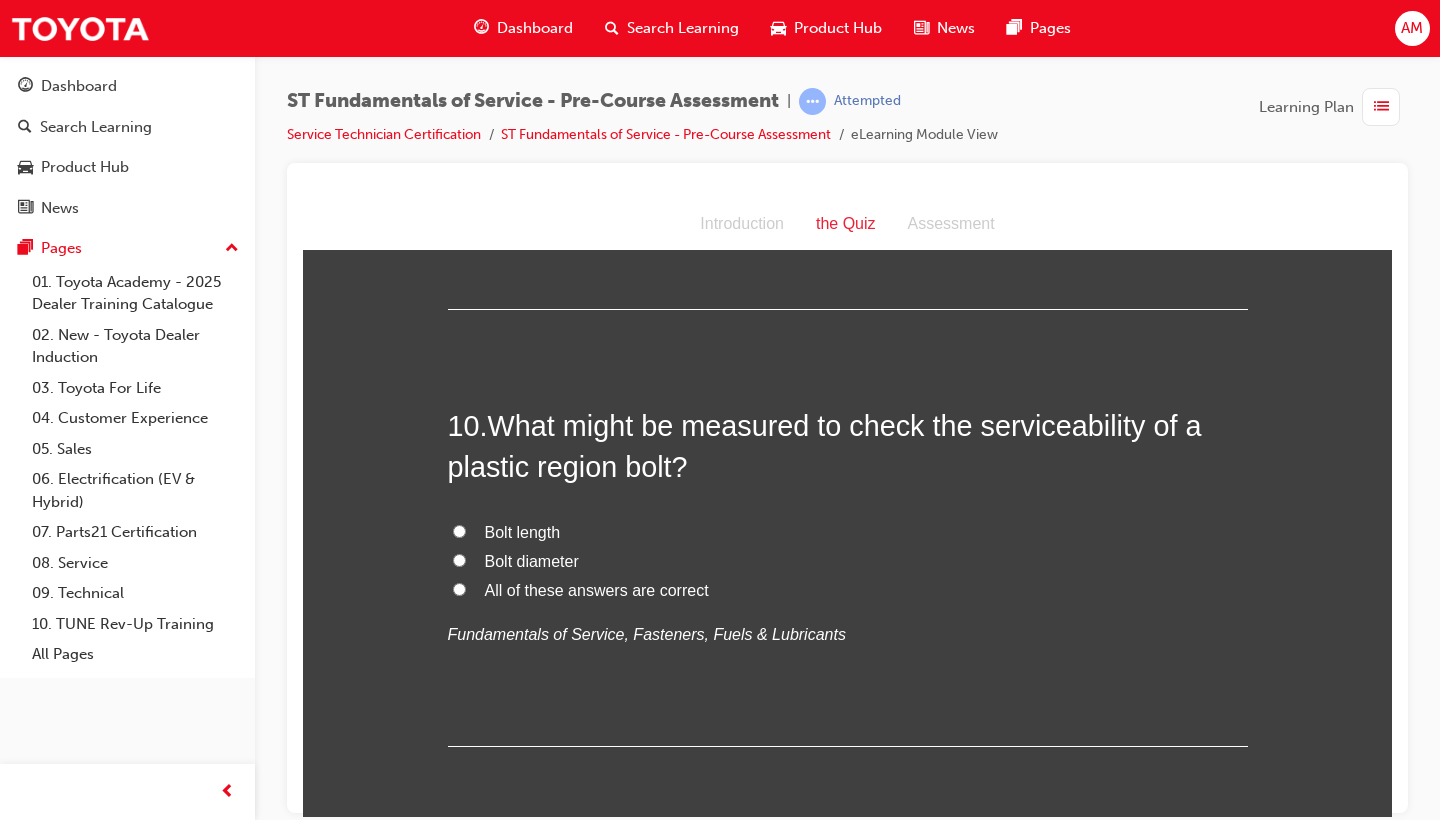 click on "All of these answers are correct" at bounding box center (597, 589) 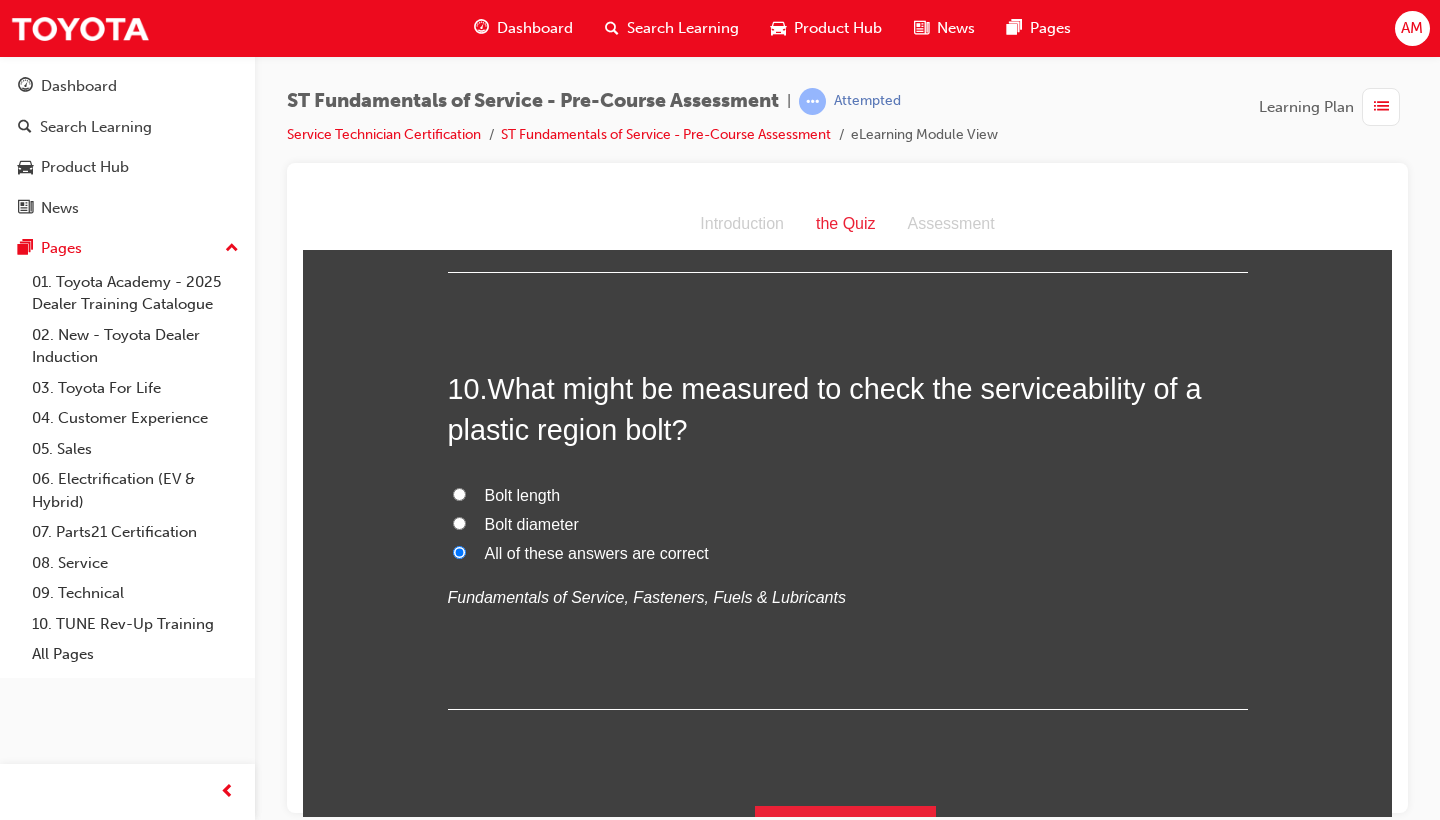 scroll, scrollTop: 4020, scrollLeft: 0, axis: vertical 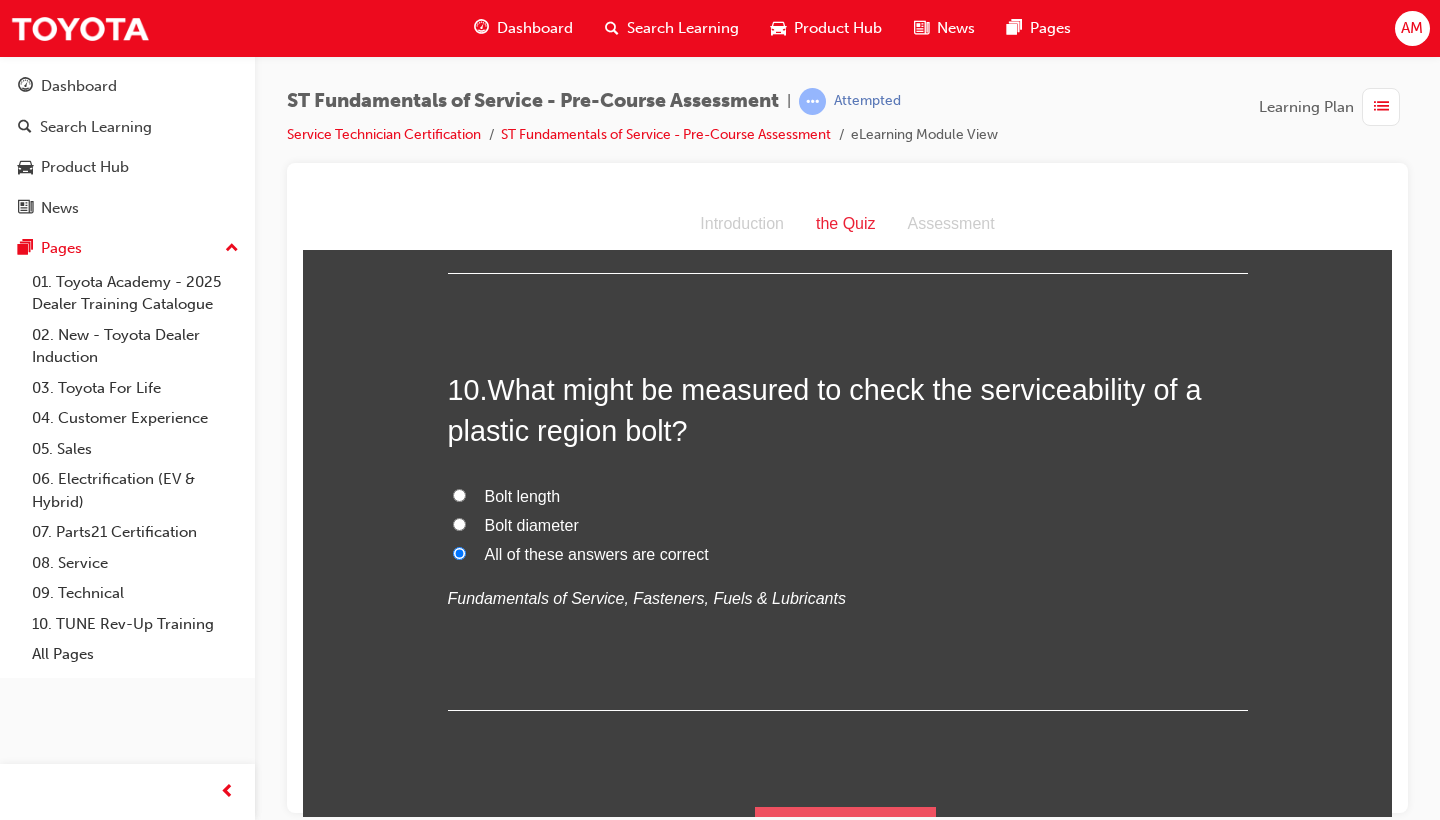 click on "Submit Answers" at bounding box center (846, 834) 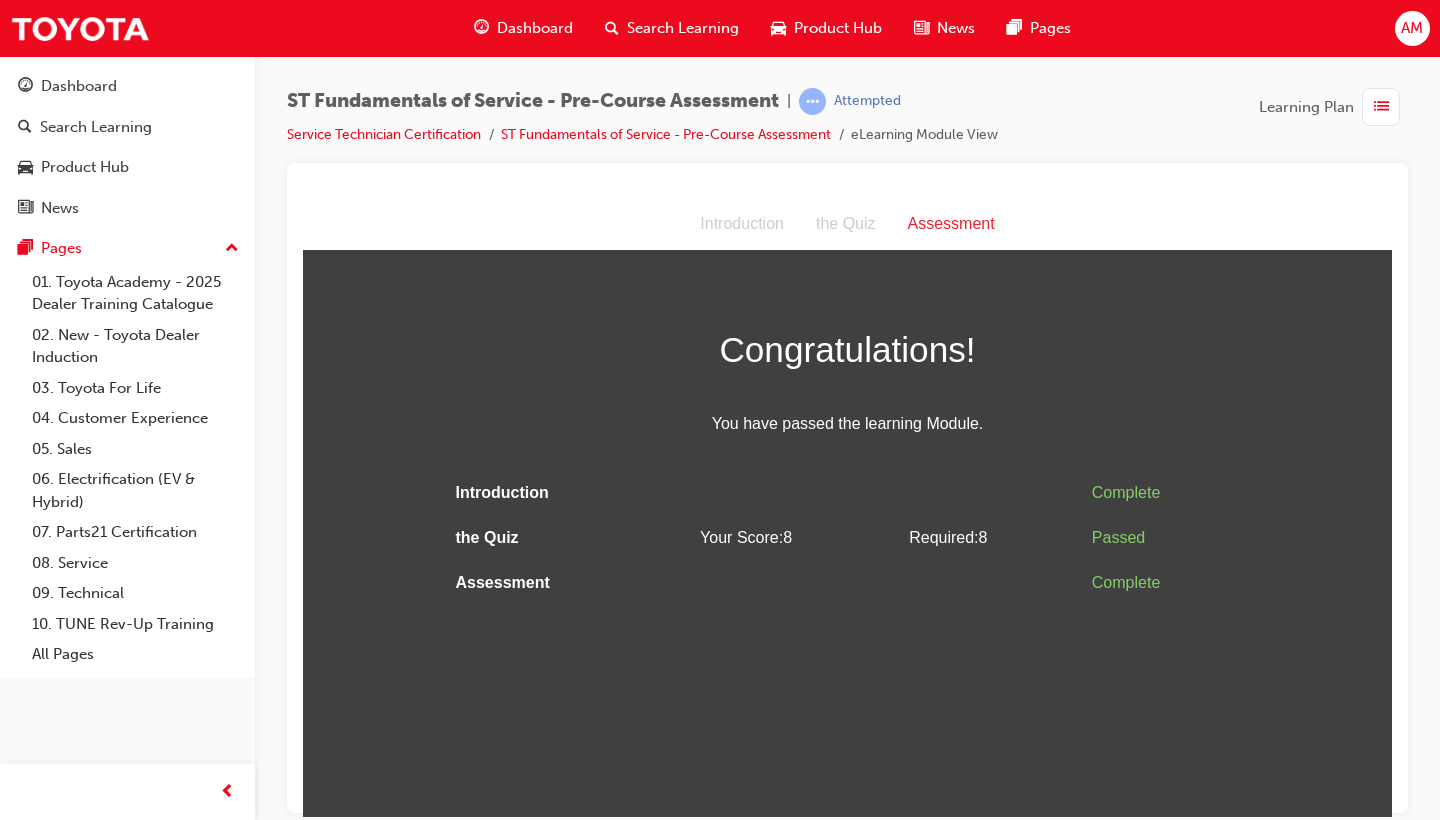 scroll, scrollTop: 0, scrollLeft: 0, axis: both 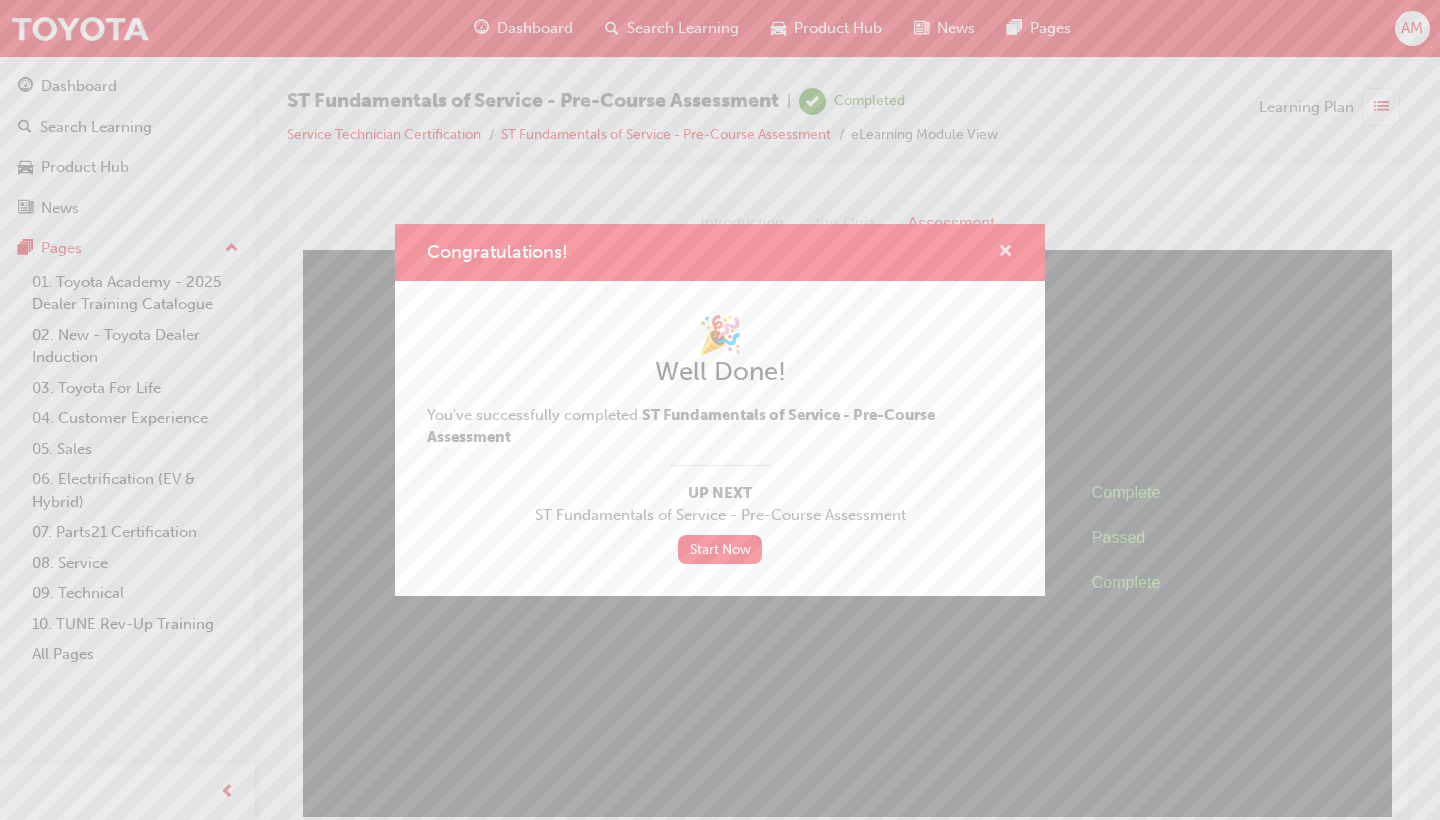 click at bounding box center [1005, 253] 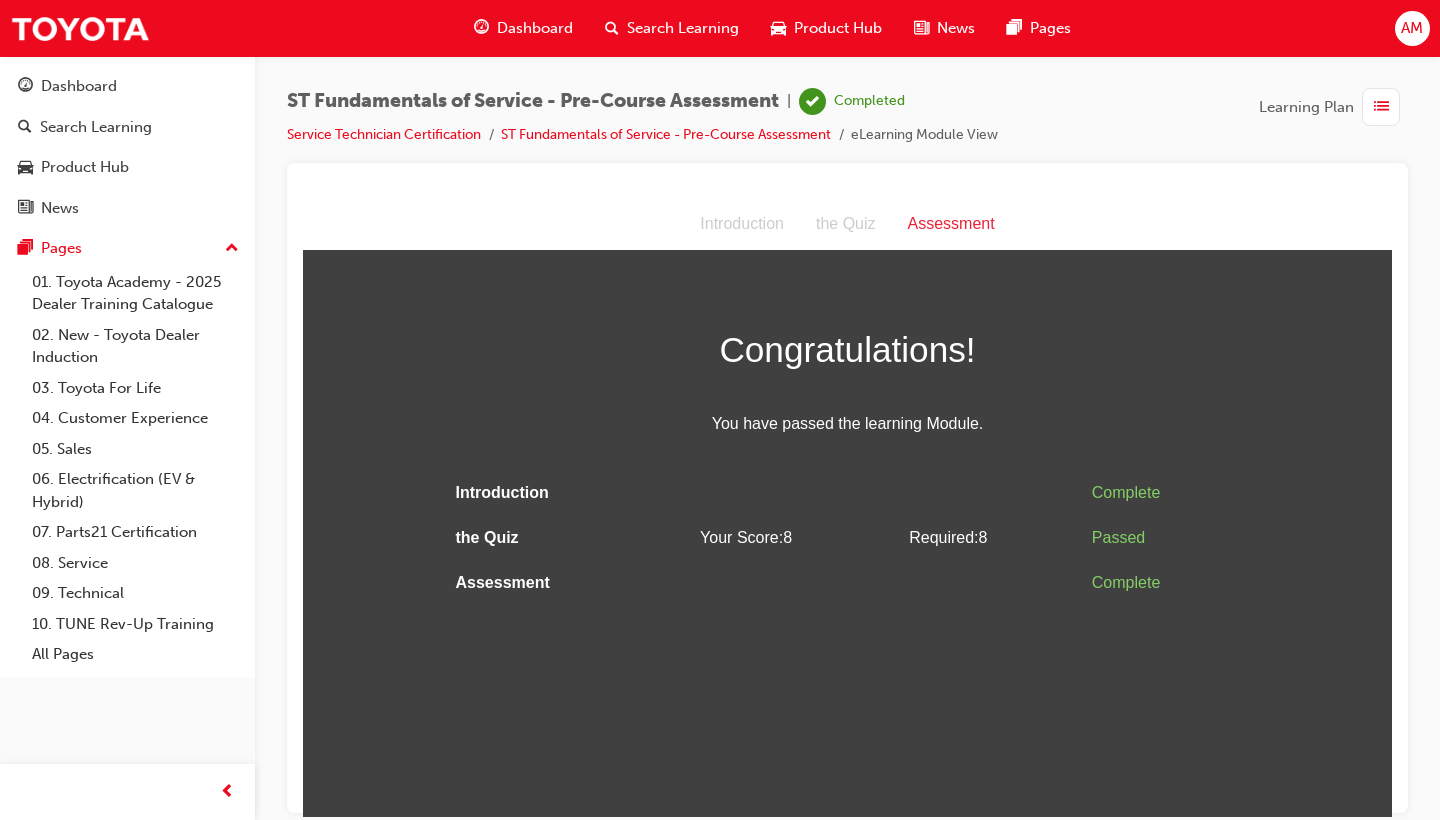 scroll, scrollTop: 0, scrollLeft: 0, axis: both 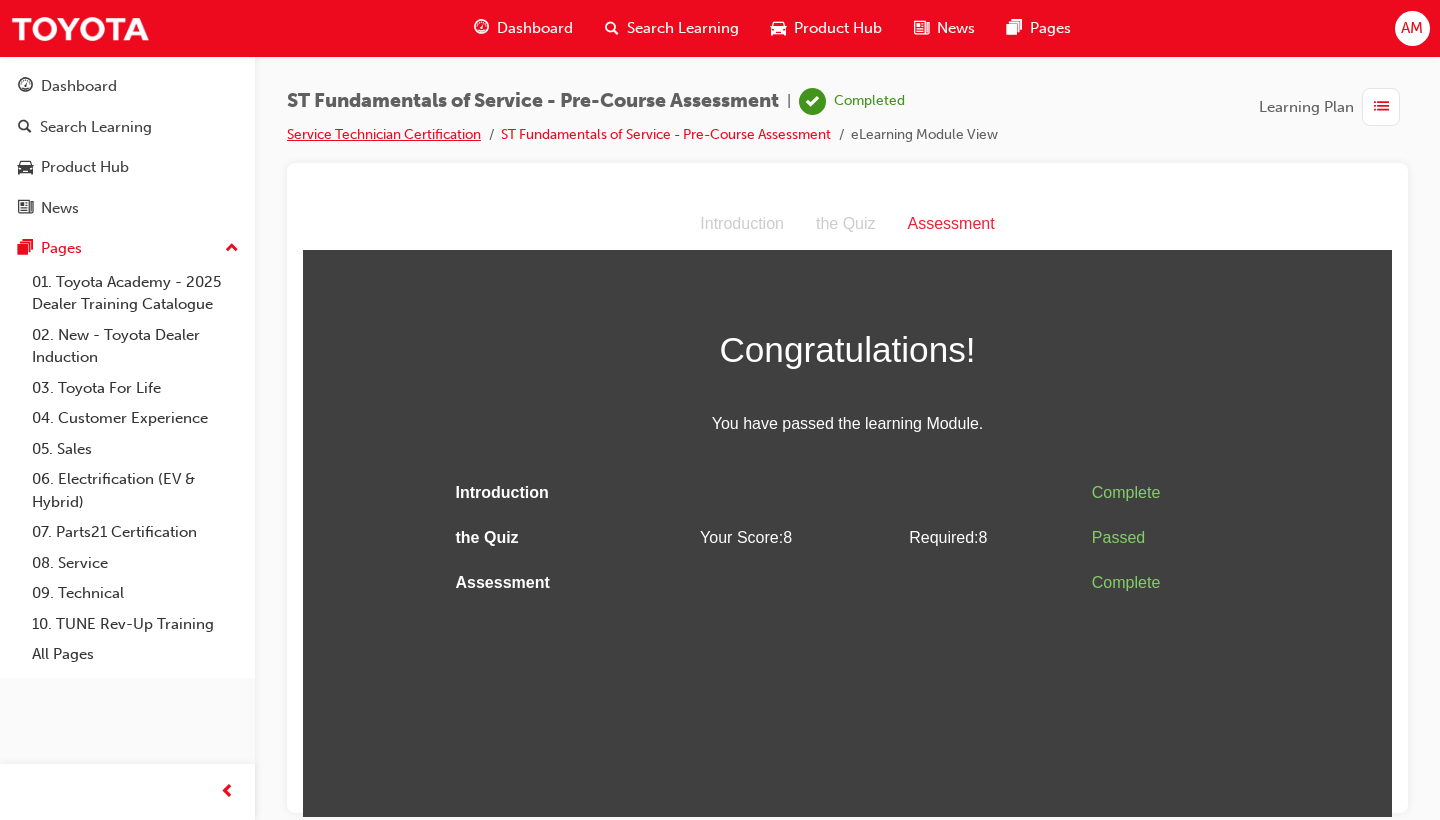 click on "Service Technician Certification" at bounding box center (384, 134) 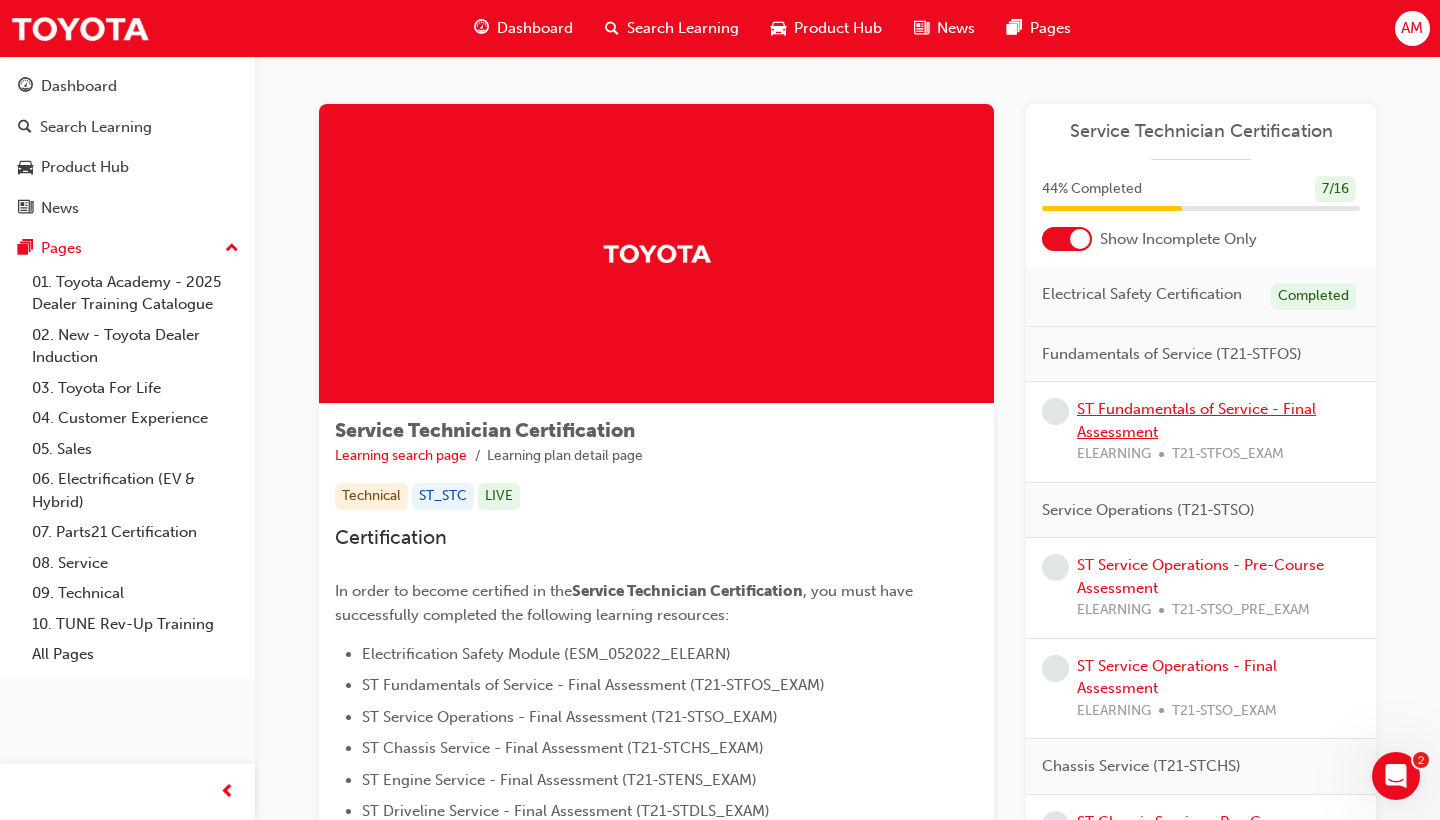 click on "ST Fundamentals of Service - Final Assessment" at bounding box center (1196, 420) 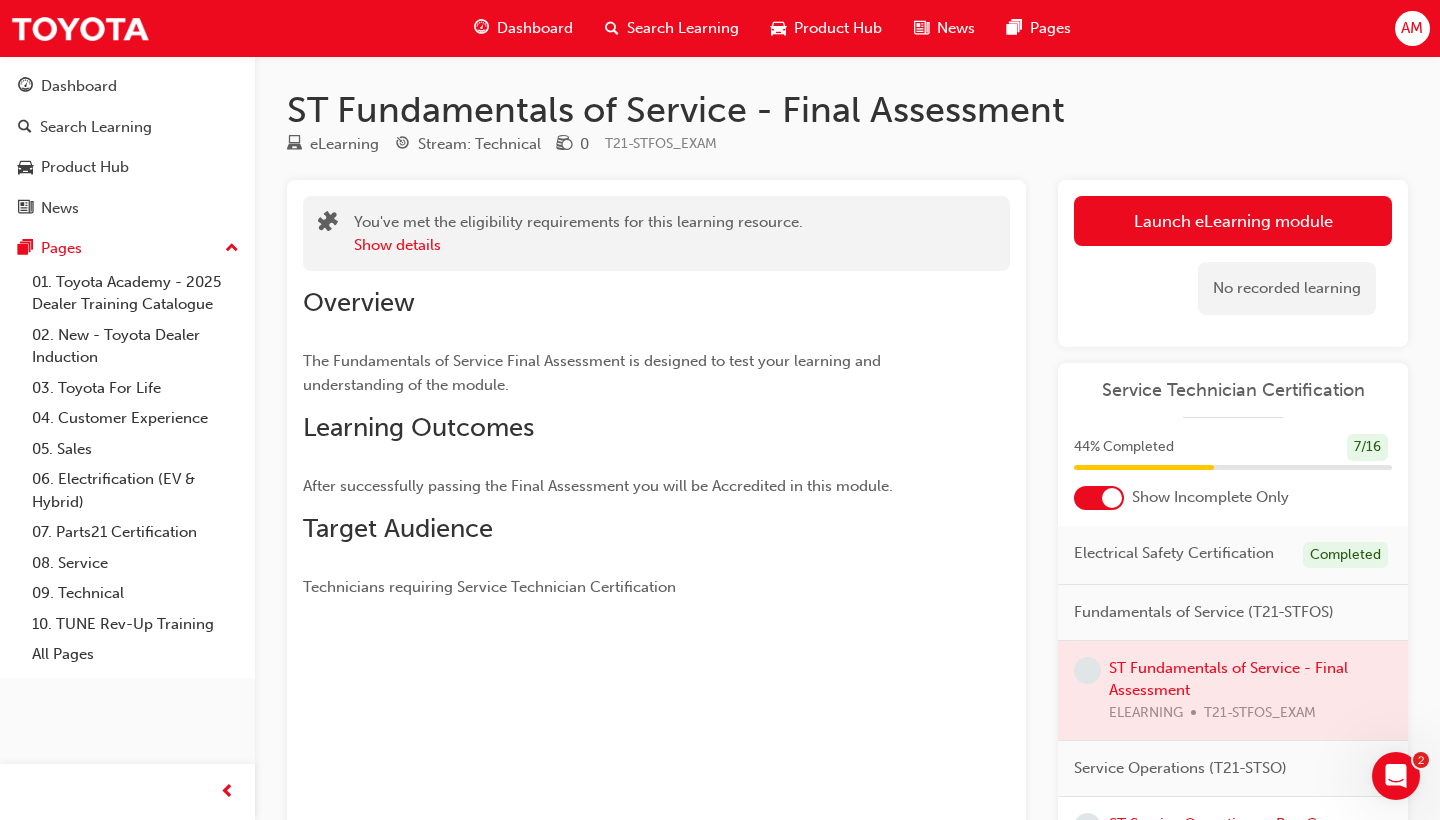 click at bounding box center (1233, 691) 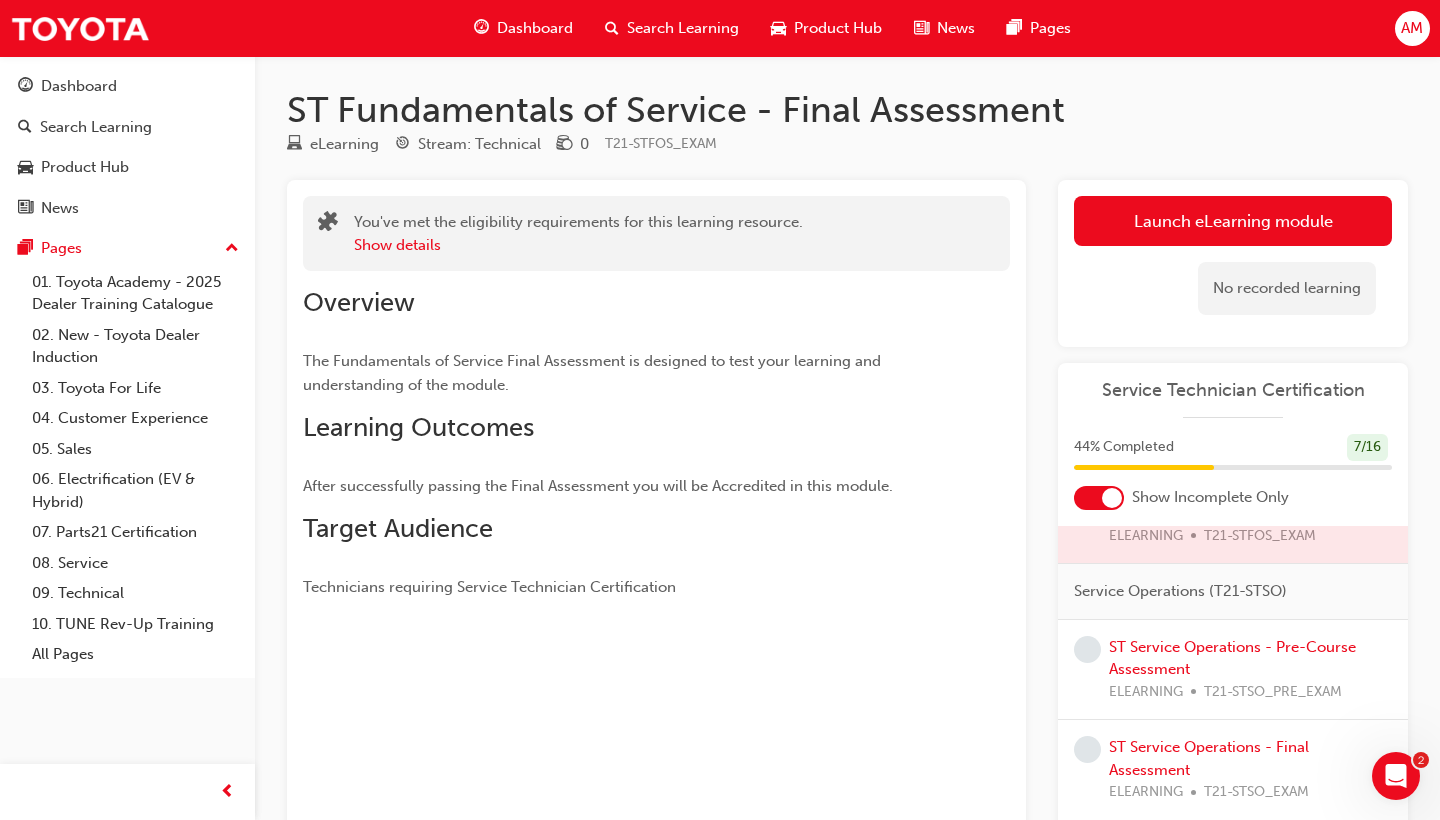 scroll, scrollTop: 145, scrollLeft: 0, axis: vertical 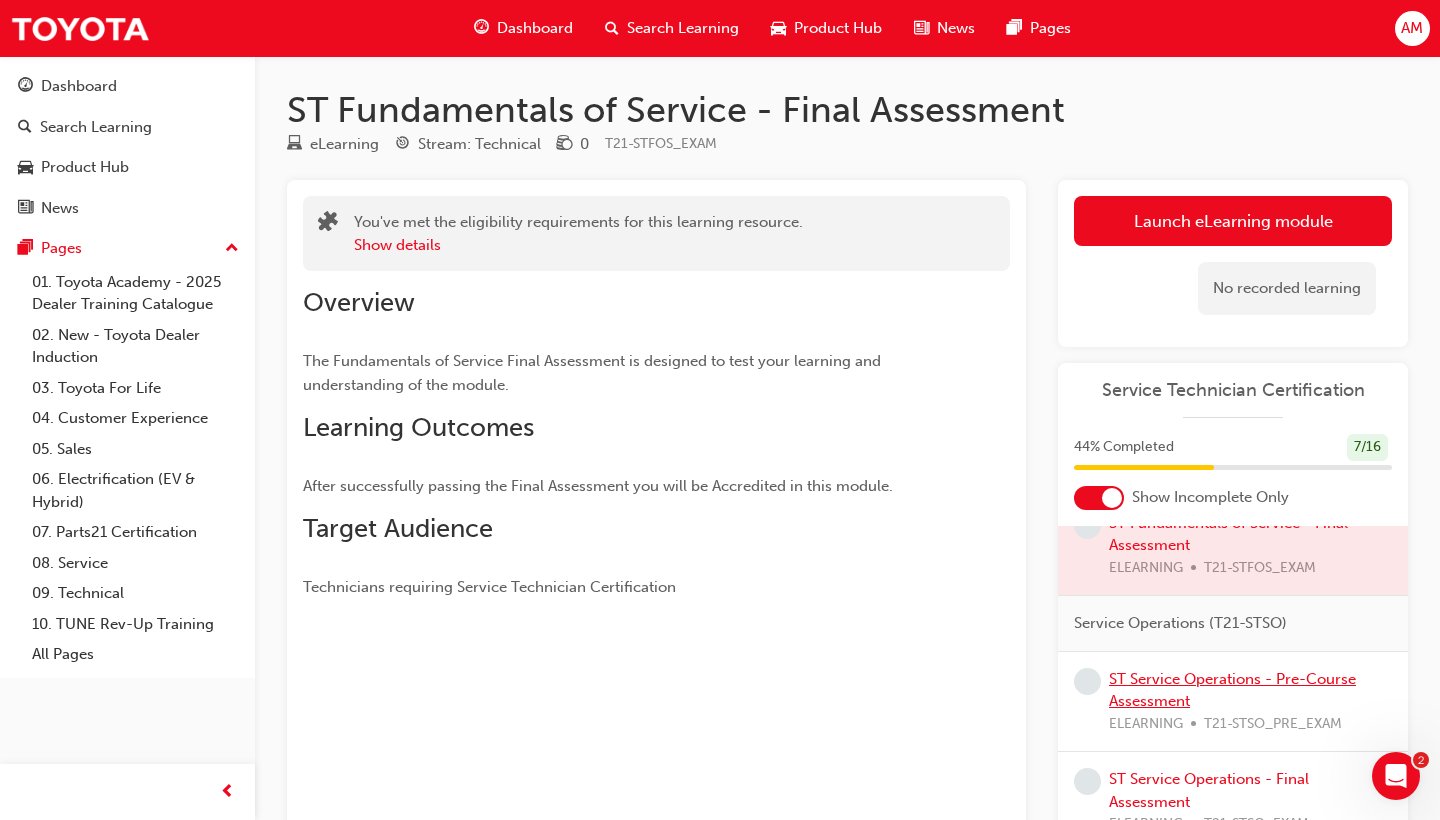 click on "ST Service Operations - Pre-Course Assessment" at bounding box center (1232, 690) 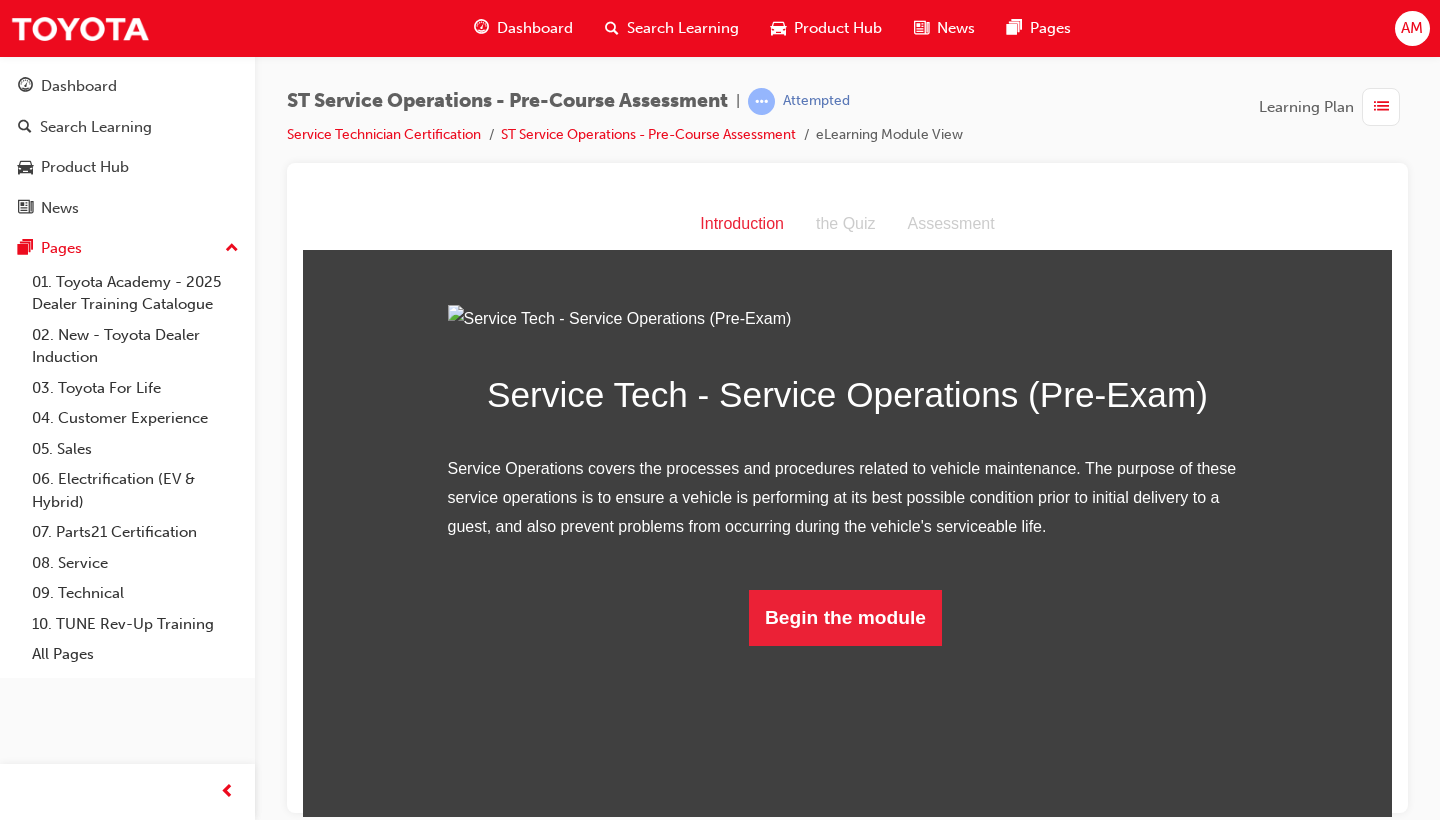 scroll, scrollTop: 0, scrollLeft: 0, axis: both 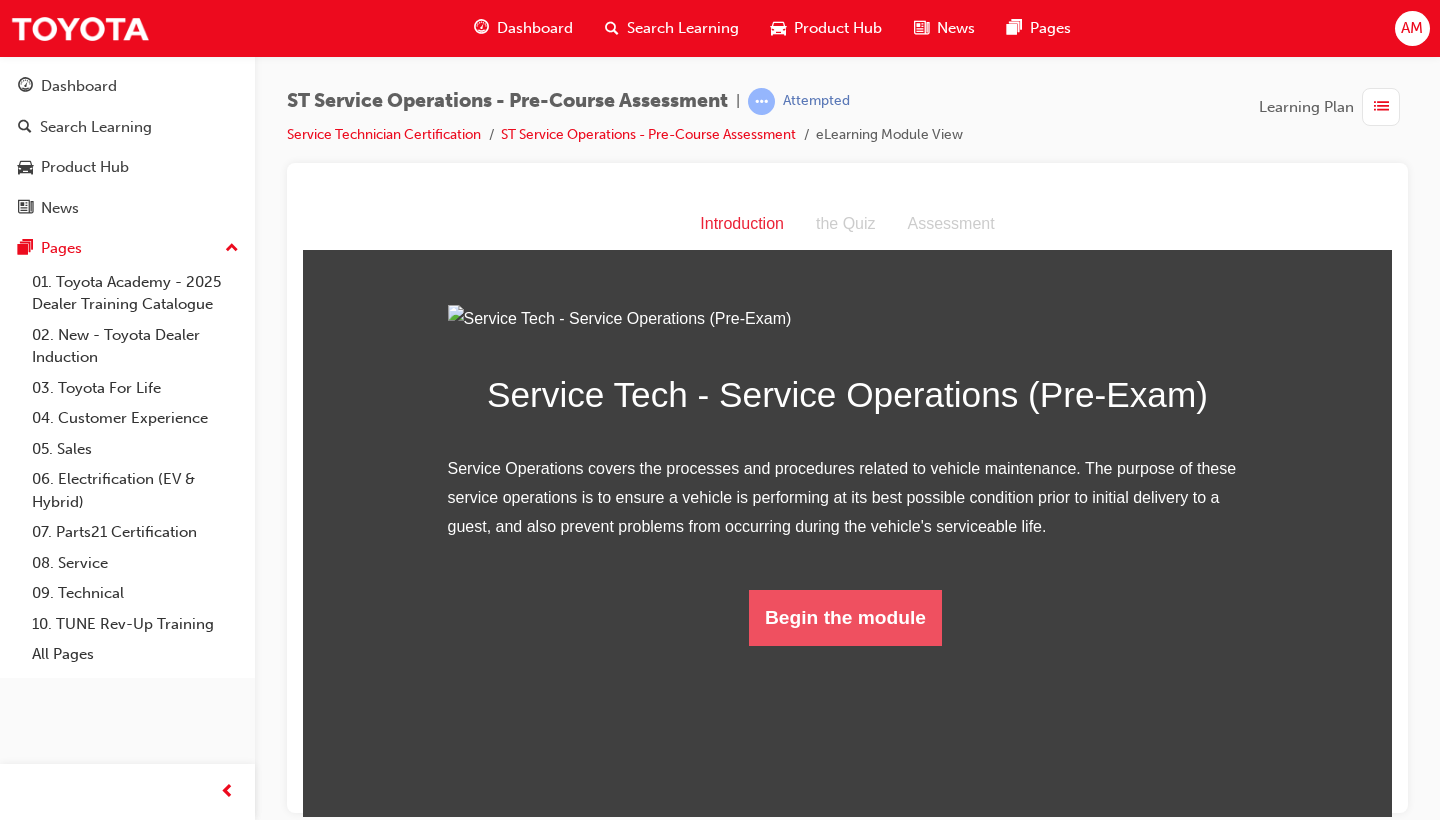 click on "Begin the module" at bounding box center [845, 617] 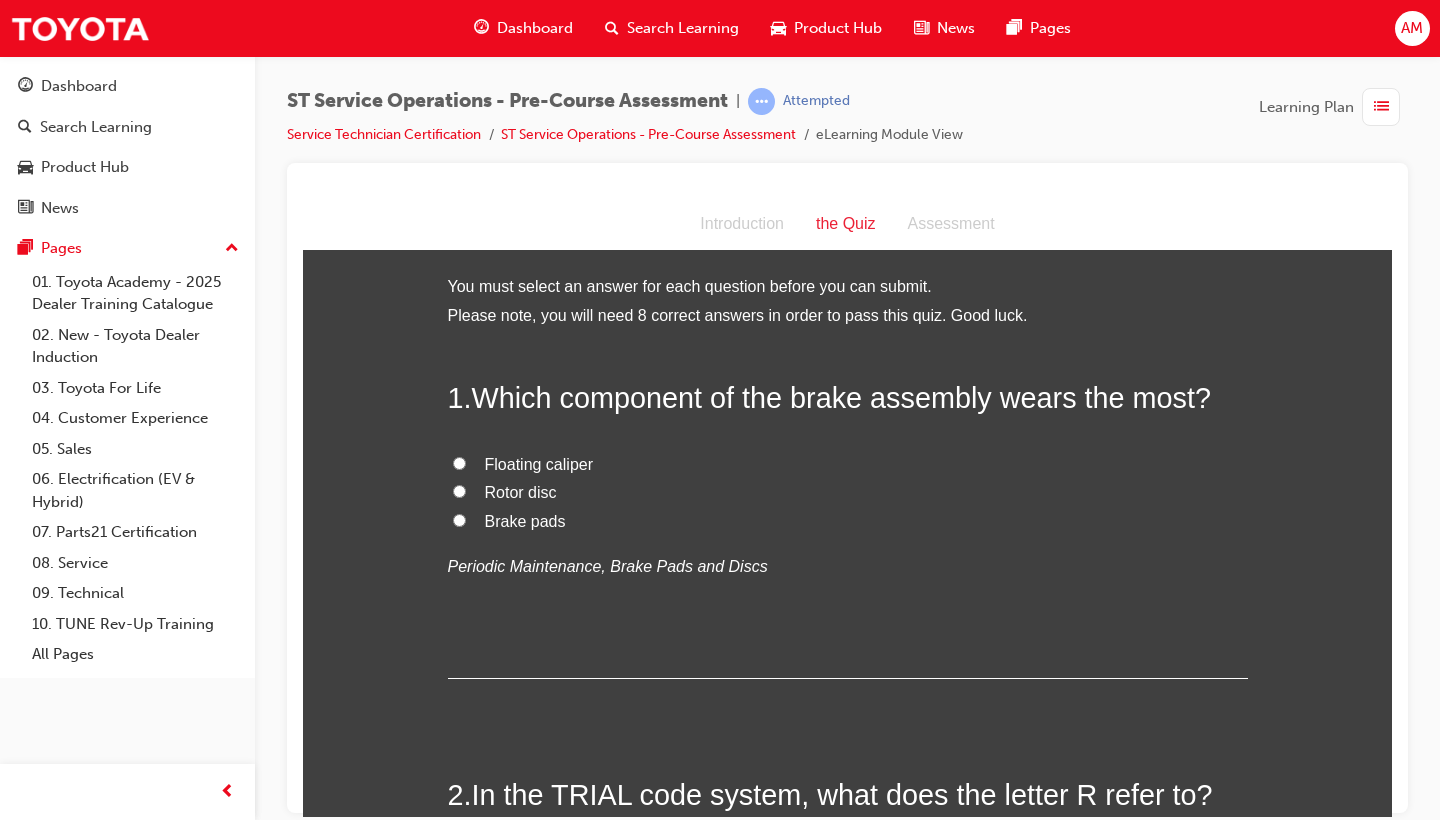 scroll, scrollTop: 0, scrollLeft: 0, axis: both 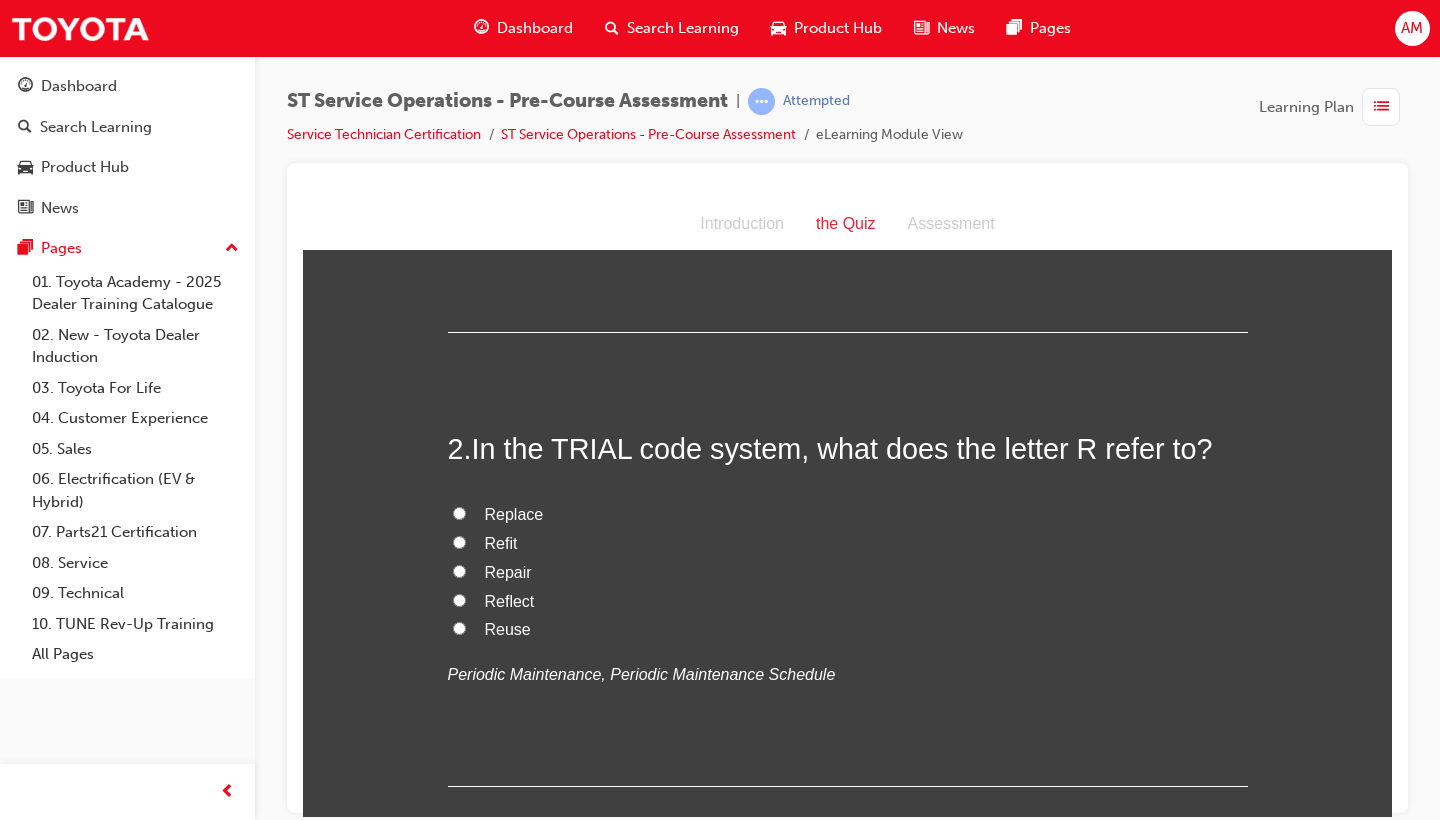 click on "Repair" at bounding box center (848, 572) 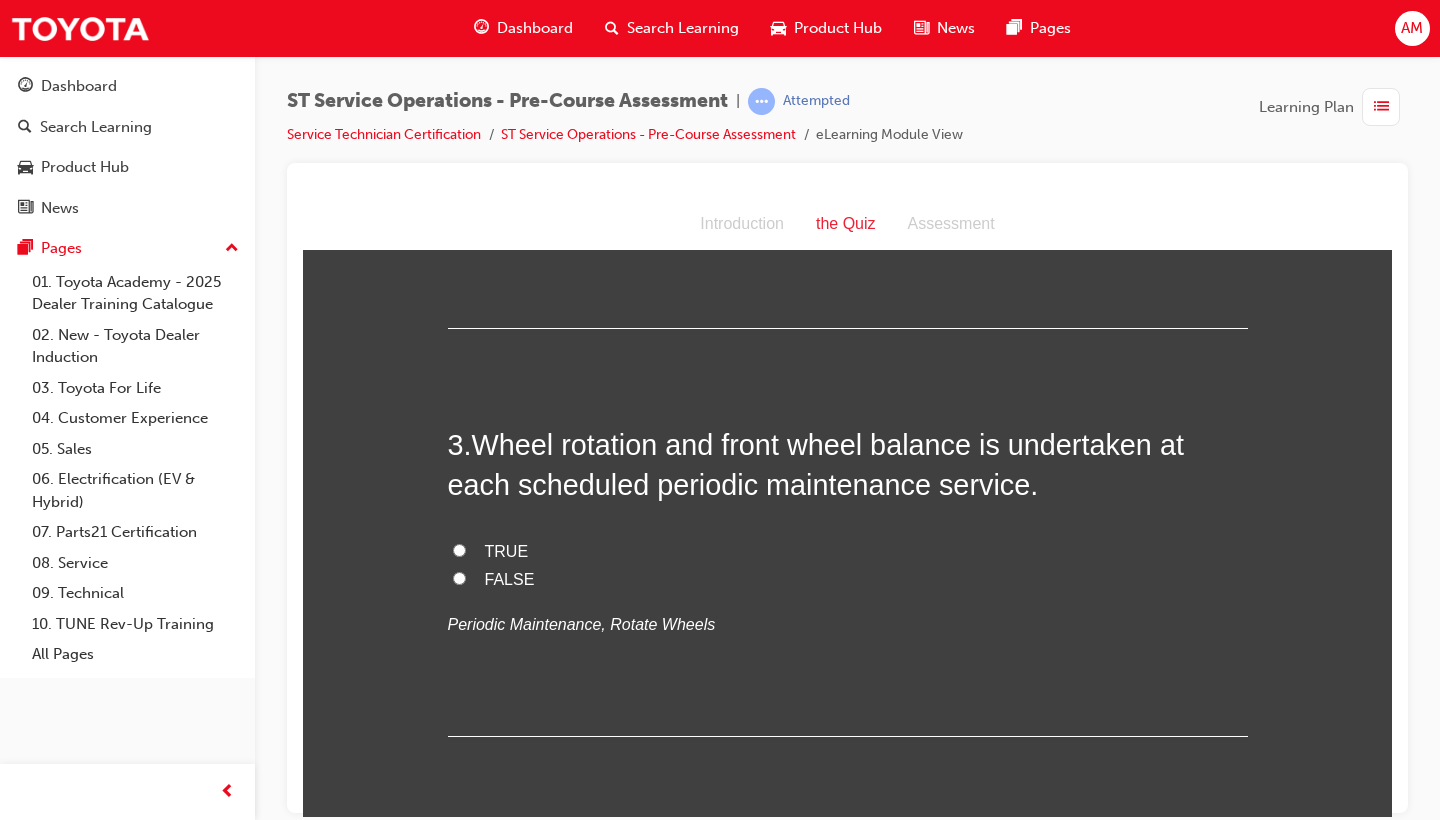 scroll, scrollTop: 796, scrollLeft: 0, axis: vertical 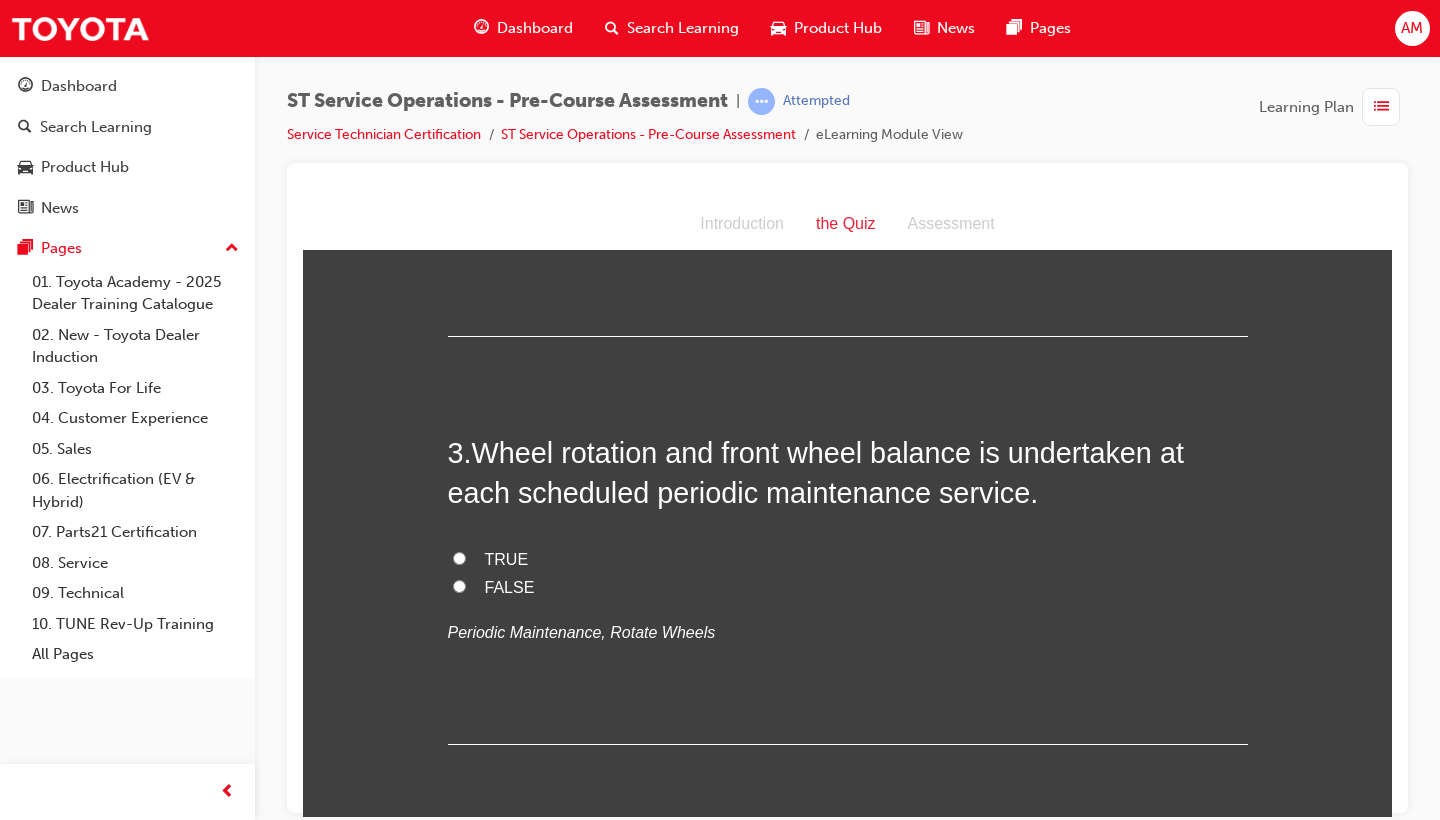 click on "TRUE" at bounding box center [848, 559] 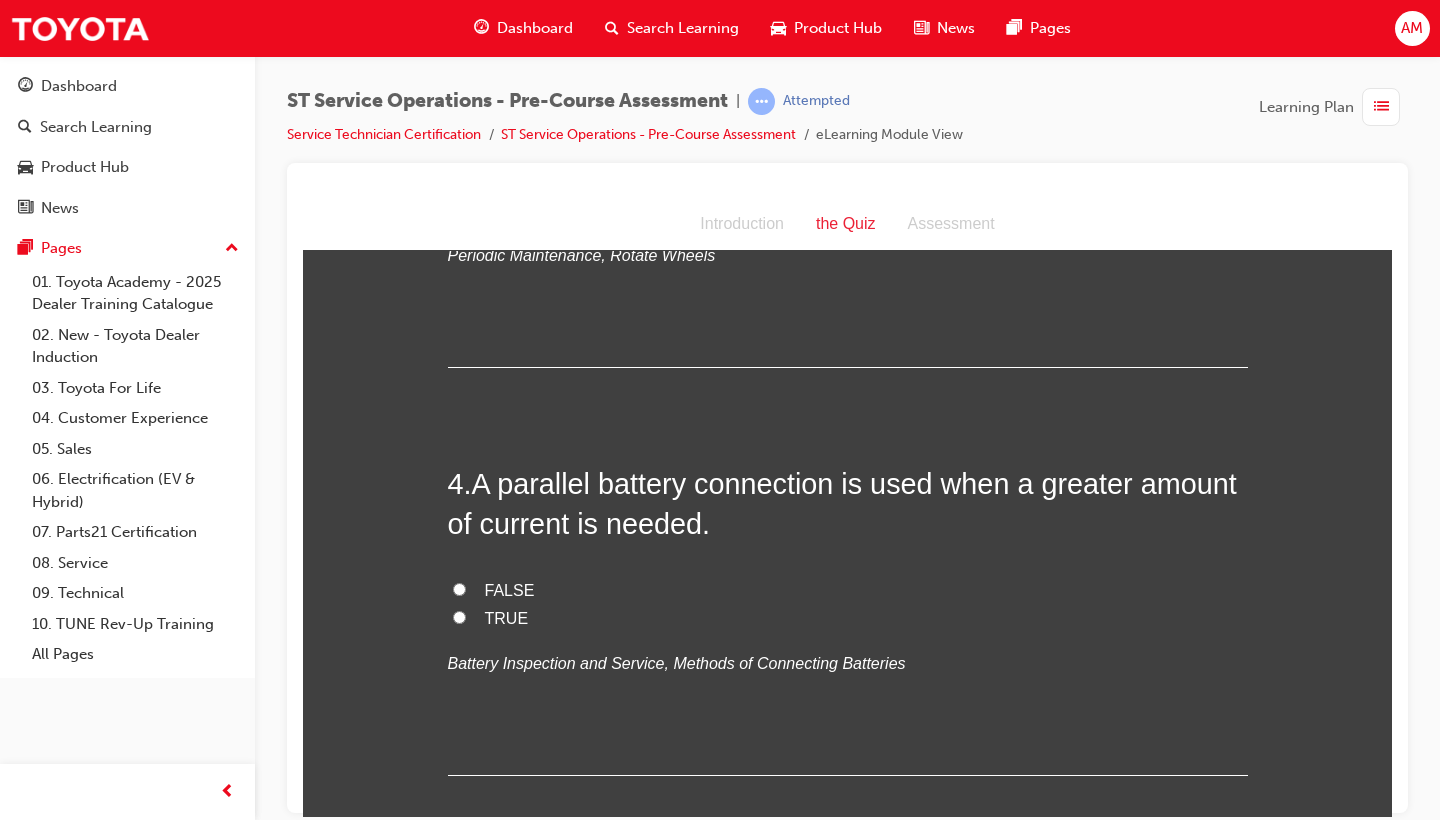 scroll, scrollTop: 1175, scrollLeft: 0, axis: vertical 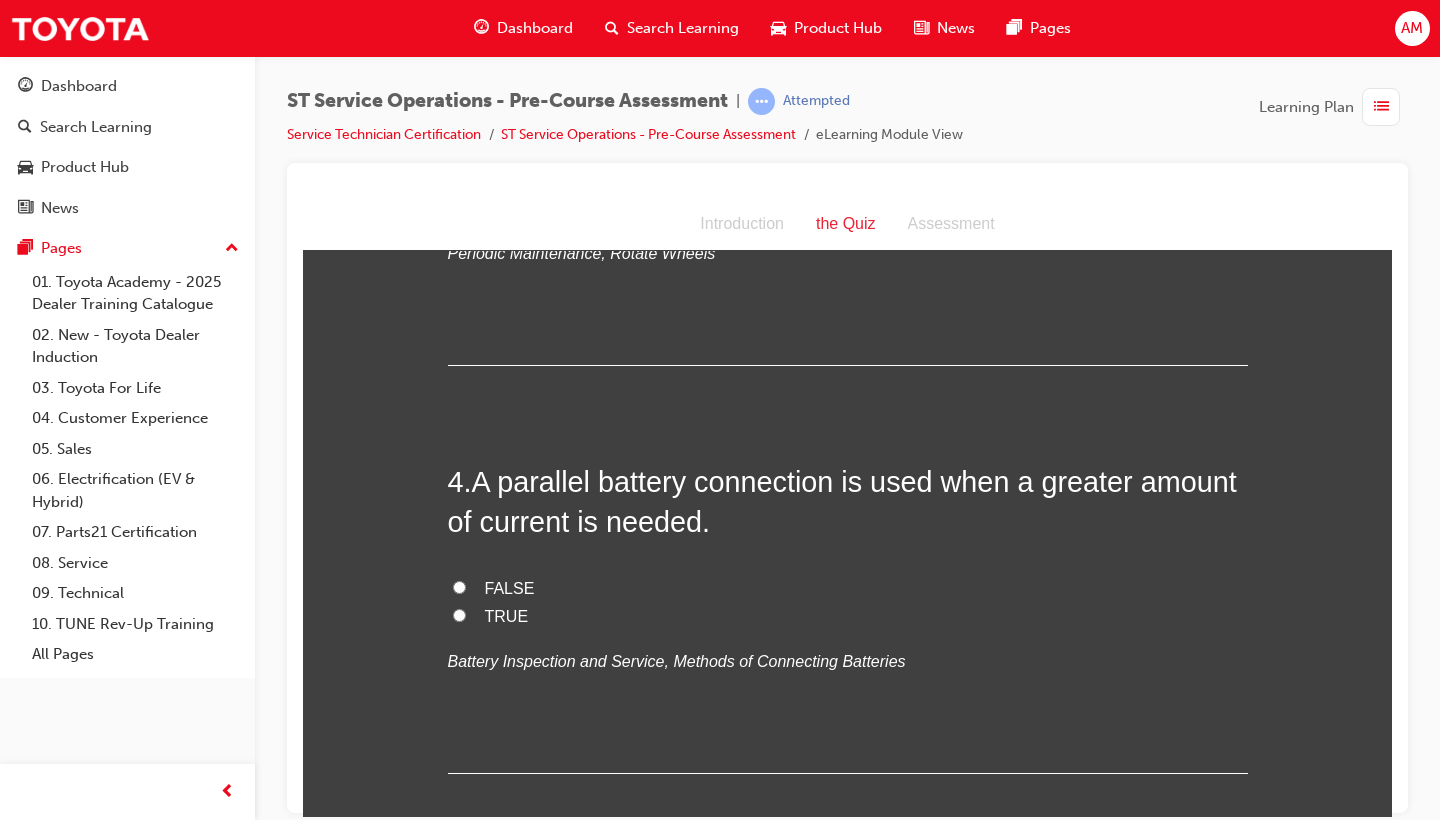 click on "TRUE" at bounding box center [848, 616] 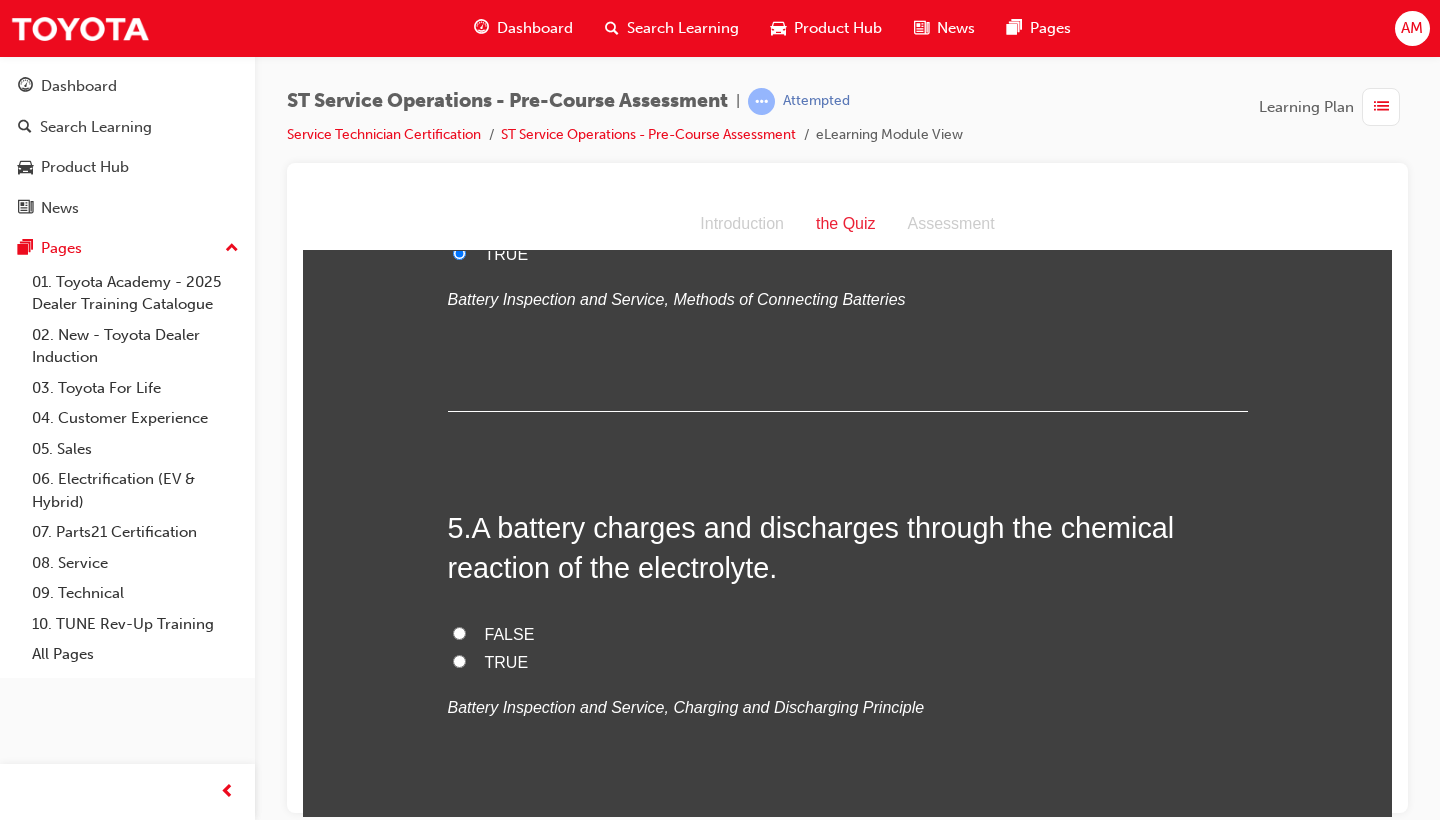scroll, scrollTop: 1540, scrollLeft: 0, axis: vertical 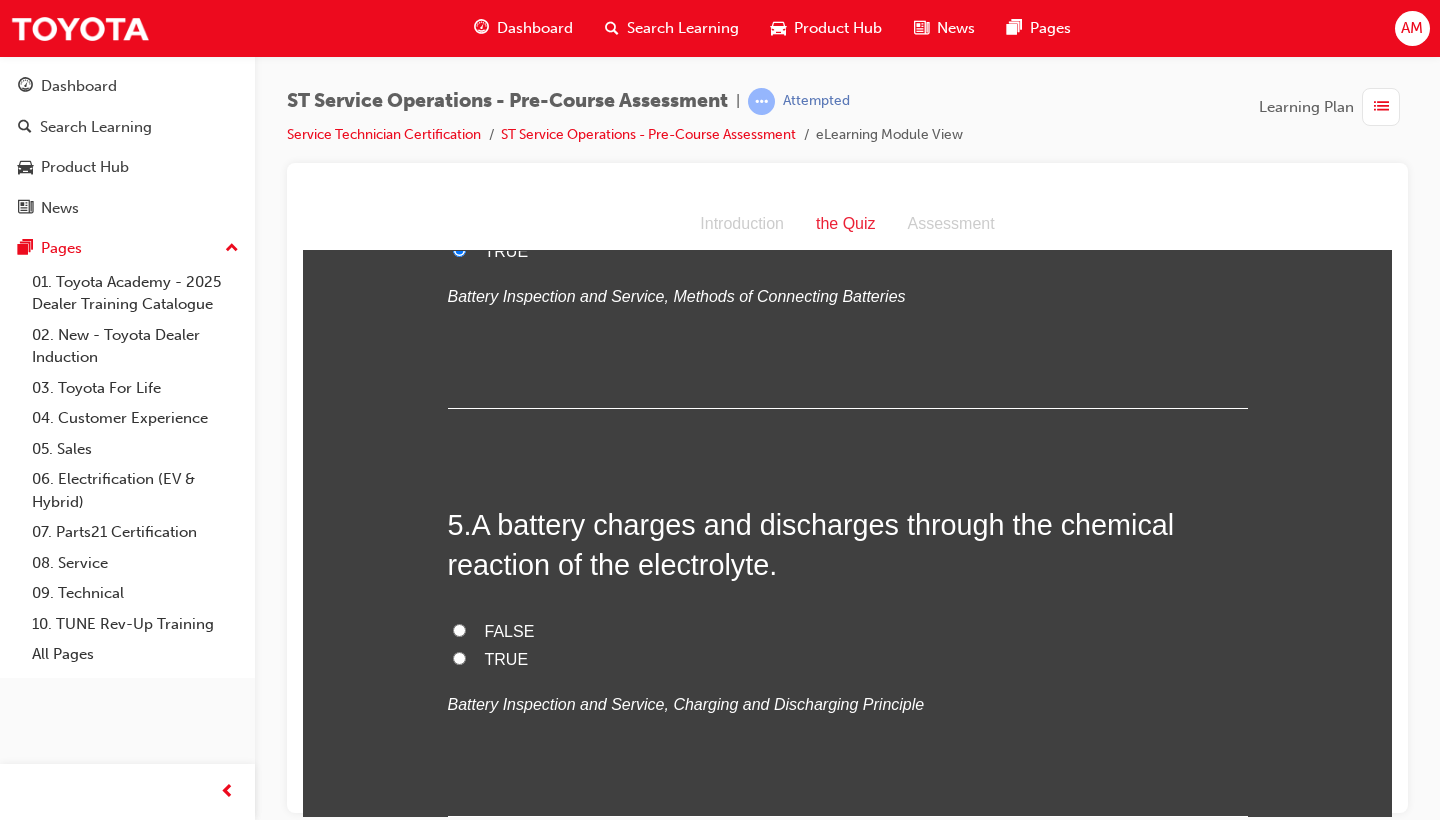 click on "TRUE" at bounding box center [848, 659] 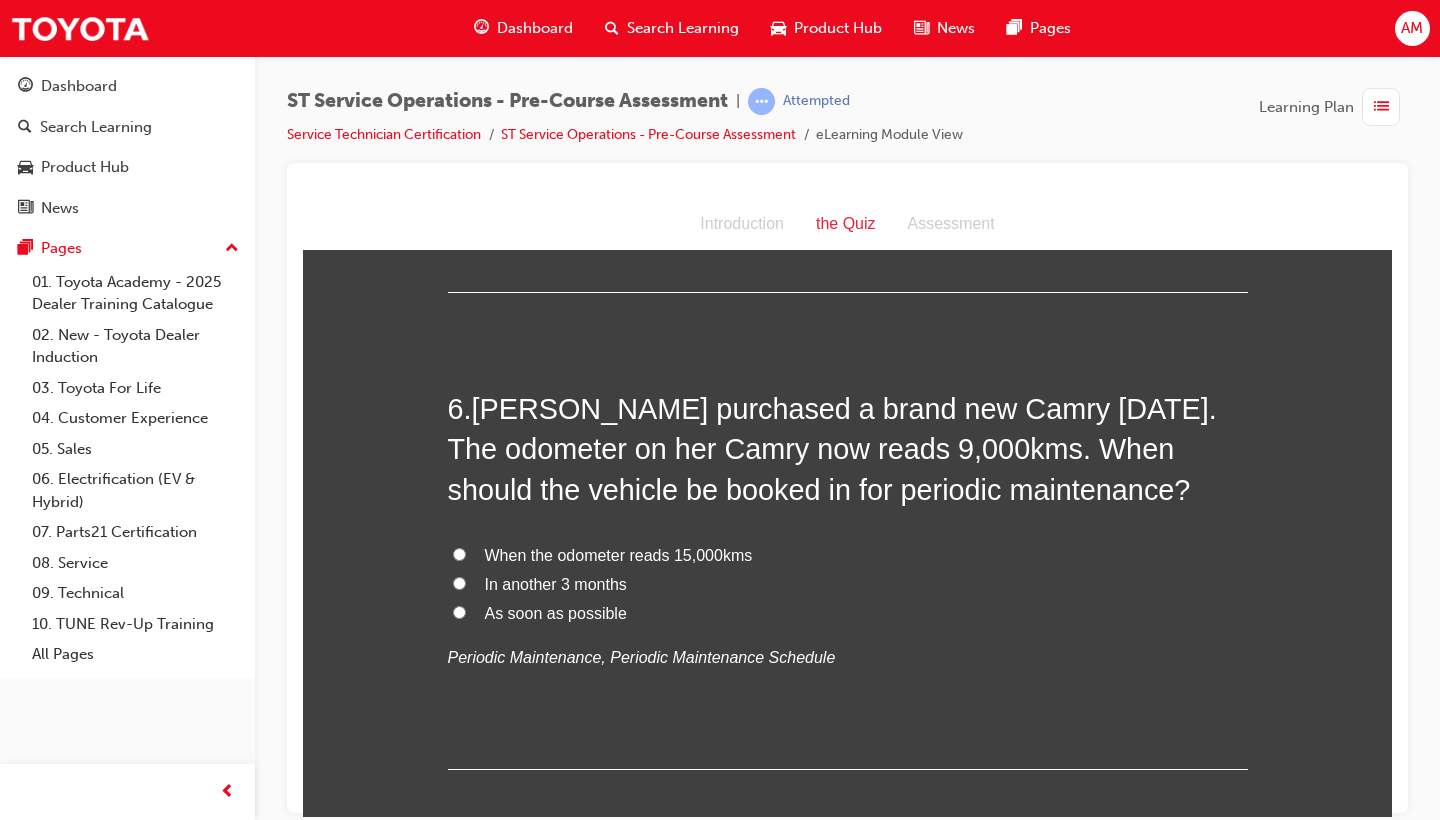 scroll, scrollTop: 2063, scrollLeft: 0, axis: vertical 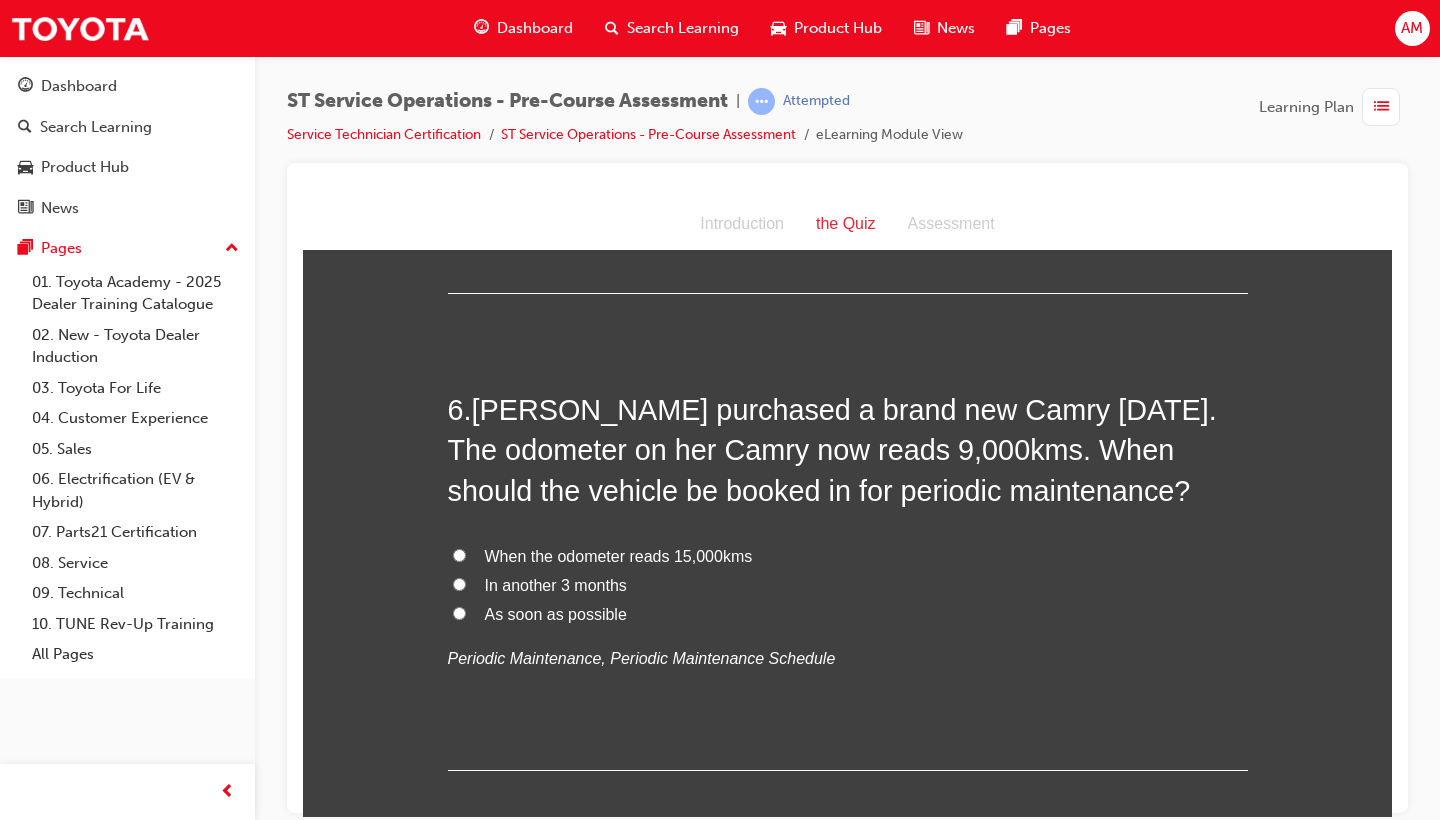 click on "As soon as possible" at bounding box center [848, 614] 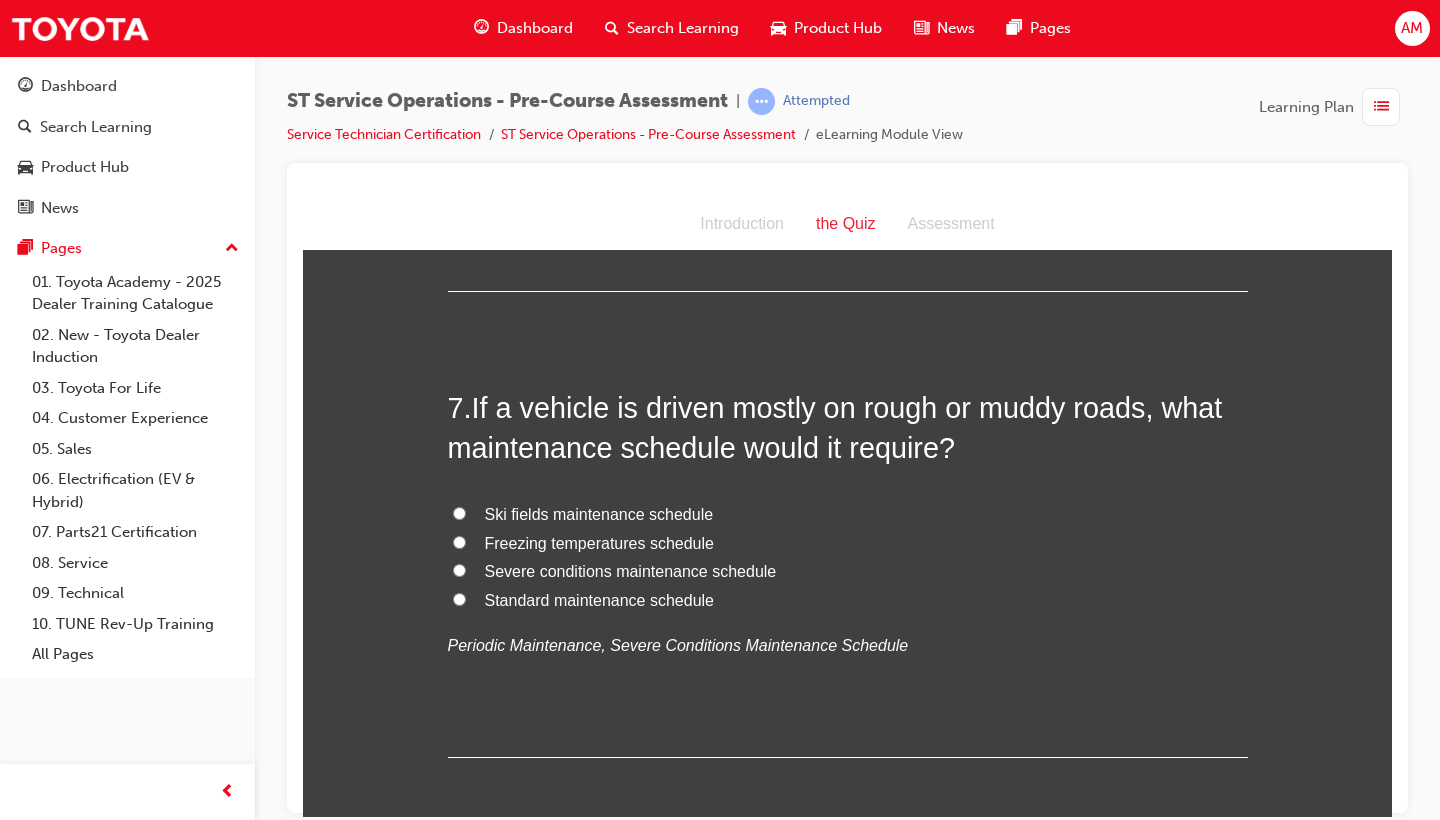 scroll, scrollTop: 2538, scrollLeft: 0, axis: vertical 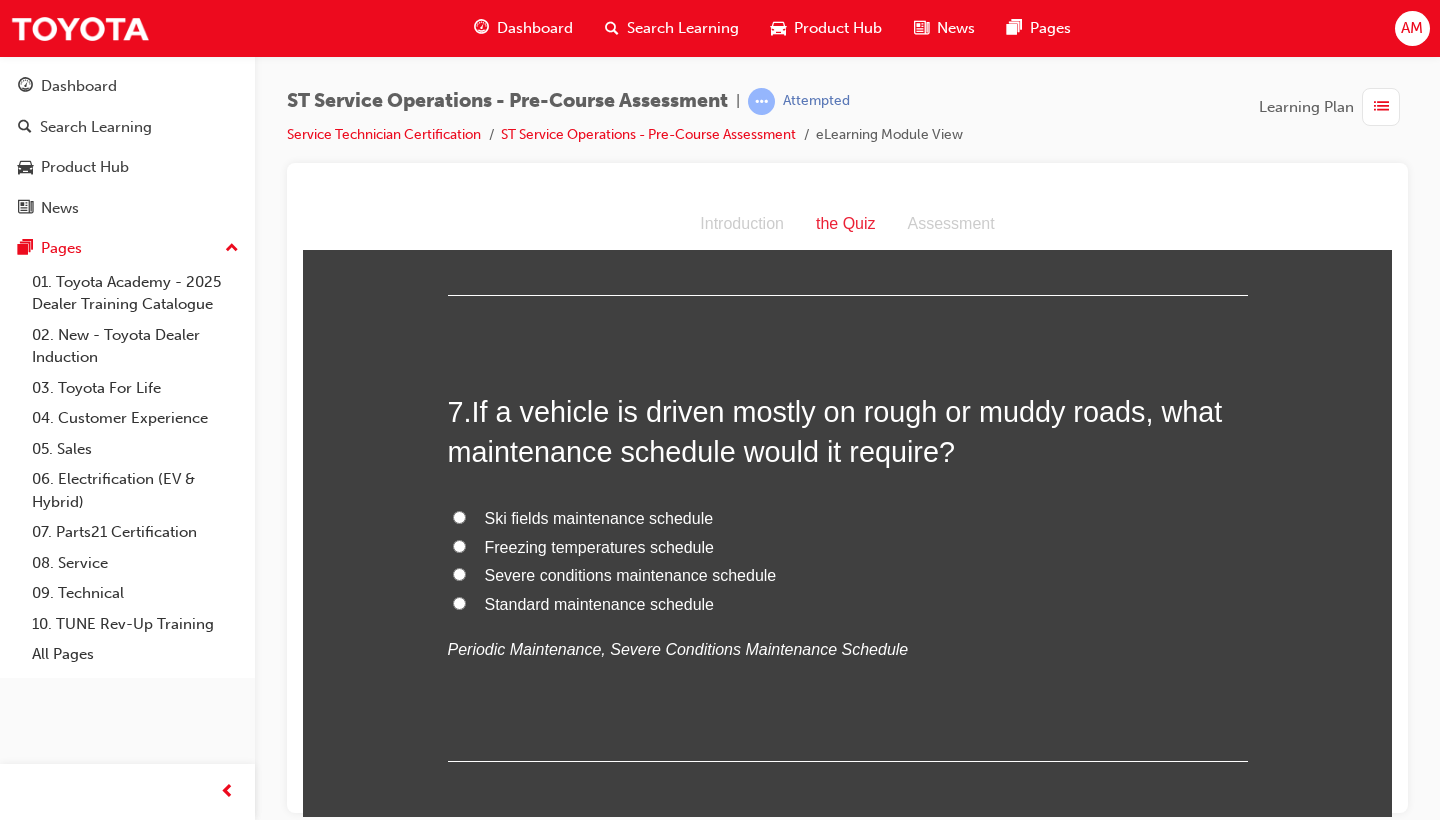 click on "Standard maintenance schedule" at bounding box center [600, 603] 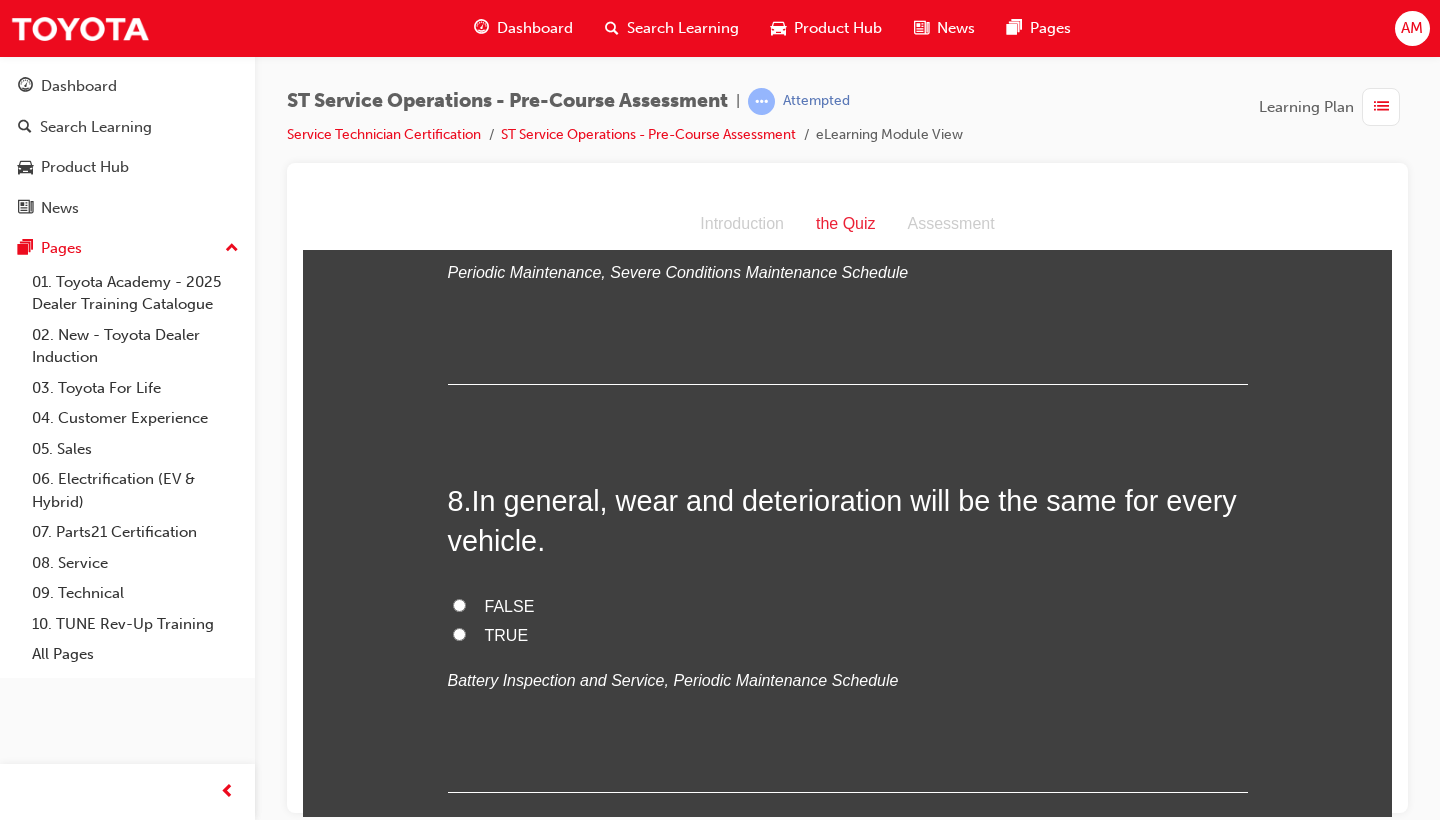 scroll, scrollTop: 2921, scrollLeft: 0, axis: vertical 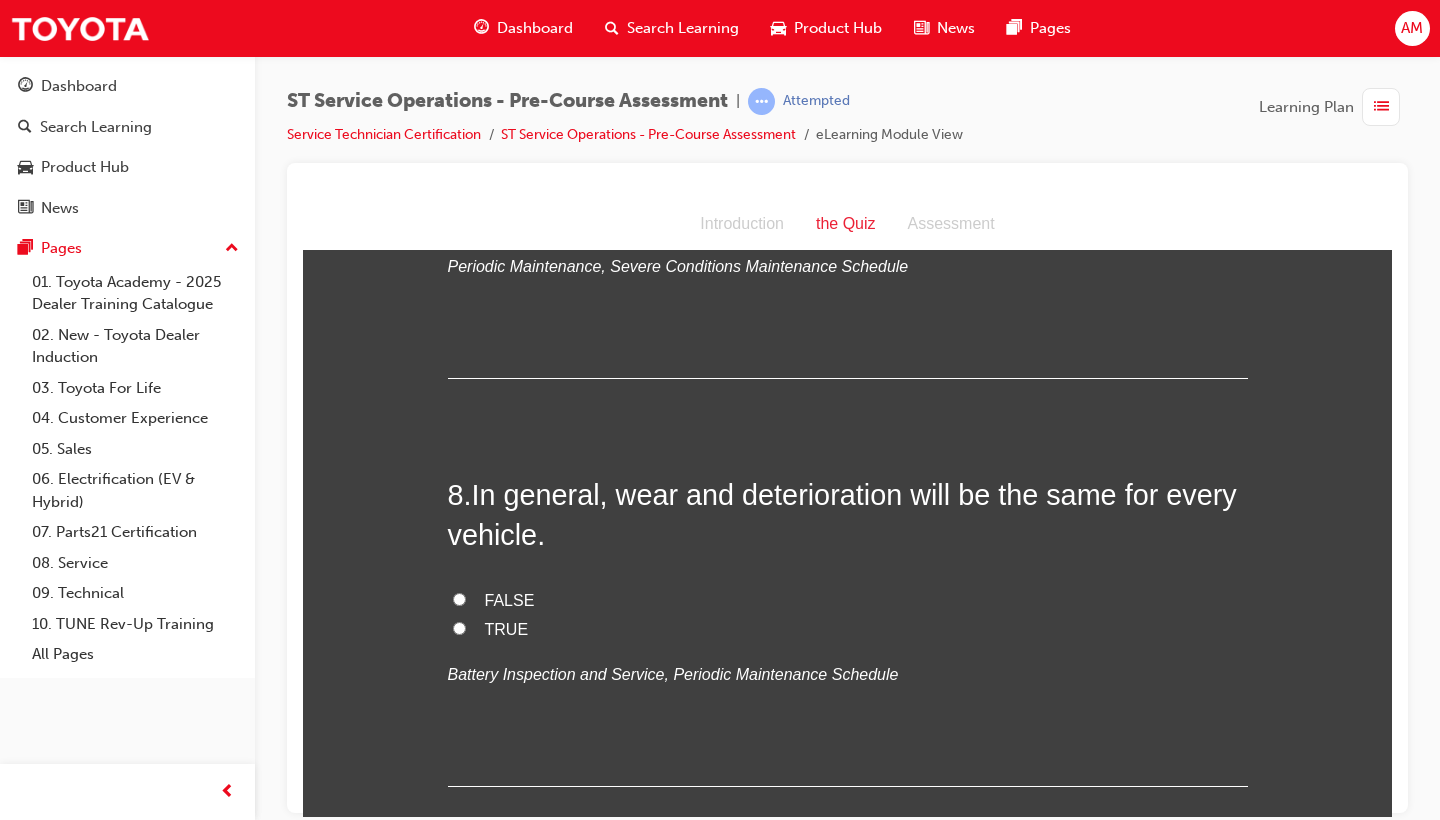 click on "TRUE" at bounding box center (848, 629) 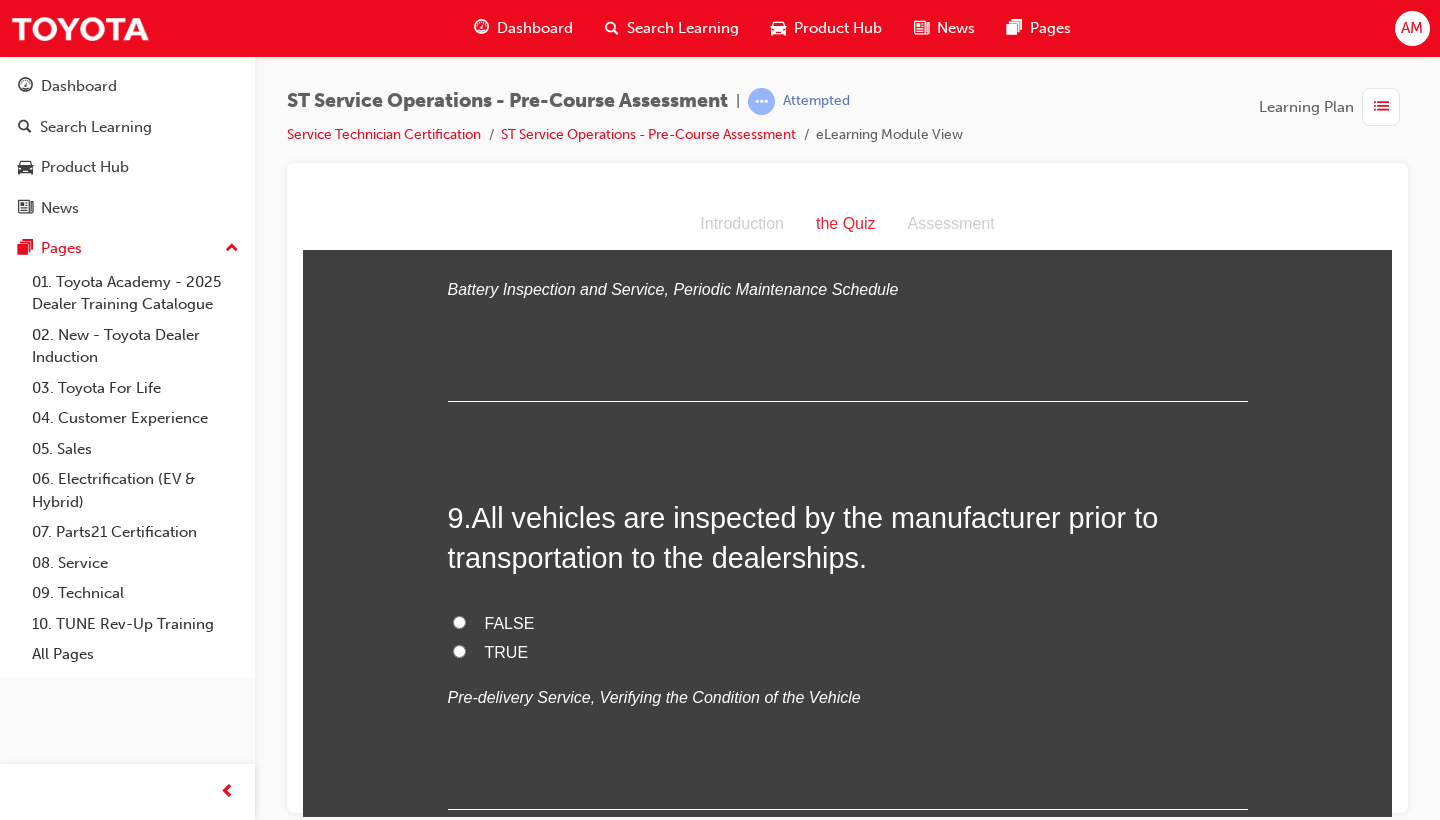 scroll, scrollTop: 3330, scrollLeft: 0, axis: vertical 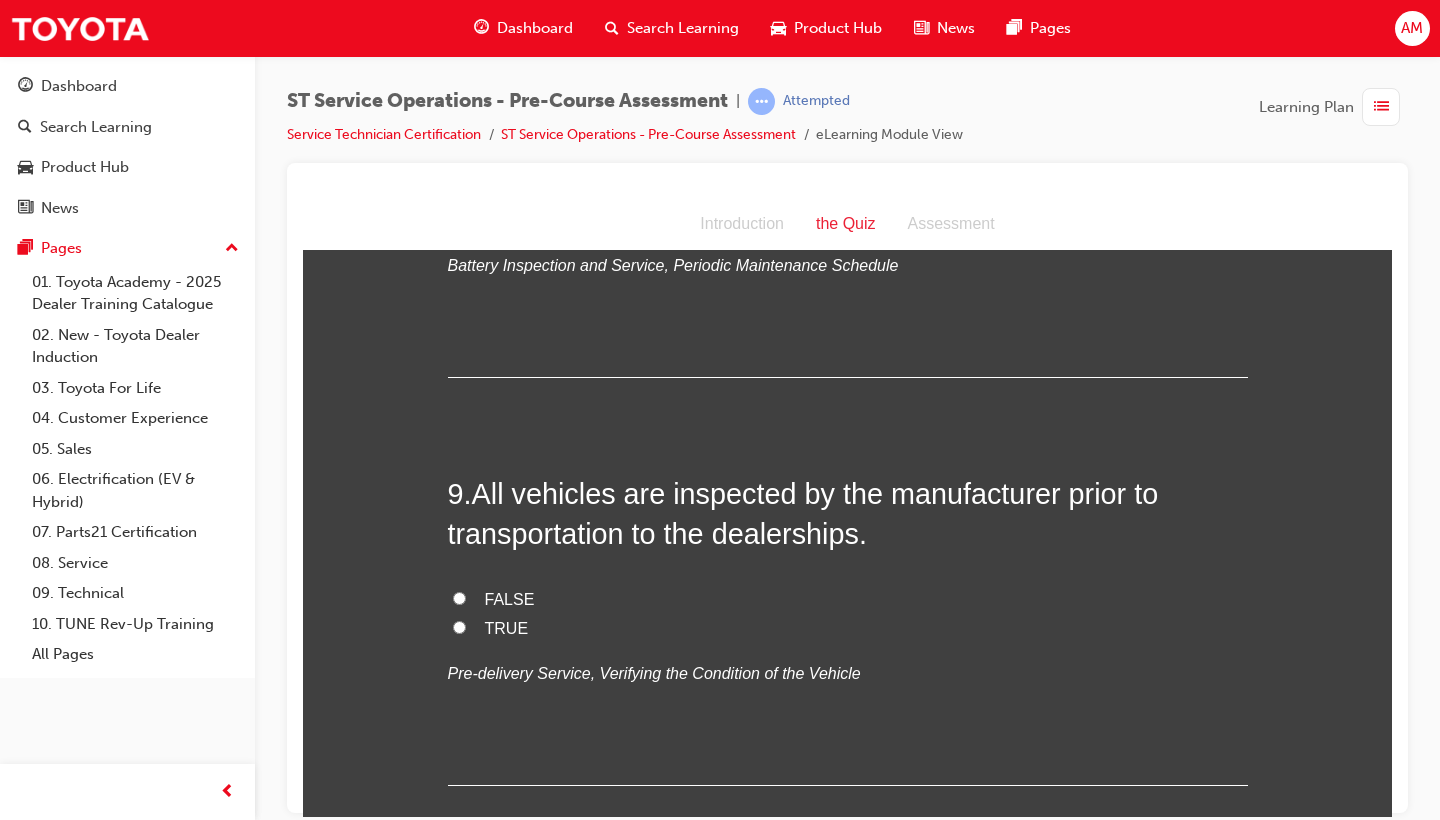 click on "FALSE TRUE
Pre-delivery Service, Verifying the Condition of the Vehicle" at bounding box center [848, 636] 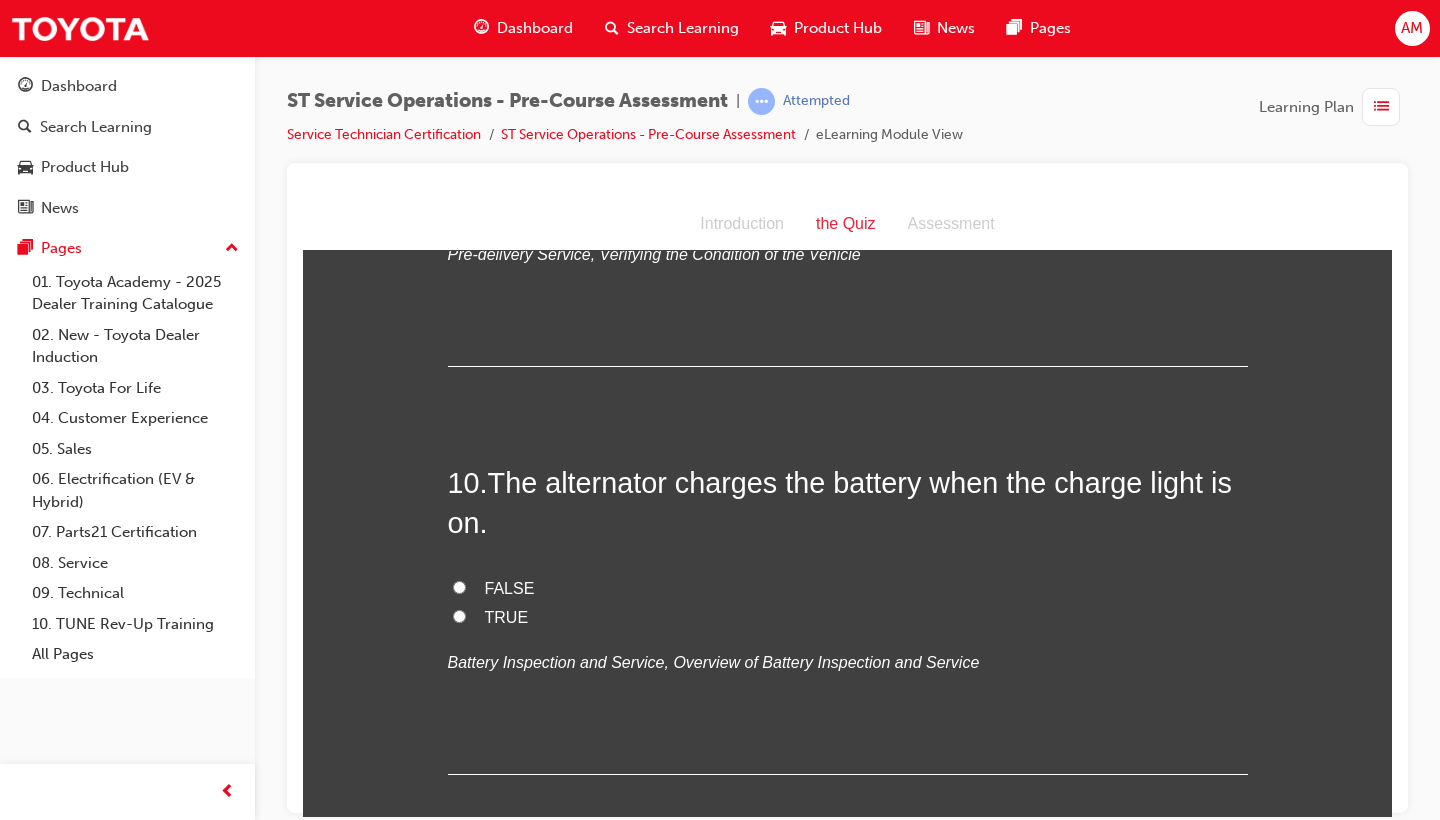 scroll, scrollTop: 3754, scrollLeft: 0, axis: vertical 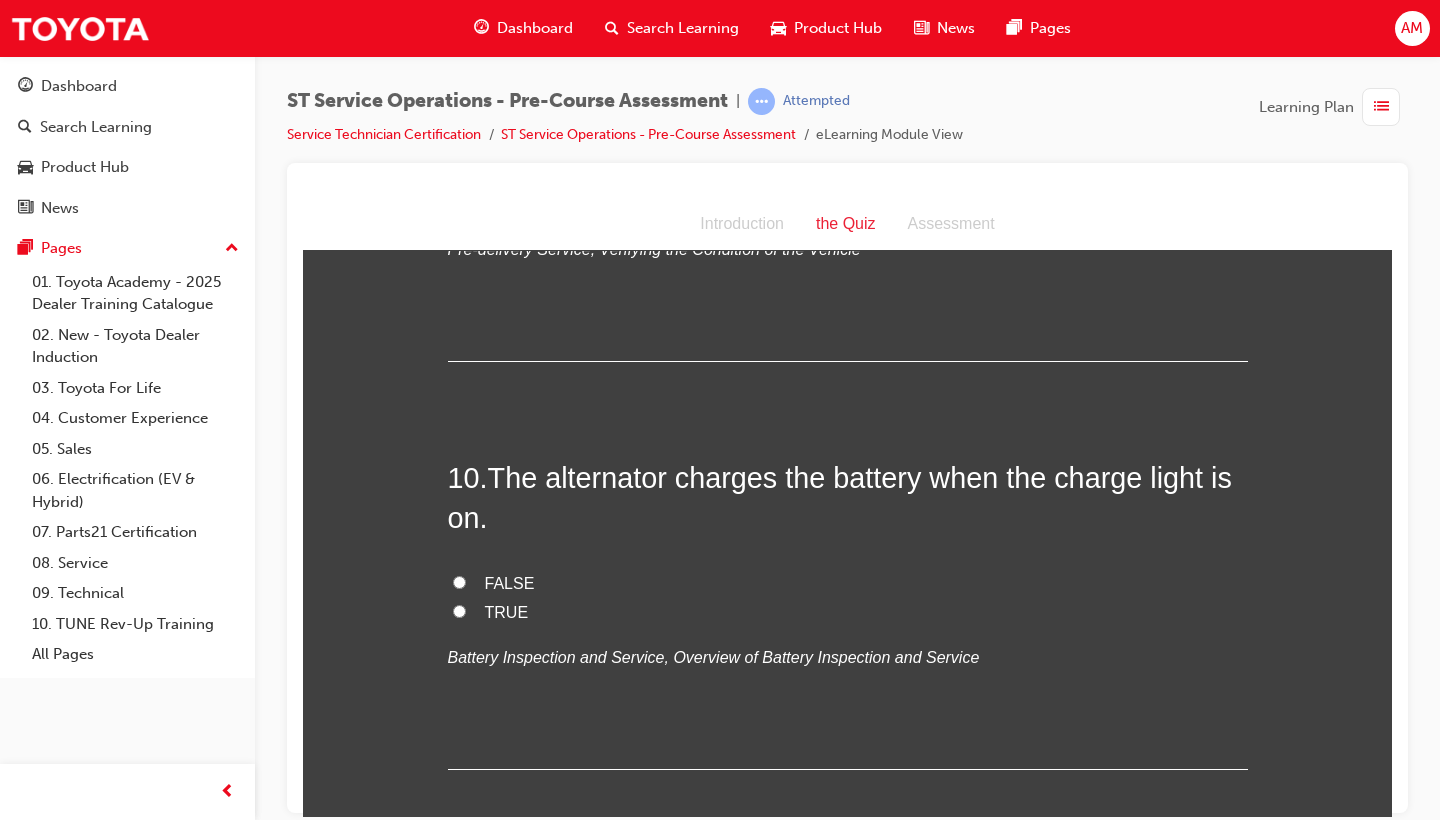 click on "TRUE" at bounding box center [848, 612] 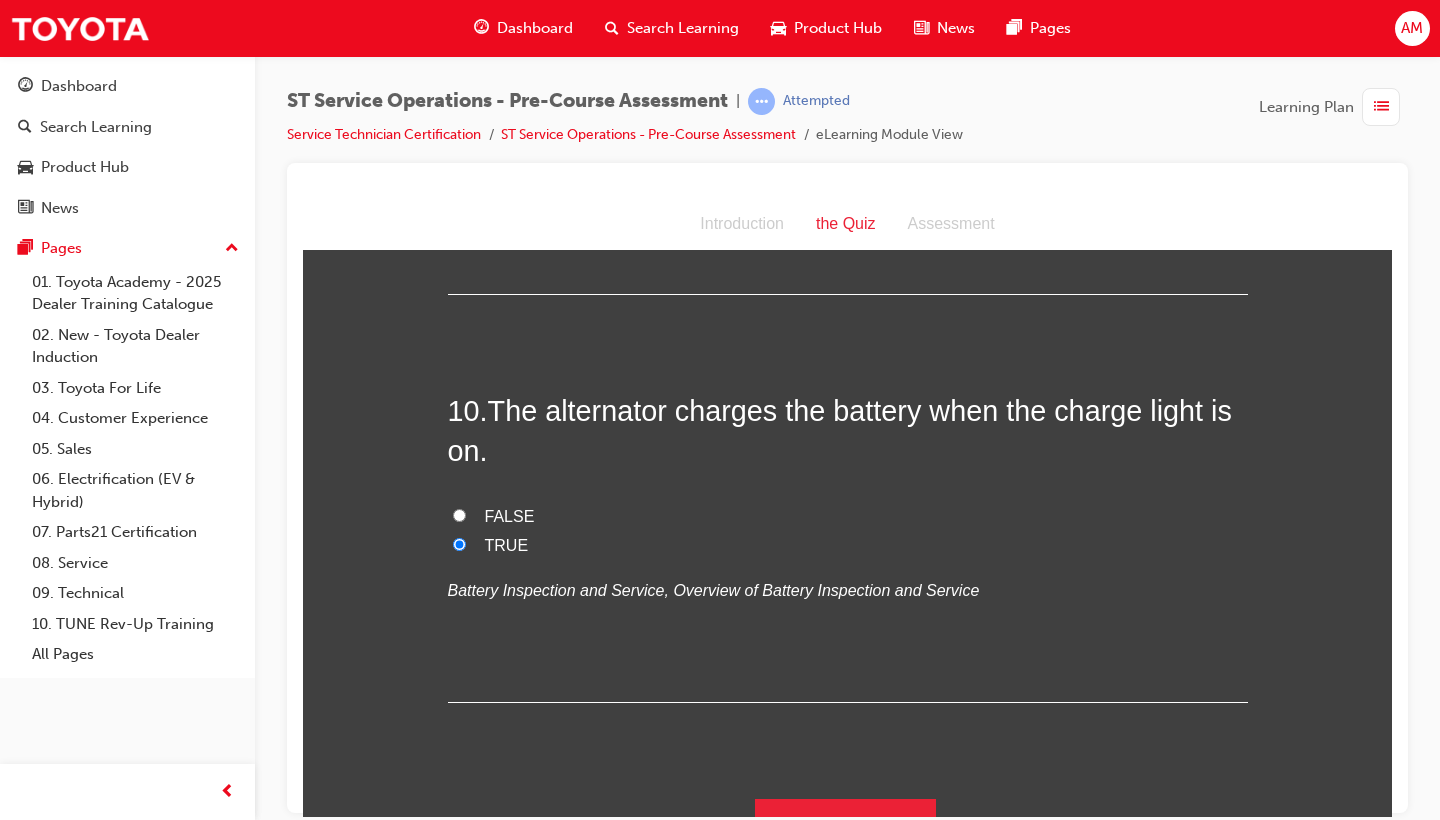 scroll, scrollTop: 3820, scrollLeft: 0, axis: vertical 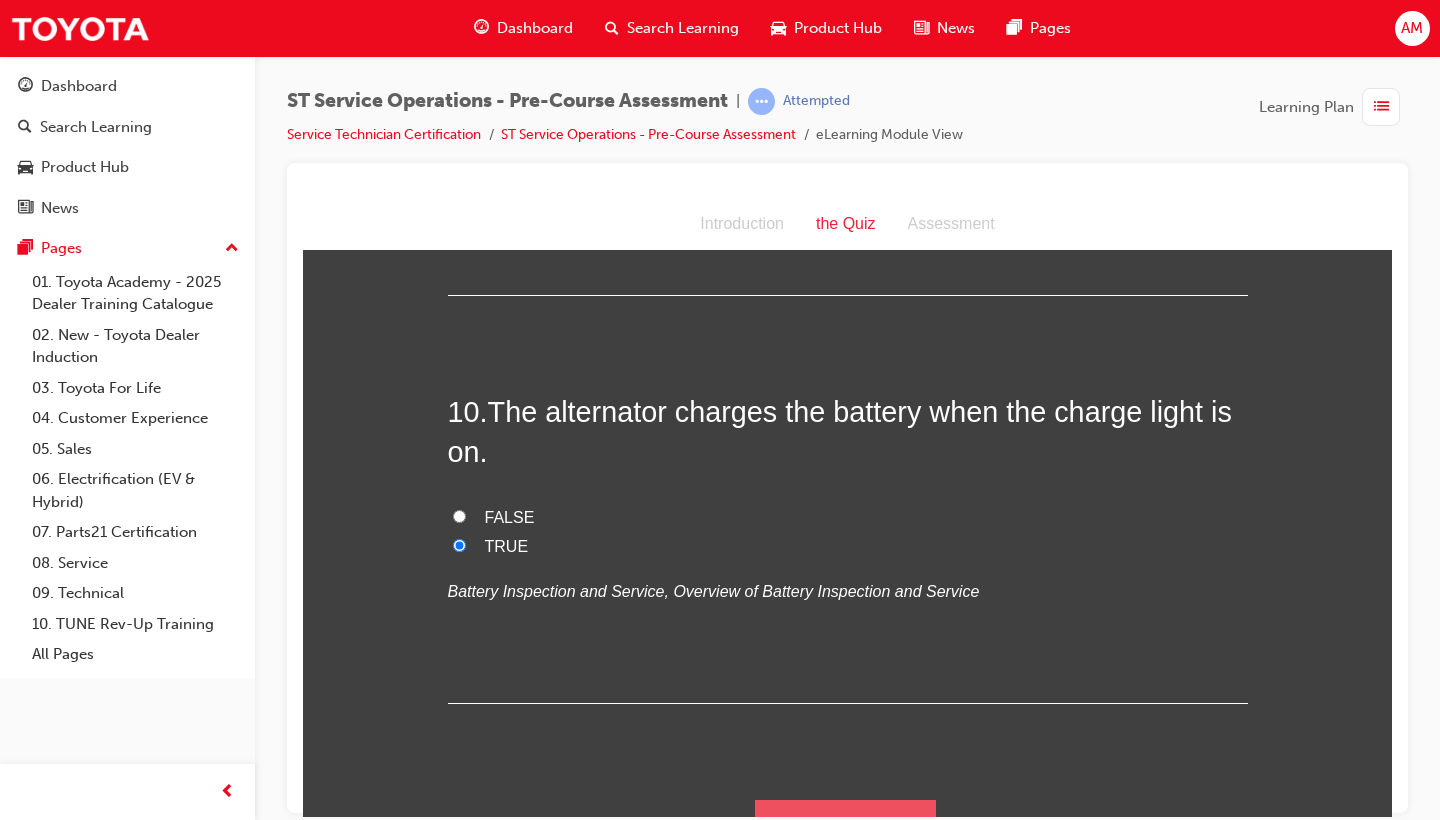 click on "Submit Answers" at bounding box center [846, 827] 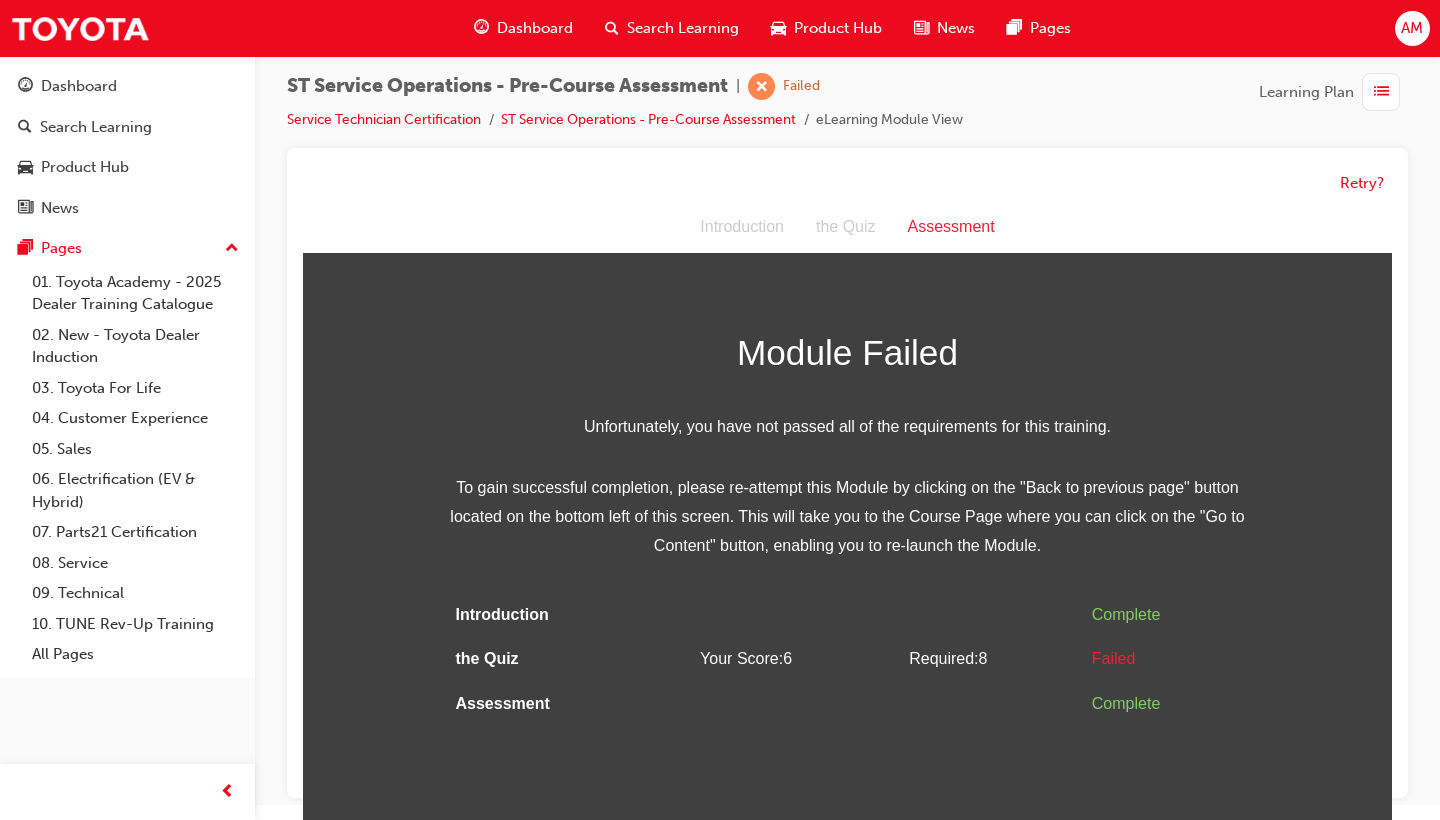 scroll, scrollTop: 14, scrollLeft: 0, axis: vertical 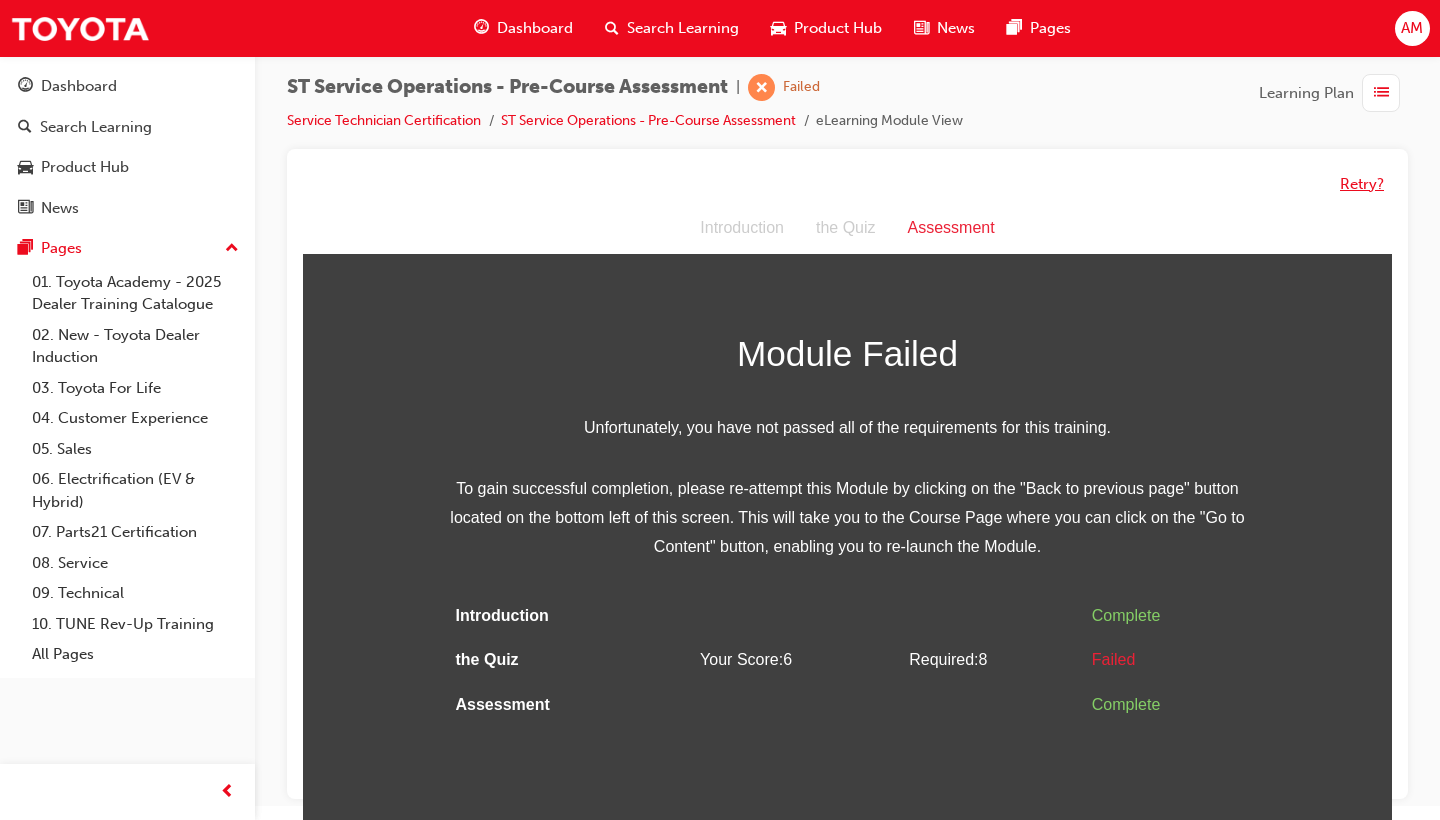 click on "Retry?" at bounding box center (1362, 184) 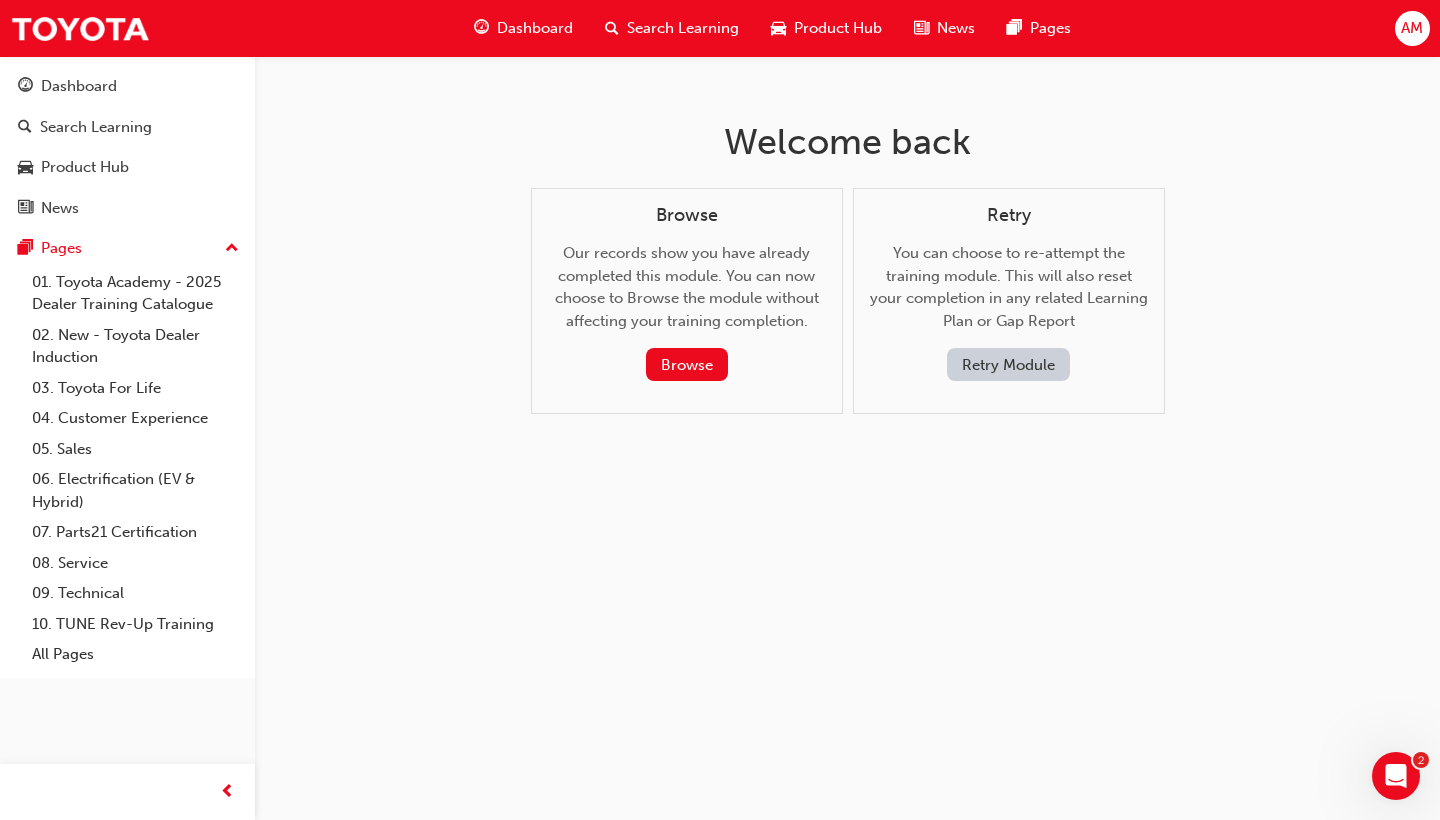 scroll, scrollTop: 0, scrollLeft: 0, axis: both 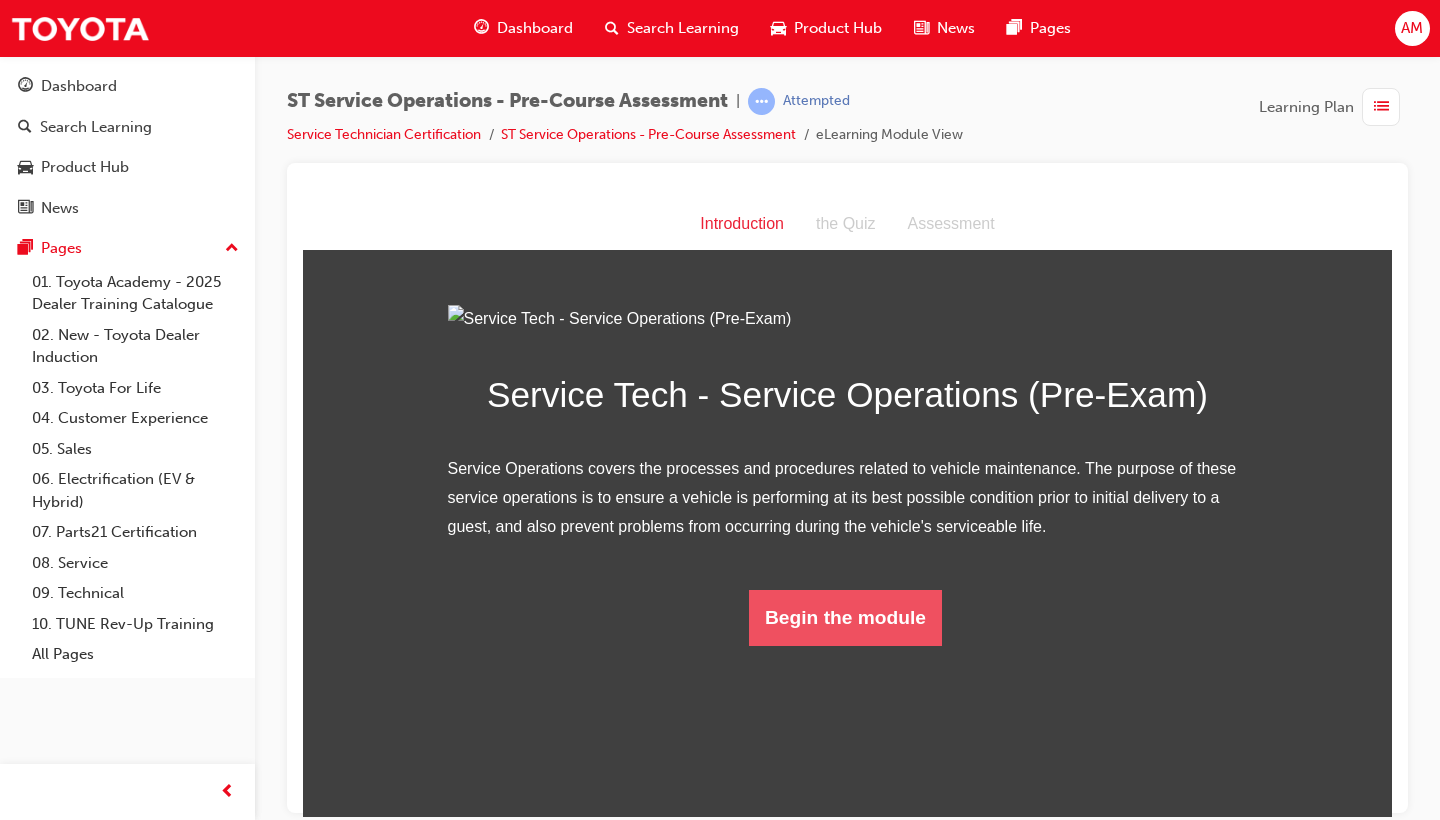 click on "Begin the module" at bounding box center (845, 617) 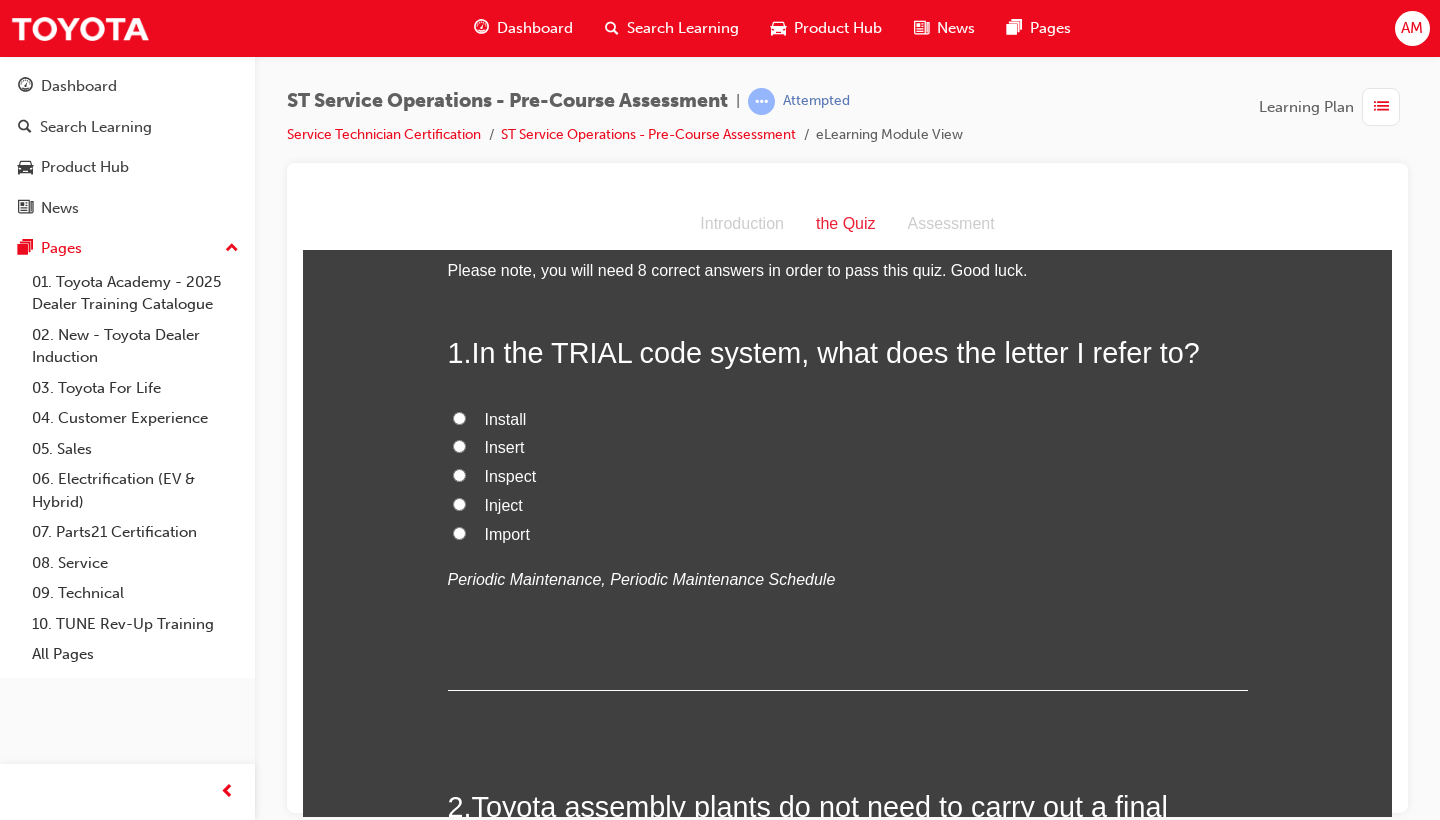 scroll, scrollTop: 0, scrollLeft: 0, axis: both 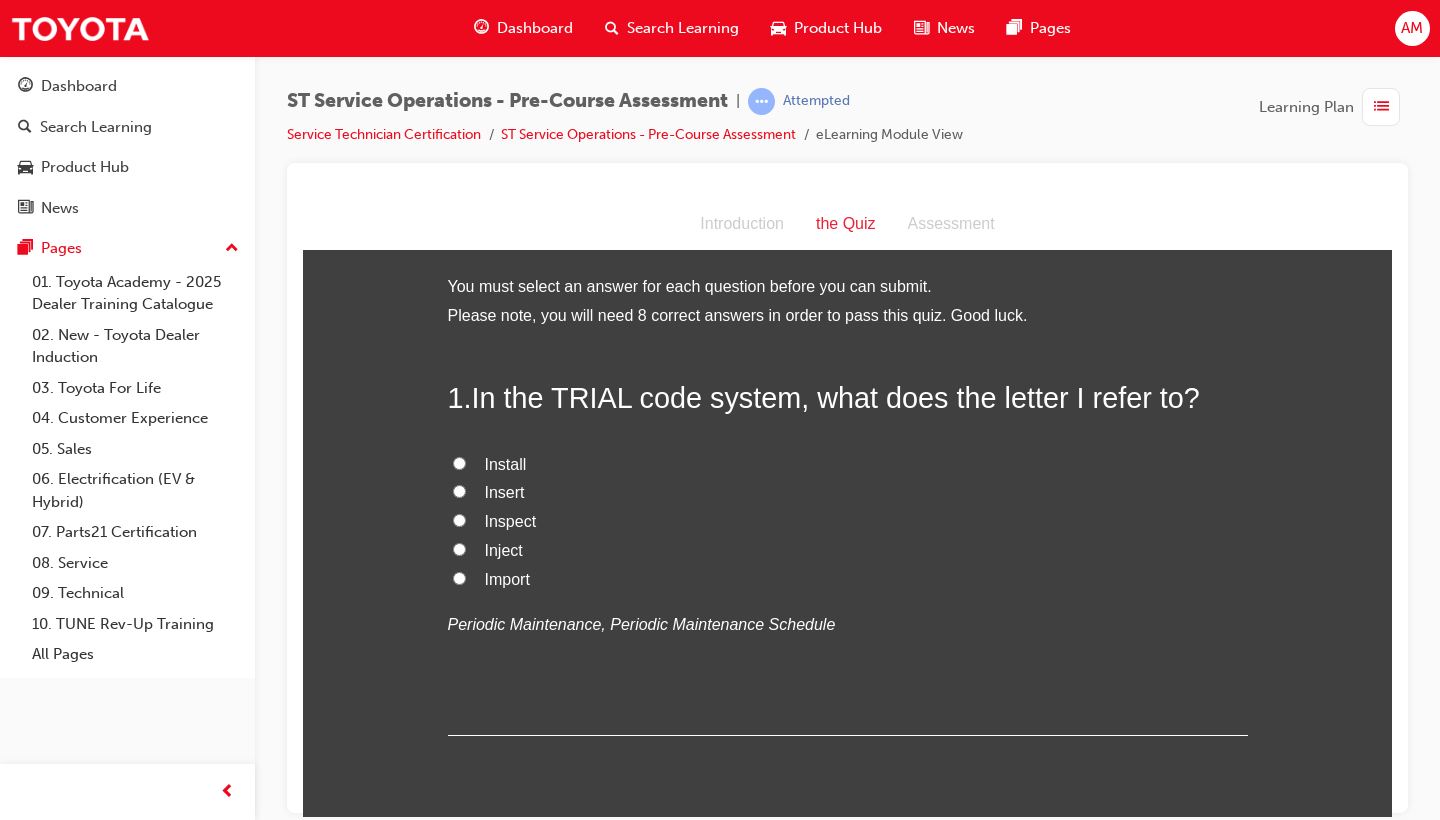 click on "Insert" at bounding box center [848, 492] 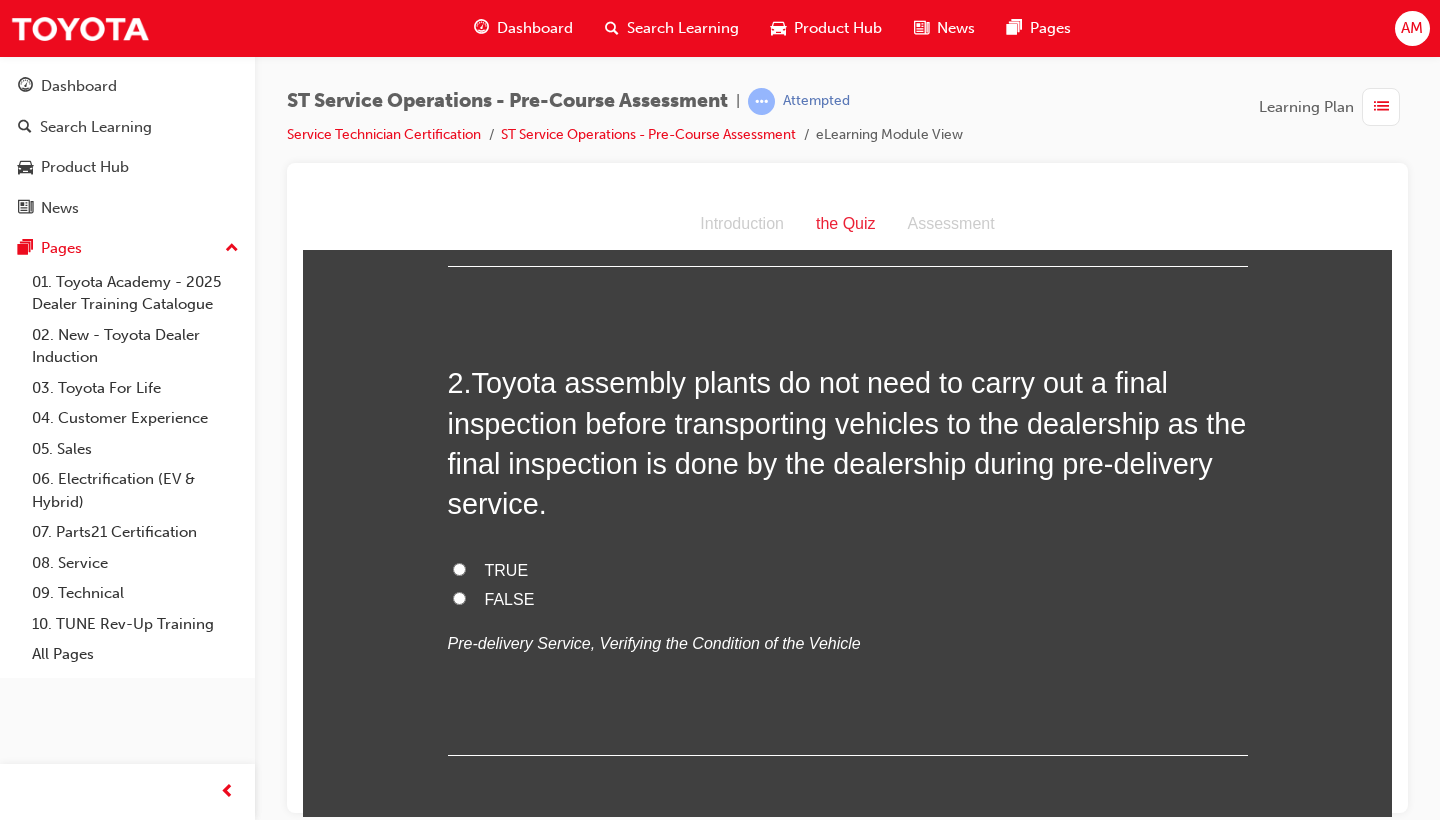 scroll, scrollTop: 472, scrollLeft: 0, axis: vertical 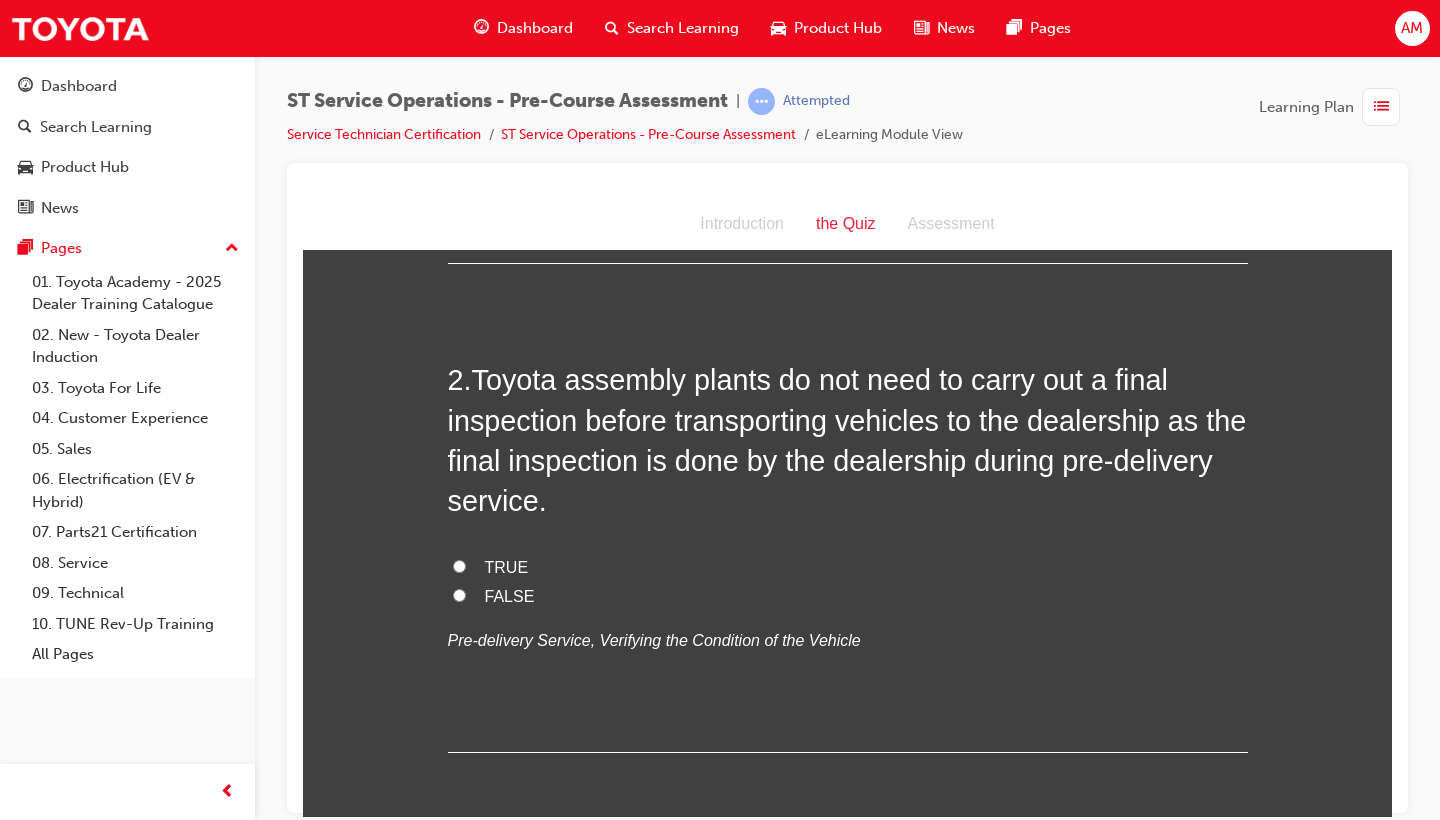 click on "TRUE" at bounding box center (848, 567) 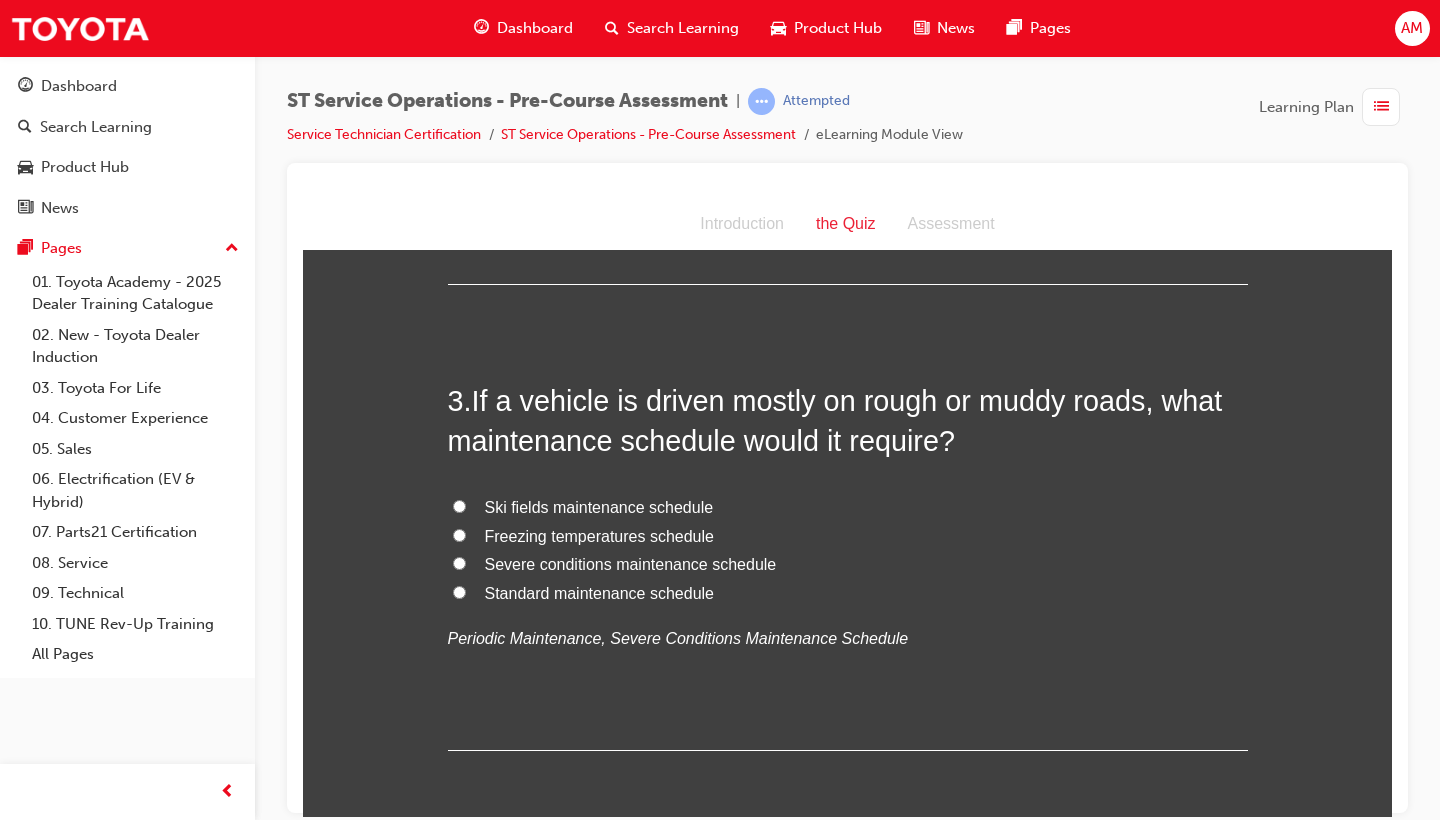 scroll, scrollTop: 935, scrollLeft: 0, axis: vertical 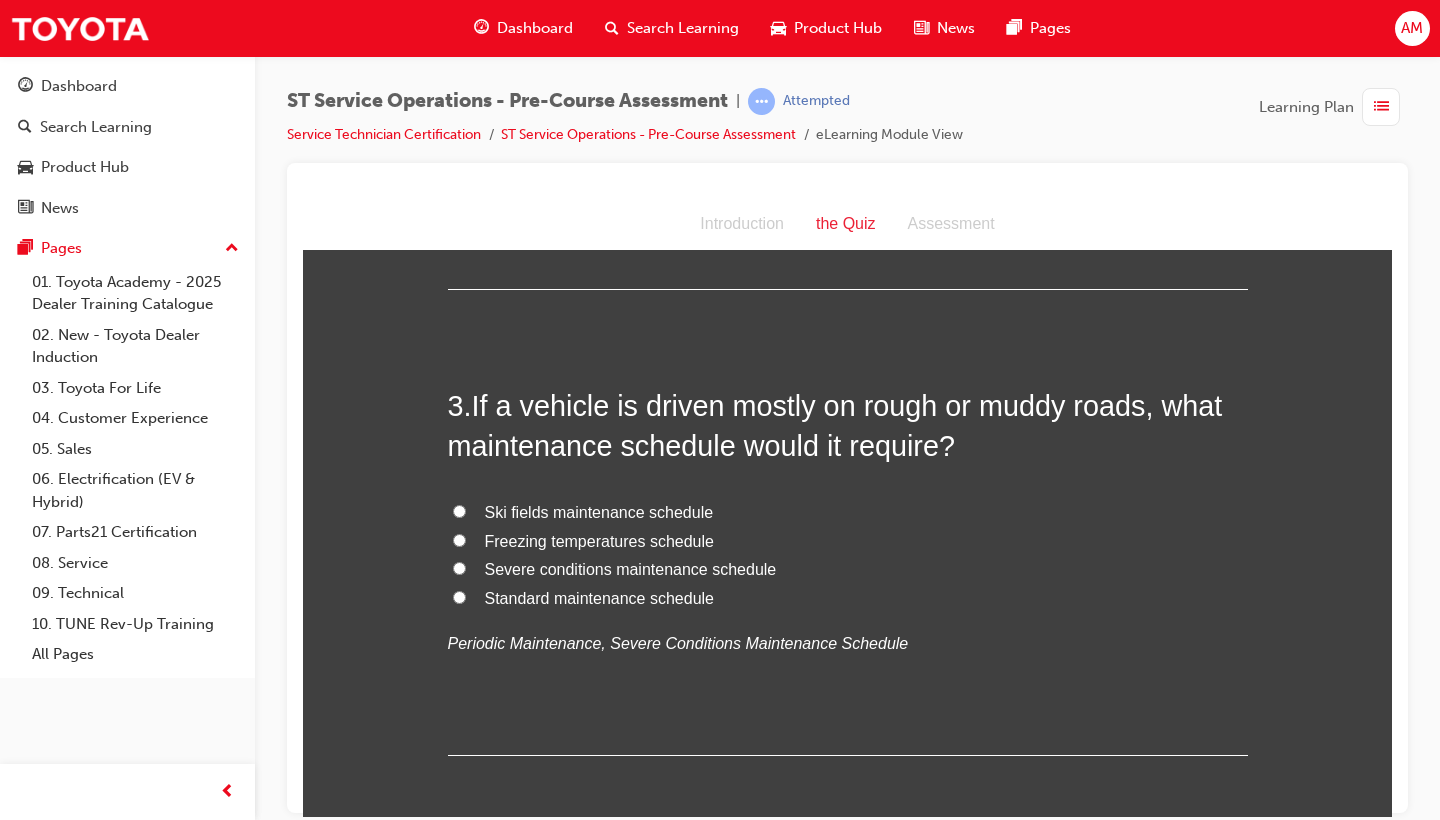 click on "Severe conditions maintenance schedule" at bounding box center (631, 568) 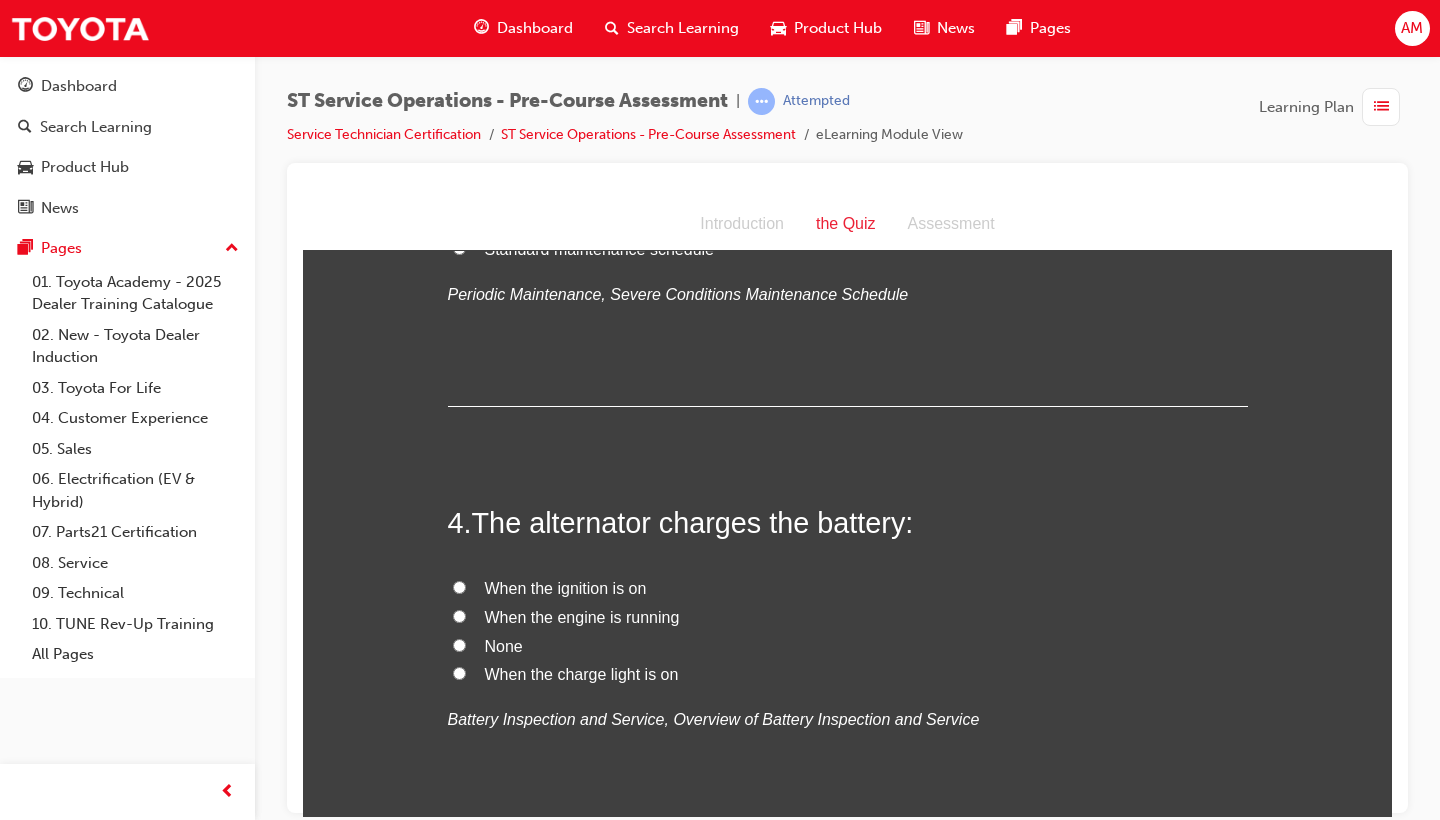 scroll, scrollTop: 1288, scrollLeft: 0, axis: vertical 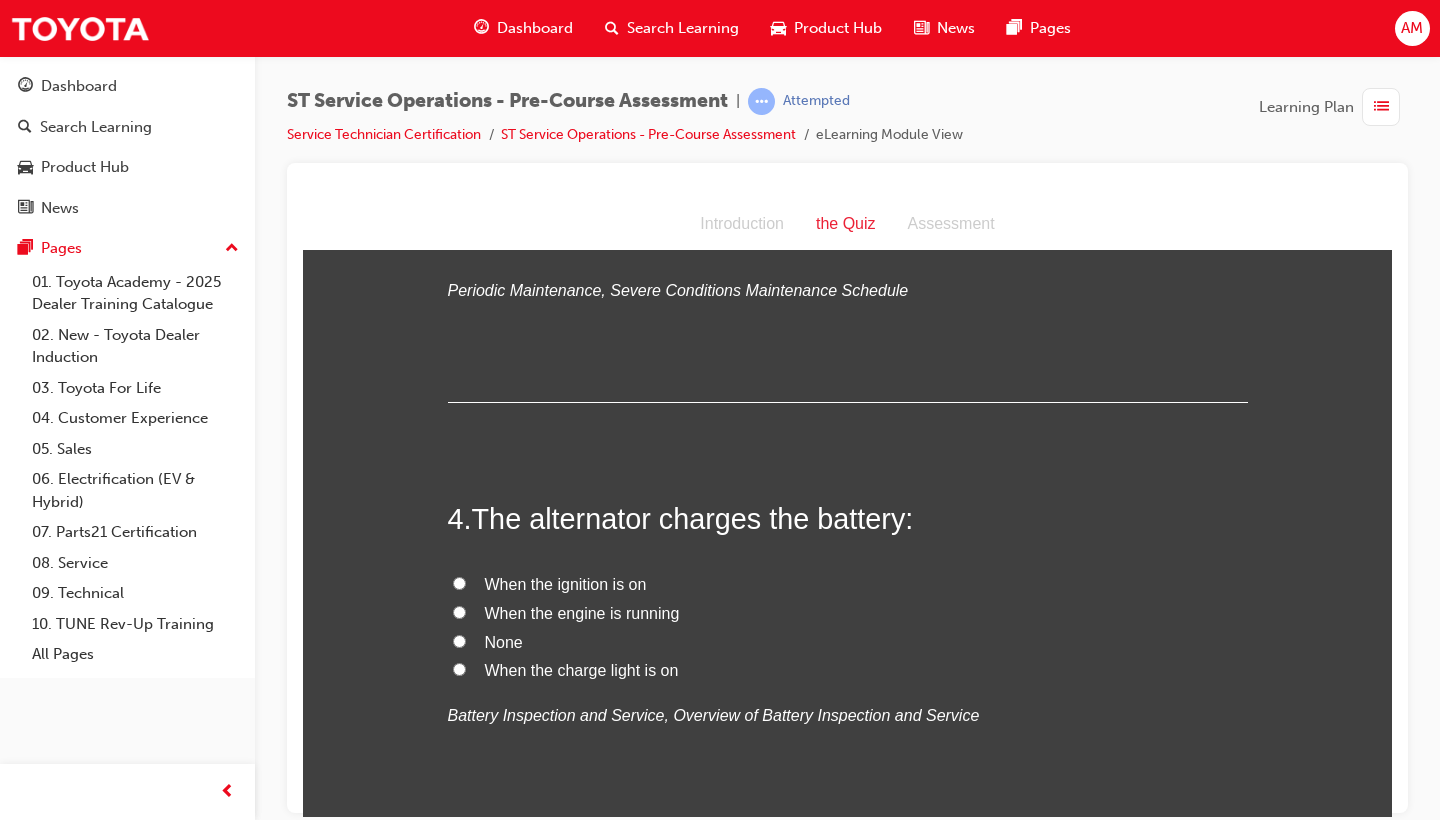 click on "When the engine is running" at bounding box center [582, 612] 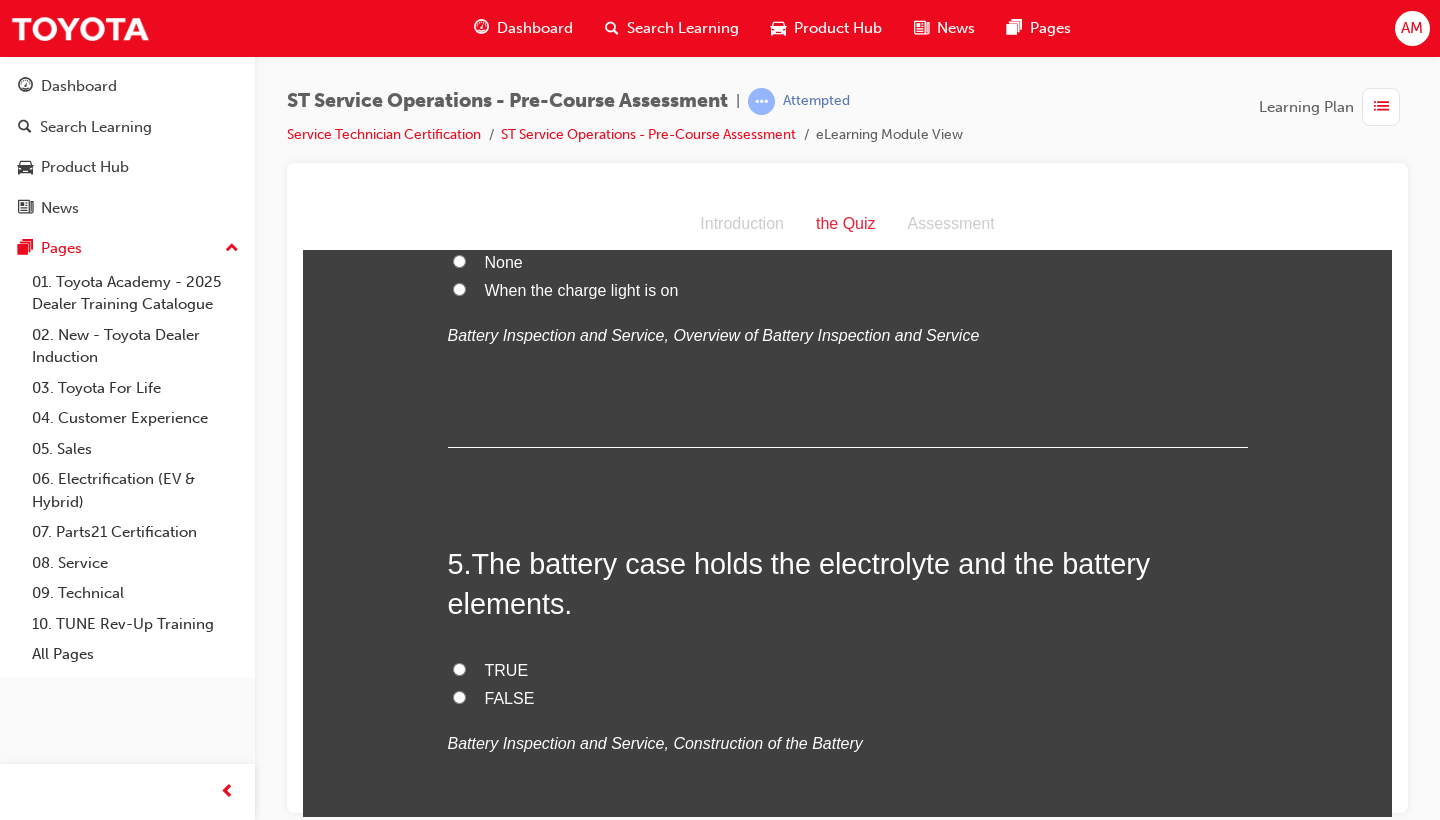 scroll, scrollTop: 1667, scrollLeft: 0, axis: vertical 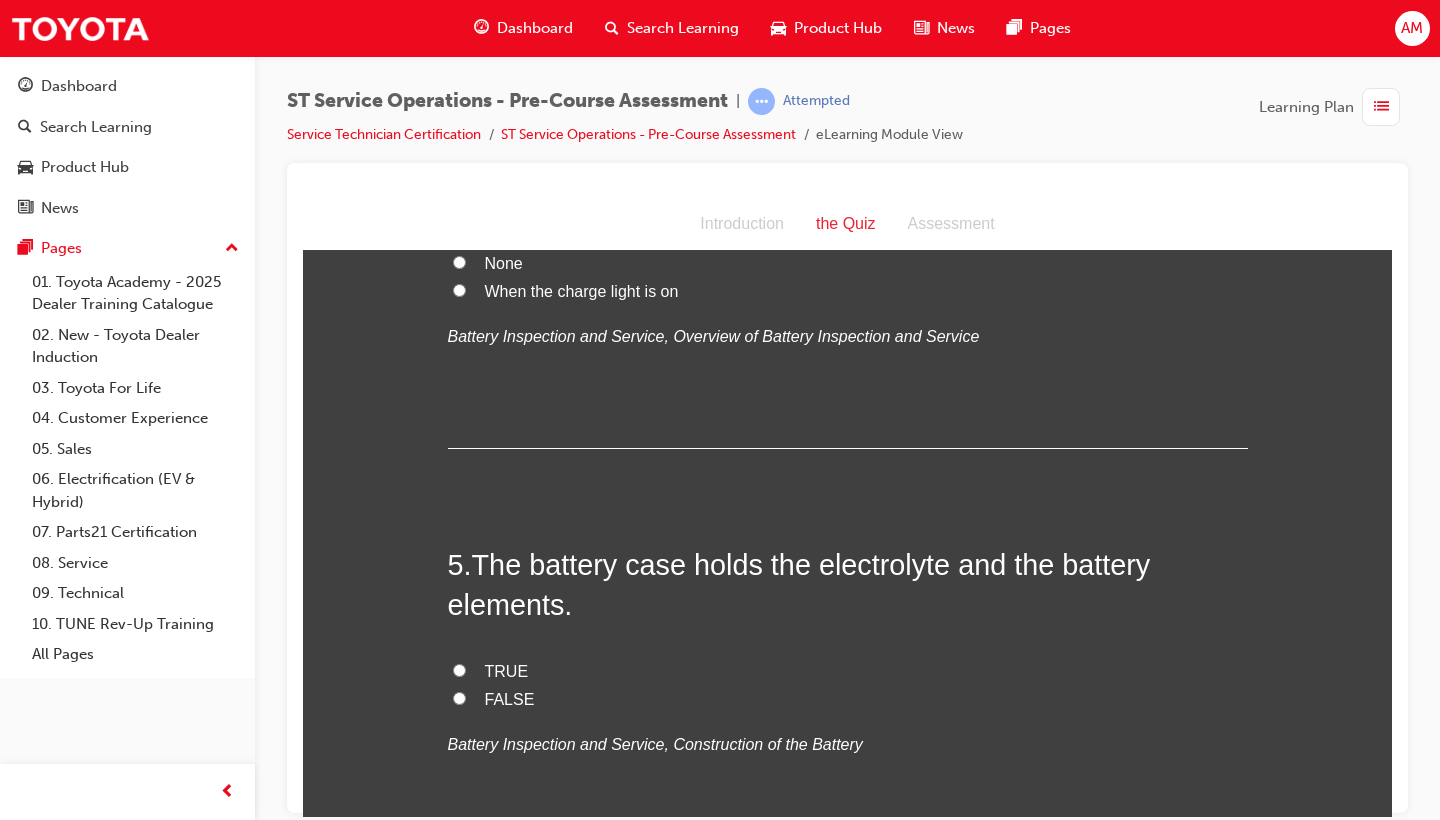 click on "FALSE" at bounding box center (848, 699) 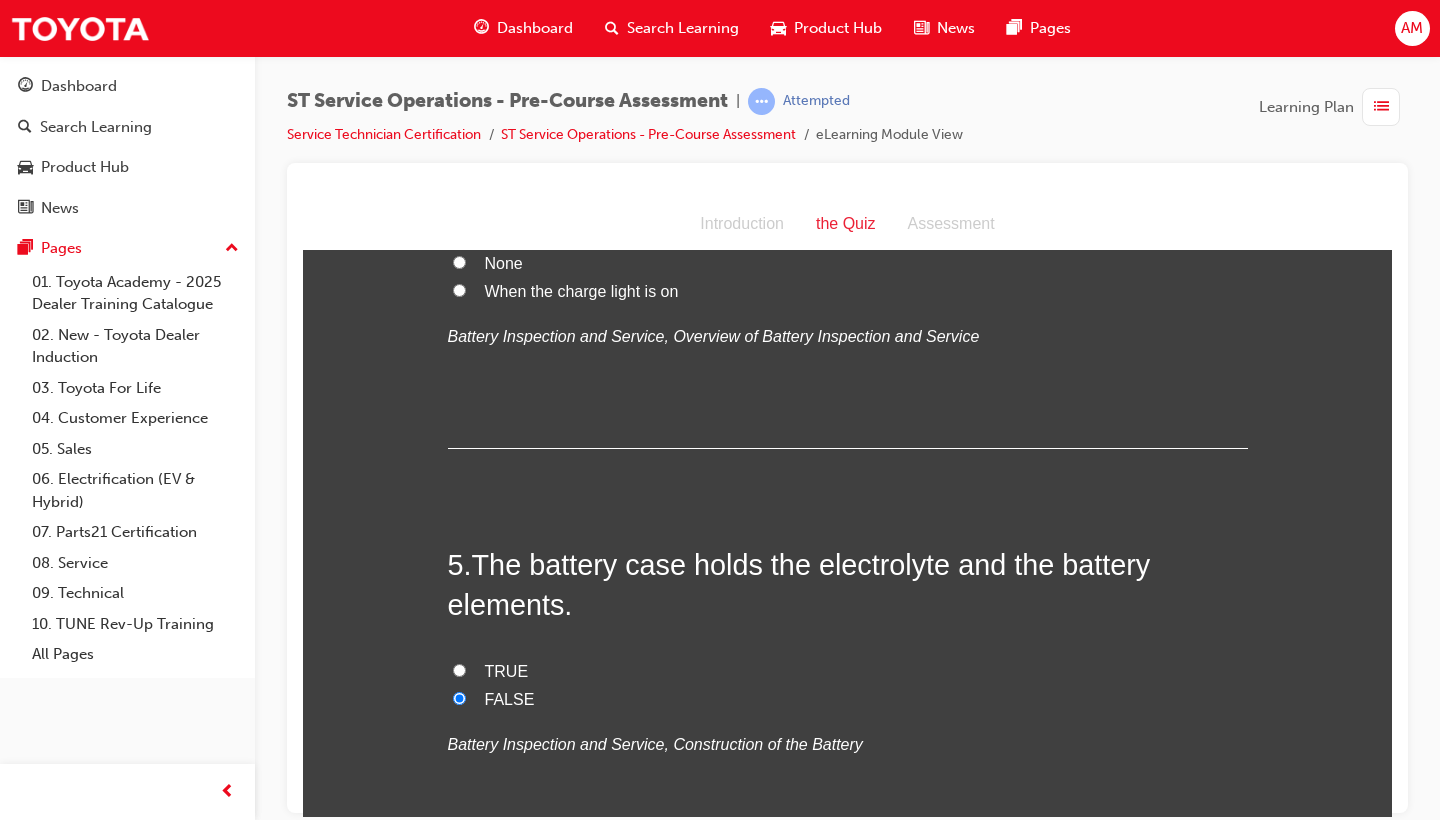 click on "TRUE" at bounding box center [848, 671] 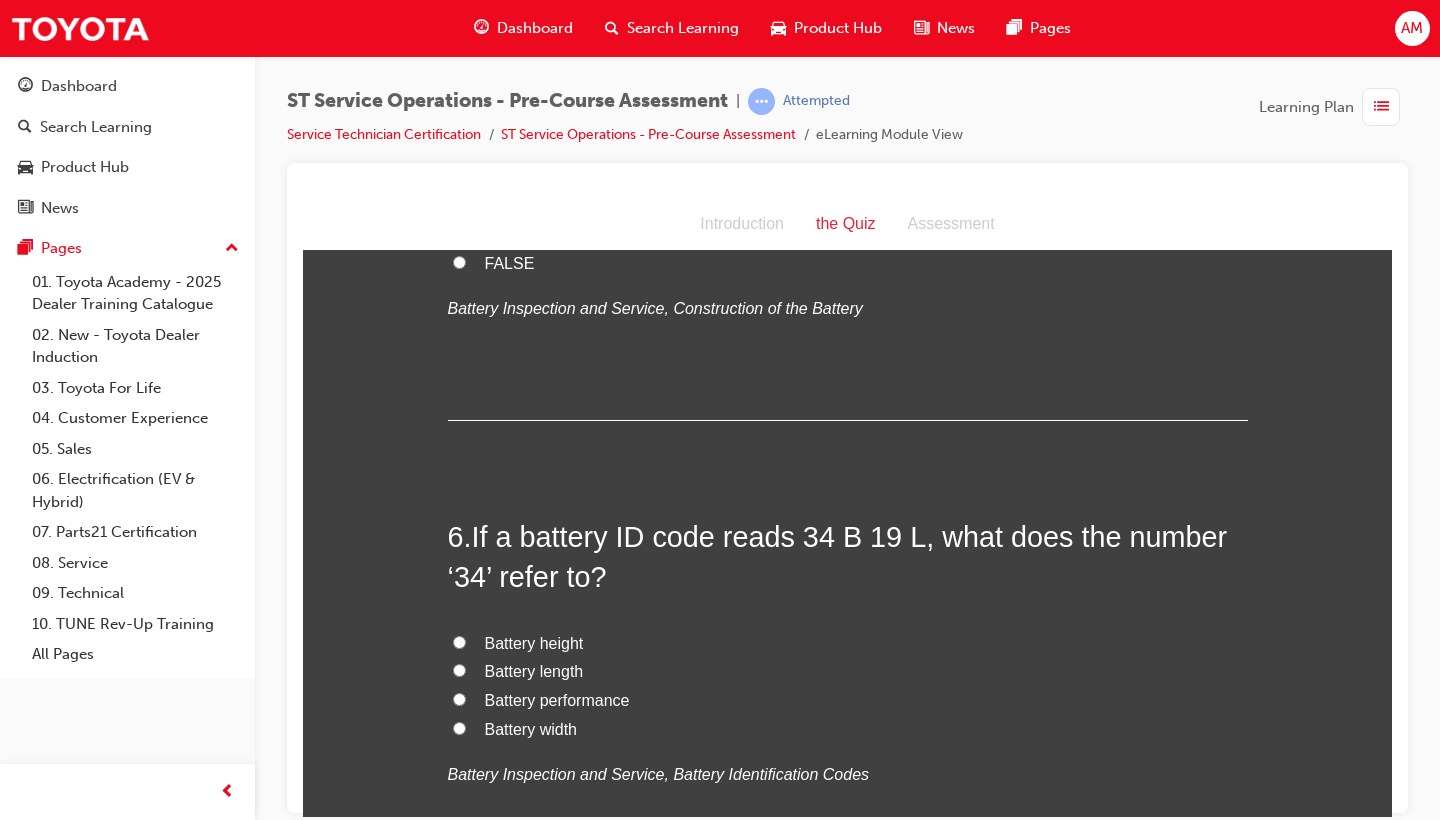 scroll, scrollTop: 2131, scrollLeft: 0, axis: vertical 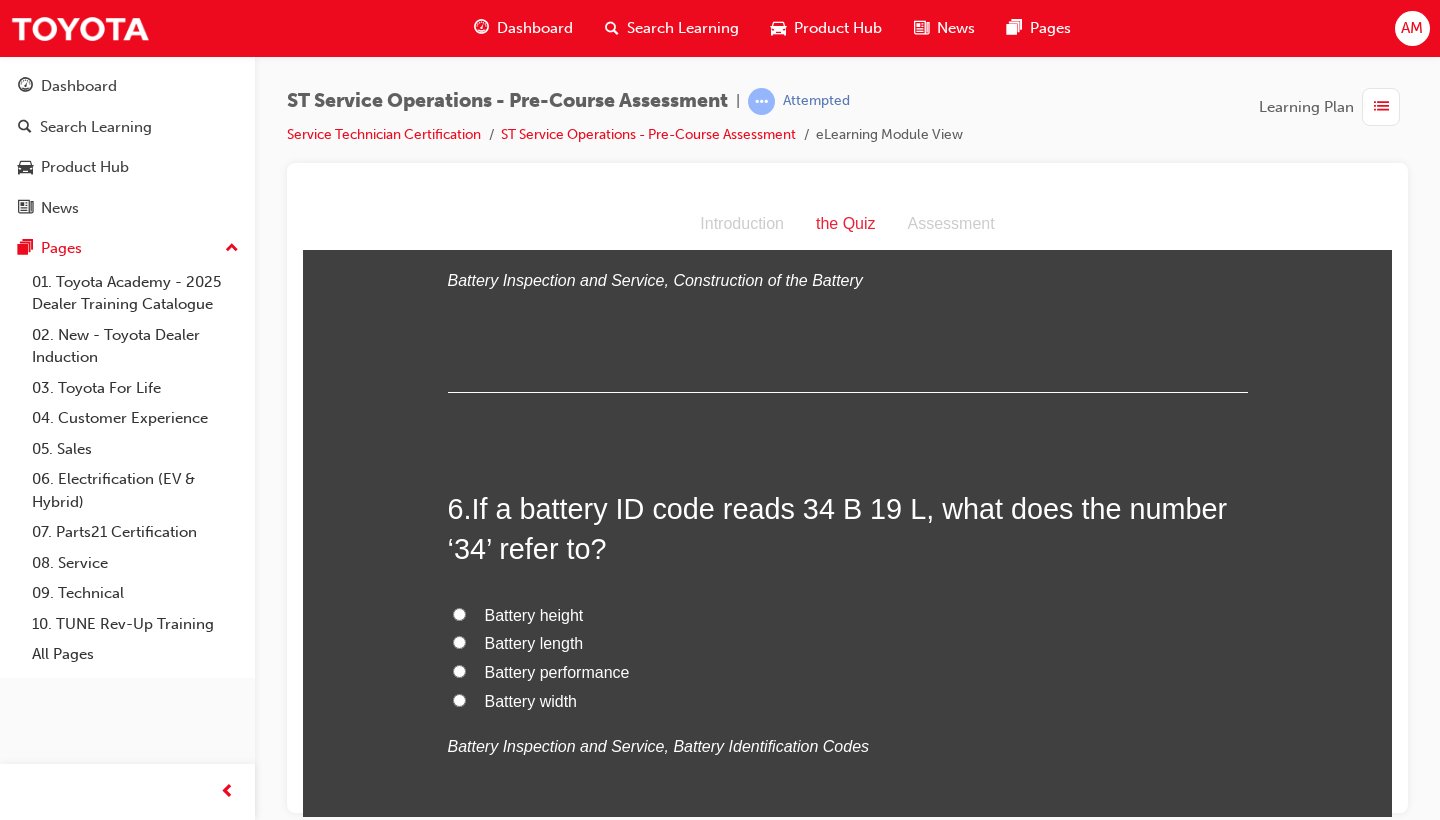 click on "Battery performance" at bounding box center [557, 671] 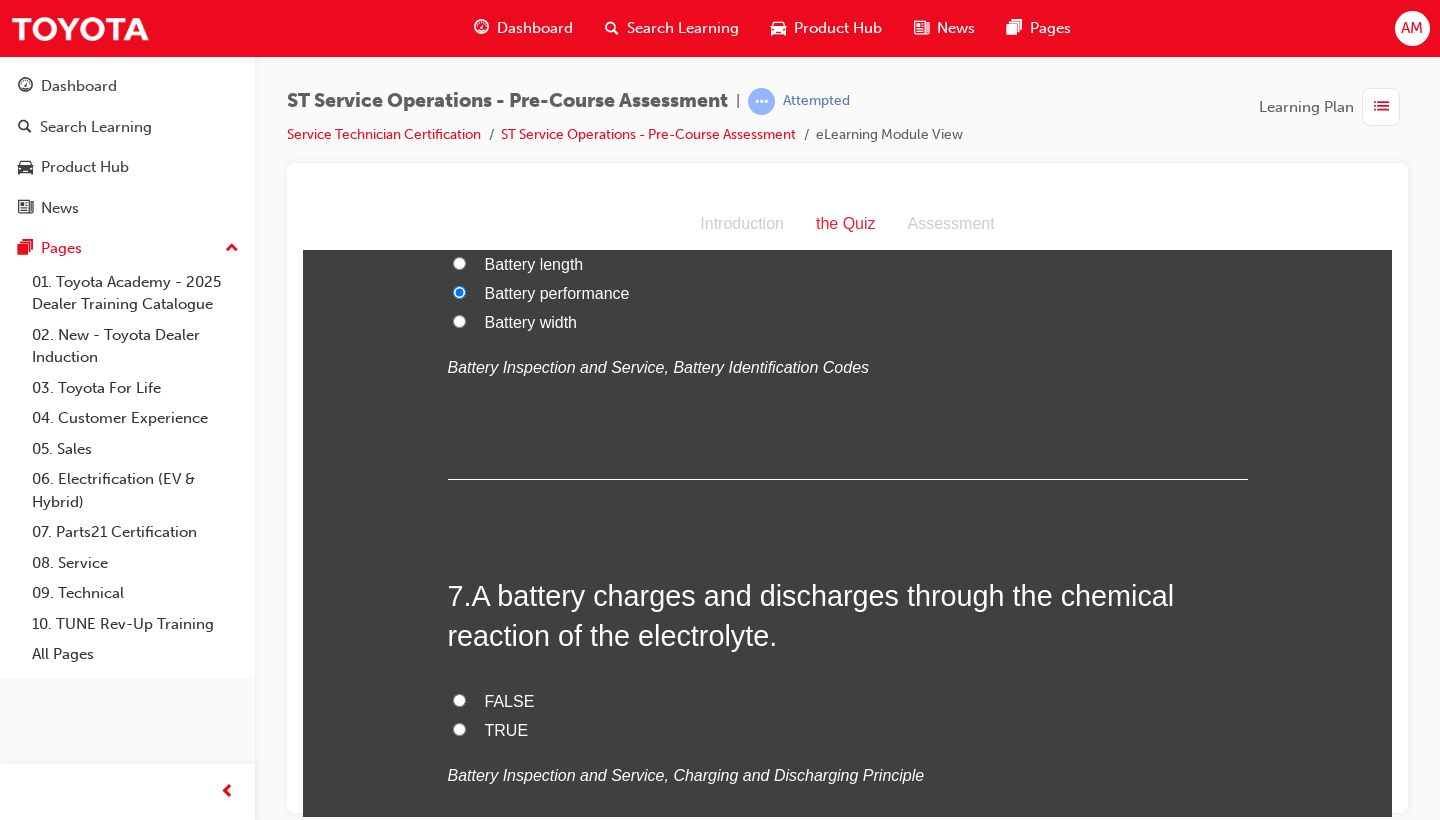 scroll, scrollTop: 2527, scrollLeft: 0, axis: vertical 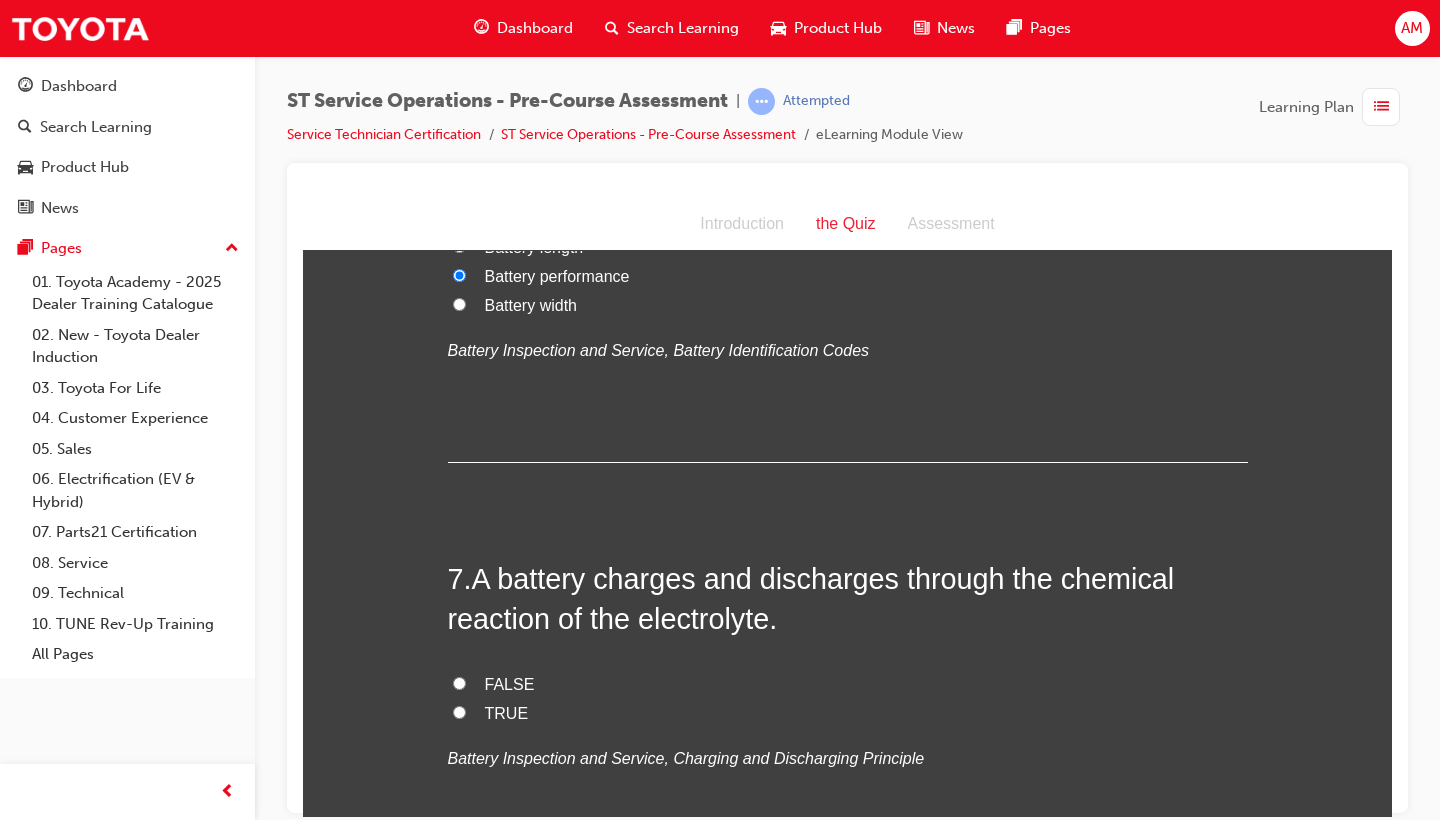 click on "FALSE" at bounding box center (848, 684) 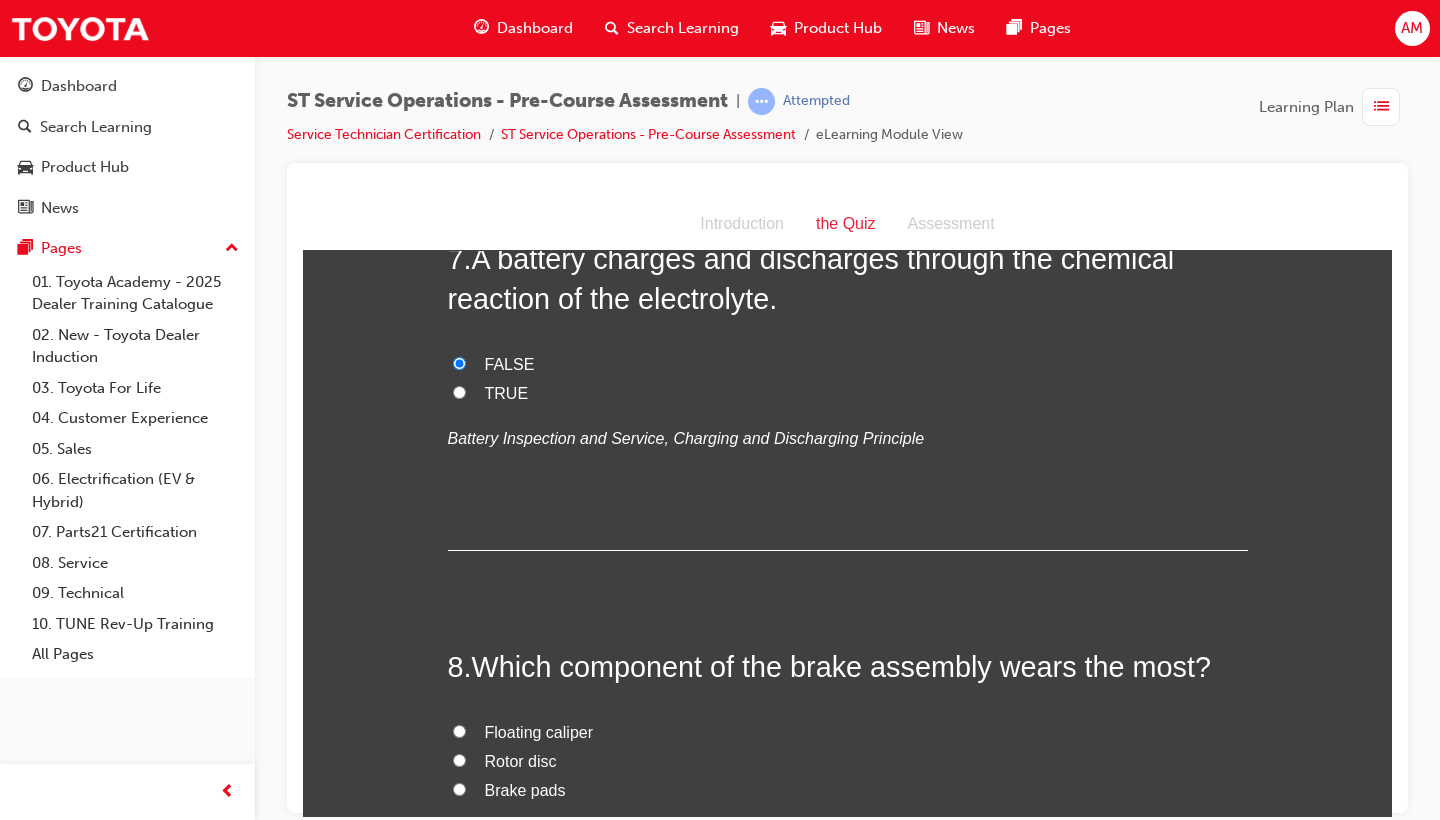 scroll, scrollTop: 2849, scrollLeft: 0, axis: vertical 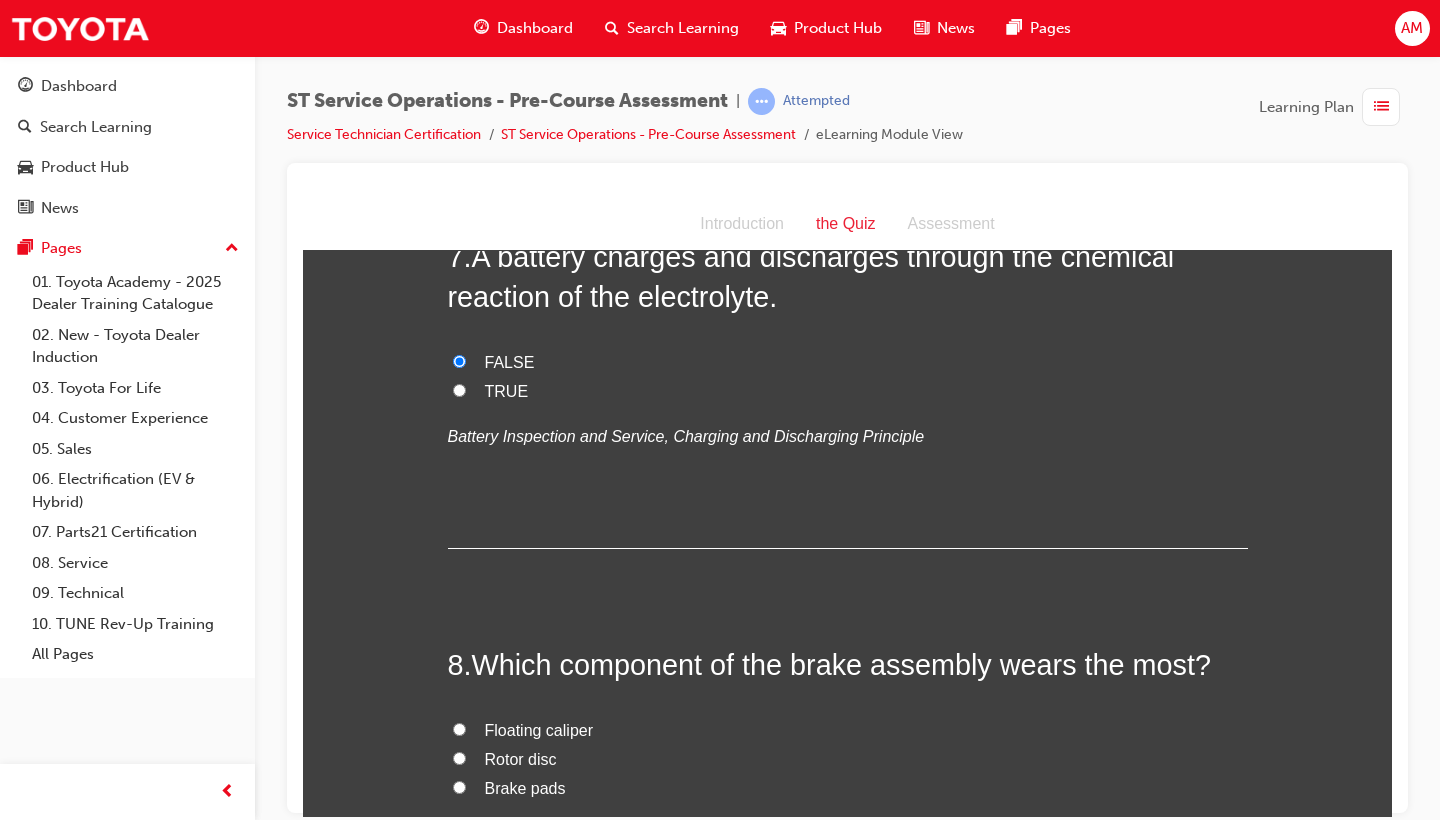 click on "Floating caliper" at bounding box center [848, 730] 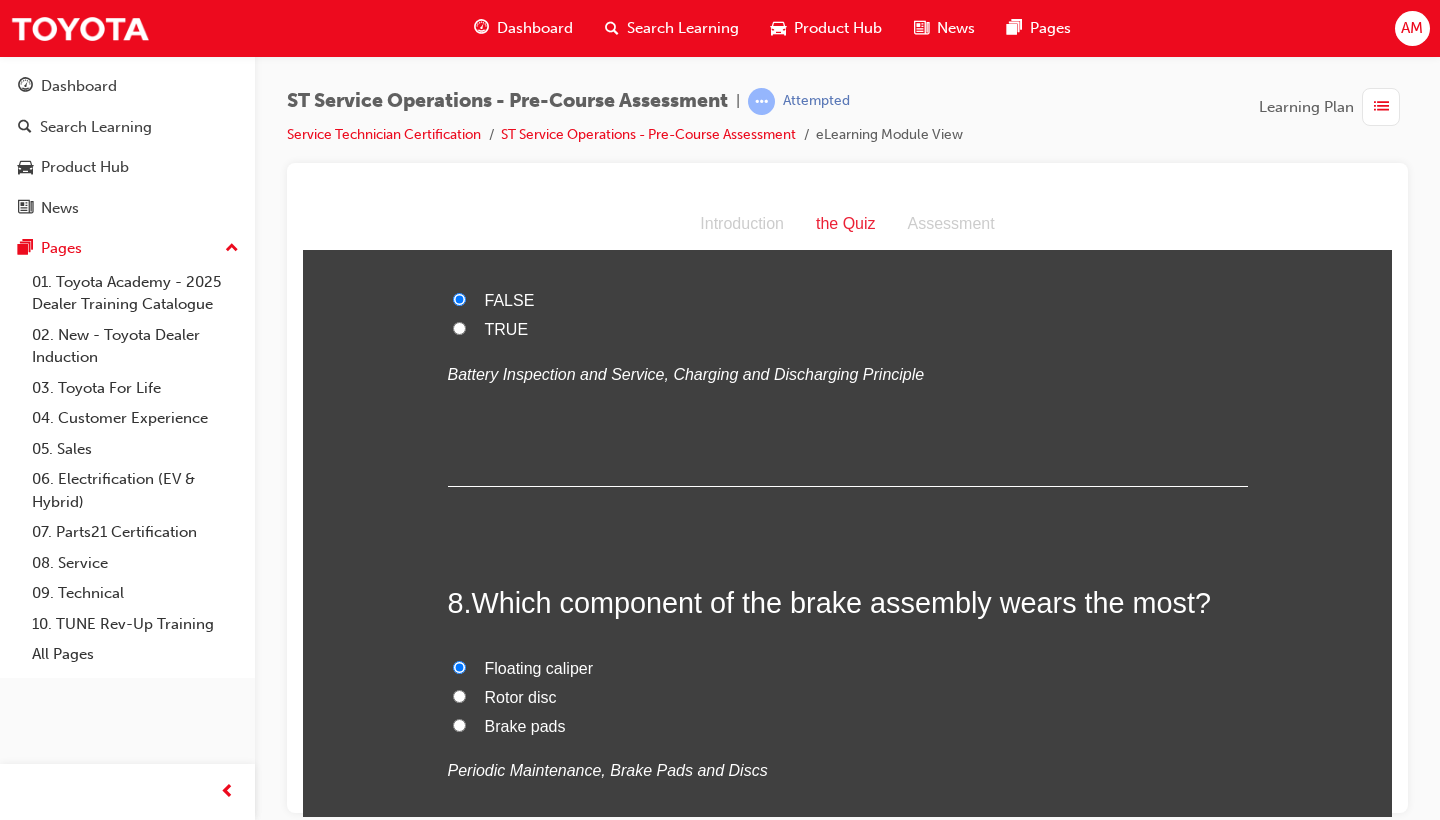 scroll, scrollTop: 2963, scrollLeft: 0, axis: vertical 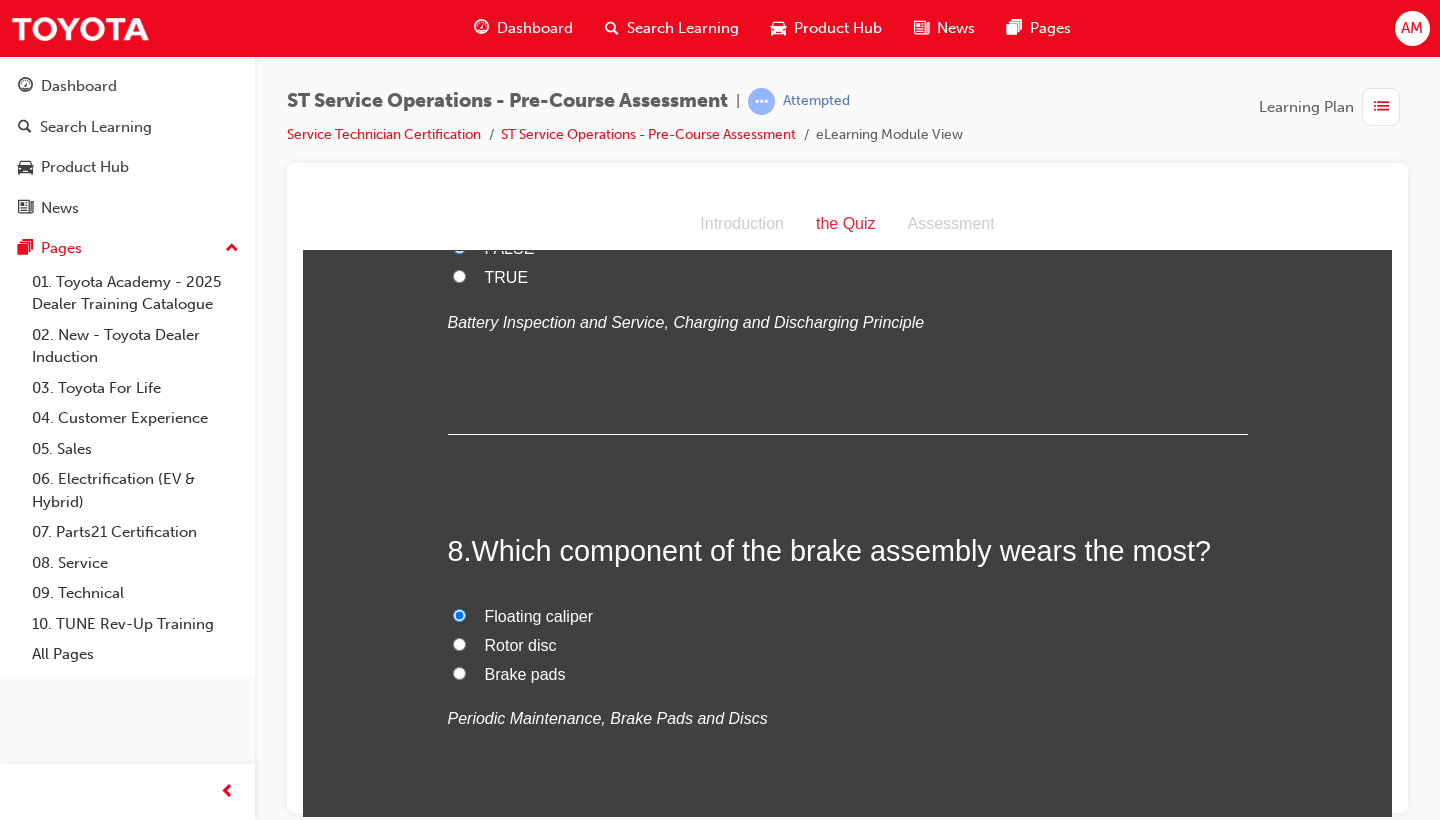 click on "Brake pads" at bounding box center [848, 674] 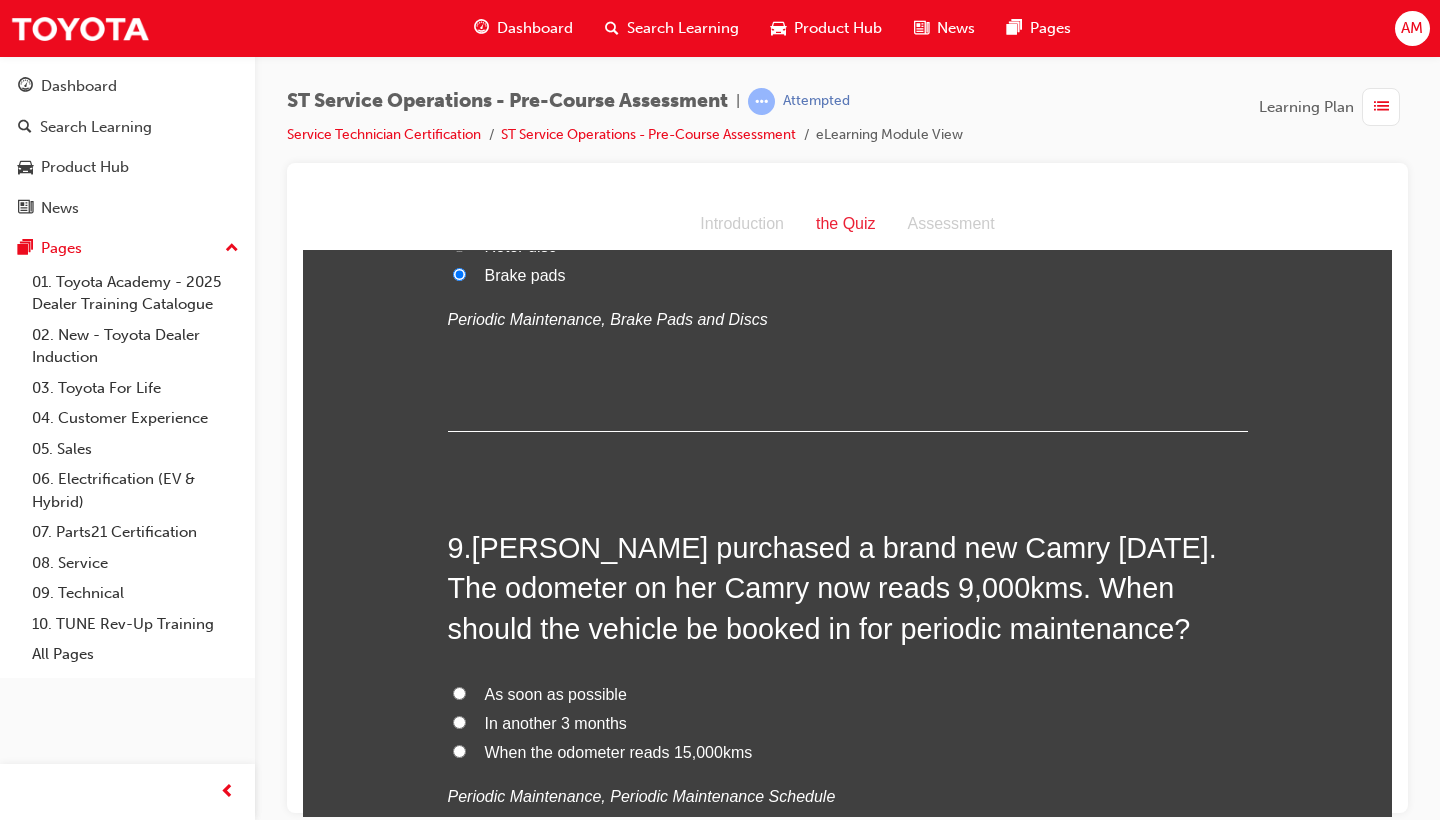 scroll, scrollTop: 3373, scrollLeft: 0, axis: vertical 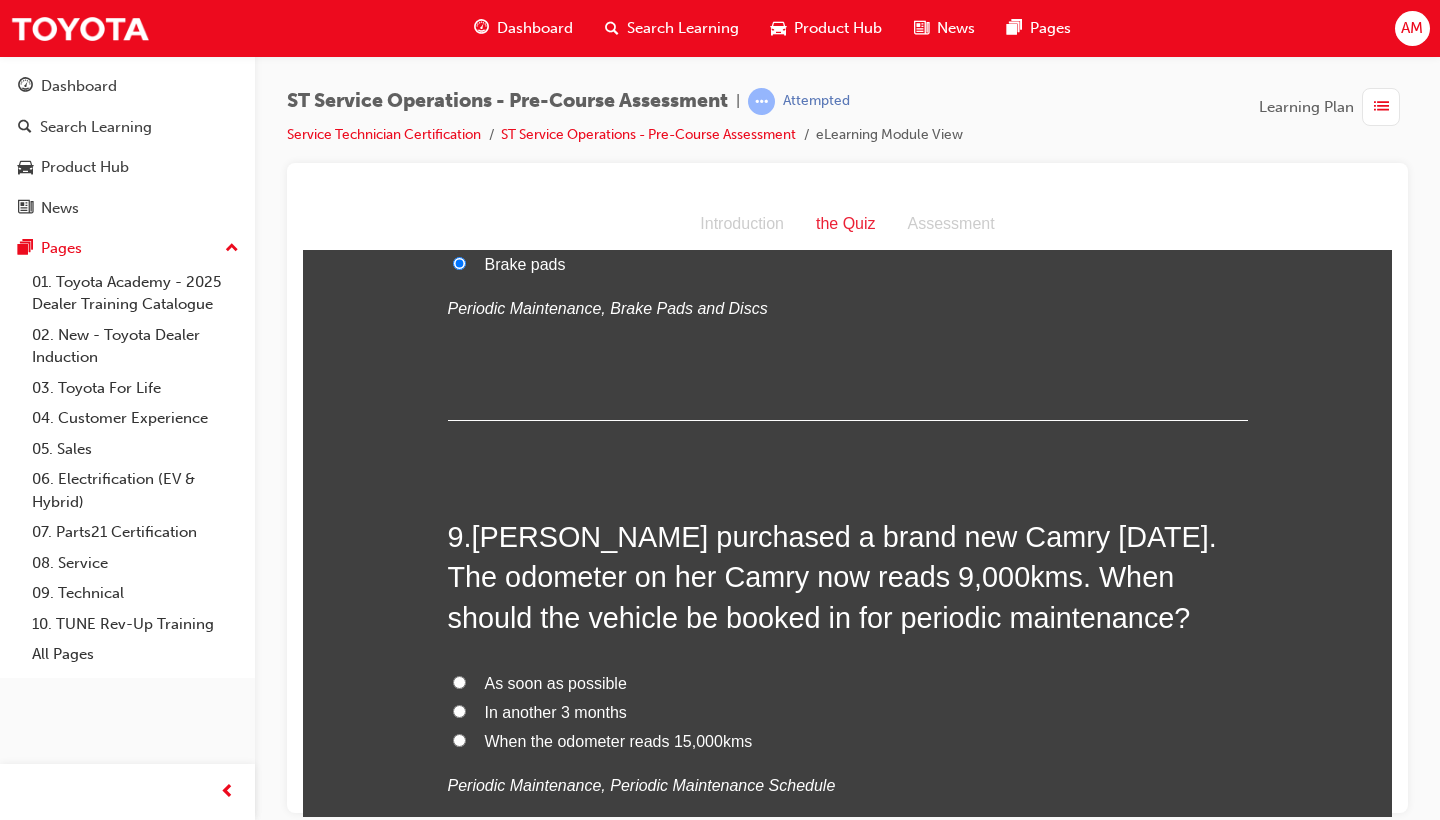 click on "As soon as possible" at bounding box center (556, 682) 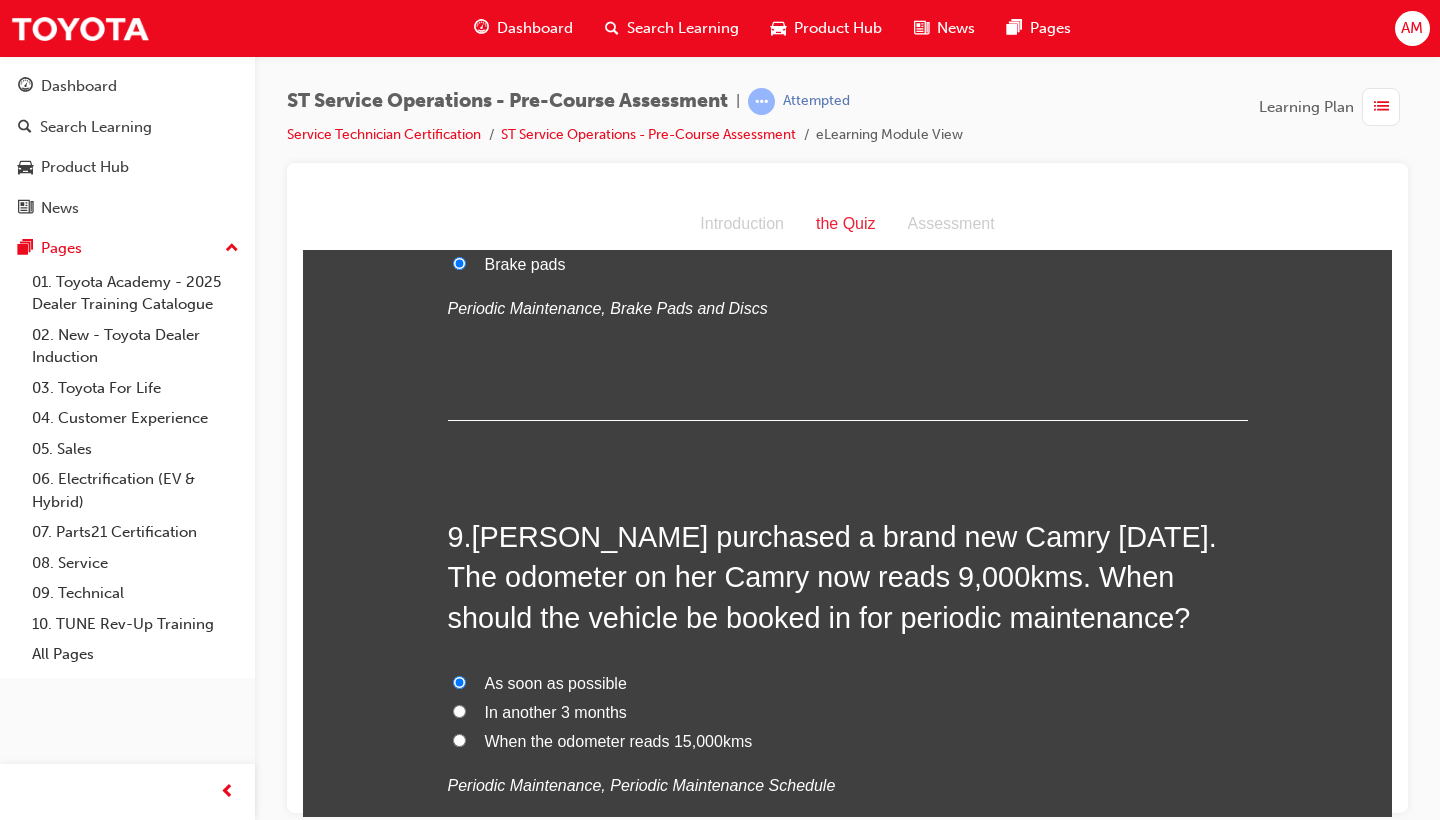 click on "When the odometer reads 15,000kms" at bounding box center [619, 740] 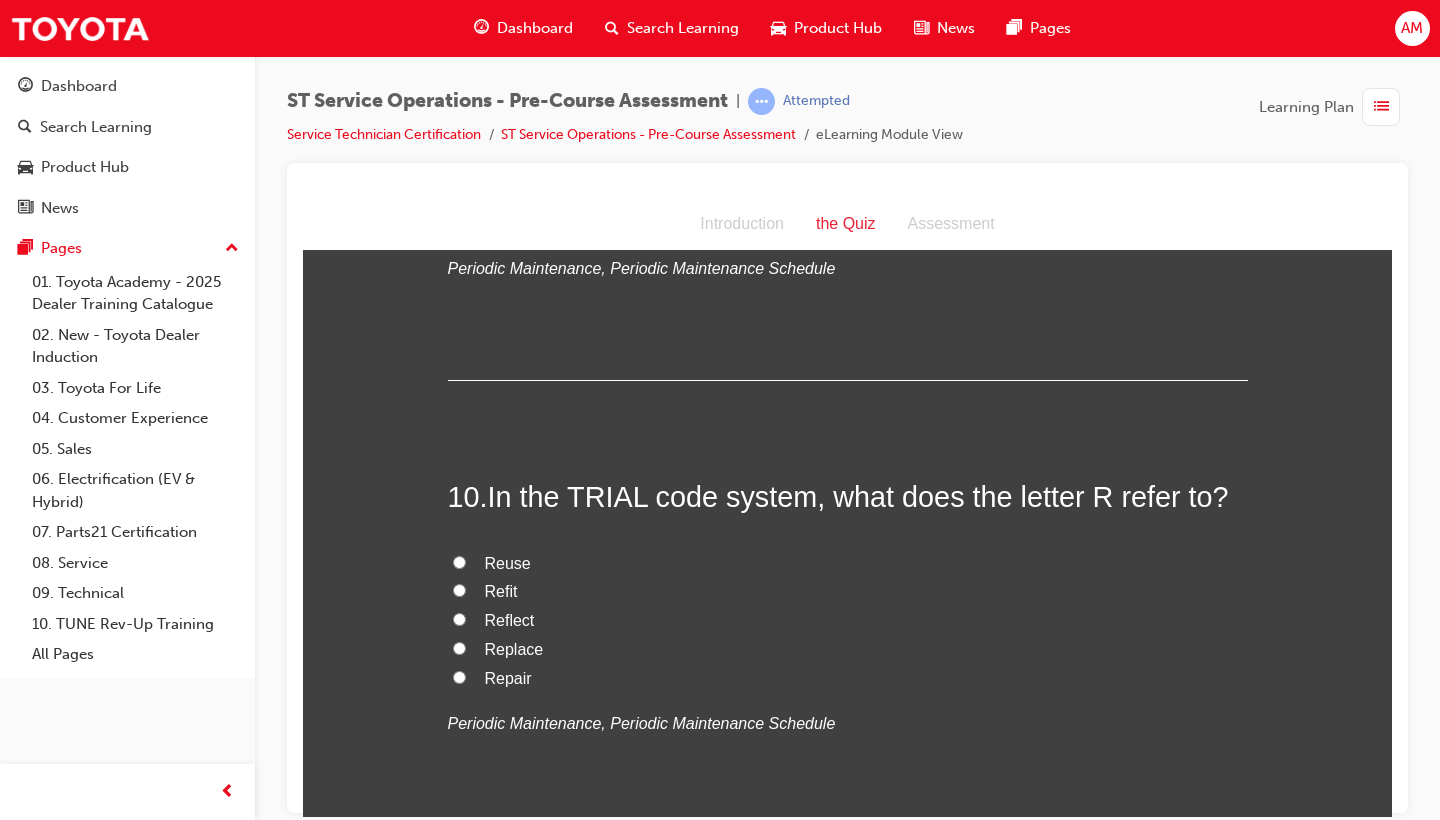 scroll, scrollTop: 3900, scrollLeft: 0, axis: vertical 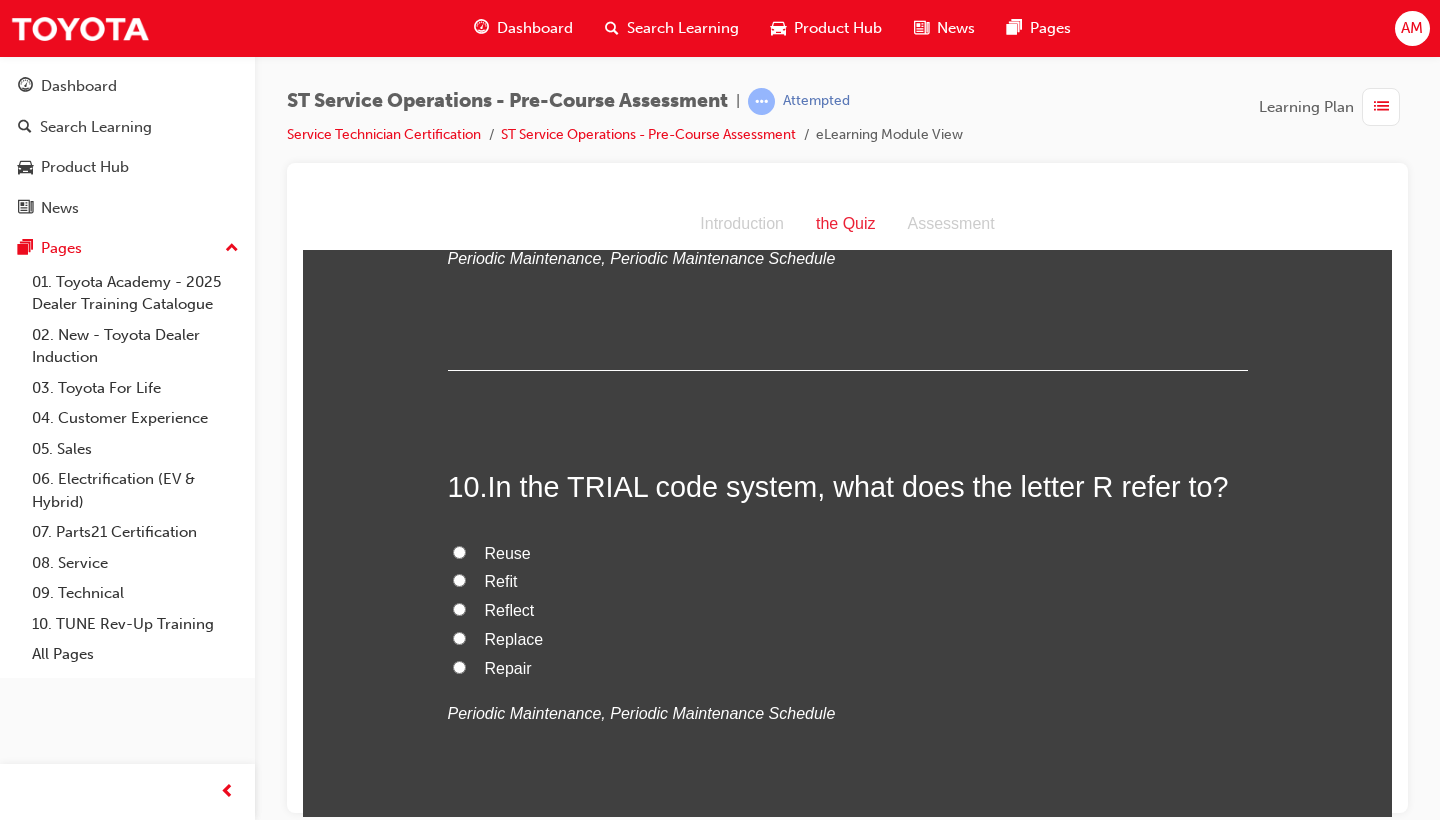 click on "Replace" at bounding box center [848, 639] 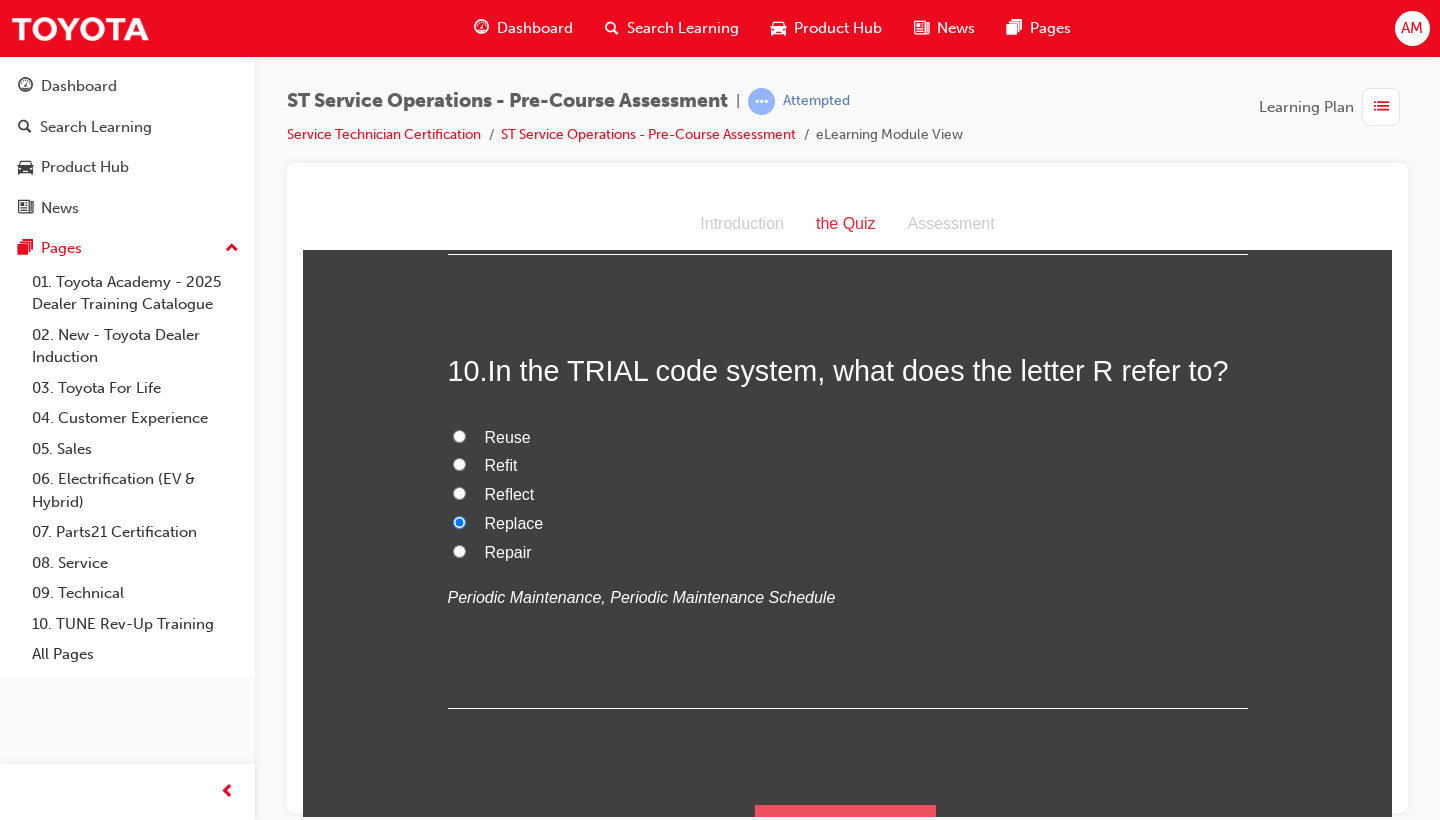 scroll, scrollTop: 0, scrollLeft: 0, axis: both 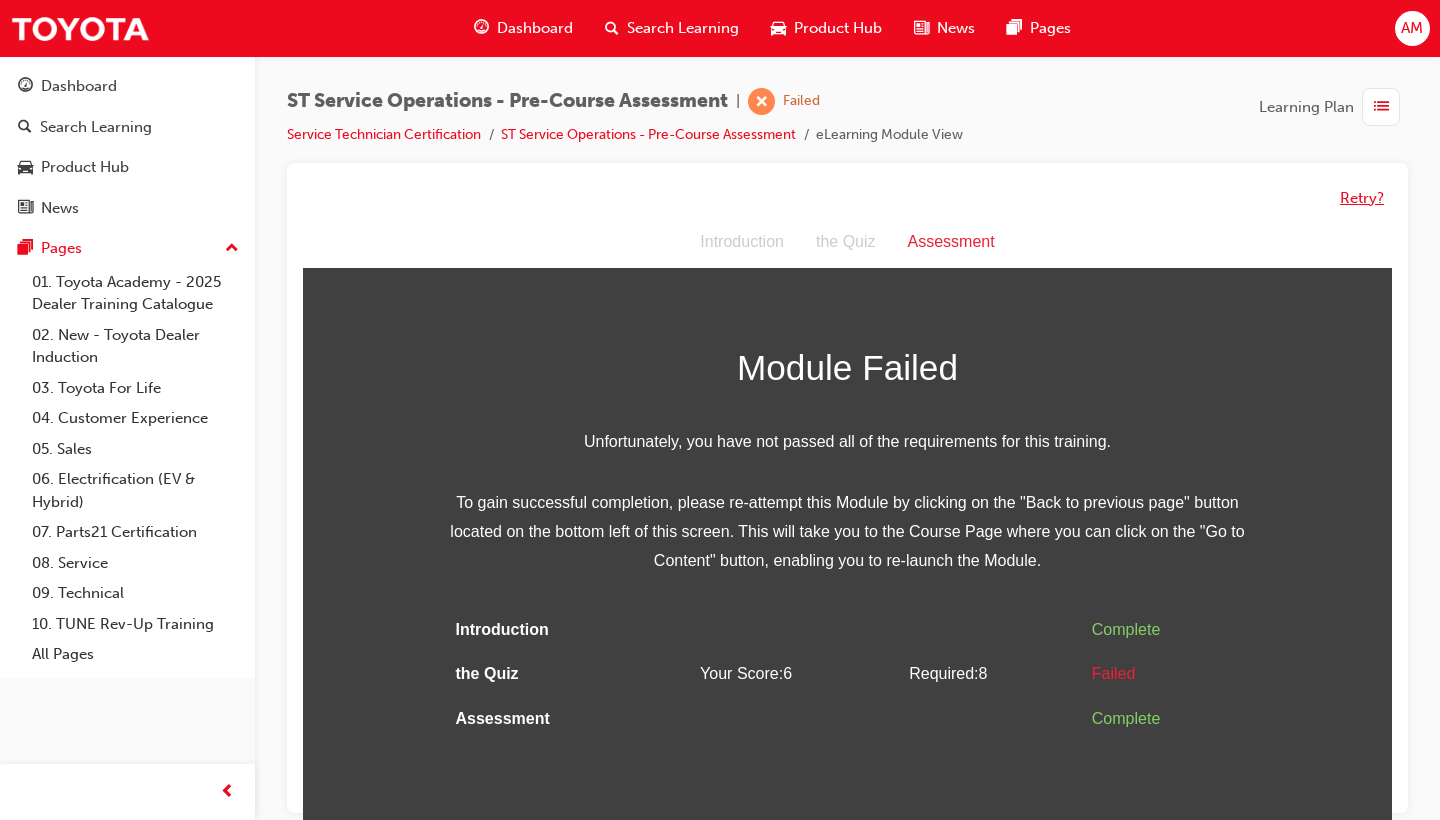 click on "Retry?" at bounding box center (1362, 198) 